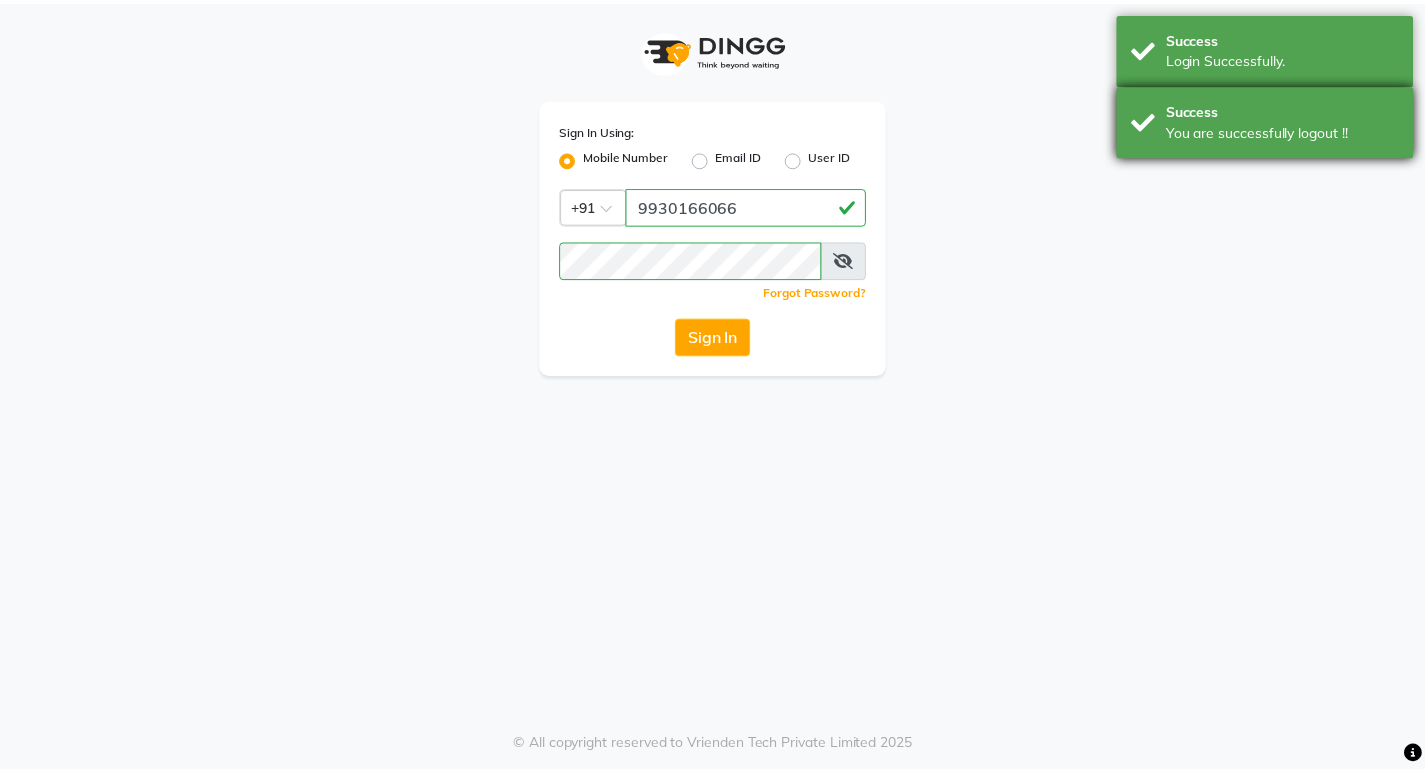 scroll, scrollTop: 0, scrollLeft: 0, axis: both 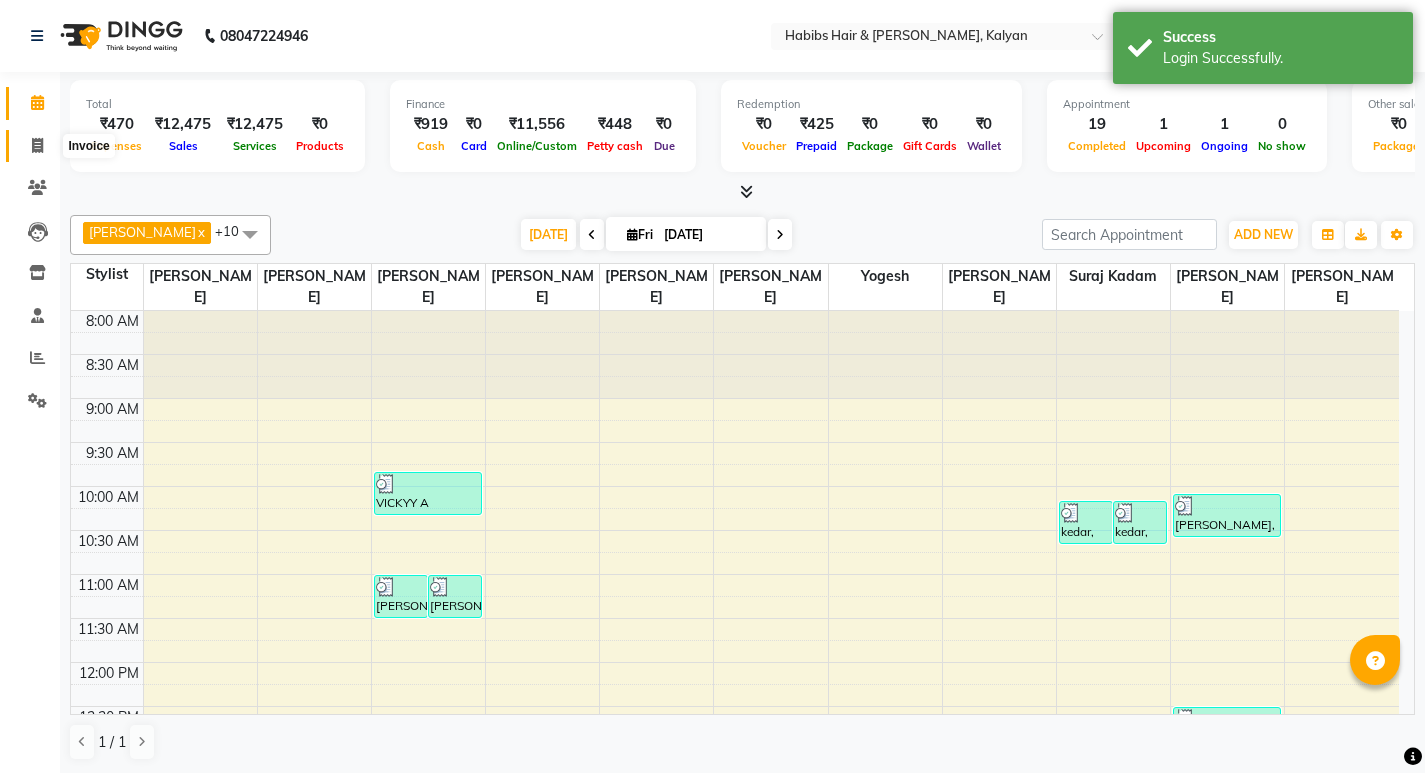click 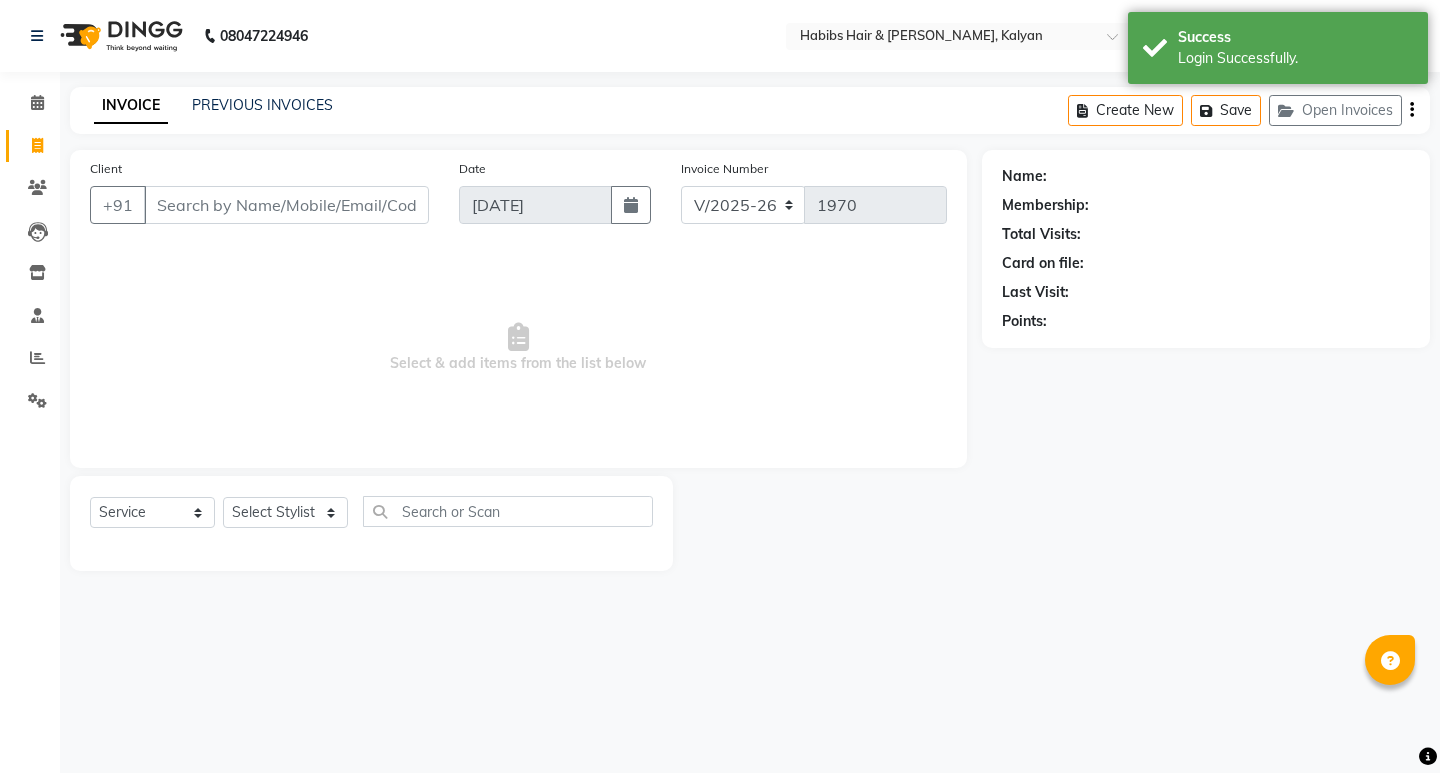 click on "Client" at bounding box center (286, 205) 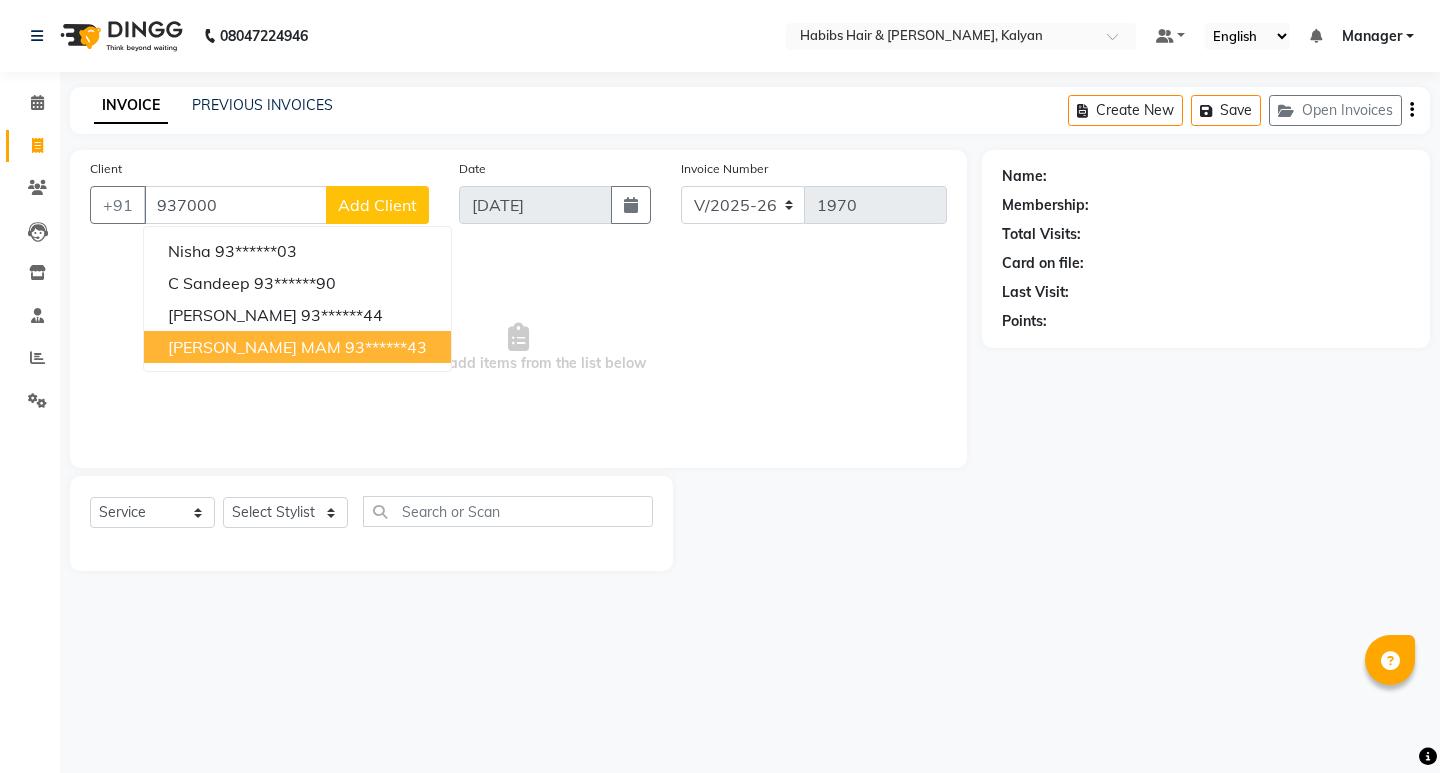 click on "93******43" at bounding box center (386, 347) 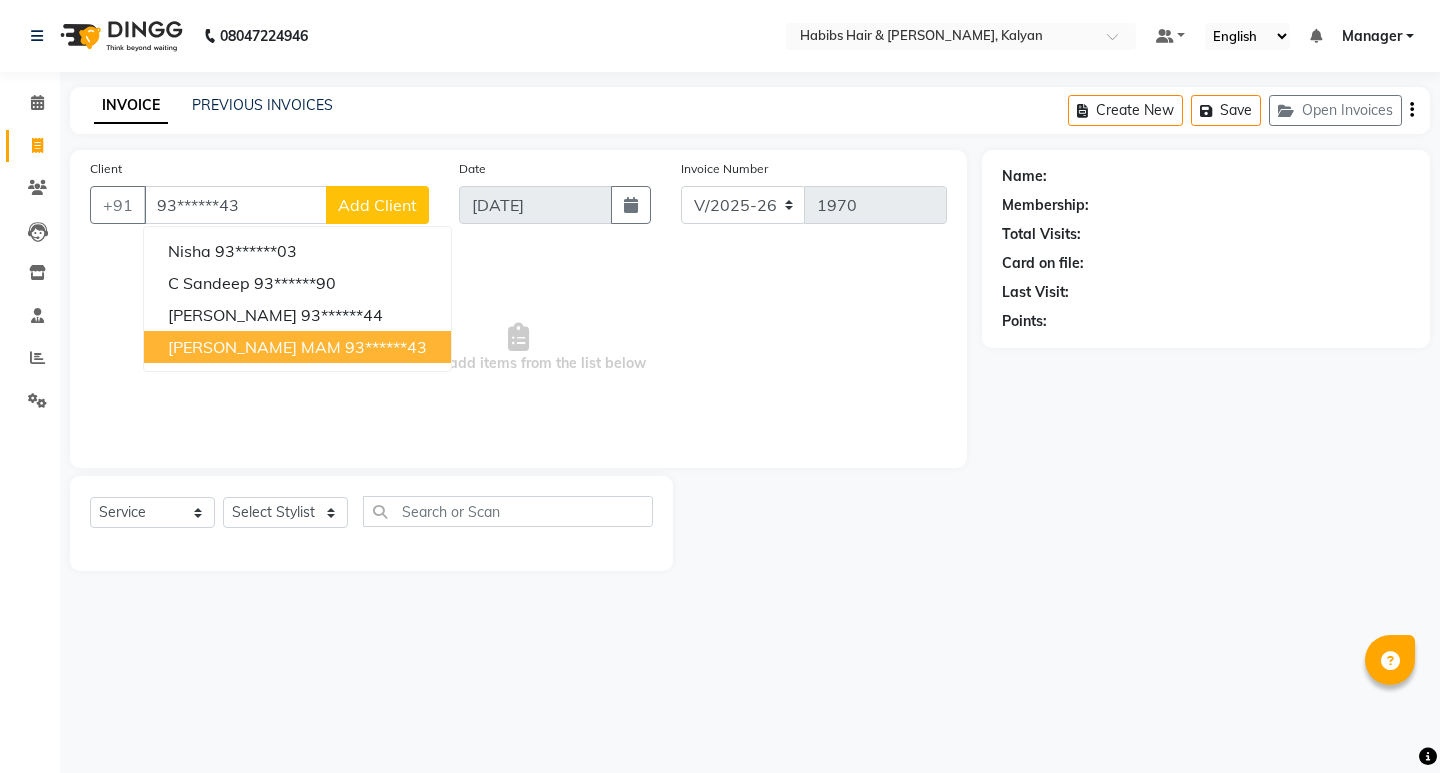 type on "93******43" 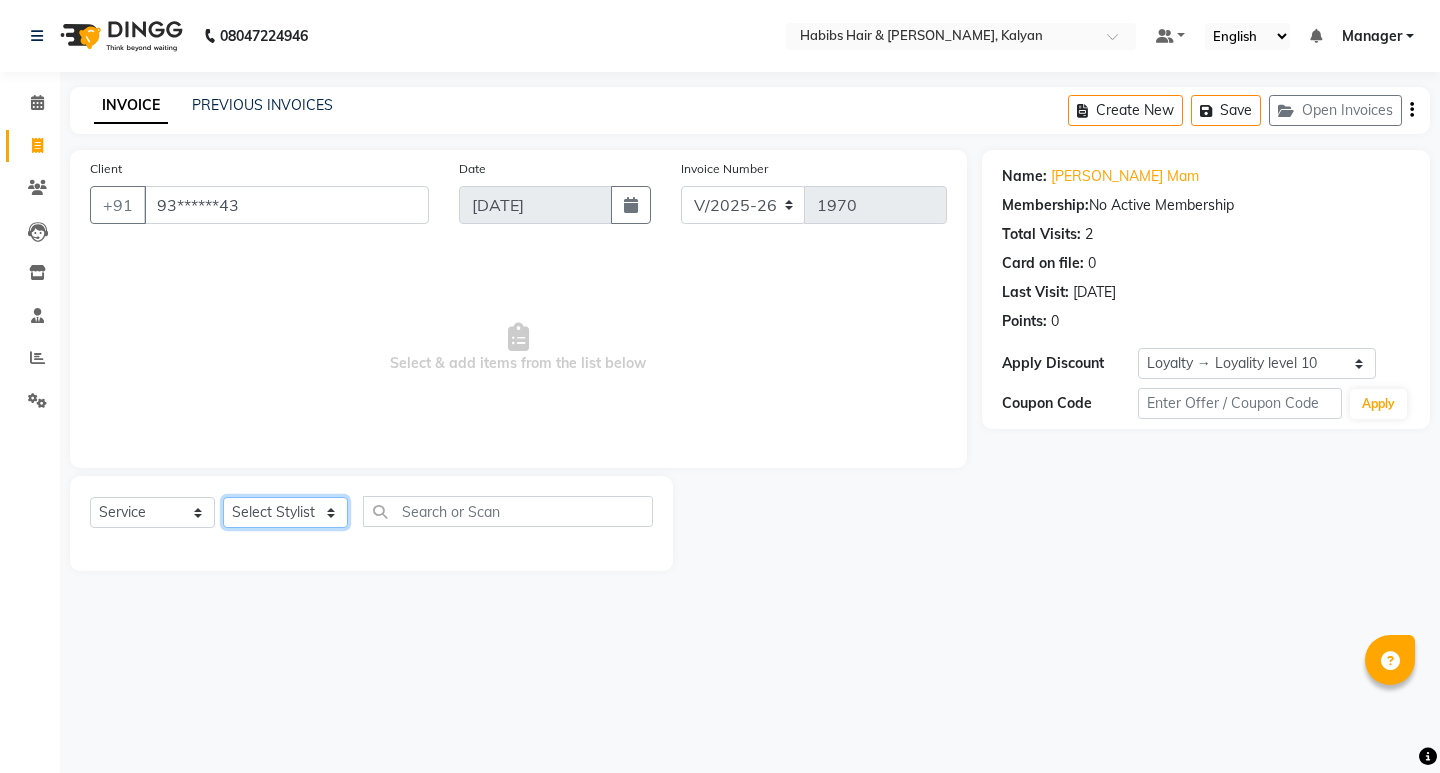 click on "Select Stylist [PERSON_NAME] Manager [PERSON_NAME] [PERSON_NAME] [PERSON_NAME] zipre [PERSON_NAME] [PERSON_NAME]  Sagar [PERSON_NAME] [PERSON_NAME] Suraj [PERSON_NAME]  [PERSON_NAME]" 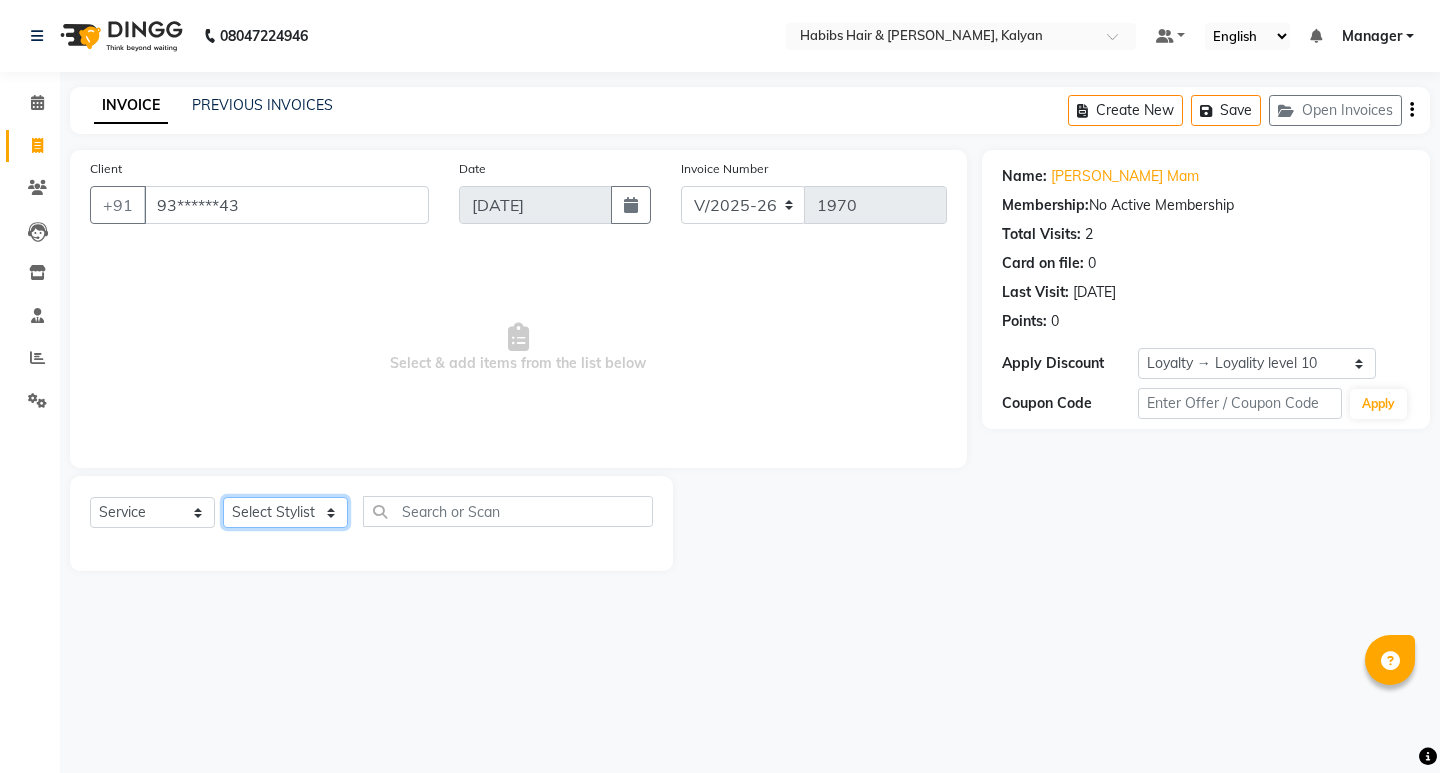 select on "77015" 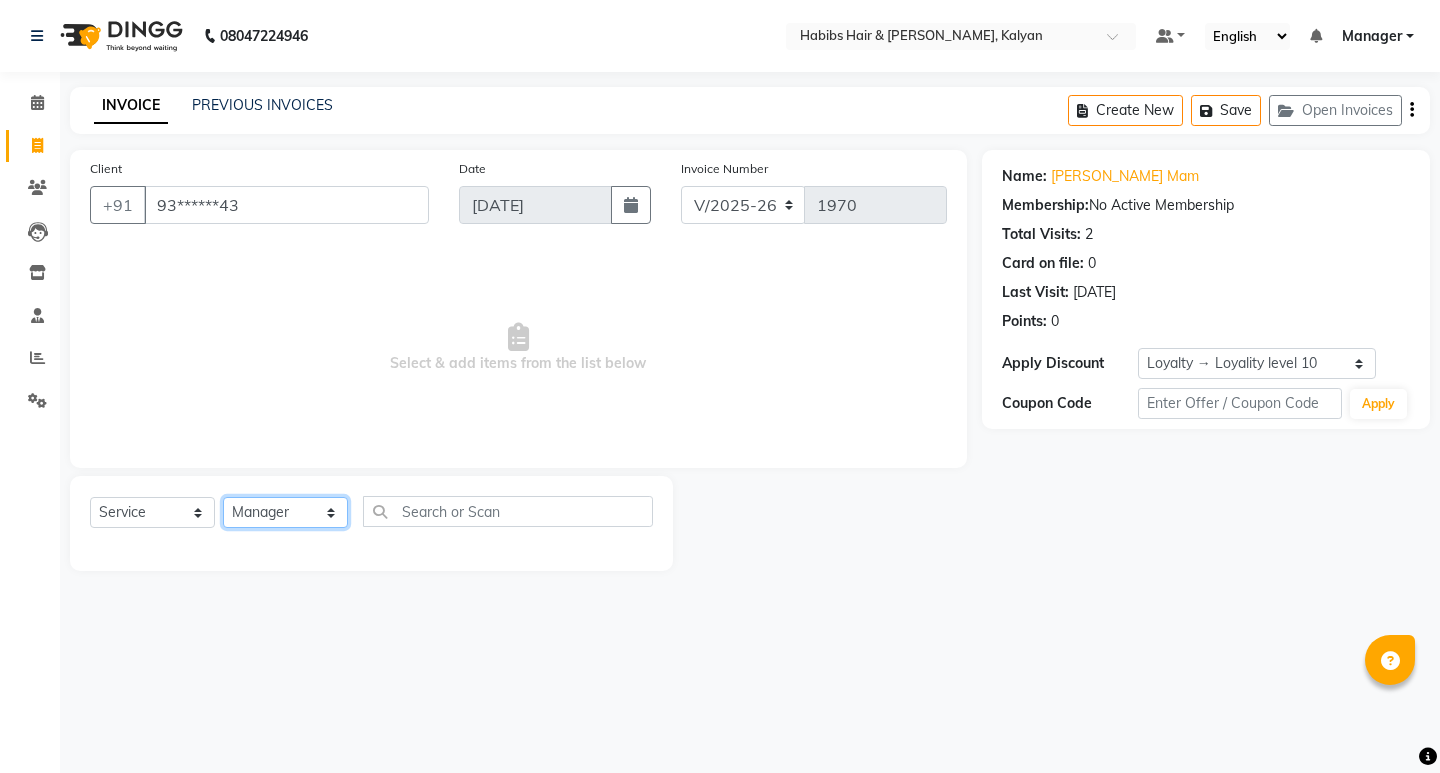 click on "Select Stylist ANWAR GANESH SHINDE Gauri Manager Maruf  mulla Meena Kumari Namrata zipre Neha M Omkar Priyanka Ranjana  singh  Sagar saindane SANTOSHI SHALINI Smruti Suraj Kadam Vinaya  Yogesh" 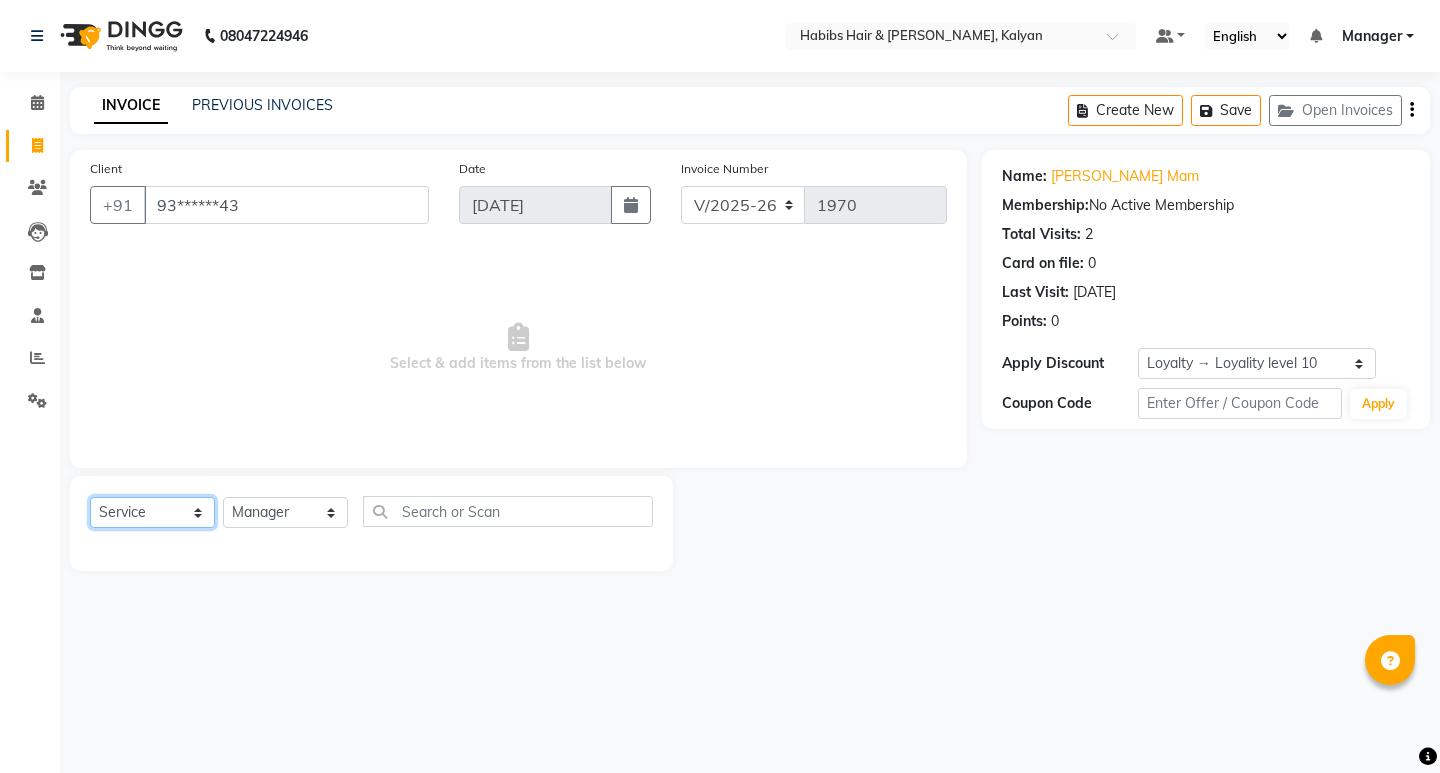 click on "Select  Service  Product  Membership  Package Voucher Prepaid Gift Card" 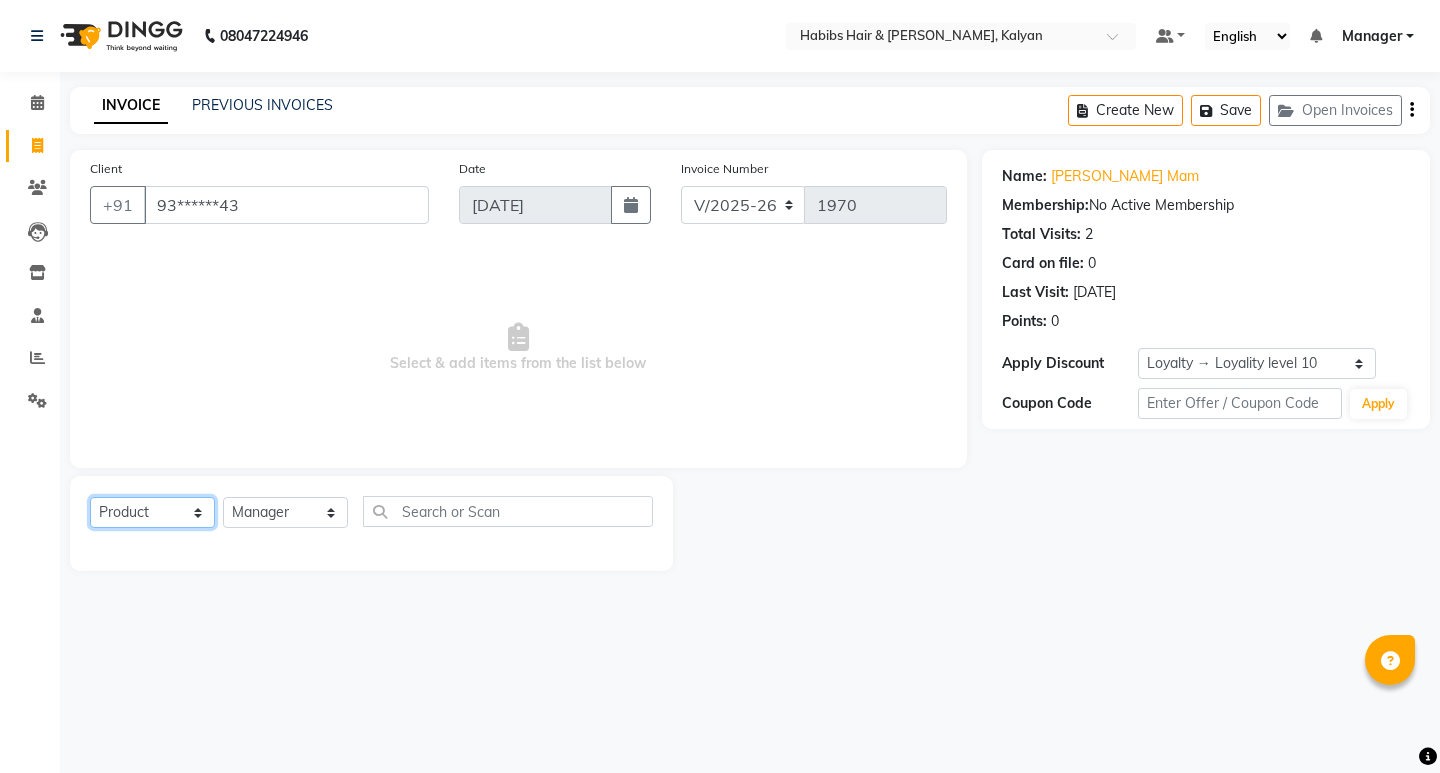 click on "Select  Service  Product  Membership  Package Voucher Prepaid Gift Card" 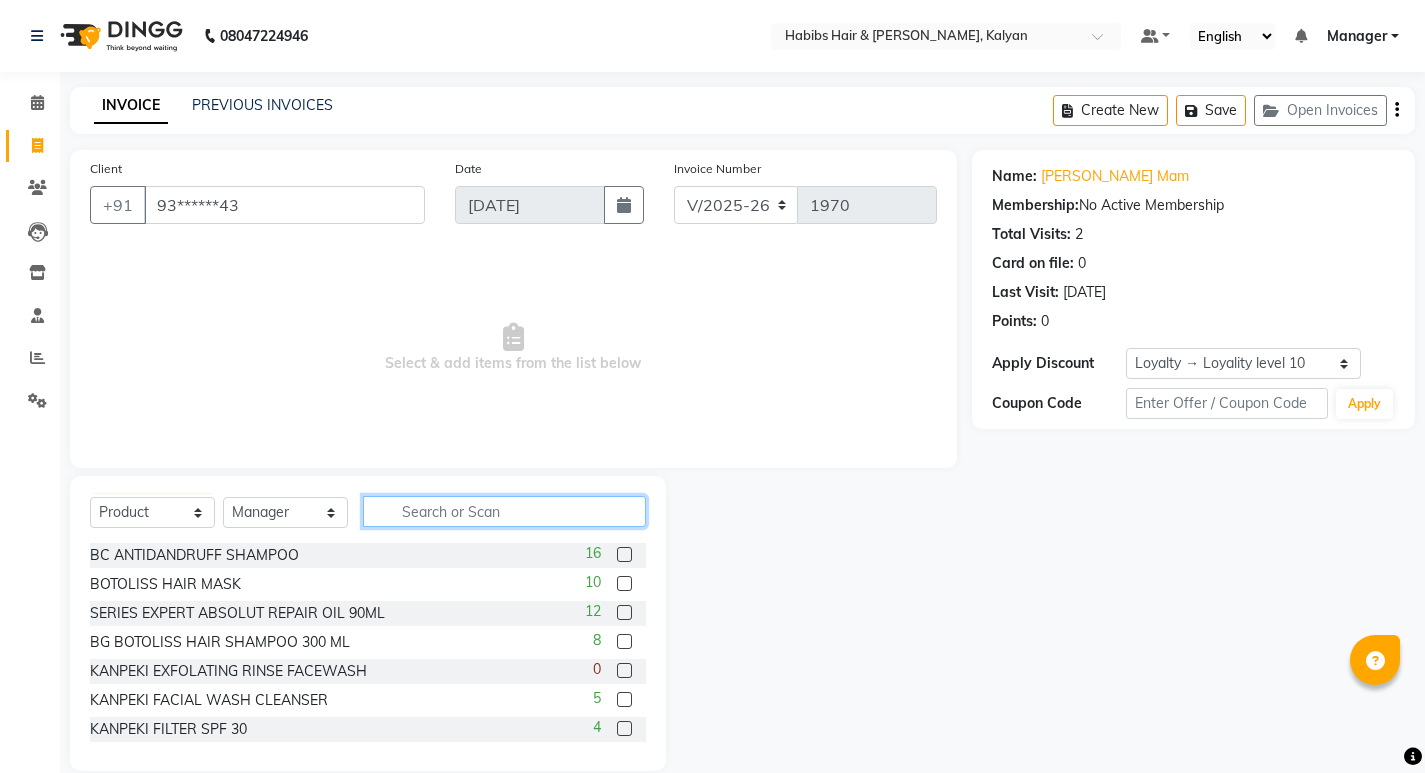 click 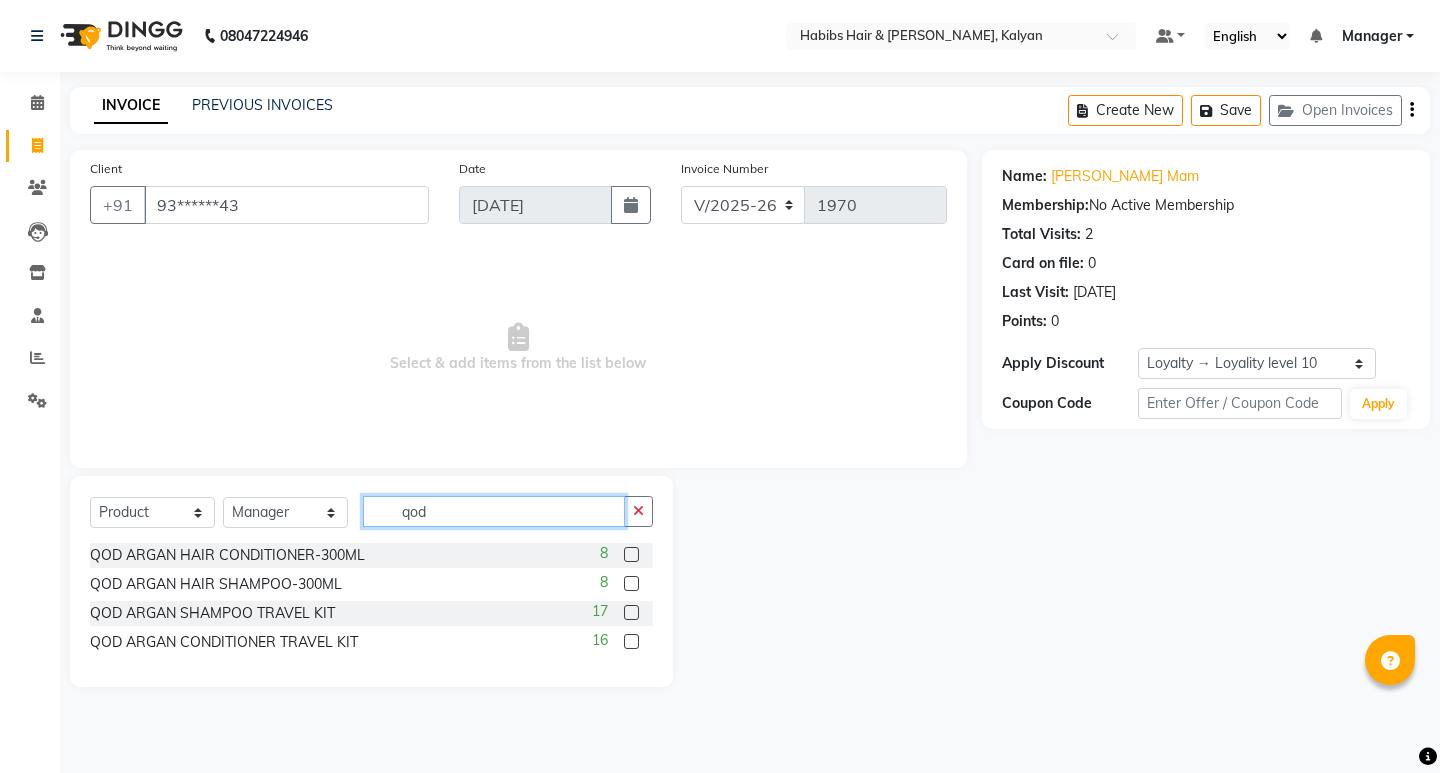 type on "qod" 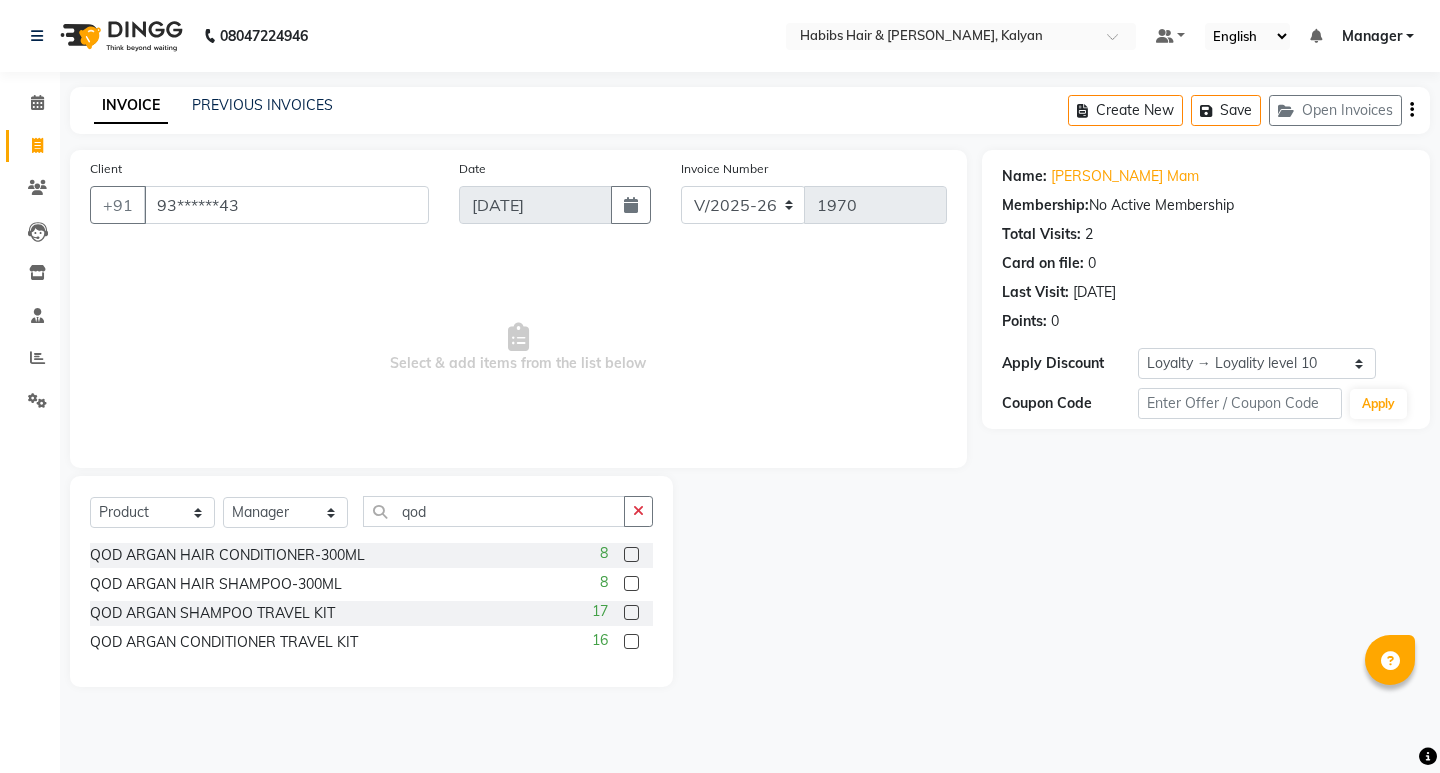 click 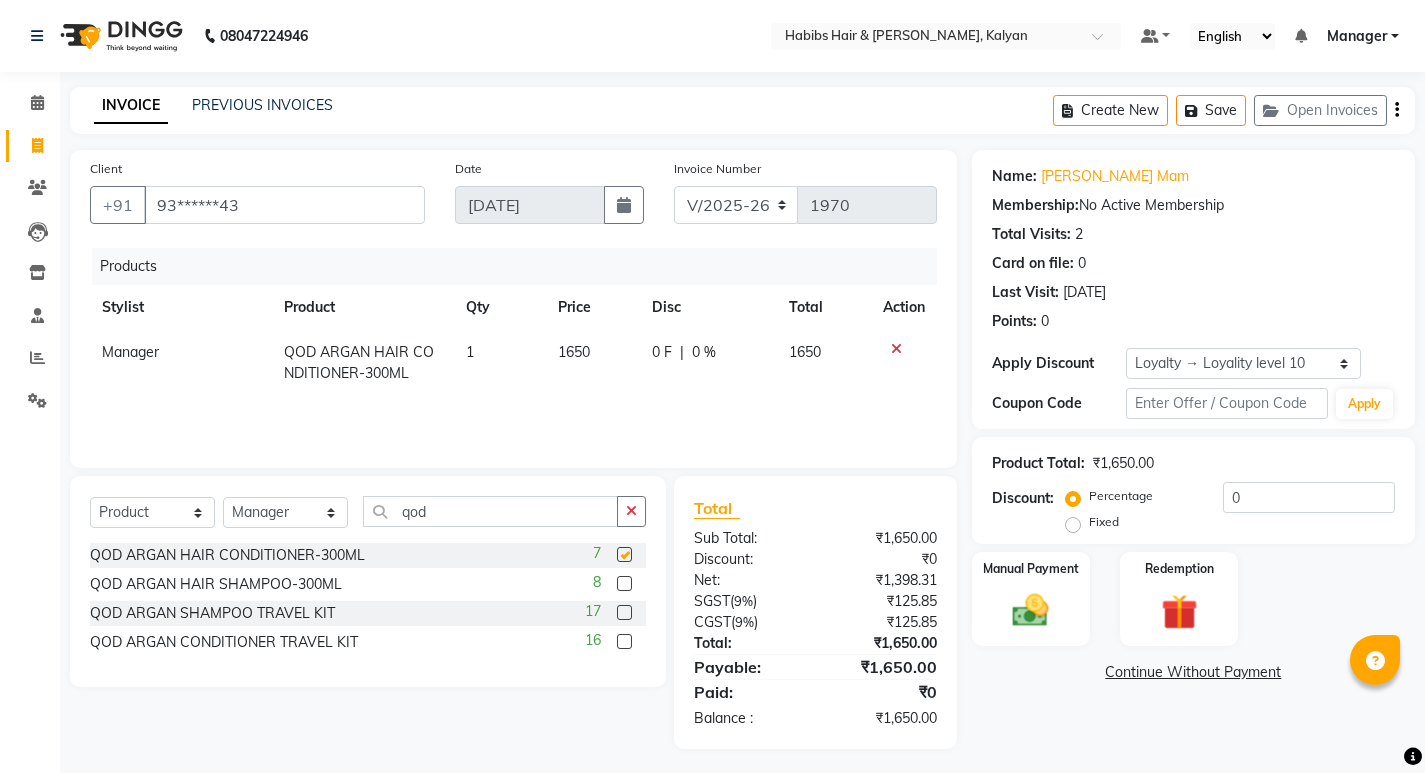 checkbox on "false" 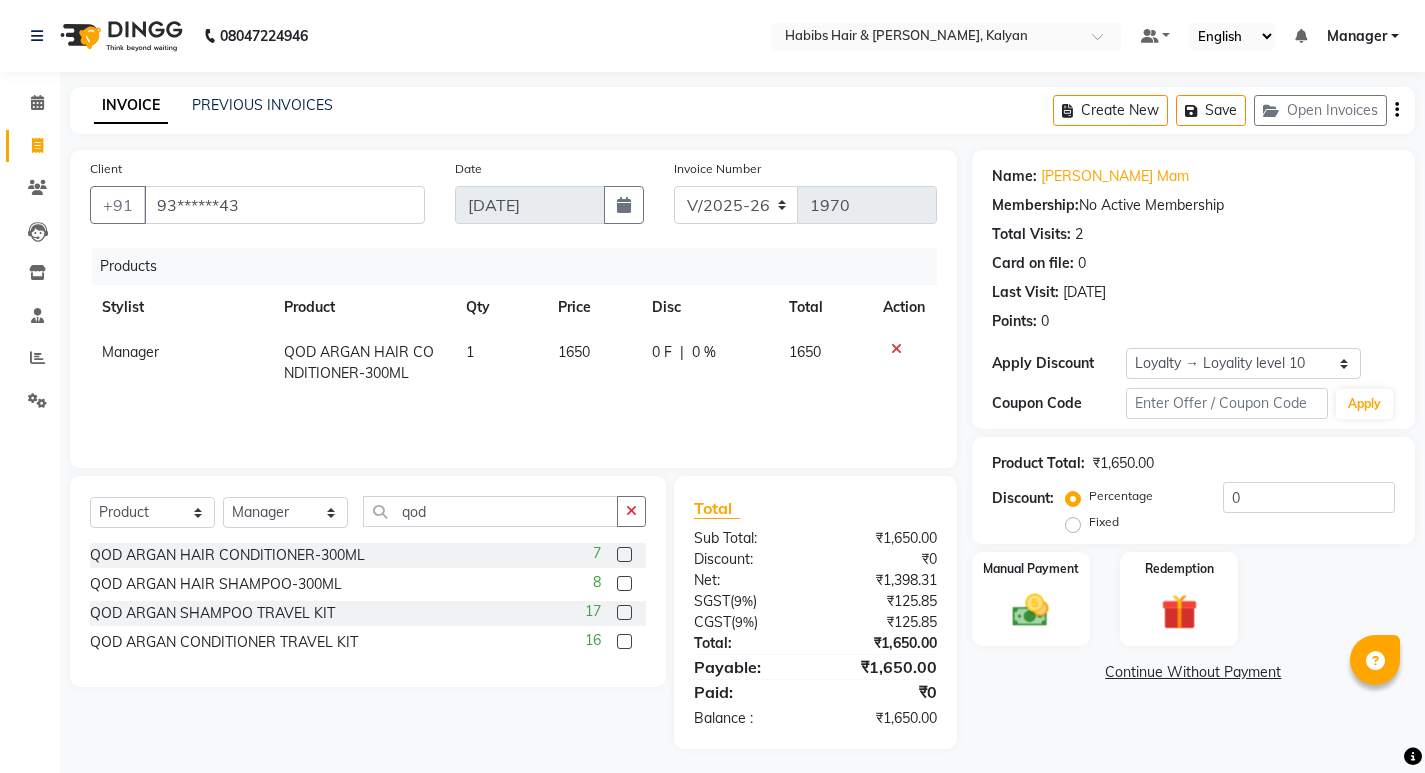 click 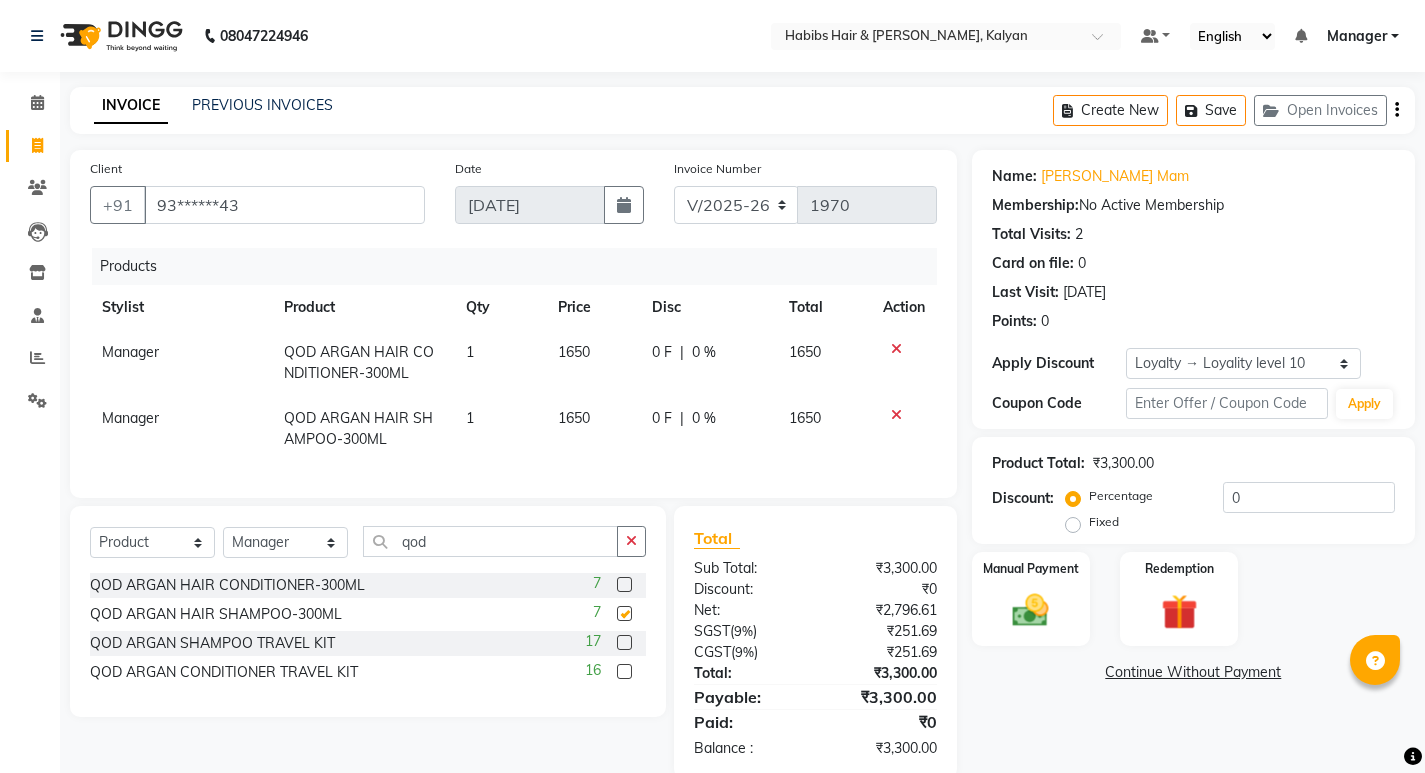 checkbox on "false" 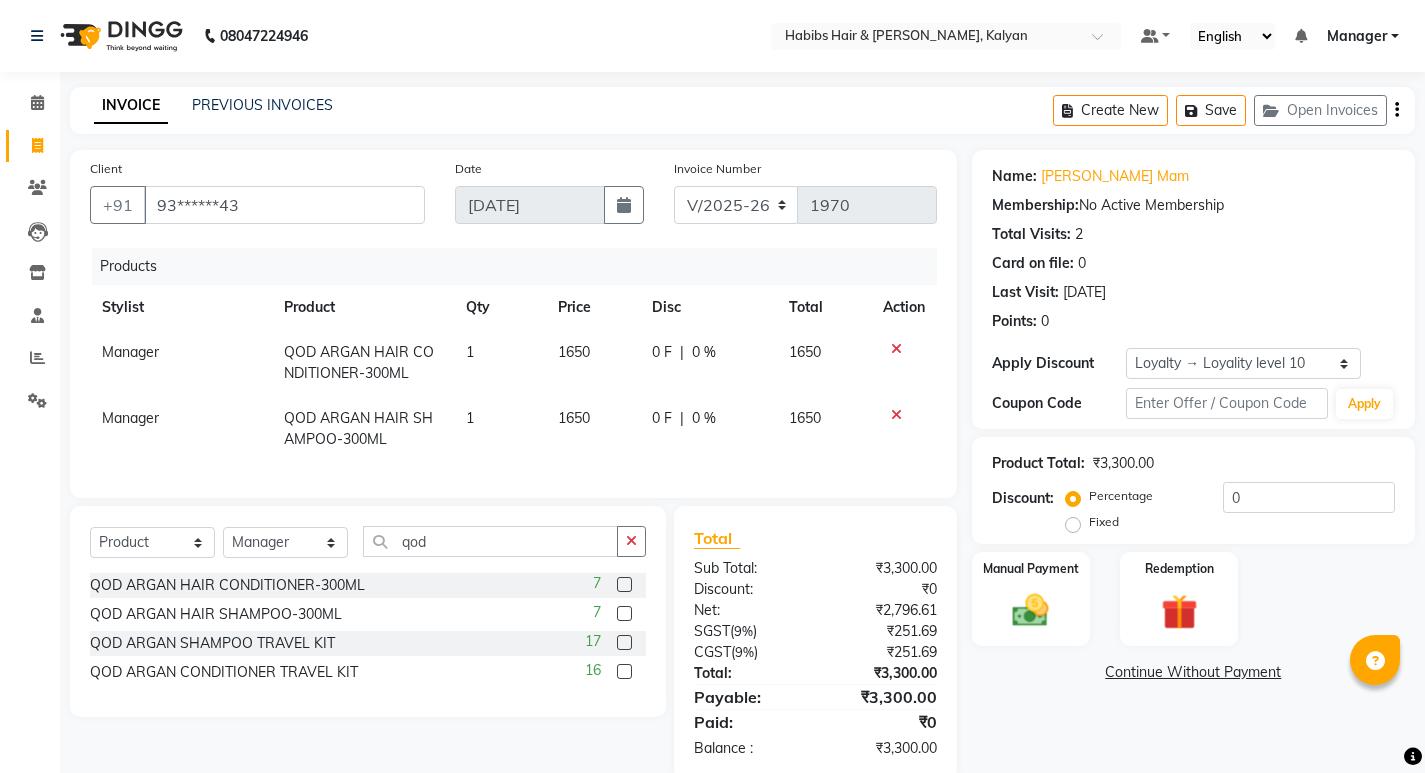 click on "0 %" 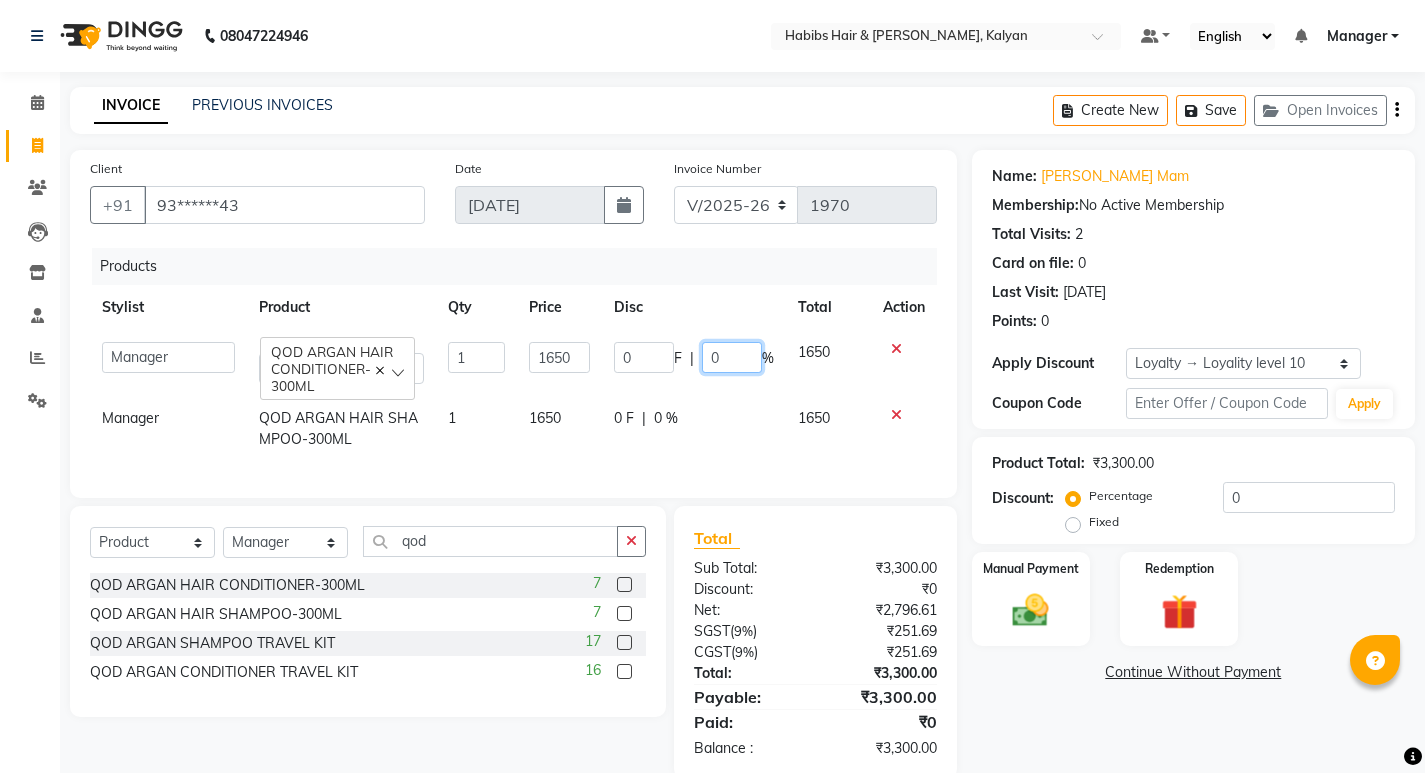 click on "0" 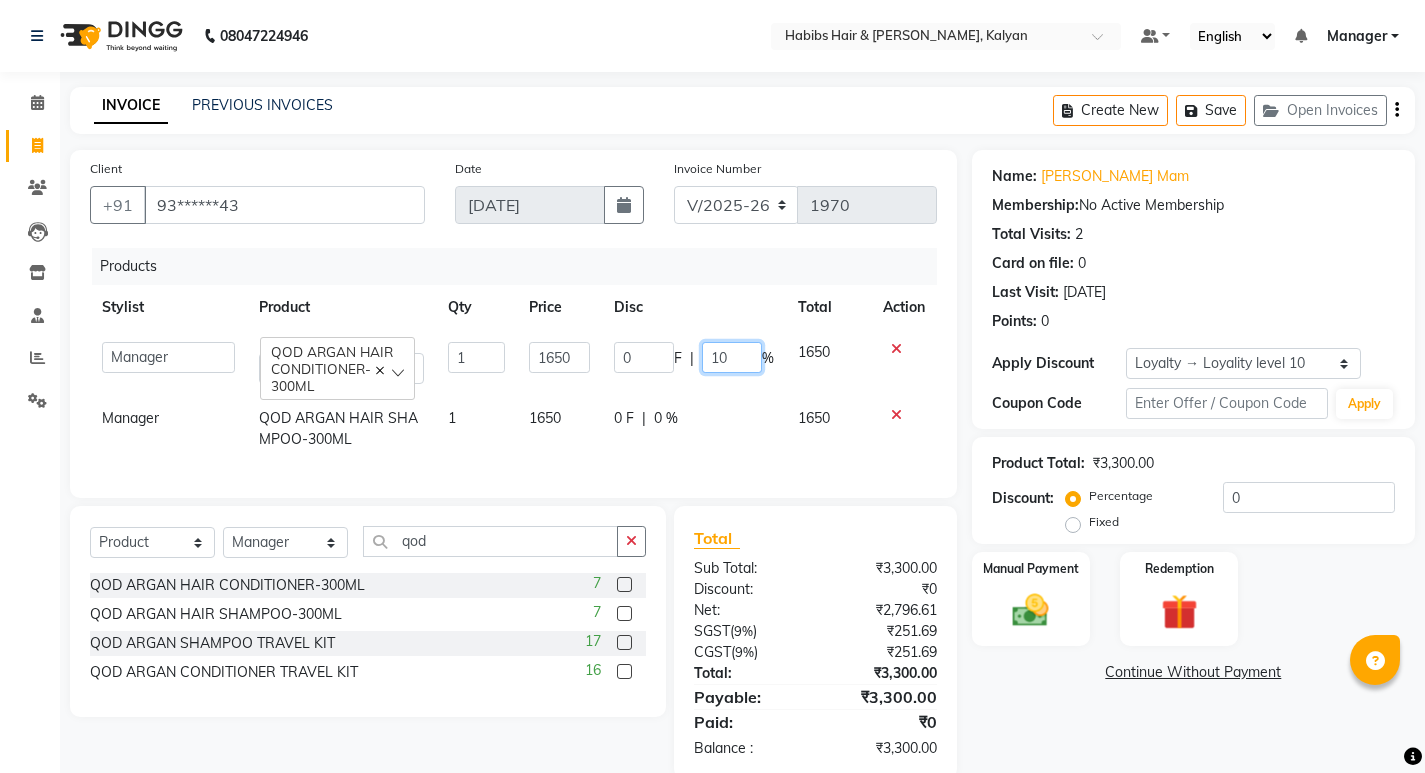 type on "100" 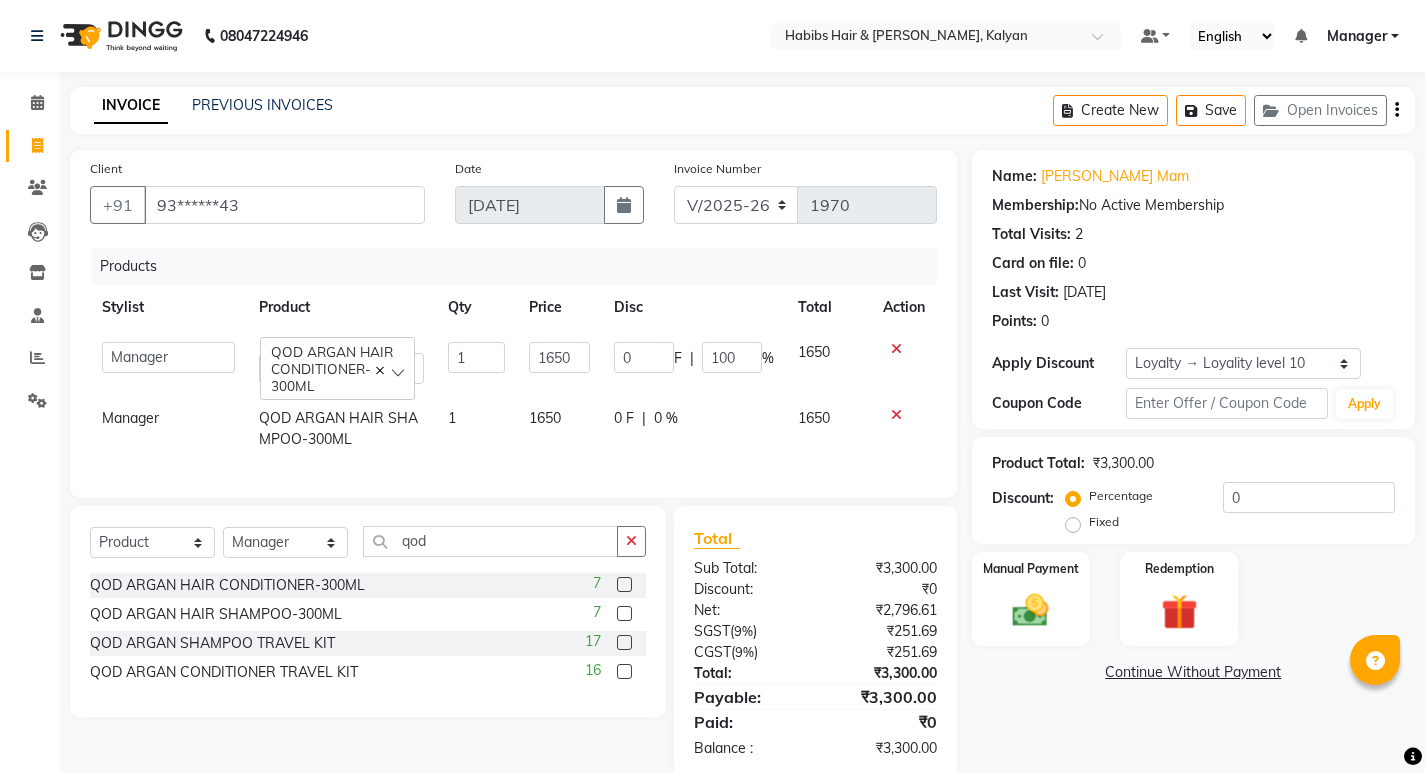 click on "0 F | 0 %" 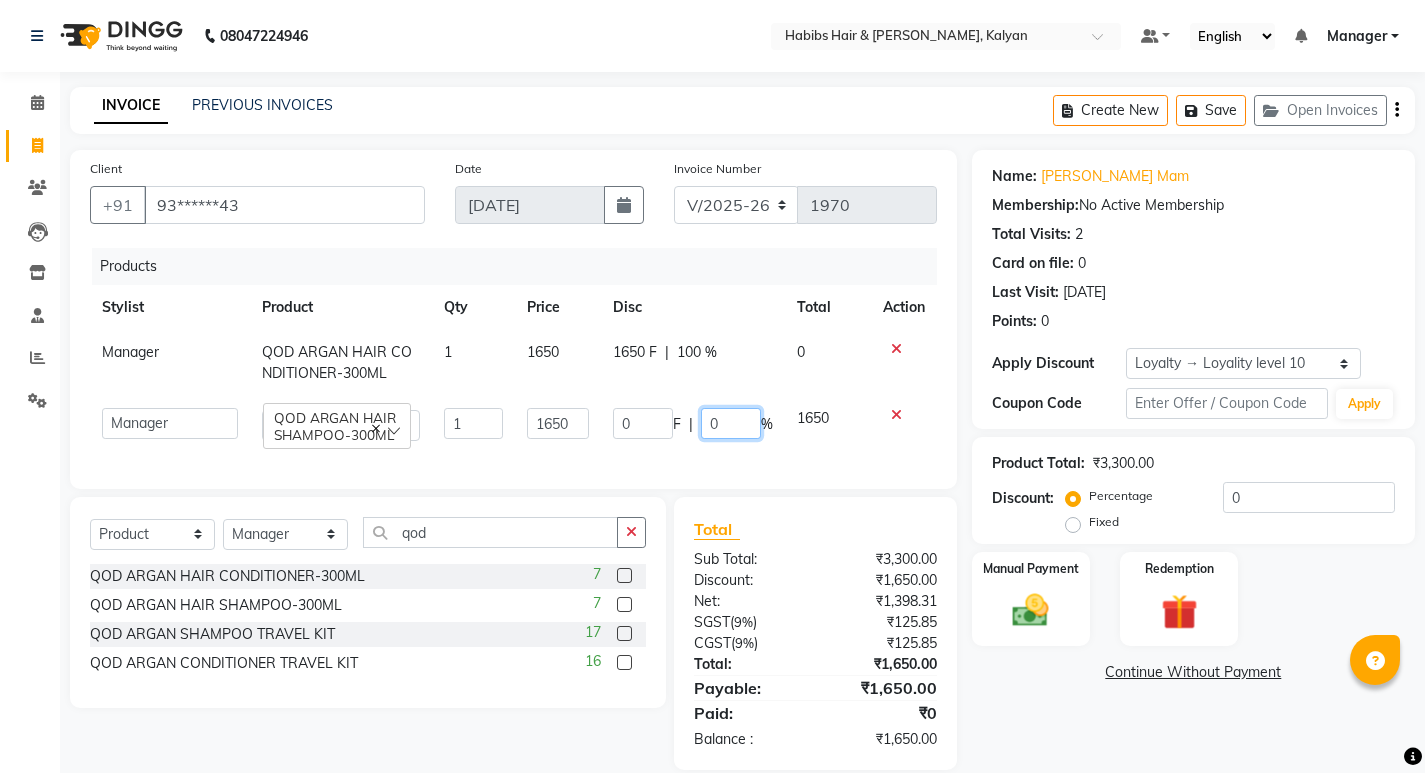 click on "0" 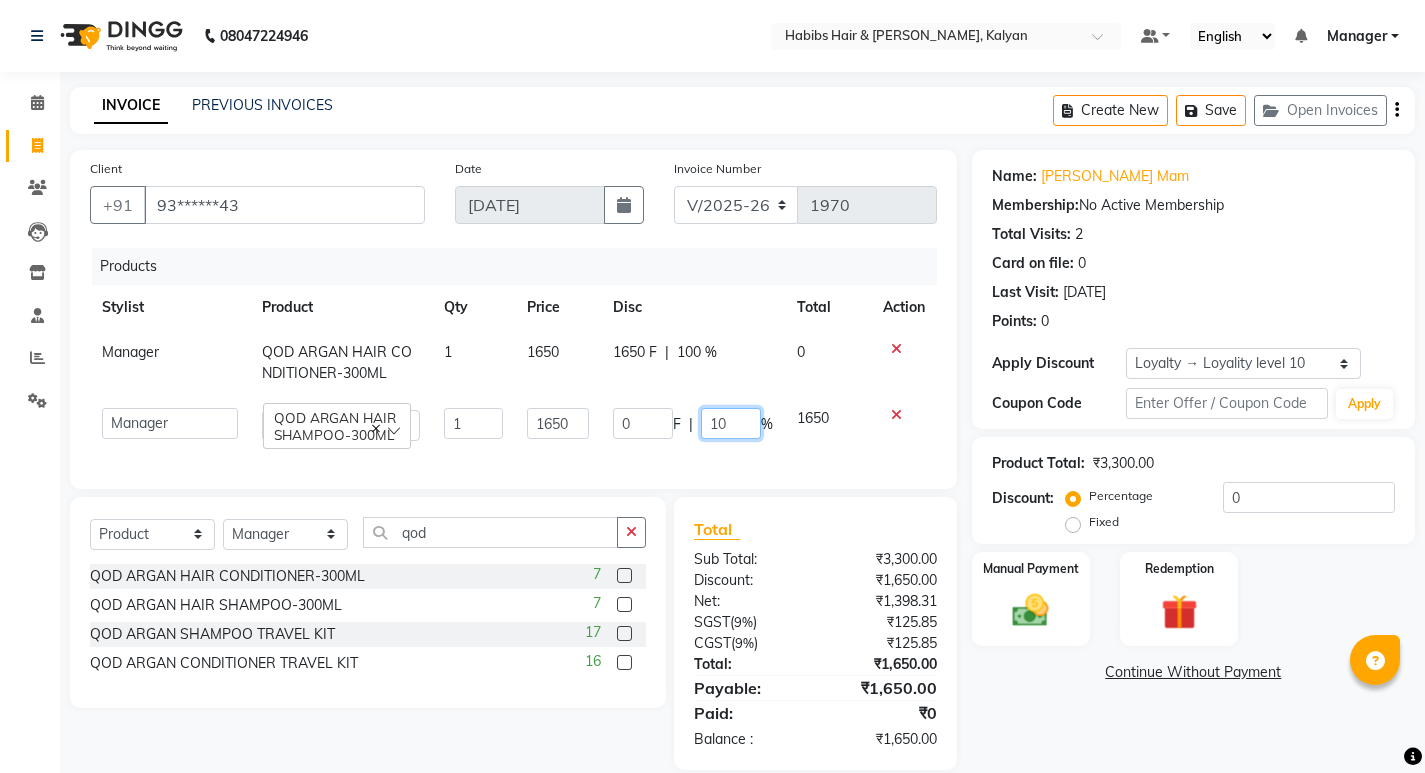 type on "100" 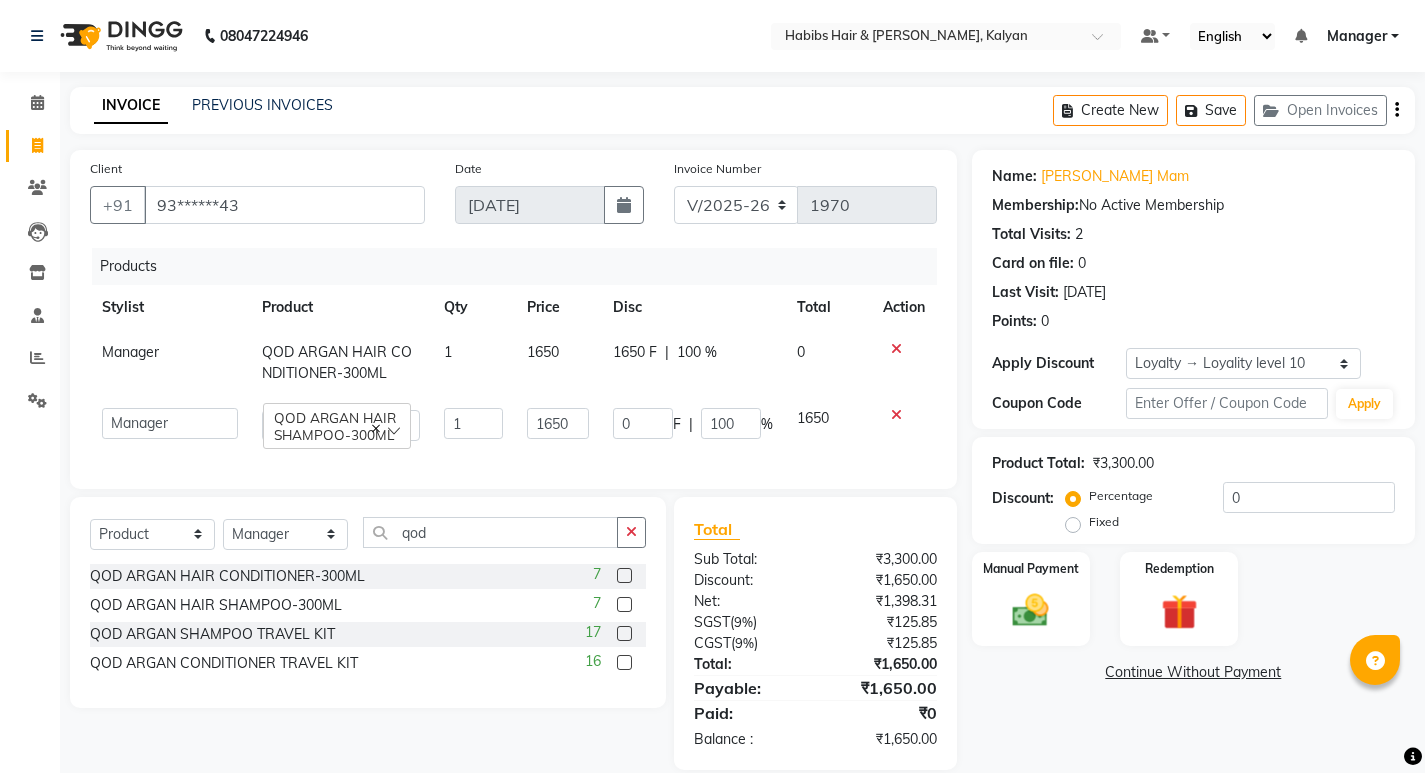 click on "1650" 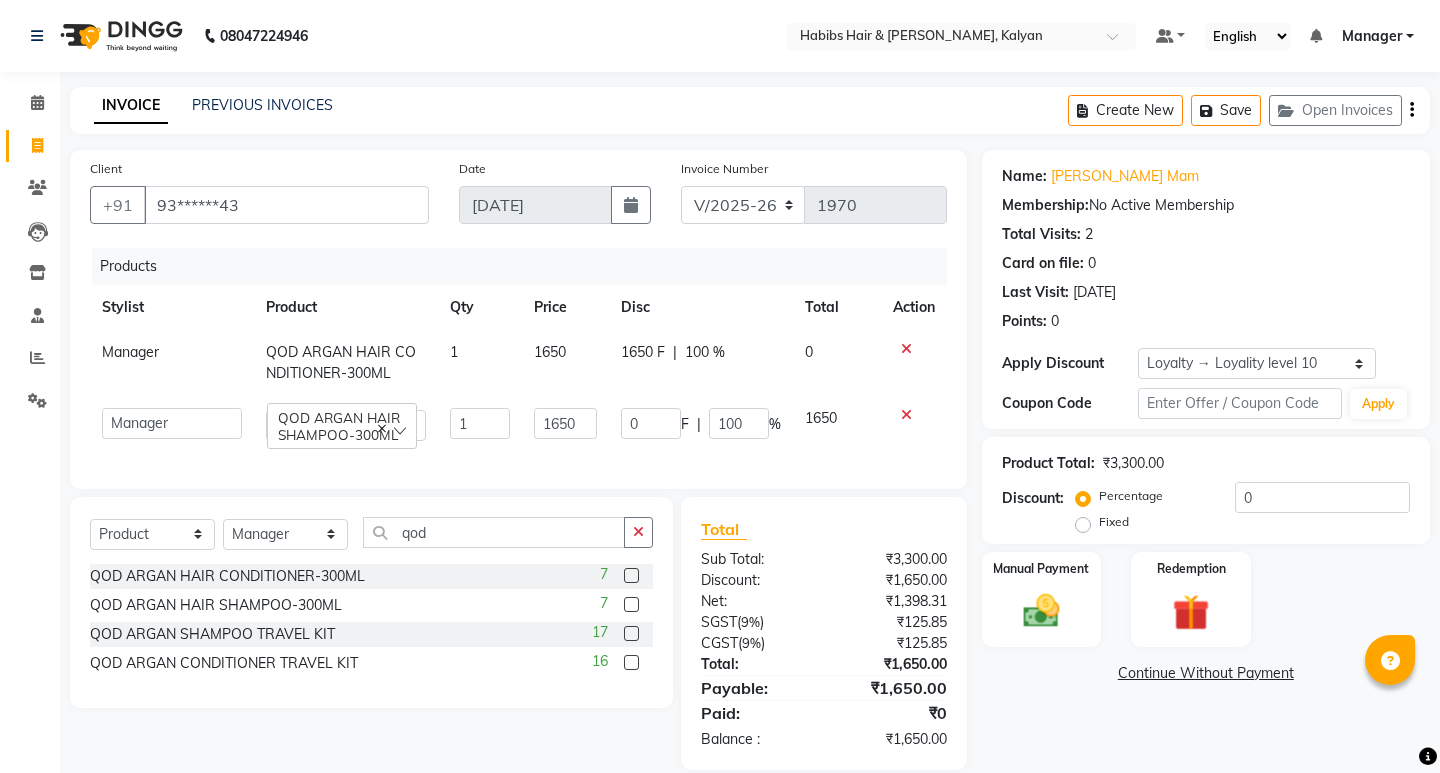 select on "77015" 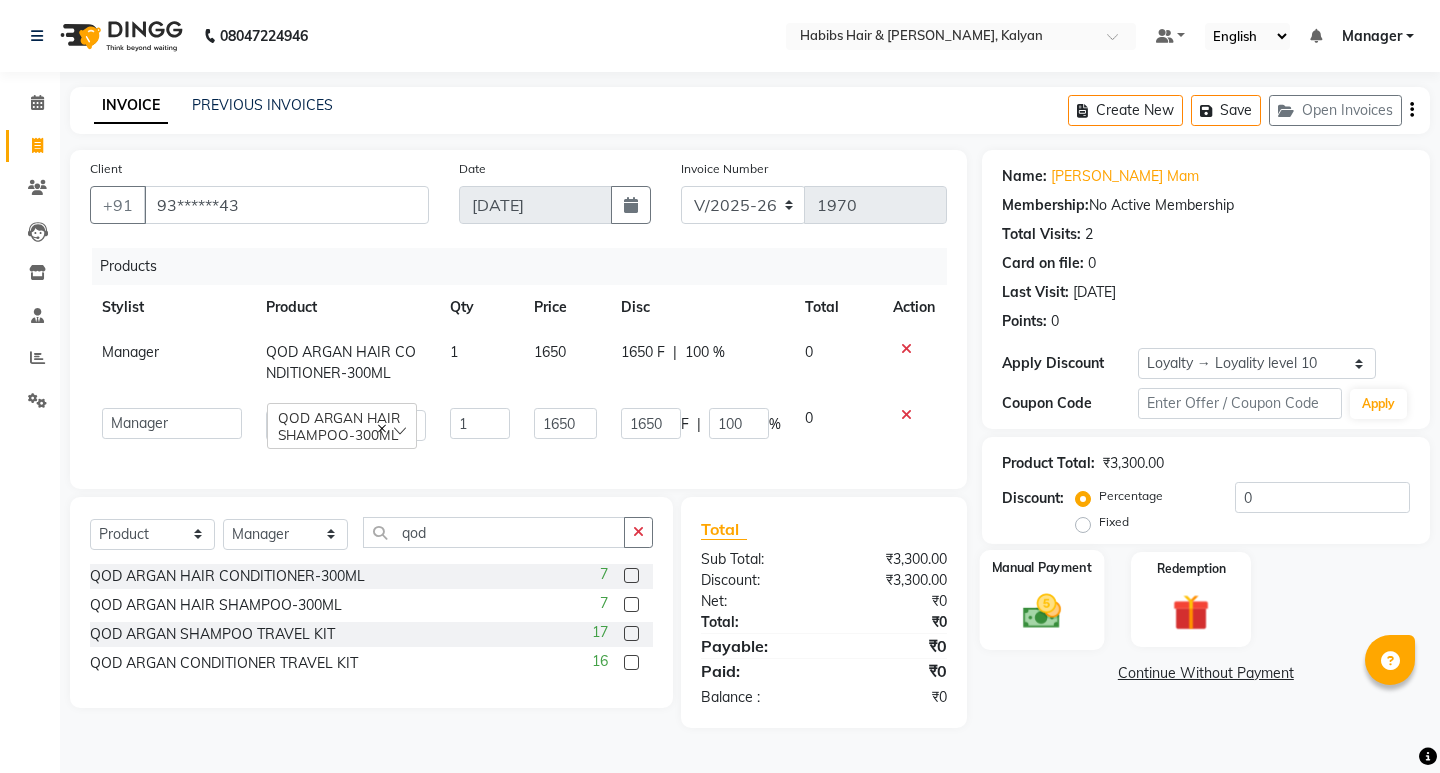 click 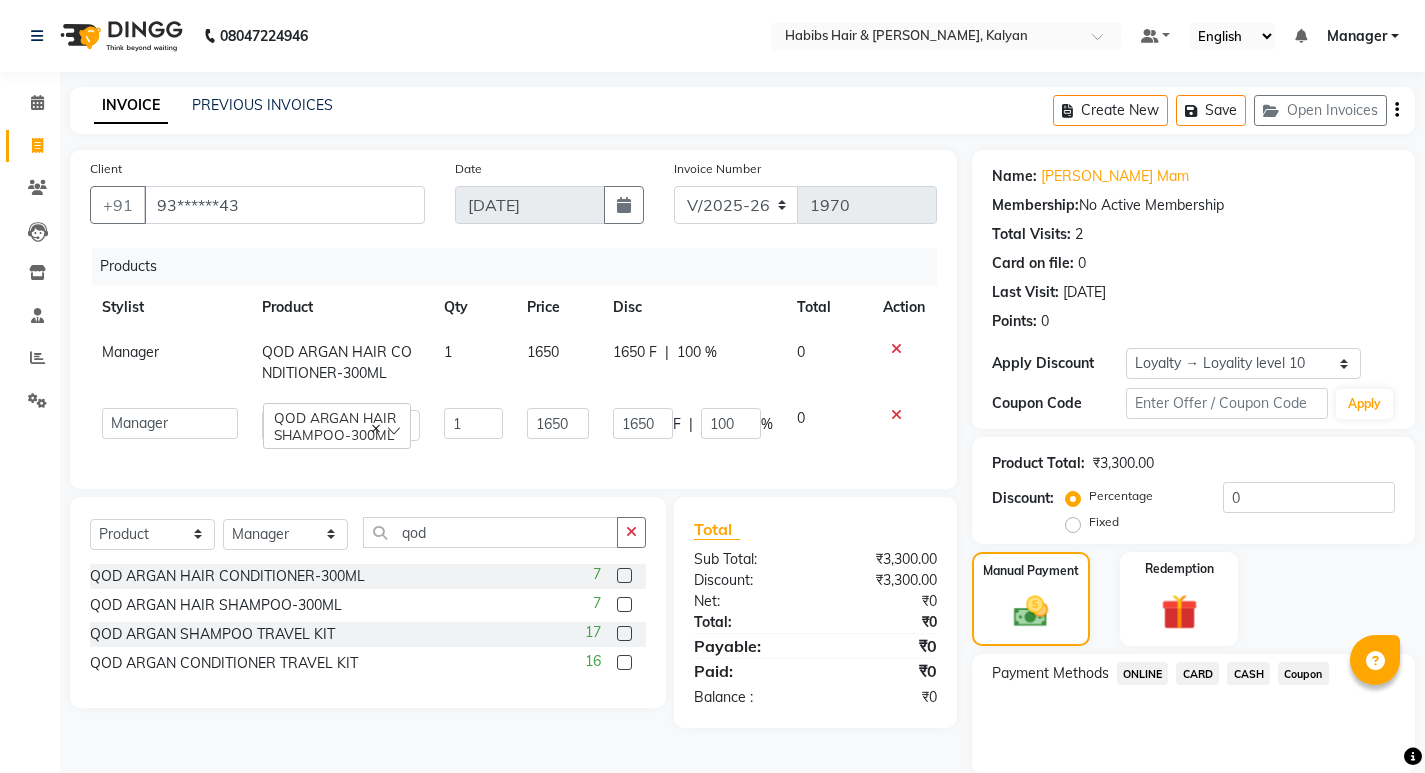 click on "CASH" 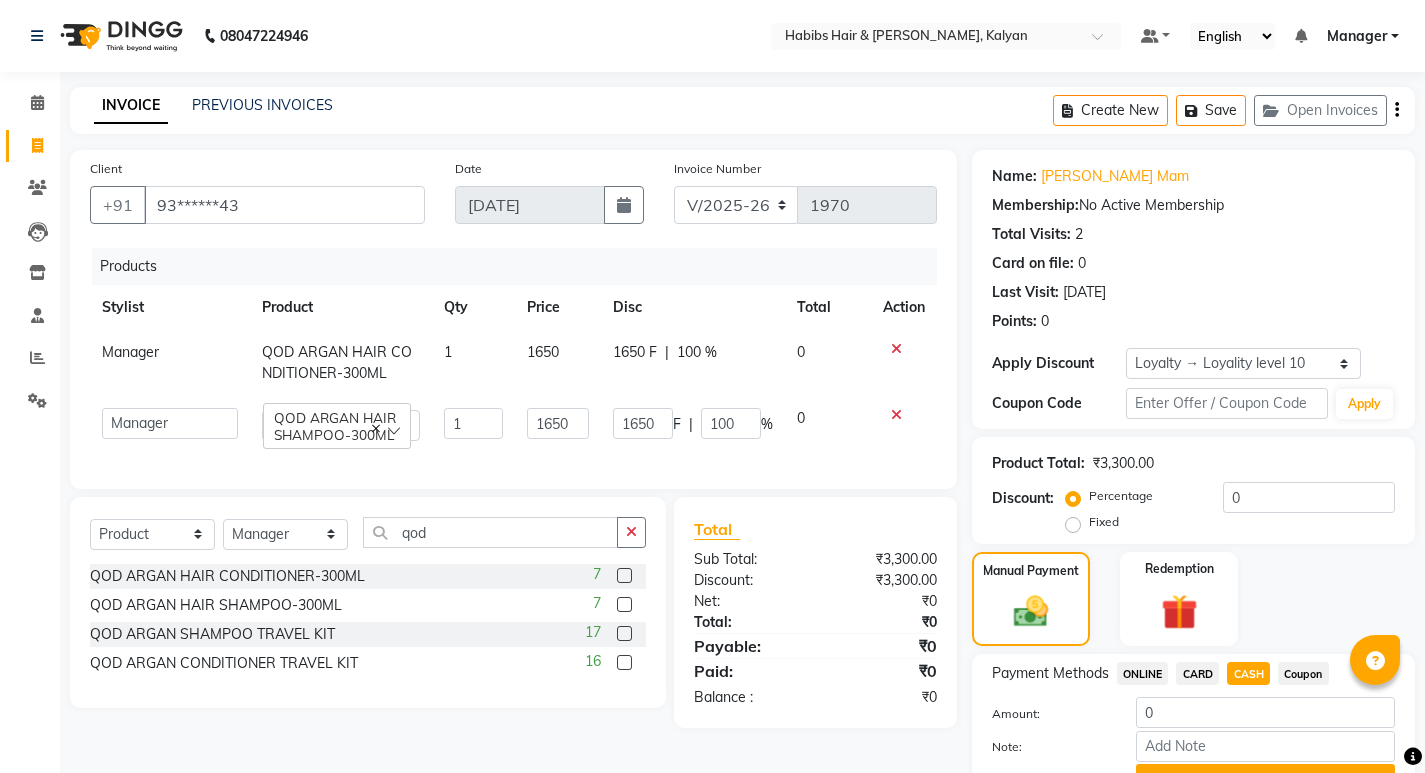 scroll, scrollTop: 101, scrollLeft: 0, axis: vertical 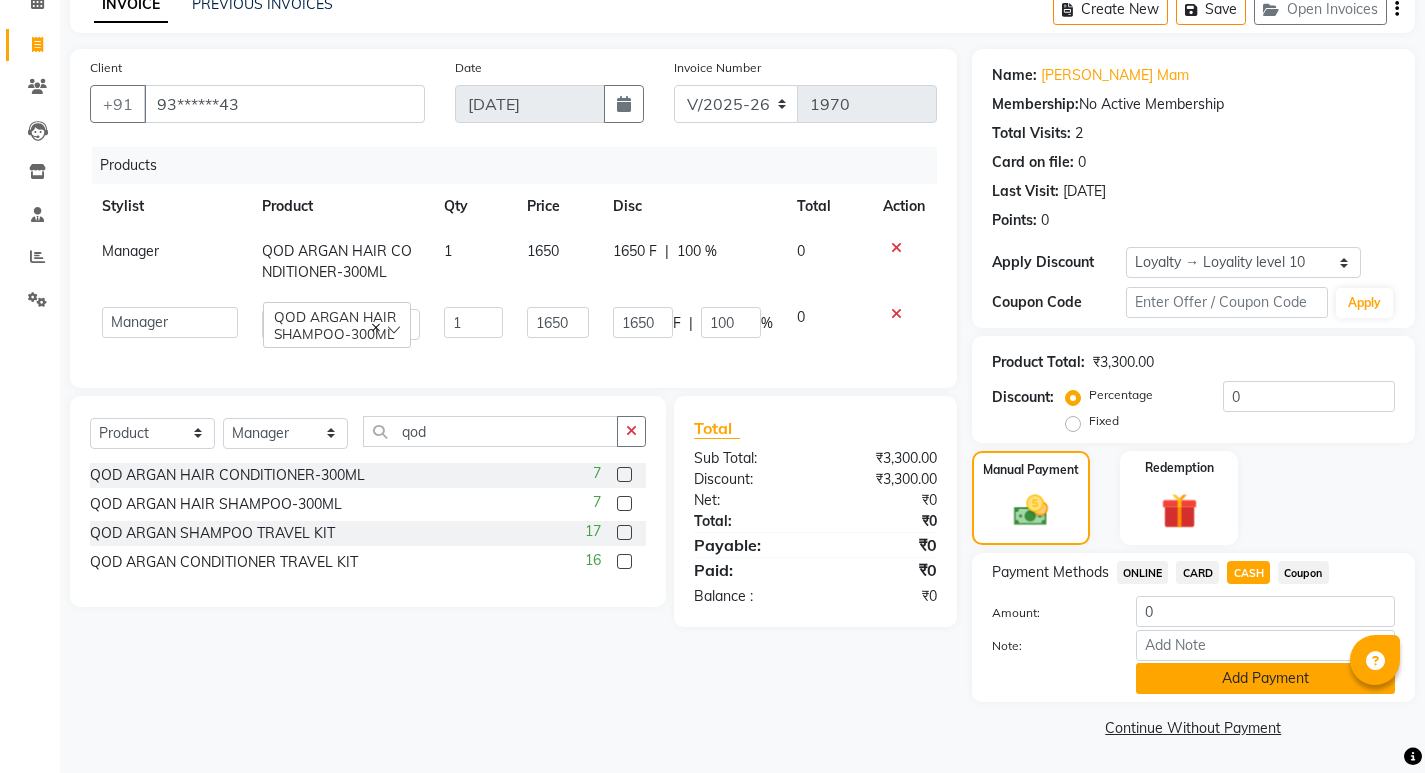 click on "Add Payment" 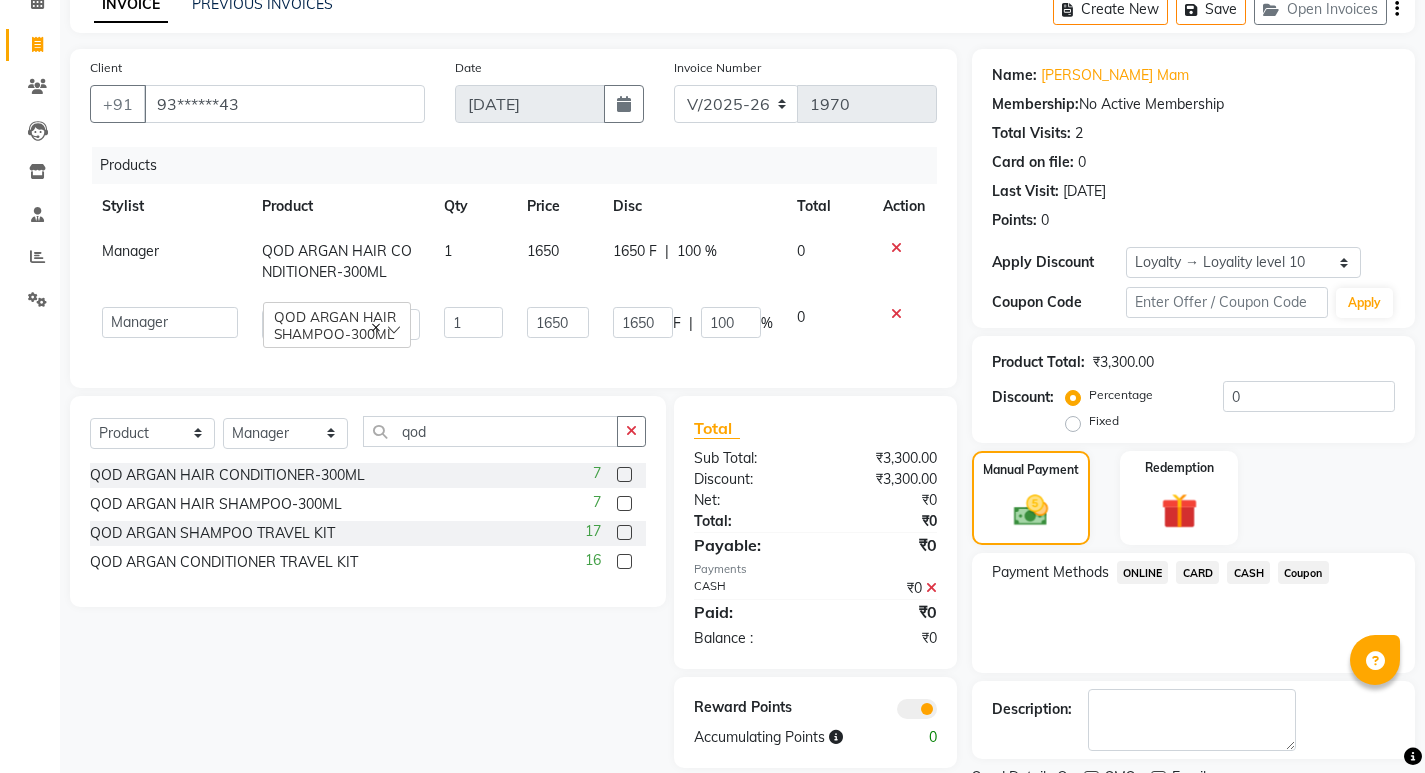 scroll, scrollTop: 185, scrollLeft: 0, axis: vertical 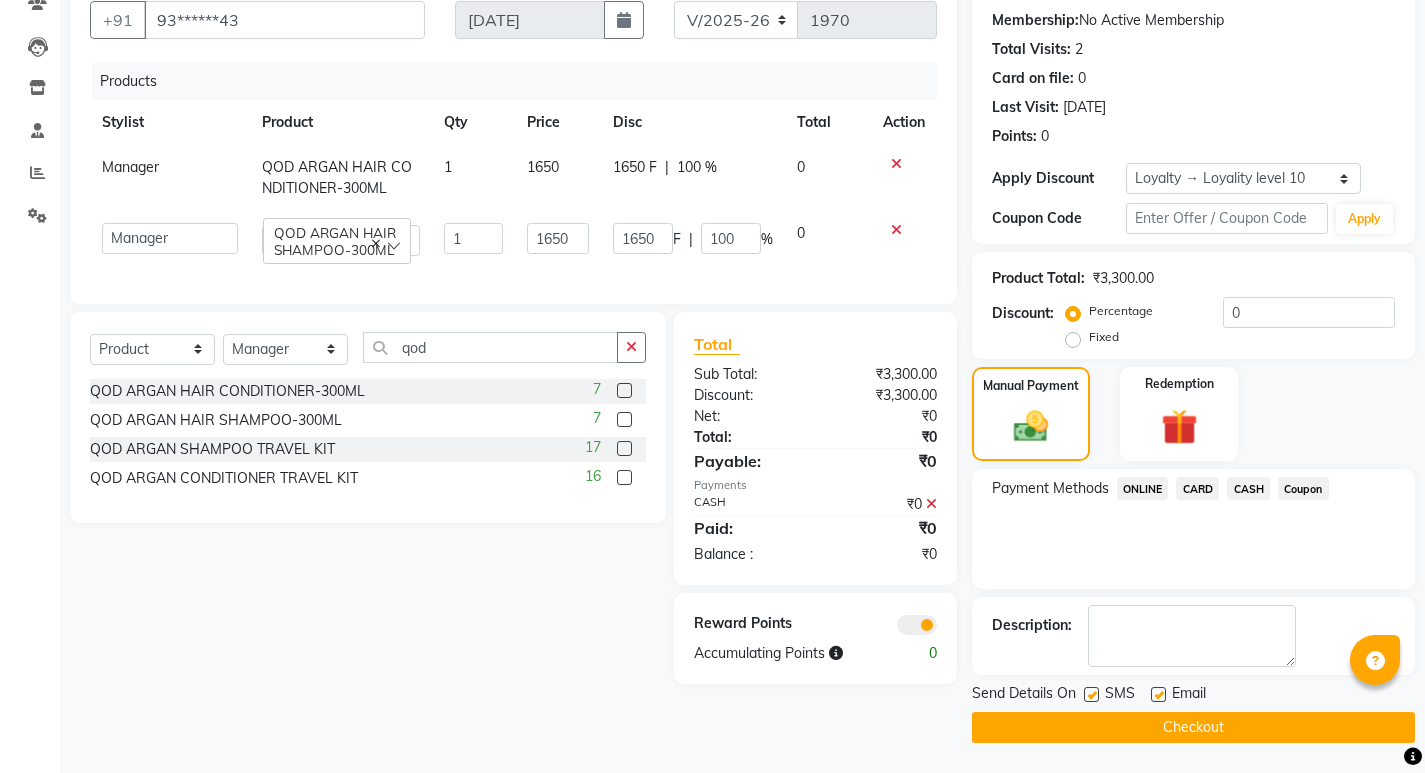 click on "Checkout" 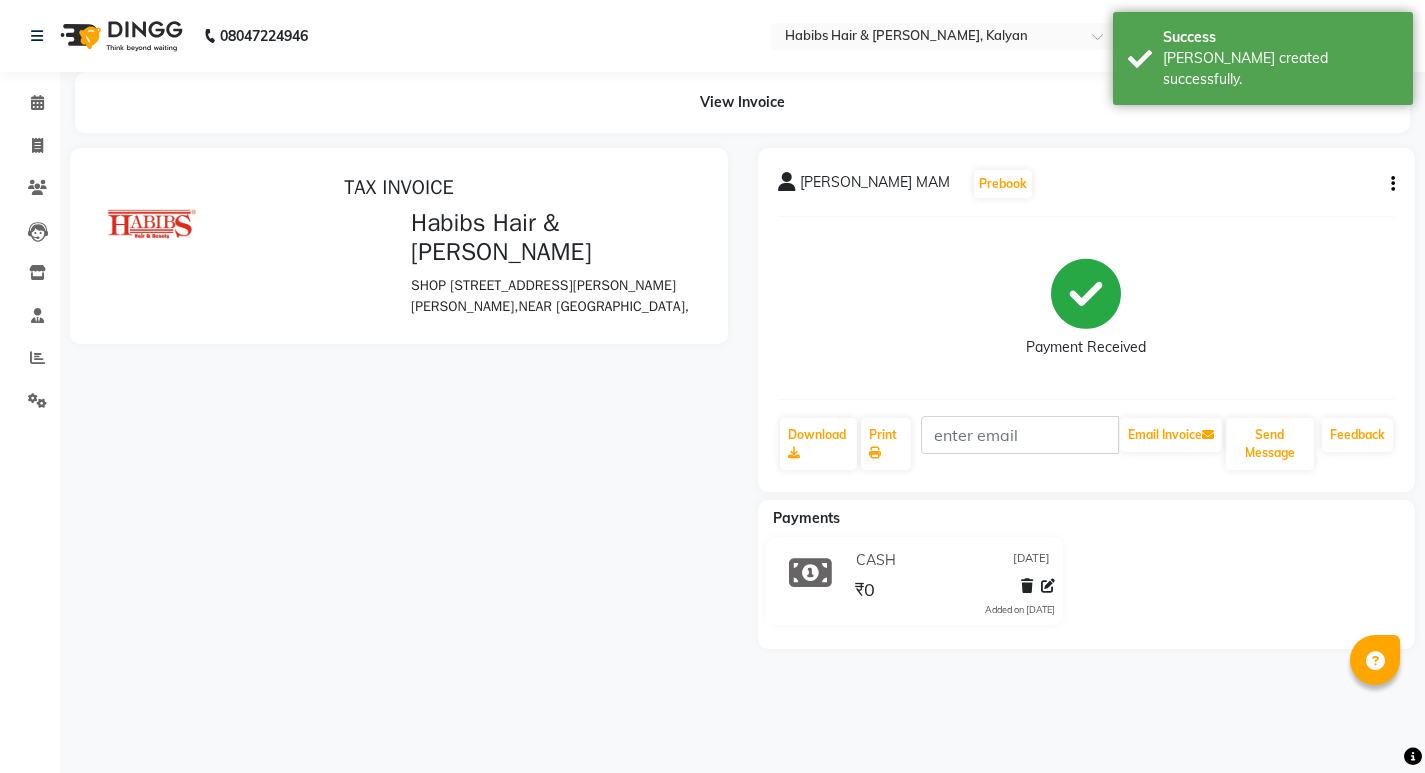 scroll, scrollTop: 0, scrollLeft: 0, axis: both 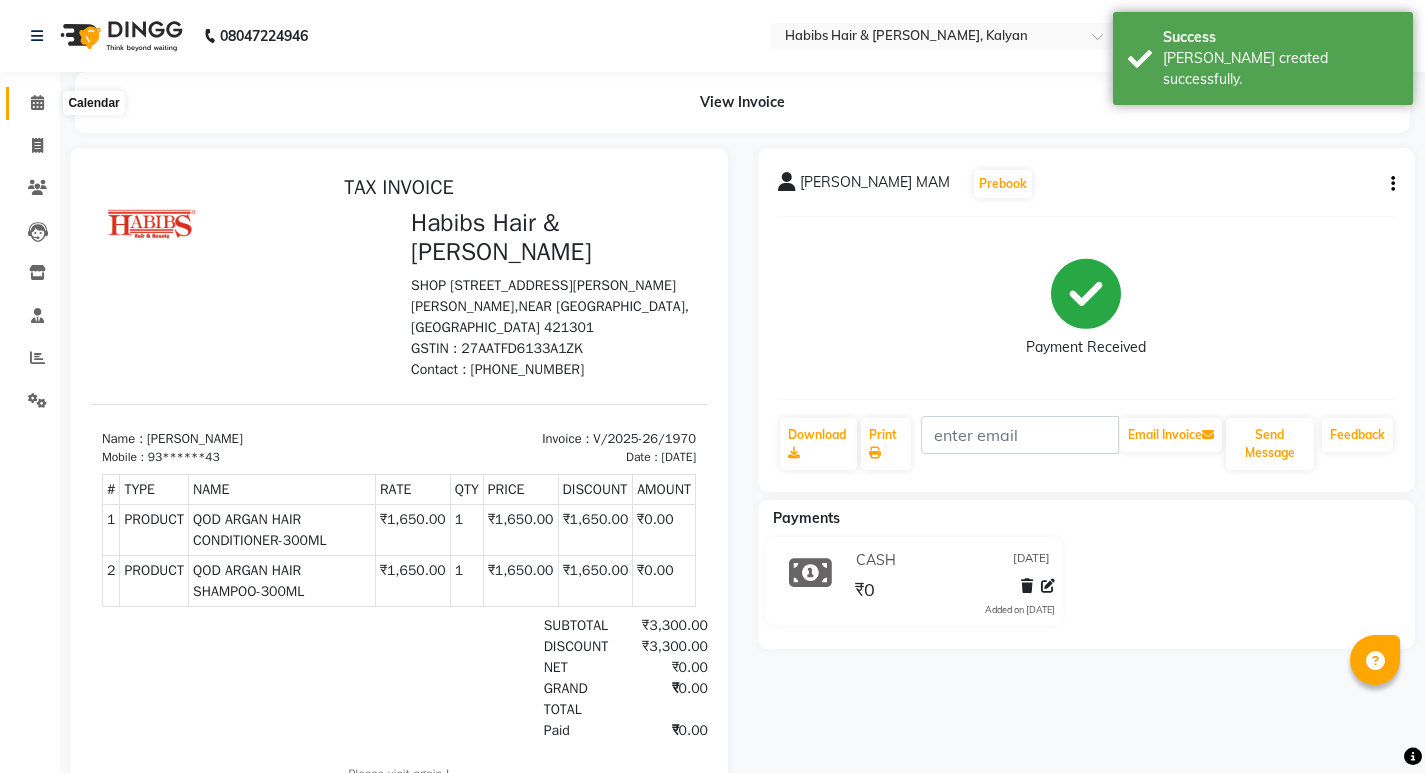 click 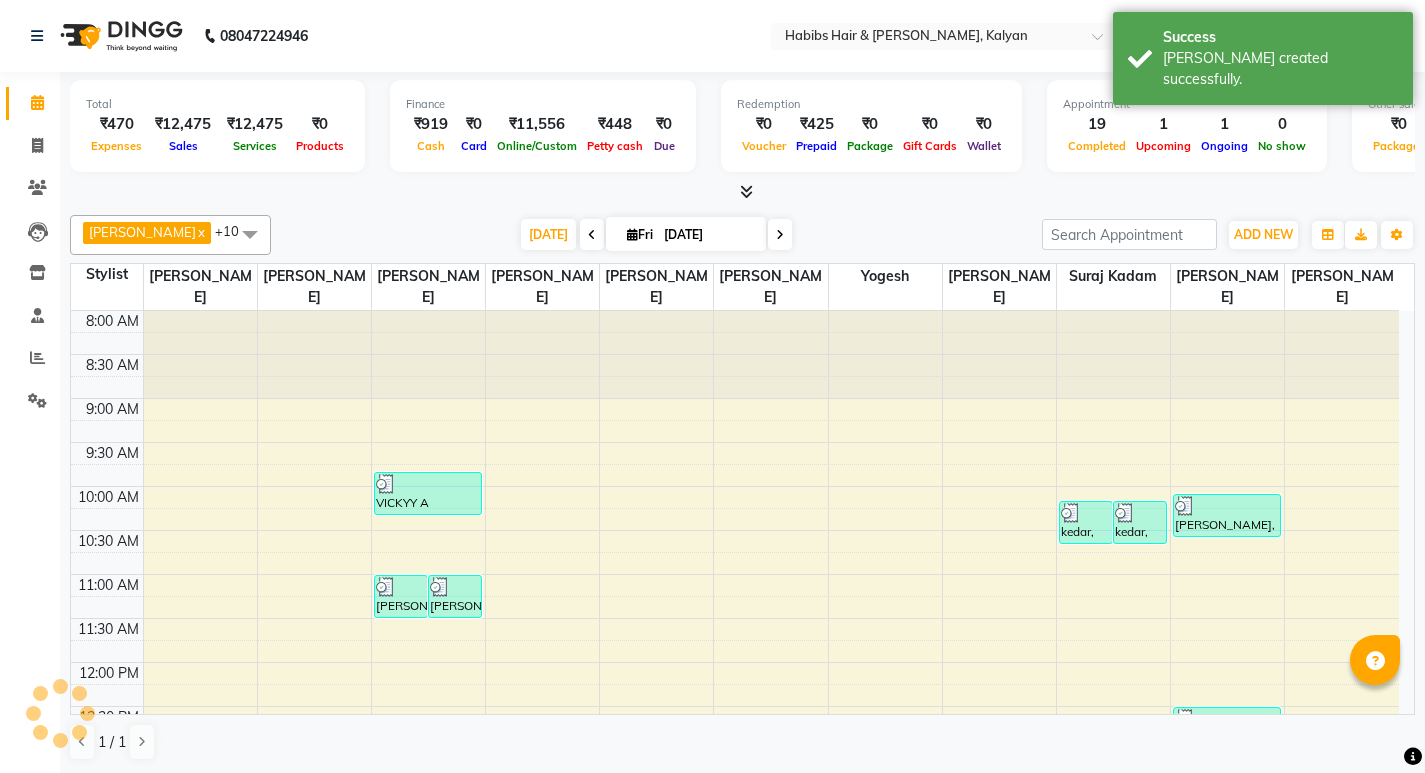 scroll, scrollTop: 0, scrollLeft: 0, axis: both 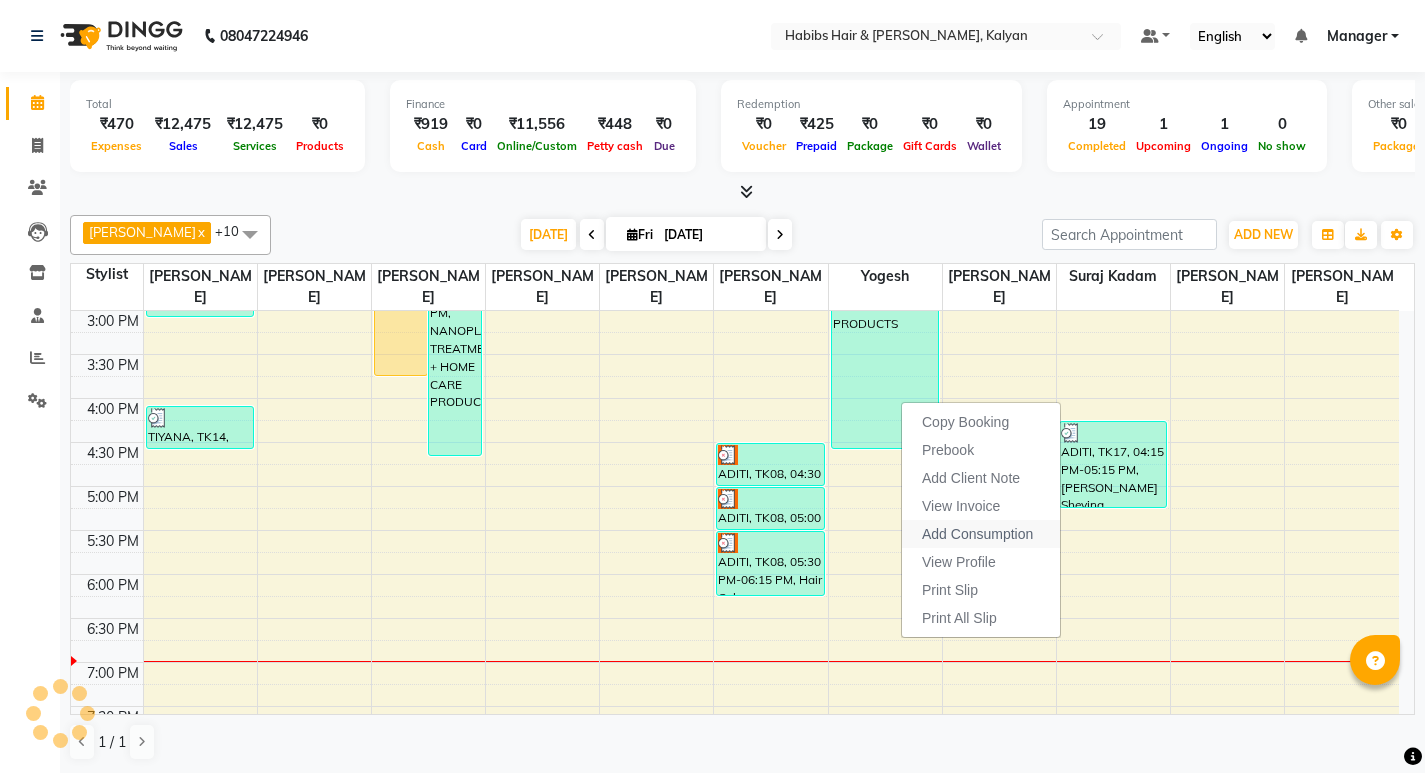 click on "Add Consumption" at bounding box center [977, 534] 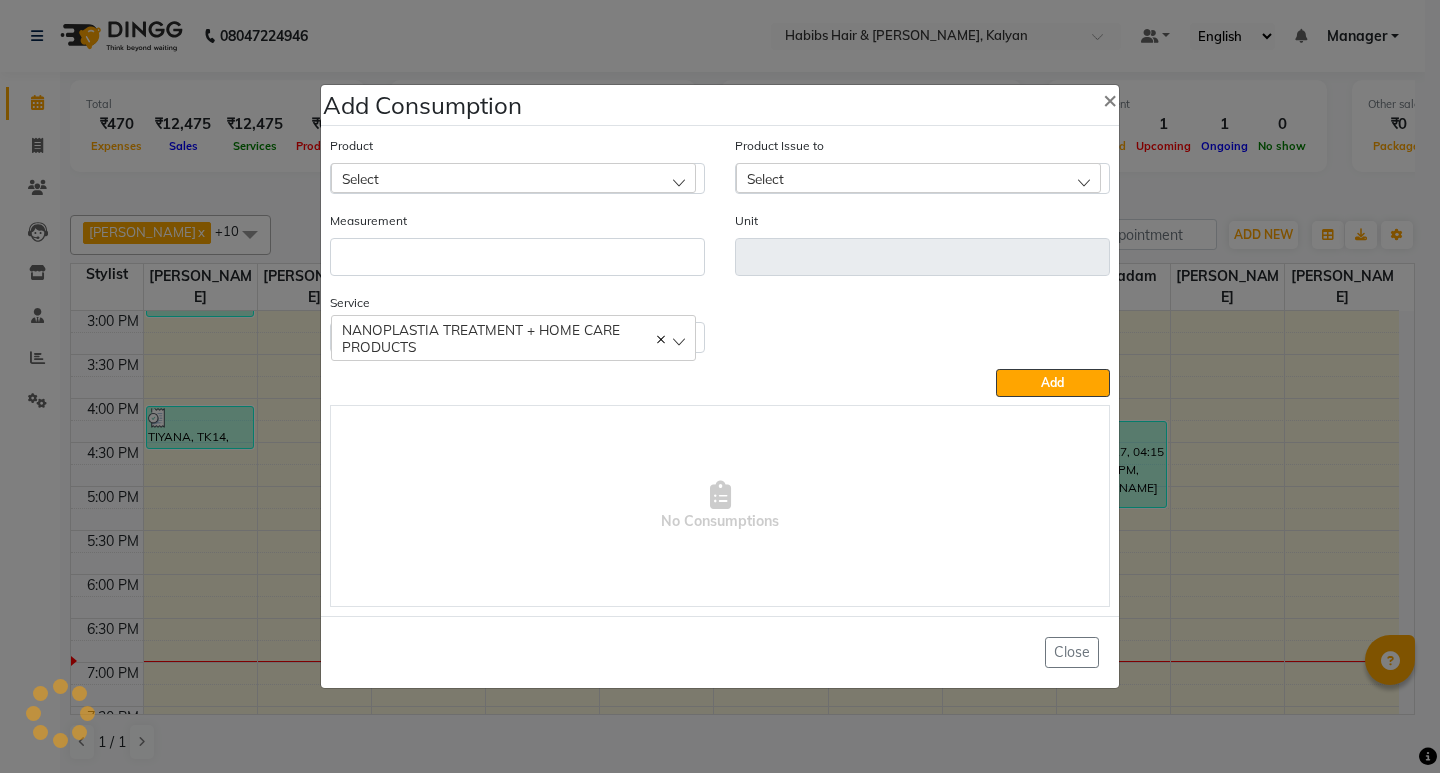 click on "Select" 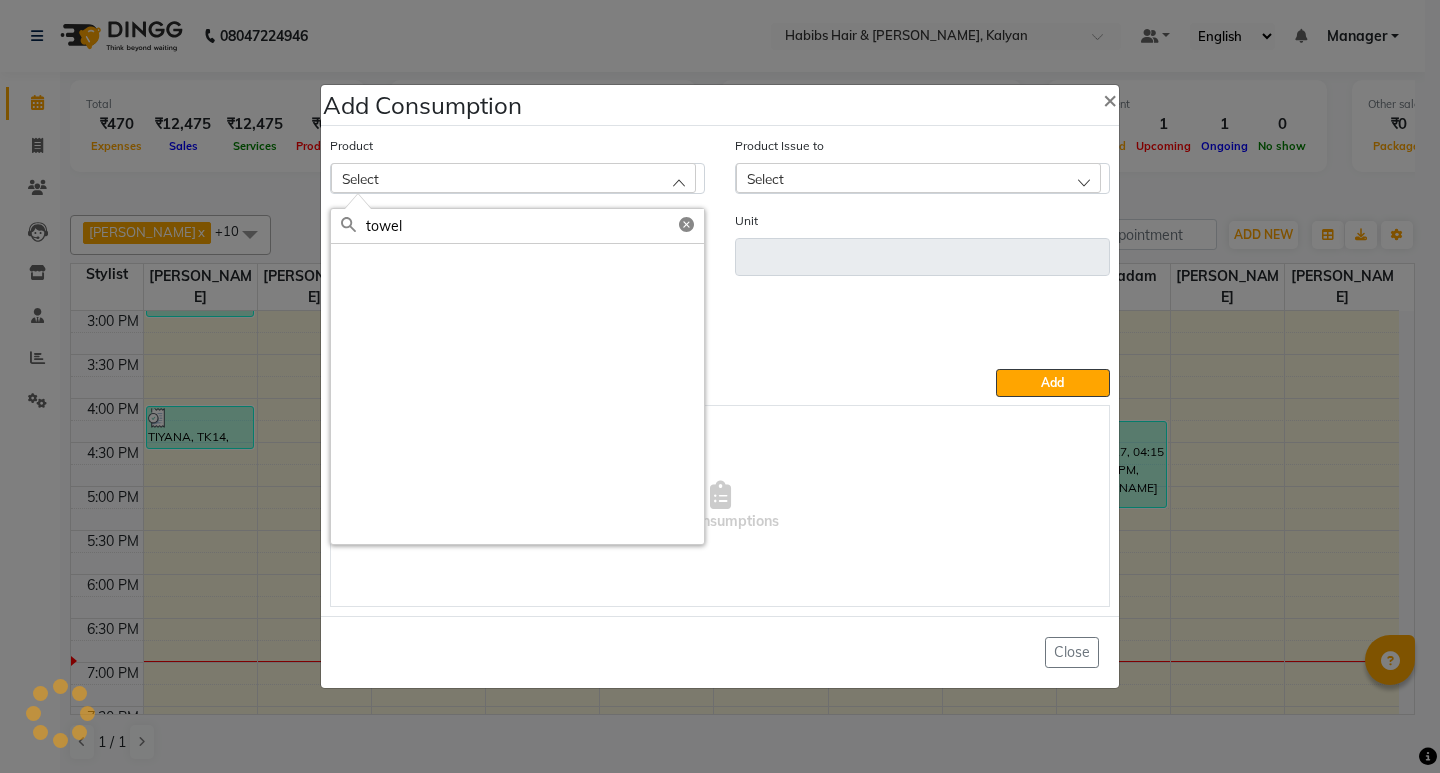 type on "towel" 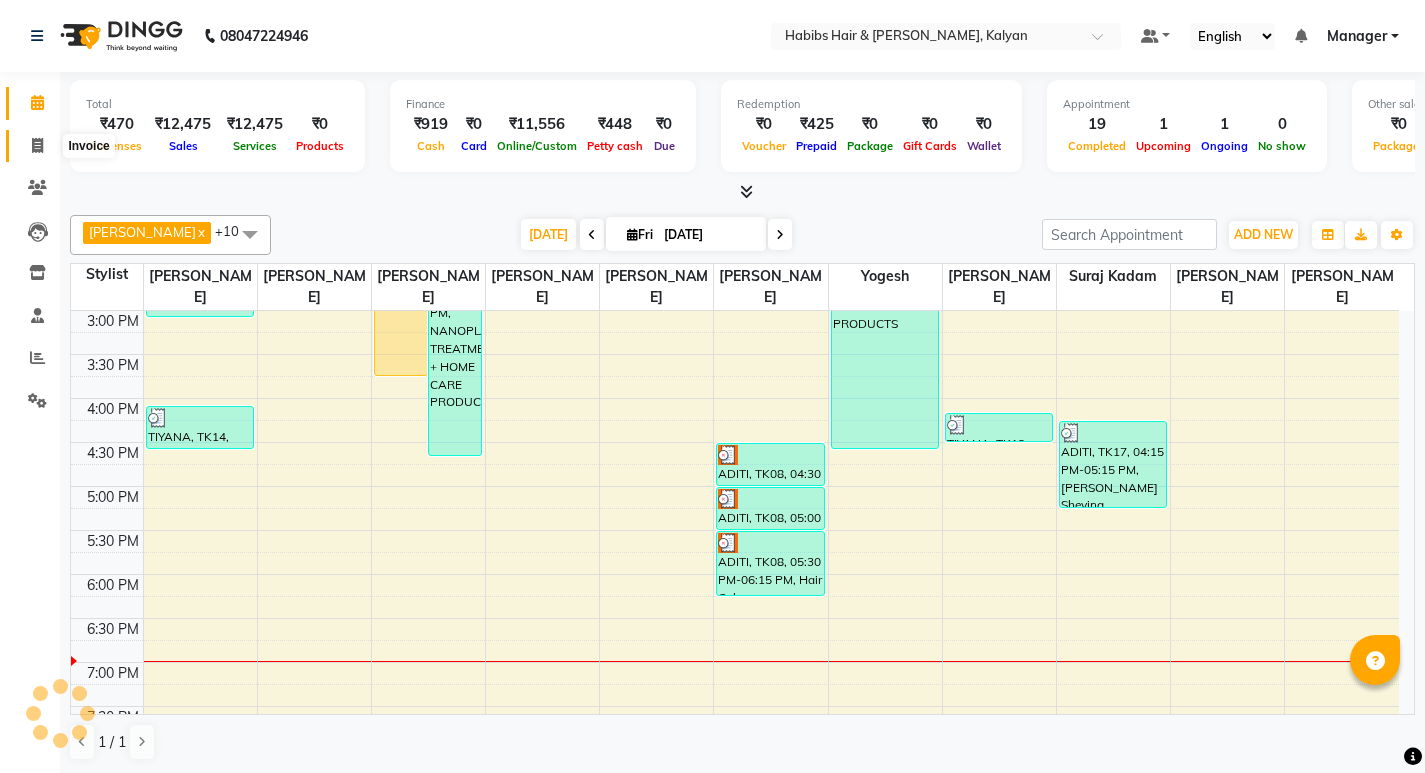 click 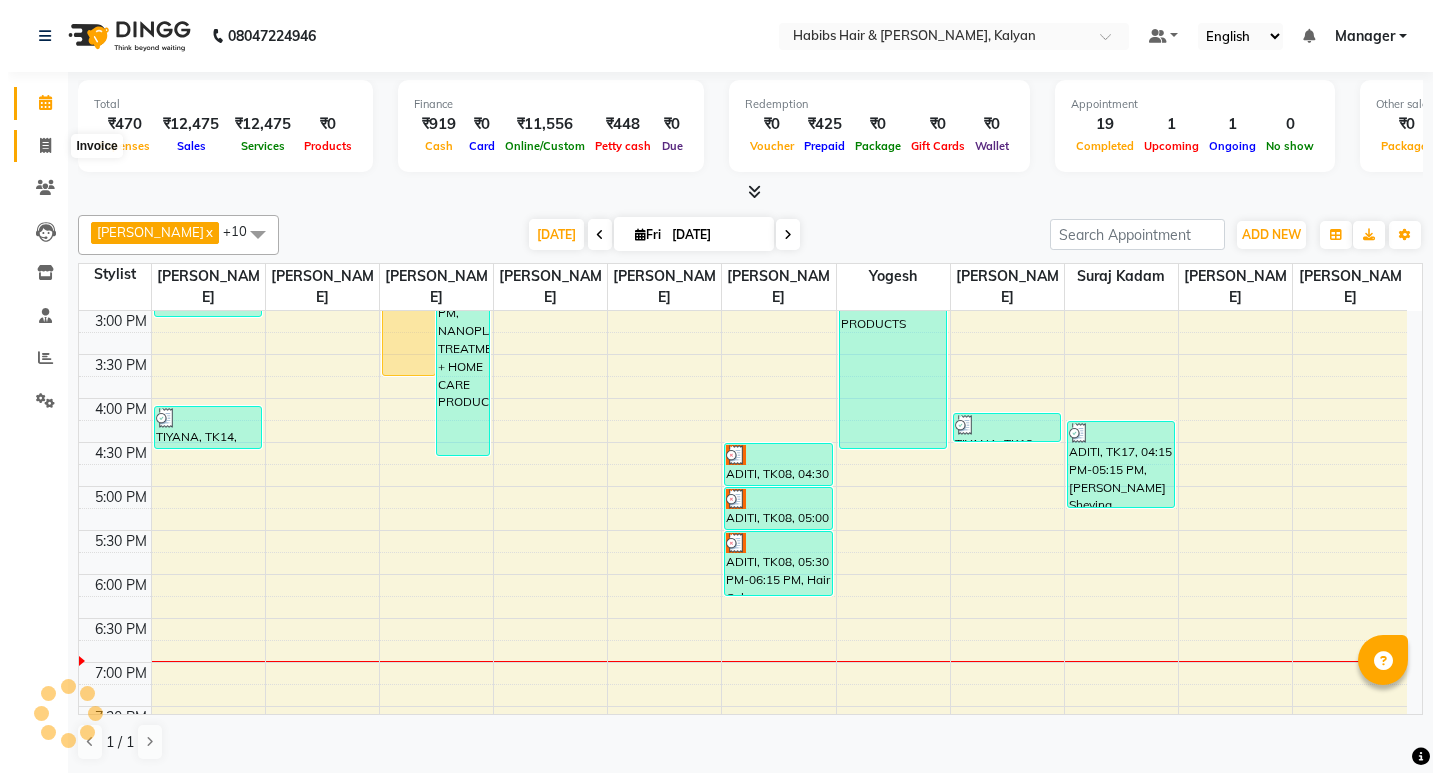 select on "service" 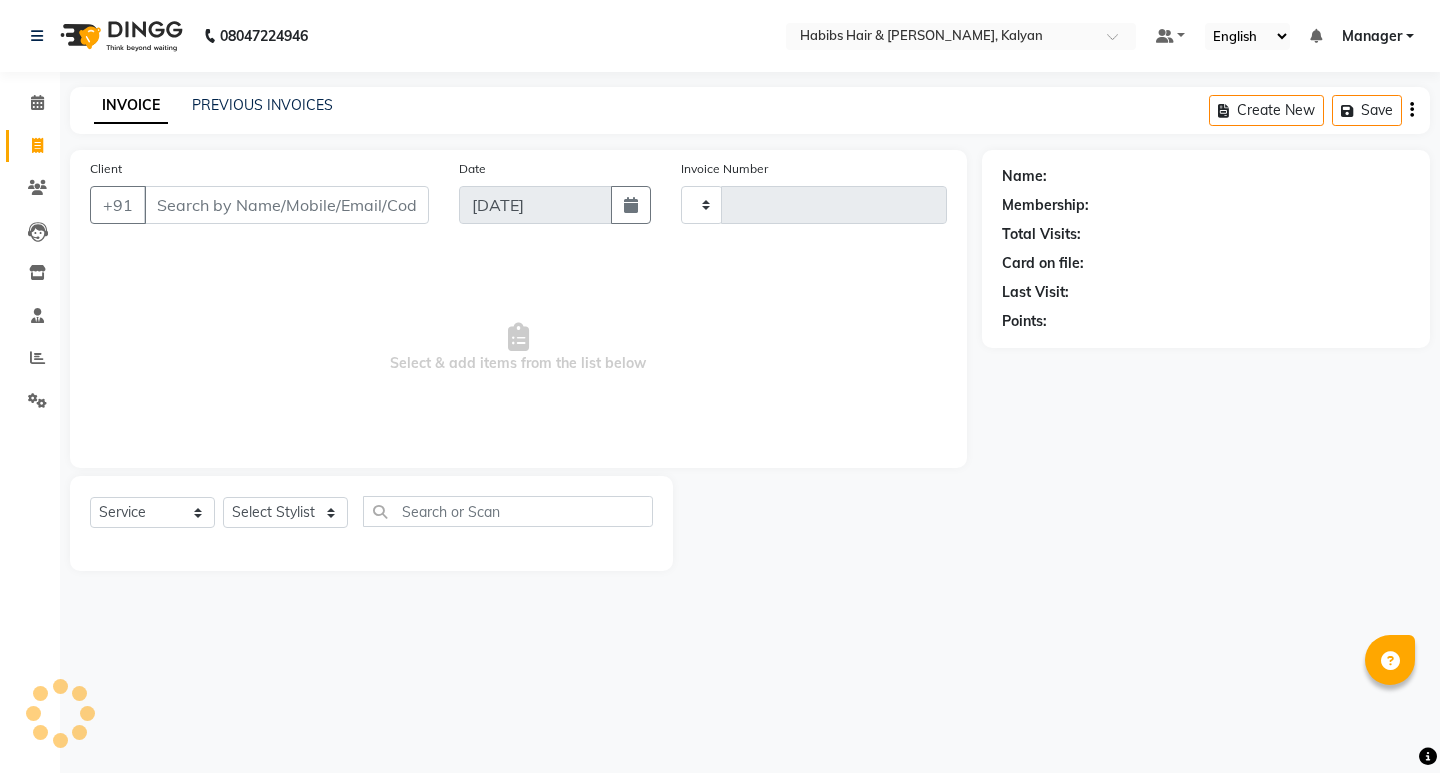 drag, startPoint x: 0, startPoint y: 664, endPoint x: 827, endPoint y: 342, distance: 887.47565 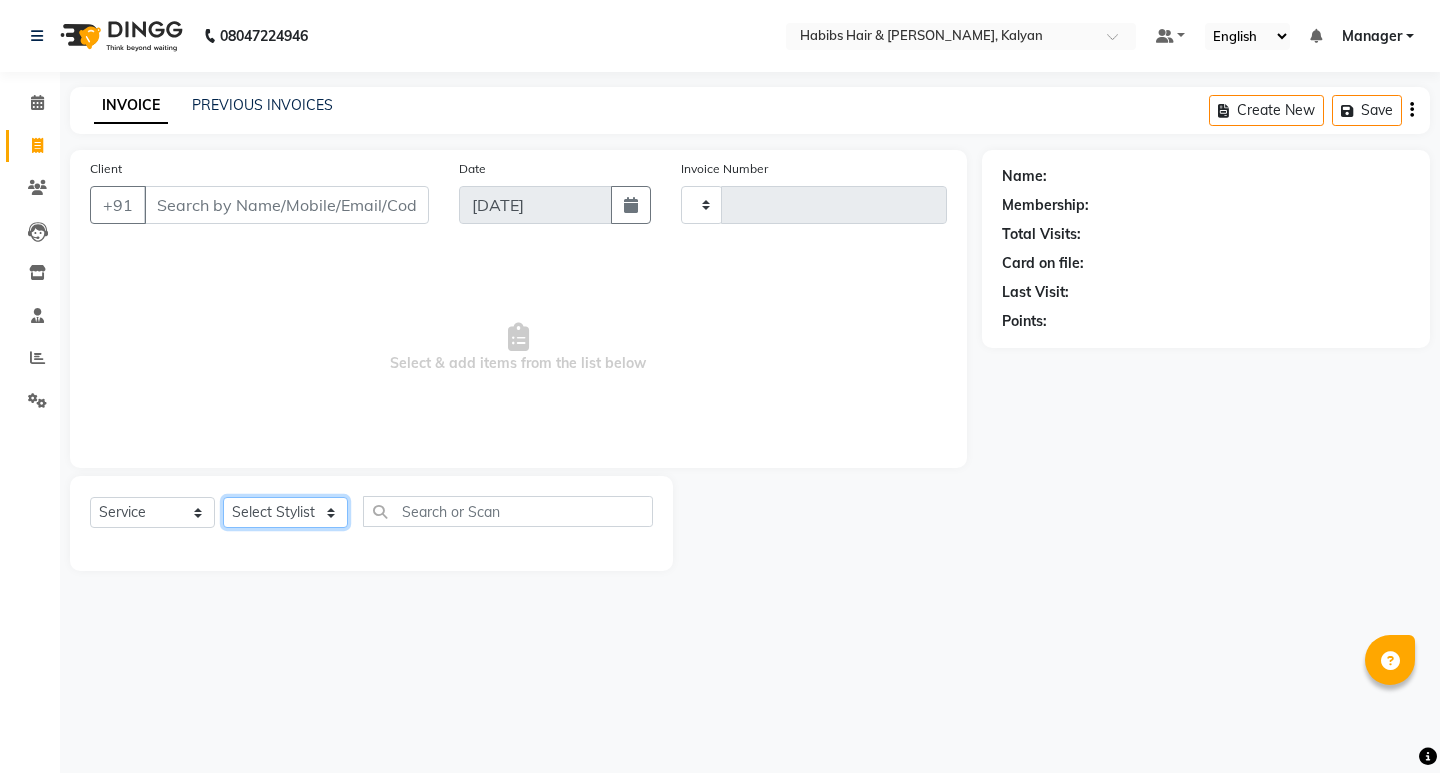 click on "Select Stylist" 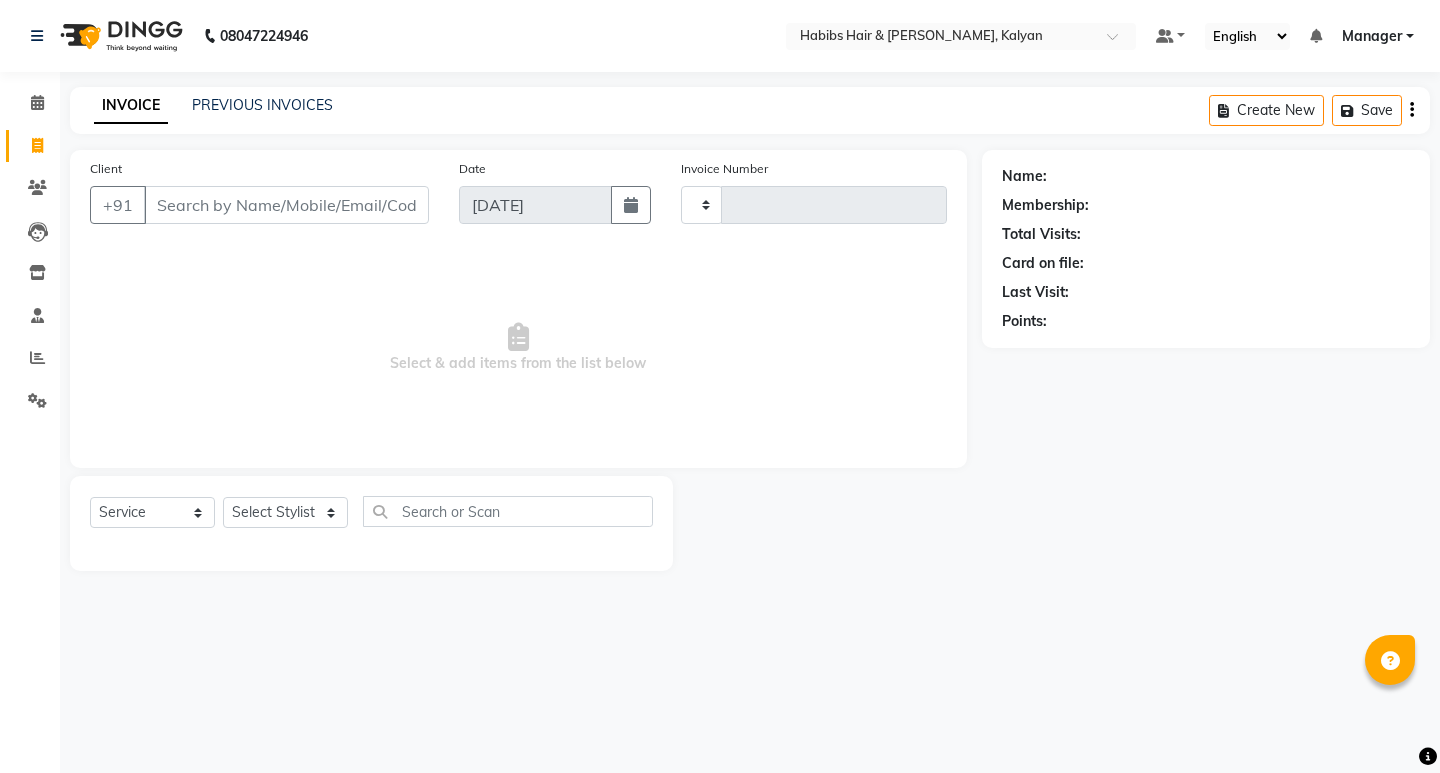 click on "Select  Service  Product  Membership  Package Voucher Prepaid Gift Card  Select Stylist" 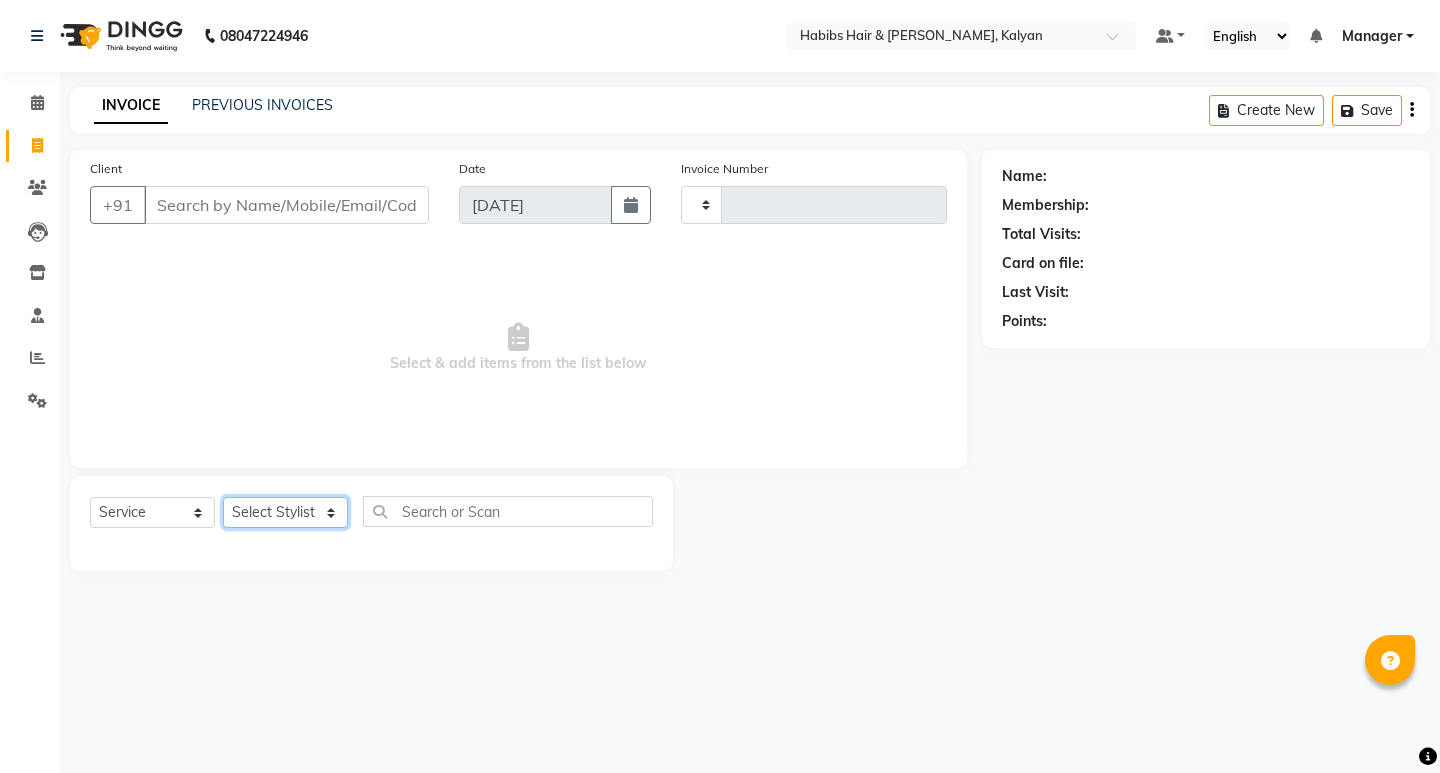 click on "Select Stylist" 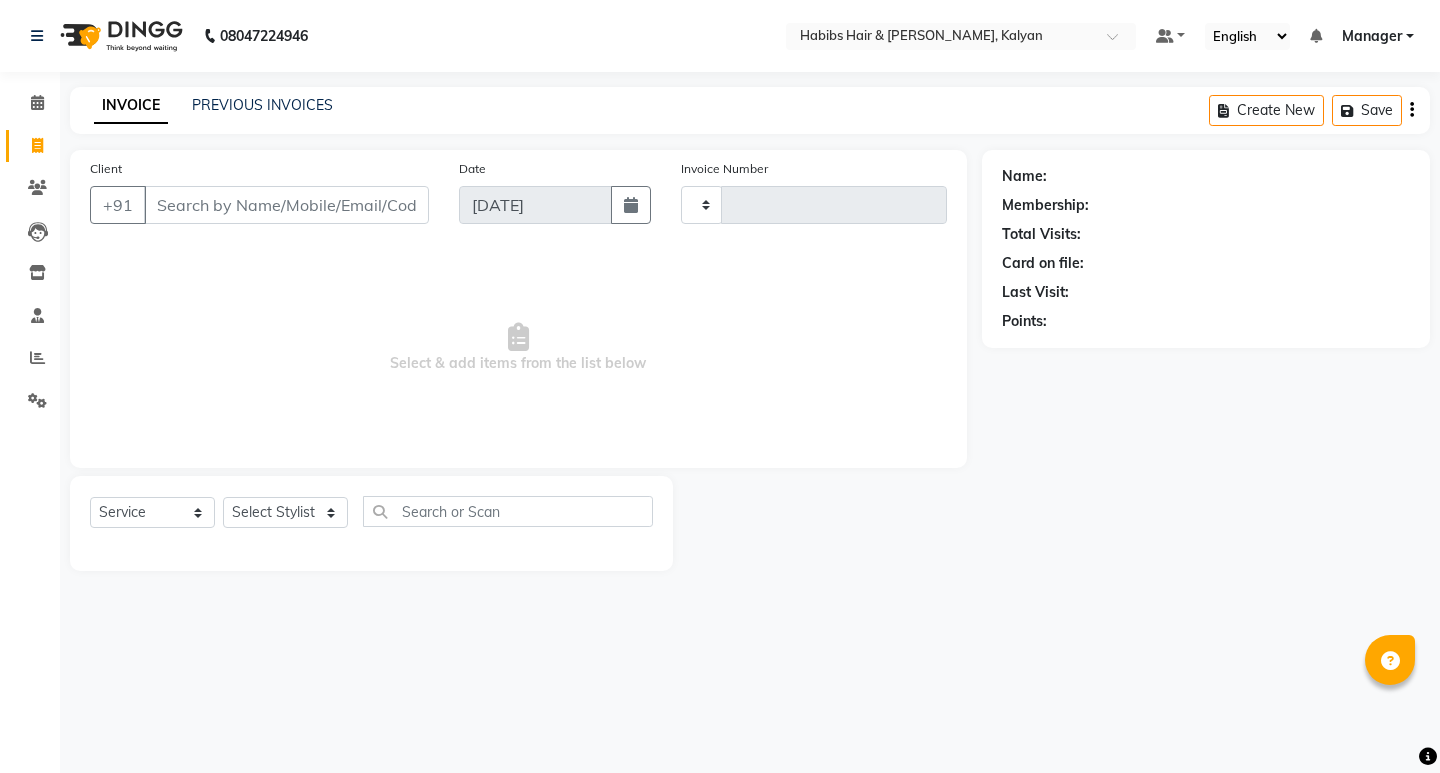 click on "Select  Service  Product  Membership  Package Voucher Prepaid Gift Card  Select Stylist" 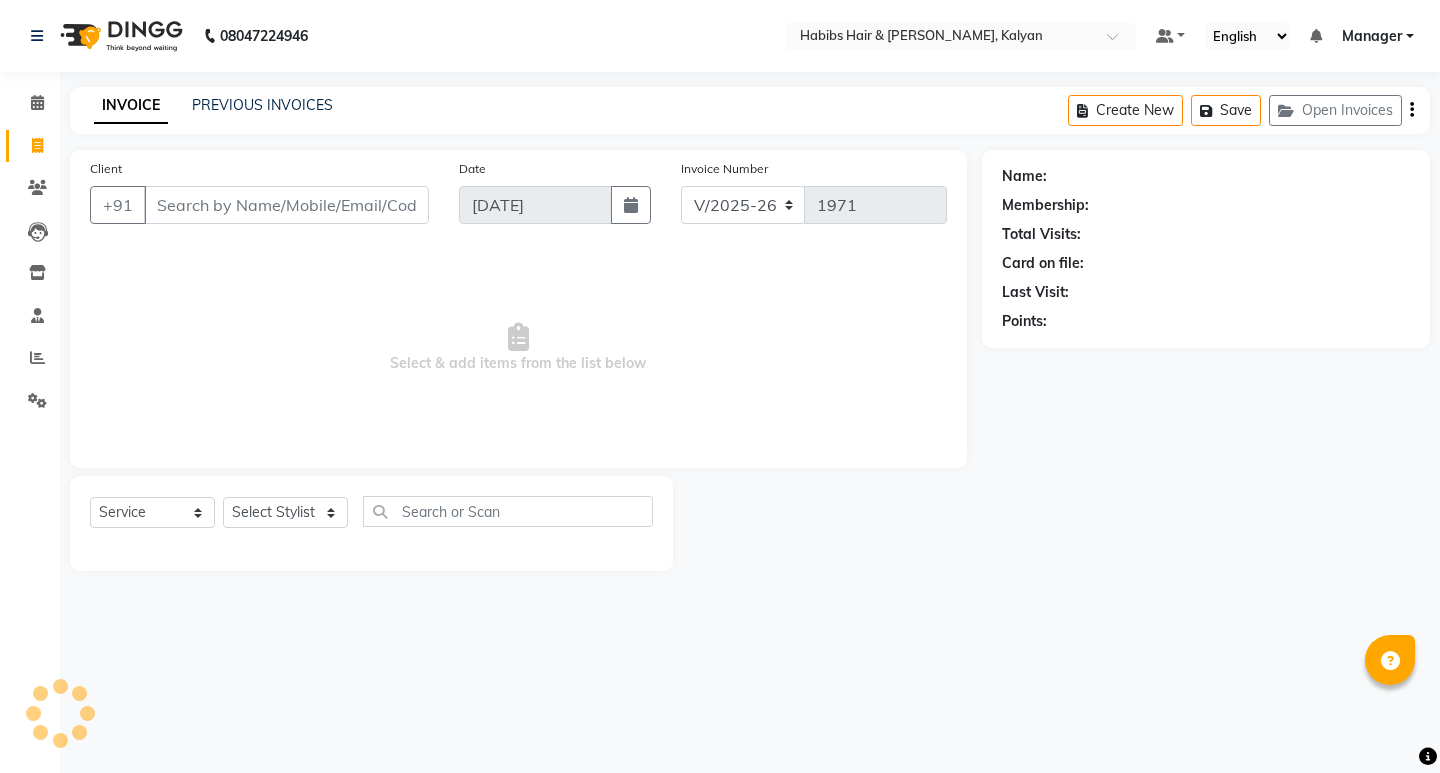 select on "8185" 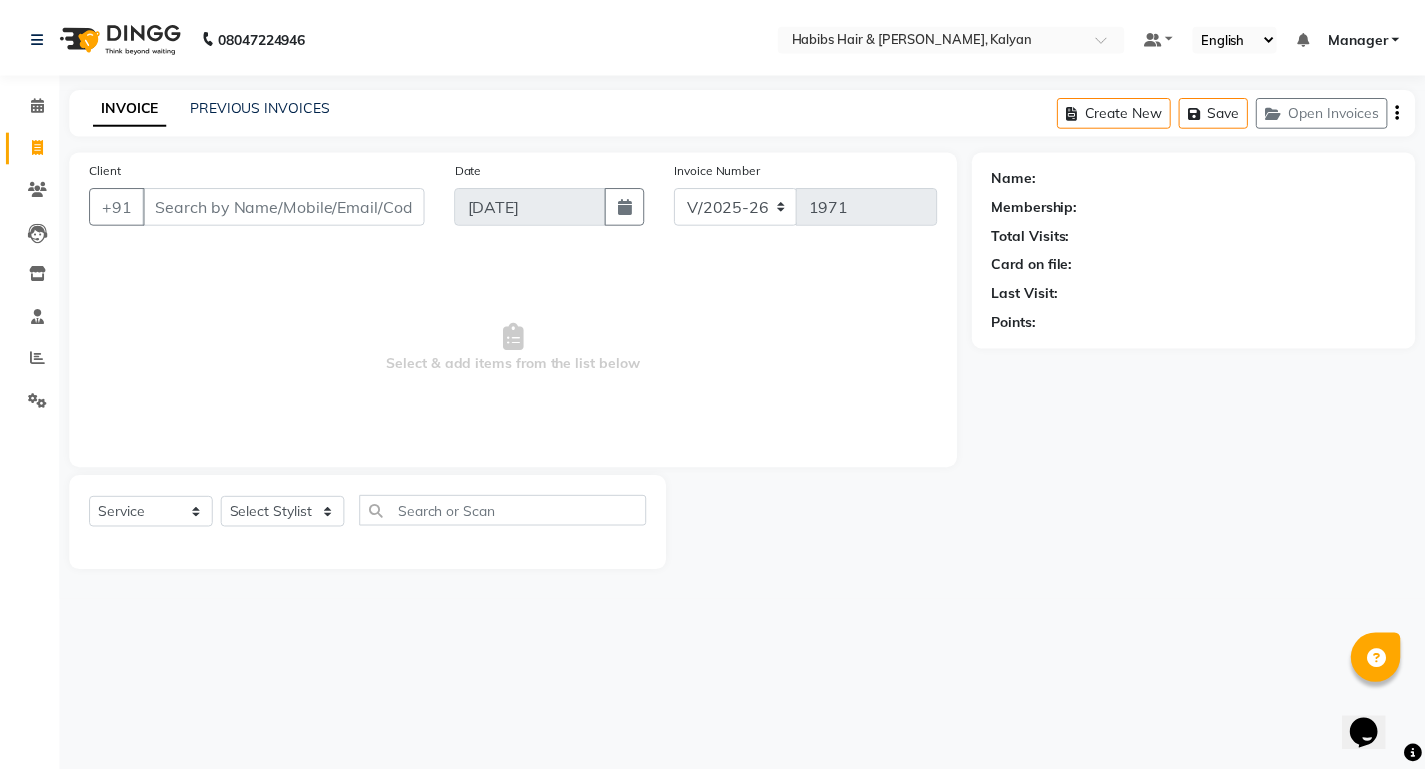 scroll, scrollTop: 0, scrollLeft: 0, axis: both 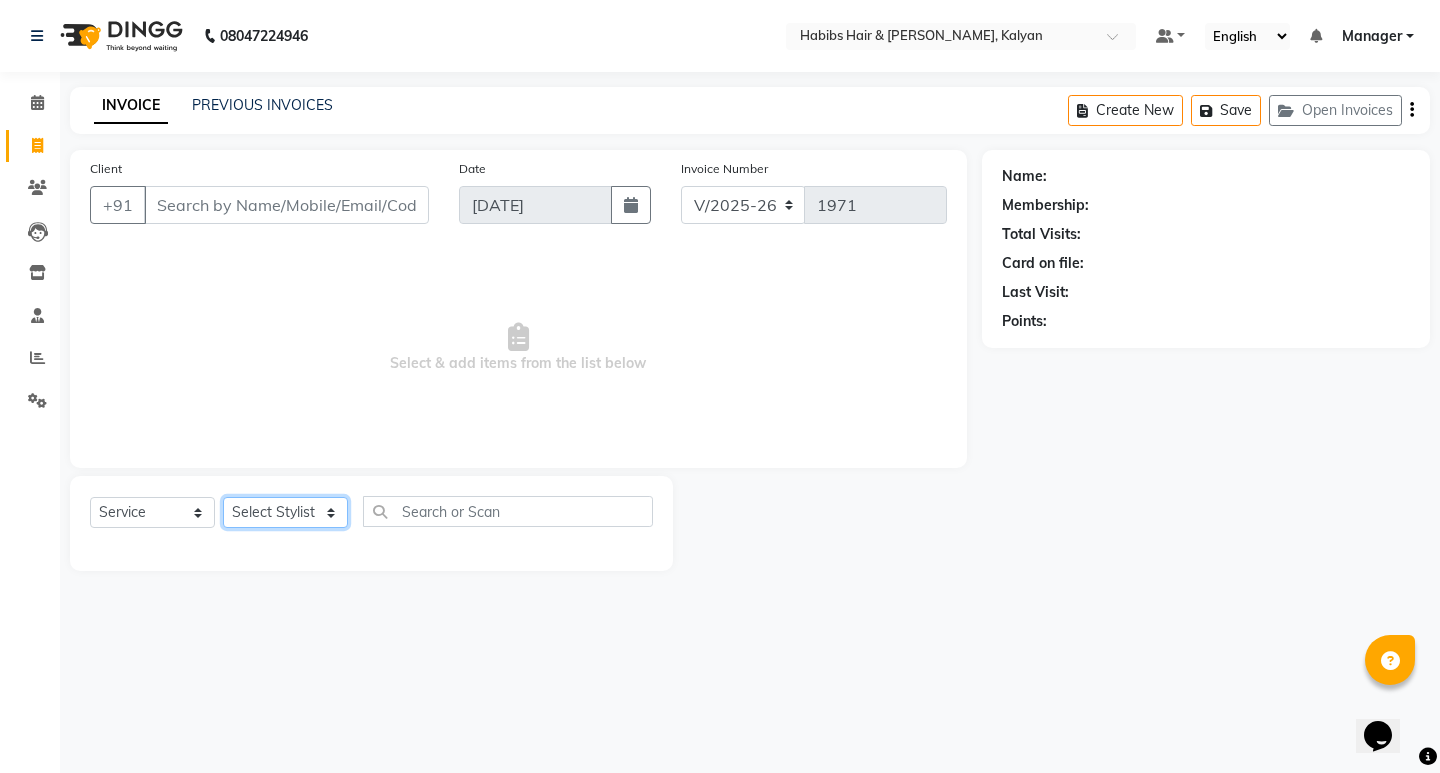 click on "Select Stylist [PERSON_NAME] Manager [PERSON_NAME] [PERSON_NAME] [PERSON_NAME] zipre [PERSON_NAME] [PERSON_NAME]  Sagar [PERSON_NAME] [PERSON_NAME] Suraj [PERSON_NAME]  [PERSON_NAME]" 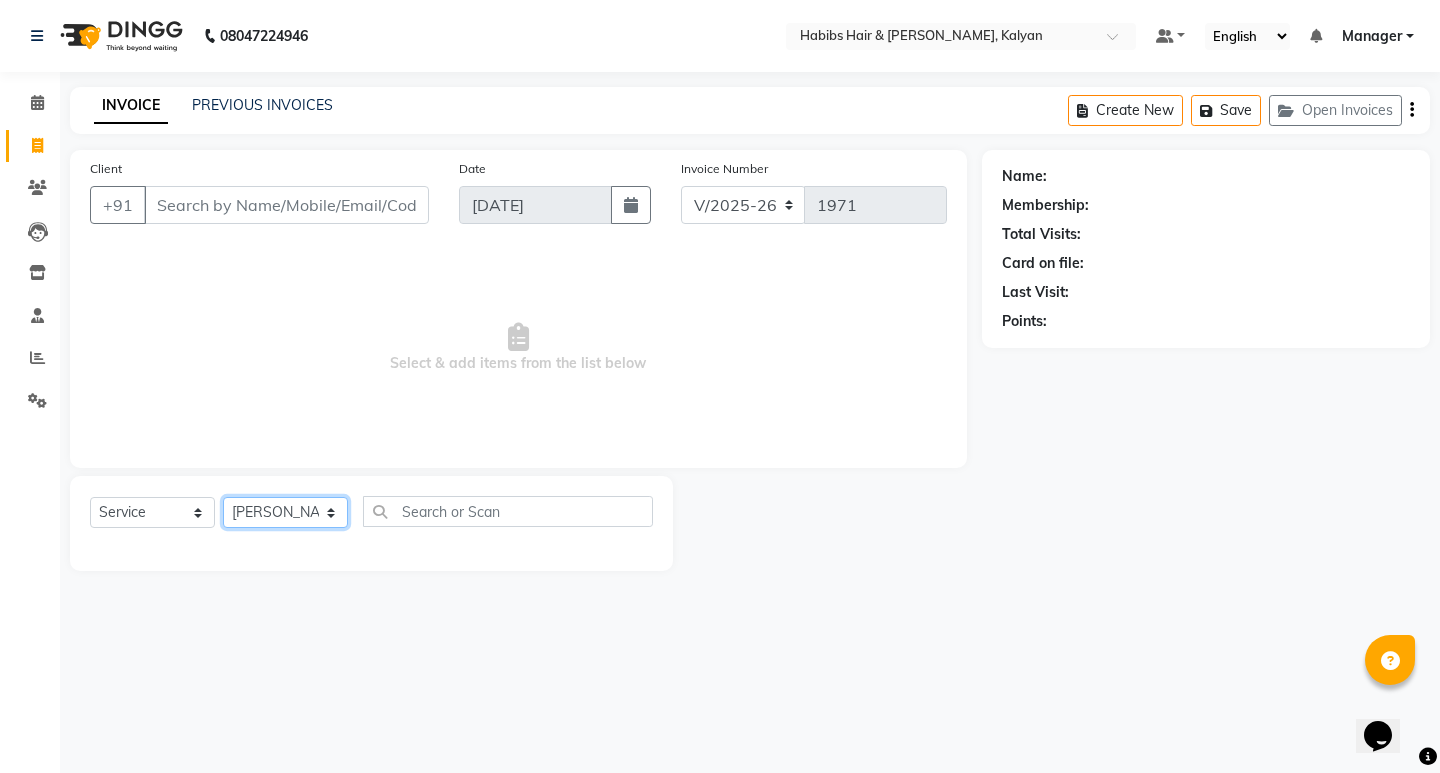 click on "Select Stylist [PERSON_NAME] Manager [PERSON_NAME] [PERSON_NAME] [PERSON_NAME] zipre [PERSON_NAME] [PERSON_NAME]  Sagar [PERSON_NAME] [PERSON_NAME] Suraj [PERSON_NAME]  [PERSON_NAME]" 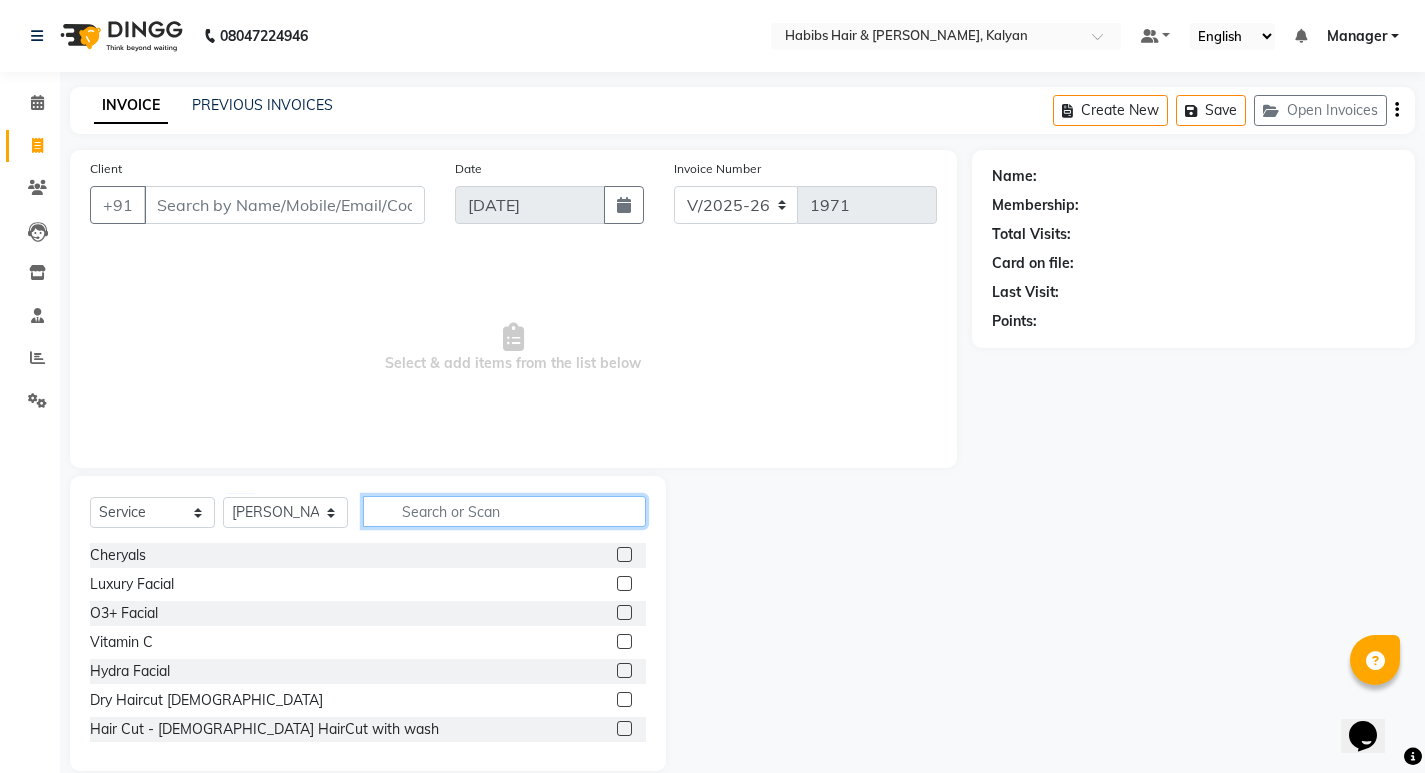 click 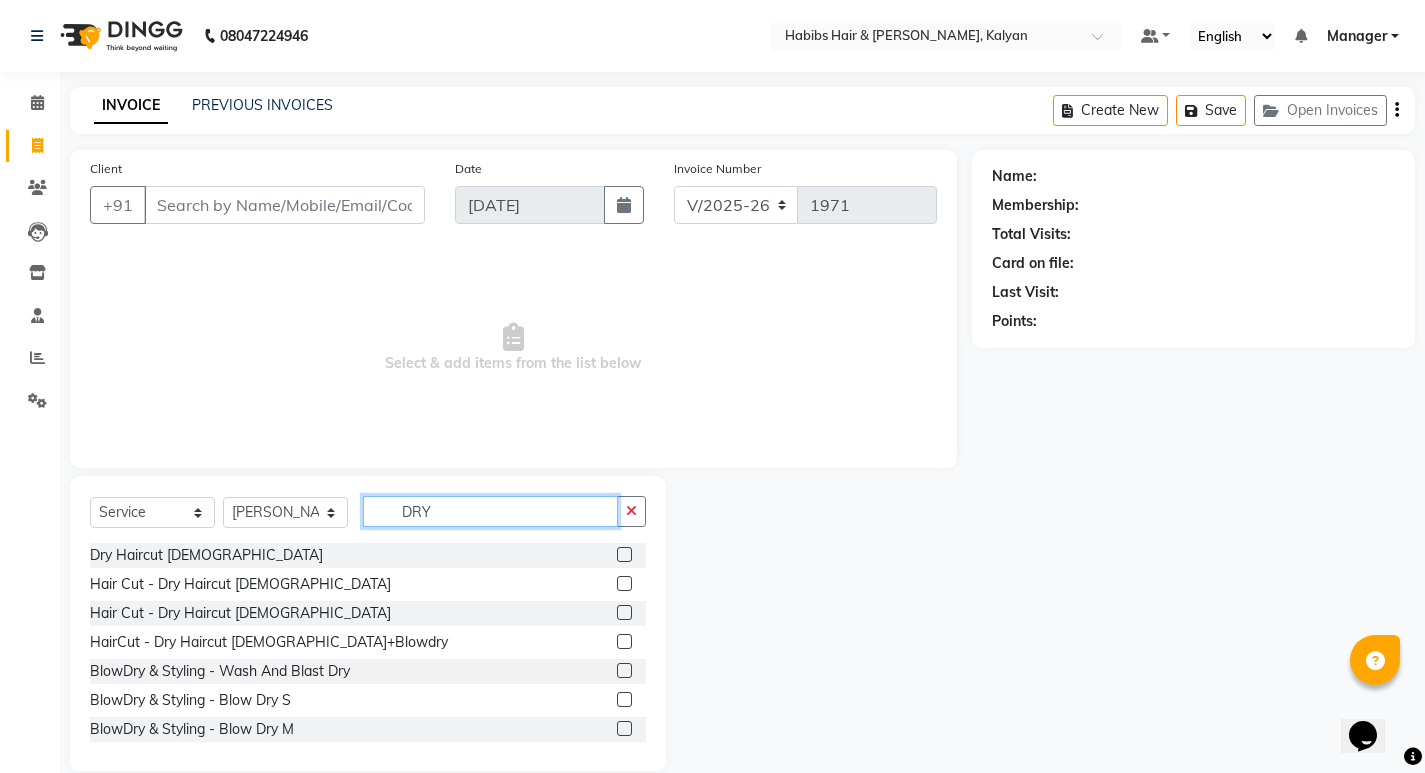 type on "DRY" 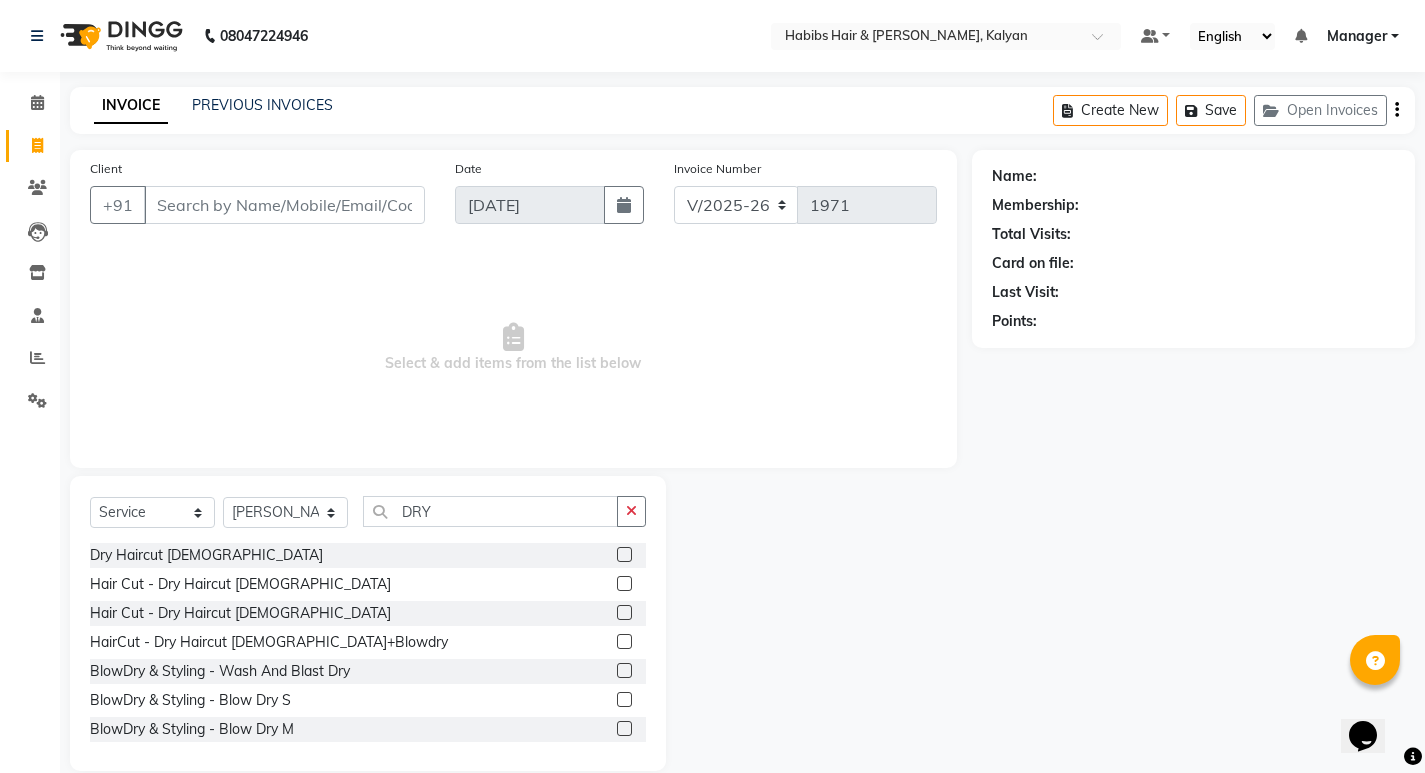 click 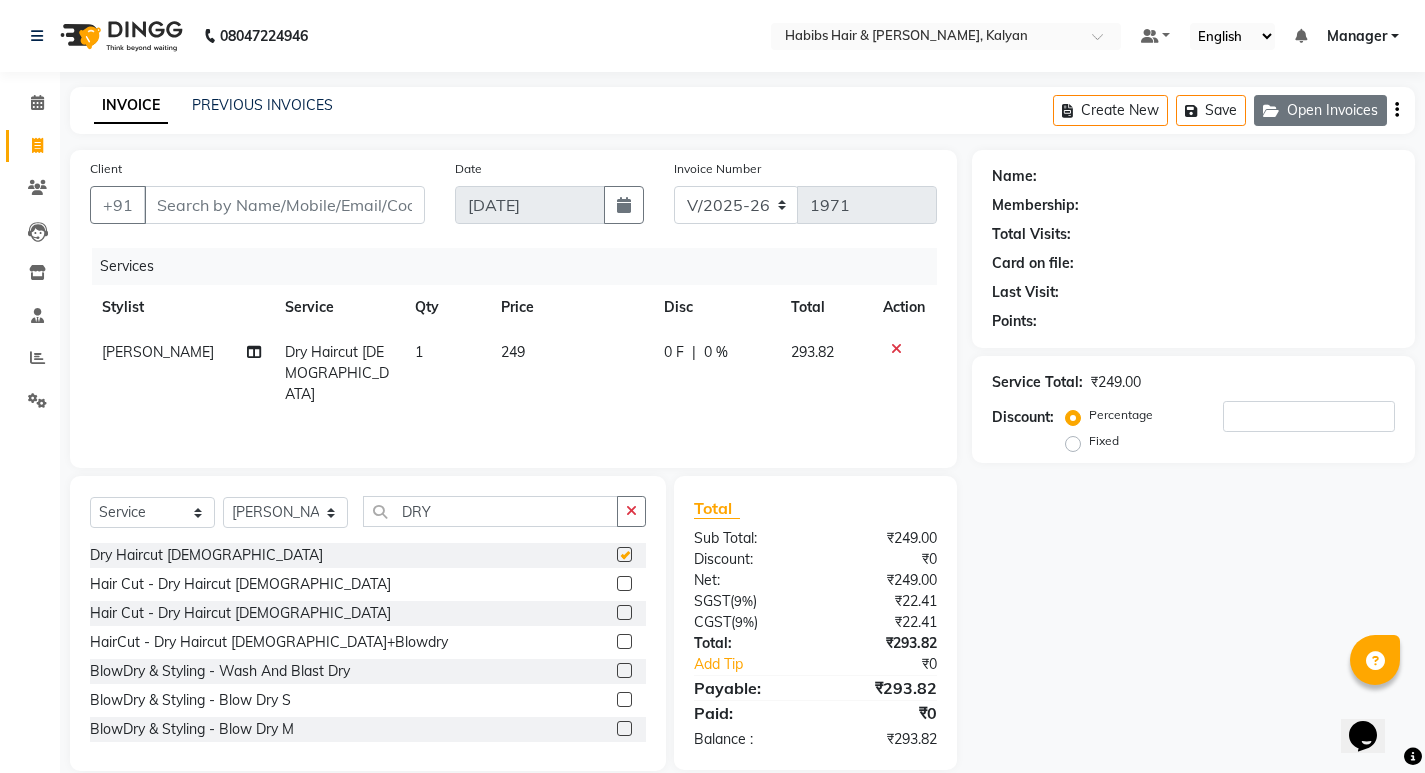 checkbox on "false" 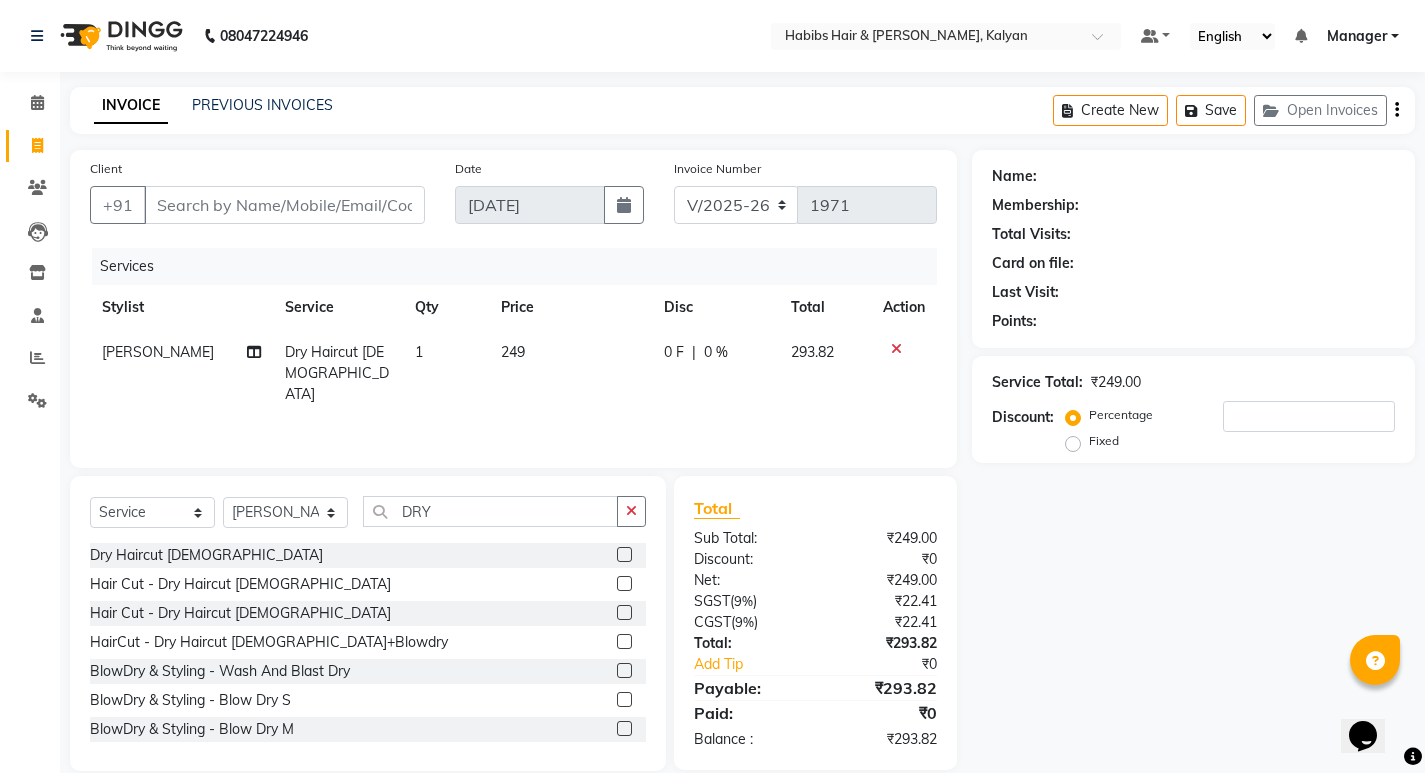 click 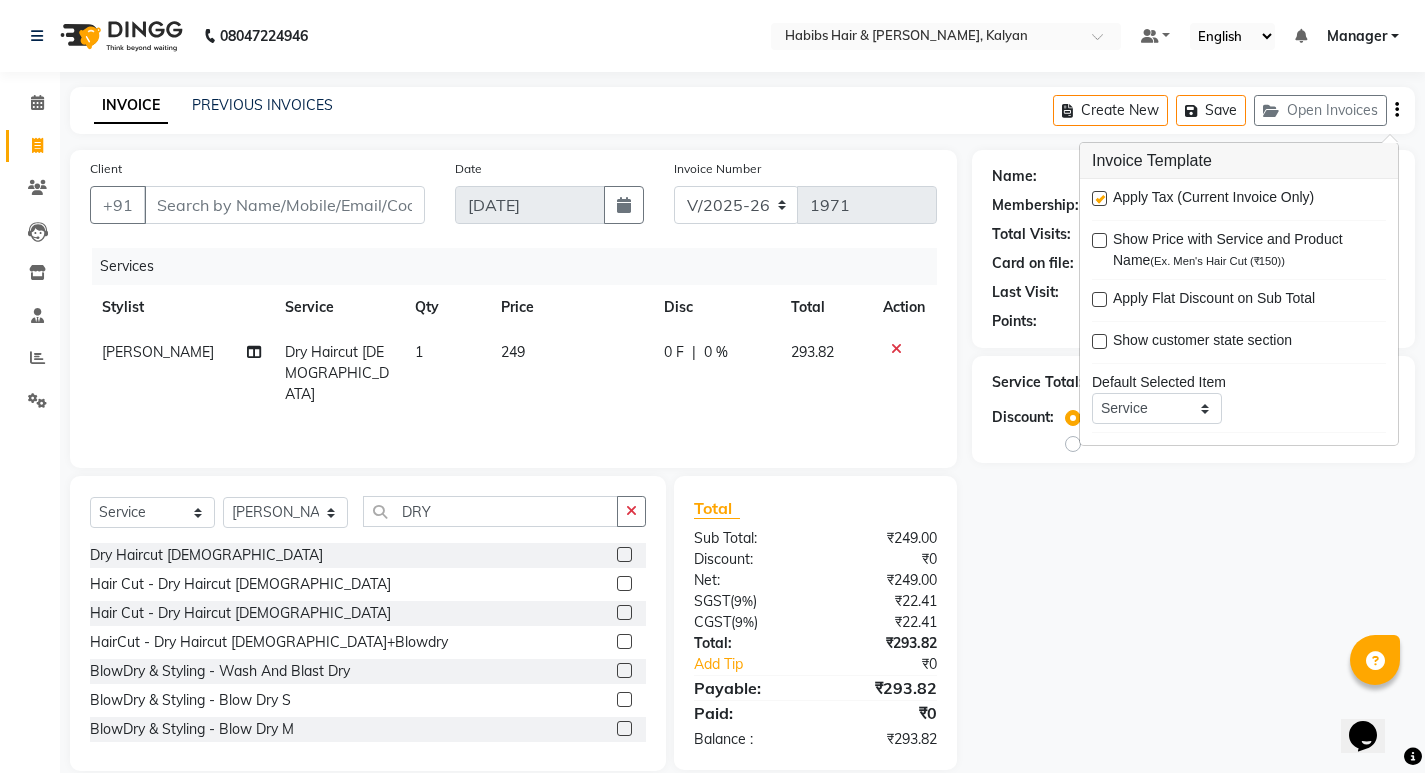 click at bounding box center (1099, 198) 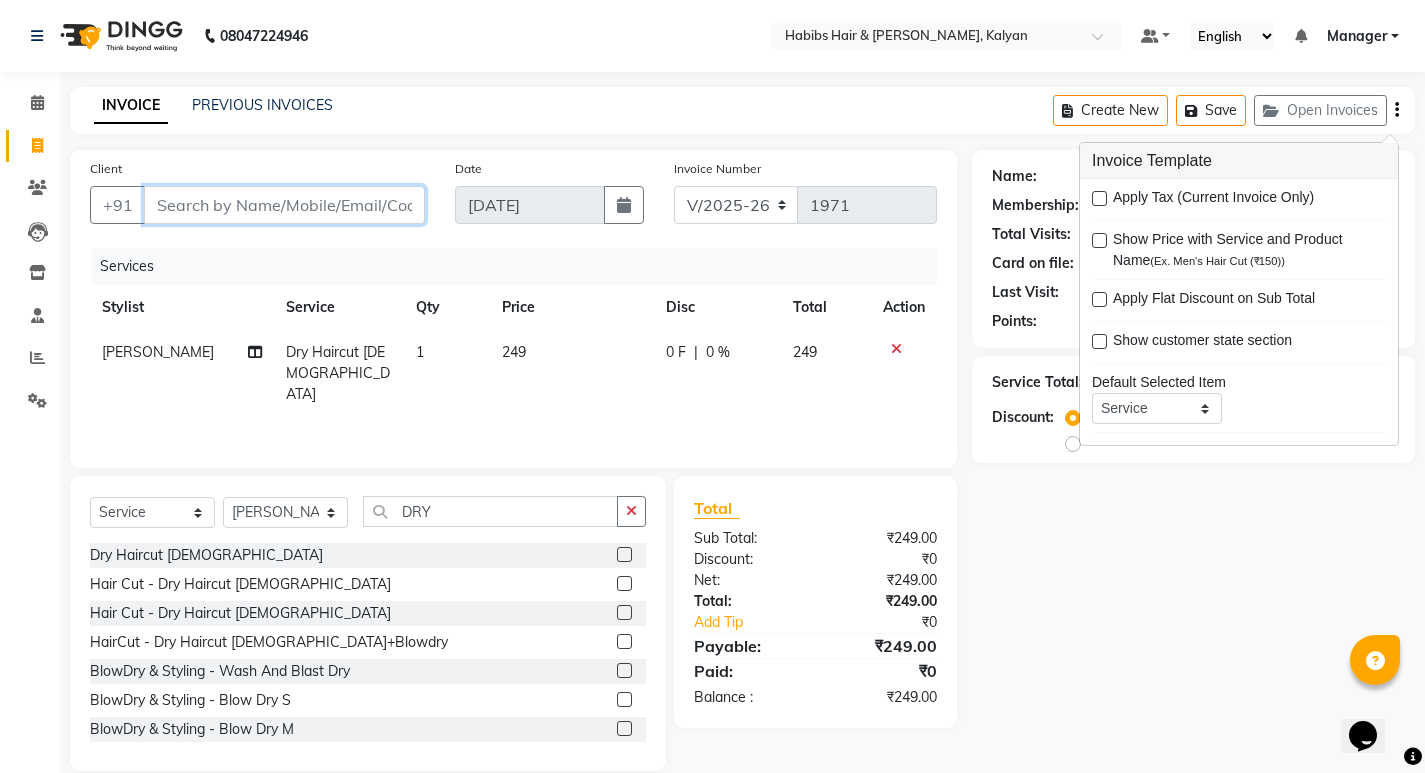 click on "Client" at bounding box center [284, 205] 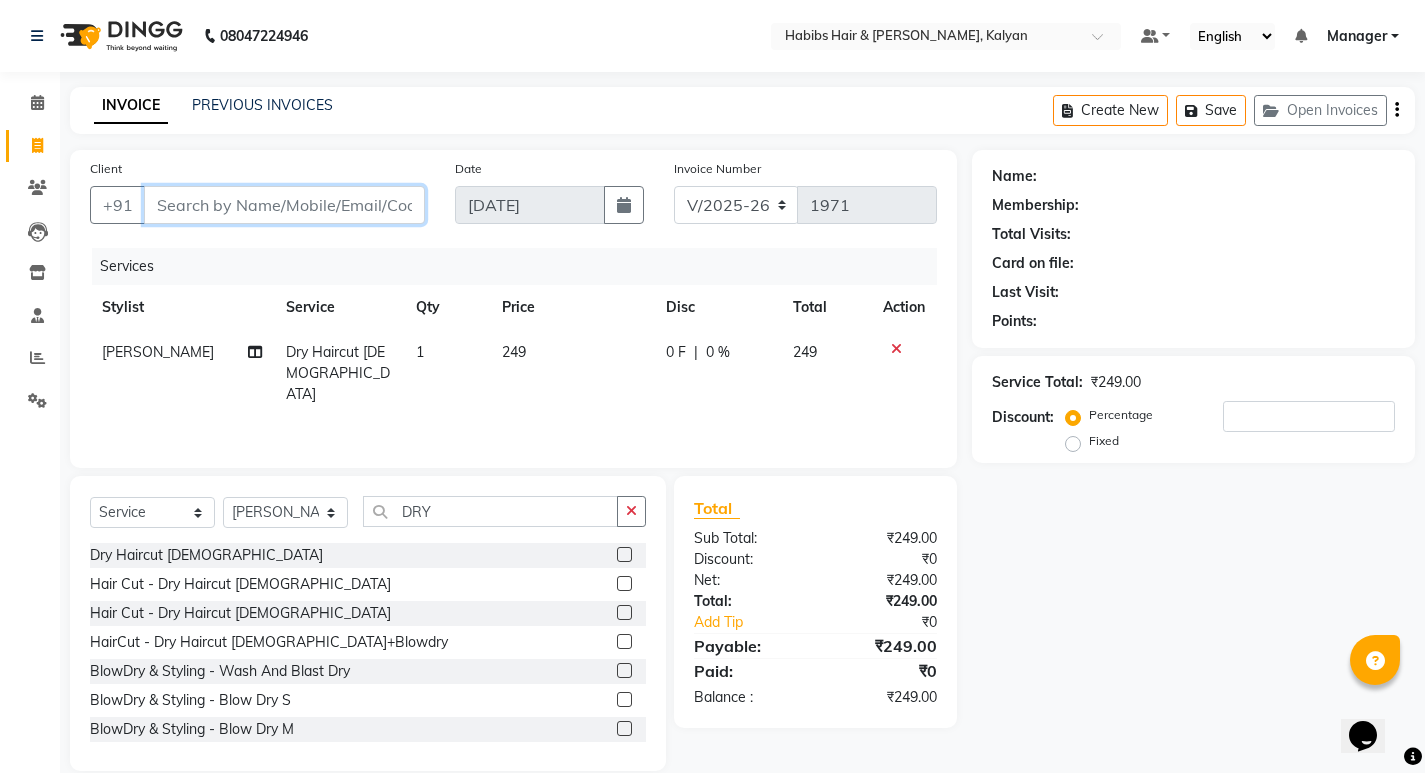 type on "7" 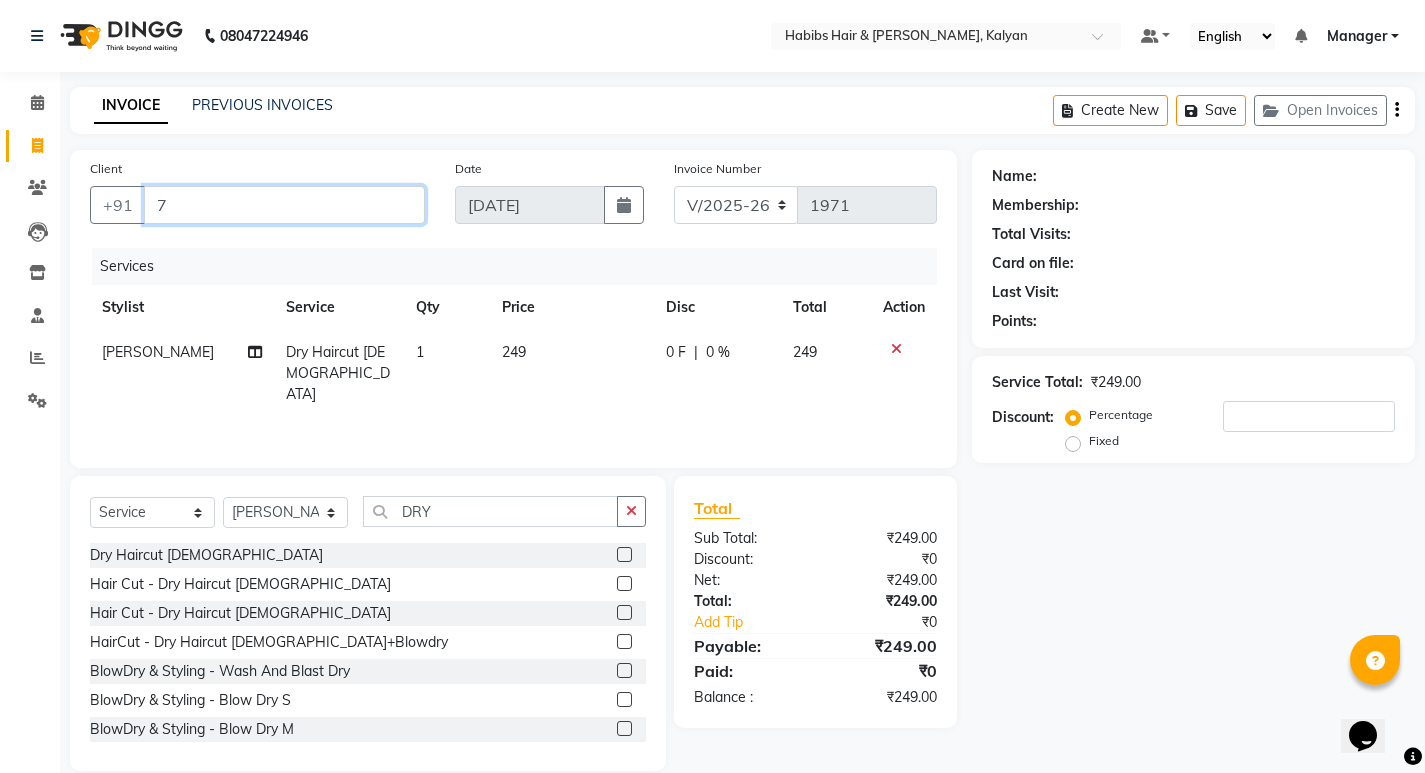 type on "0" 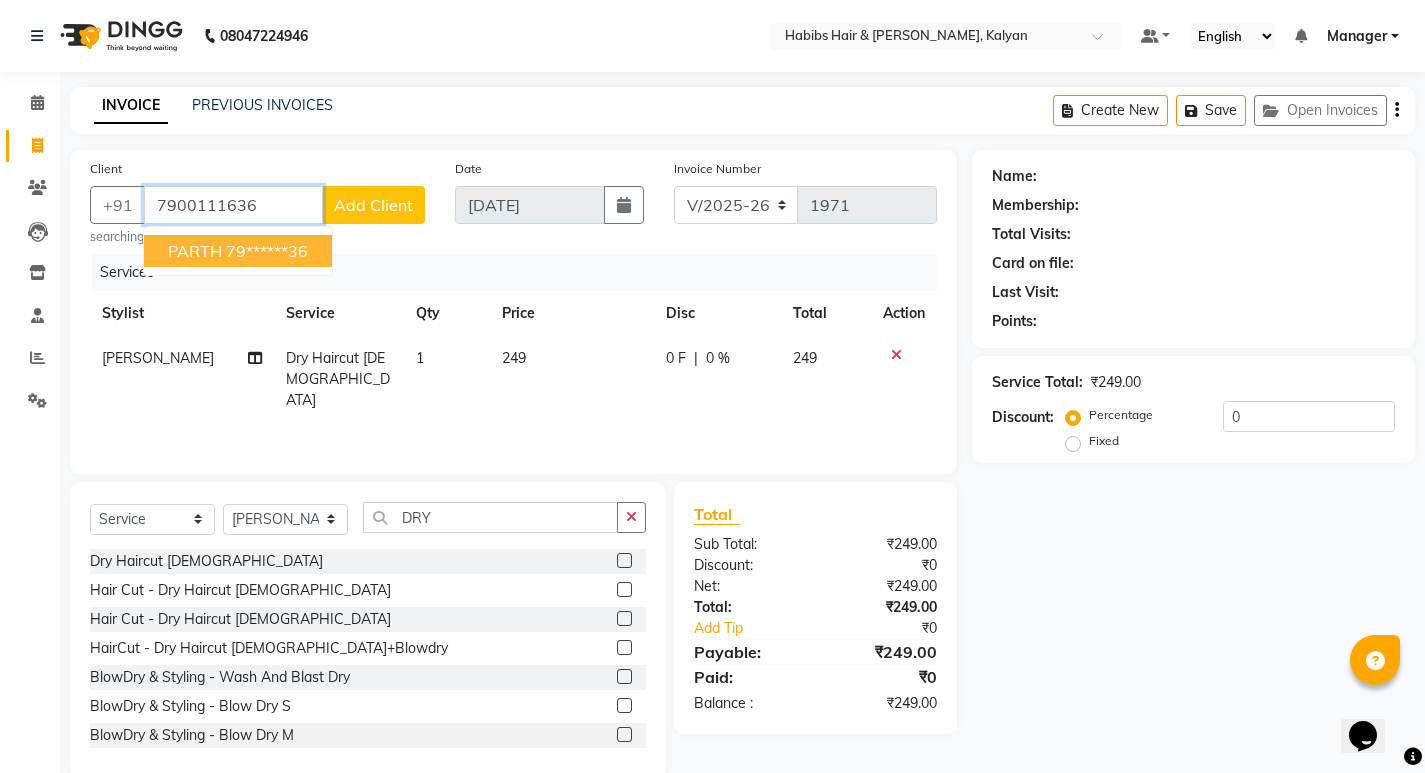 type on "7900111636" 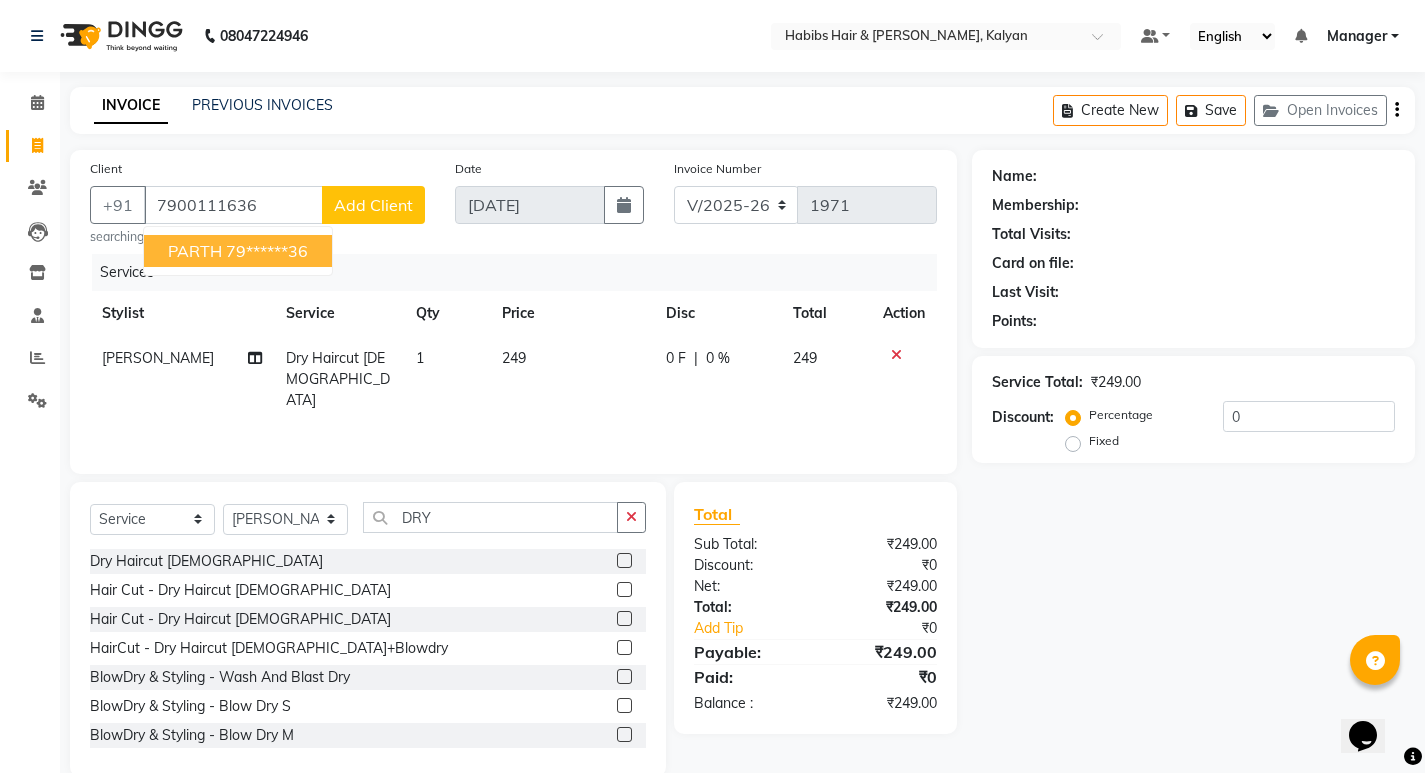 select on "1: Object" 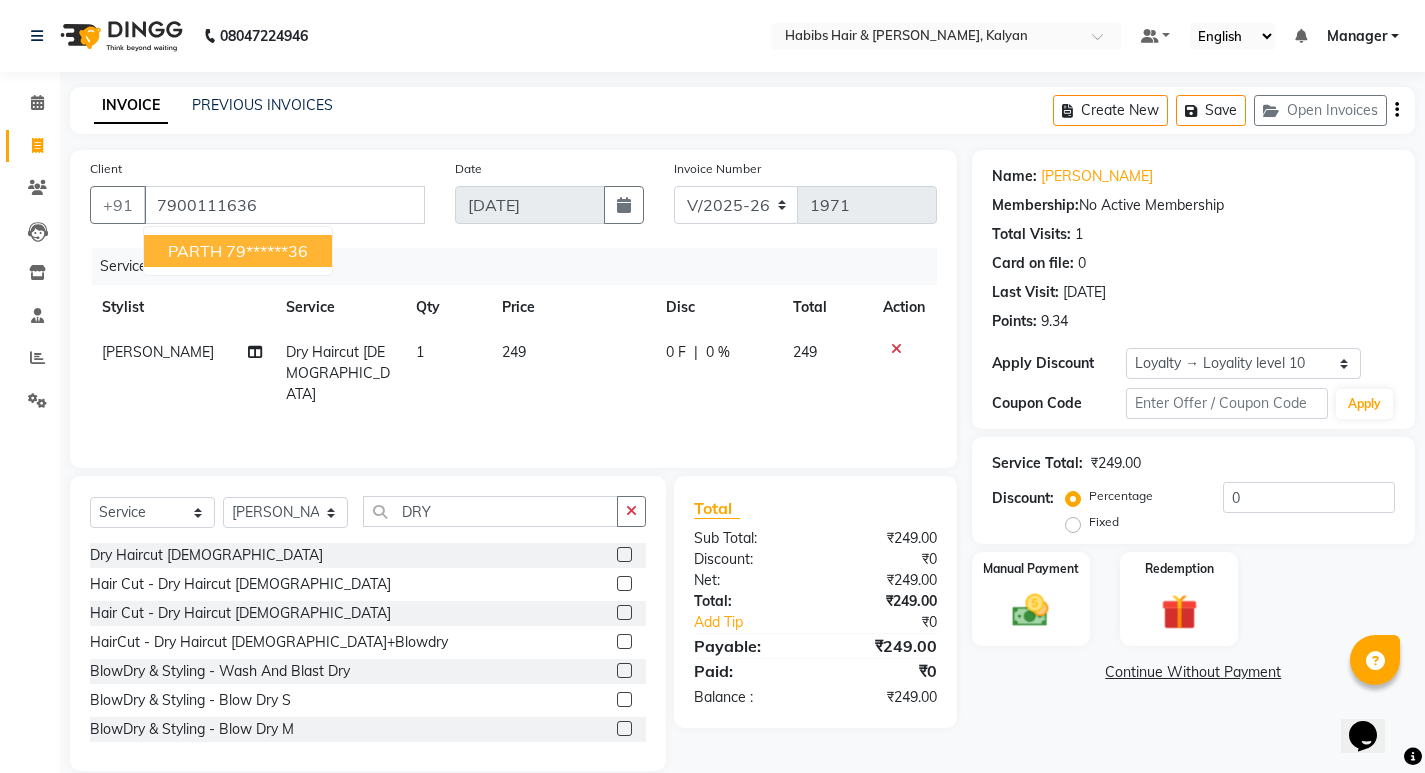 click on "79******36" at bounding box center (267, 251) 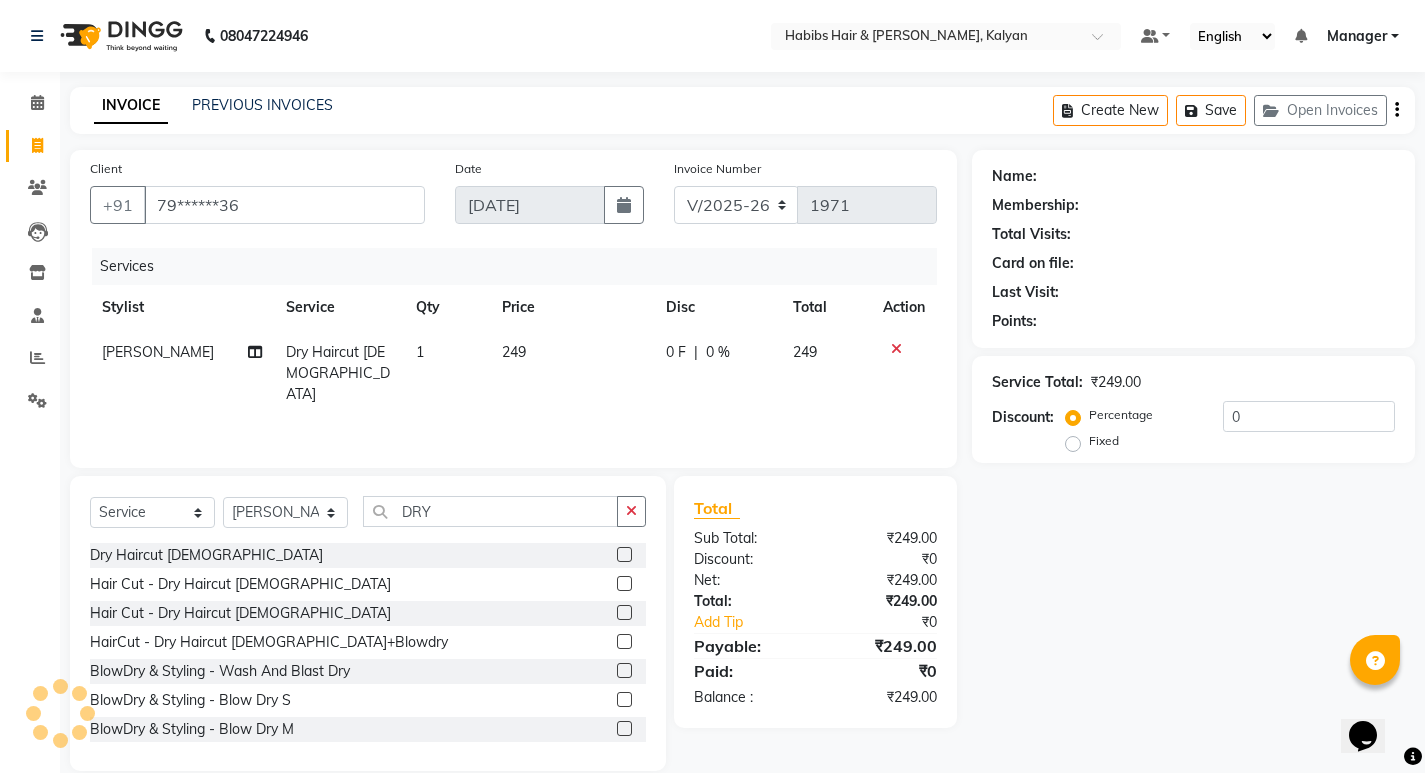 select on "1: Object" 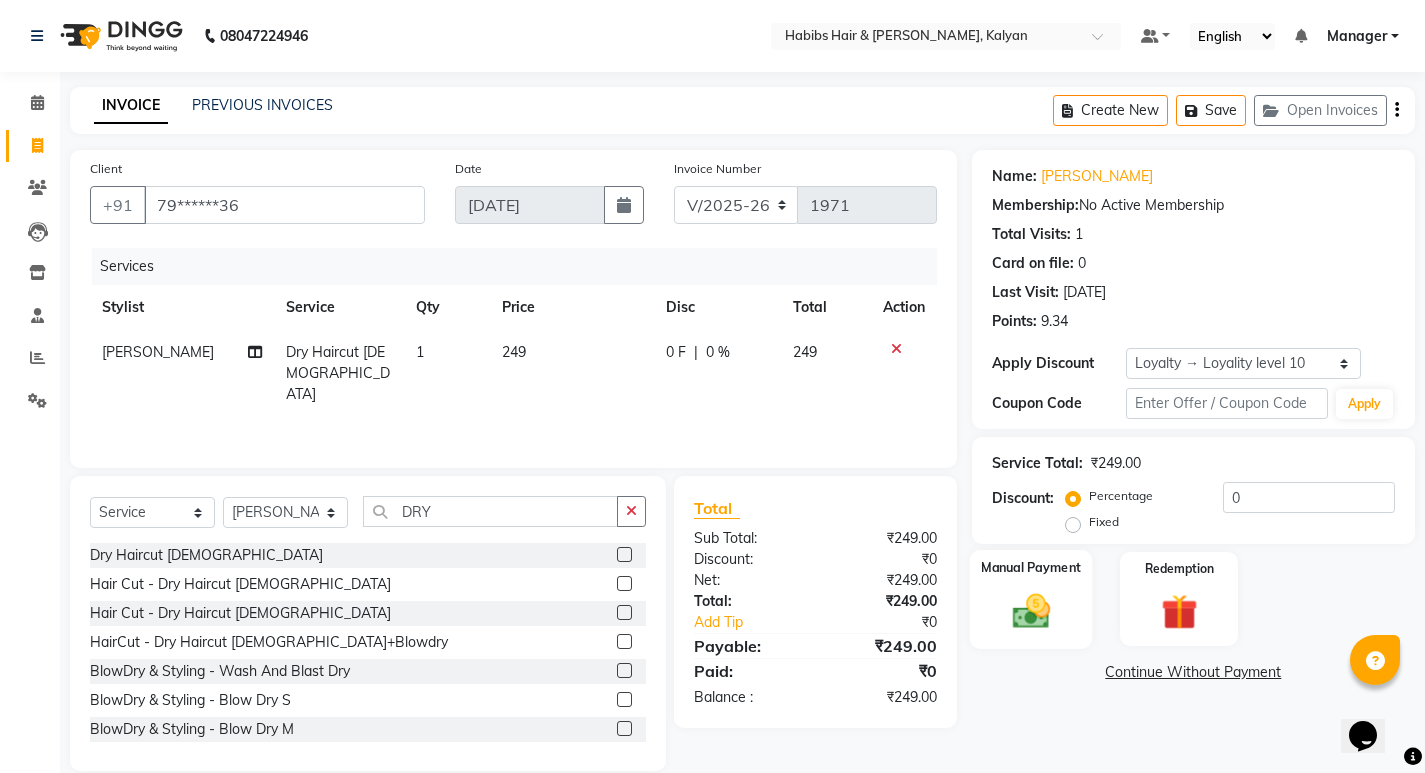 click on "Manual Payment" 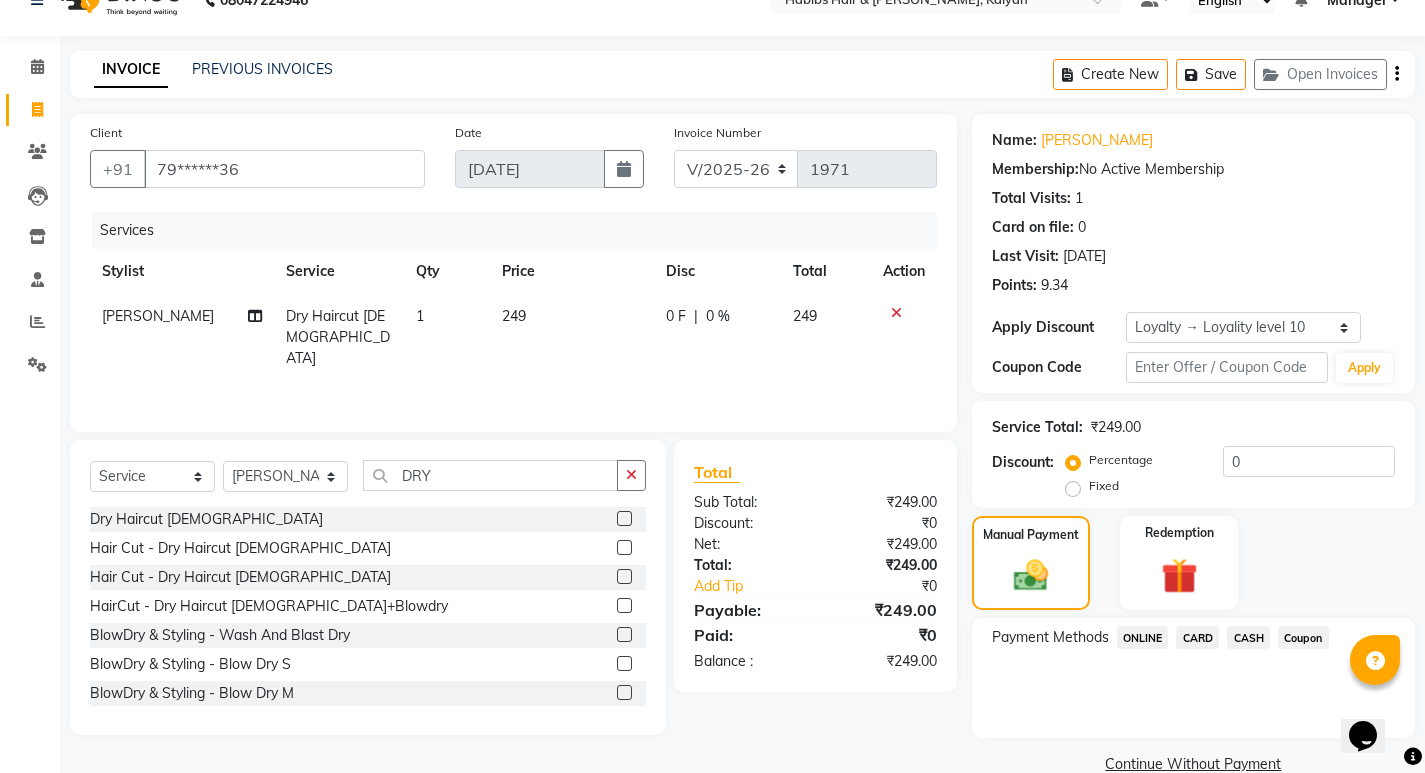 scroll, scrollTop: 72, scrollLeft: 0, axis: vertical 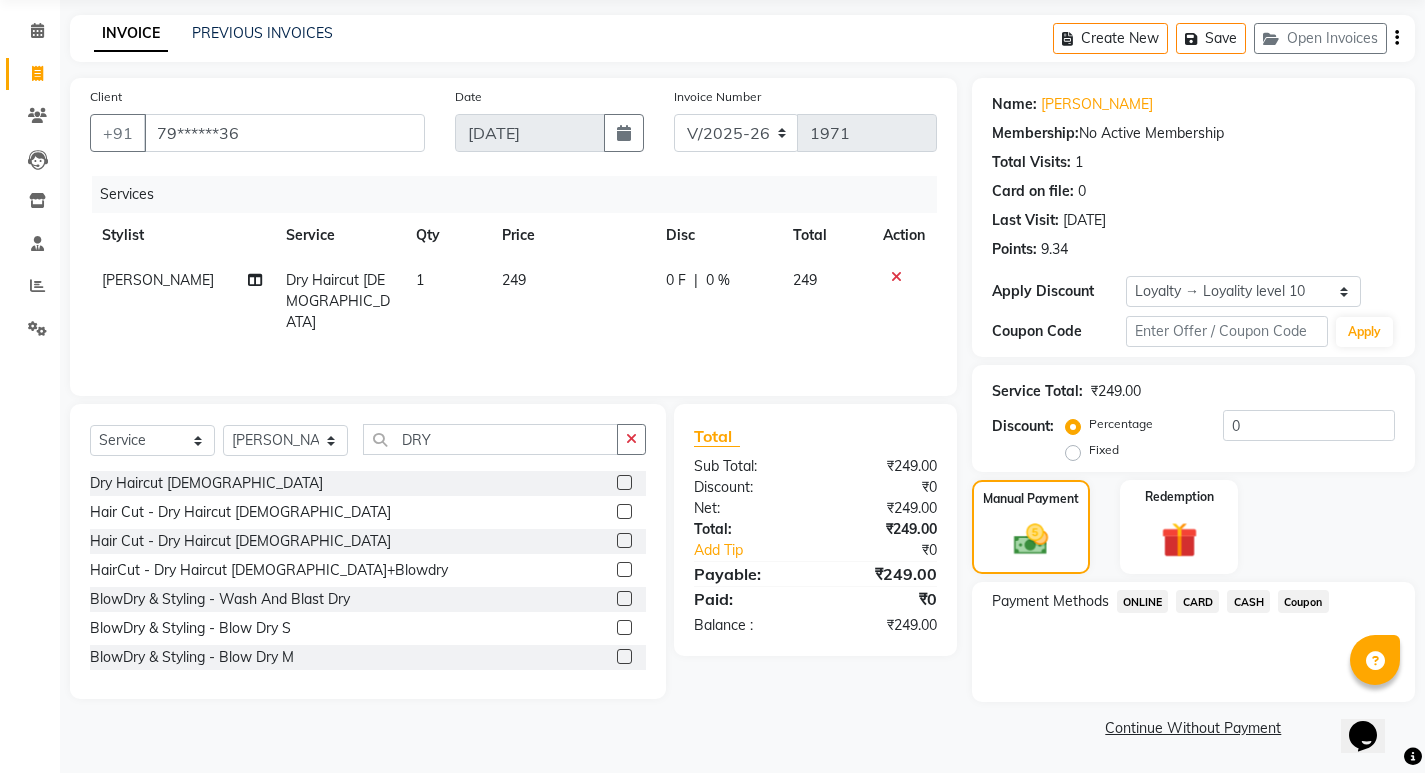 click on "ONLINE" 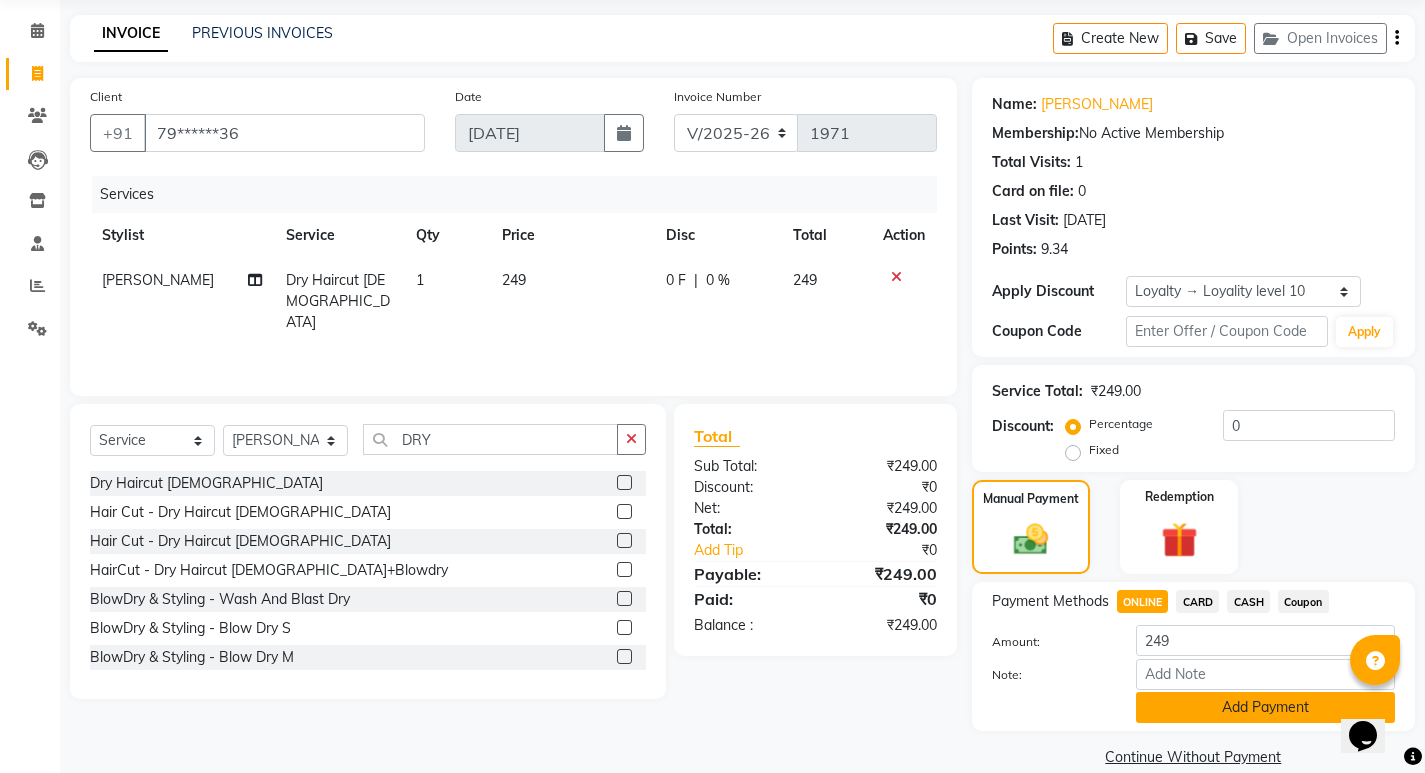 click on "Add Payment" 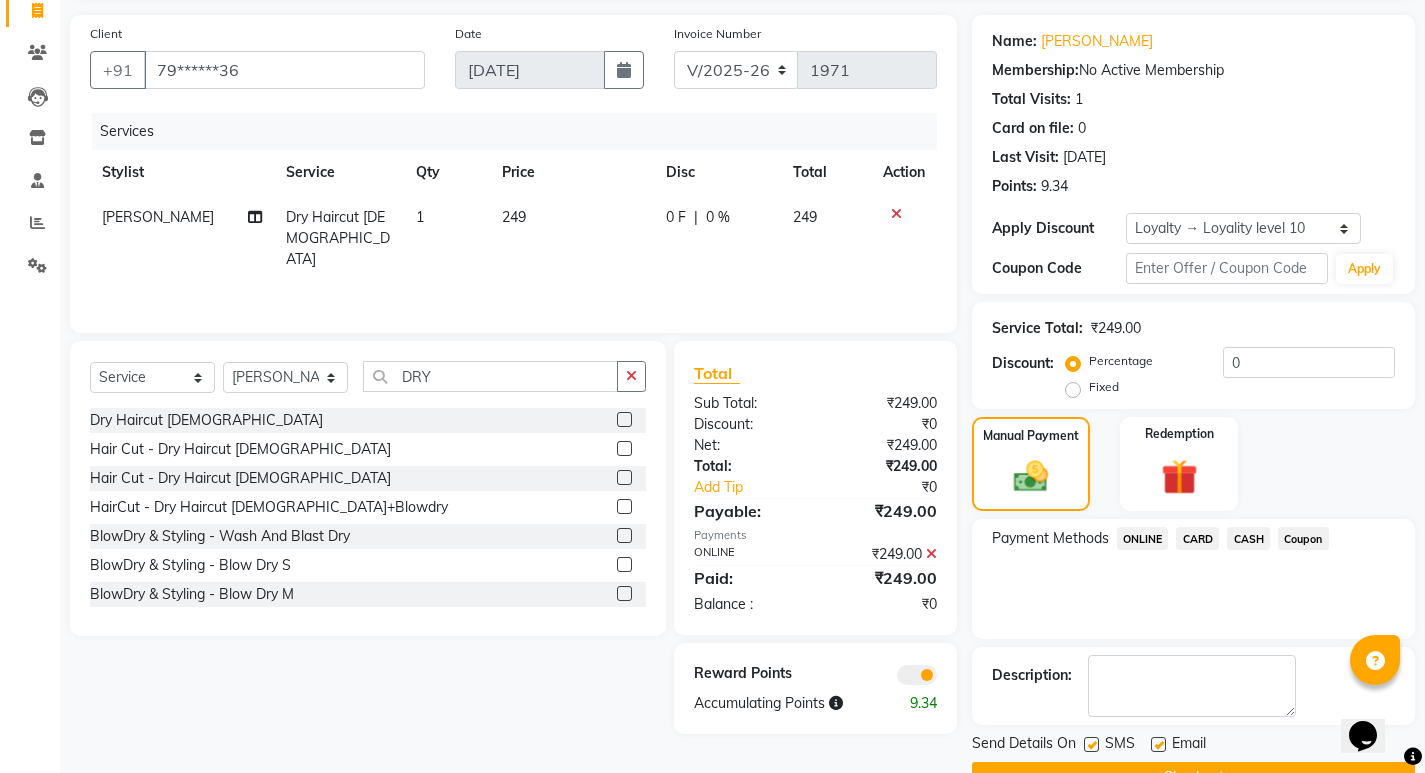 scroll, scrollTop: 185, scrollLeft: 0, axis: vertical 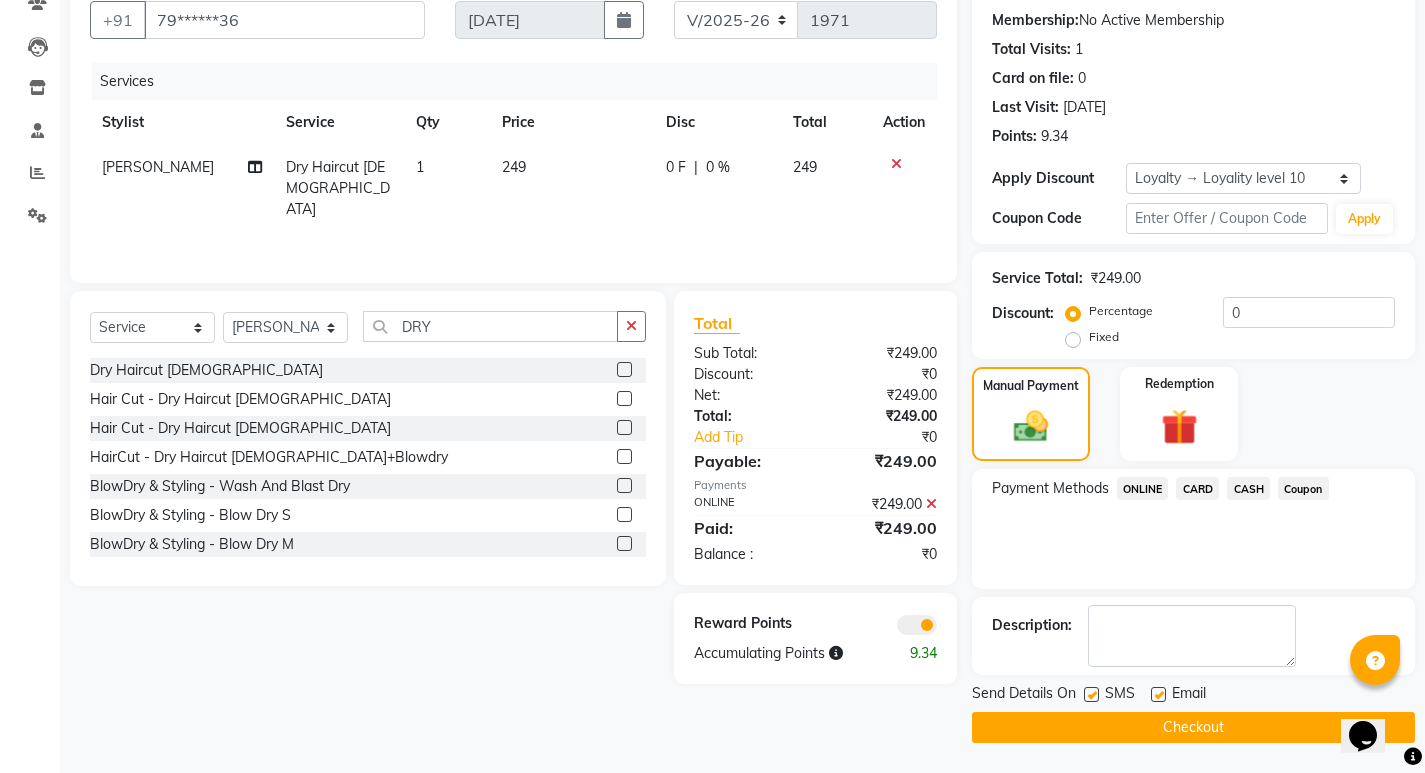 click on "Checkout" 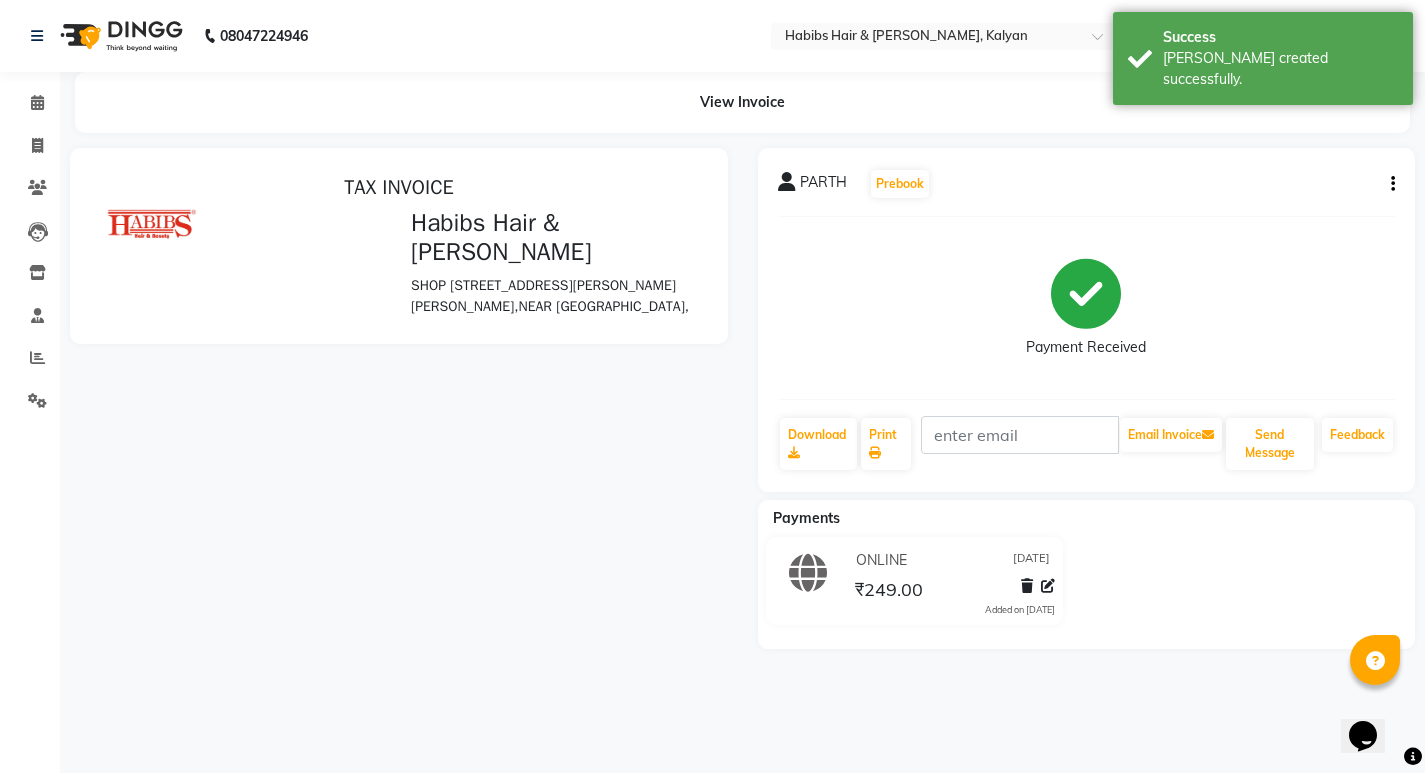 scroll, scrollTop: 0, scrollLeft: 0, axis: both 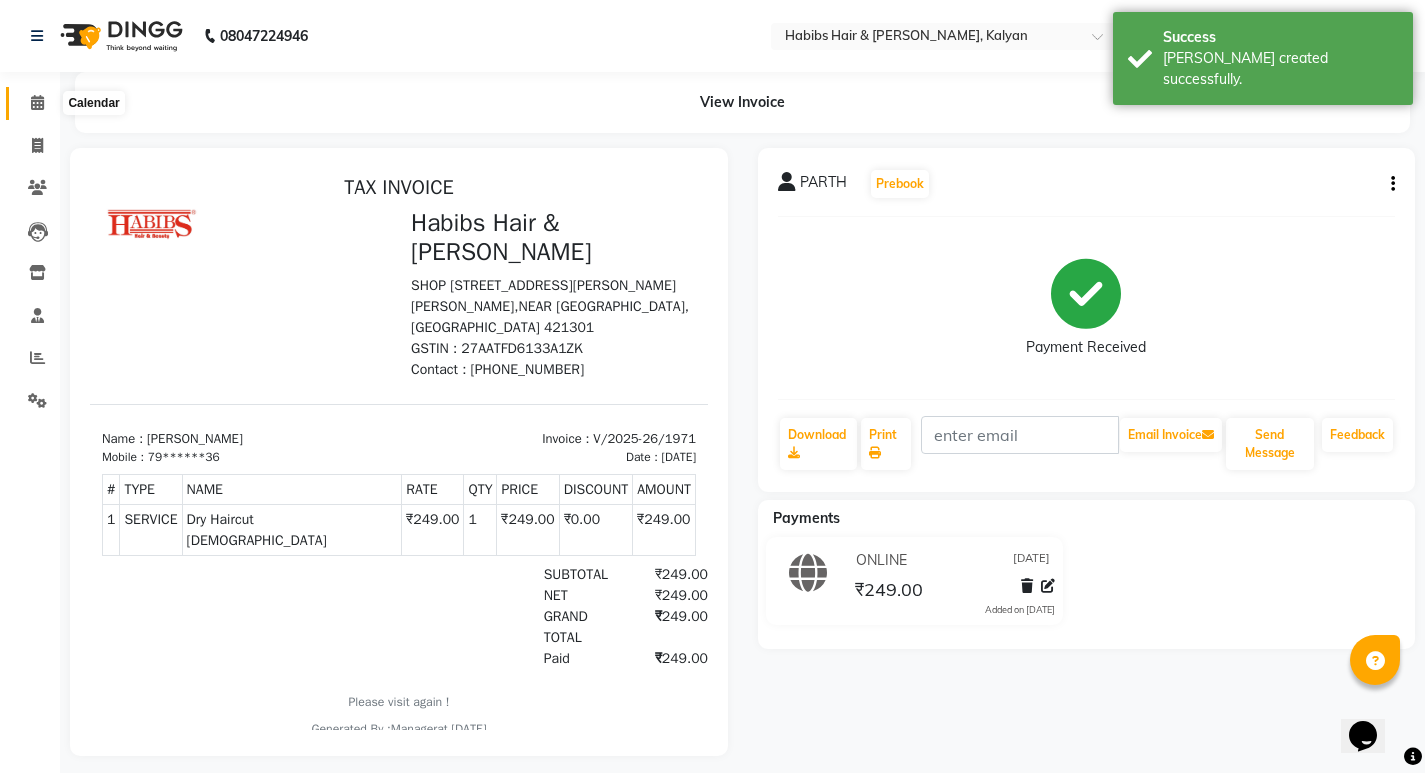 click 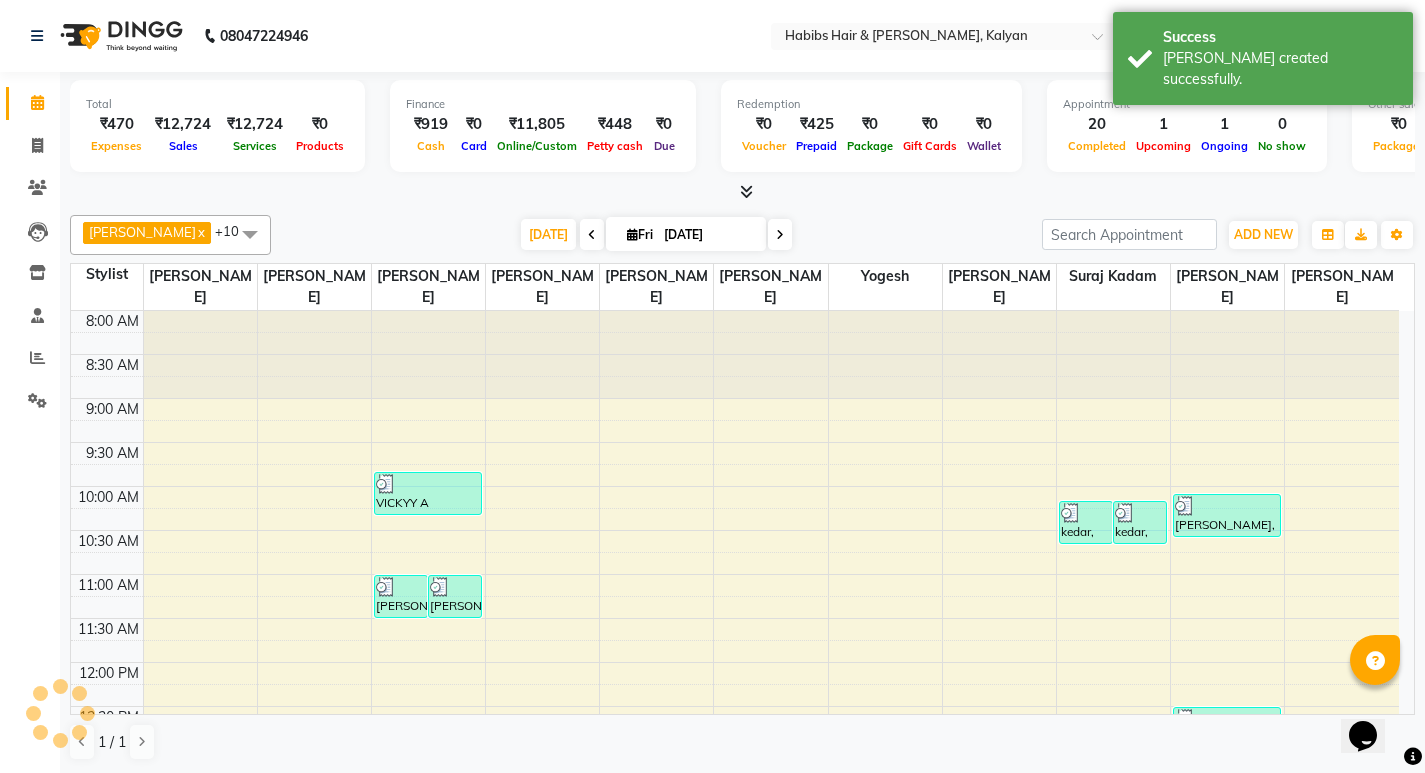 scroll, scrollTop: 878, scrollLeft: 0, axis: vertical 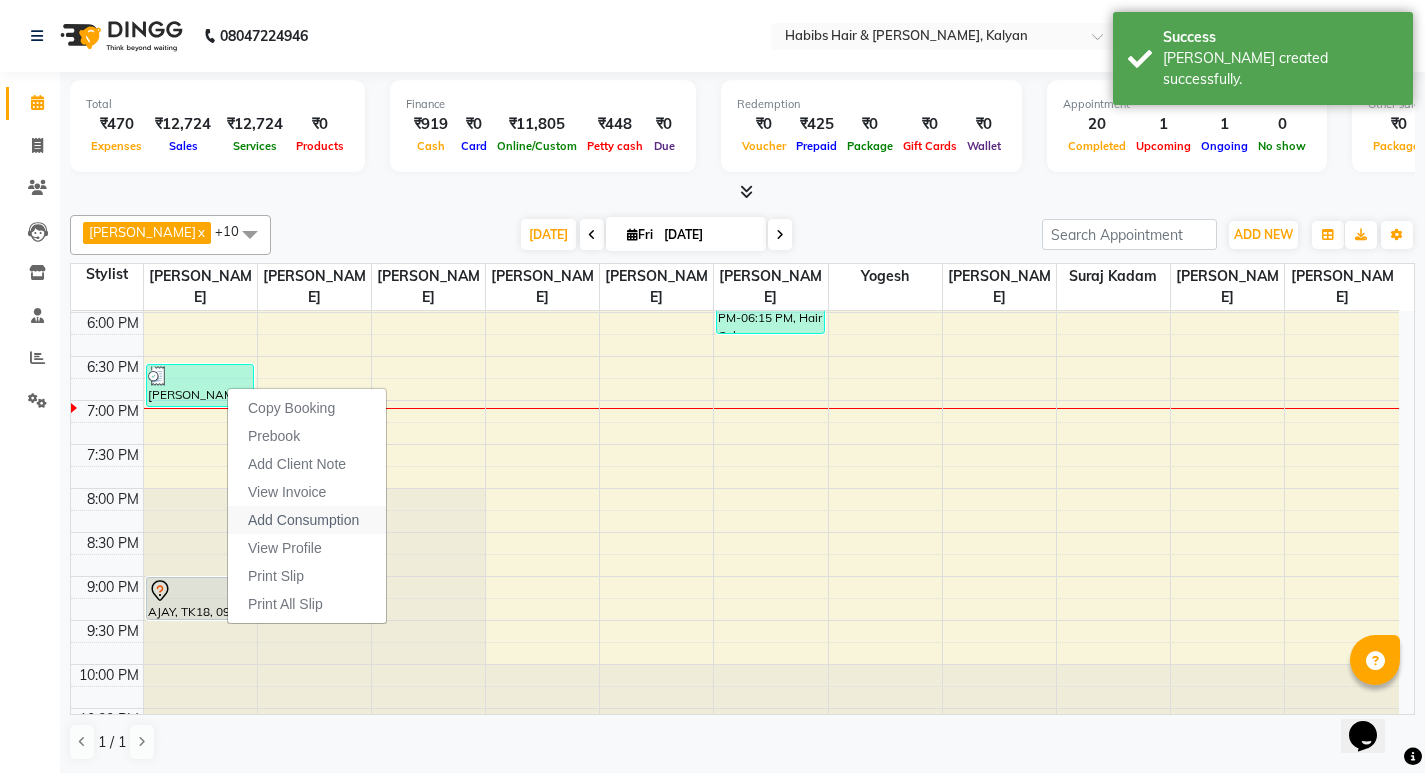 click on "Add Consumption" at bounding box center (303, 520) 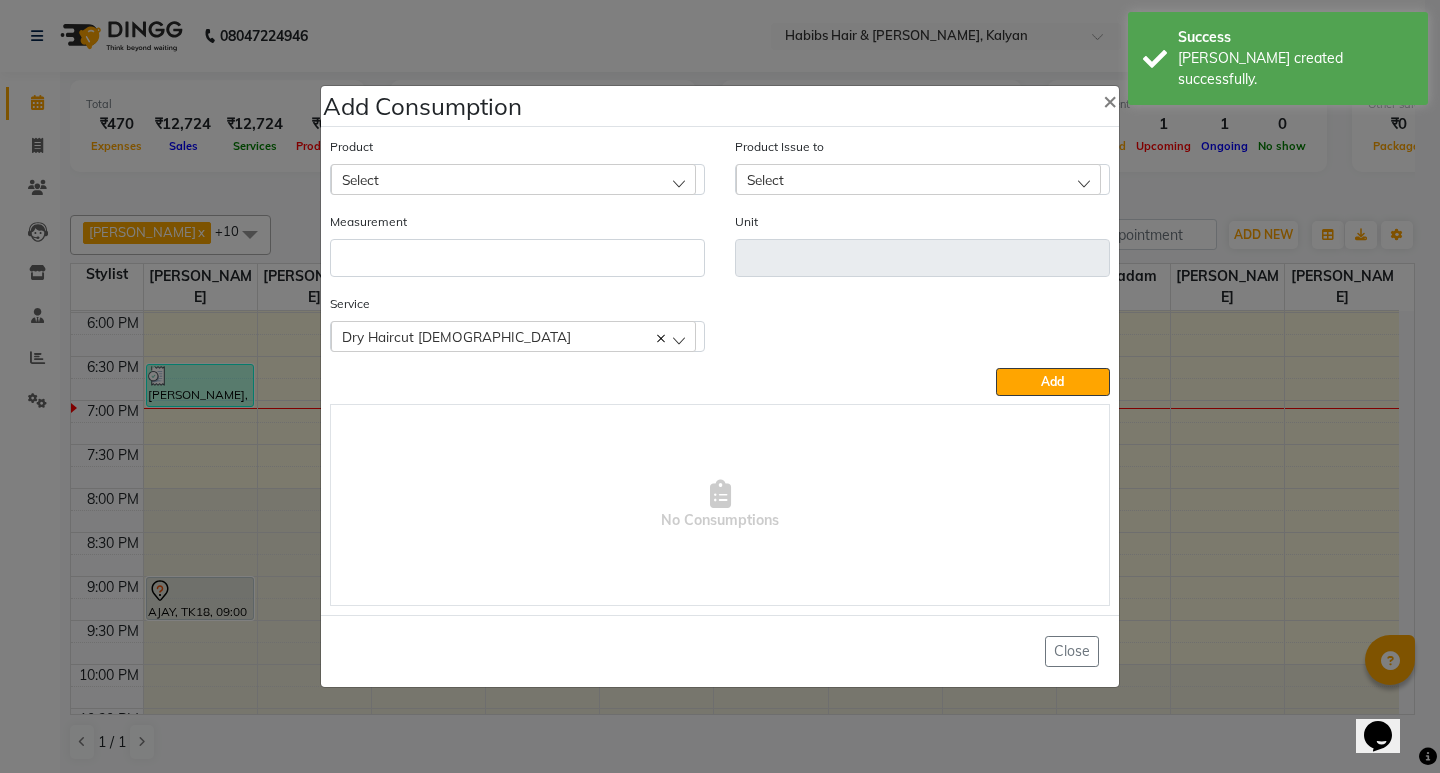 click on "Select" 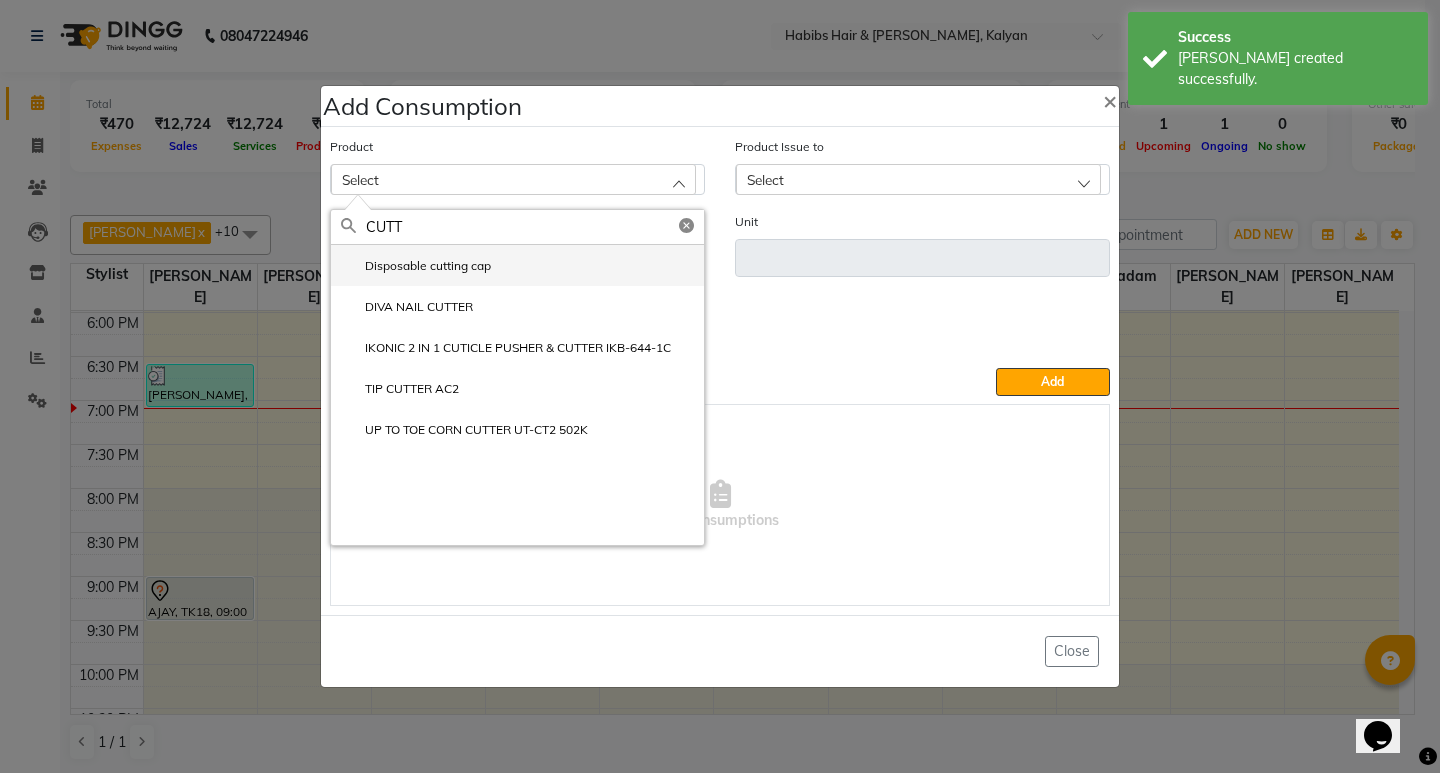 type on "CUTT" 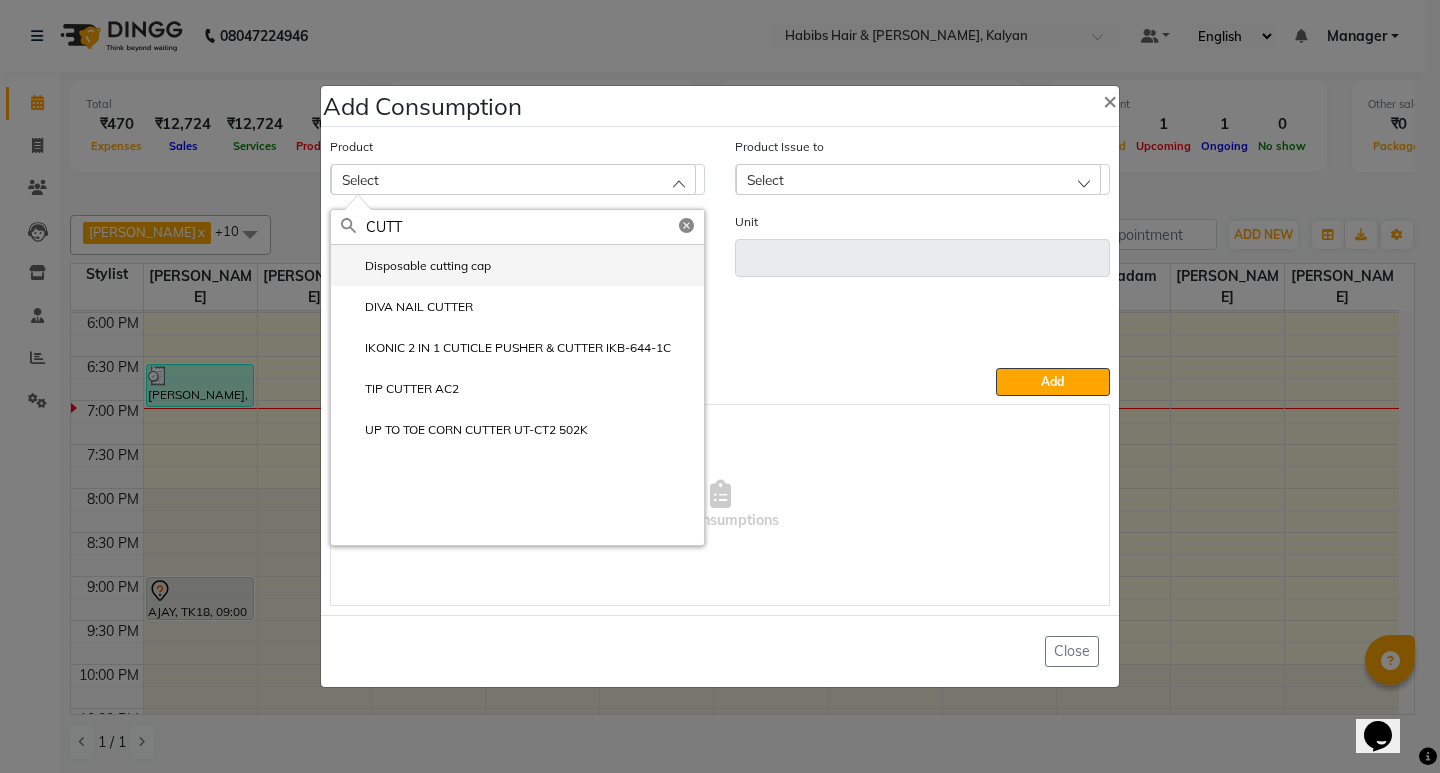 click on "Disposable cutting cap" 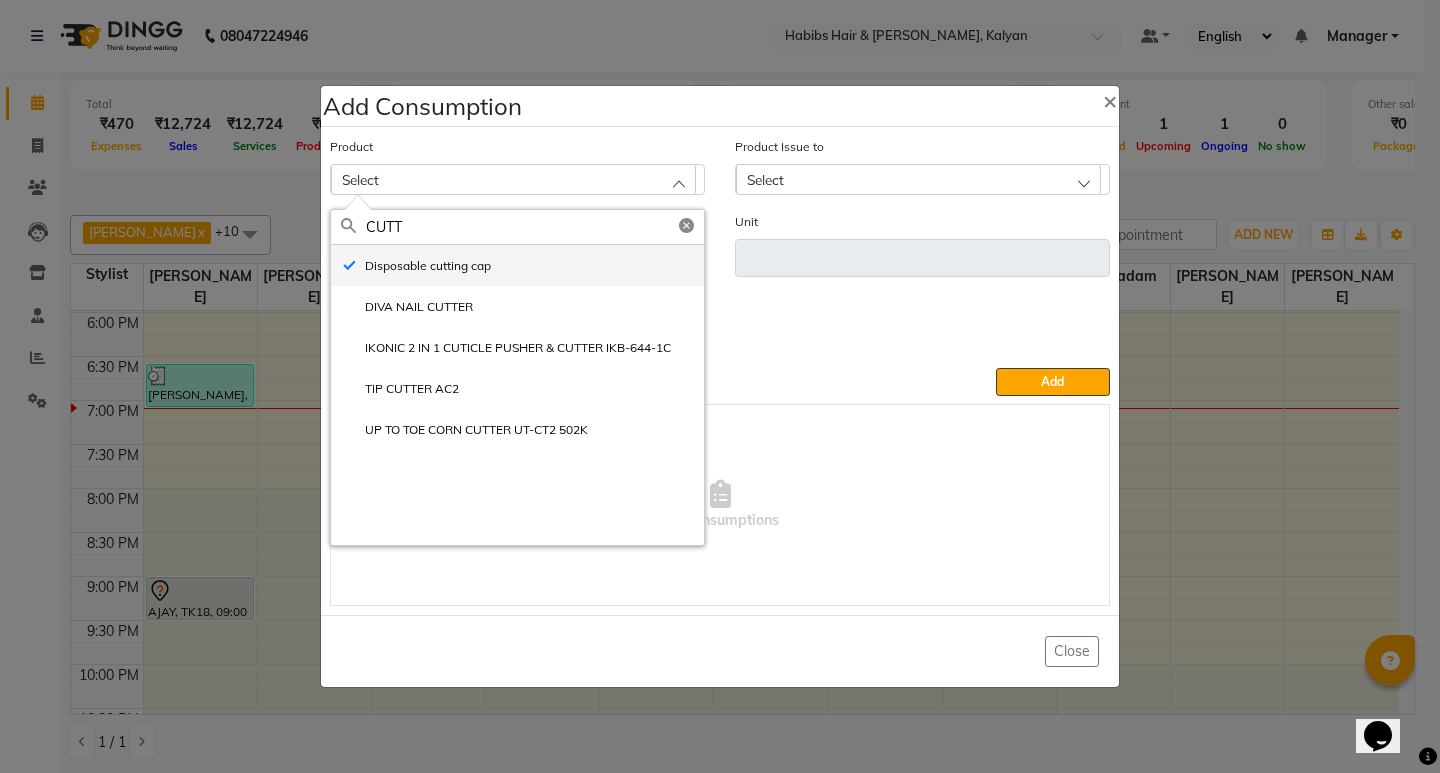 type on "pc" 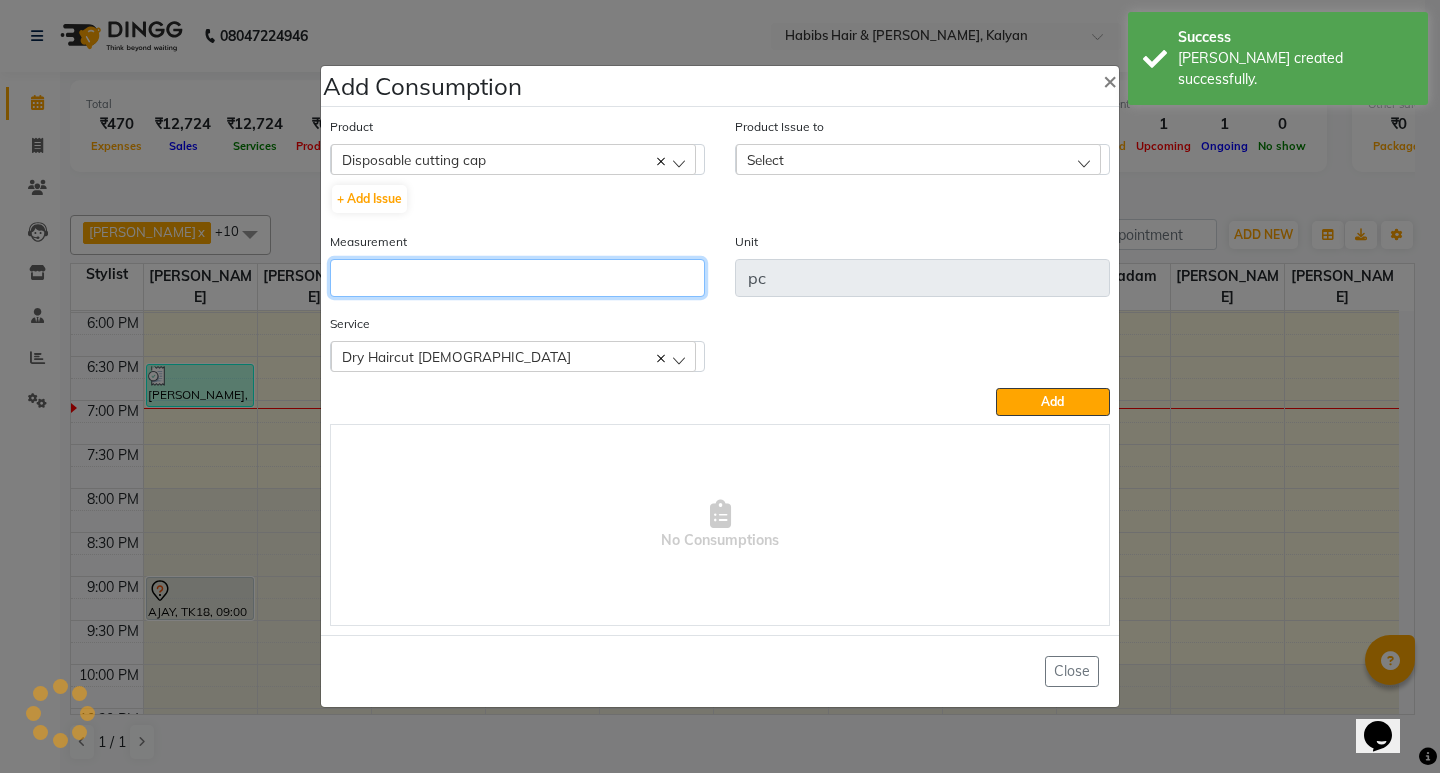 click 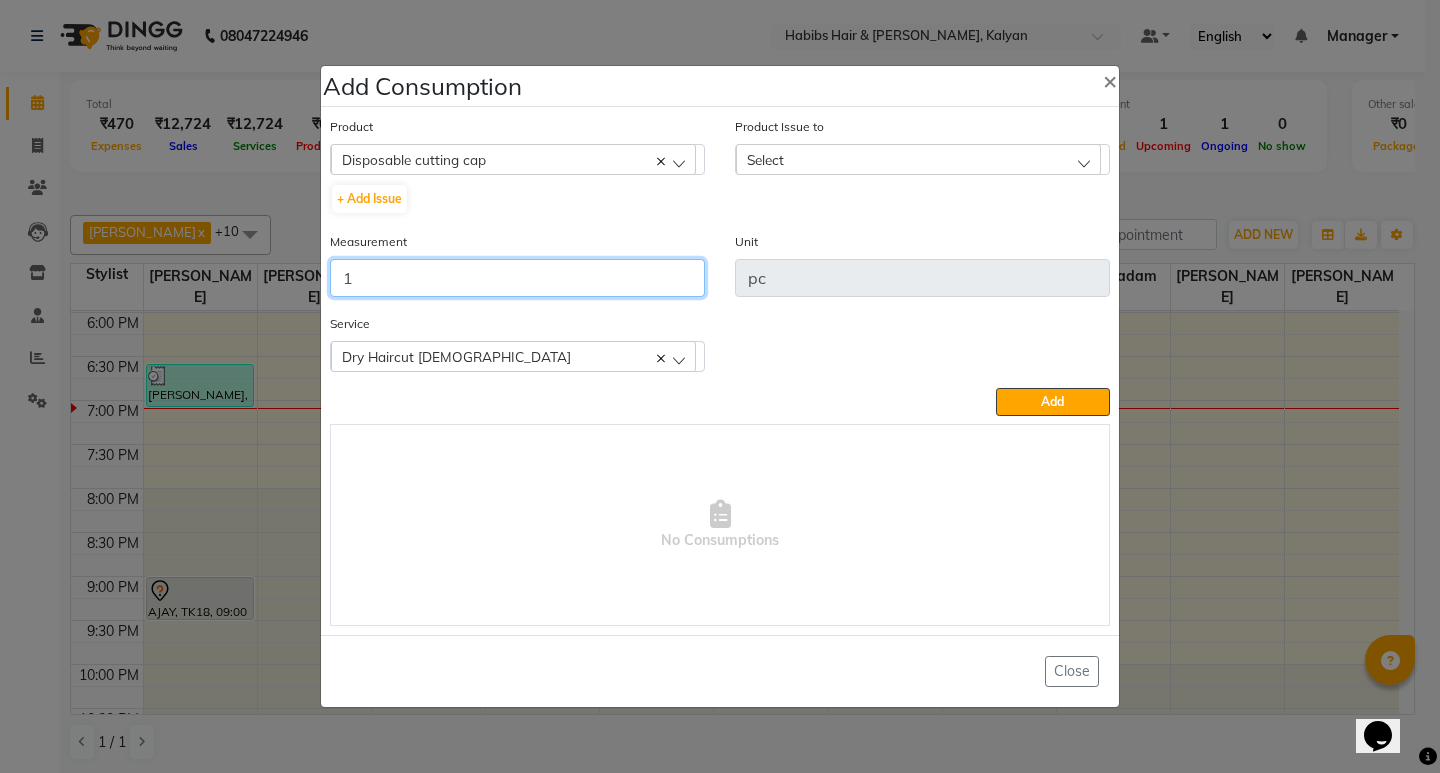 type on "1" 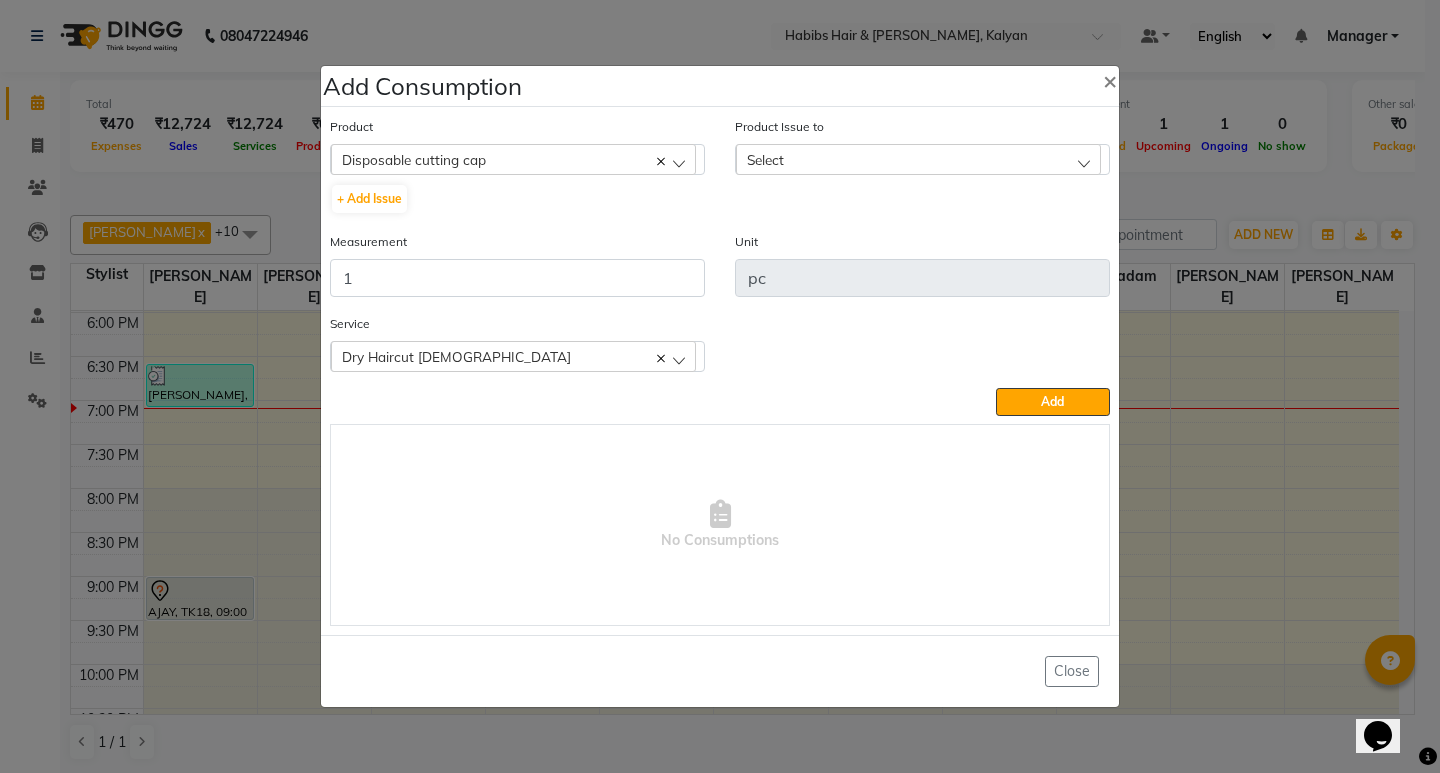 click on "Product Issue to Select 2025-07-10, Issued to: Suraj Kadam, Balance: 32" 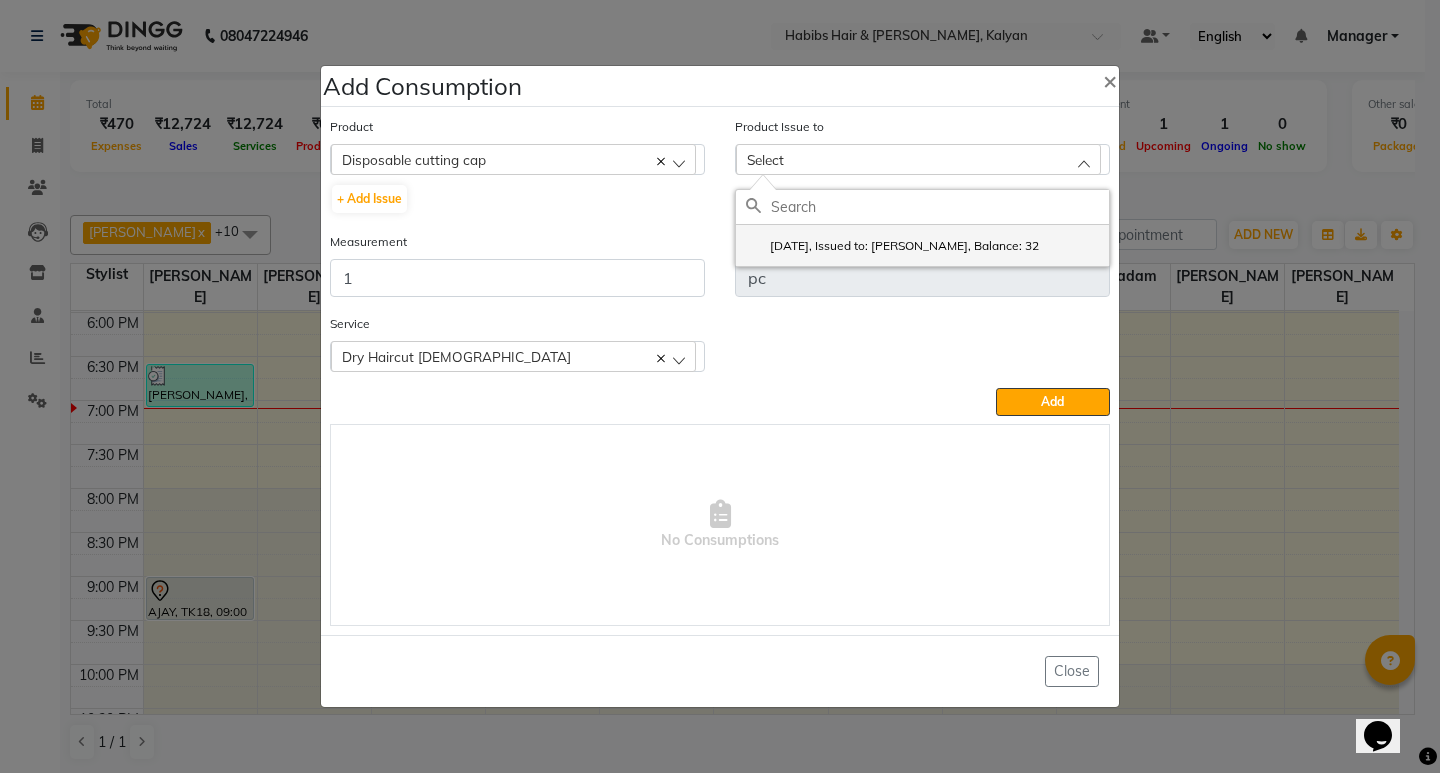 click on "2025-07-10, Issued to: Suraj Kadam, Balance: 32" 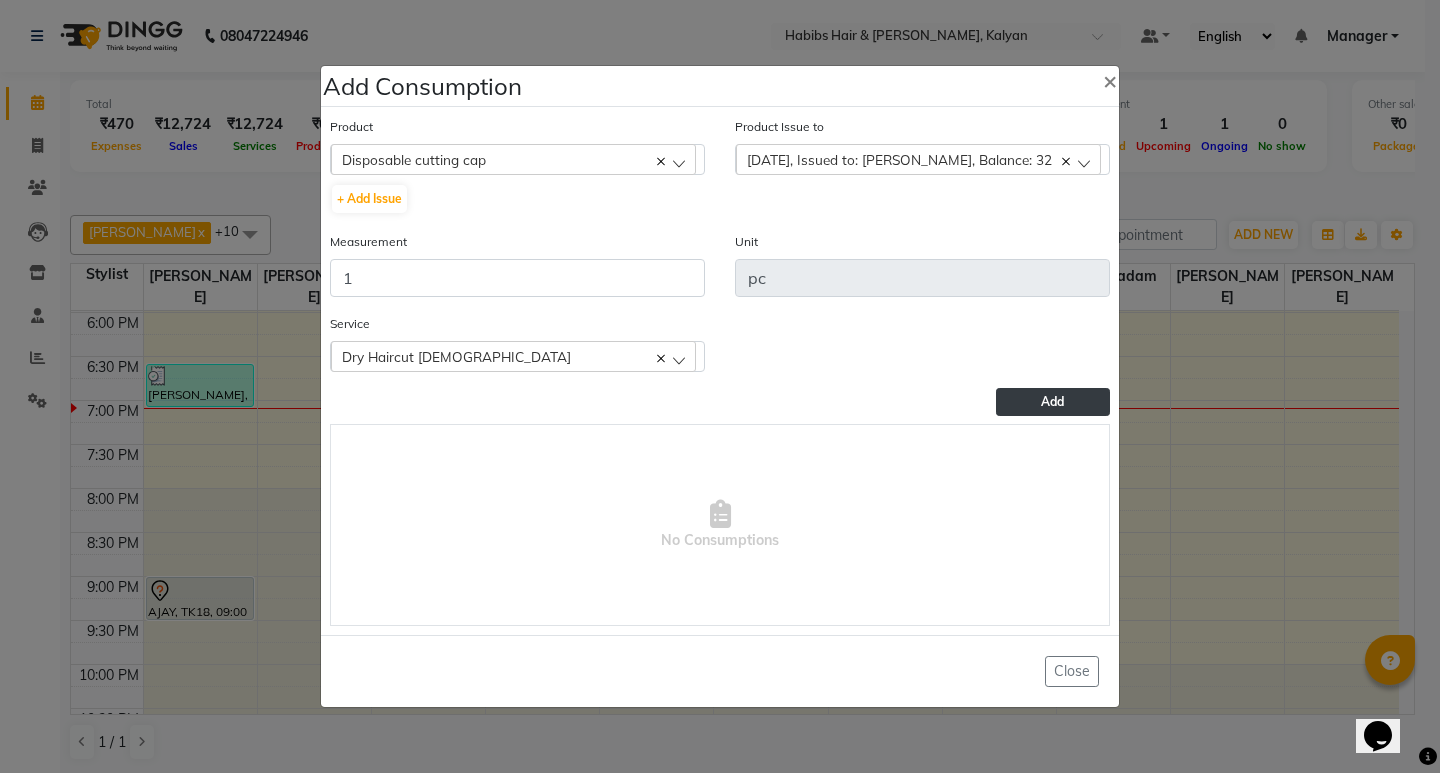 click on "Add" 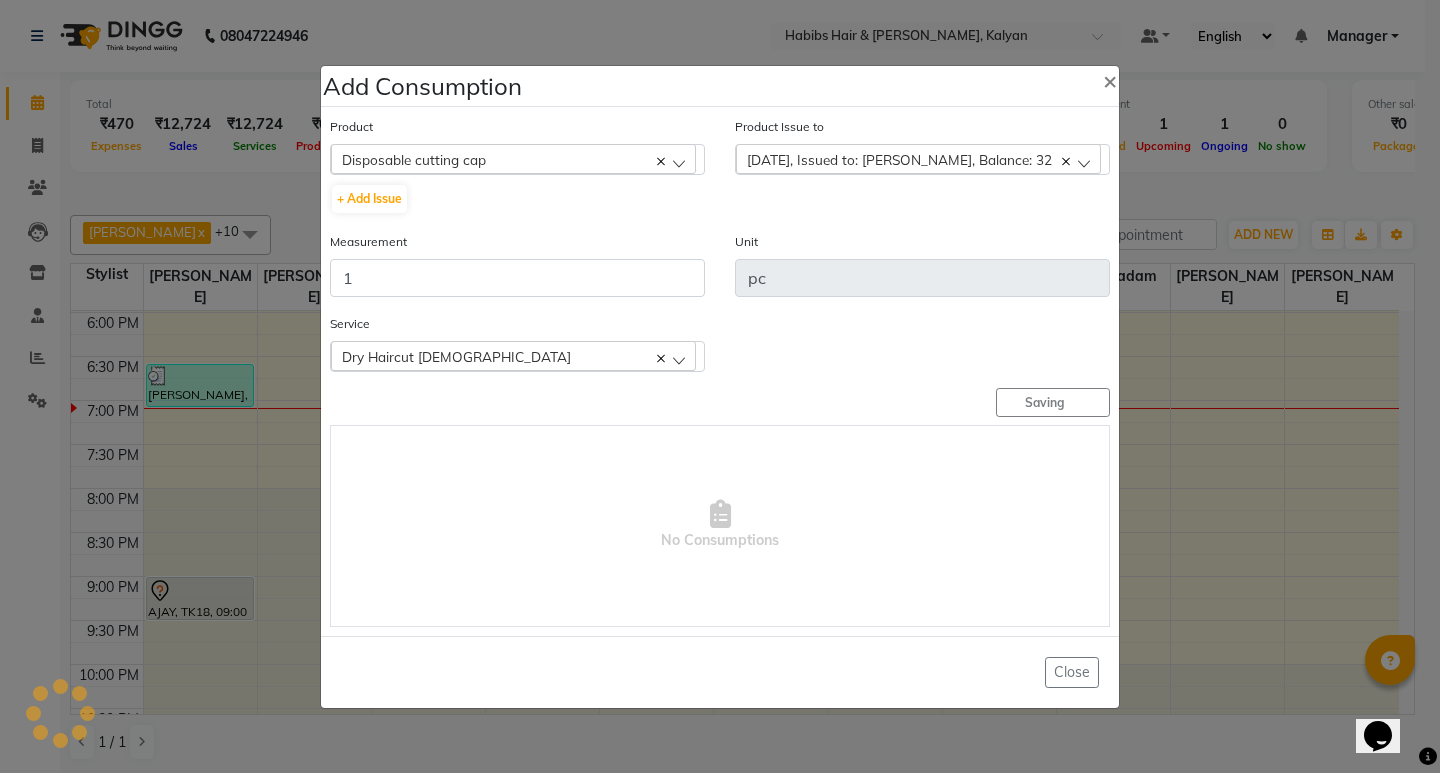 type 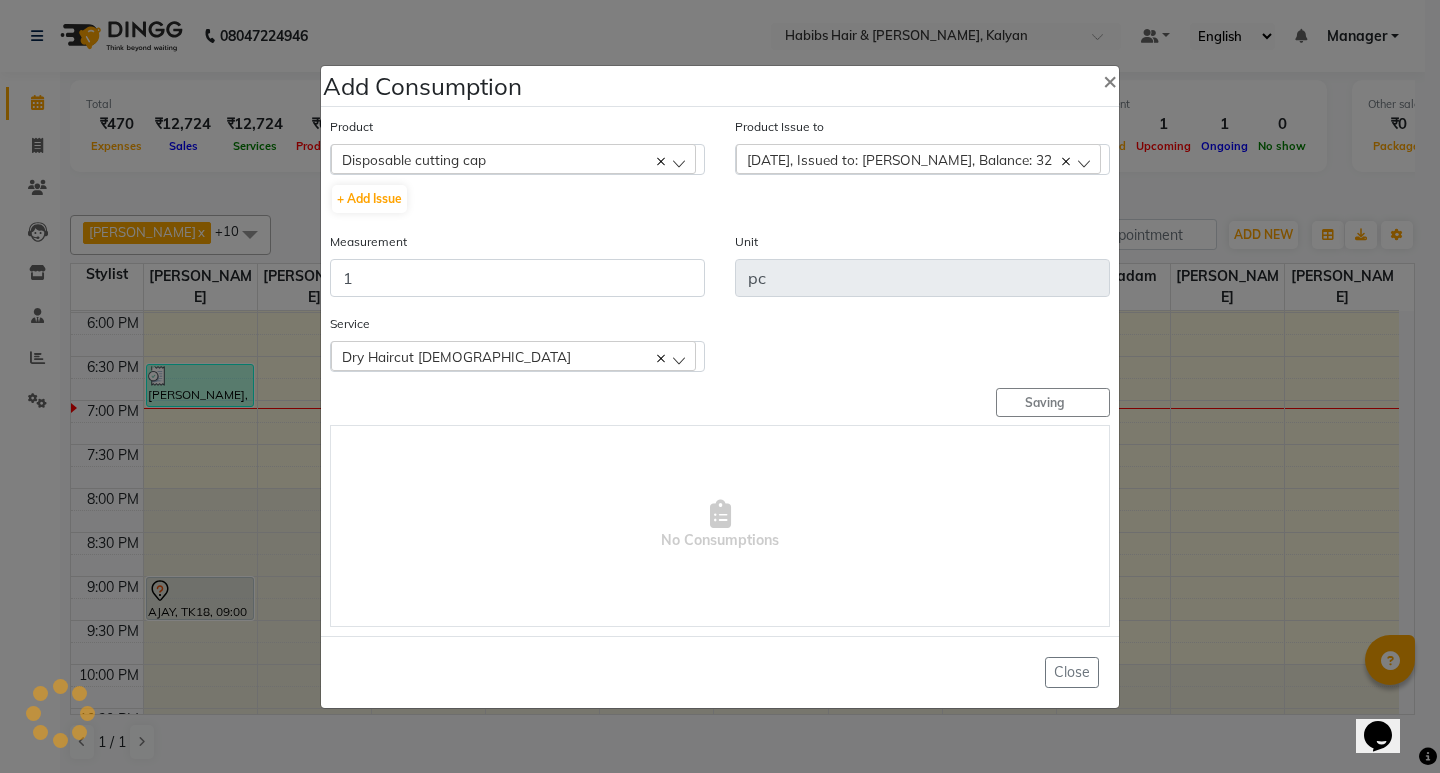 type 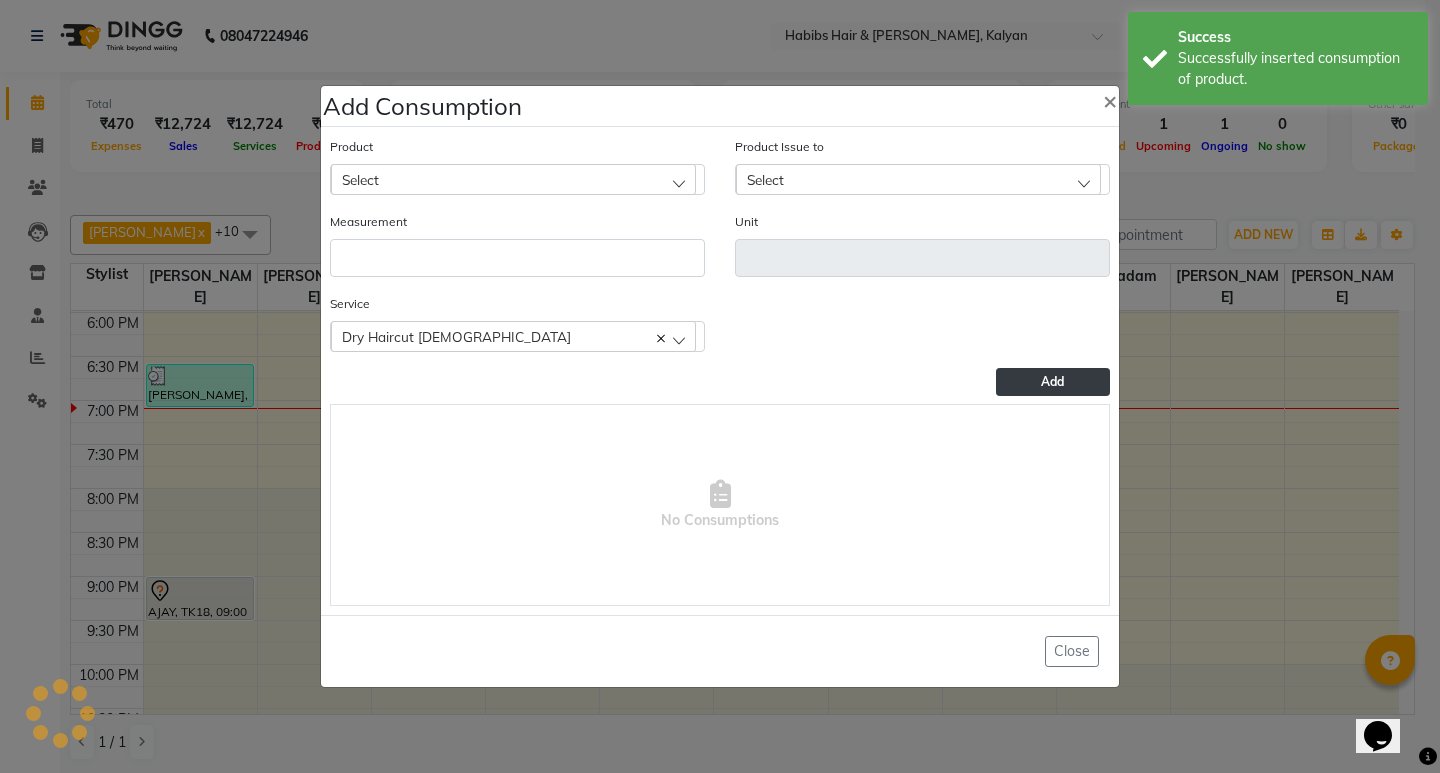 click on "Add Consumption × Product Select 001 BANANA POWDER 10GM Product Issue to Select 2025-07-10, Issued to: Suraj Kadam, Balance: 32 Measurement Unit Service  Dry Haircut Male  Dry Haircut Male  Add   No Consumptions   Close" 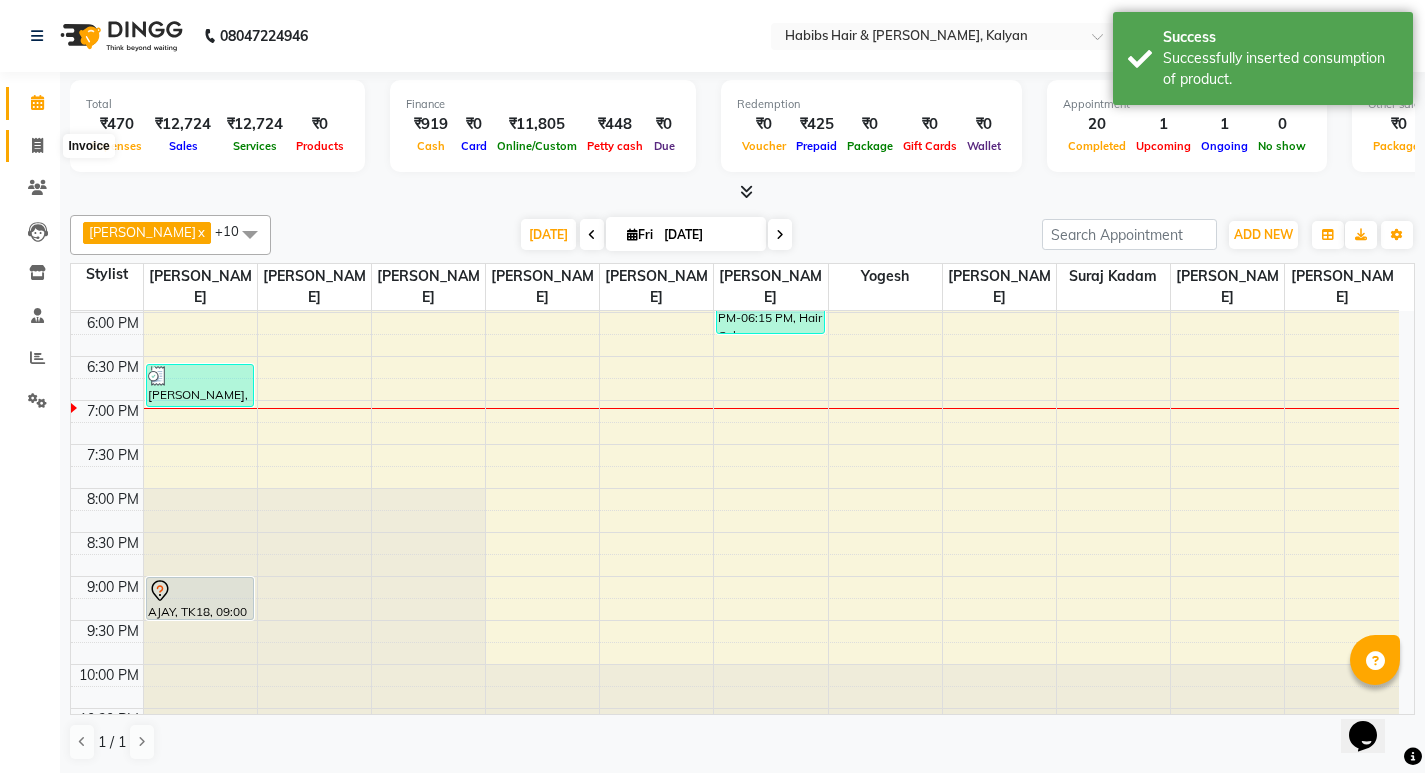 click 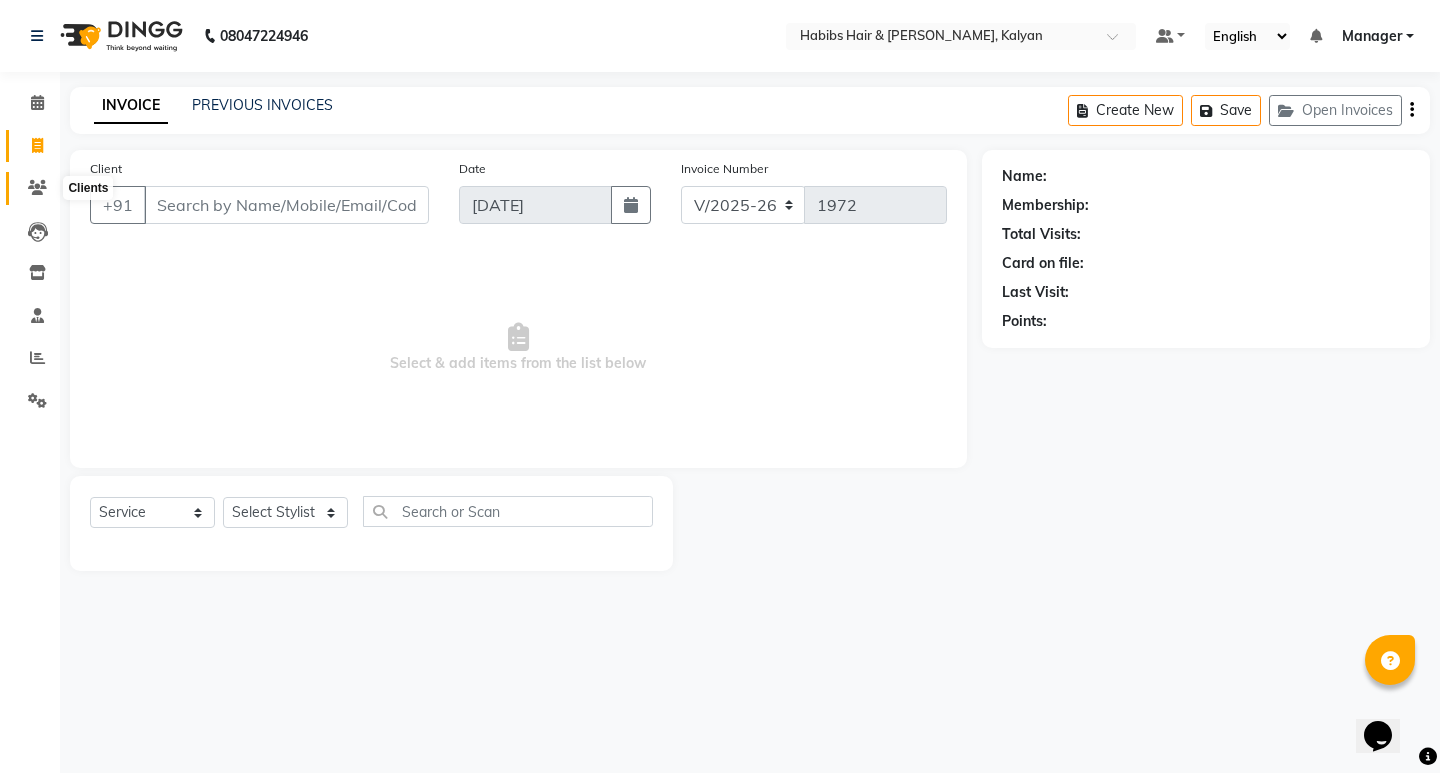 click 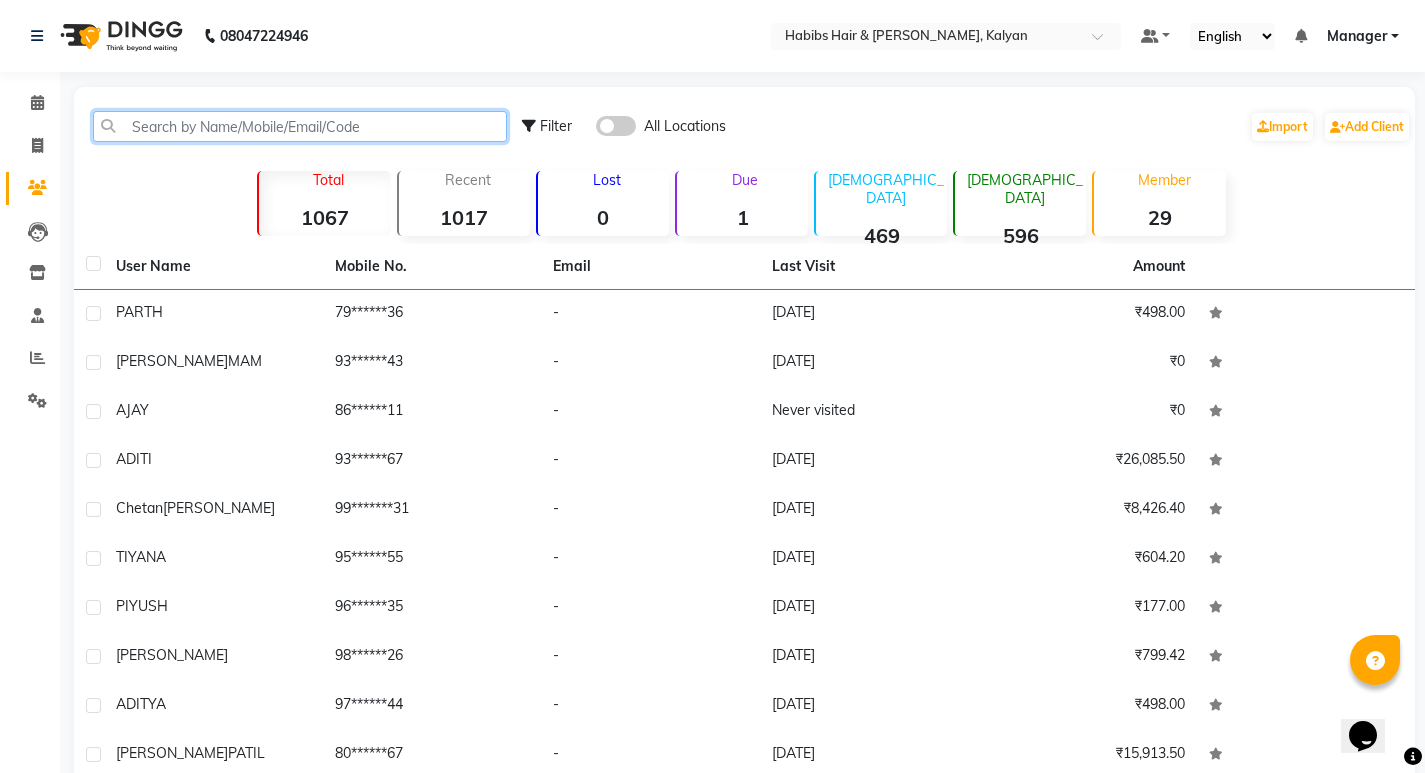click 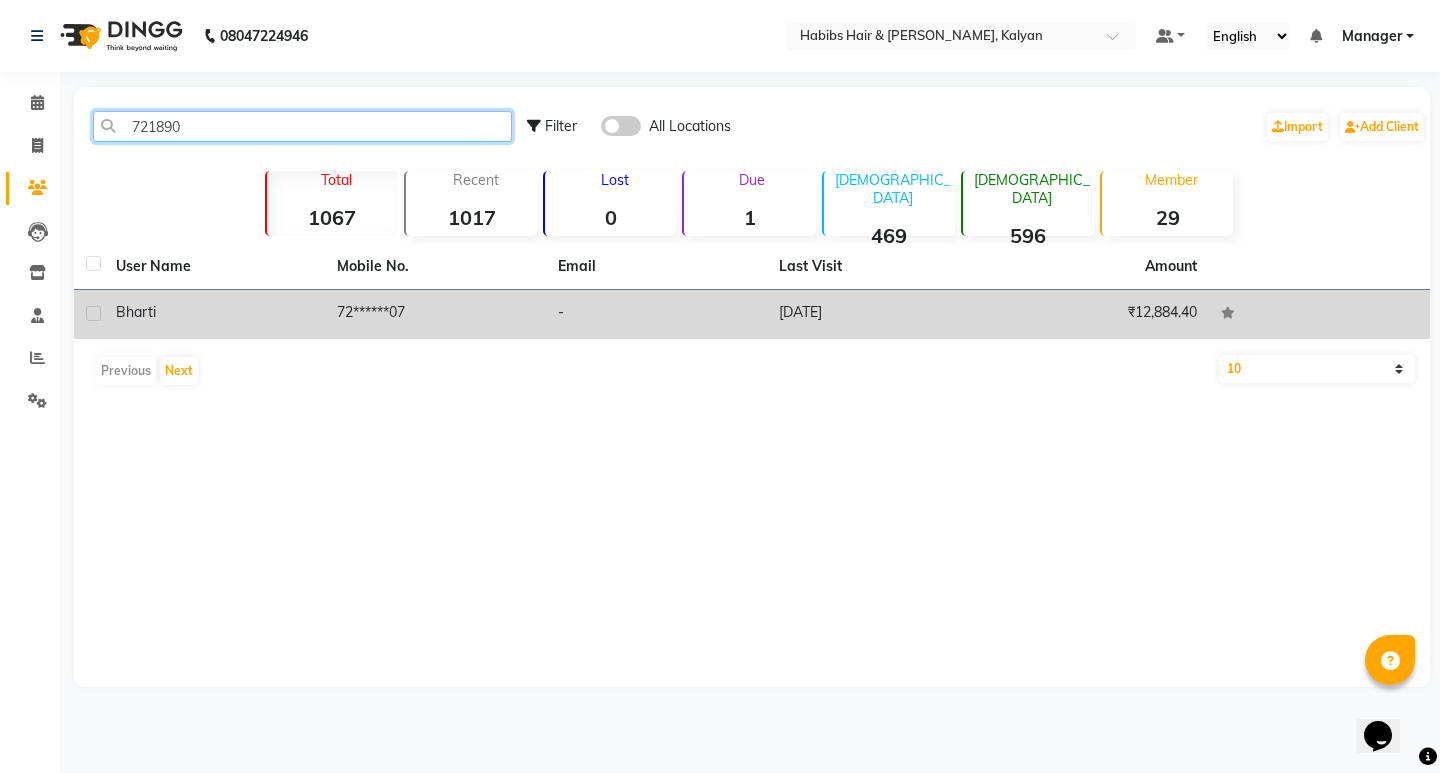 type on "721890" 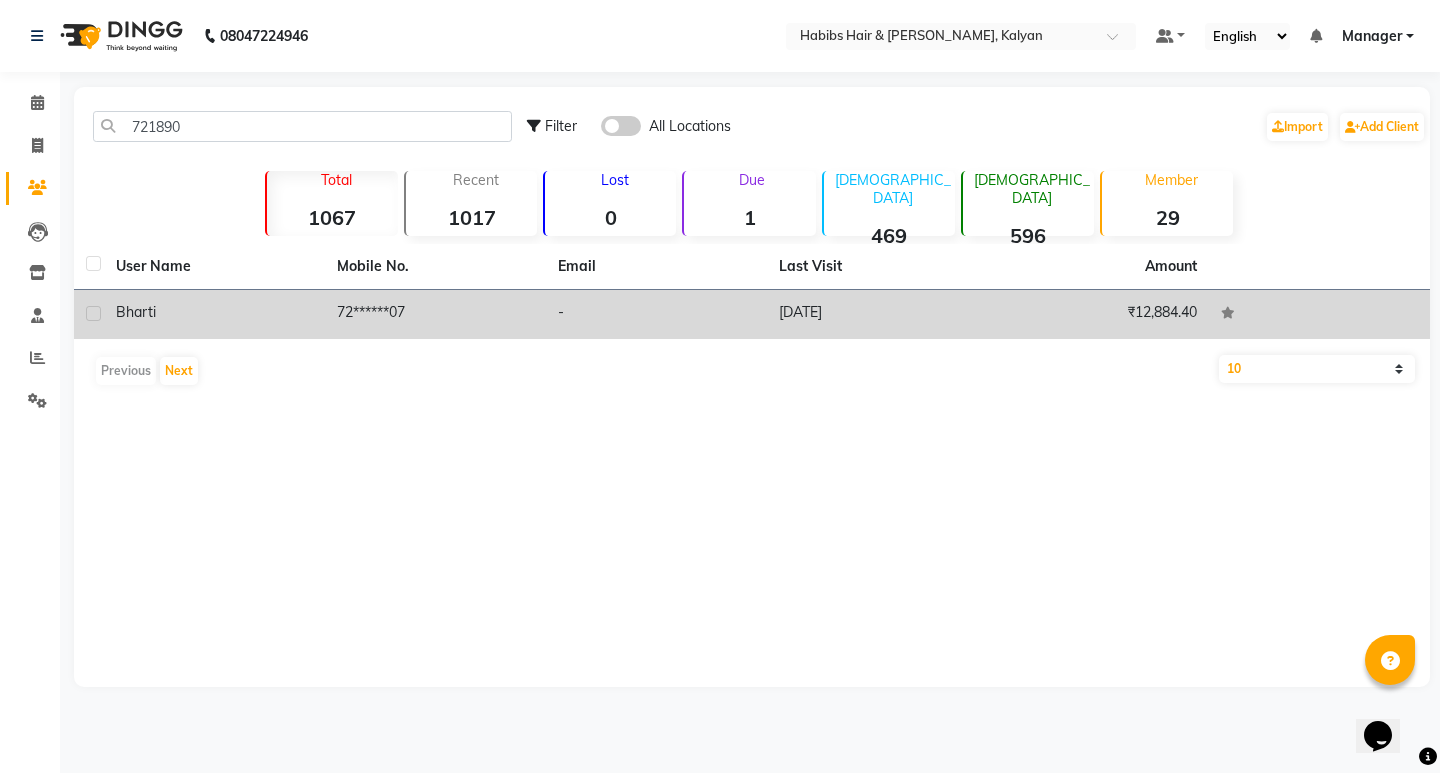 click on "-" 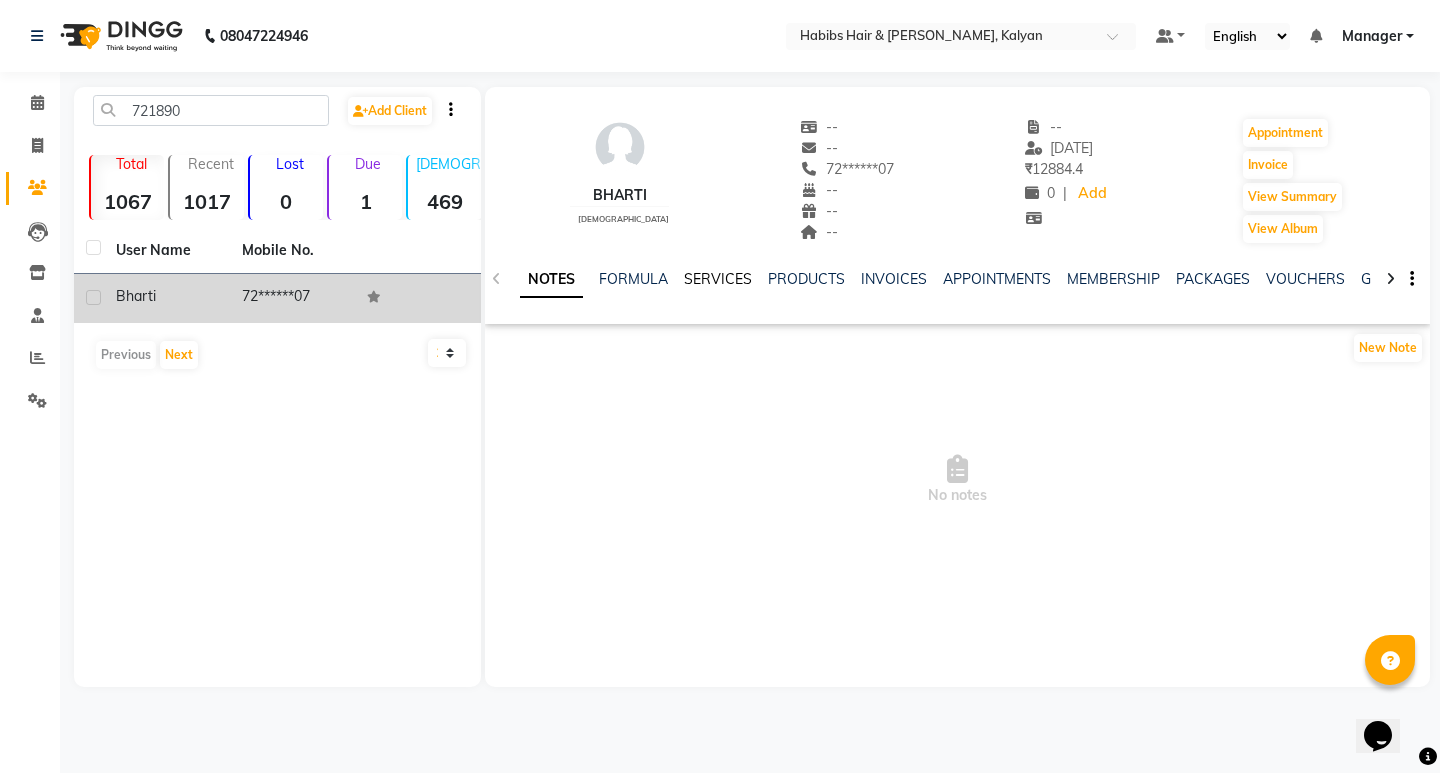 click on "SERVICES" 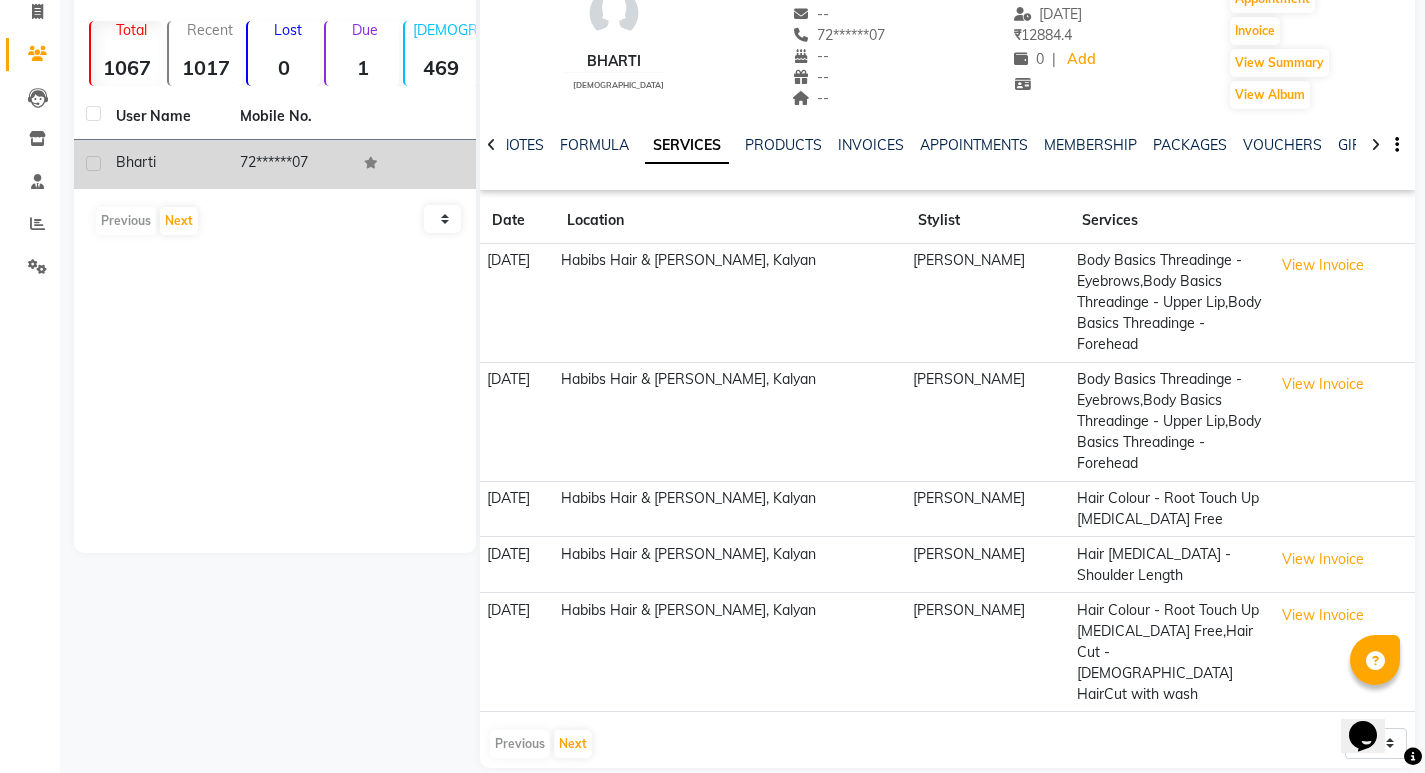 scroll, scrollTop: 138, scrollLeft: 0, axis: vertical 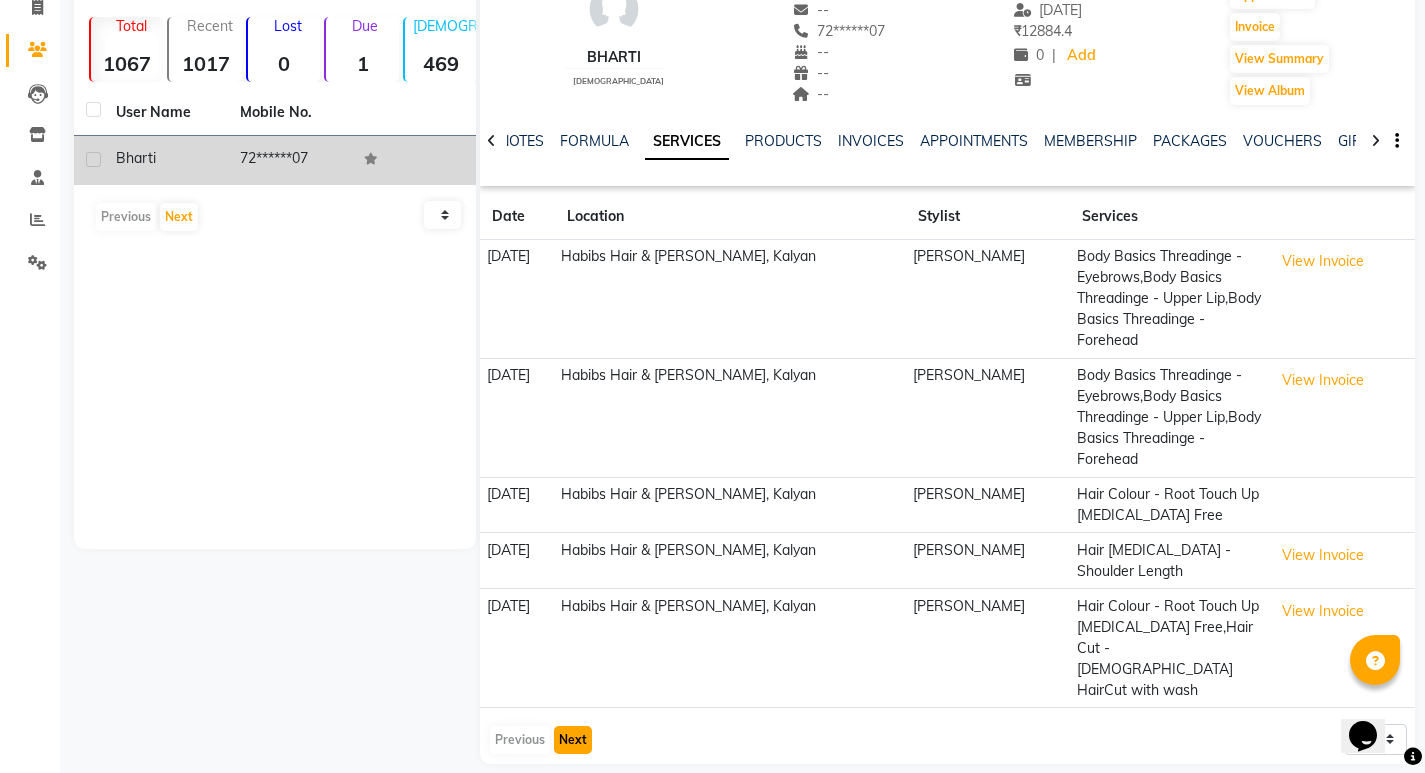 click on "Next" 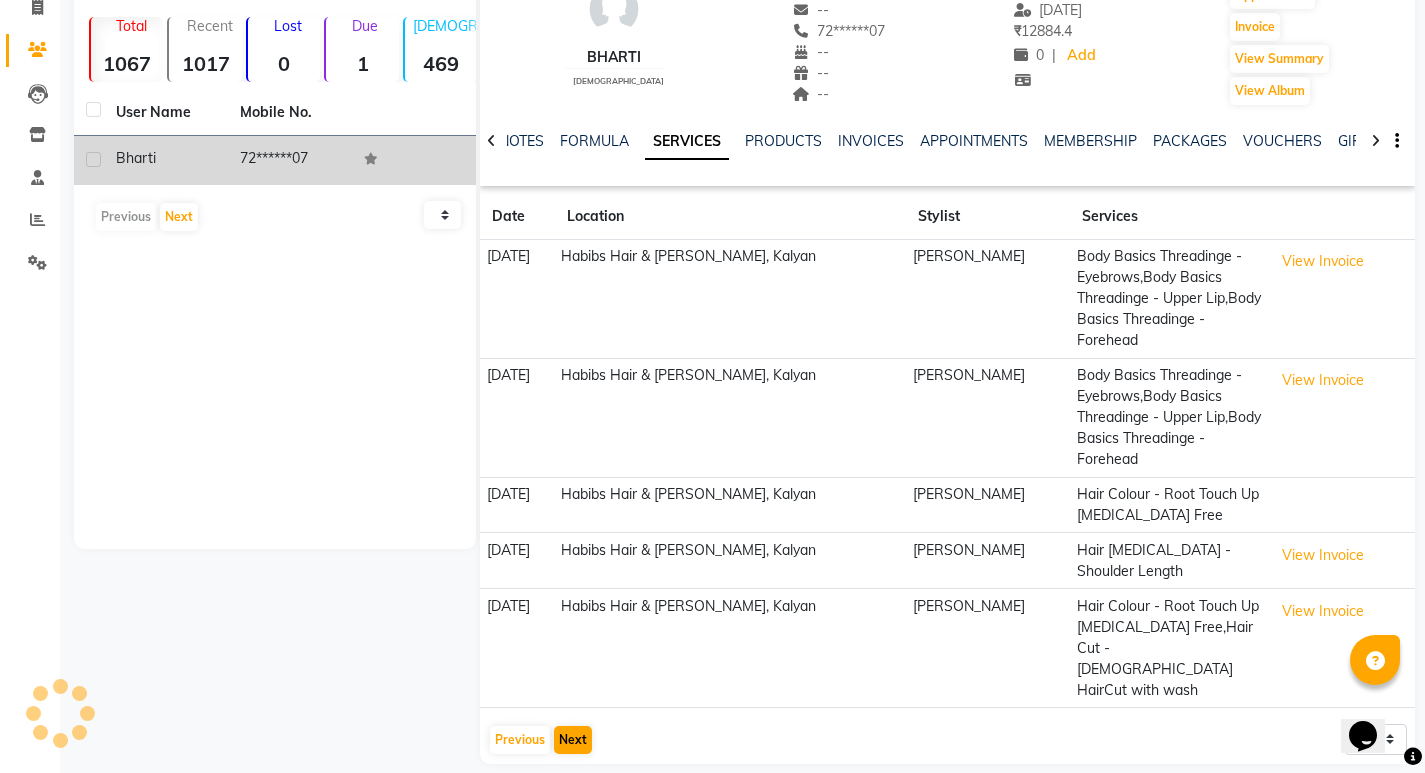 scroll, scrollTop: 0, scrollLeft: 0, axis: both 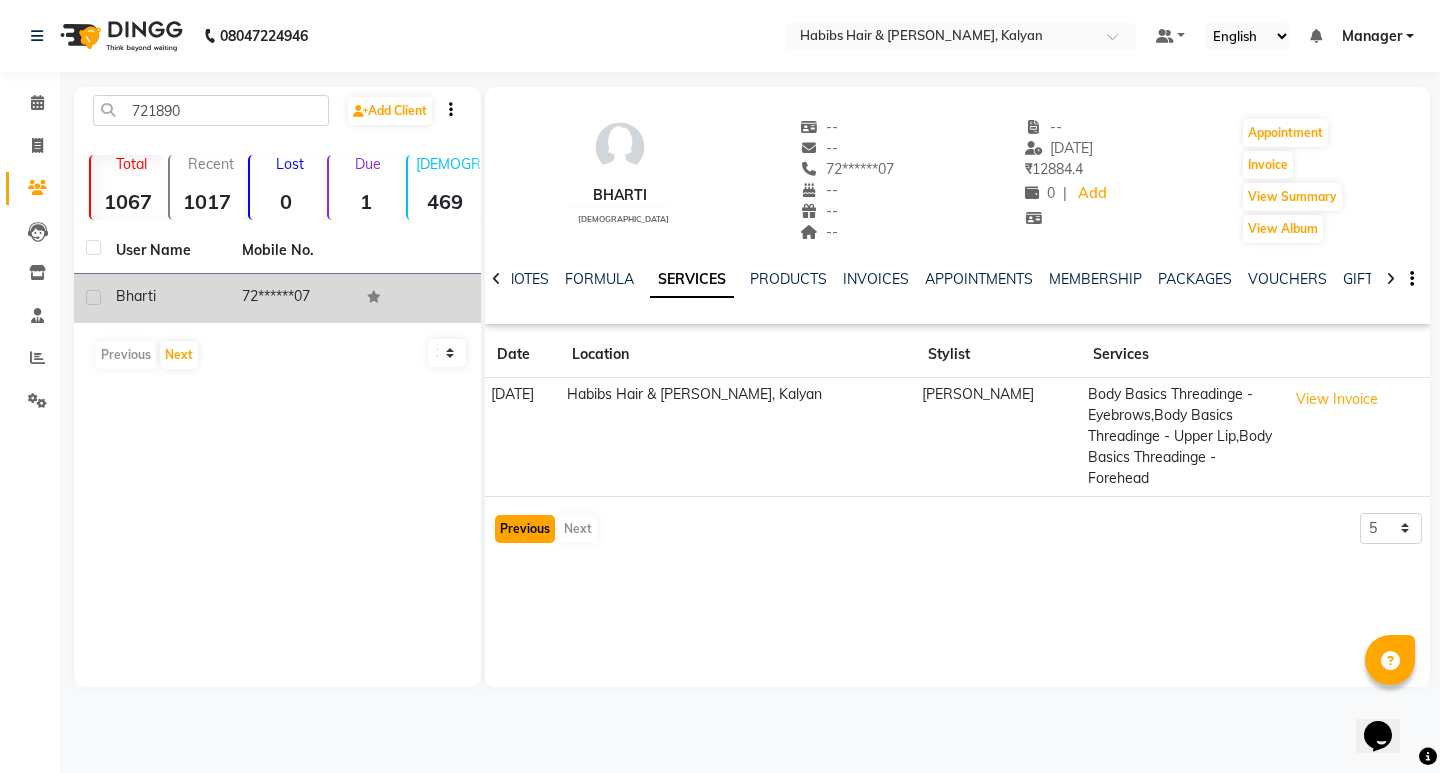 click on "Previous" 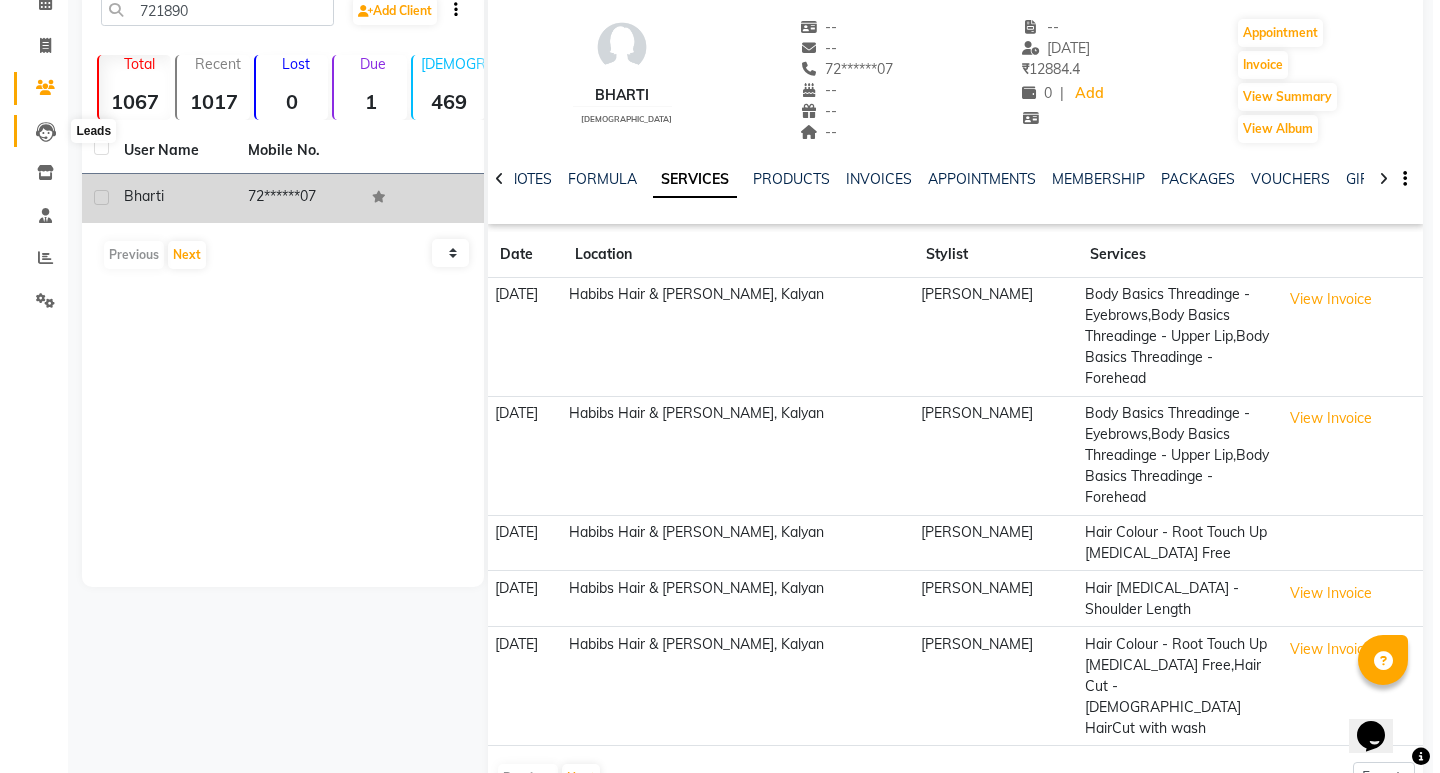 scroll, scrollTop: 0, scrollLeft: 0, axis: both 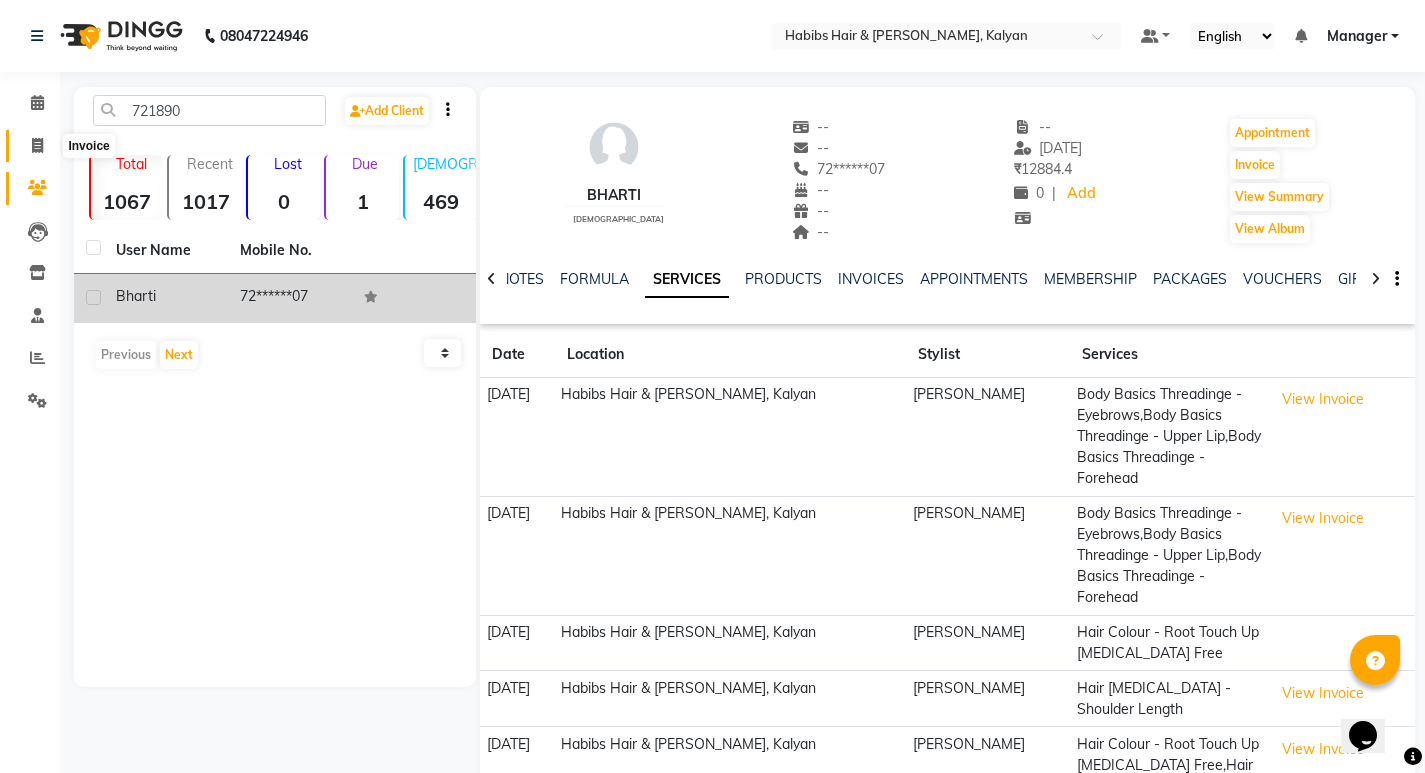 click 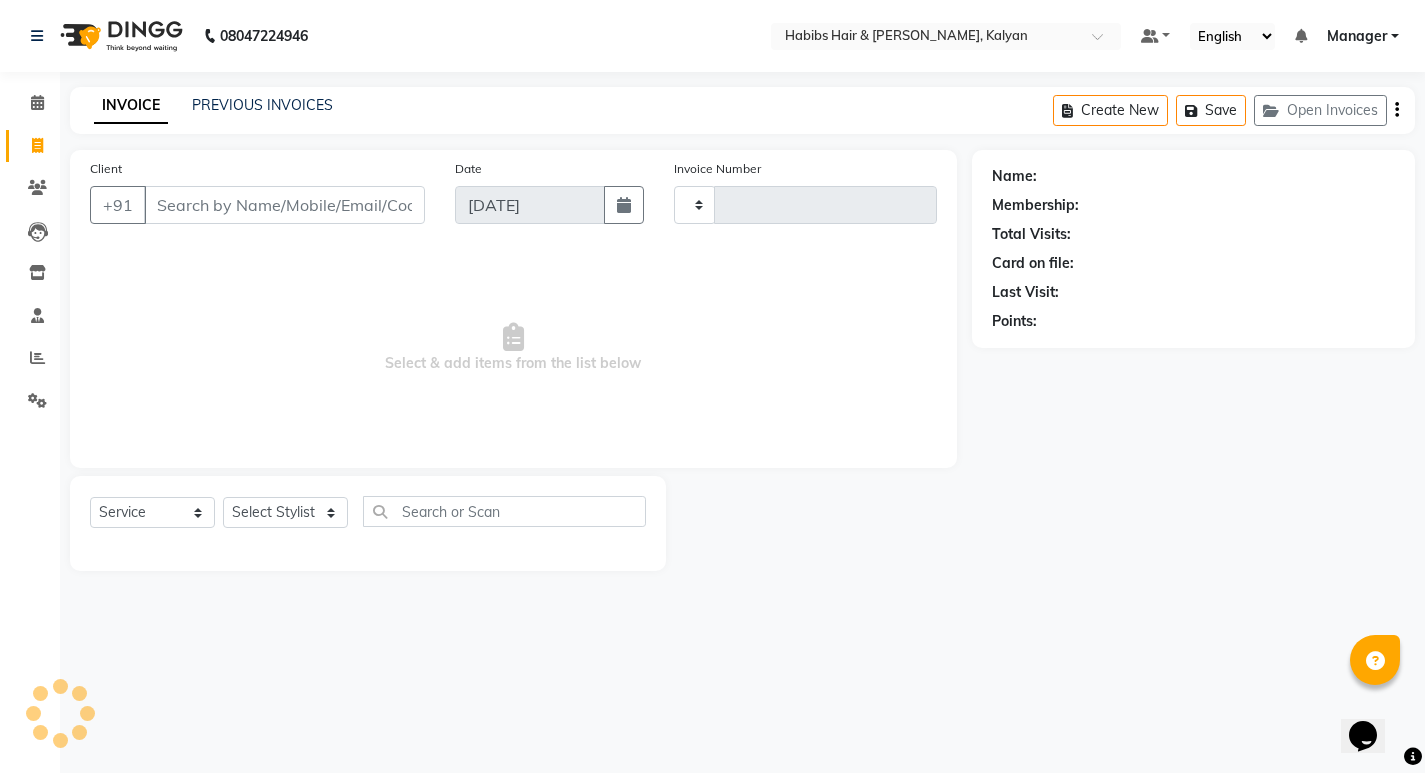 type on "1972" 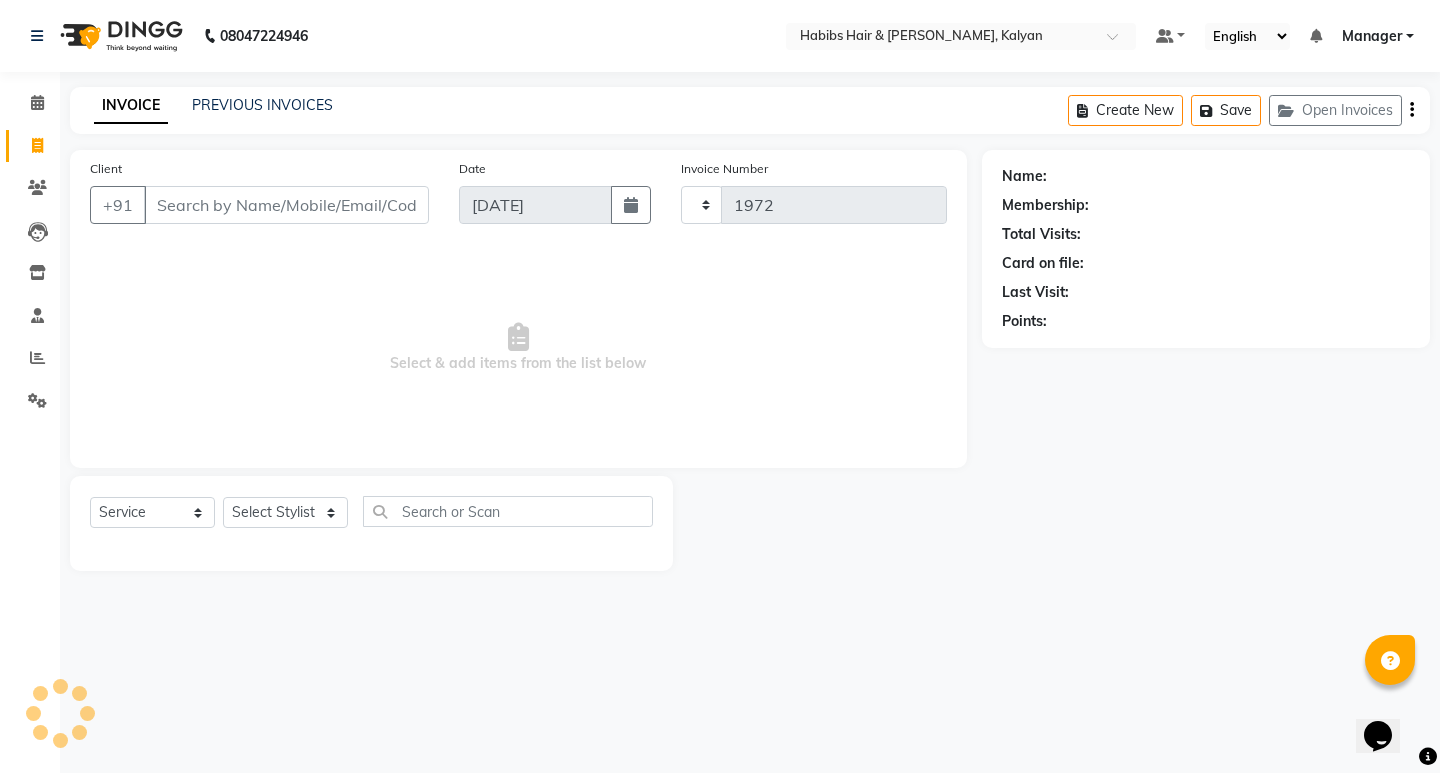 select on "8185" 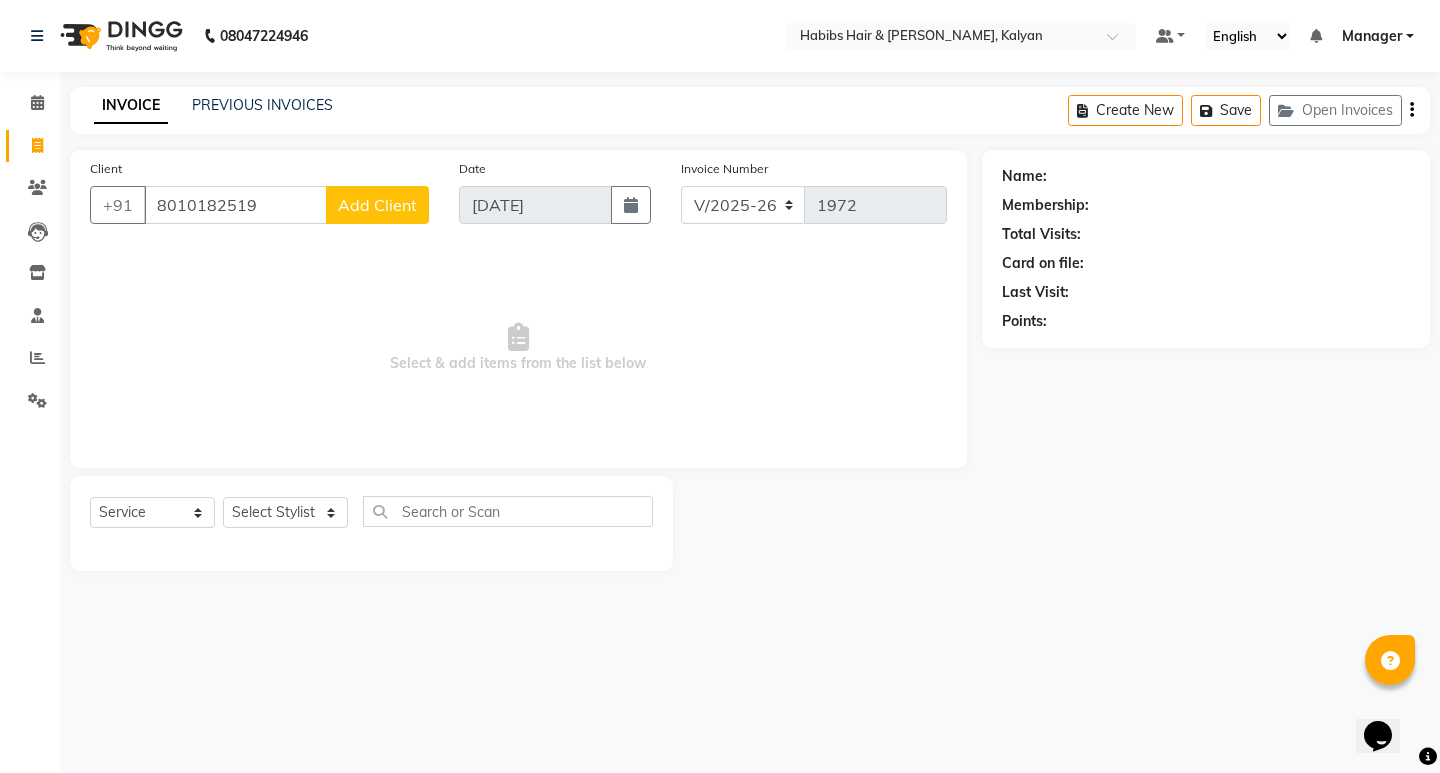 type on "8010182519" 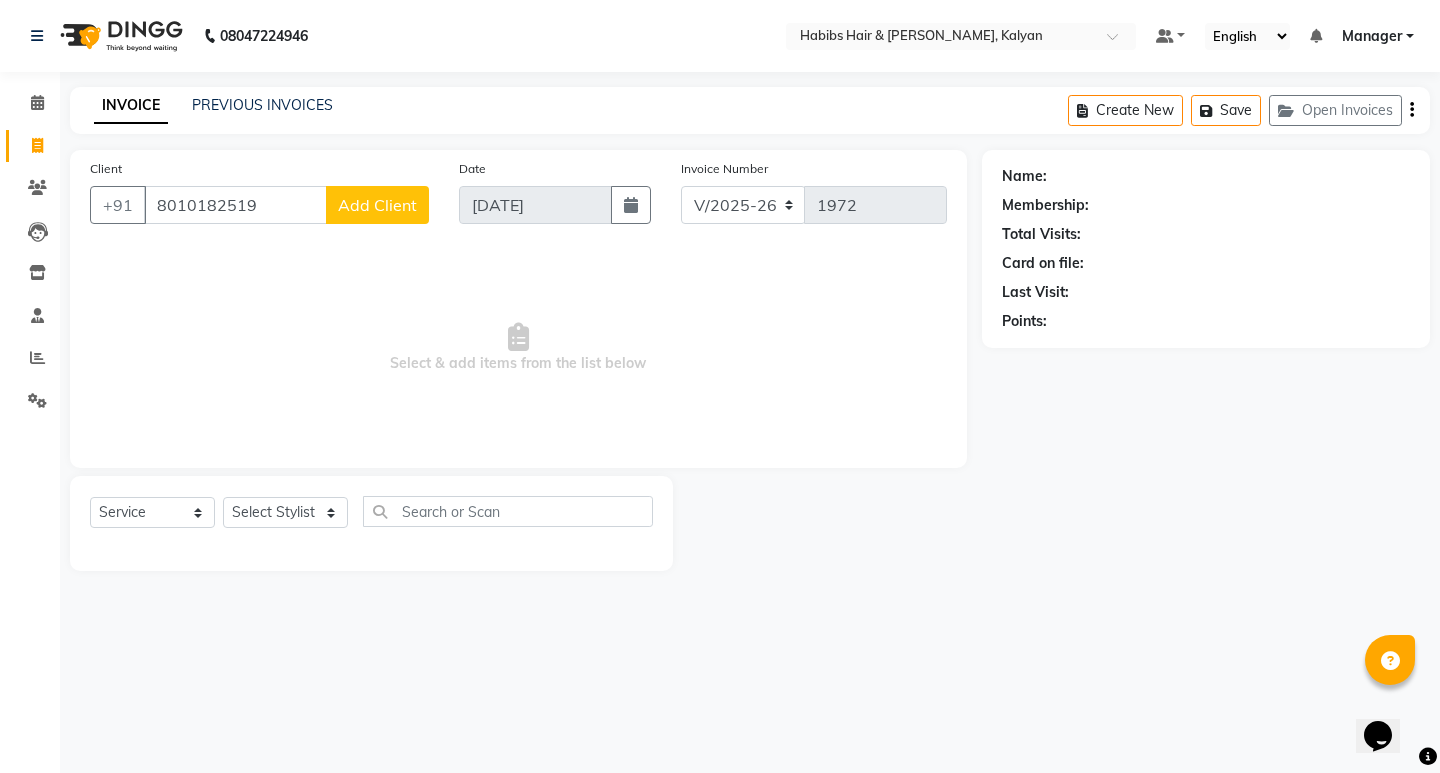 select on "22" 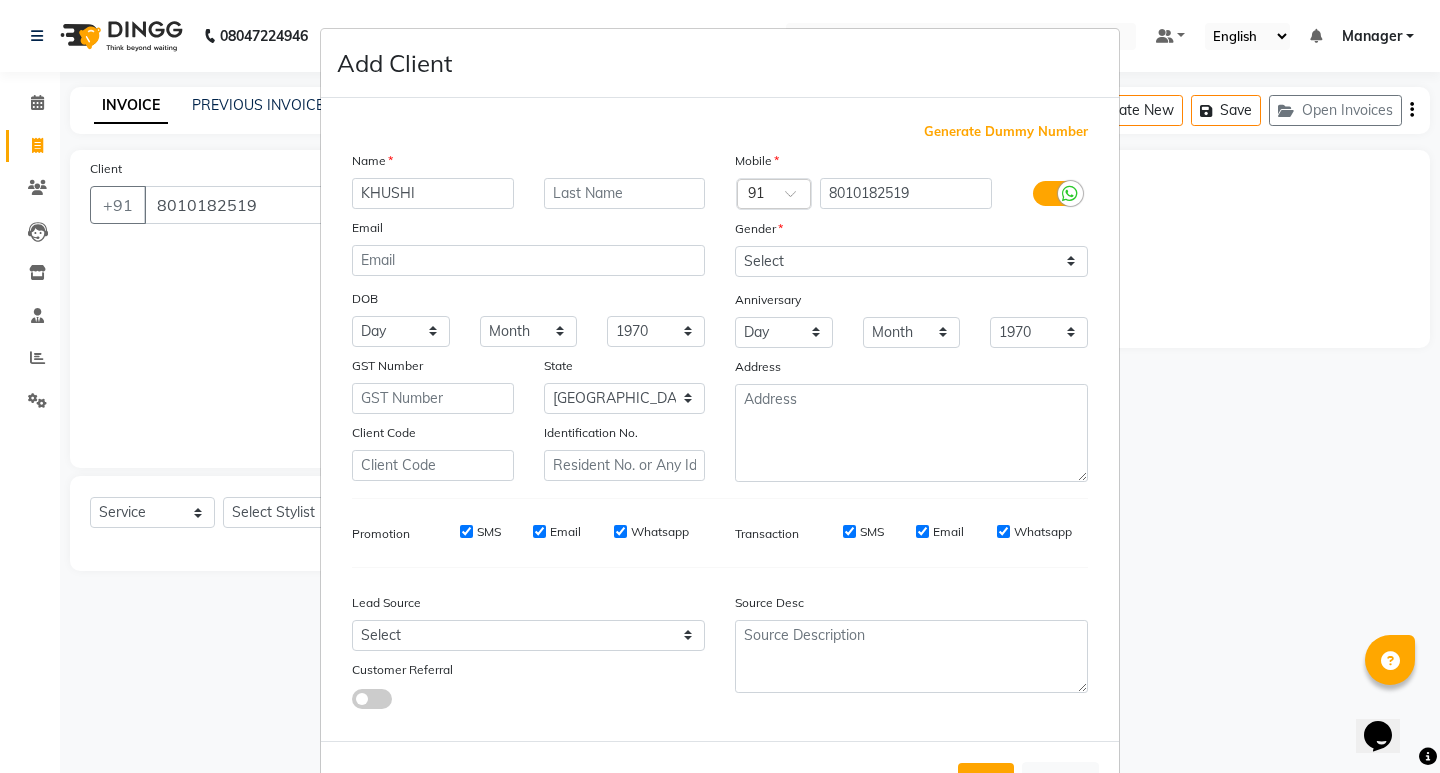 type on "KHUSHI" 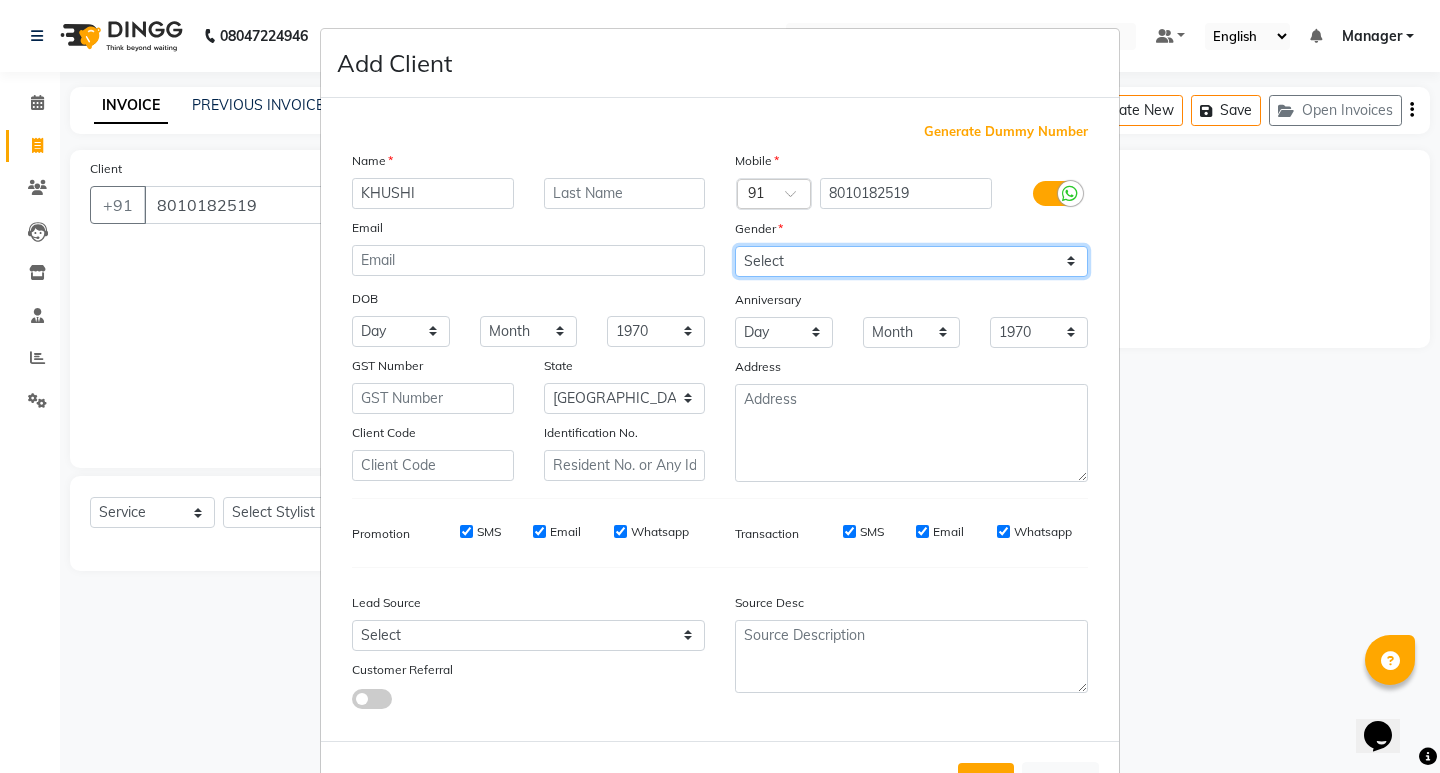 click on "Select Male Female Other Prefer Not To Say" at bounding box center (911, 261) 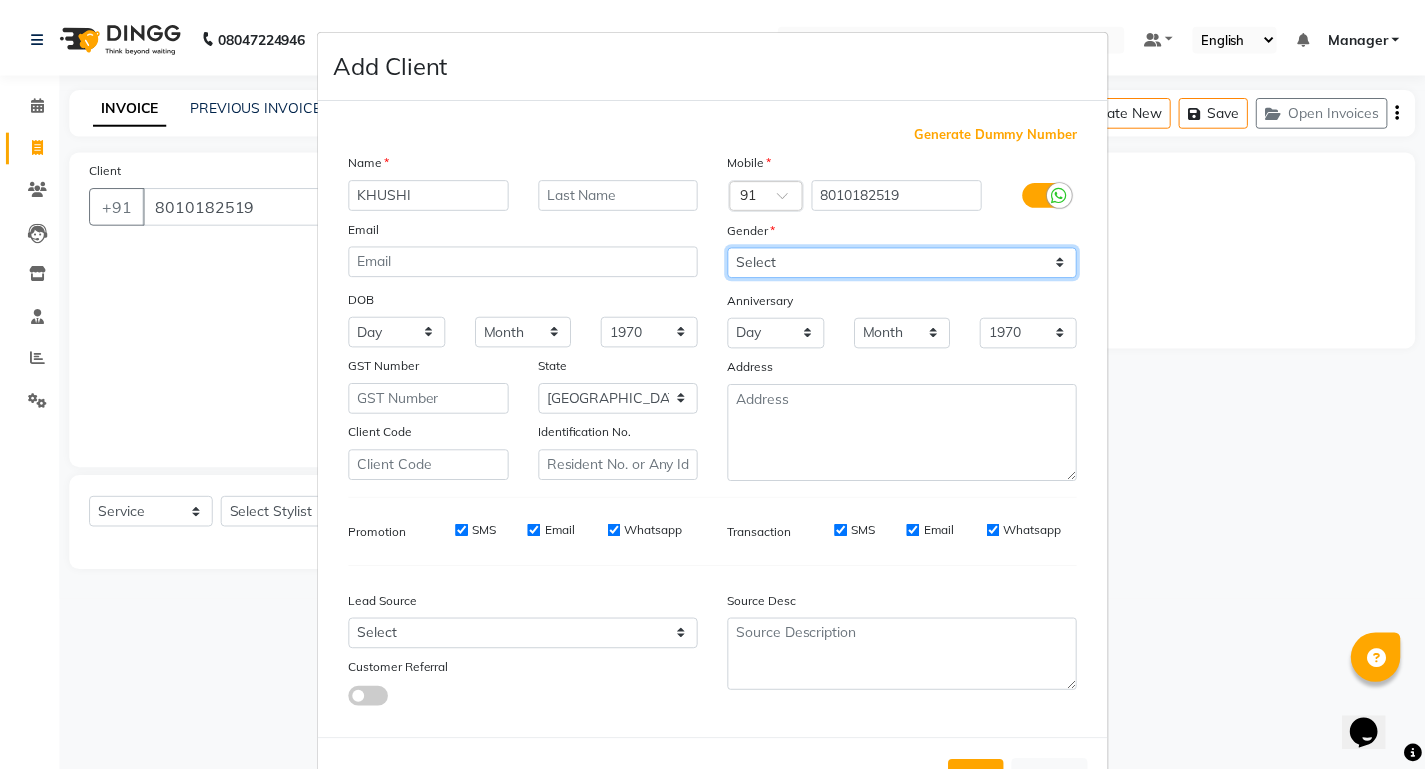 scroll, scrollTop: 76, scrollLeft: 0, axis: vertical 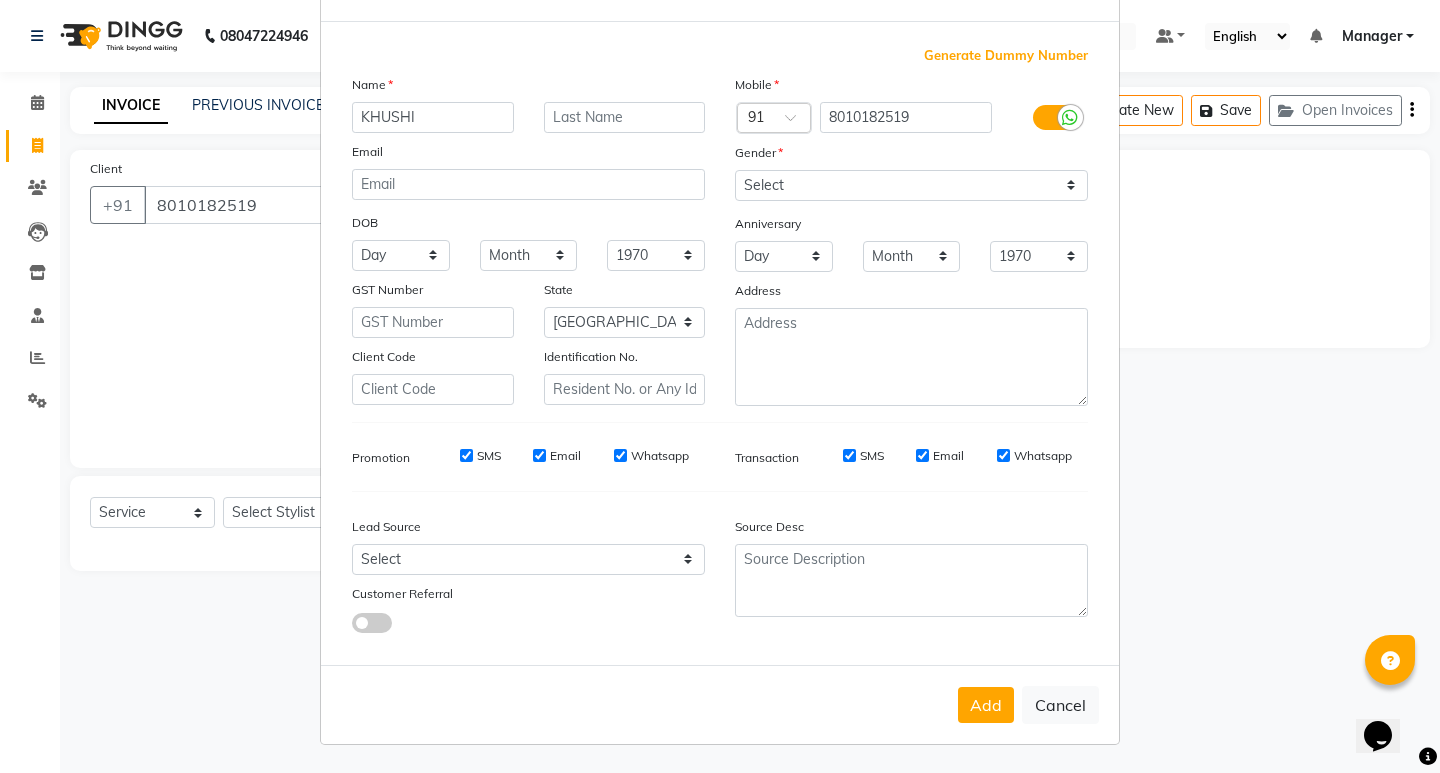 click on "Add" at bounding box center (986, 705) 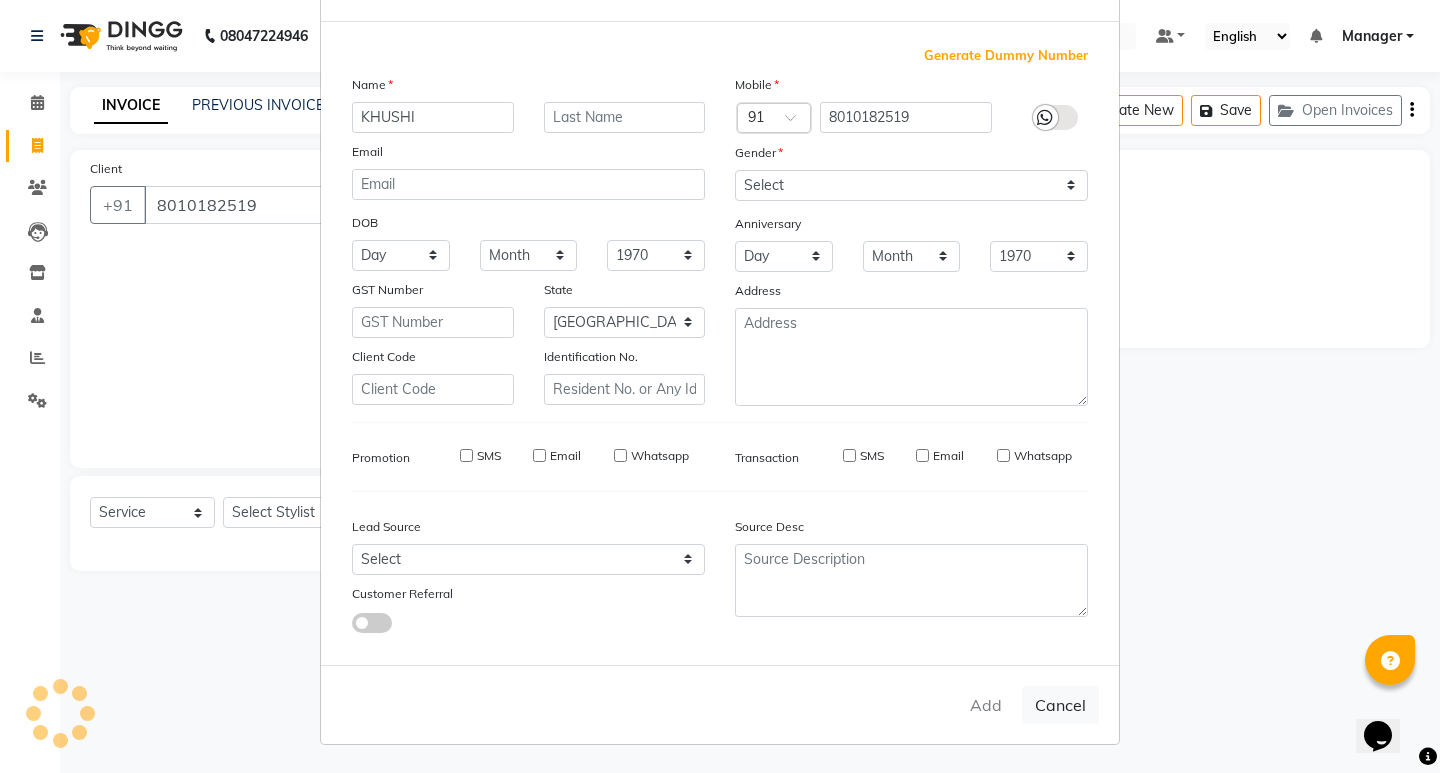 type on "80******19" 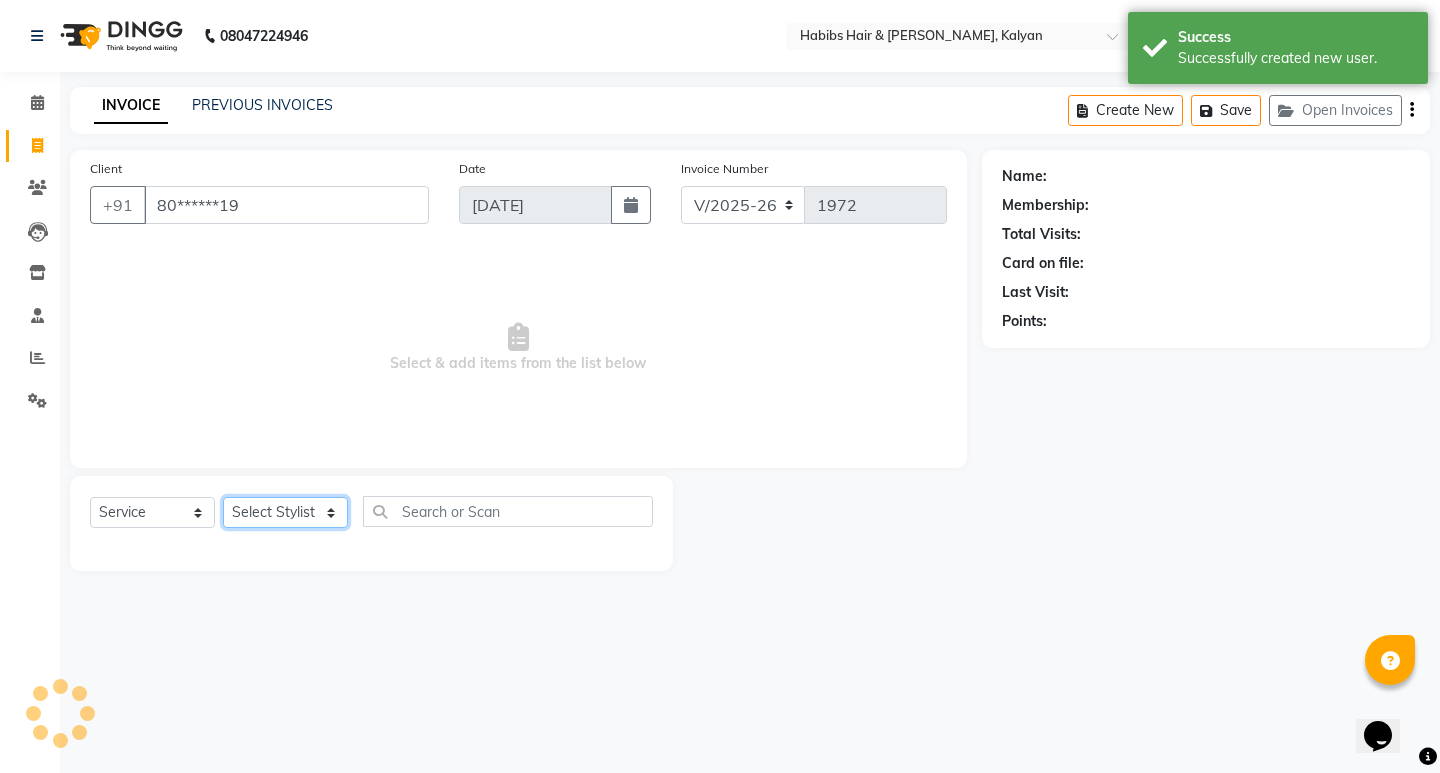 click on "Select Stylist ANWAR GANESH SHINDE Gauri Manager Maruf  mulla Meena Kumari Namrata zipre Neha M Omkar Priyanka Ranjana  singh  Sagar saindane SANTOSHI SHALINI Smruti Suraj Kadam Vinaya  Yogesh" 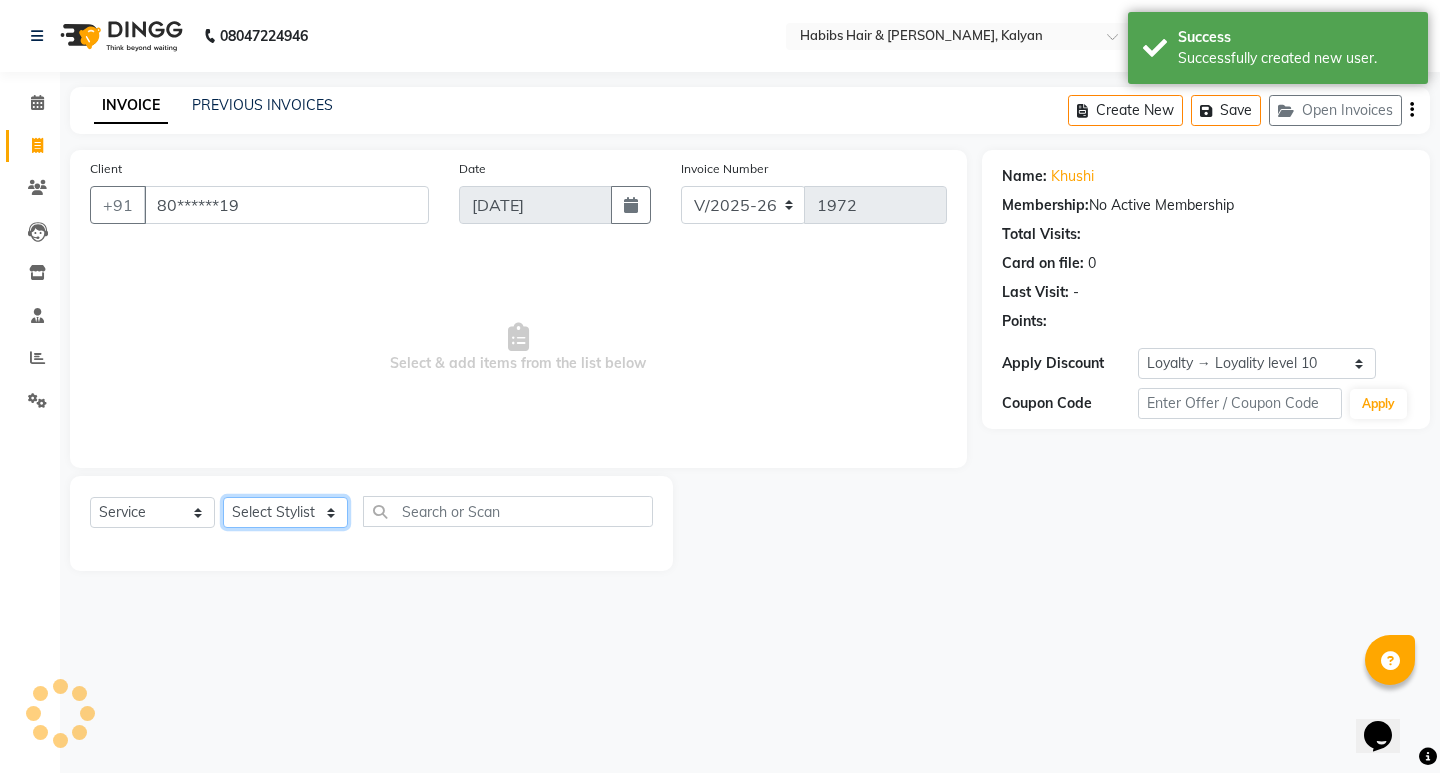 select on "81824" 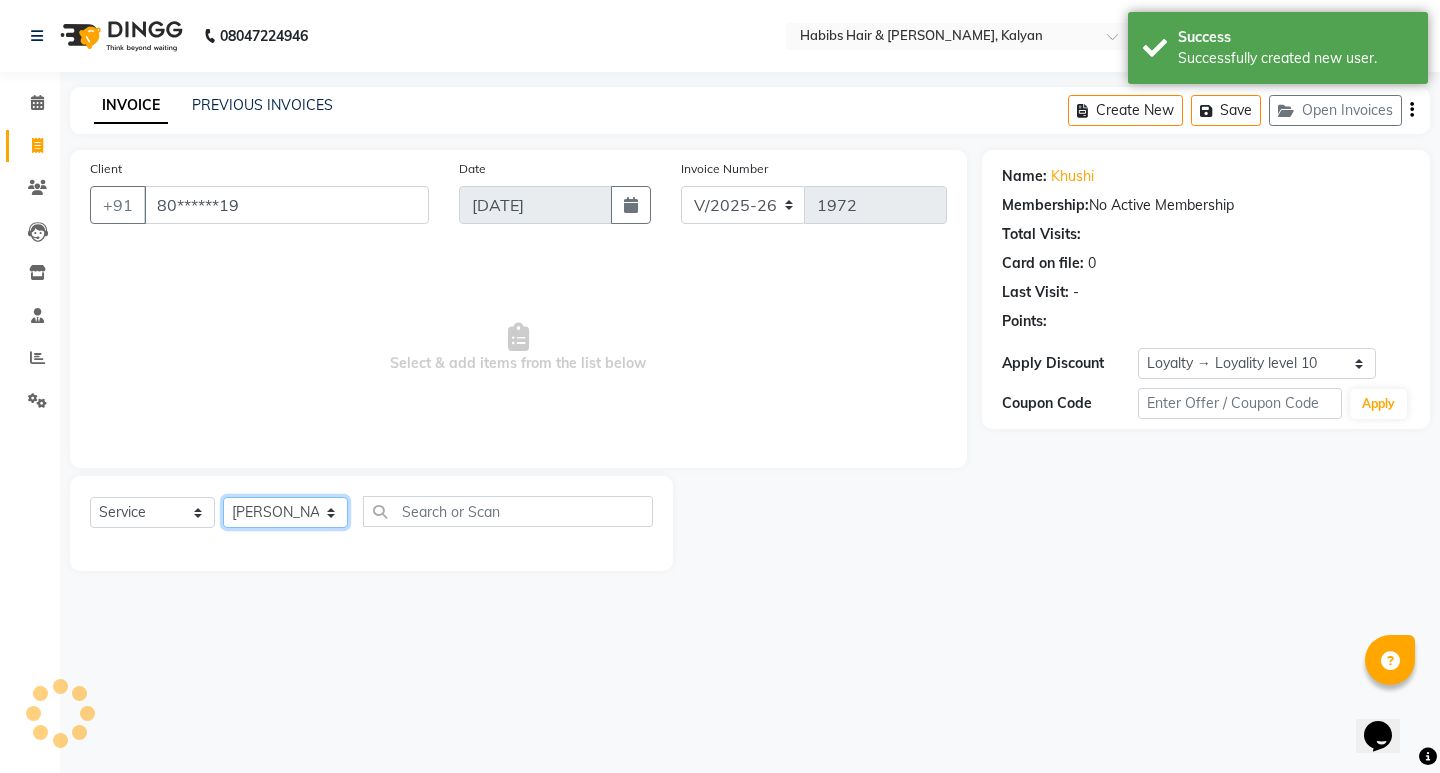 click on "Select Stylist ANWAR GANESH SHINDE Gauri Manager Maruf  mulla Meena Kumari Namrata zipre Neha M Omkar Priyanka Ranjana  singh  Sagar saindane SANTOSHI SHALINI Smruti Suraj Kadam Vinaya  Yogesh" 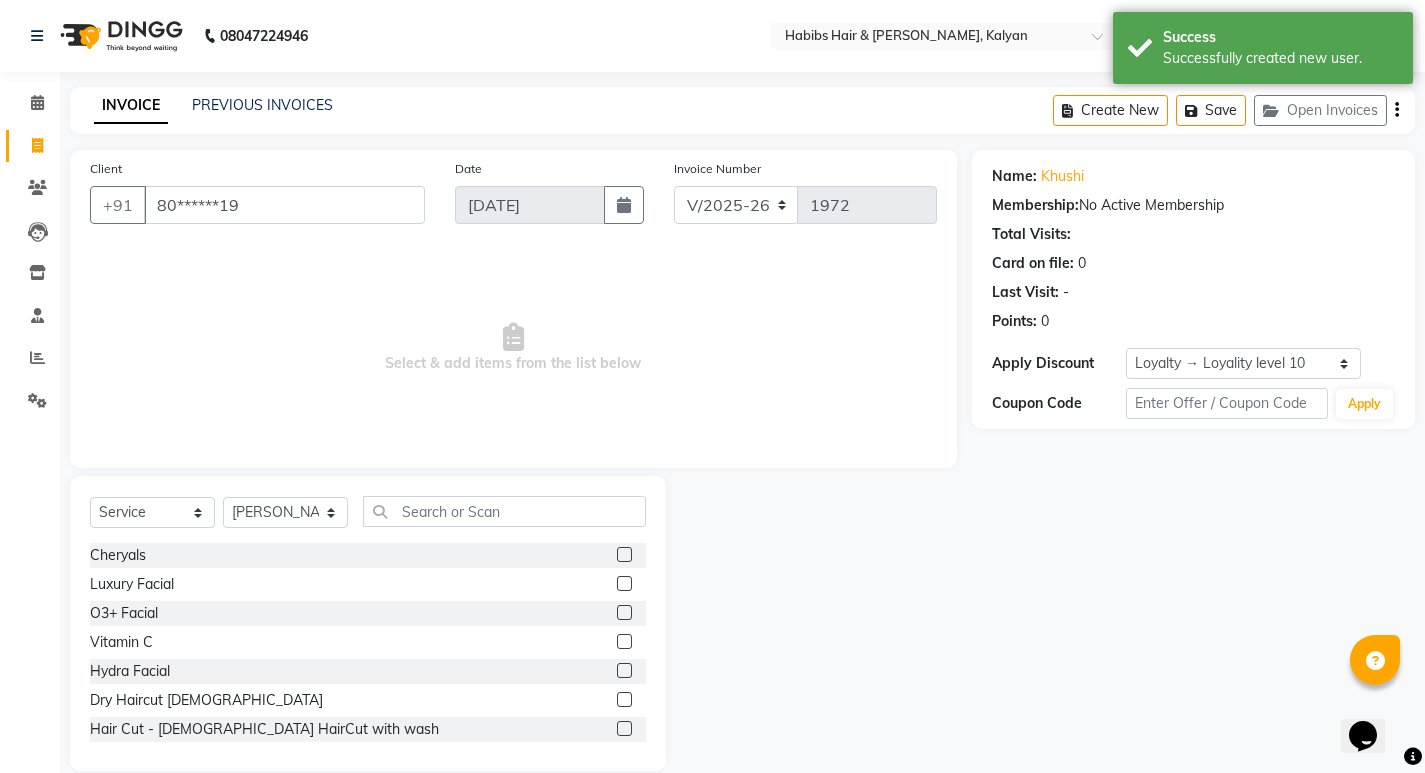 click on "Select  Service  Product  Membership  Package Voucher Prepaid Gift Card  Select Stylist ANWAR GANESH SHINDE Gauri Manager Maruf  mulla Meena Kumari Namrata zipre Neha M Omkar Priyanka Ranjana  singh  Sagar saindane SANTOSHI SHALINI Smruti Suraj Kadam Vinaya  Yogesh Cheryals  Luxury Facial  O3+ Facial  Vitamin C  Hydra Facial  Dry Haircut Male  Hair Cut - Female HairCut with wash  Hair Cut - Male HairCut with Wash  Hair Cut - Female Advanced Haircut  Hair Cut - Fringe Haircut  Hair Cut - Beard Trimming  Hair Cut - Child  Haircut Girl  Hair Cut - Child Haircut Boy  Hair Cut - Dry Haircut Female  Hair Cut - Dry Haircut Male  HairCut - Dry Haircut Female+Blowdry  Beard color  Beard Sheving  Beard Trimming  D-tan/Bleach - Upper Lip  D-tan/Bleach - Face / Neck  D-tan/Bleach - Back Neck  D-tan/Bleach - Under Arms  D-tan/Bleach - Full Arms  D-tan/Bleach - Full Legs  D-tan/Bleach - Half Arms  D-tan/Bleach - Half Legs  D-tan/Bleach - Full Back and Front  D-tan/Bleach - Half Back or Stomach  D-tan/Bleach - Full Body" 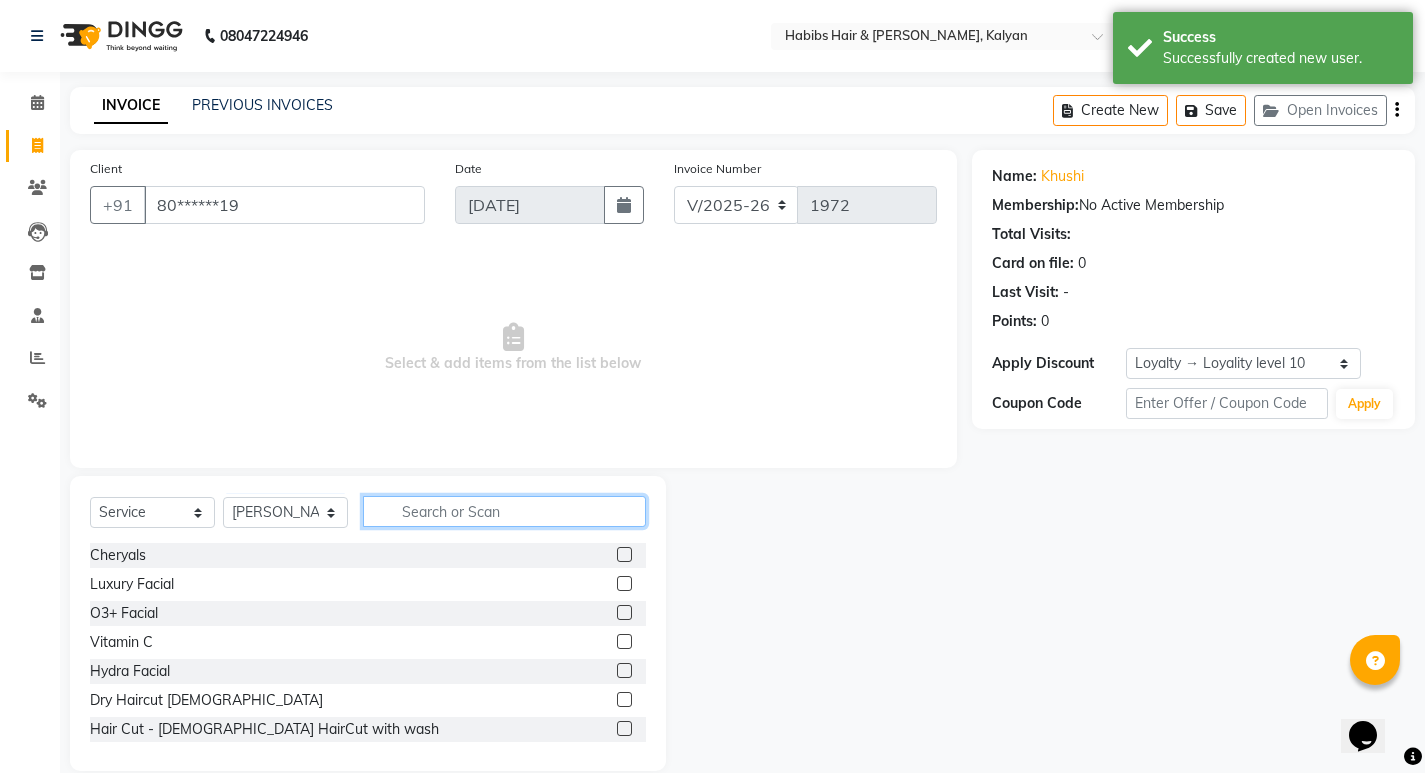 click 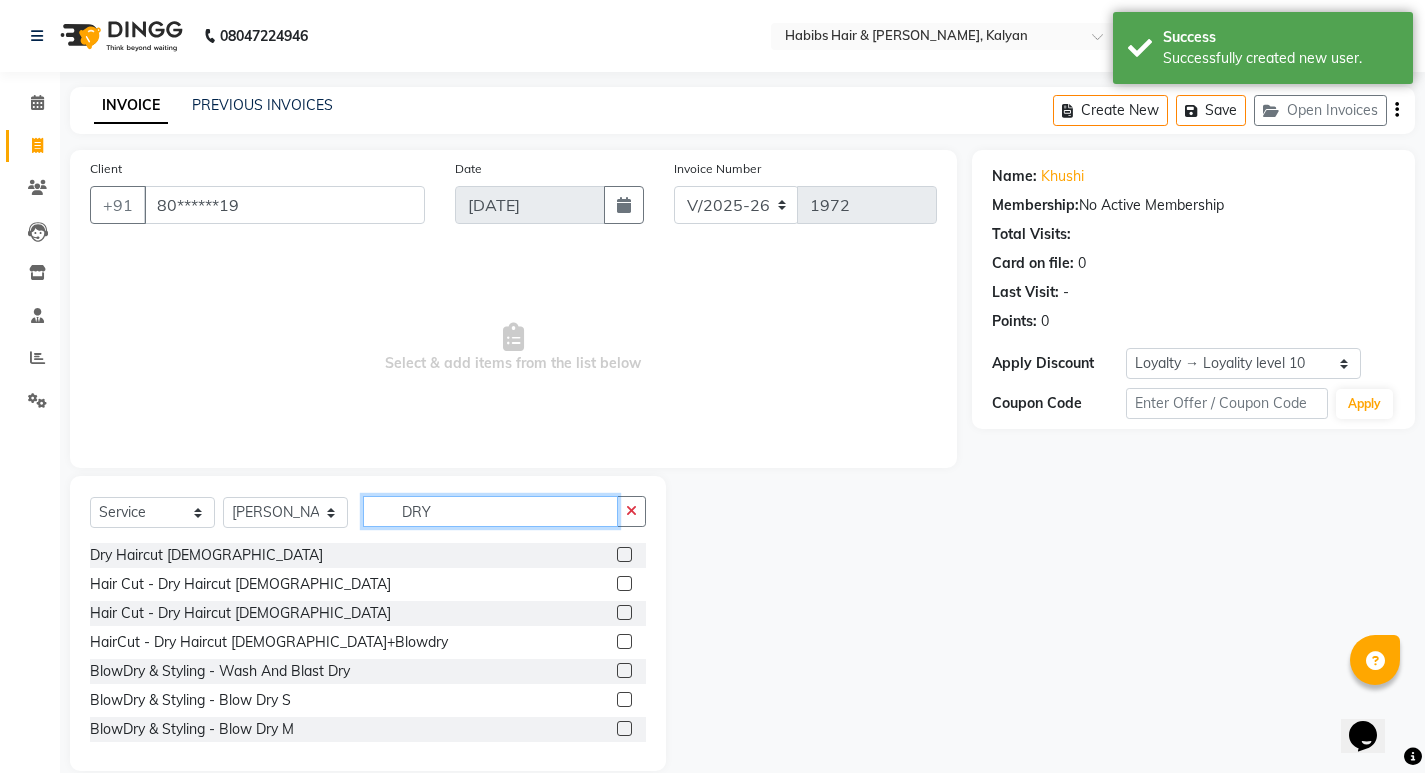 type on "DRY" 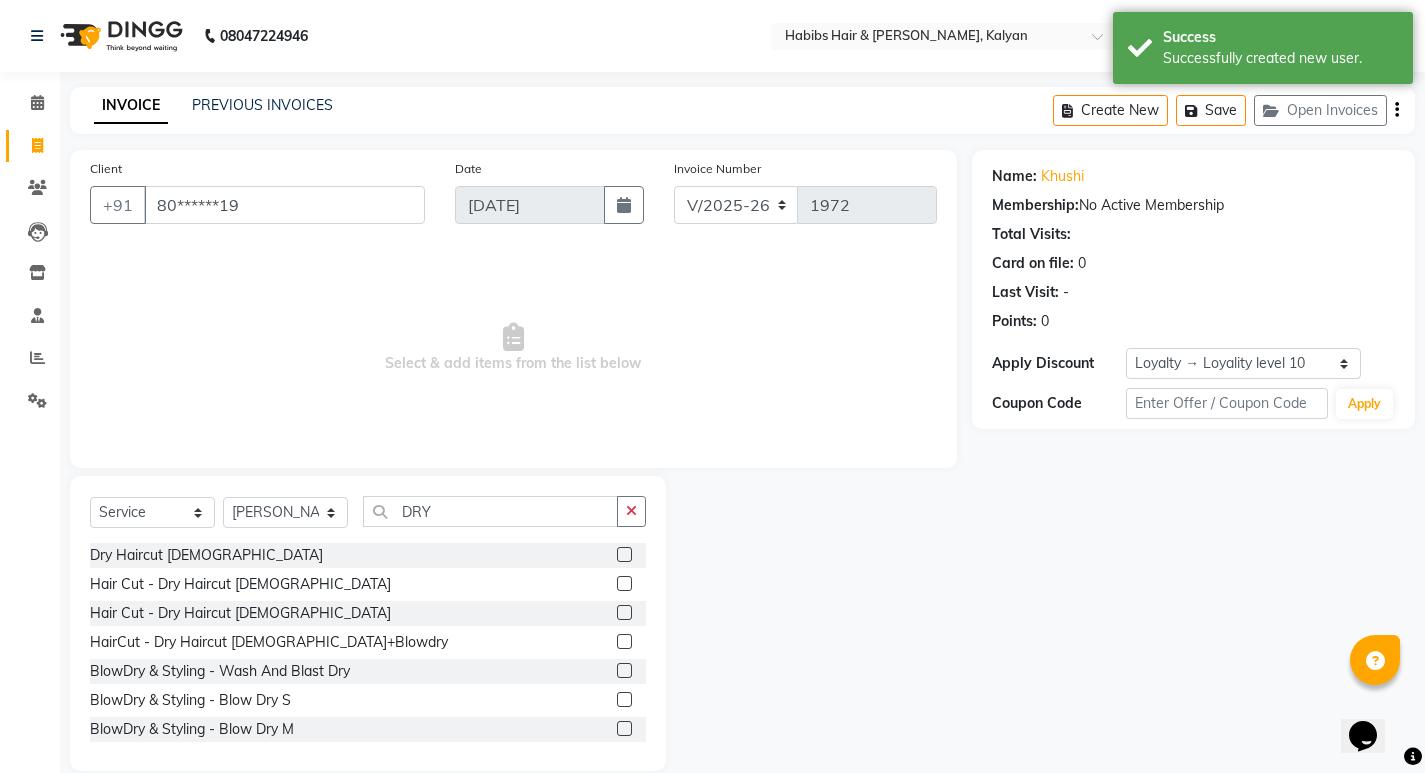 click 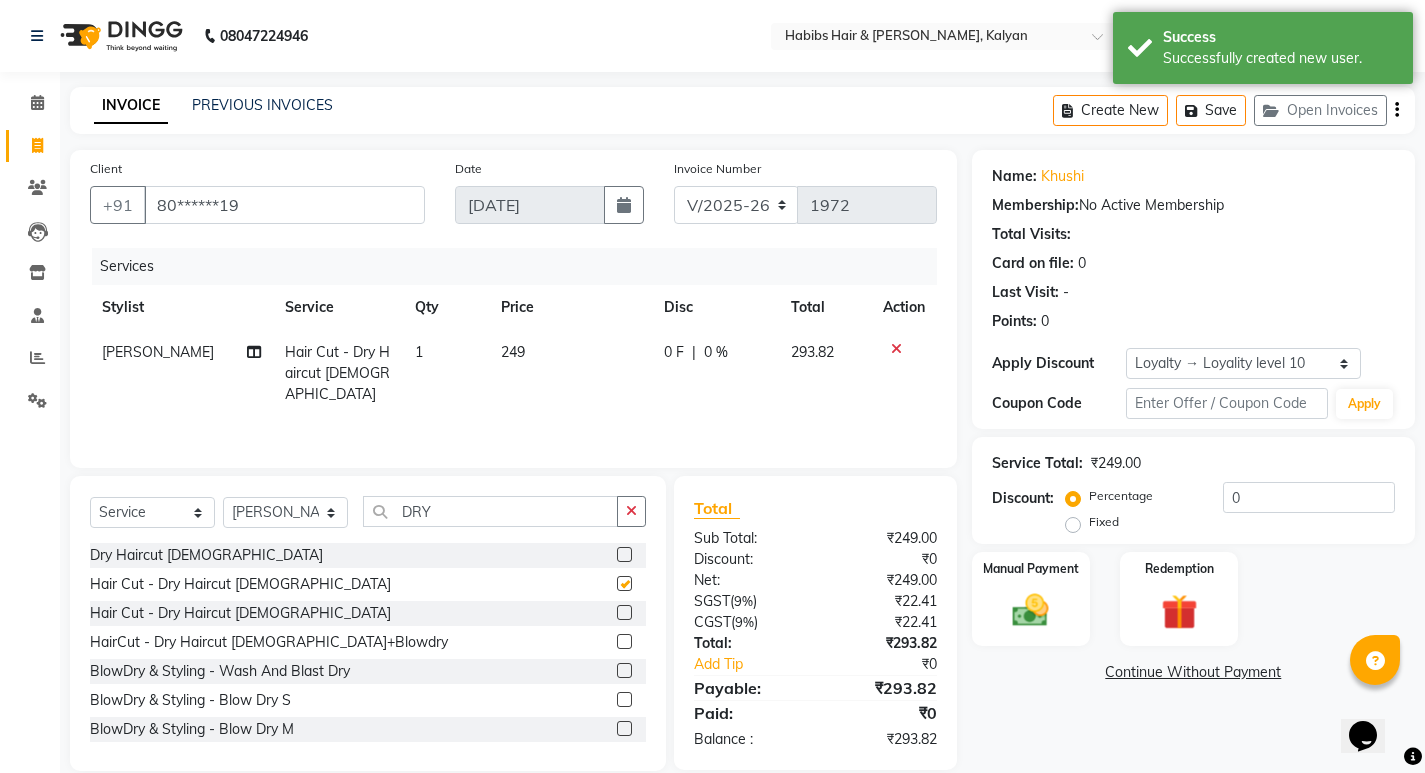checkbox on "false" 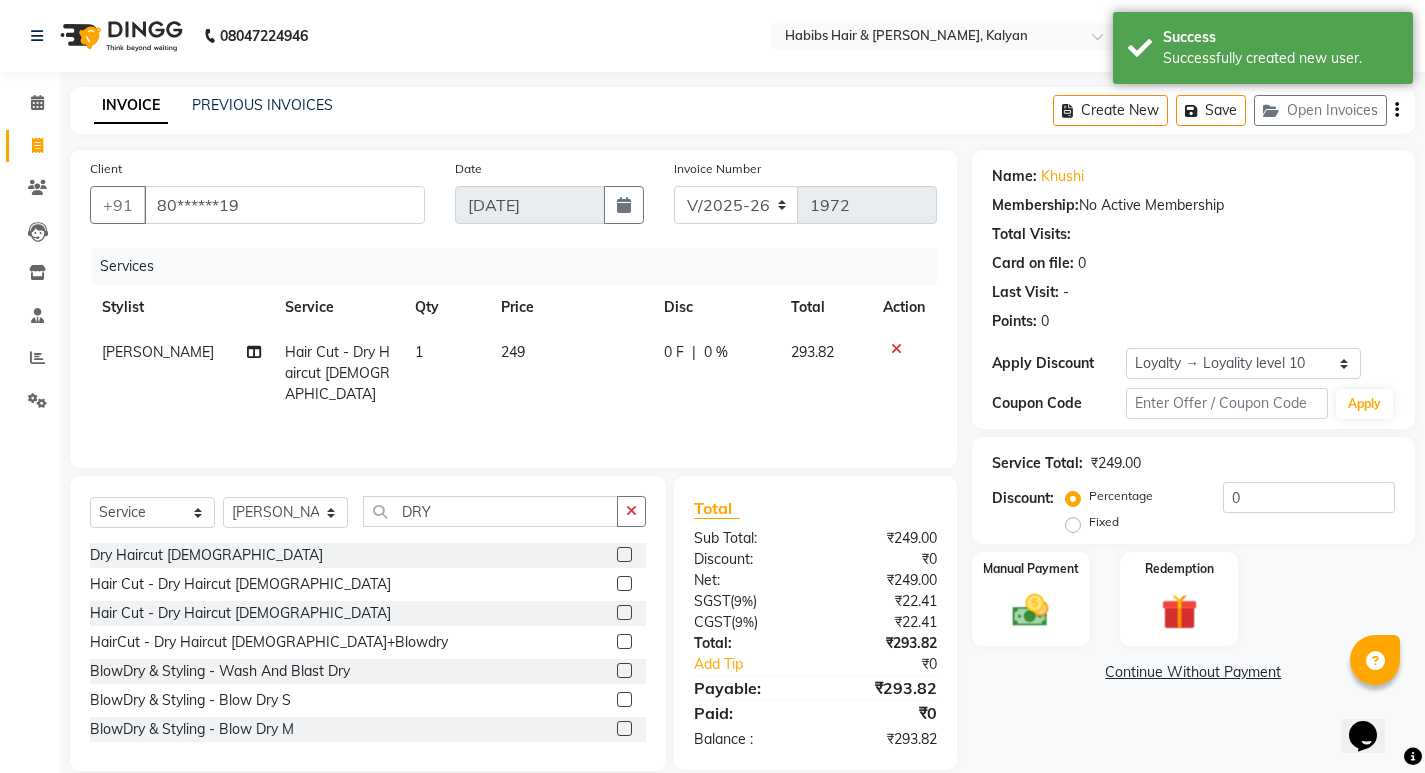 click on "Create New   Save   Open Invoices" 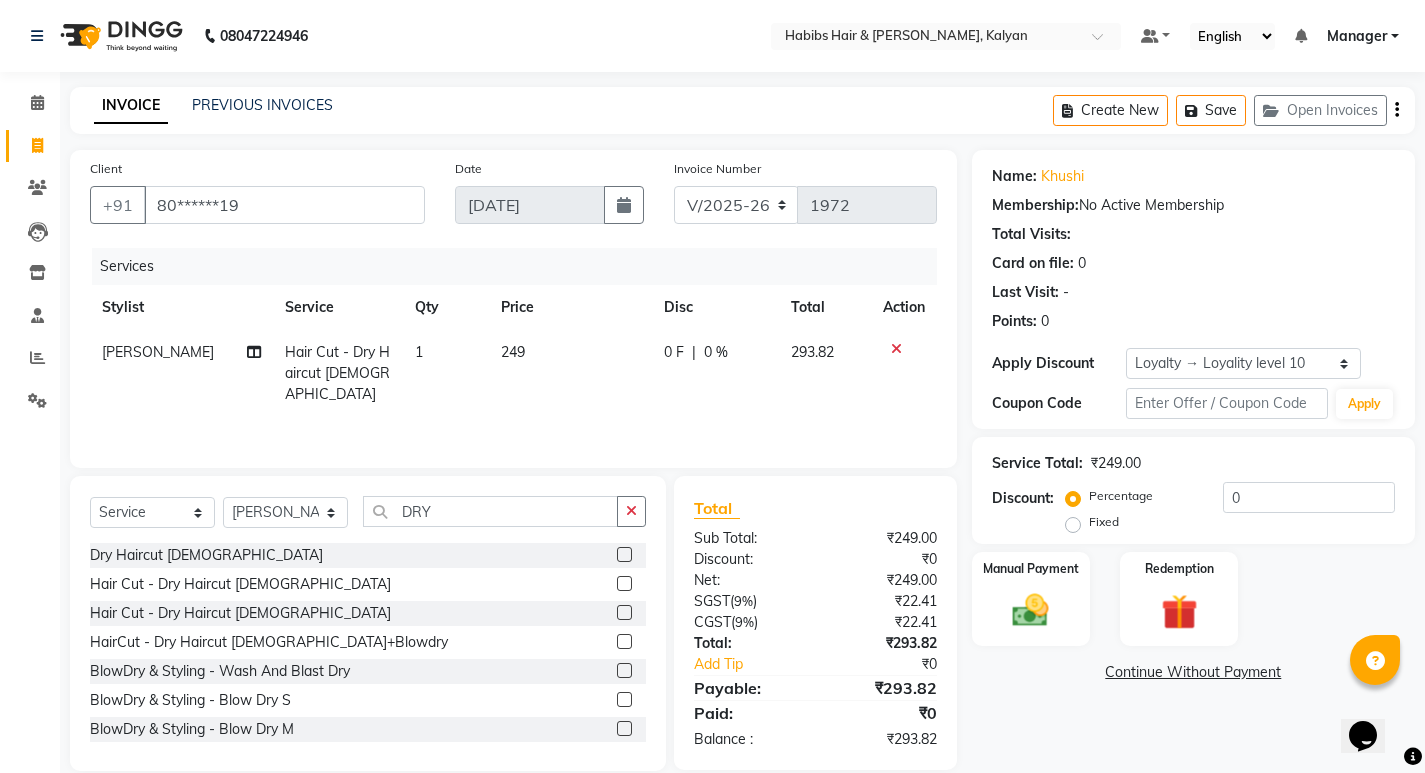 click 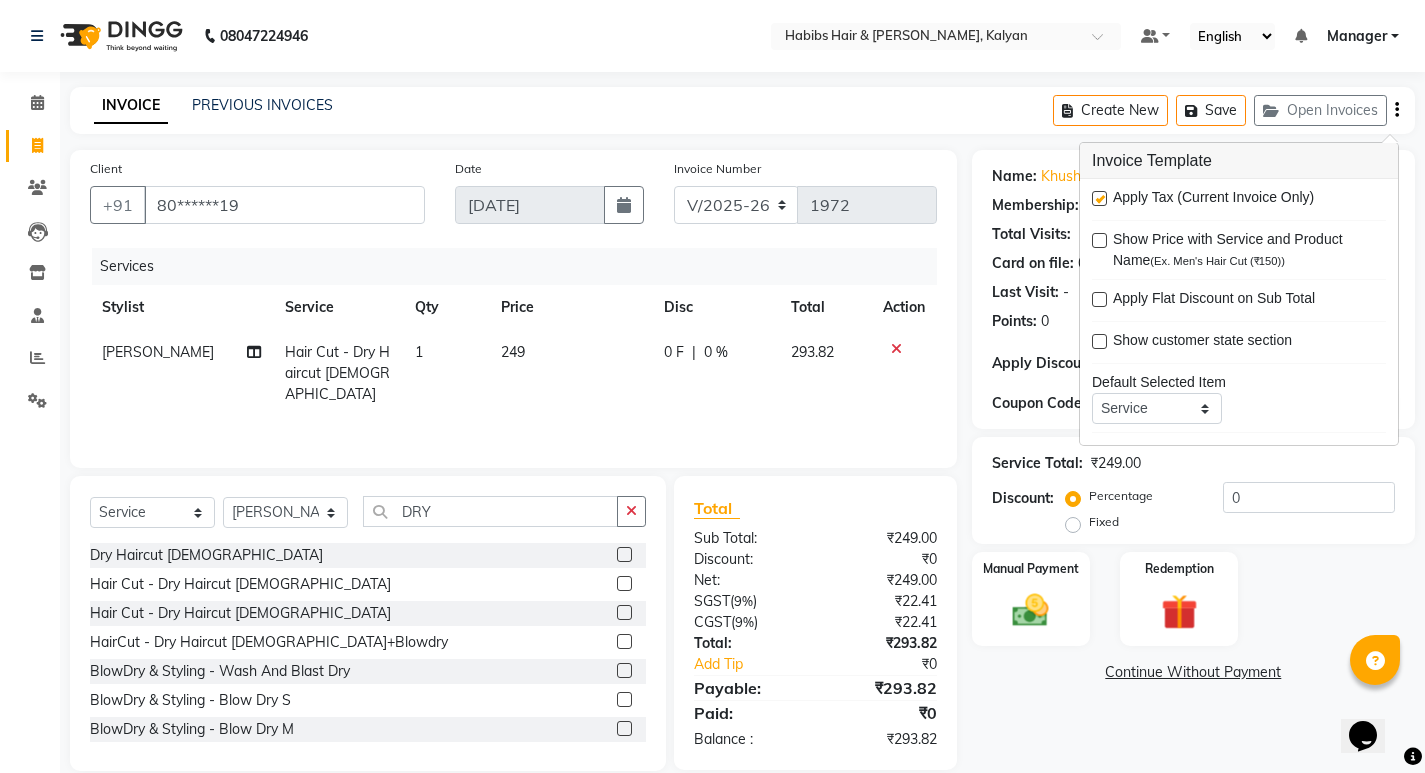 click at bounding box center (1099, 198) 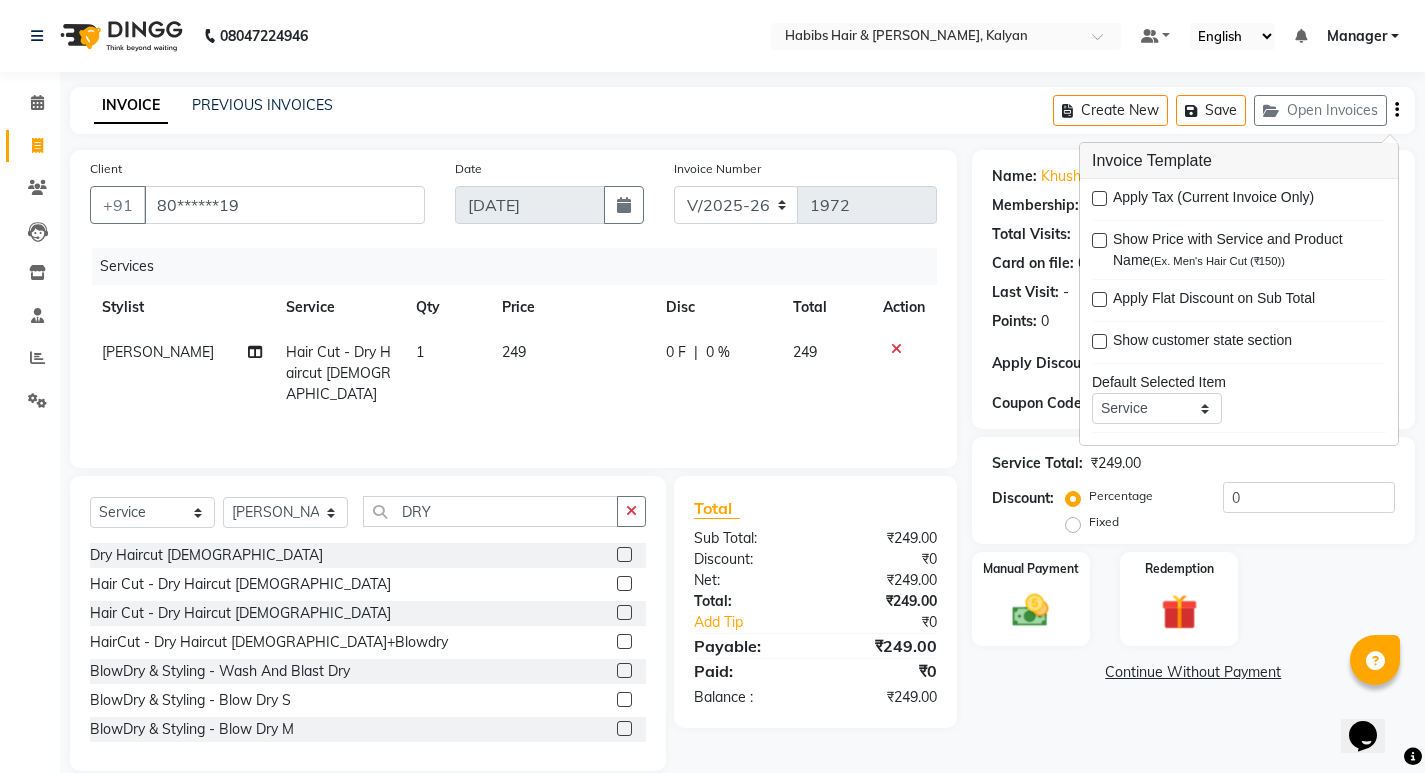 click on "249" 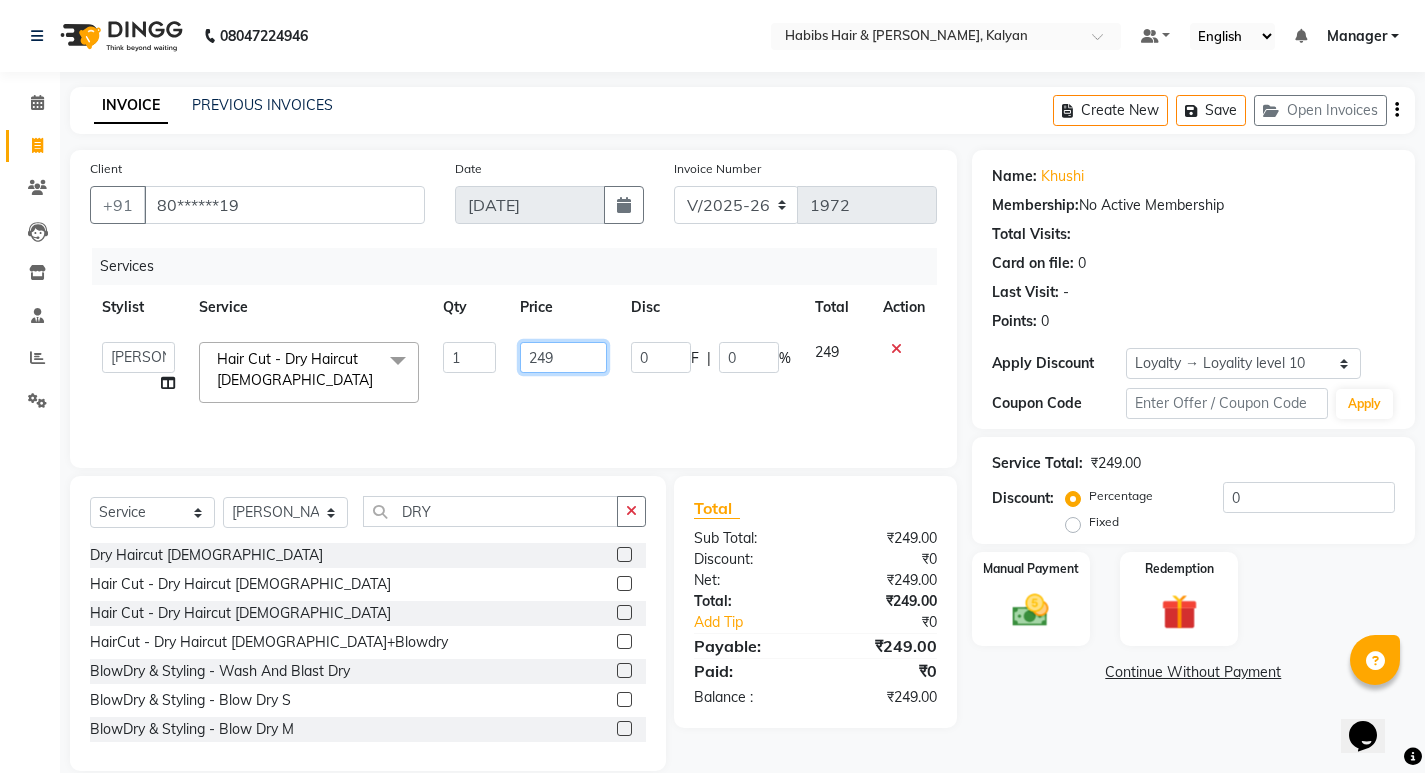 click on "249" 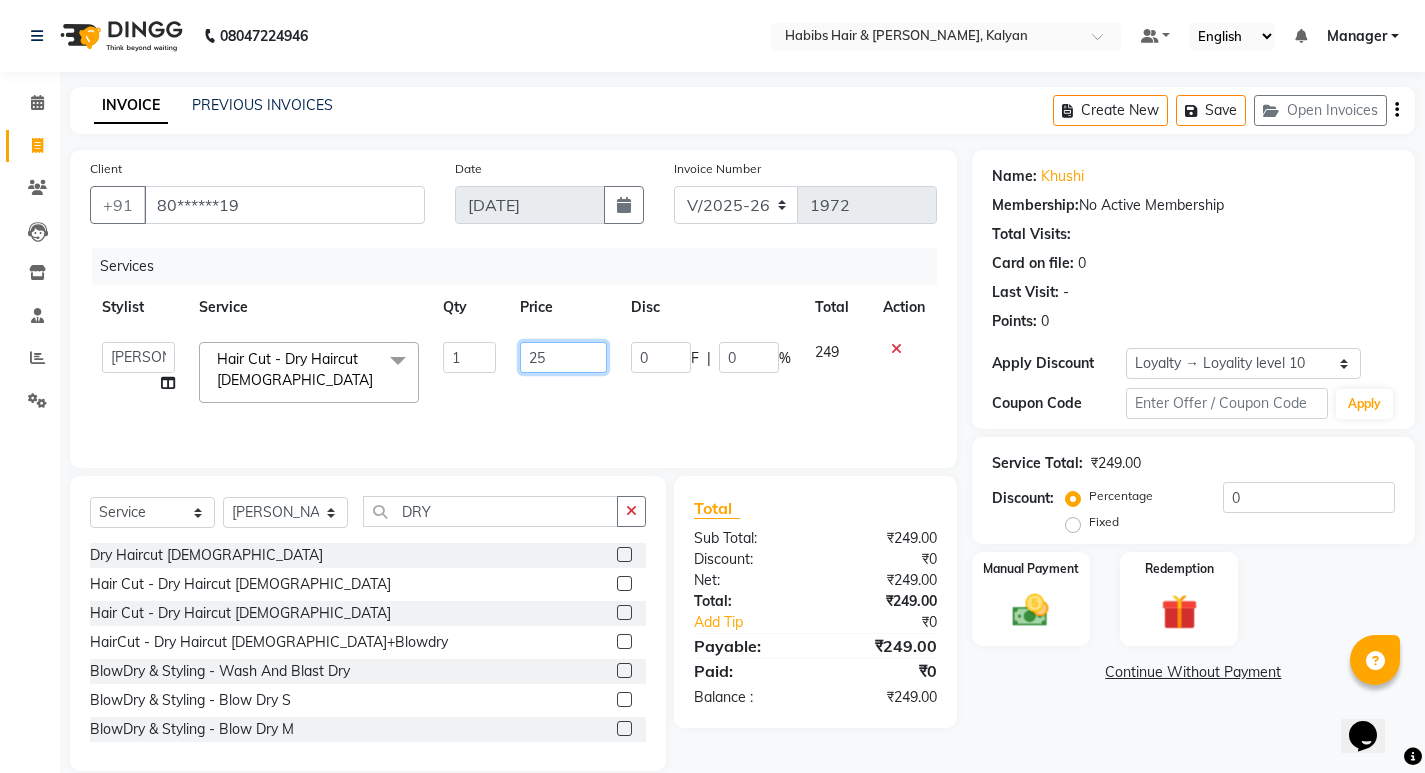 type on "250" 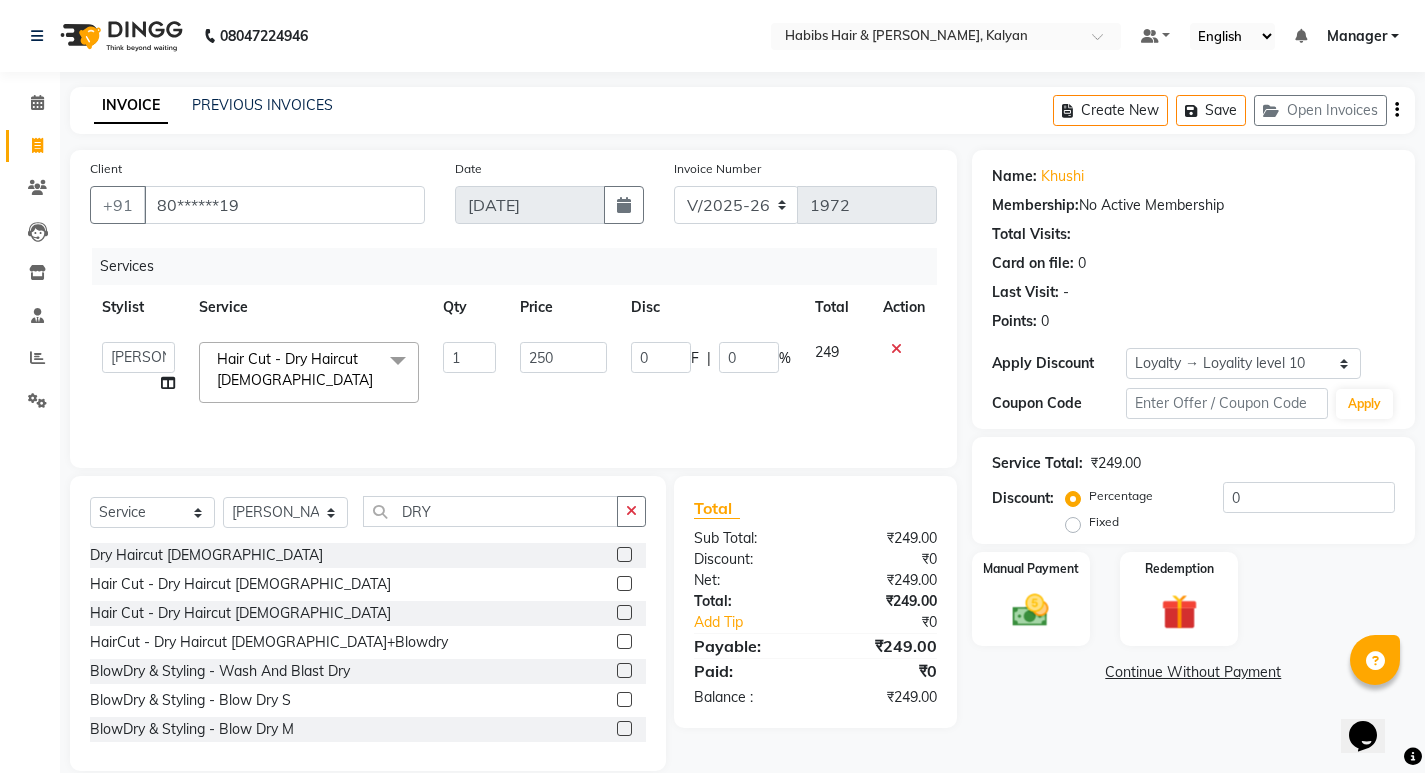 click on "0 F | 0 %" 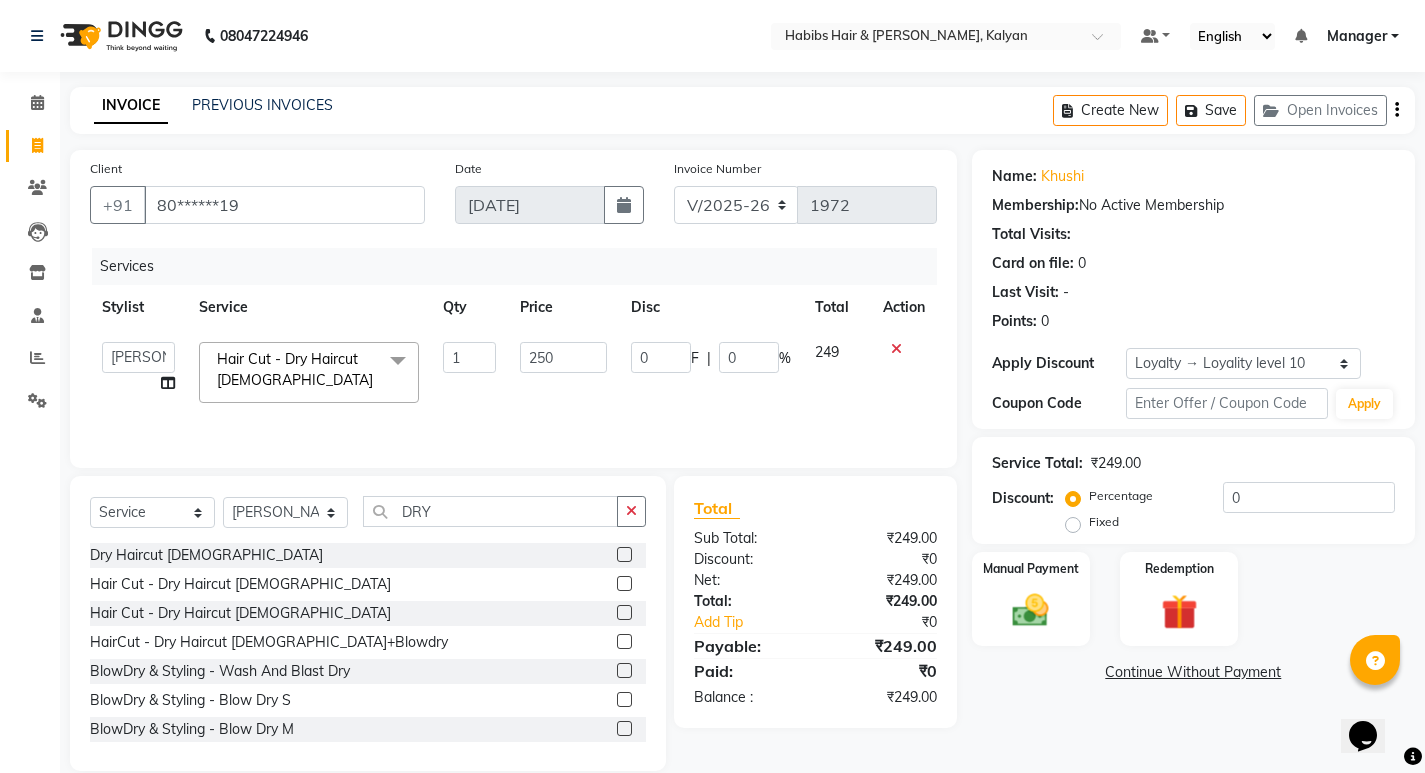 select on "81824" 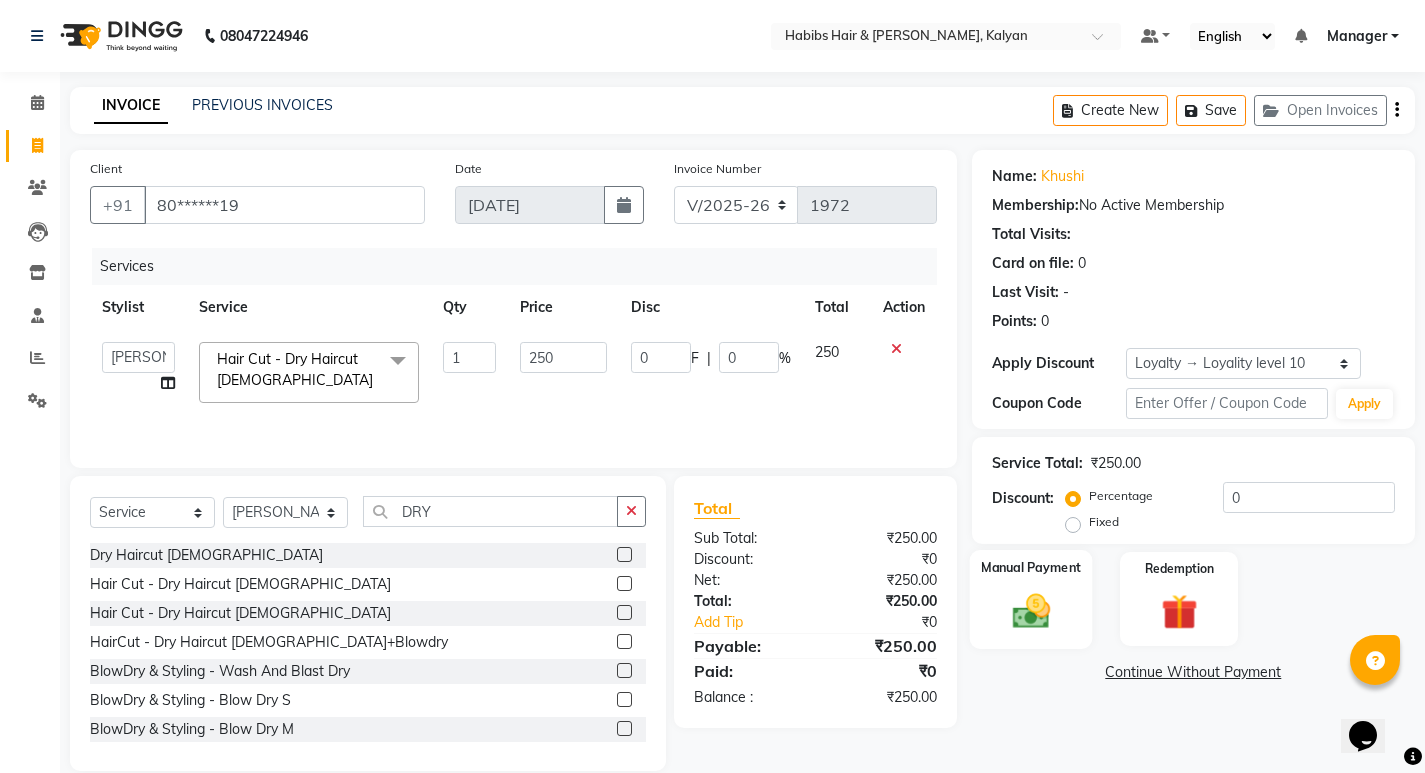 click 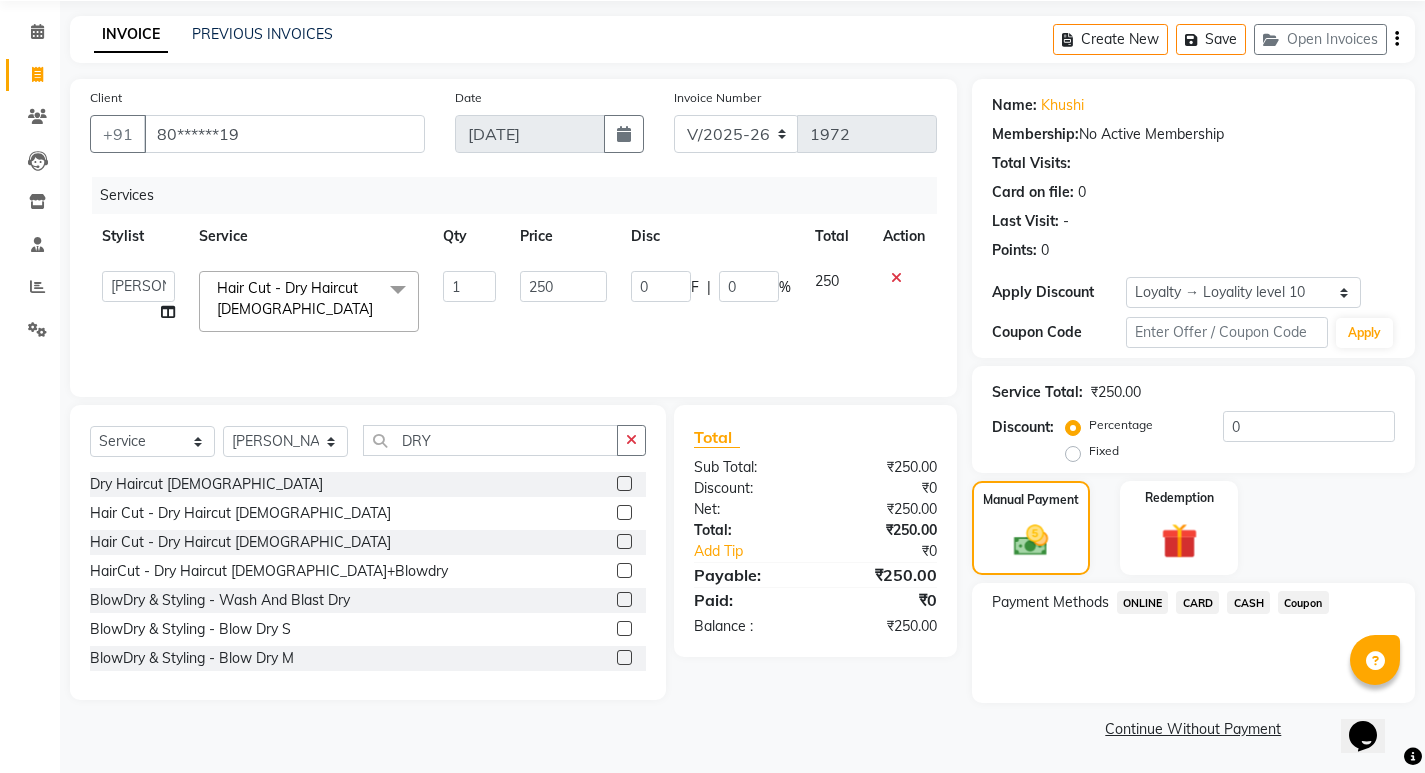 scroll, scrollTop: 72, scrollLeft: 0, axis: vertical 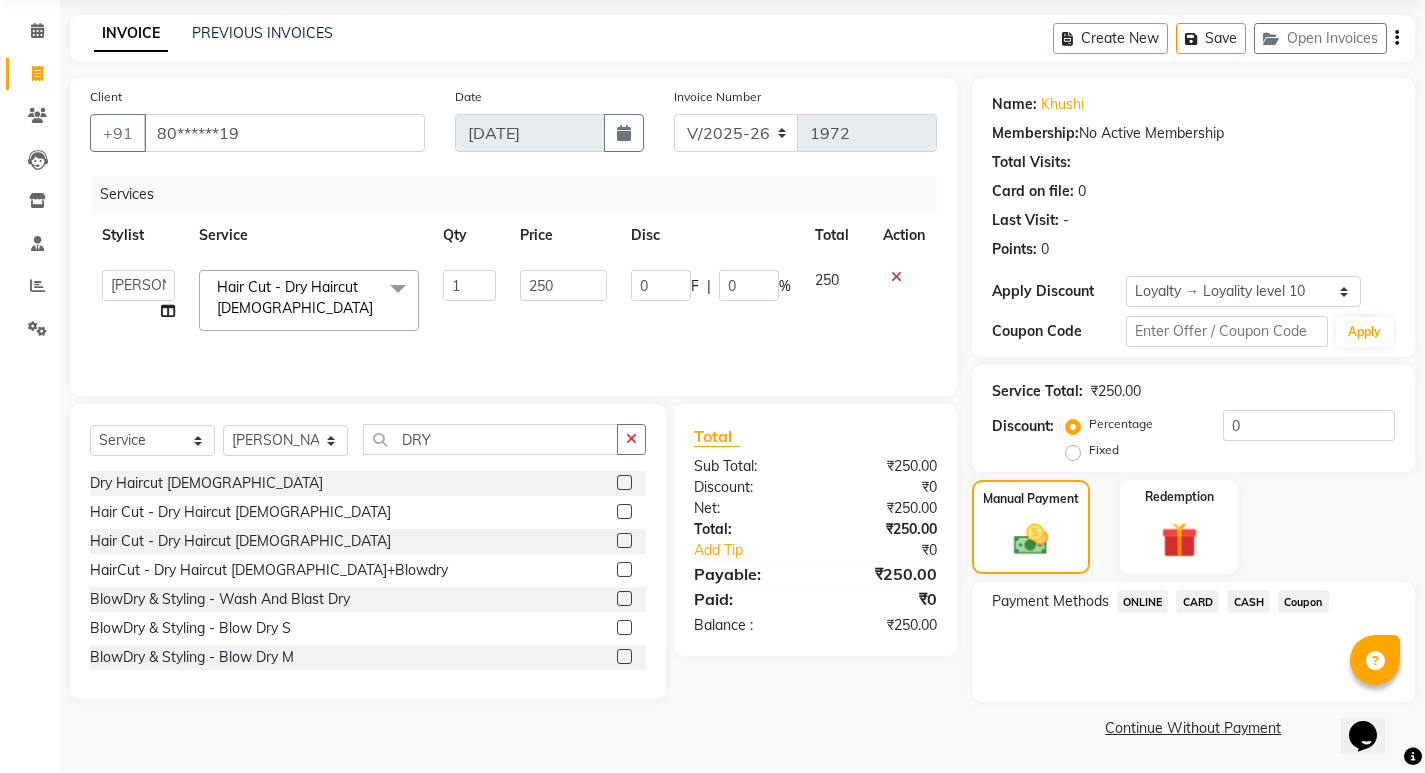 click on "CASH" 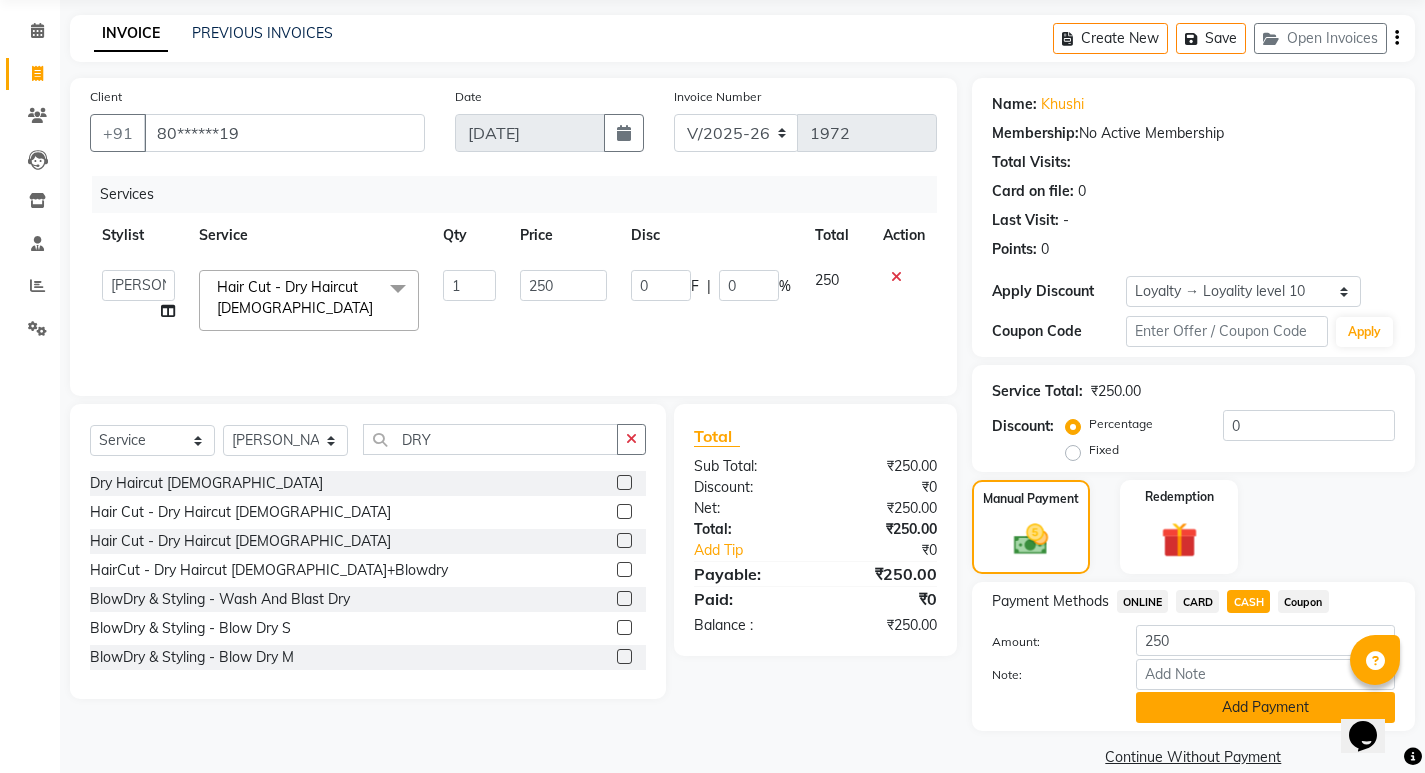 click on "Add Payment" 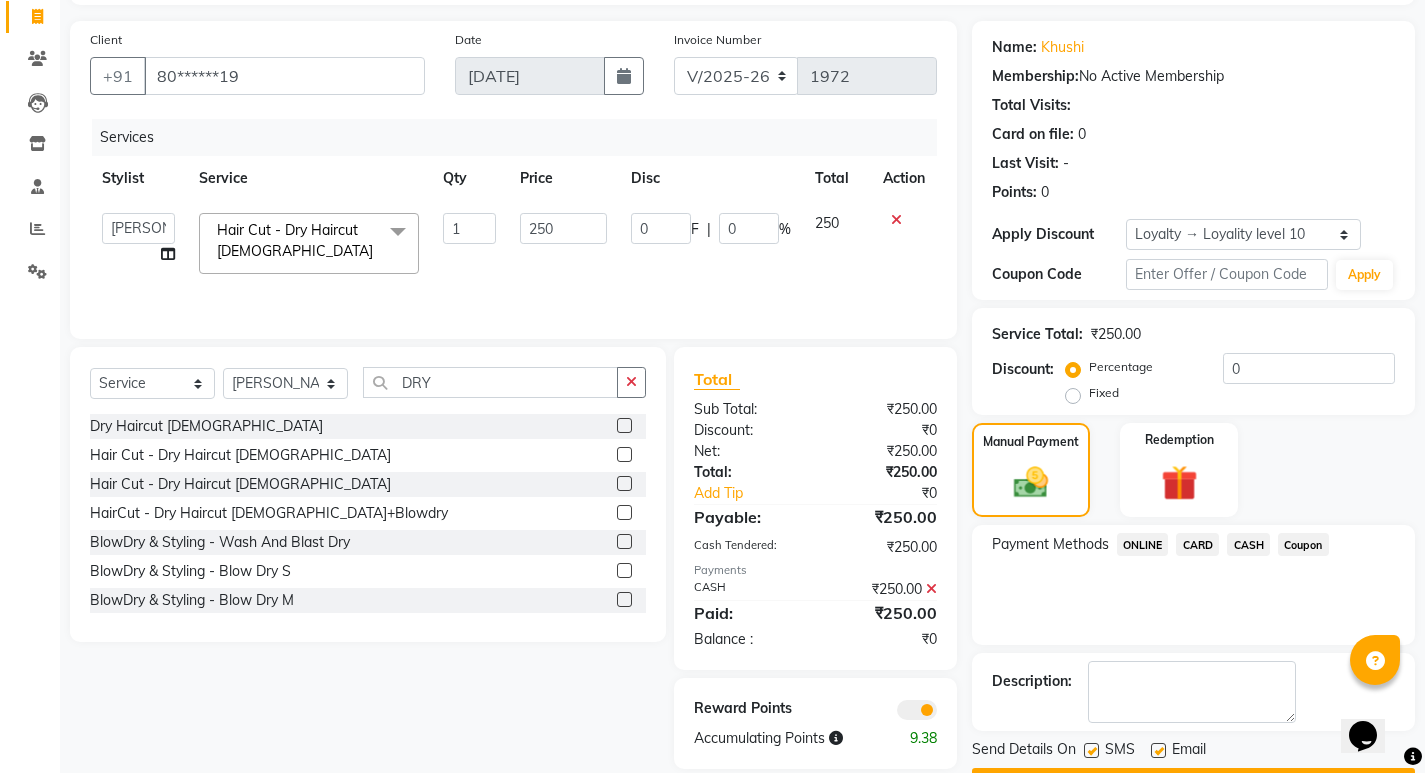 scroll, scrollTop: 185, scrollLeft: 0, axis: vertical 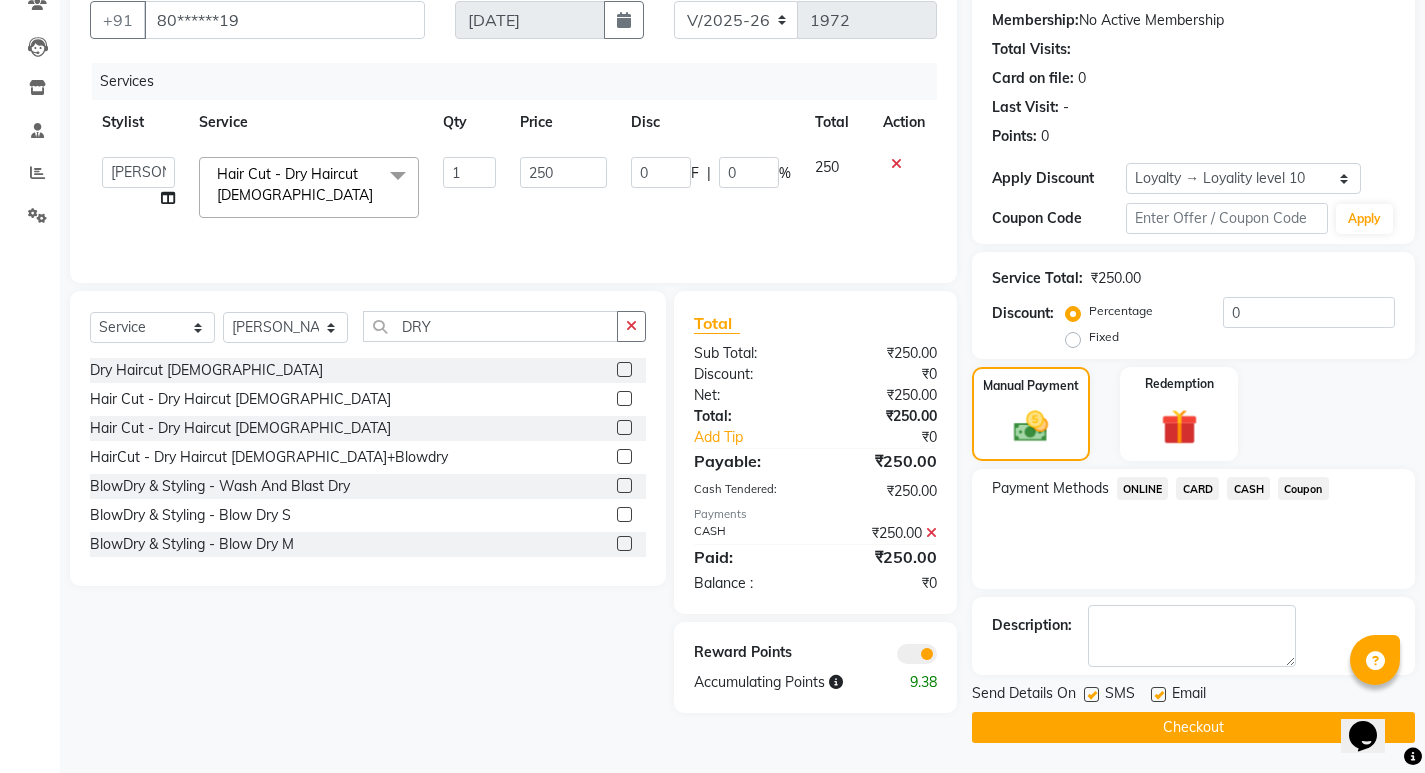 click on "Checkout" 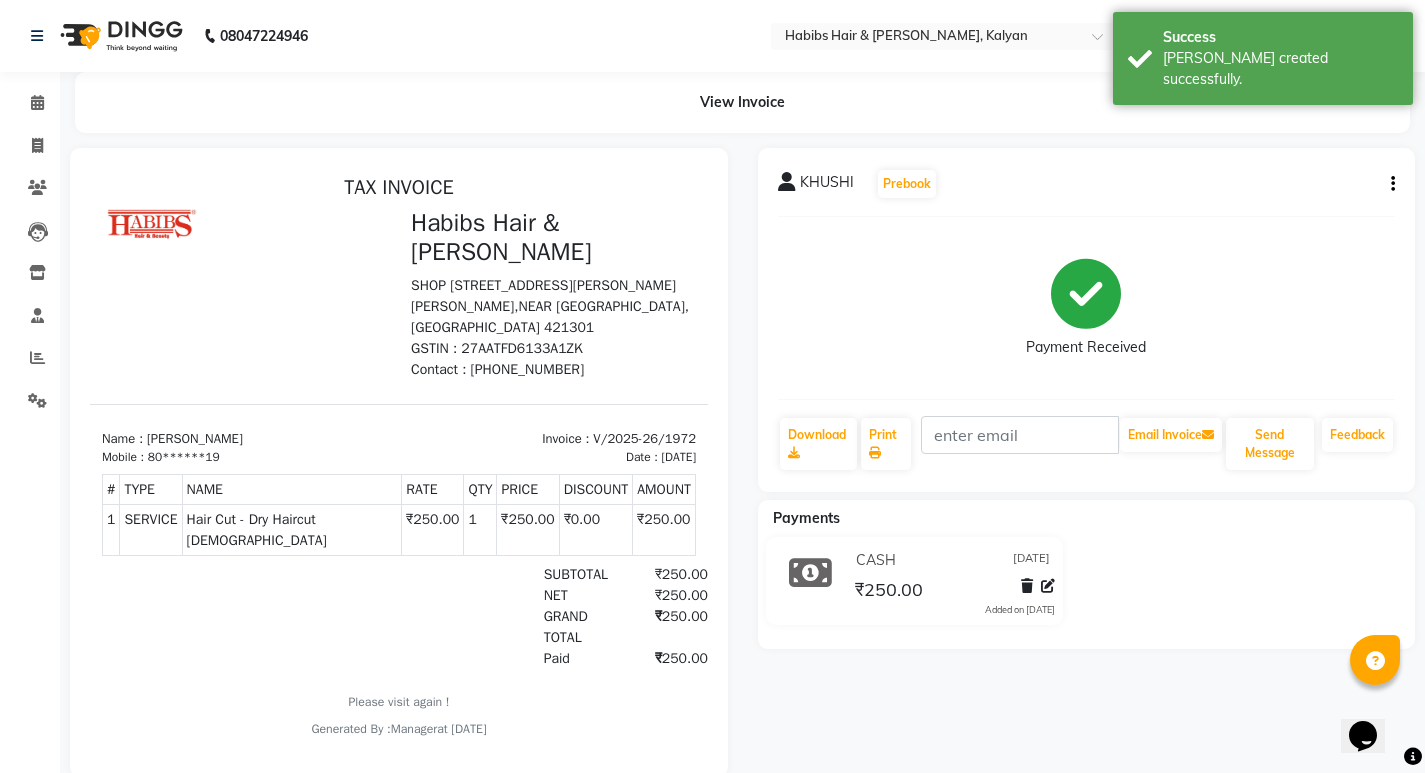 scroll, scrollTop: 0, scrollLeft: 0, axis: both 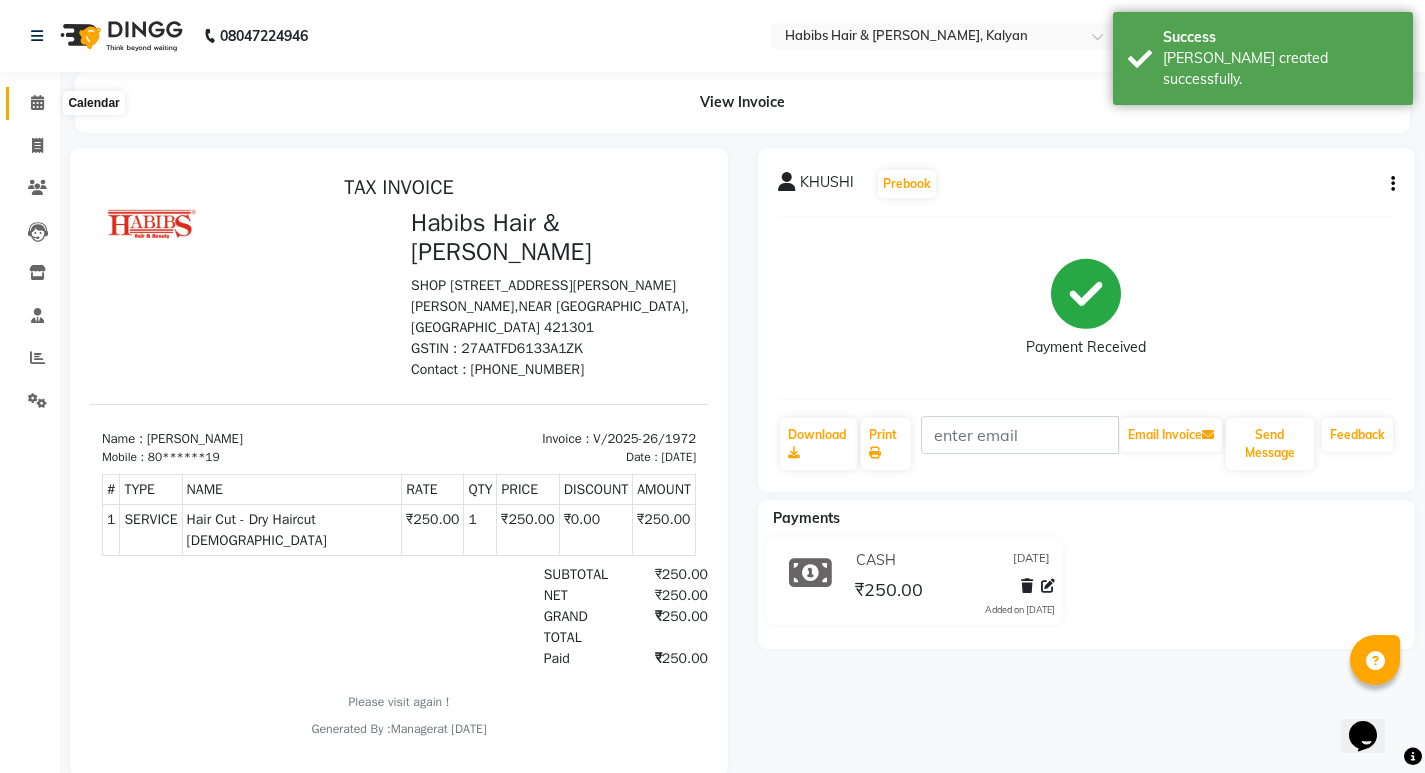 click 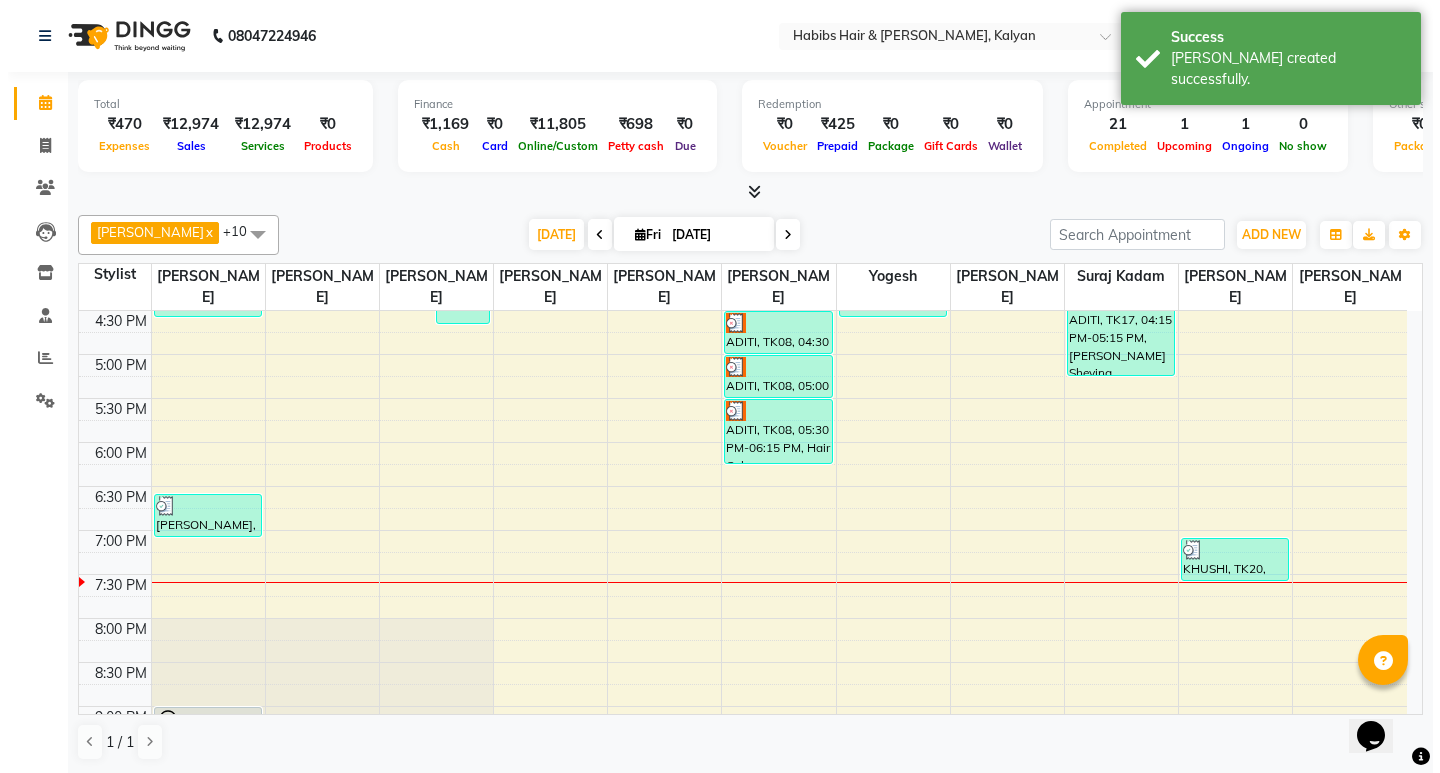 scroll, scrollTop: 900, scrollLeft: 0, axis: vertical 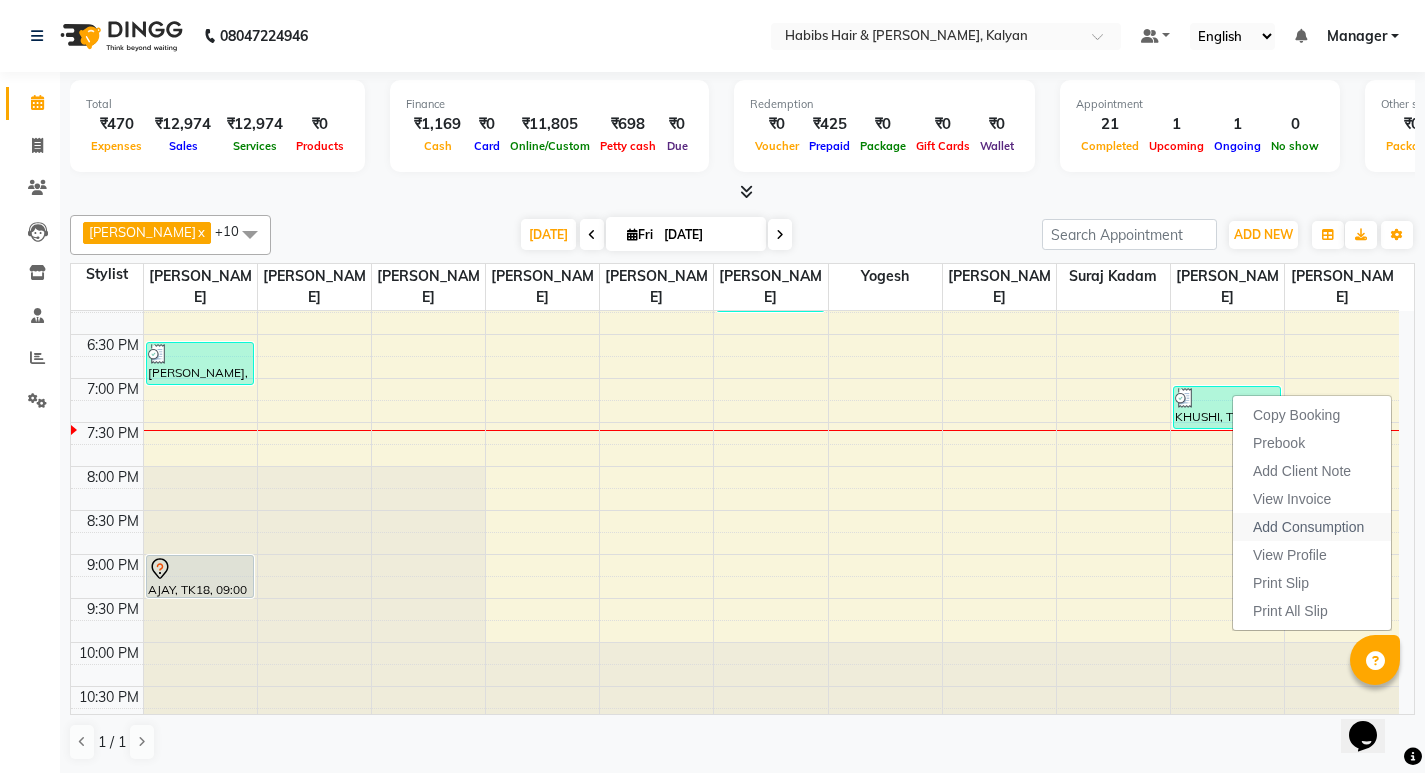 click on "Add Consumption" at bounding box center [1308, 527] 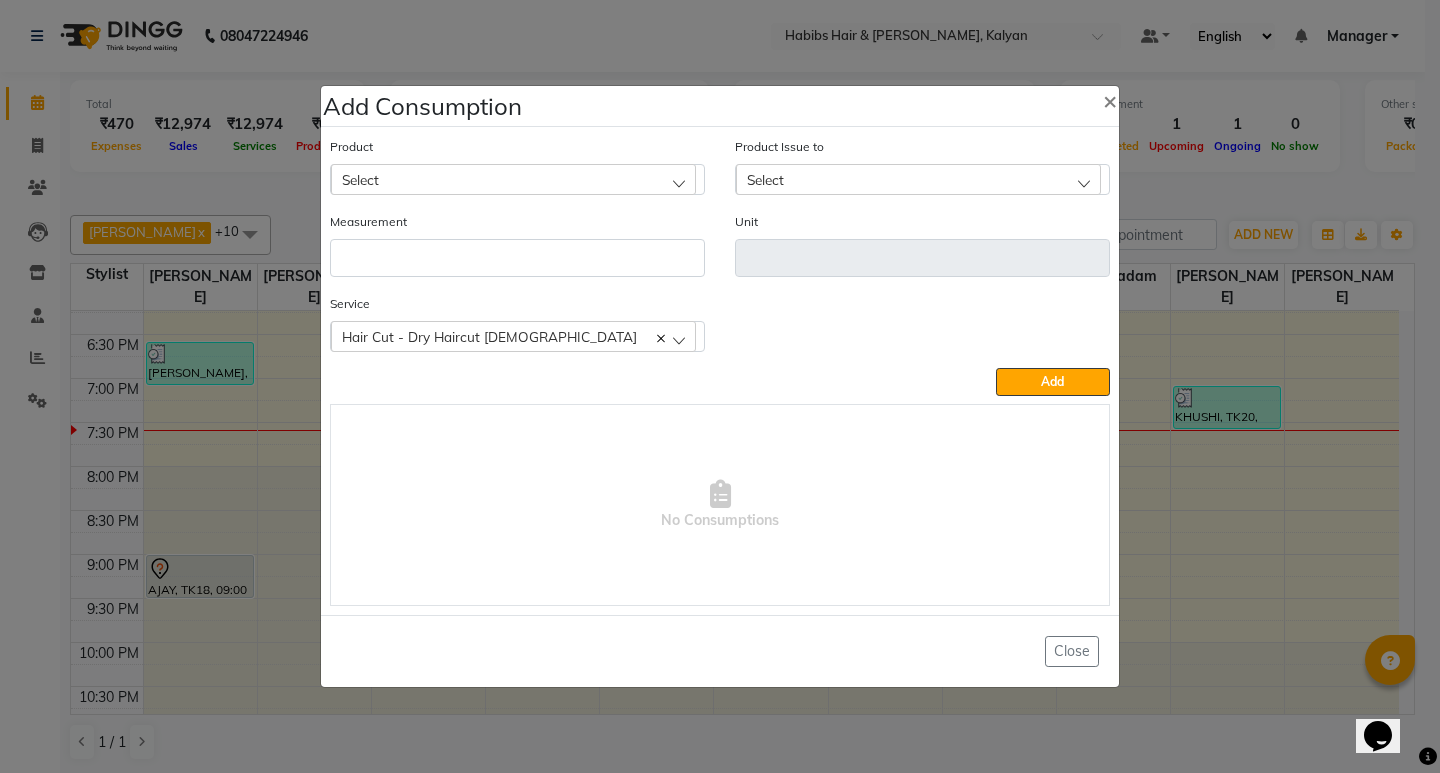 click on "Select" 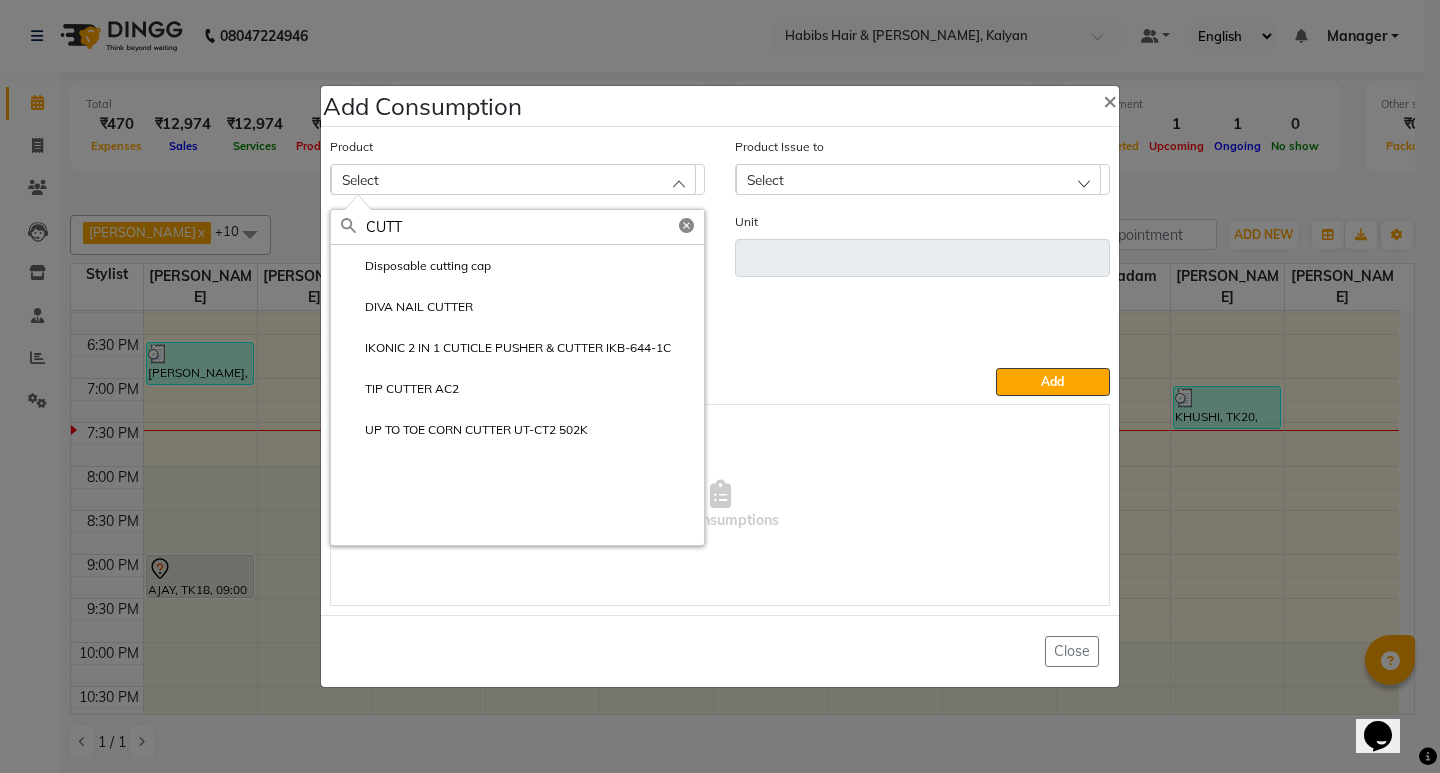 type on "CUTT" 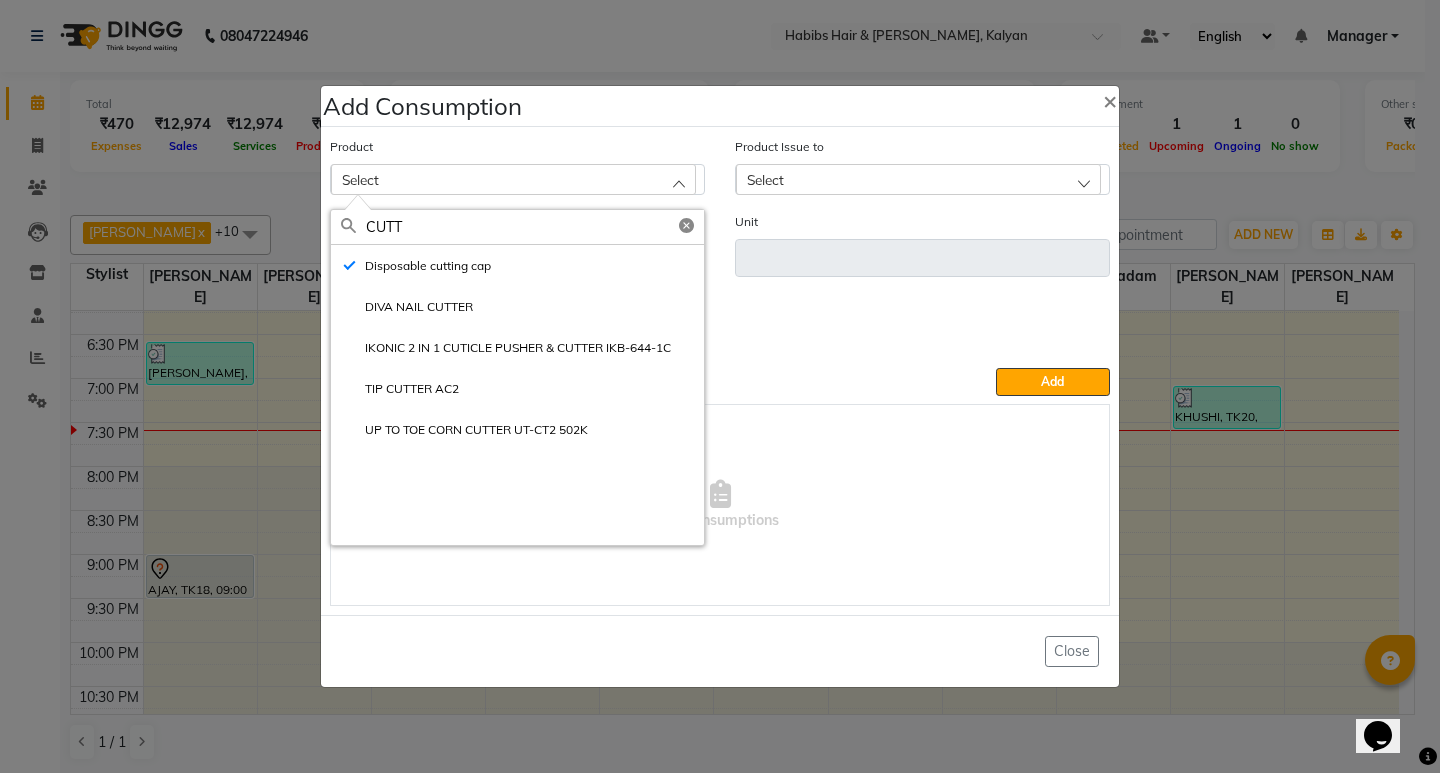 type on "pc" 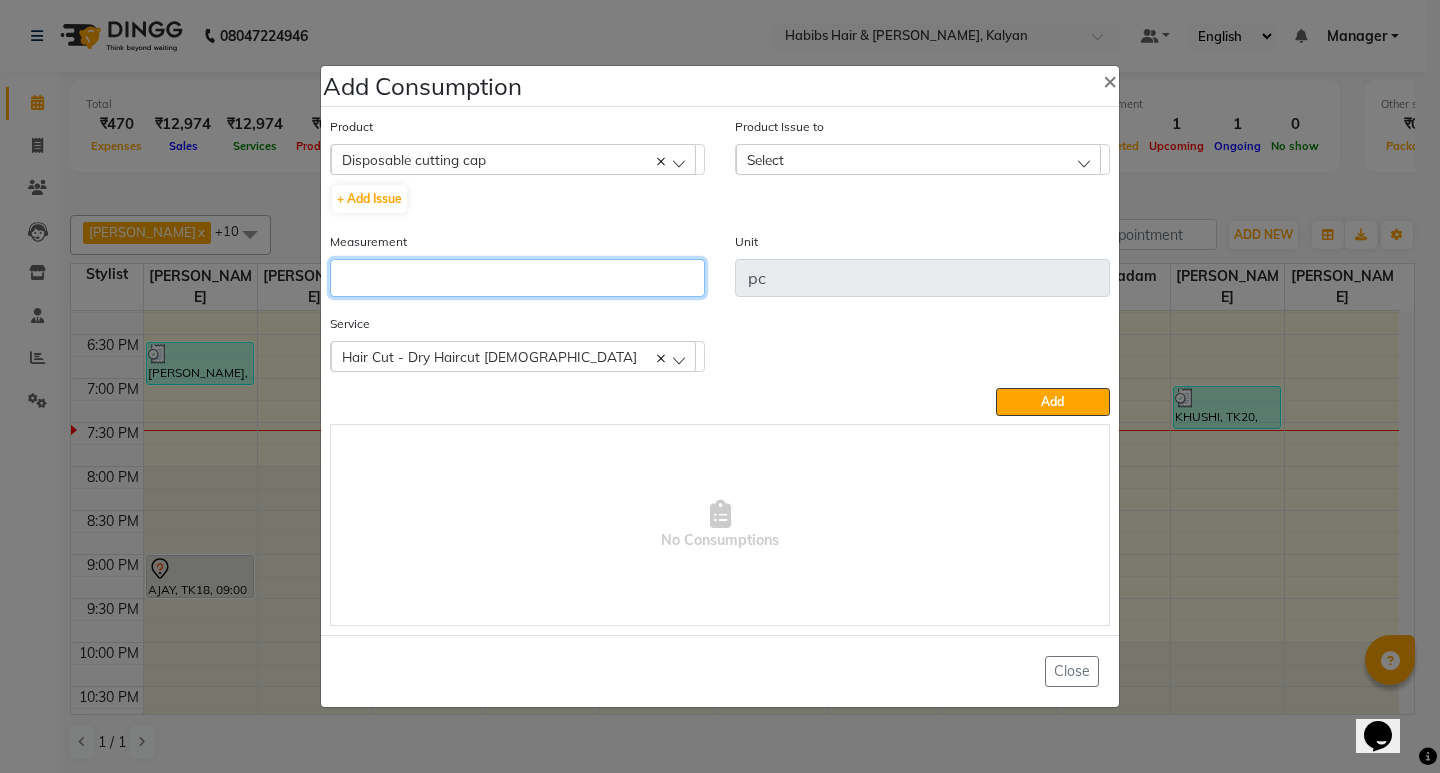 click 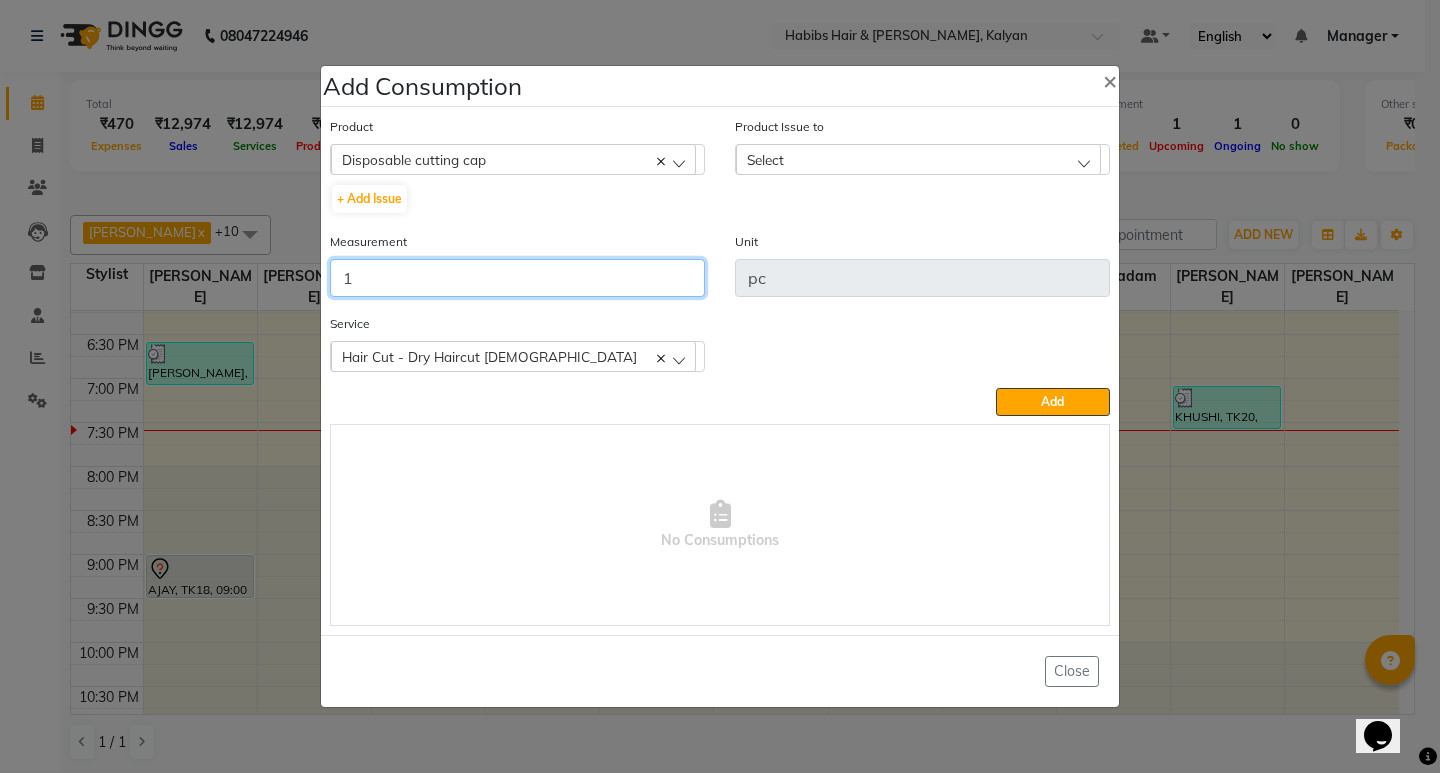 type on "1" 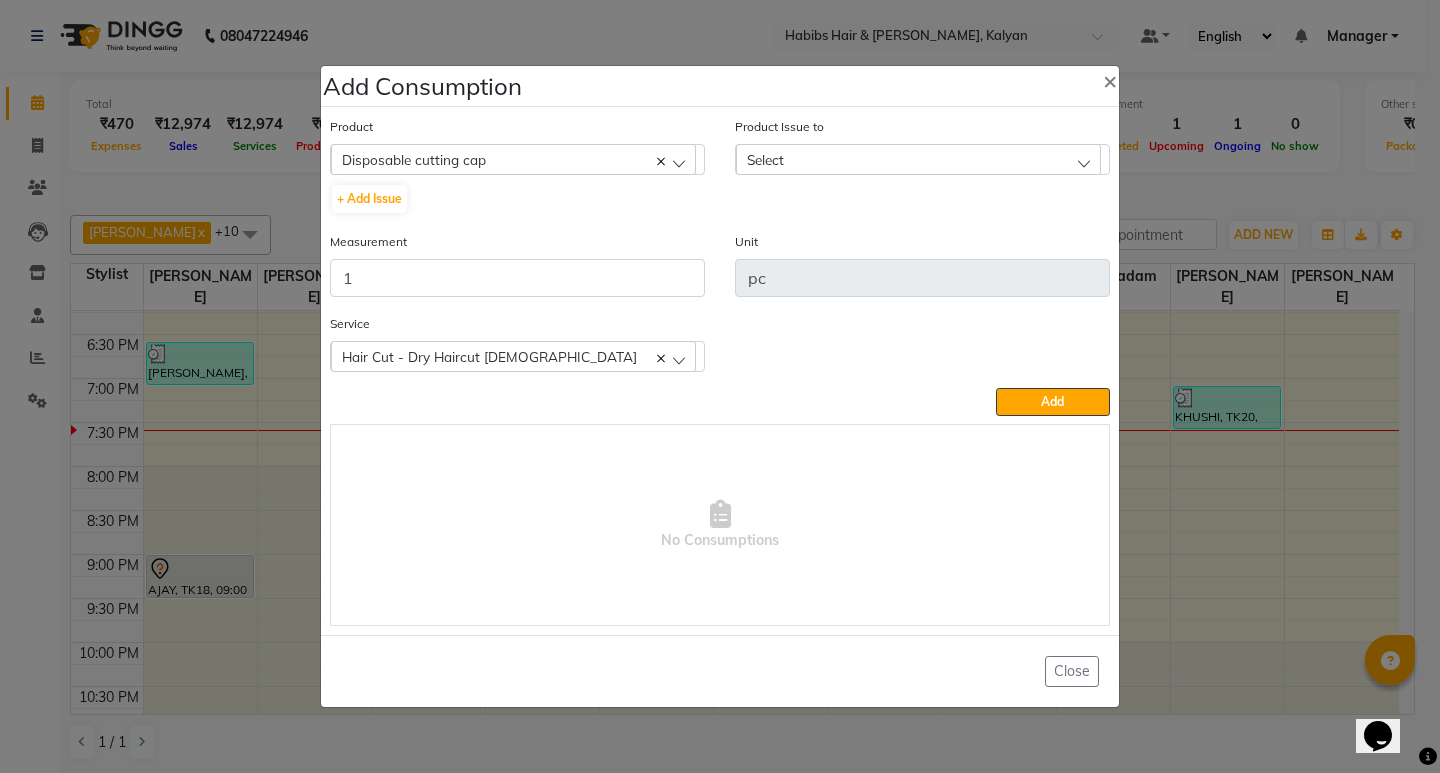 drag, startPoint x: 917, startPoint y: 152, endPoint x: 969, endPoint y: 193, distance: 66.21933 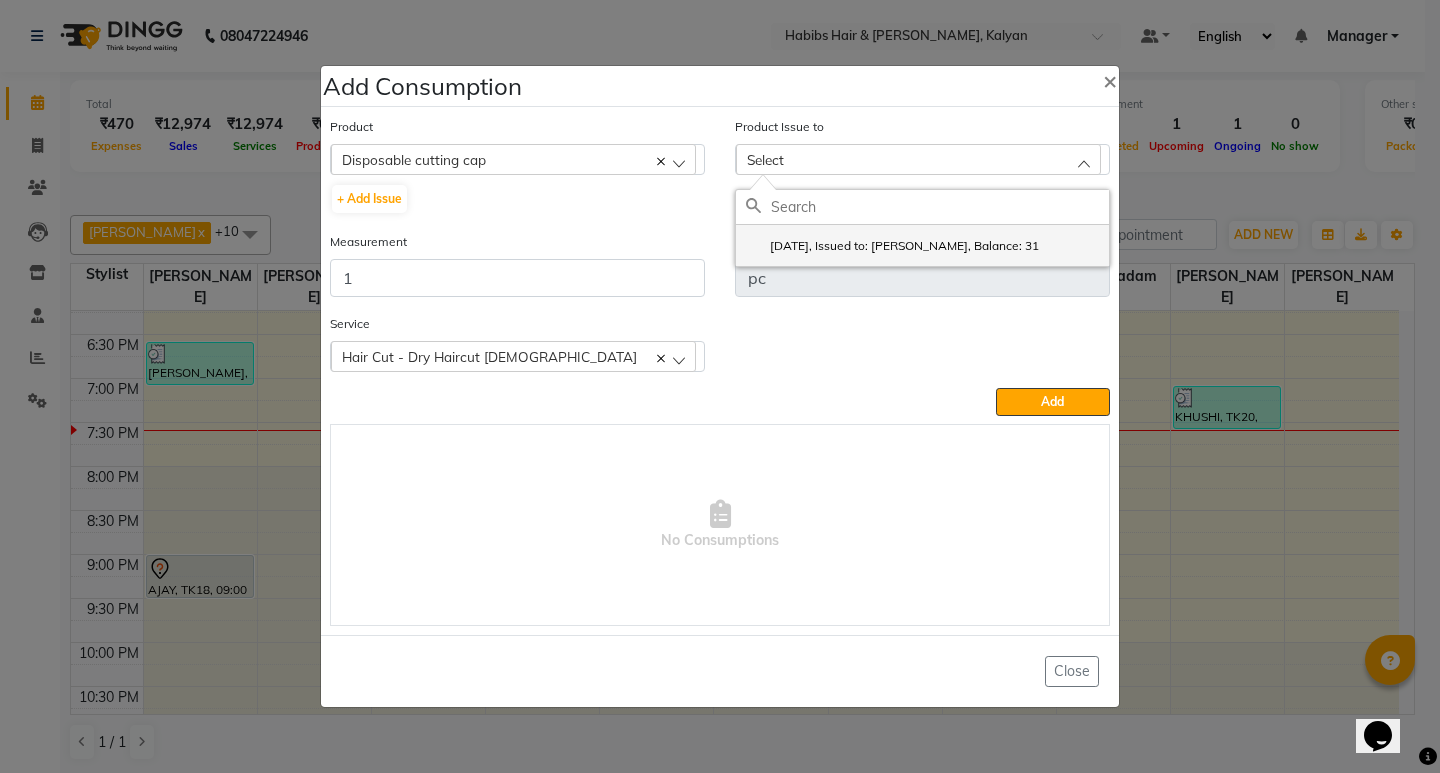 click on "2025-07-10, Issued to: Suraj Kadam, Balance: 31" 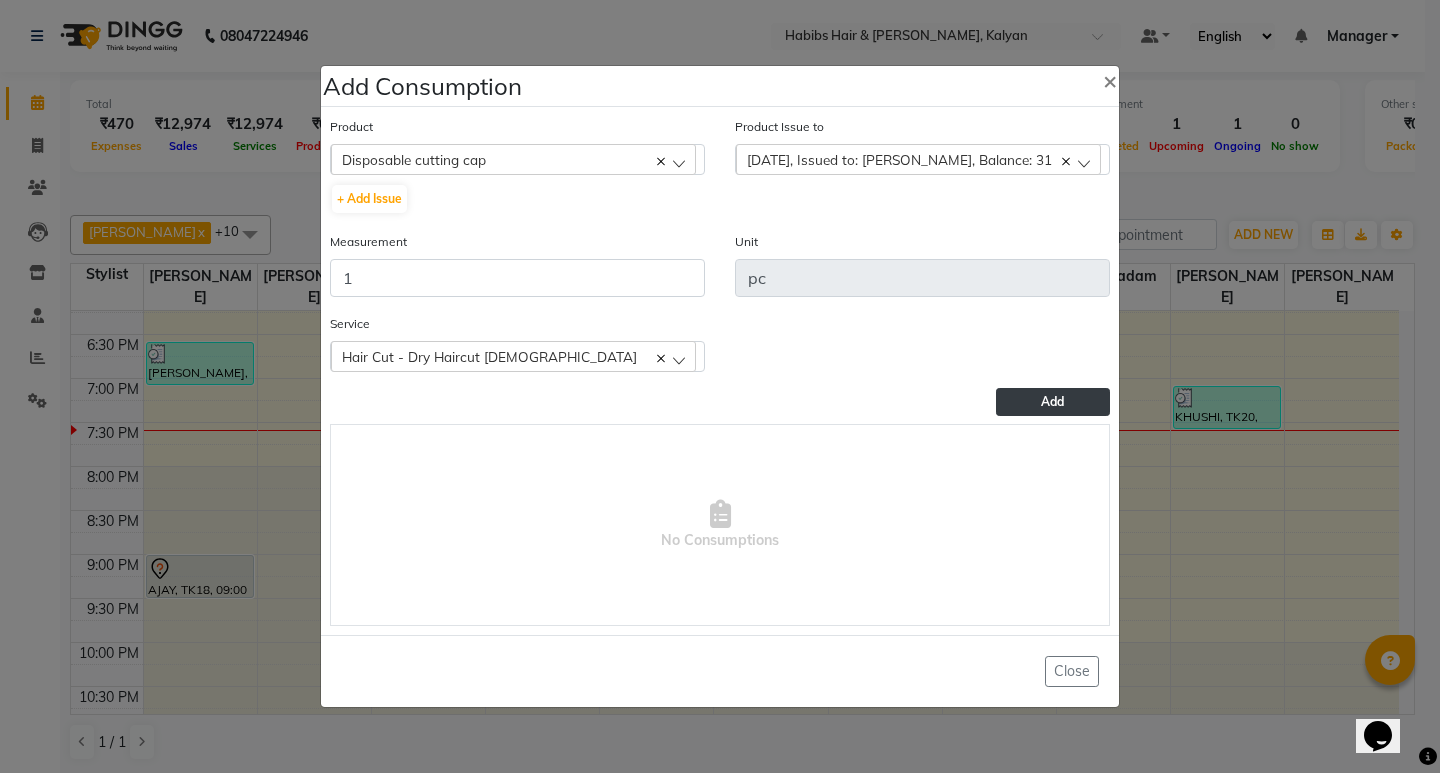 click on "Add" 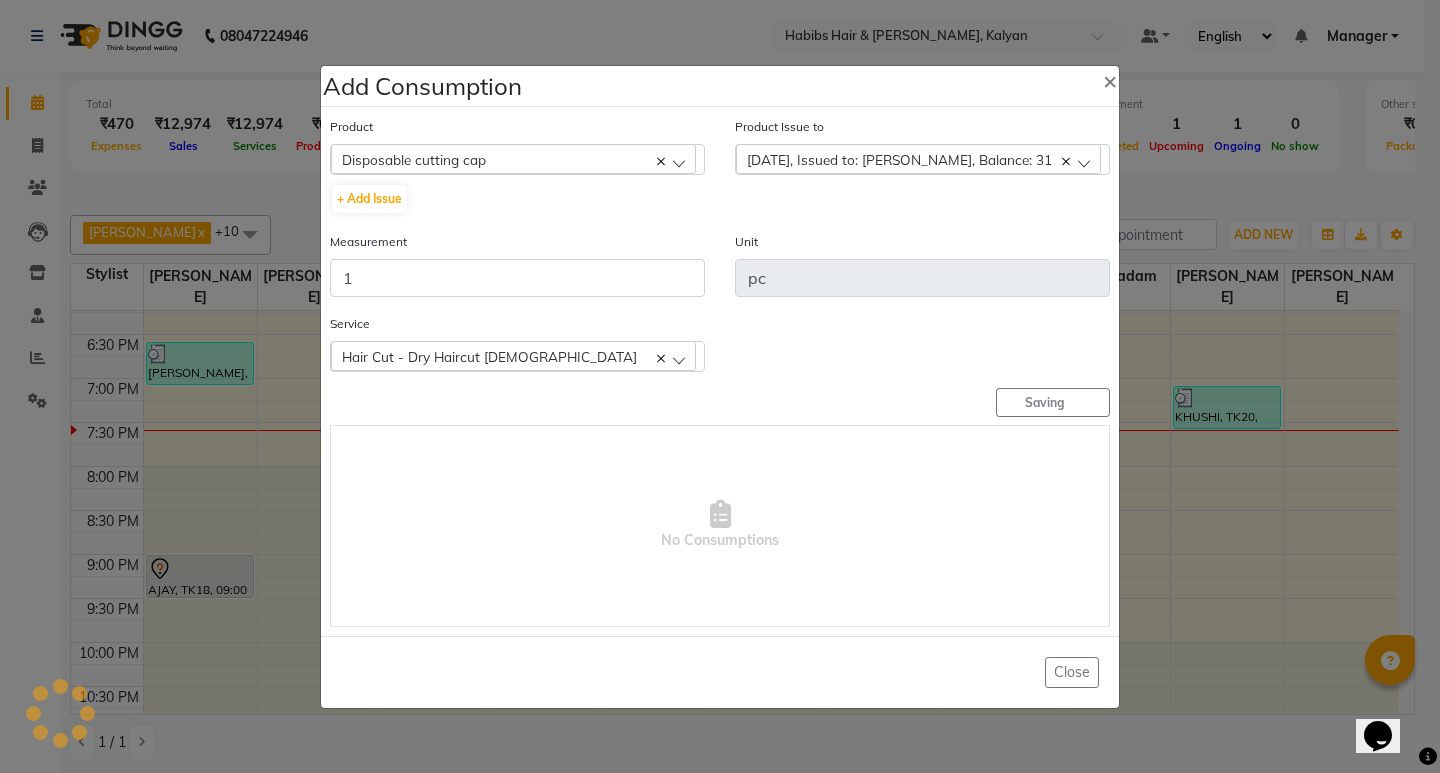 type 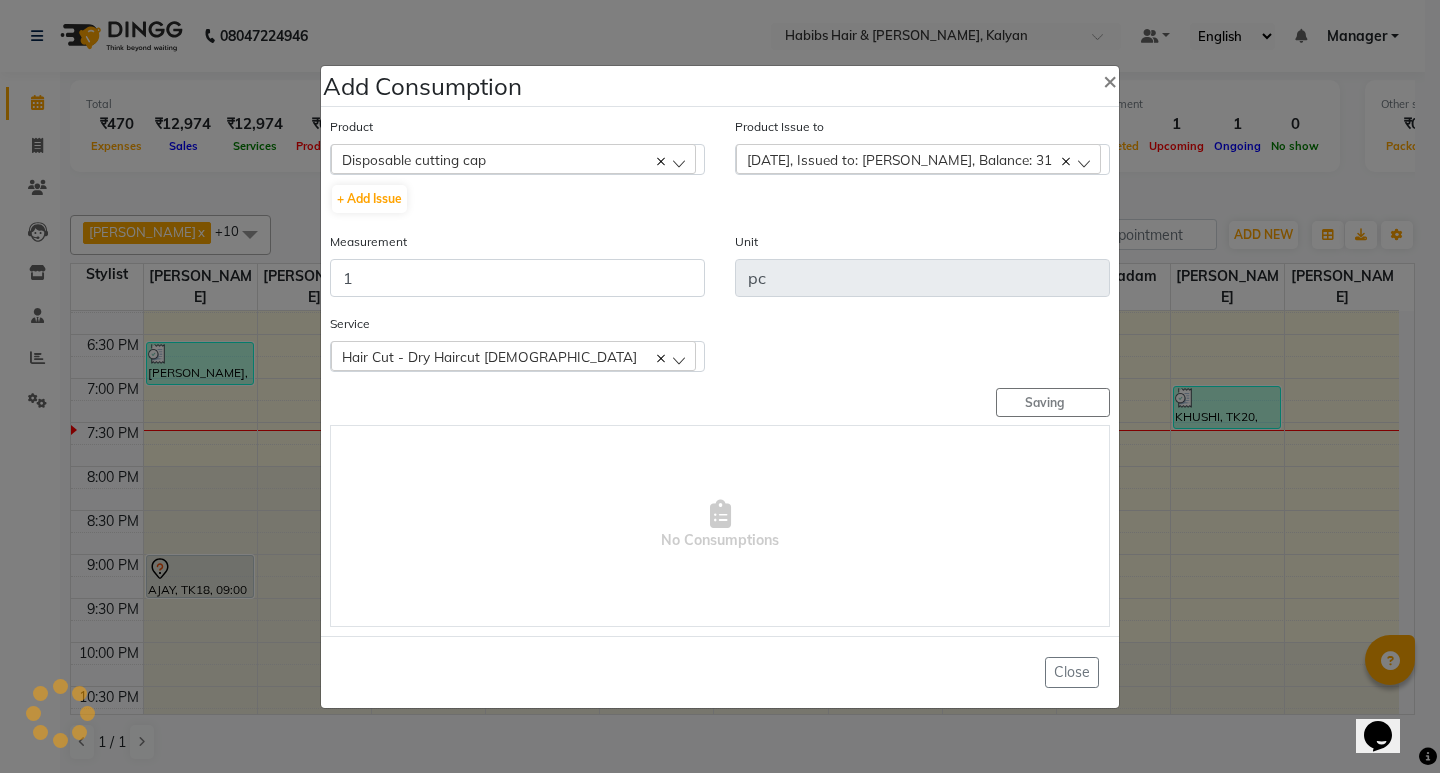type 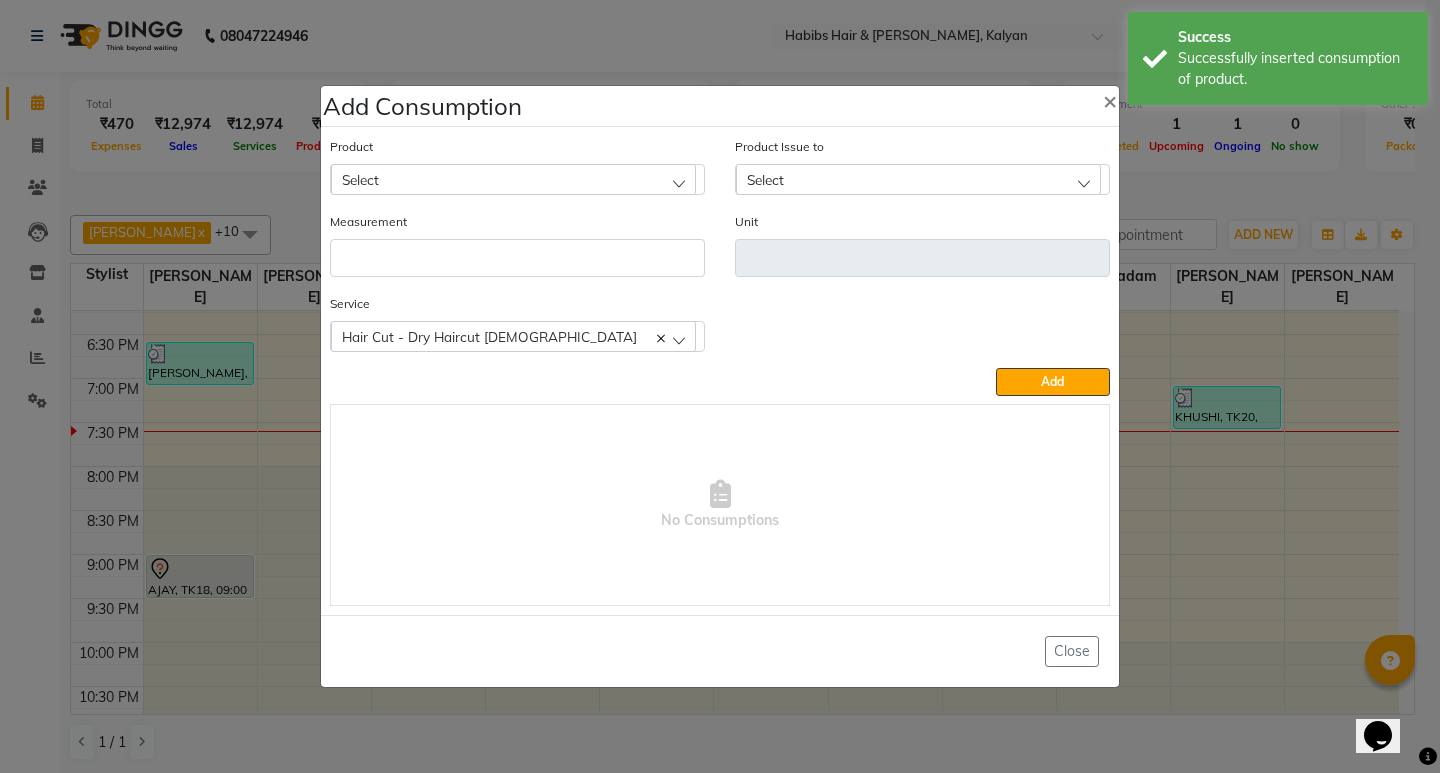 click on "Add Consumption × Product Select 001 BANANA POWDER 10GM Product Issue to Select 2025-07-10, Issued to: Suraj Kadam, Balance: 31 Measurement Unit Service  Hair Cut - Dry Haircut Female  Hair Cut - Dry Haircut Female  Add   No Consumptions   Close" 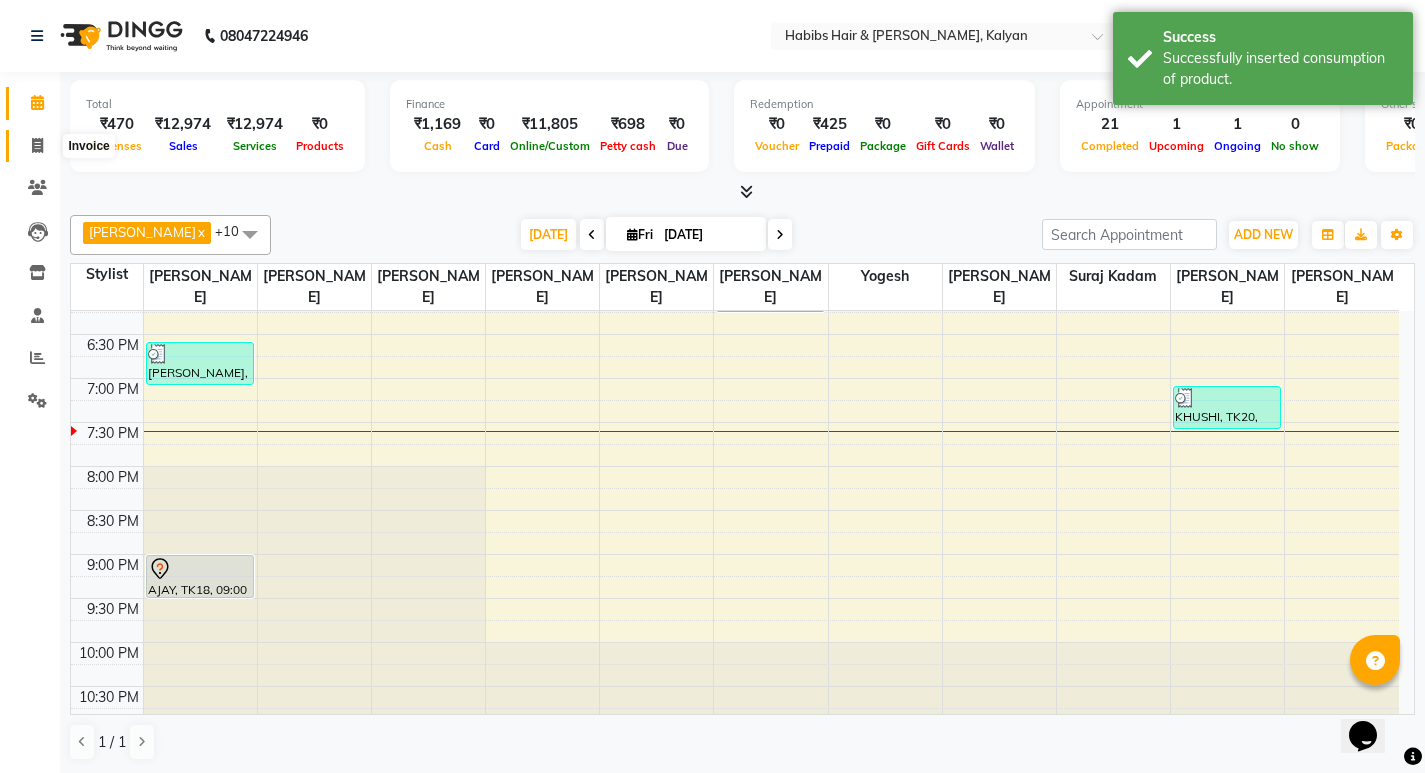 click 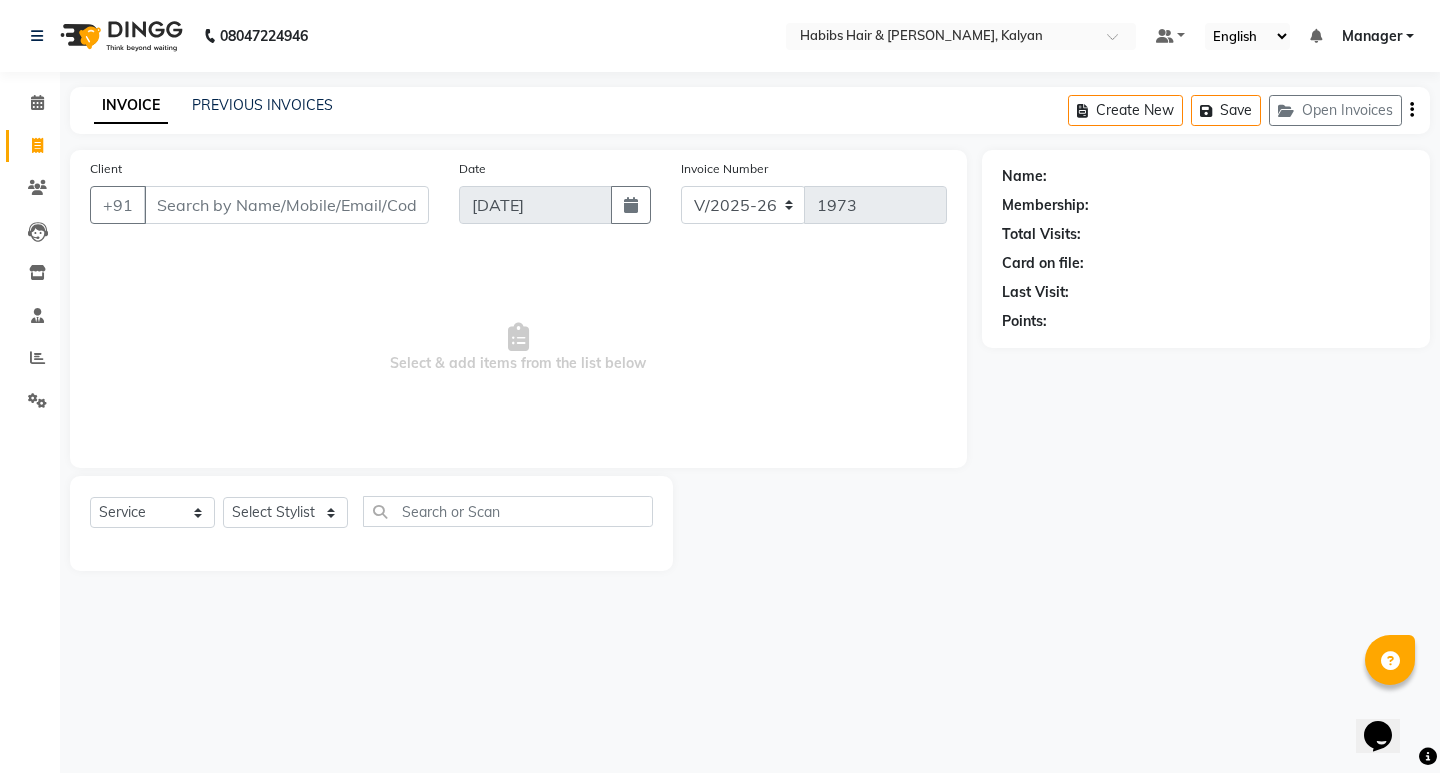 click on "08047224946 Select Location ×  Habibs Hair & Beauty Kalyan, Kalyan Default Panel My Panel English ENGLISH Español العربية मराठी हिंदी ગુજરાતી தமிழ் 中文 Notifications nothing to show Manager Manage Profile Change Password Sign out  Version:3.15.4  ☀  Habibs Hair & Beauty Kalyan, Kalyan  Calendar  Invoice  Clients  Leads   Inventory  Staff  Reports  Settings Completed InProgress Upcoming Dropped Tentative Check-In Confirm Bookings Segments Page Builder INVOICE PREVIOUS INVOICES Create New   Save   Open Invoices  Client +91 Date 11-07-2025 Invoice Number V/2025 V/2025-26 1973  Select & add items from the list below  Select  Service  Product  Membership  Package Voucher Prepaid Gift Card  Select Stylist ANWAR GANESH SHINDE Gauri Manager Maruf  mulla Meena Kumari Namrata zipre Neha M Omkar Priyanka Ranjana  singh  Sagar saindane SANTOSHI SHALINI Smruti Suraj Kadam Vinaya  Yogesh Name: Membership: Total Visits: Card on file: Last Visit:  Points:" at bounding box center (720, 386) 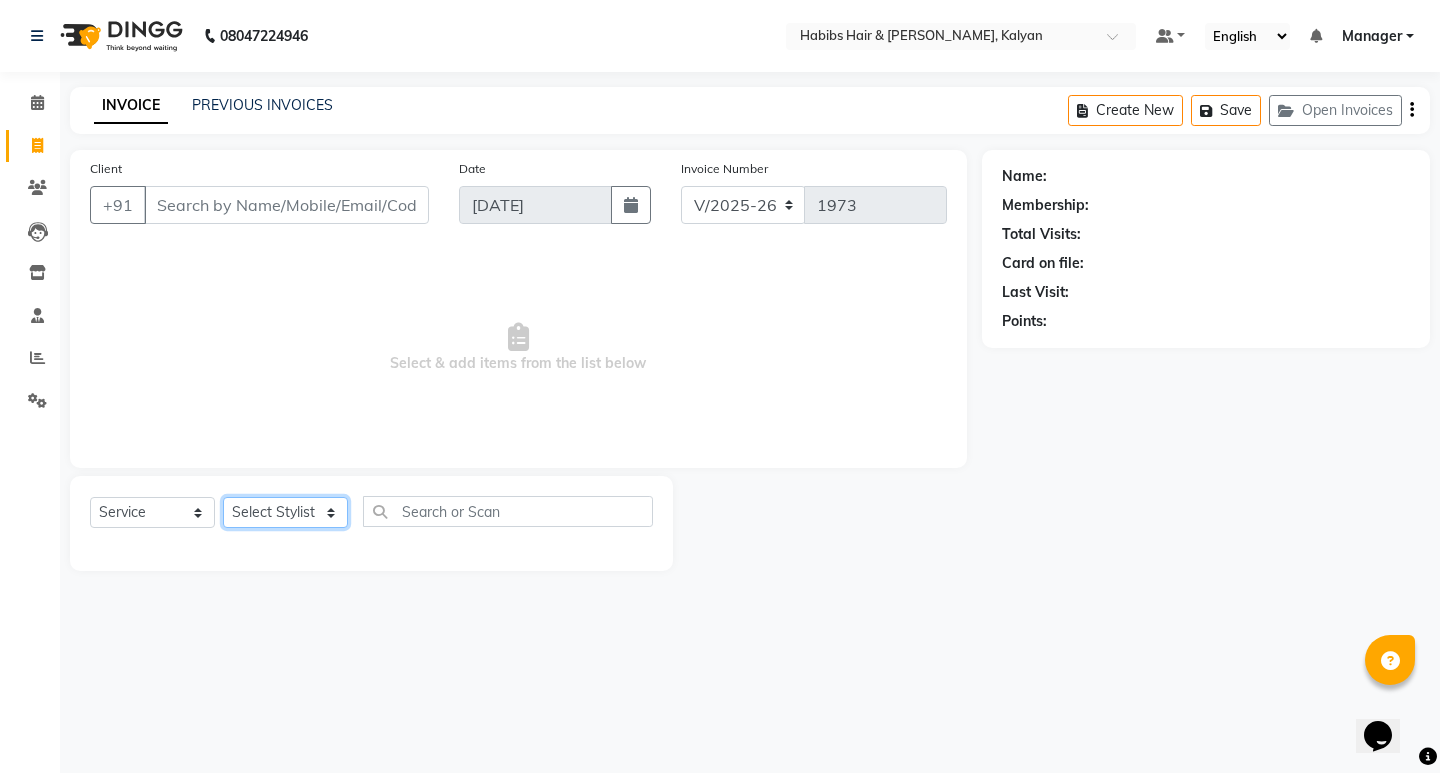 click on "Select Stylist [PERSON_NAME] Manager [PERSON_NAME] [PERSON_NAME] [PERSON_NAME] zipre [PERSON_NAME] [PERSON_NAME]  Sagar [PERSON_NAME] [PERSON_NAME] Suraj [PERSON_NAME]  [PERSON_NAME]" 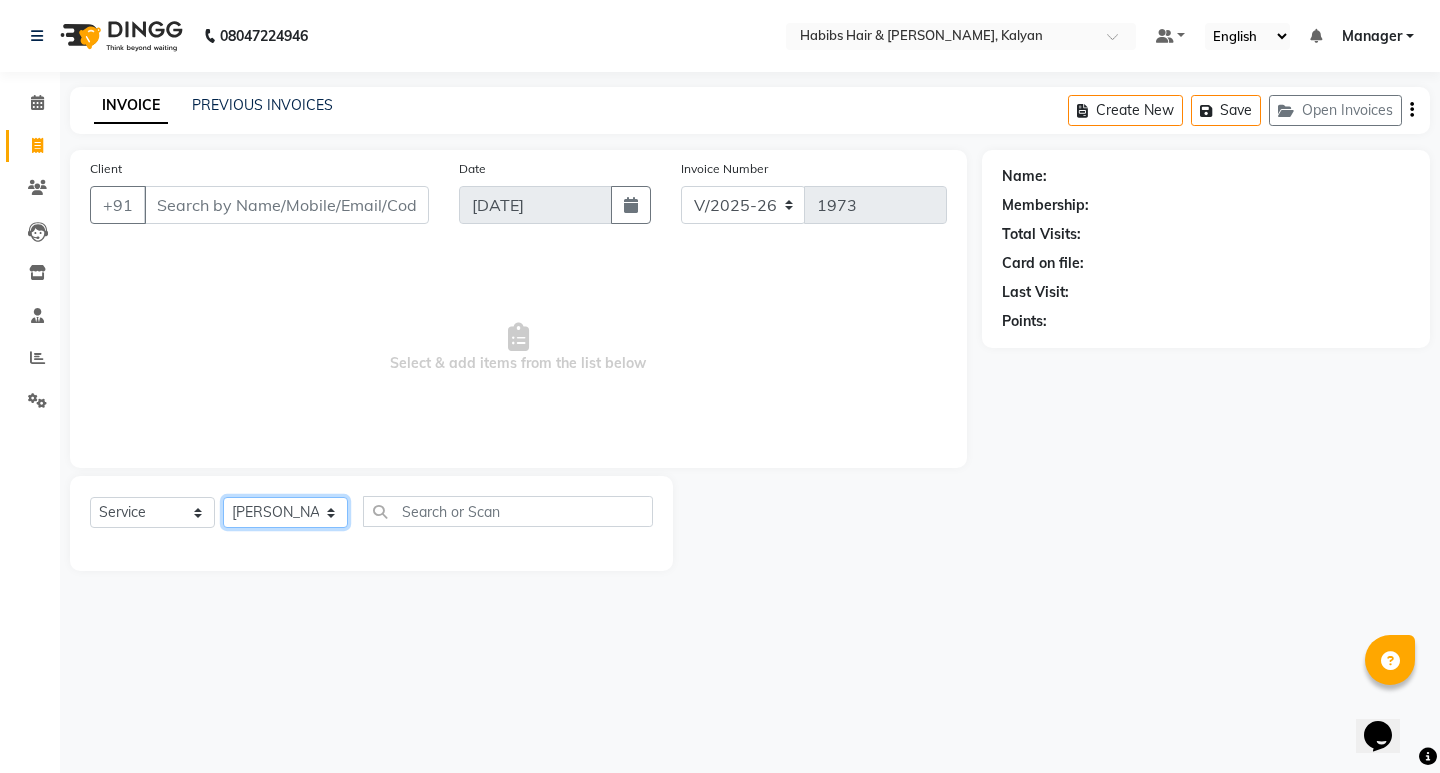 click on "Select Stylist [PERSON_NAME] Manager [PERSON_NAME] [PERSON_NAME] [PERSON_NAME] zipre [PERSON_NAME] [PERSON_NAME]  Sagar [PERSON_NAME] [PERSON_NAME] Suraj [PERSON_NAME]  [PERSON_NAME]" 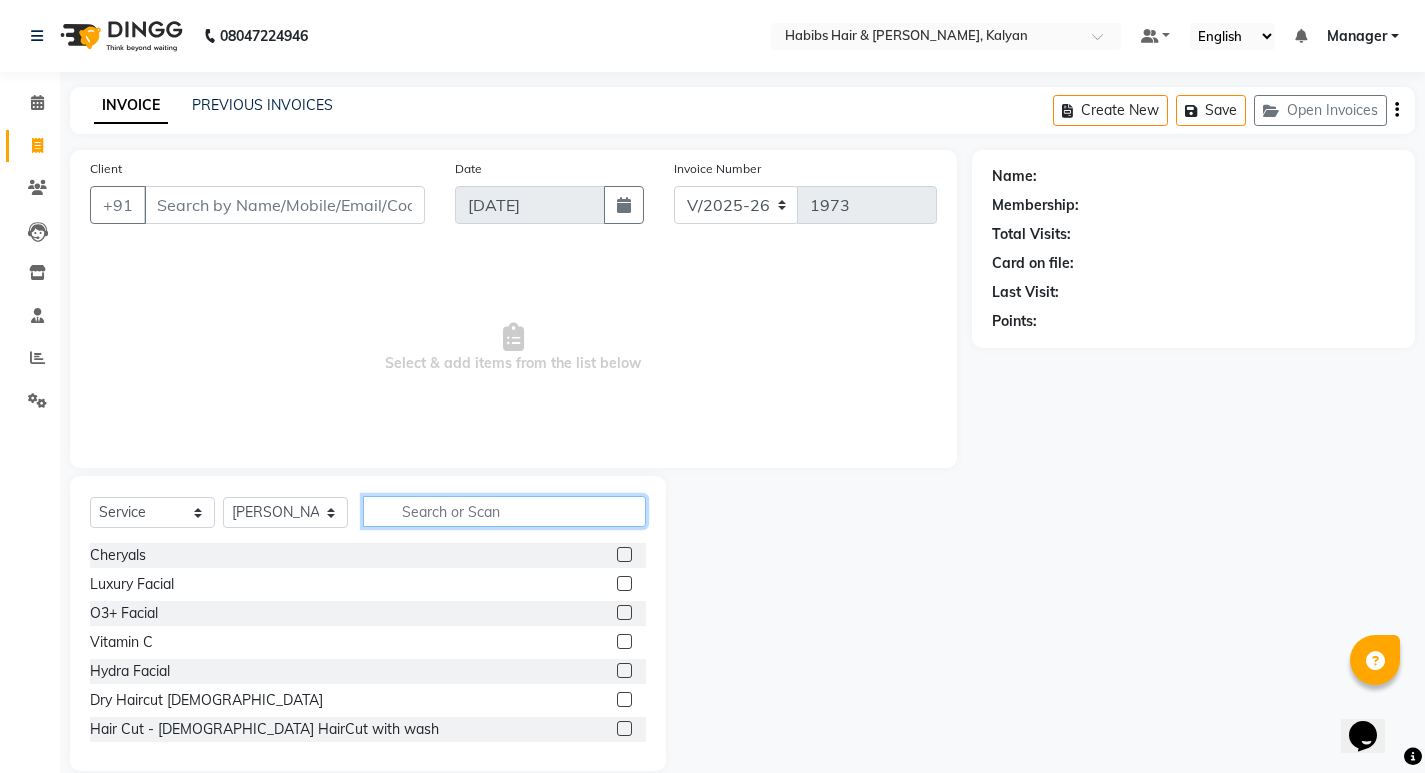 click 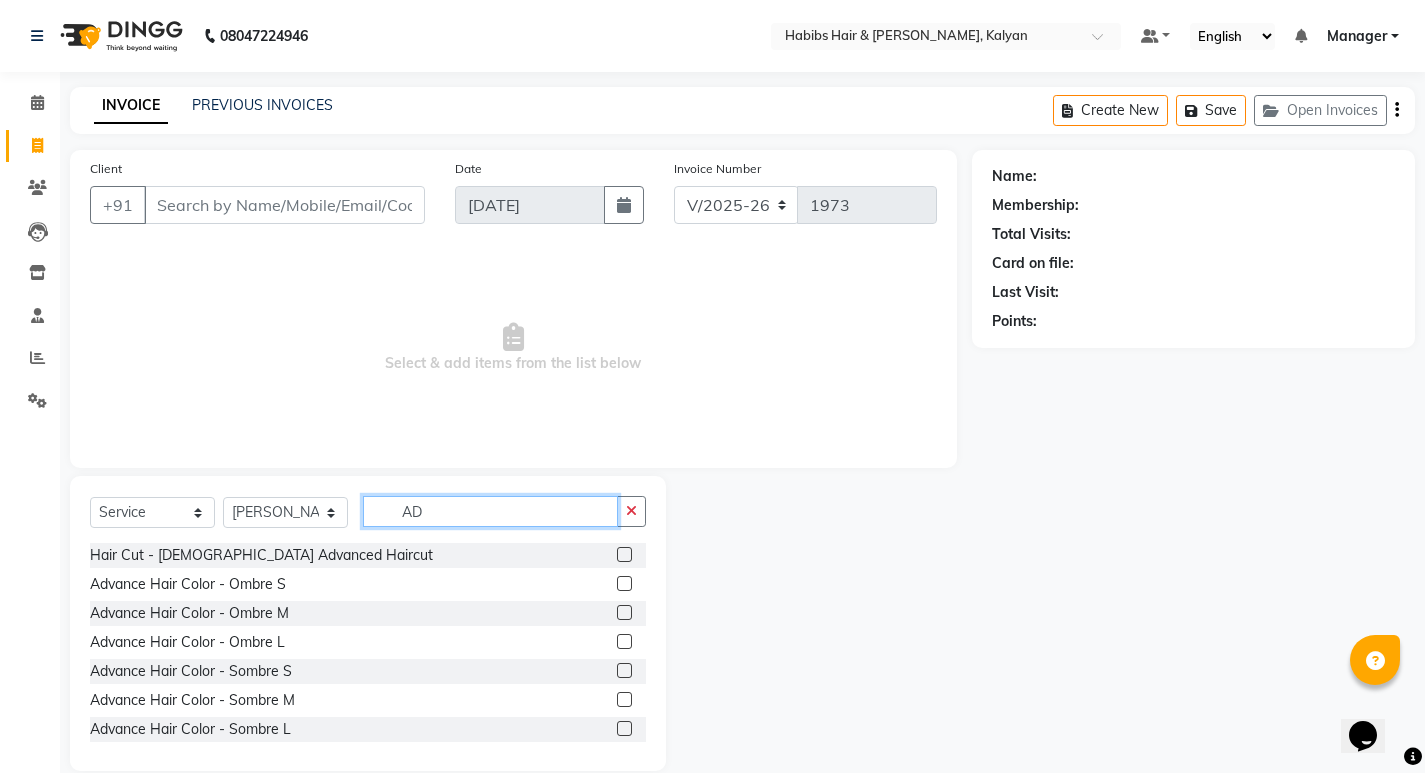 type on "AD" 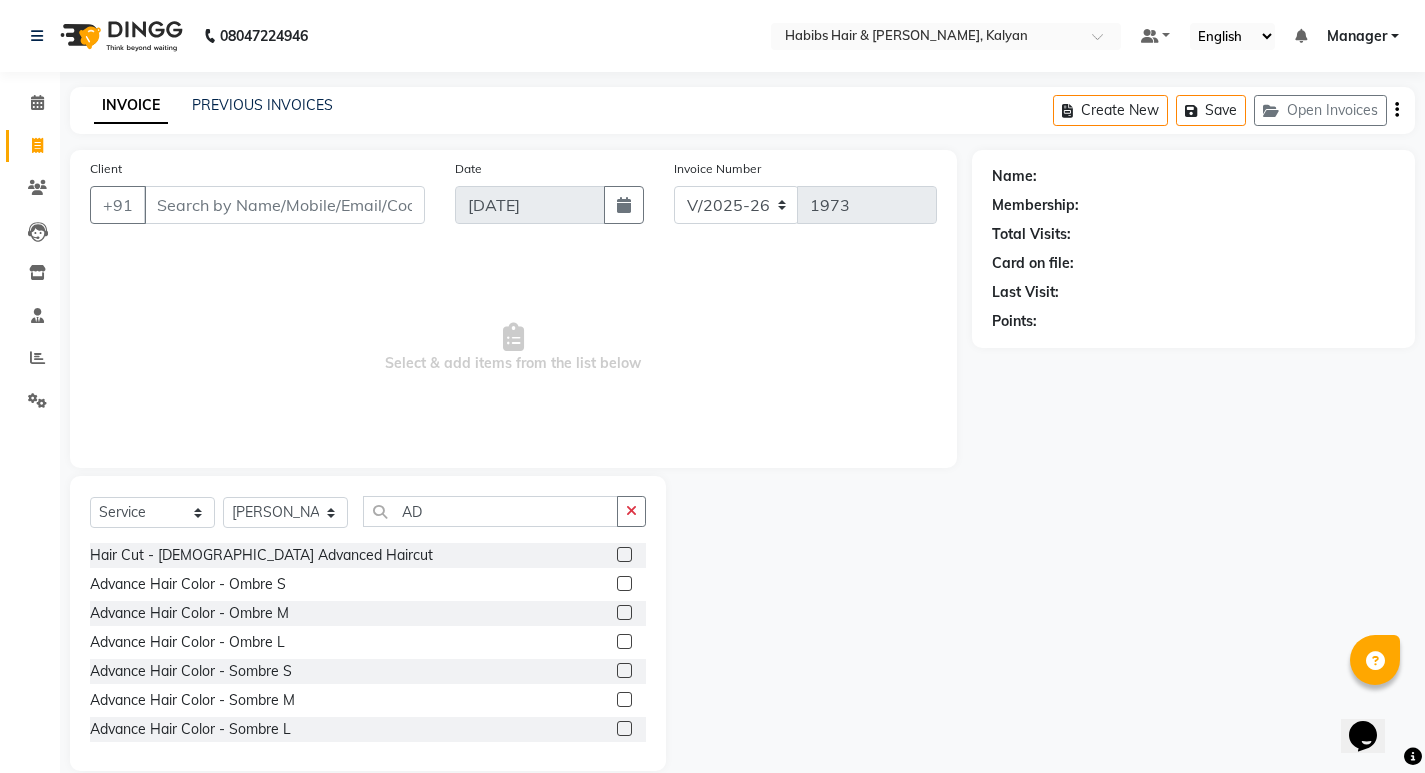 click 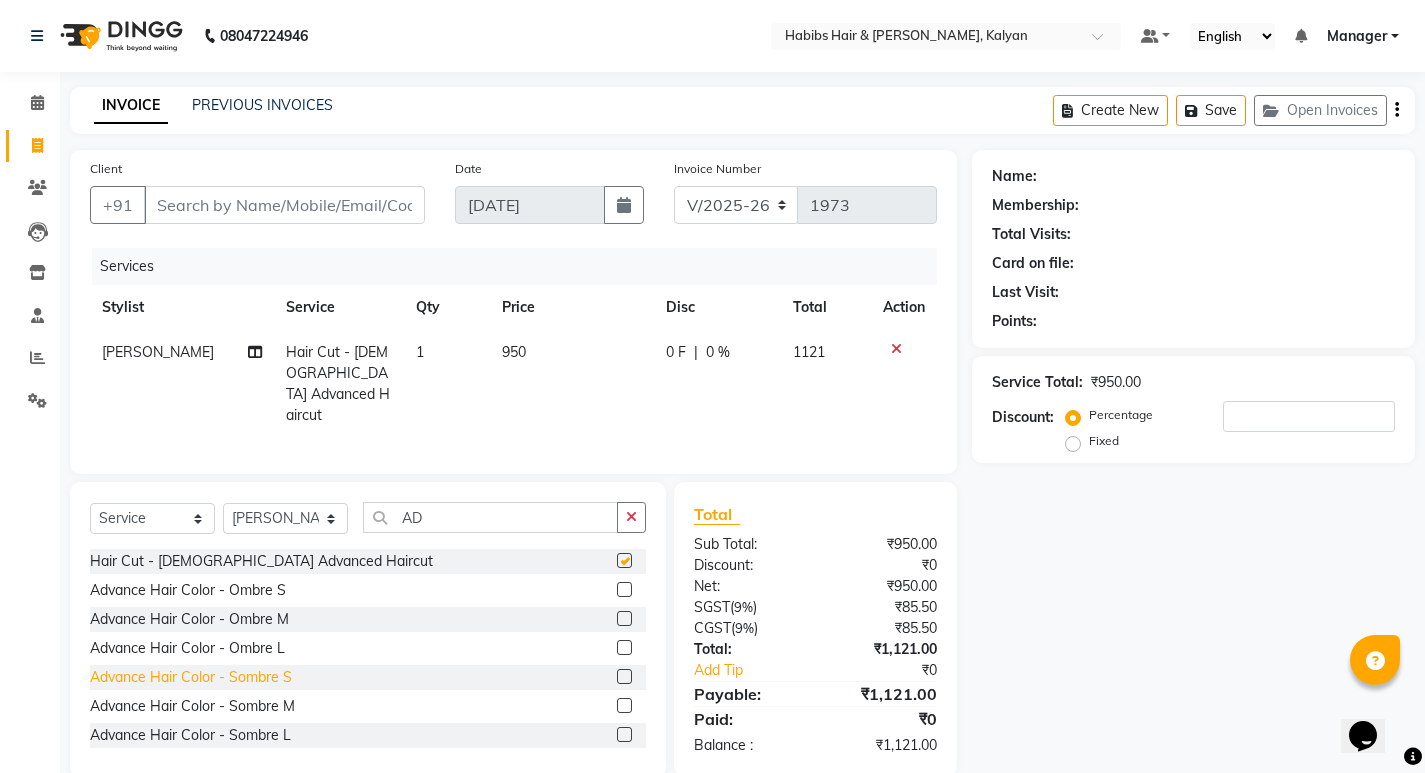 checkbox on "false" 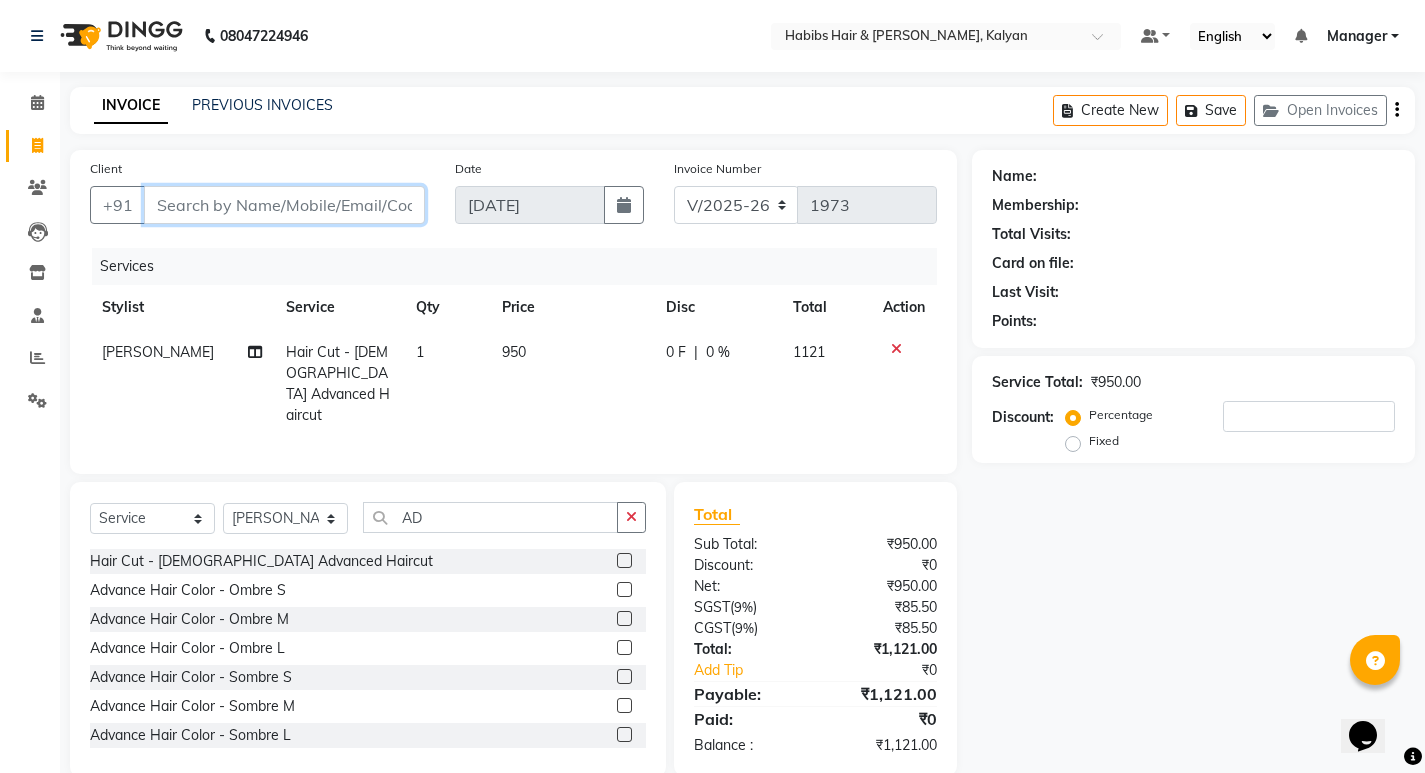 click on "Client" at bounding box center (284, 205) 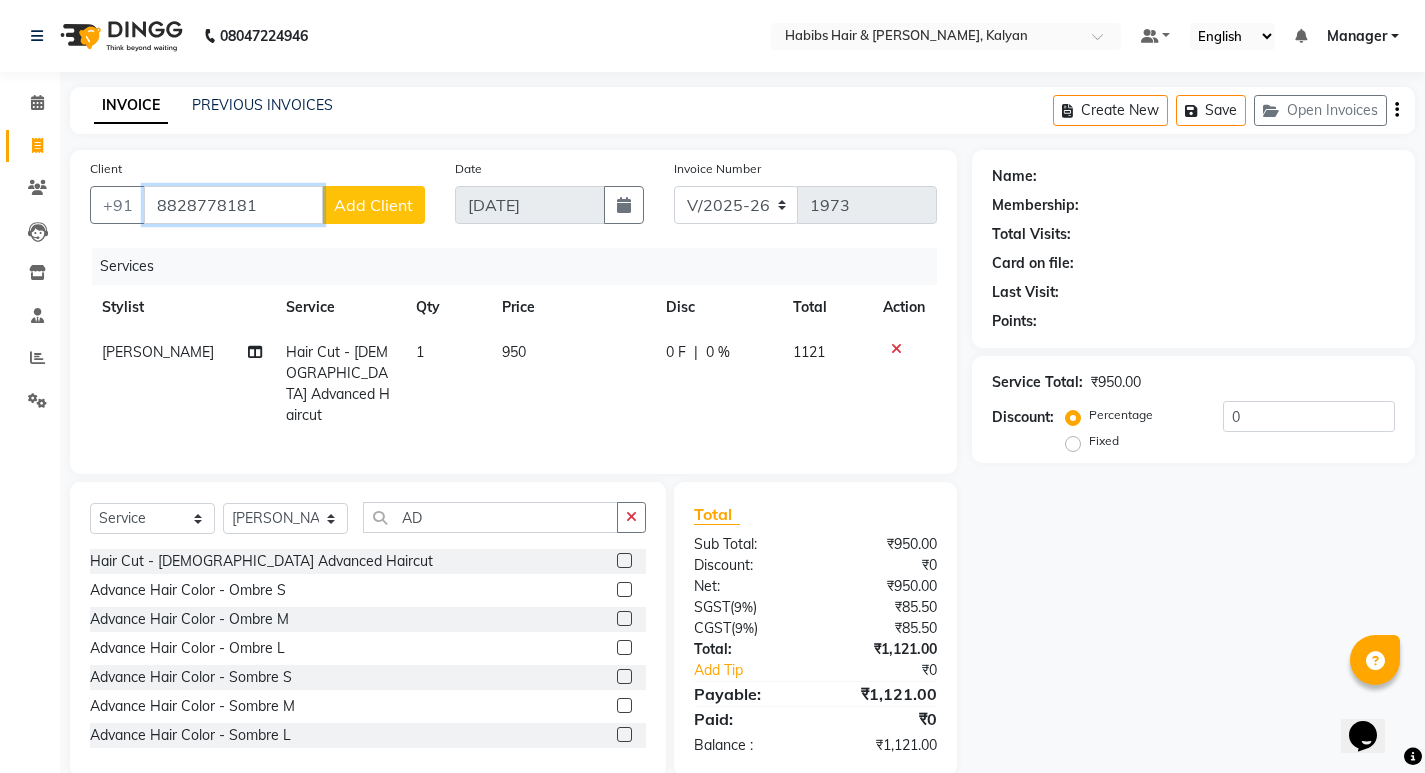 type on "8828778181" 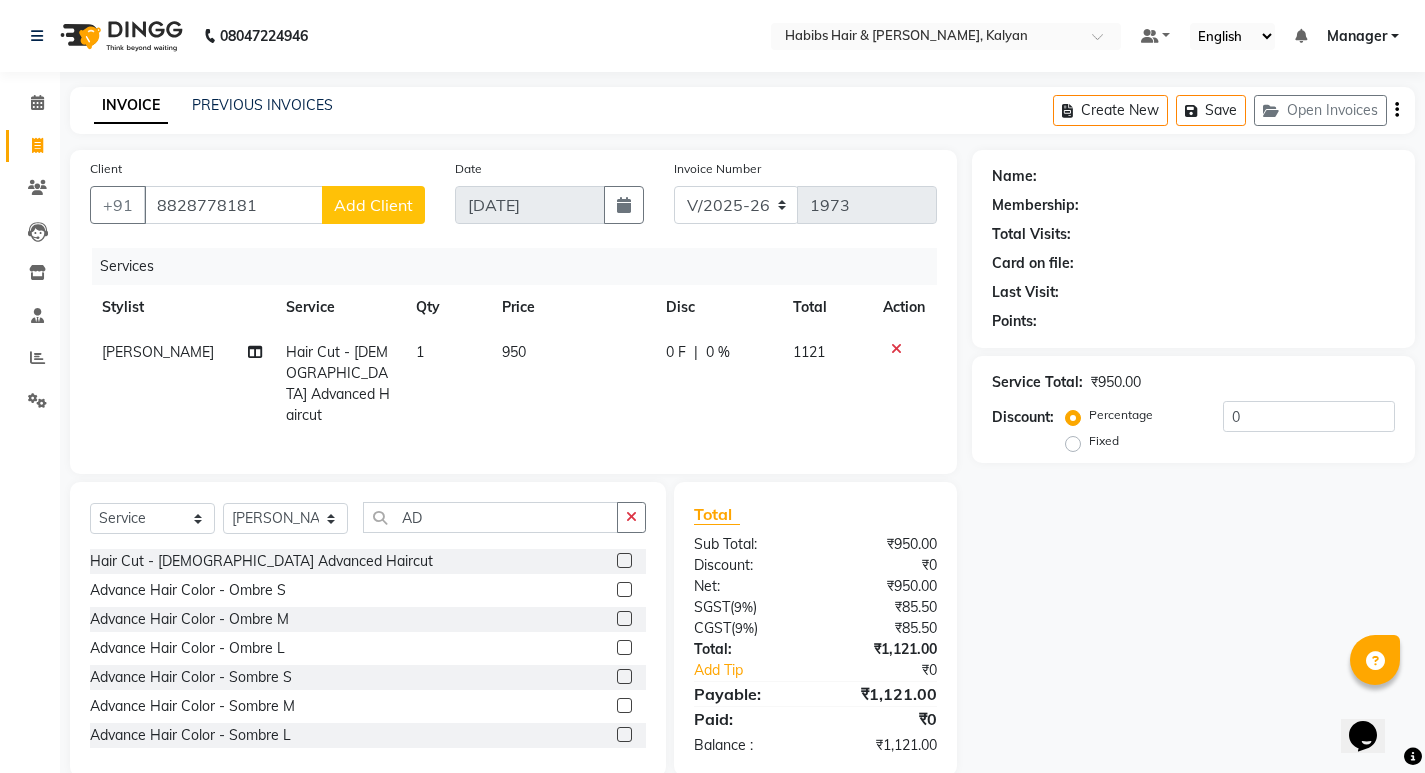 click on "Add Client" 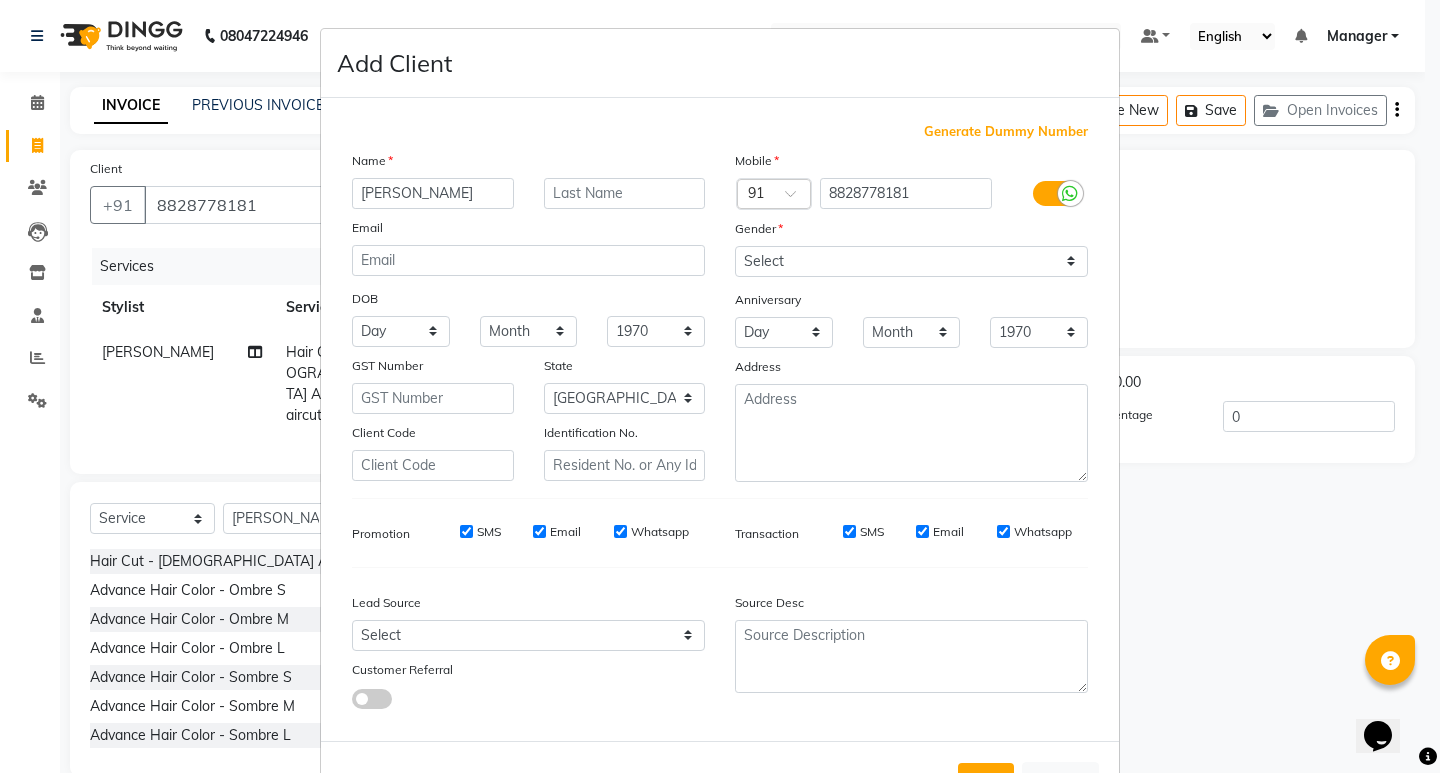 type on "HINDAVI" 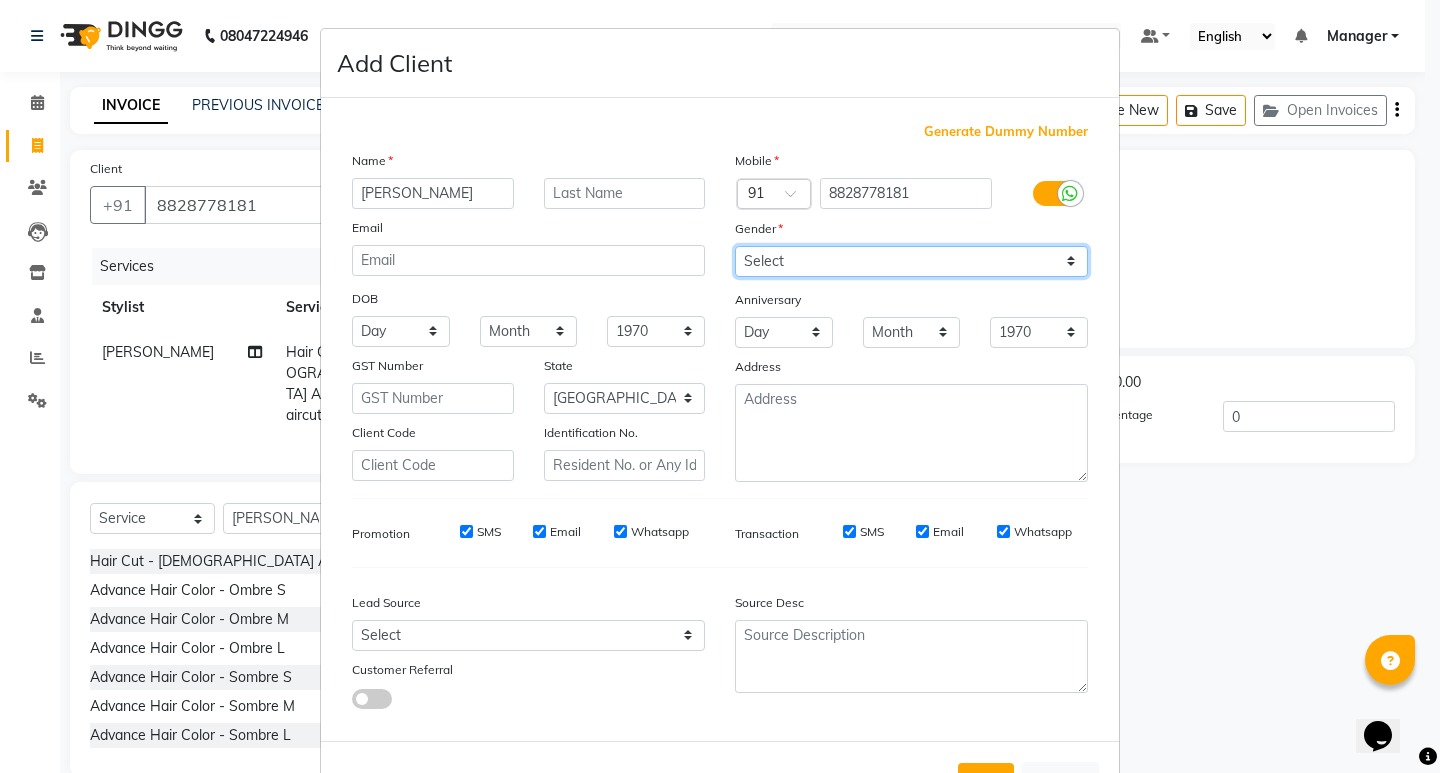 click on "Select Male Female Other Prefer Not To Say" at bounding box center [911, 261] 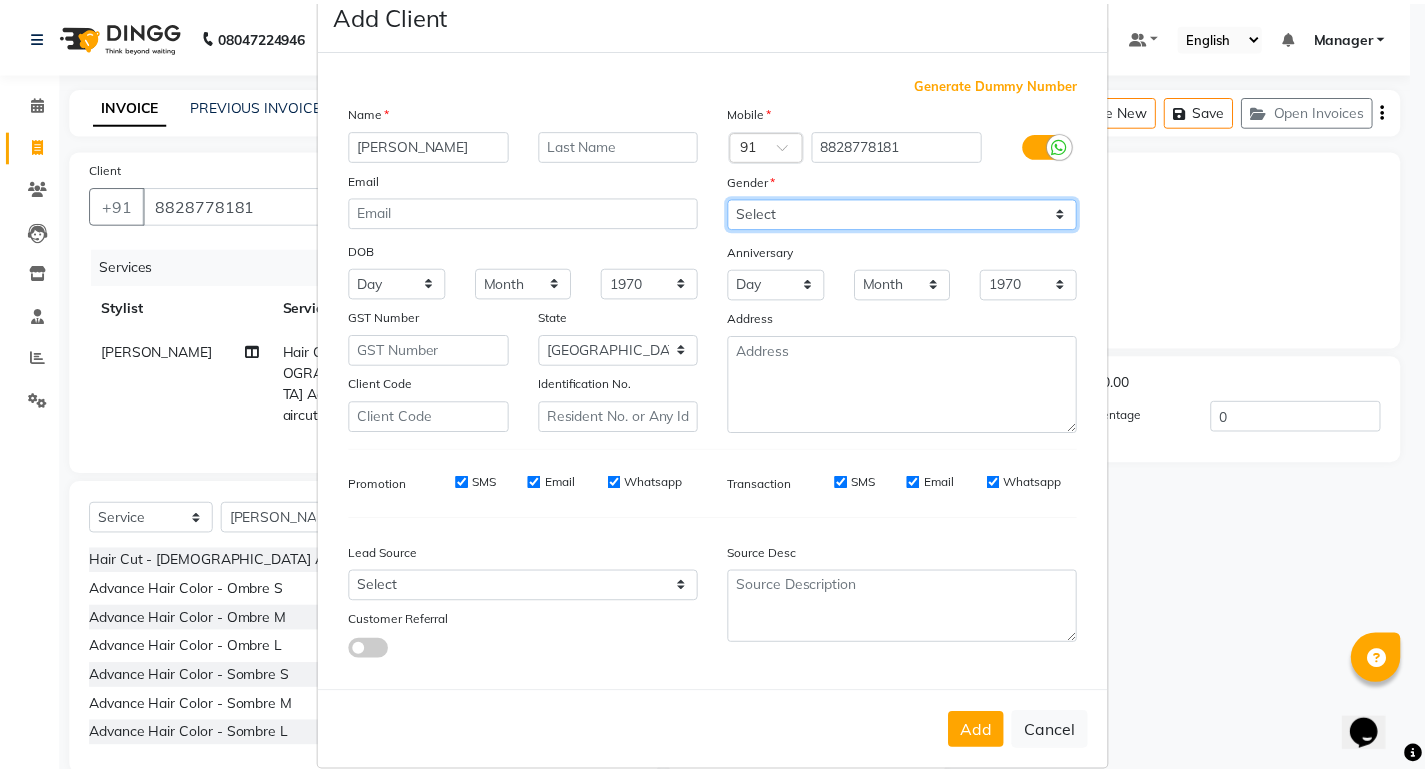 scroll, scrollTop: 76, scrollLeft: 0, axis: vertical 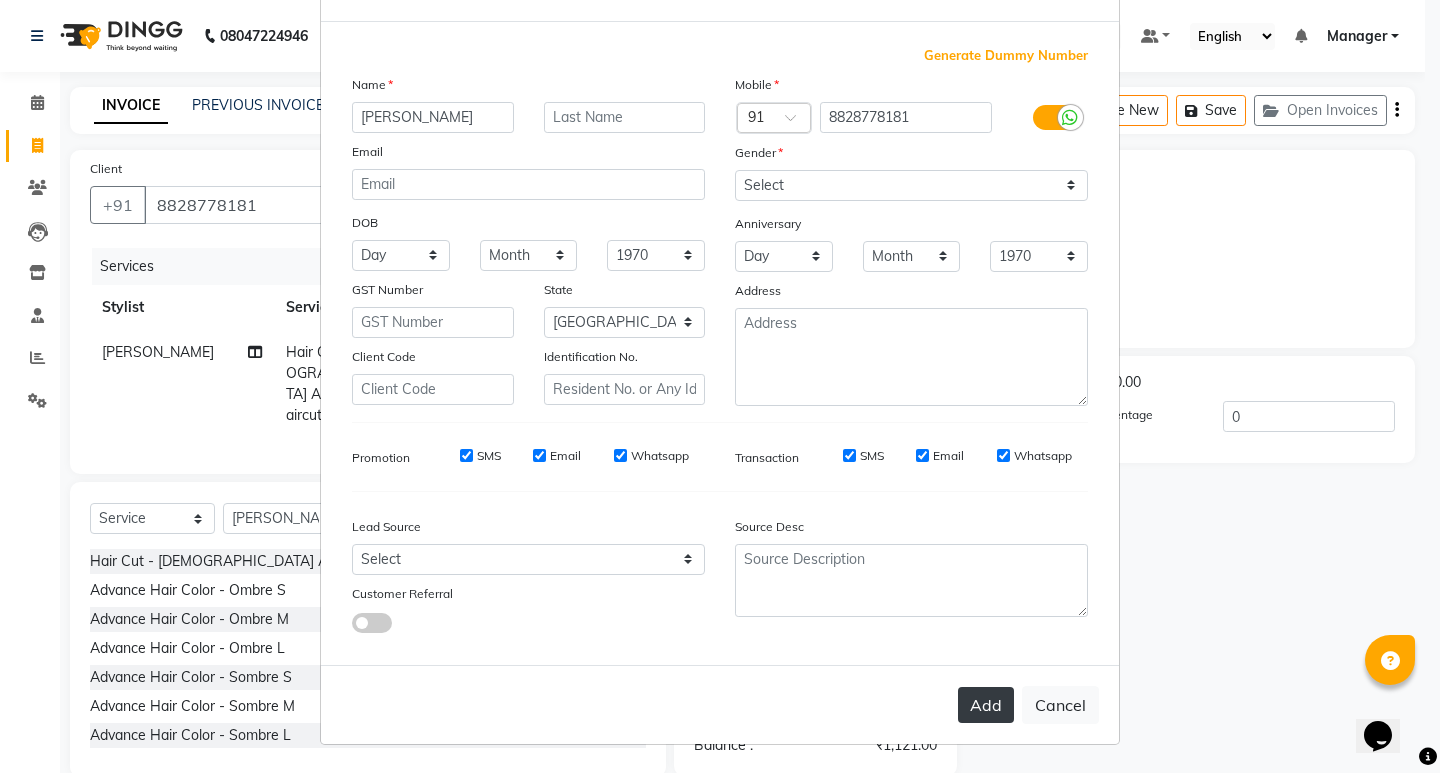 click on "Add" at bounding box center (986, 705) 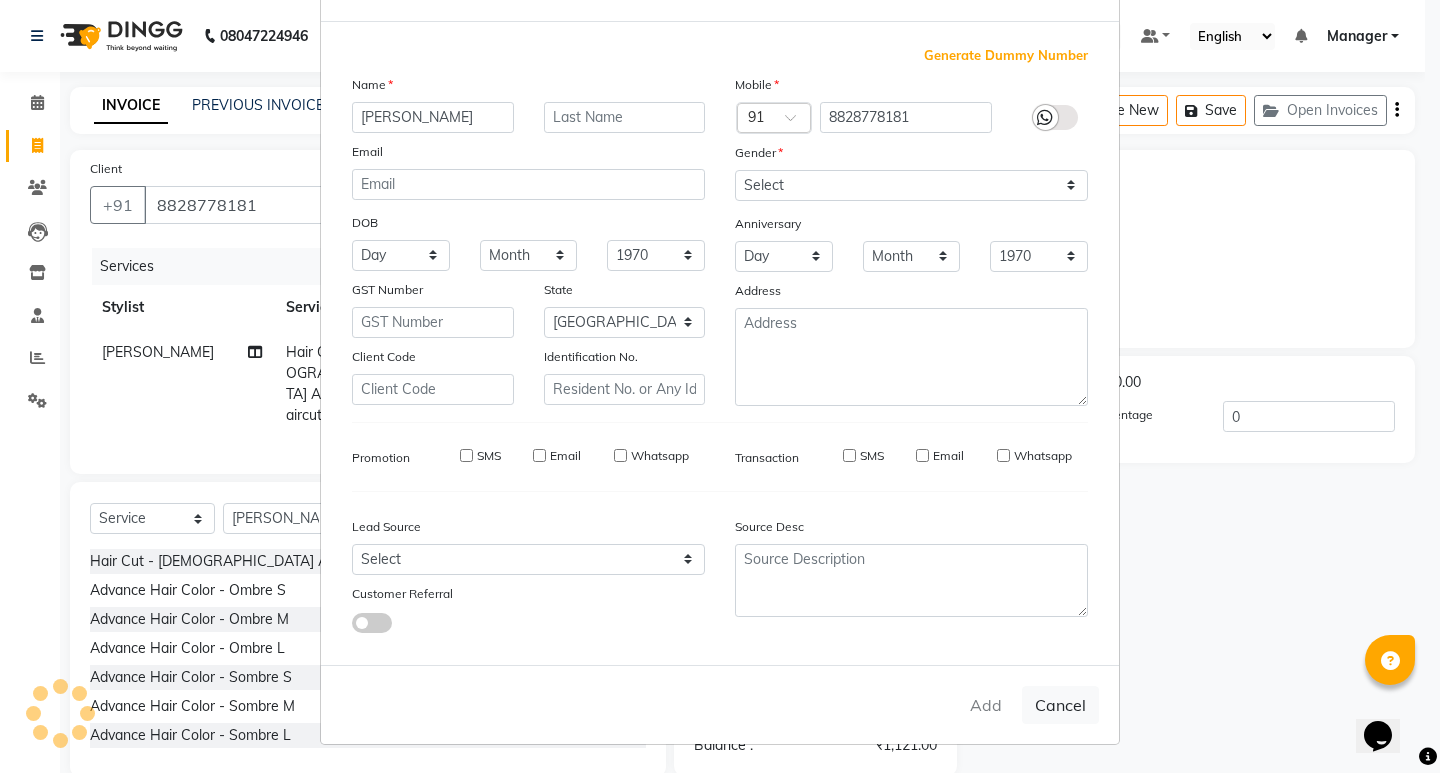 type on "88******81" 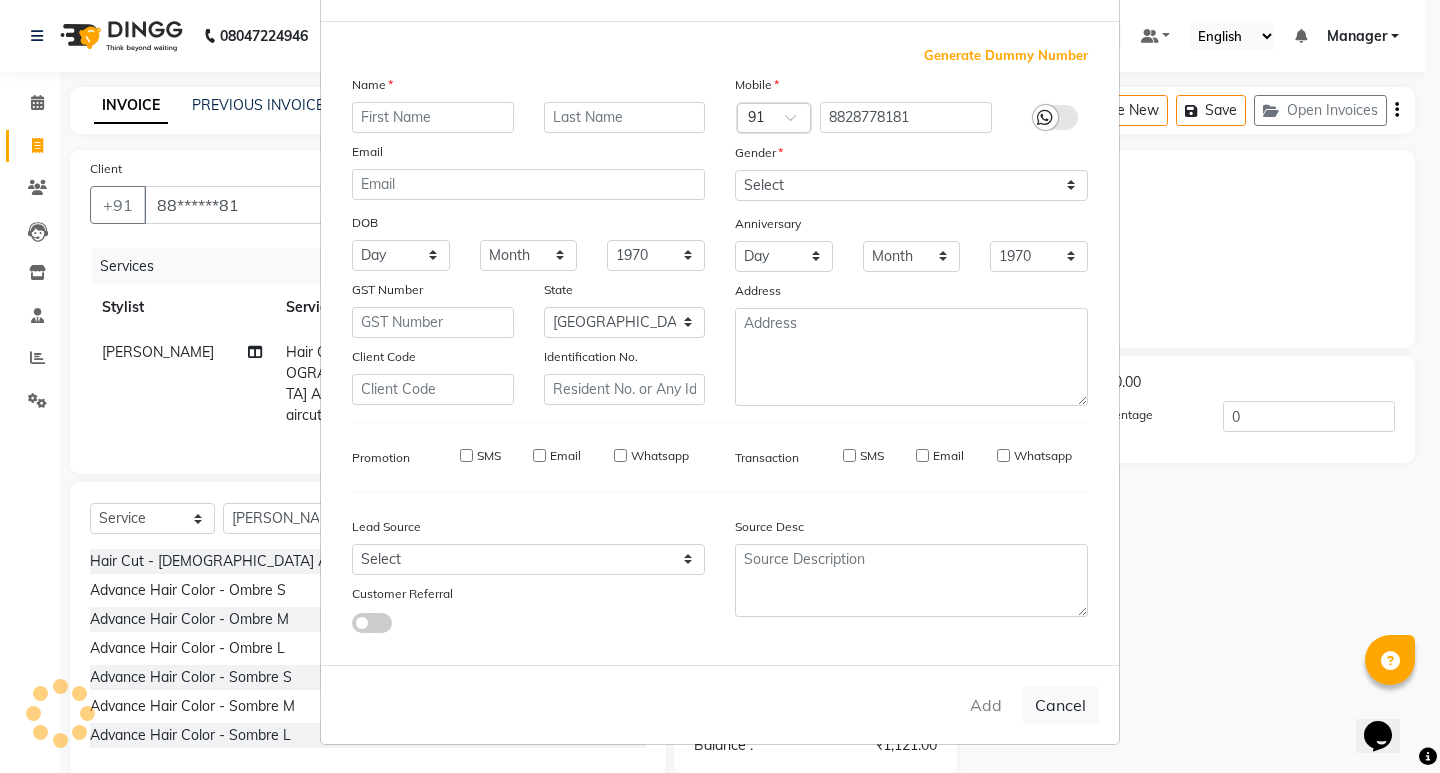 select 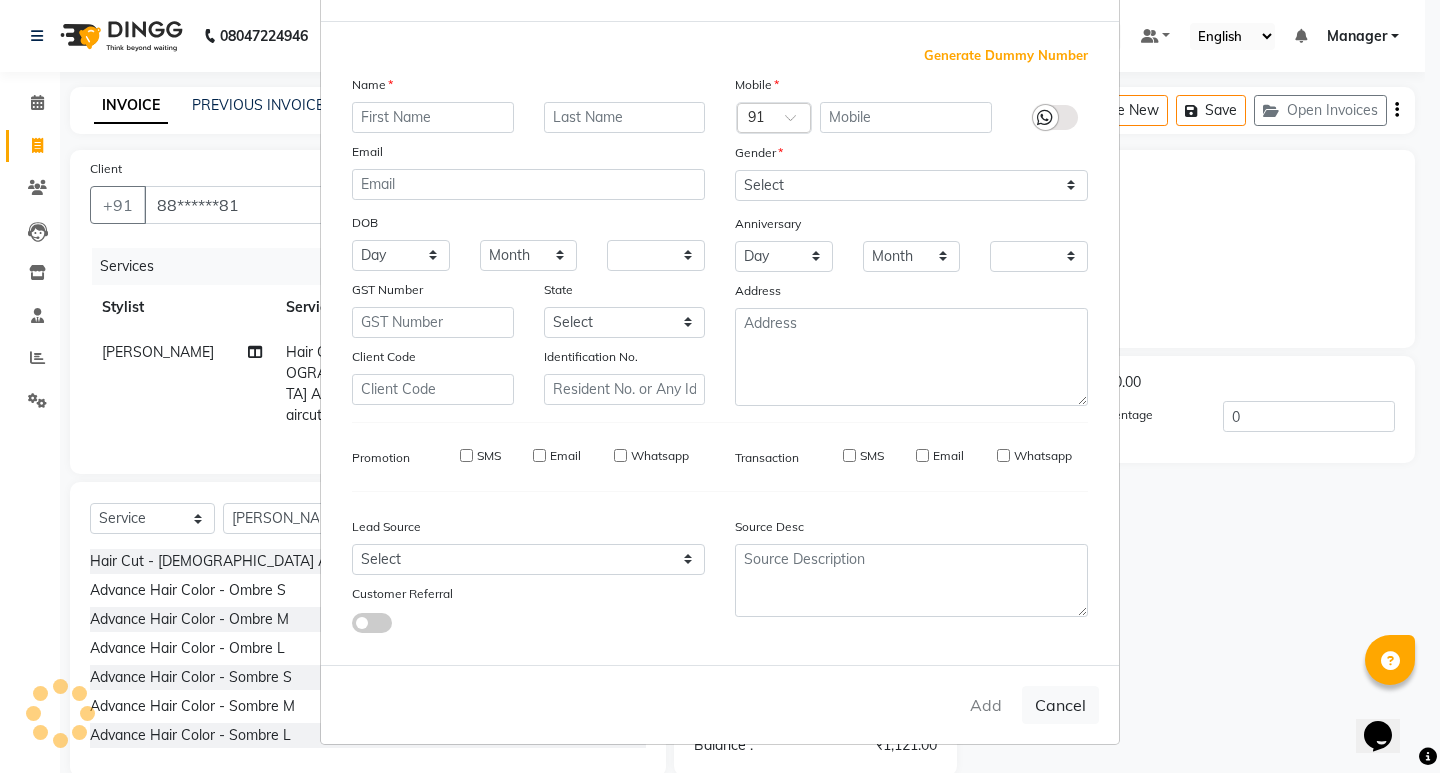 select on "1: Object" 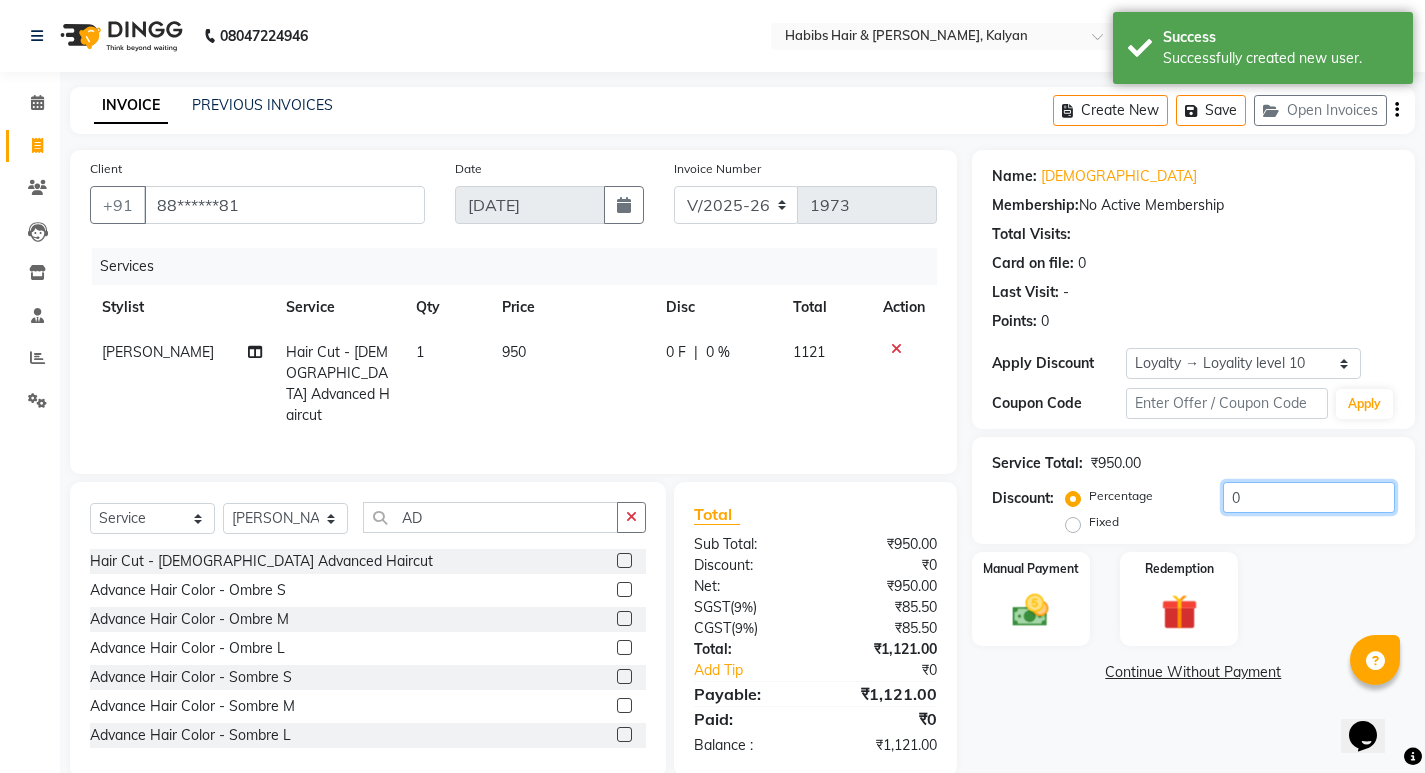 drag, startPoint x: 1285, startPoint y: 500, endPoint x: 1268, endPoint y: 487, distance: 21.400934 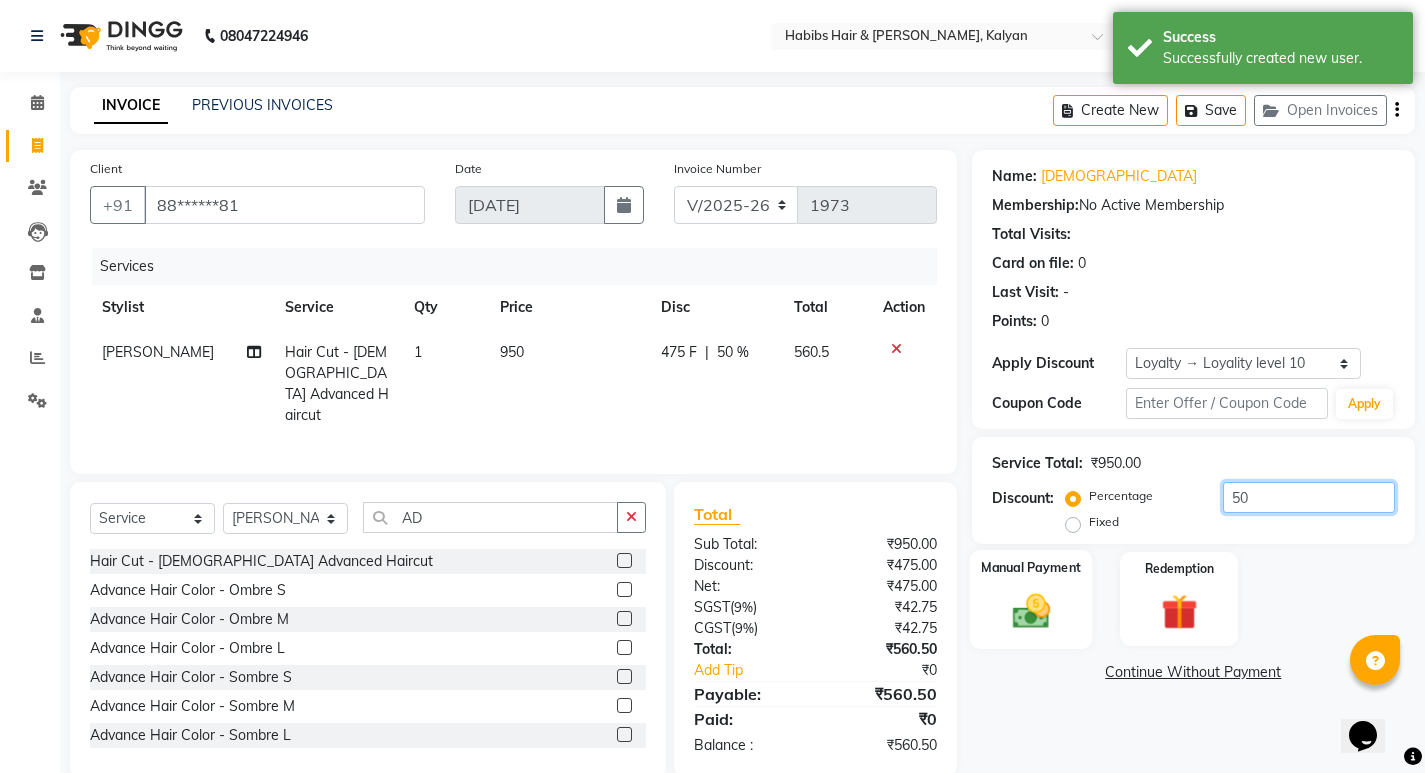 type on "50" 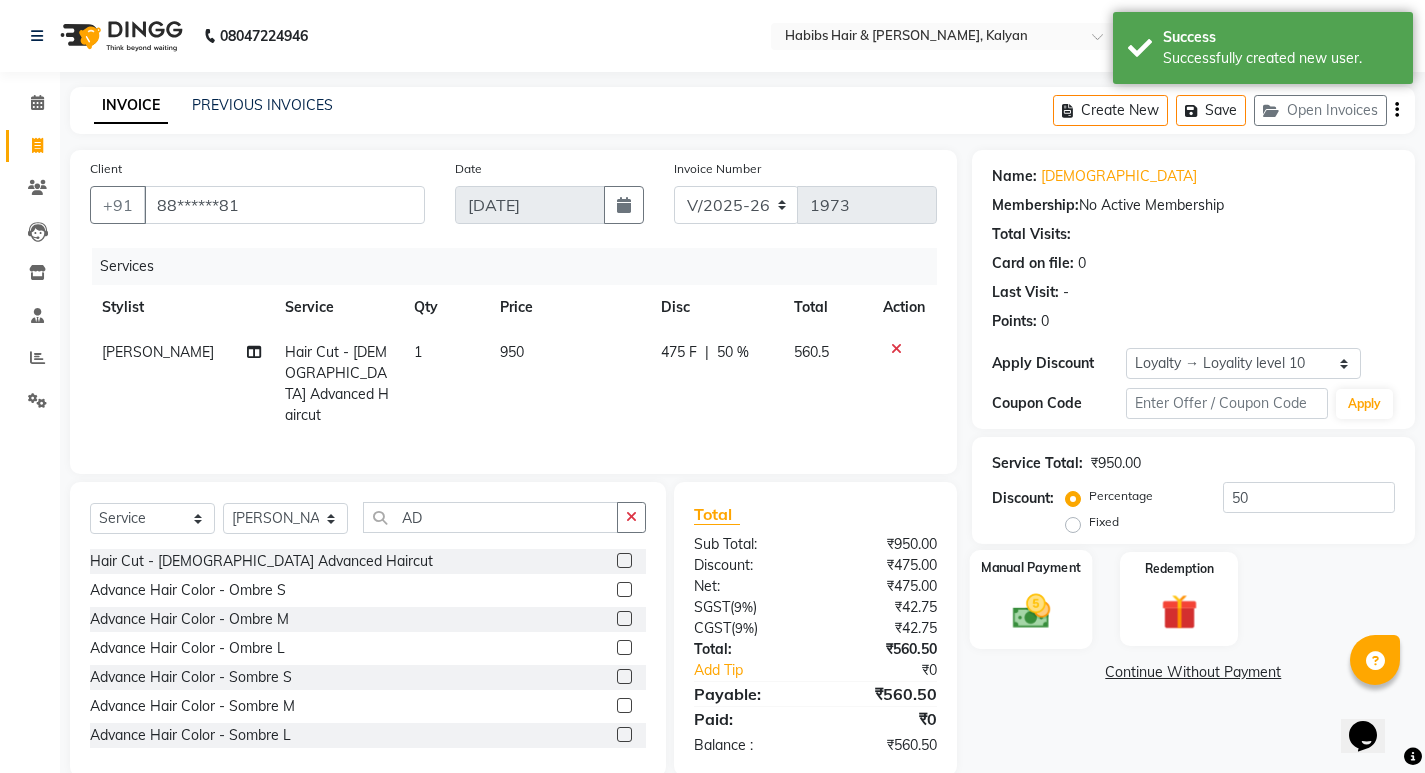 click 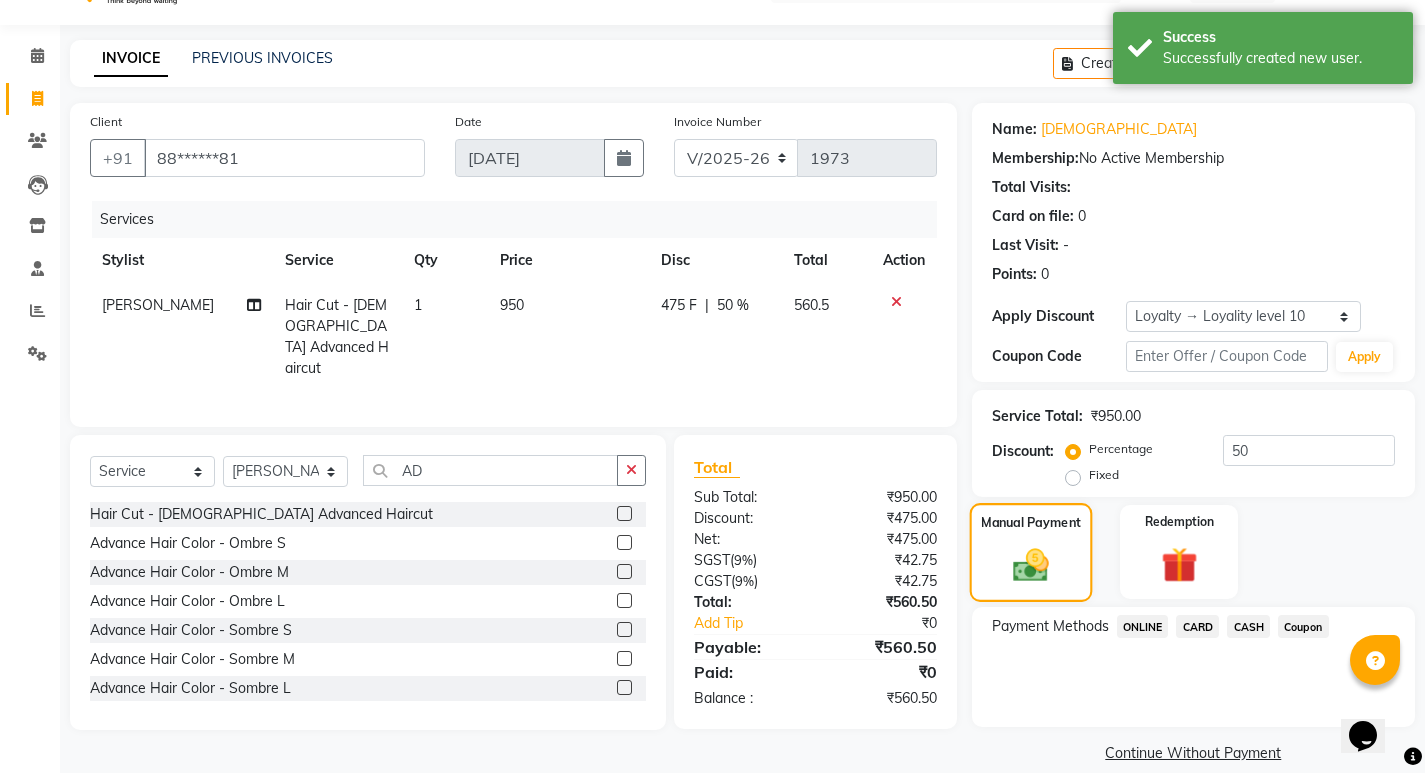 scroll, scrollTop: 72, scrollLeft: 0, axis: vertical 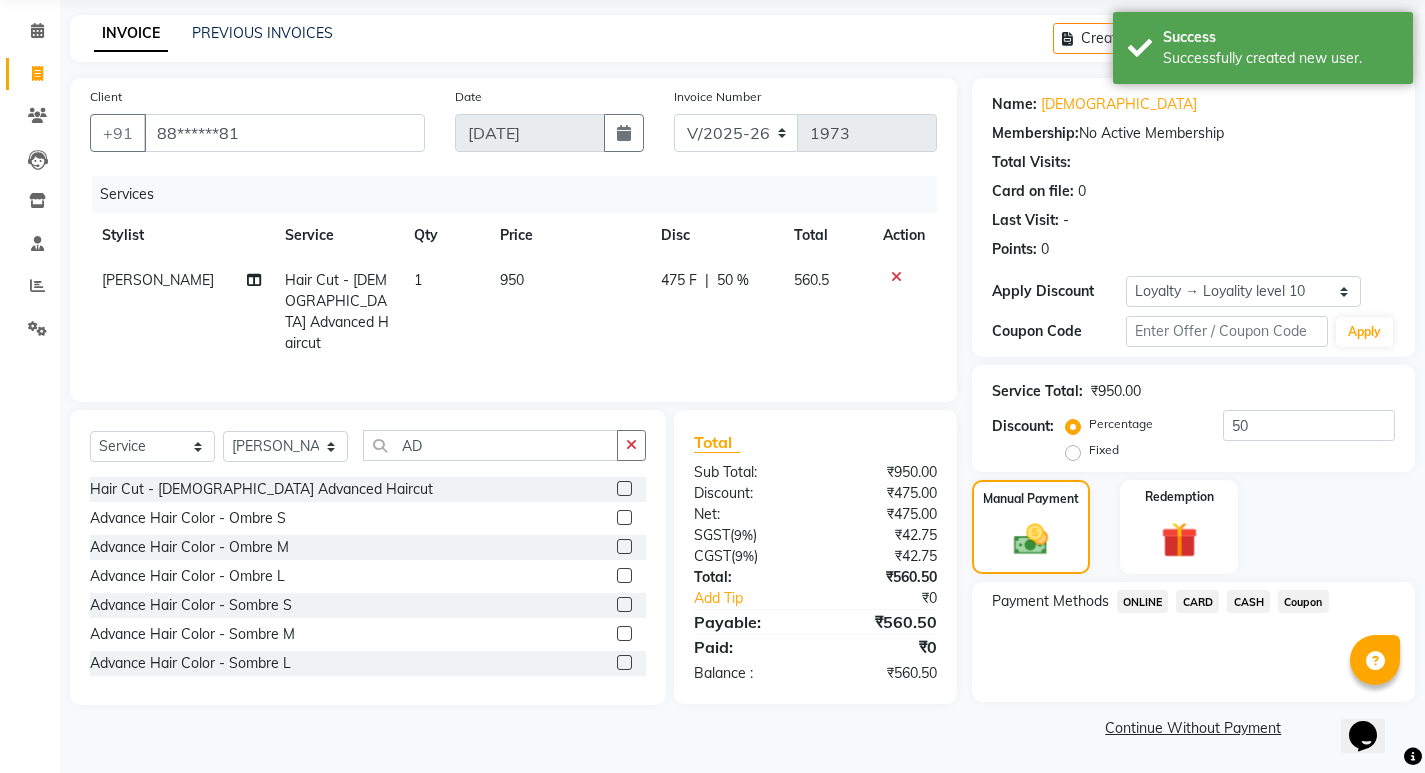 click on "CASH" 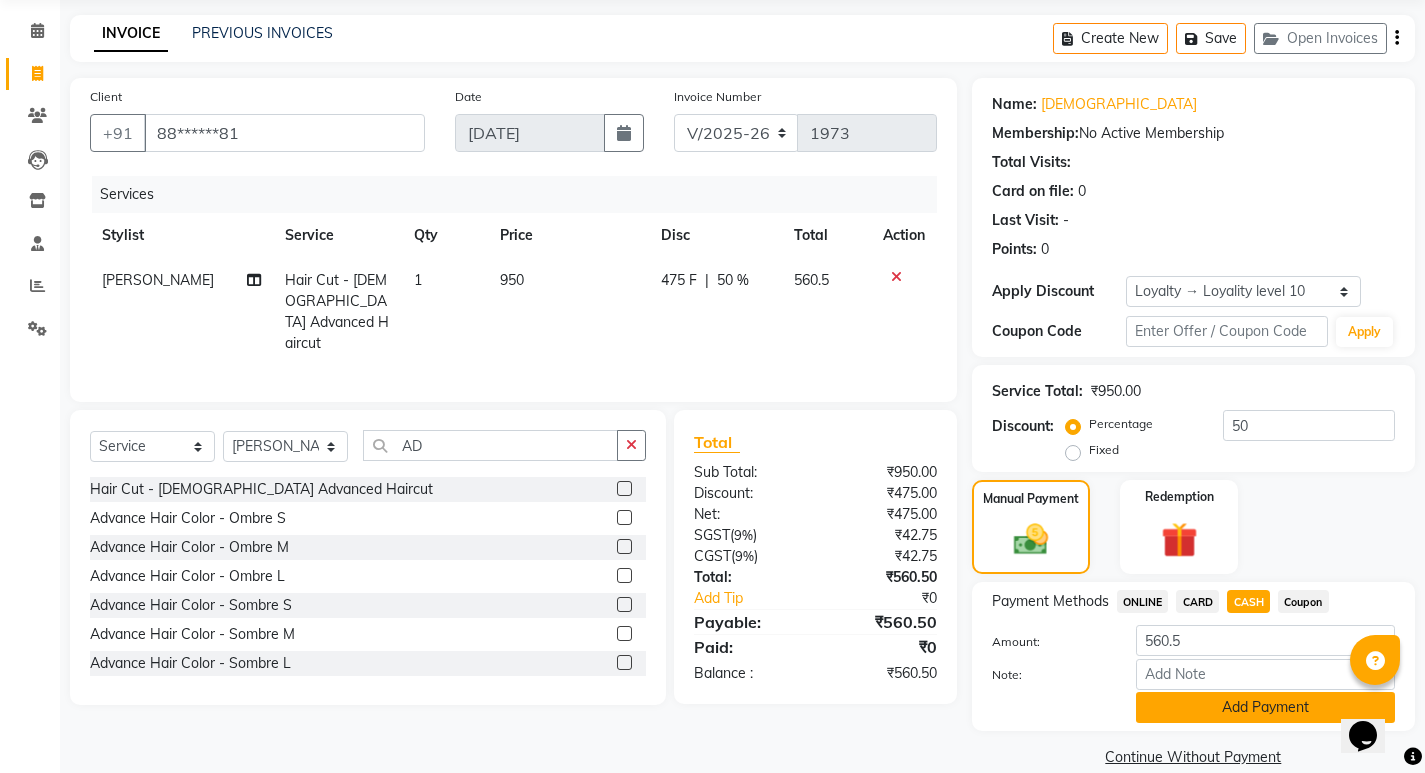 click on "Add Payment" 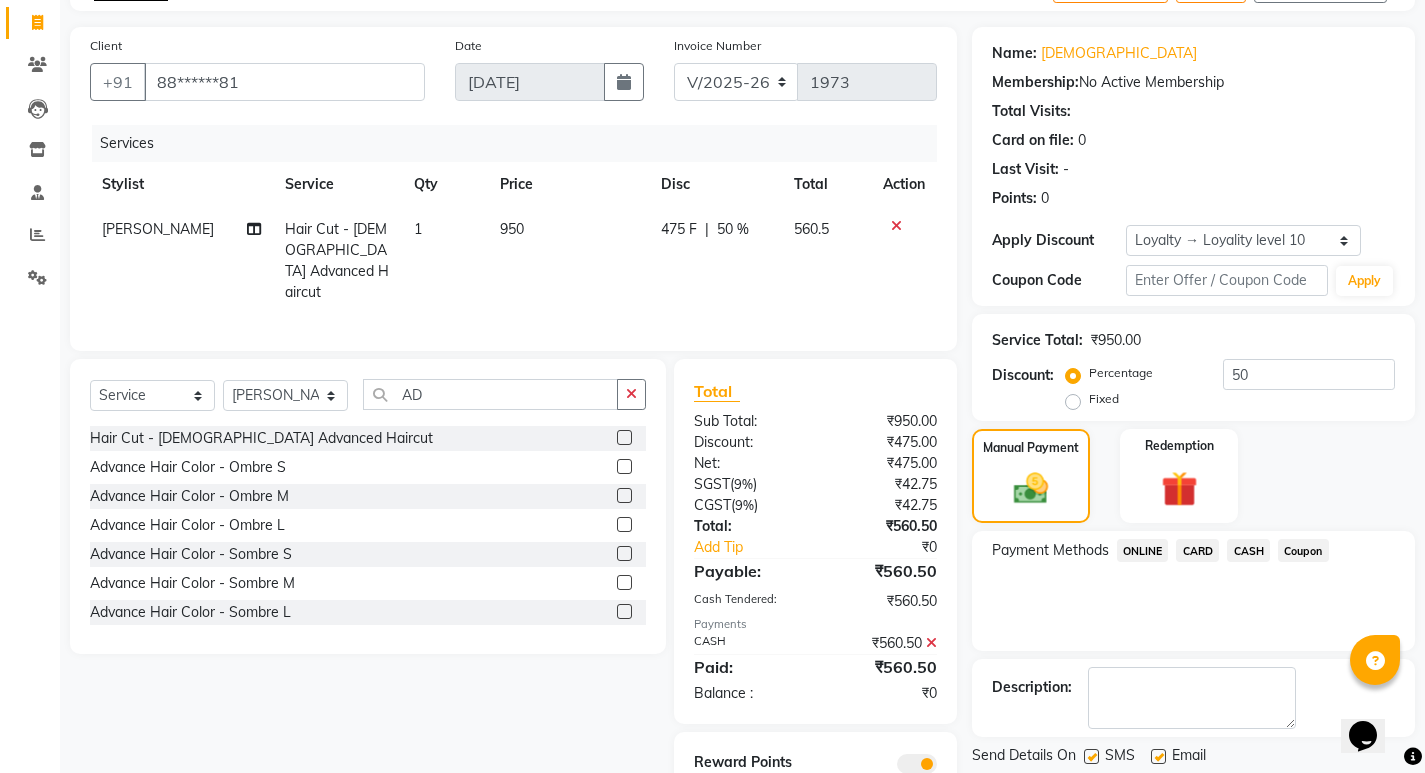 scroll, scrollTop: 197, scrollLeft: 0, axis: vertical 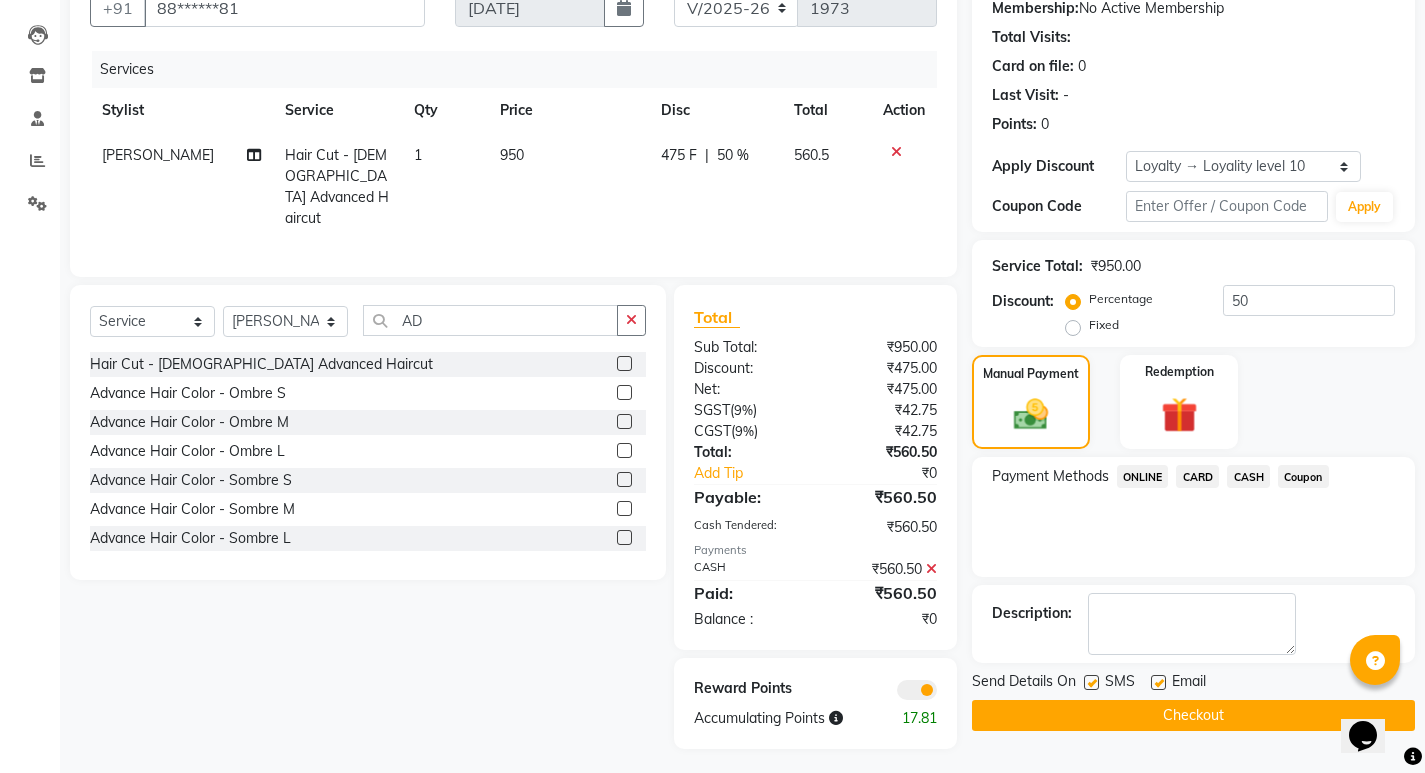 click on "Checkout" 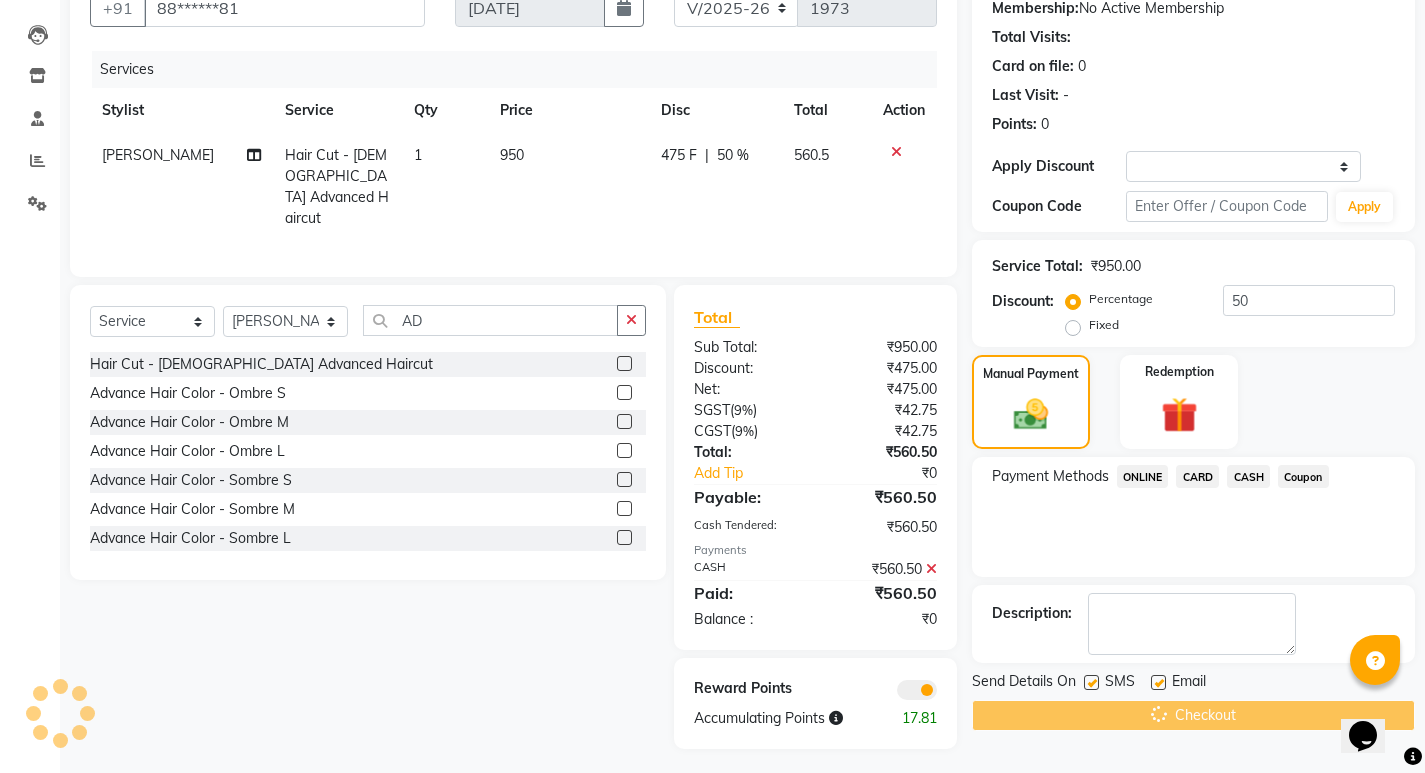scroll, scrollTop: 0, scrollLeft: 0, axis: both 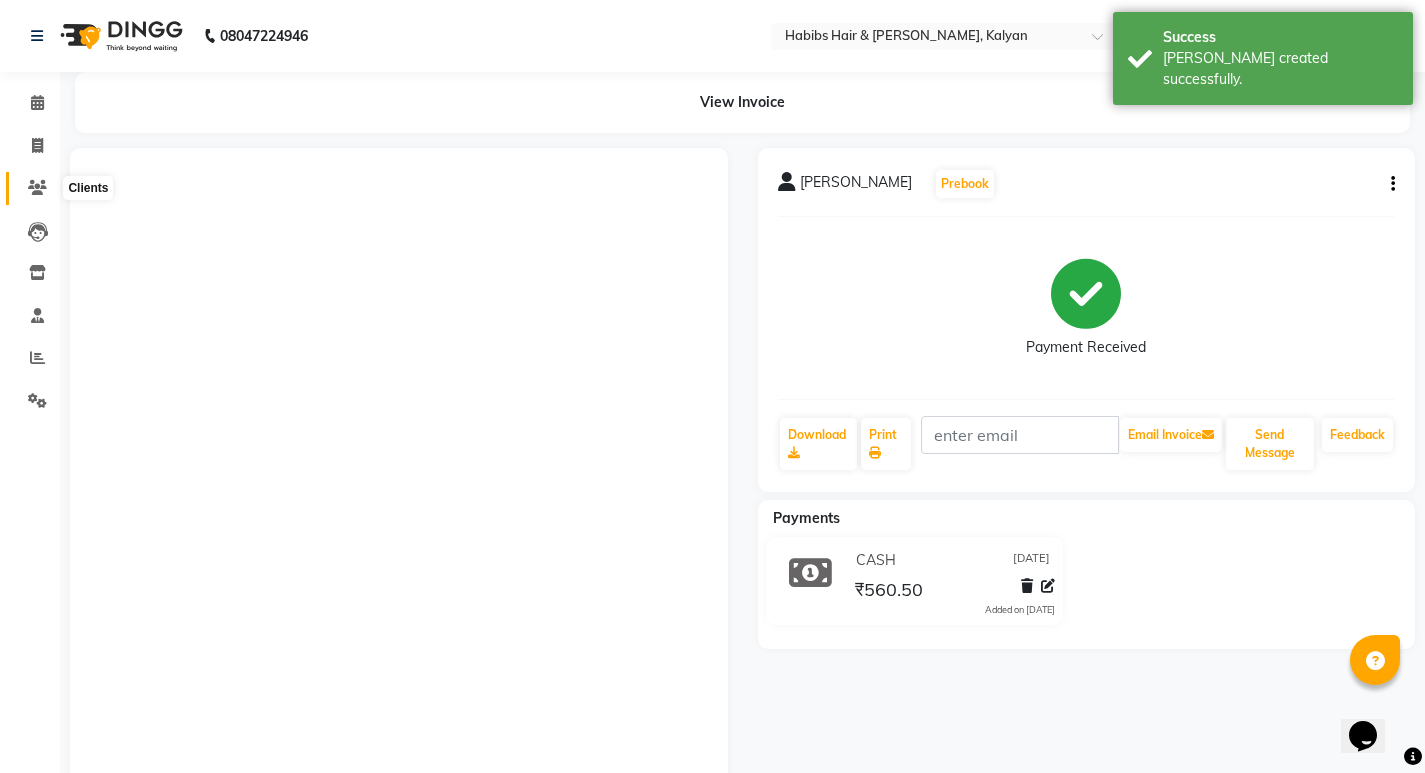 click 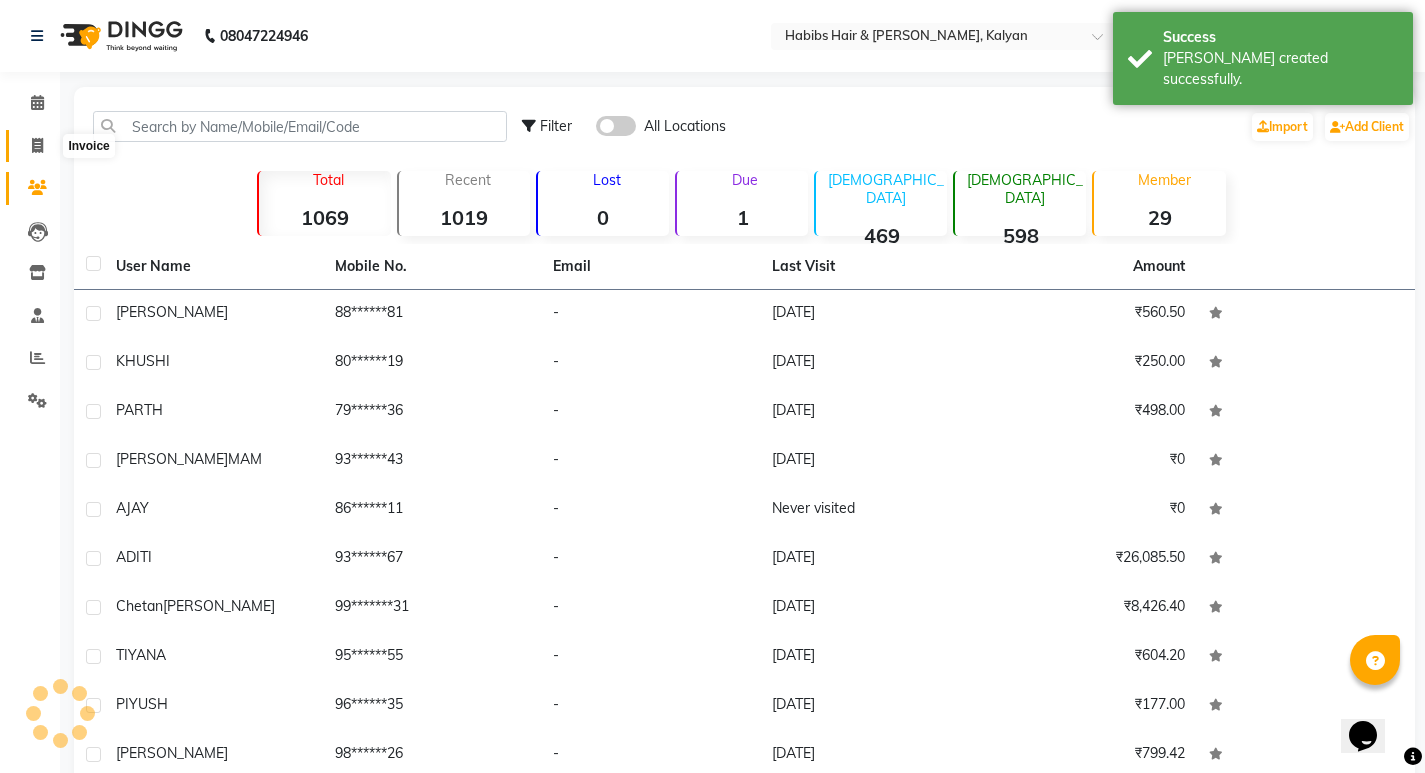 click 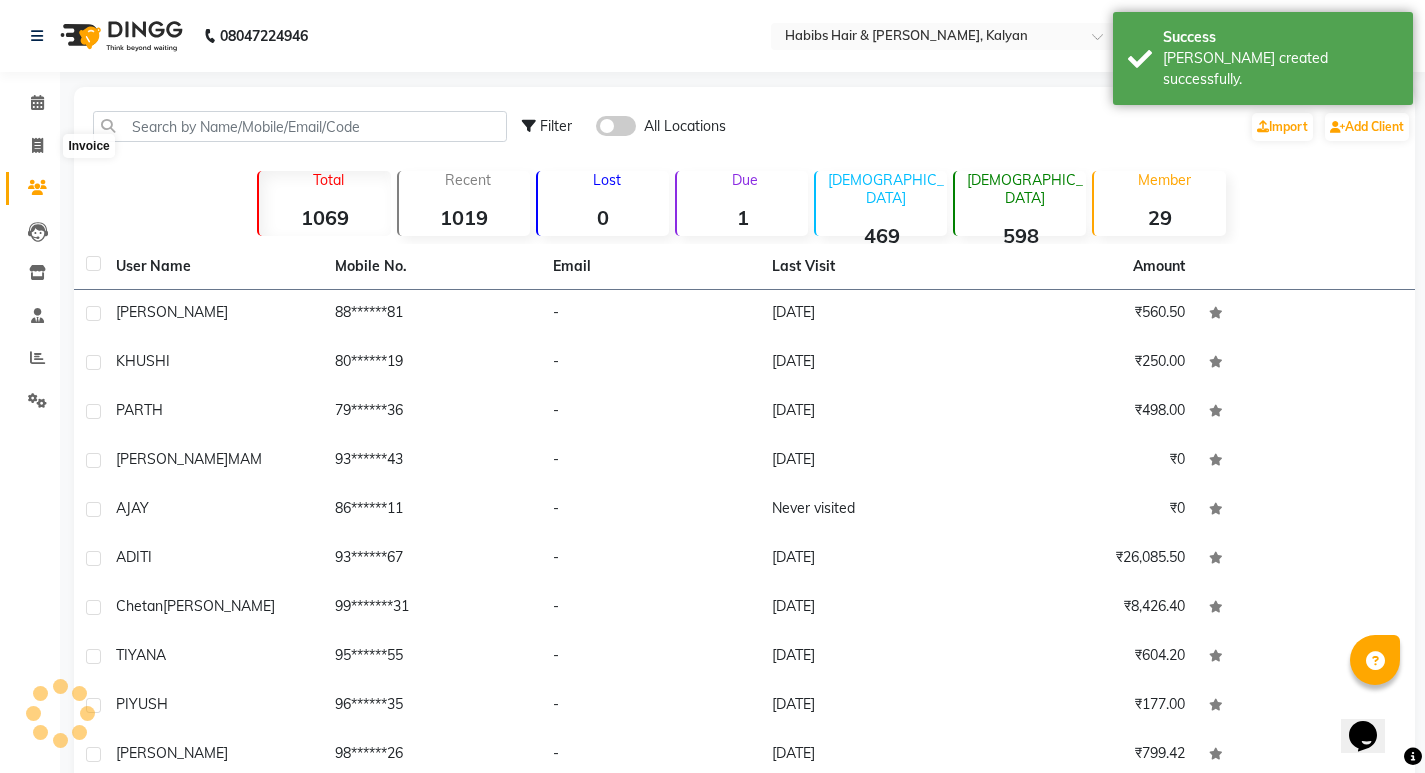 select on "8185" 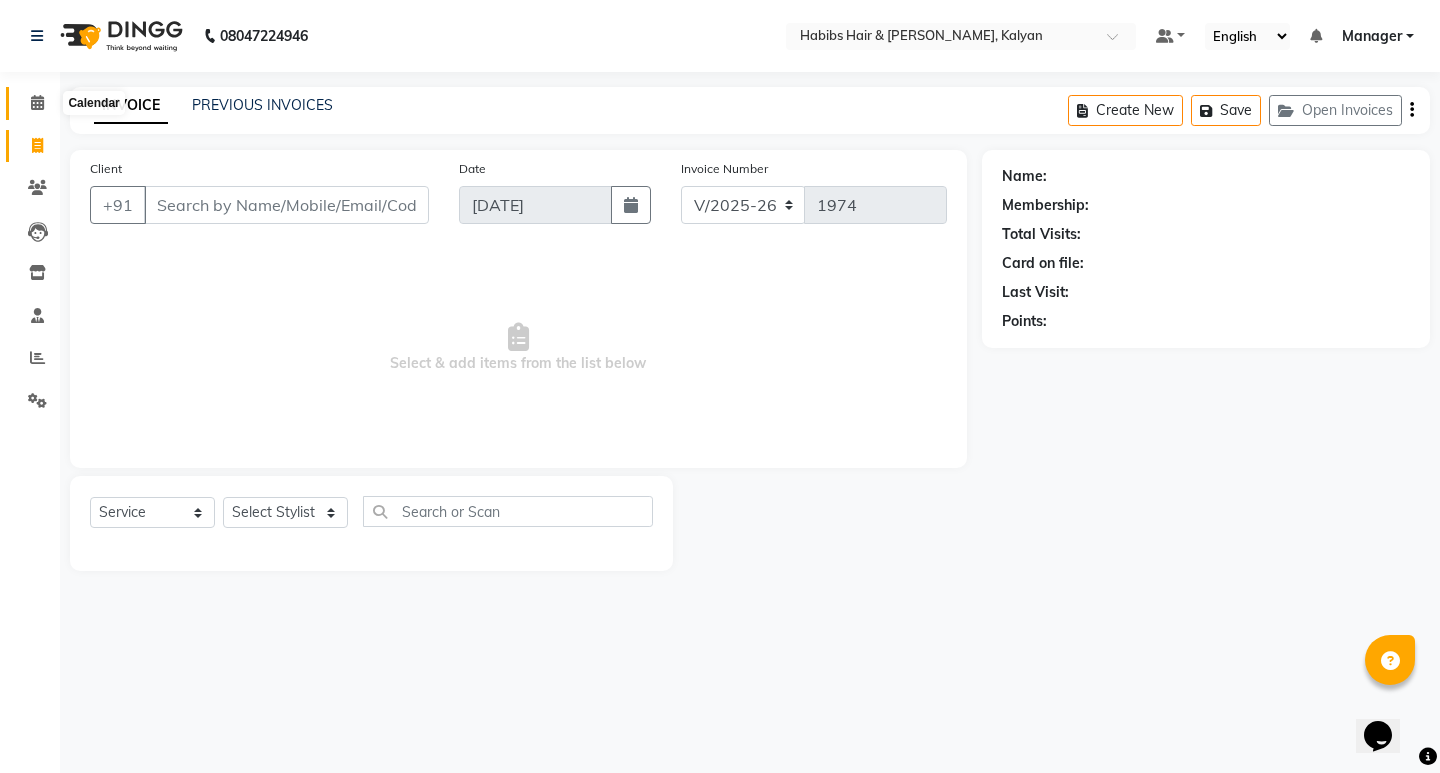 click 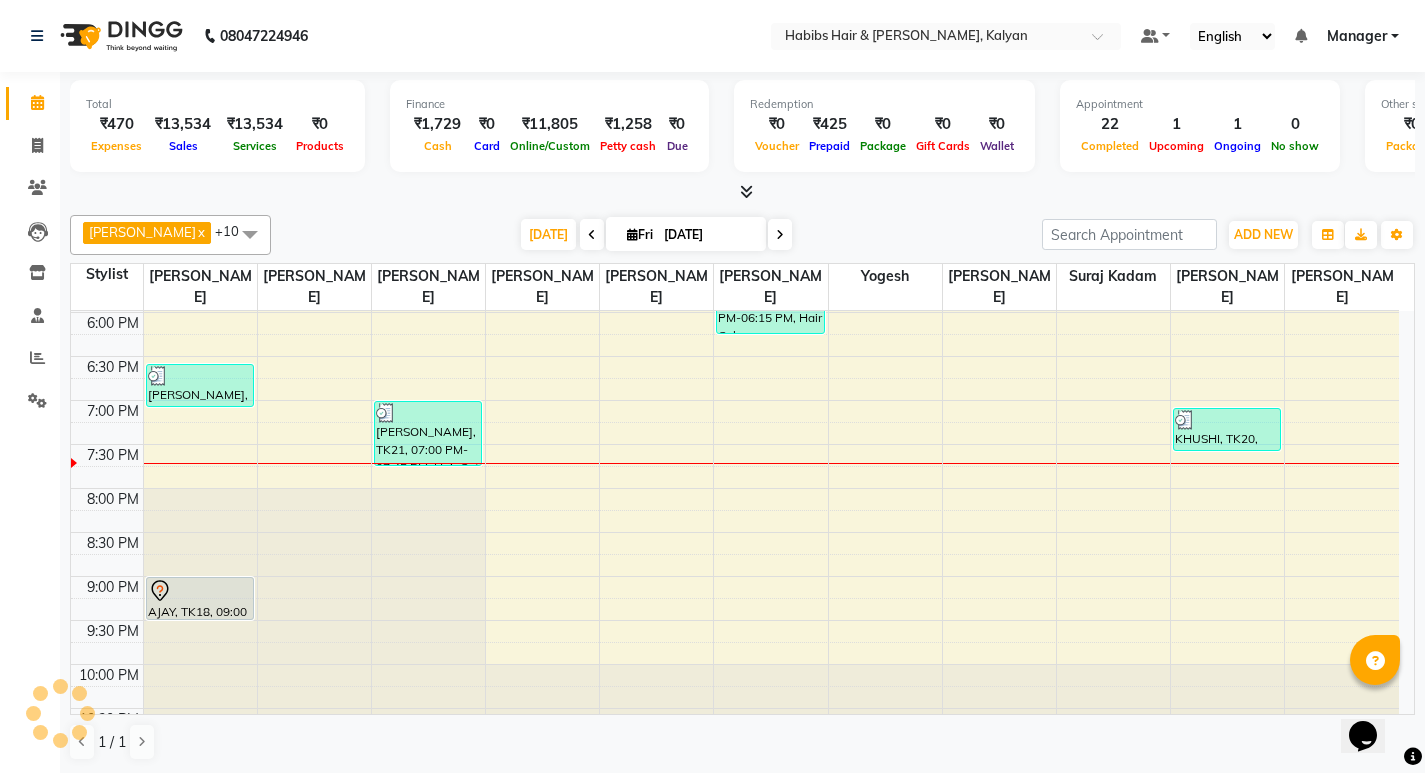 scroll, scrollTop: 878, scrollLeft: 0, axis: vertical 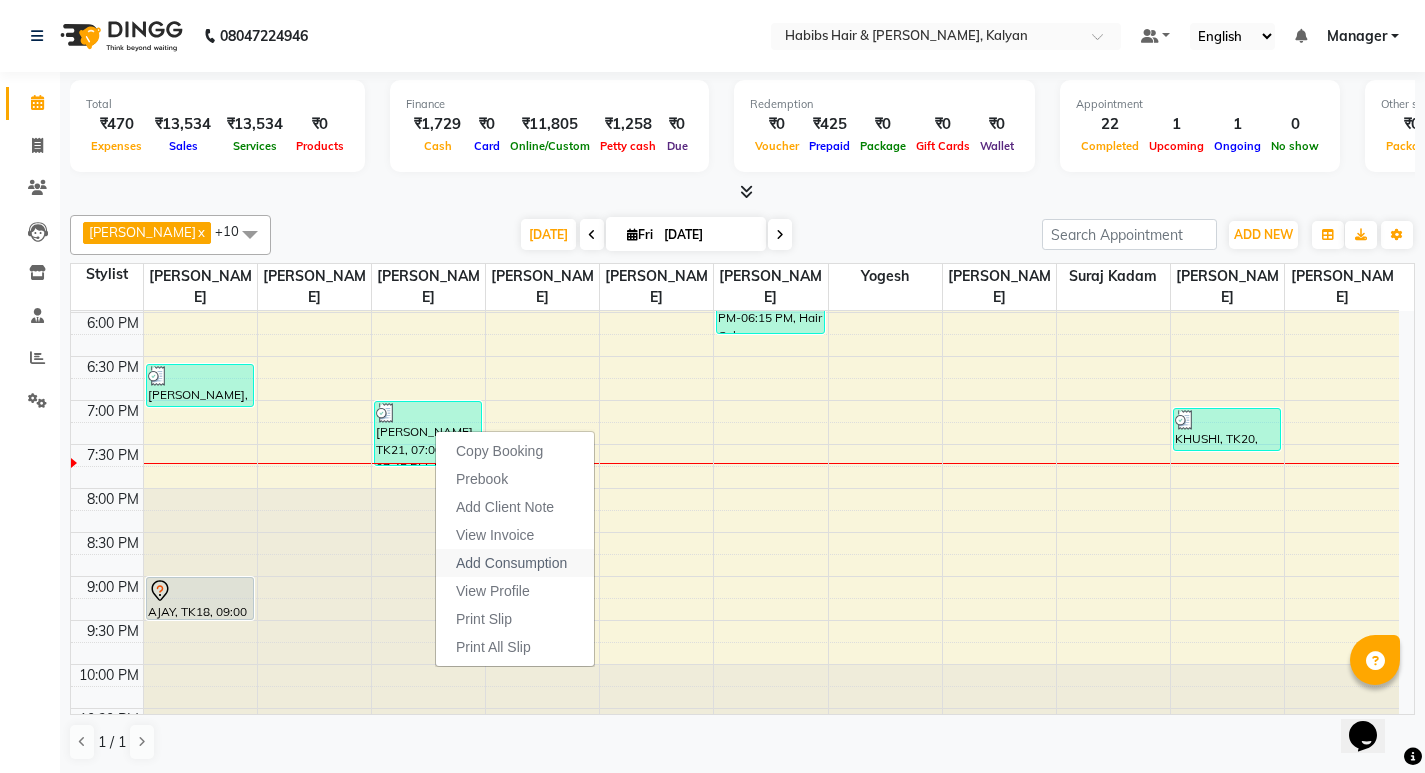 click on "Add Consumption" at bounding box center [511, 563] 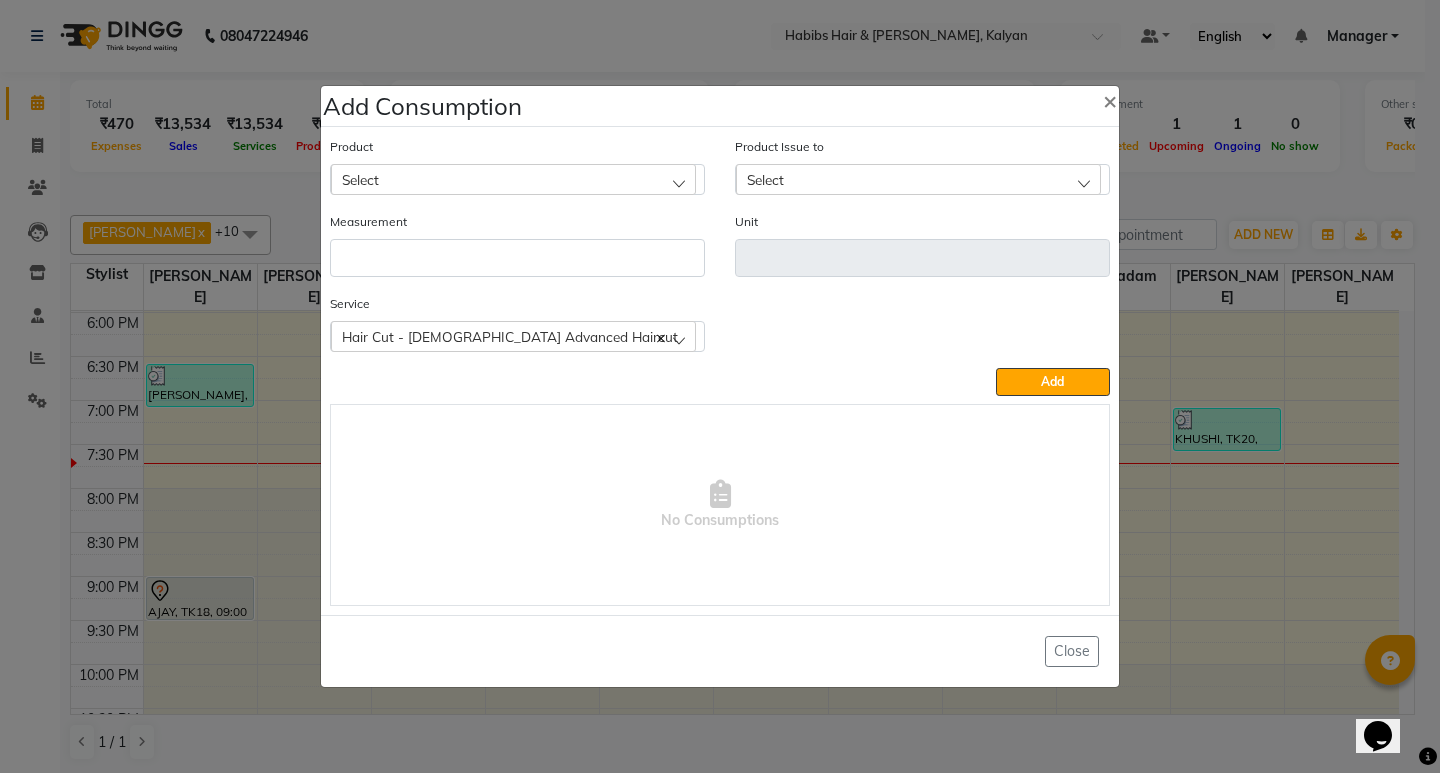 click on "Select" 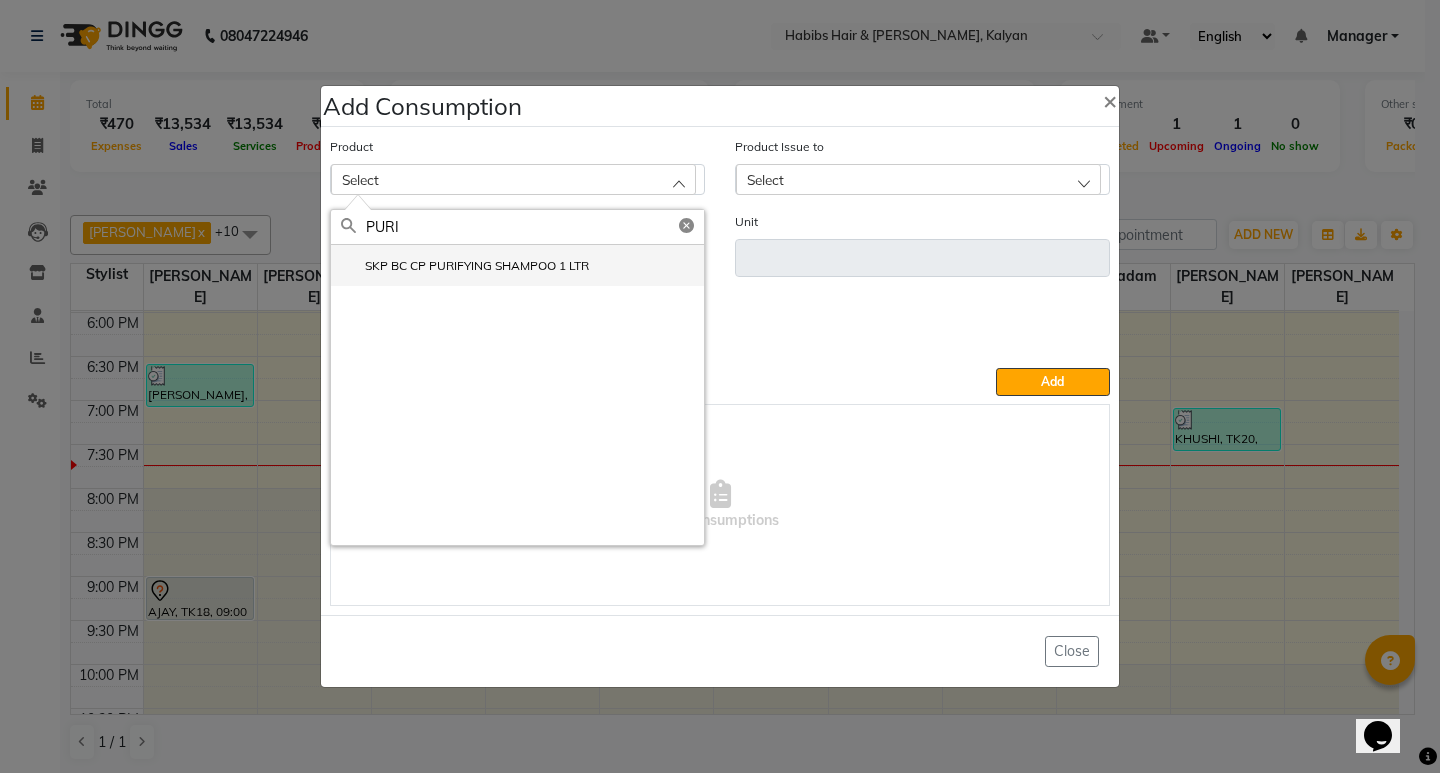 type on "PURI" 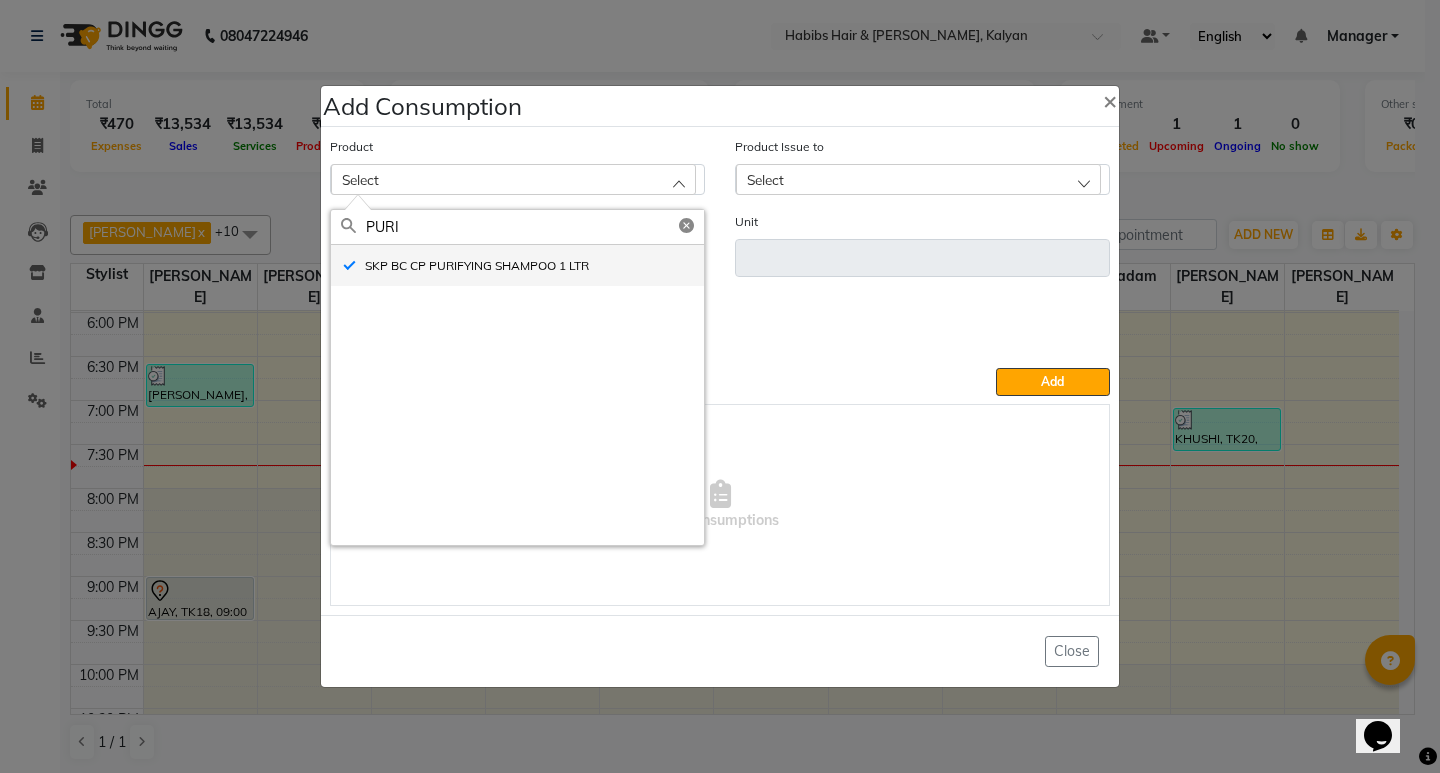 type on "ml" 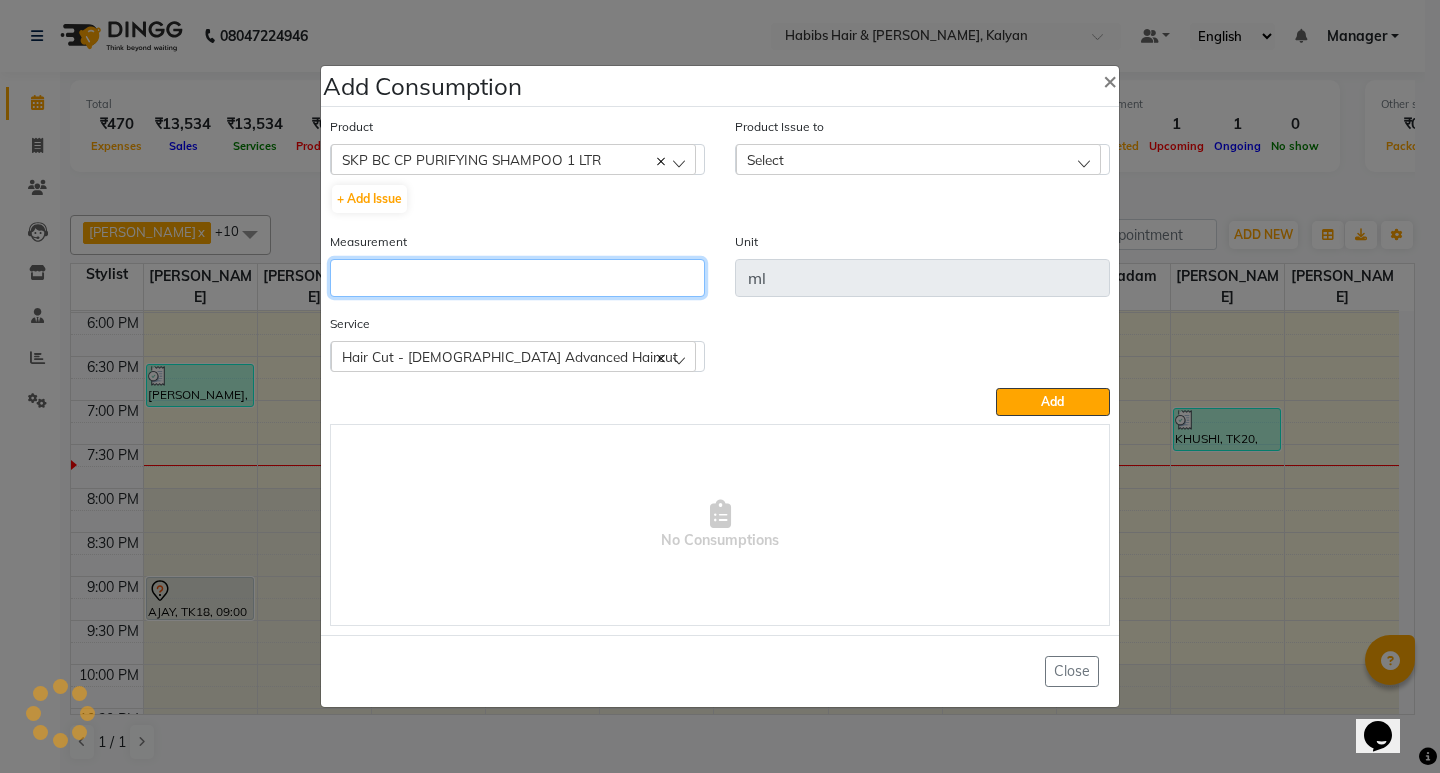 click 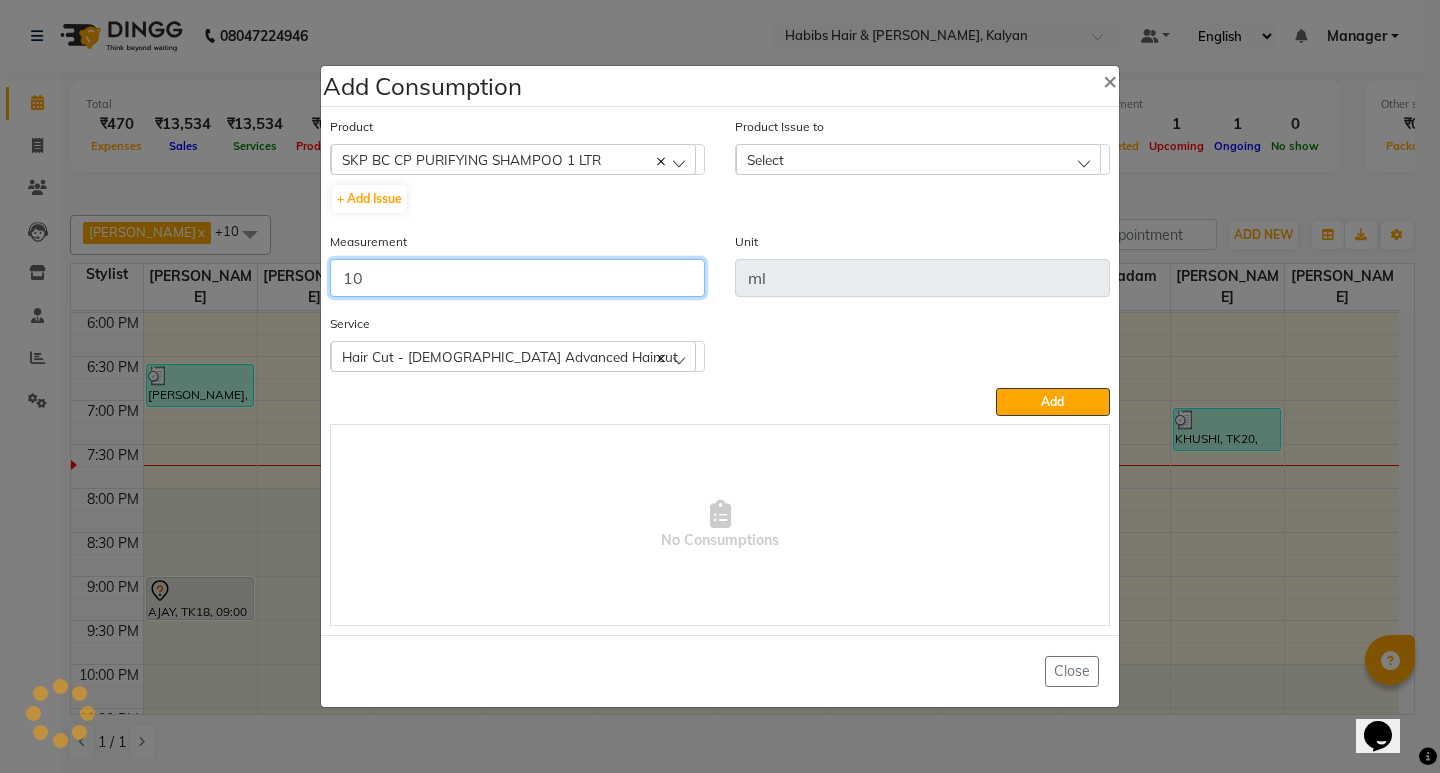 type on "10" 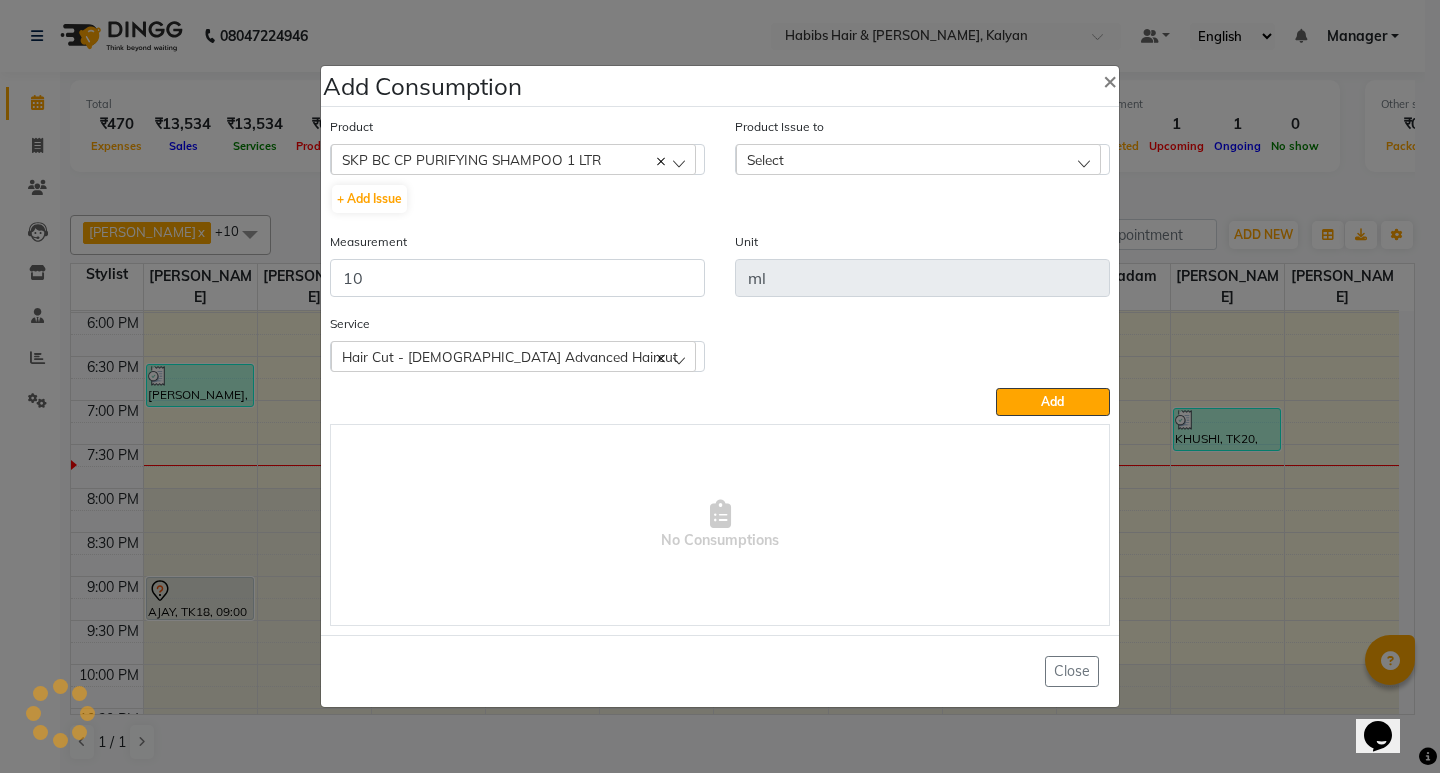 click on "Select" 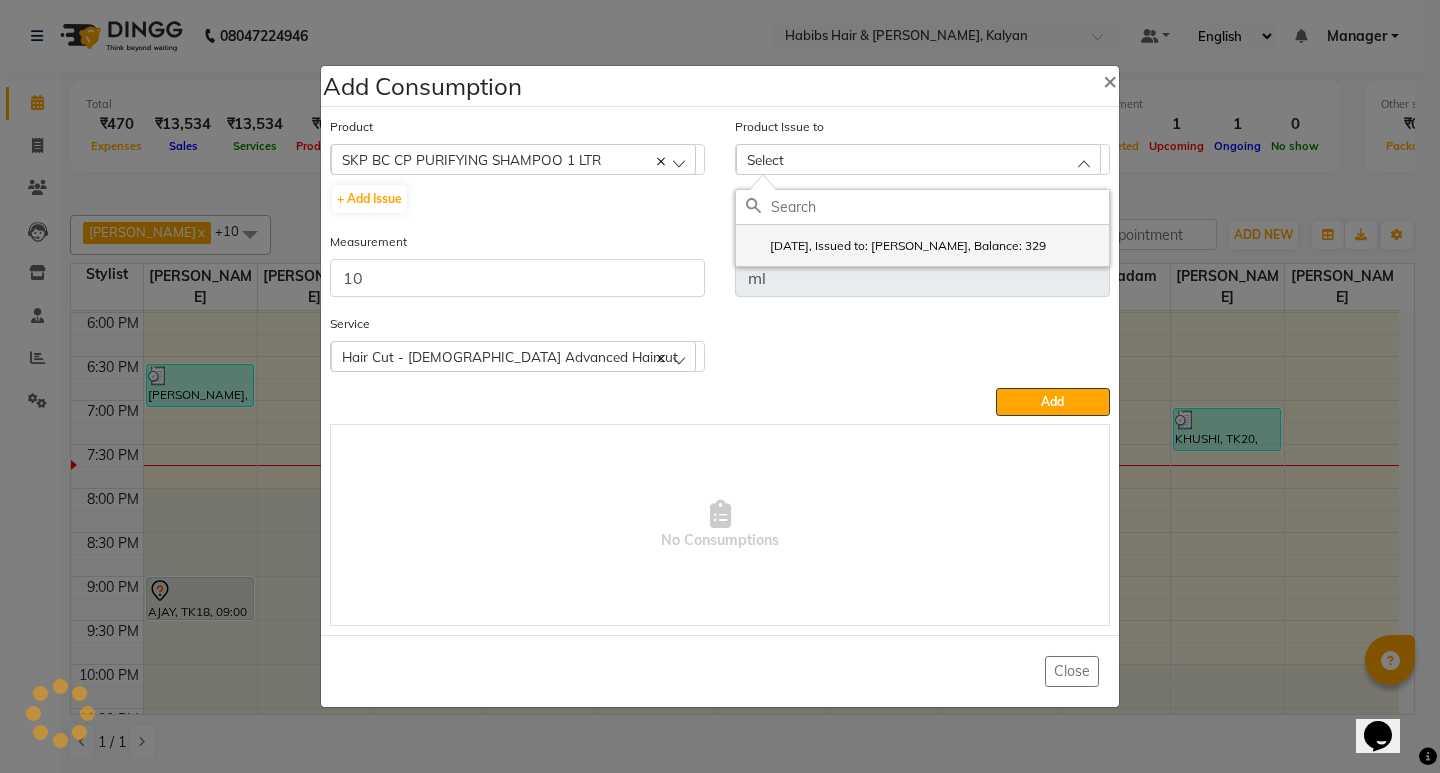 click on "2025-06-13, Issued to: SHALINI, Balance: 329" 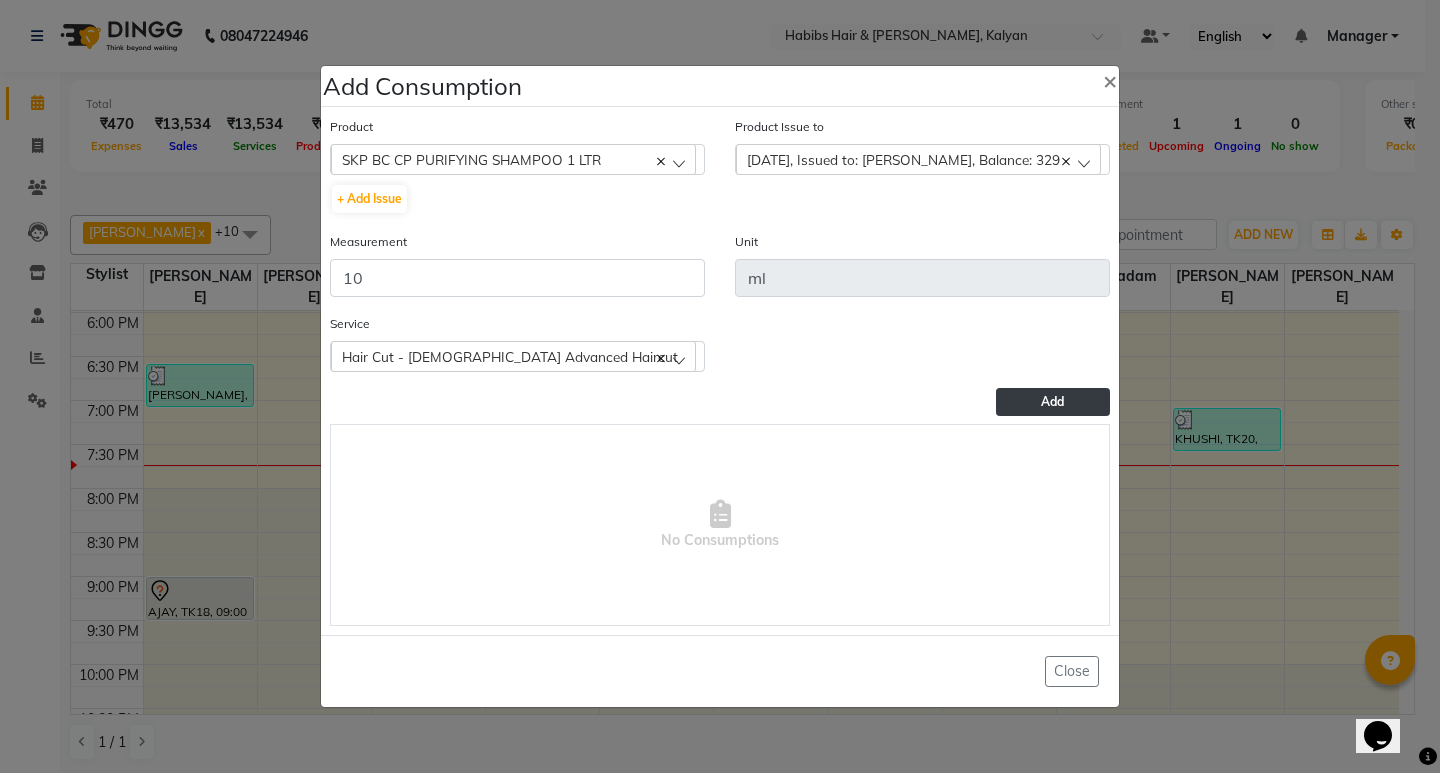 click on "Add" 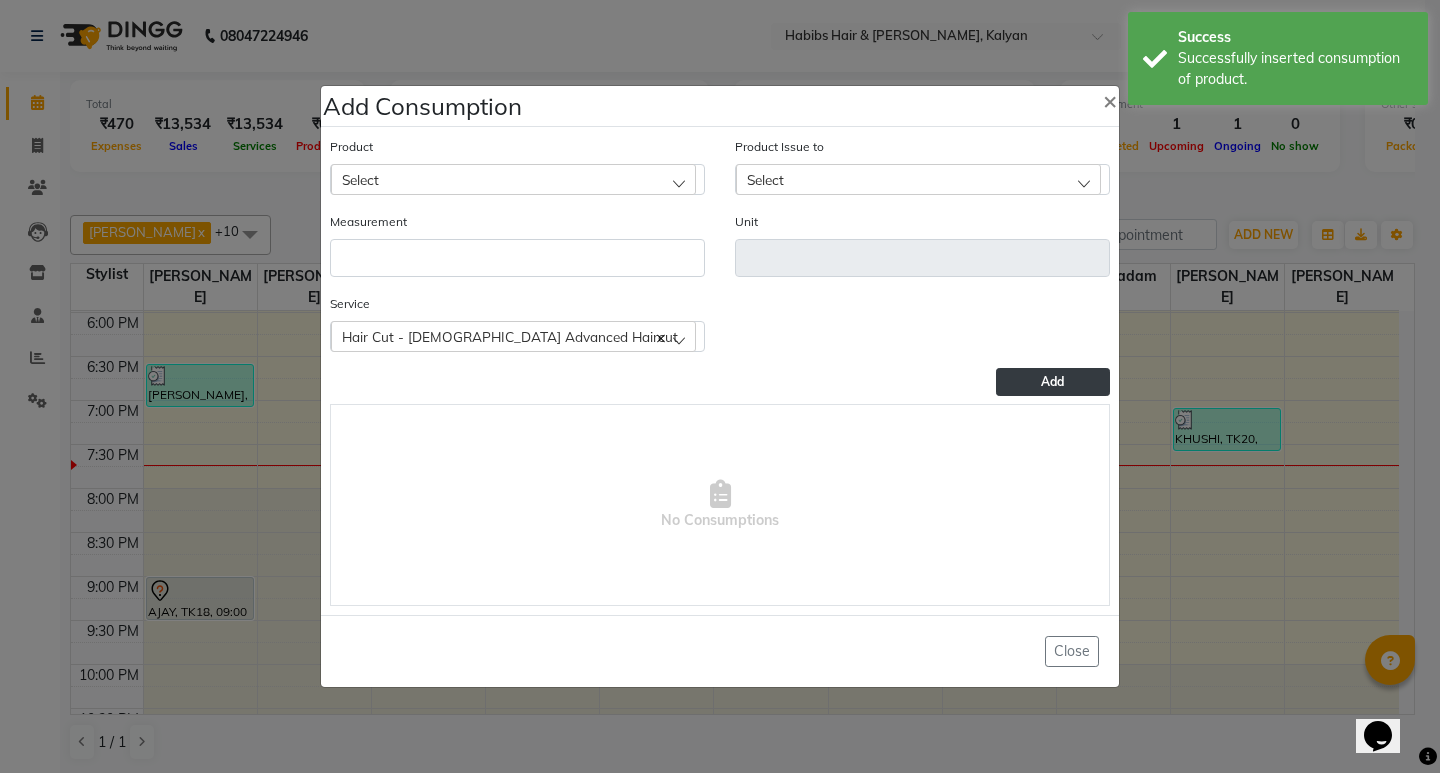 click on "Select" 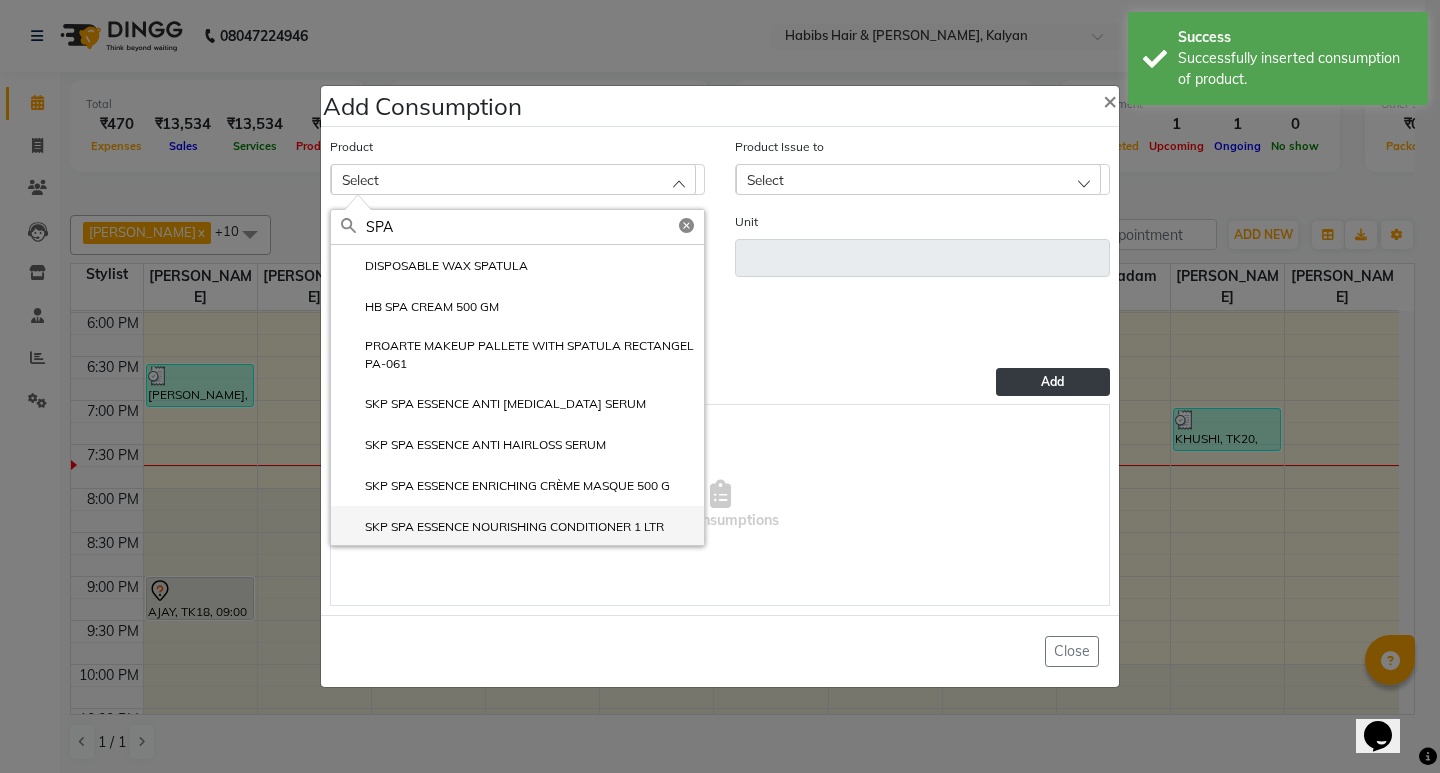 type on "SPA" 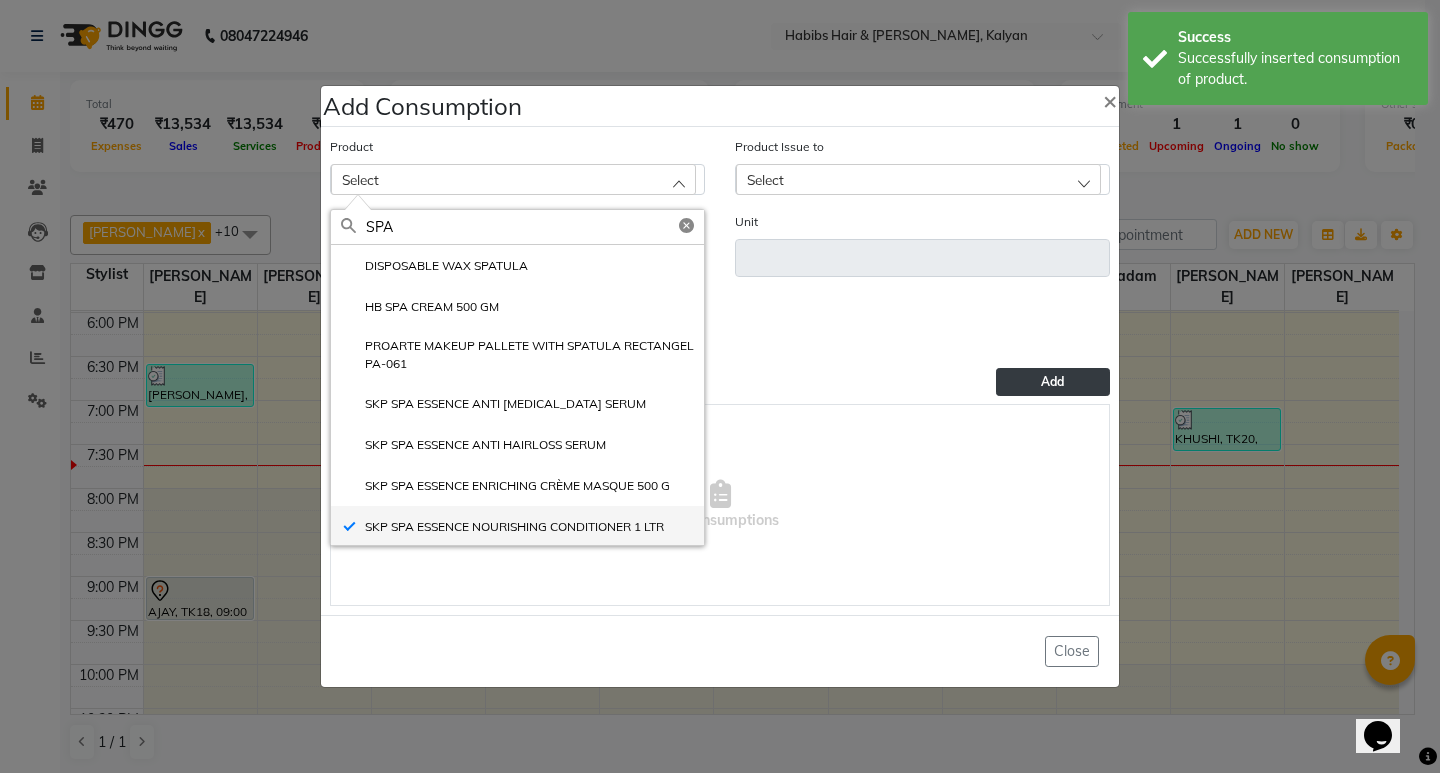 type on "ml" 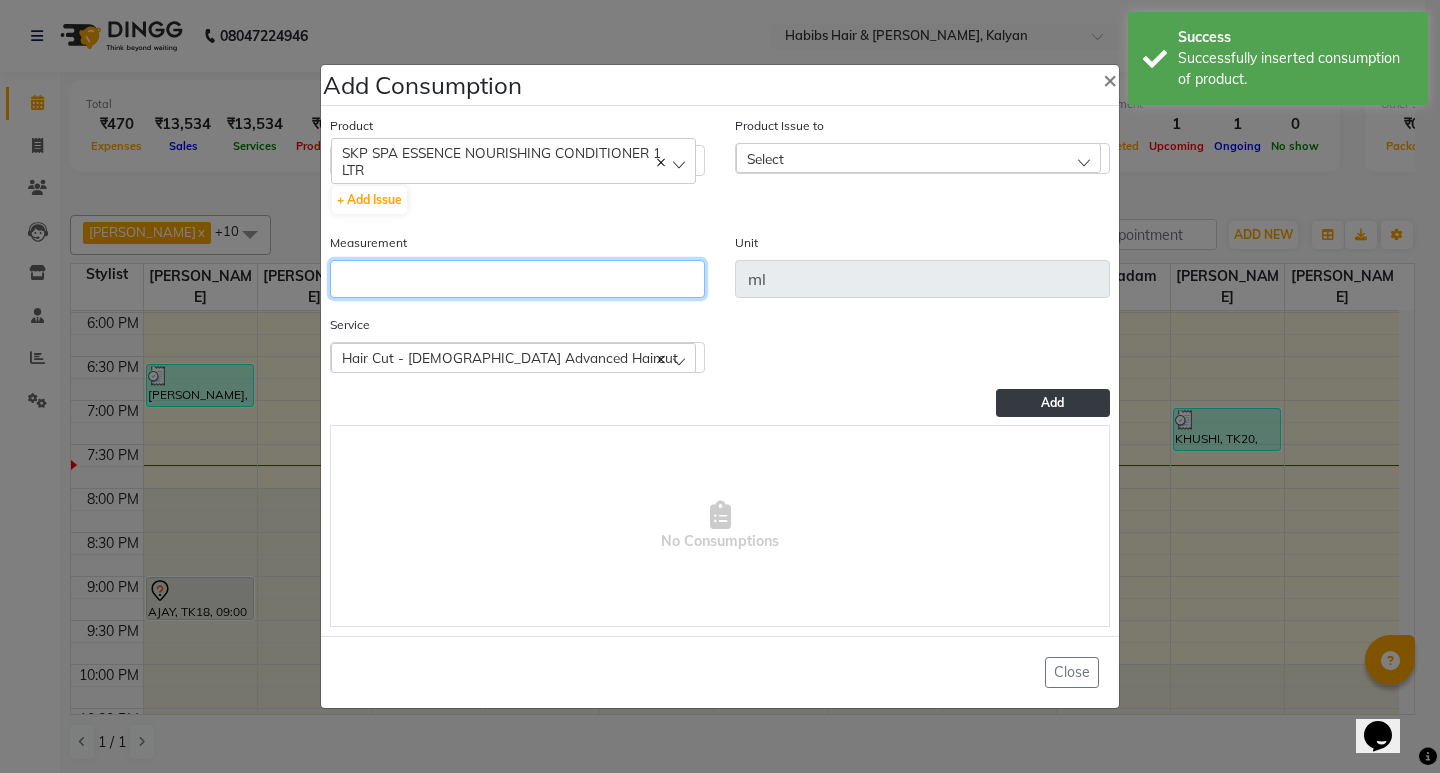 click 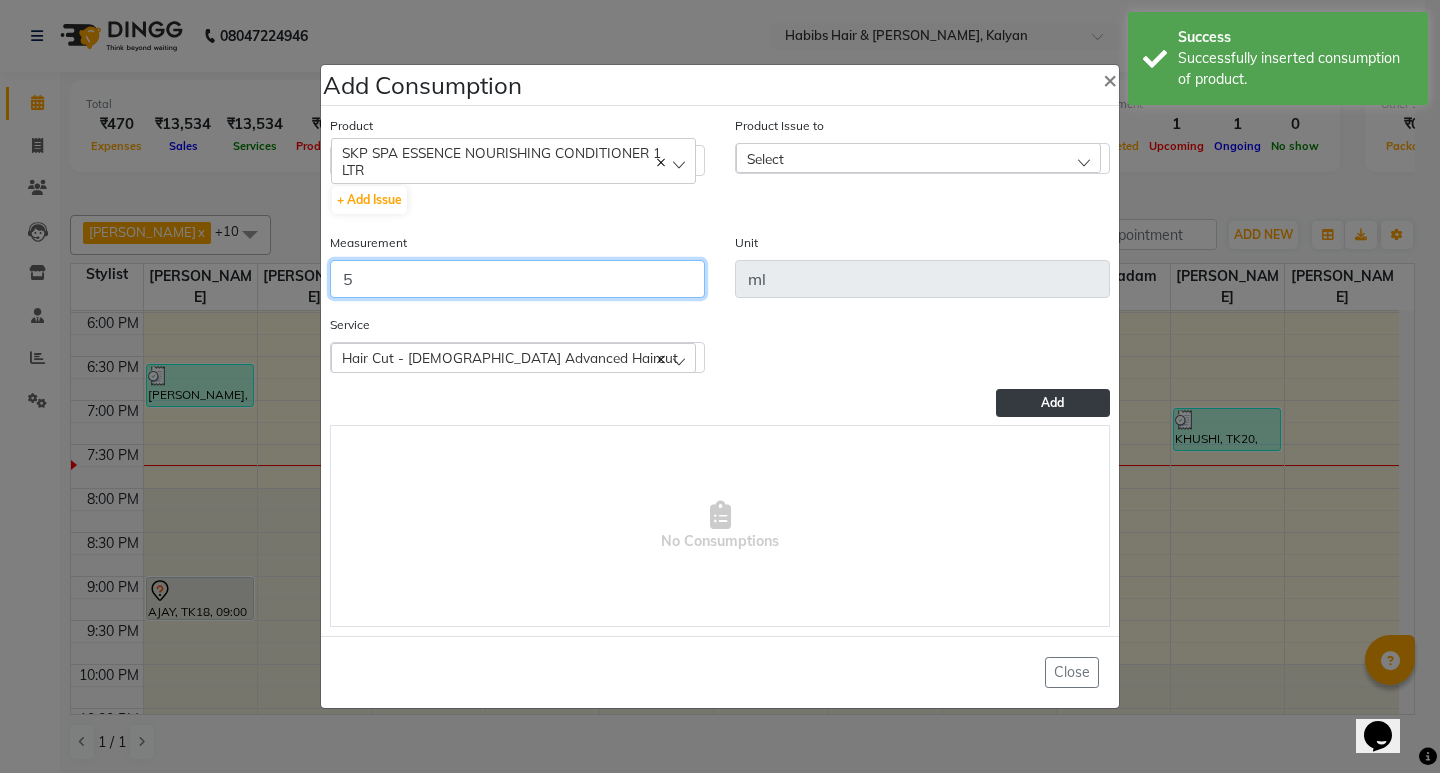 type on "5" 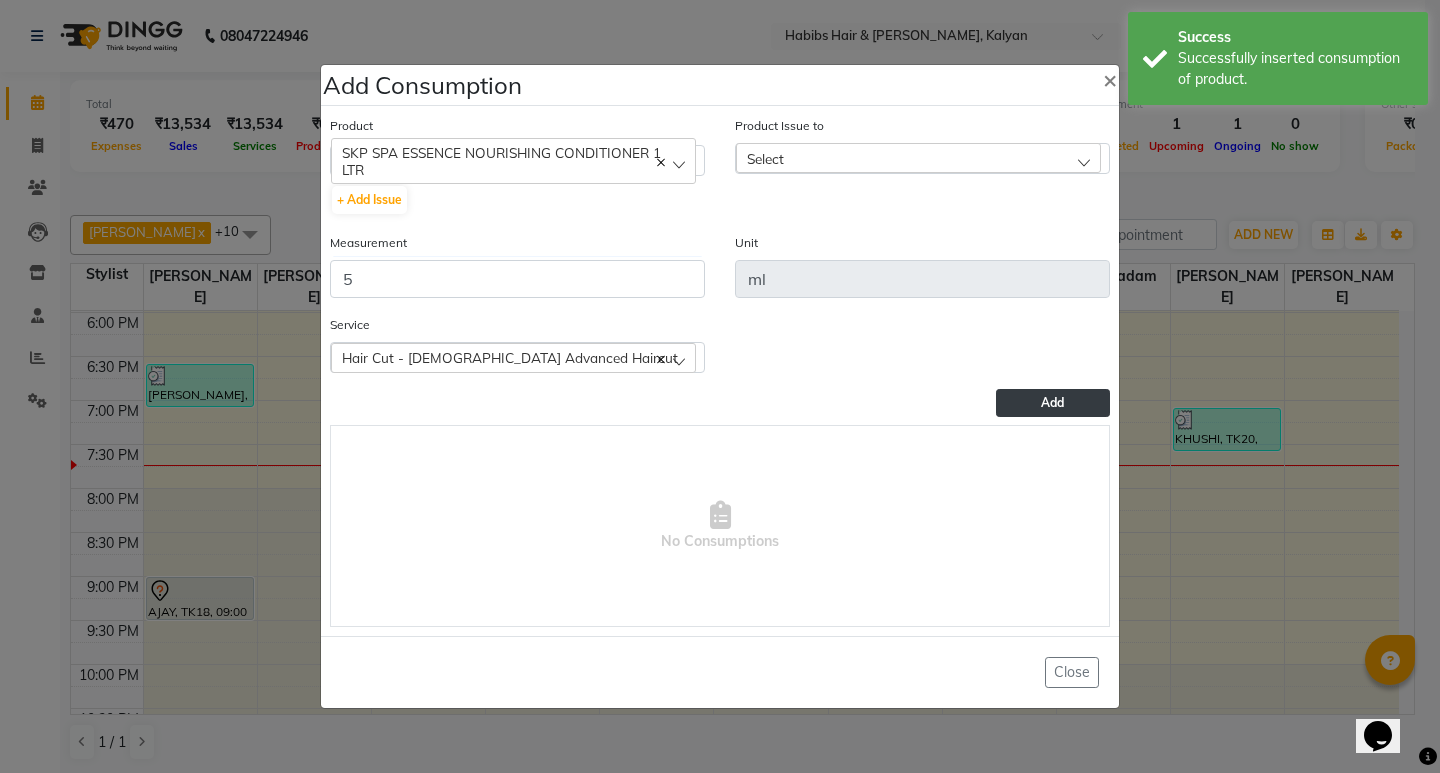 click on "Select" 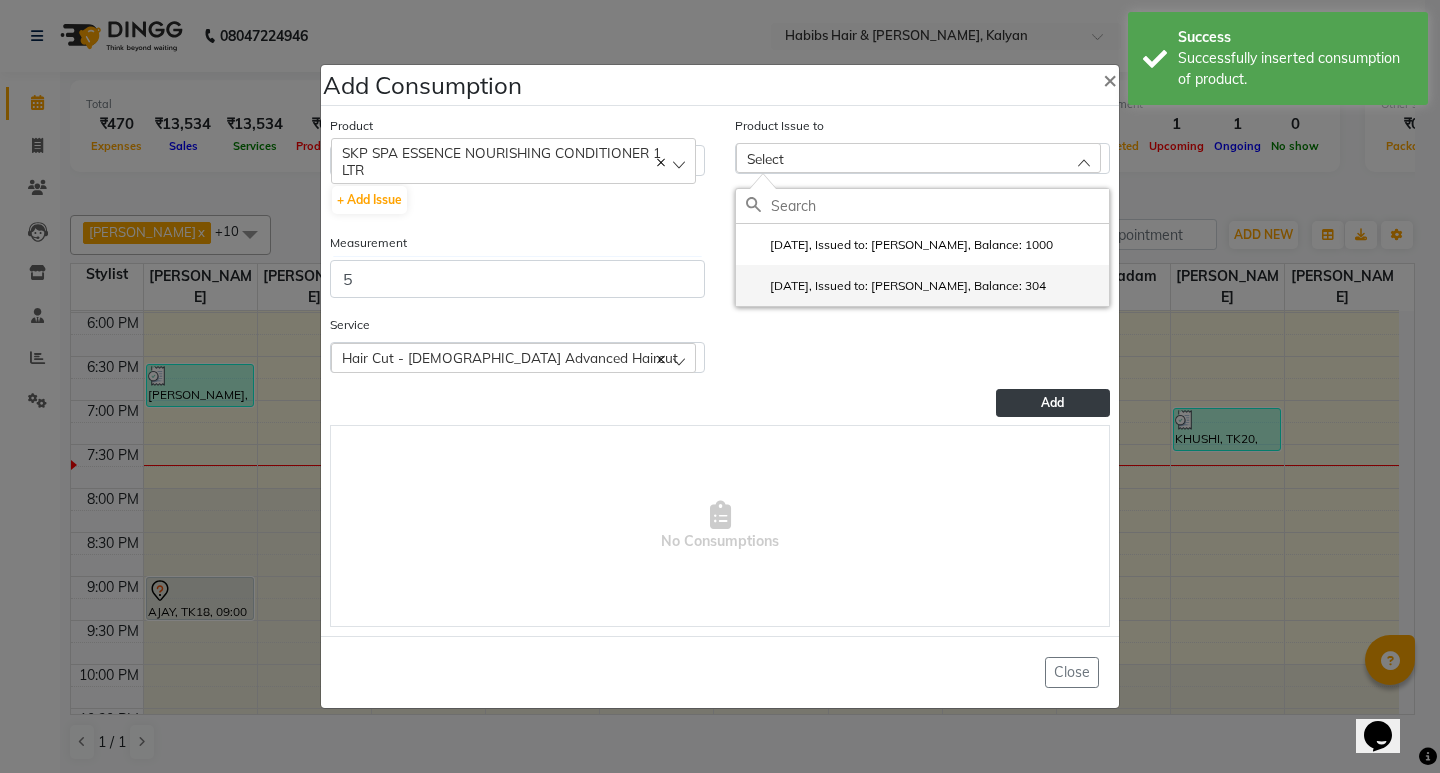click on "2025-06-02, Issued to: SHALINI, Balance: 304" 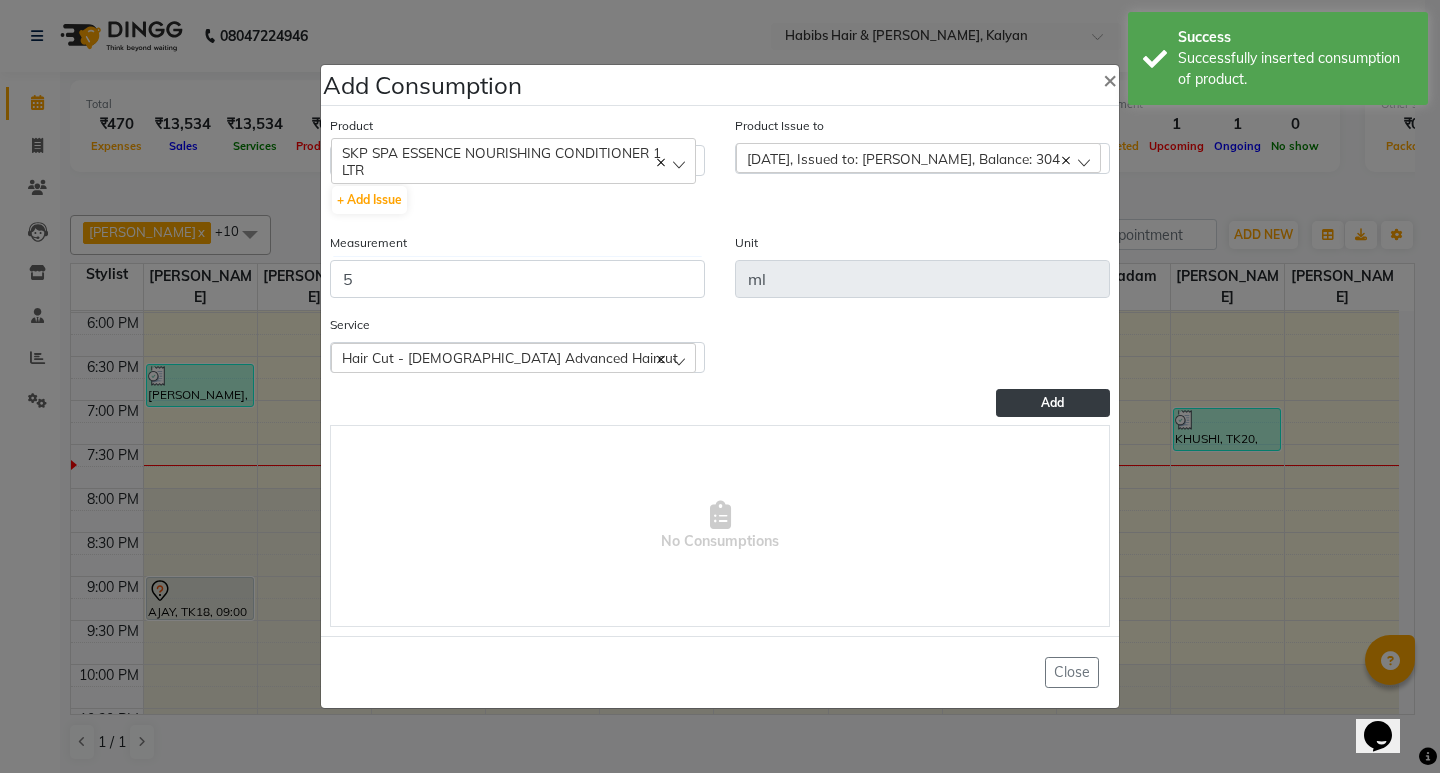 click on "Add" 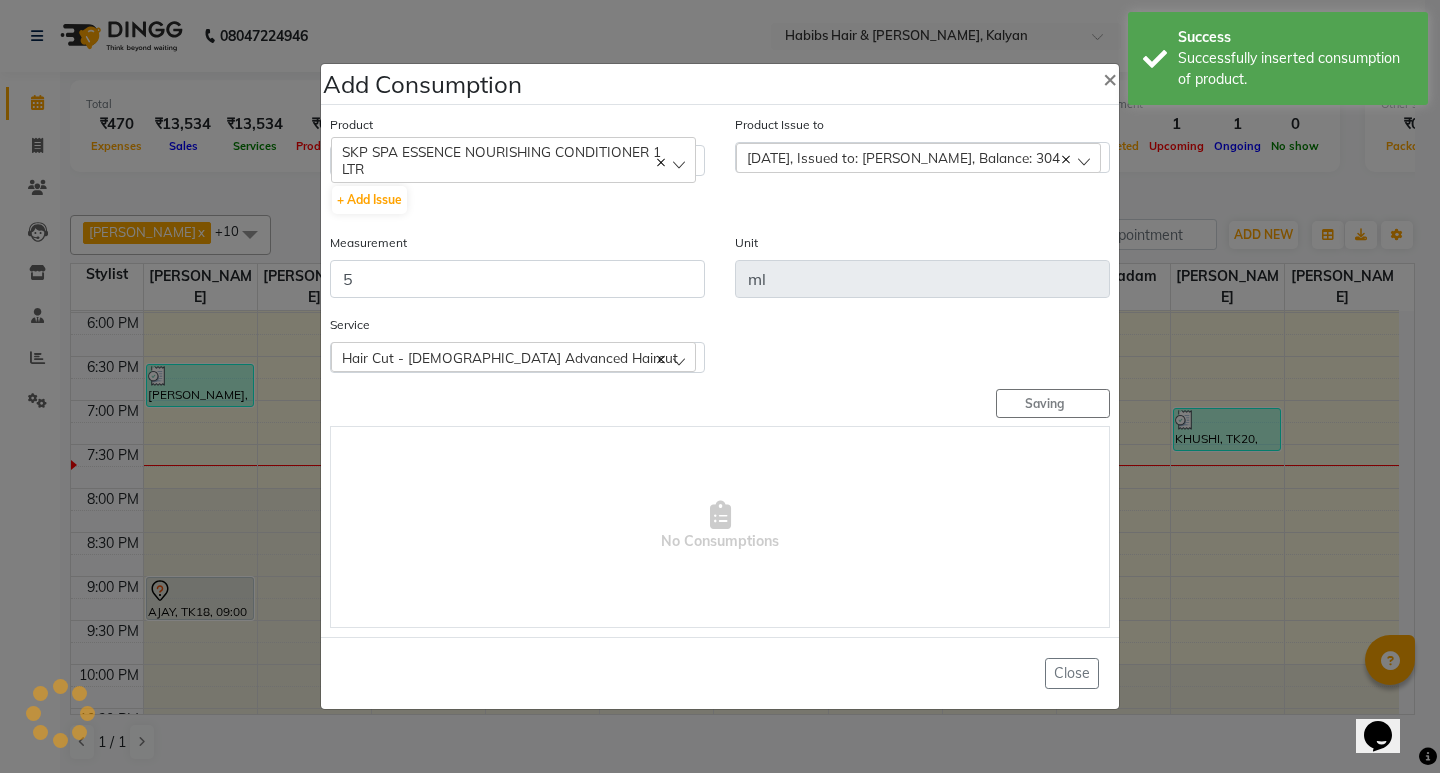type 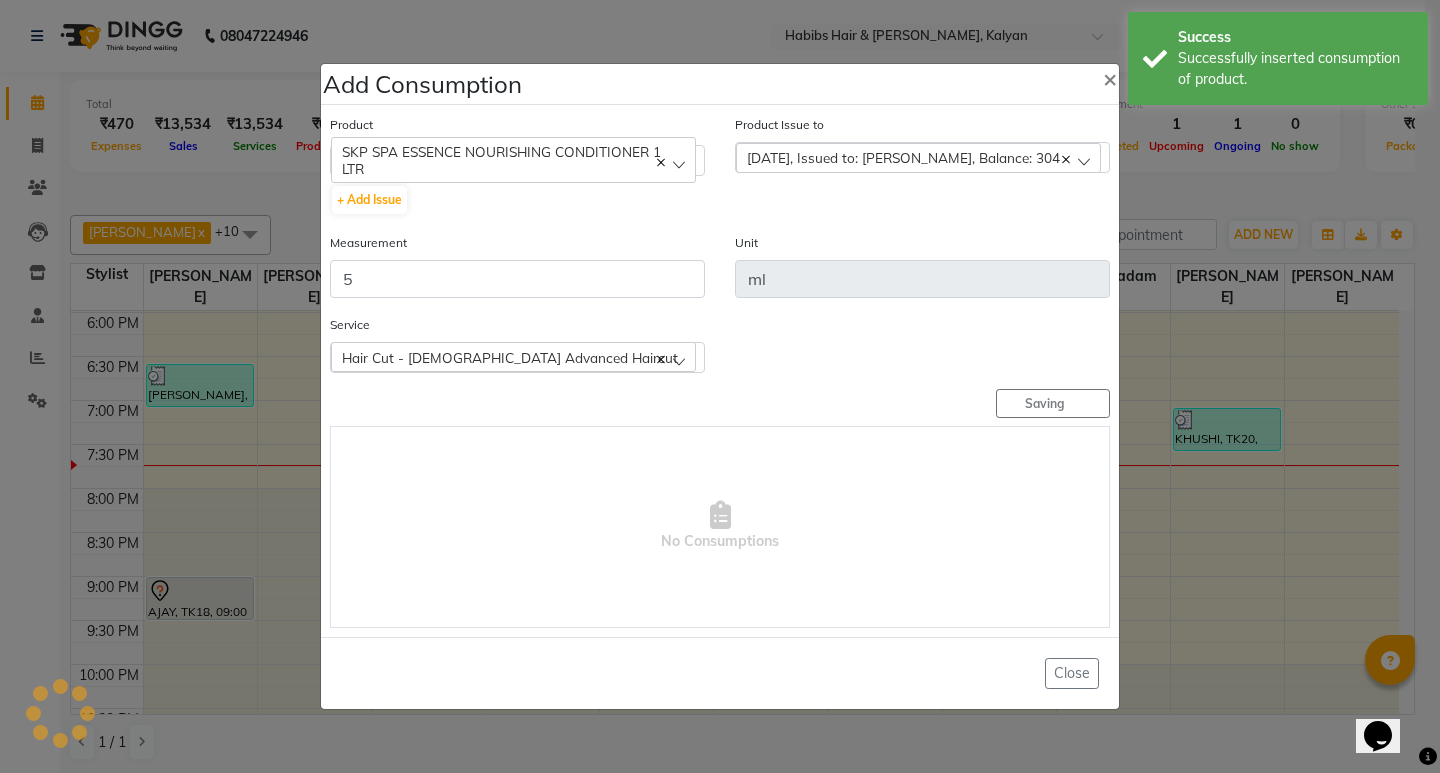 type 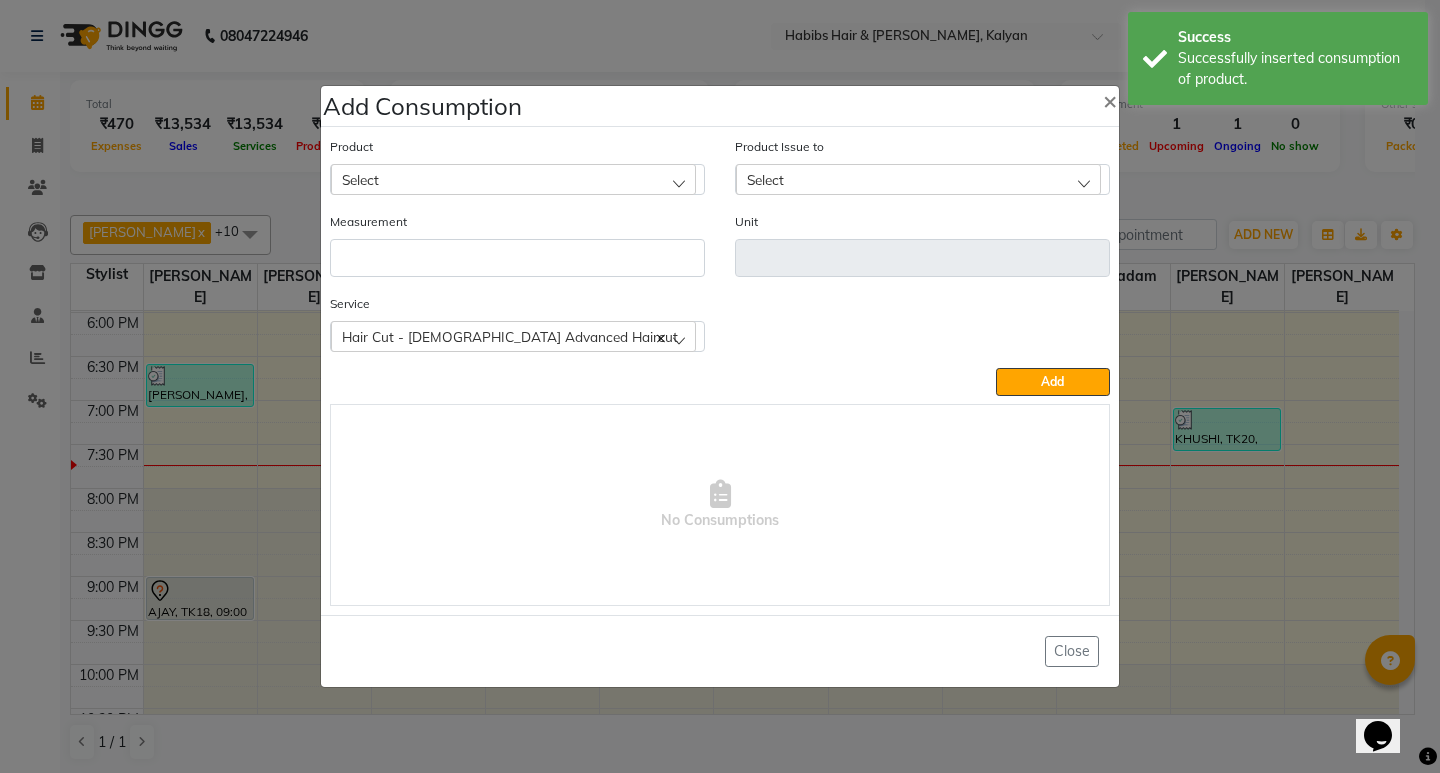 click on "Select" 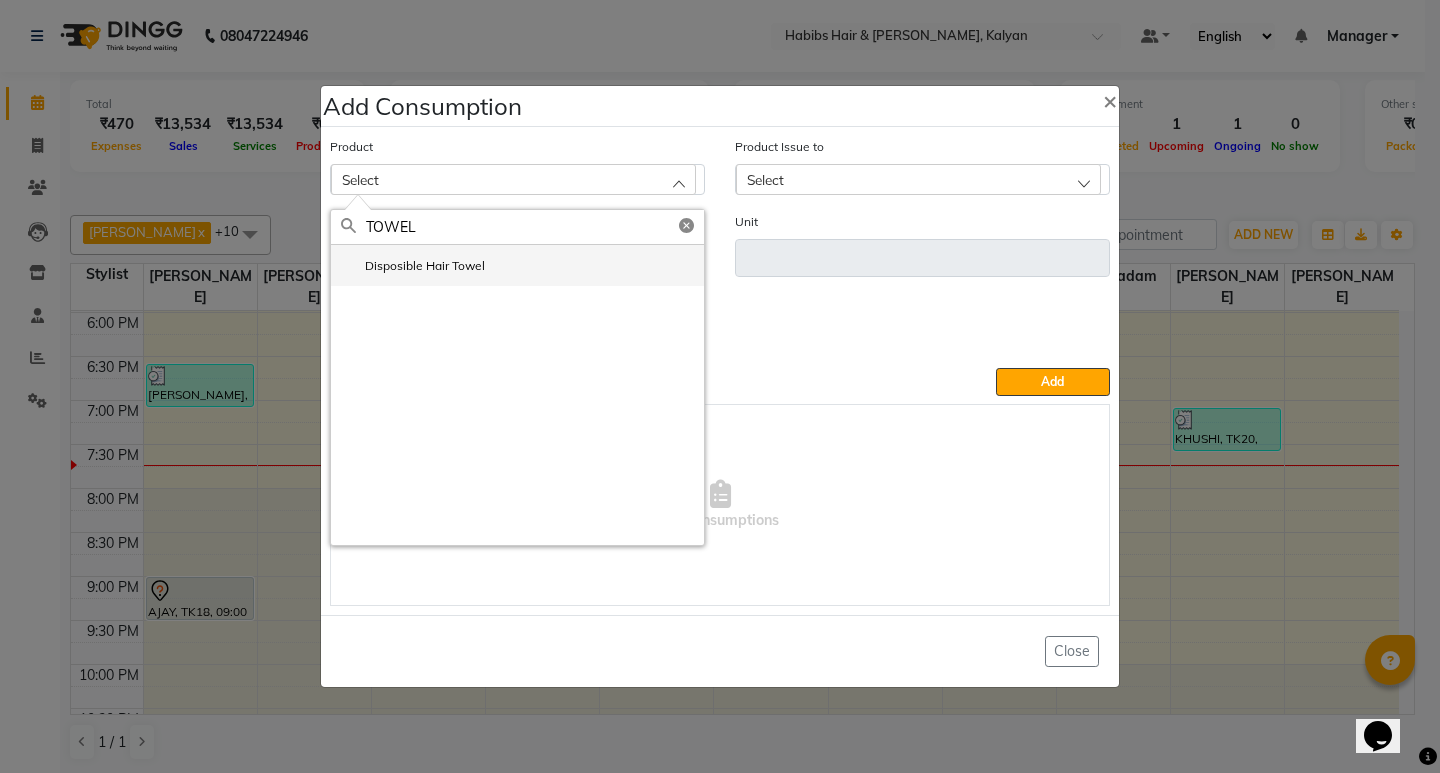 type on "TOWEL" 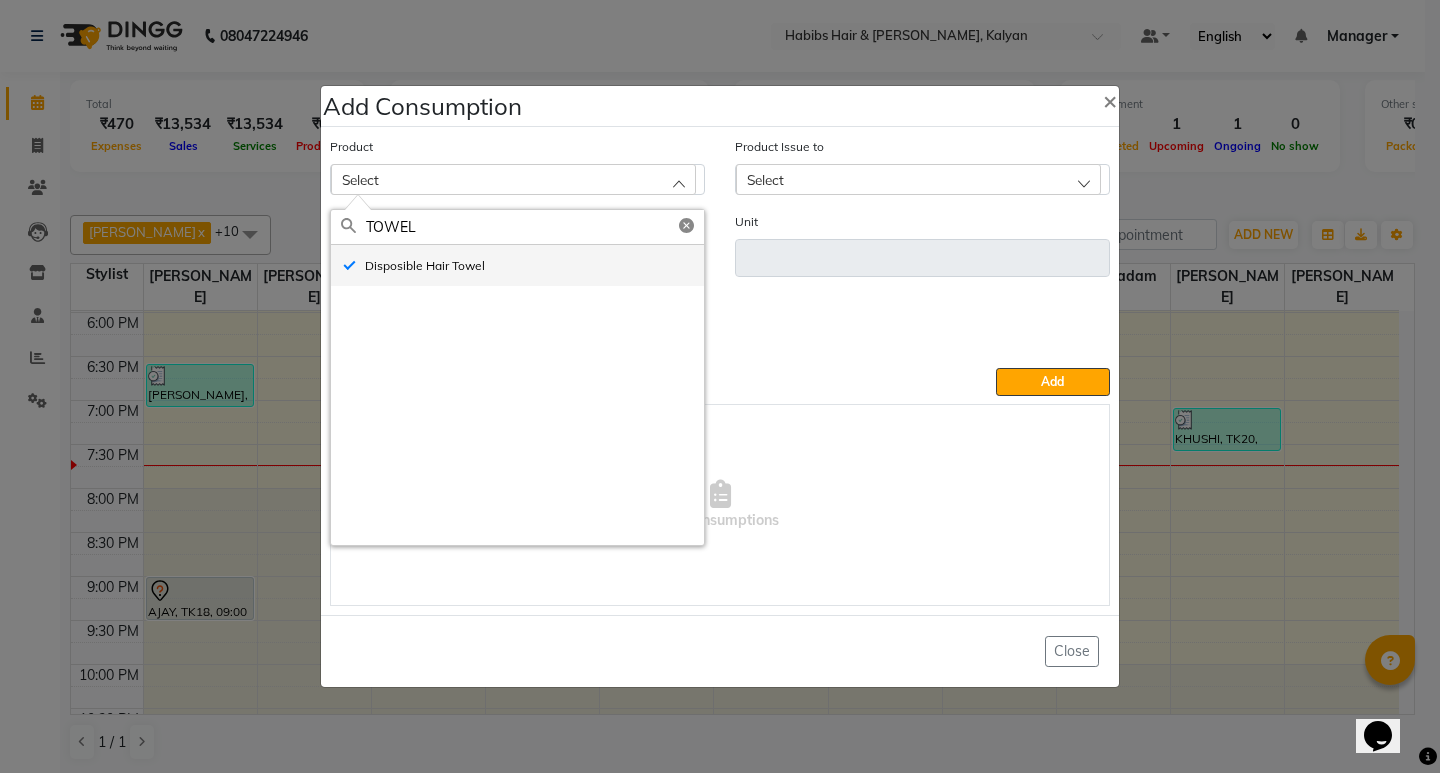 type on "pc" 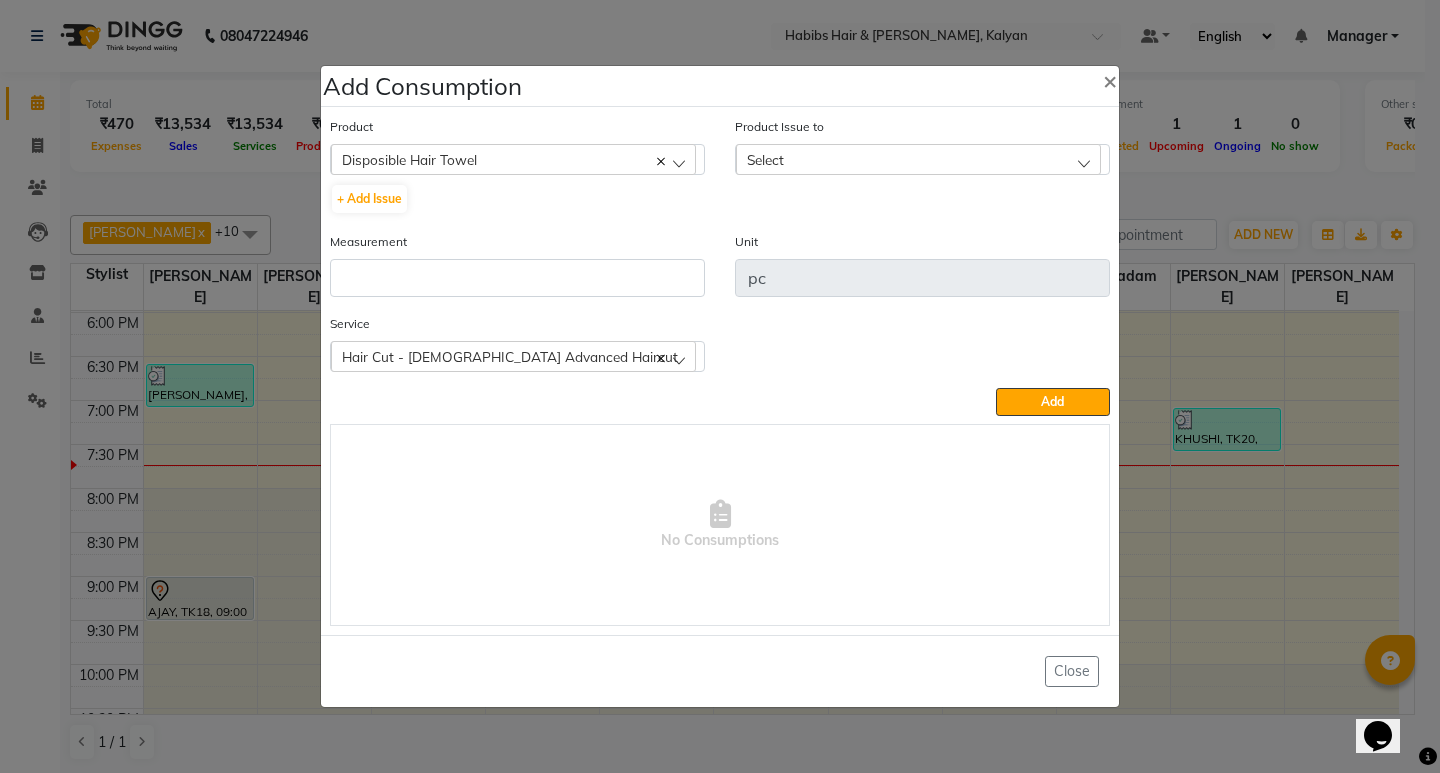 click on "Measurement" 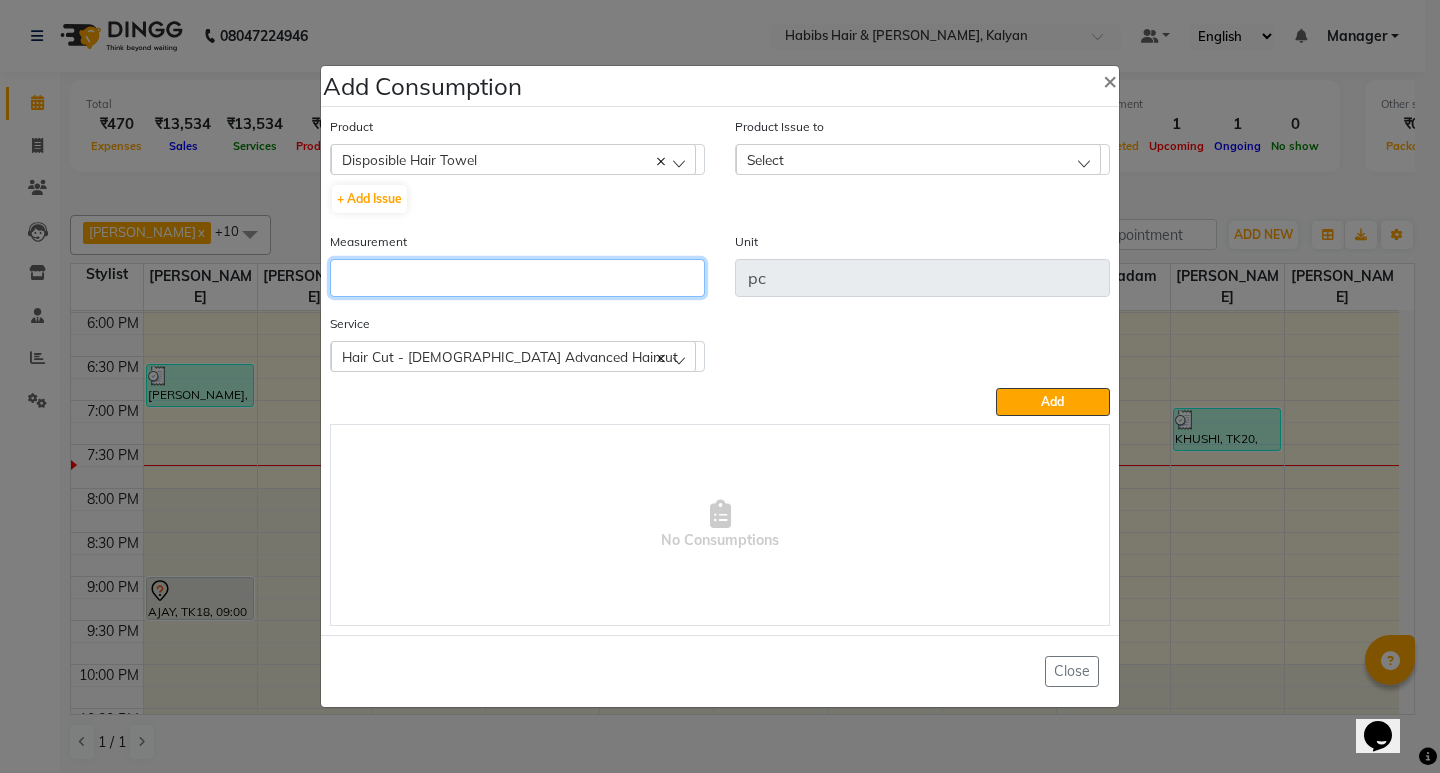 click 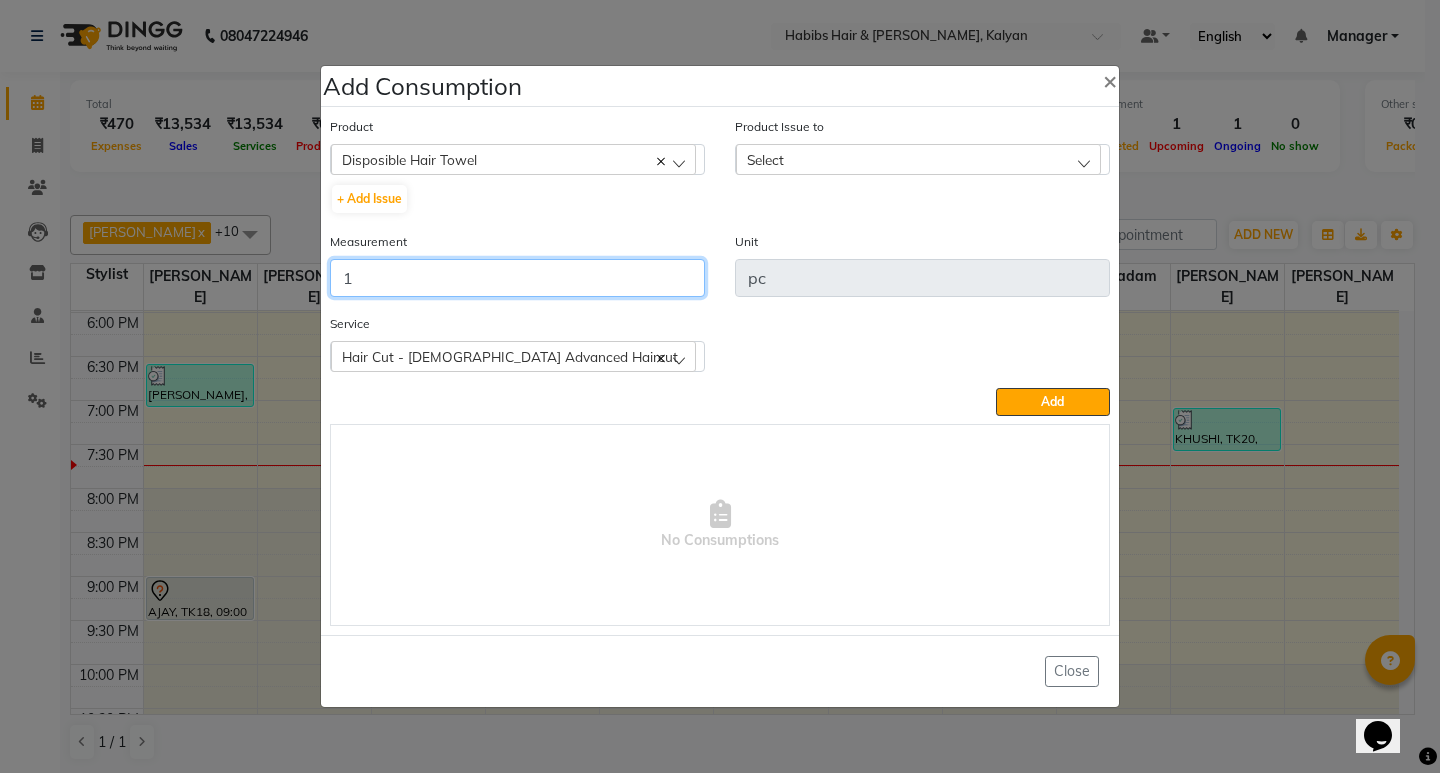 type on "1" 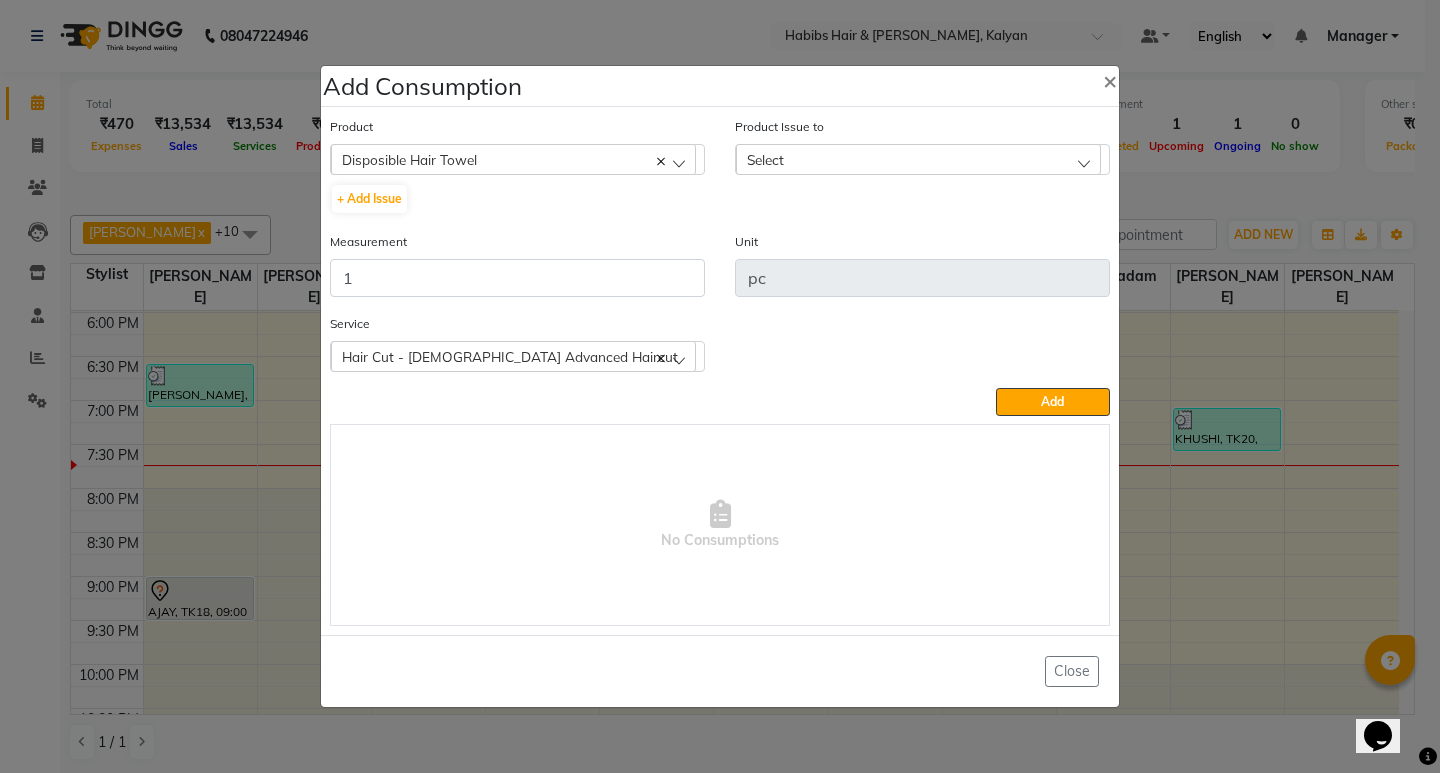 click on "Select" 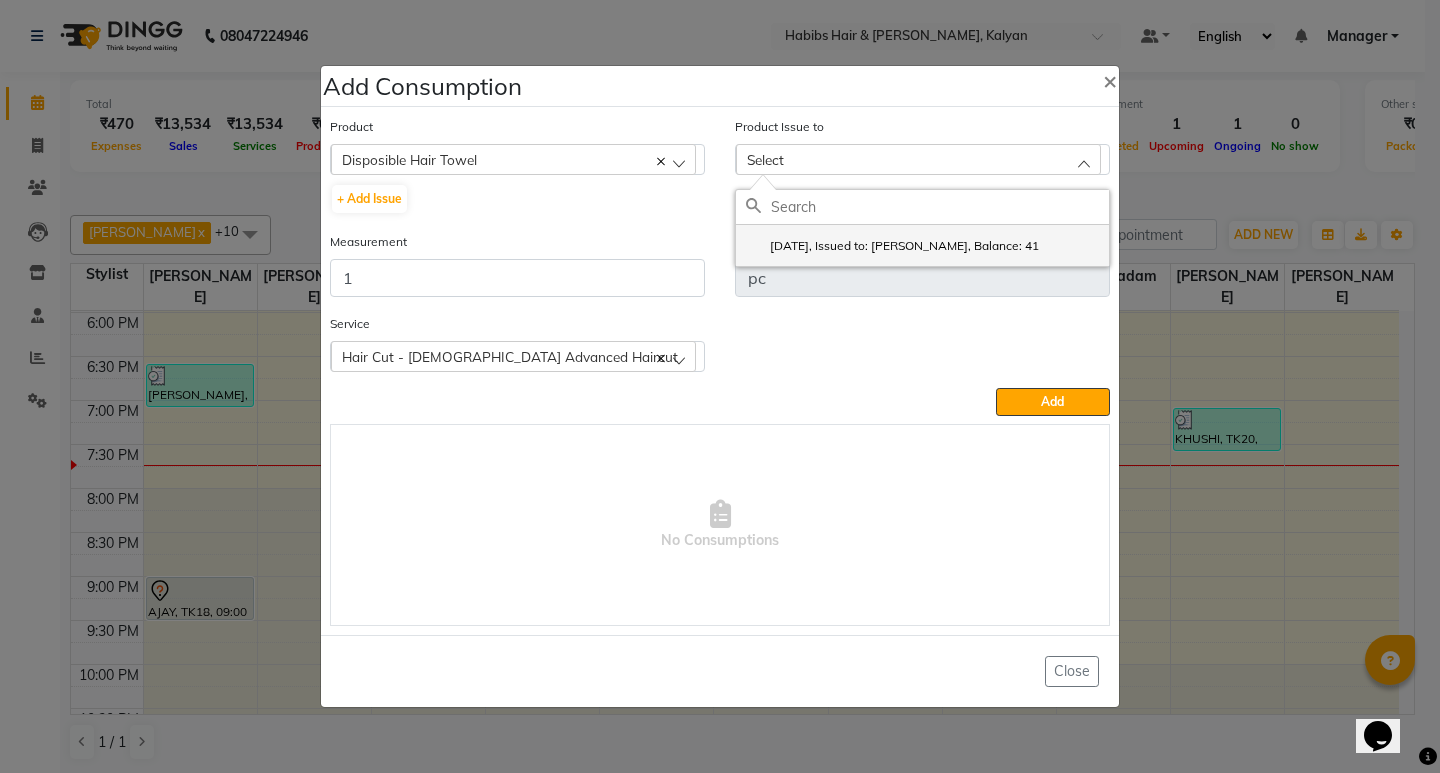 click on "2025-07-10, Issued to: Suraj Kadam, Balance: 41" 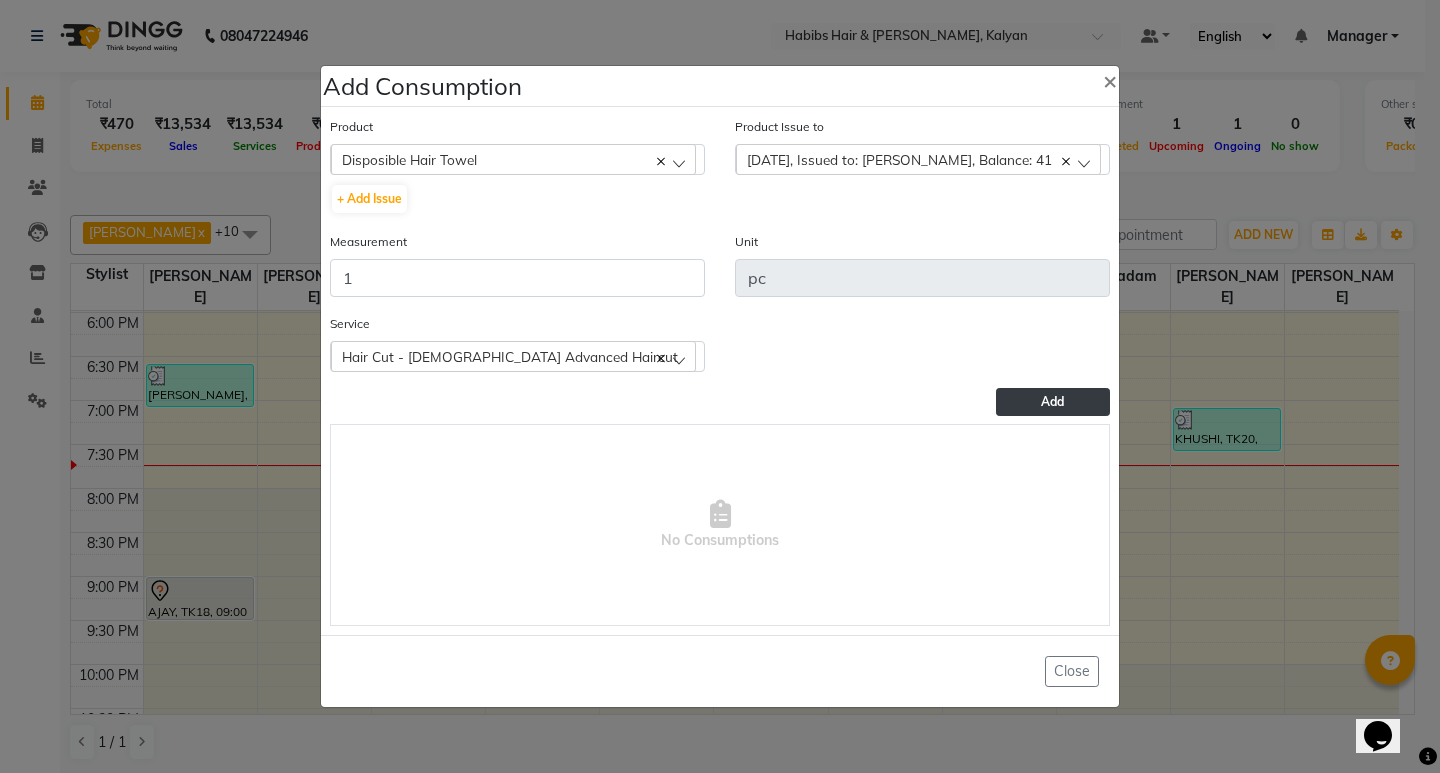 click on "Add" 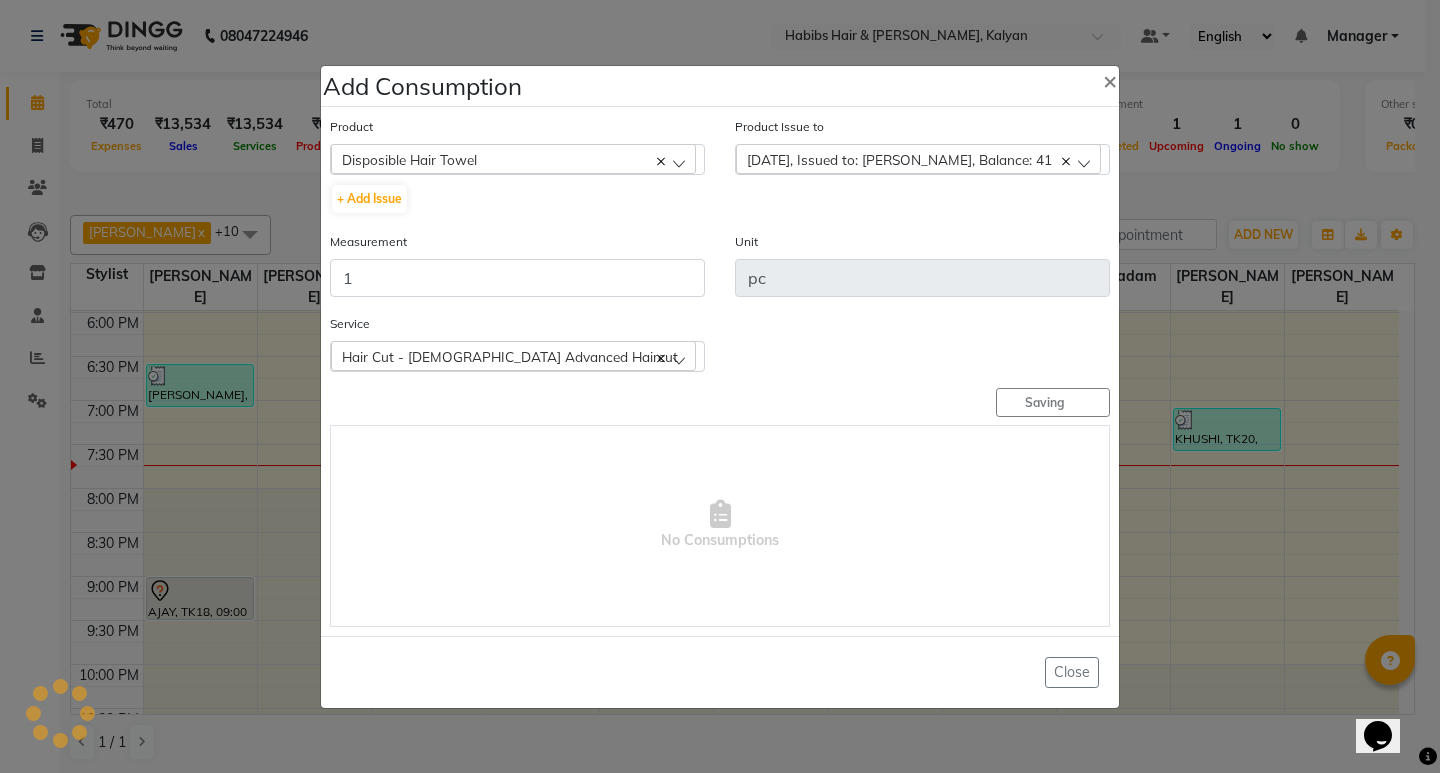 type 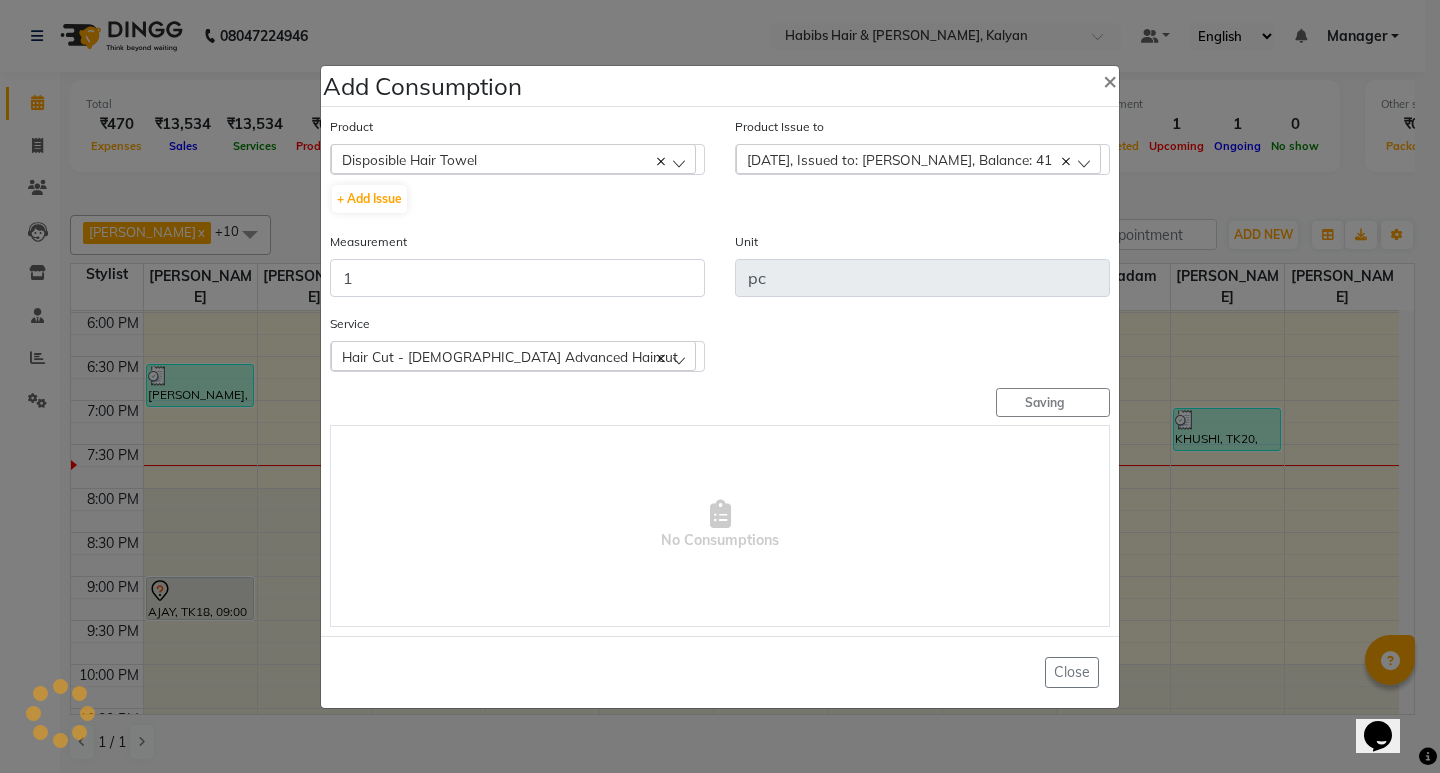 type 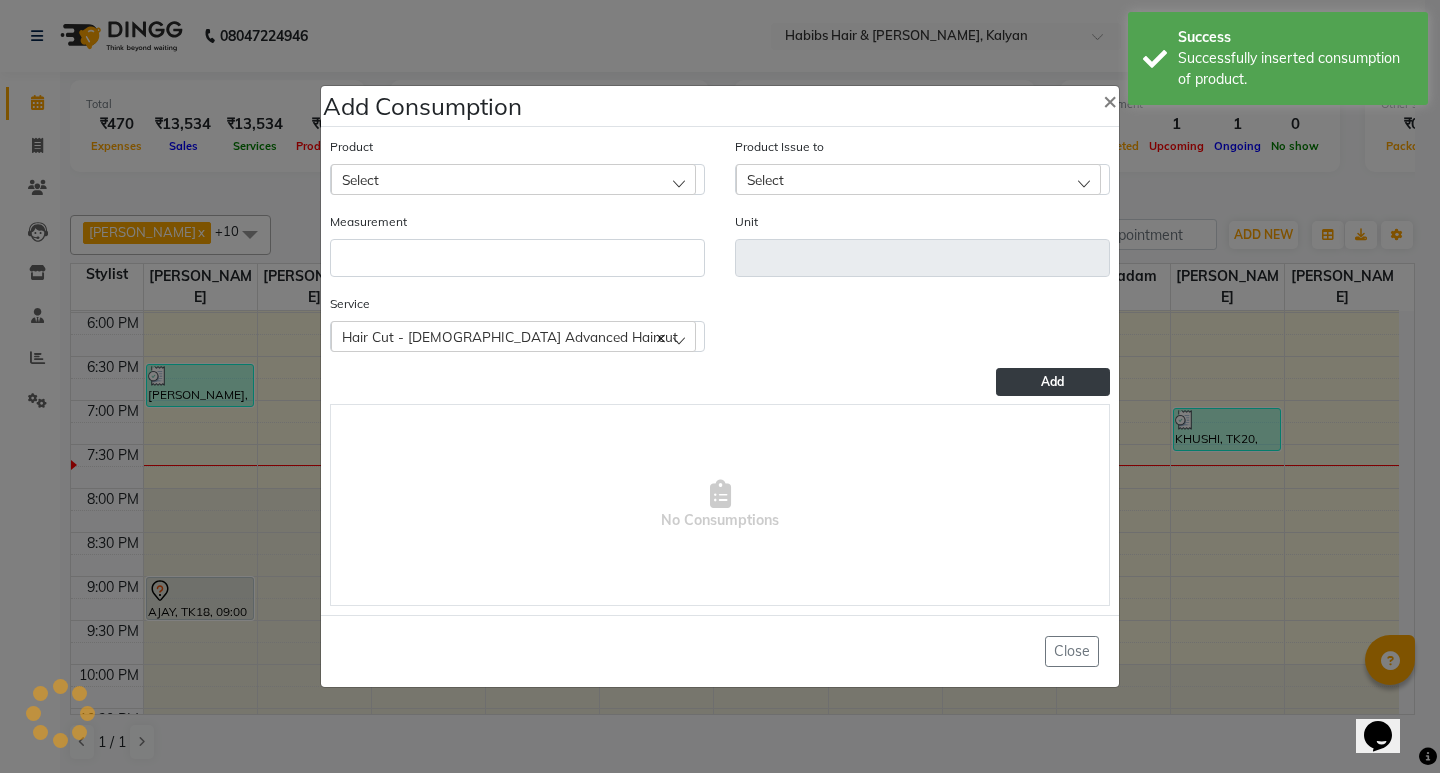 click on "Select" 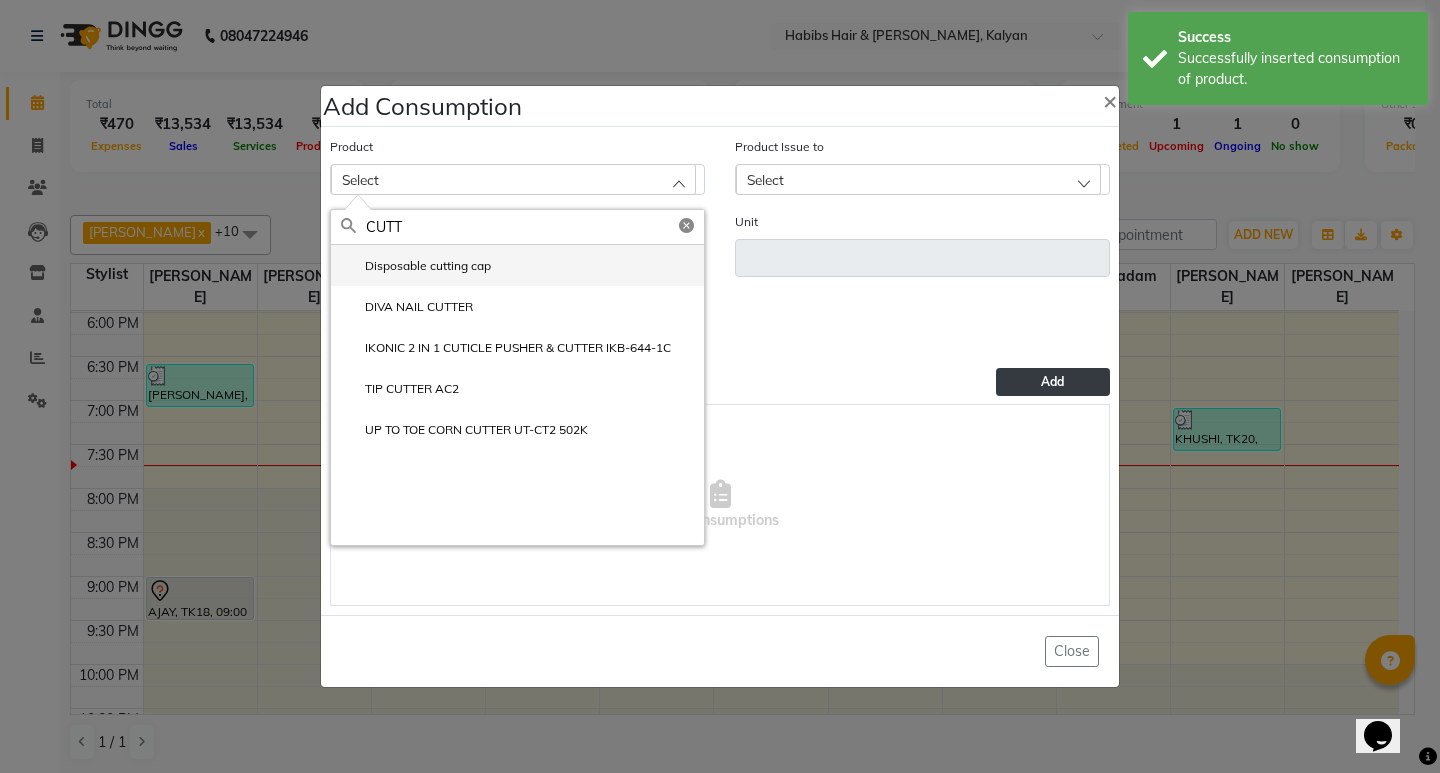 type on "CUTT" 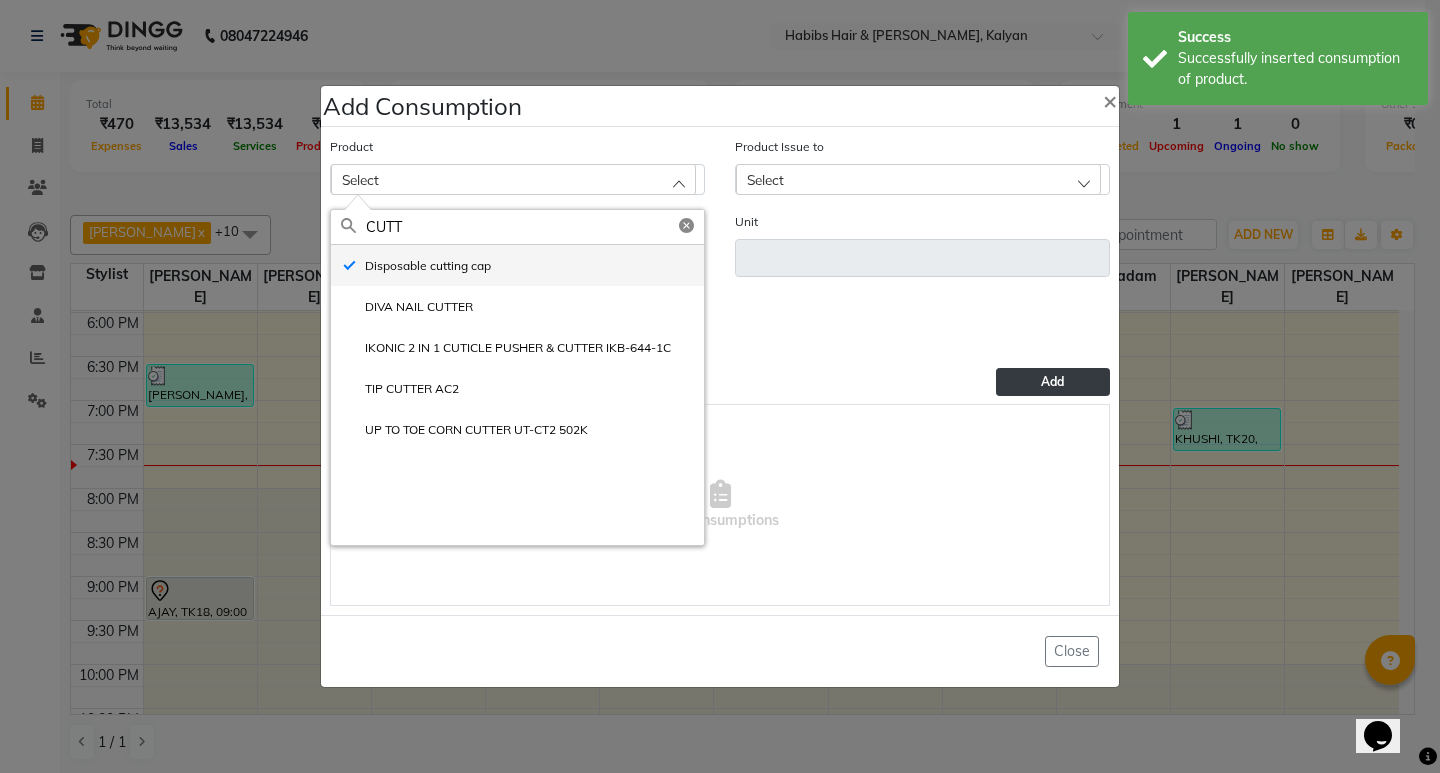 type on "pc" 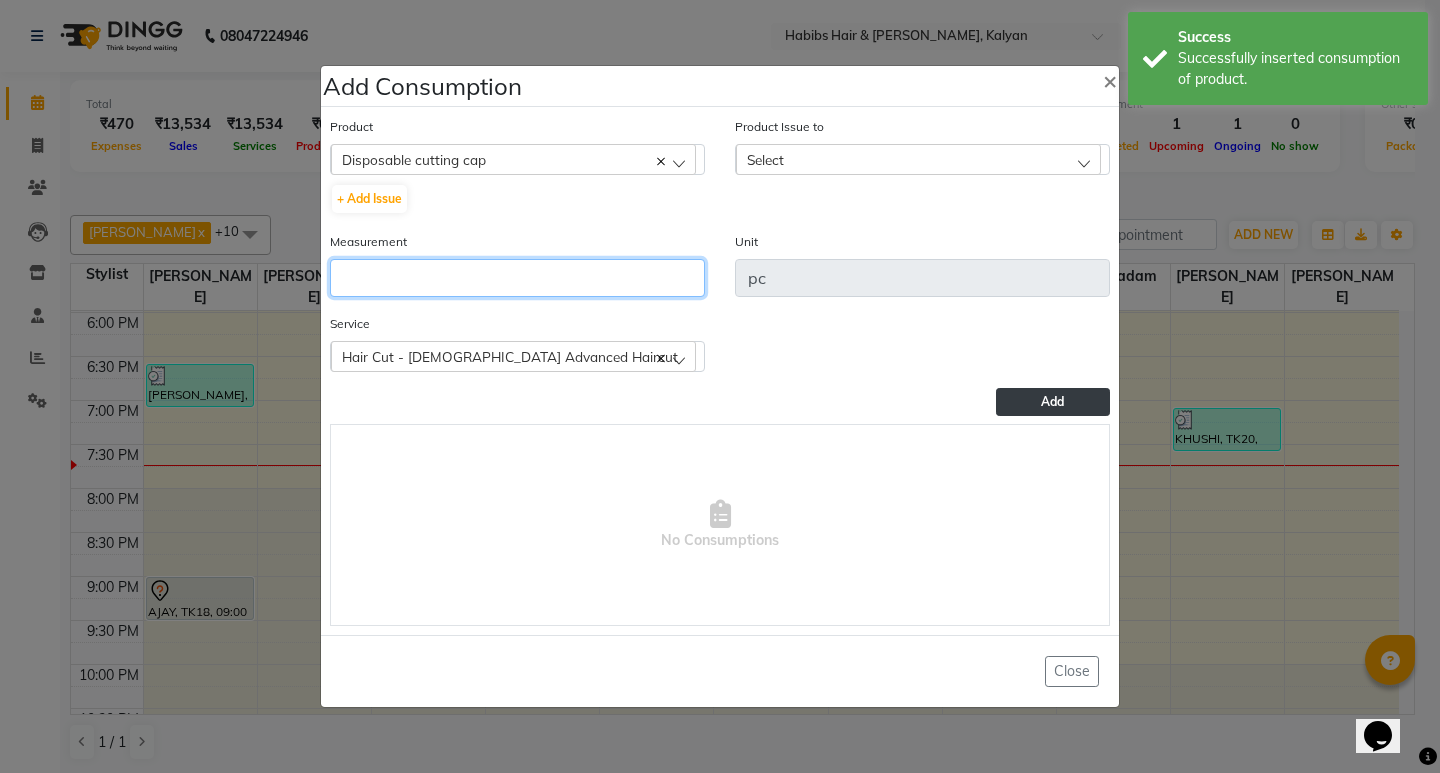 click 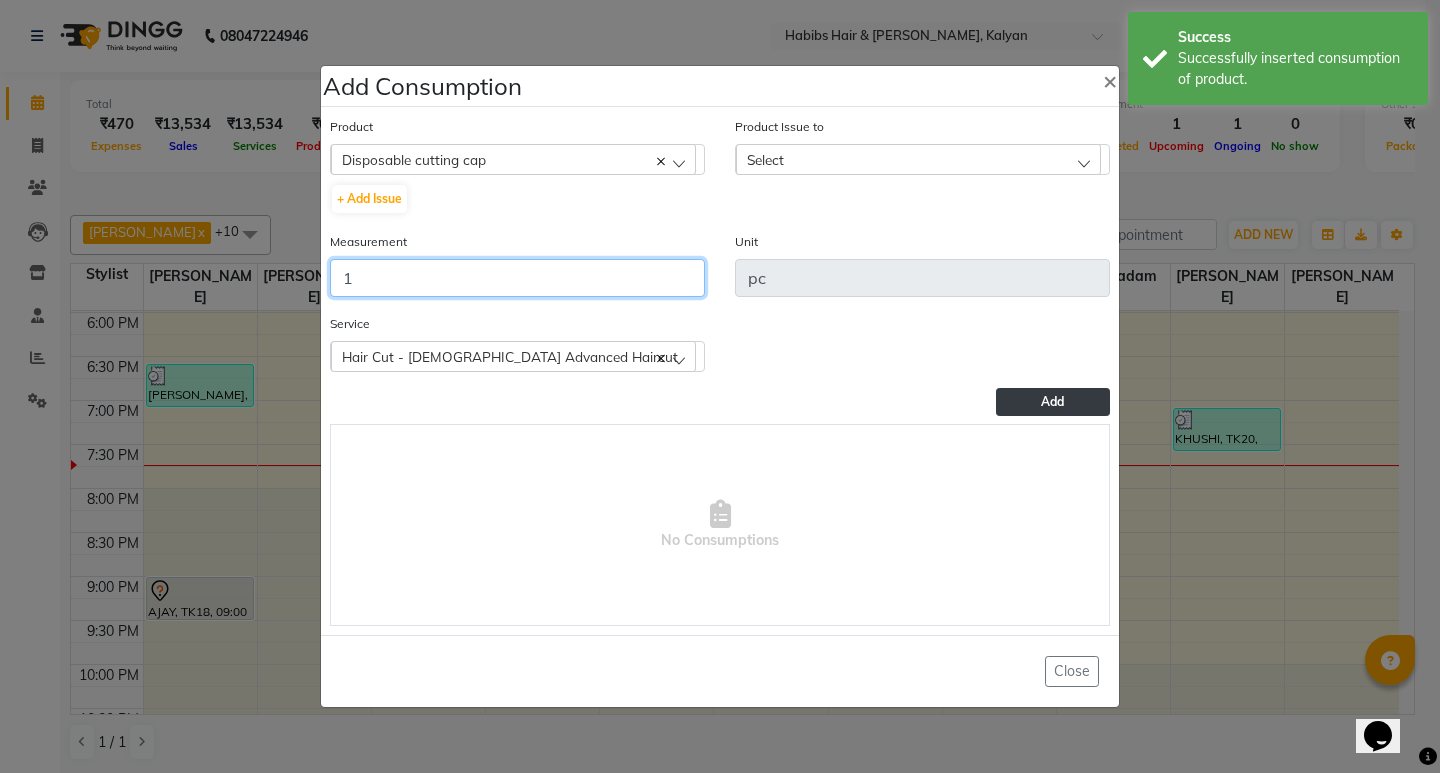 type on "1" 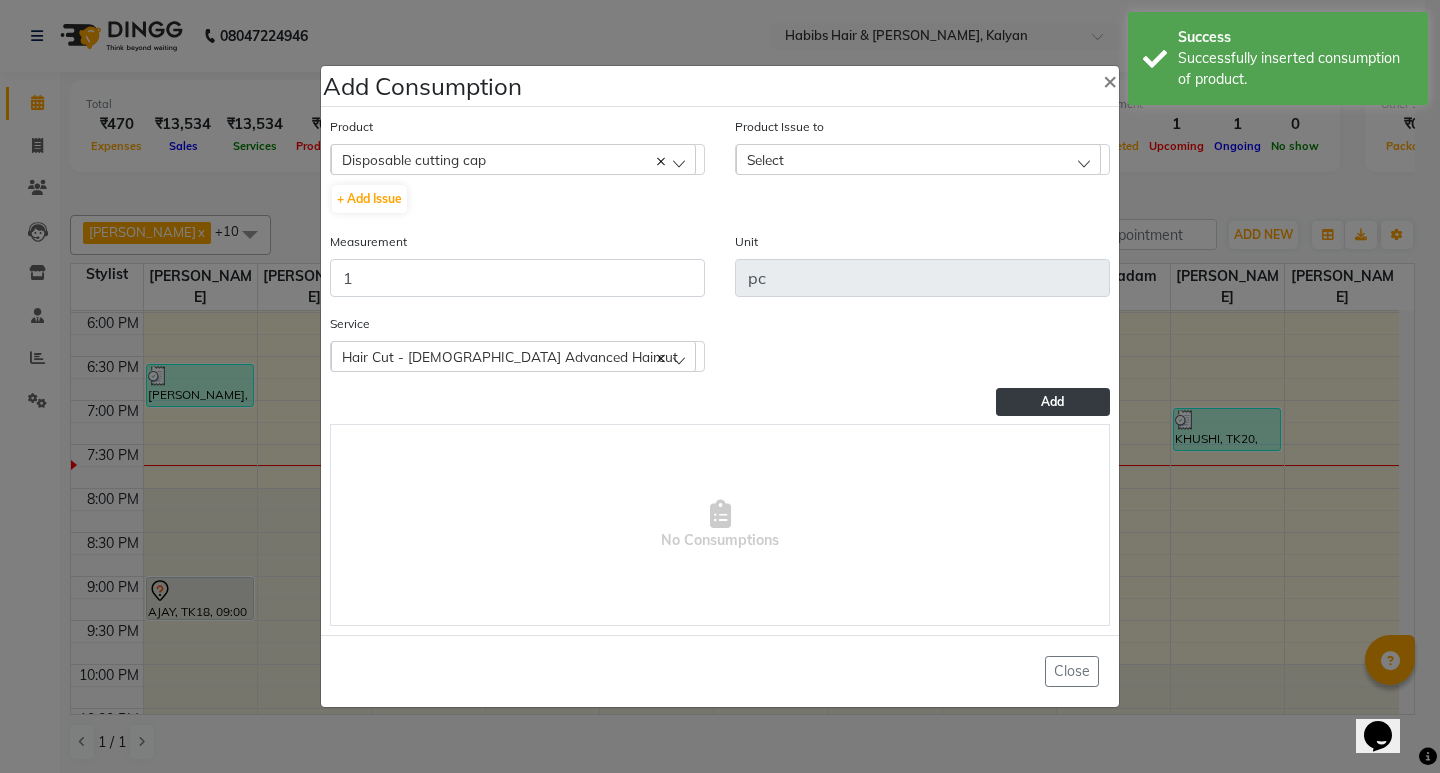 click on "Select" 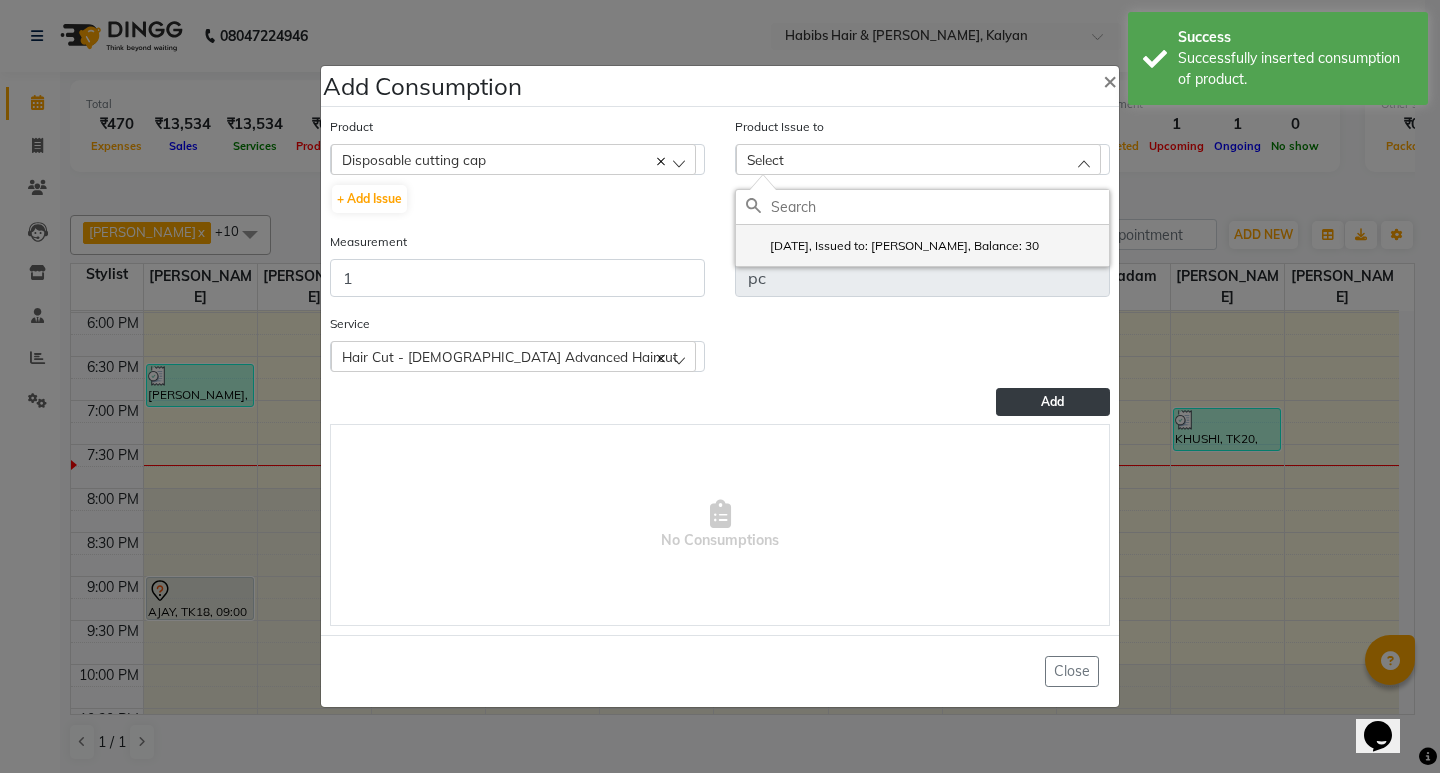 click on "2025-07-10, Issued to: Suraj Kadam, Balance: 30" 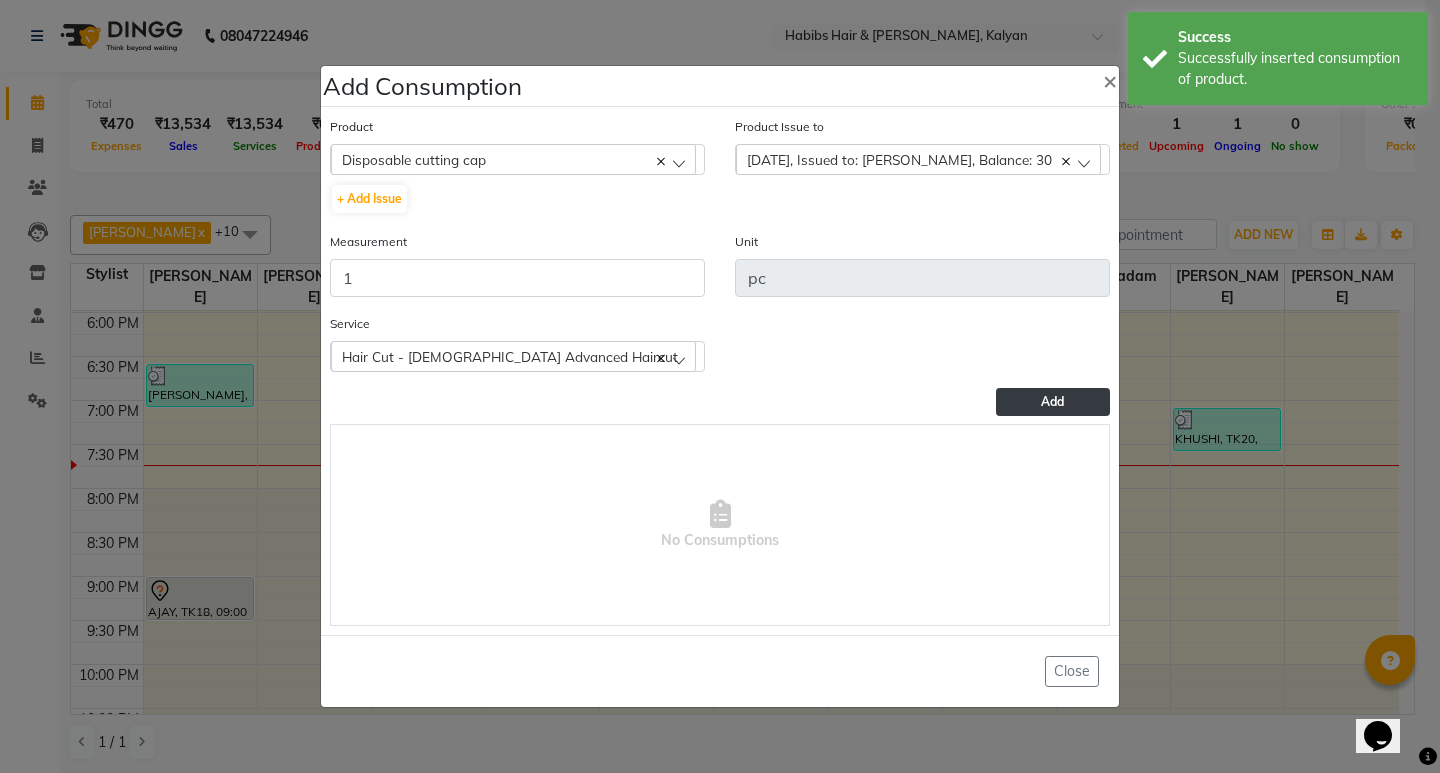 click on "Add" 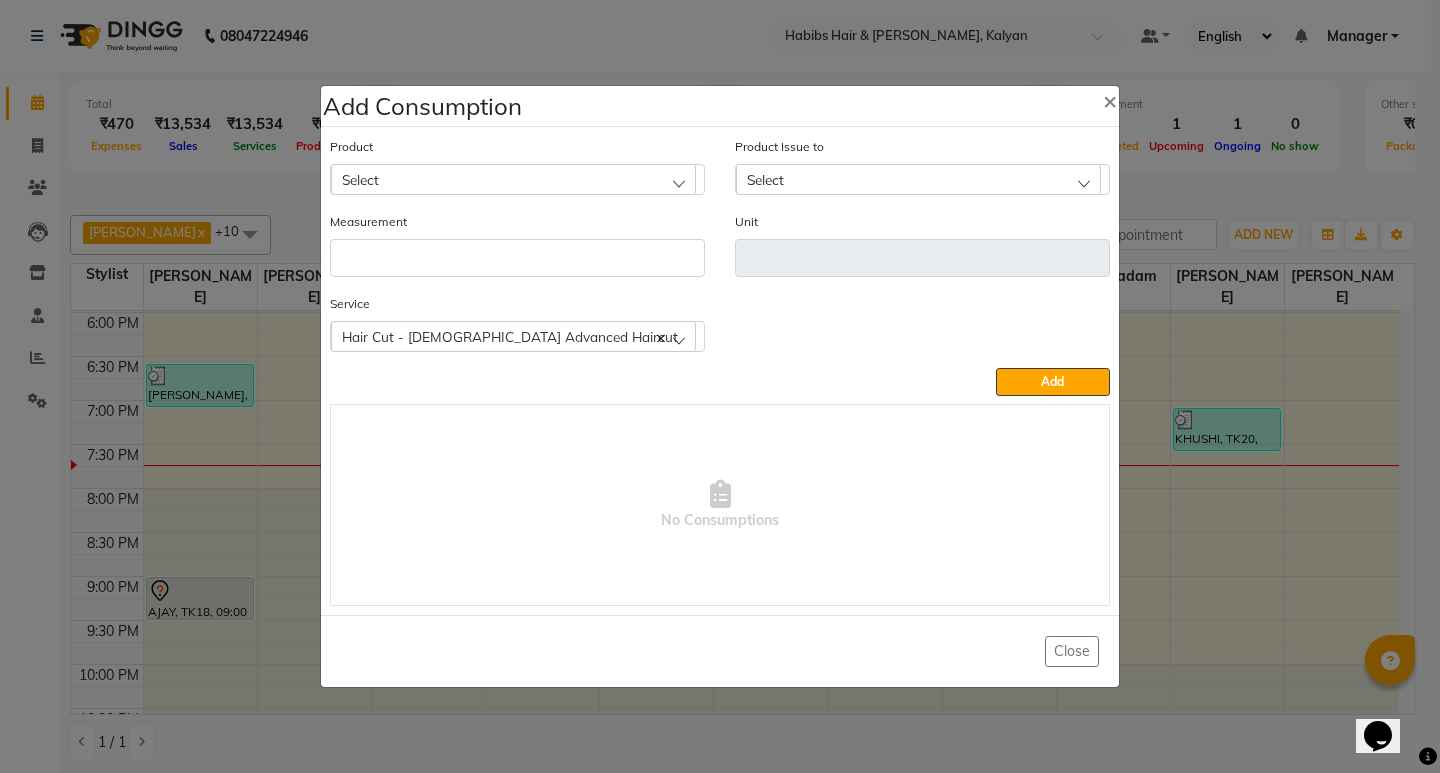click on "Select" 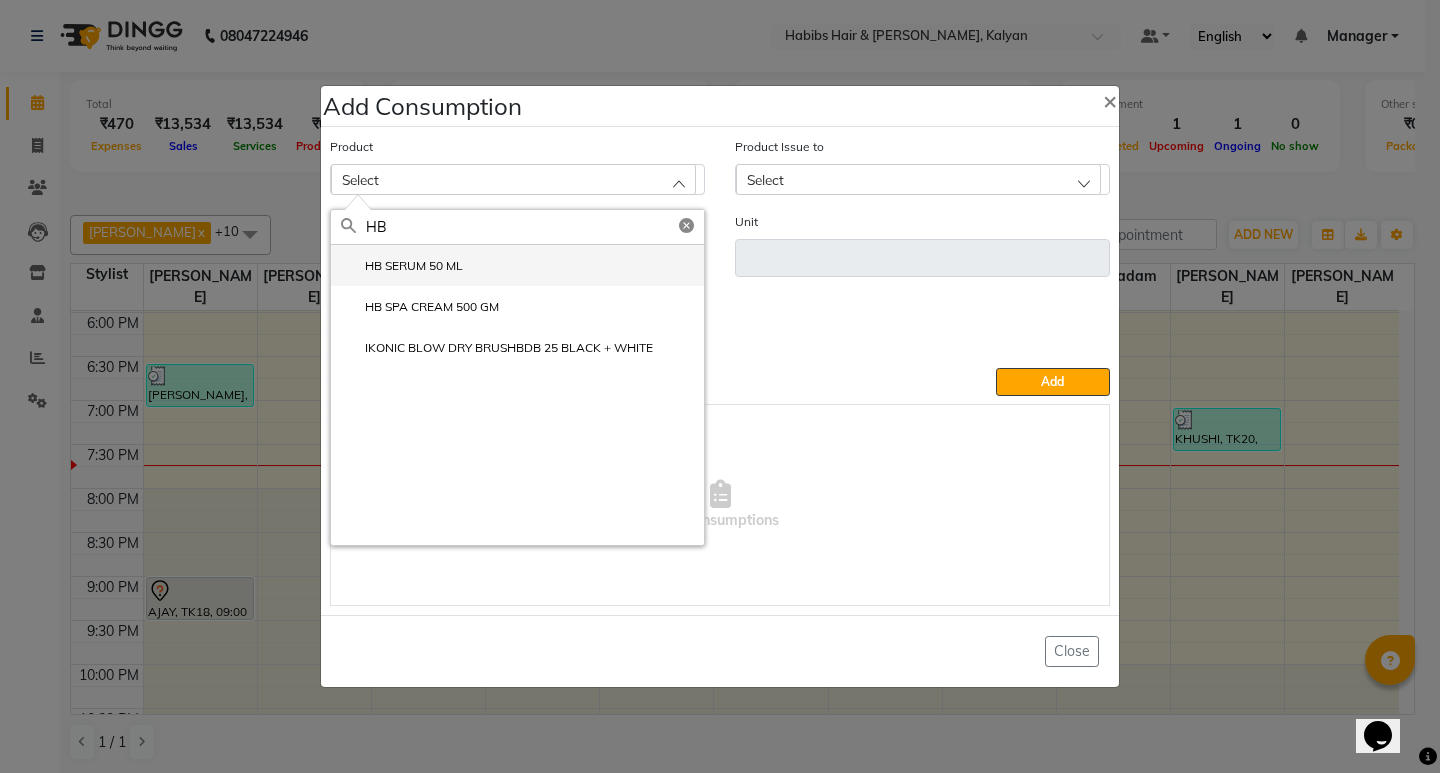 type on "HB" 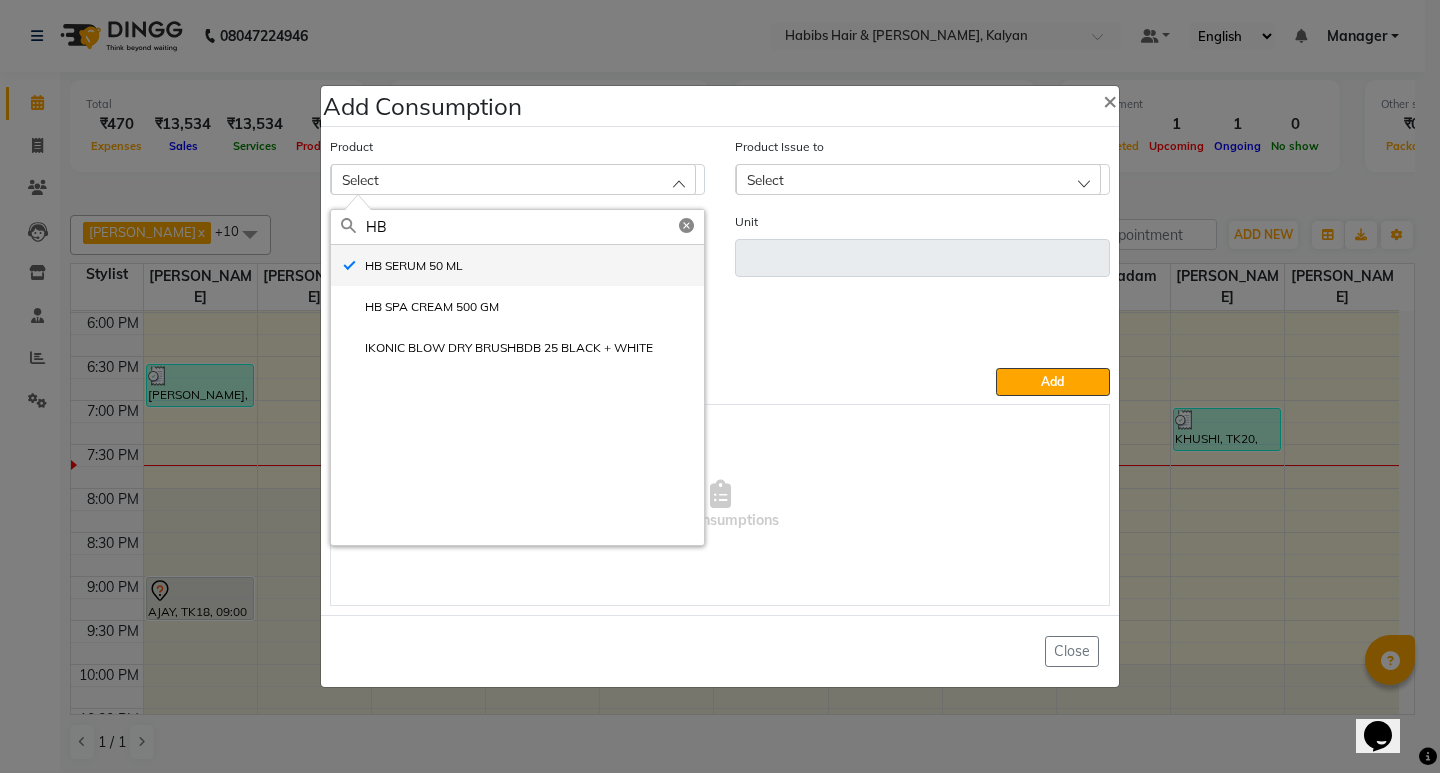 type on "ML" 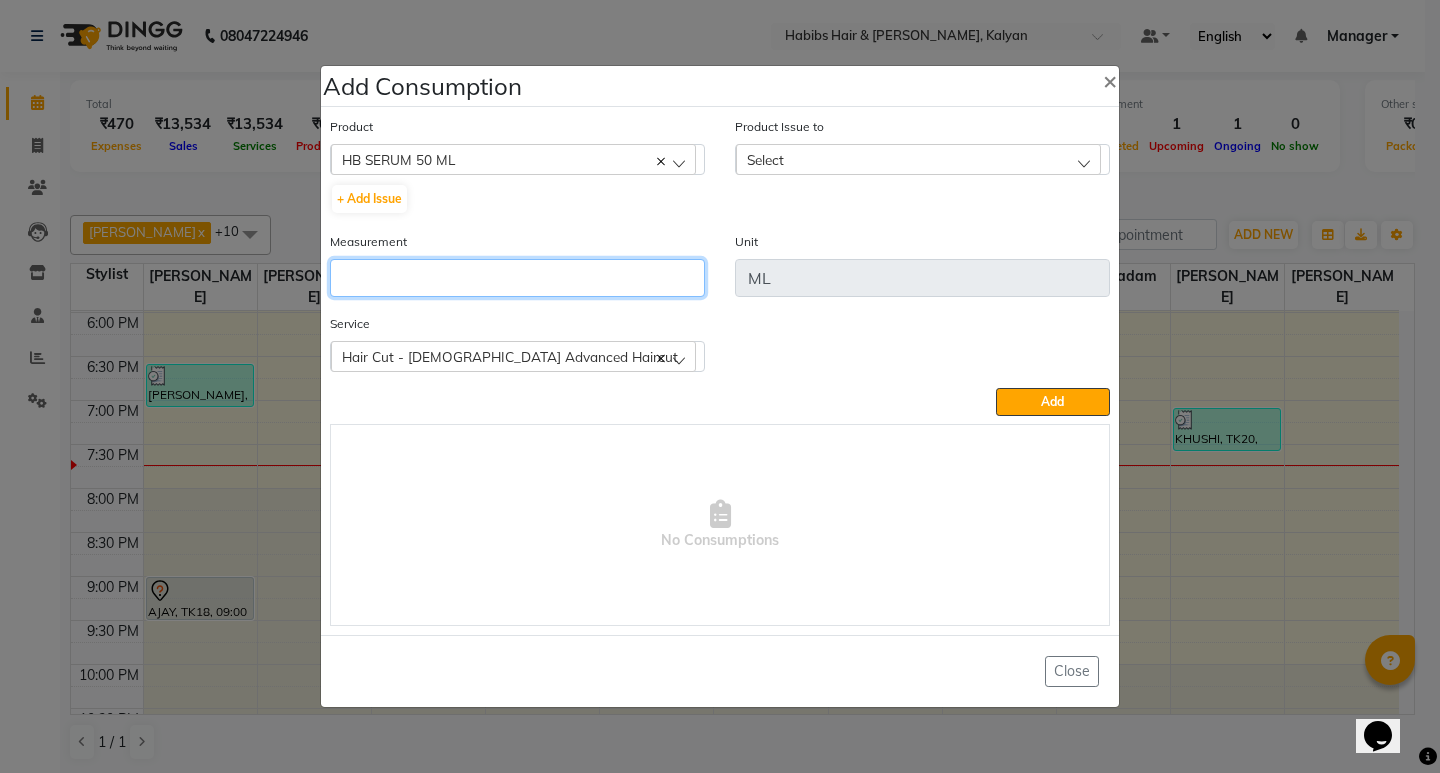 click 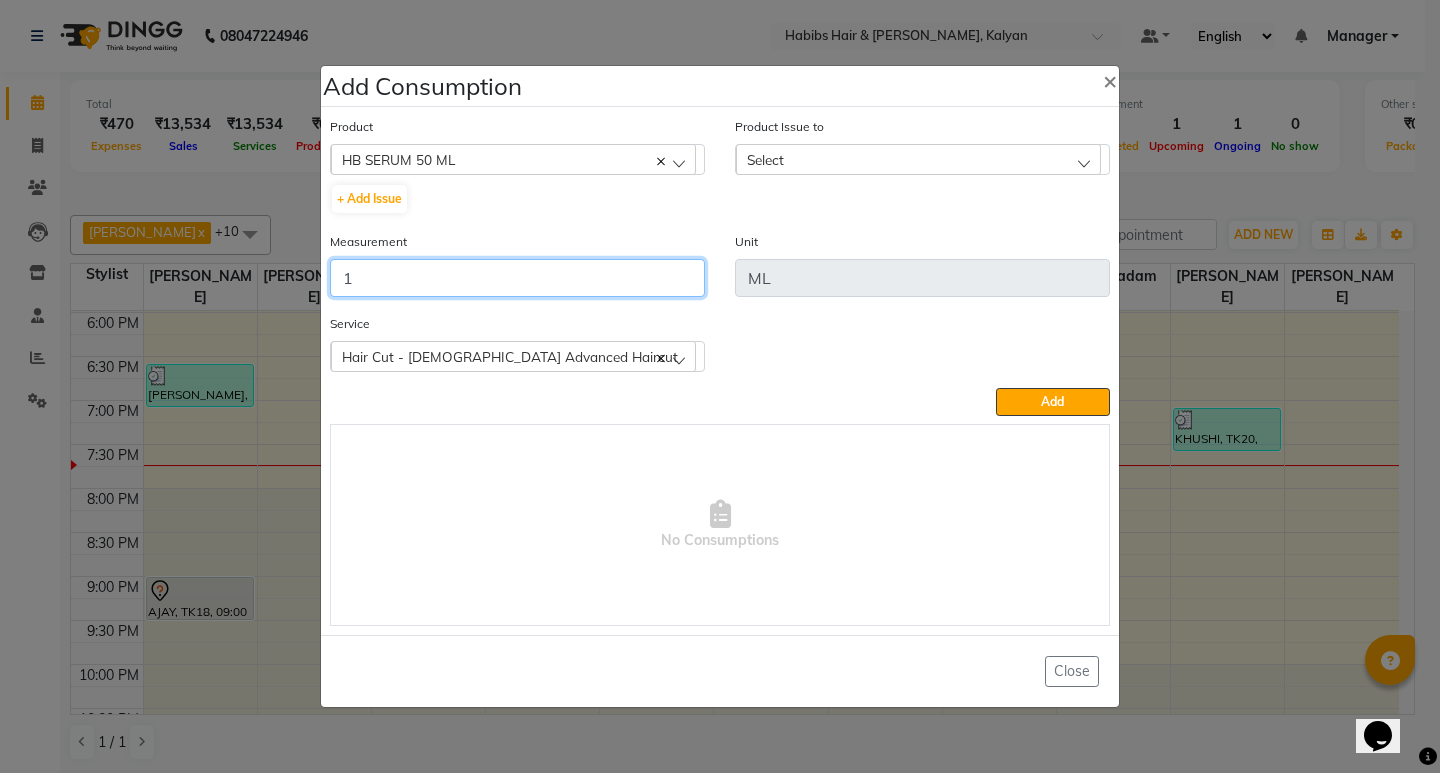 type on "1" 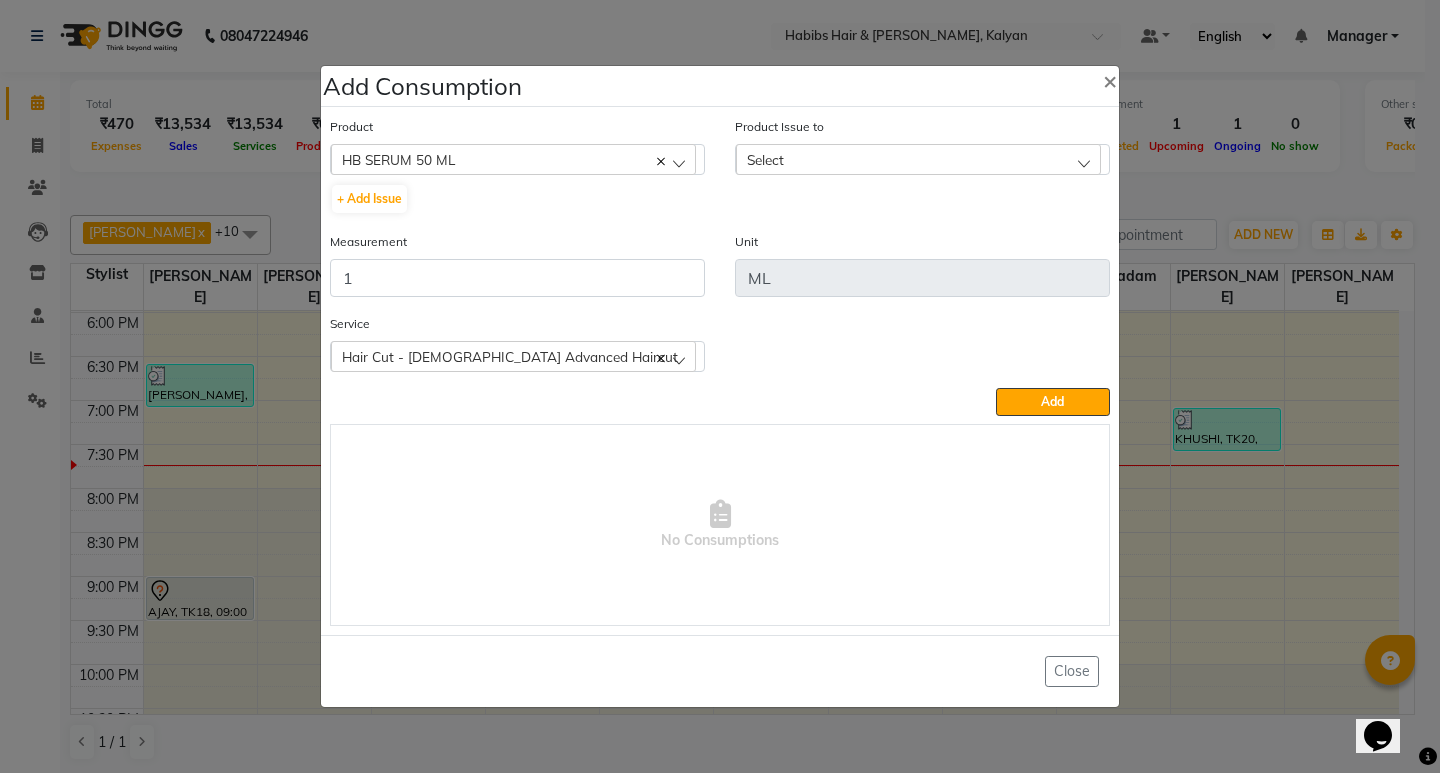 click on "Select" 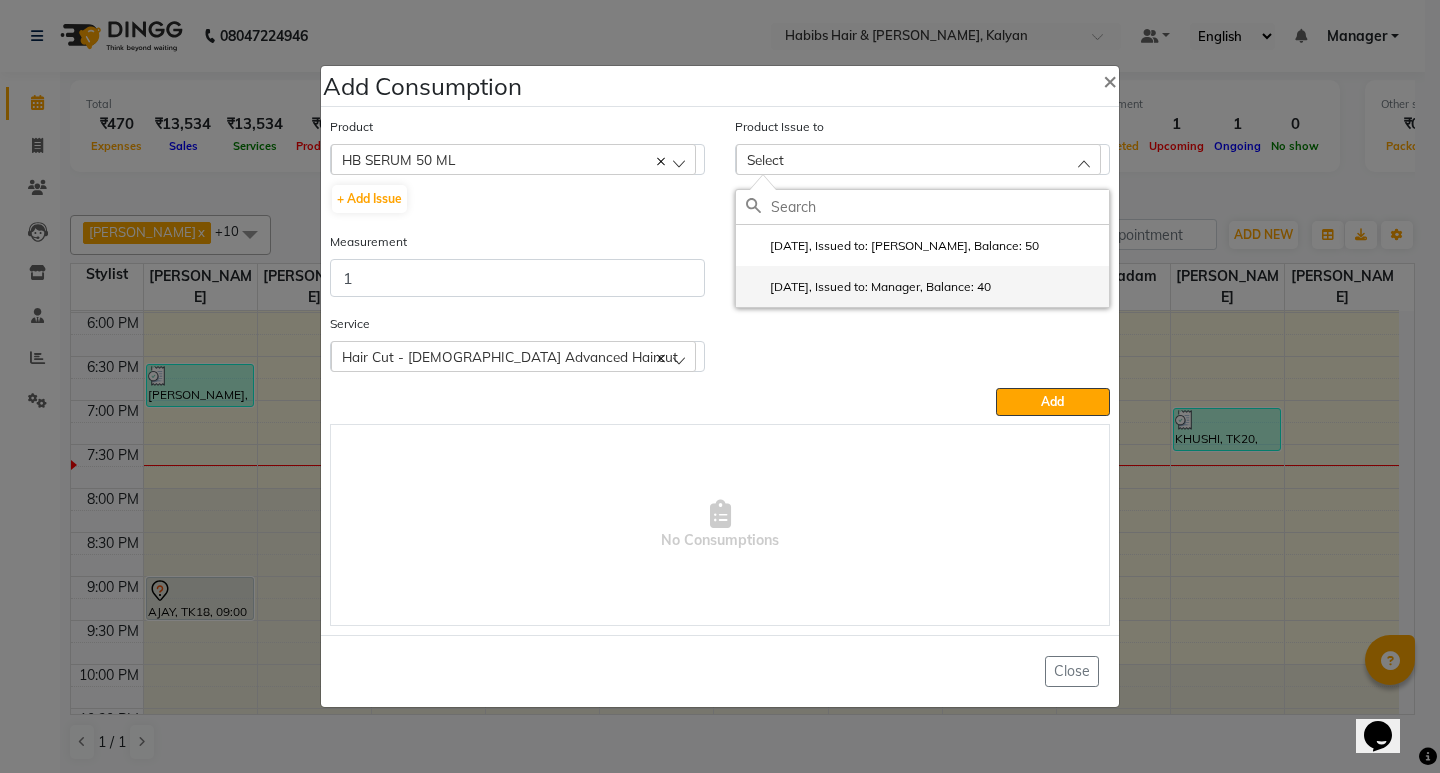 click on "2025-06-17, Issued to: Manager, Balance: 40" 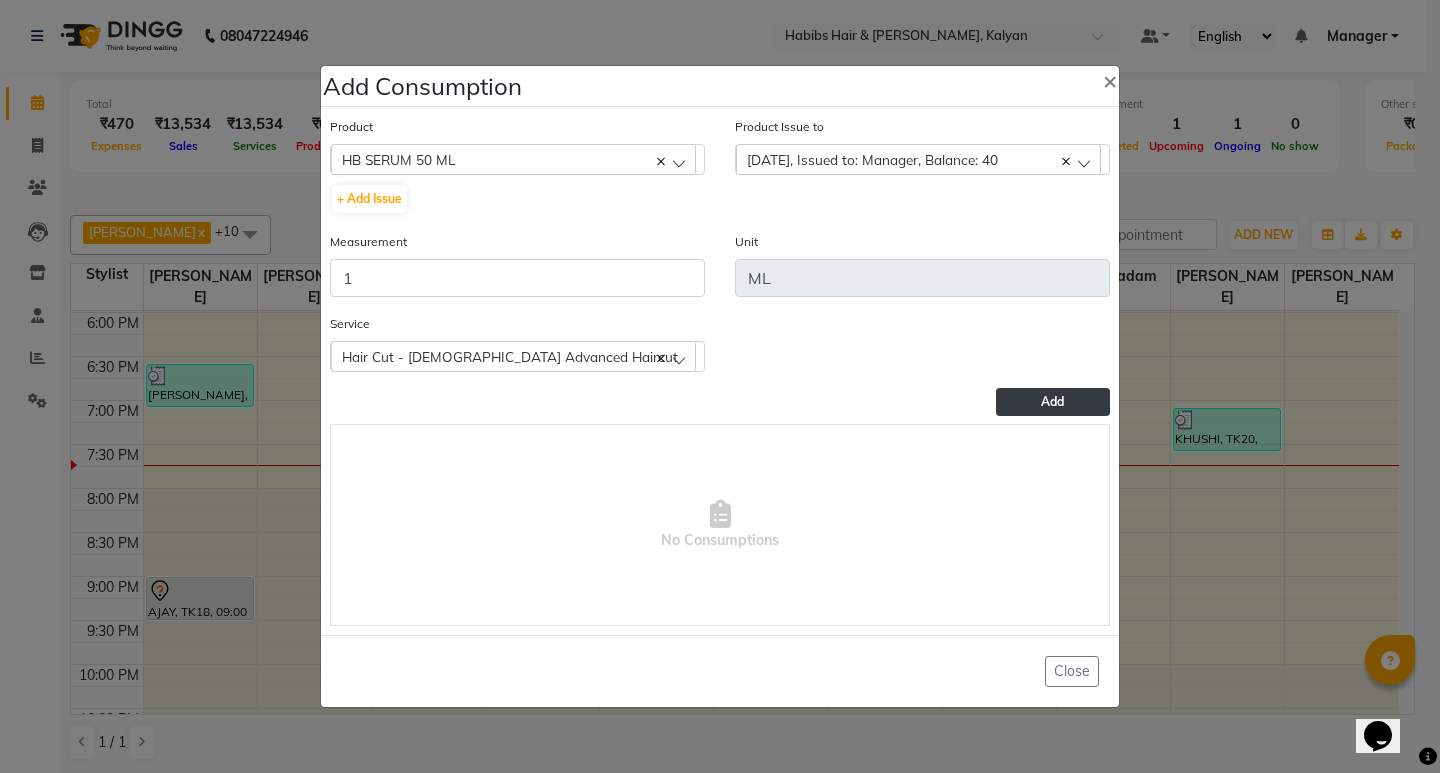 click on "Add" 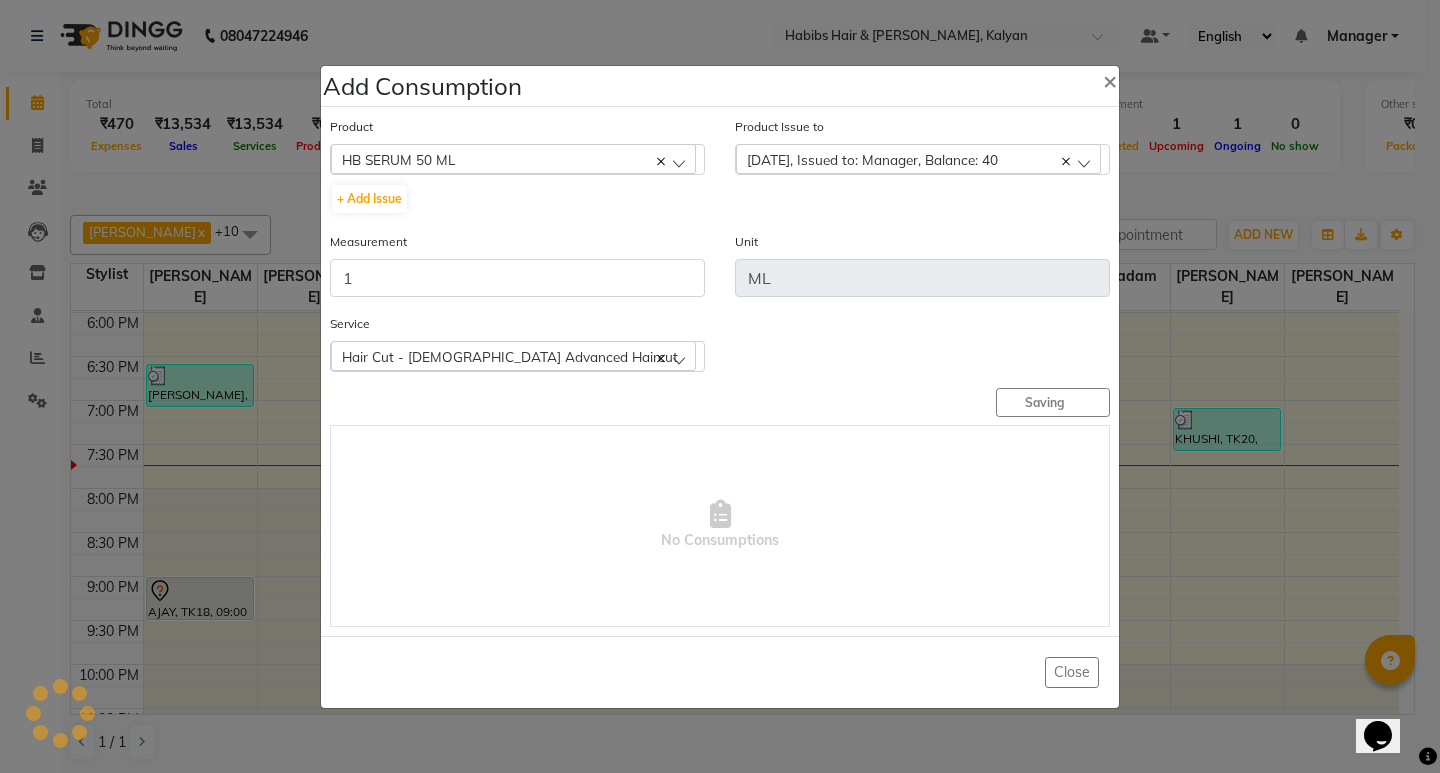 type 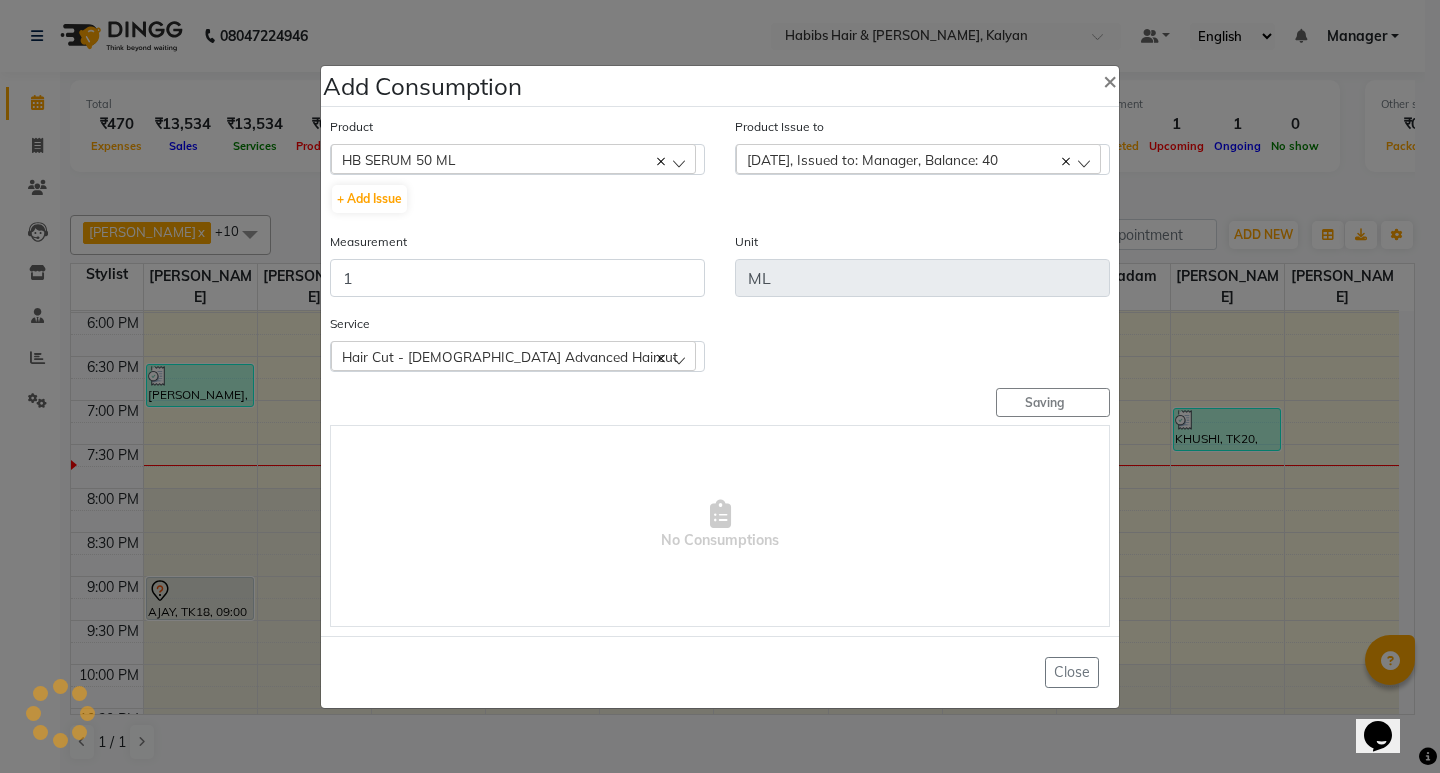 type 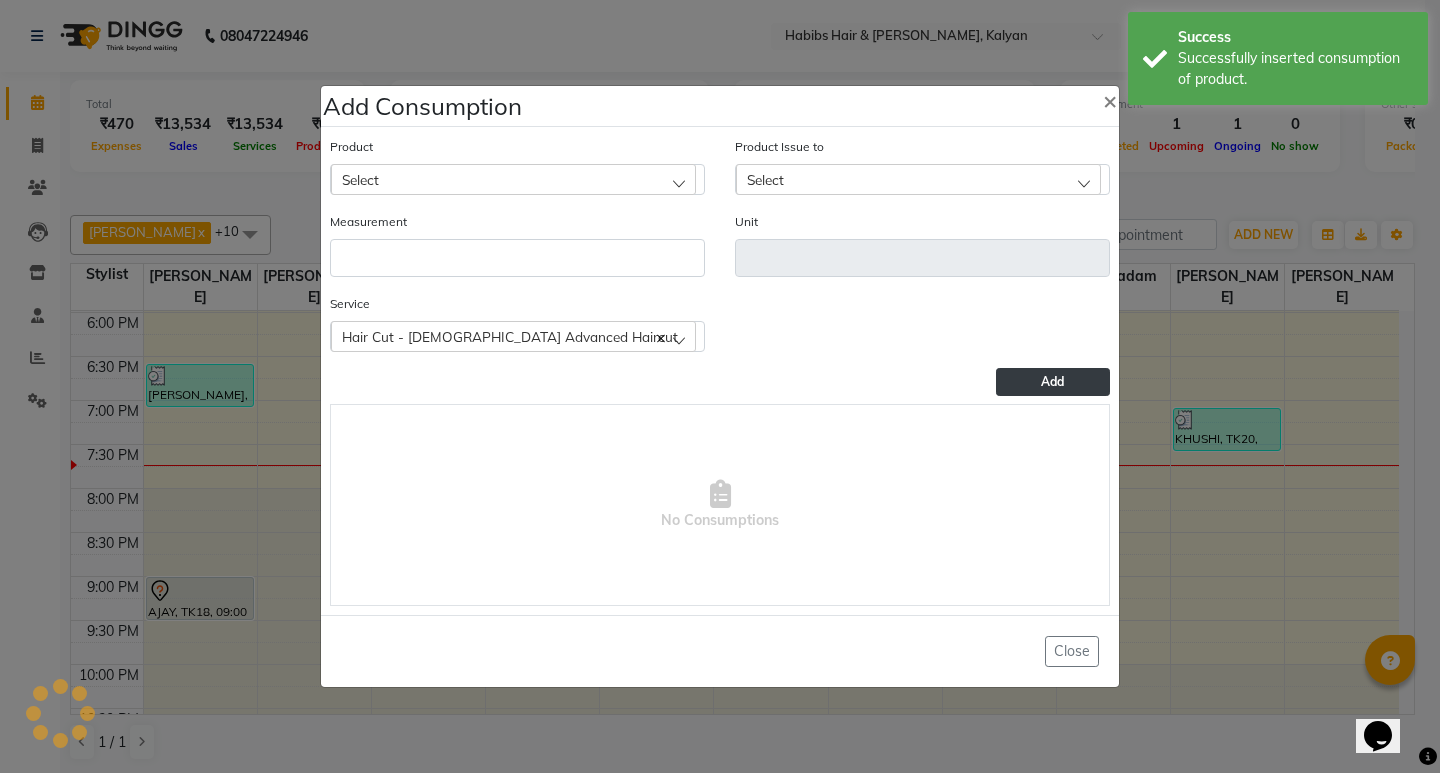click on "Add Consumption × Product Select 001 BANANA POWDER 10GM Product Issue to Select 2025-06-27, Issued to: Omkar, Balance: 50 2025-06-17, Issued to: Manager, Balance: 40 Measurement Unit Service  Hair Cut - Female Advanced Haircut  Hair Cut - Female Advanced Haircut  Add   No Consumptions   Close" 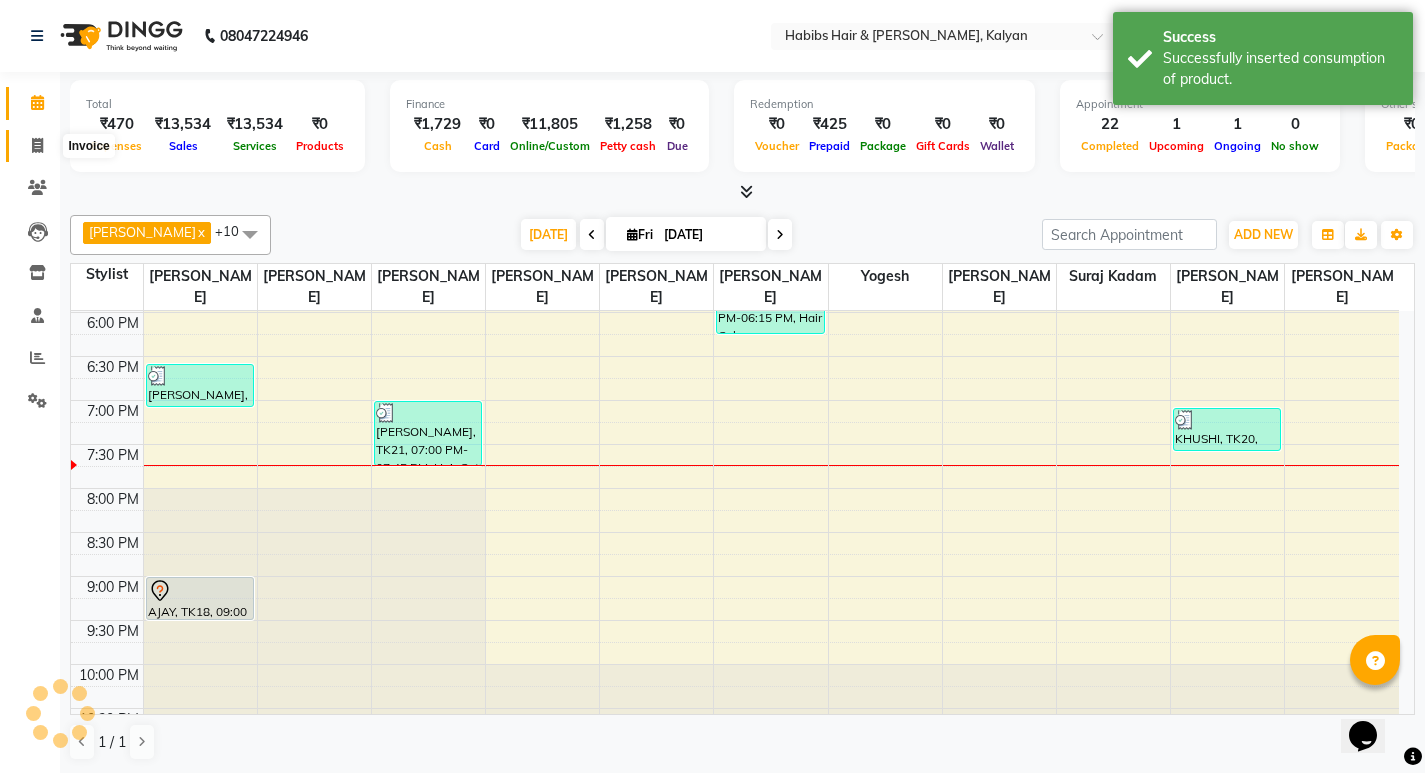 click 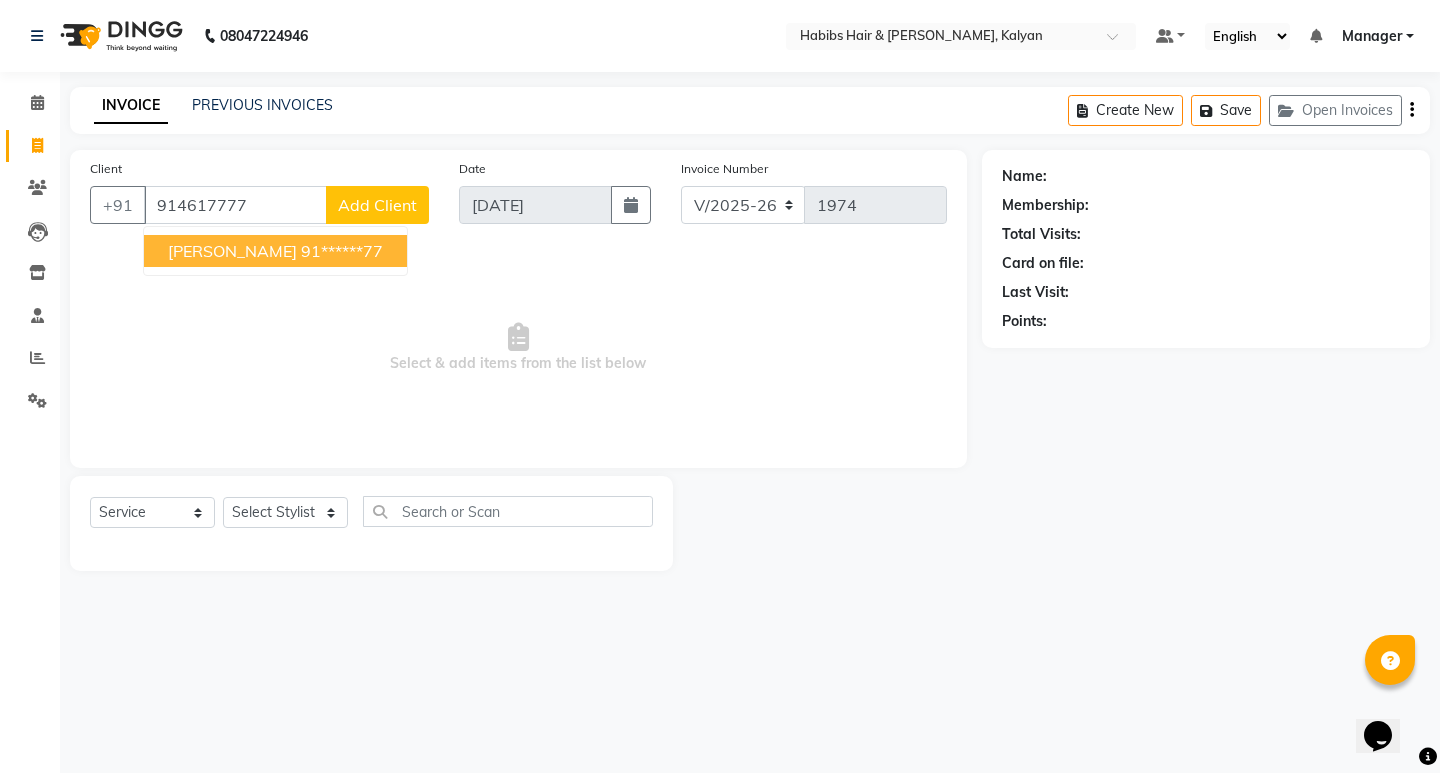 click on "91******77" at bounding box center (342, 251) 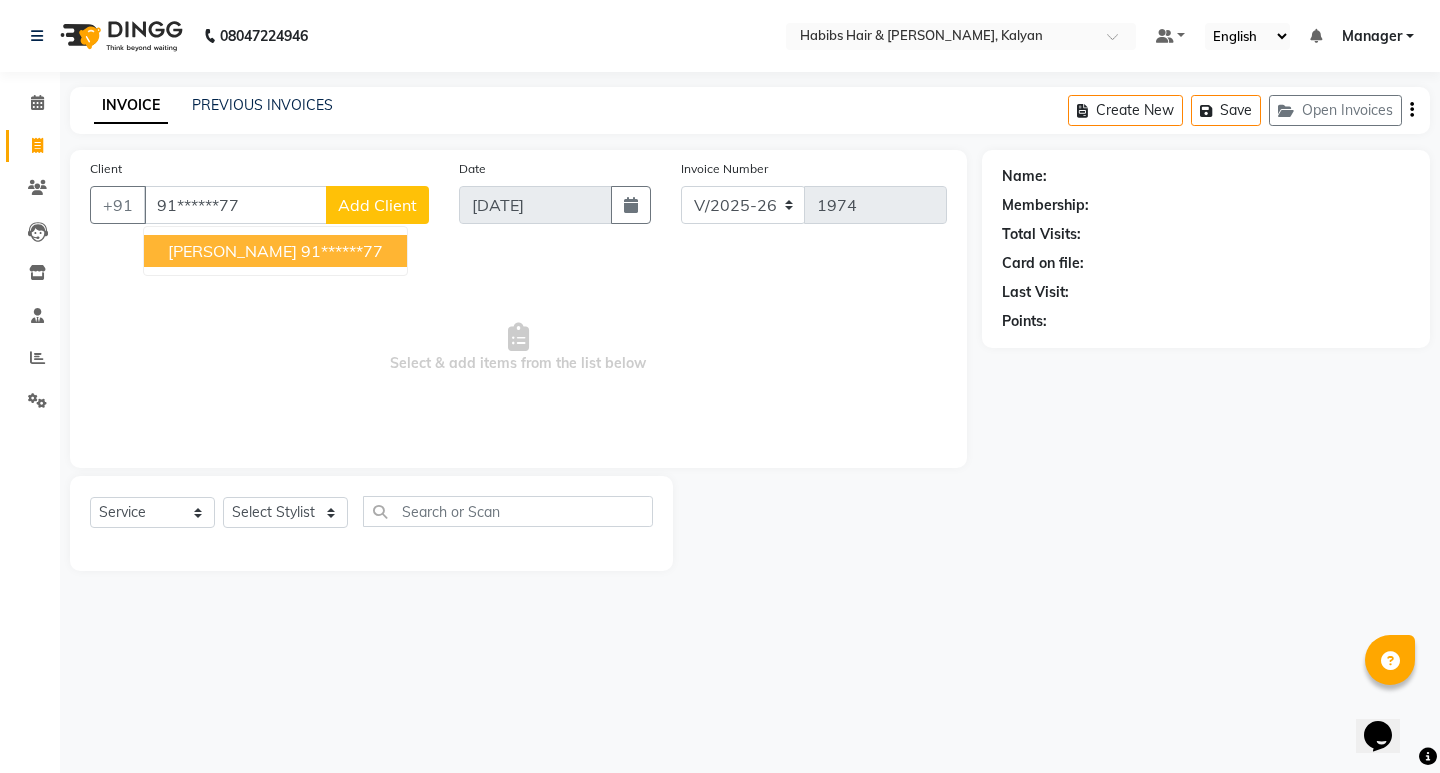 type on "91******77" 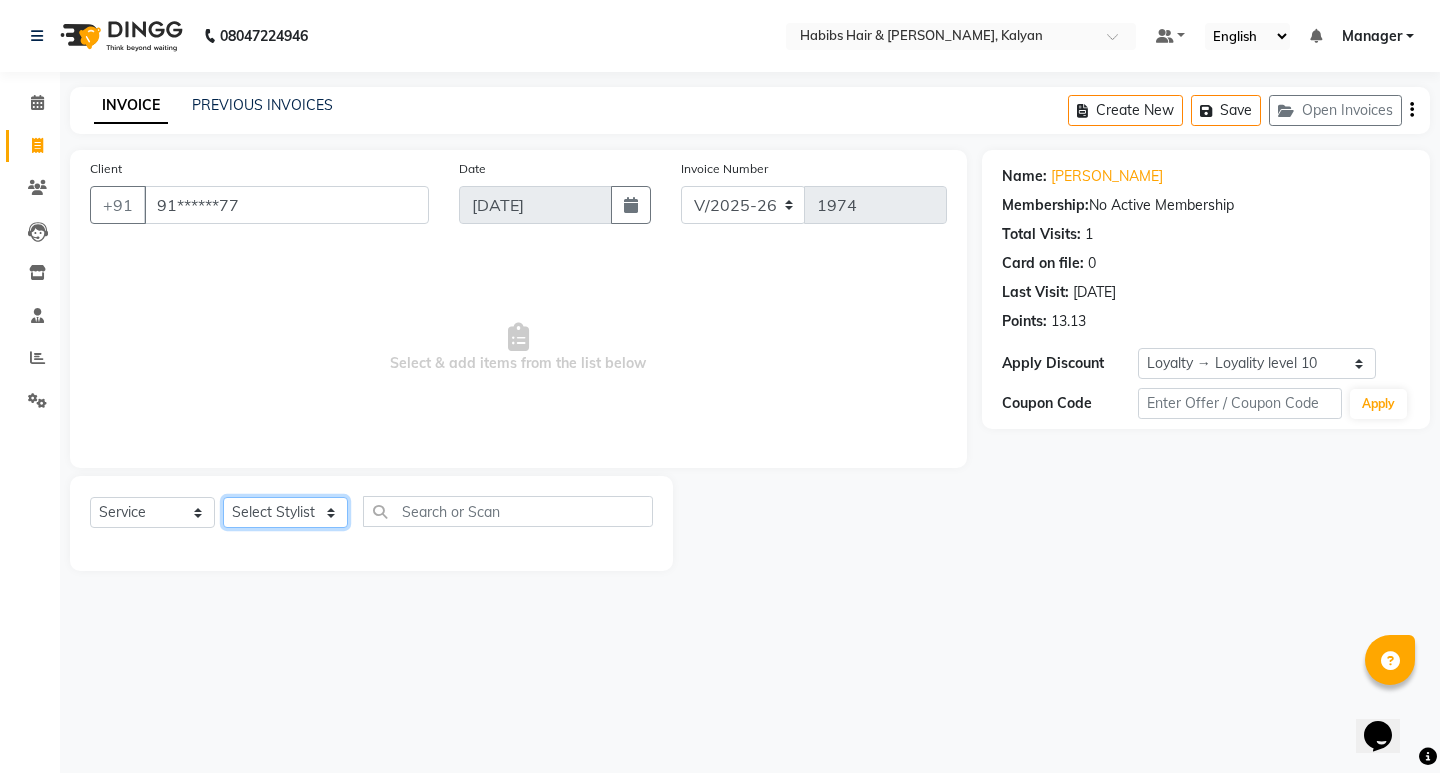 click on "Select Stylist [PERSON_NAME] Manager [PERSON_NAME] [PERSON_NAME] [PERSON_NAME] zipre [PERSON_NAME] [PERSON_NAME]  Sagar [PERSON_NAME] [PERSON_NAME] Suraj [PERSON_NAME]  [PERSON_NAME]" 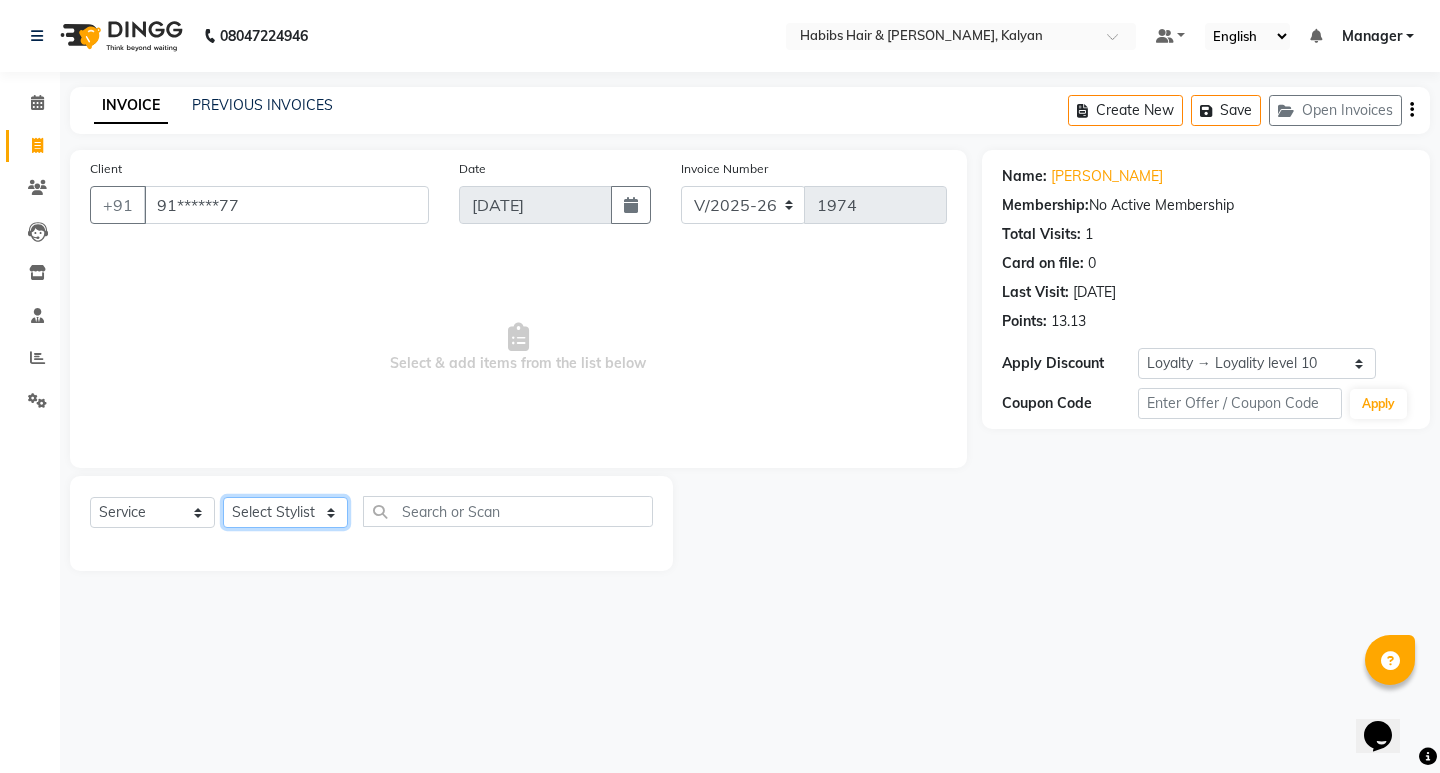 select on "79306" 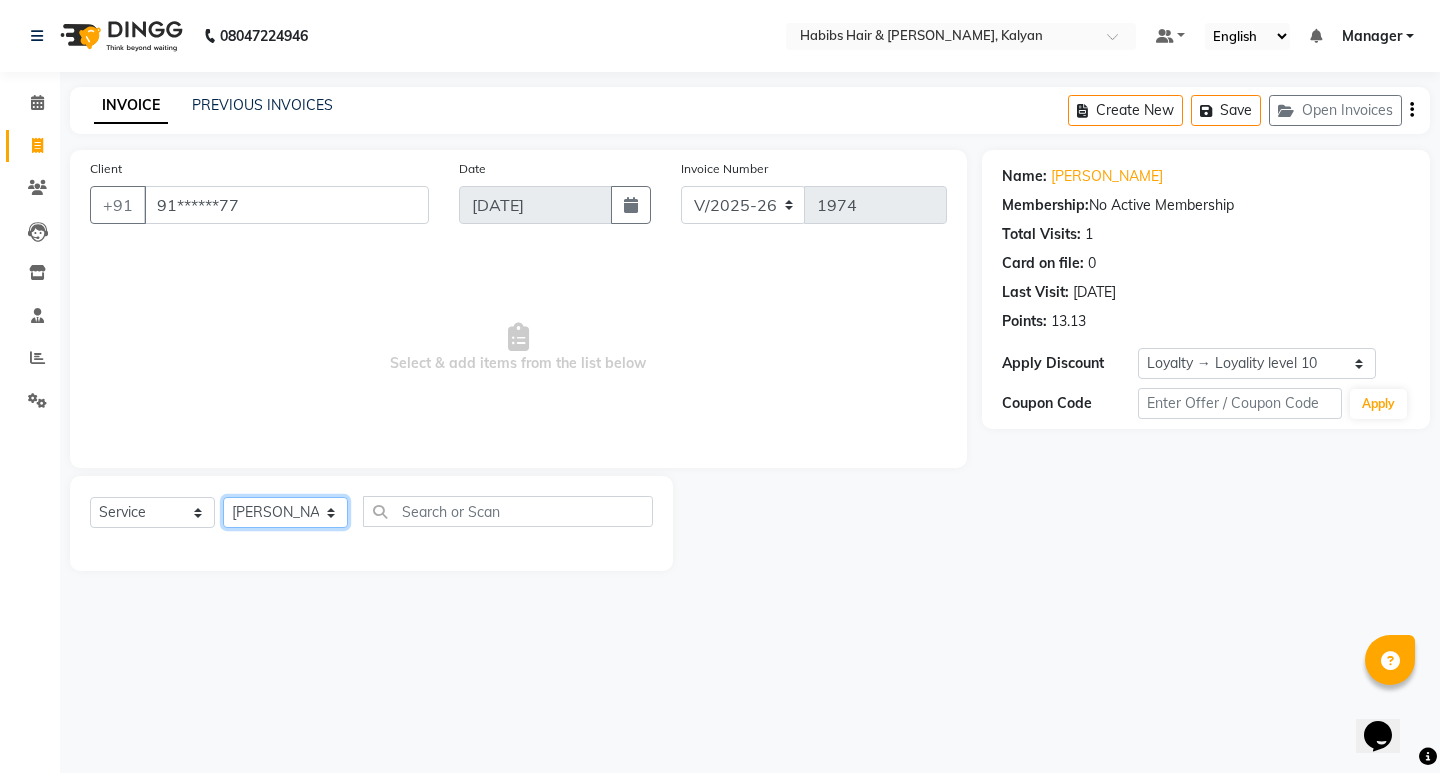 click on "Select Stylist [PERSON_NAME] Manager [PERSON_NAME] [PERSON_NAME] [PERSON_NAME] zipre [PERSON_NAME] [PERSON_NAME]  Sagar [PERSON_NAME] [PERSON_NAME] Suraj [PERSON_NAME]  [PERSON_NAME]" 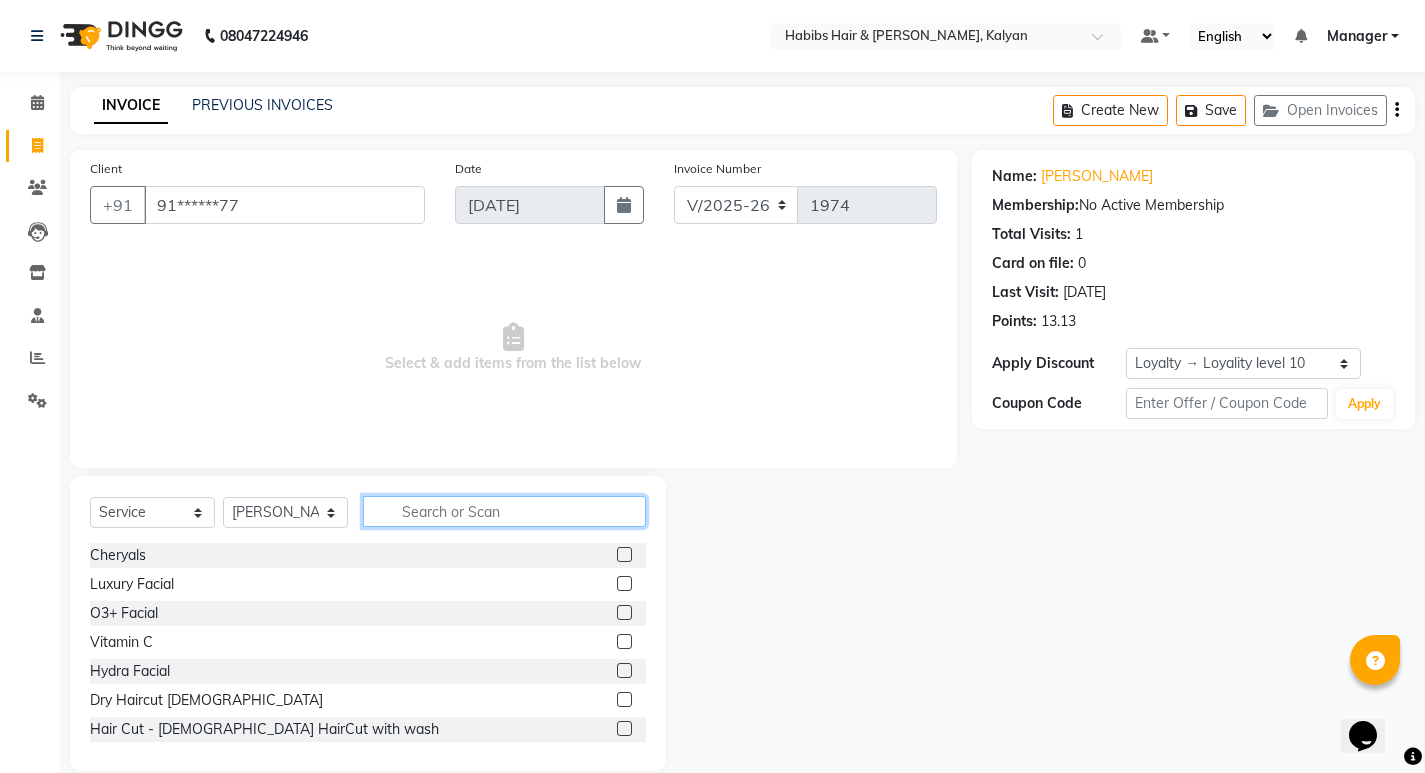 click 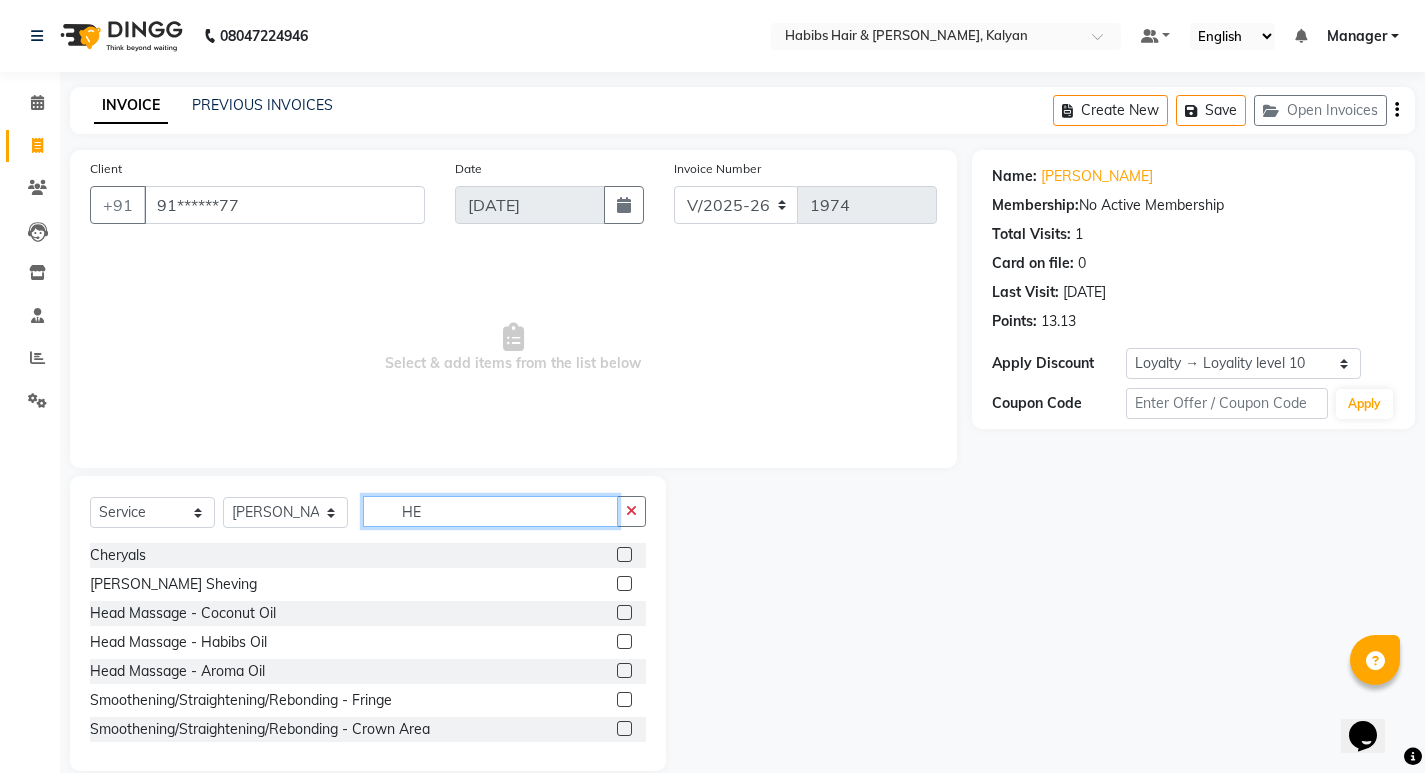 type on "H" 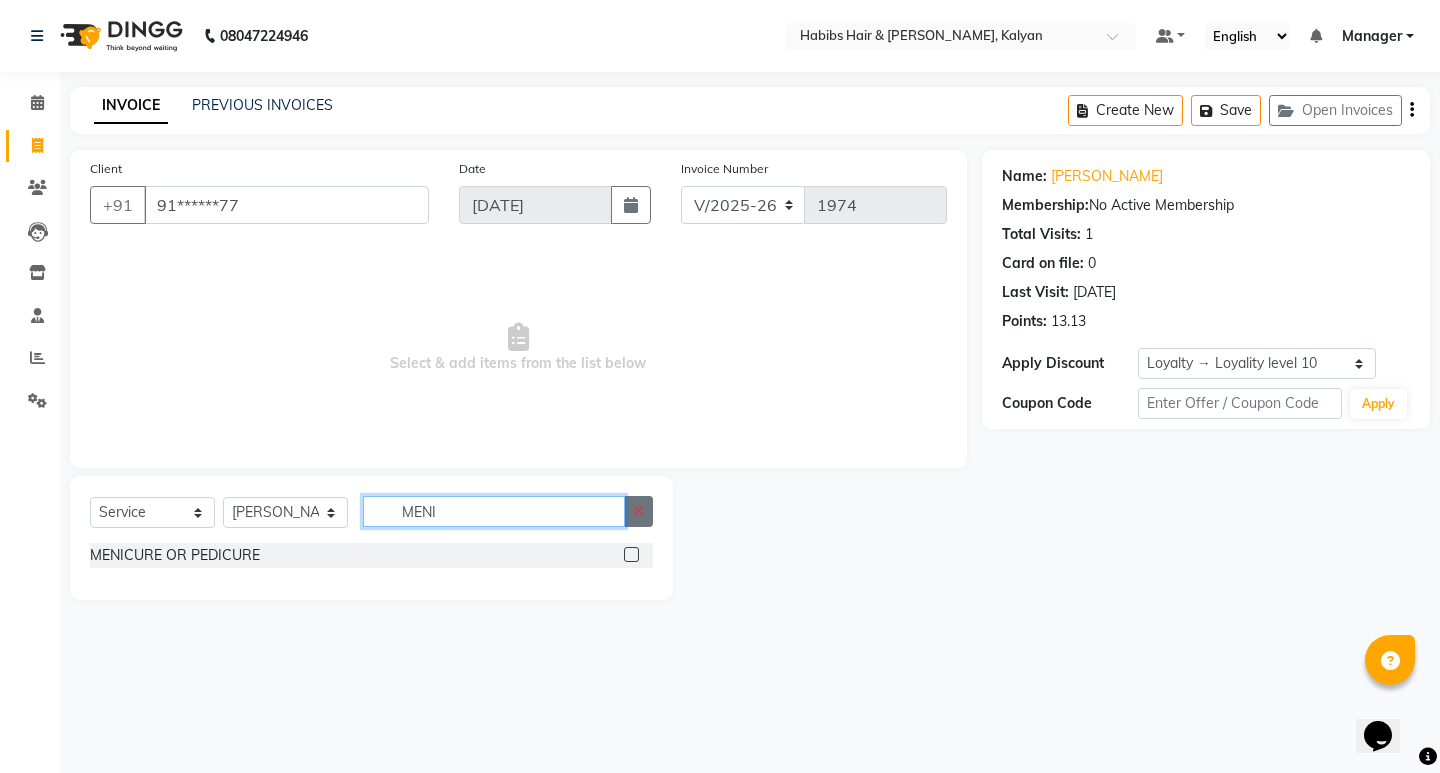 type on "MENI" 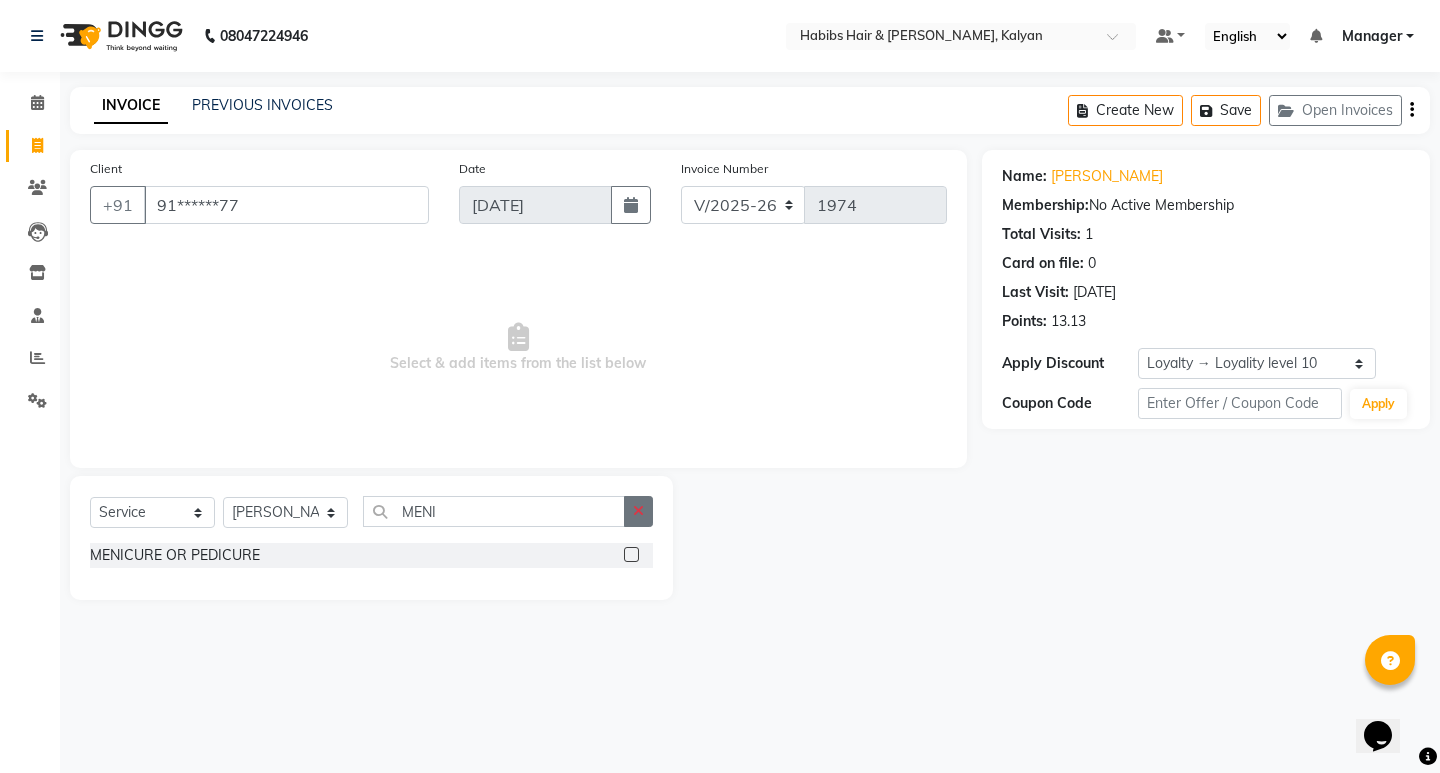 click 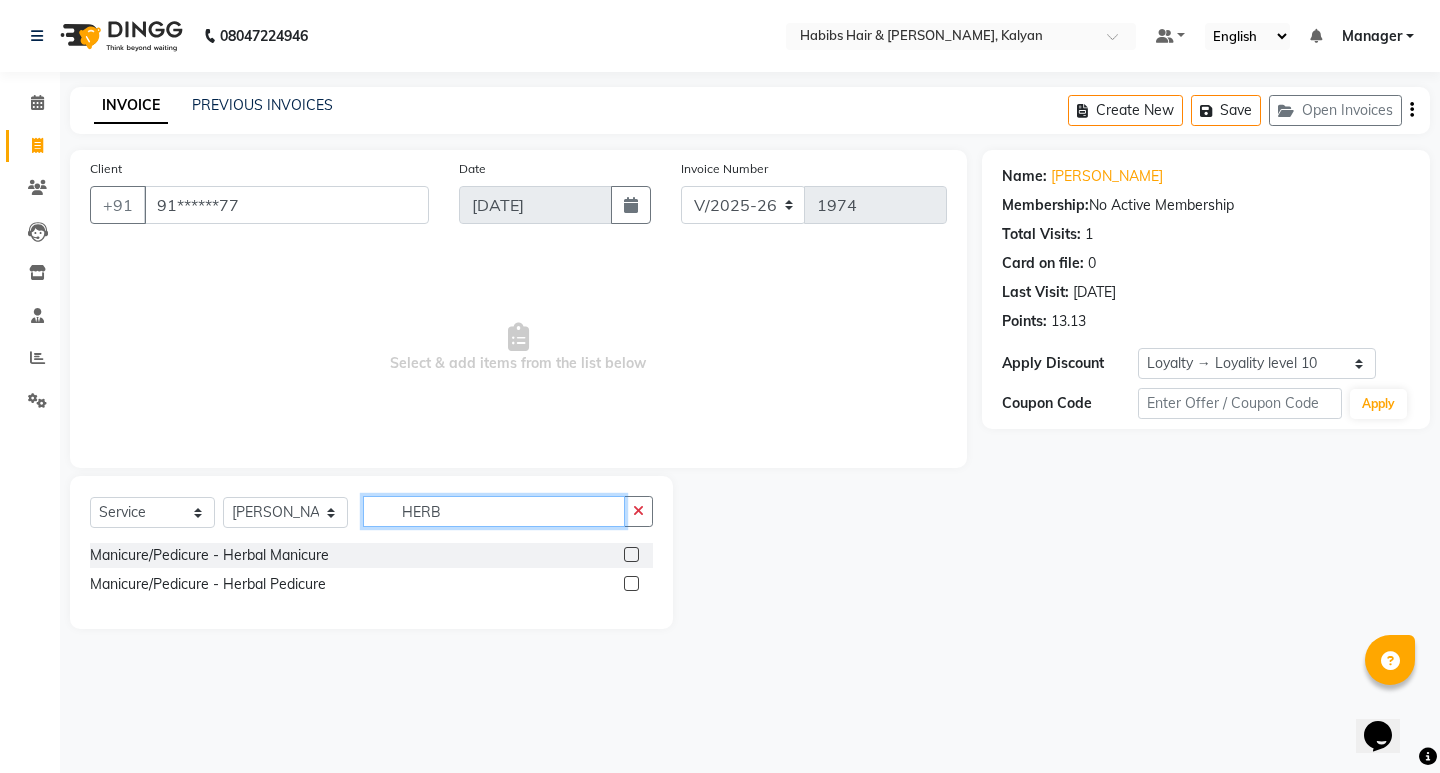 type on "HERB" 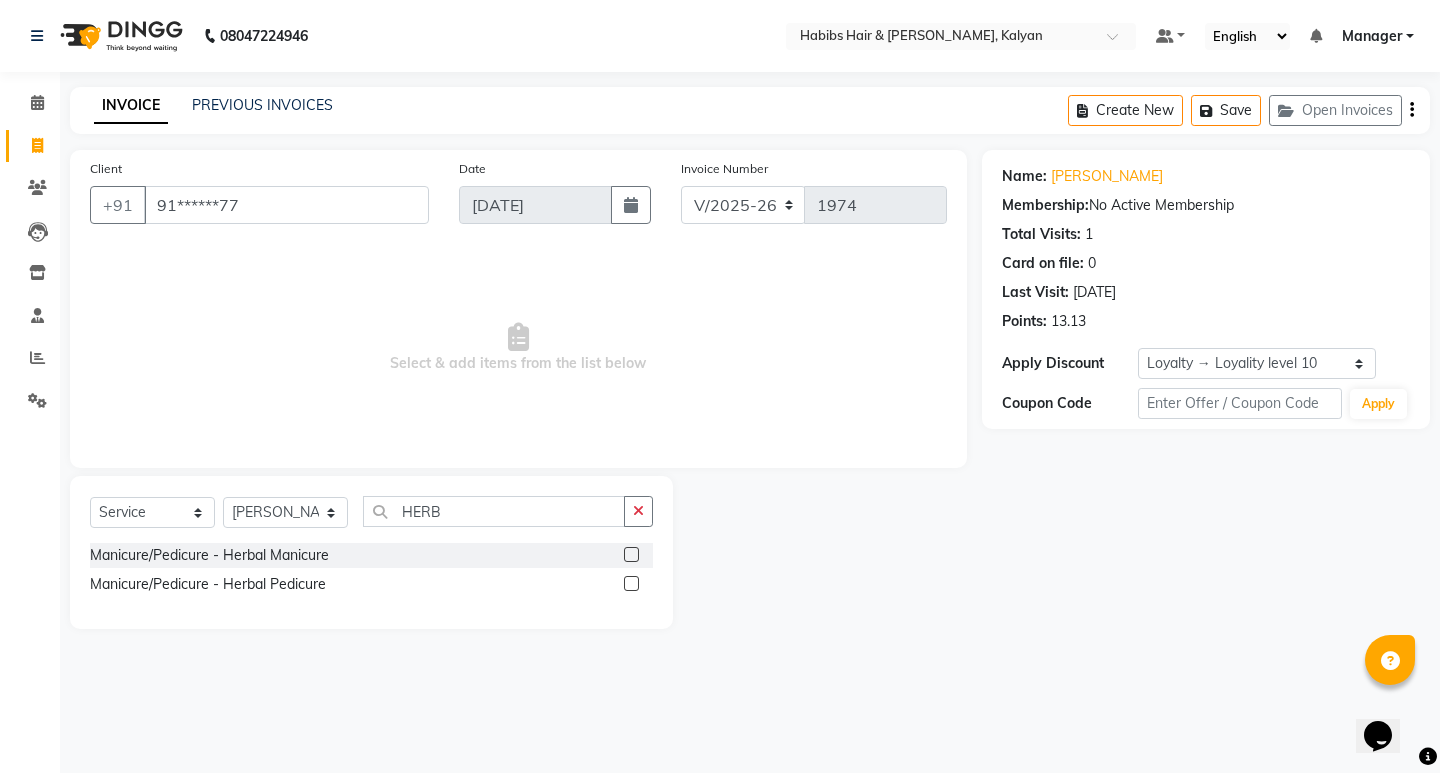 click 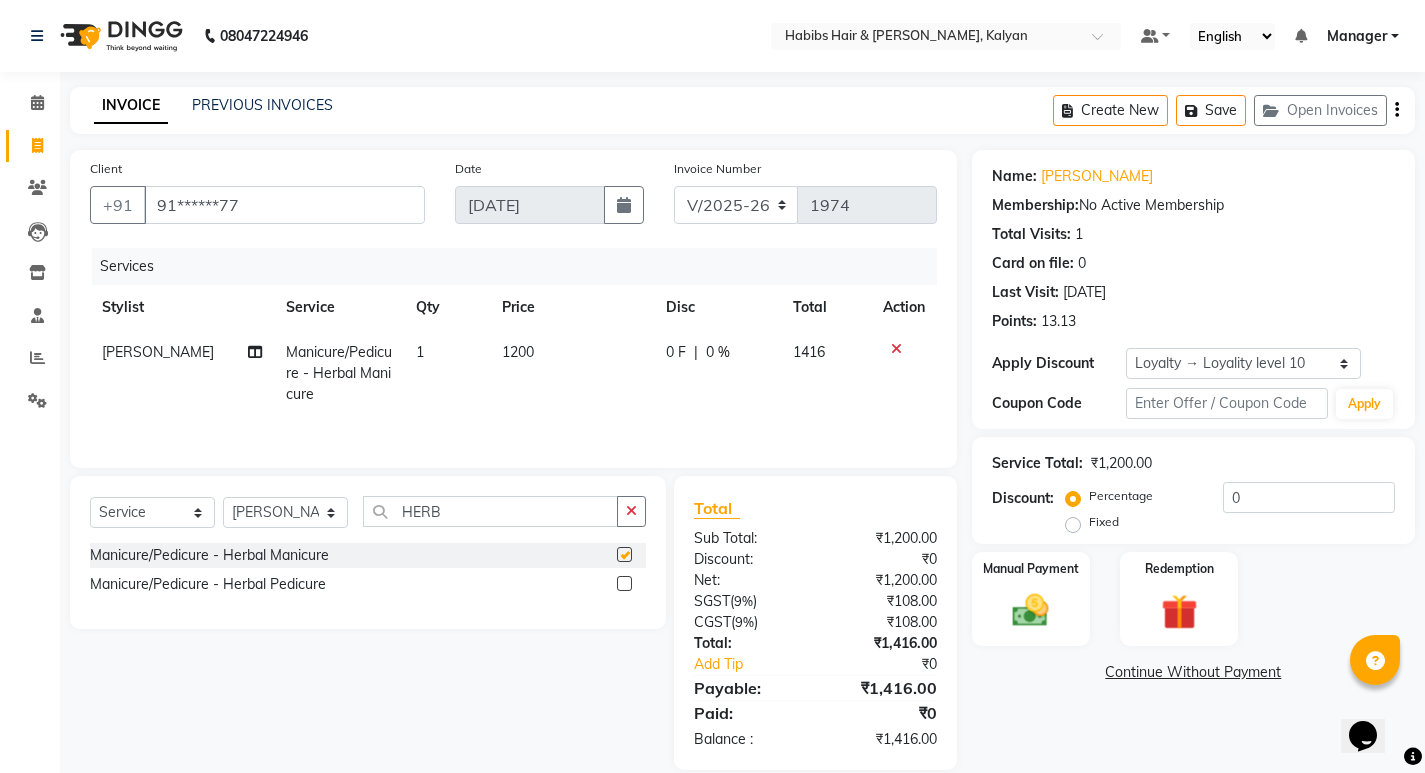 checkbox on "false" 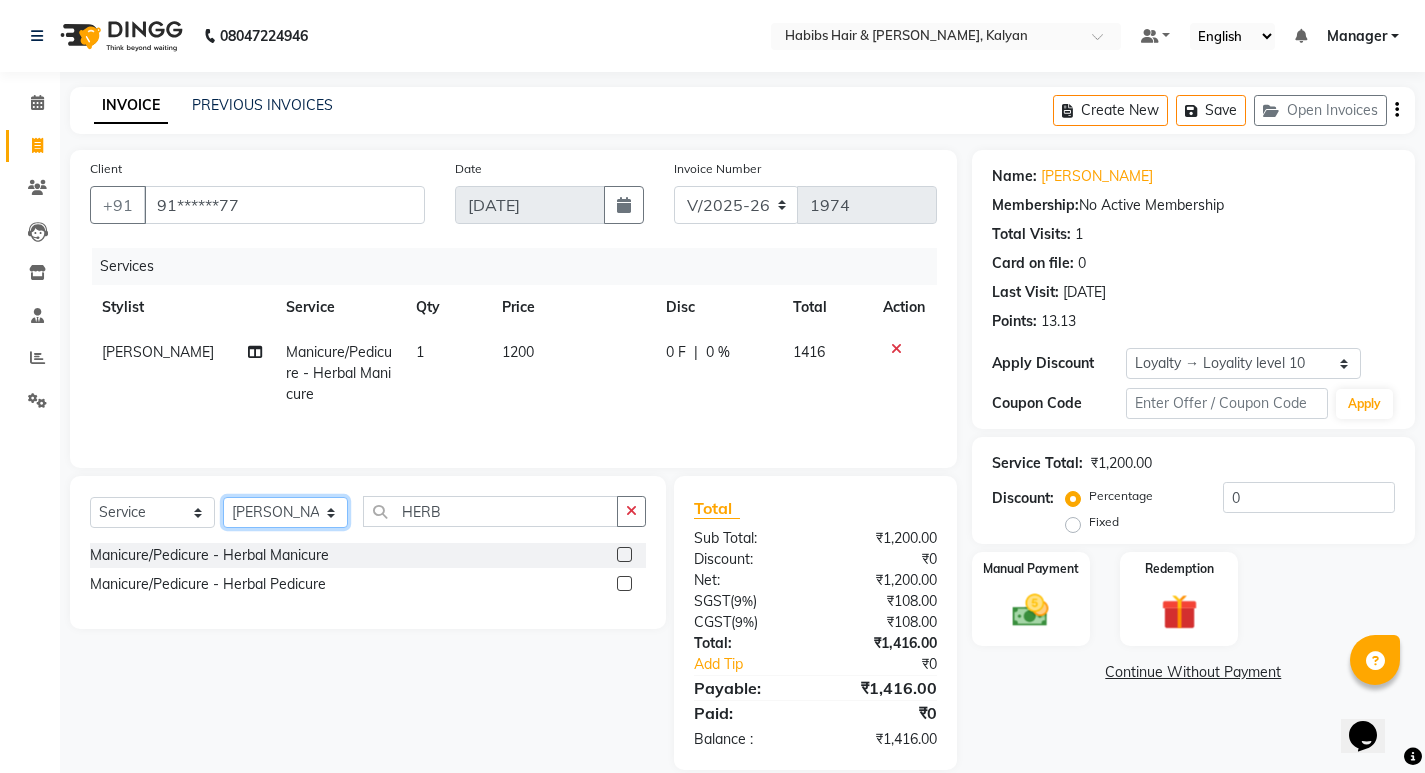 click on "Select Stylist [PERSON_NAME] Manager [PERSON_NAME] [PERSON_NAME] [PERSON_NAME] zipre [PERSON_NAME] [PERSON_NAME]  Sagar [PERSON_NAME] [PERSON_NAME] Suraj [PERSON_NAME]  [PERSON_NAME]" 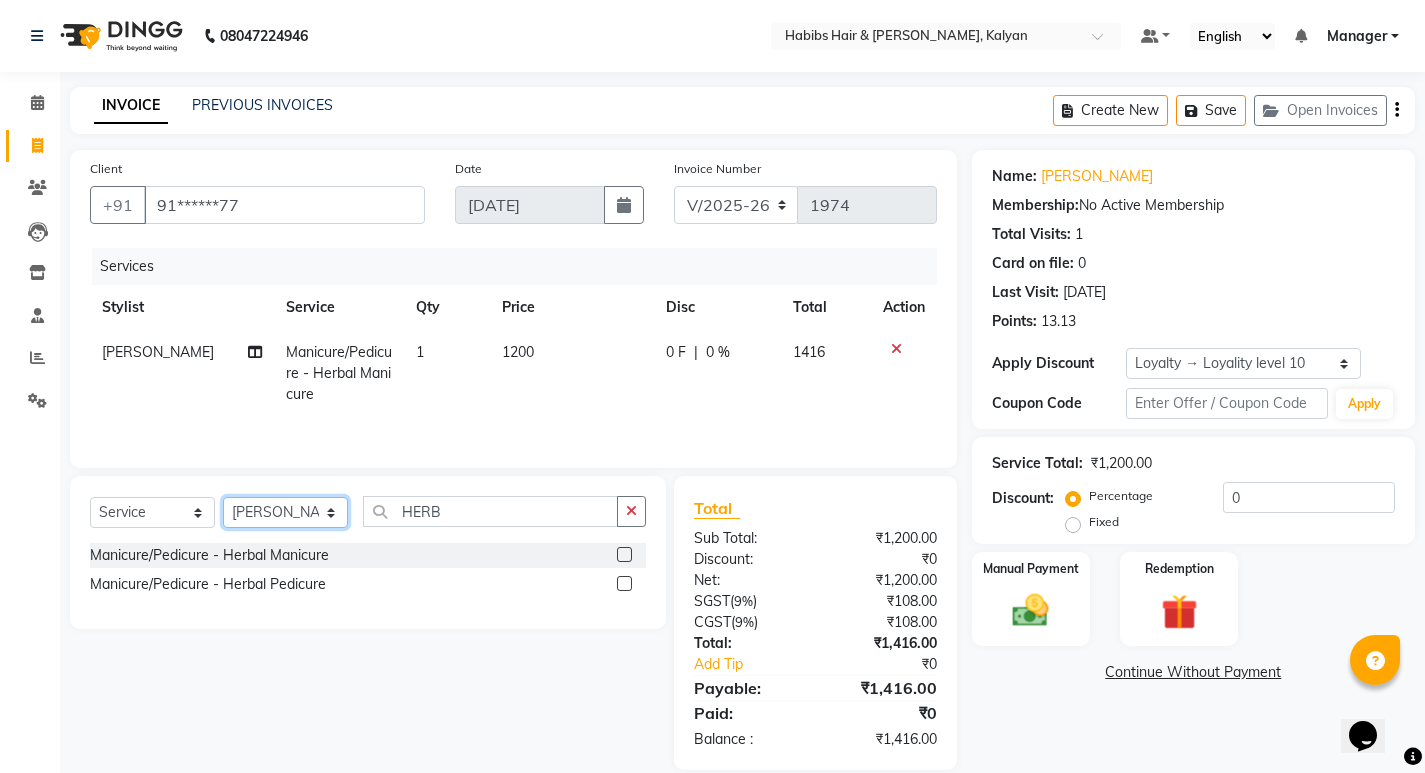 select on "78817" 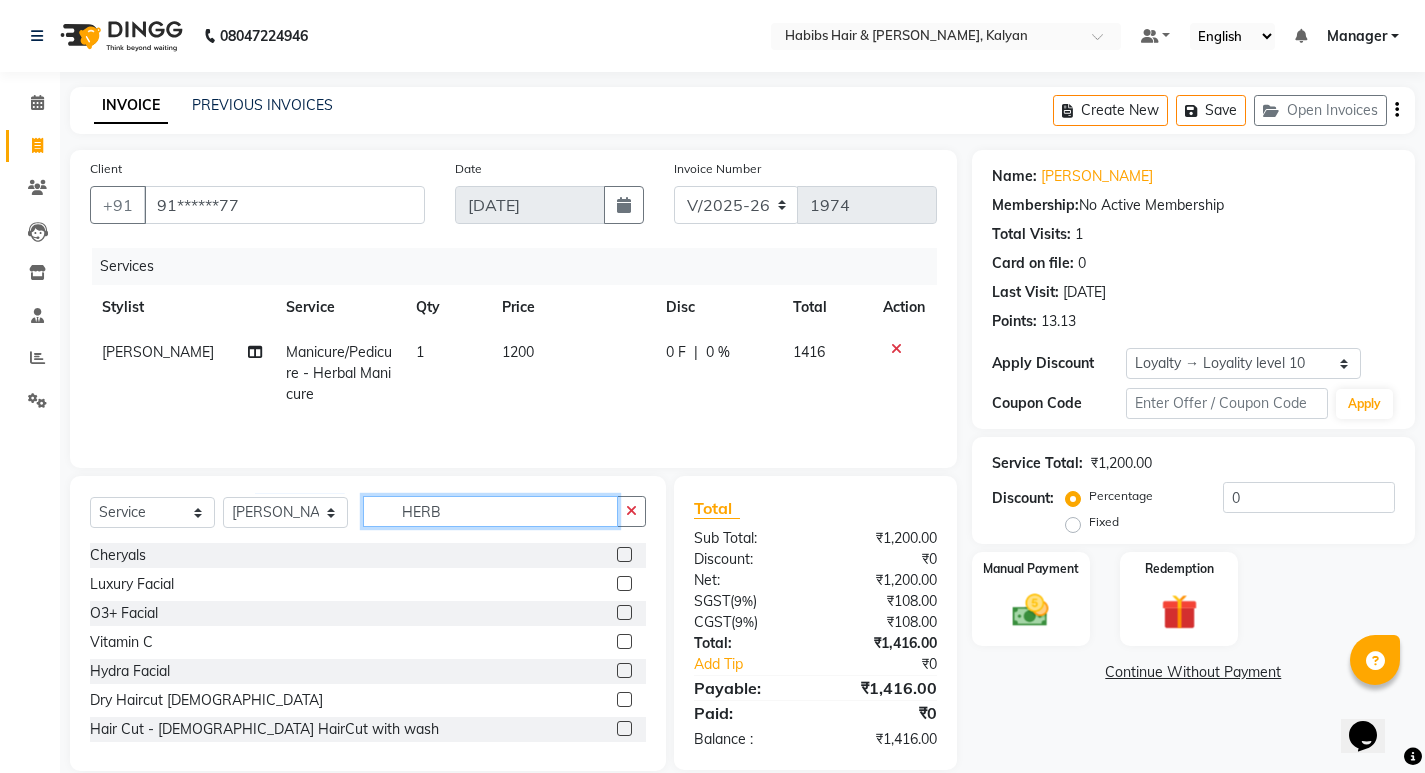 click on "HERB" 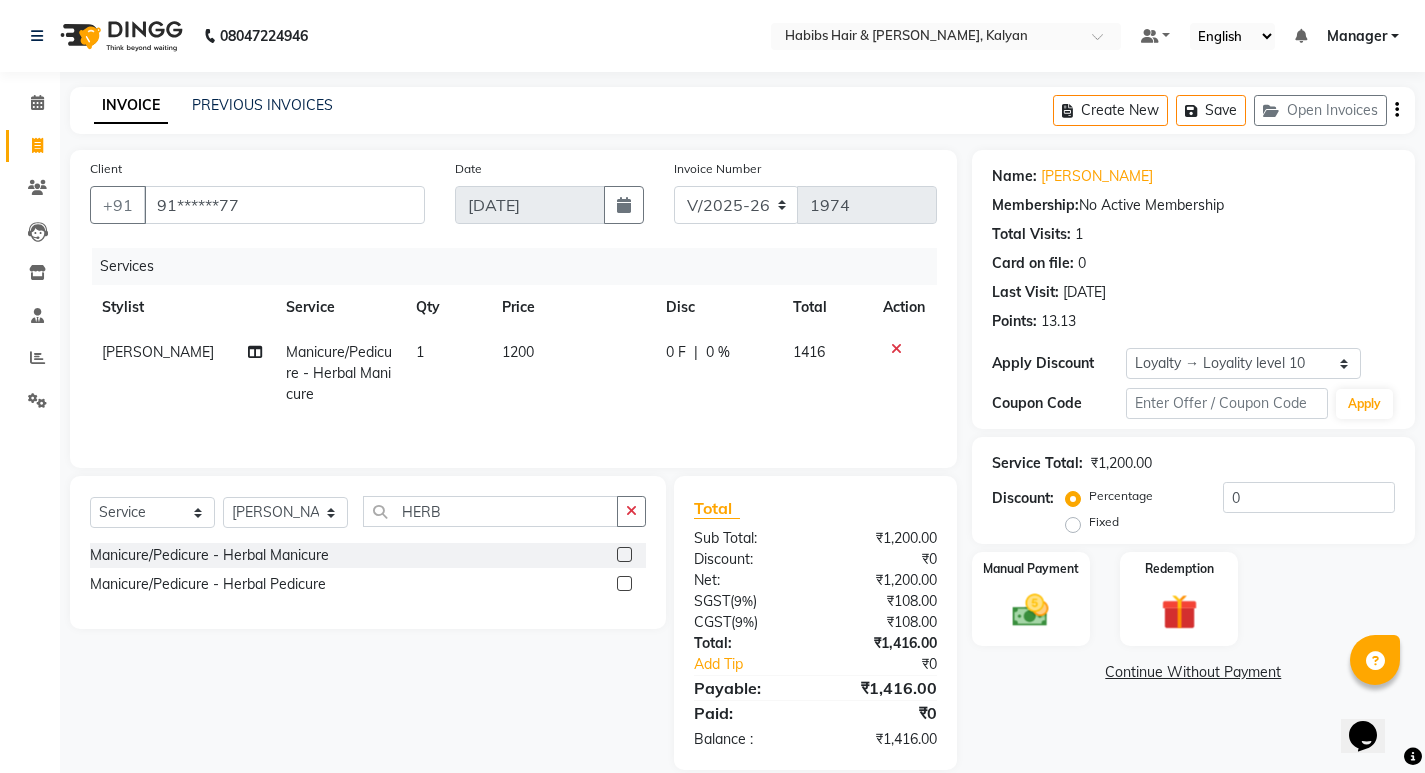 click 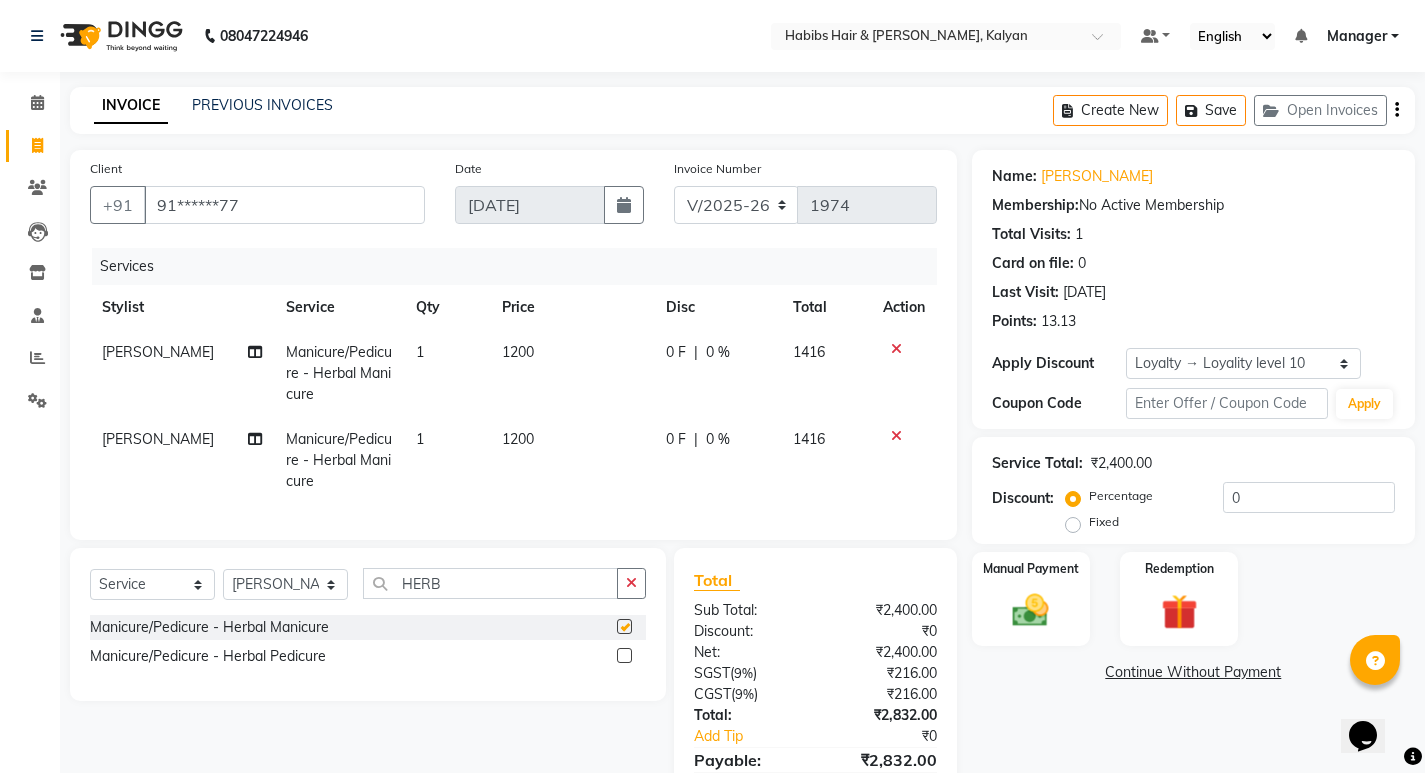 checkbox on "false" 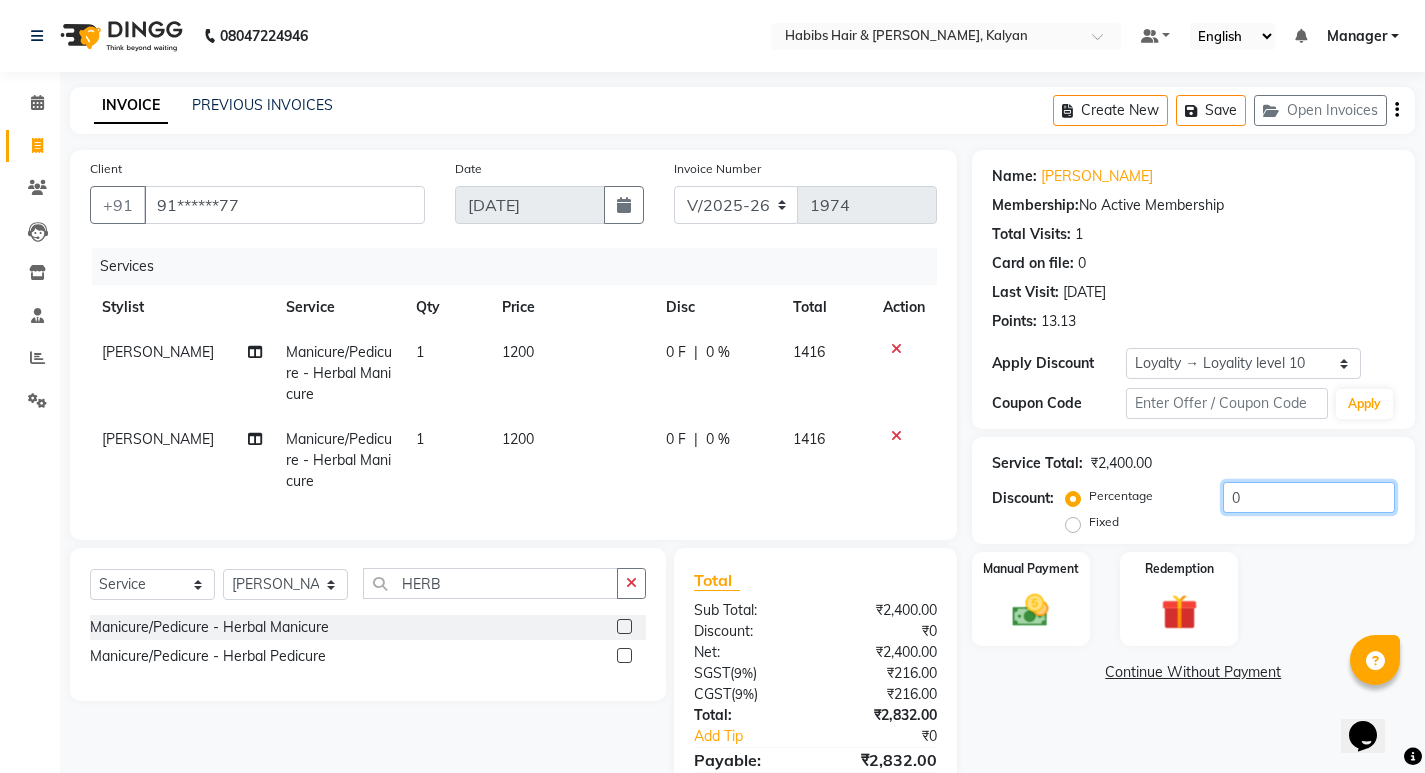 click on "0" 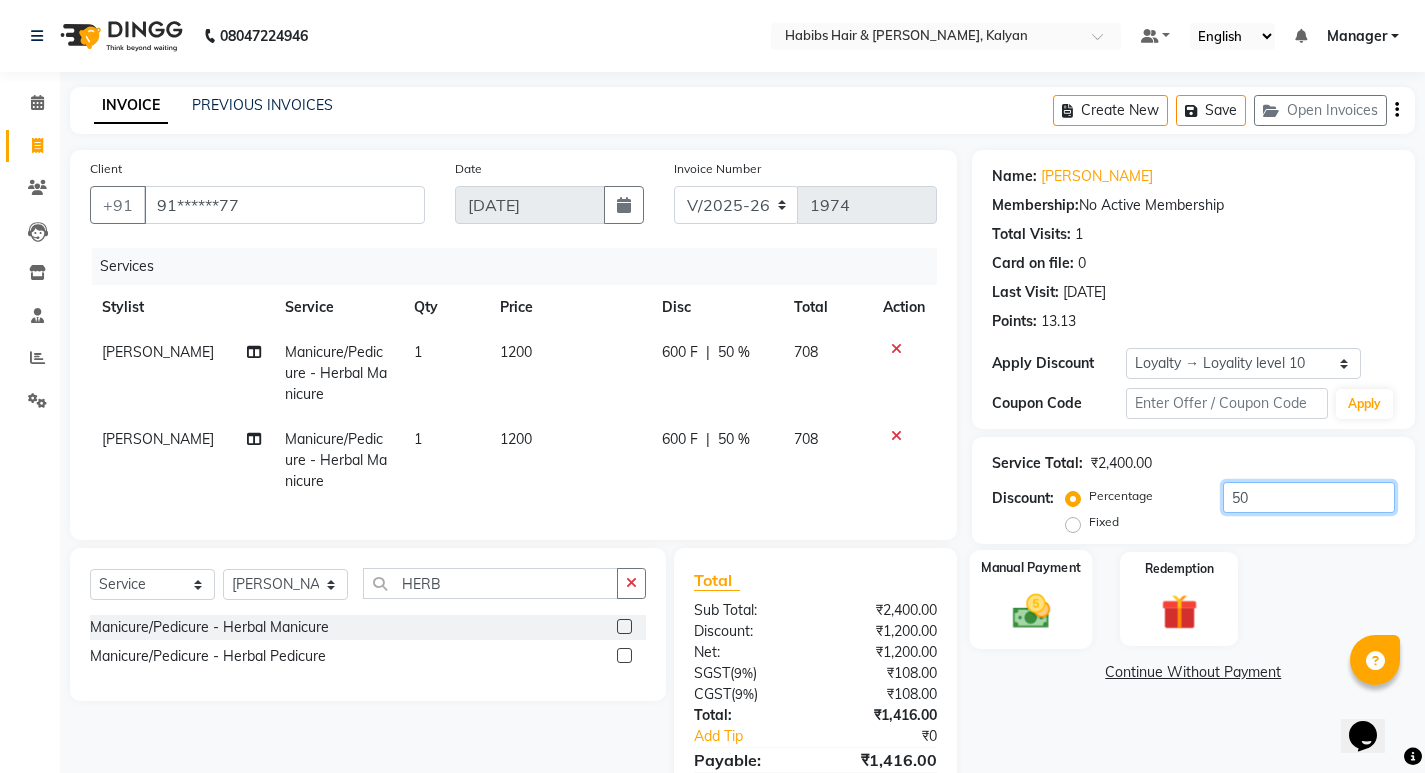 scroll, scrollTop: 114, scrollLeft: 0, axis: vertical 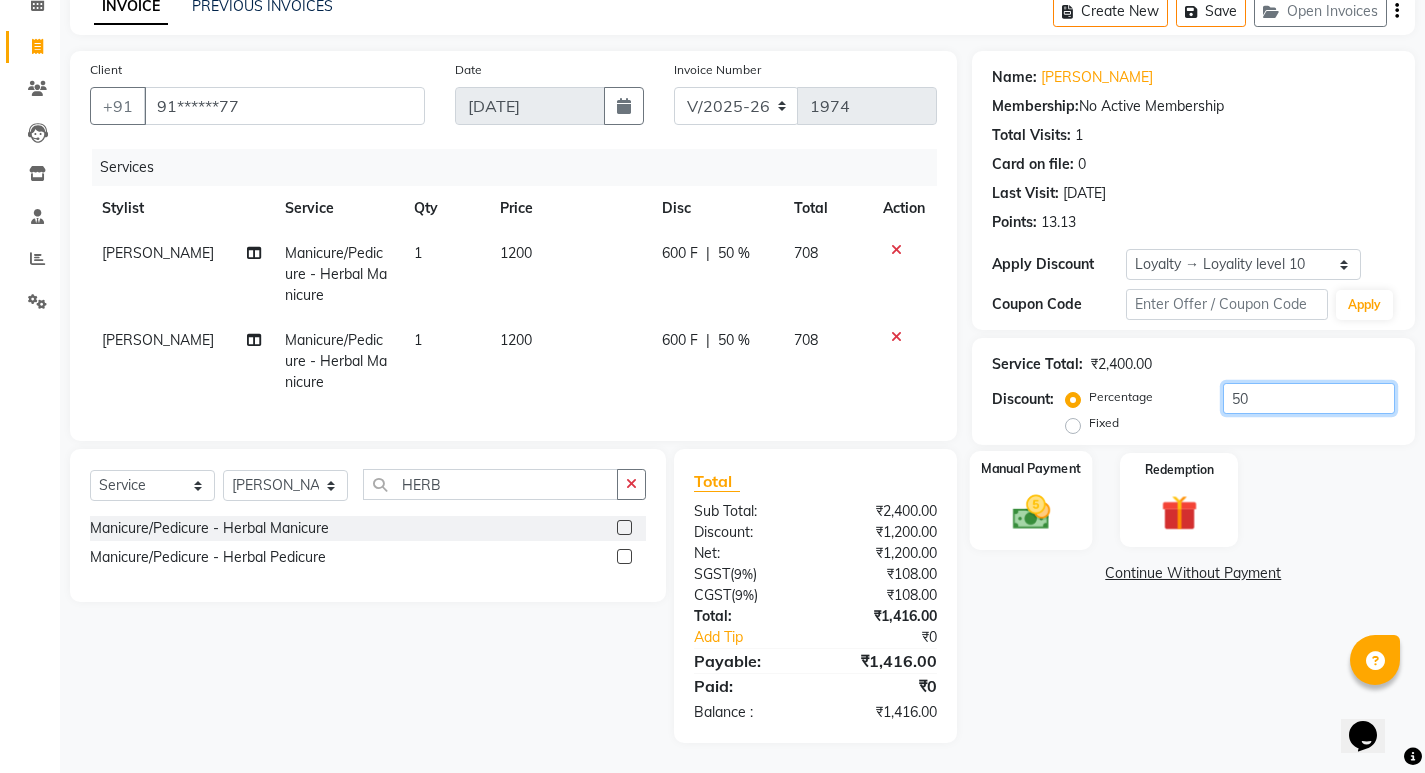 type on "50" 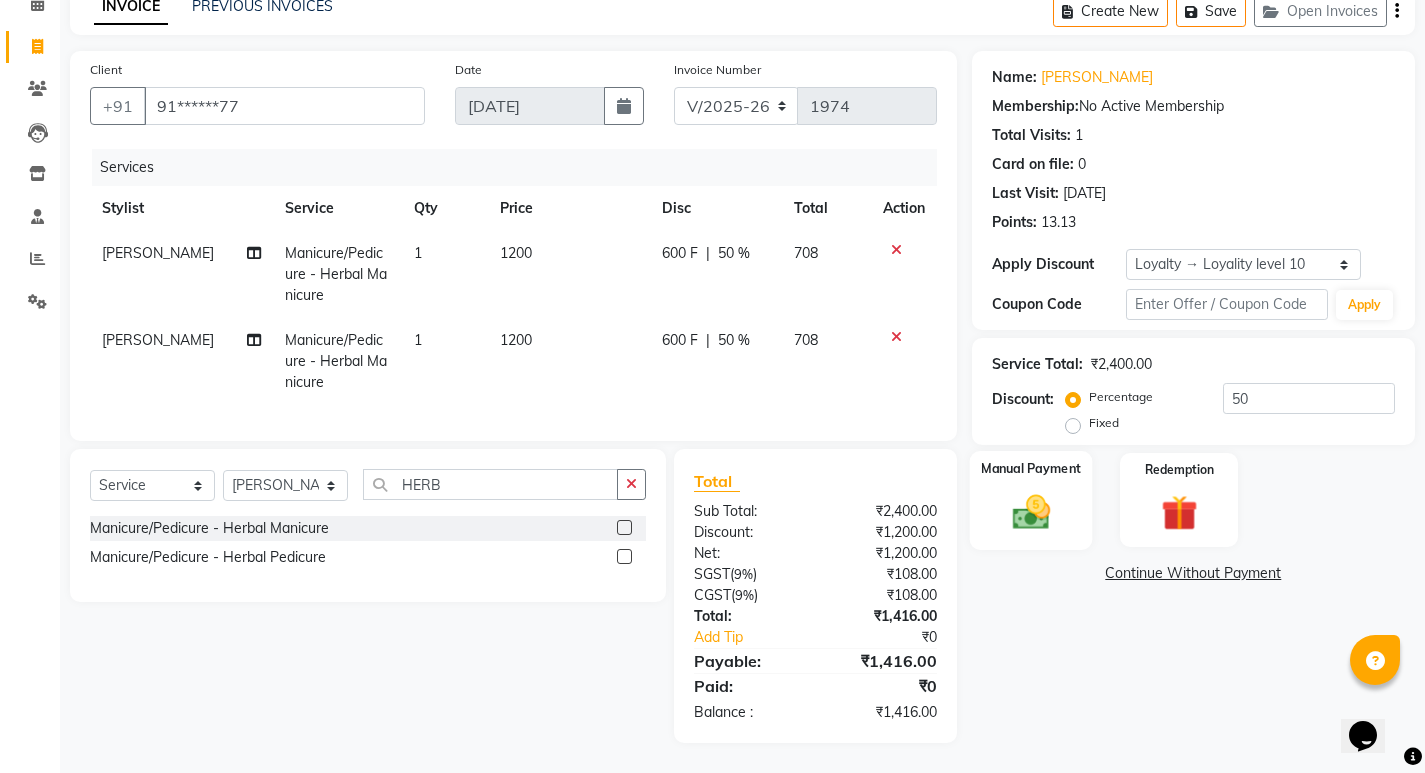 click 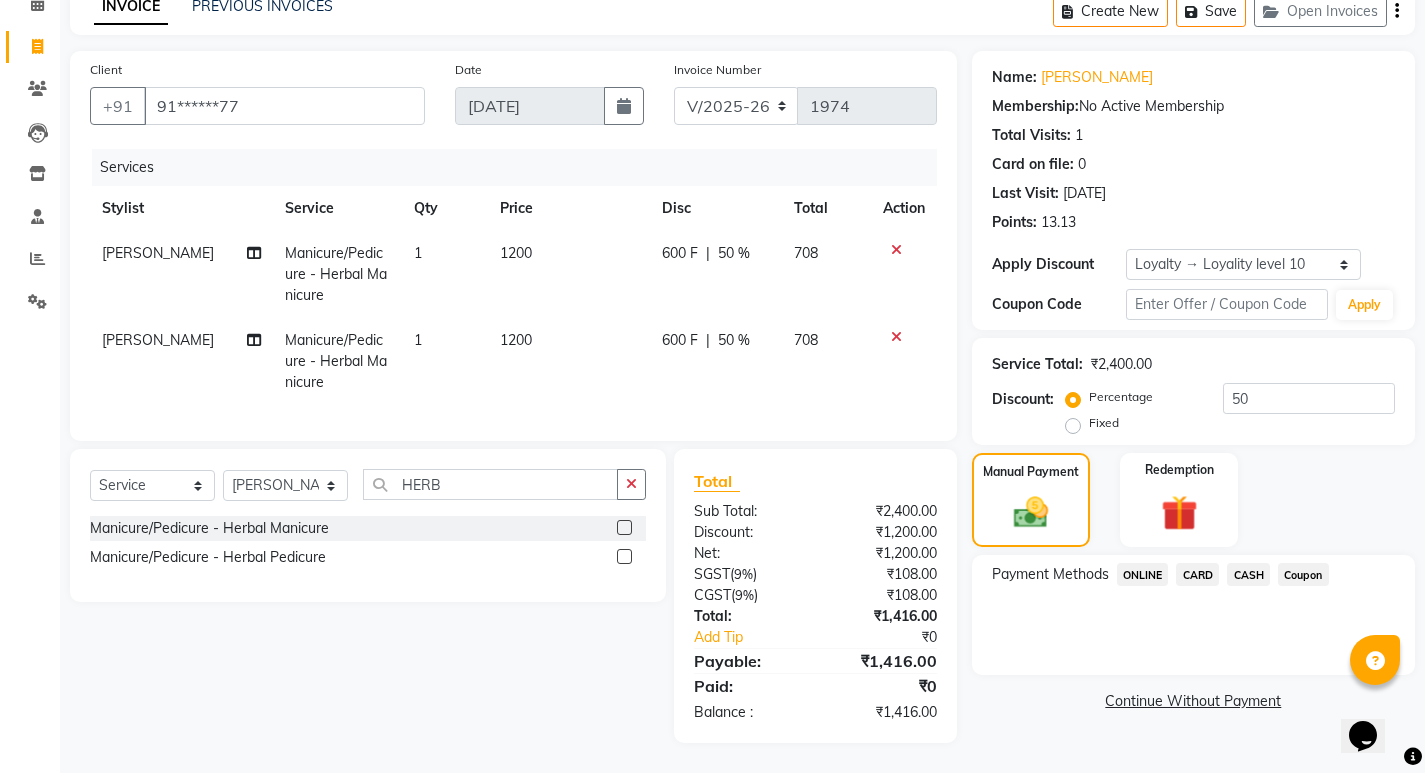 click on "CASH" 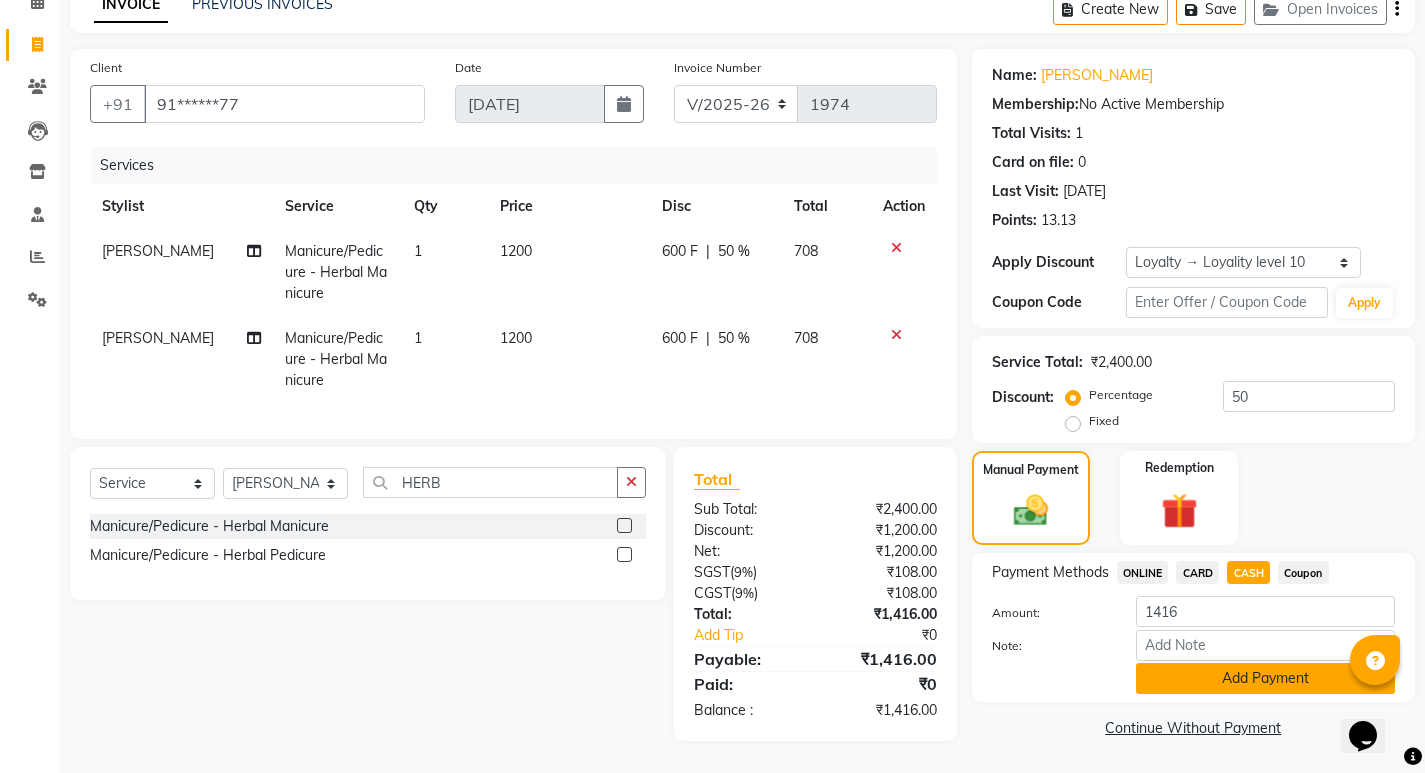 click on "Add Payment" 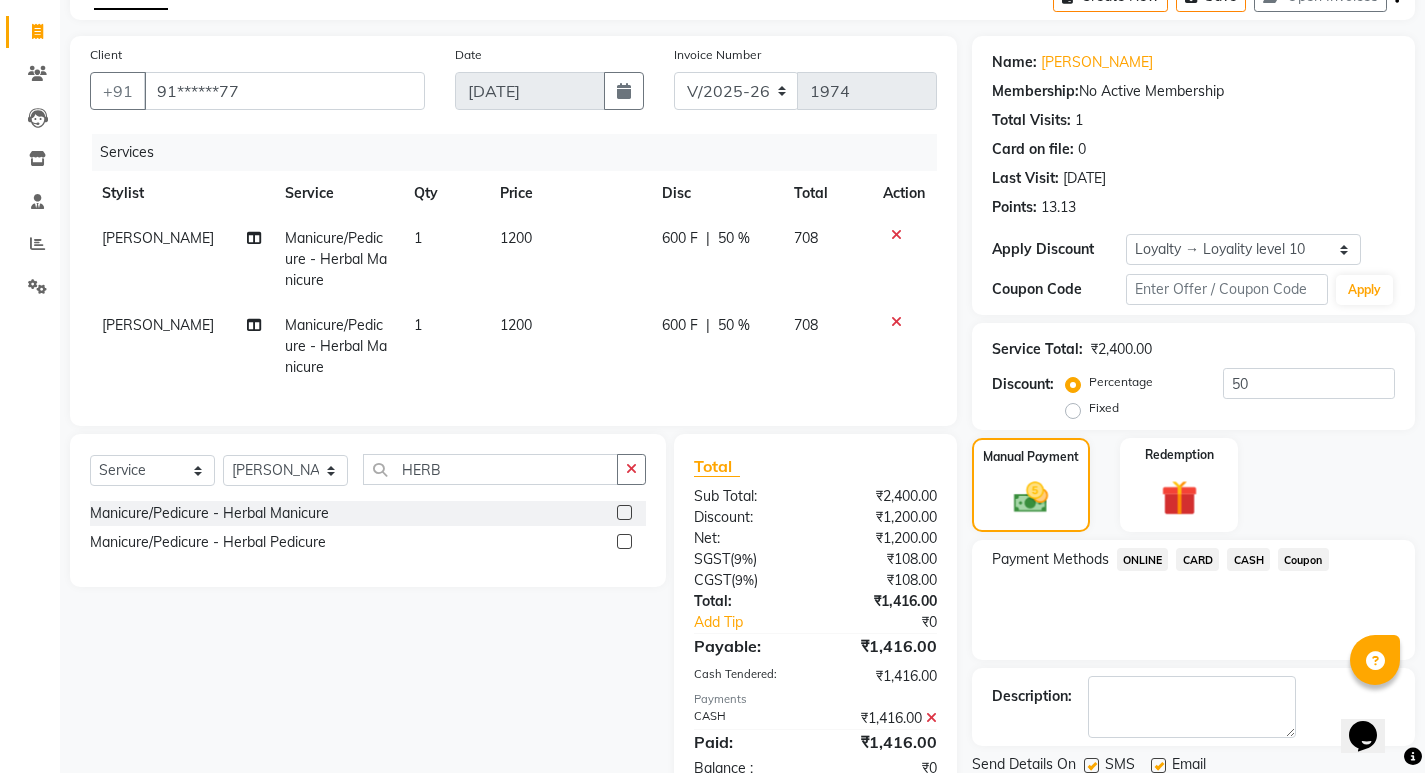 scroll, scrollTop: 284, scrollLeft: 0, axis: vertical 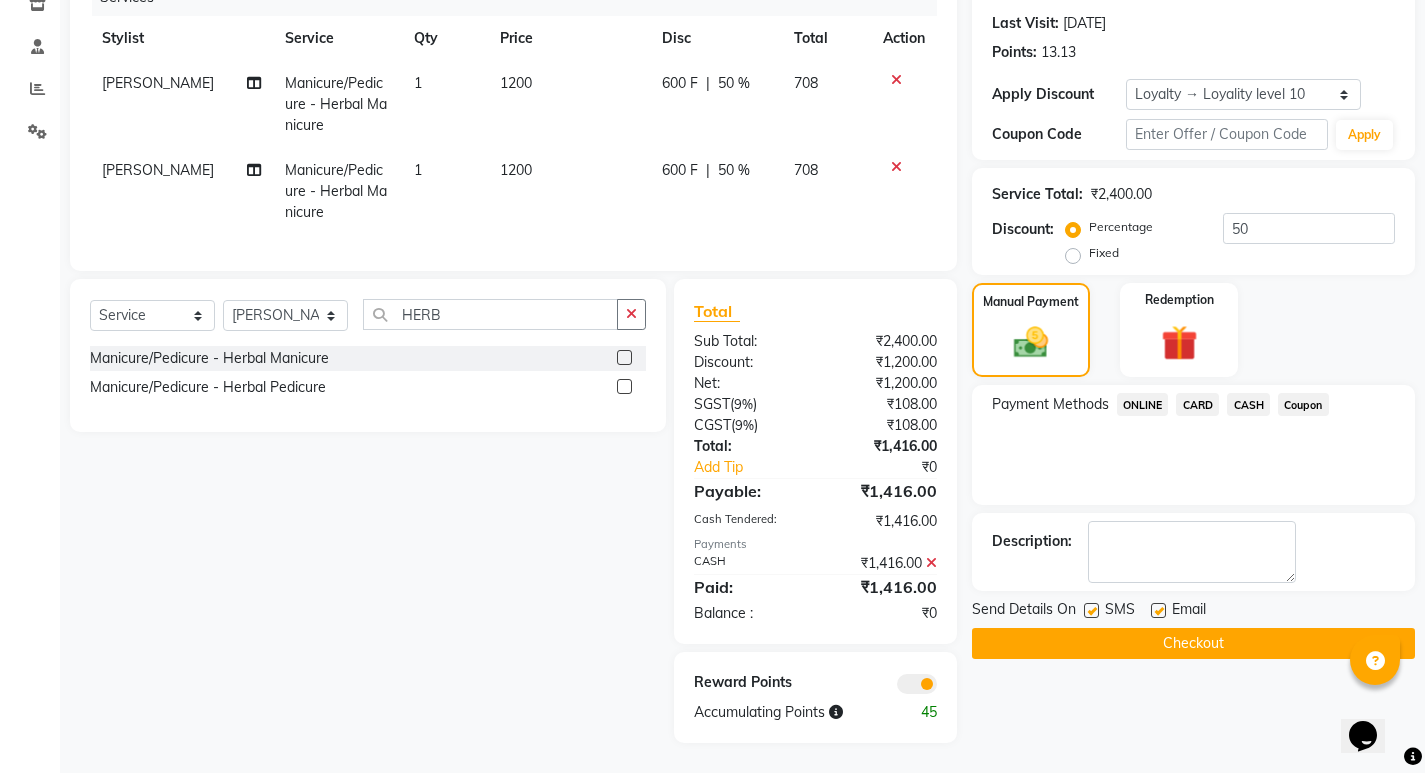 click on "Checkout" 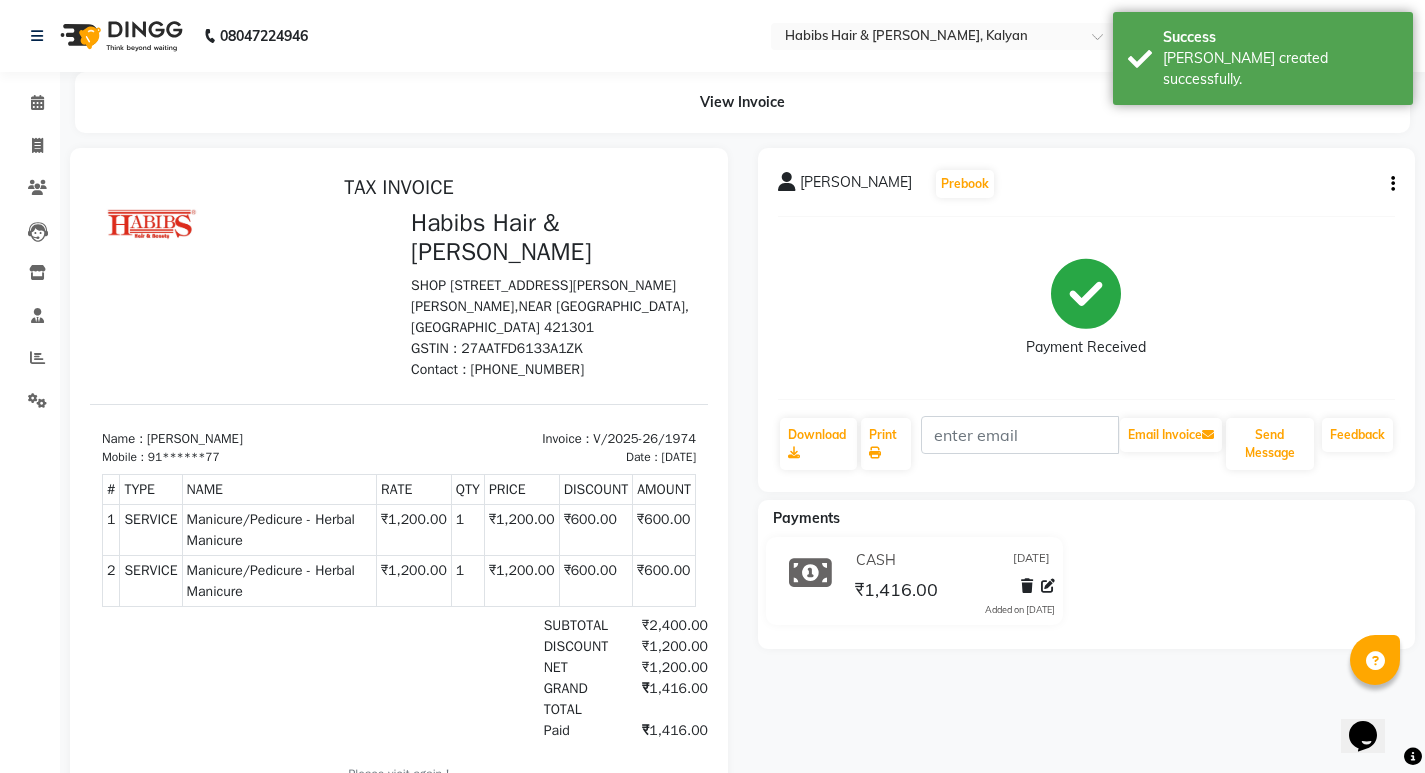 scroll, scrollTop: 0, scrollLeft: 0, axis: both 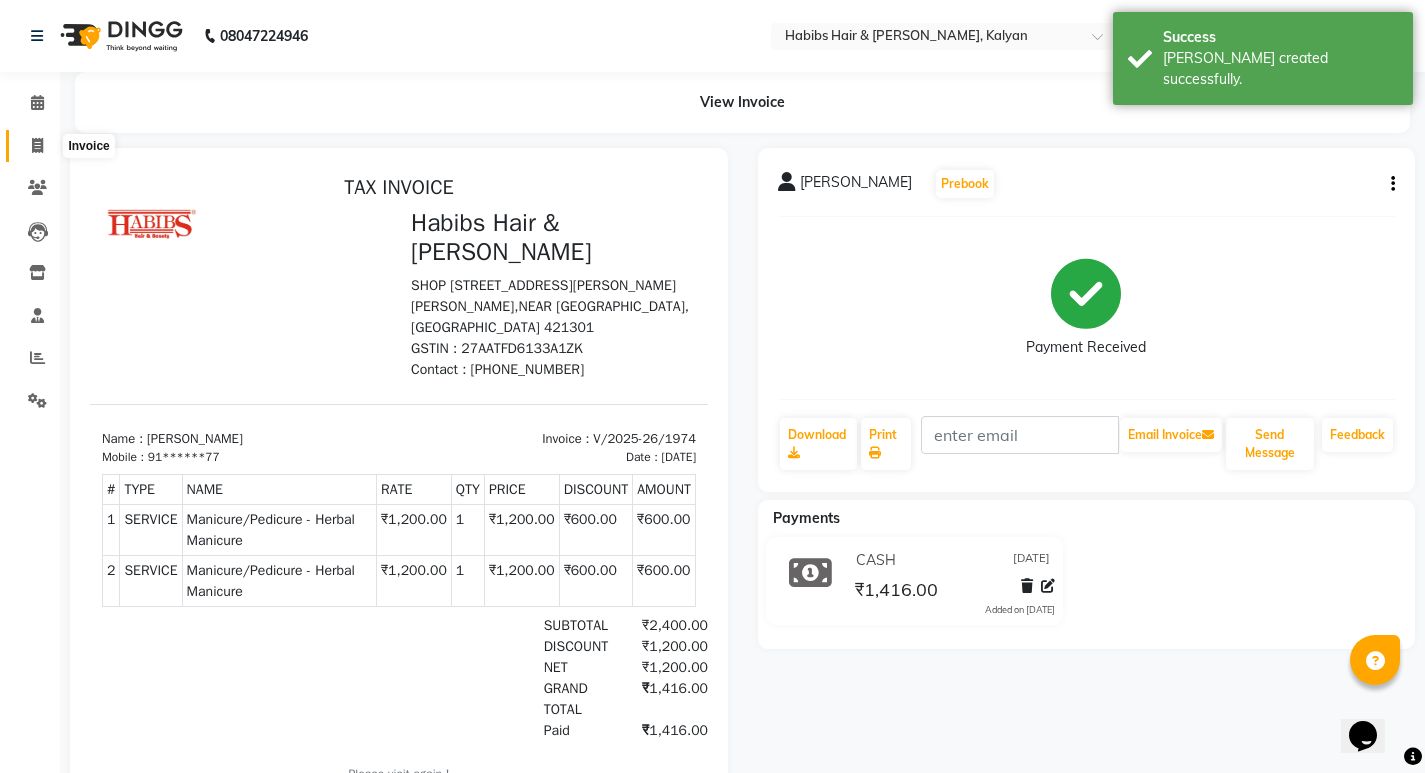 click 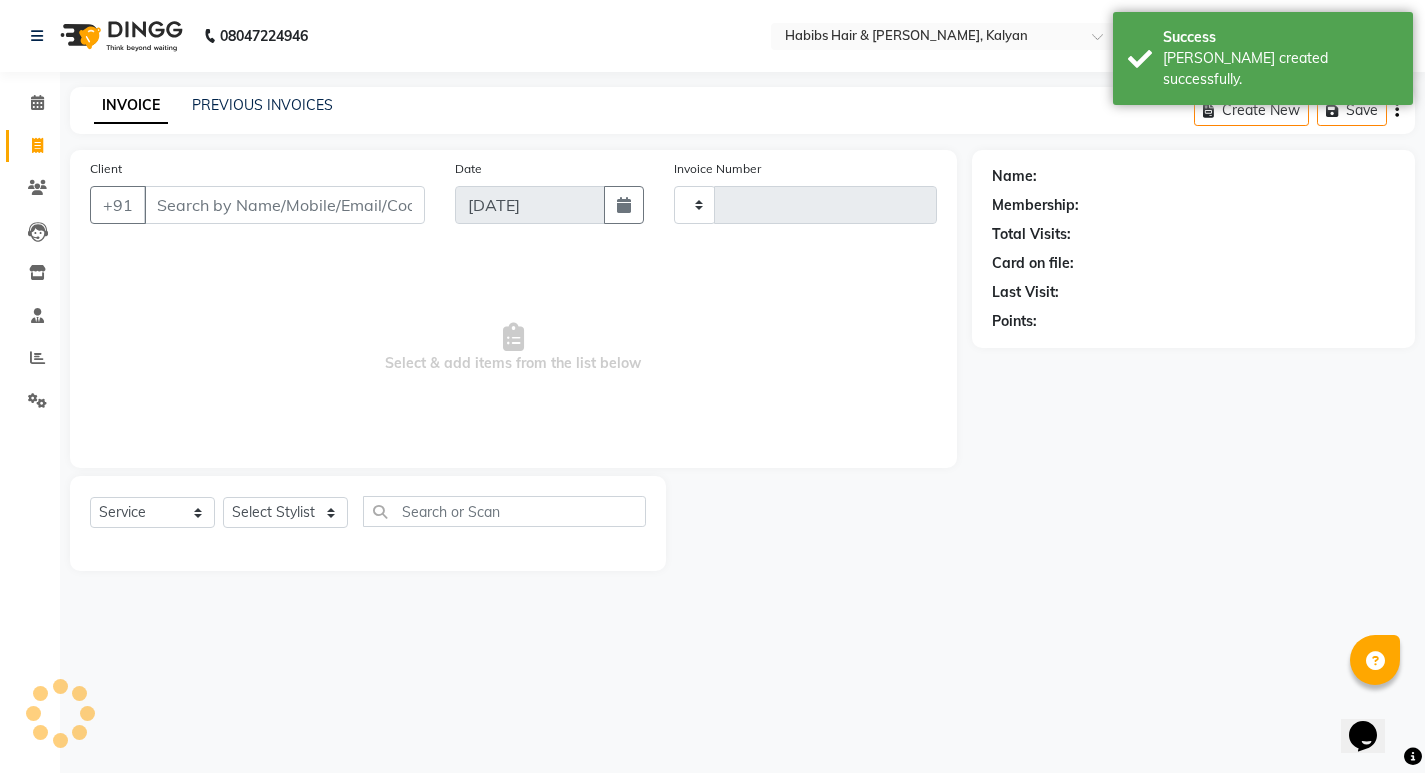 type on "1975" 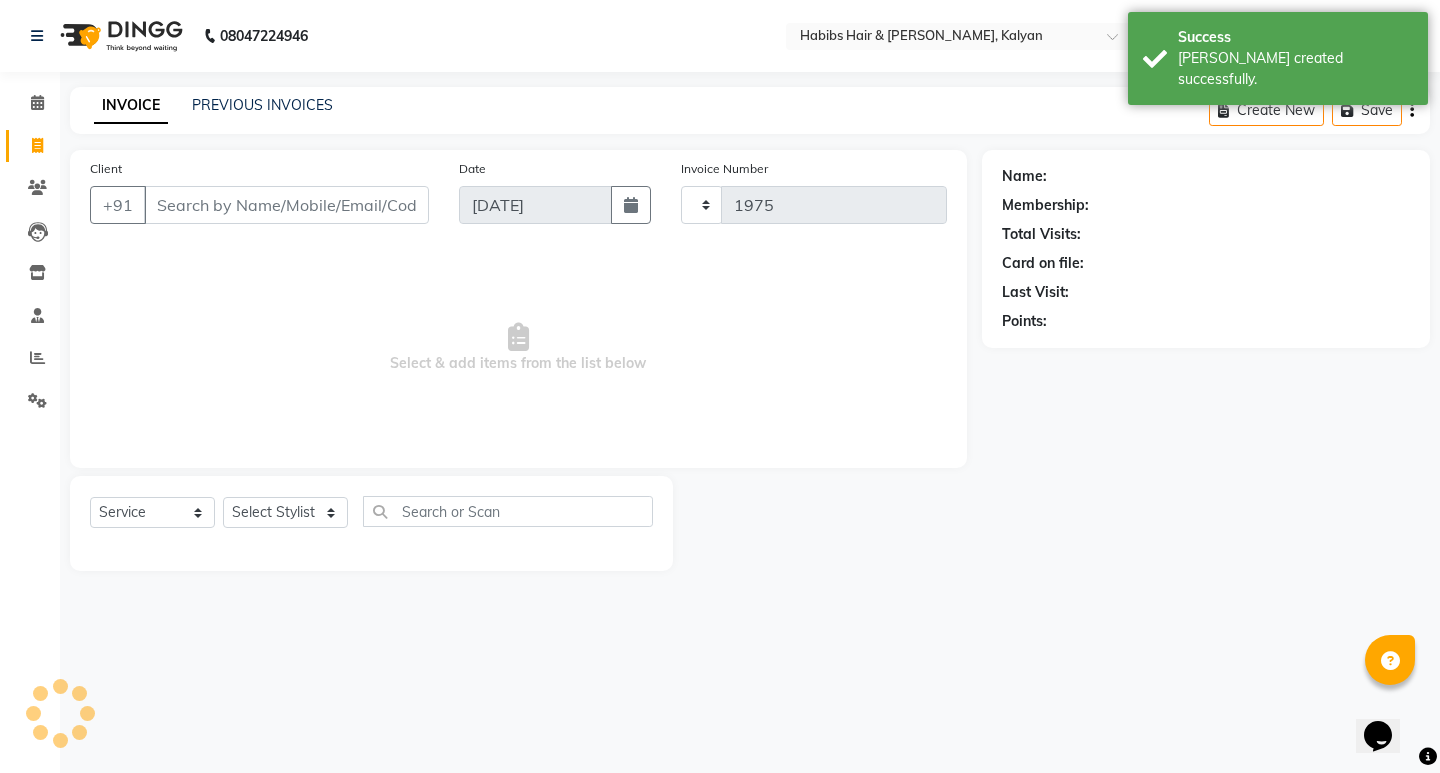 select on "8185" 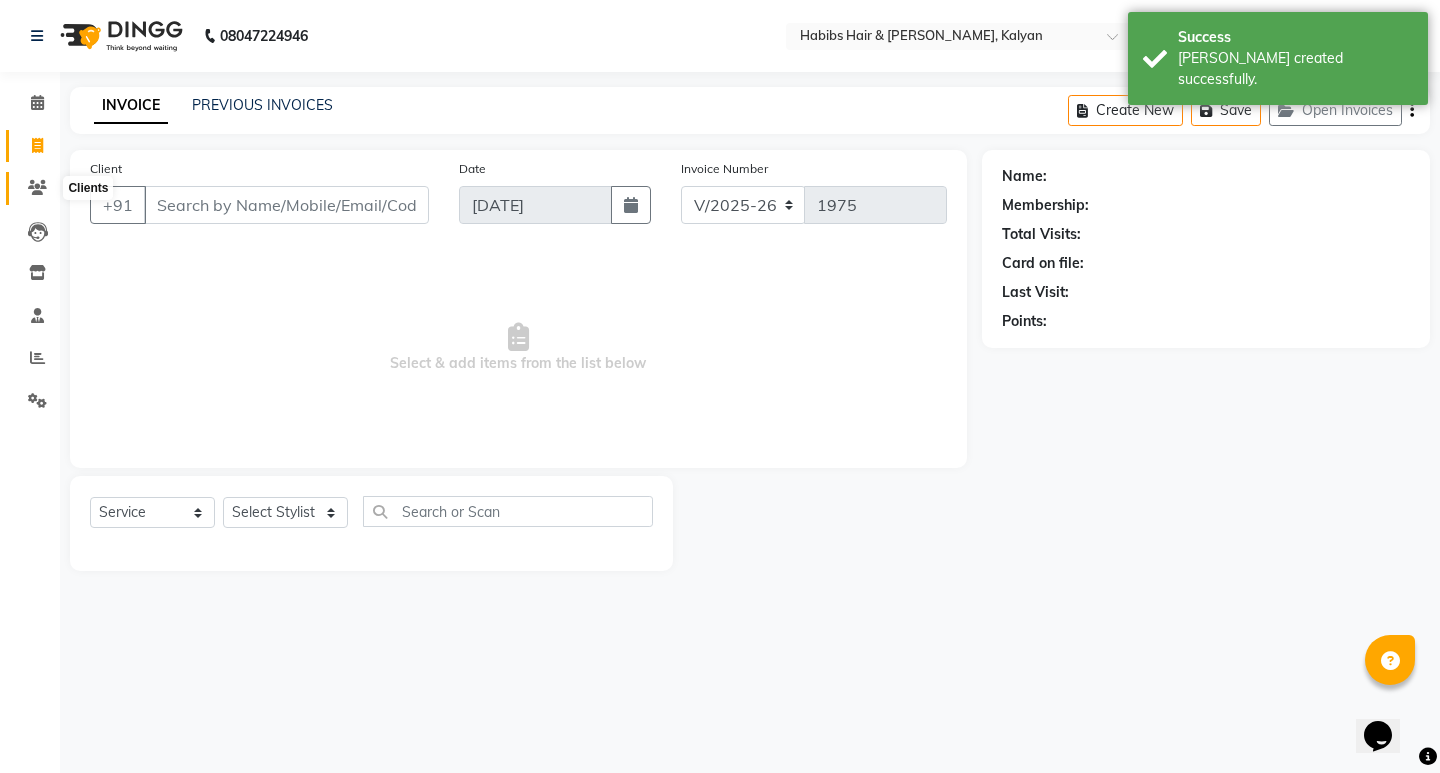 click 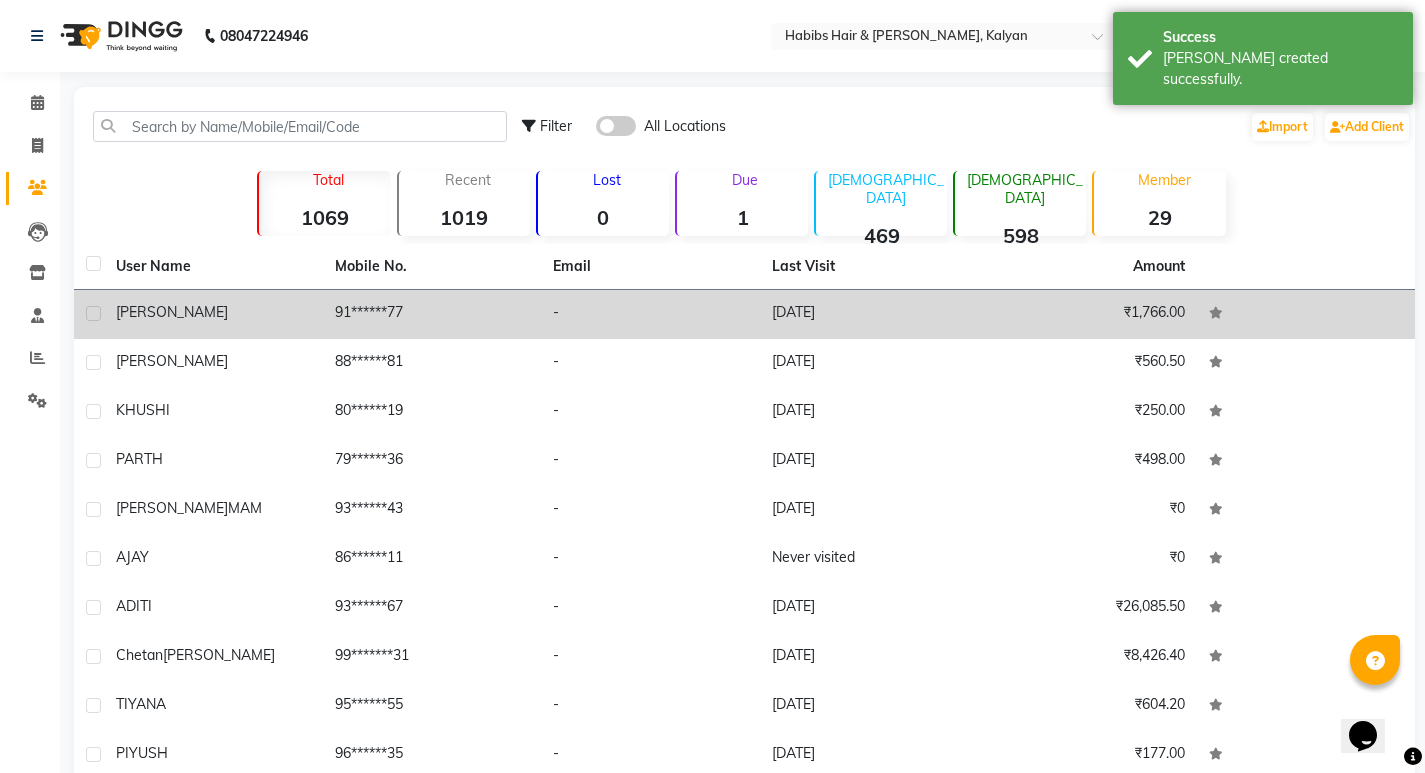 click on "-" 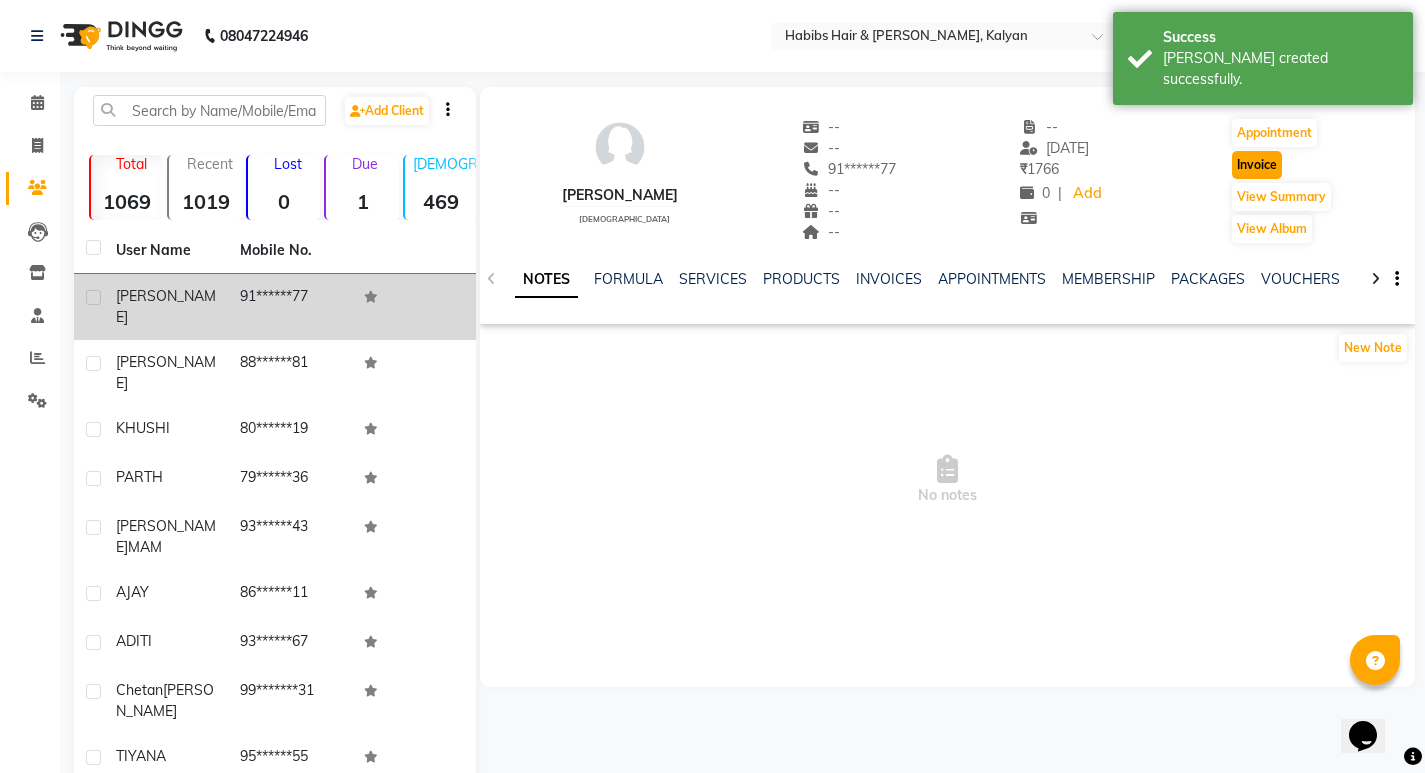 click on "Invoice" 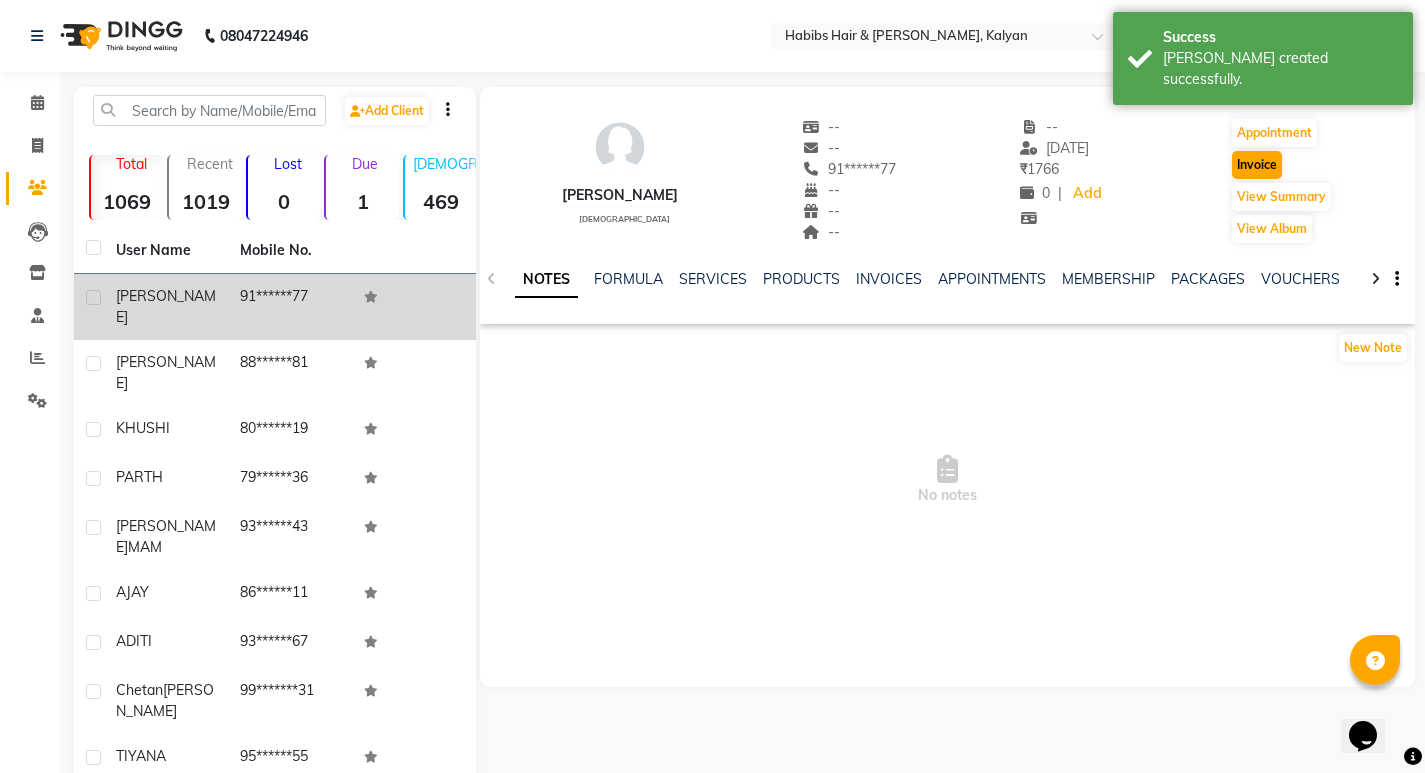 select on "service" 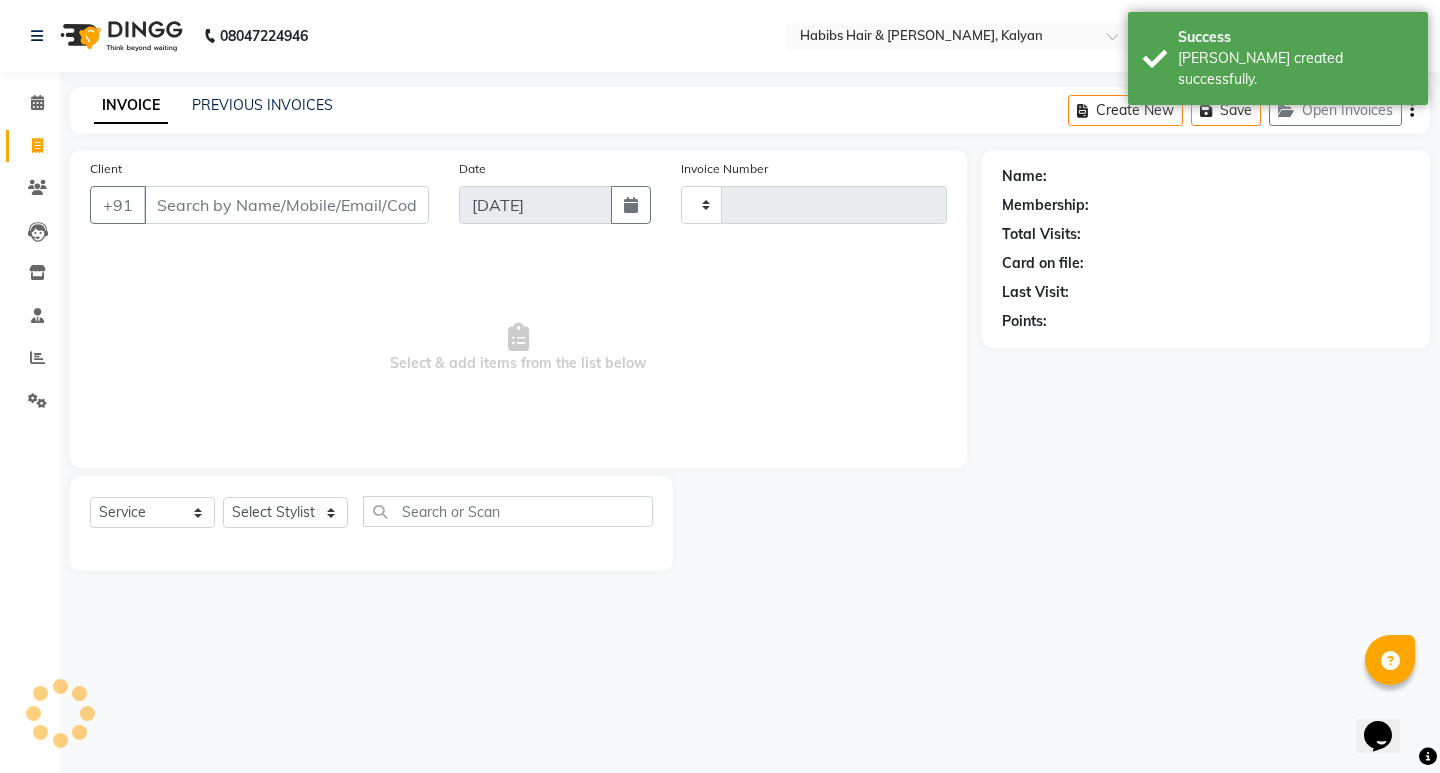 type on "1975" 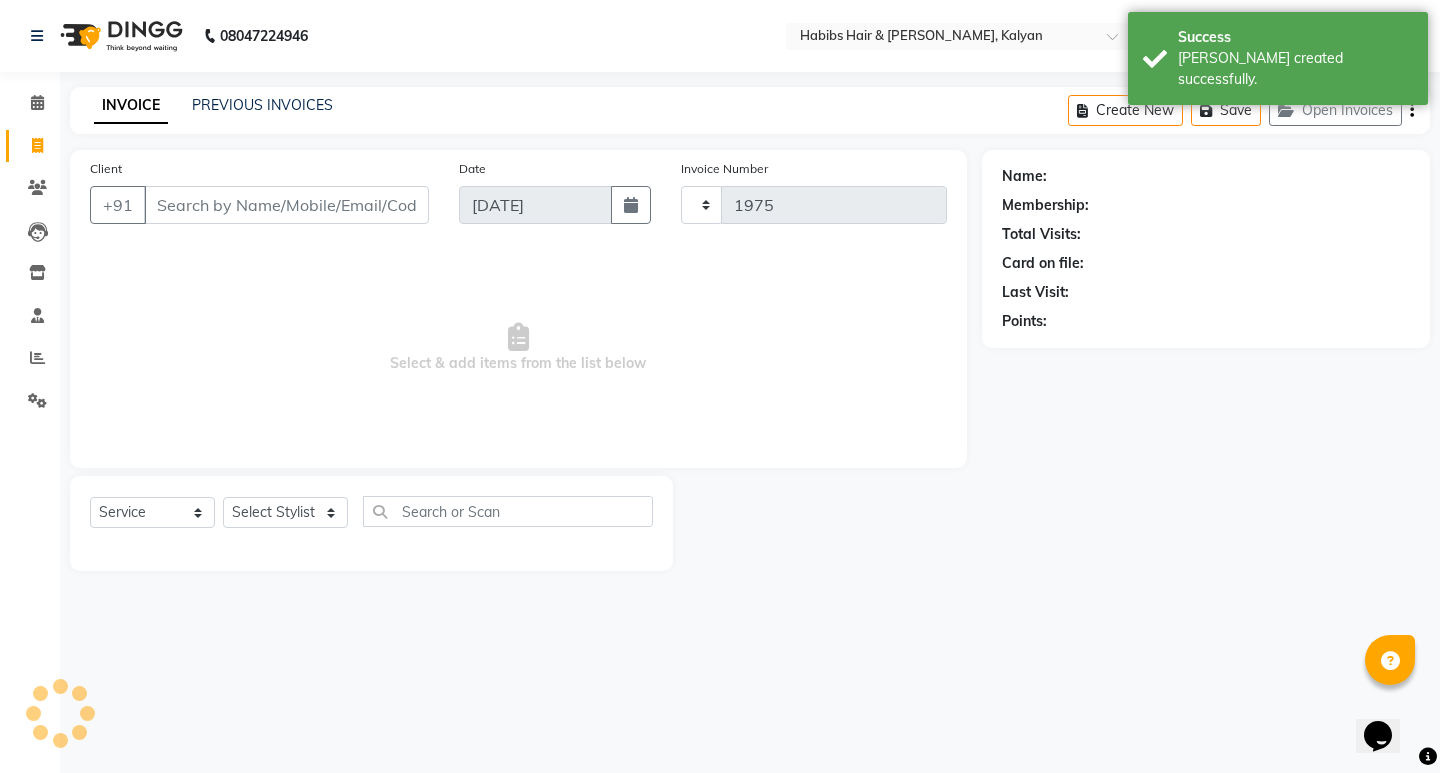 select on "8185" 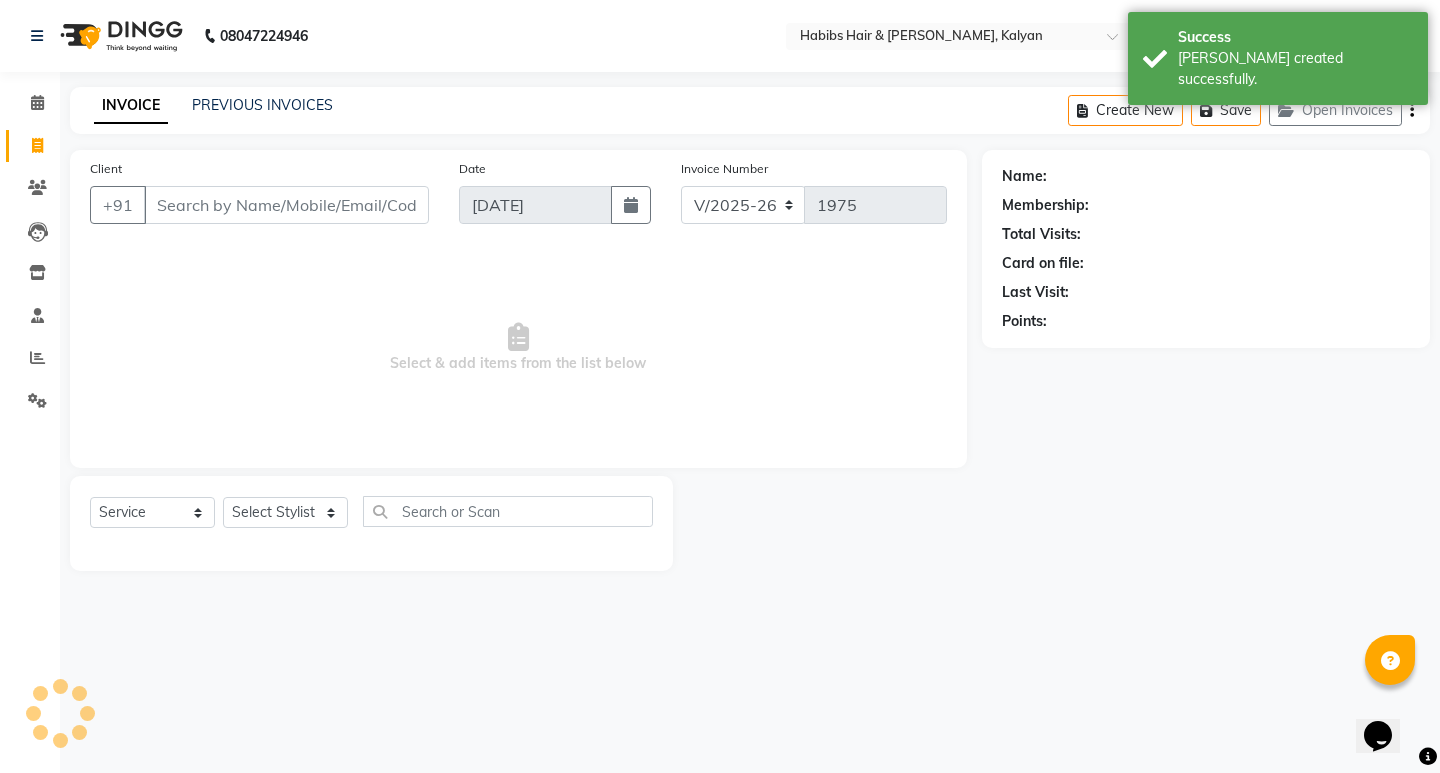 type on "91******77" 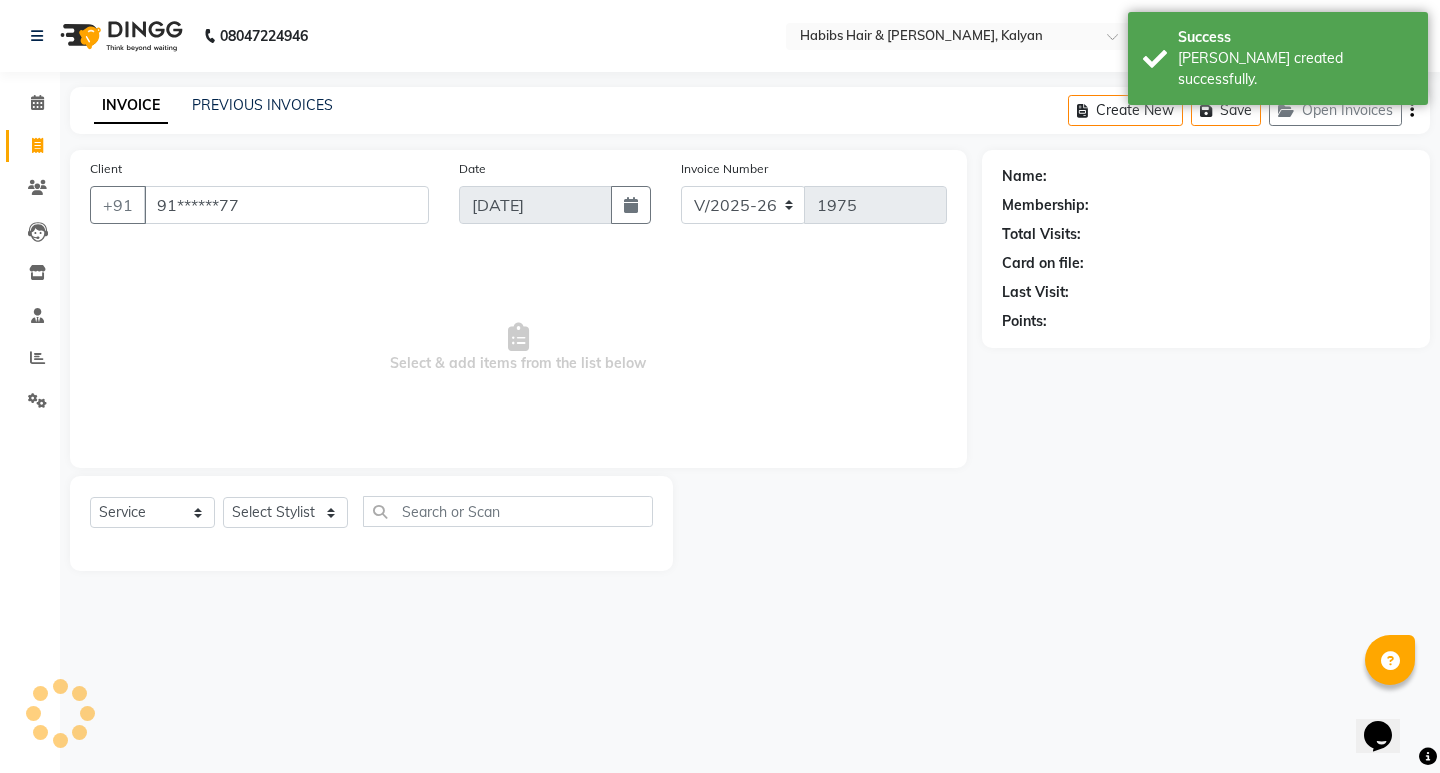 select on "1: Object" 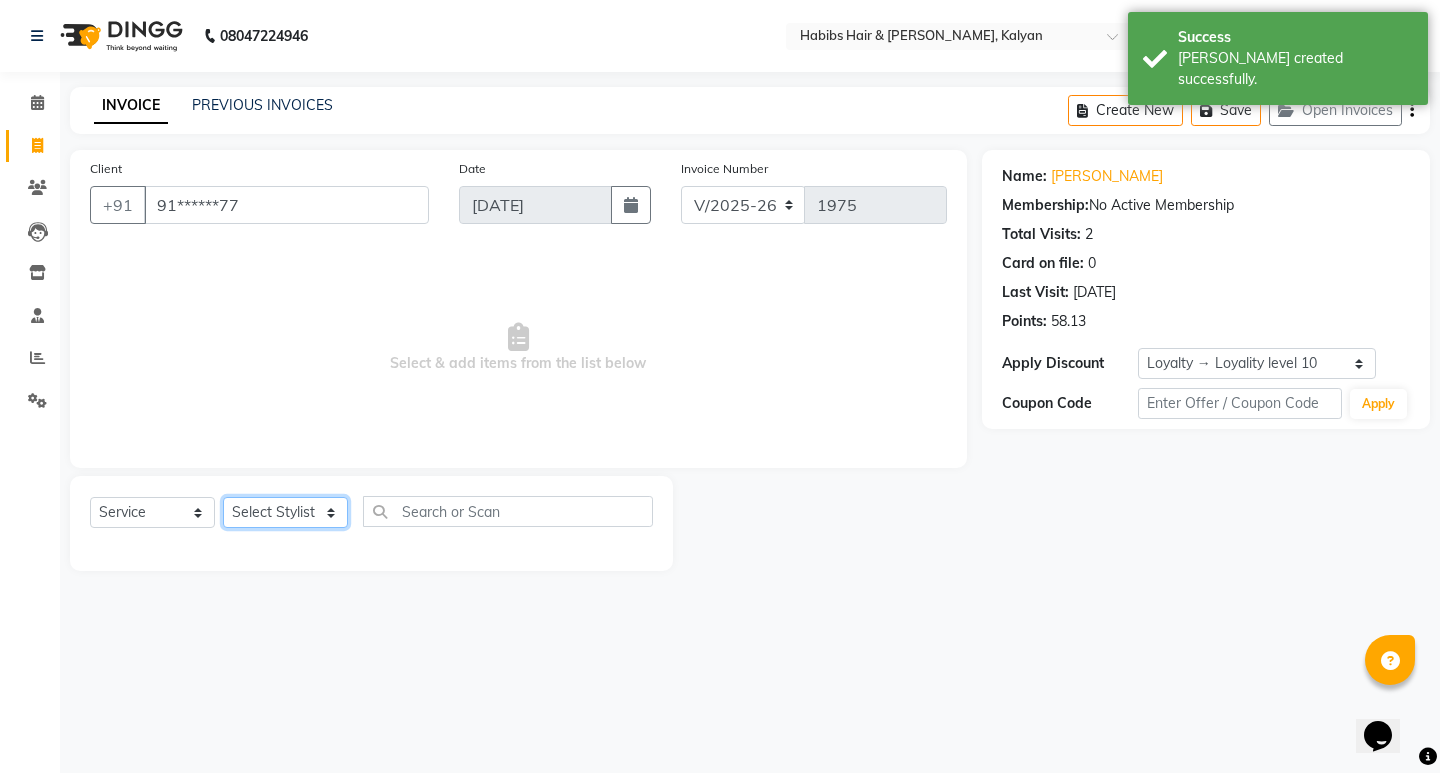 click on "Select Stylist [PERSON_NAME] Manager [PERSON_NAME] [PERSON_NAME] [PERSON_NAME] zipre [PERSON_NAME] [PERSON_NAME]  Sagar [PERSON_NAME] [PERSON_NAME] Suraj [PERSON_NAME]  [PERSON_NAME]" 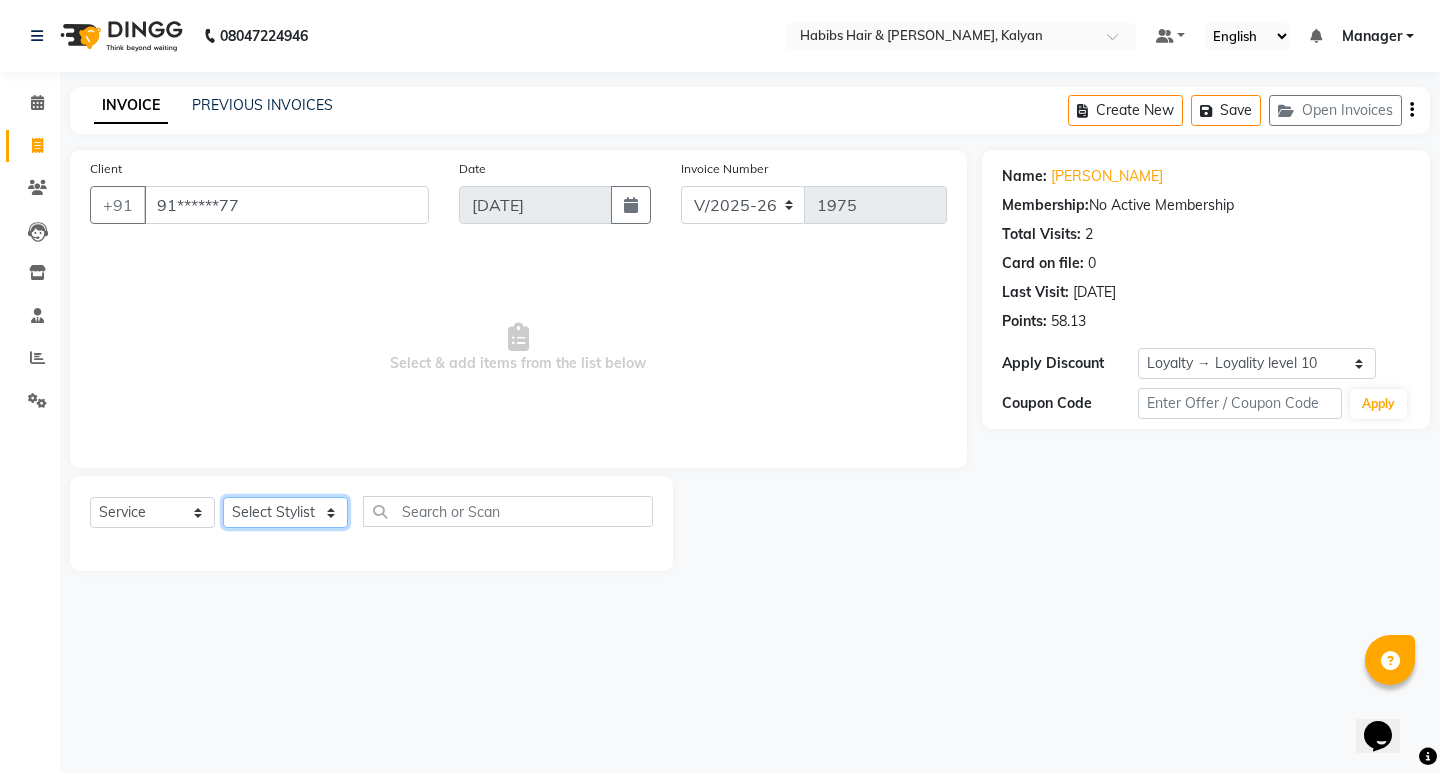 select on "79422" 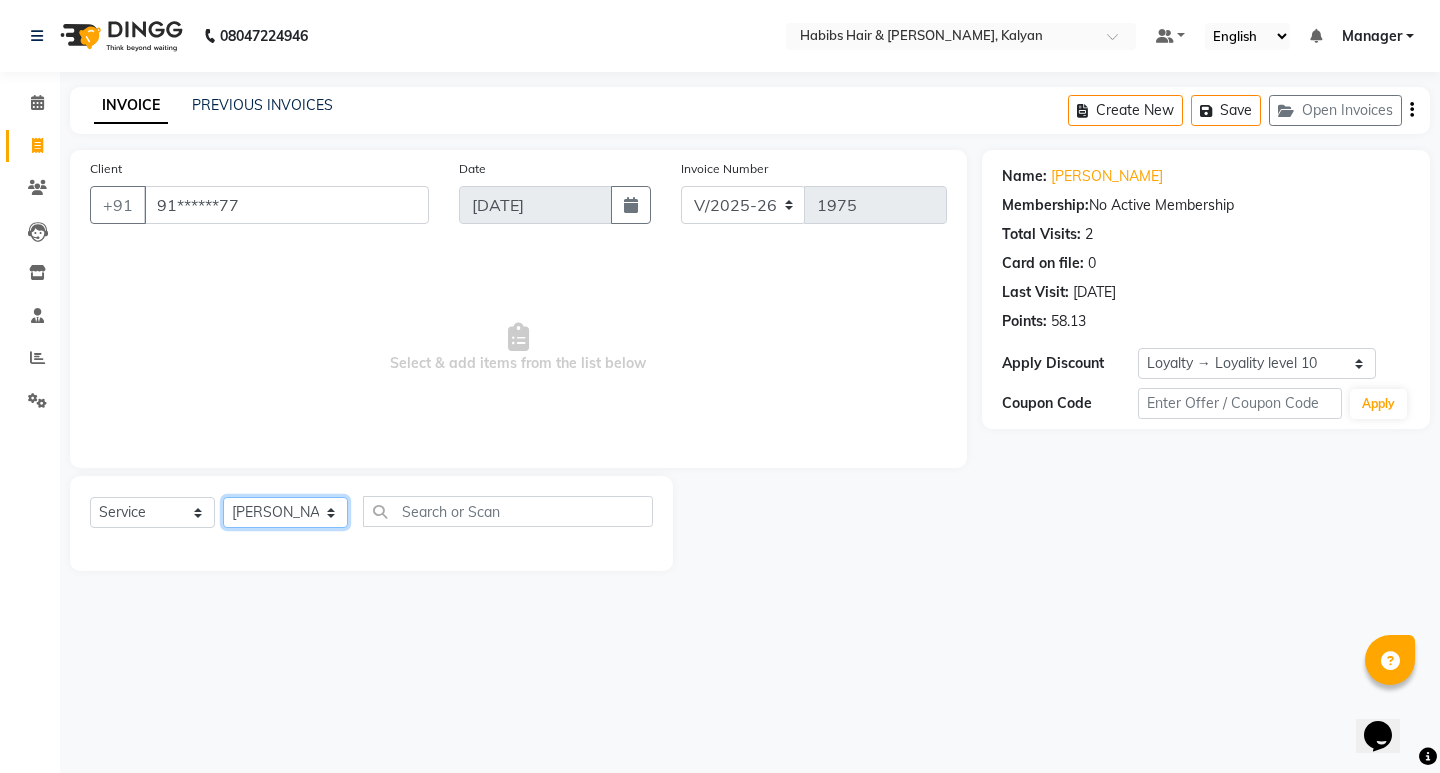 click on "Select Stylist [PERSON_NAME] Manager [PERSON_NAME] [PERSON_NAME] [PERSON_NAME] zipre [PERSON_NAME] [PERSON_NAME]  Sagar [PERSON_NAME] [PERSON_NAME] Suraj [PERSON_NAME]  [PERSON_NAME]" 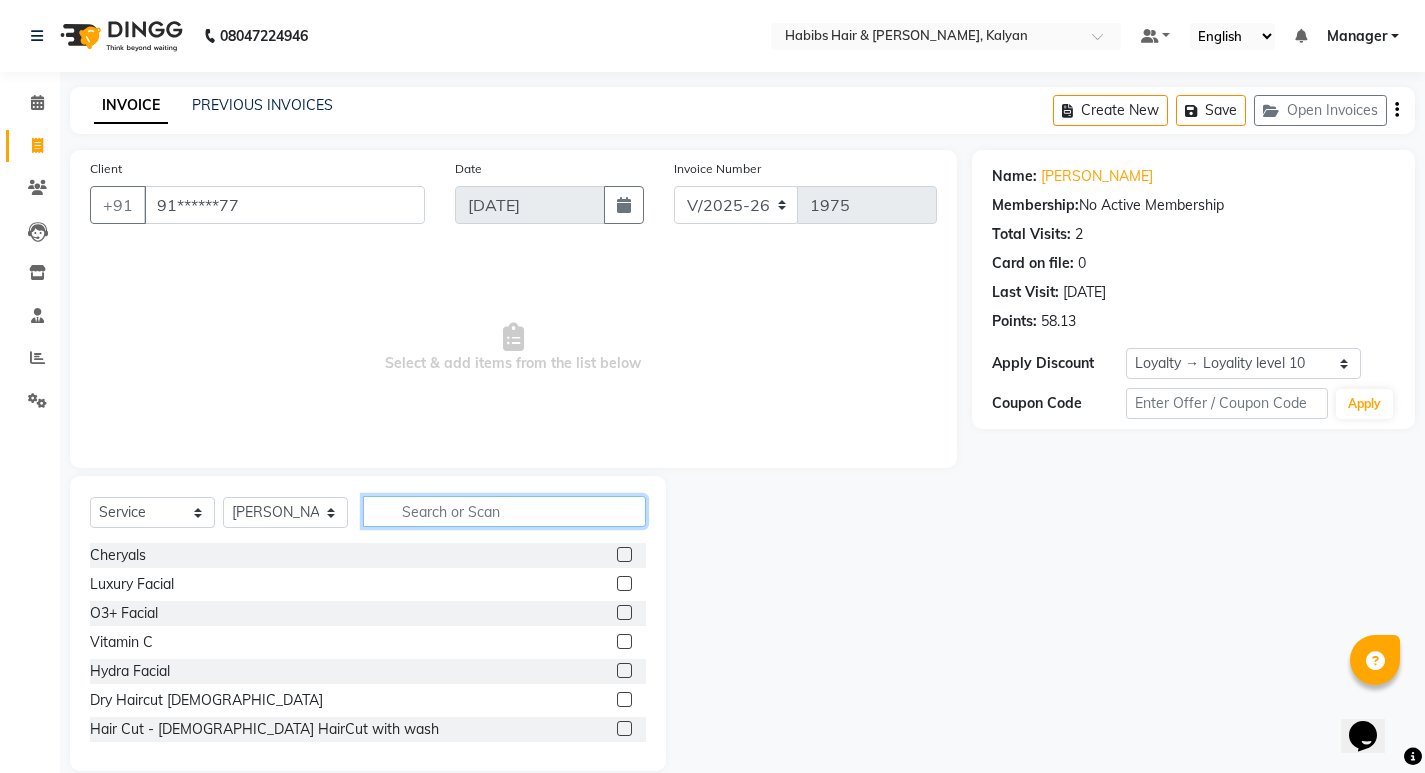 click 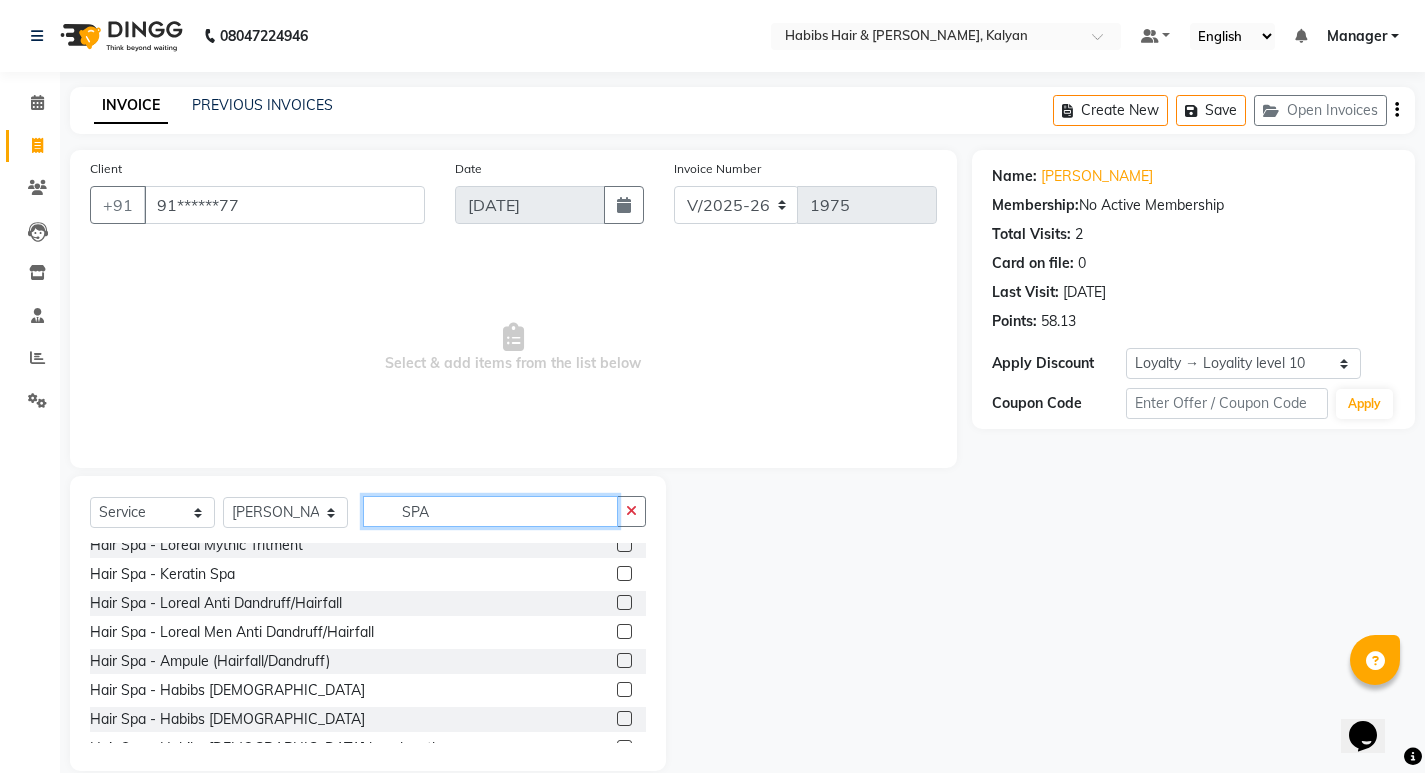 scroll, scrollTop: 380, scrollLeft: 0, axis: vertical 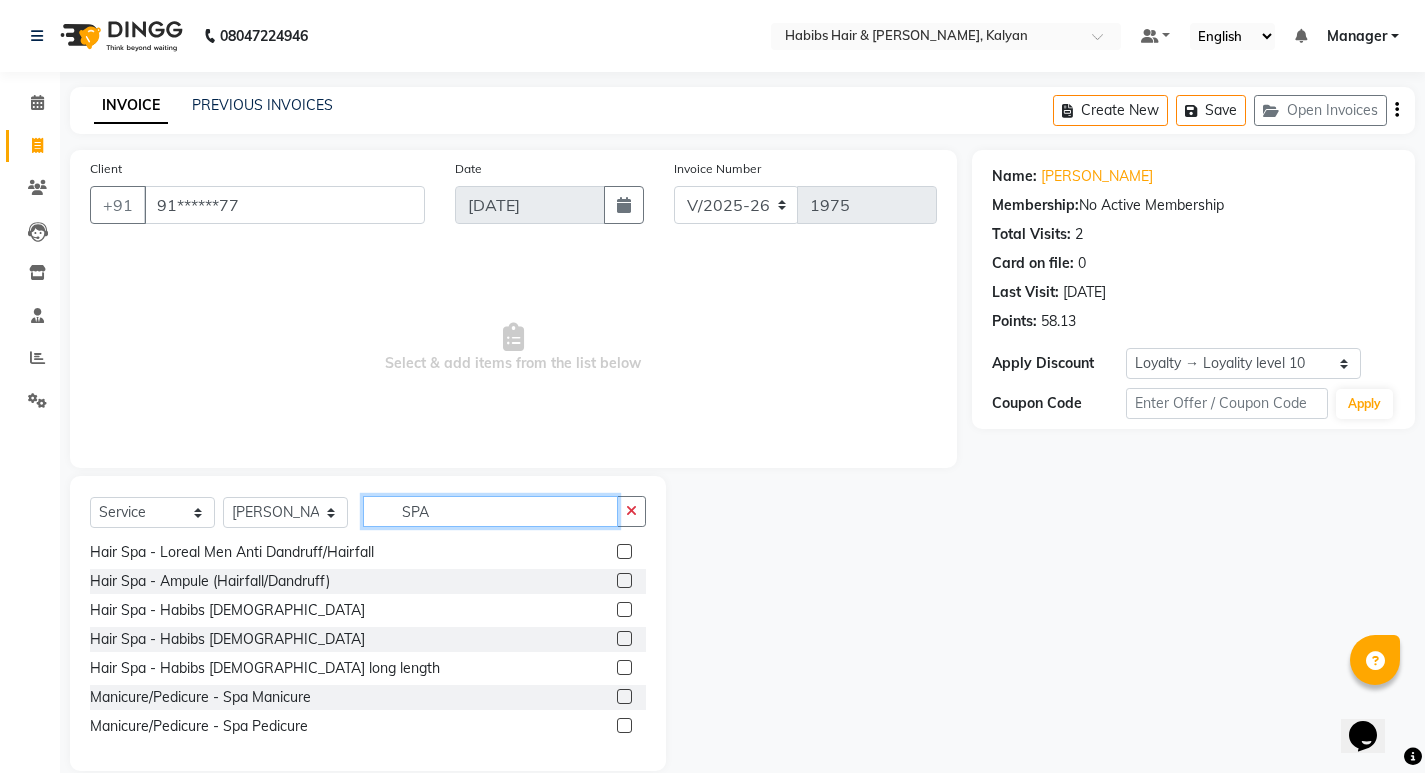 type on "SPA" 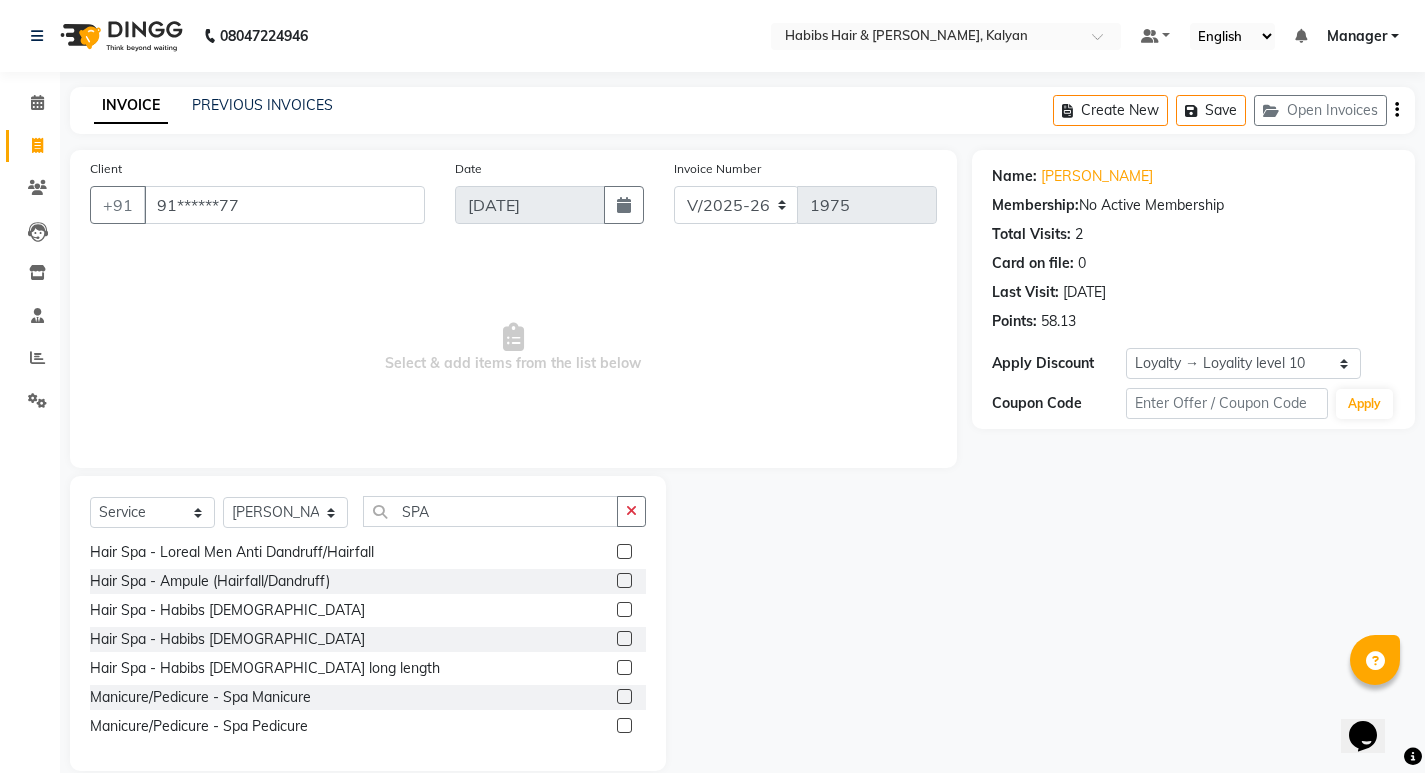 click 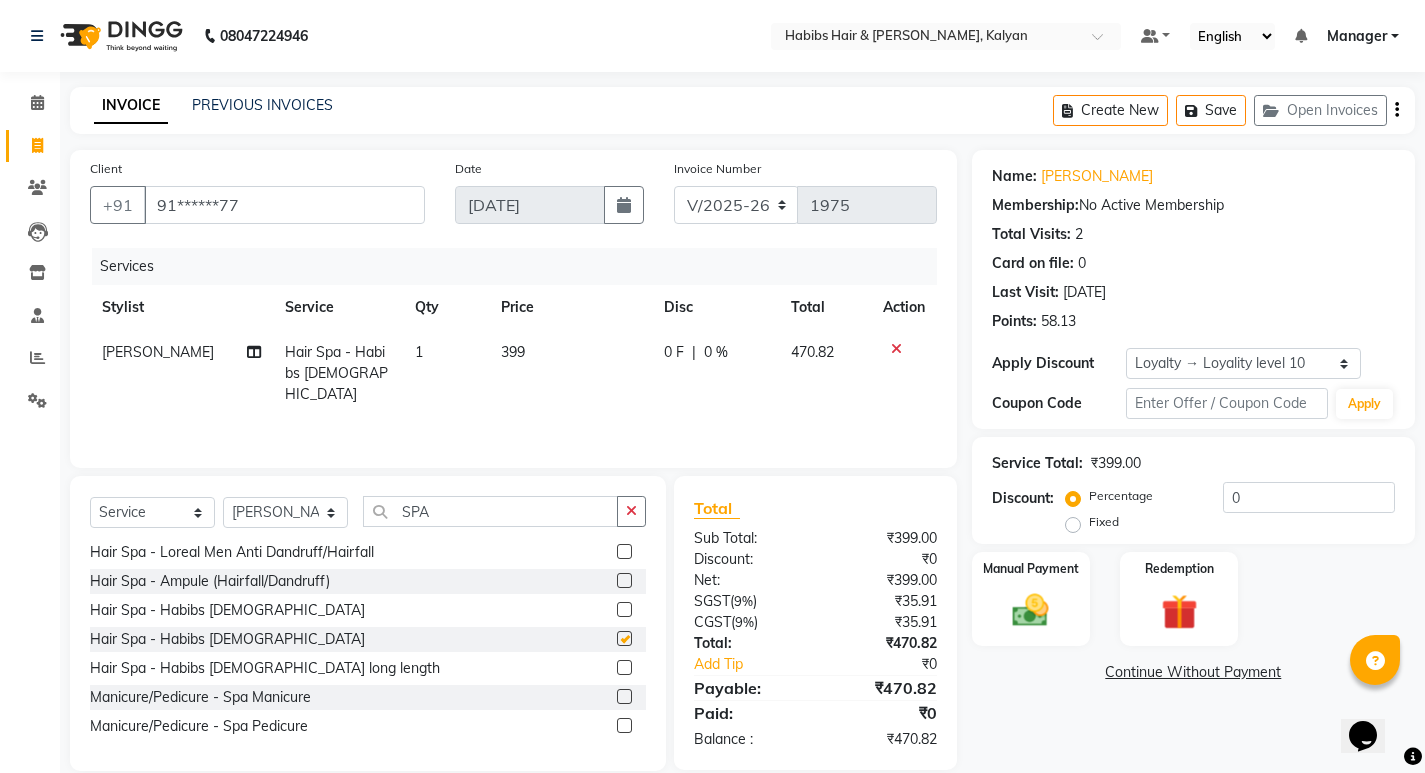 checkbox on "false" 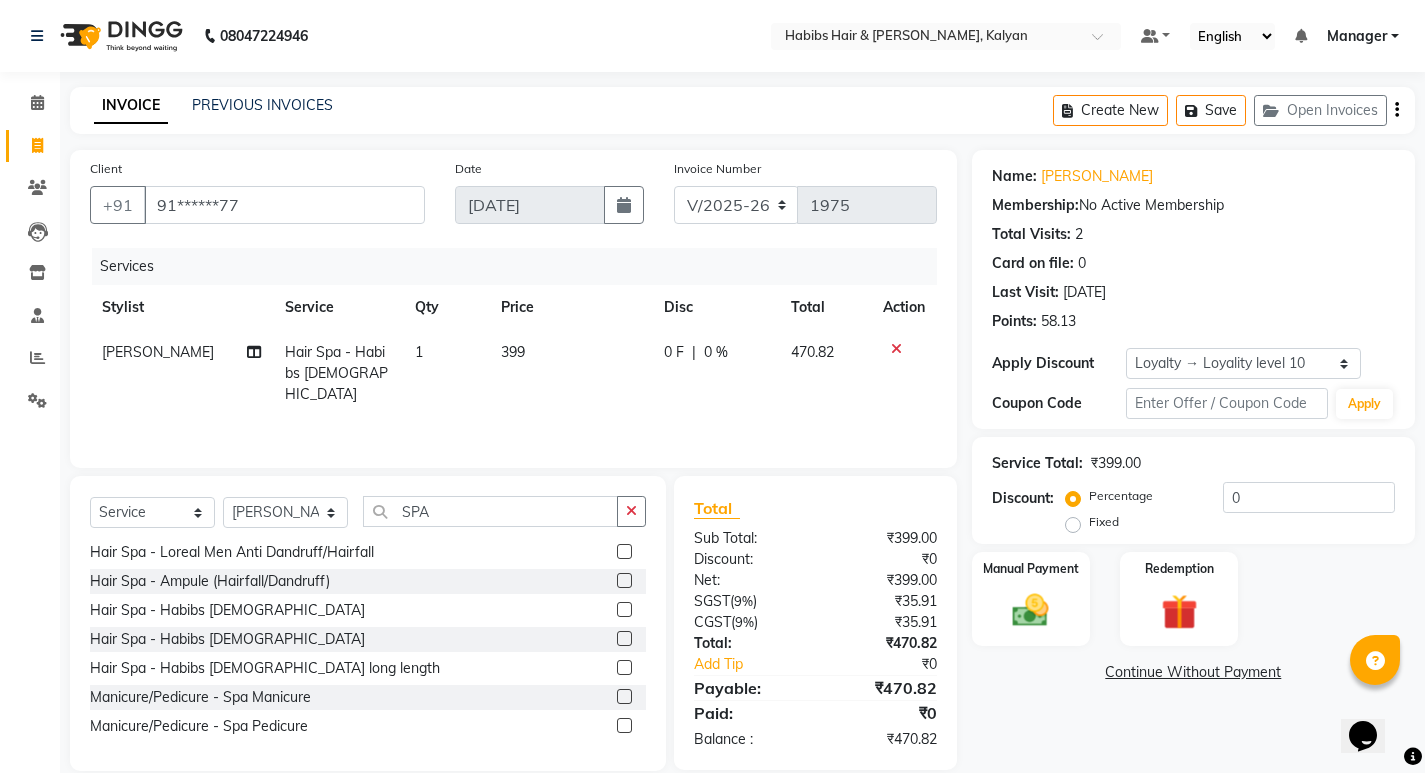 click on "Price" 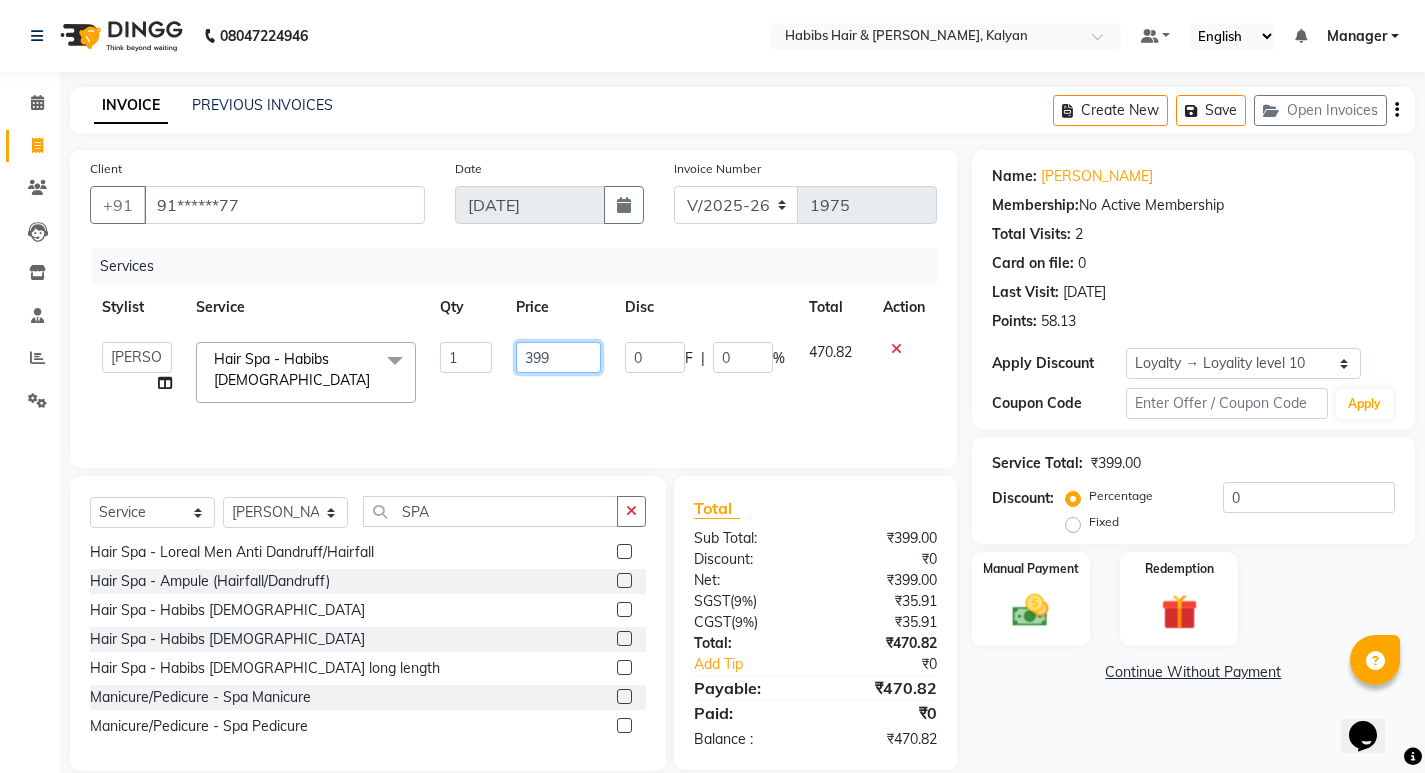 click on "399" 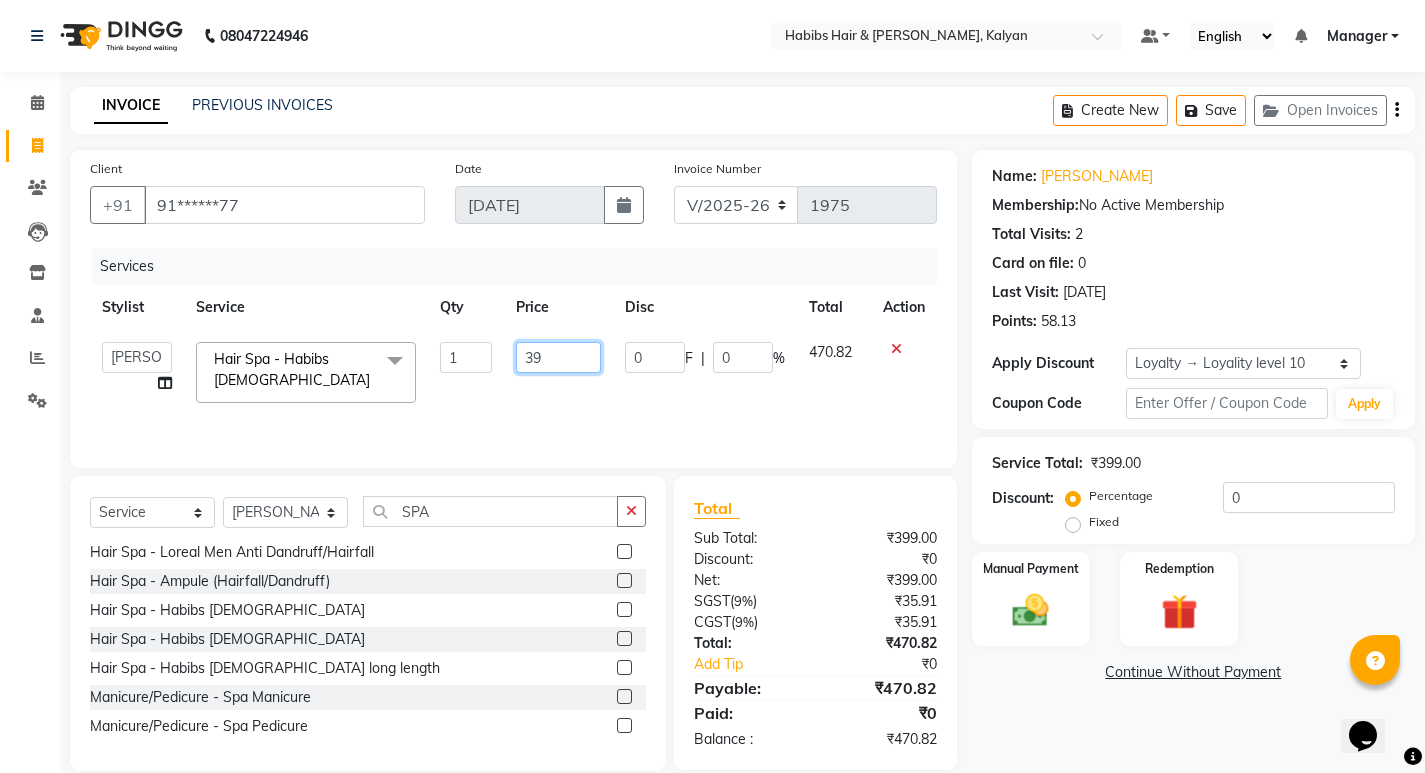 type on "3" 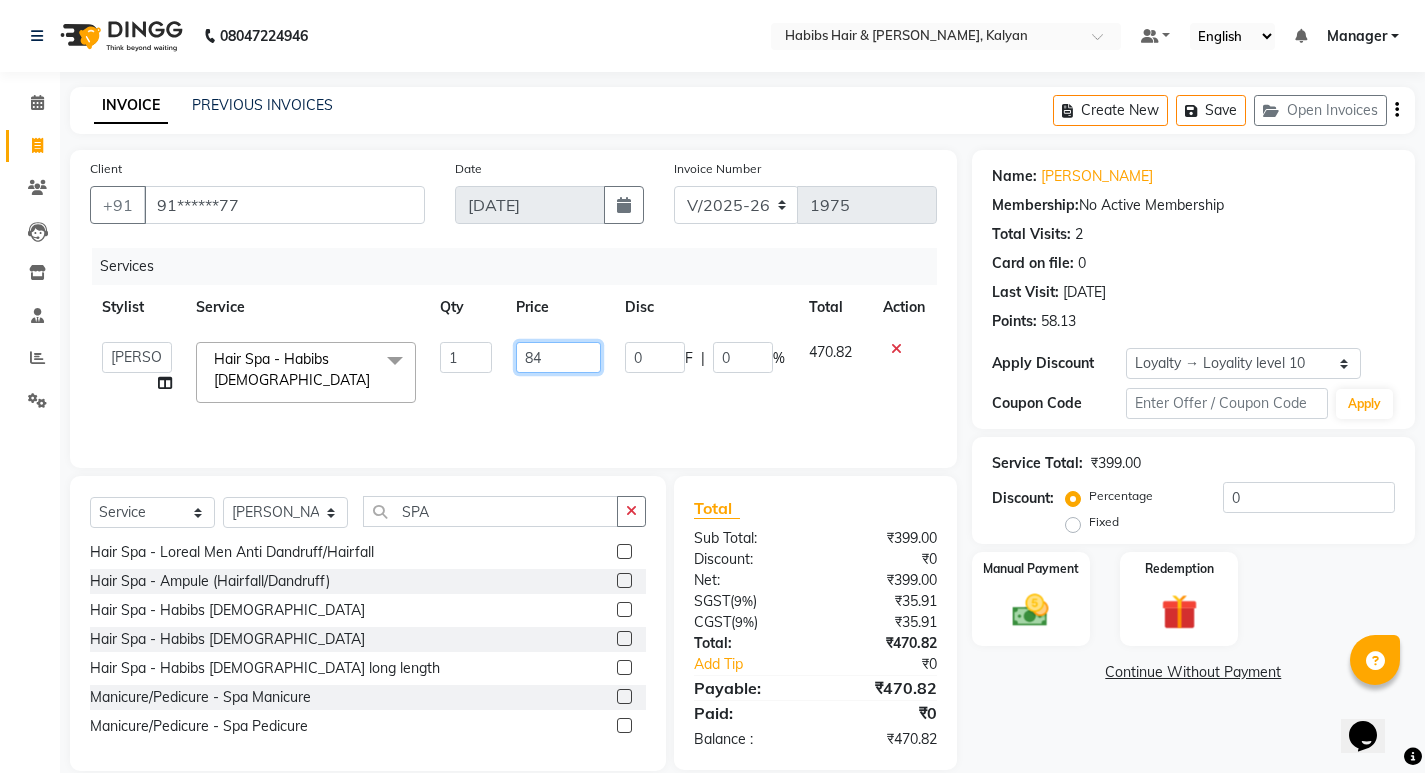 type on "847" 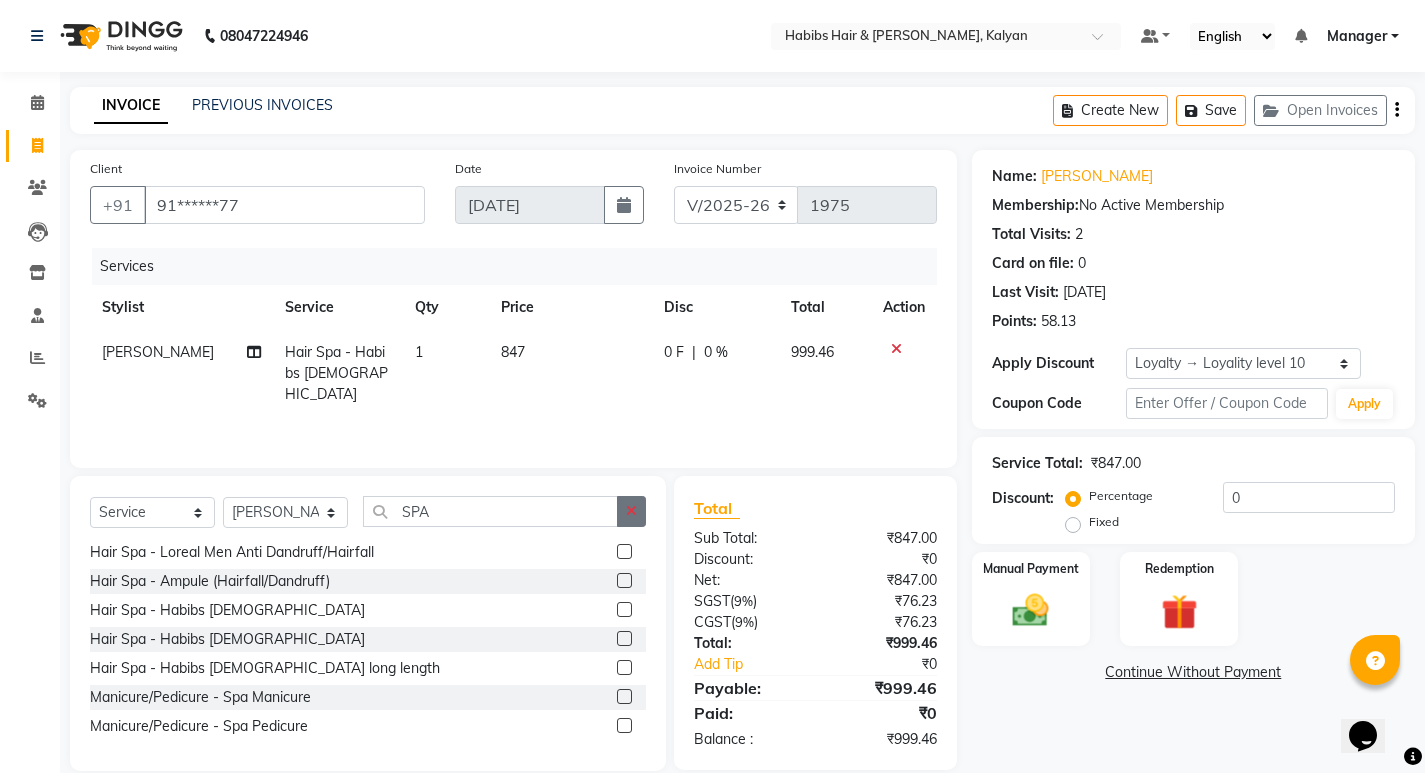 click 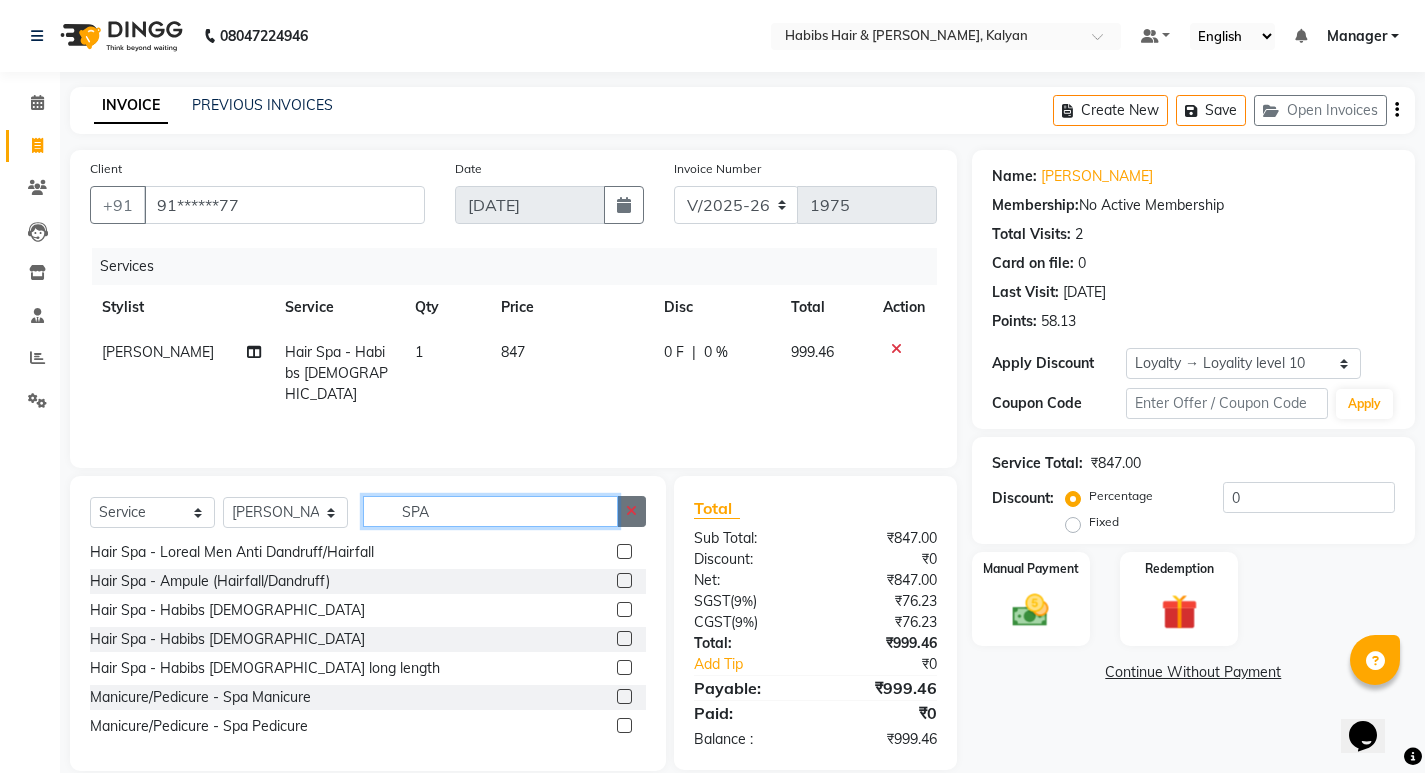 type 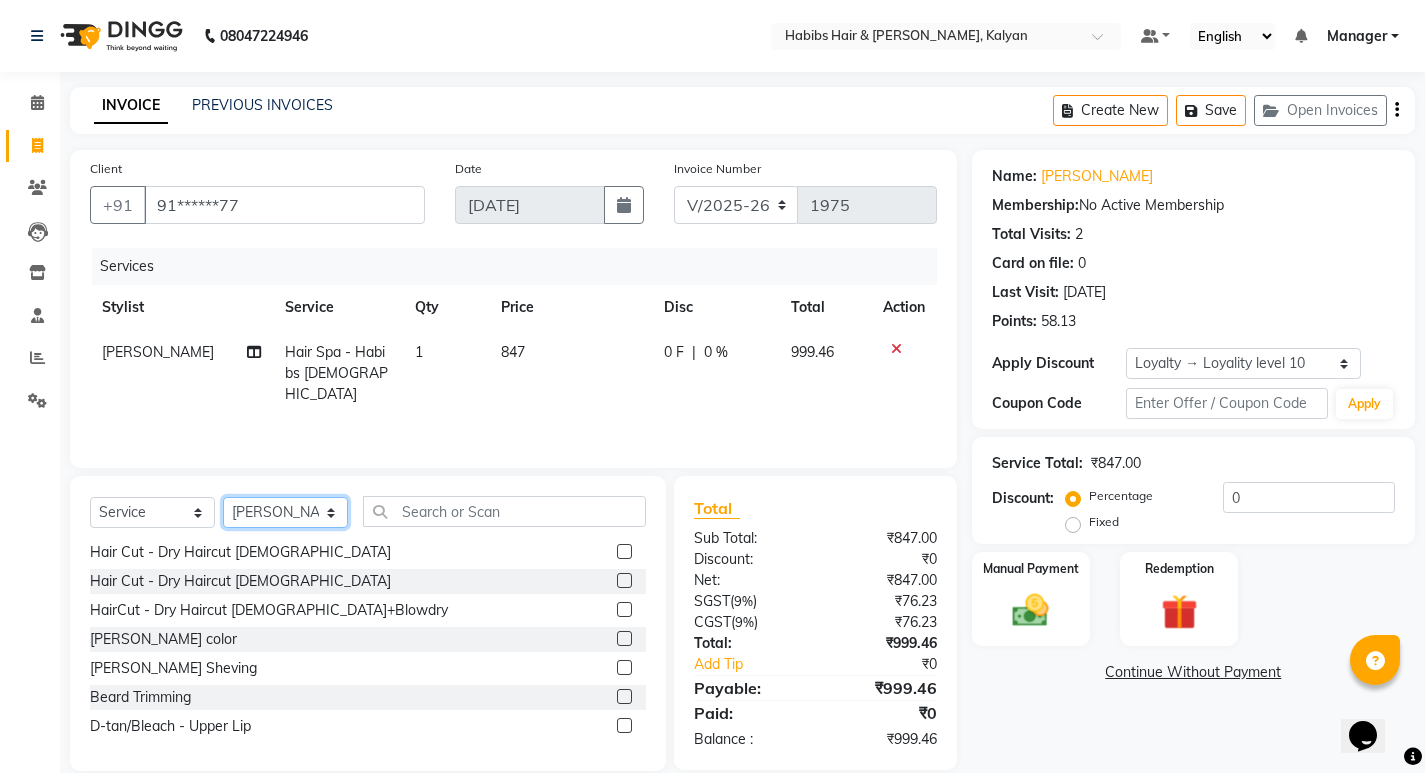 click on "Select Stylist [PERSON_NAME] Manager [PERSON_NAME] [PERSON_NAME] [PERSON_NAME] zipre [PERSON_NAME] [PERSON_NAME]  Sagar [PERSON_NAME] [PERSON_NAME] Suraj [PERSON_NAME]  [PERSON_NAME]" 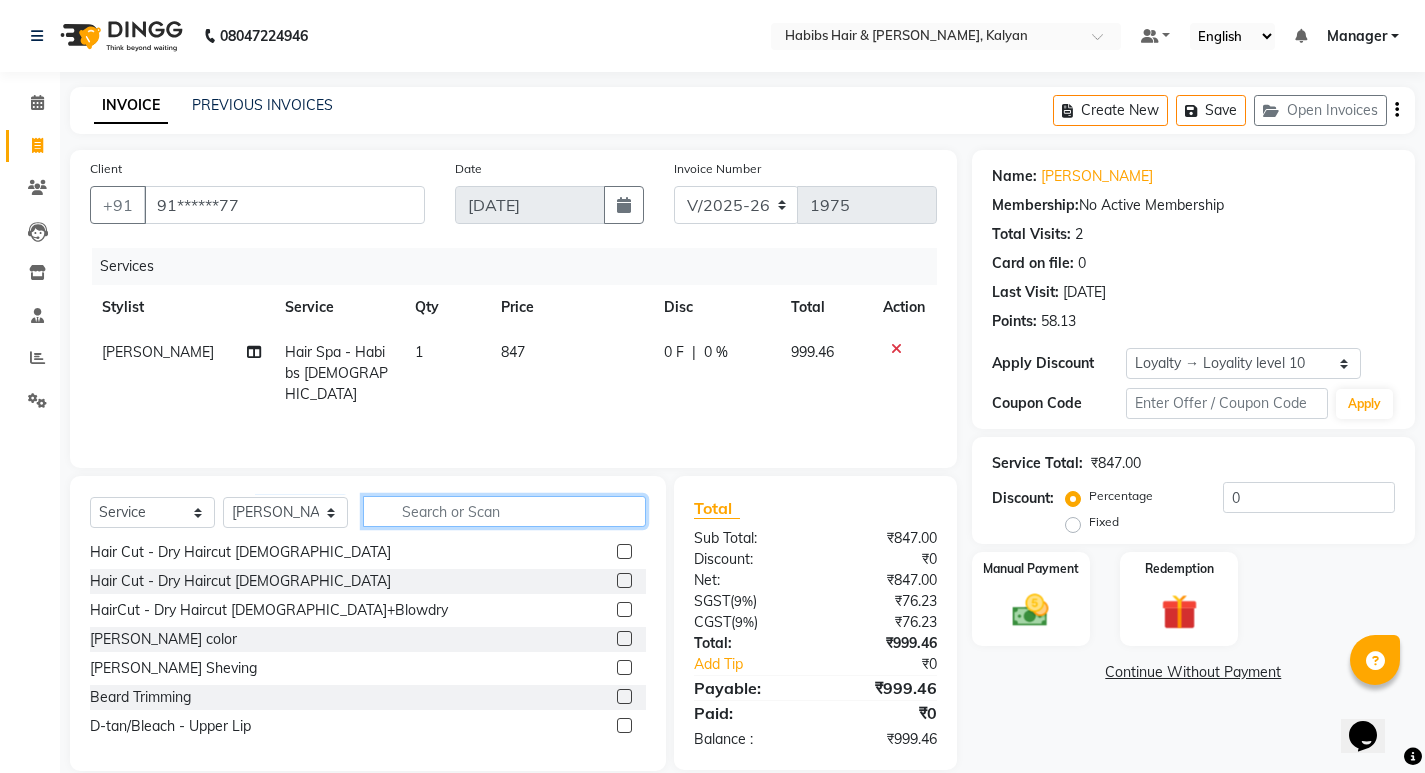 click 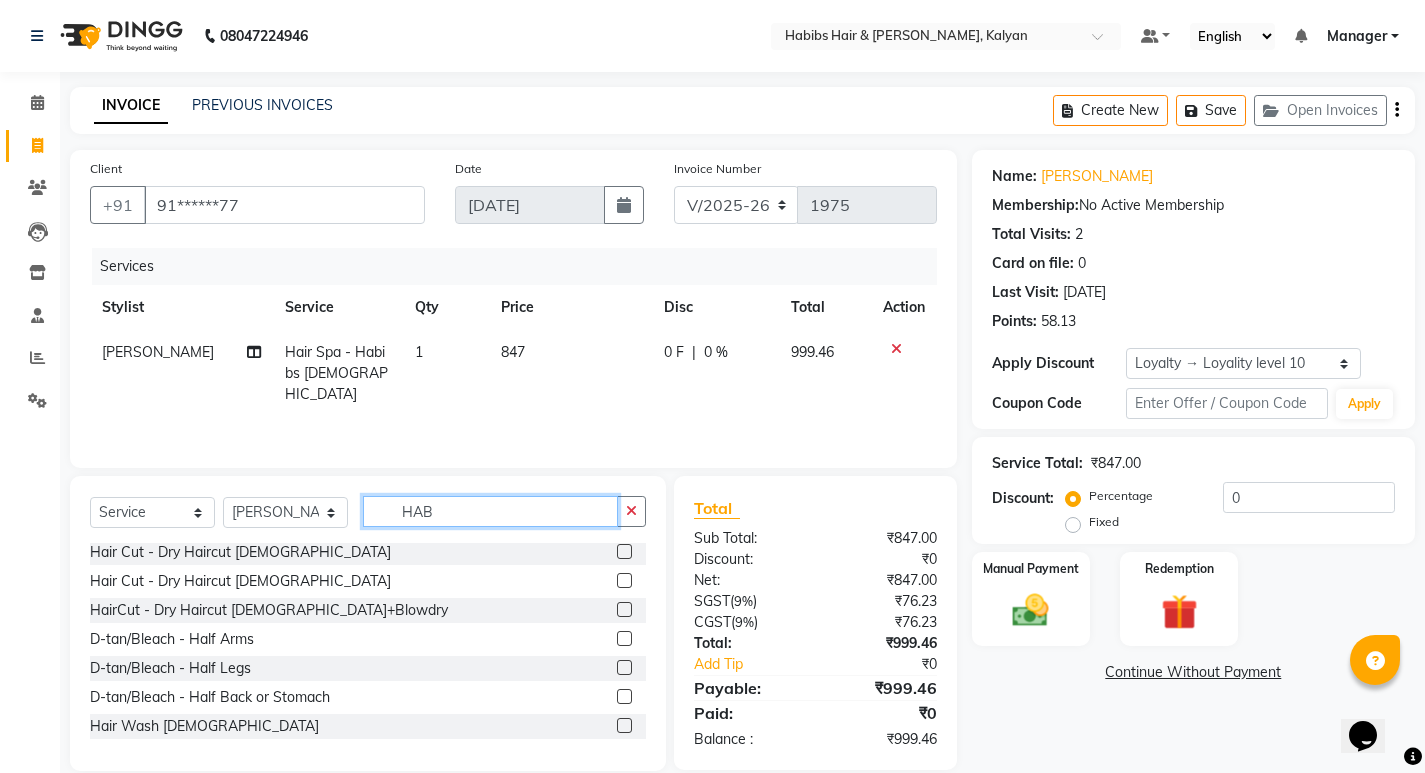 scroll, scrollTop: 0, scrollLeft: 0, axis: both 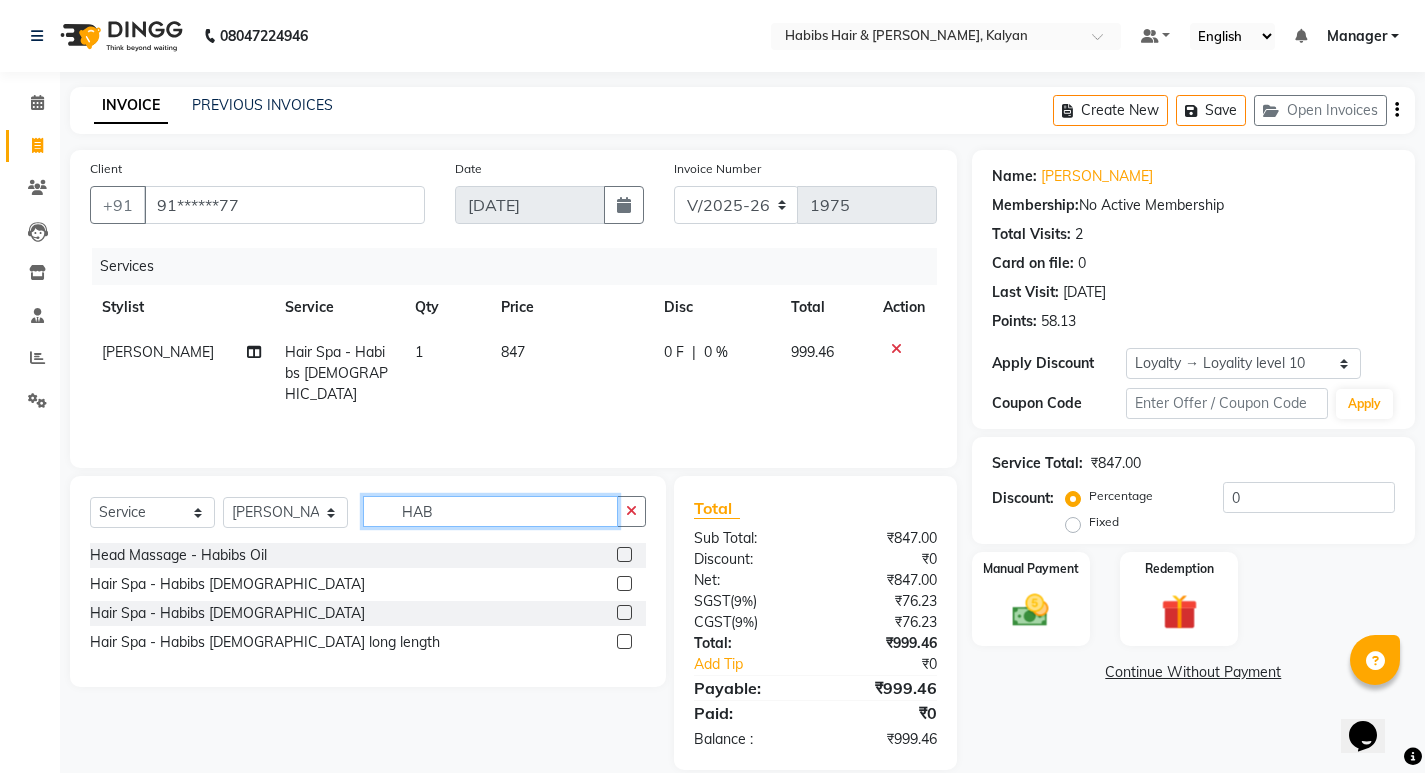 type on "HAB" 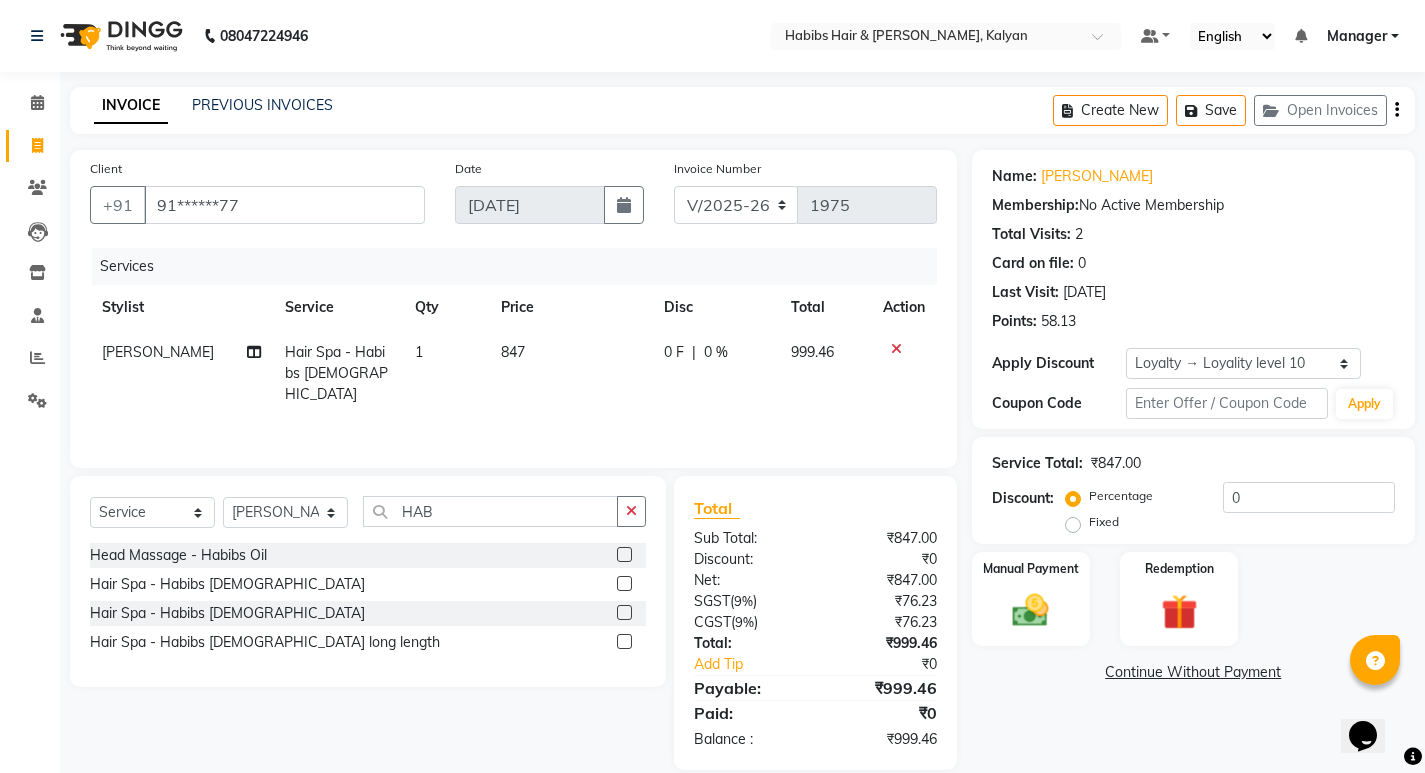 click 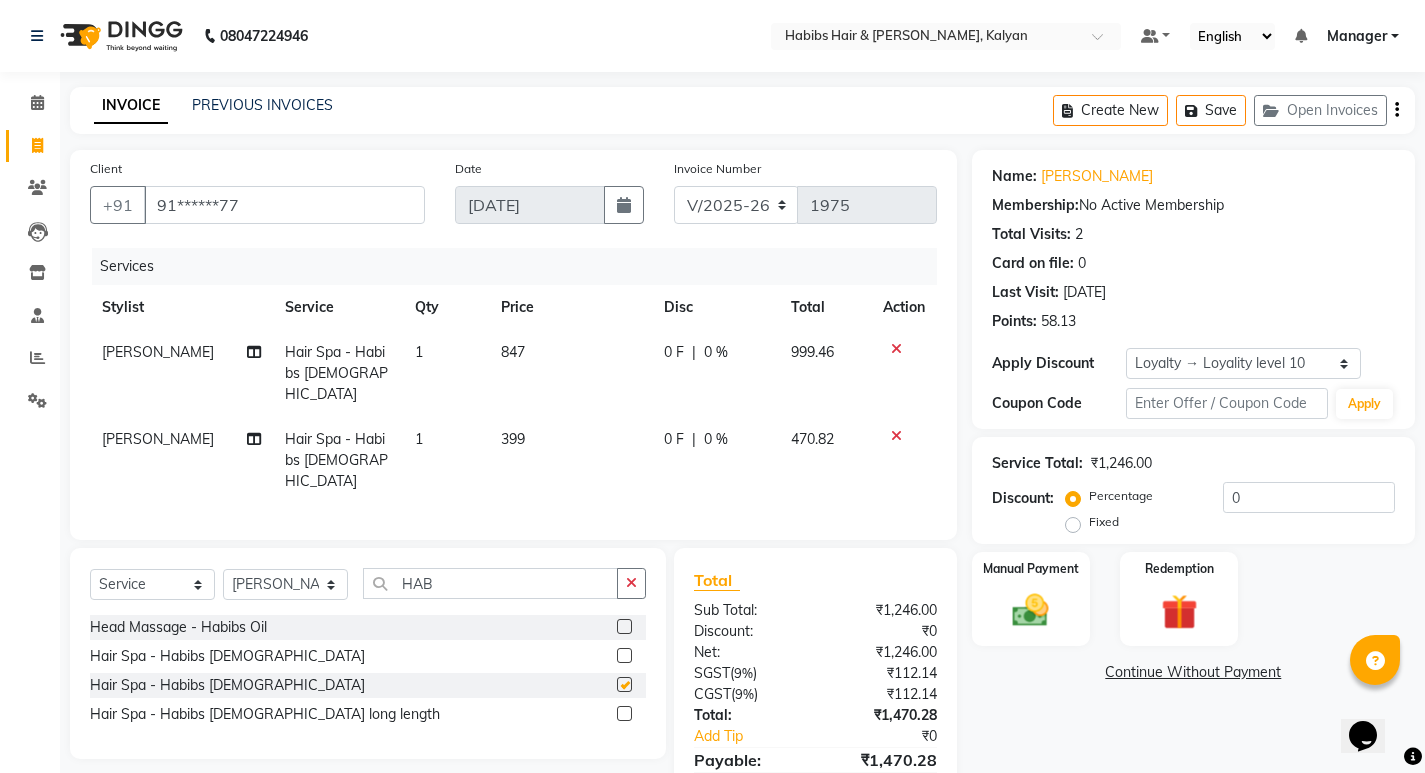 checkbox on "false" 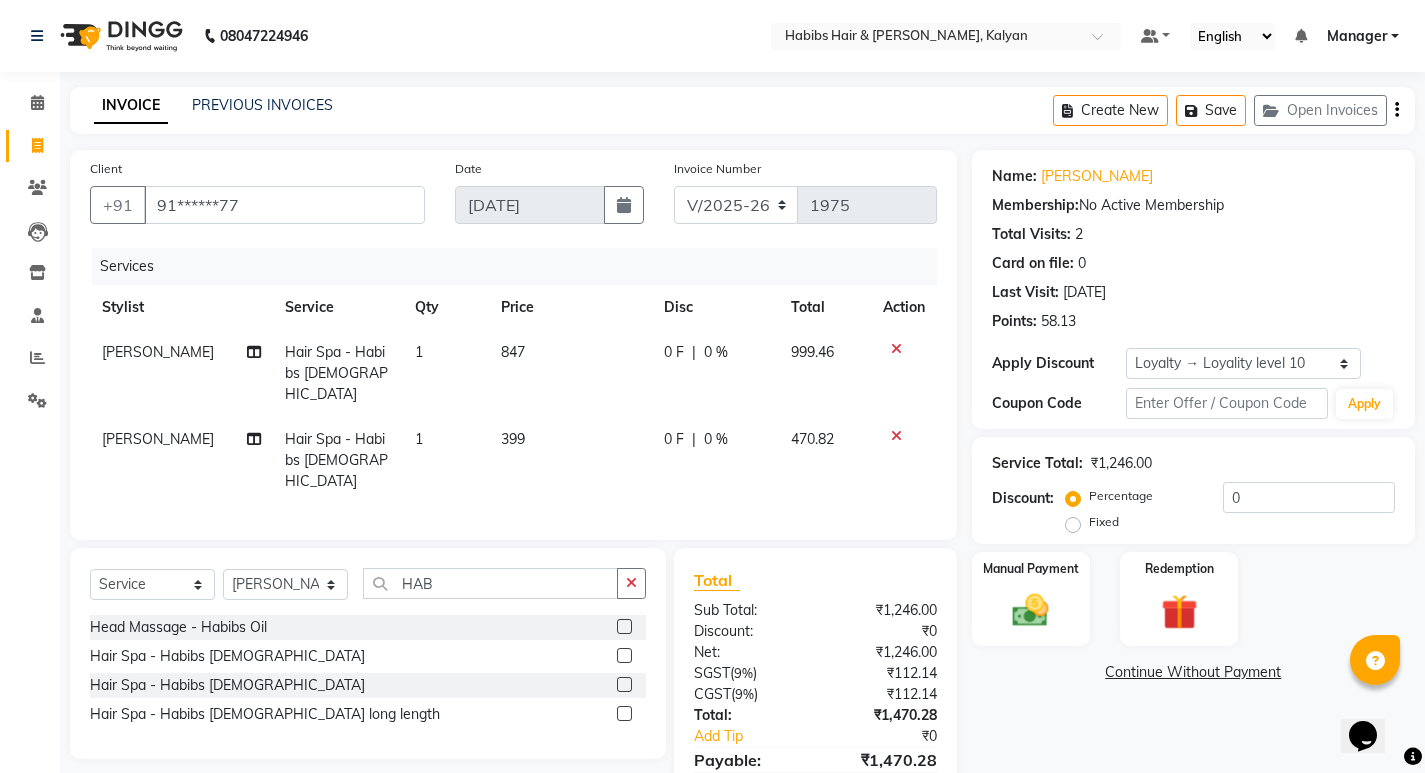 click on "399" 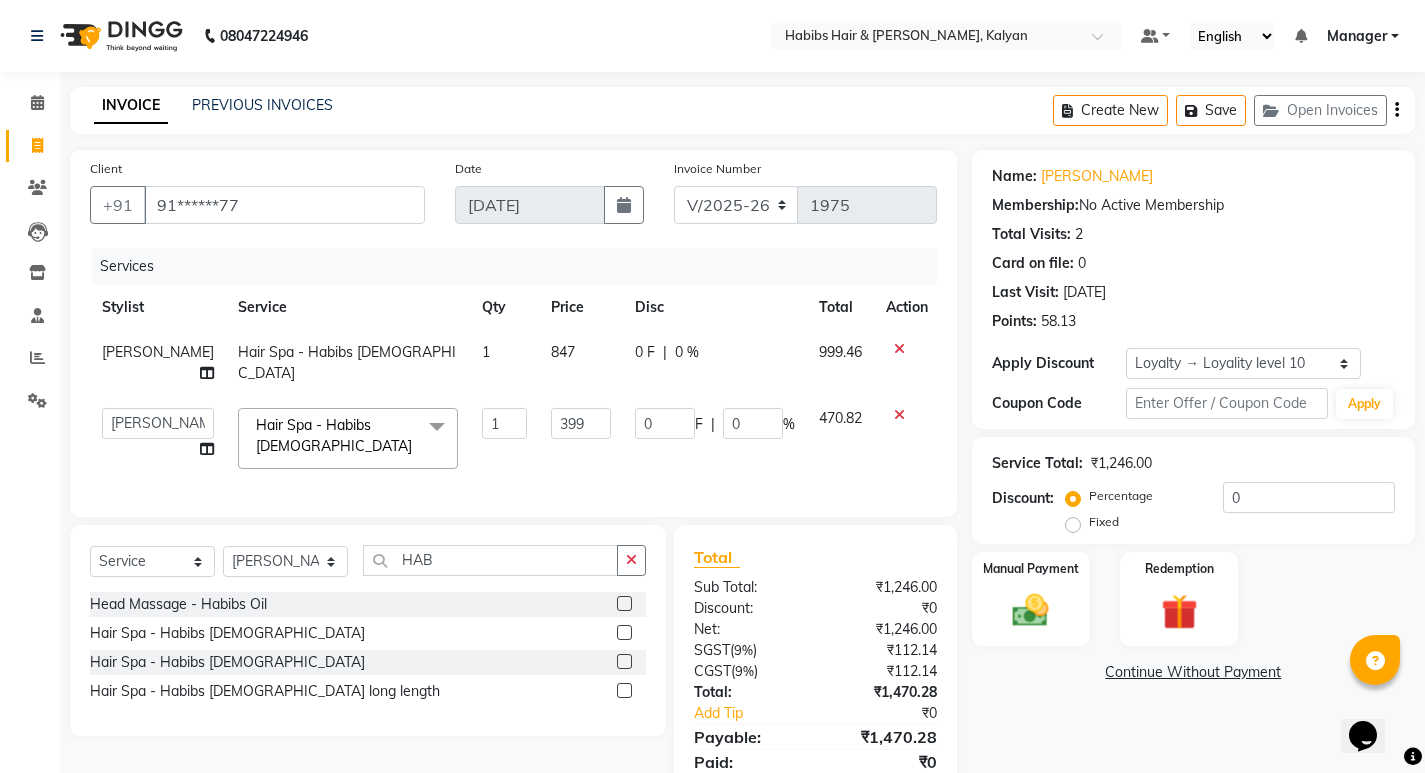 click on "399" 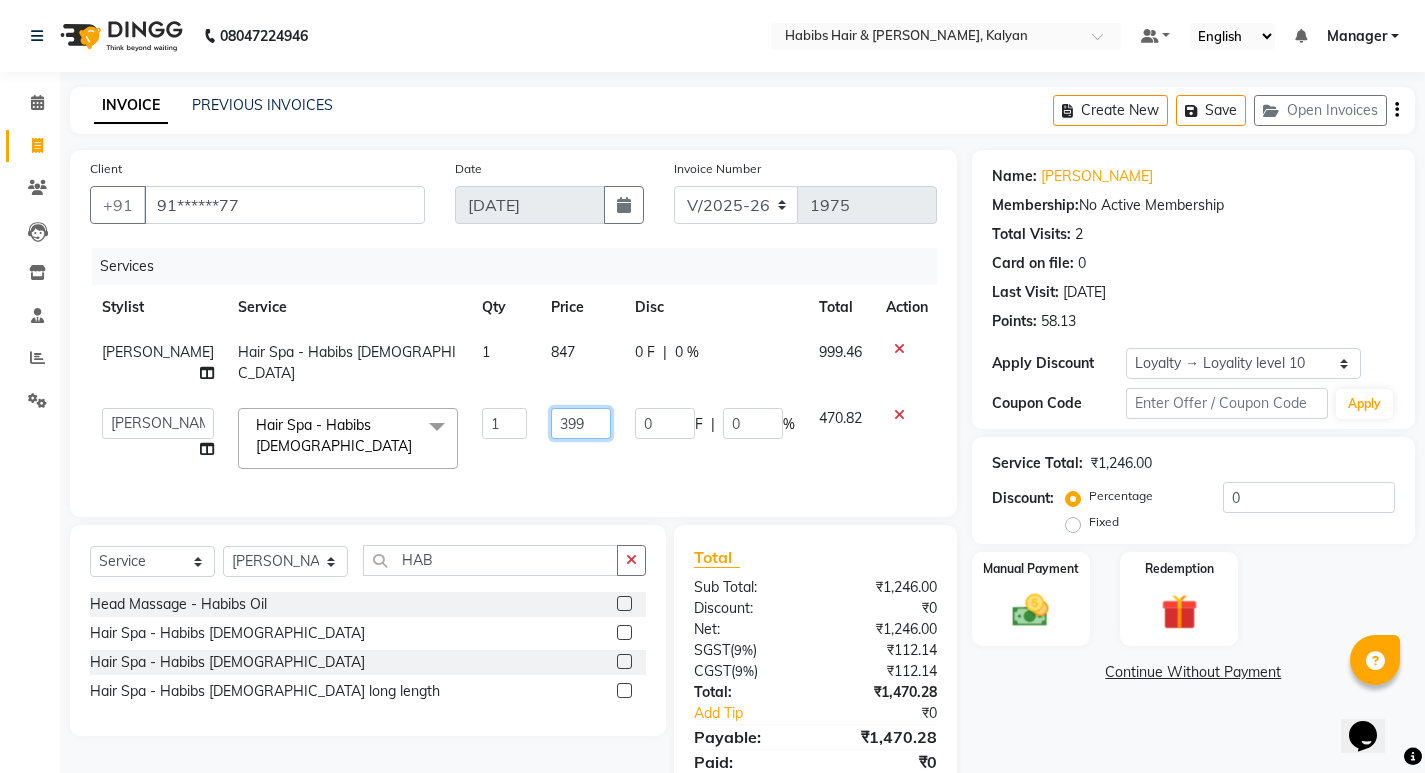 click on "399" 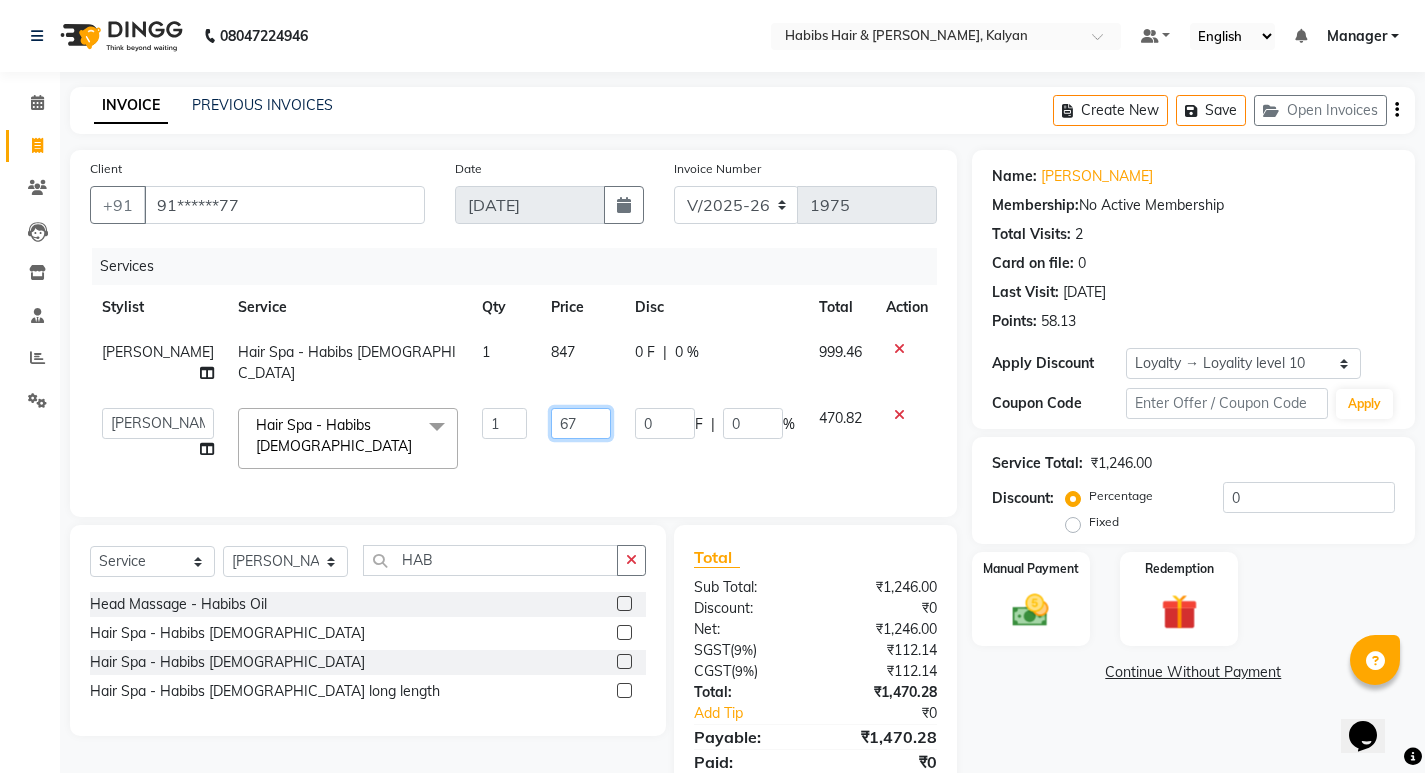 type on "677" 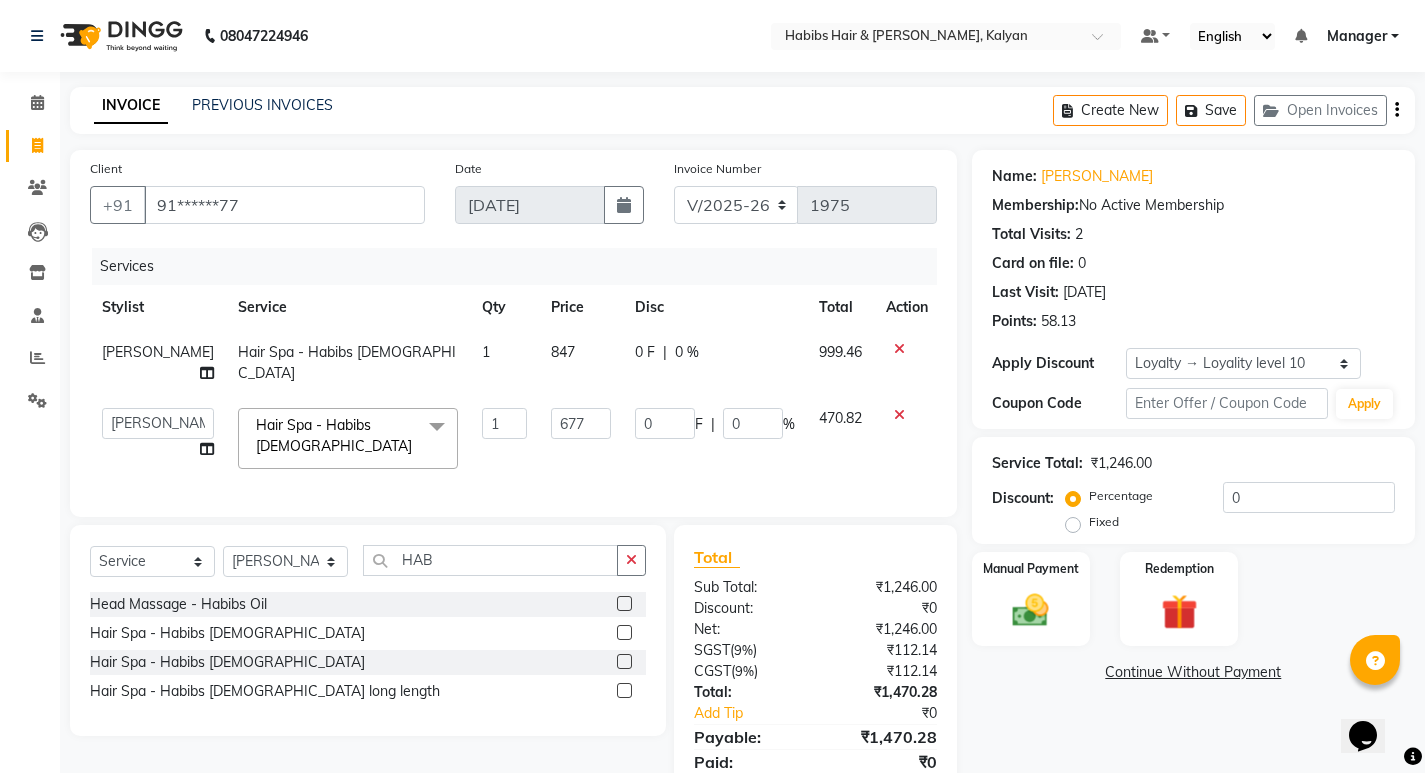 click on "Services Stylist Service Qty Price Disc Total Action ANWAR Hair Spa - Habibs Female 1 847 0 F | 0 % 999.46  ANWAR   GANESH SHINDE   Gauri   Manager   Maruf  mulla   Meena Kumari   Namrata zipre   Neha M   Omkar   Priyanka   Ranjana  singh    Sagar saindane   SANTOSHI   SHALINI   Smruti   Suraj Kadam   Vinaya    Yogesh  Hair Spa - Habibs Female  x Cheryals Luxury Facial O3+ Facial Vitamin C Hydra Facial Dry Haircut Male Hair Cut - Female HairCut with wash Hair Cut - Male HairCut with Wash Hair Cut - Female Advanced Haircut Hair Cut - Fringe Haircut Hair Cut - Beard Trimming Hair Cut - Child  Haircut Girl Hair Cut - Child Haircut Boy Hair Cut - Dry Haircut Female Hair Cut - Dry Haircut Male HairCut - Dry Haircut Female+Blowdry Beard color Beard Sheving Beard Trimming D-tan/Bleach - Upper Lip D-tan/Bleach - Face / Neck D-tan/Bleach - Back Neck D-tan/Bleach - Under Arms D-tan/Bleach - Full Arms D-tan/Bleach - Full Legs D-tan/Bleach - Half Arms D-tan/Bleach - Half Legs D-tan/Bleach - Full Back and Front LIPS WAX" 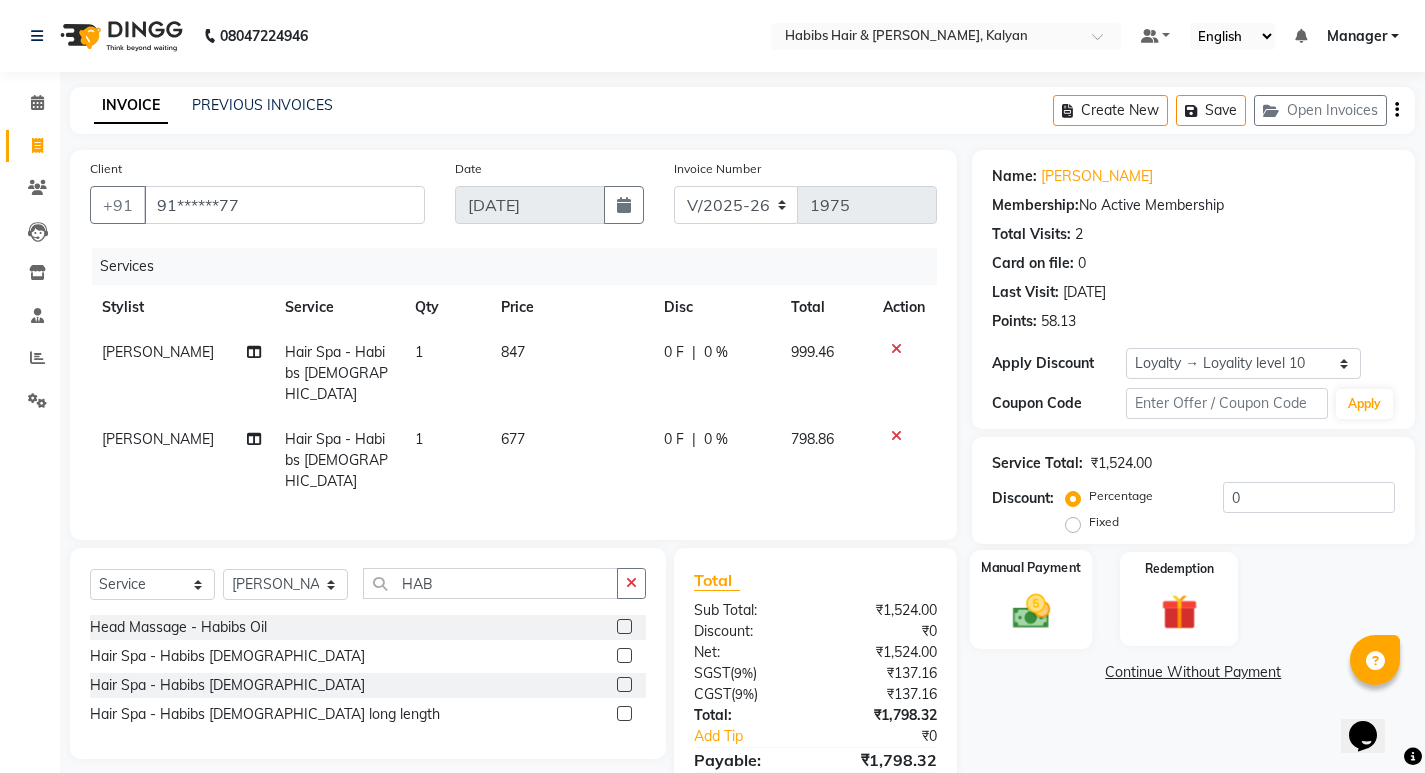 scroll, scrollTop: 72, scrollLeft: 0, axis: vertical 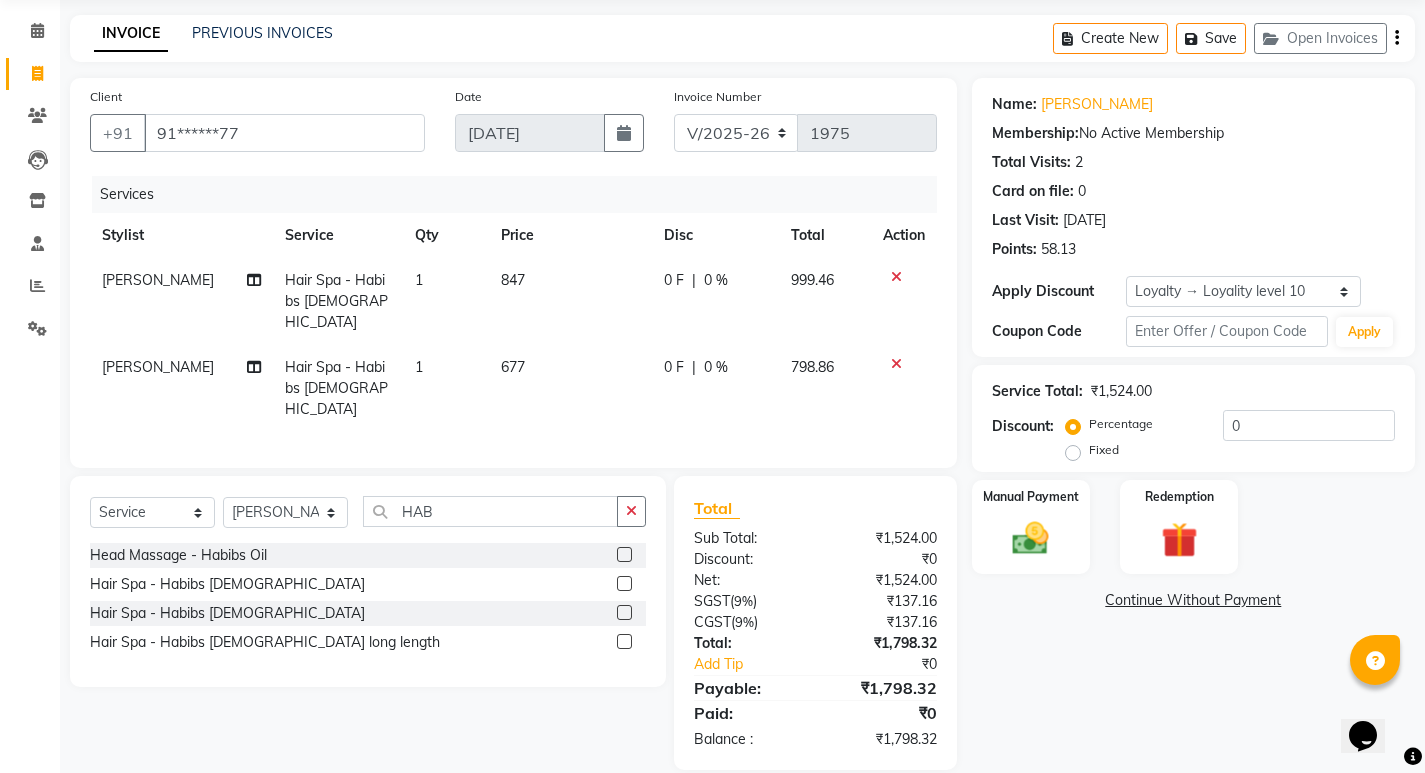 click on "847" 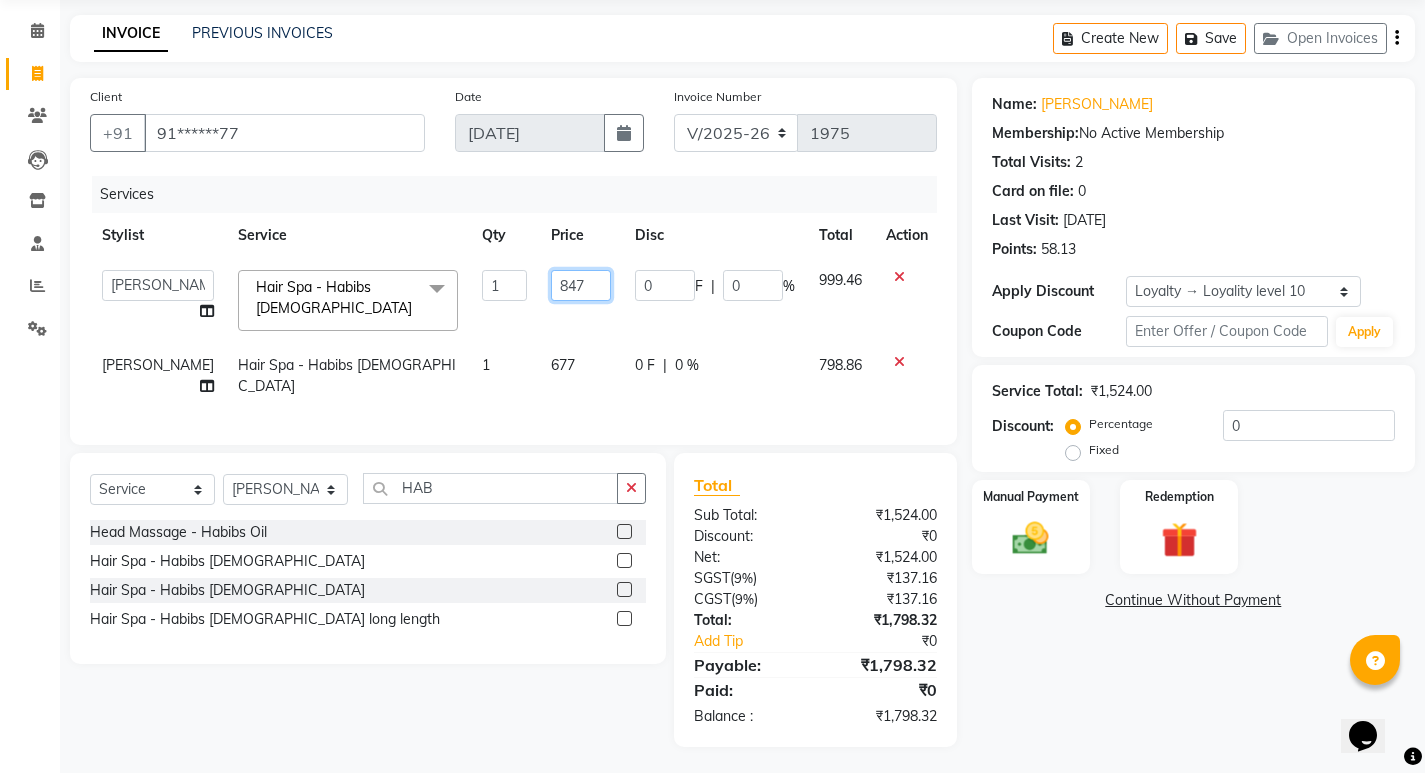 click on "847" 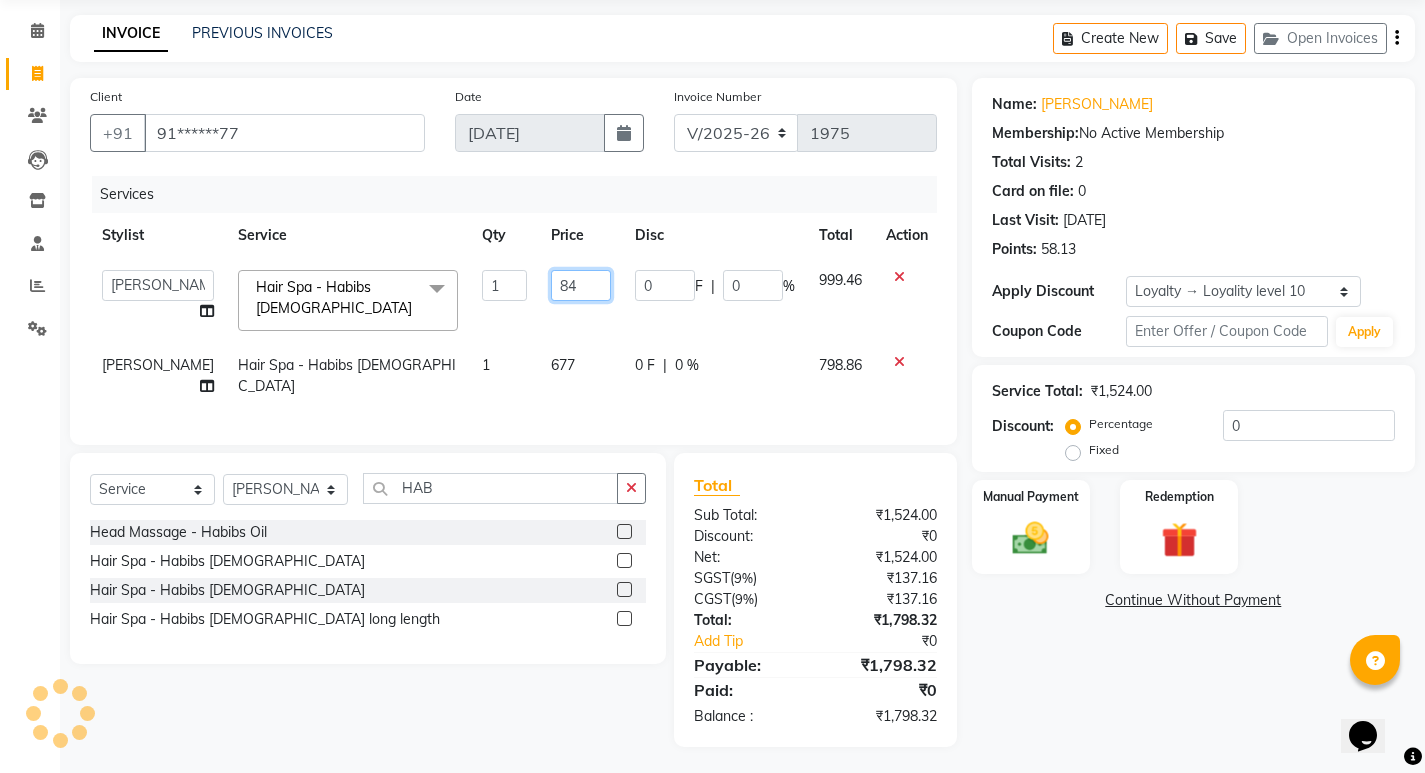 type on "848" 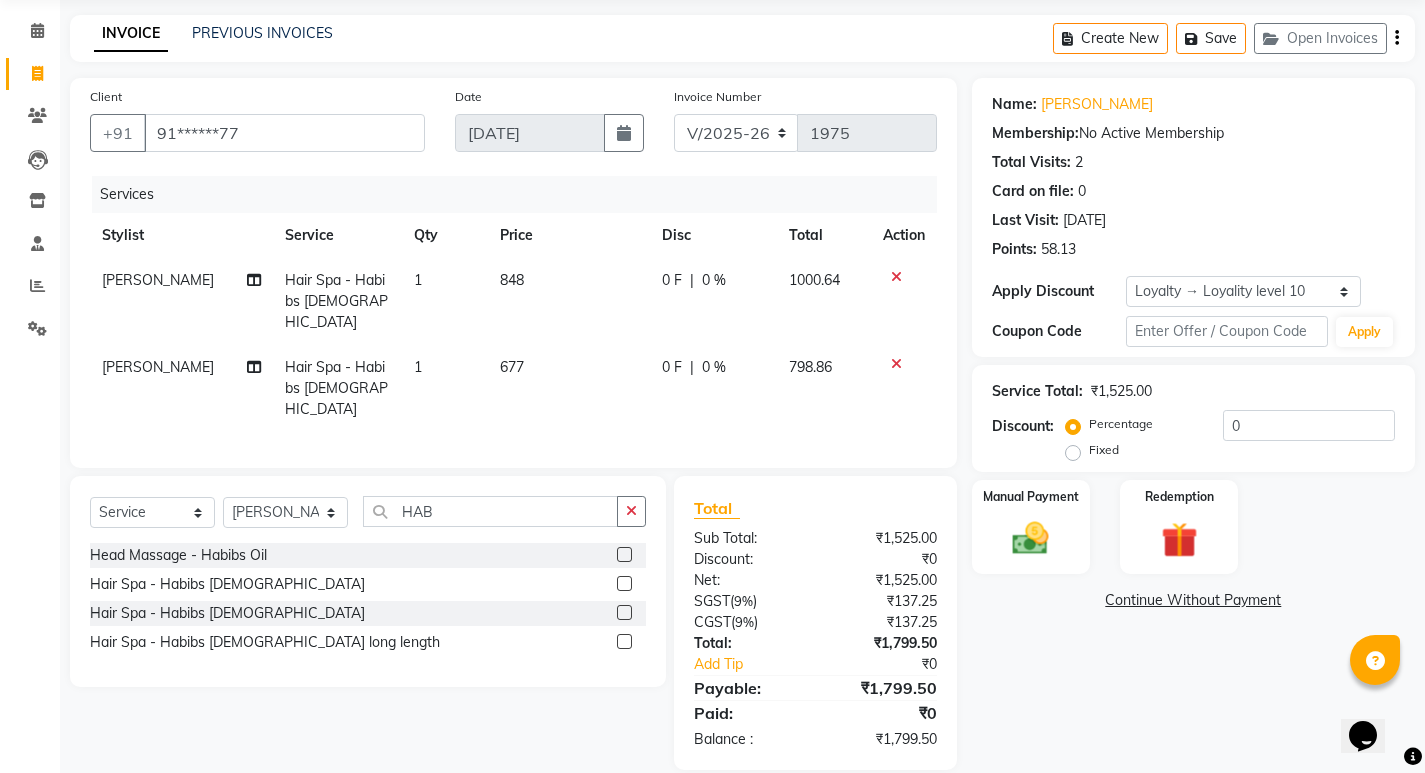 click on "Services Stylist Service Qty Price Disc Total Action ANWAR Hair Spa - Habibs Female 1 848 0 F | 0 % 1000.64 GANESH SHINDE Hair Spa - Habibs Female 1 677 0 F | 0 % 798.86" 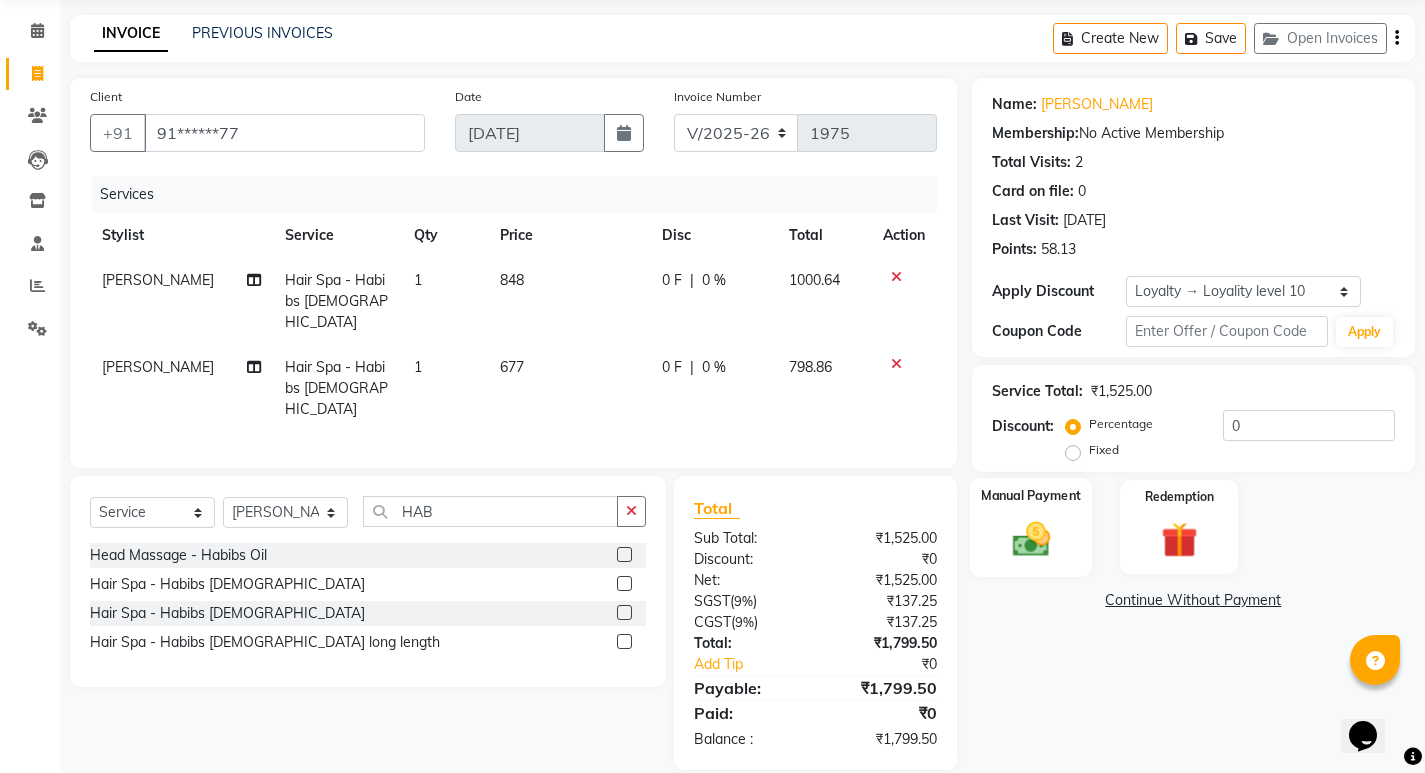 click 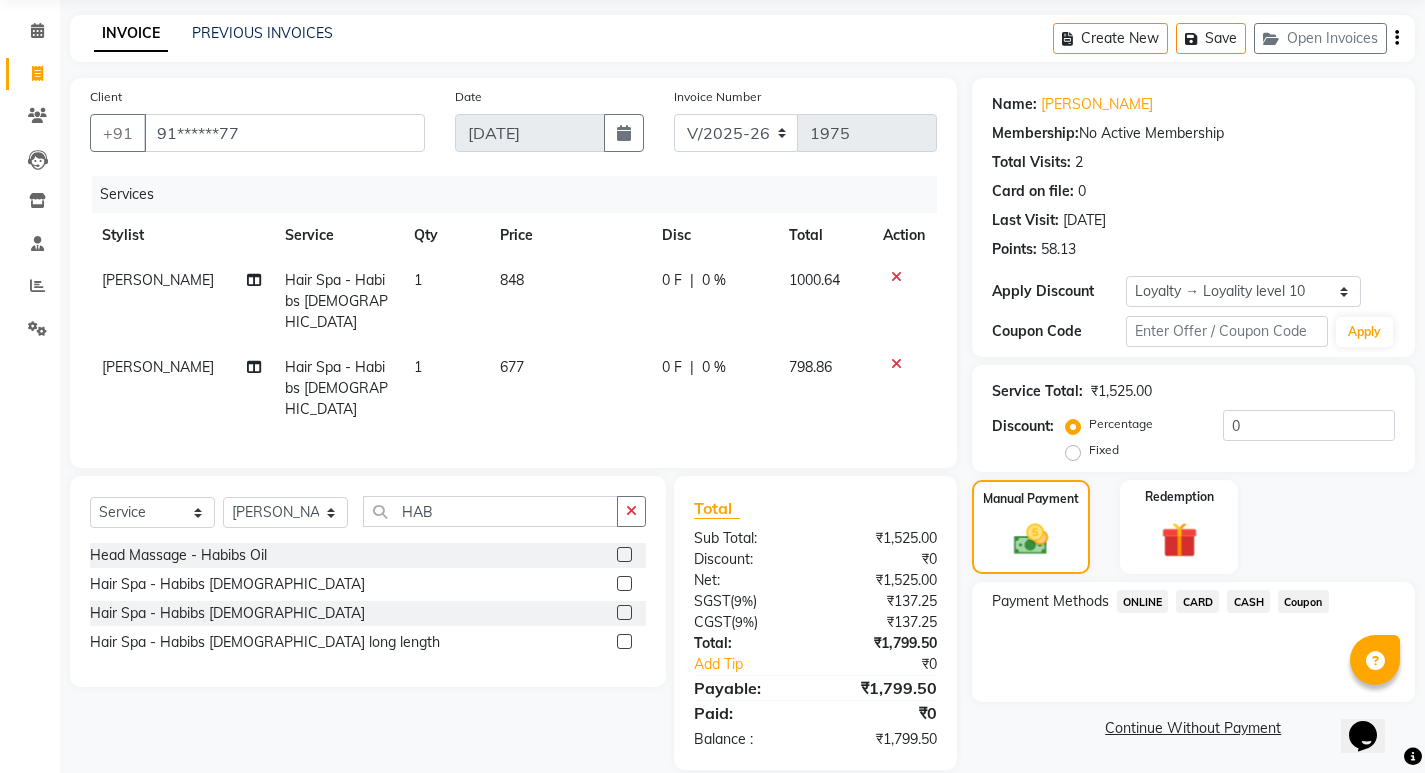 drag, startPoint x: 1250, startPoint y: 595, endPoint x: 1280, endPoint y: 620, distance: 39.051247 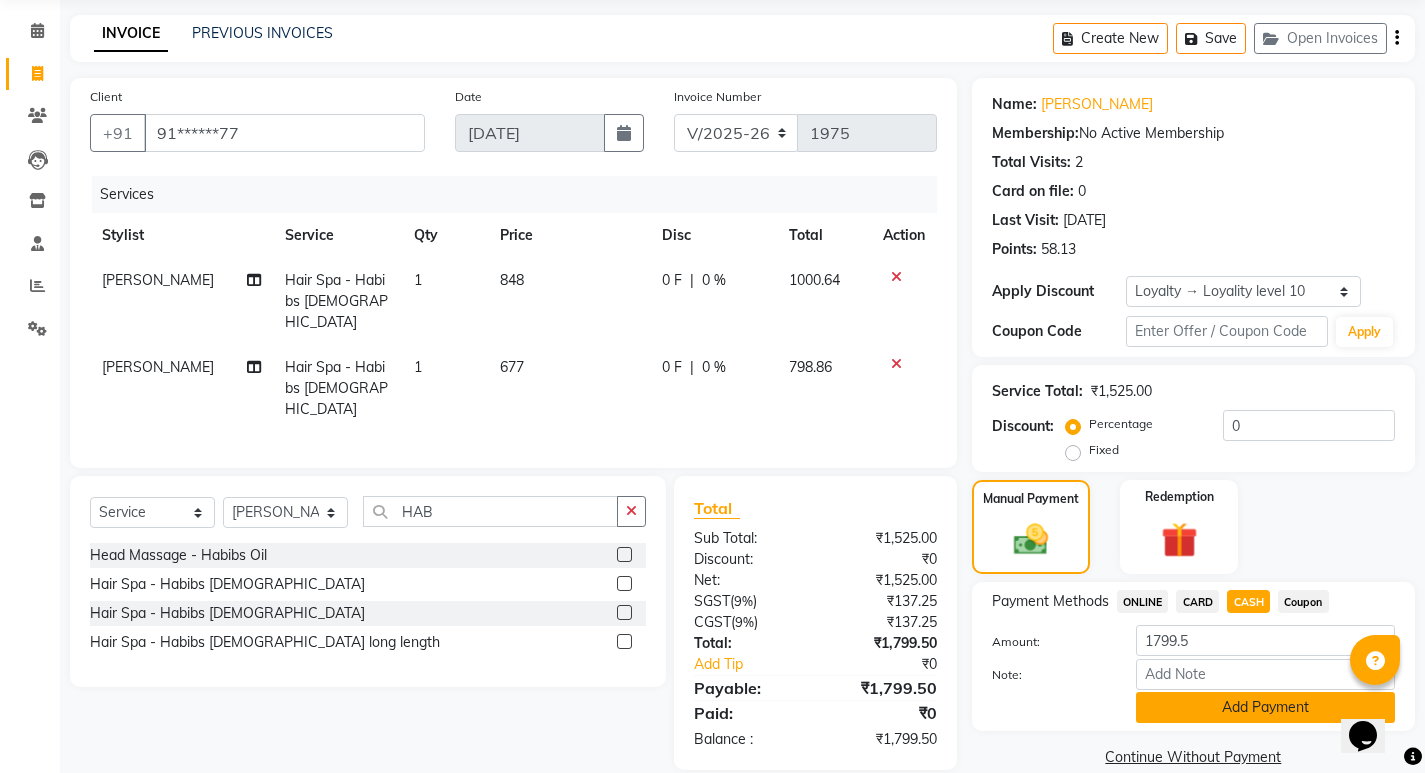 click on "Add Payment" 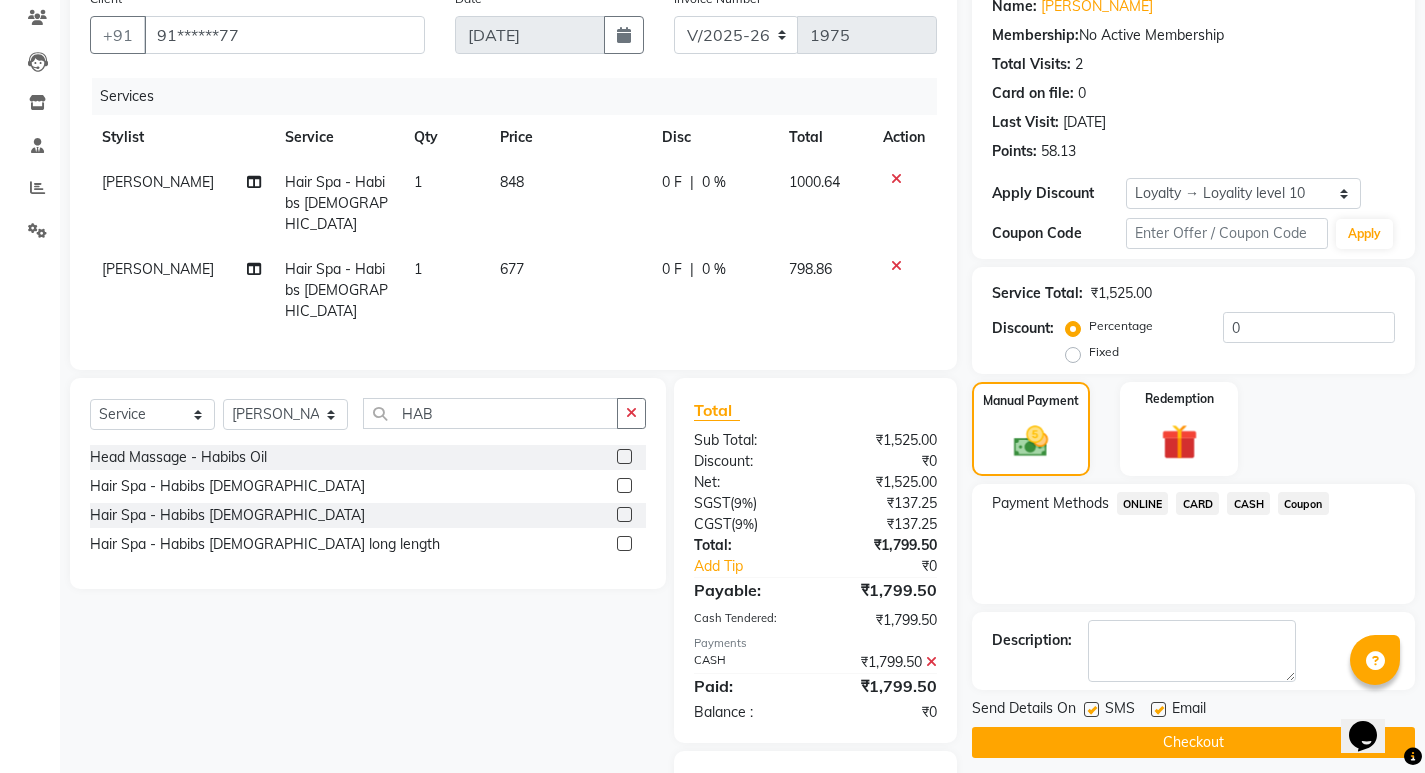 scroll, scrollTop: 242, scrollLeft: 0, axis: vertical 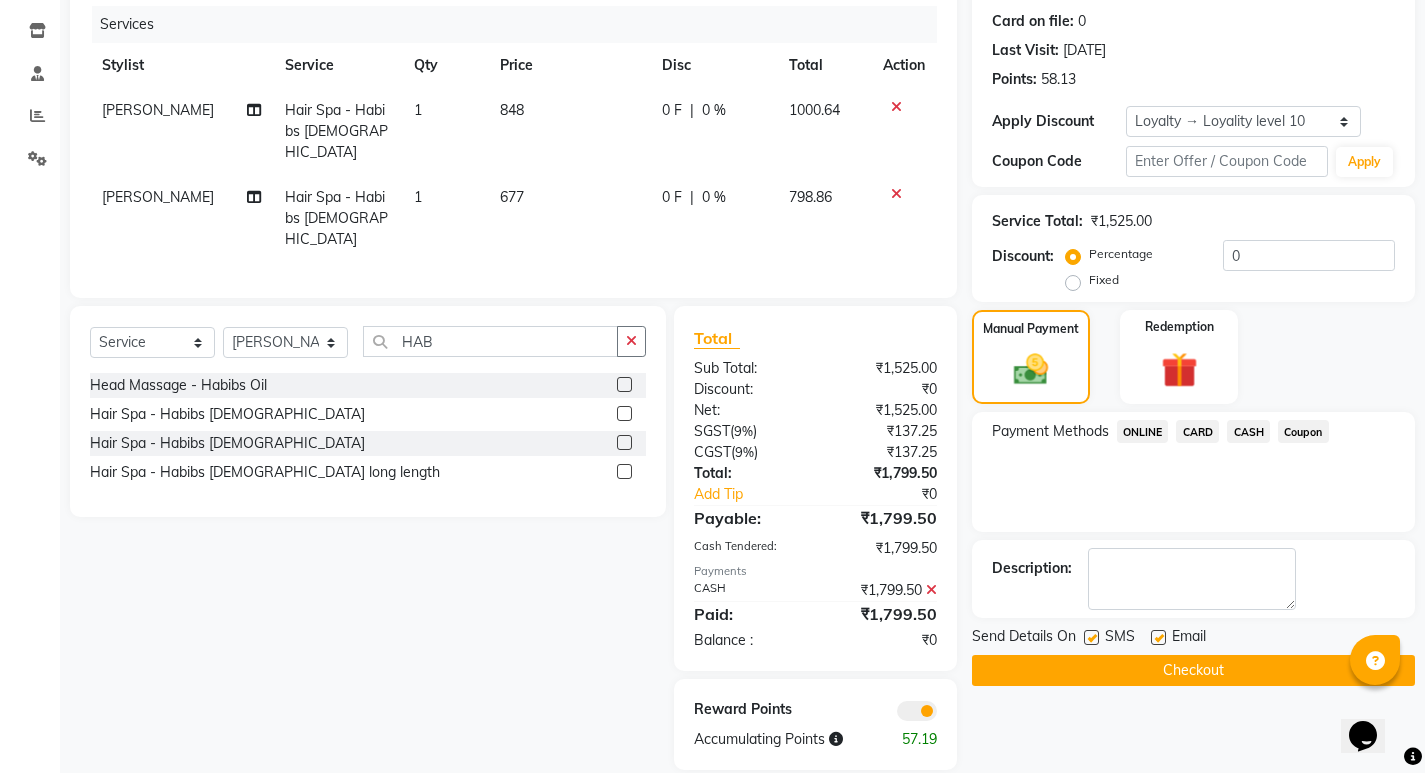 click on "Send Details On SMS Email" 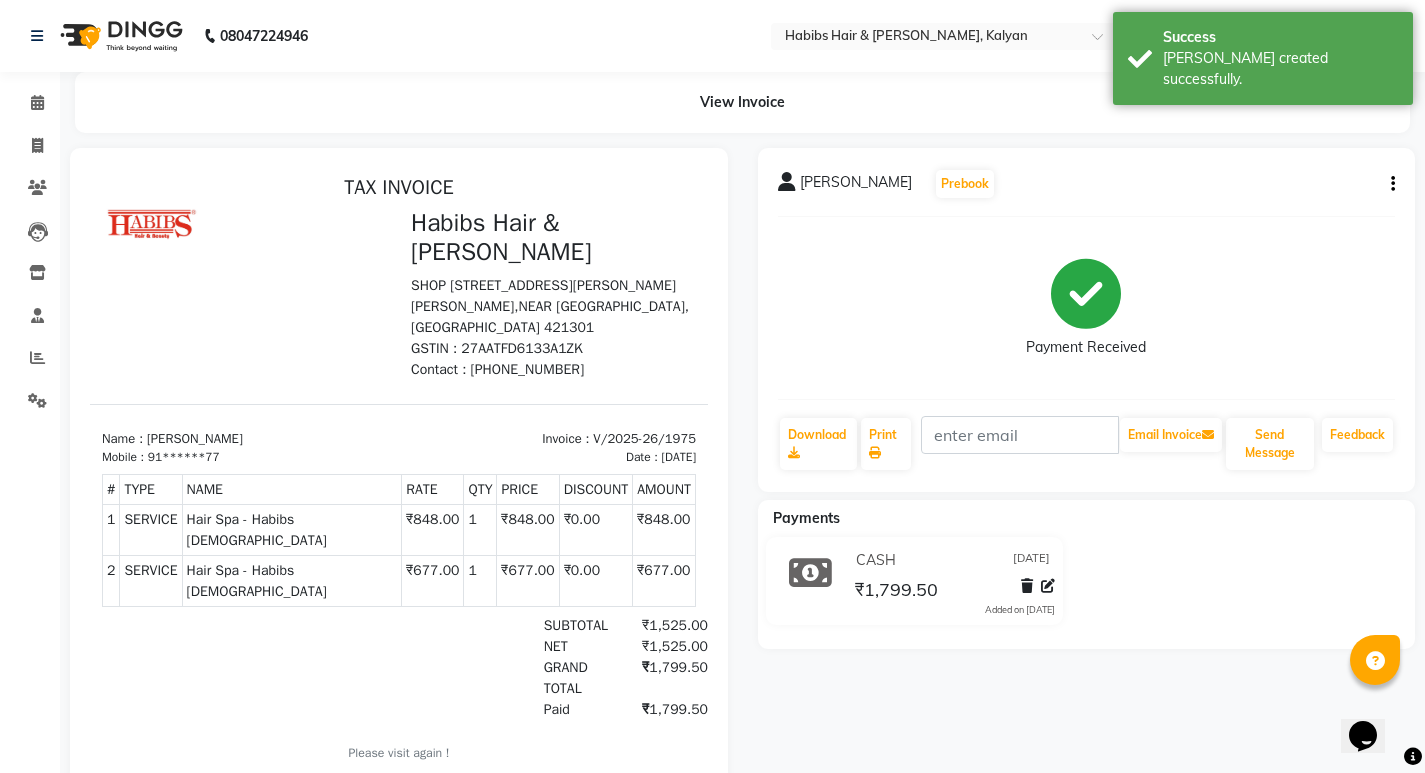 scroll, scrollTop: 0, scrollLeft: 0, axis: both 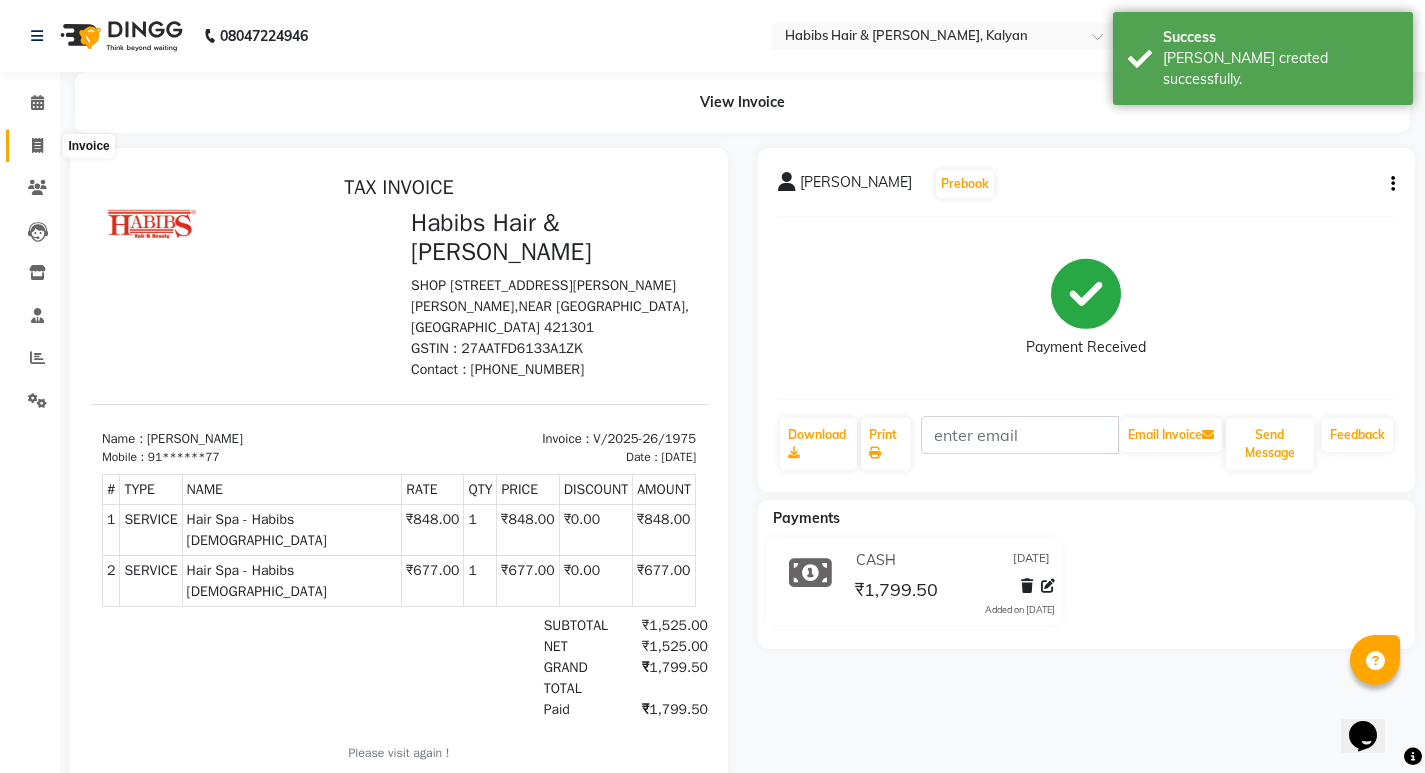 click 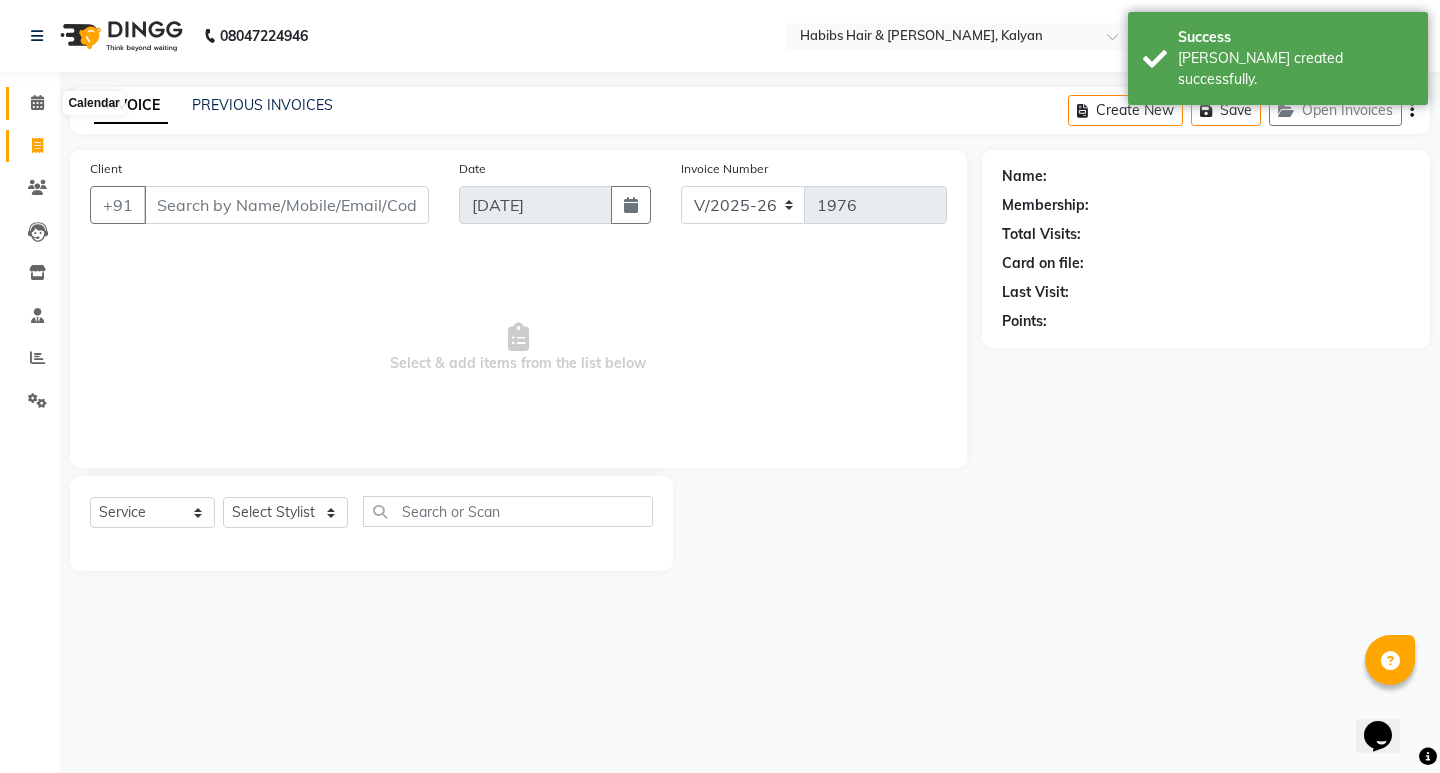 click 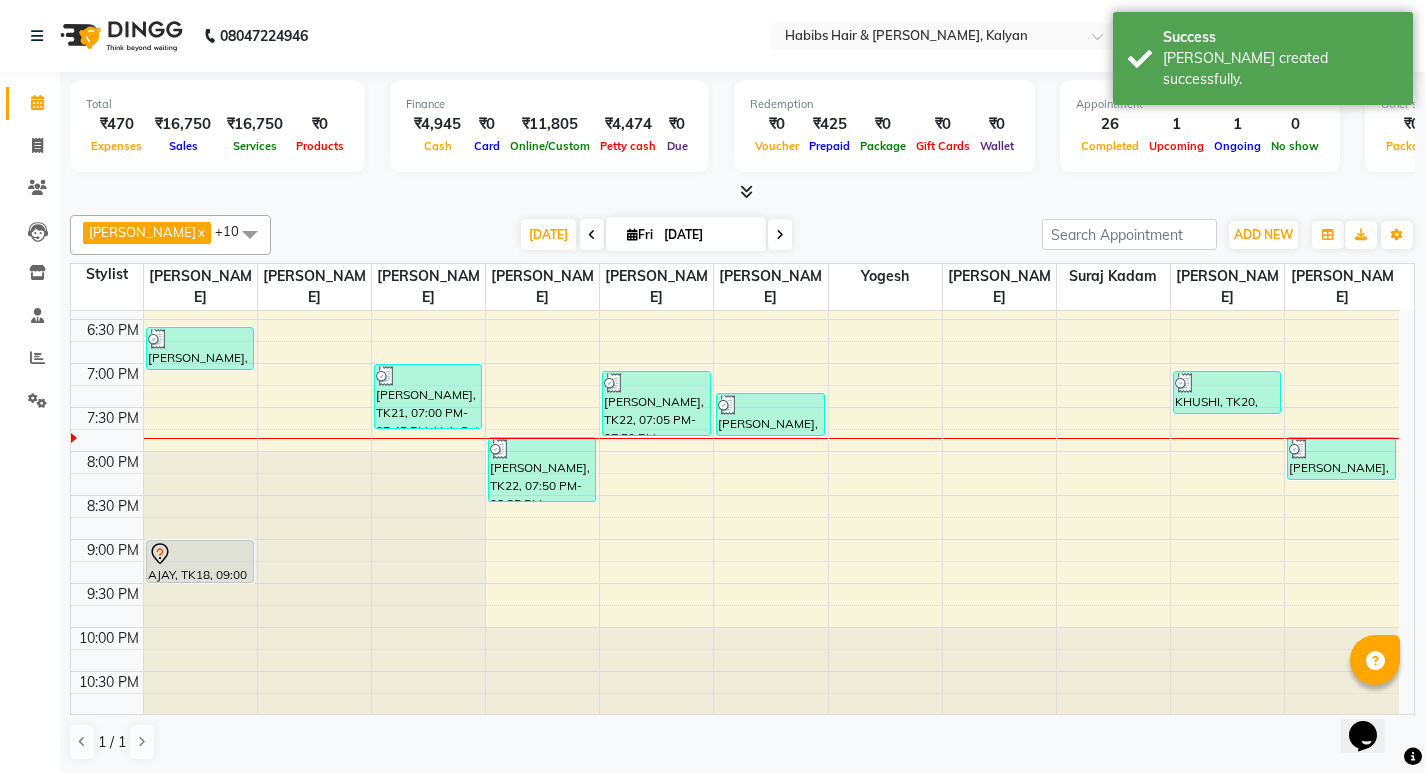 scroll, scrollTop: 916, scrollLeft: 0, axis: vertical 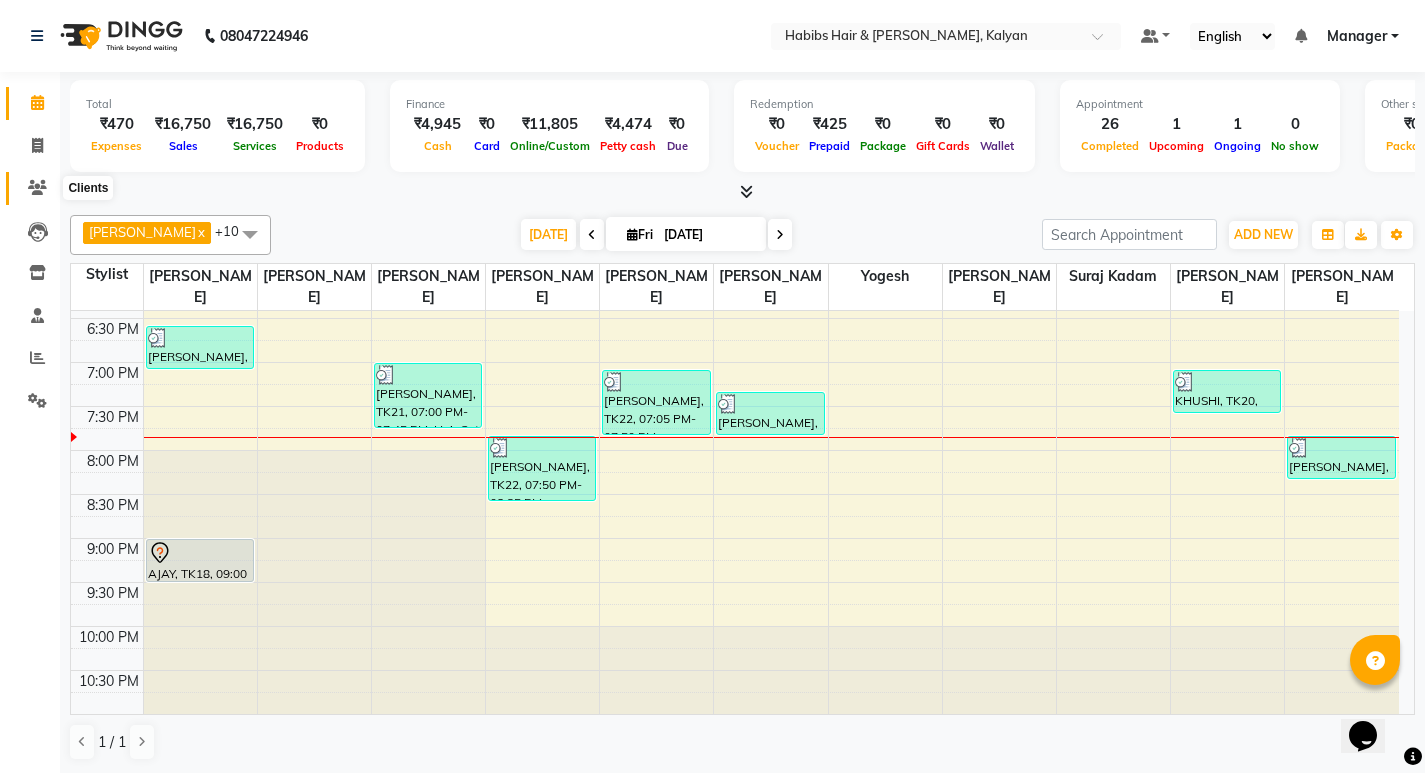click 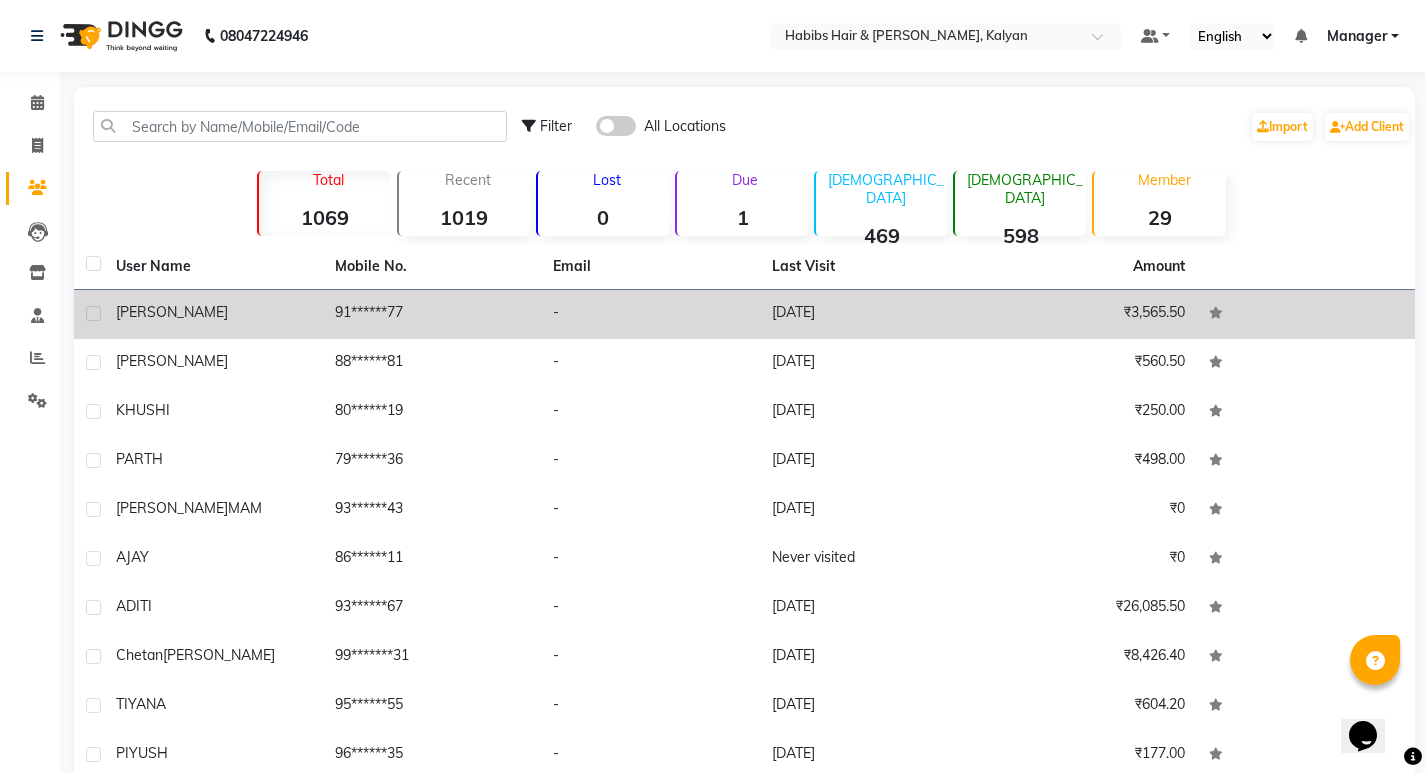 click on "-" 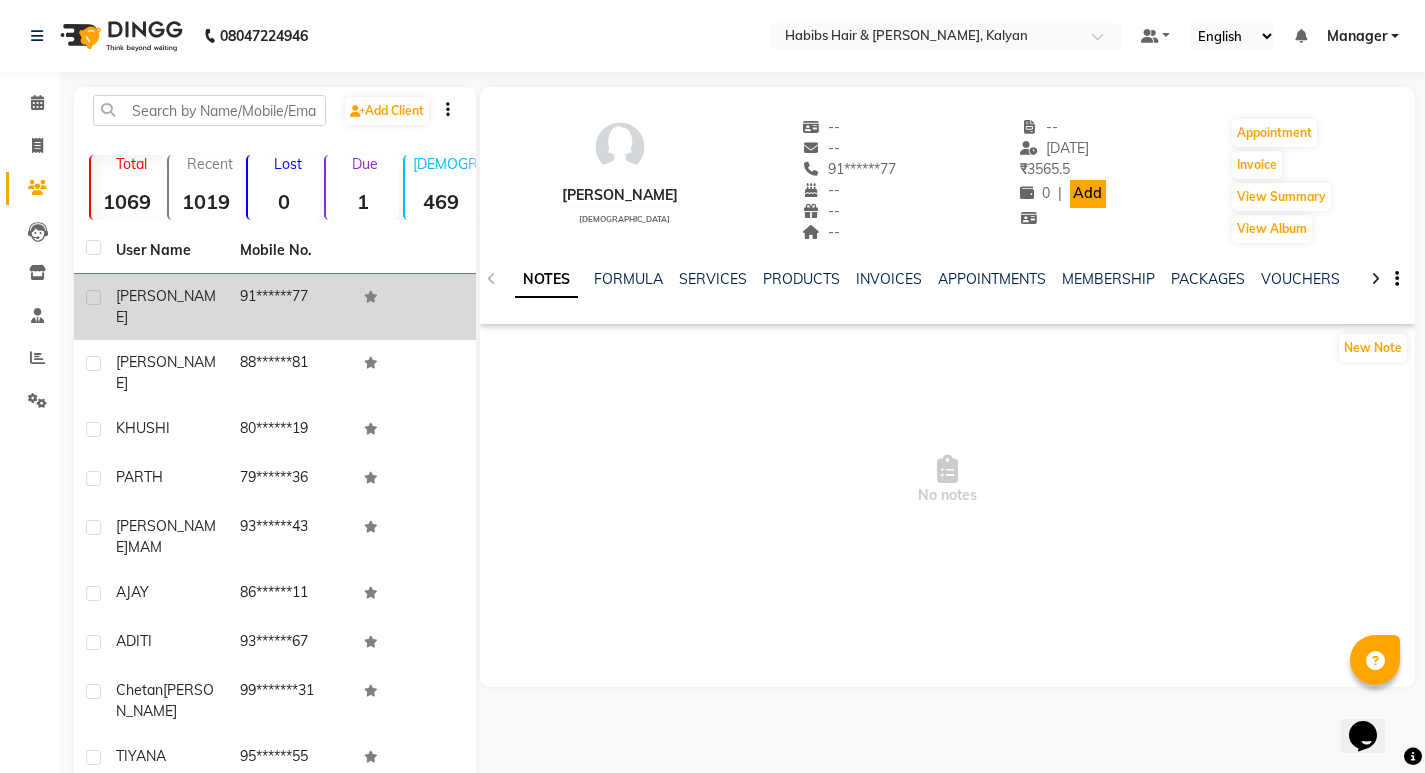 click on "Add" 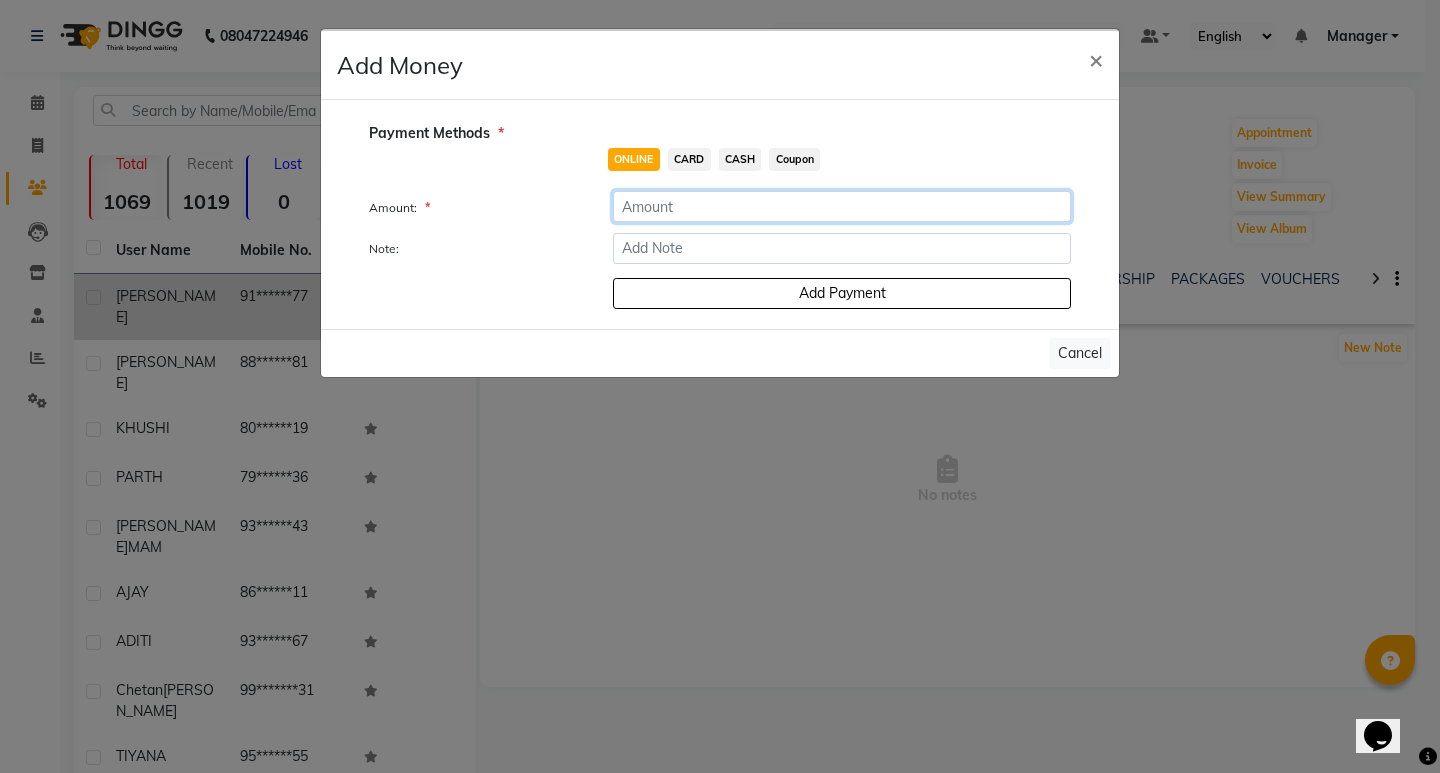 click 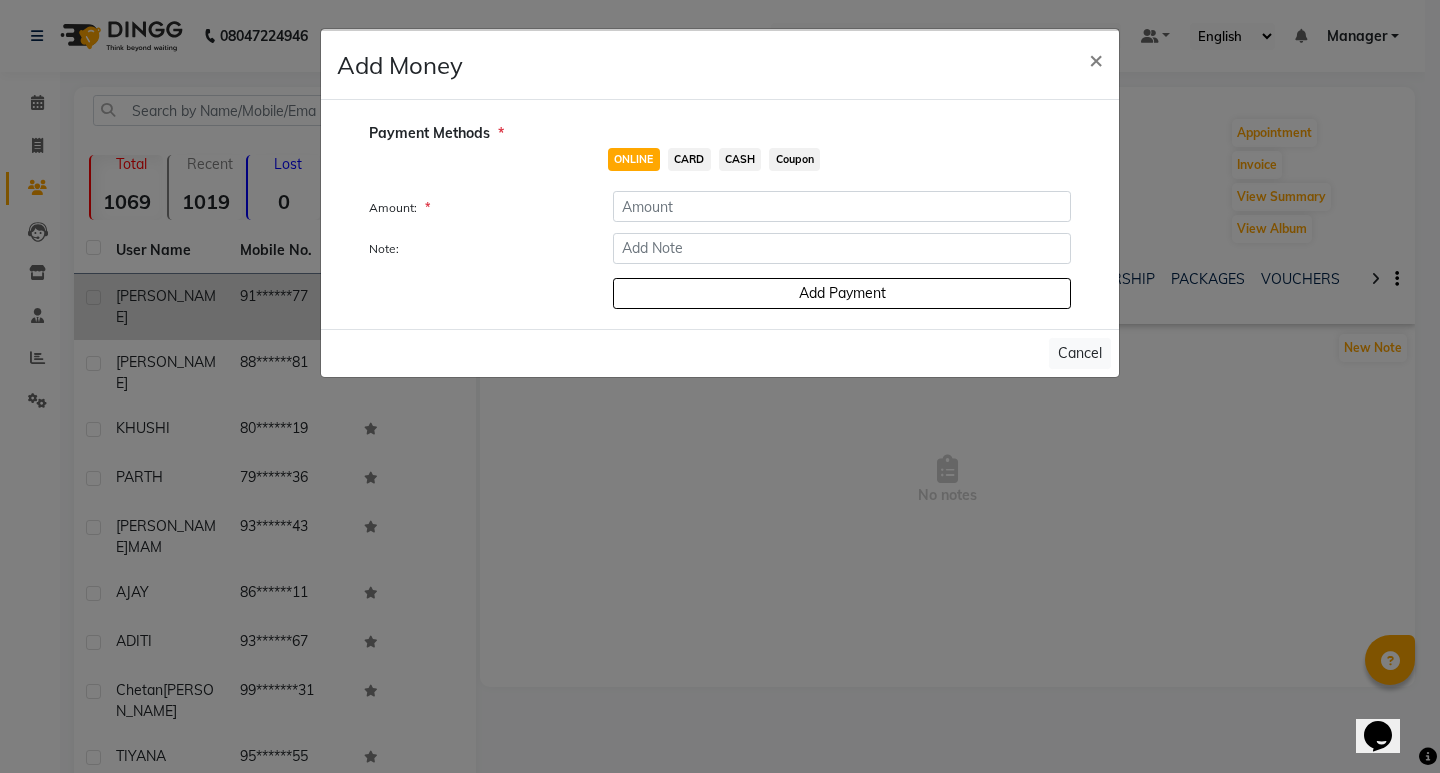 click on "CASH" 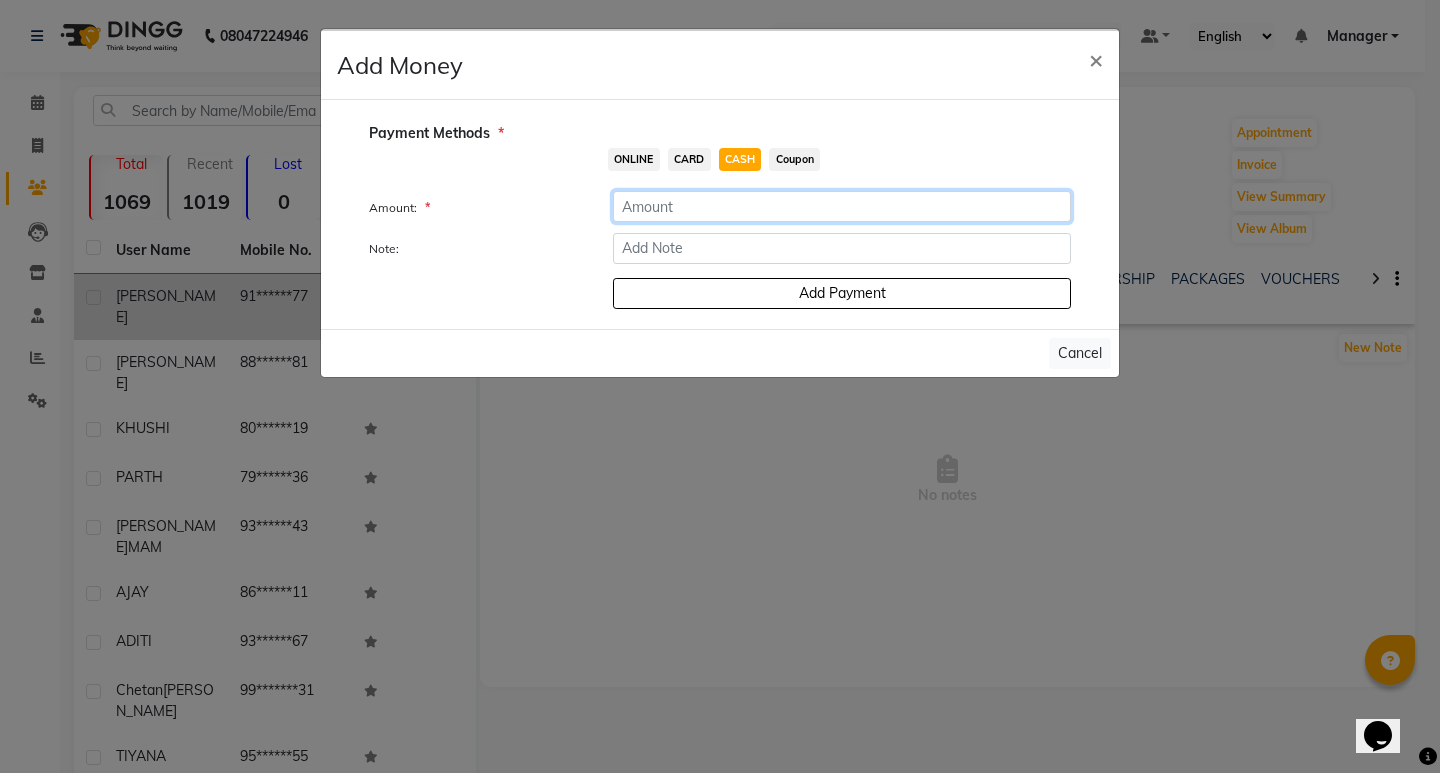 click 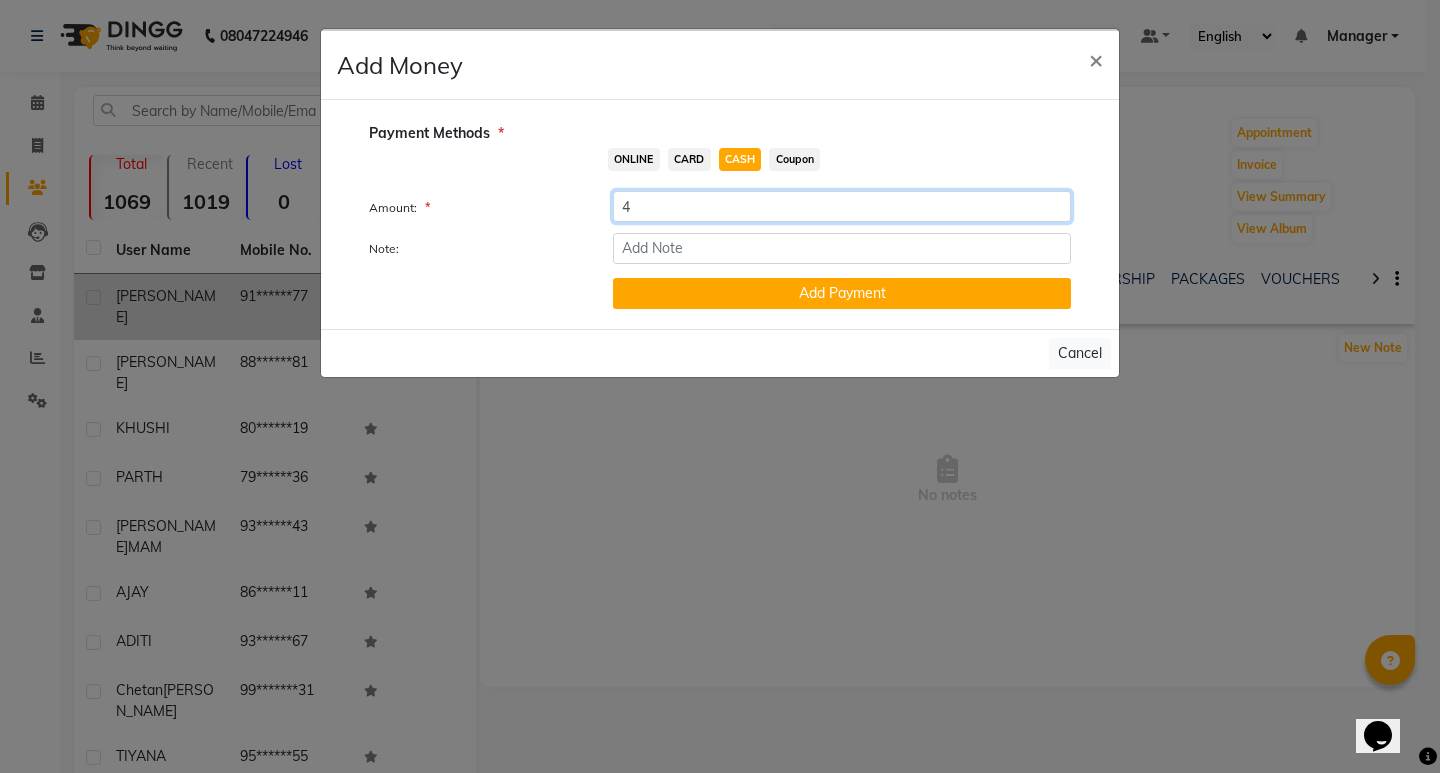 type on "4" 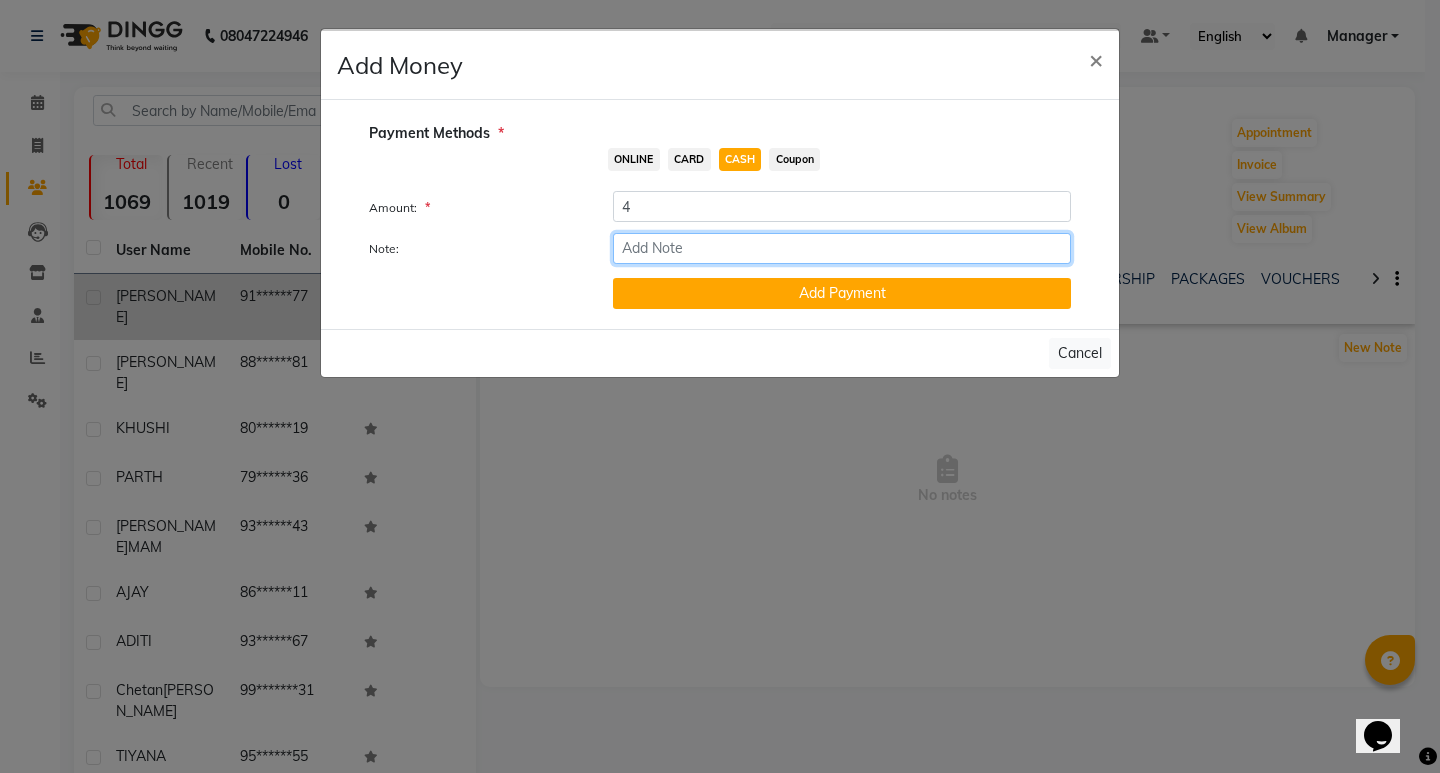 click on "Note:" at bounding box center [842, 248] 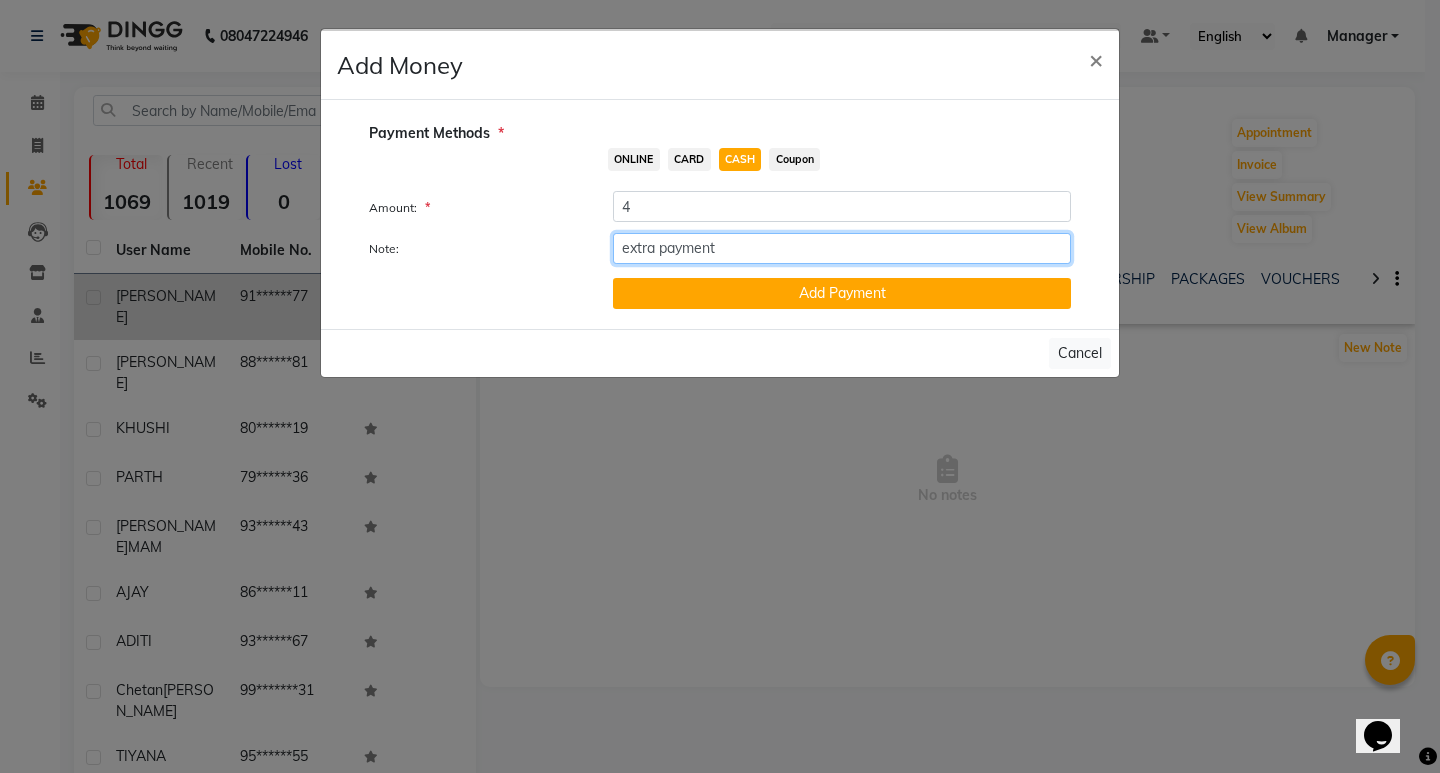 click on "extra payment" at bounding box center [842, 248] 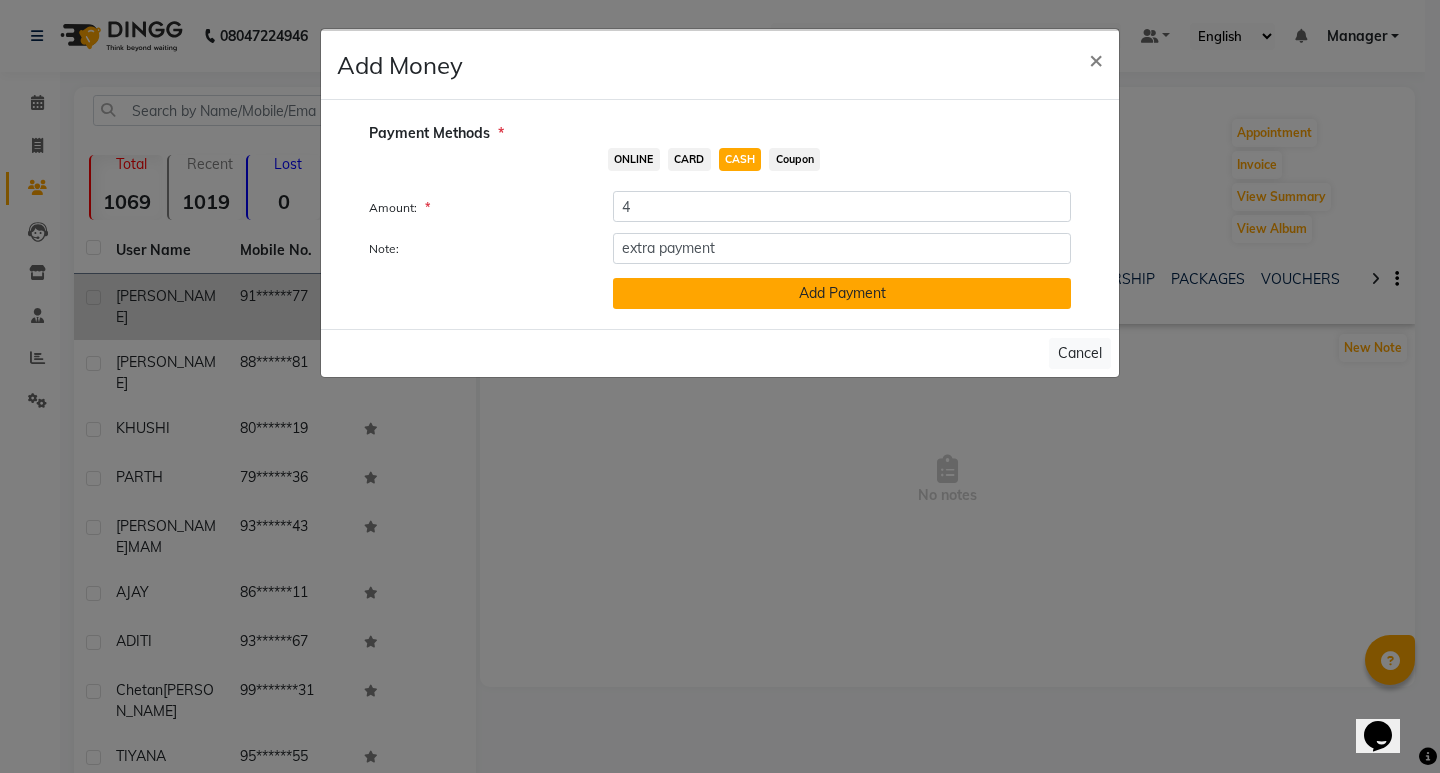 click on "Add Payment" 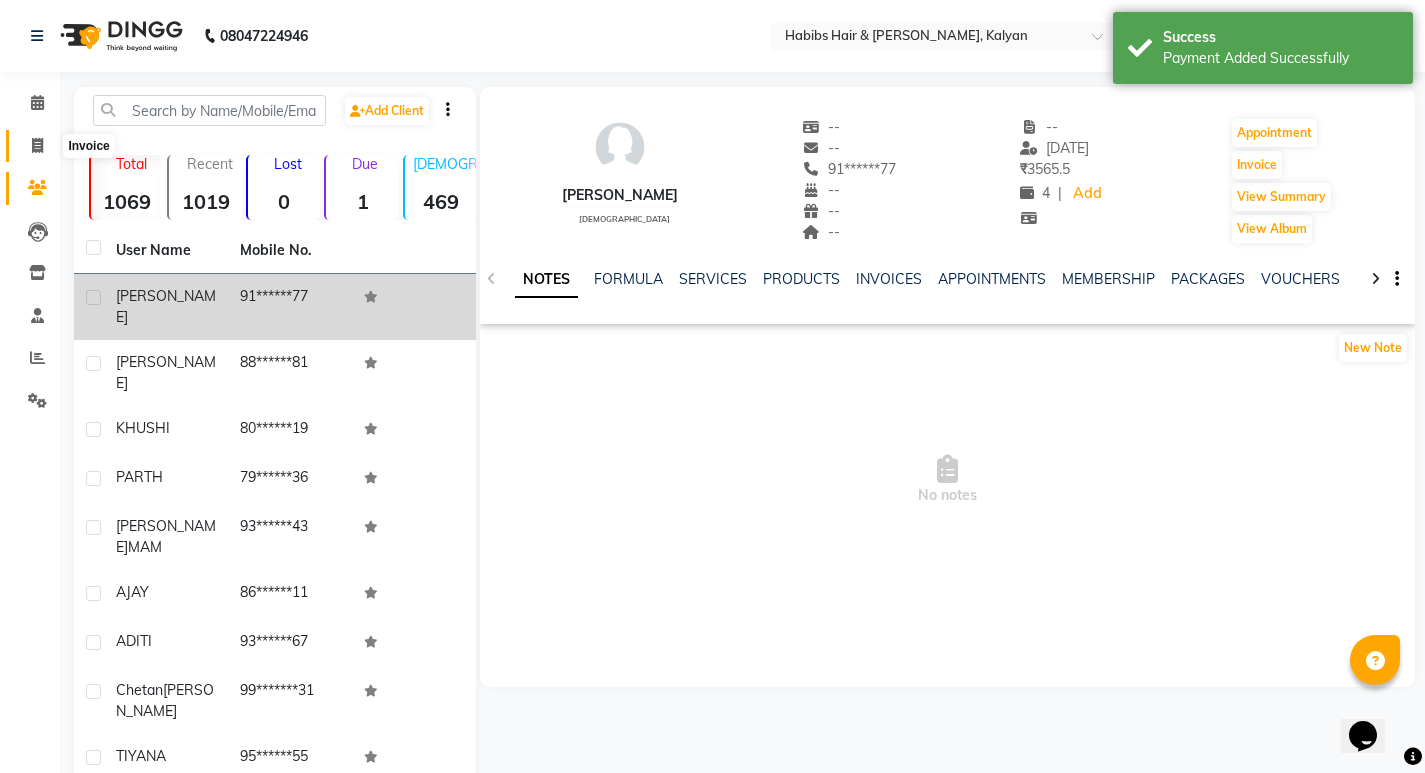 click 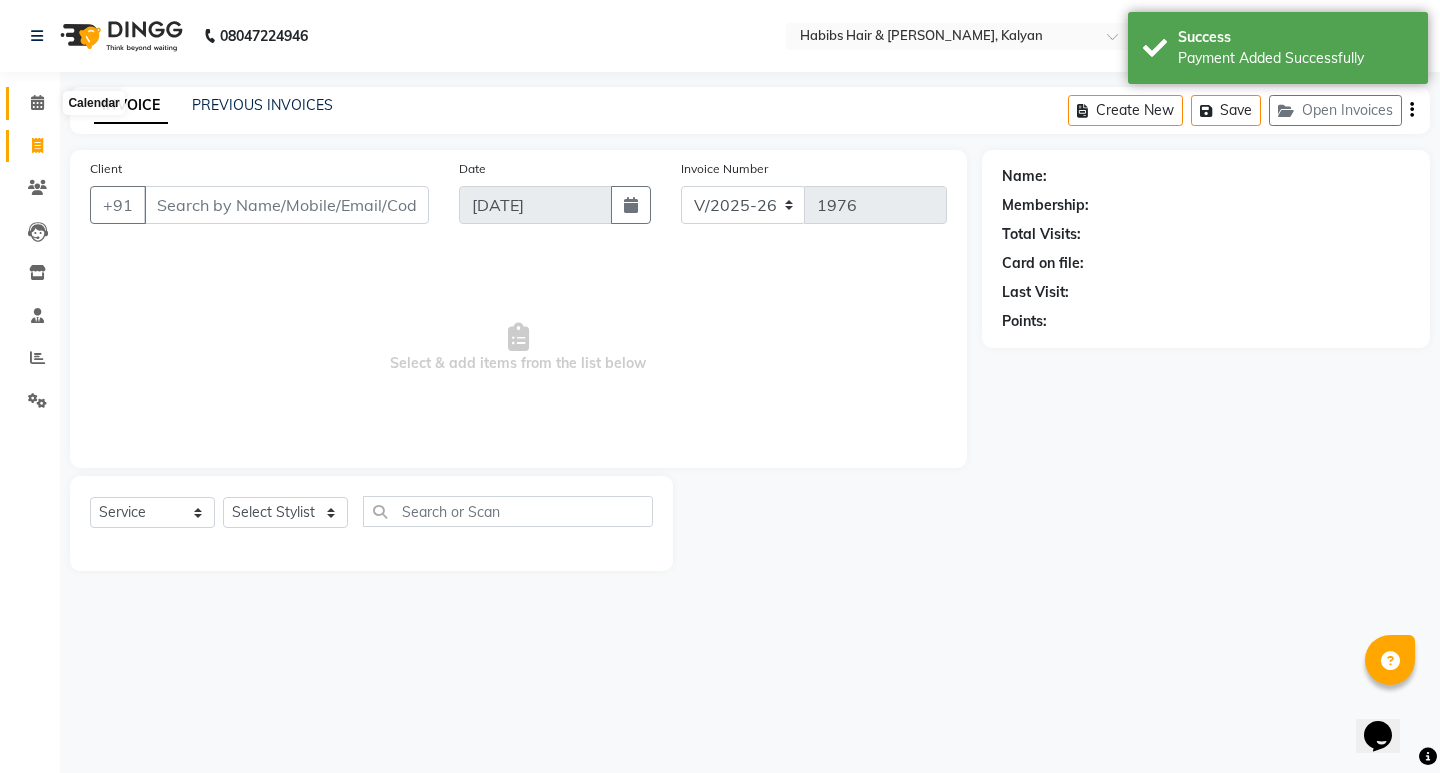 click 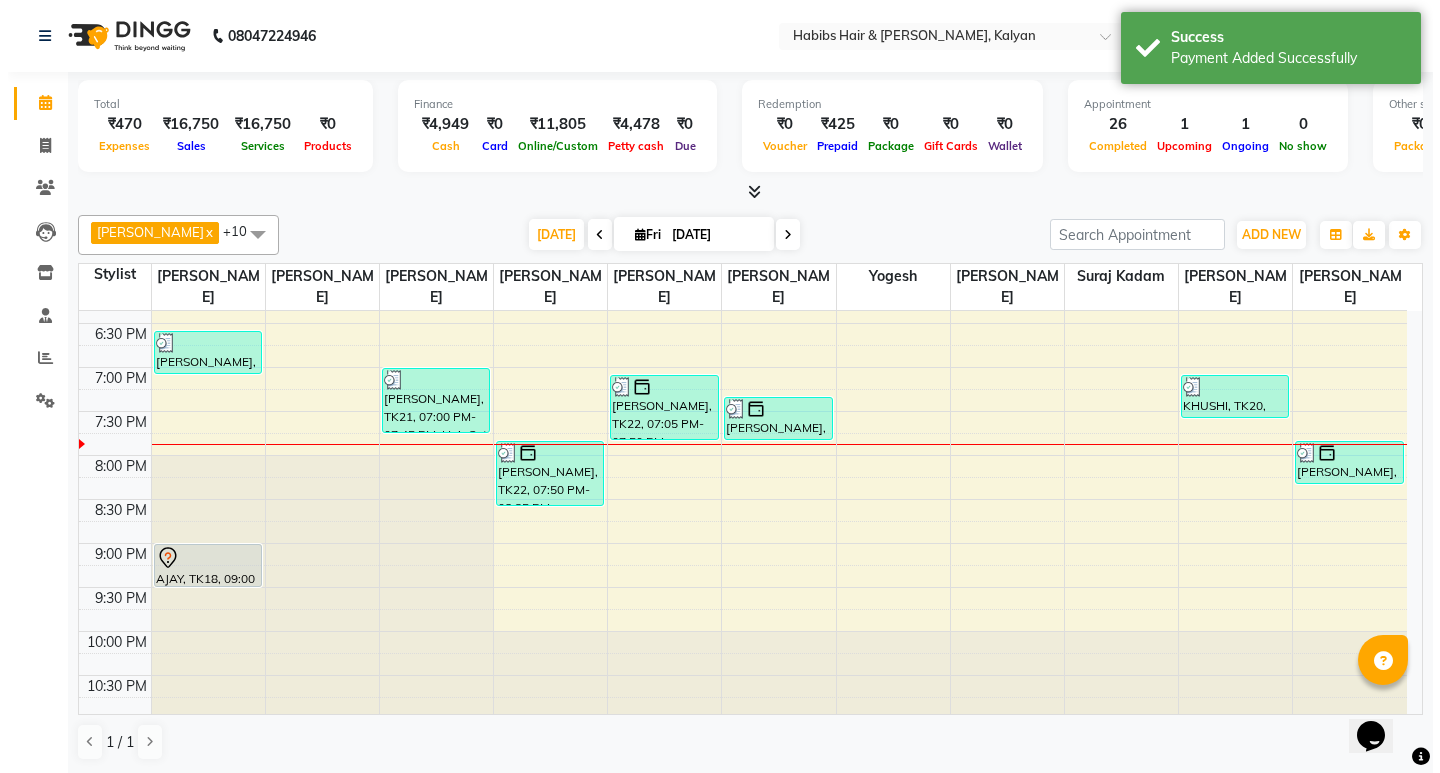 scroll, scrollTop: 916, scrollLeft: 0, axis: vertical 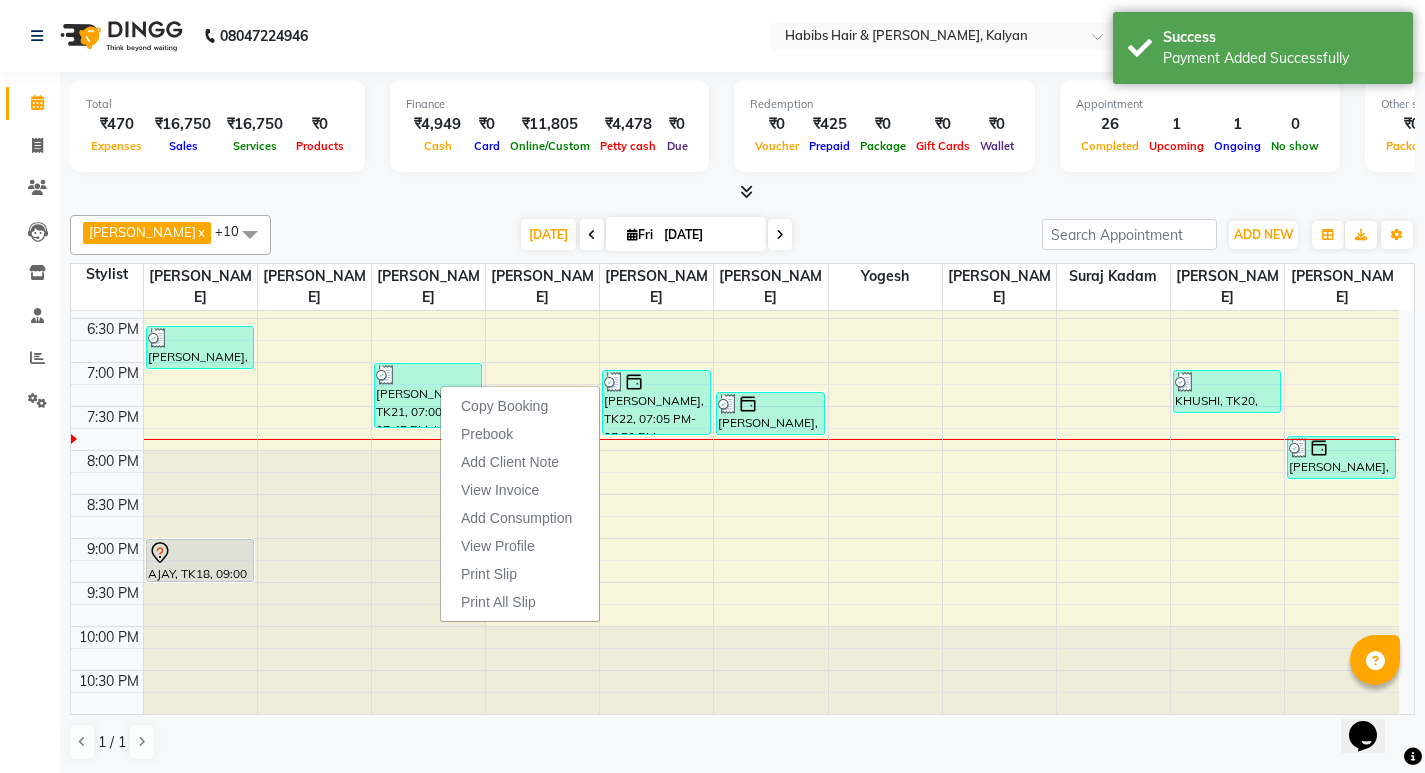 click on "ANWAR  x Maruf  mulla  x Meena Kumari  x Ranjana  singh   x Sagar saindane  x SANTOSHI  x SHALINI  x Smruti  x Suraj Kadam  x Yogesh  x GANESH SHINDE  x +10 Select All ANWAR GANESH SHINDE Gauri Maruf  mulla Meena Kumari Omkar Priyanka Ranjana  singh  Sagar saindane SANTOSHI SHALINI Smruti Suraj Kadam Vinaya  Yogesh Today  Fri 11-07-2025 Toggle Dropdown Add Appointment Add Invoice Add Expense Add Attendance Add Client Add Transaction Toggle Dropdown Add Appointment Add Invoice Add Expense Add Attendance Add Client ADD NEW Toggle Dropdown Add Appointment Add Invoice Add Expense Add Attendance Add Client Add Transaction ANWAR  x Maruf  mulla  x Meena Kumari  x Ranjana  singh   x Sagar saindane  x SANTOSHI  x SHALINI  x Smruti  x Suraj Kadam  x Yogesh  x GANESH SHINDE  x +10 Select All ANWAR GANESH SHINDE Gauri Maruf  mulla Meena Kumari Omkar Priyanka Ranjana  singh  Sagar saindane SANTOSHI SHALINI Smruti Suraj Kadam Vinaya  Yogesh Group By  Staff View   Room View  View as Vertical  List  15" 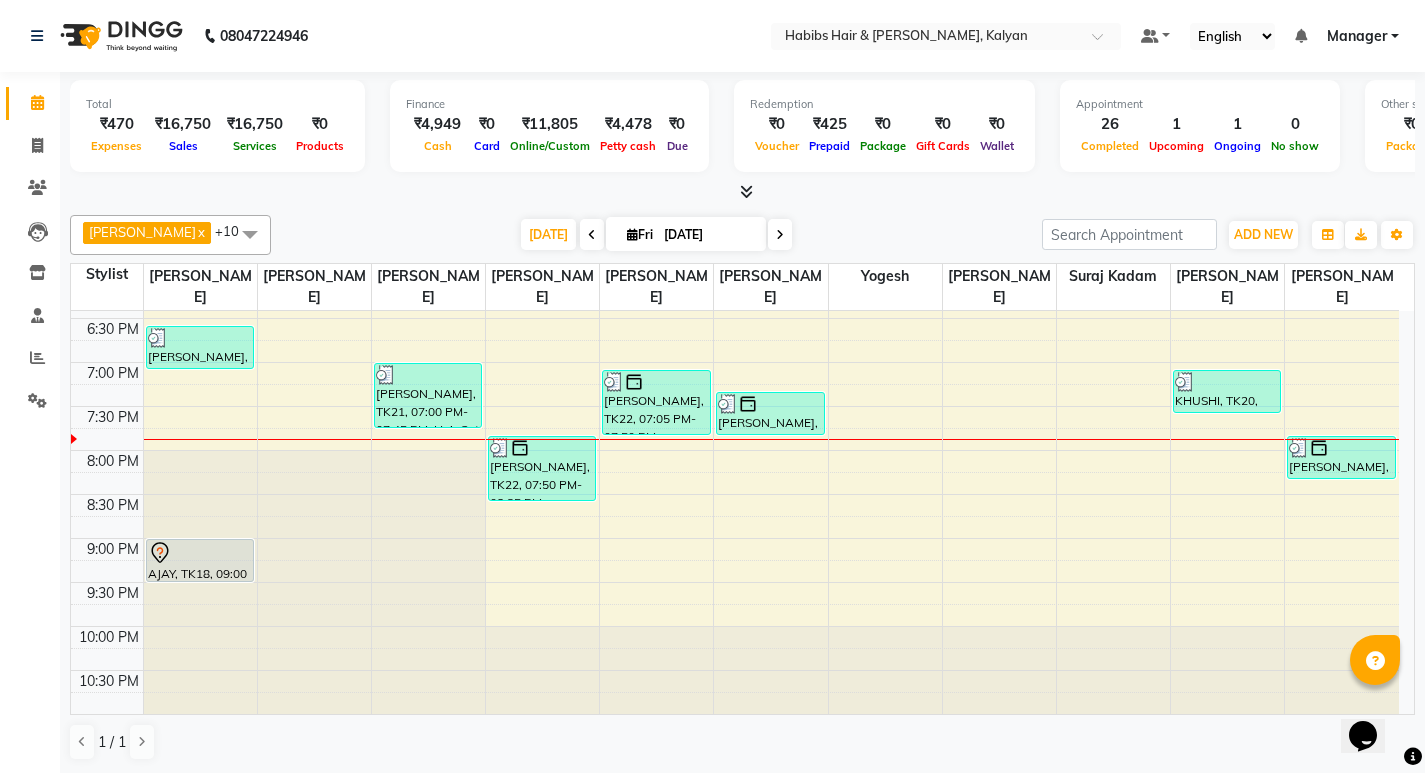click at bounding box center [742, 192] 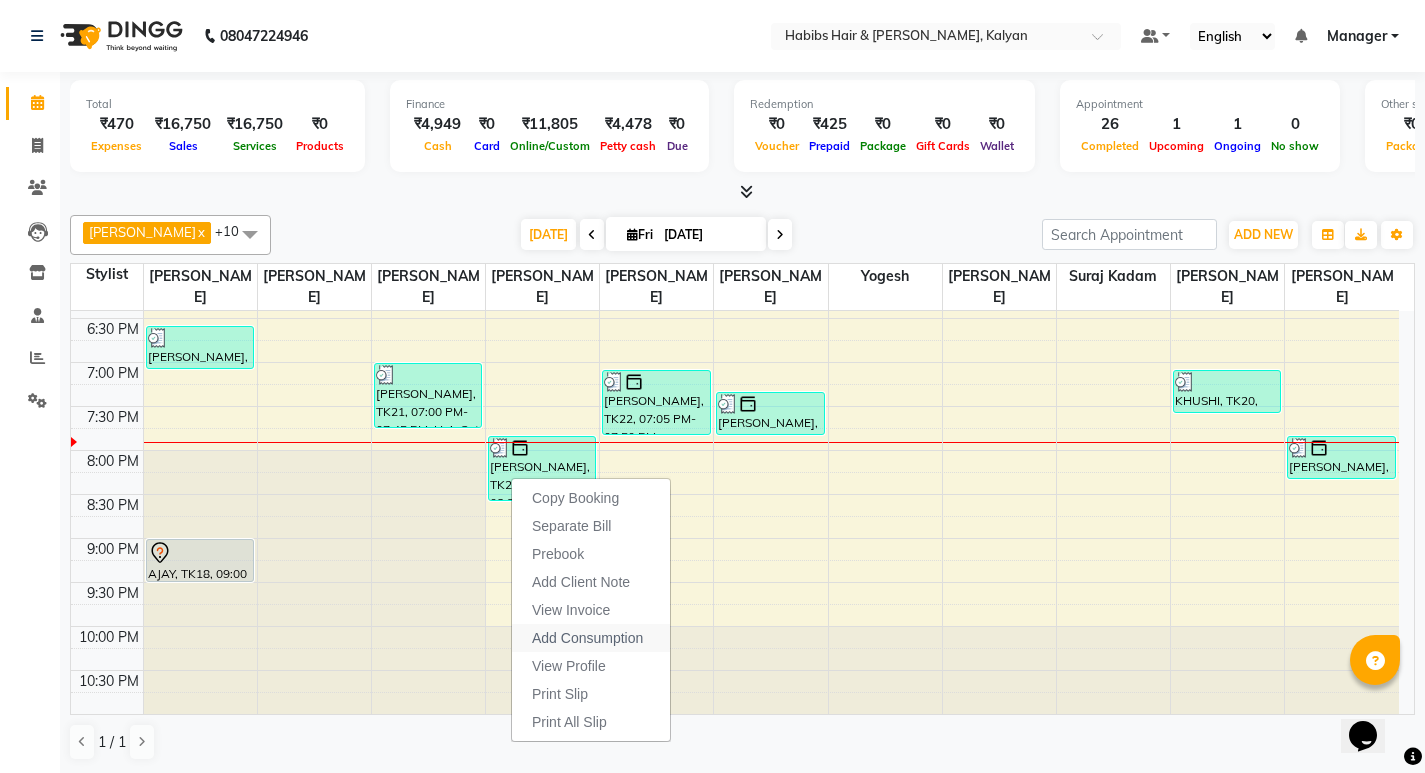 click on "Add Consumption" at bounding box center [587, 638] 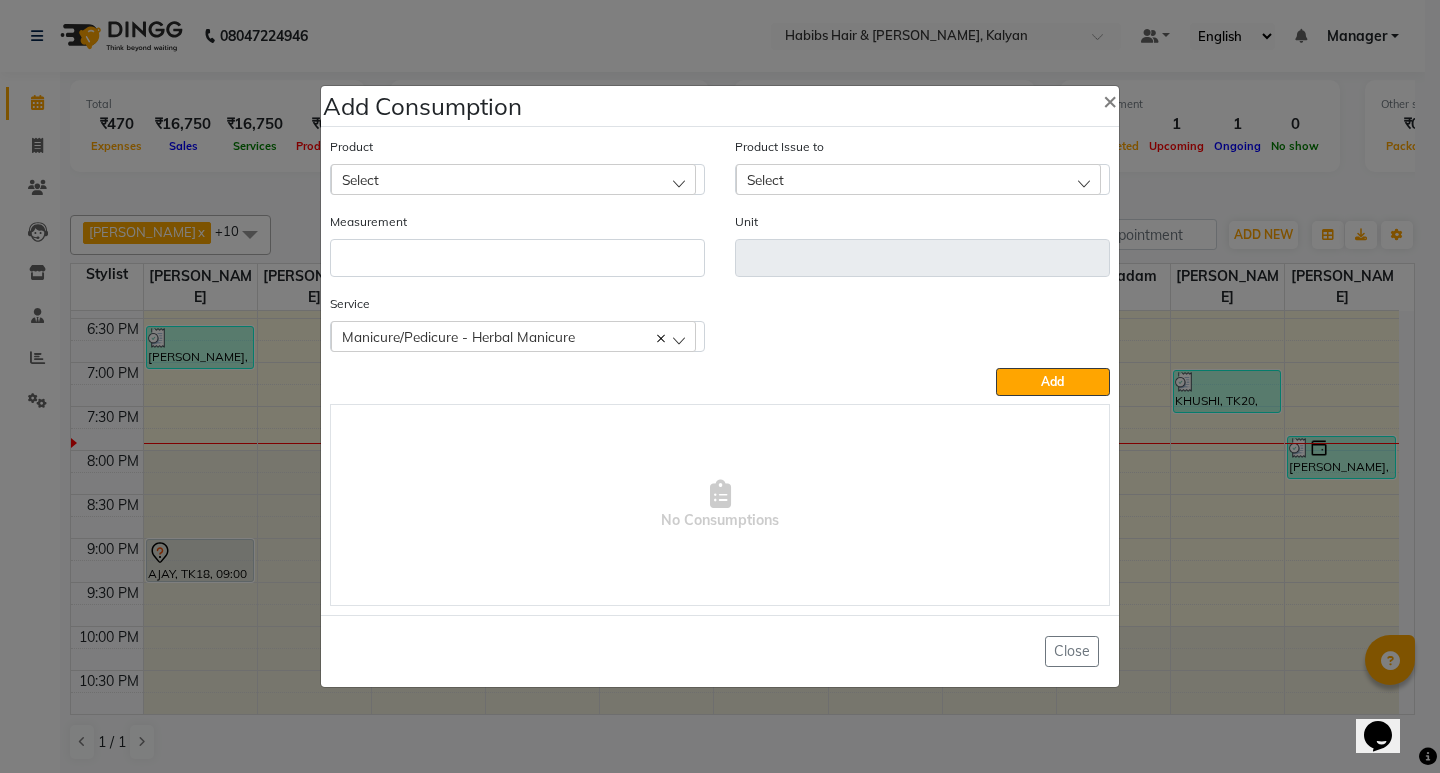 click on "Select" 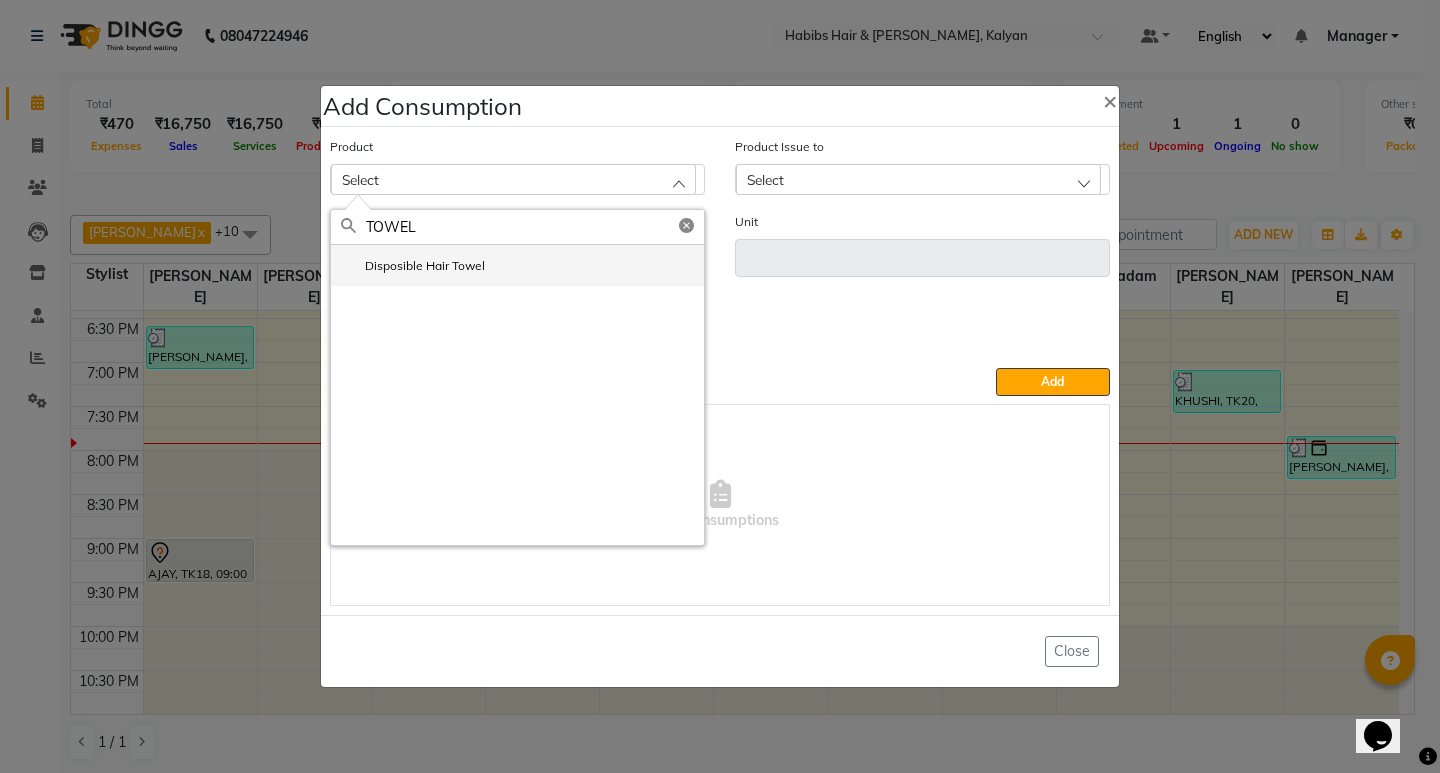 type on "TOWEL" 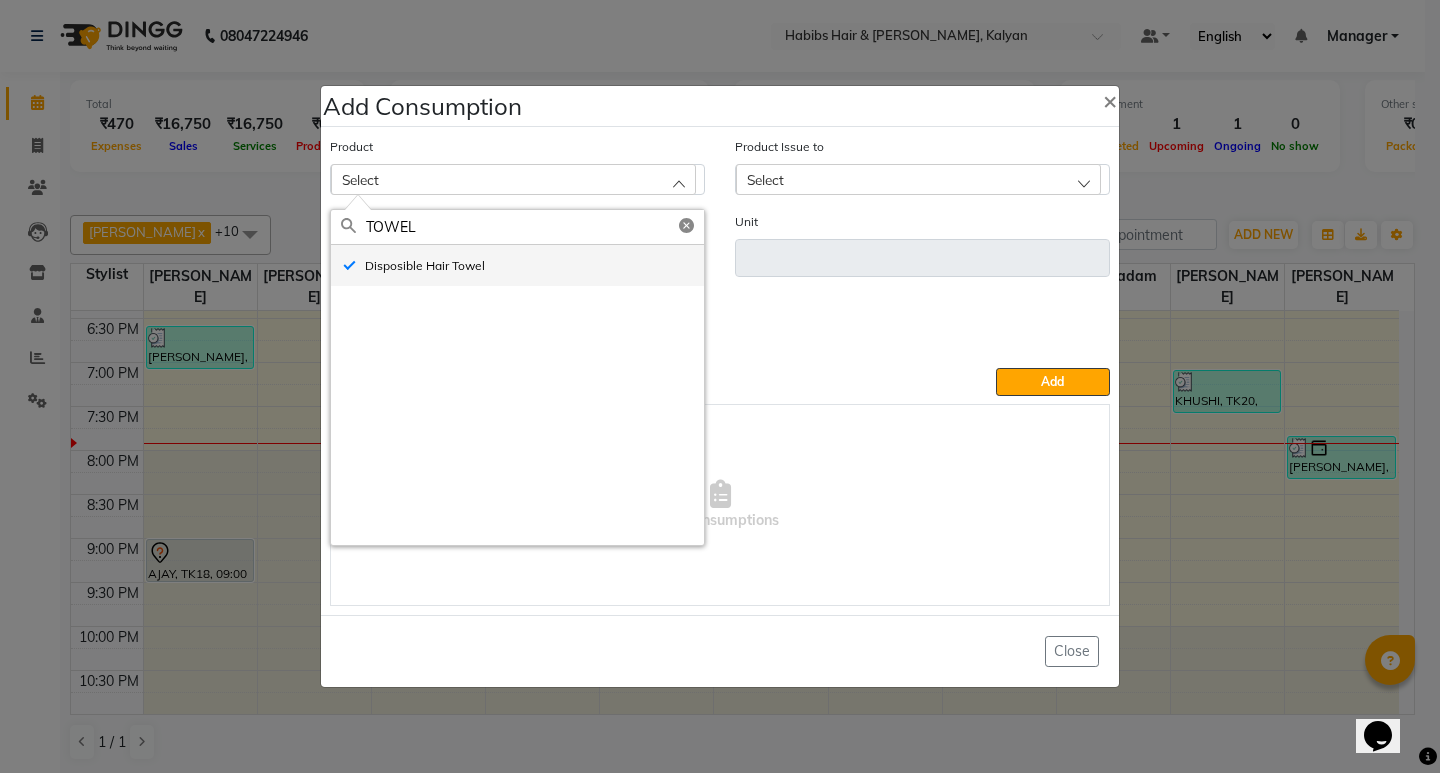 type on "pc" 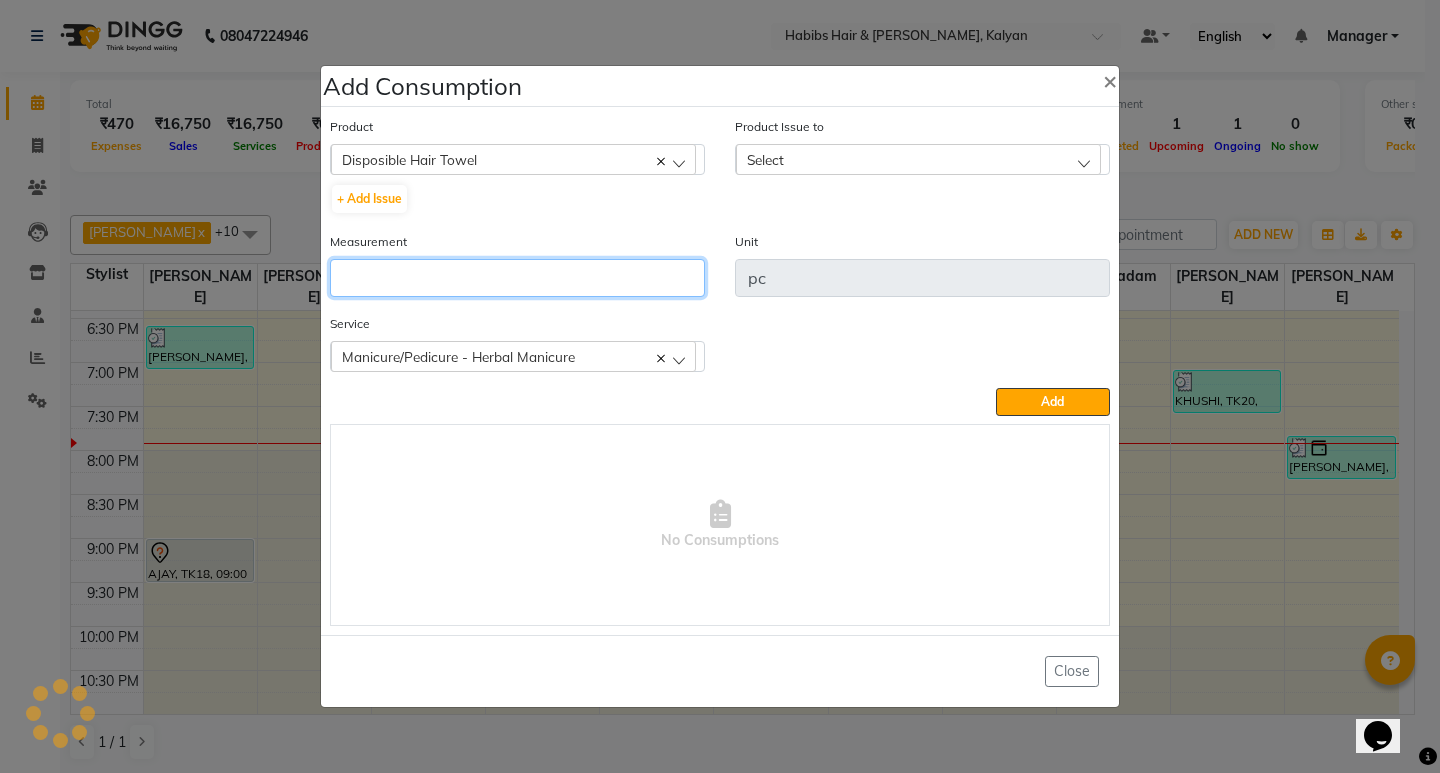 click 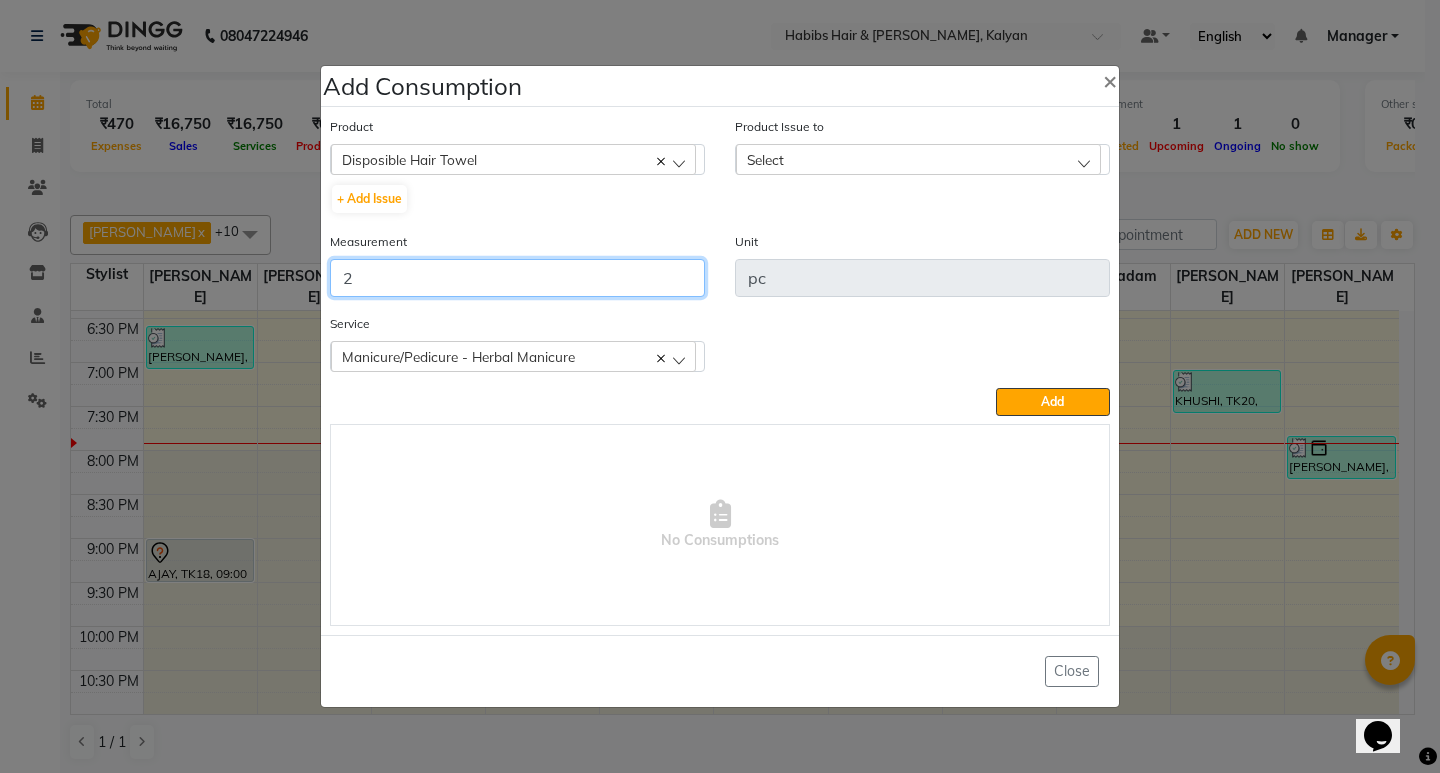type on "2" 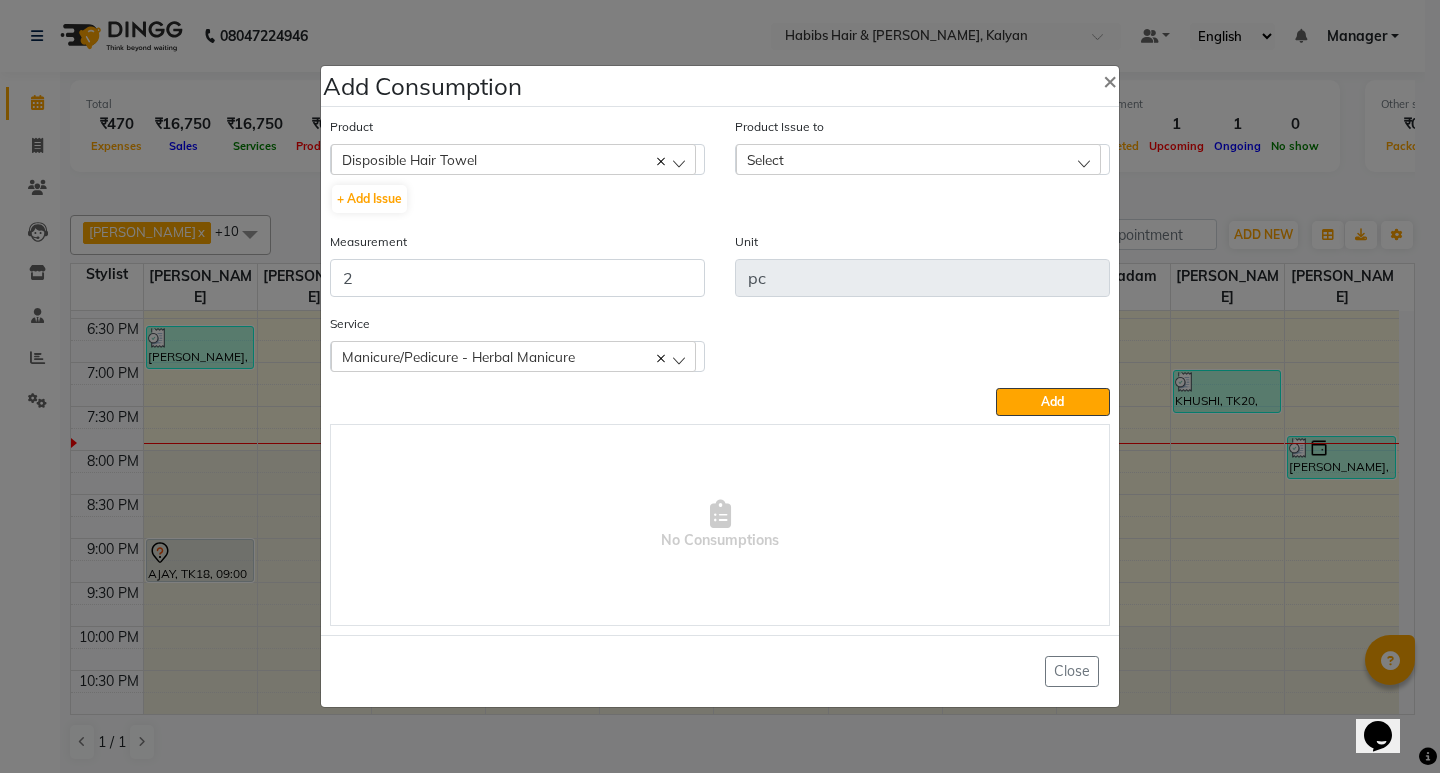 click on "Select" 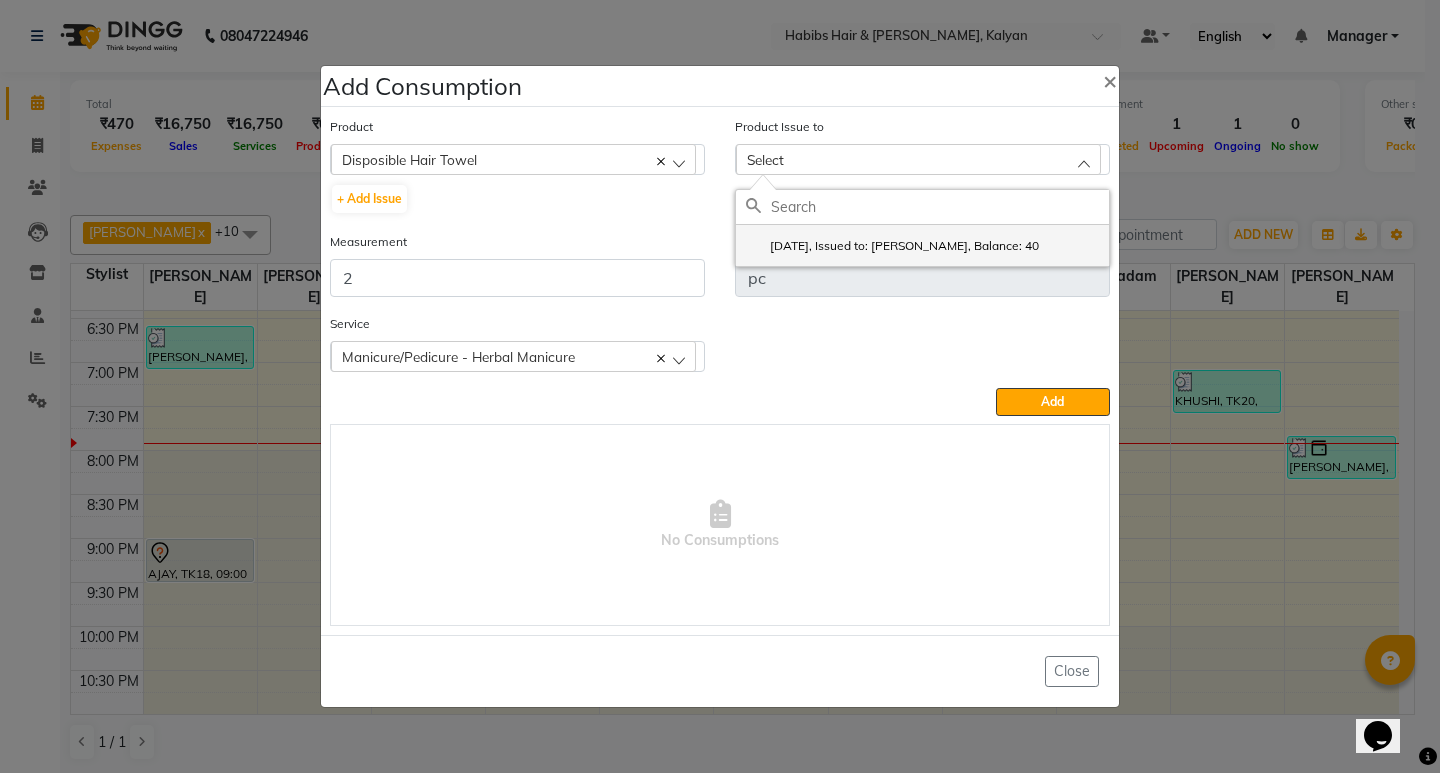 click on "2025-07-10, Issued to: Suraj Kadam, Balance: 40" 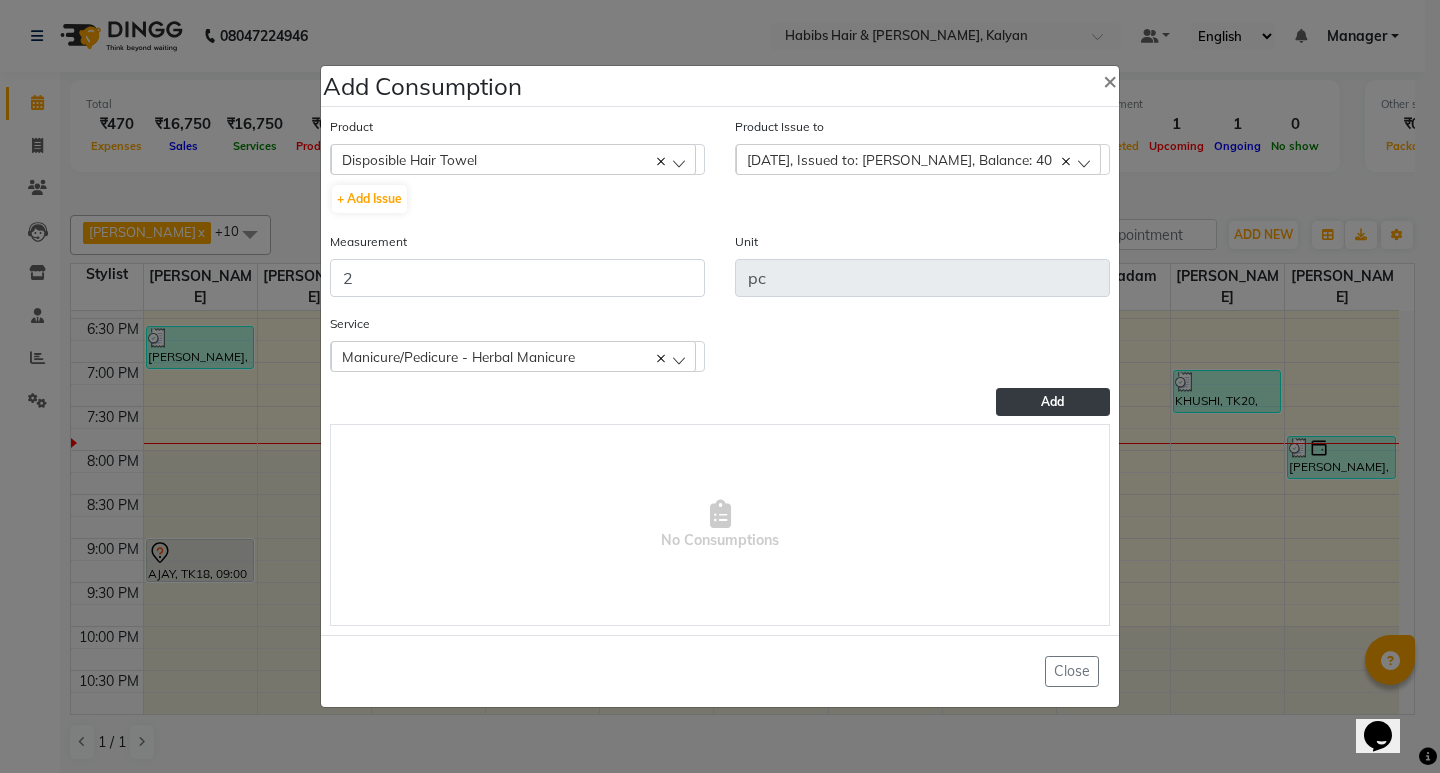 click on "Add" 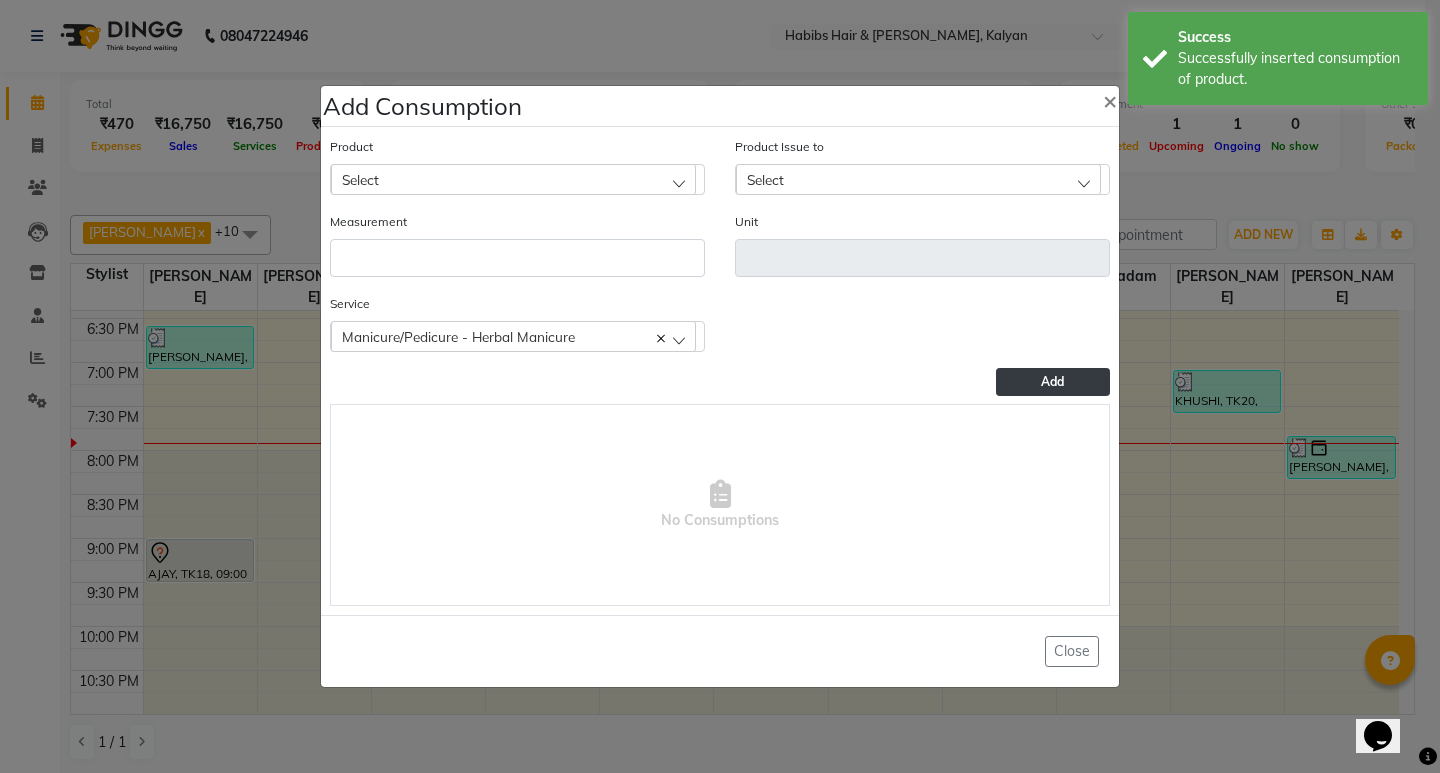 click on "Add Consumption × Product Select 001 BANANA POWDER 10GM Product Issue to Select 2025-07-10, Issued to: Suraj Kadam, Balance: 40 Measurement Unit Service  Manicure/Pedicure - Herbal Manicure  Manicure/Pedicure - Herbal Manicure  Add   No Consumptions   Close" 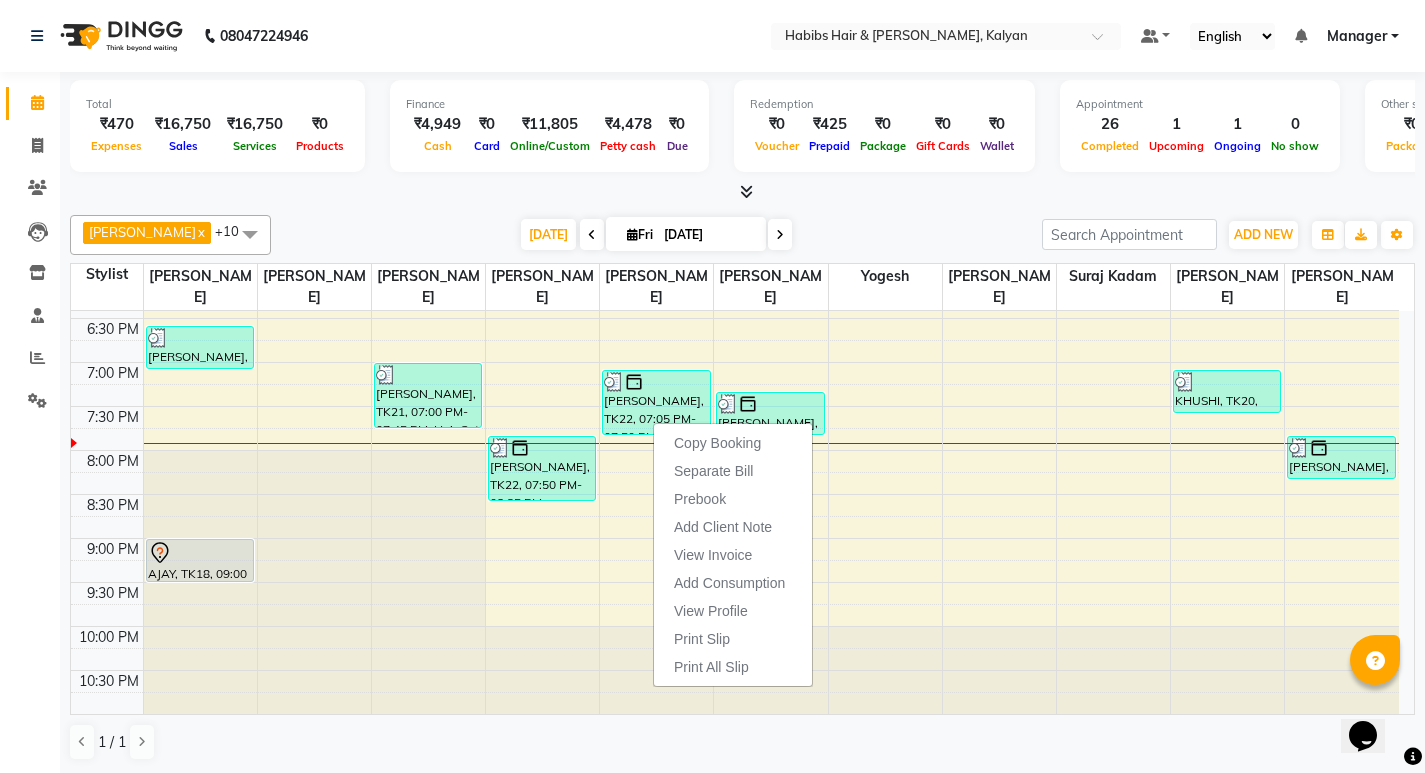 click on "Total  ₹470  Expenses ₹16,750  Sales ₹16,750  Services ₹0  Products Finance  ₹4,949  Cash ₹0  Card ₹11,805  Online/Custom ₹4,478 Petty cash ₹0 Due  Redemption  ₹0 Voucher ₹425 Prepaid ₹0 Package ₹0  Gift Cards ₹0  Wallet  Appointment  26 Completed 1 Upcoming 1 Ongoing 0 No show  Other sales  ₹0  Packages ₹0  Memberships ₹0  Vouchers ₹0  Prepaids ₹0  Gift Cards ANWAR  x Maruf  mulla  x Meena Kumari  x Ranjana  singh   x Sagar saindane  x SANTOSHI  x SHALINI  x Smruti  x Suraj Kadam  x Yogesh  x GANESH SHINDE  x +10 Select All ANWAR GANESH SHINDE Gauri Maruf  mulla Meena Kumari Omkar Priyanka Ranjana  singh  Sagar saindane SANTOSHI SHALINI Smruti Suraj Kadam Vinaya  Yogesh Today  Fri 11-07-2025 Toggle Dropdown Add Appointment Add Invoice Add Expense Add Attendance Add Client Add Transaction Toggle Dropdown Add Appointment Add Invoice Add Expense Add Attendance Add Client ADD NEW Toggle Dropdown Add Appointment Add Invoice Add Expense Add Attendance Add Client x x" 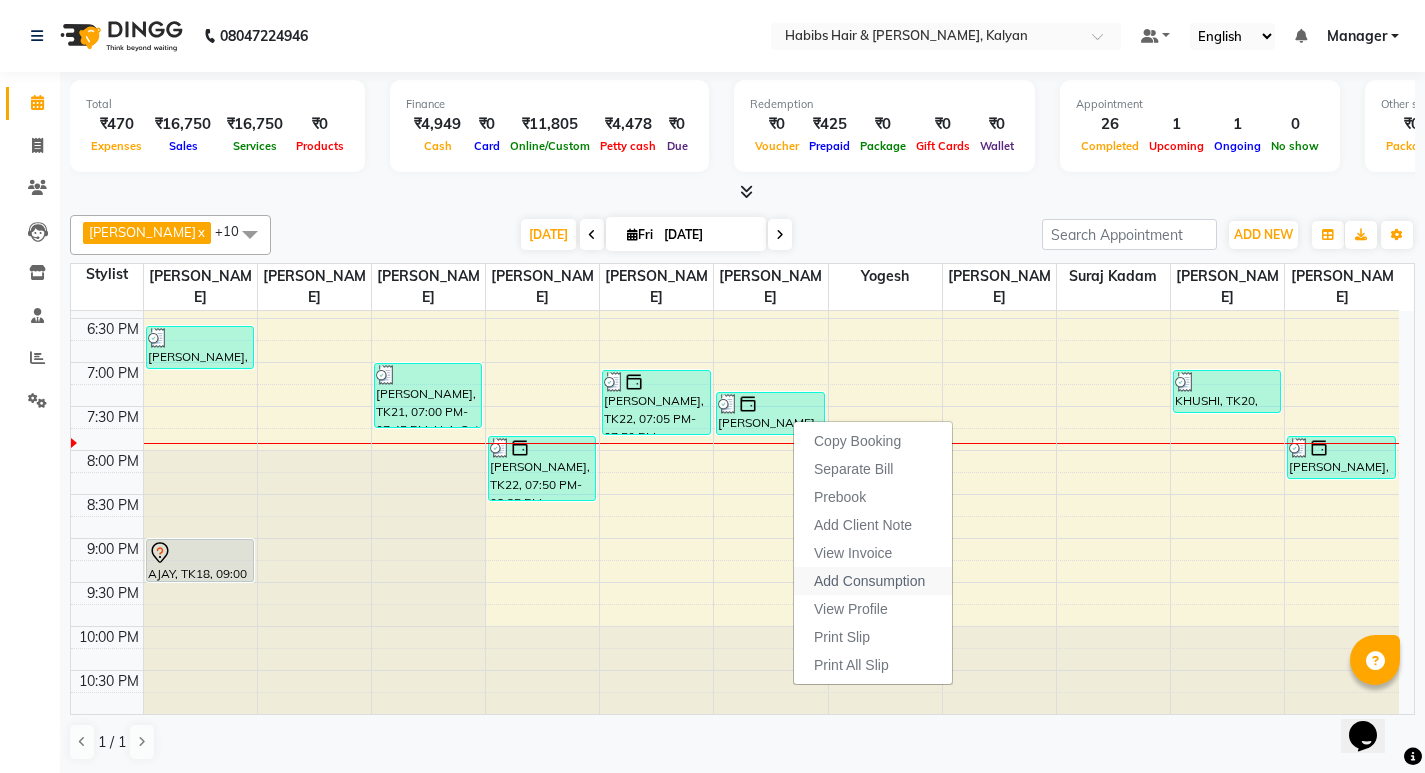 click on "Add Consumption" at bounding box center [869, 581] 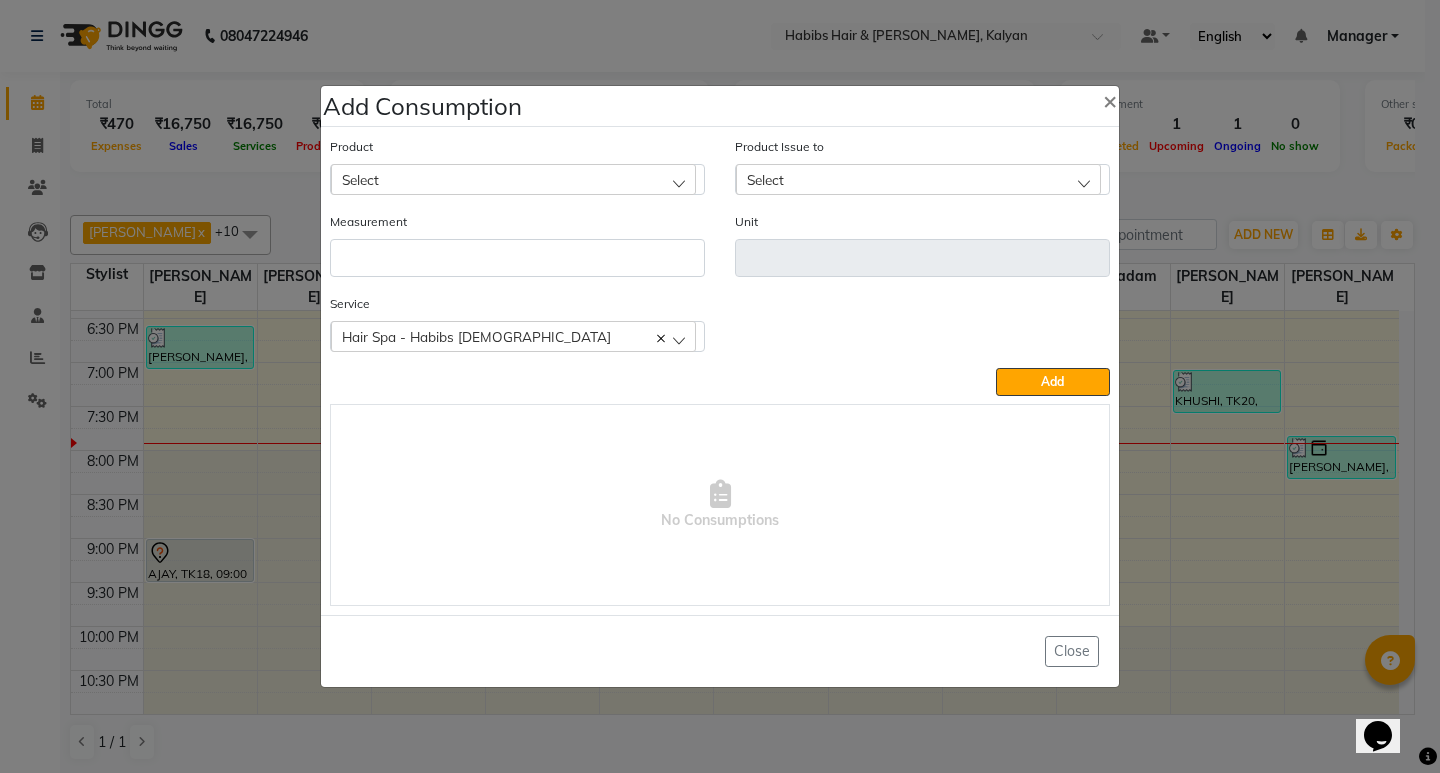 click on "Select" 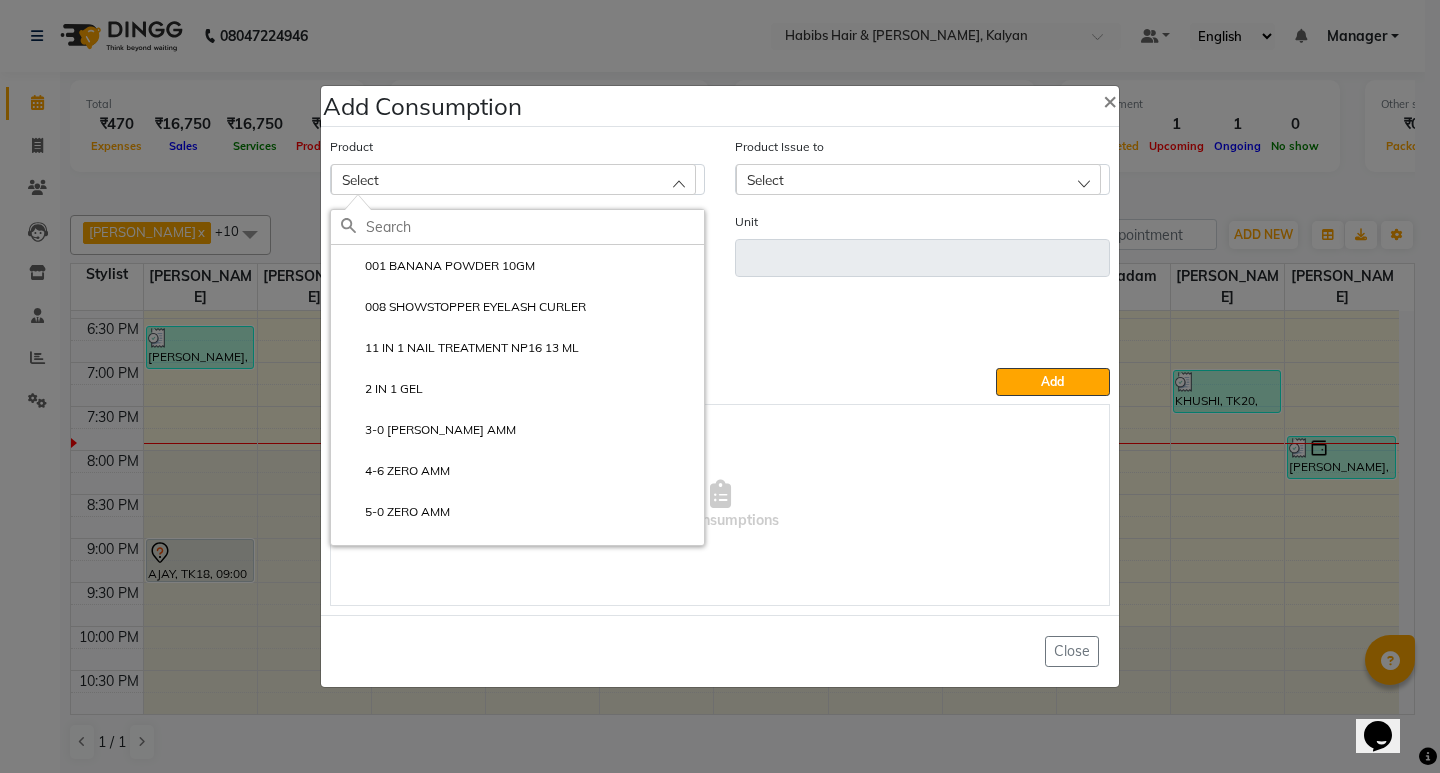 click on "Add Consumption × Product Select 001 BANANA POWDER 10GM 008 SHOWSTOPPER EYELASH CURLER 11 IN 1 NAIL TREATMENT NP16 13 ML 2 IN 1 GEL 3-0 IGORA ZERO AMM 4-6 ZERO AMM 5-0 ZERO AMM ABSOLUT REPAIR MASQUE 490G Product Issue to Select Measurement Unit Service  Hair Spa - Habibs Female  Hair Spa - Habibs Female  Add   No Consumptions   Close" 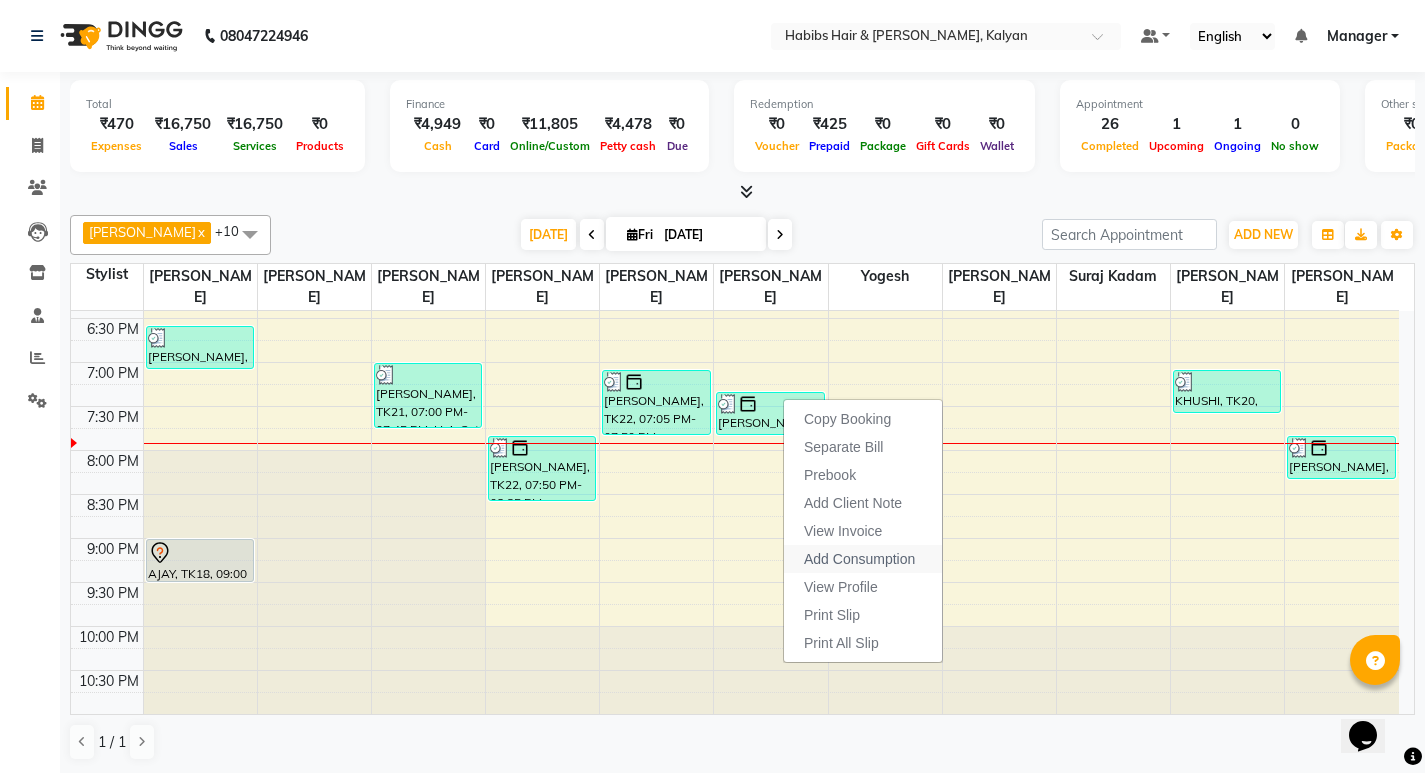 click on "Add Consumption" at bounding box center (859, 559) 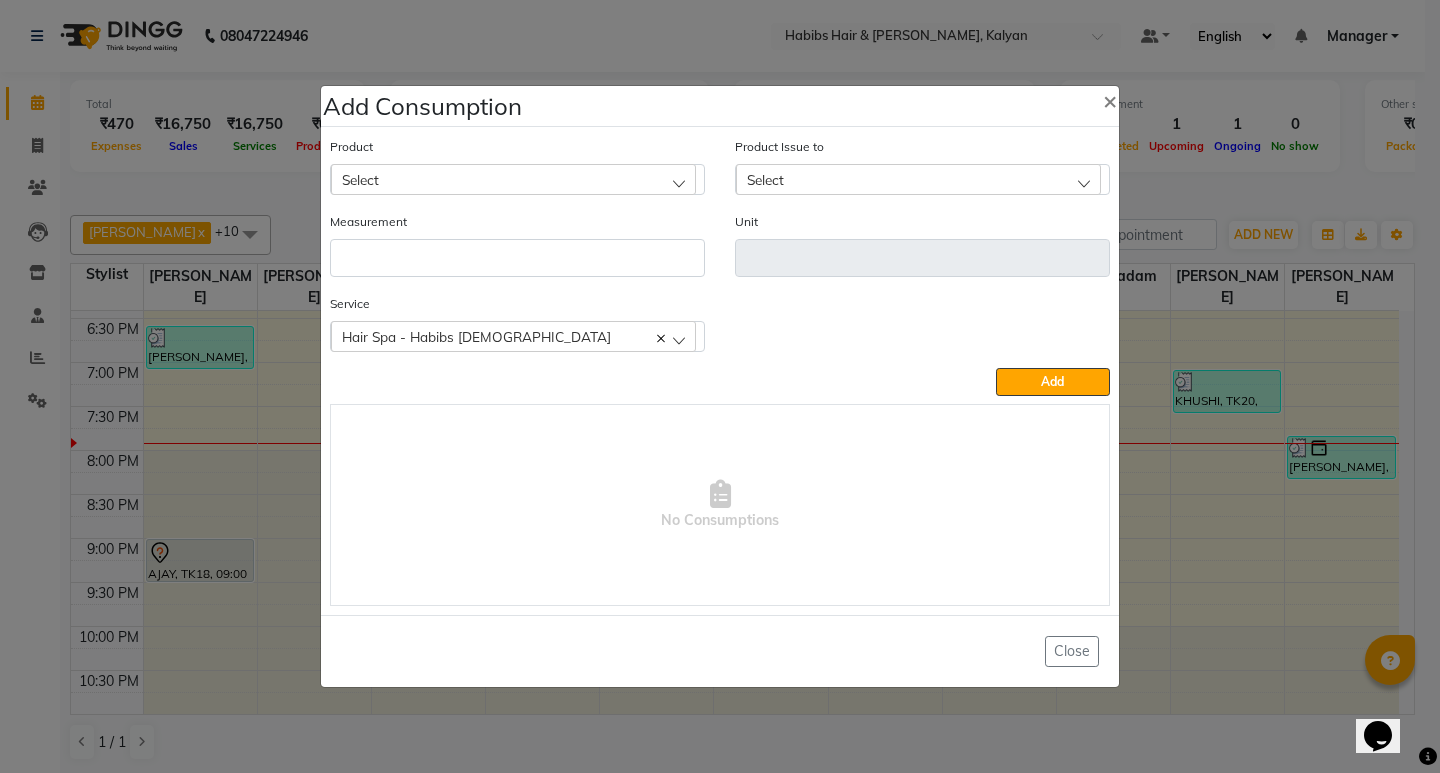 click on "Select" 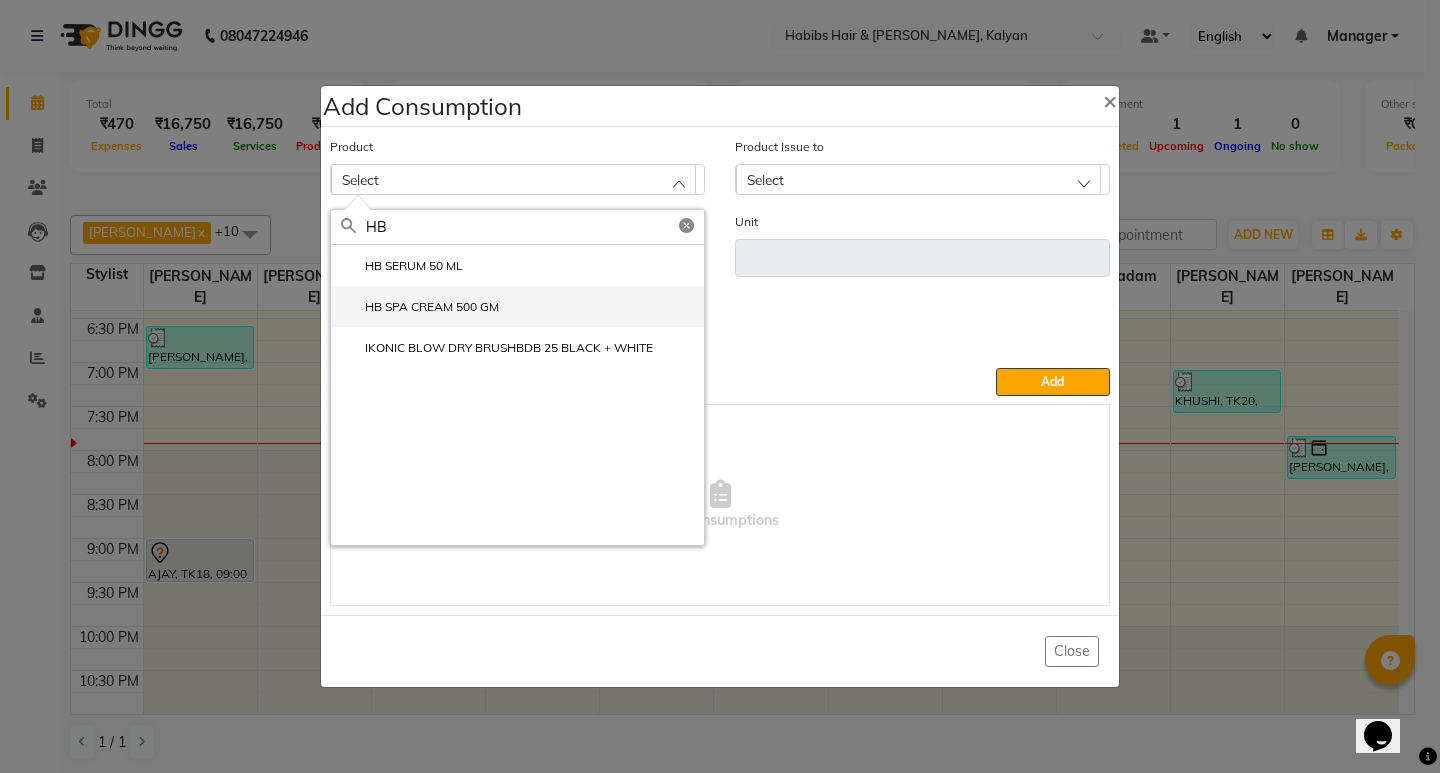 type on "HB" 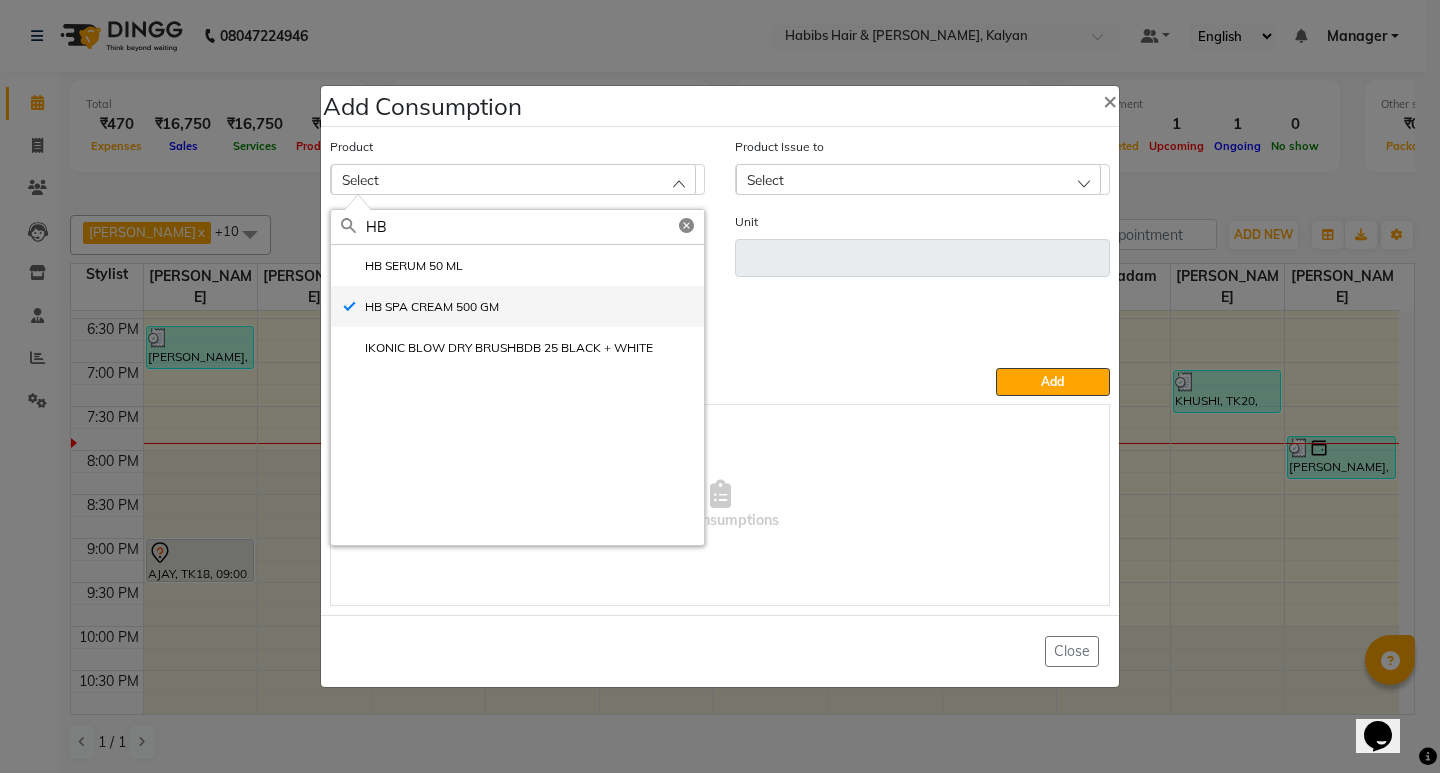 type on "GM" 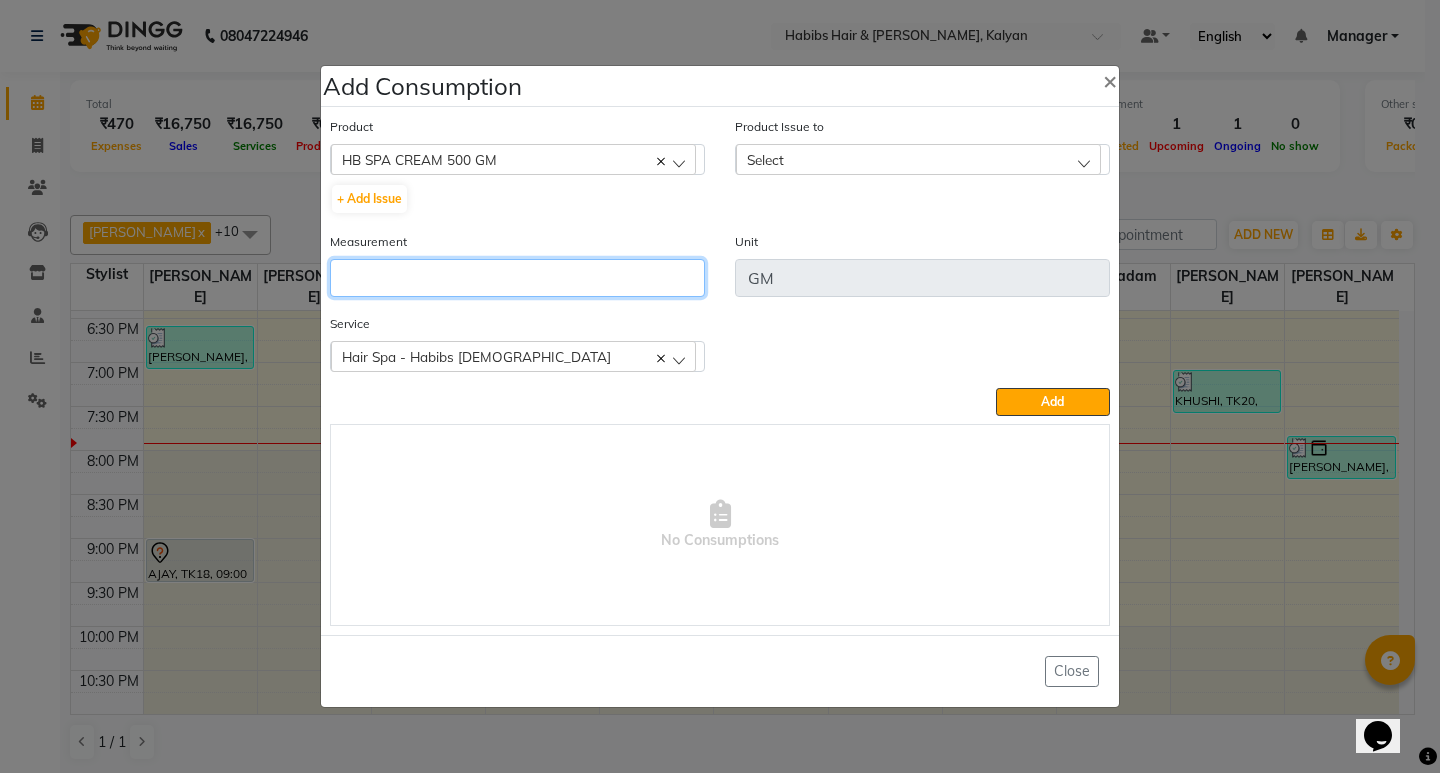 click 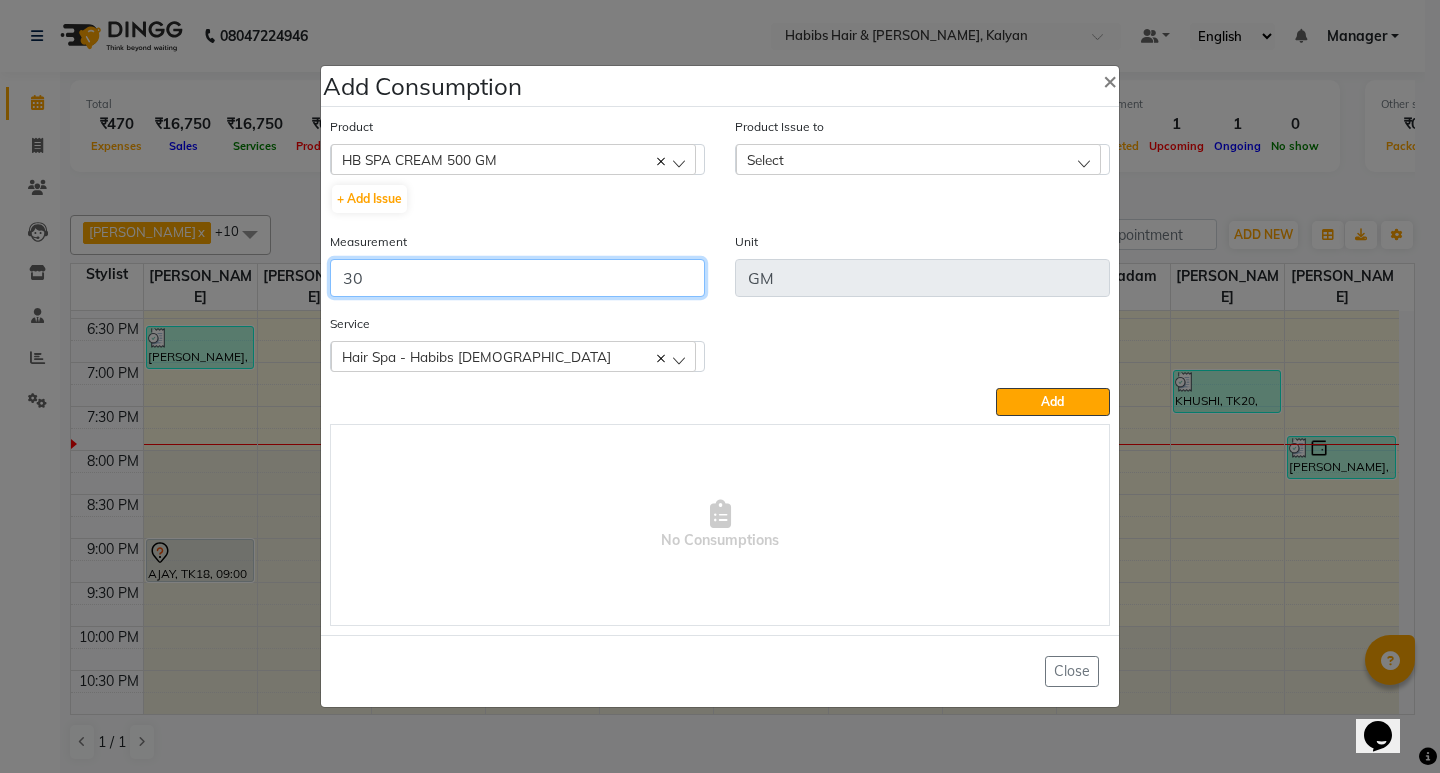 type on "30" 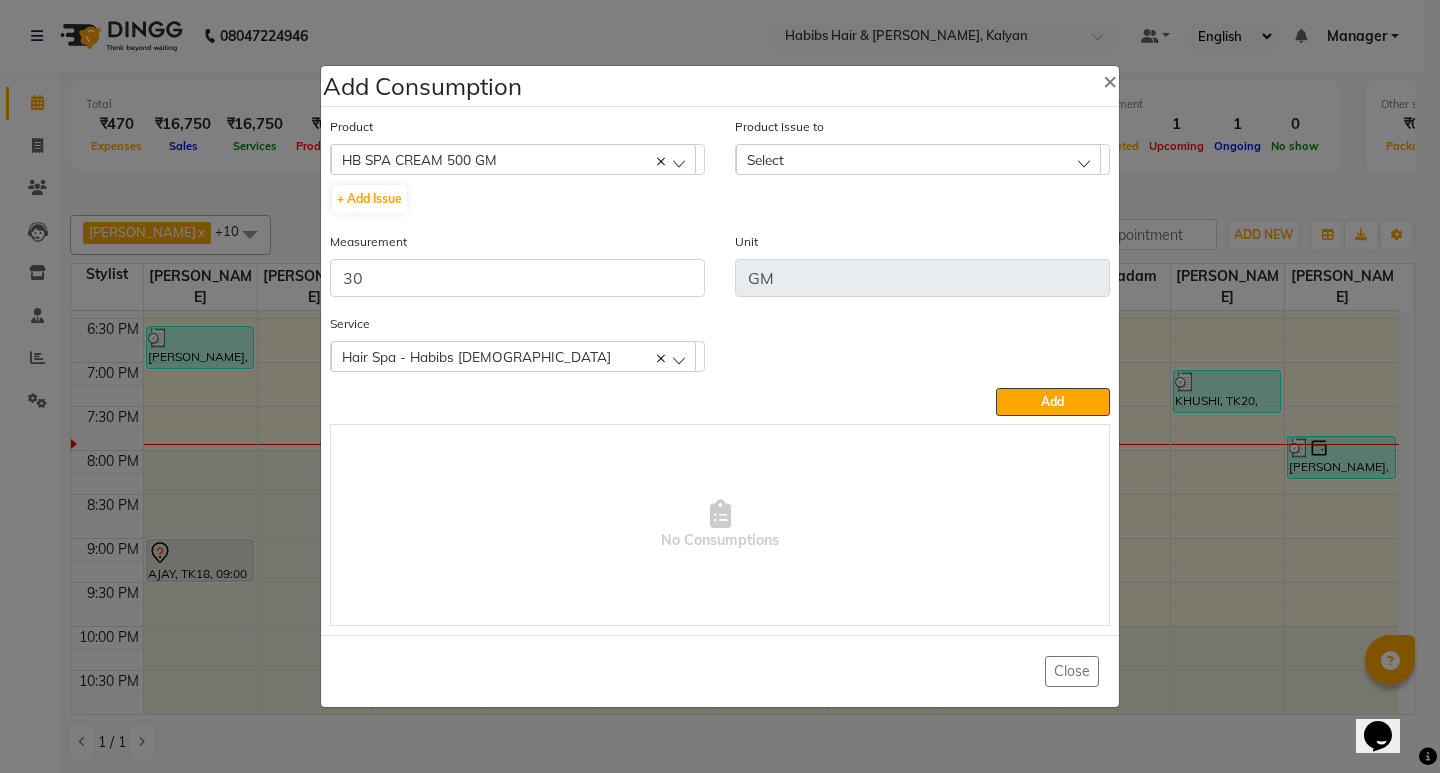 click on "Select" 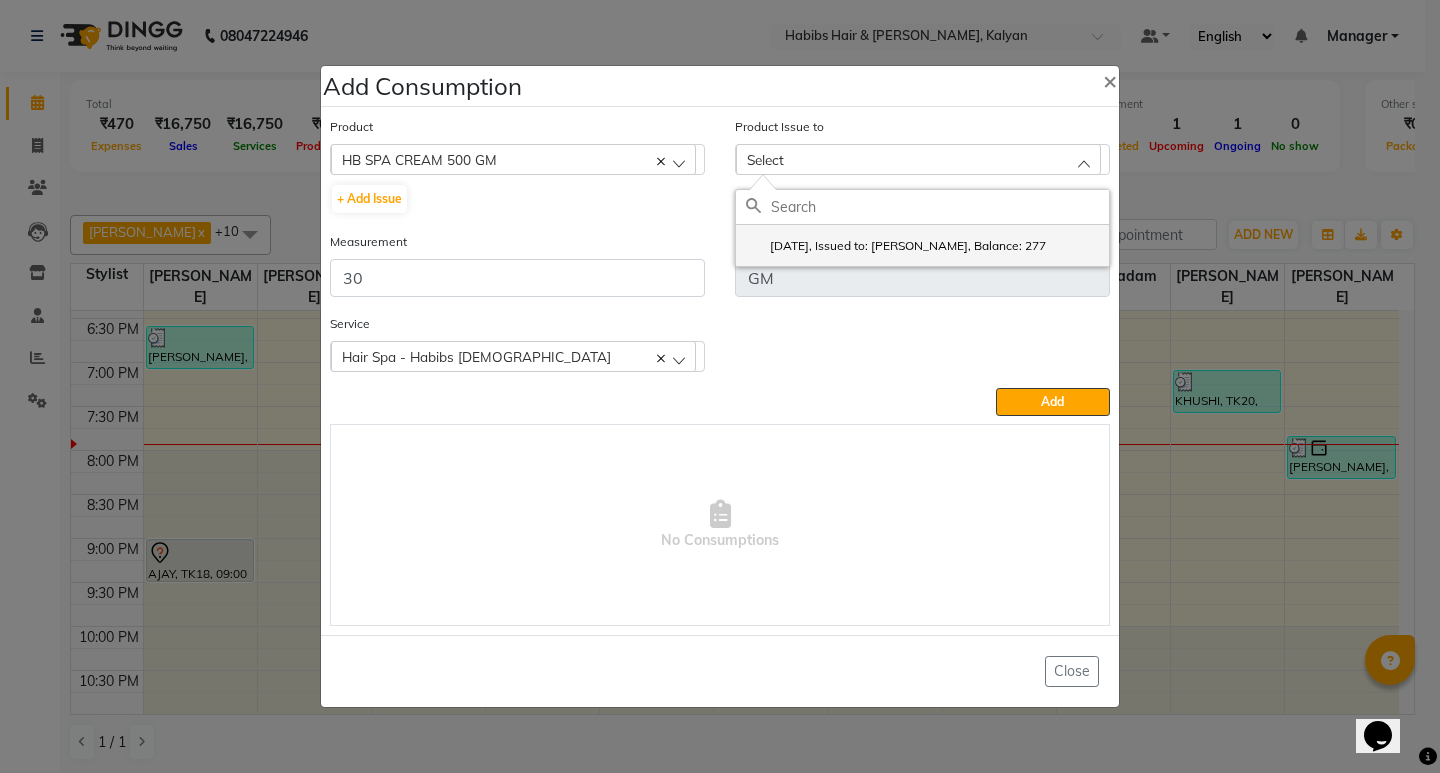 click on "2025-05-19, Issued to: ANWAR, Balance: 277" 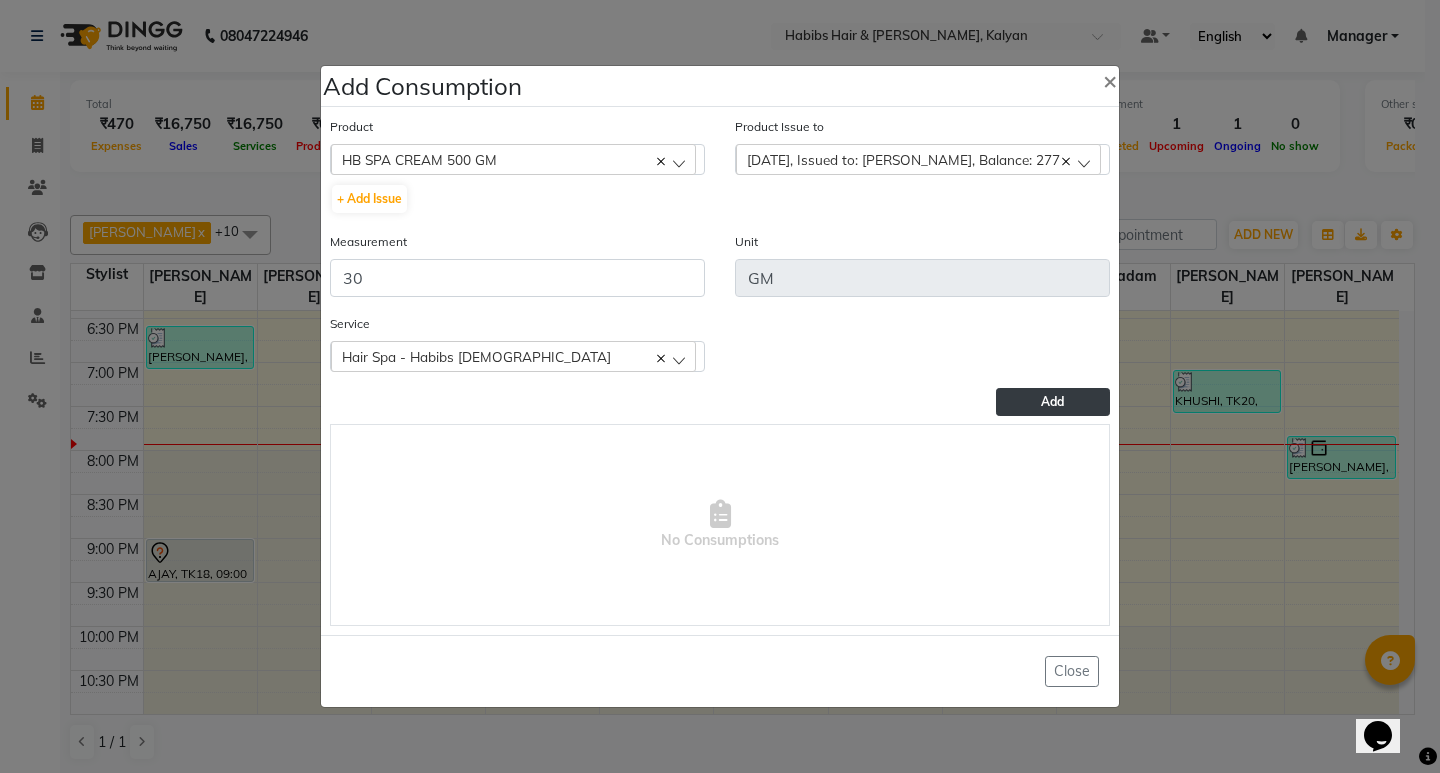 click on "Add" 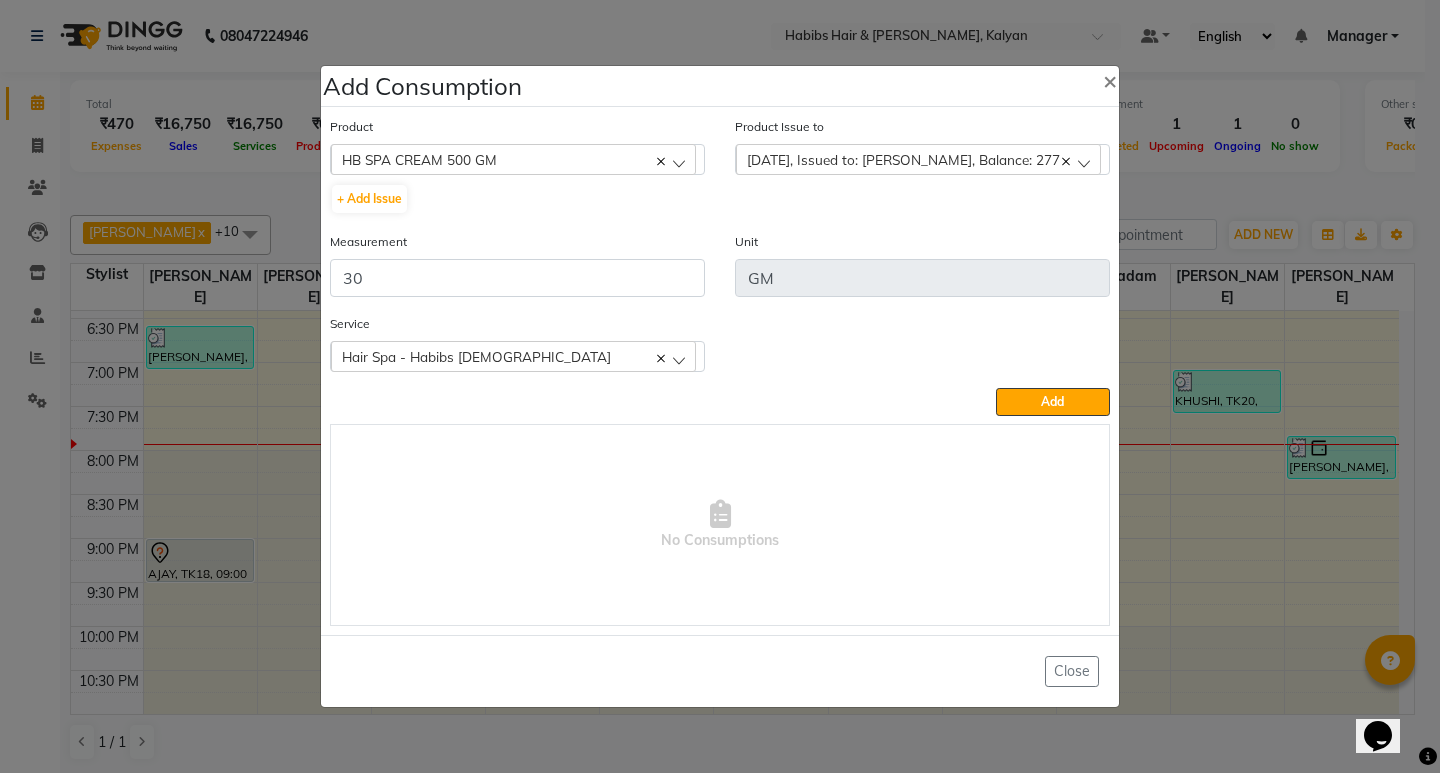 type 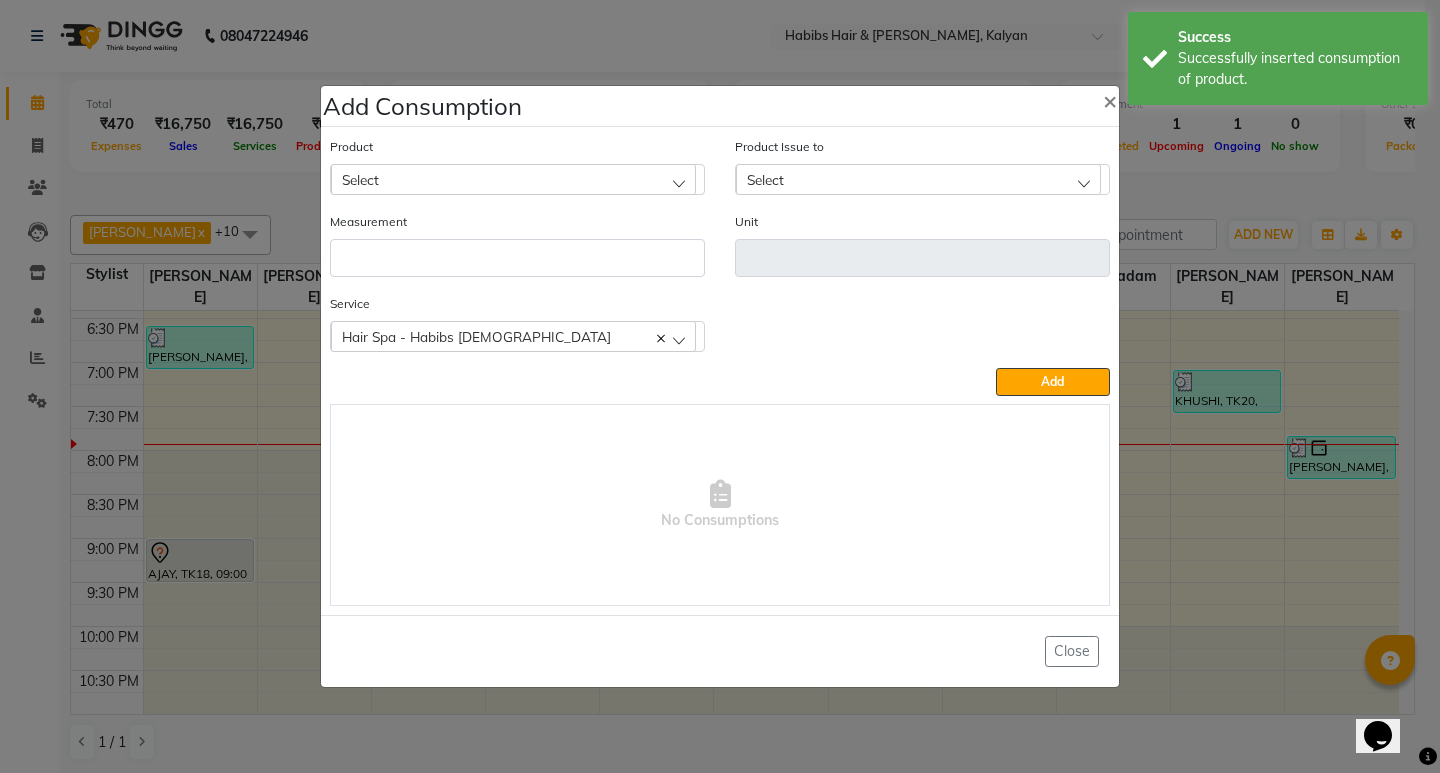 click on "Select" 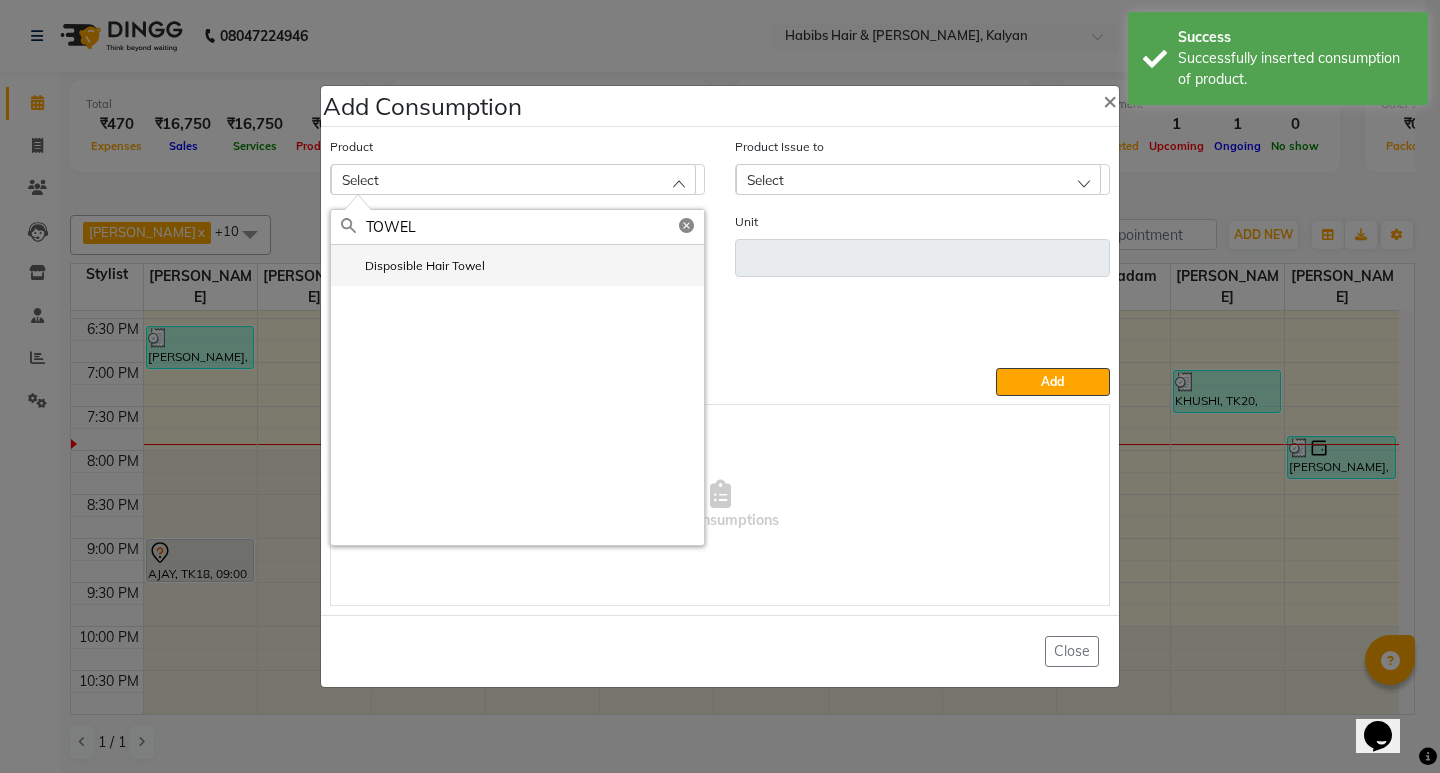 type on "TOWEL" 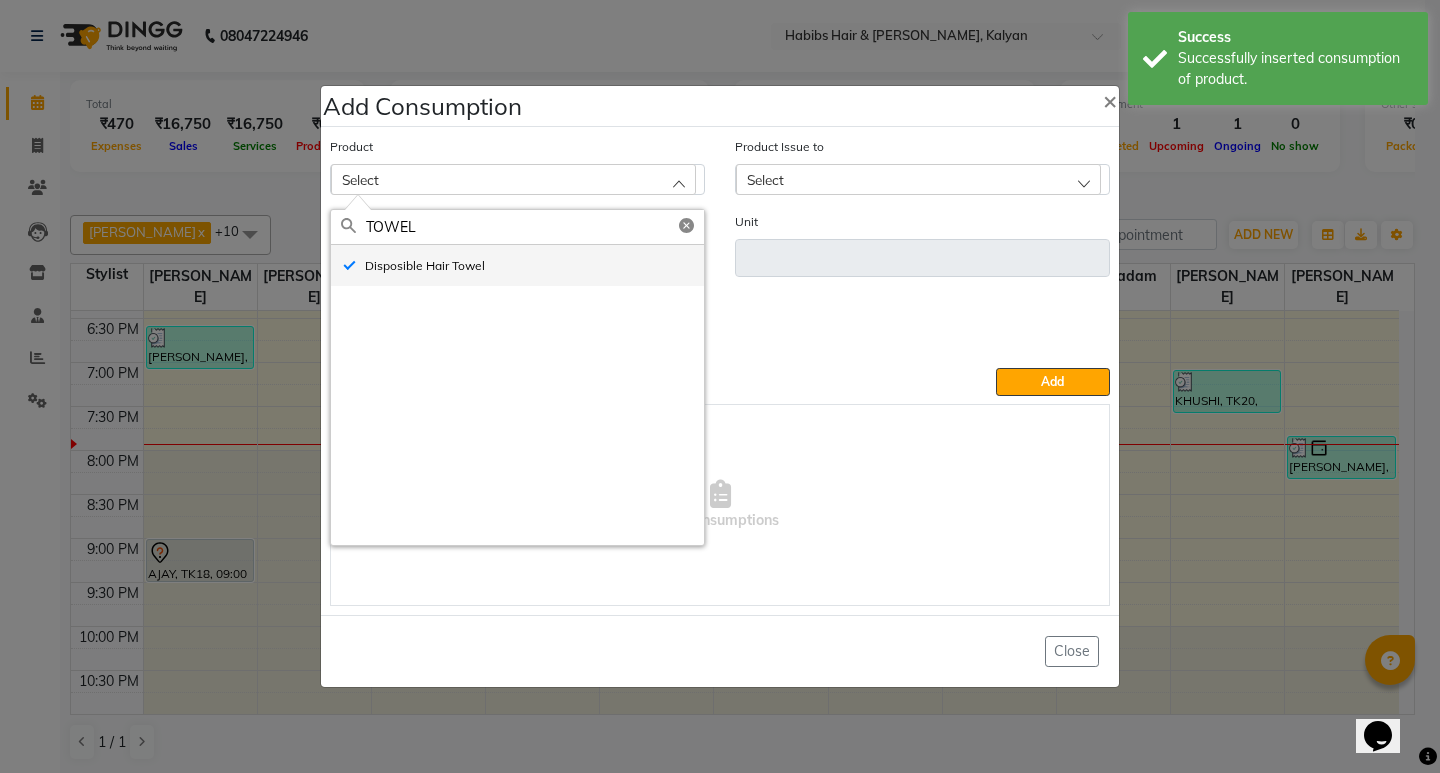 type on "pc" 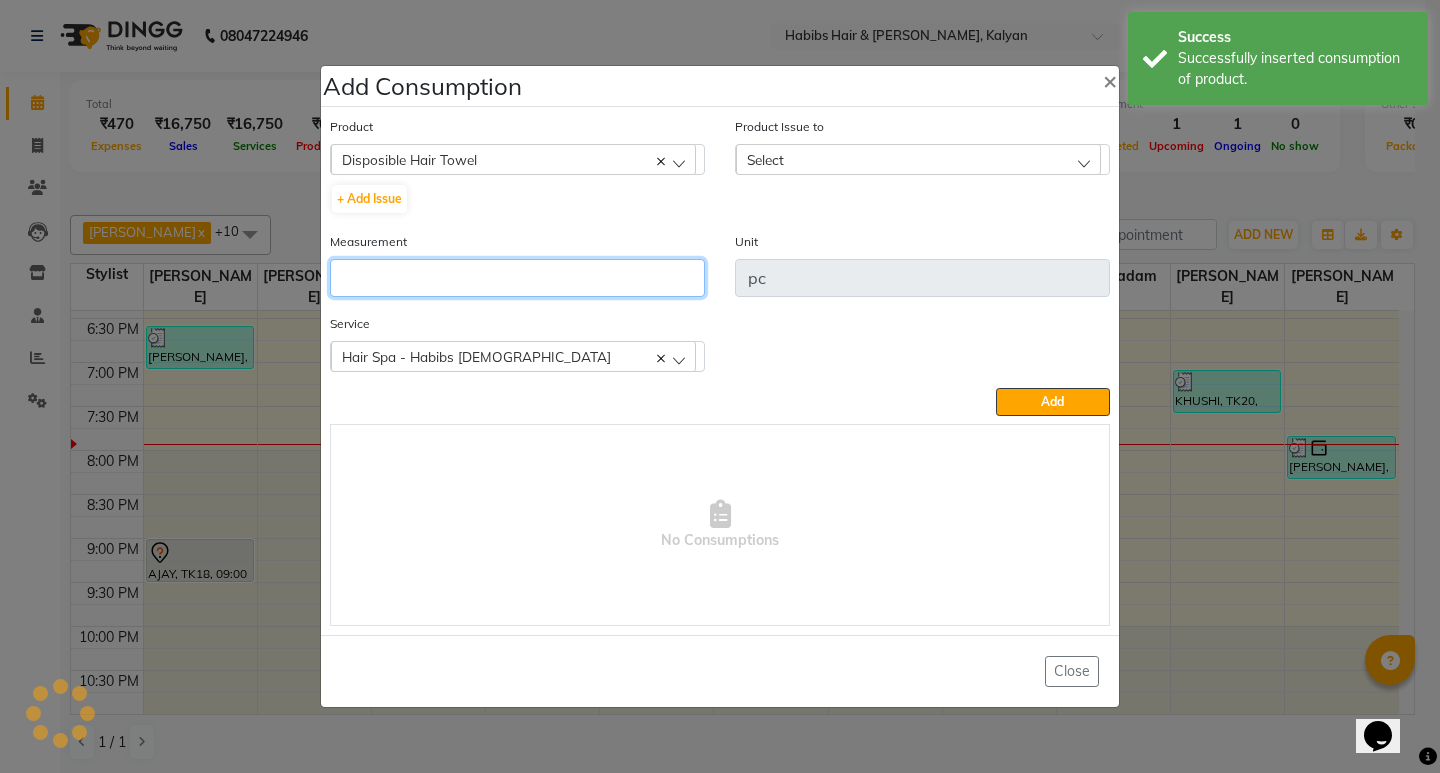 click 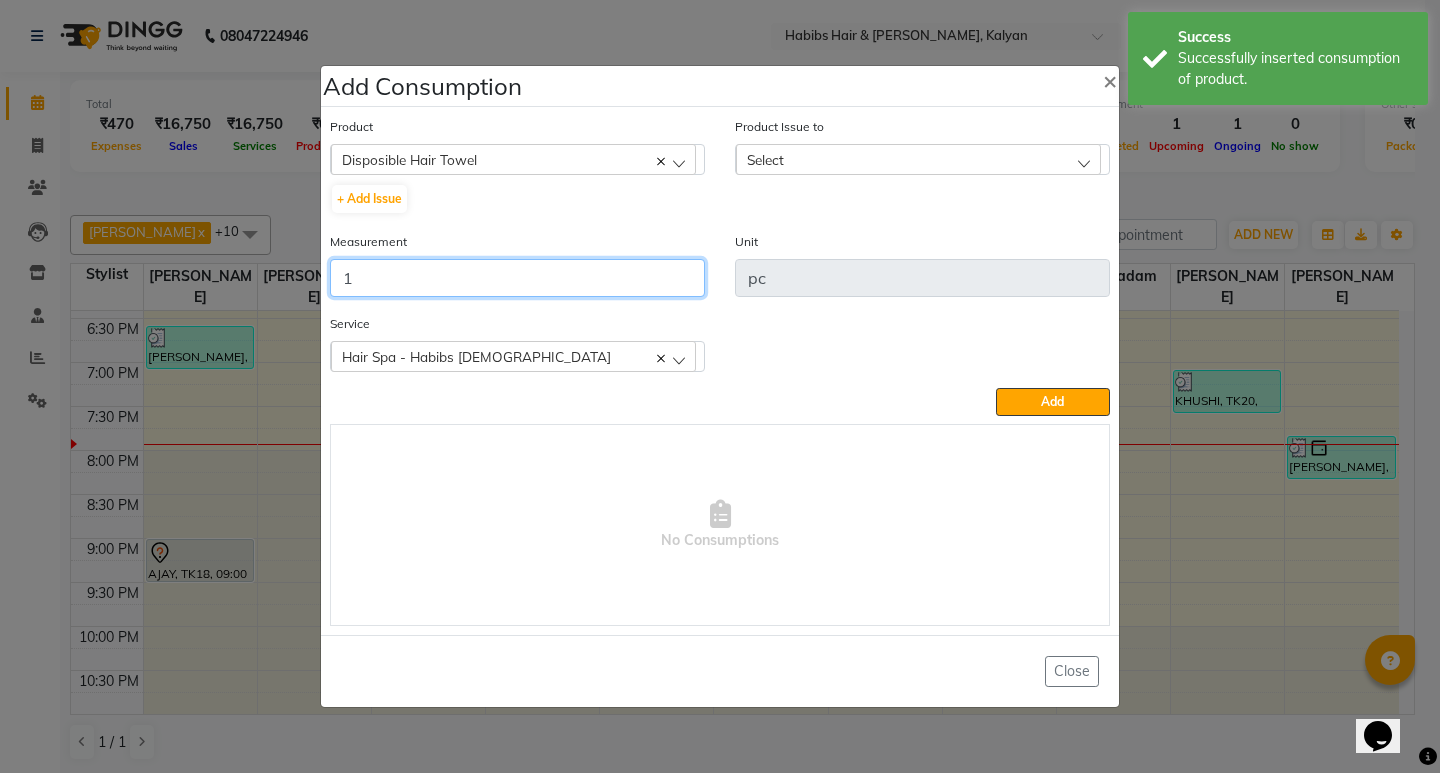 type on "1" 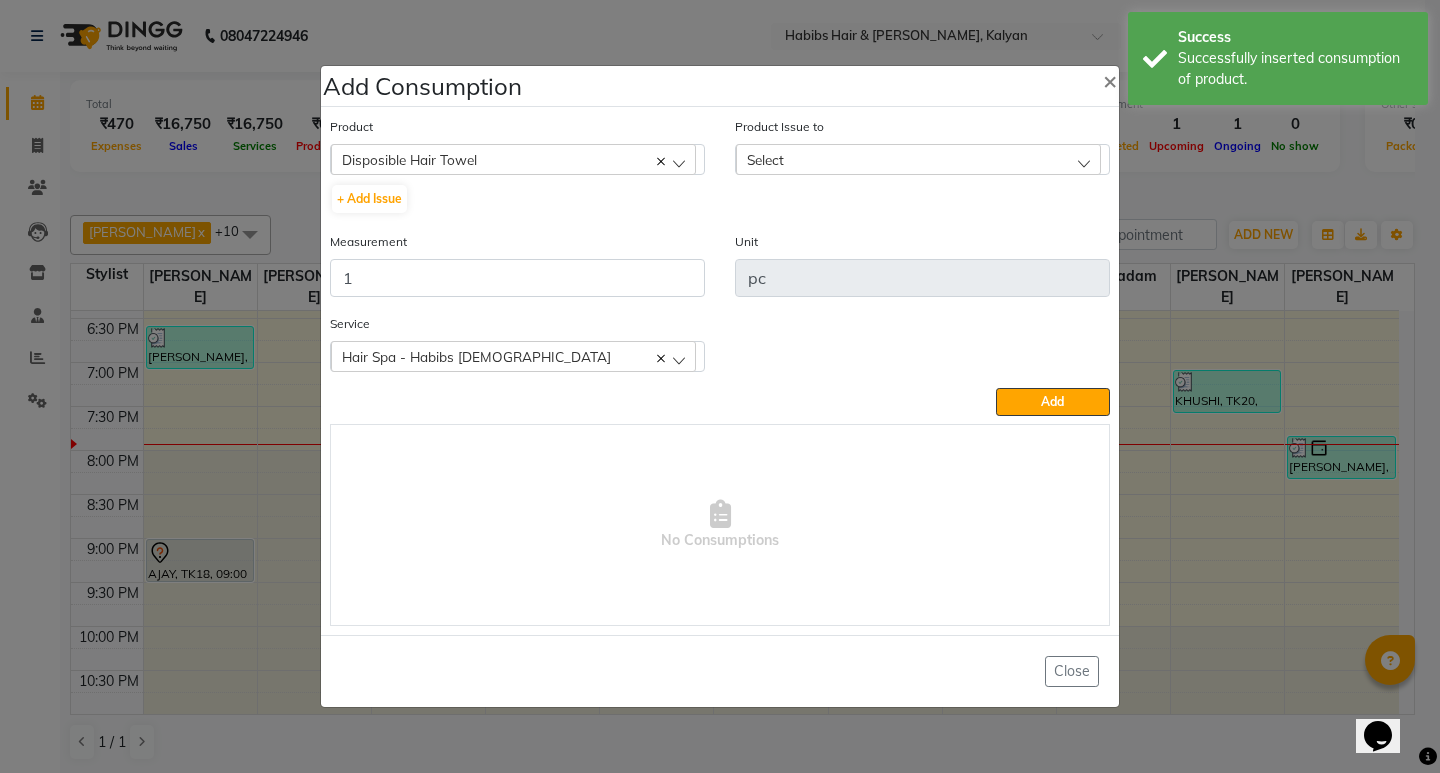 click on "Select" 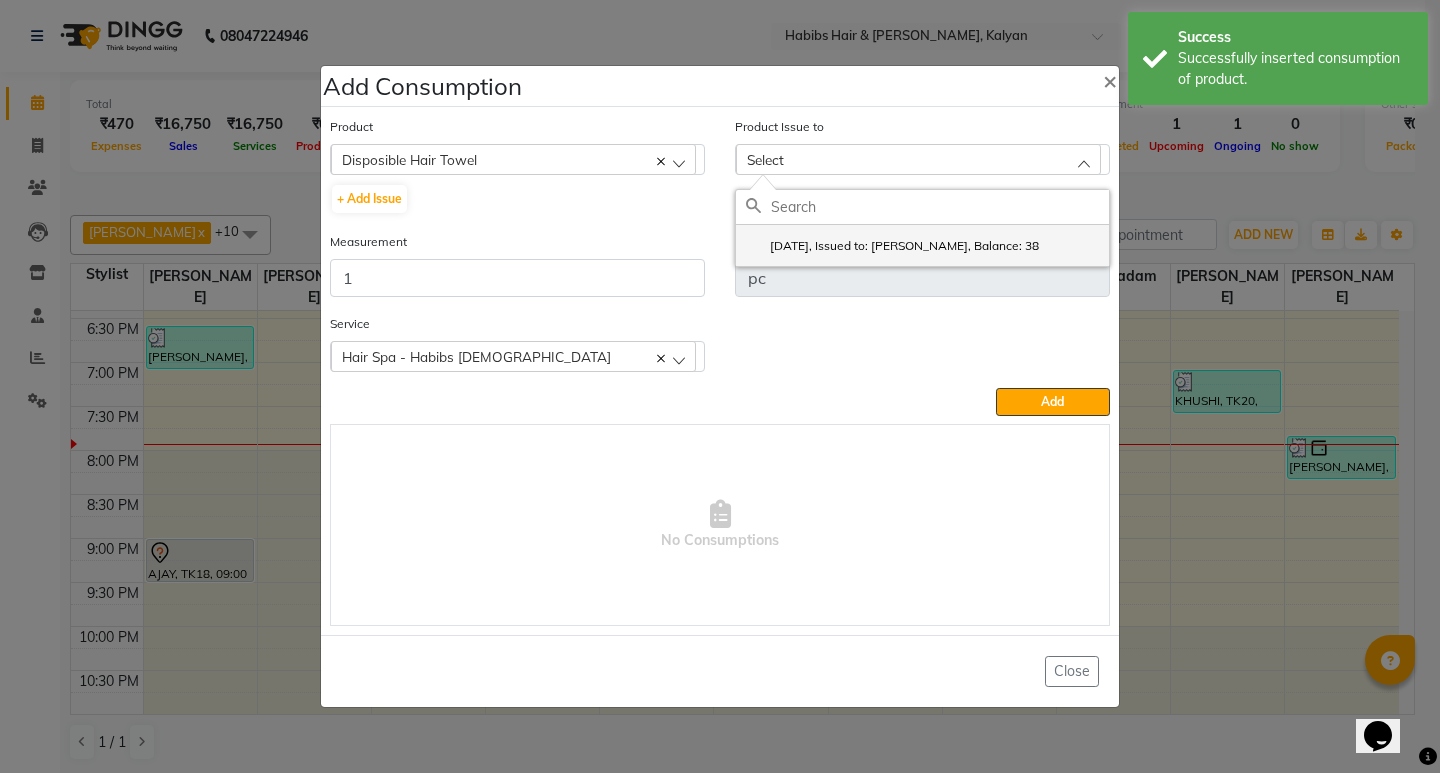 click on "2025-07-10, Issued to: Suraj Kadam, Balance: 38" 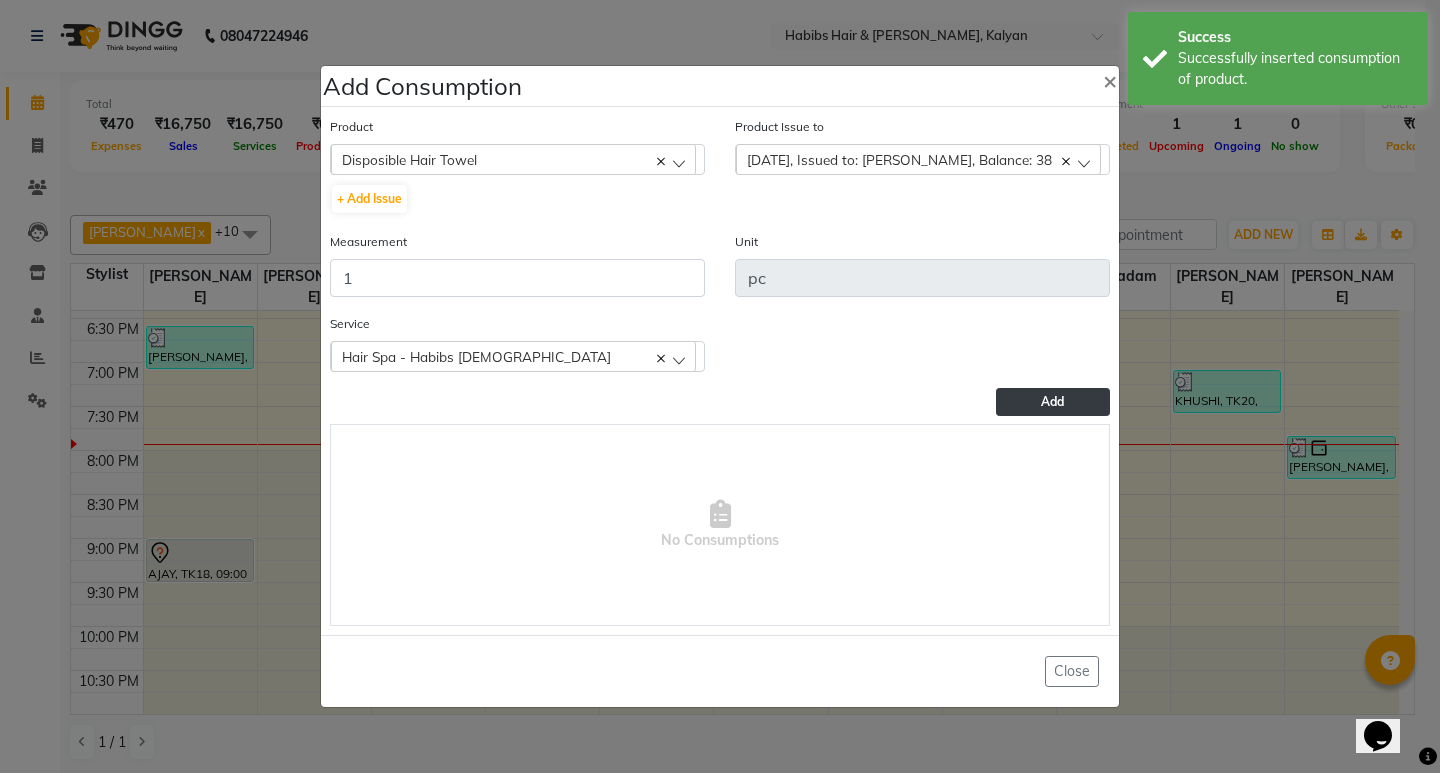 click on "Add" 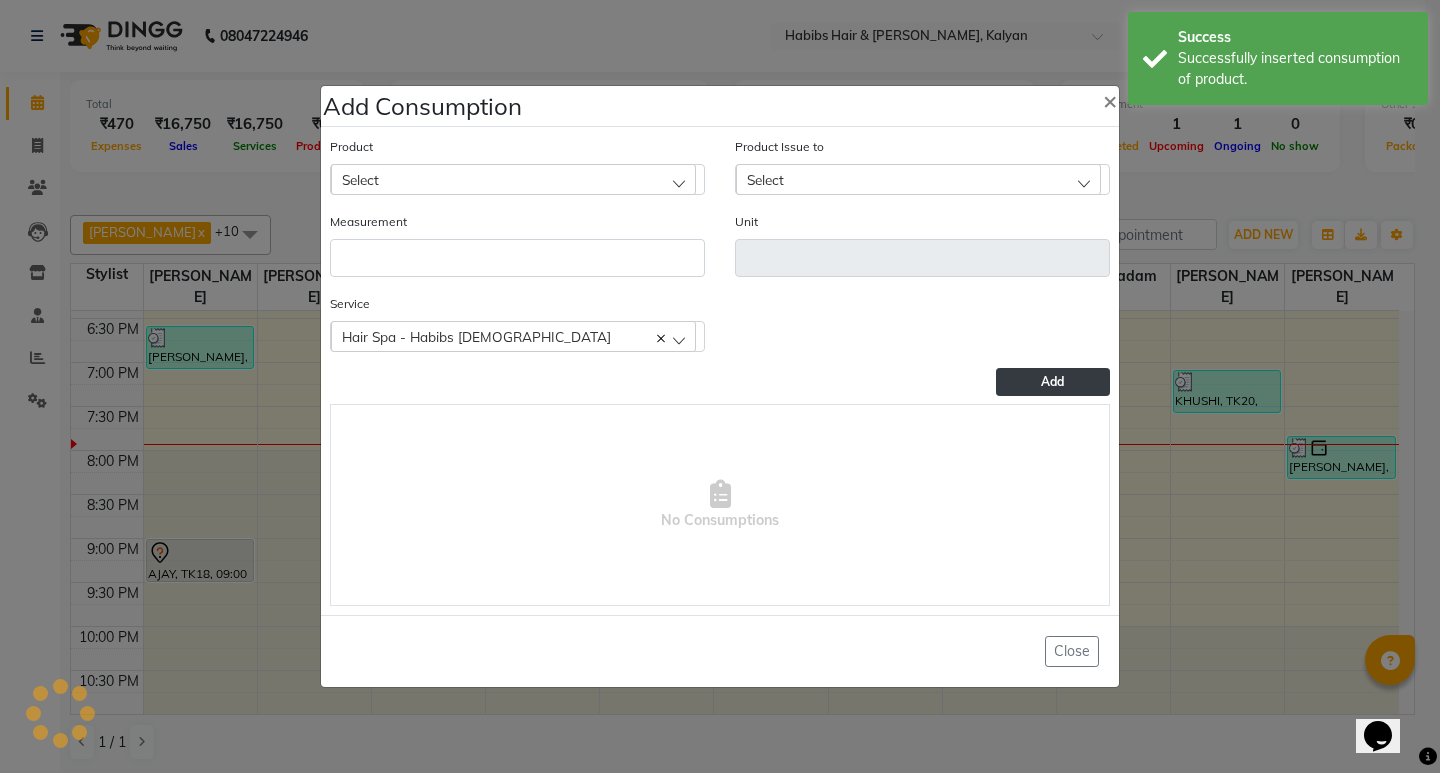 click on "Select" 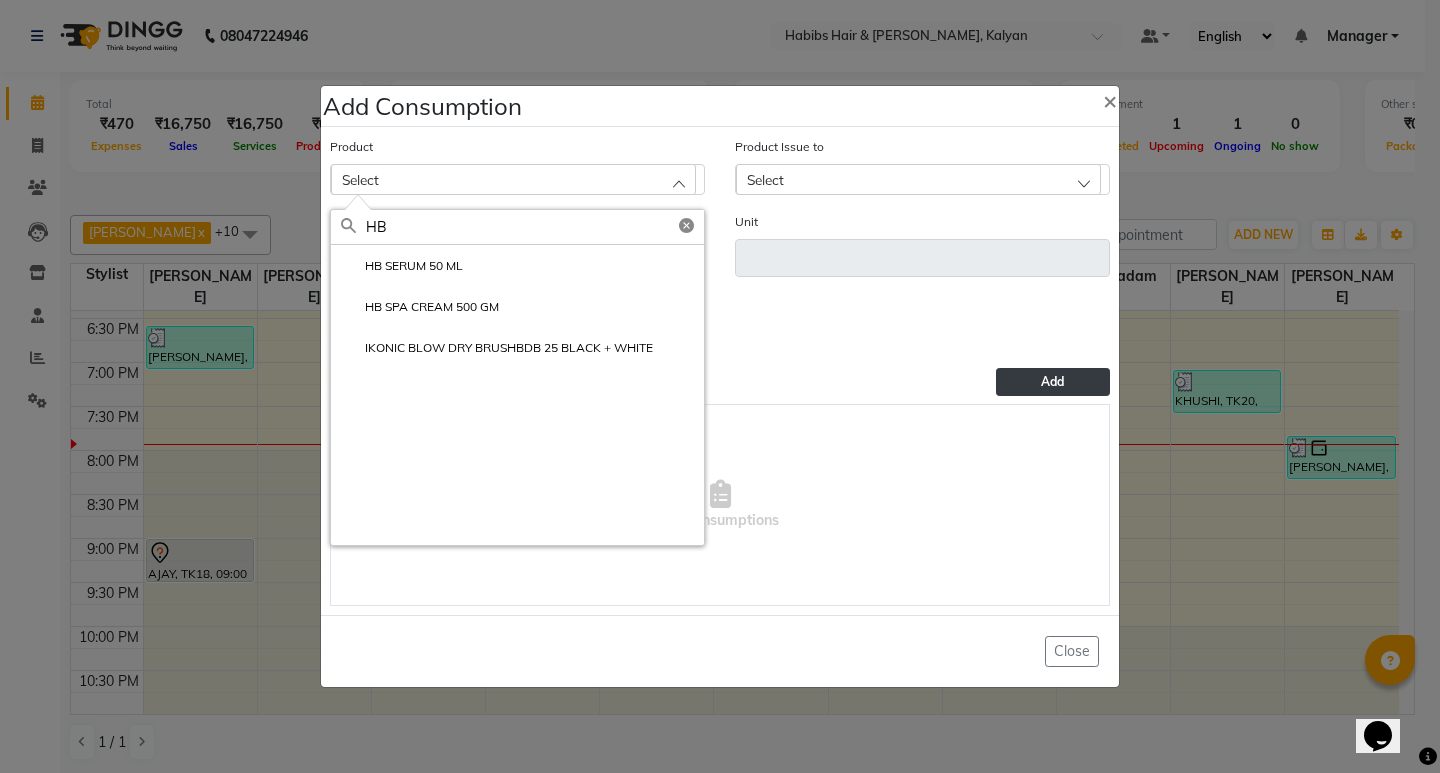 type on "HB" 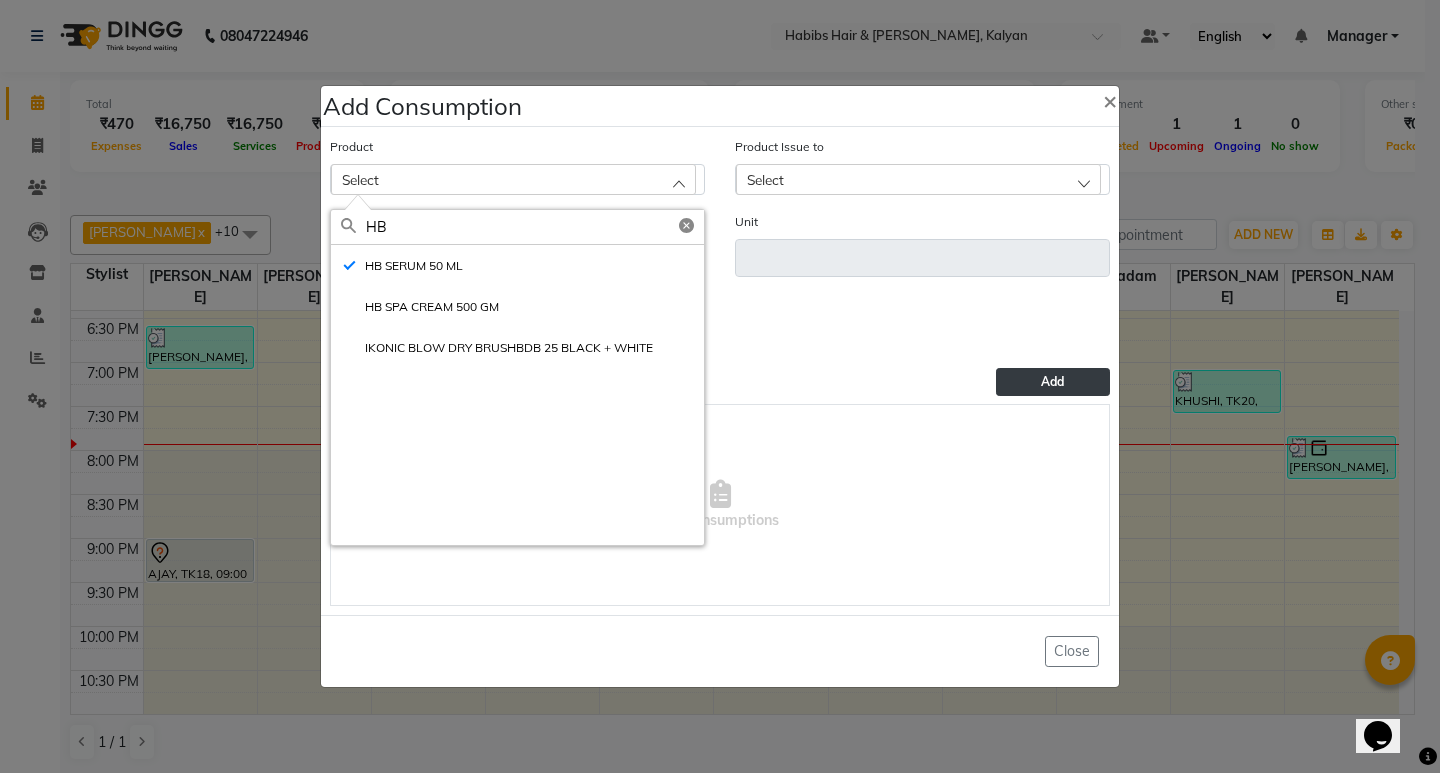 type on "ML" 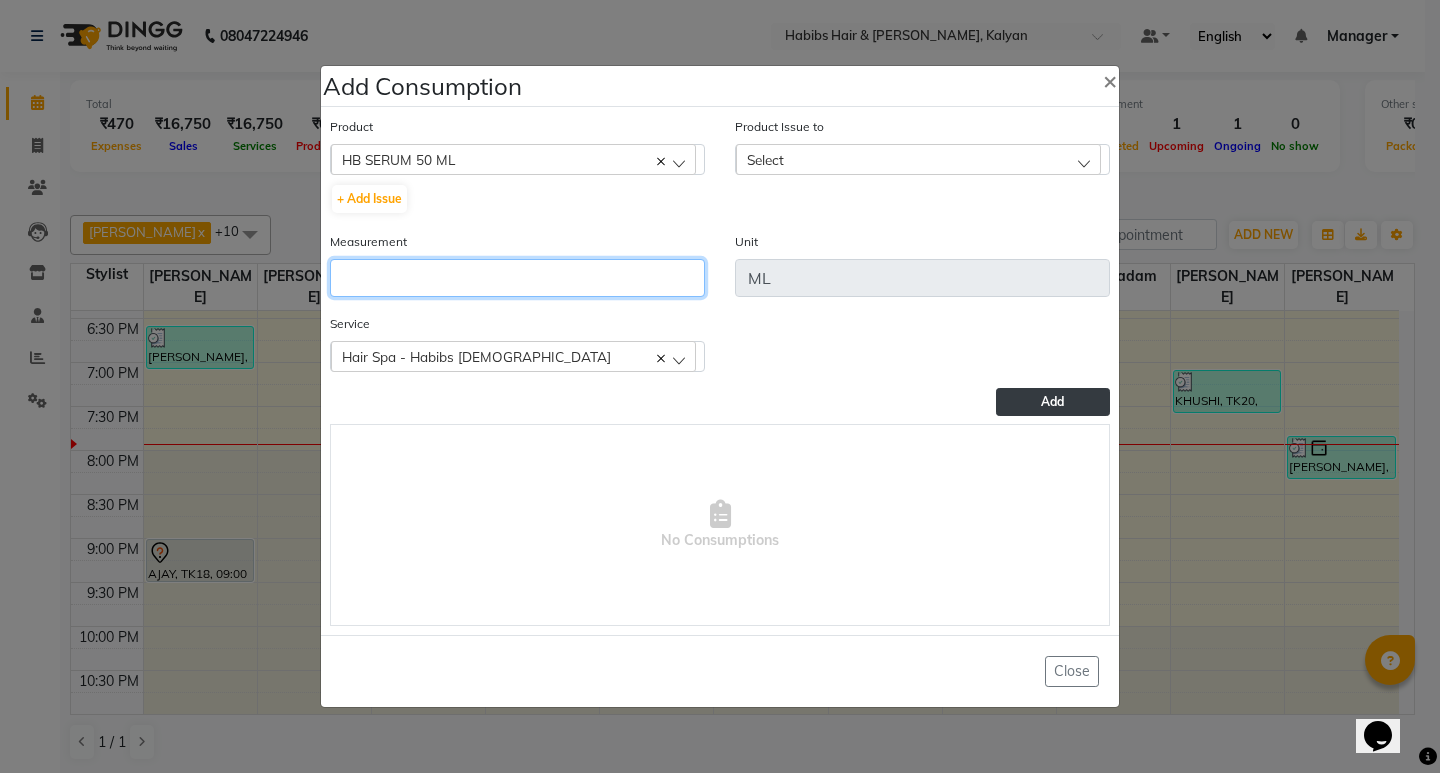 click 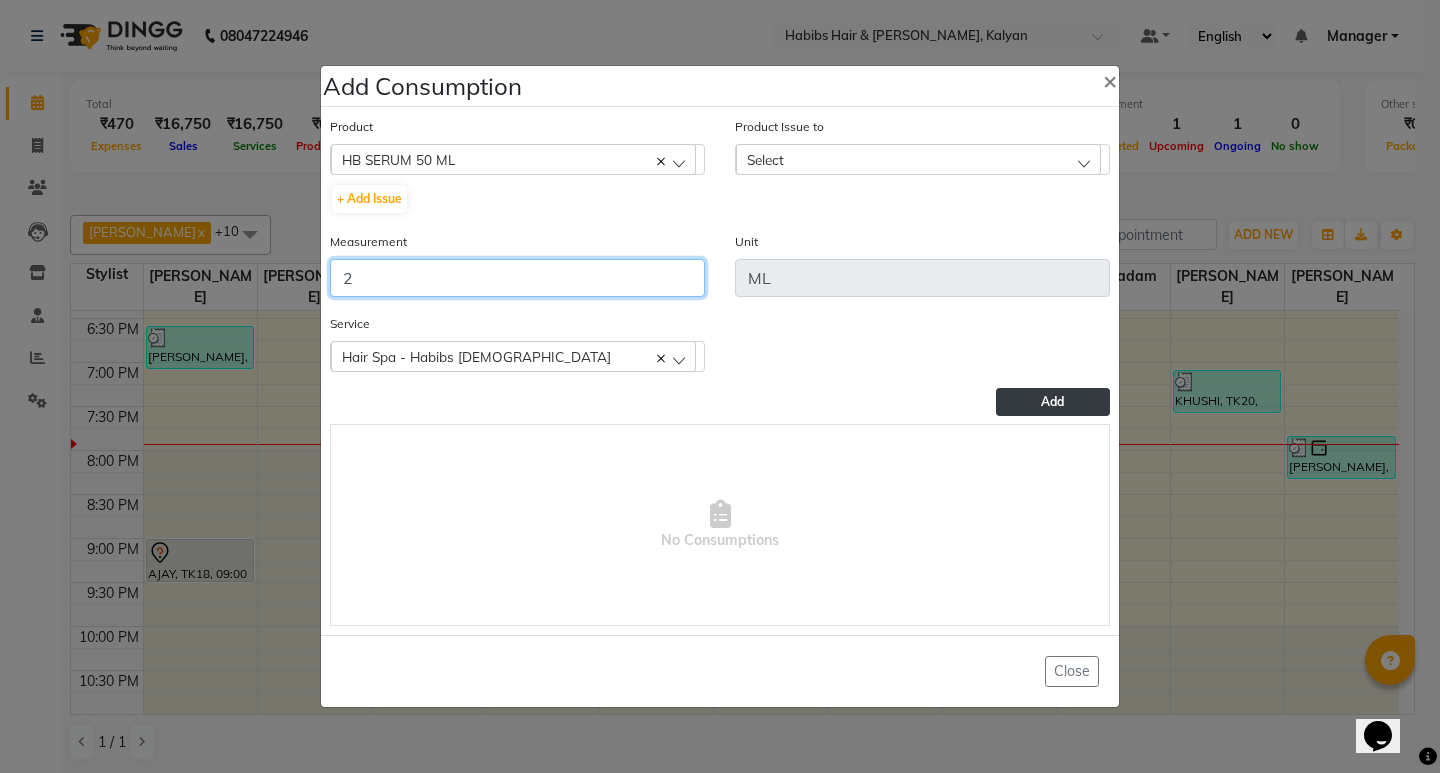 type on "2" 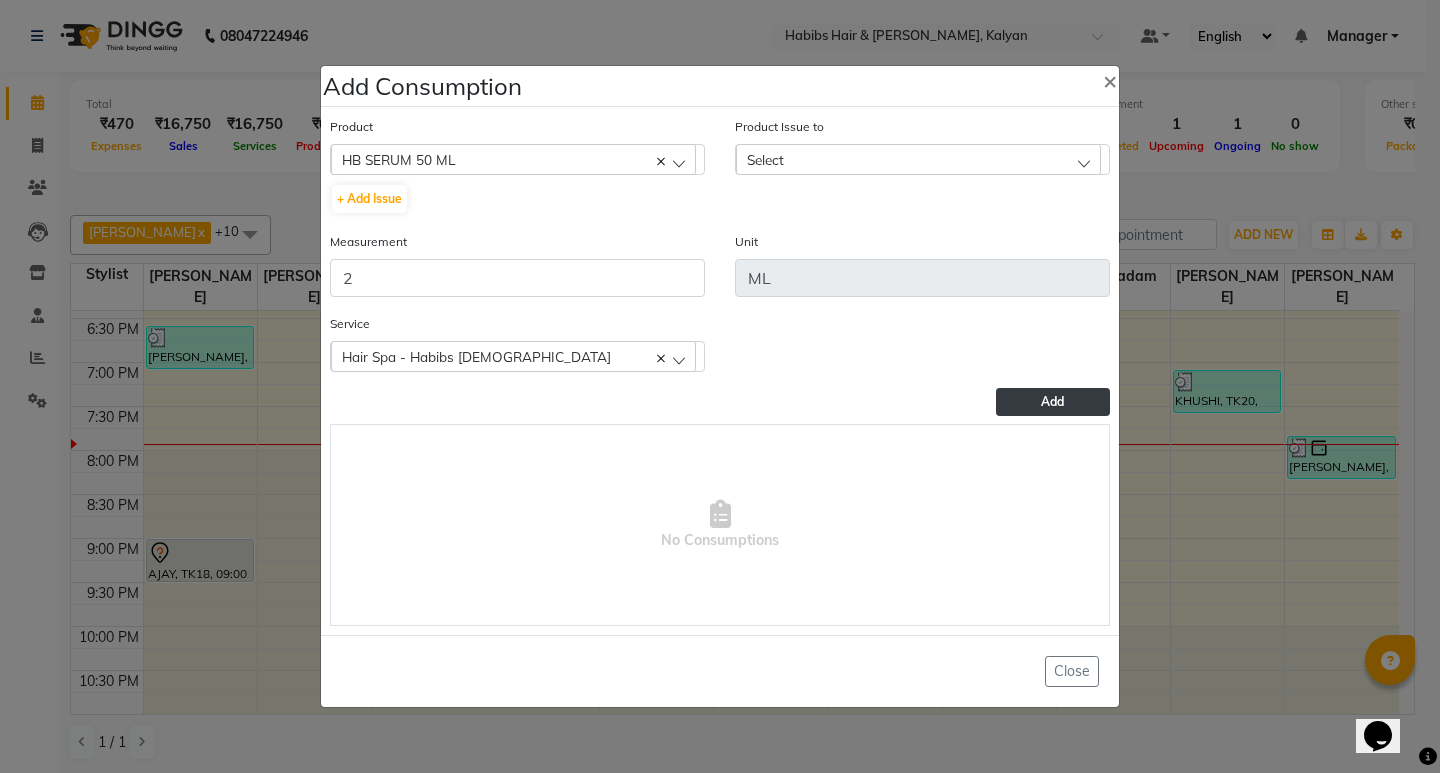 click on "Select" 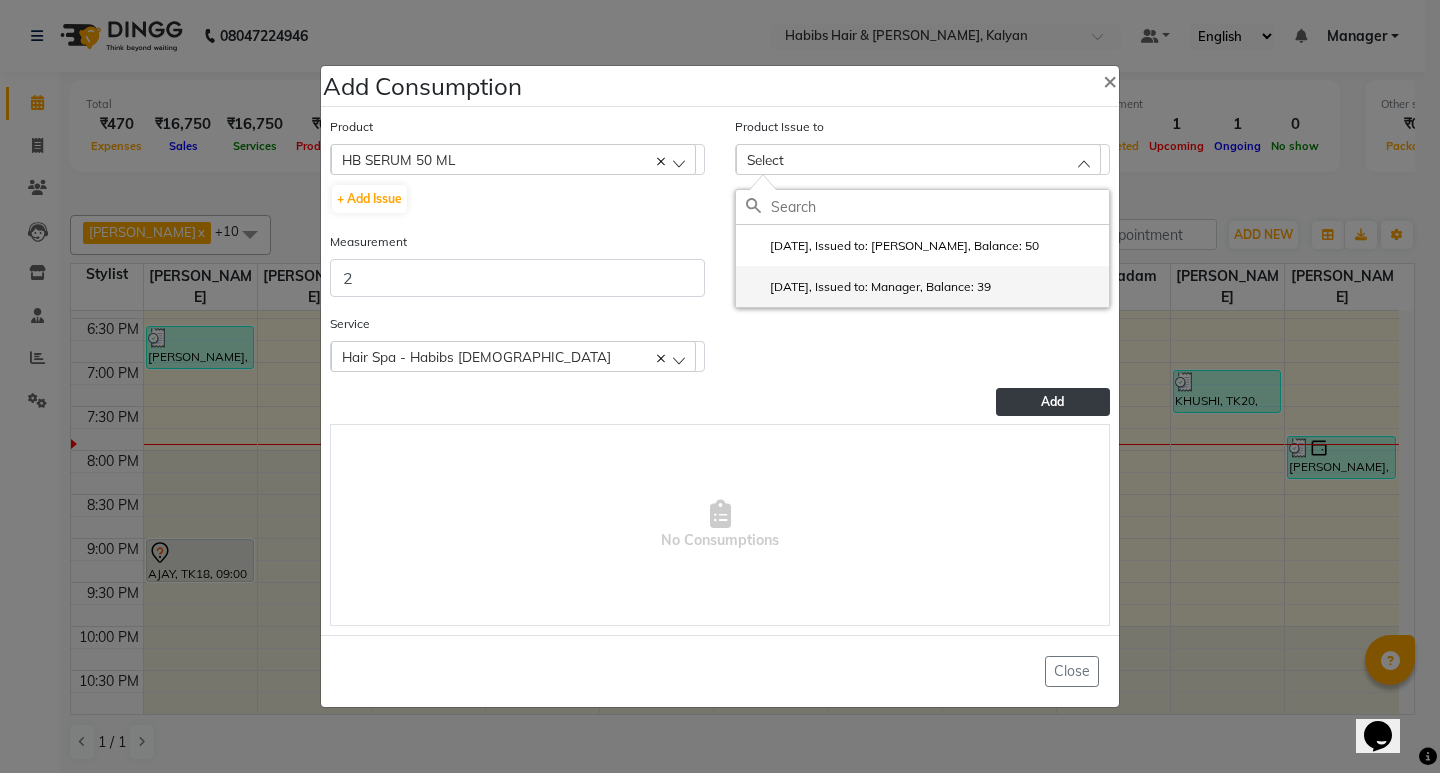 click on "2025-06-17, Issued to: Manager, Balance: 39" 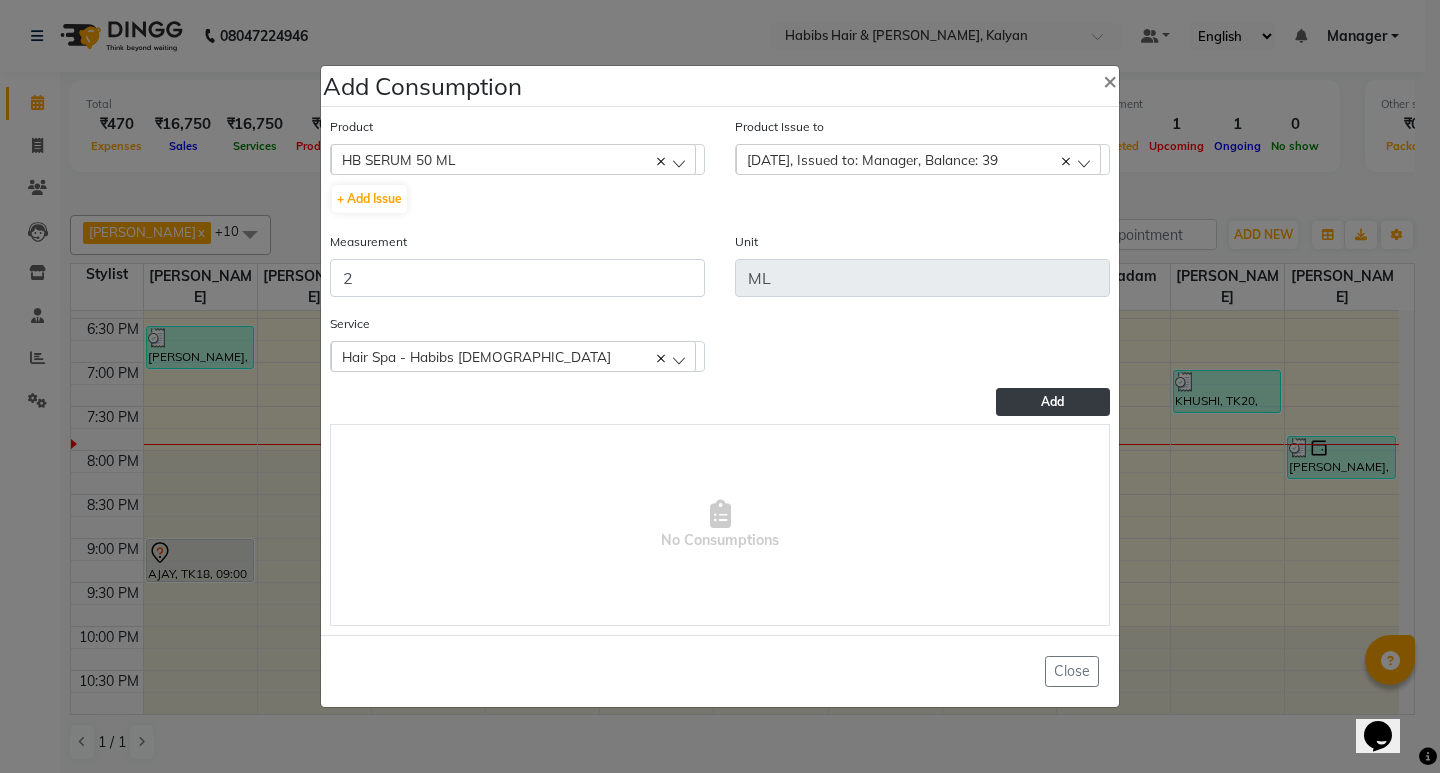 click on "Add" 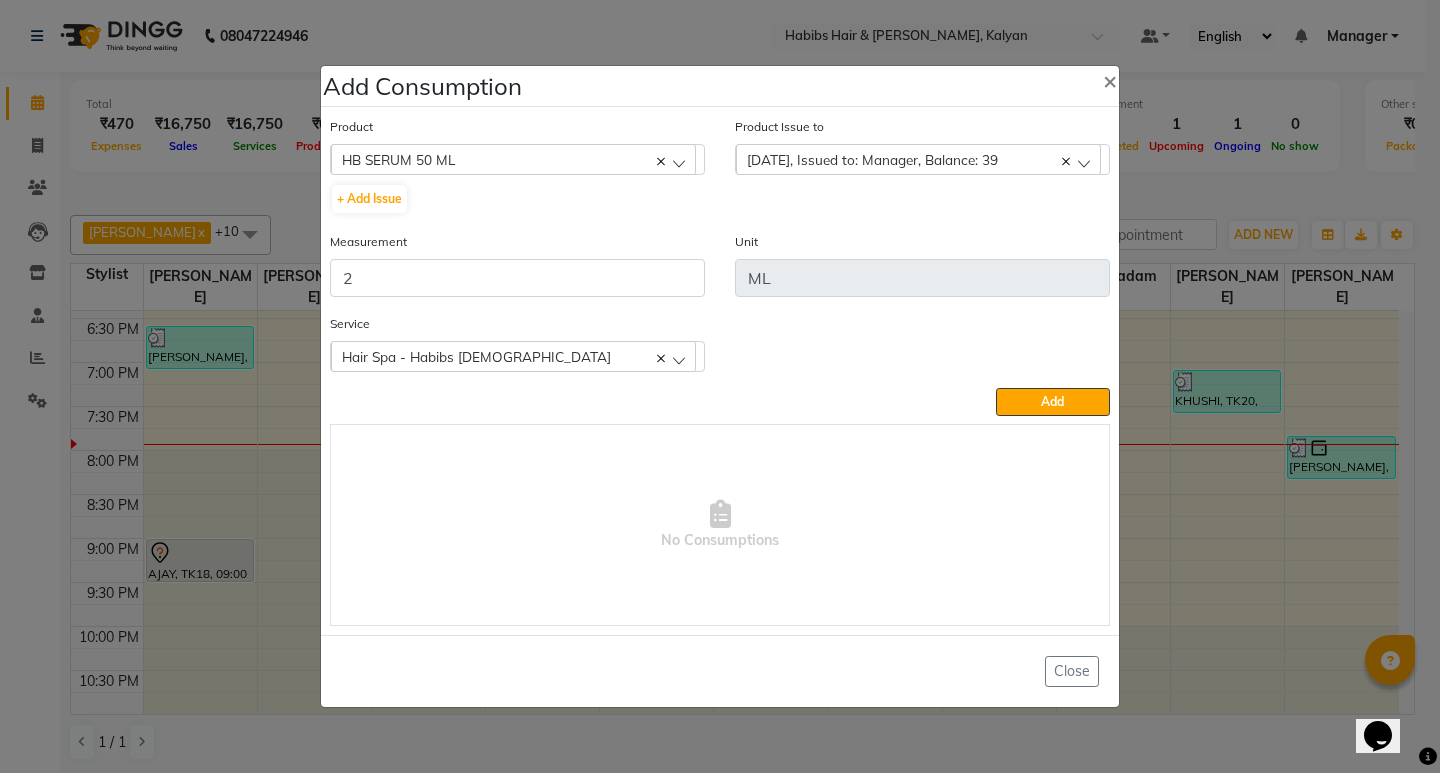 type 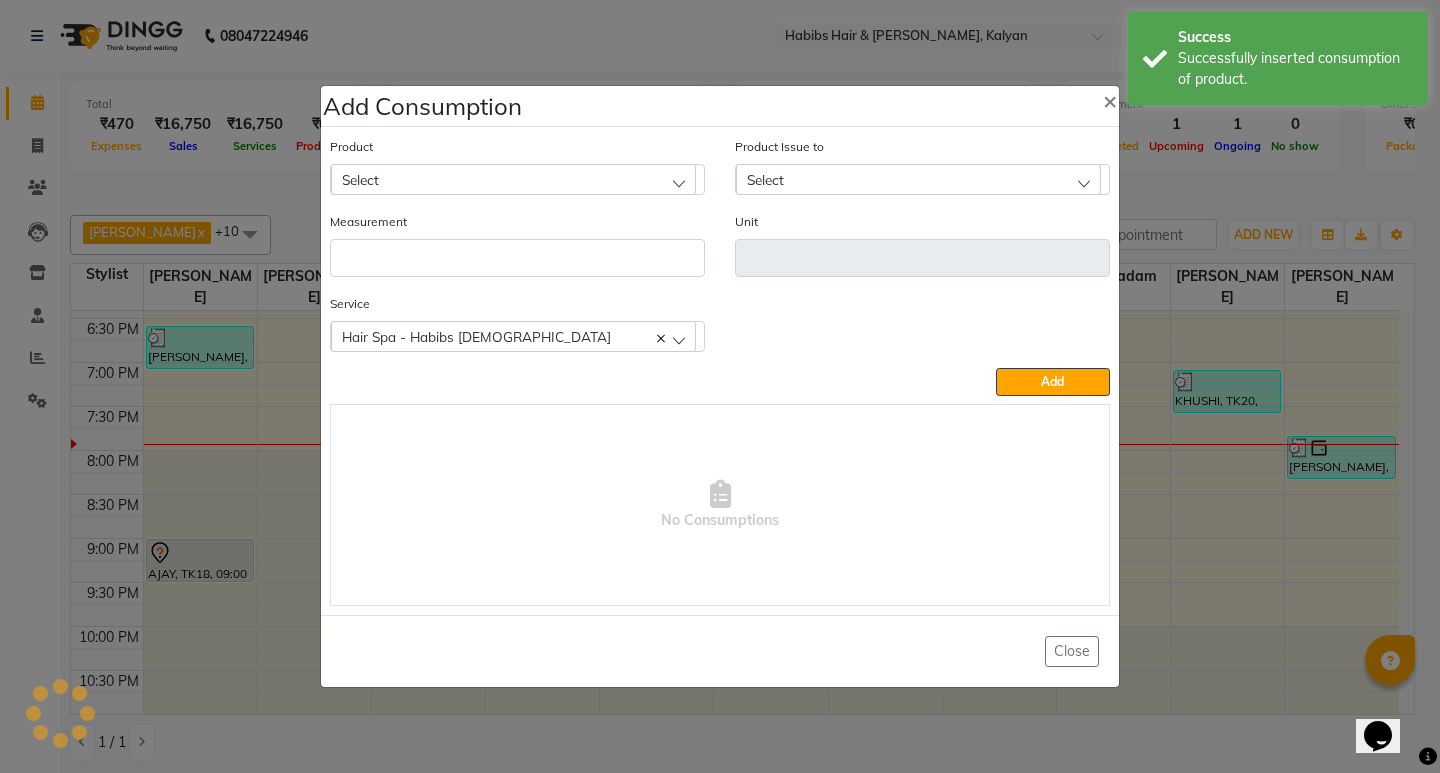 click on "Add Consumption × Product Select 001 BANANA POWDER 10GM Product Issue to Select 2025-06-27, Issued to: Omkar, Balance: 50 2025-06-17, Issued to: Manager, Balance: 39 Measurement Unit Service  Hair Spa - Habibs Female  Hair Spa - Habibs Female  Add   No Consumptions   Close" 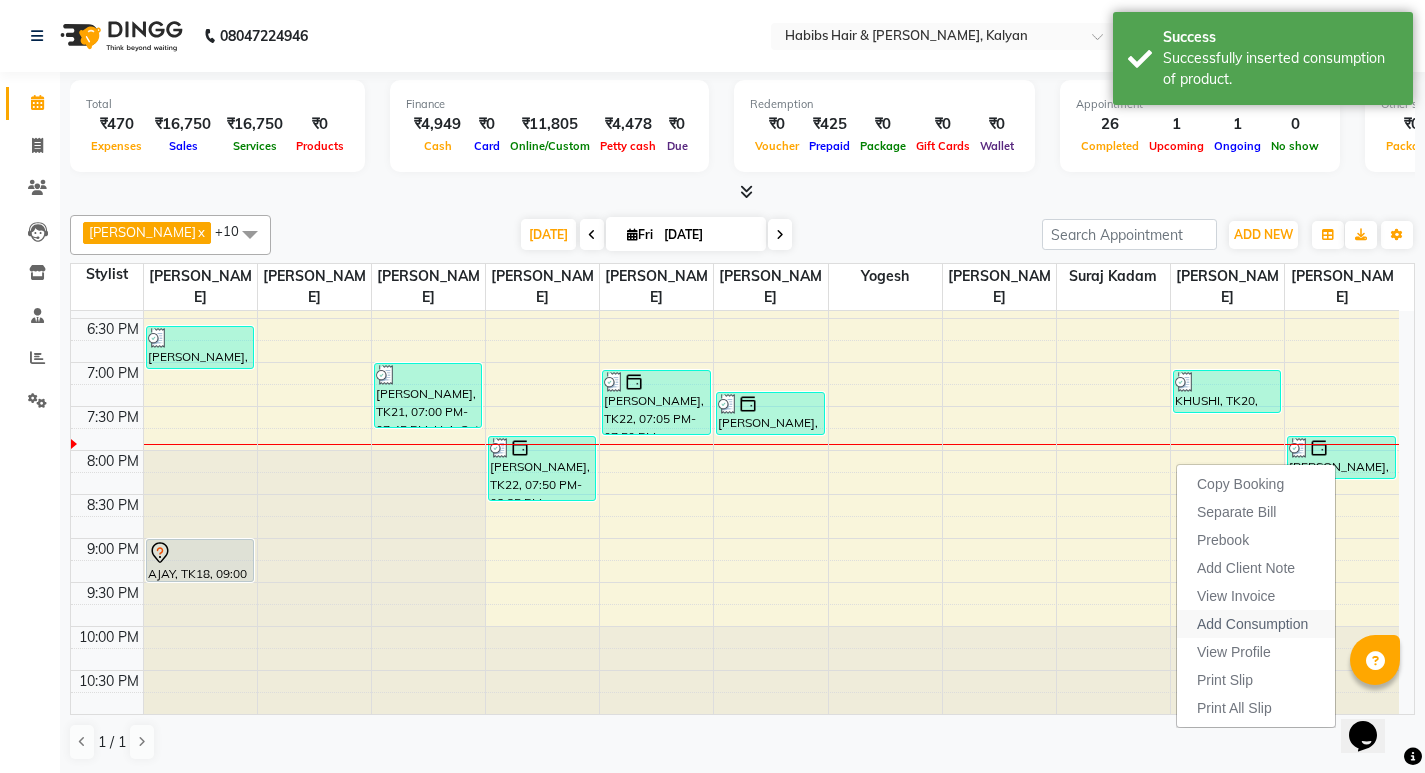 click on "Add Consumption" at bounding box center (1252, 624) 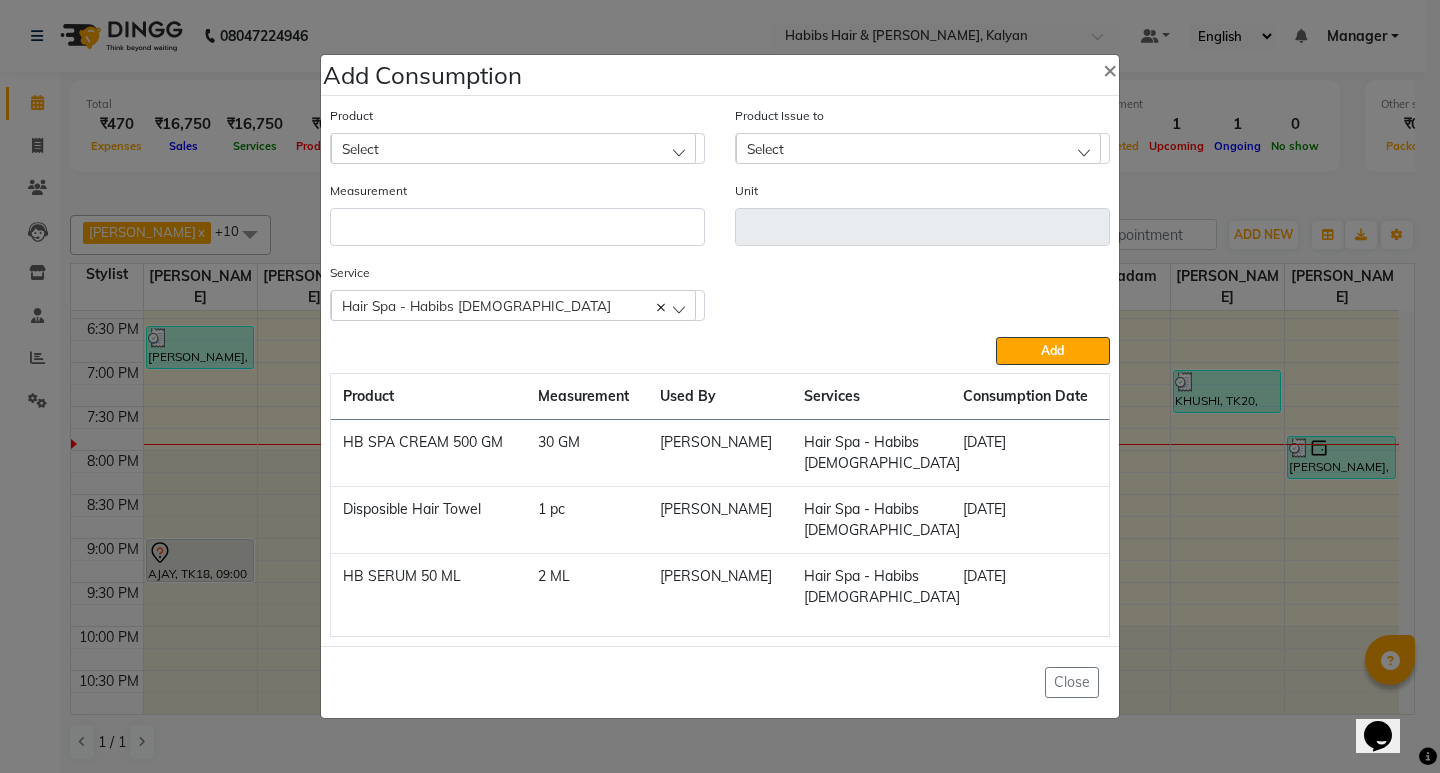 click on "Select" 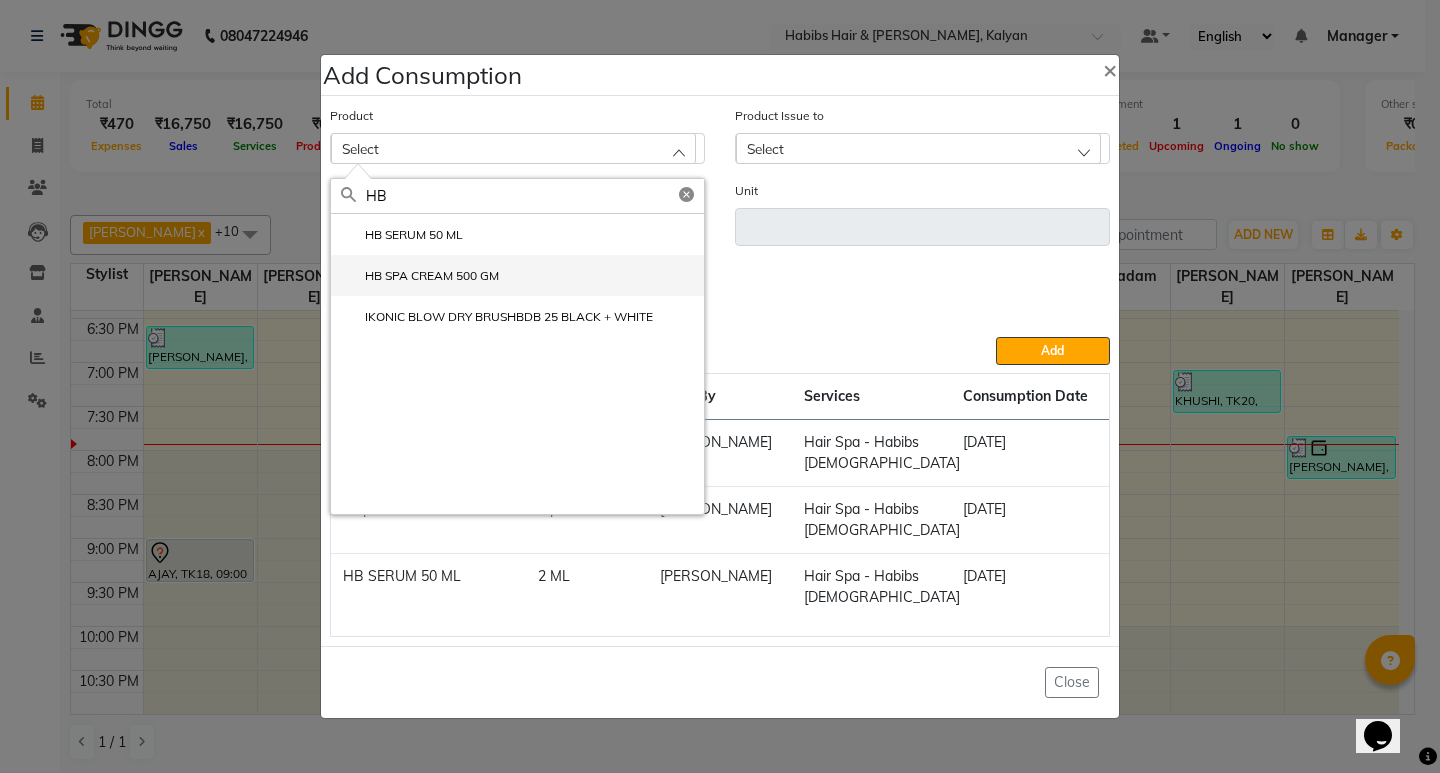 type on "HB" 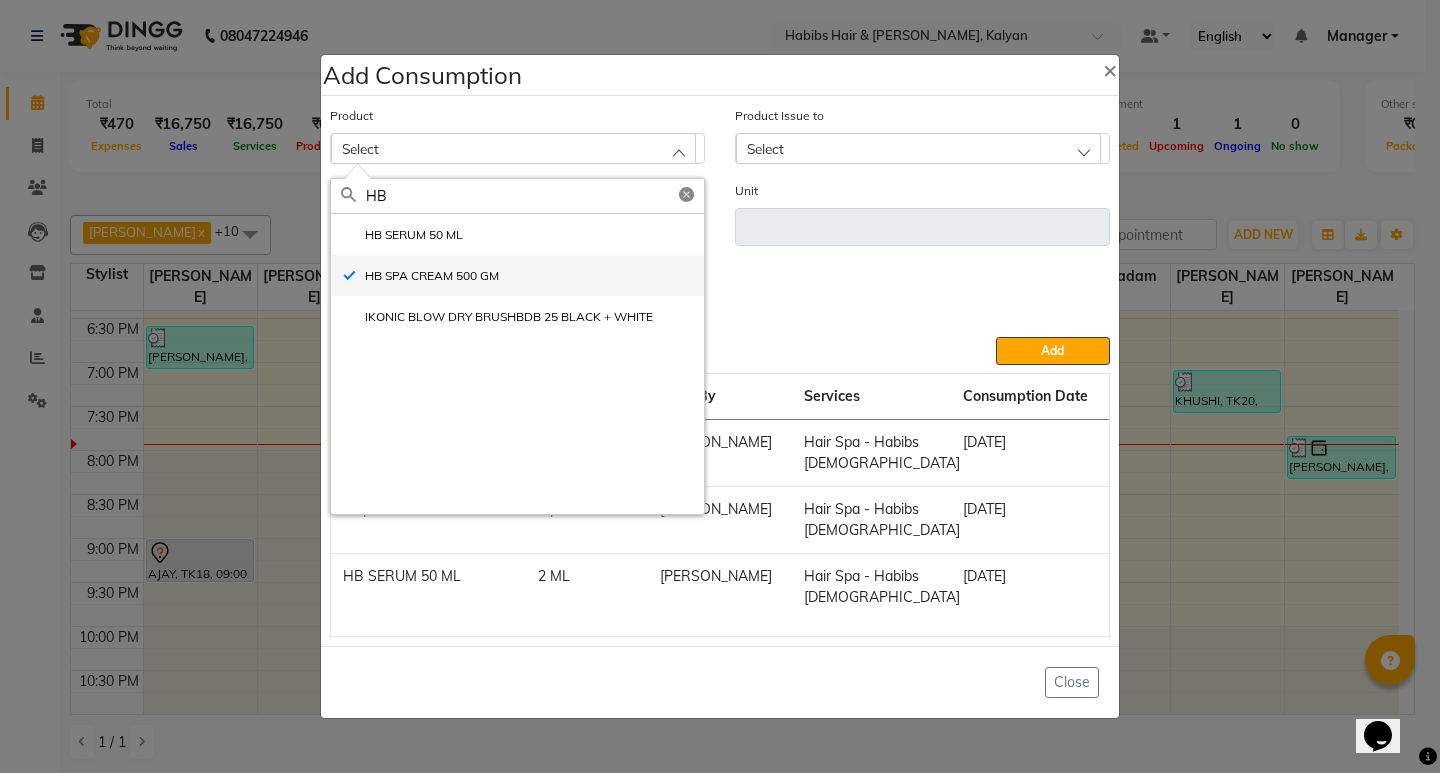 type on "GM" 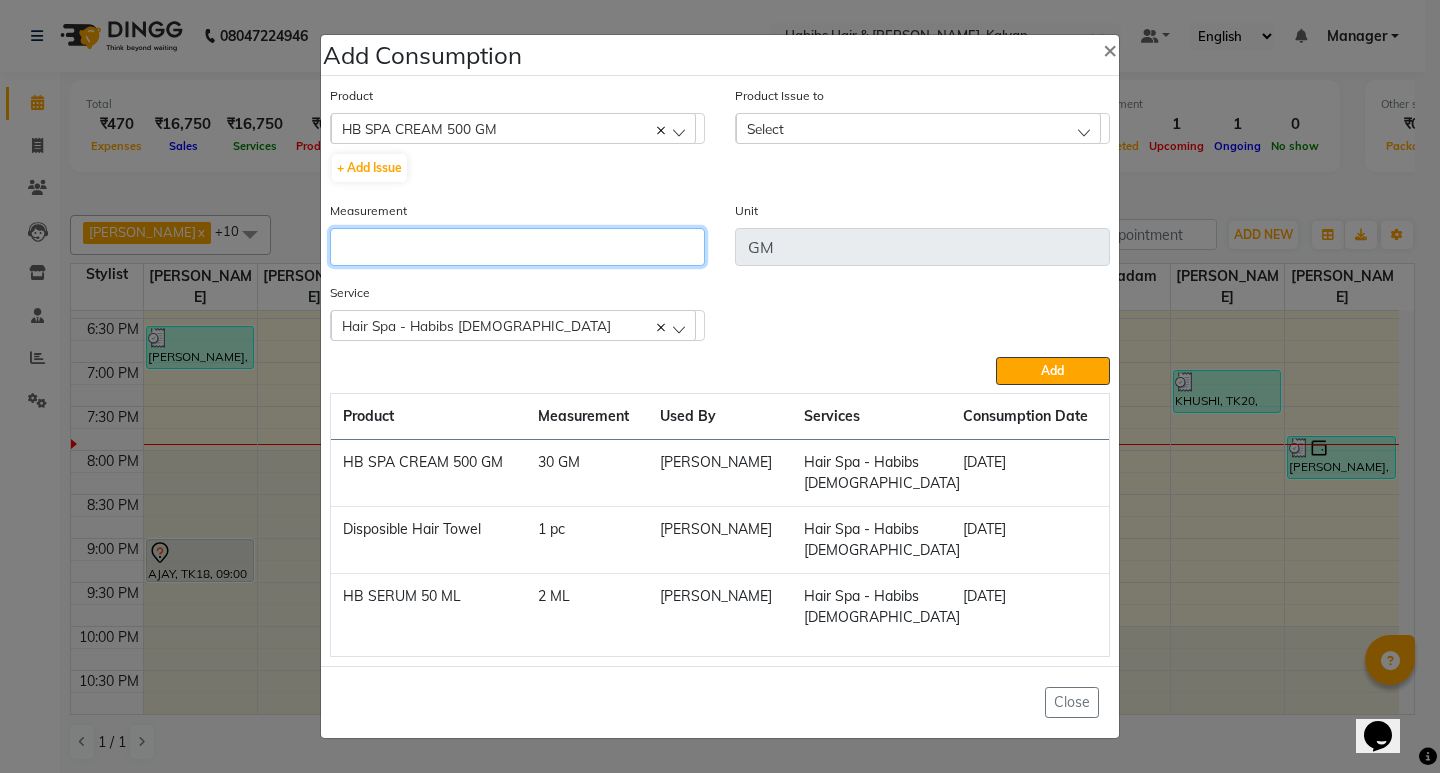 click 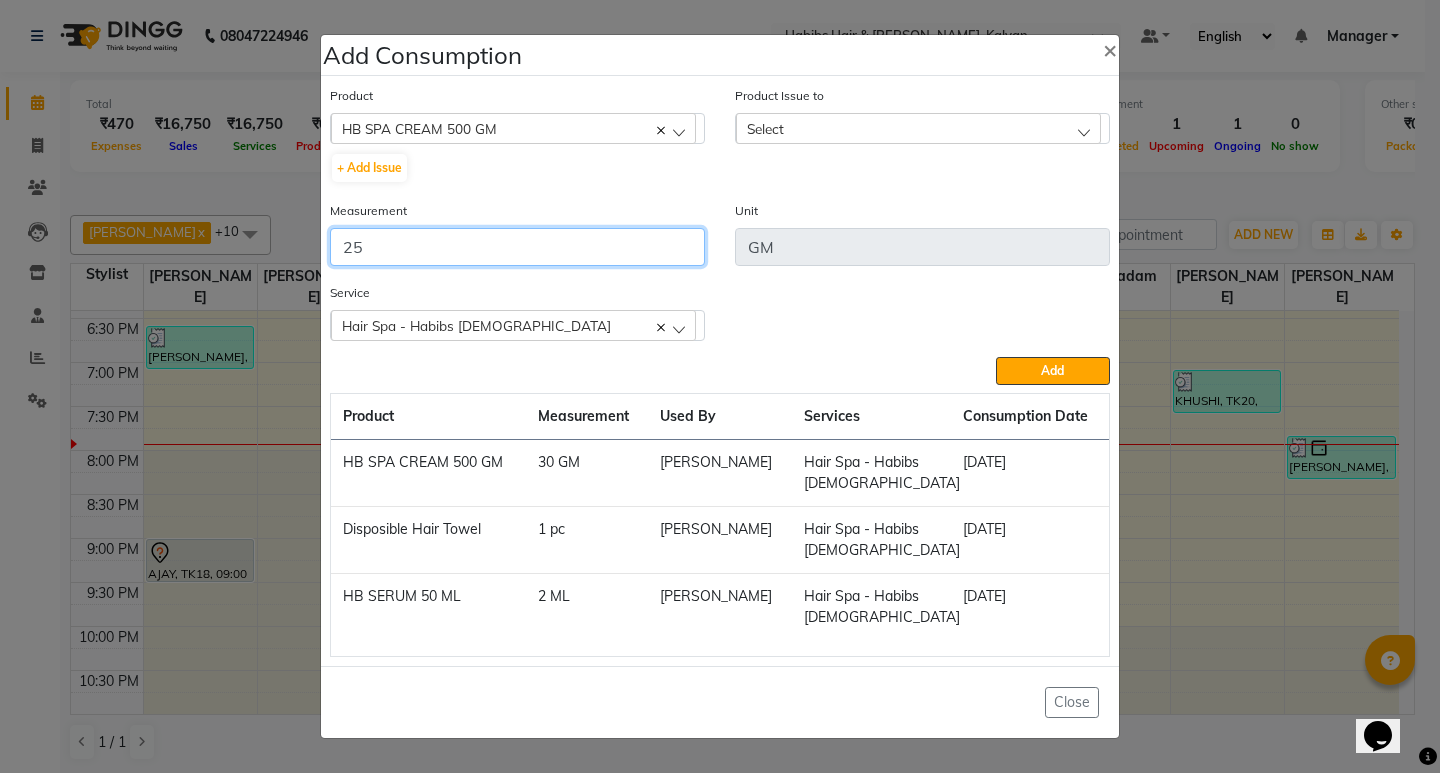 type on "25" 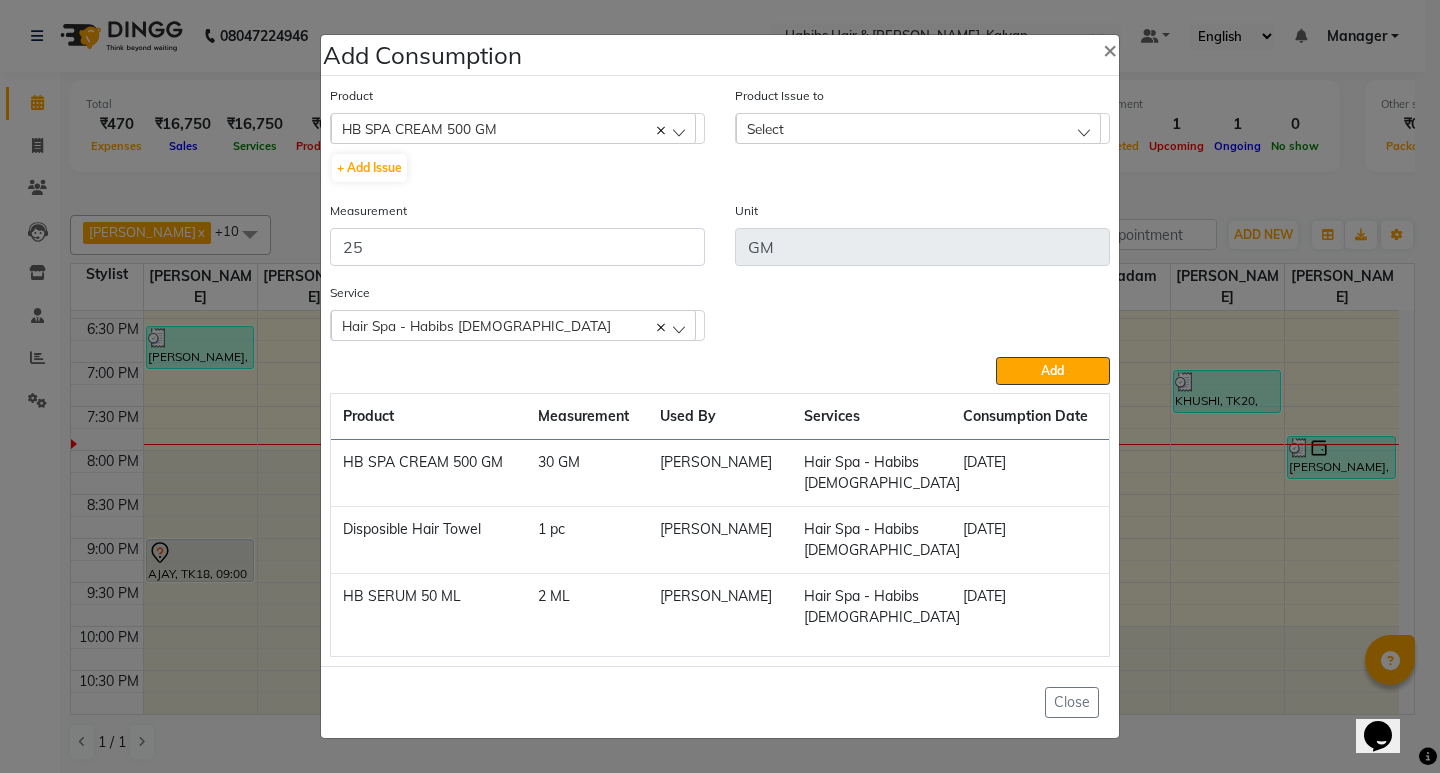 click on "Select" 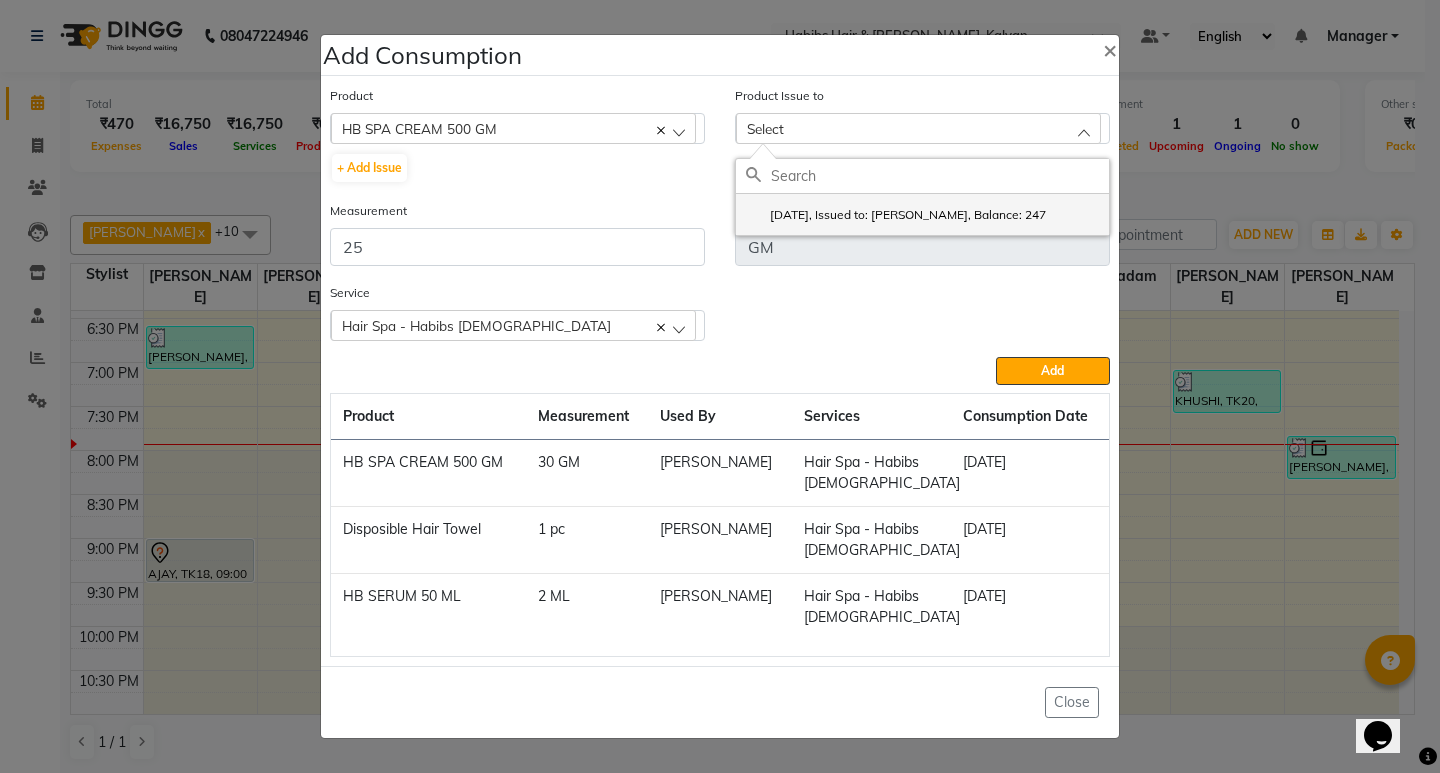 click on "2025-05-19, Issued to: ANWAR, Balance: 247" 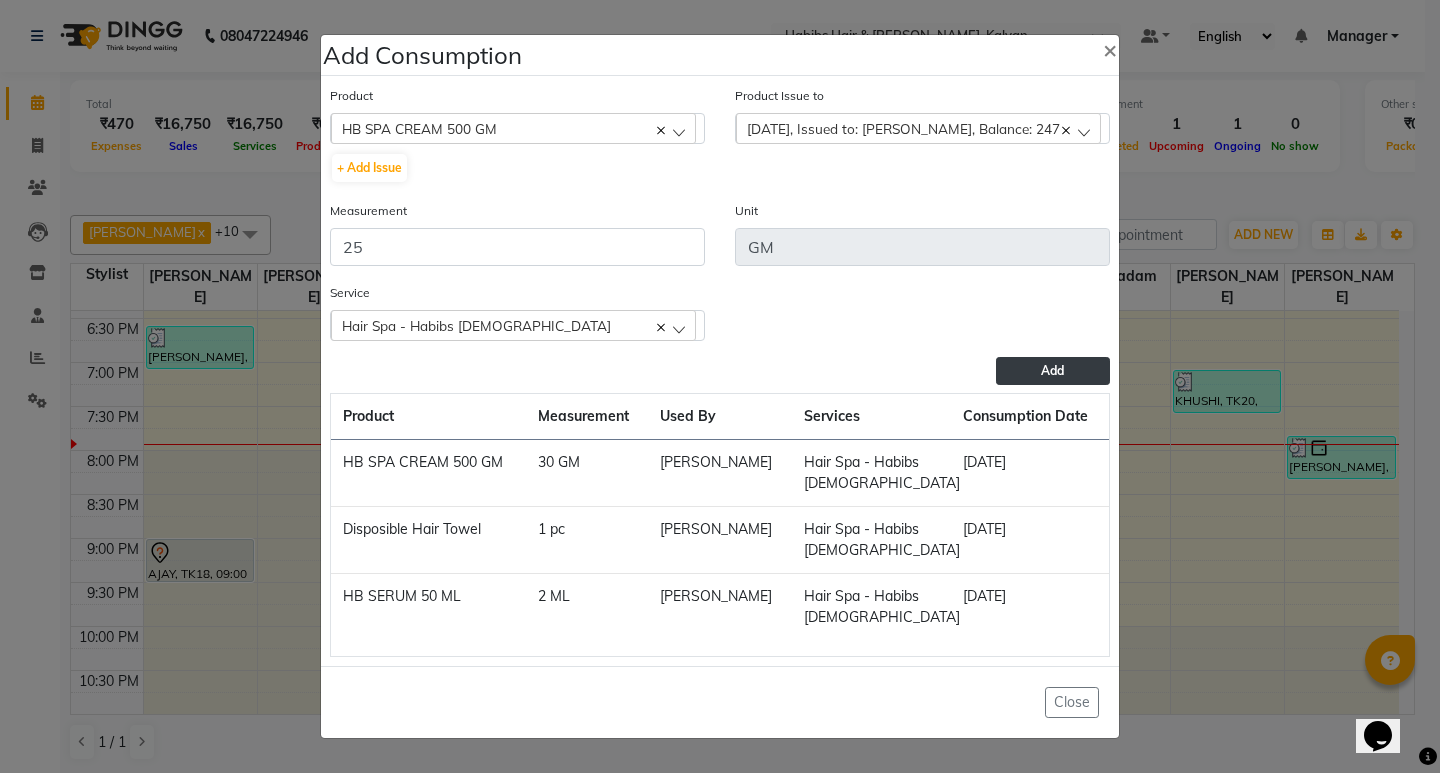 click on "Add" 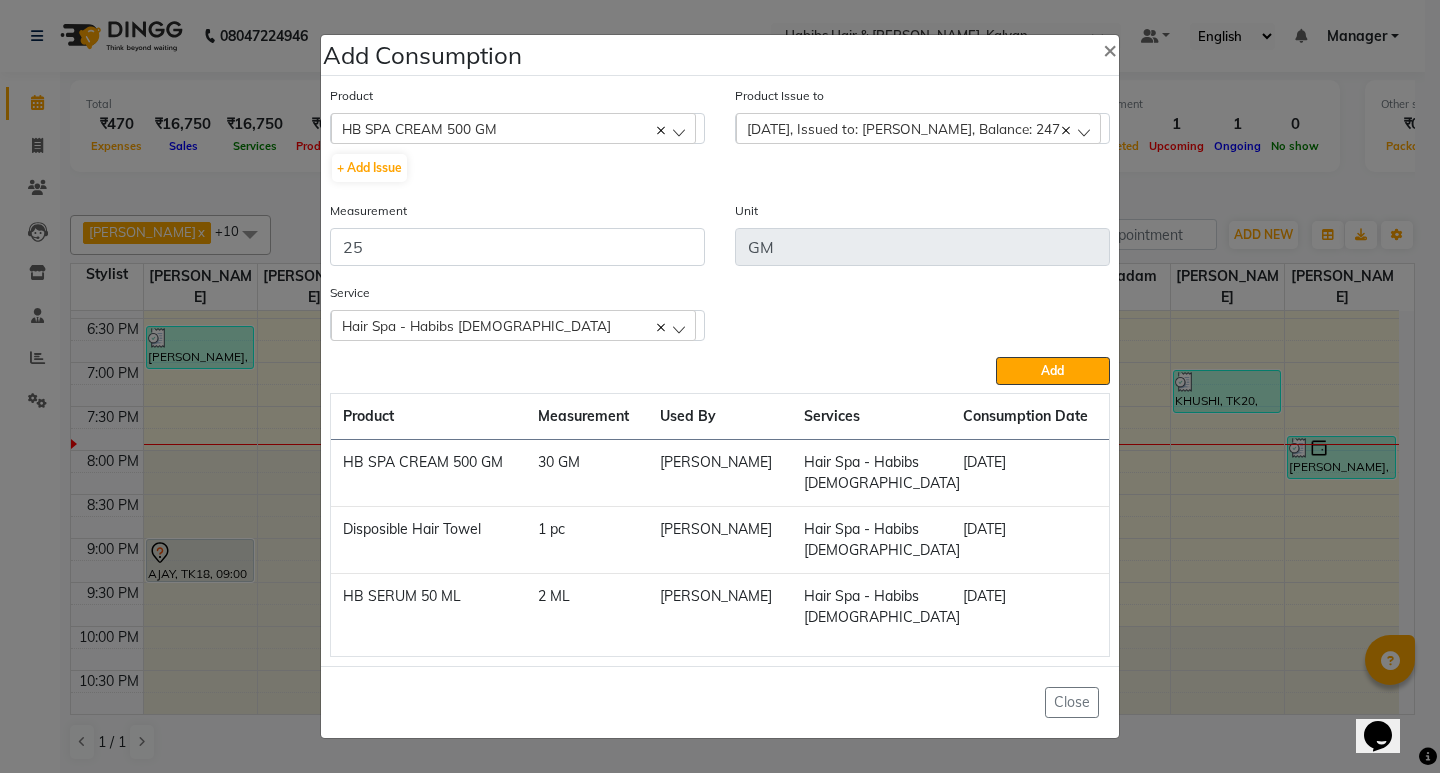 type 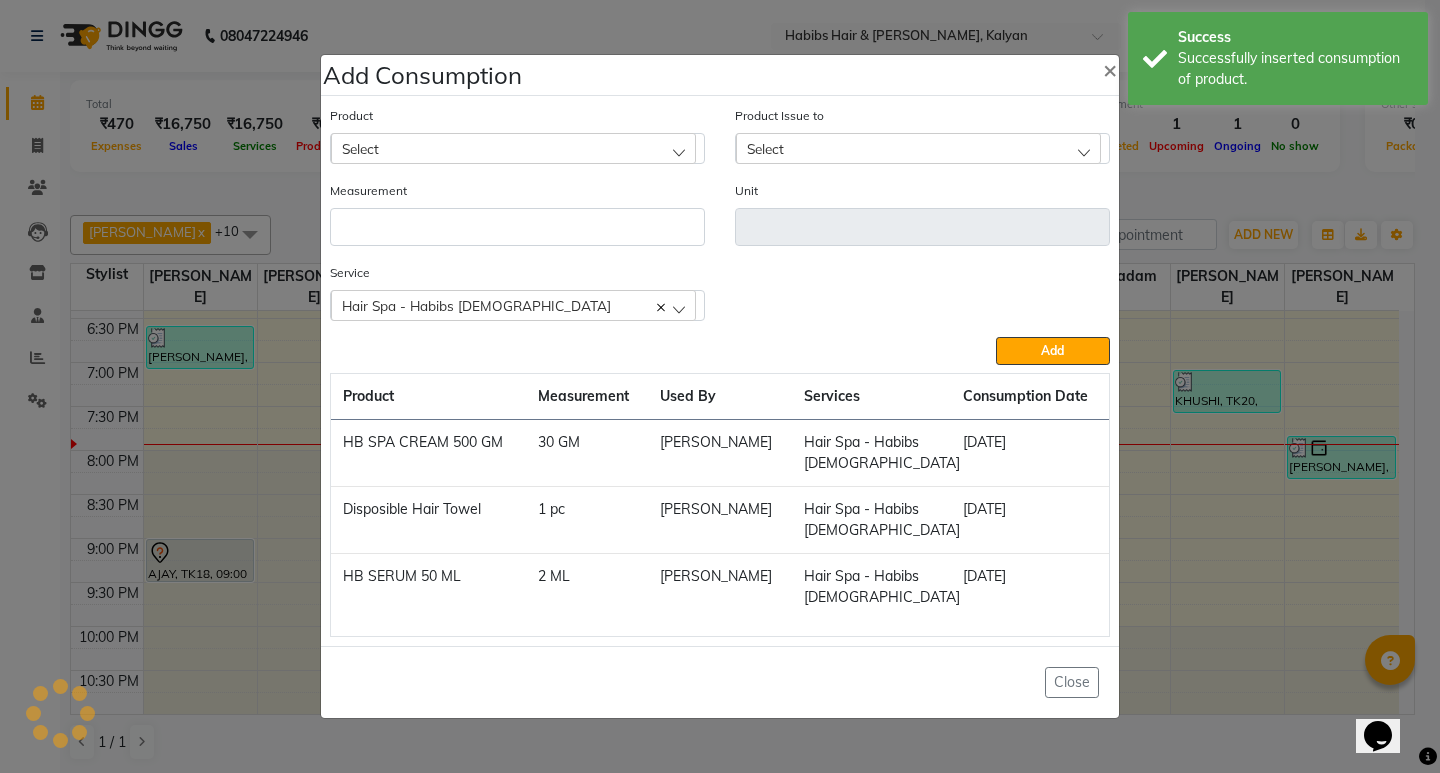 click on "Select" 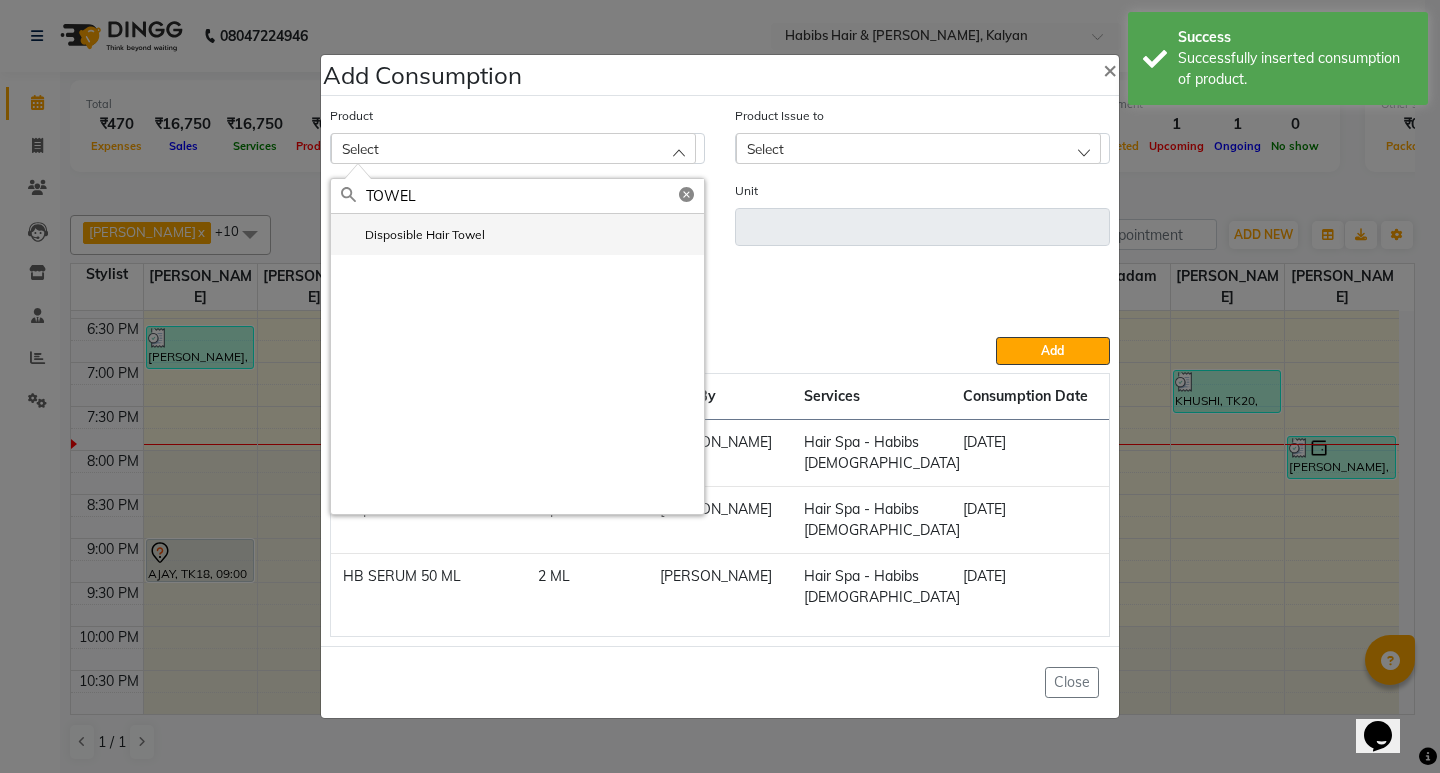 type on "TOWEL" 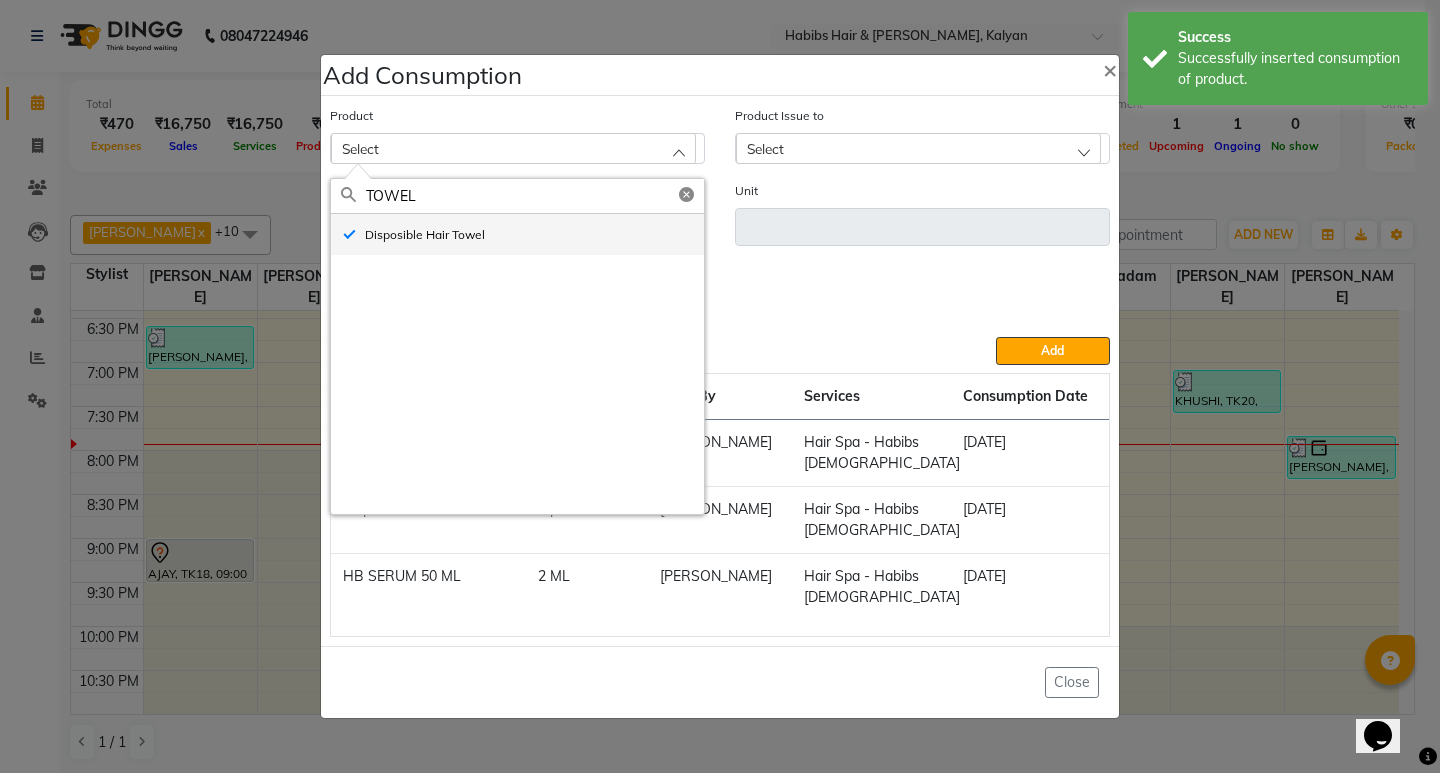 type on "pc" 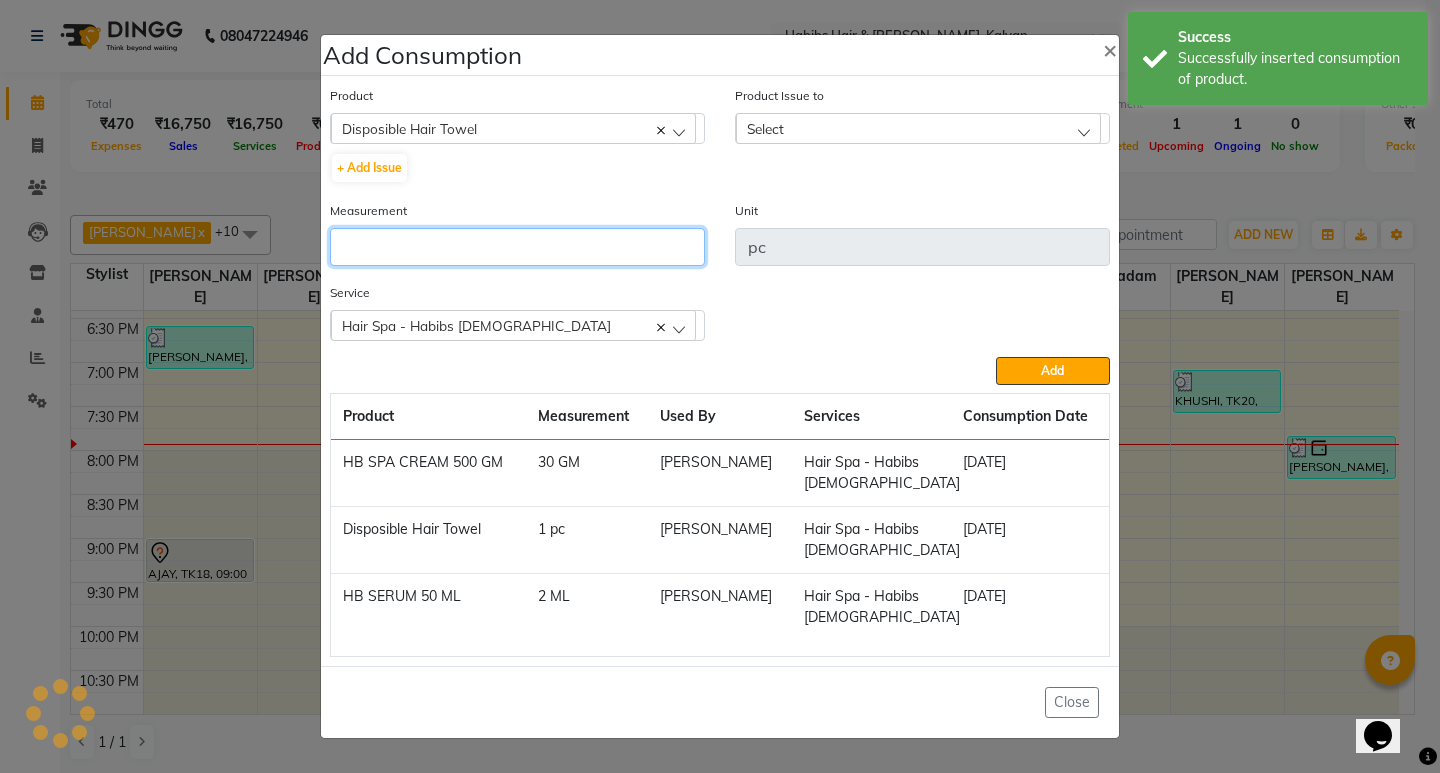 click 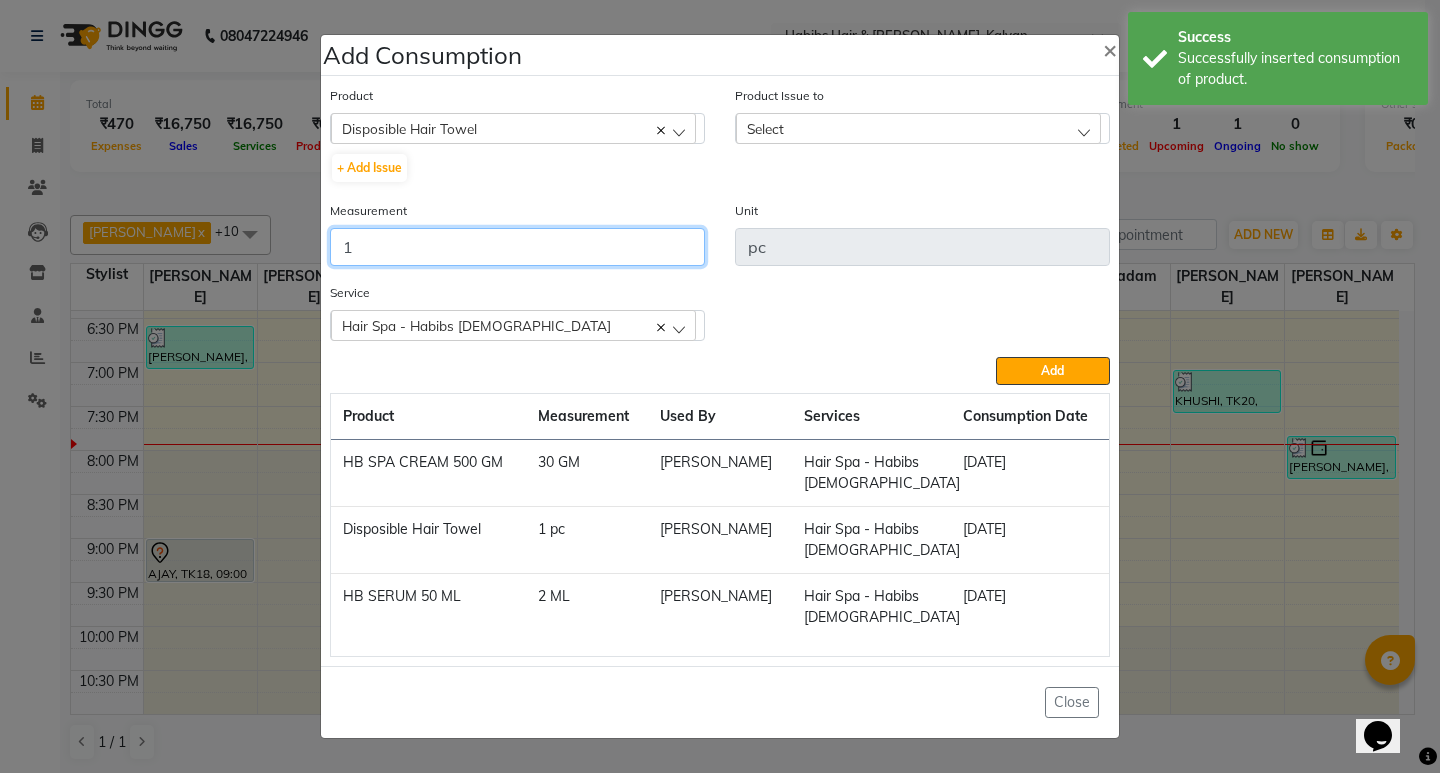 type on "1" 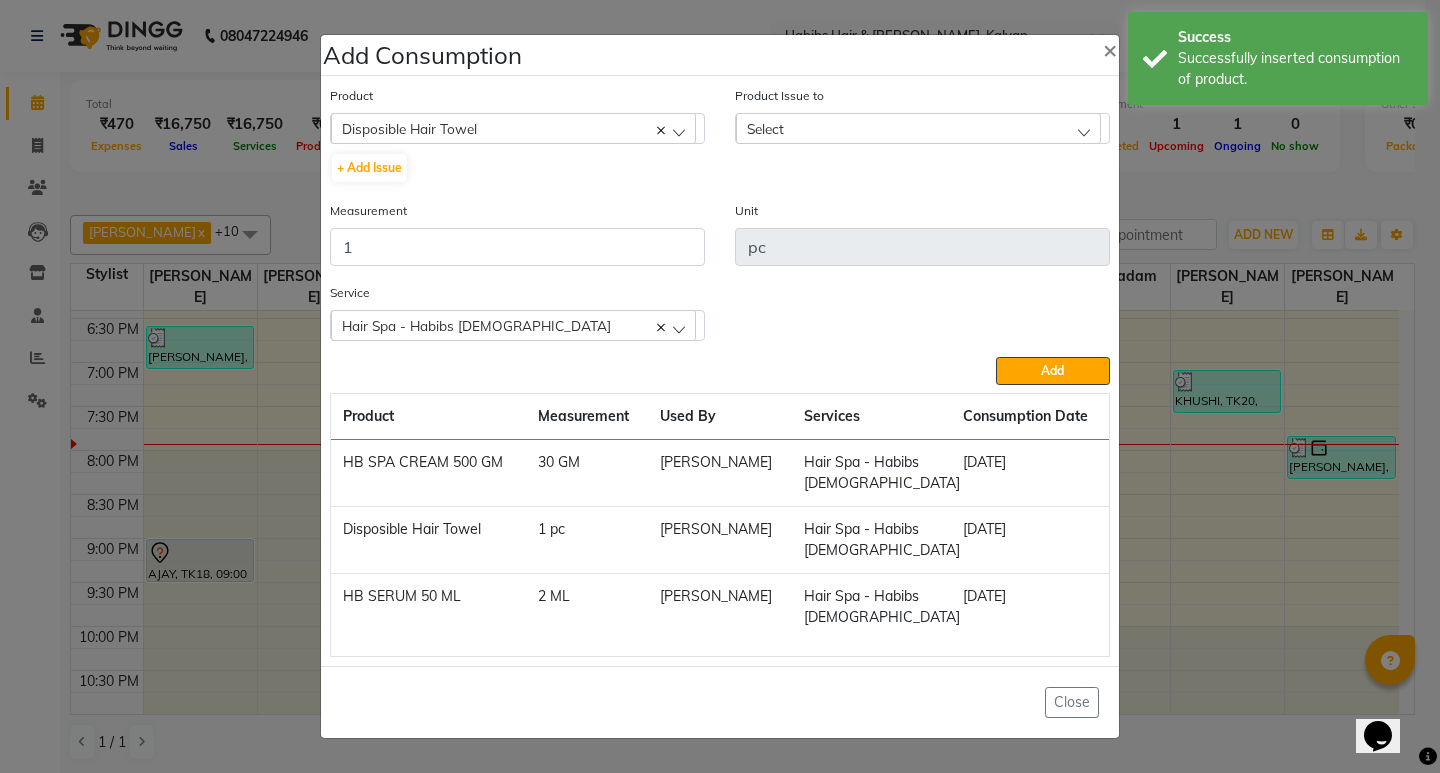 click on "Select" 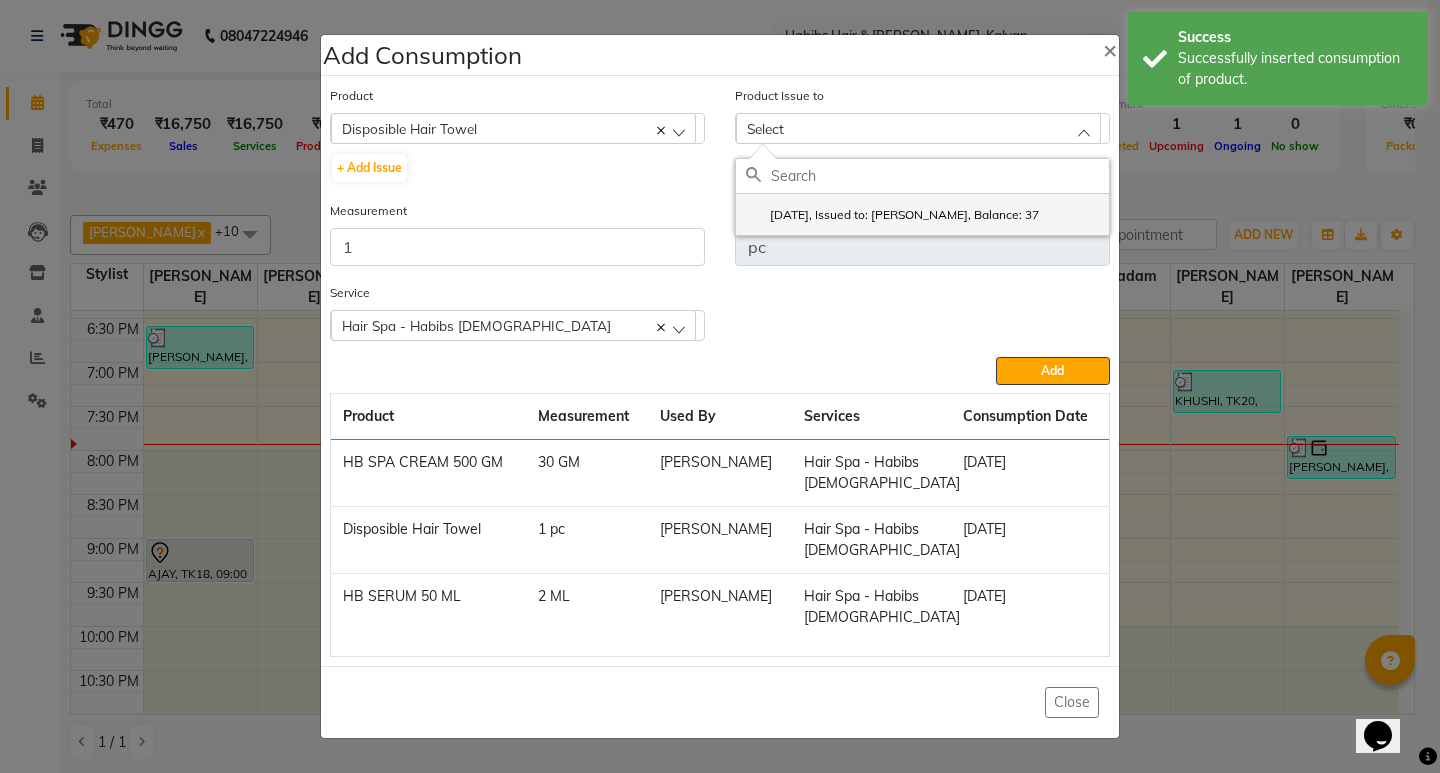 click on "2025-07-10, Issued to: Suraj Kadam, Balance: 37" 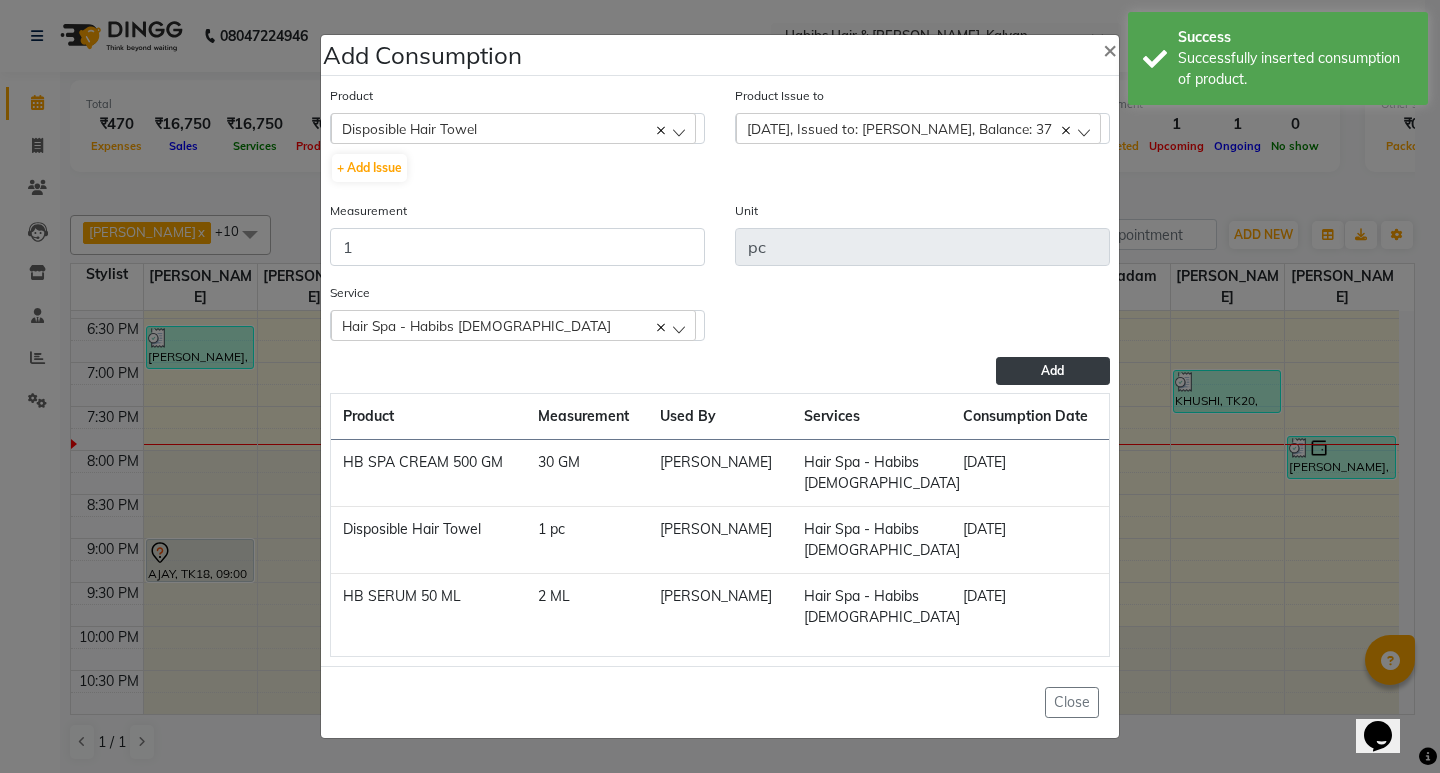 click on "Add" 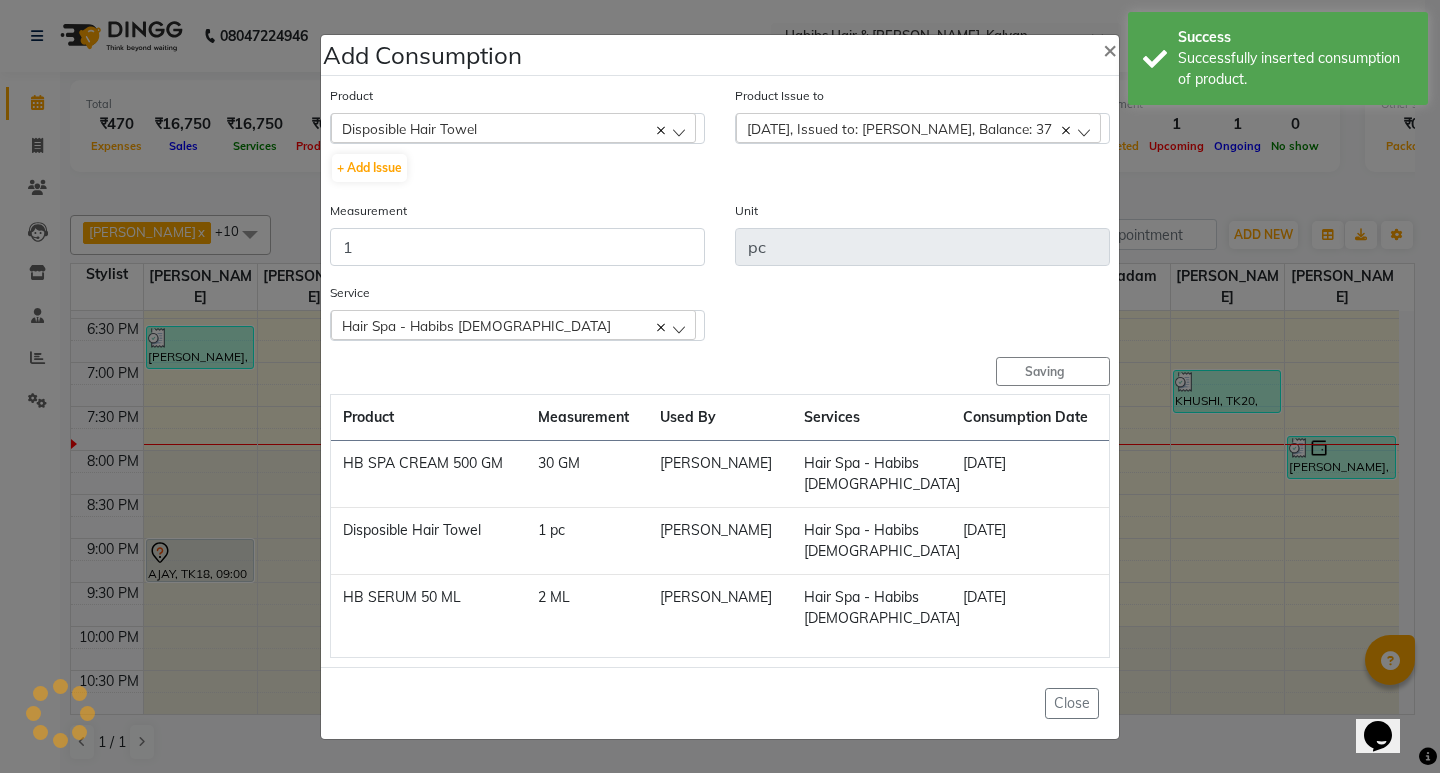 type 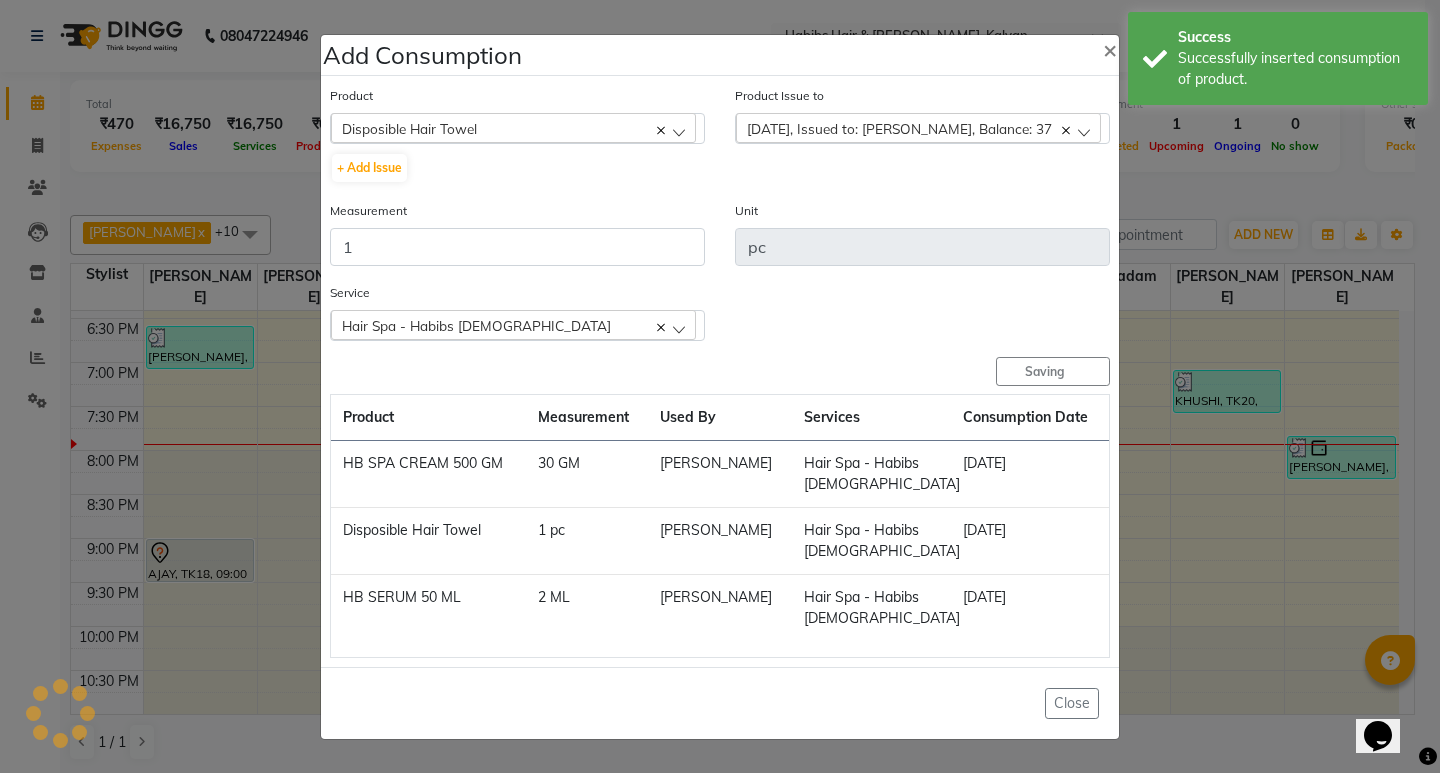 type 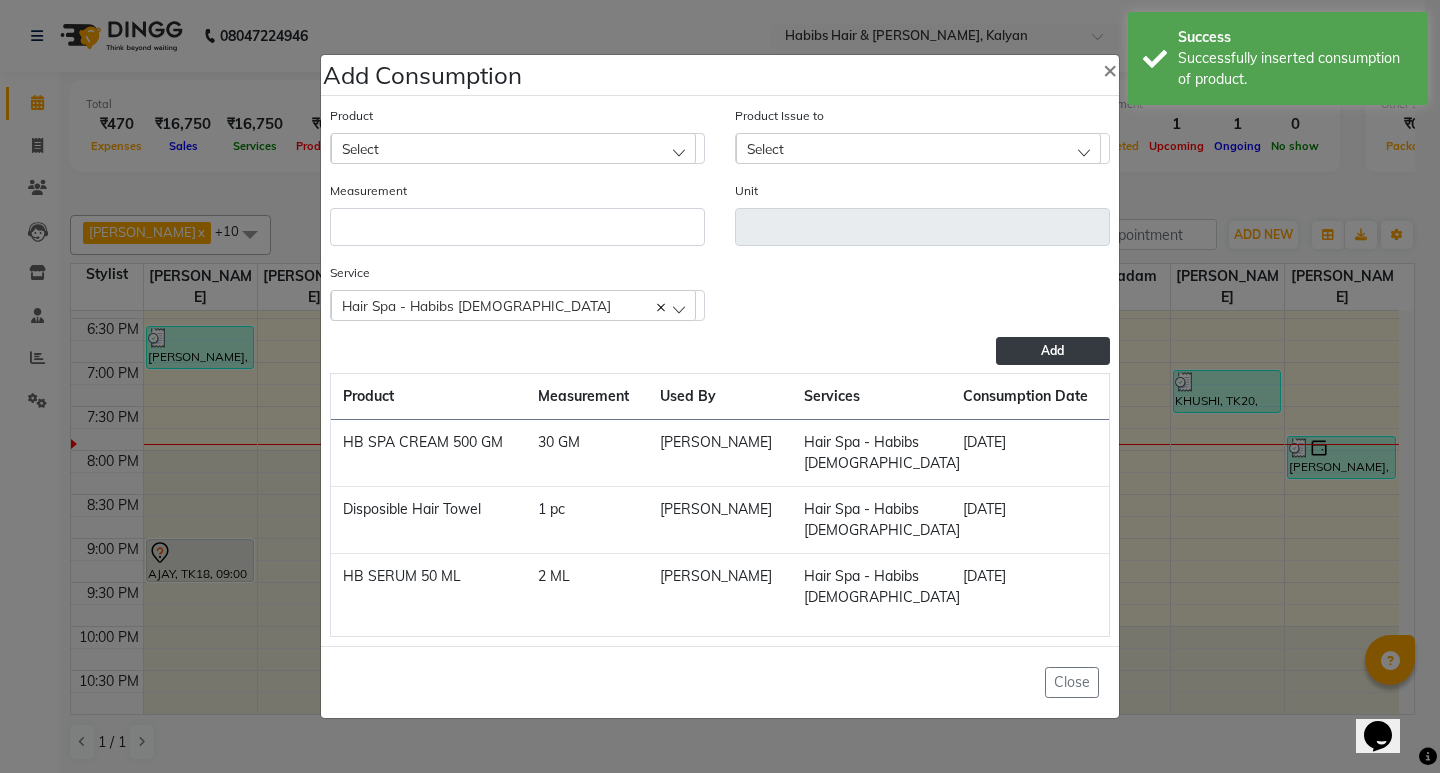 click on "Select" 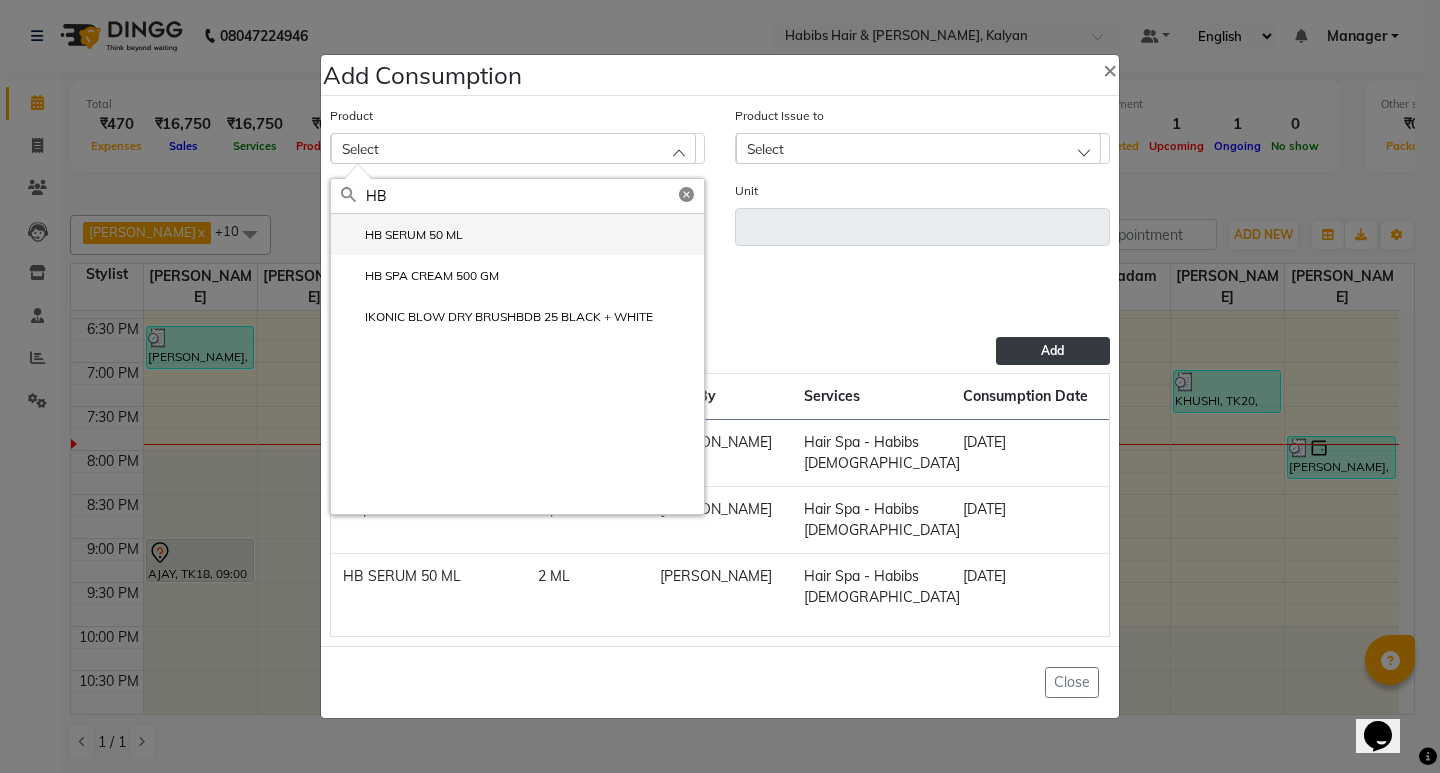 type on "HB" 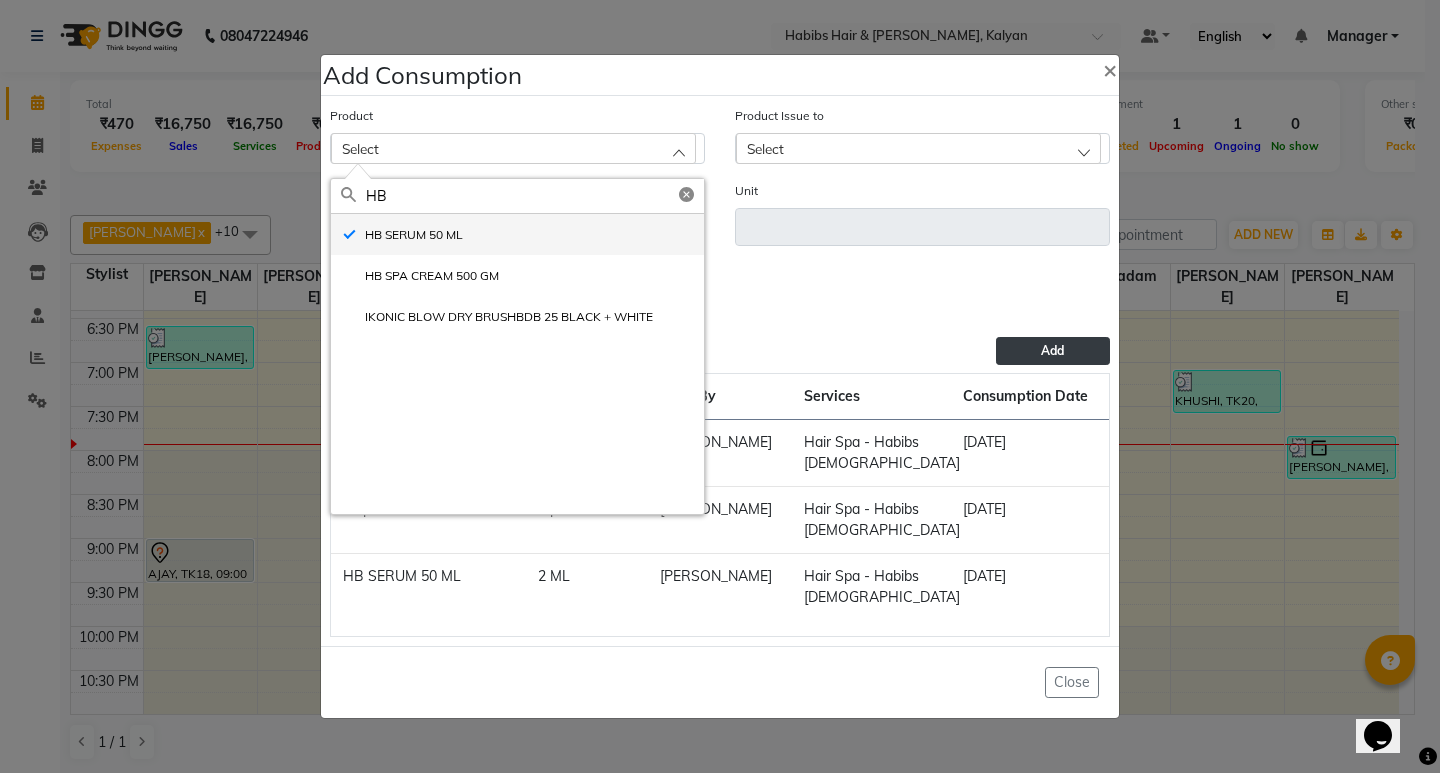 type on "ML" 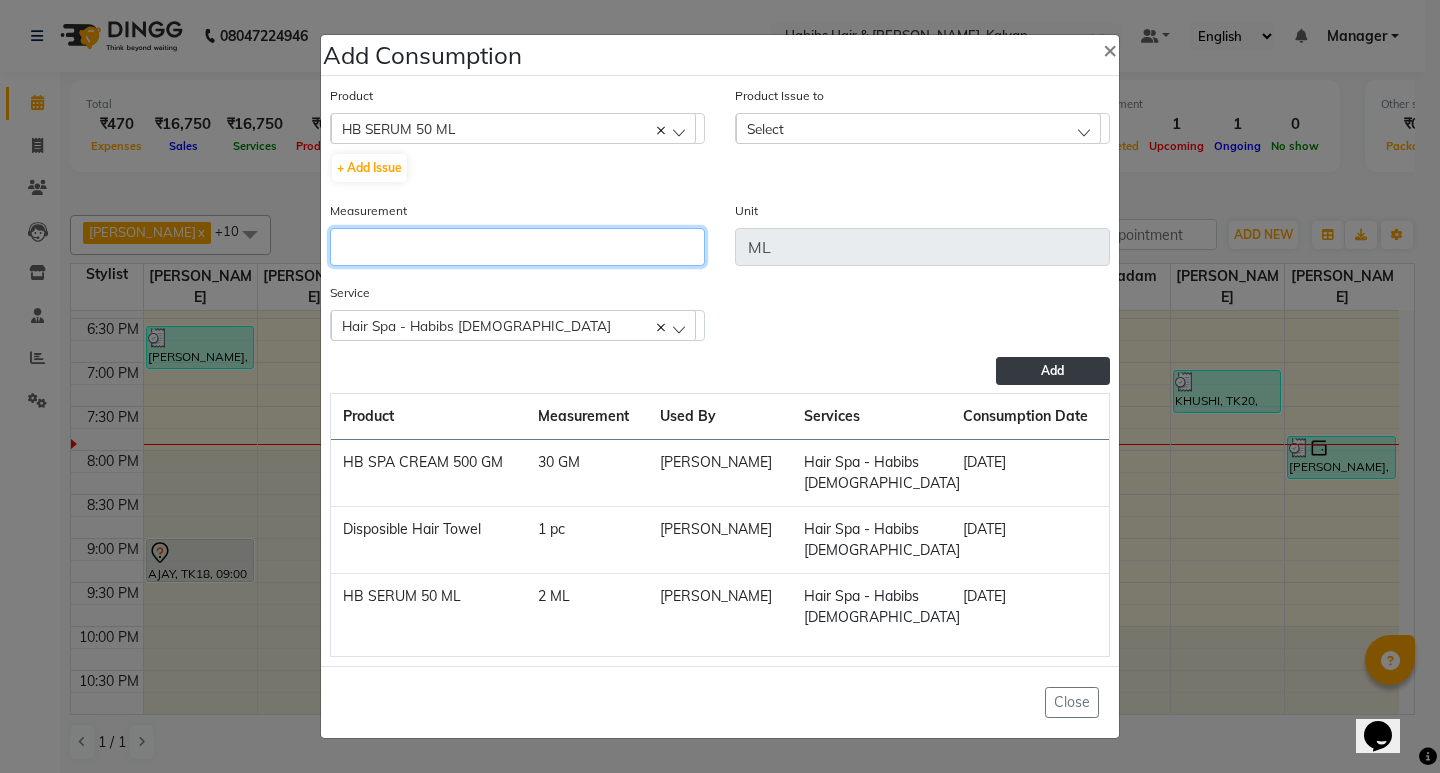 click 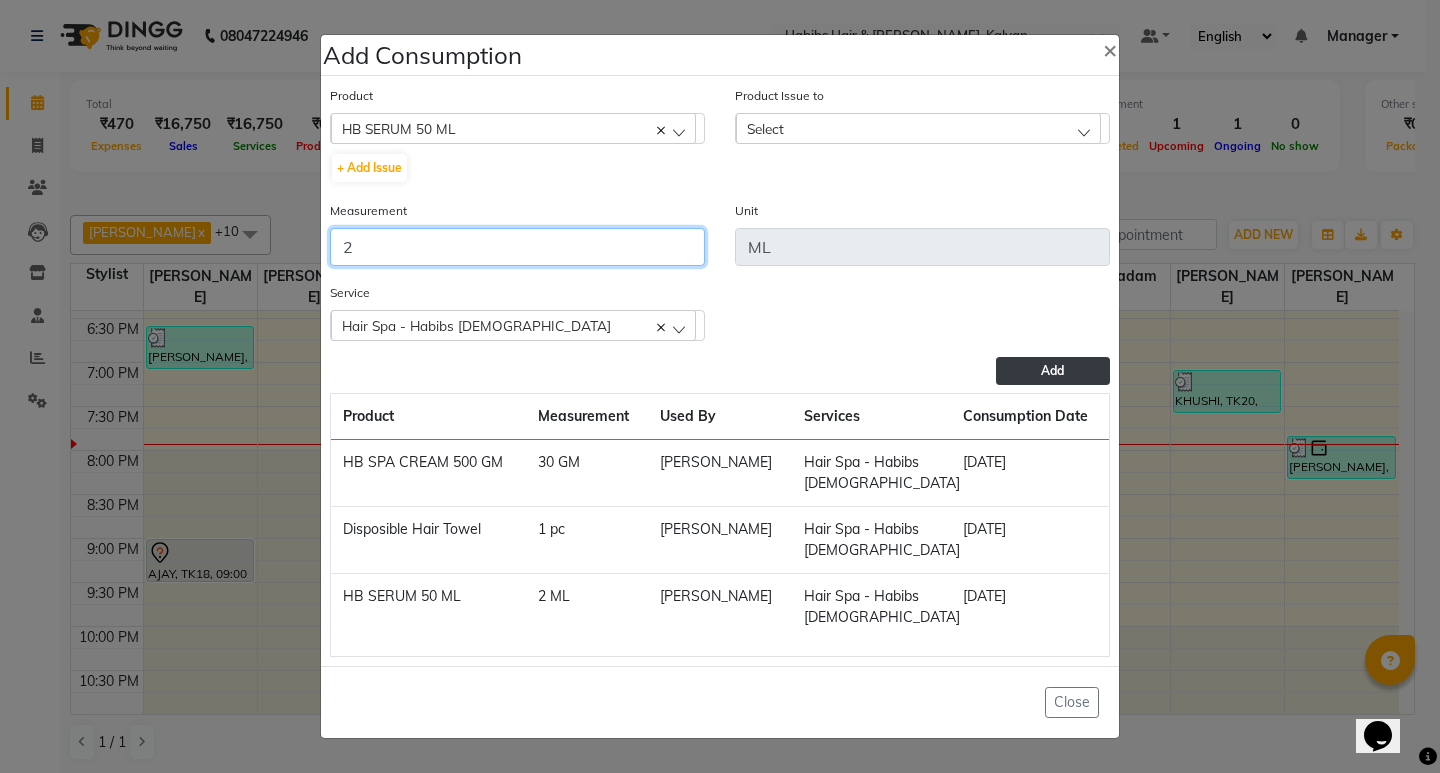 type on "2" 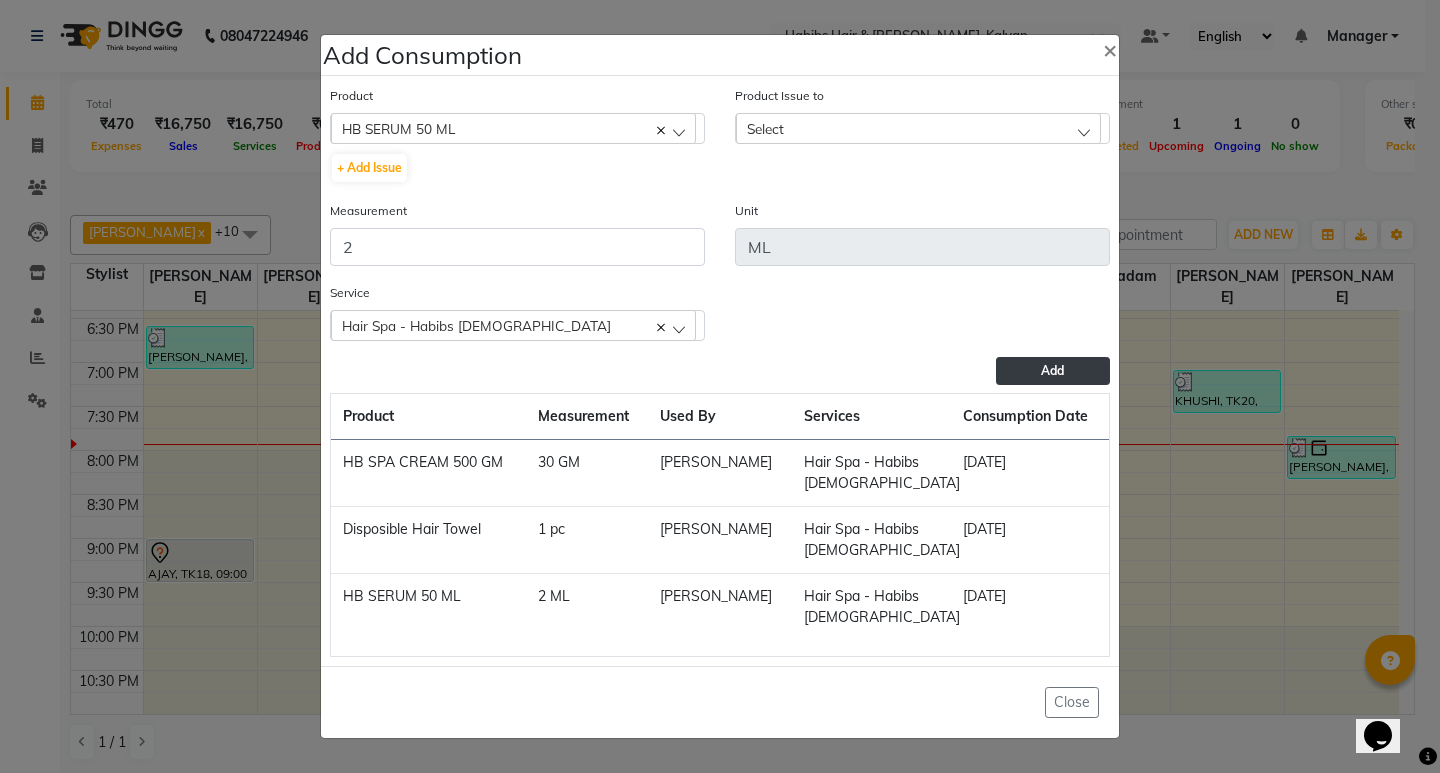 click on "Select" 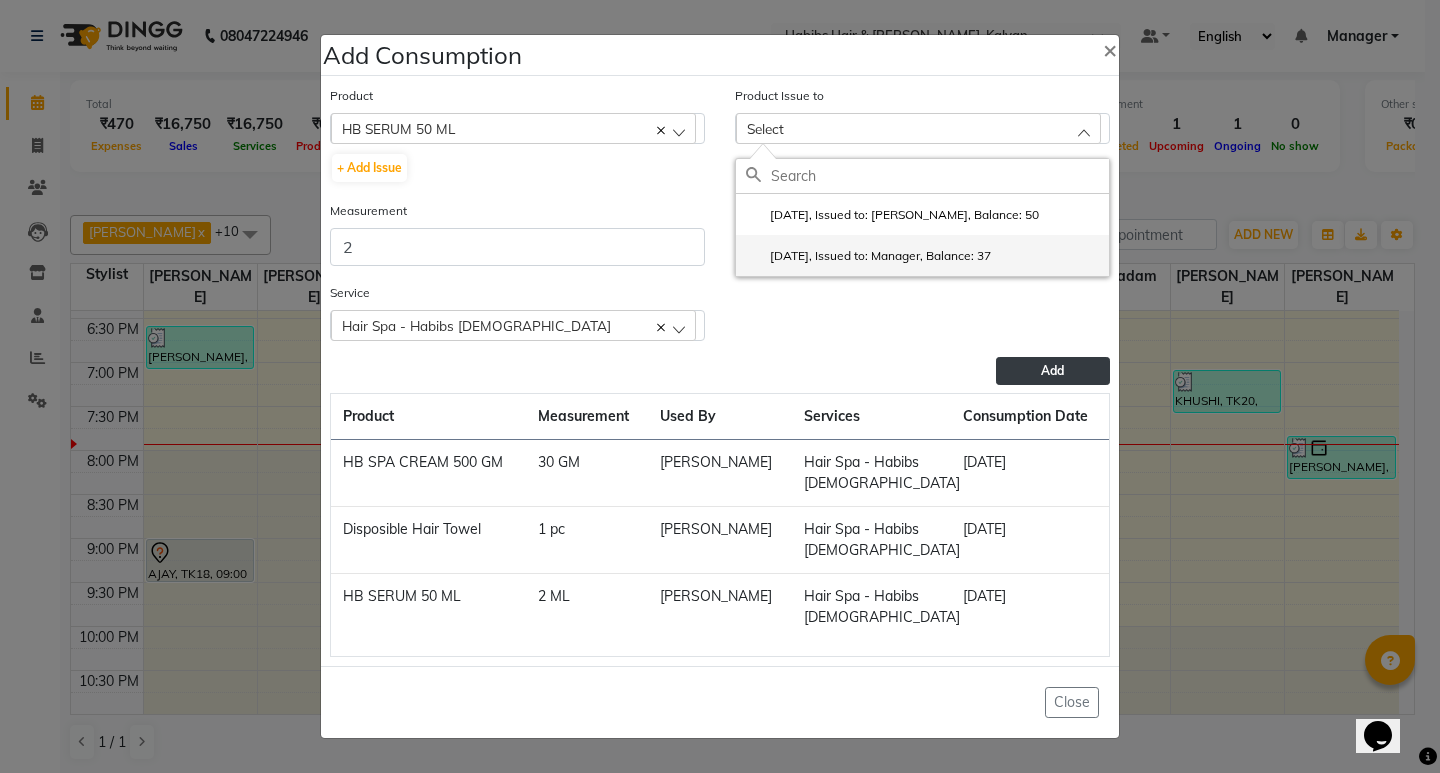 click on "2025-06-17, Issued to: Manager, Balance: 37" 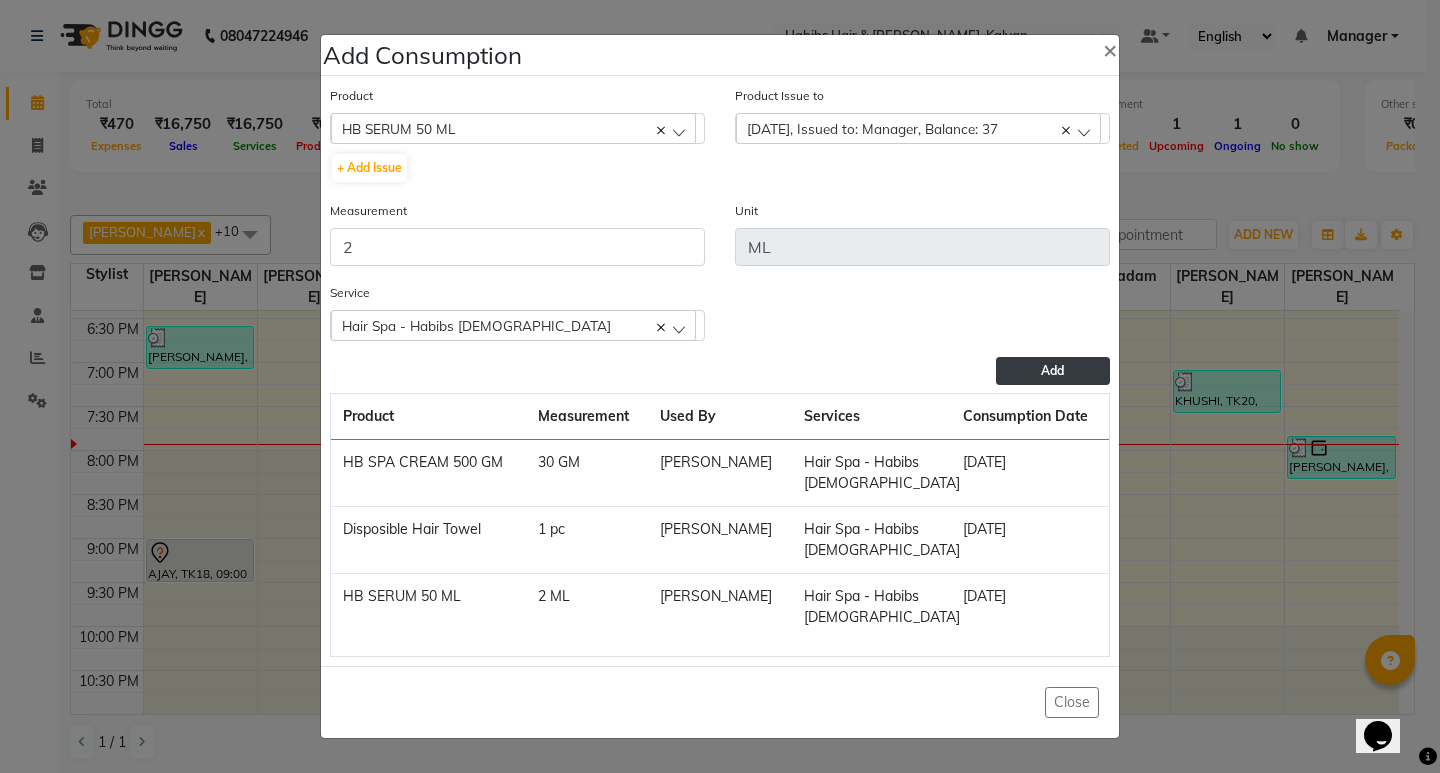 click on "Add" 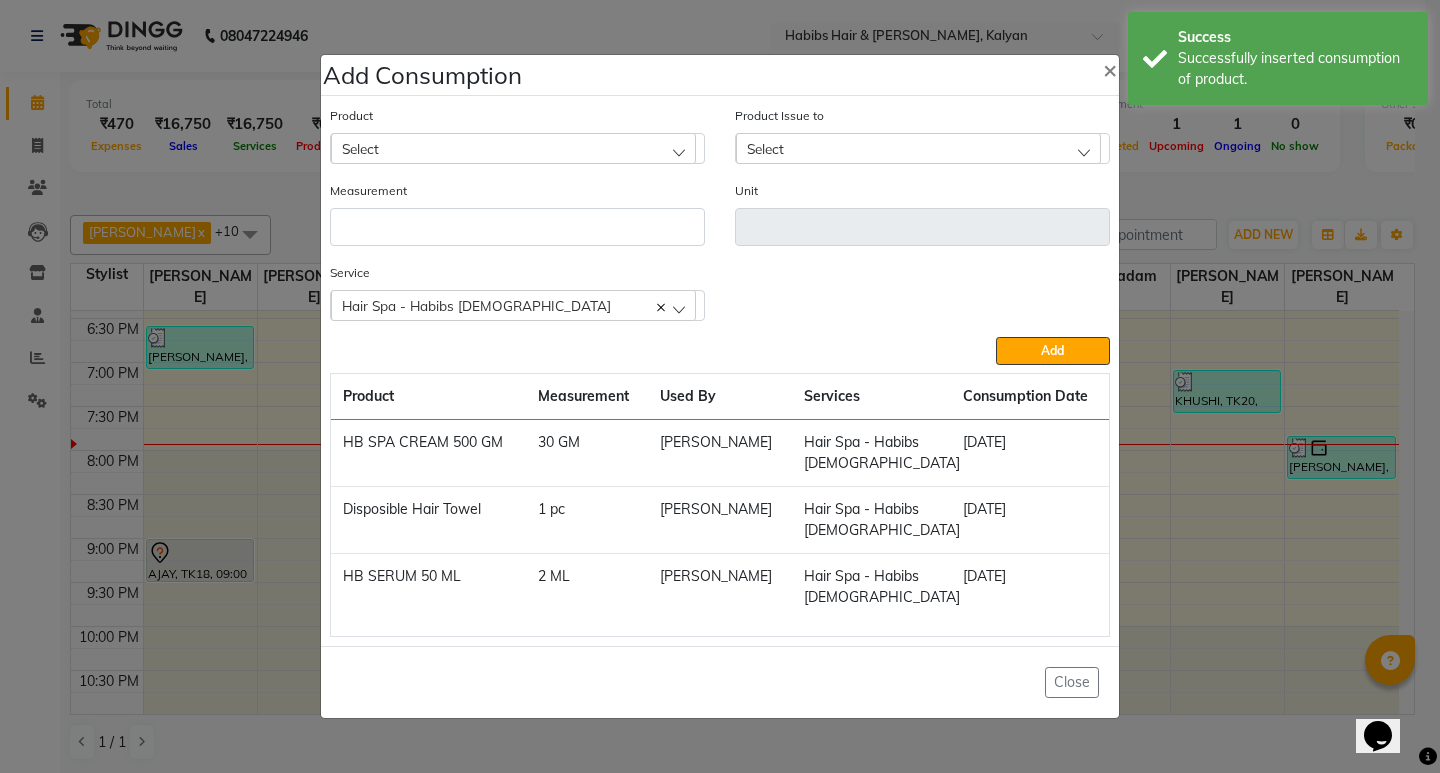 click on "Add Consumption × Product Select 001 BANANA POWDER 10GM Product Issue to Select 2025-06-27, Issued to: Omkar, Balance: 50 2025-06-17, Issued to: Manager, Balance: 37 Measurement Unit Service  Hair Spa - Habibs Female  Hair Spa - Habibs Female  Add  Product Measurement Used By Services Consumption Date  HB SPA CREAM 500 GM   30 GM   ANWAR   Hair Spa - Habibs Female   11-07-2025   Disposible Hair Towel   1 pc   ANWAR   Hair Spa - Habibs Female   11-07-2025   HB SERUM 50 ML   2 ML   ANWAR   Hair Spa - Habibs Female   11-07-2025   Close" 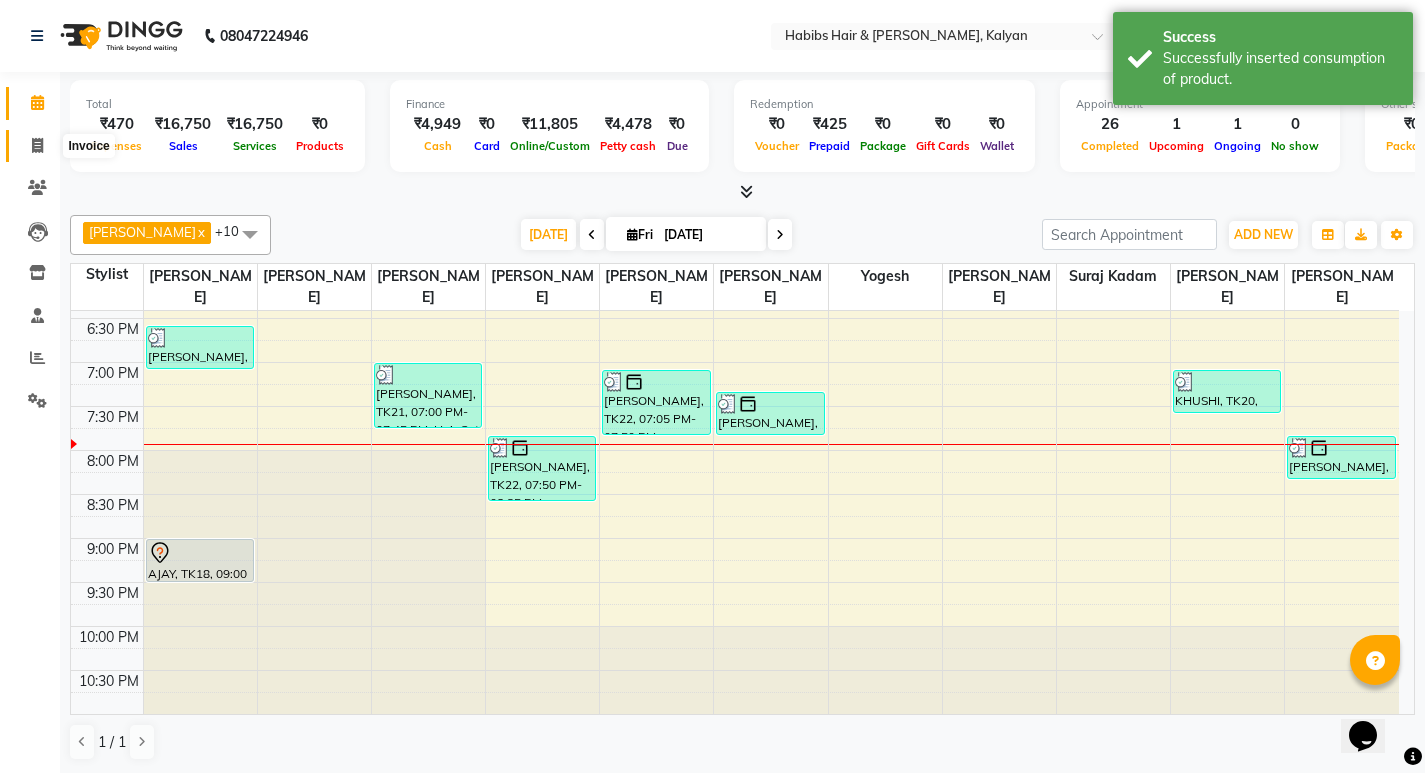 click 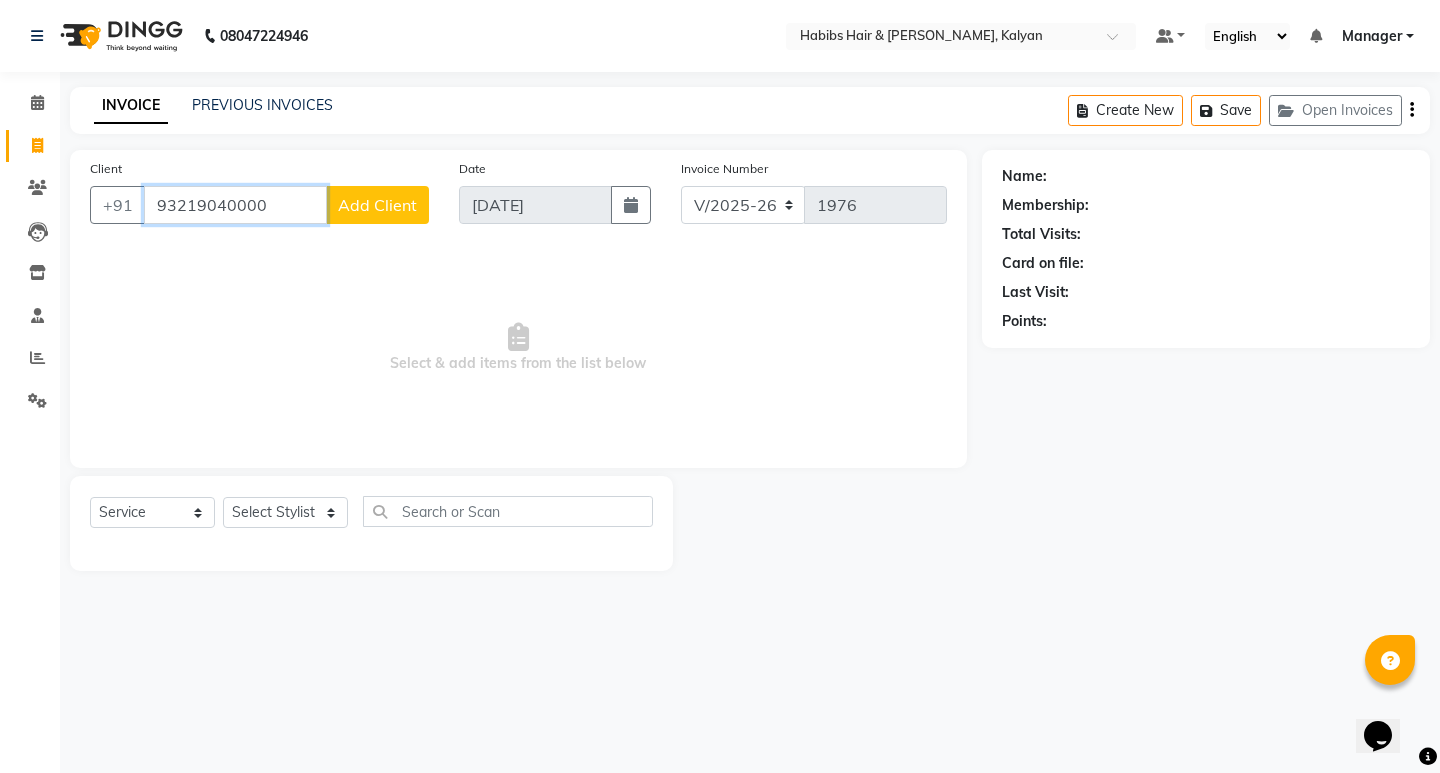 type on "93219040000" 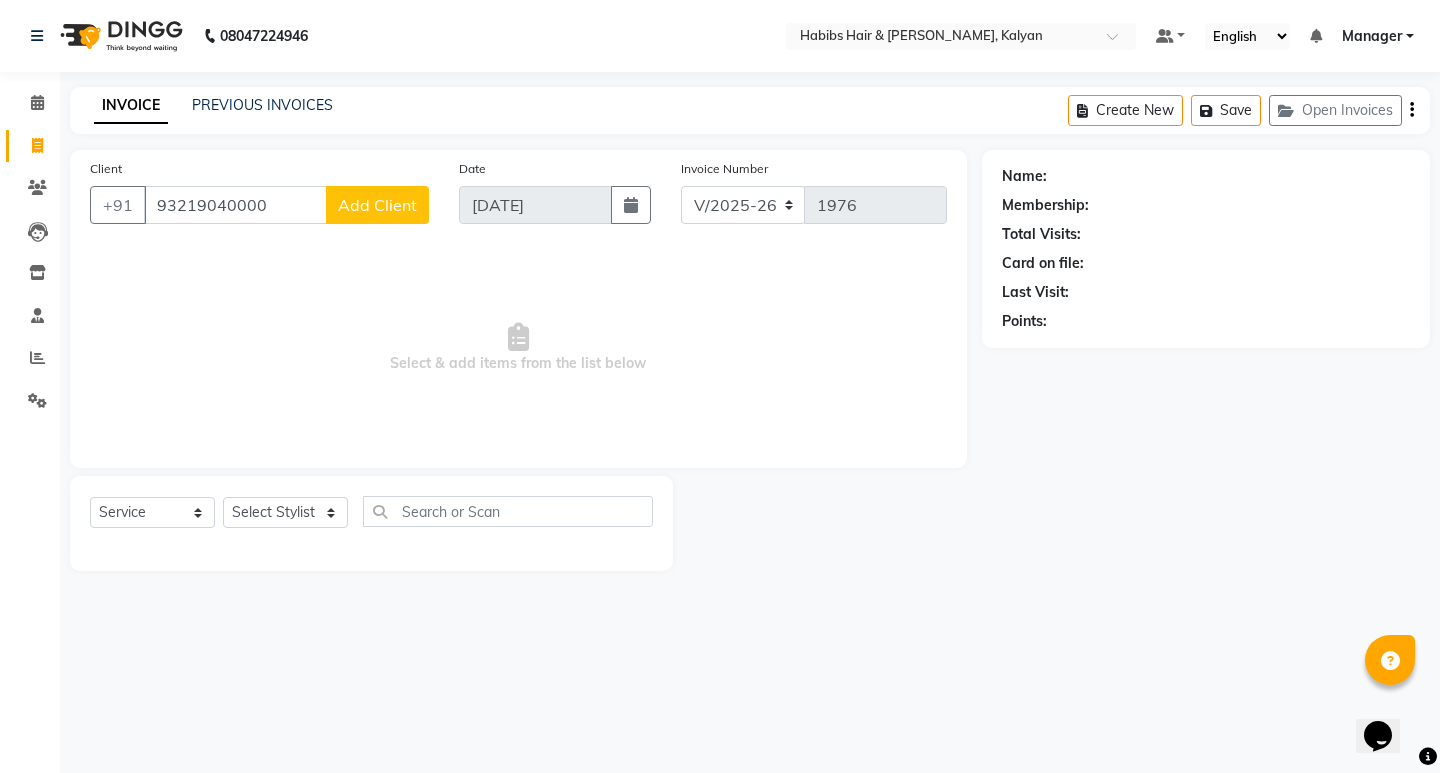 click on "Add Client" 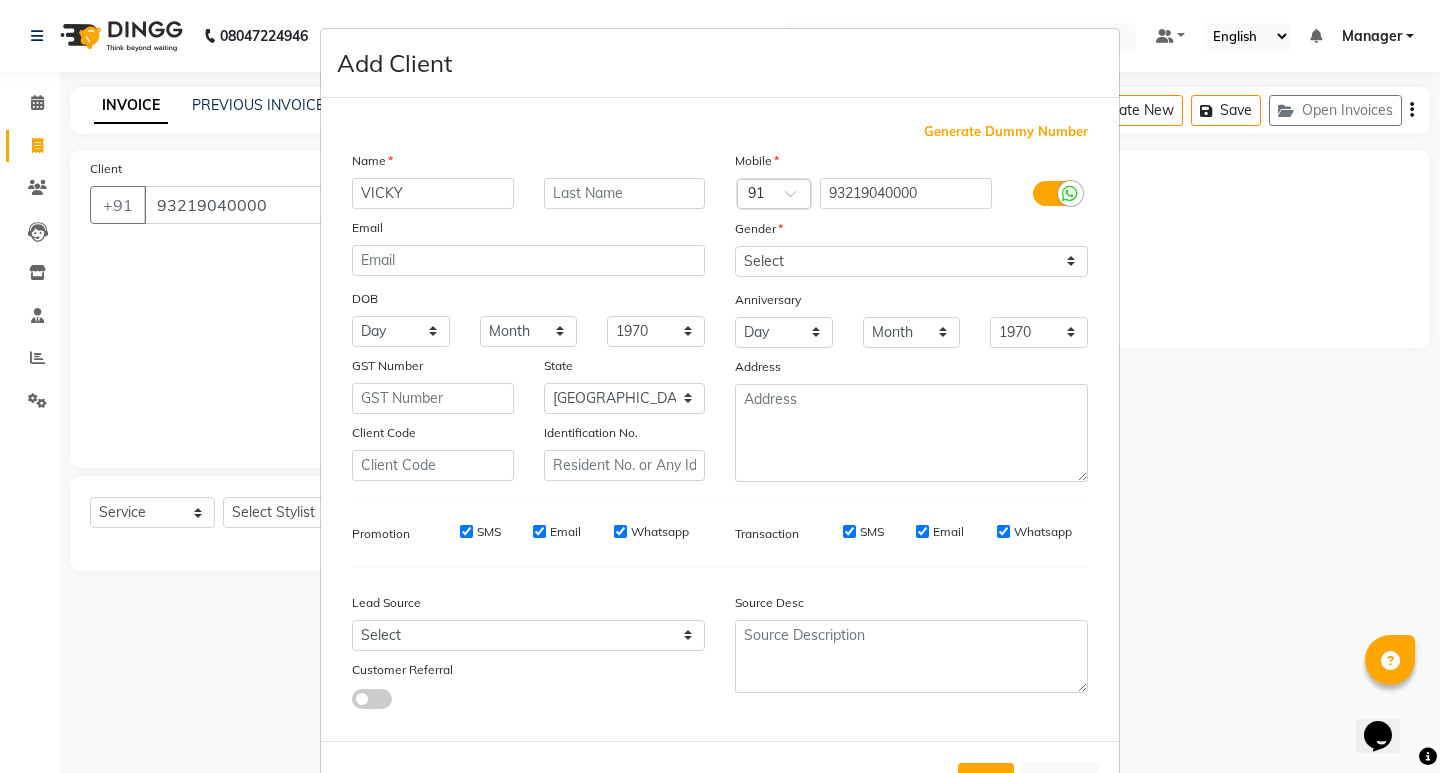 type on "VICKY" 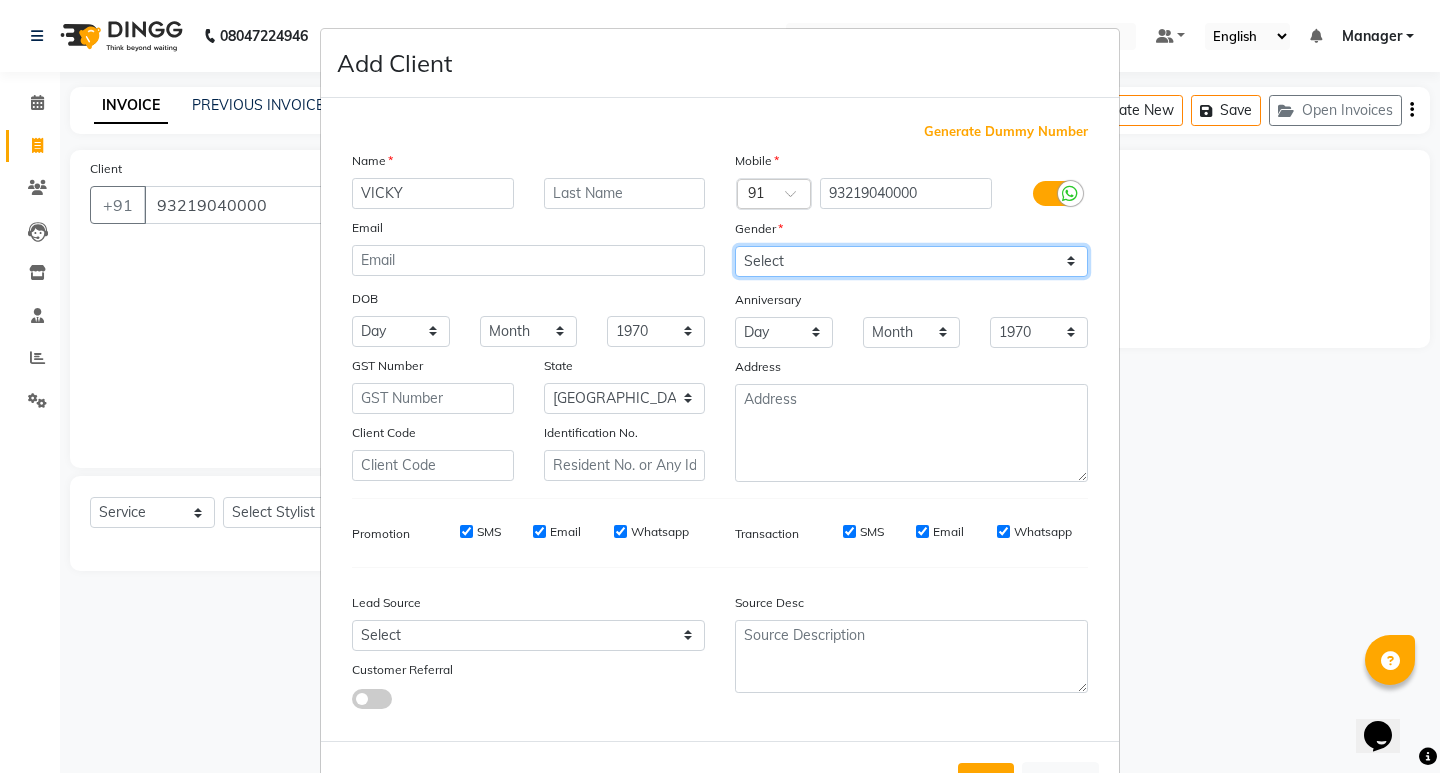 click on "Select Male Female Other Prefer Not To Say" at bounding box center [911, 261] 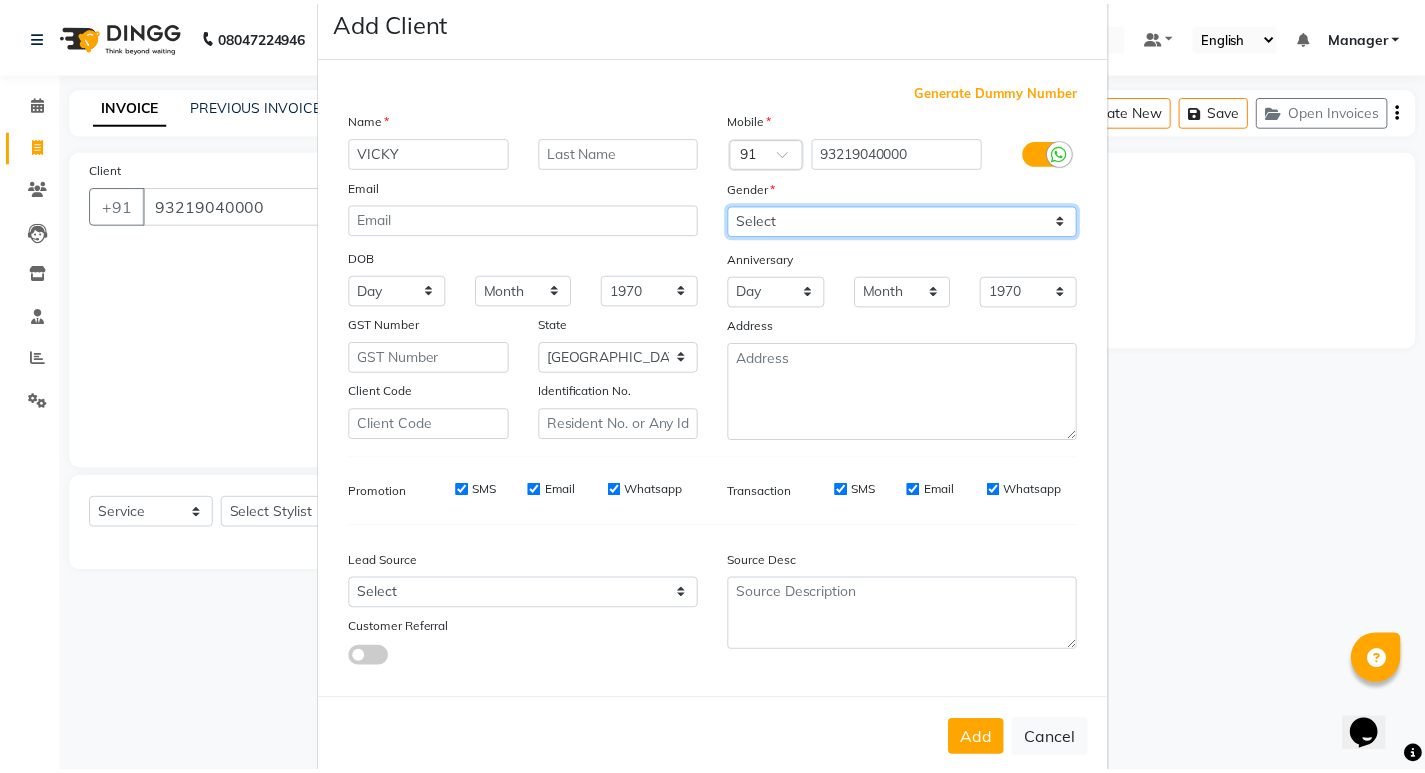 scroll, scrollTop: 76, scrollLeft: 0, axis: vertical 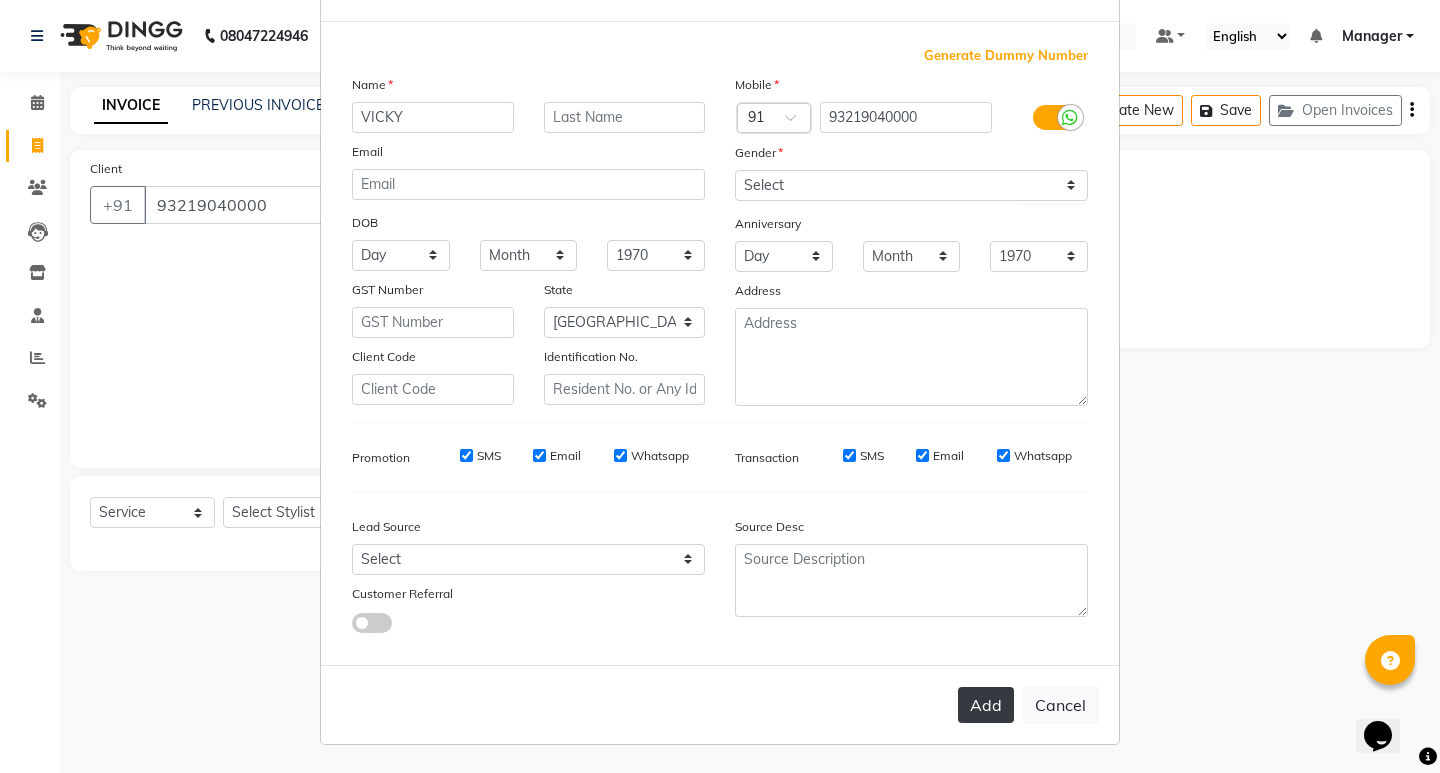 click on "Add" at bounding box center (986, 705) 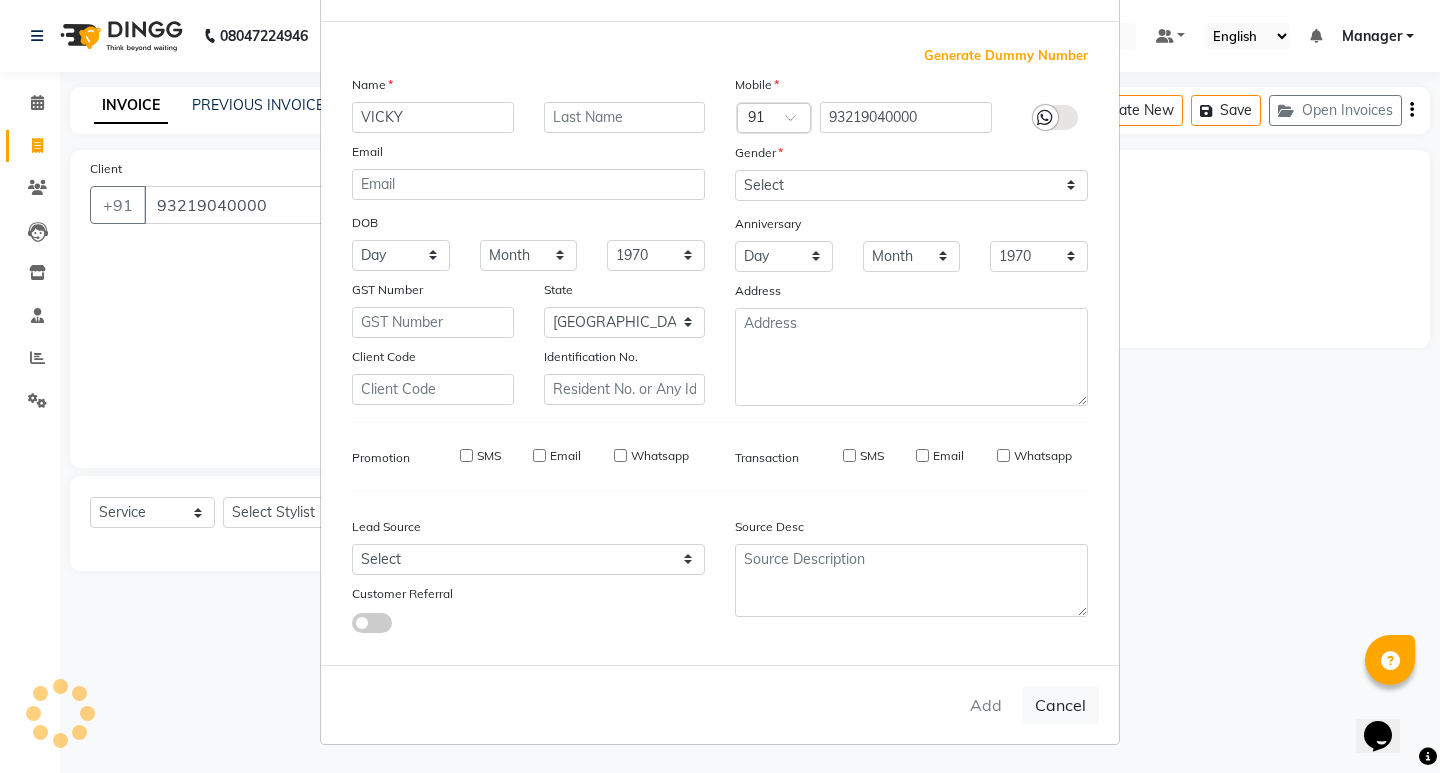 type on "93*******00" 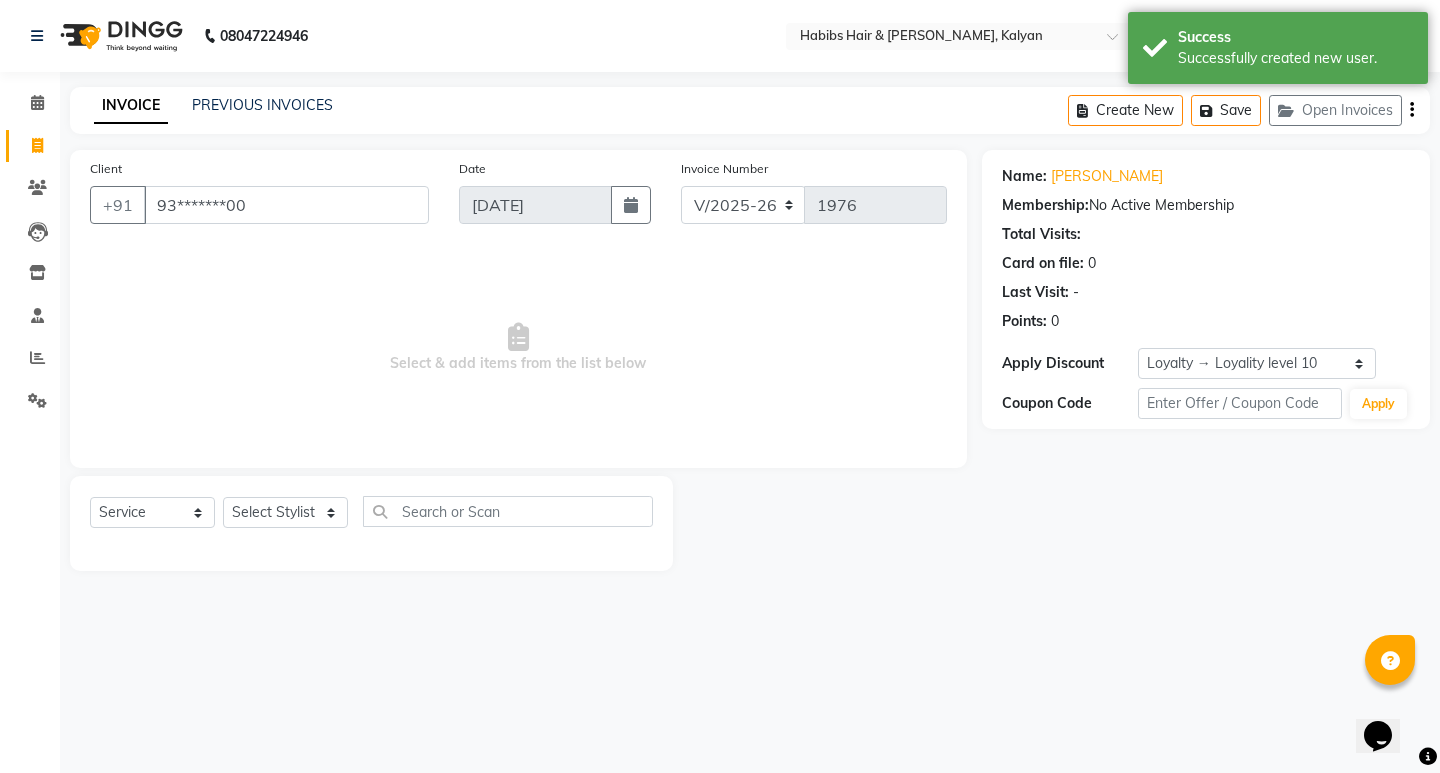 drag, startPoint x: 316, startPoint y: 487, endPoint x: 316, endPoint y: 504, distance: 17 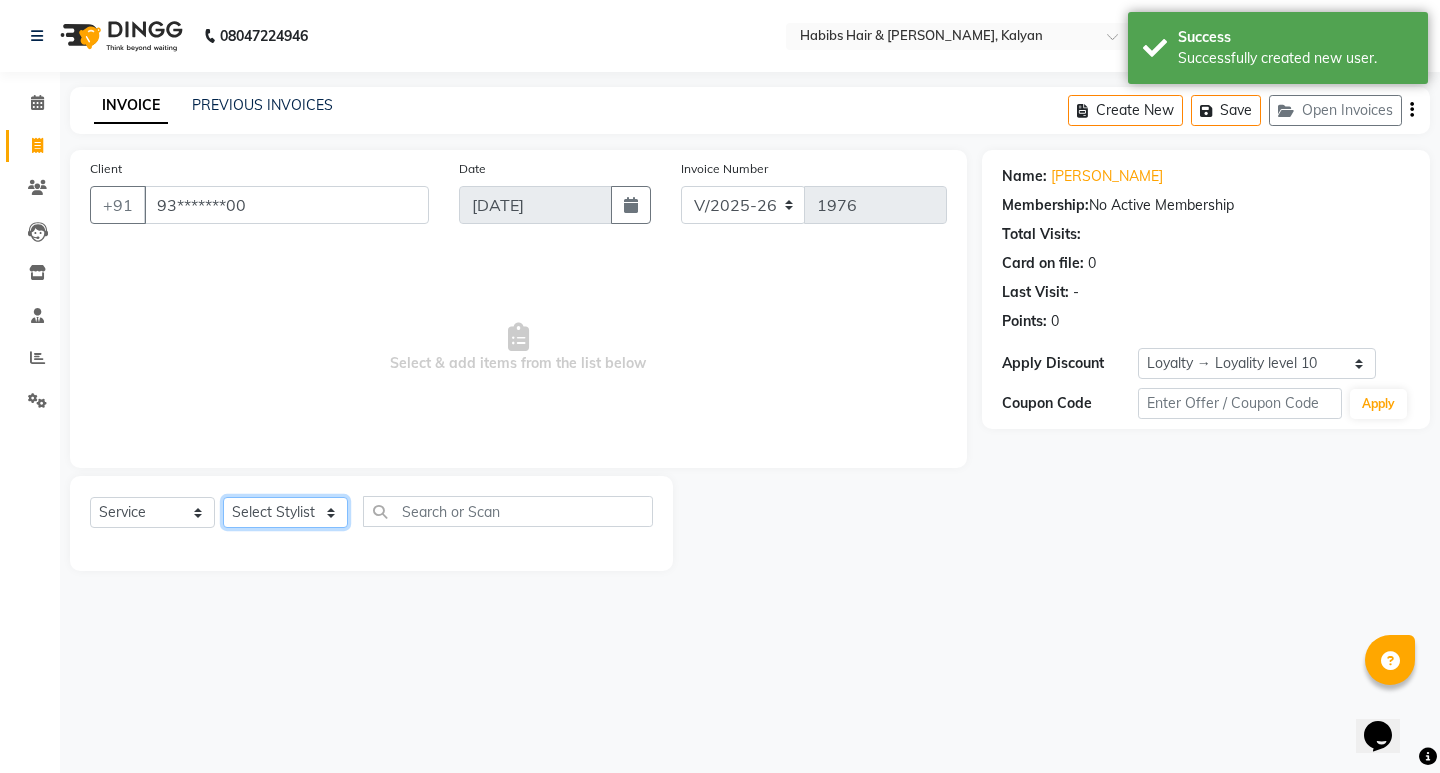 click on "Select Stylist [PERSON_NAME] Manager [PERSON_NAME] [PERSON_NAME] [PERSON_NAME] zipre [PERSON_NAME] [PERSON_NAME]  Sagar [PERSON_NAME] [PERSON_NAME] Suraj [PERSON_NAME]  [PERSON_NAME]" 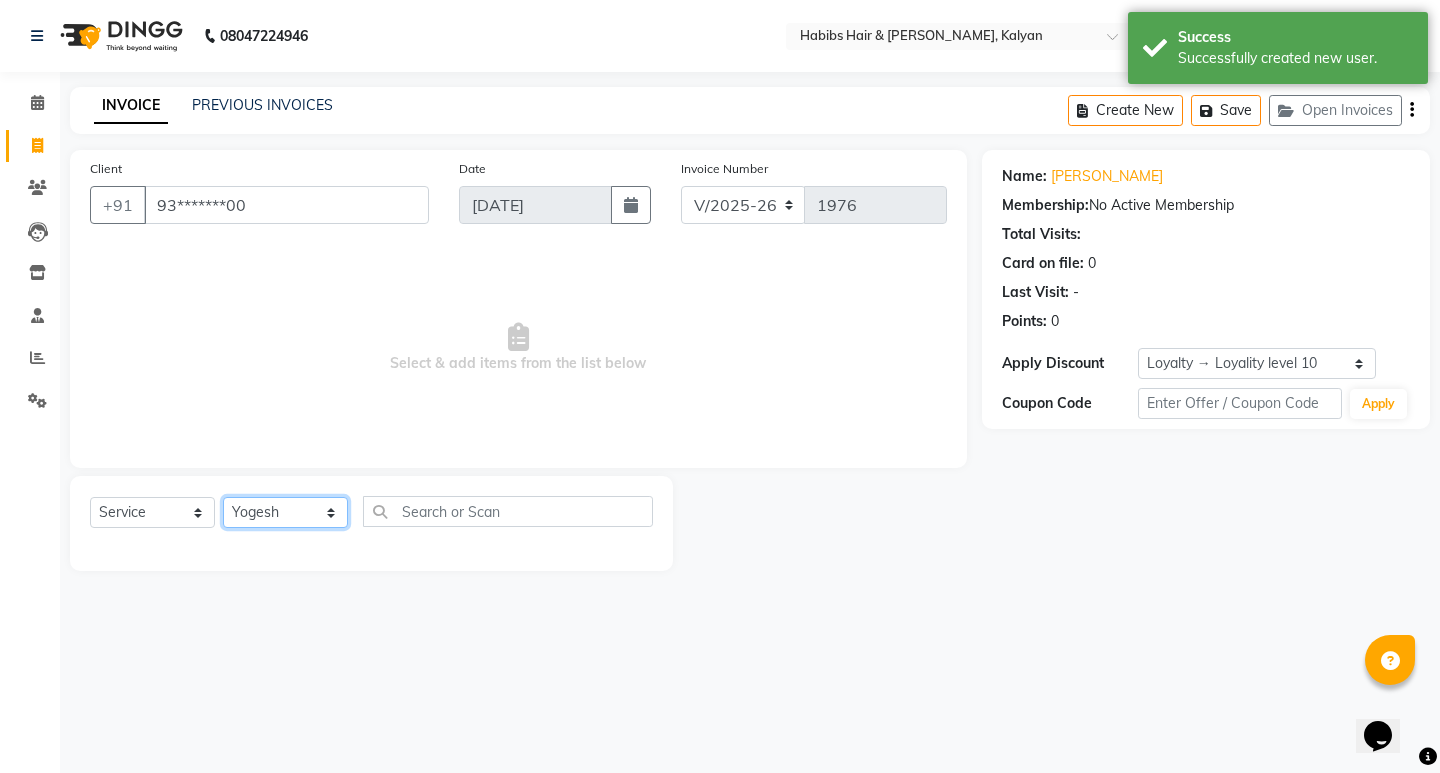 click on "Select Stylist [PERSON_NAME] Manager [PERSON_NAME] [PERSON_NAME] [PERSON_NAME] zipre [PERSON_NAME] [PERSON_NAME]  Sagar [PERSON_NAME] [PERSON_NAME] Suraj [PERSON_NAME]  [PERSON_NAME]" 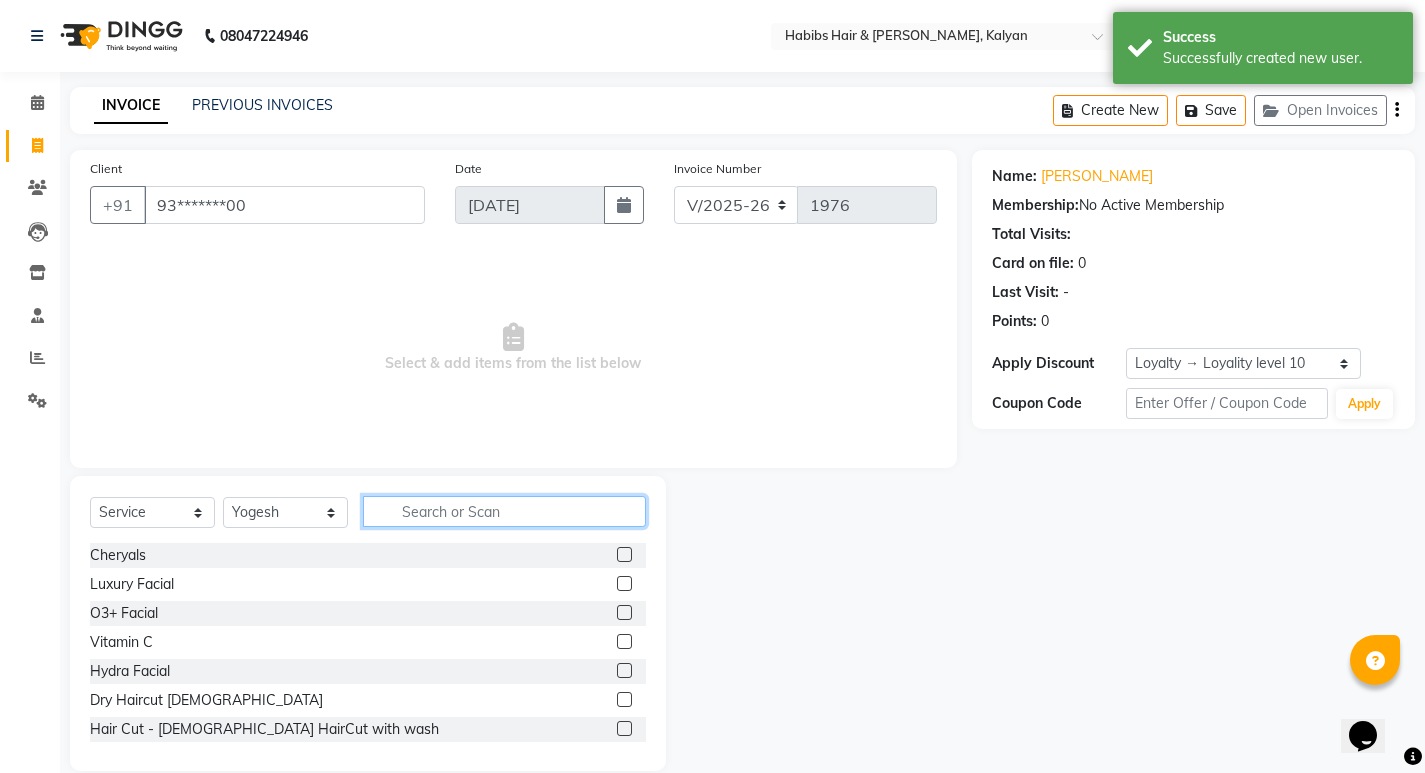 click 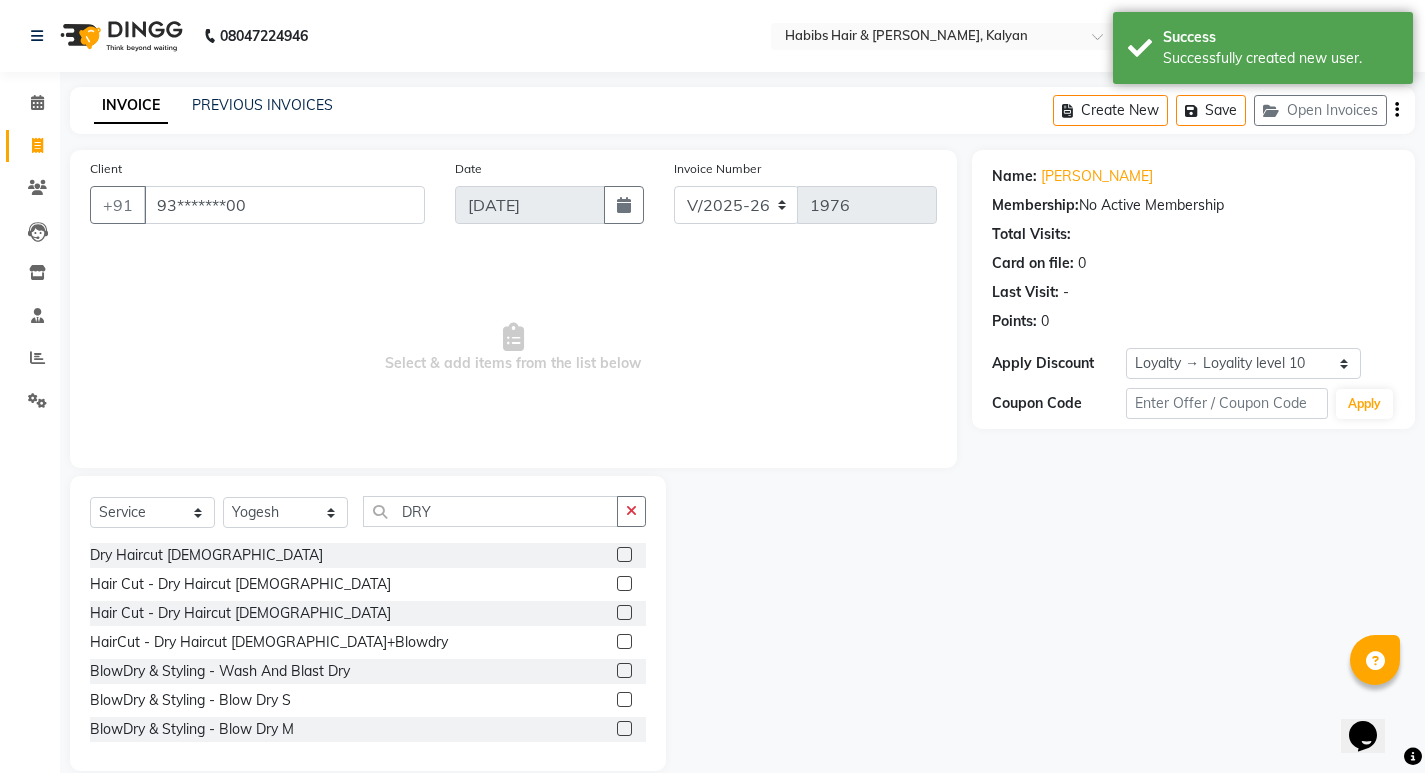 click 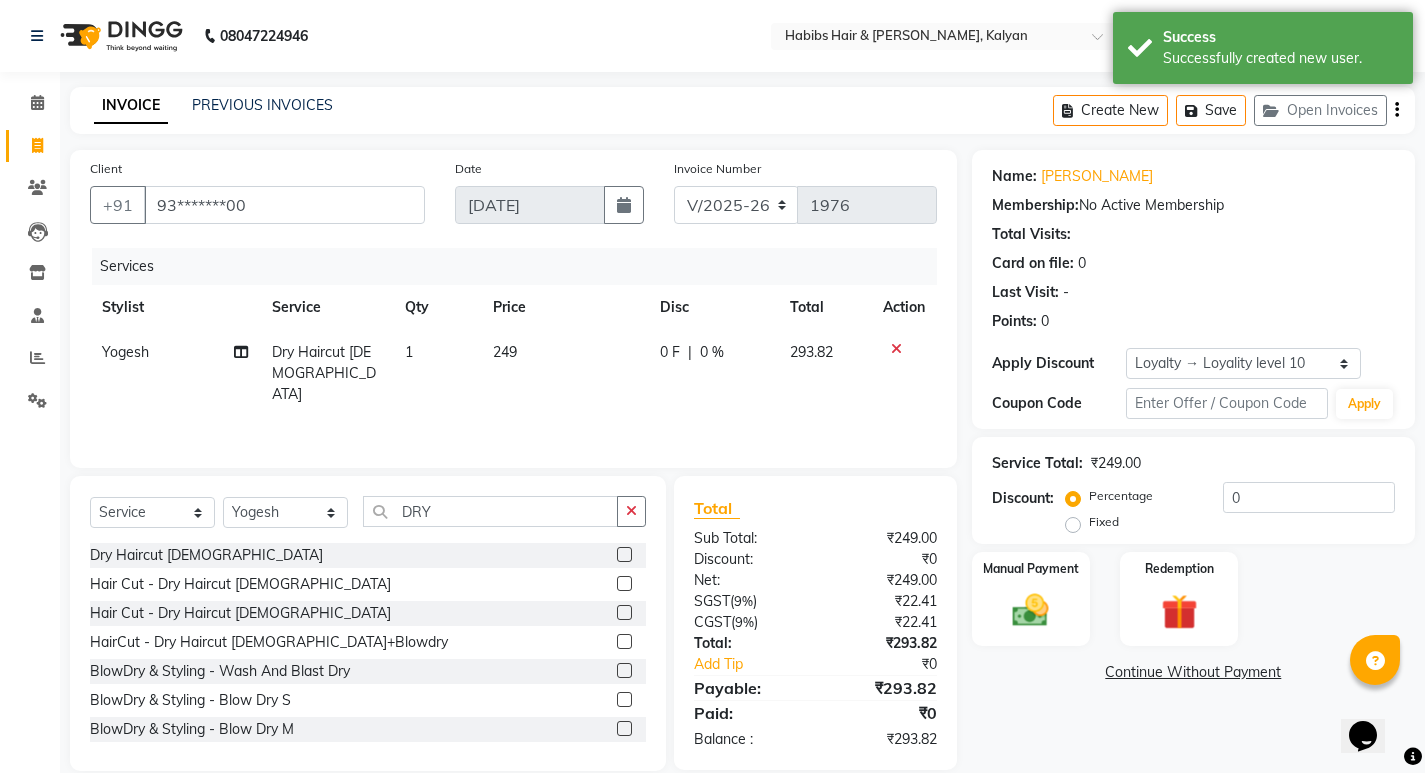click on "Create New   Save   Open Invoices" 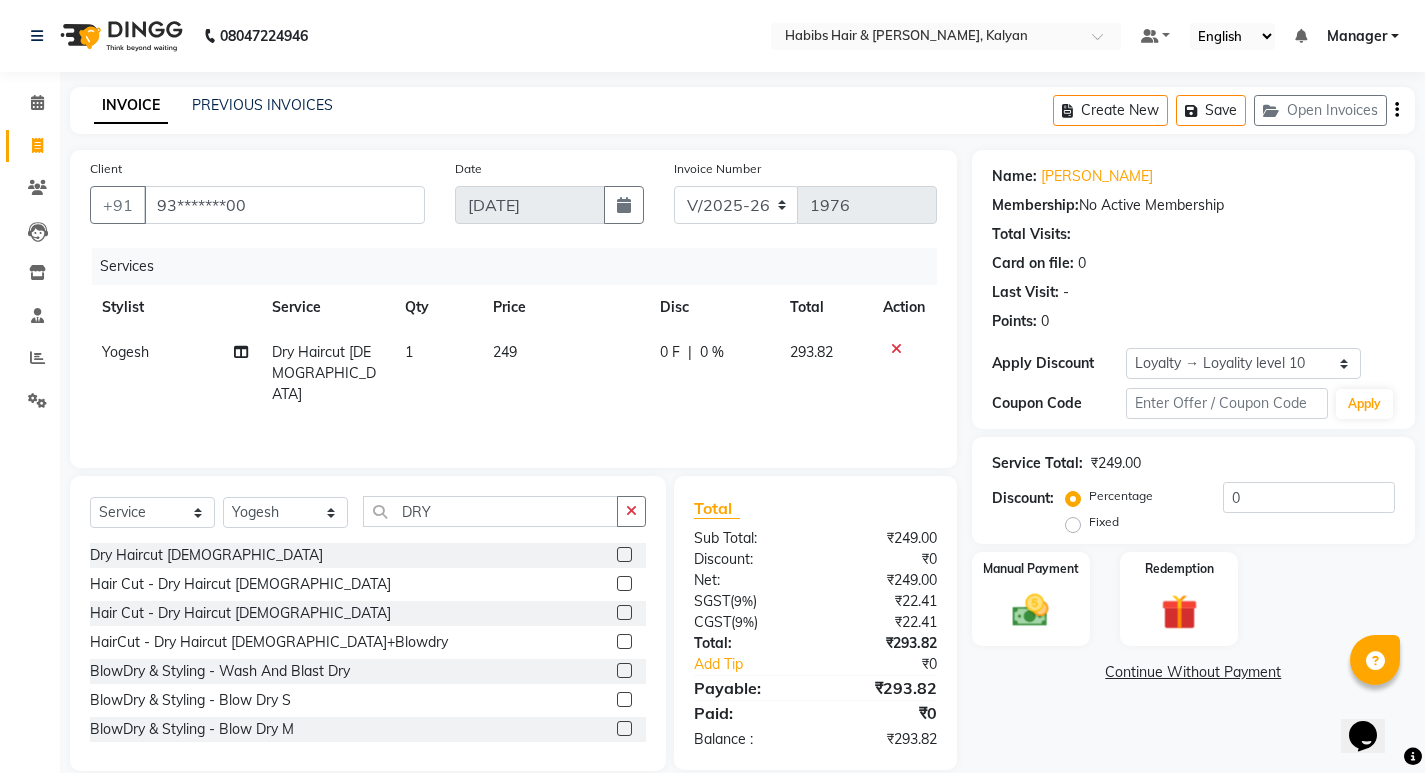 click 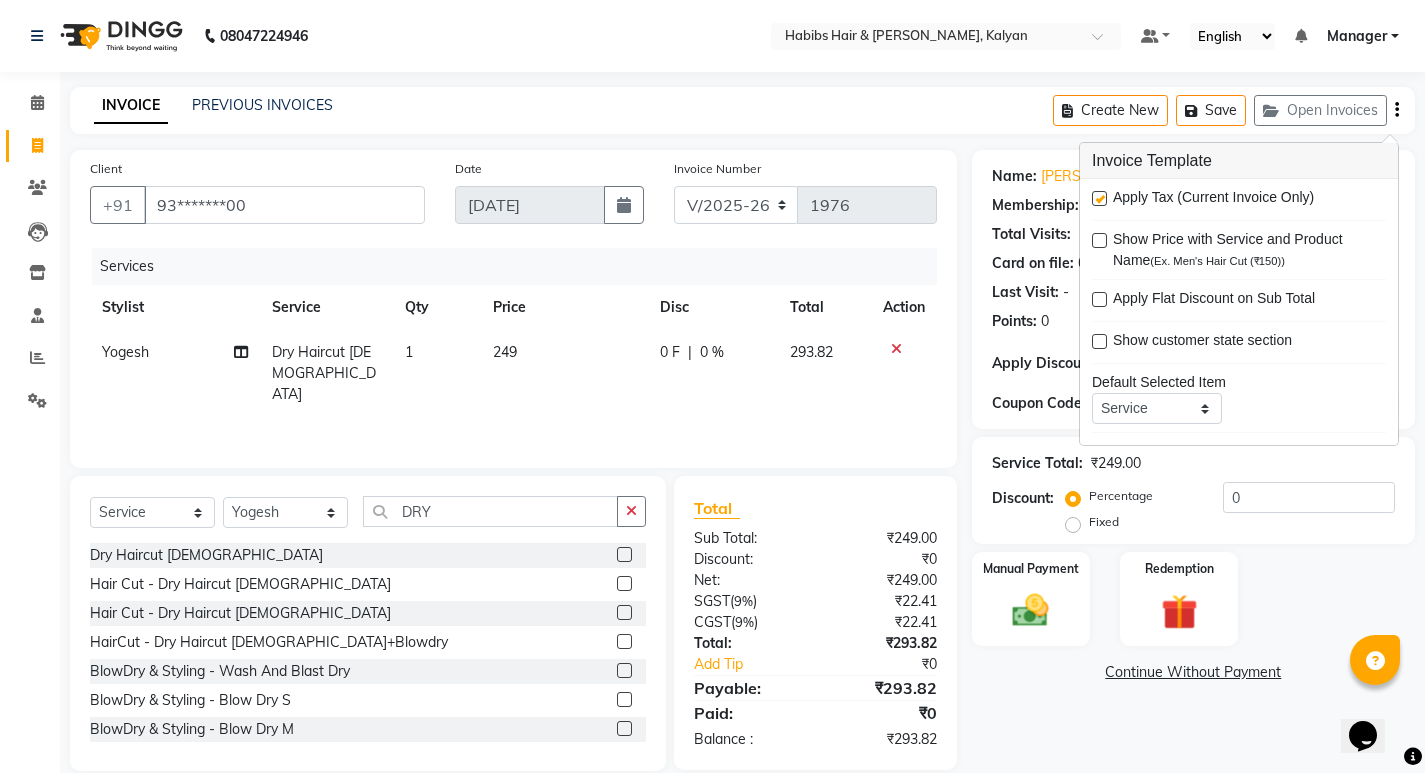 click at bounding box center (1099, 198) 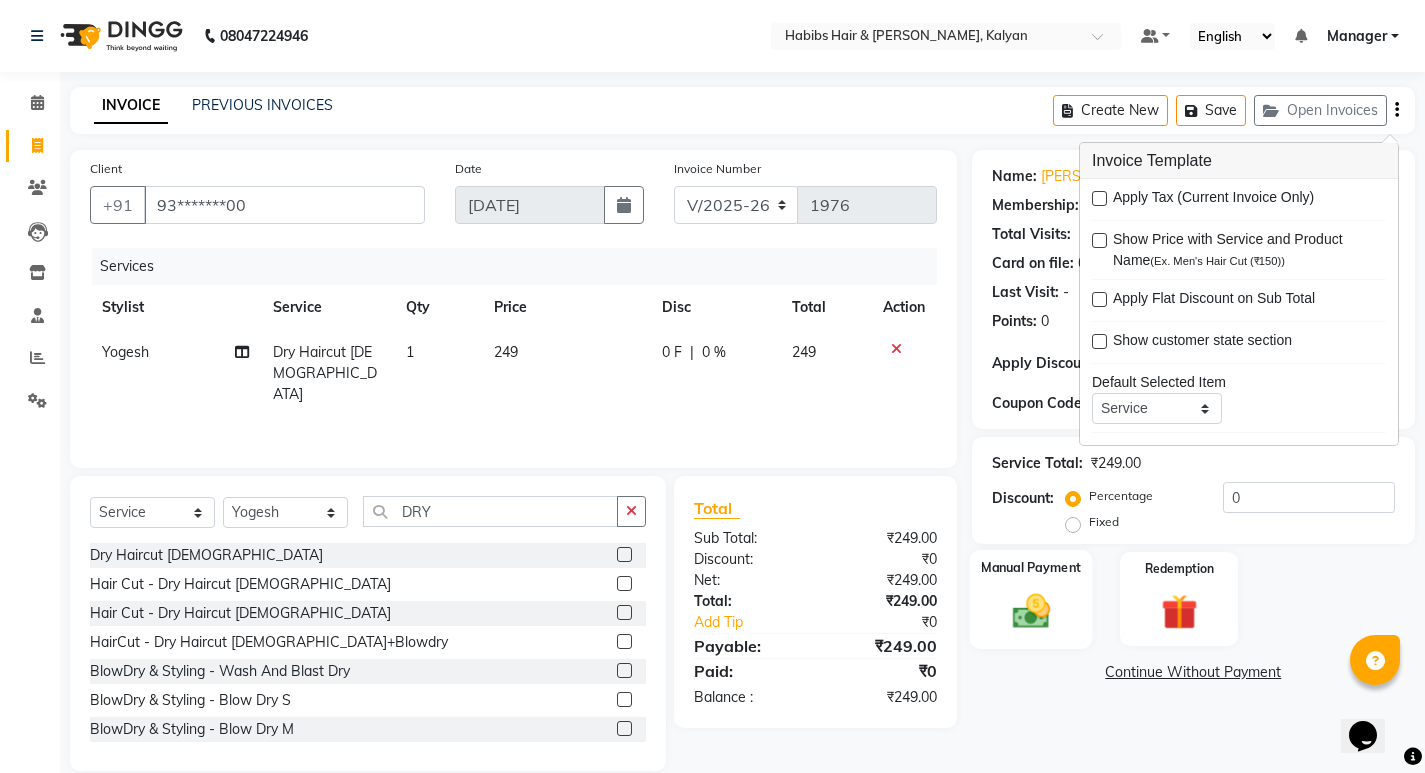 click on "Manual Payment" 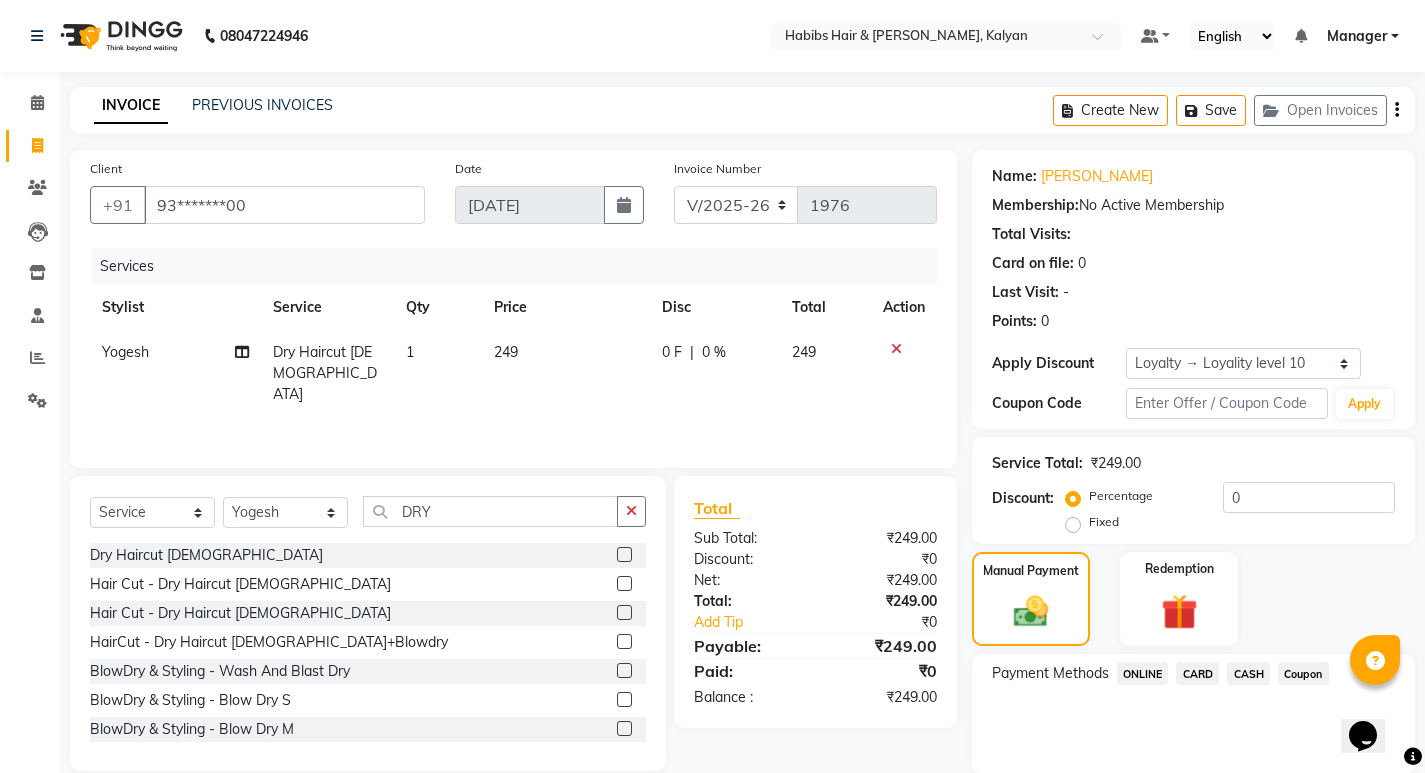 scroll, scrollTop: 72, scrollLeft: 0, axis: vertical 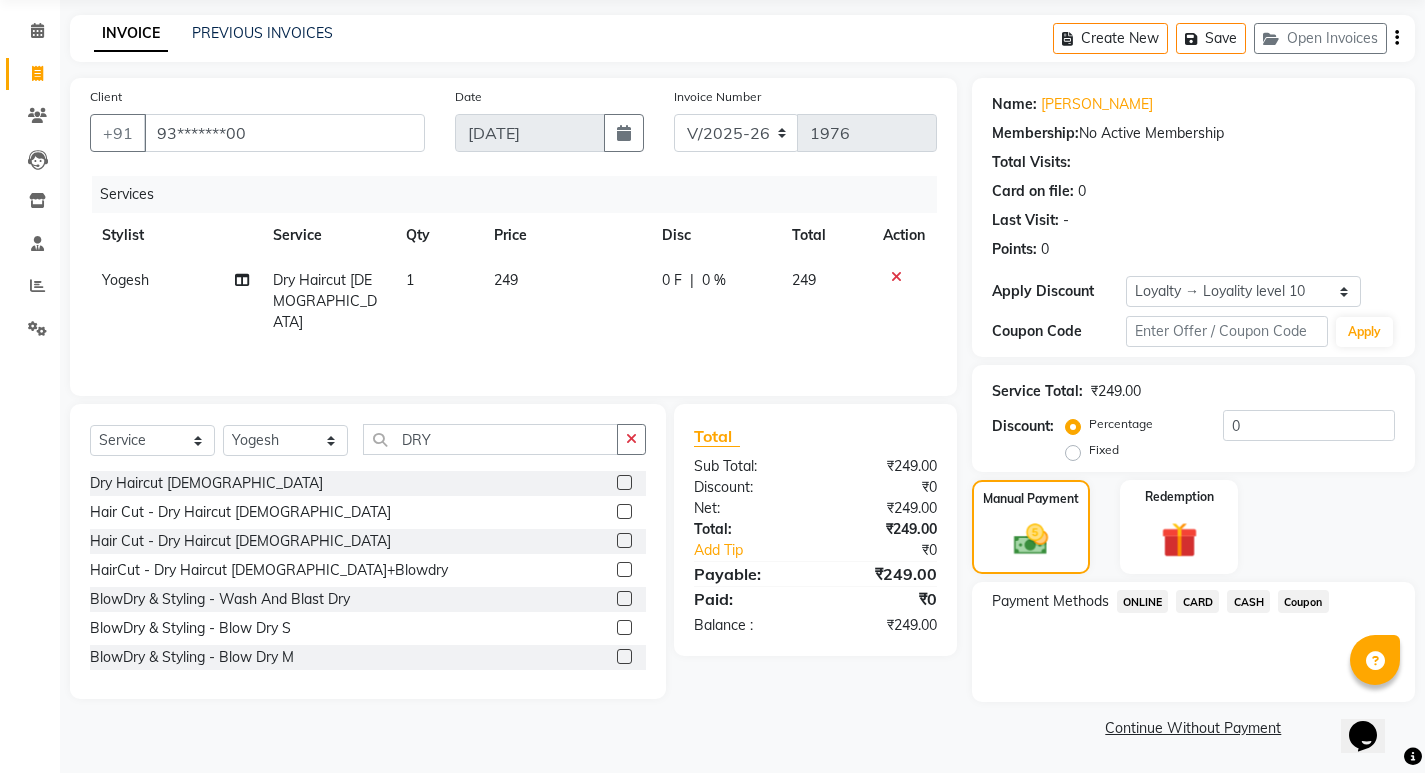 click on "ONLINE" 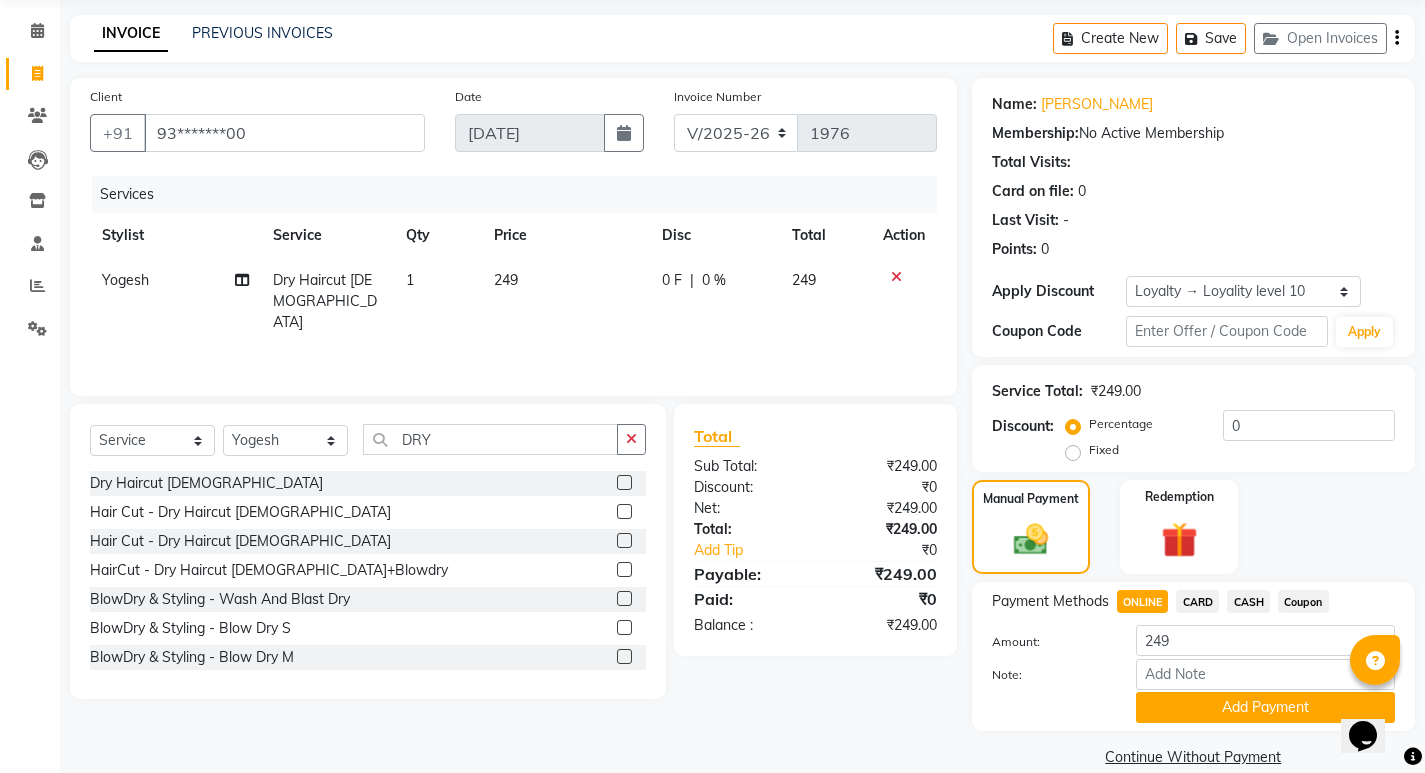 click on "Payment Methods  ONLINE   CARD   CASH   Coupon  Amount: 249 Note: Add Payment" 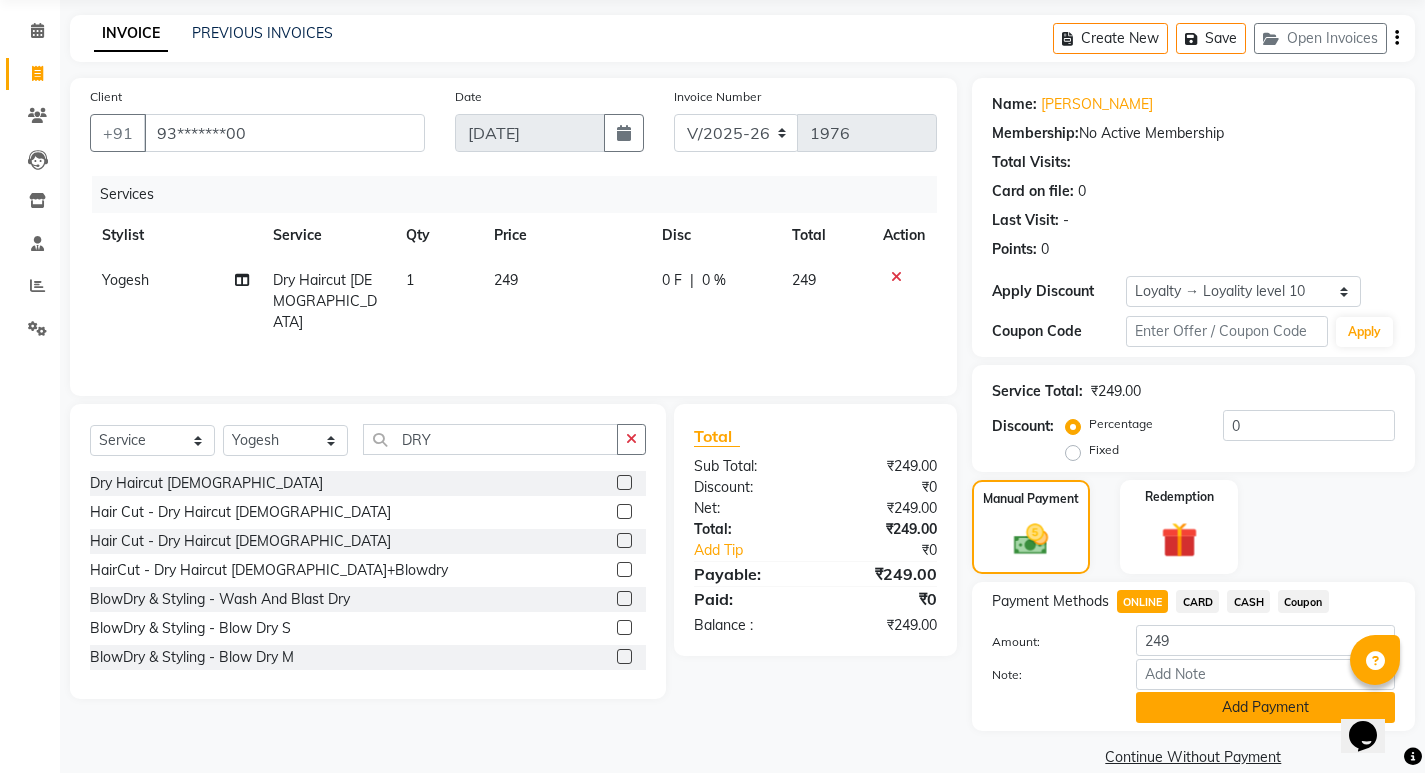click on "Add Payment" 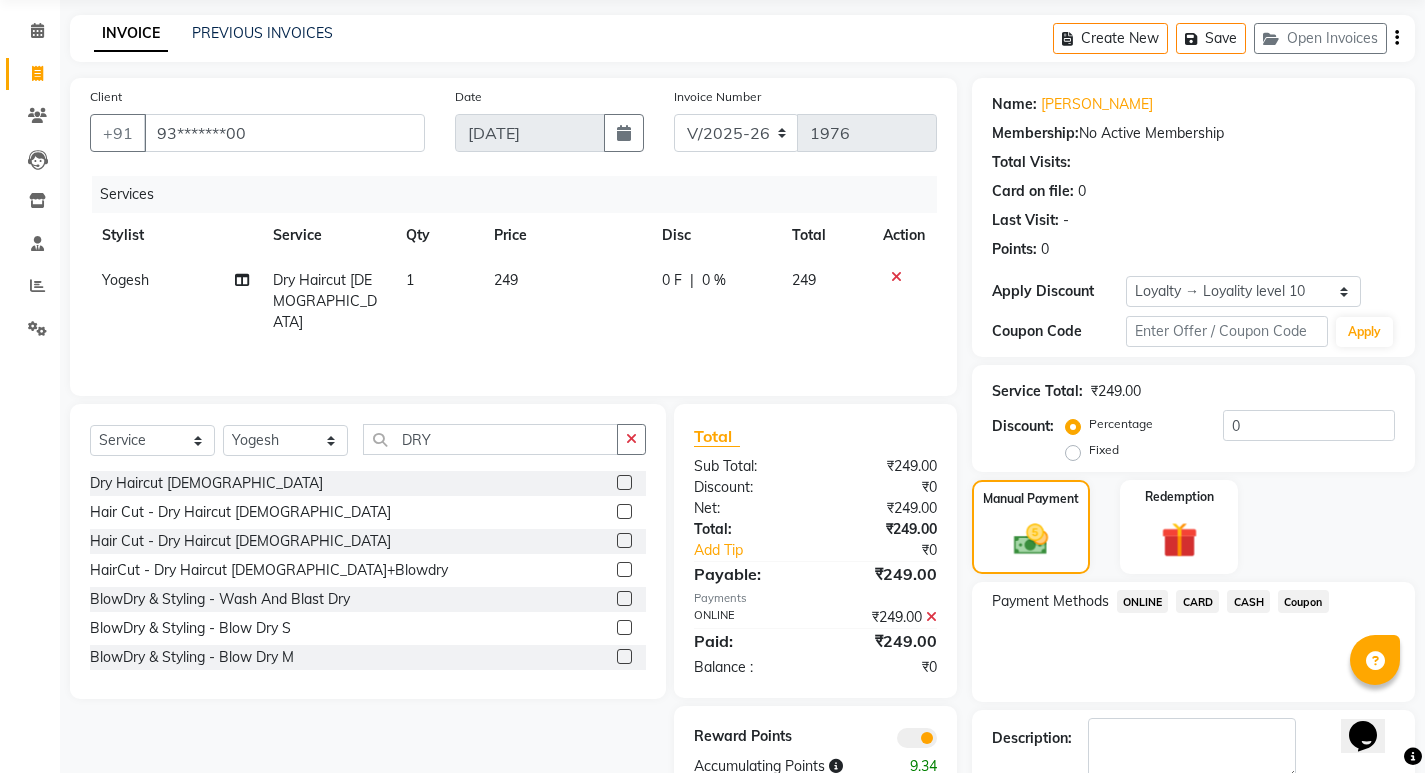scroll, scrollTop: 185, scrollLeft: 0, axis: vertical 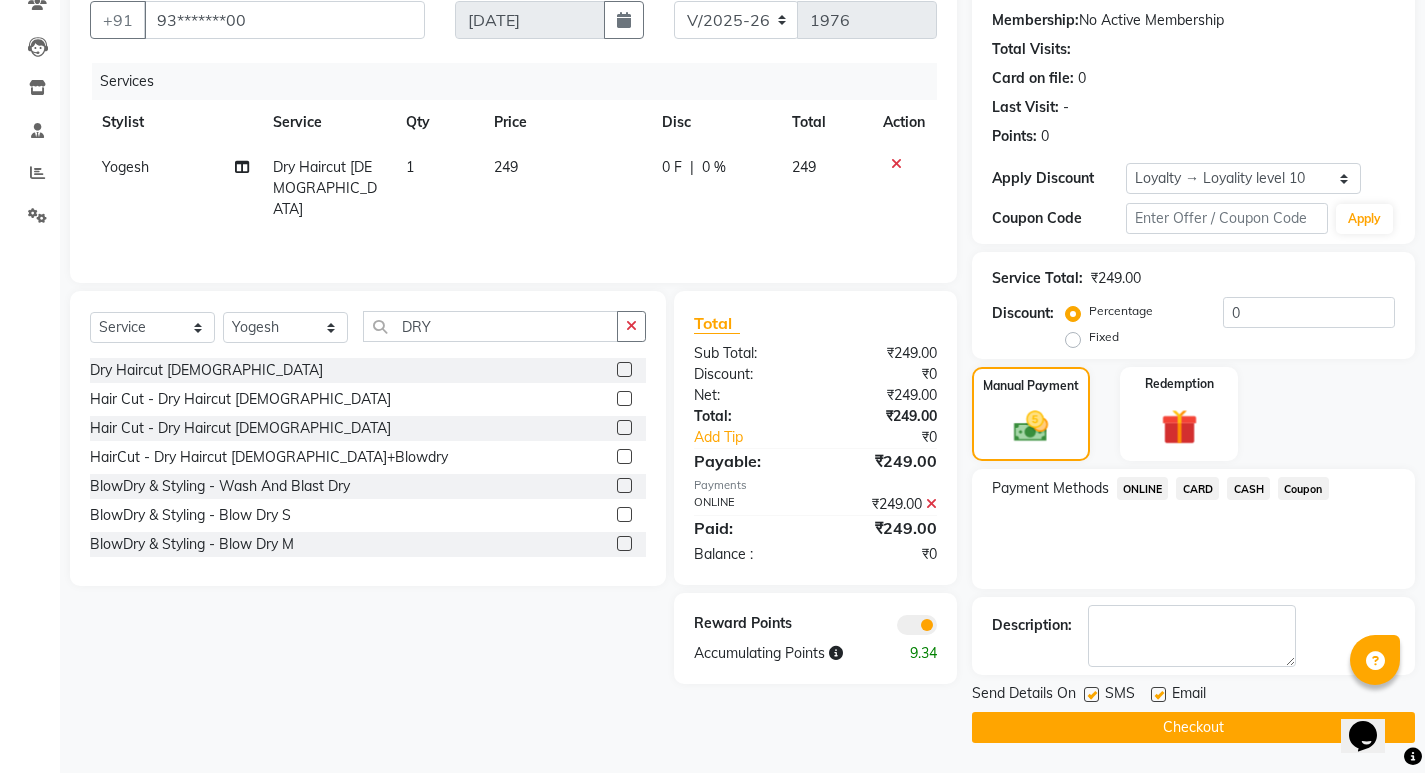 click on "Checkout" 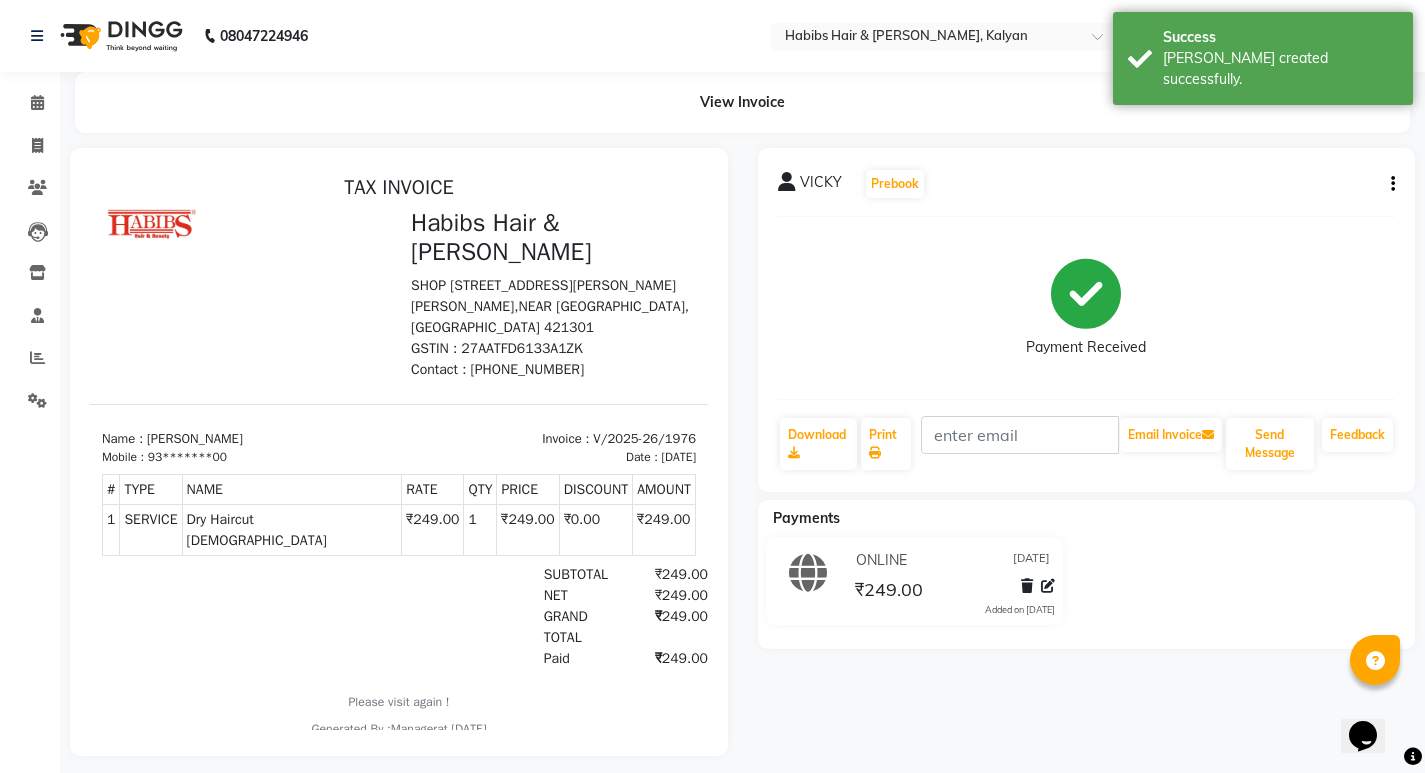 scroll, scrollTop: 0, scrollLeft: 0, axis: both 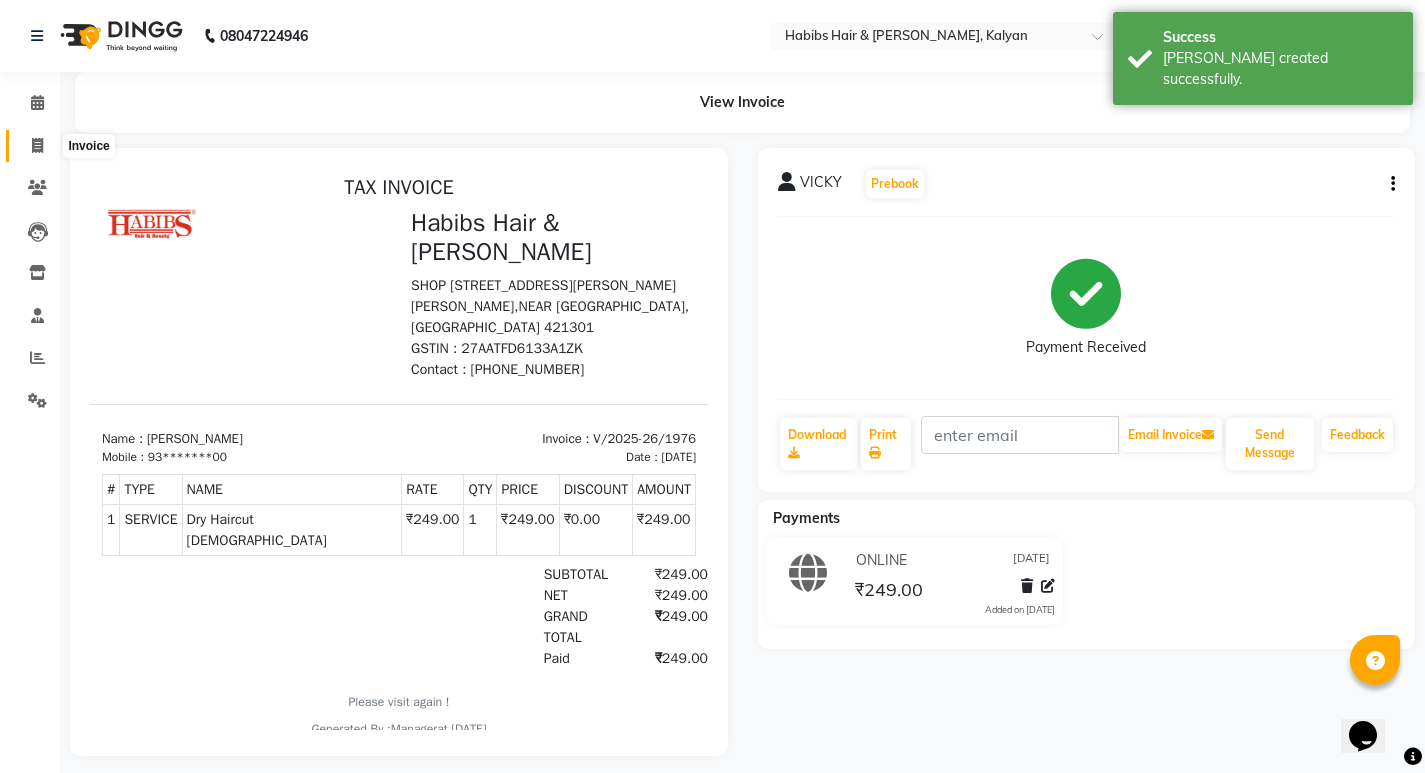 click 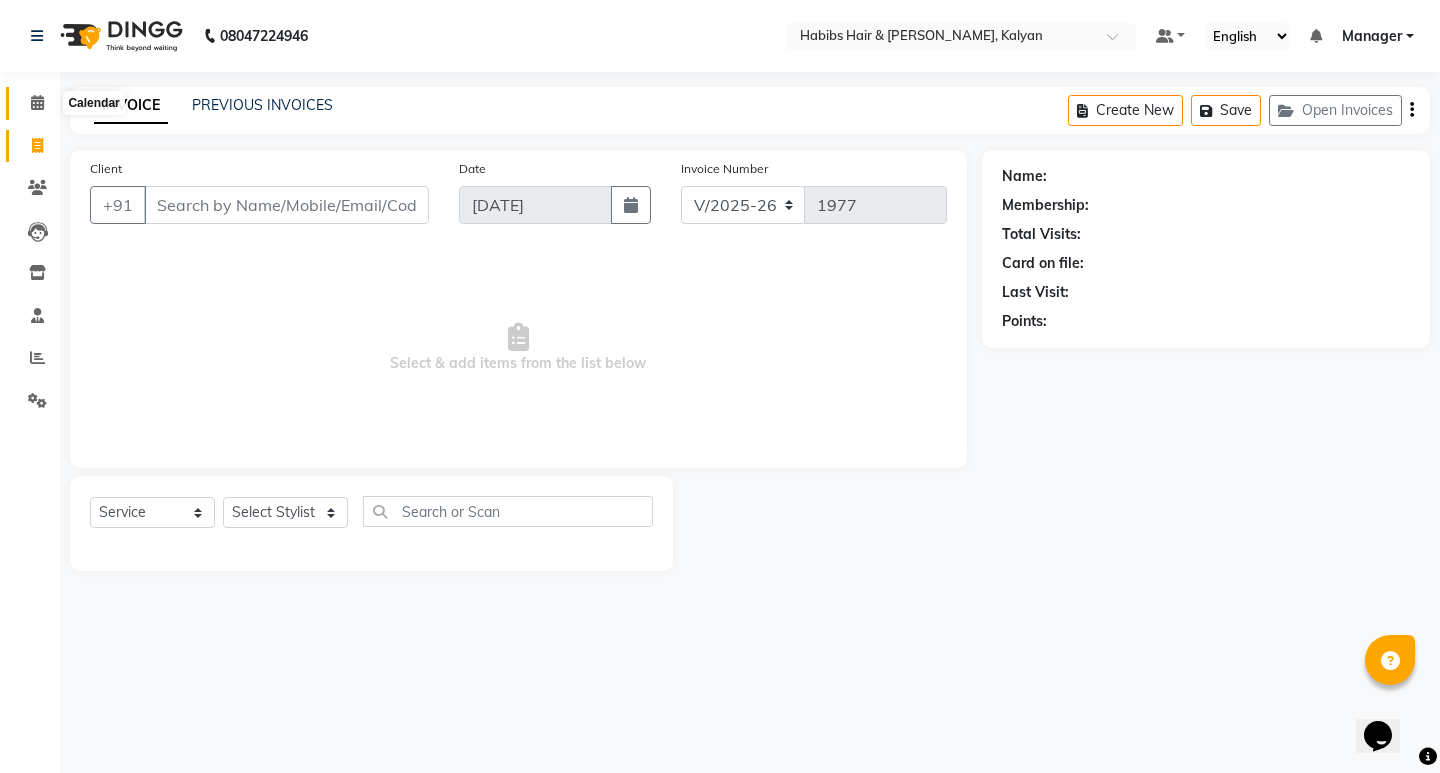 click 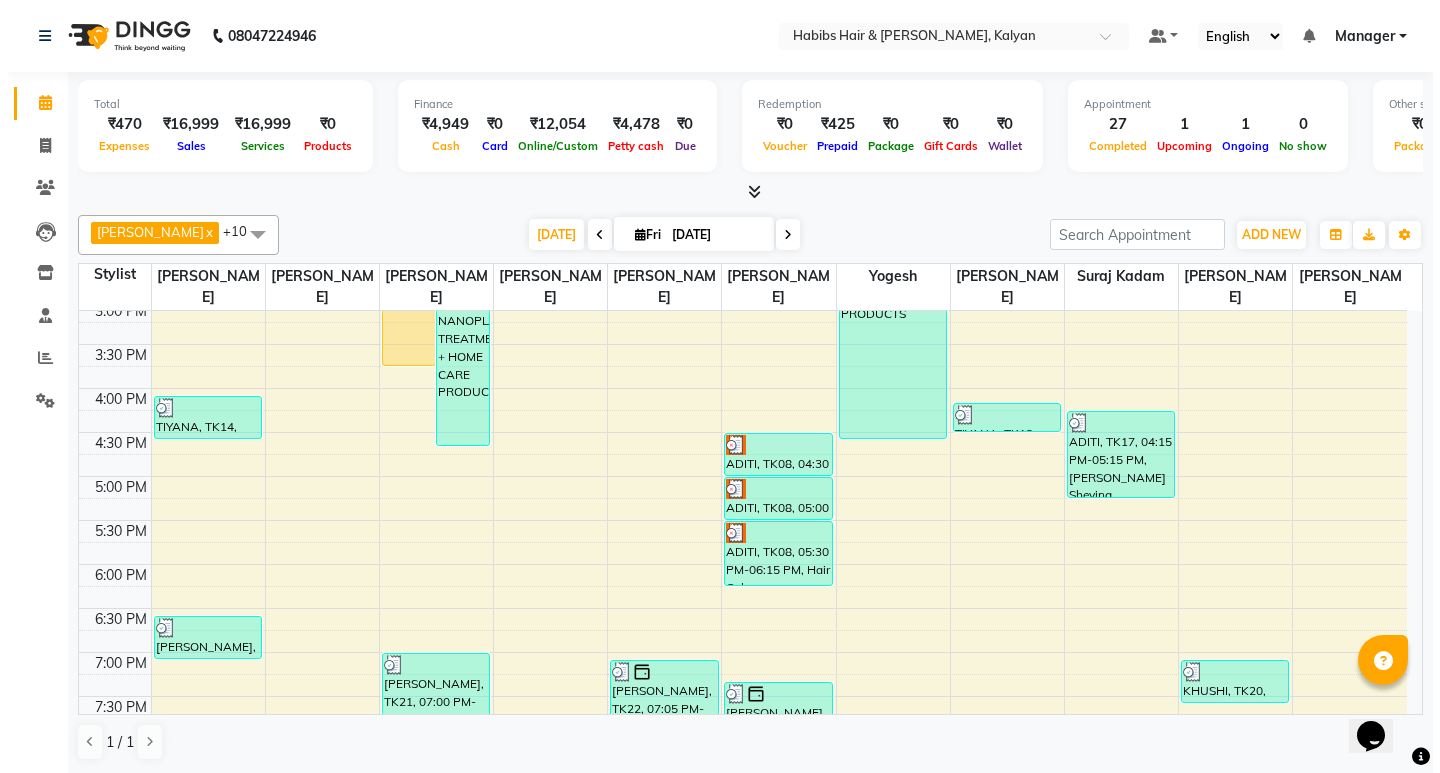 scroll, scrollTop: 800, scrollLeft: 0, axis: vertical 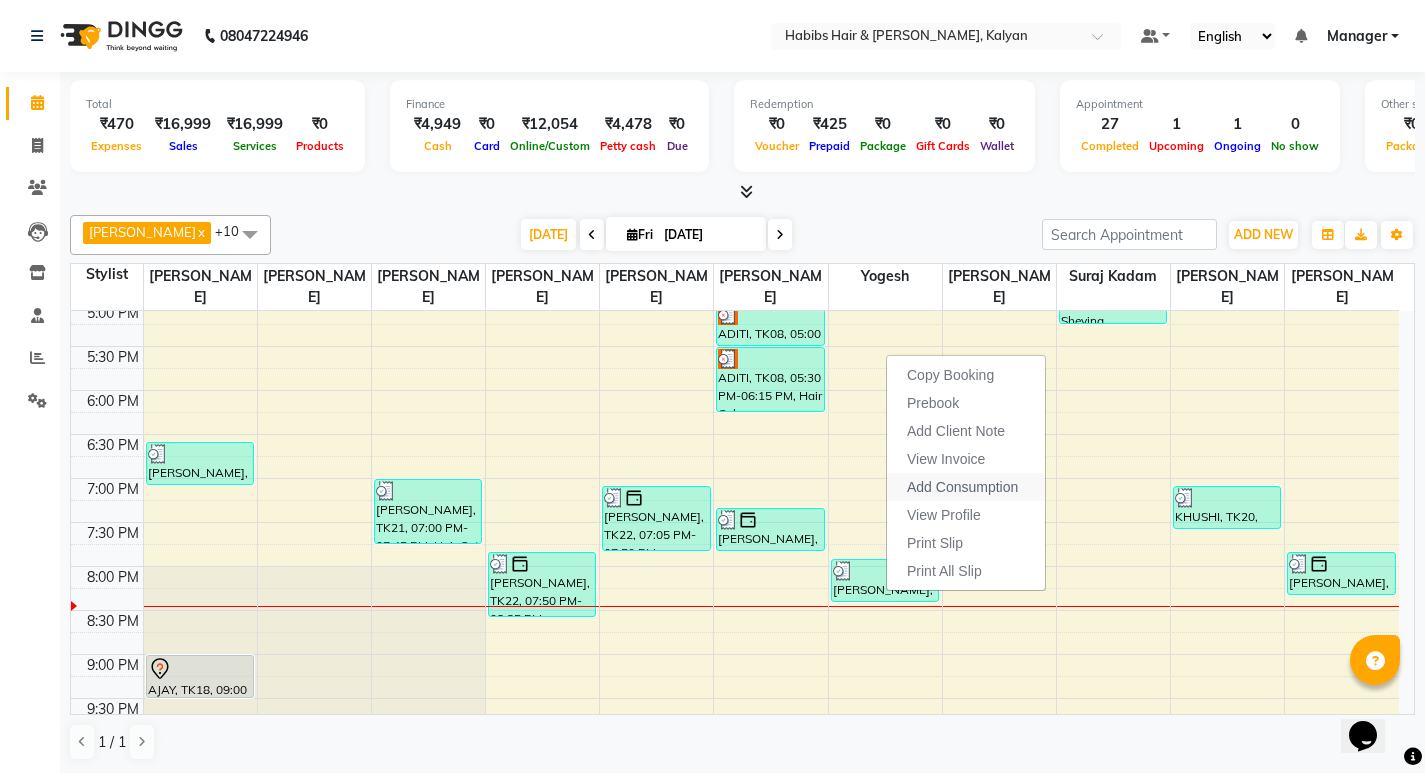 click on "Add Consumption" at bounding box center (962, 487) 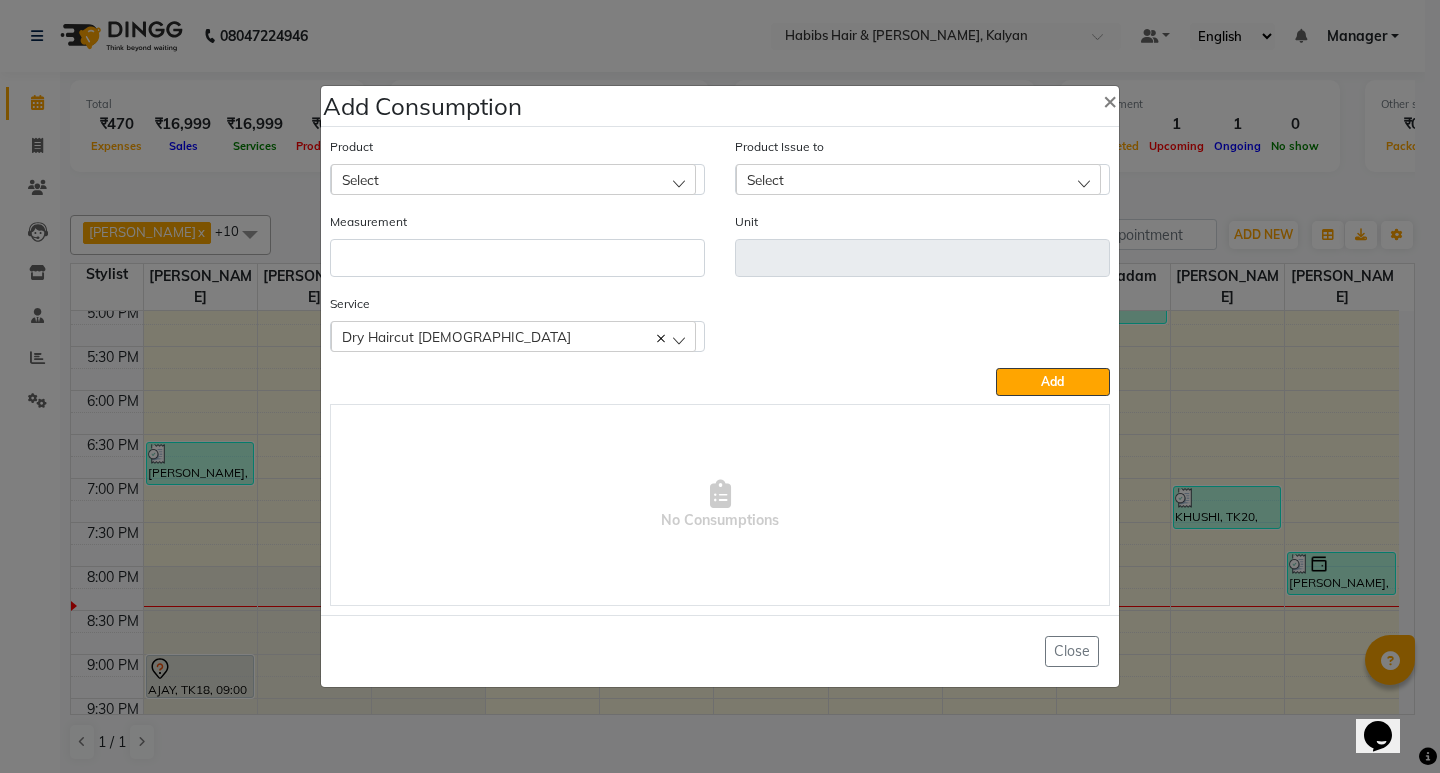click on "Select" 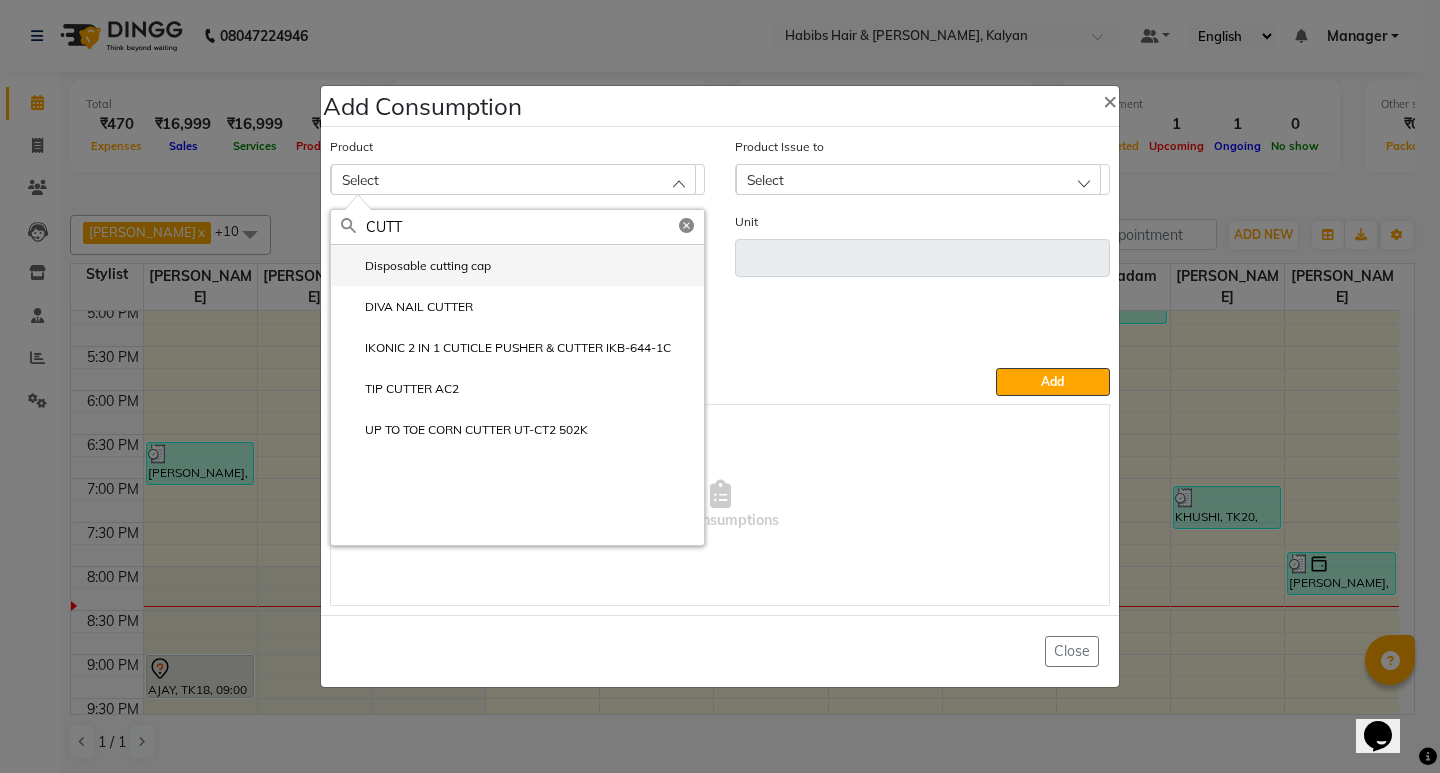click on "Disposable cutting cap" 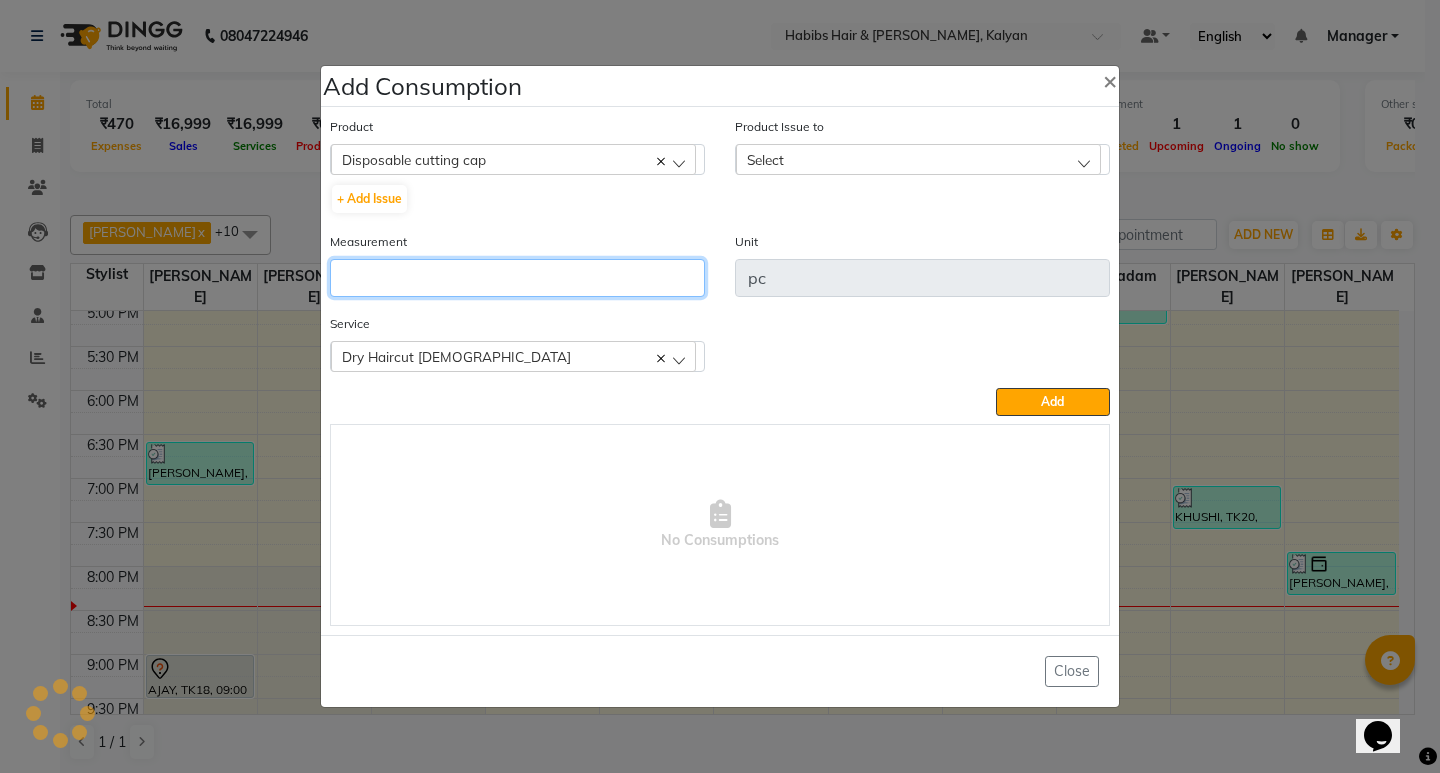 click 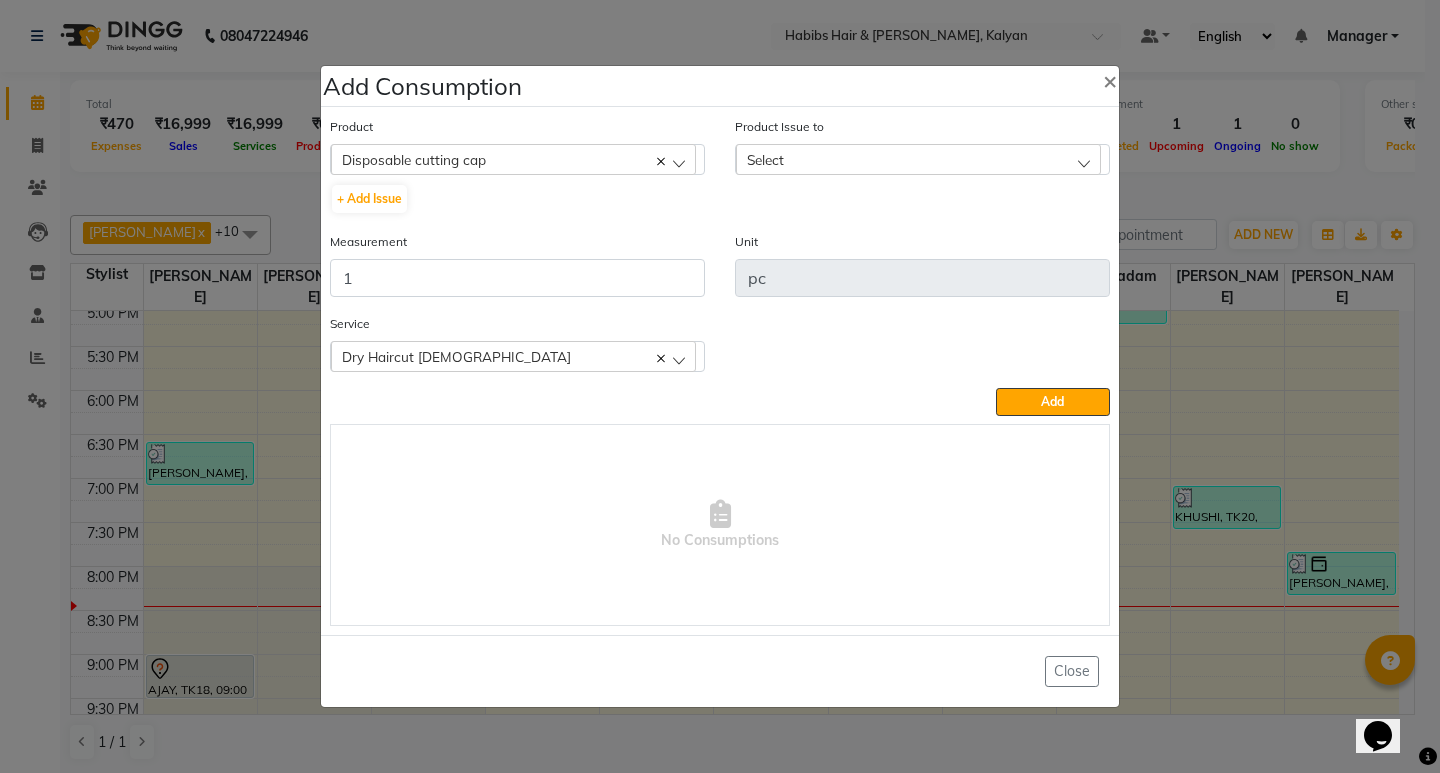 click on "Select" 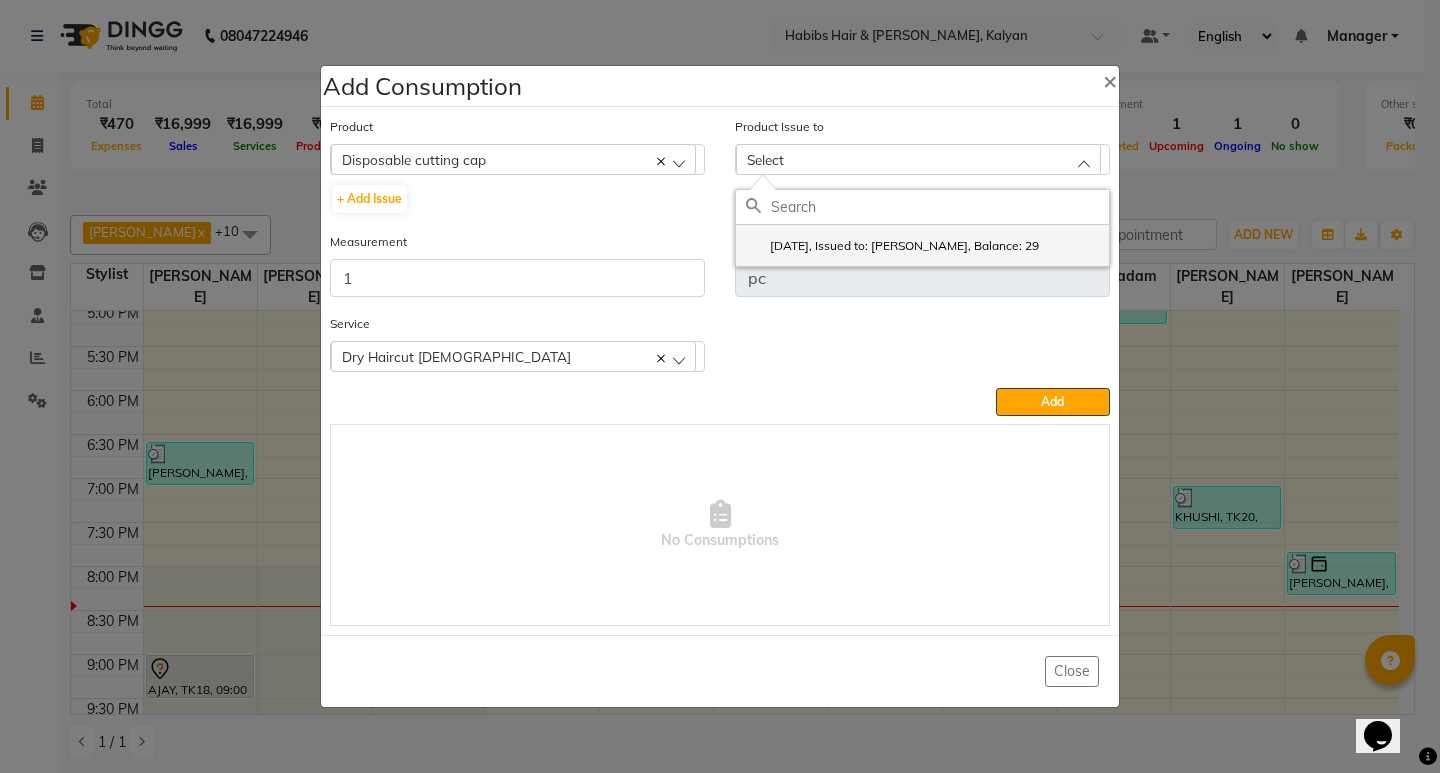 click on "2025-07-10, Issued to: Suraj Kadam, Balance: 29" 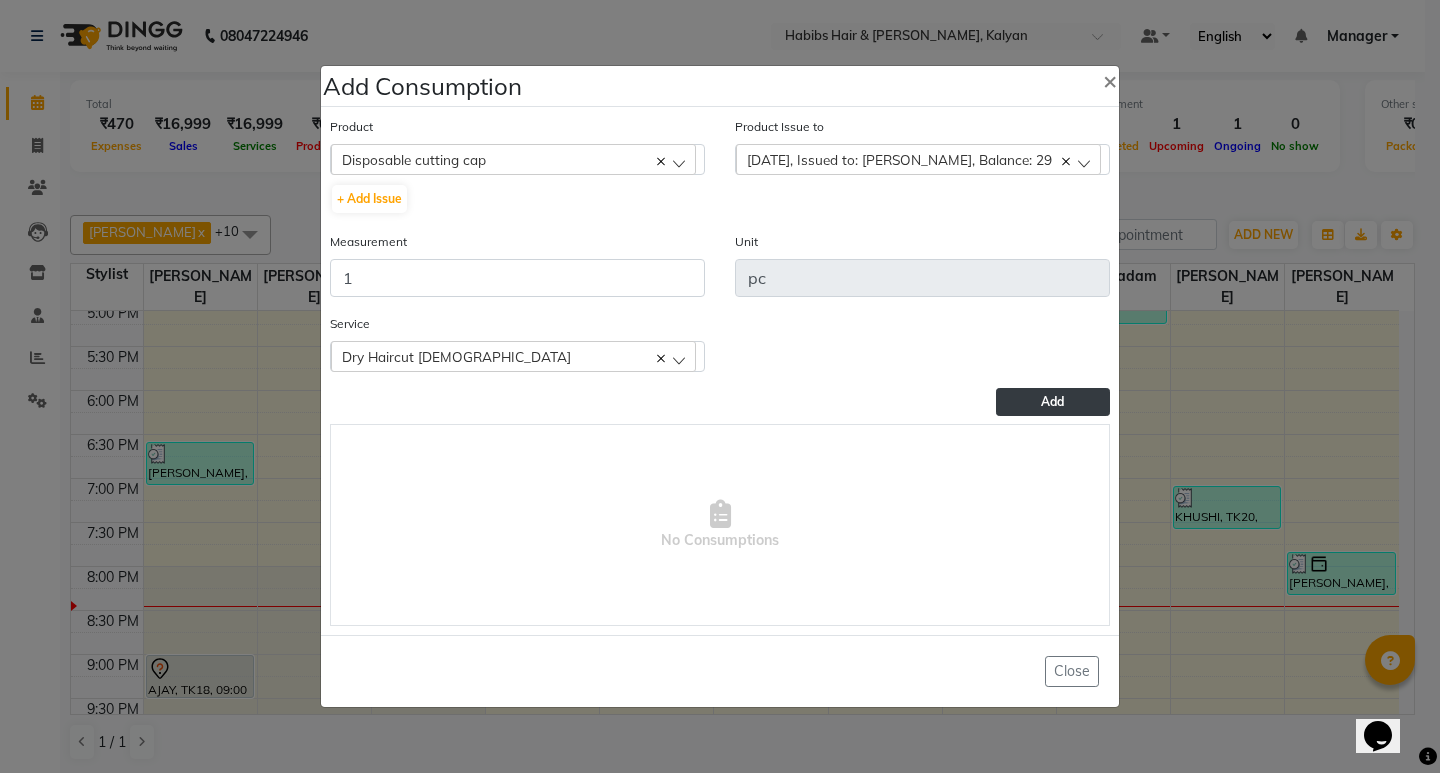 click on "Add" 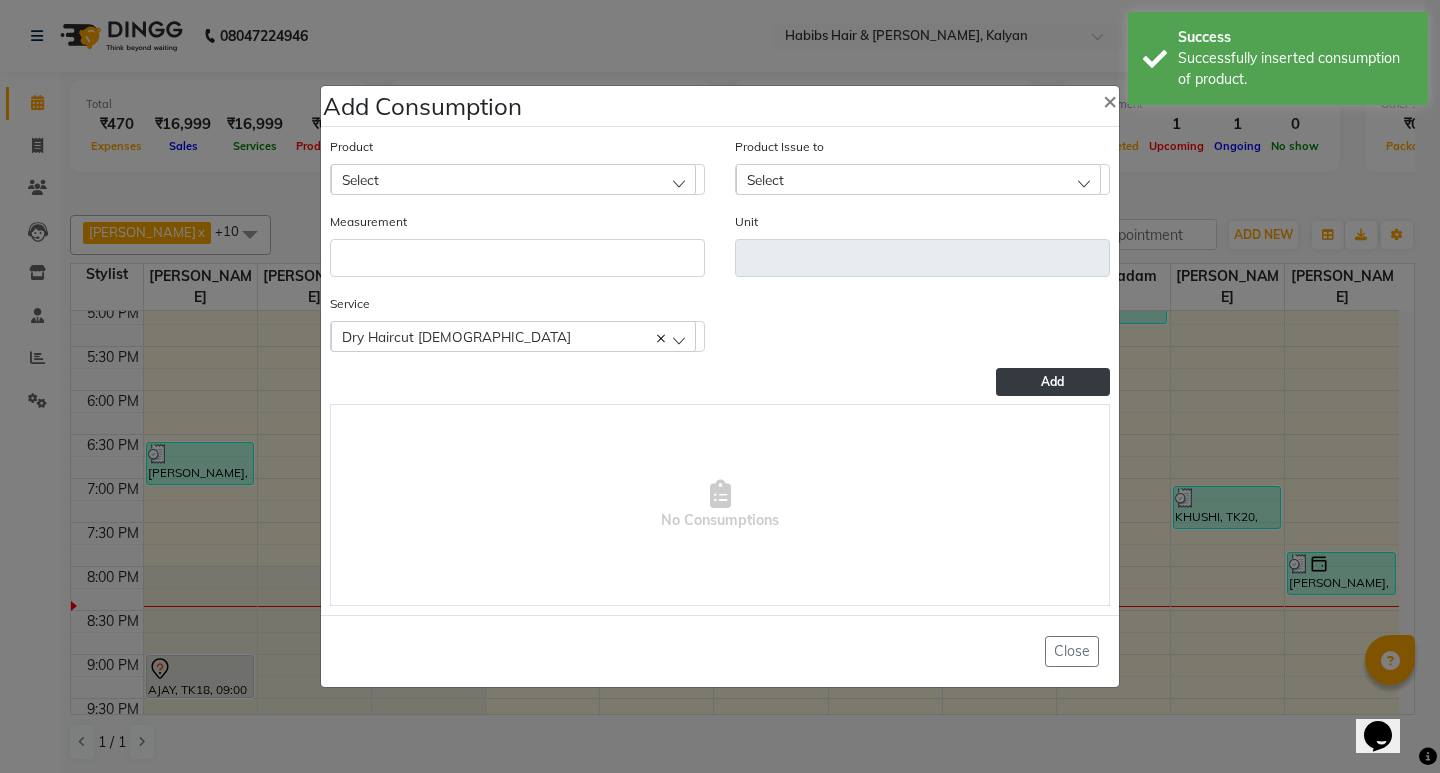 click on "Add Consumption × Product Select 001 BANANA POWDER 10GM Product Issue to Select 2025-07-10, Issued to: Suraj Kadam, Balance: 29 Measurement Unit Service  Dry Haircut Male  Dry Haircut Male  Add   No Consumptions   Close" 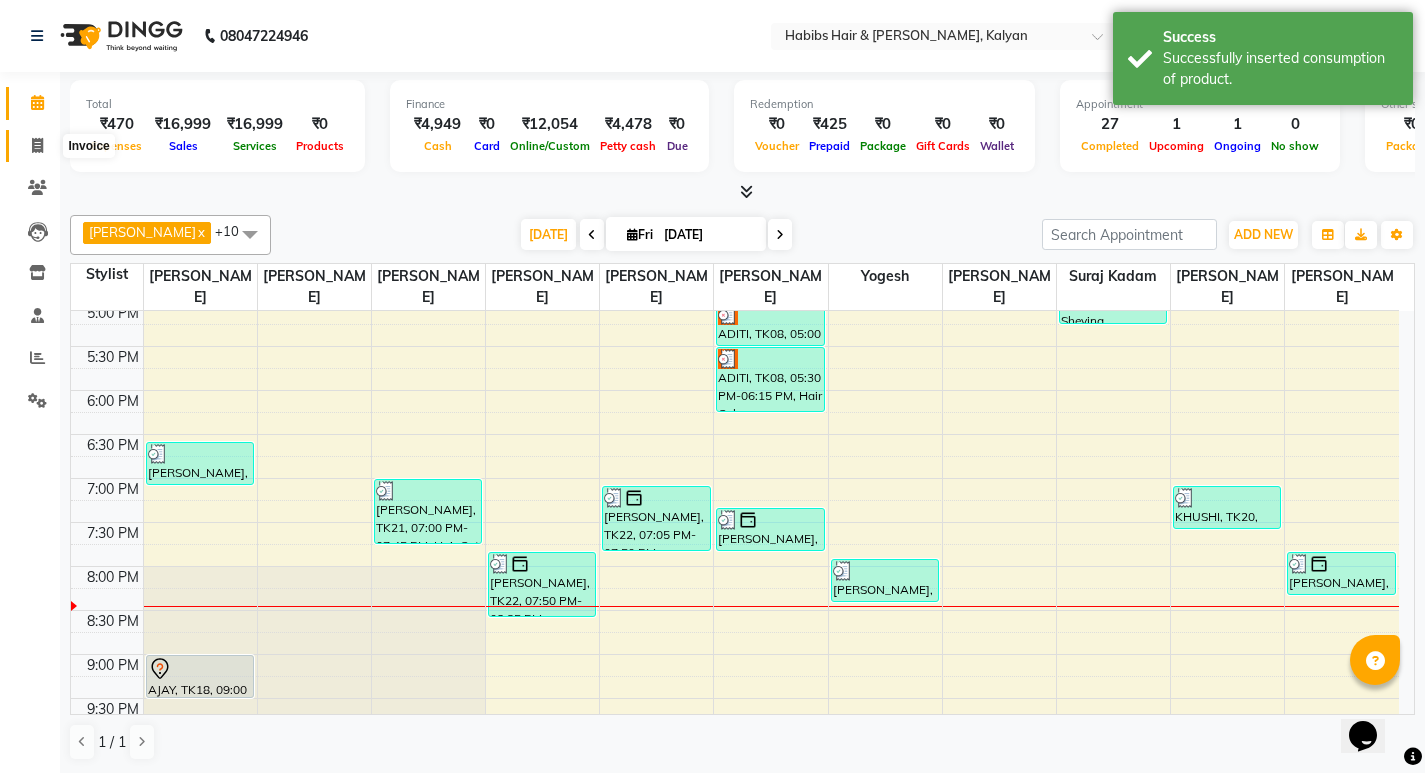click 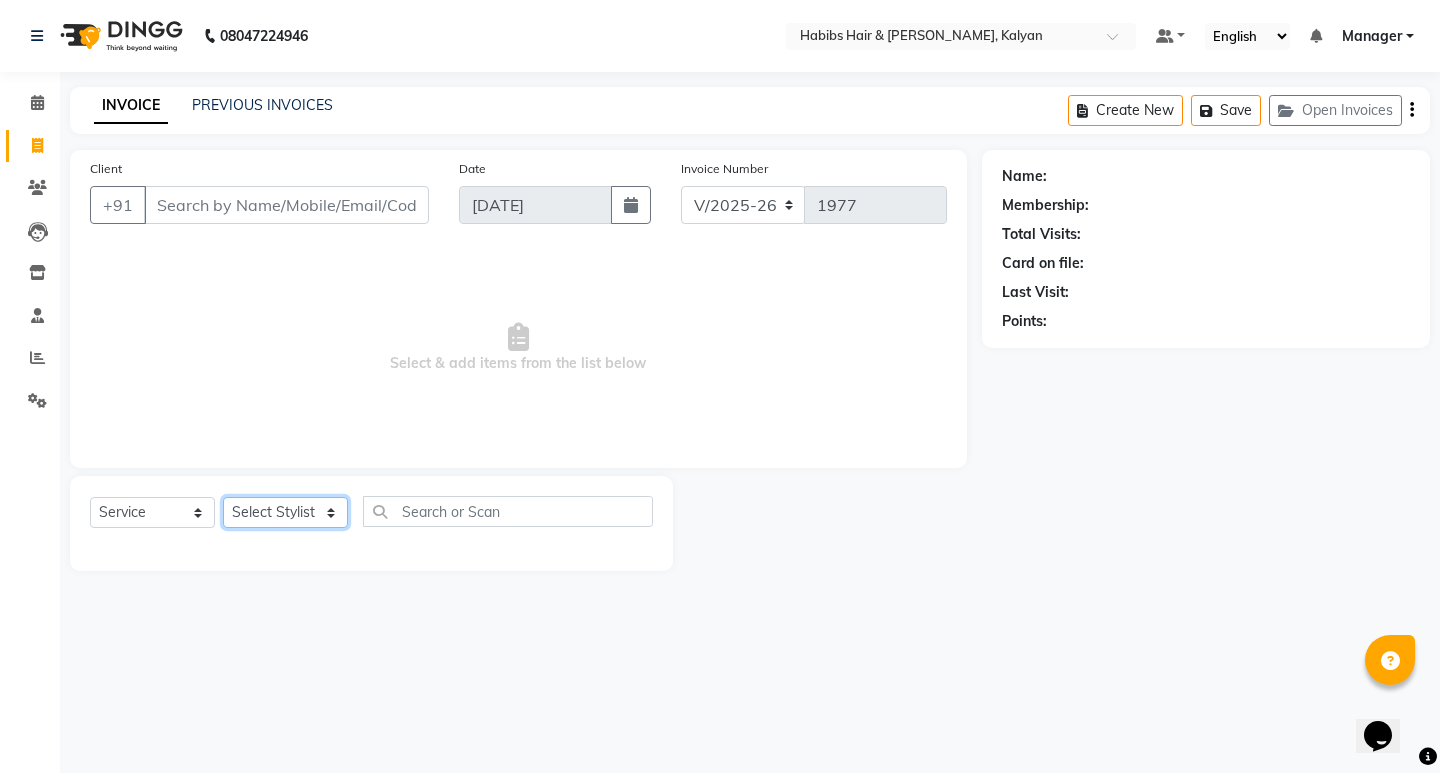 click on "Select Stylist [PERSON_NAME] Manager [PERSON_NAME] [PERSON_NAME] [PERSON_NAME] zipre [PERSON_NAME] [PERSON_NAME]  Sagar [PERSON_NAME] [PERSON_NAME] Suraj [PERSON_NAME]  [PERSON_NAME]" 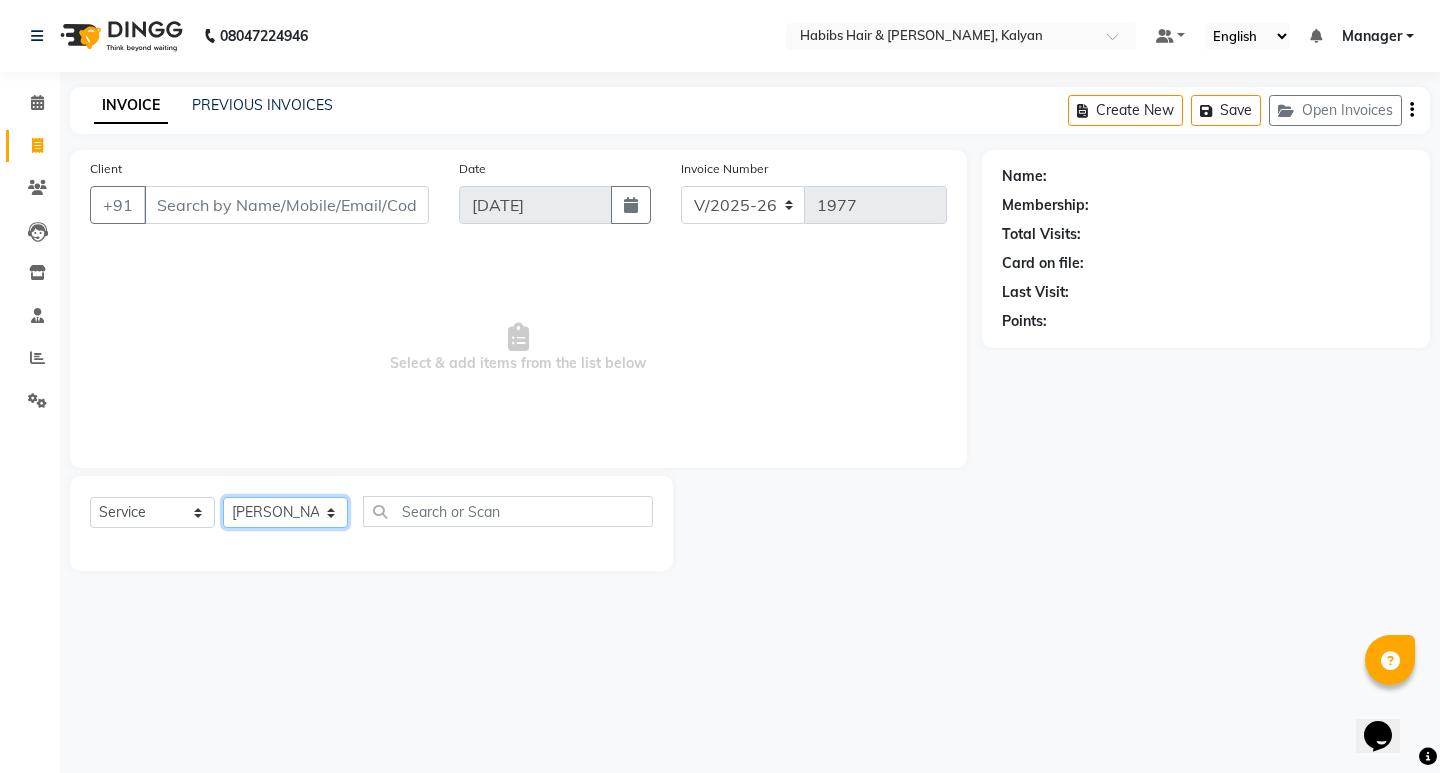 click on "Select Stylist [PERSON_NAME] Manager [PERSON_NAME] [PERSON_NAME] [PERSON_NAME] zipre [PERSON_NAME] [PERSON_NAME]  Sagar [PERSON_NAME] [PERSON_NAME] Suraj [PERSON_NAME]  [PERSON_NAME]" 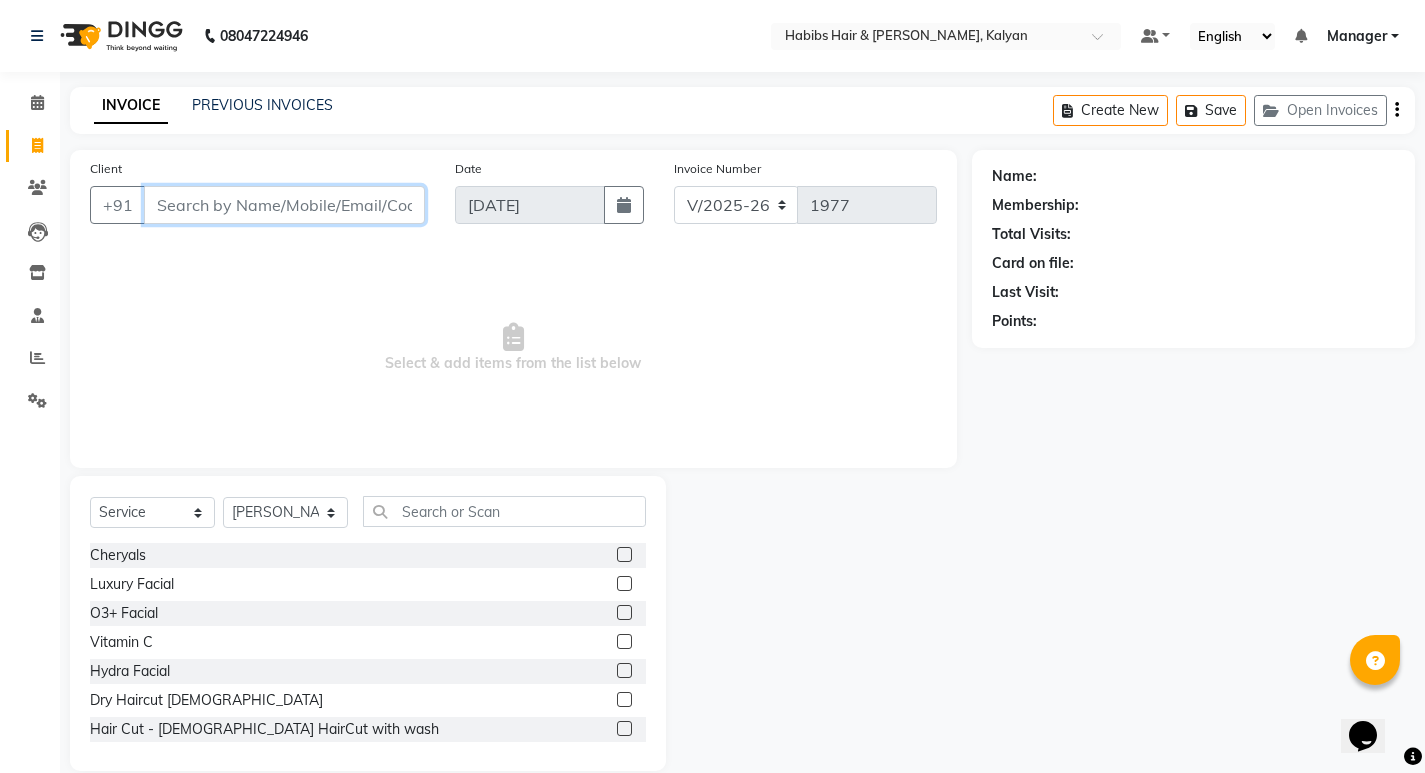 click on "Client" at bounding box center [284, 205] 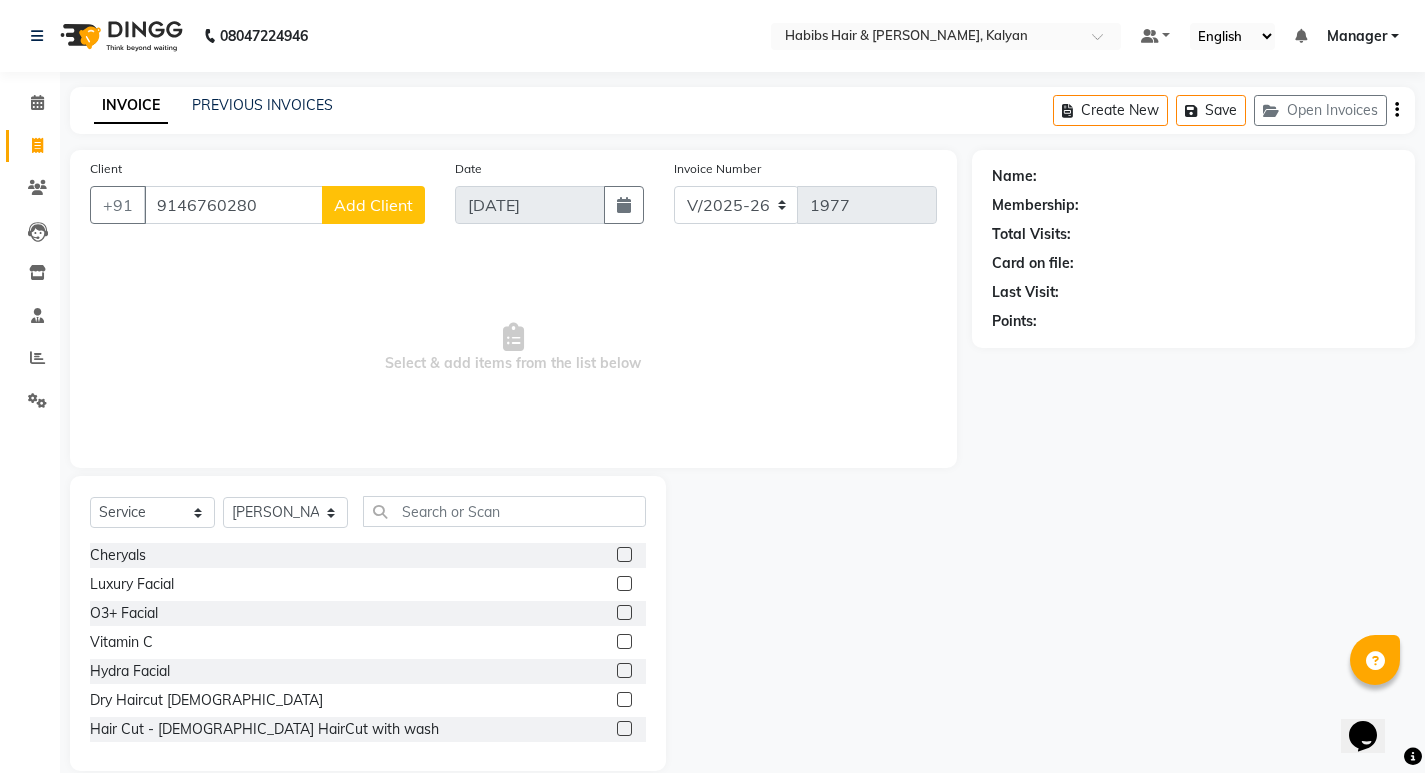 click on "Add Client" 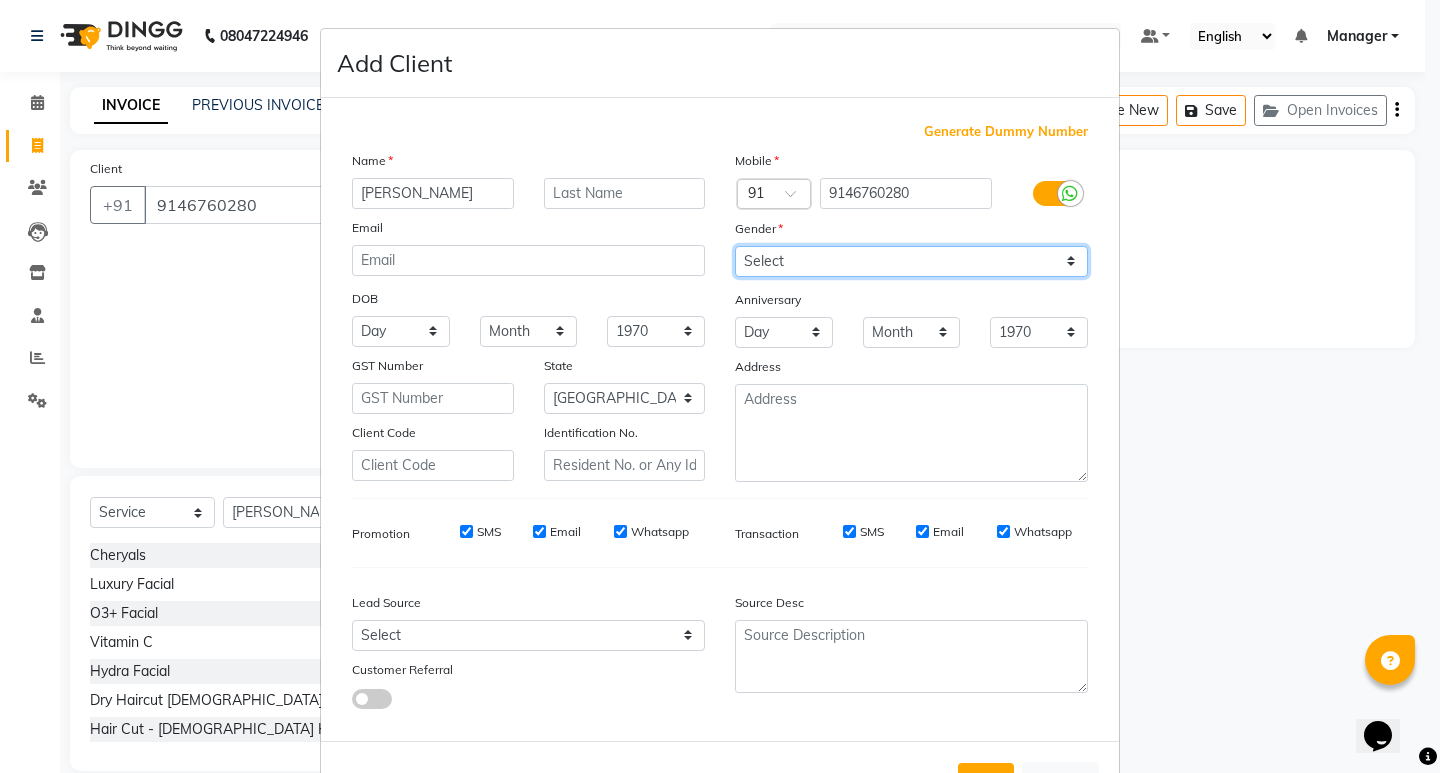 click on "Select Male Female Other Prefer Not To Say" at bounding box center [911, 261] 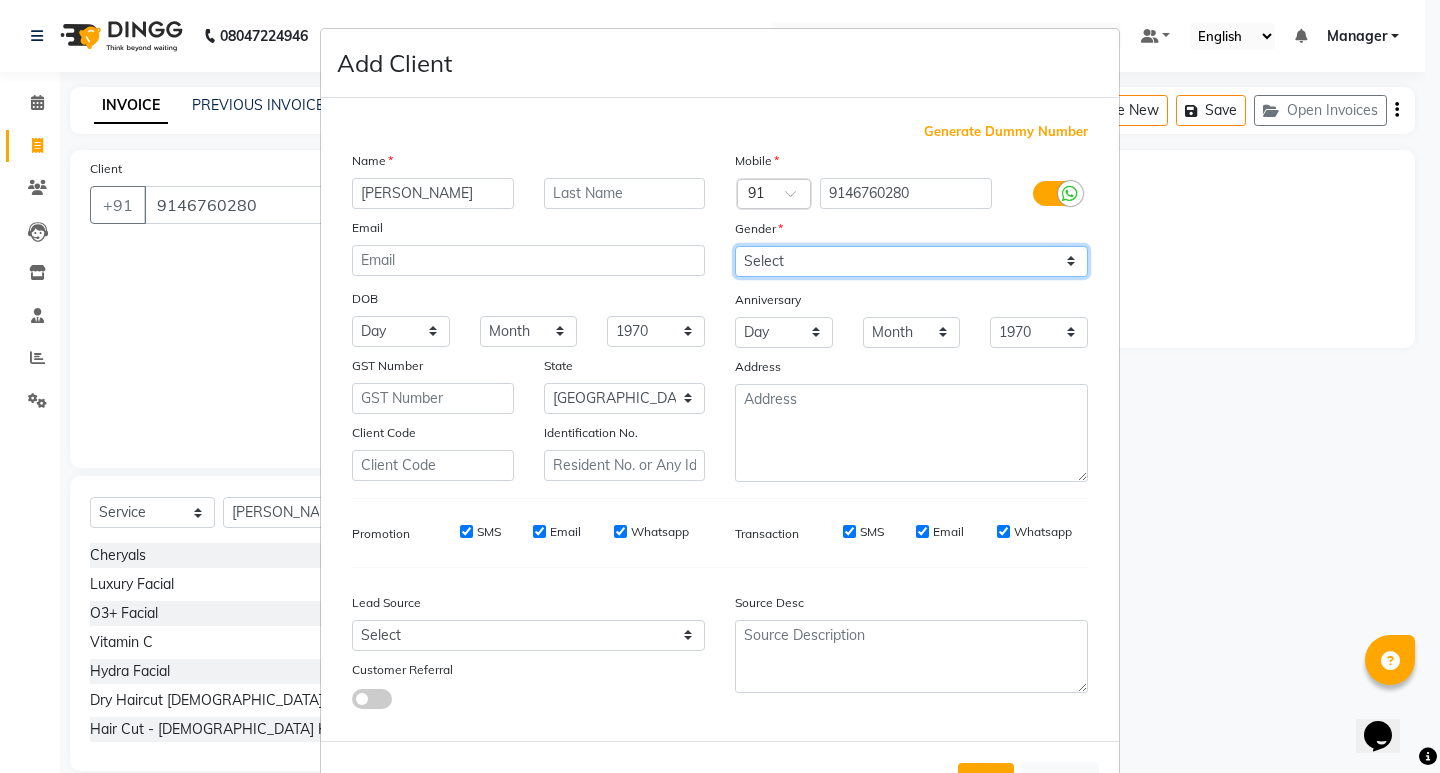 click on "Select Male Female Other Prefer Not To Say" at bounding box center (911, 261) 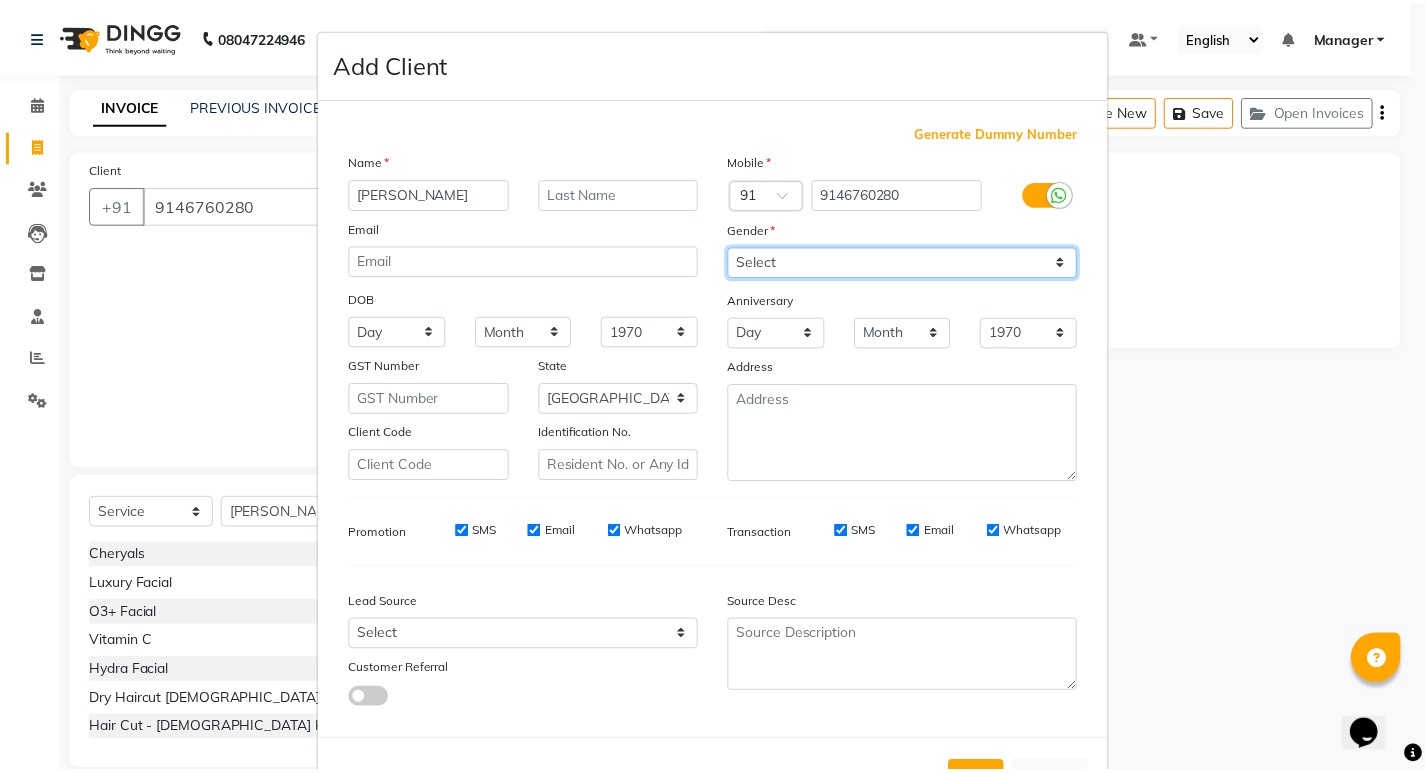 scroll, scrollTop: 76, scrollLeft: 0, axis: vertical 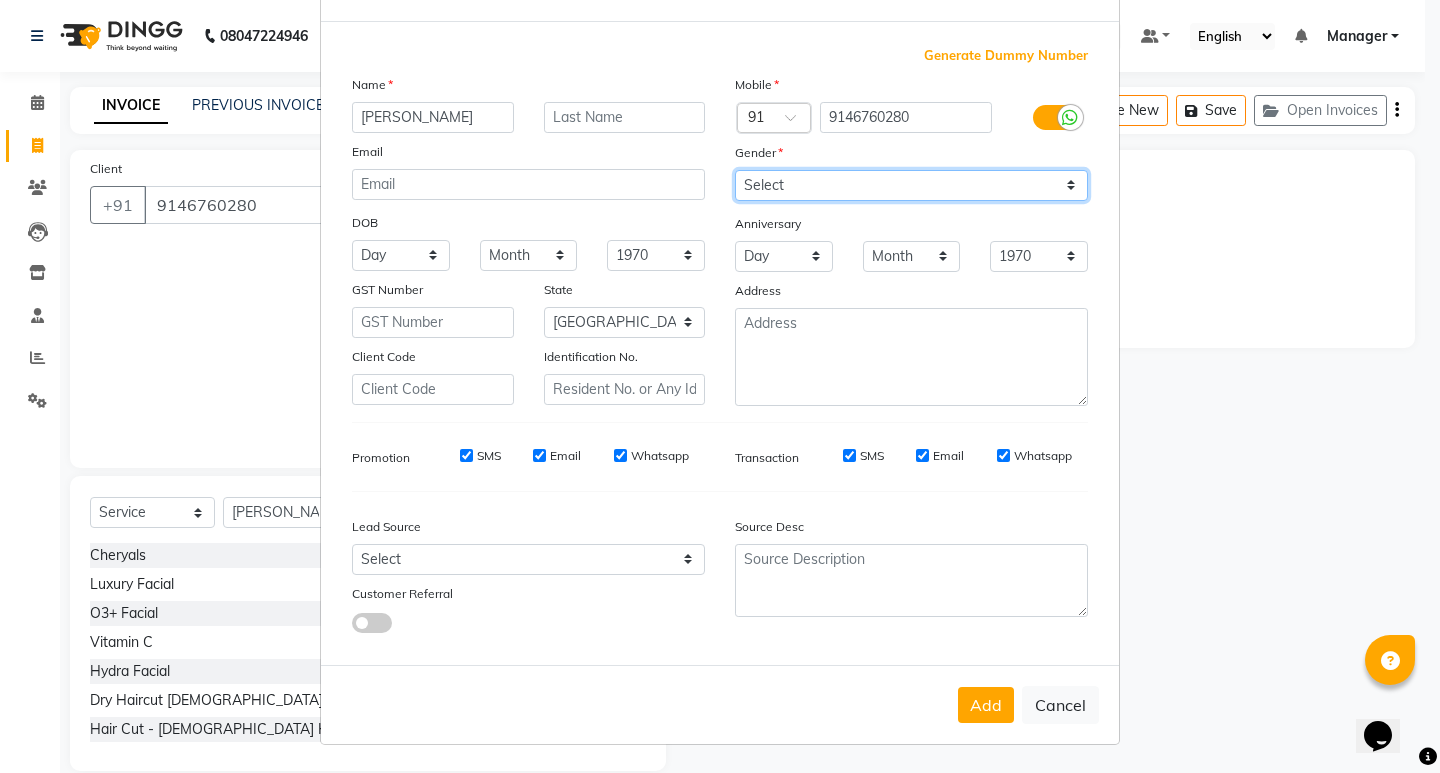 click on "Select Male Female Other Prefer Not To Say" at bounding box center [911, 185] 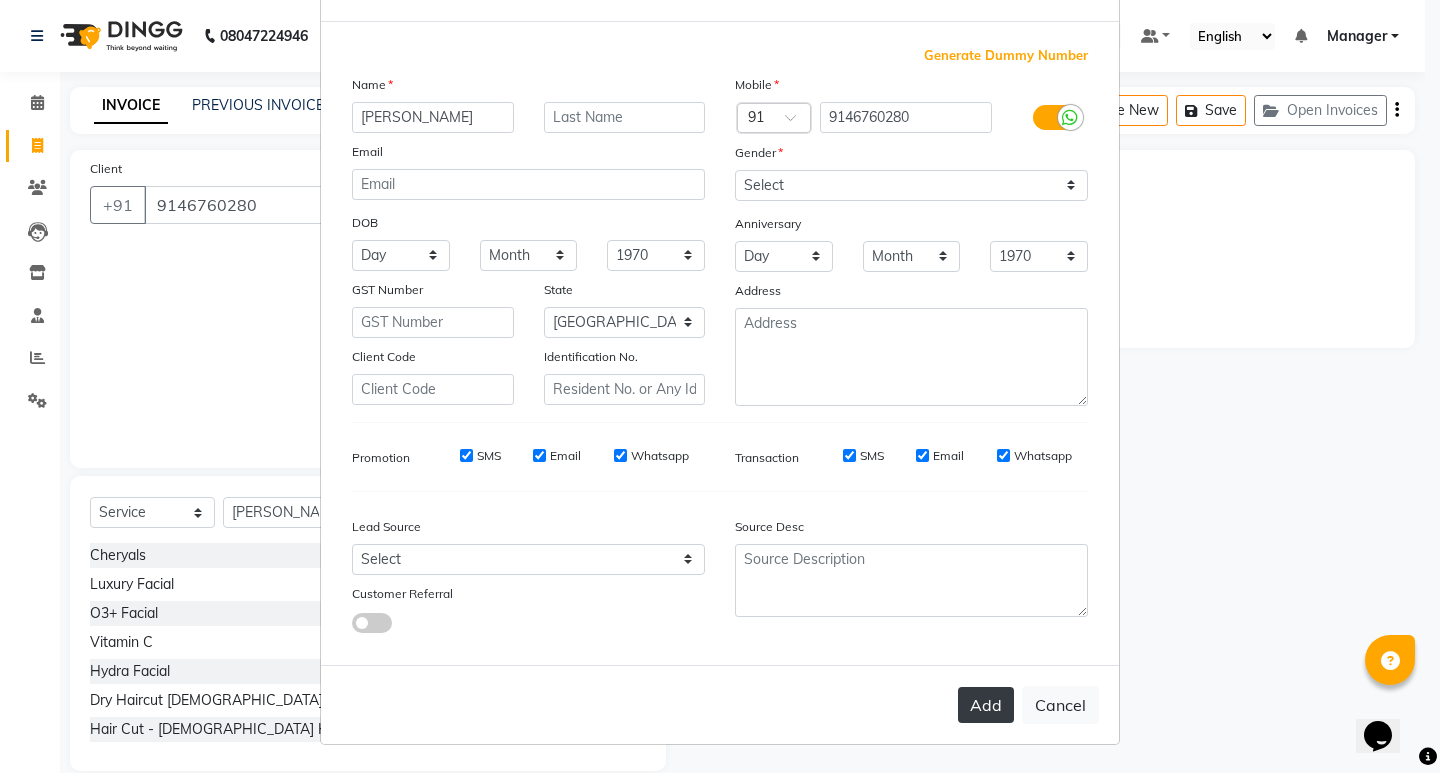 click on "Add" at bounding box center (986, 705) 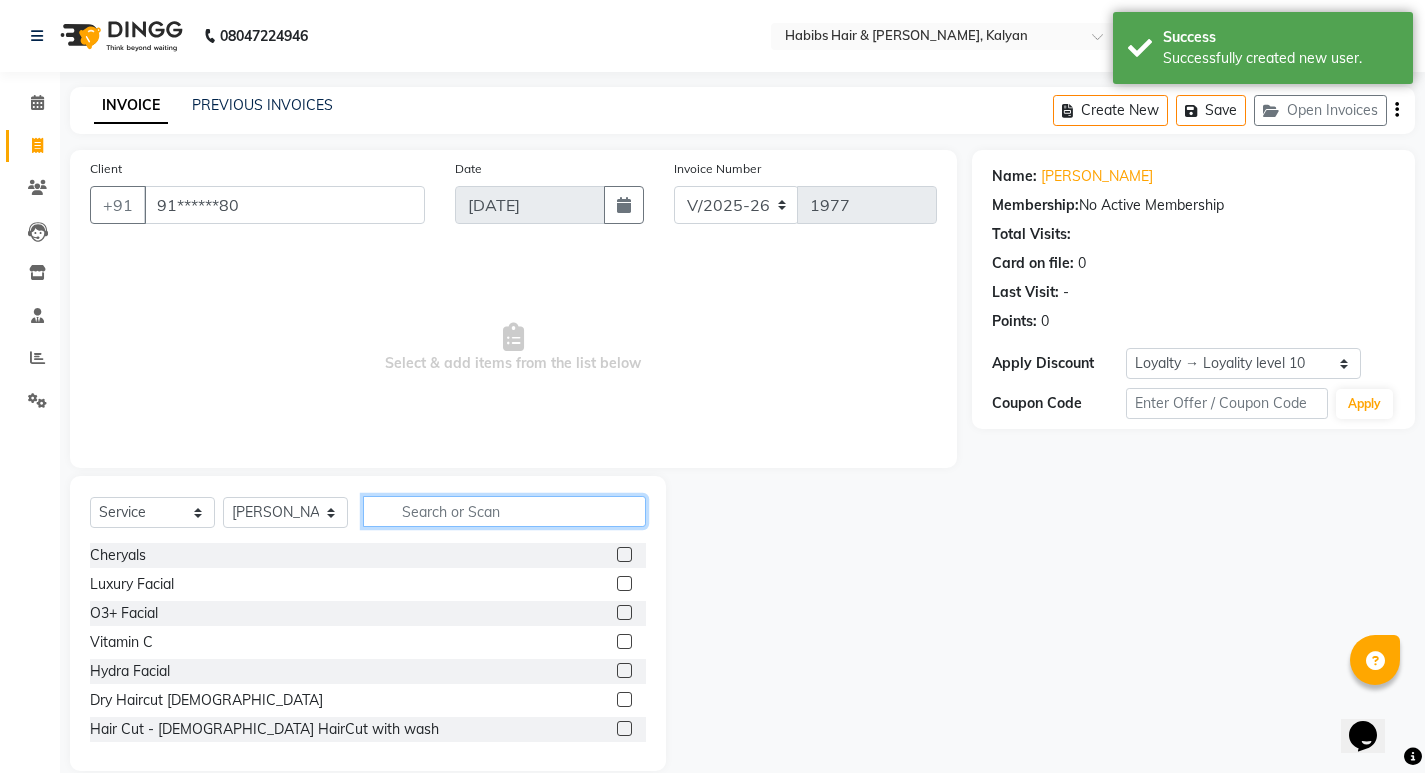 click 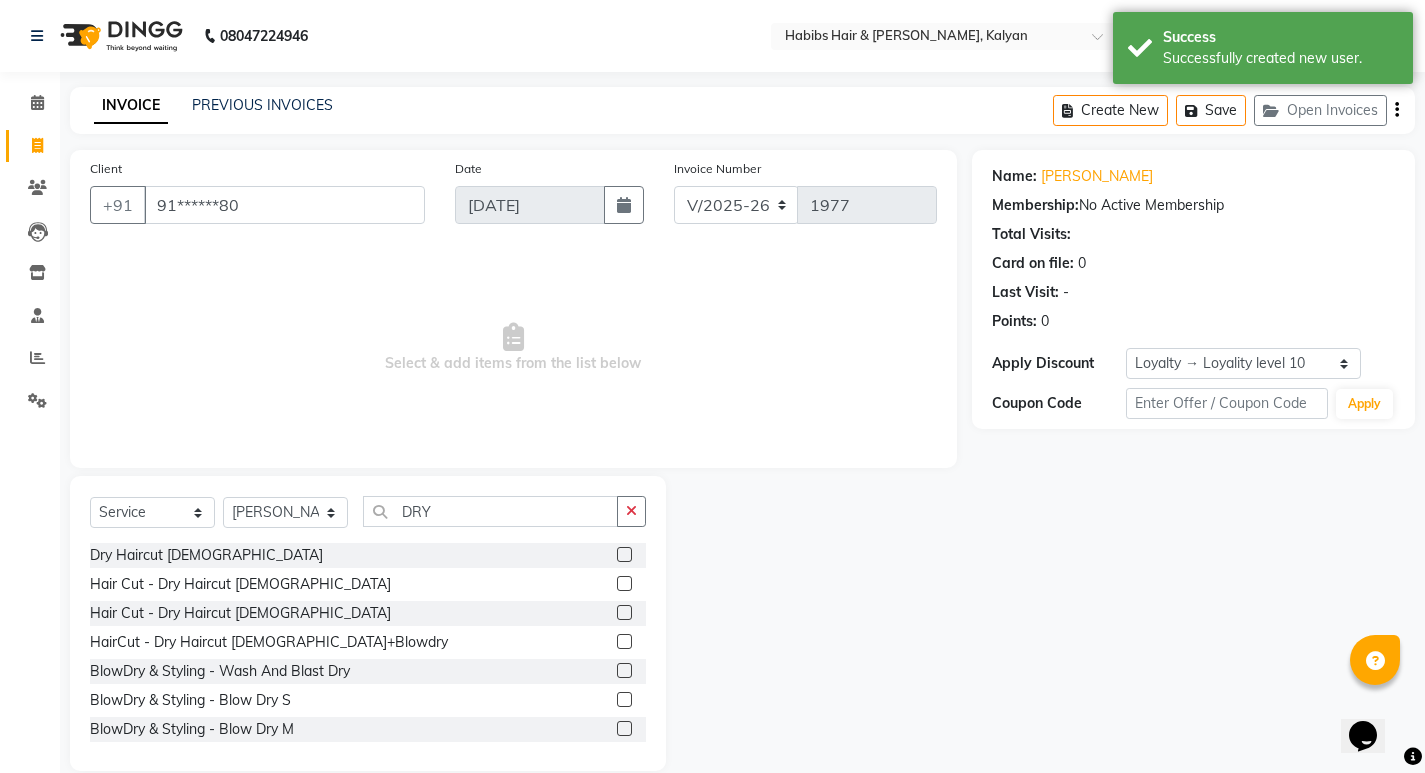 click 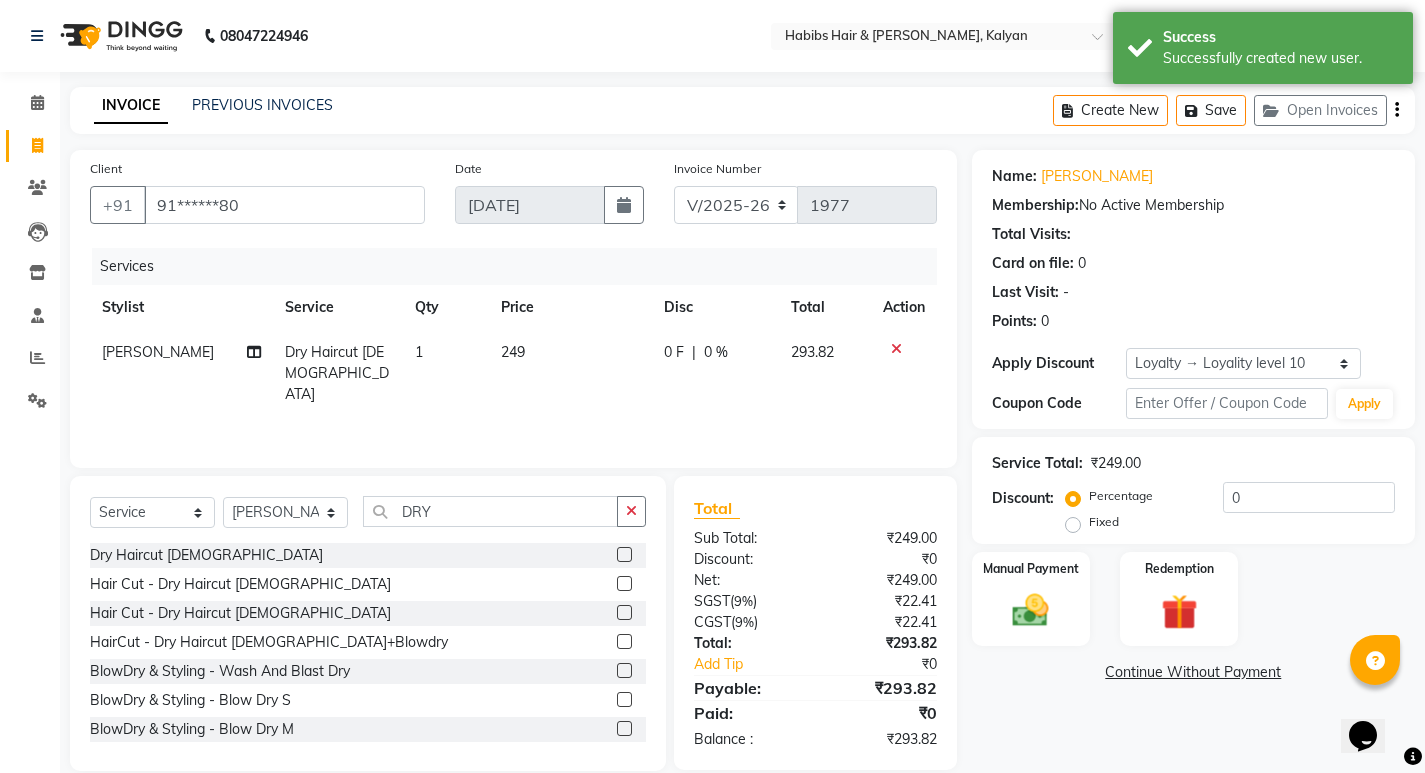 click on "Create New   Save   Open Invoices" 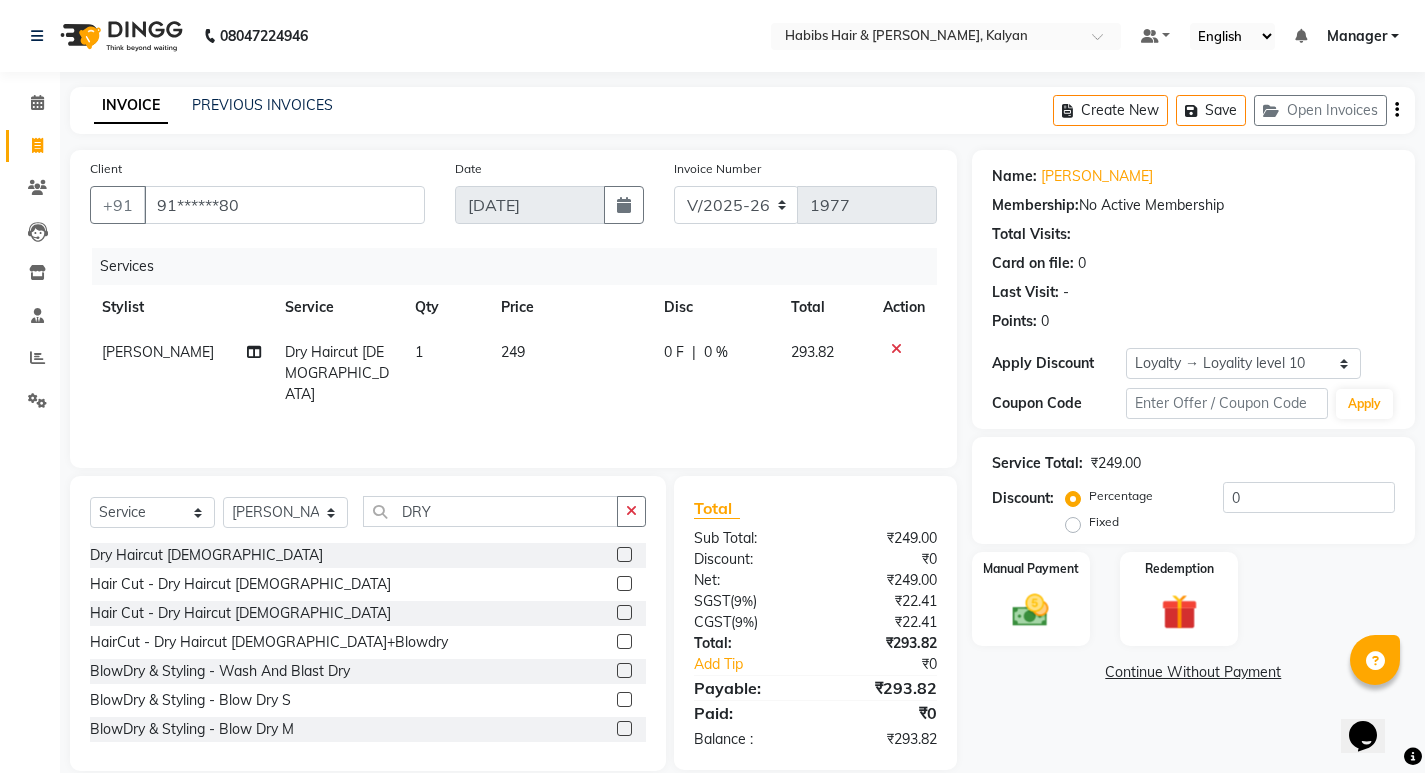 click 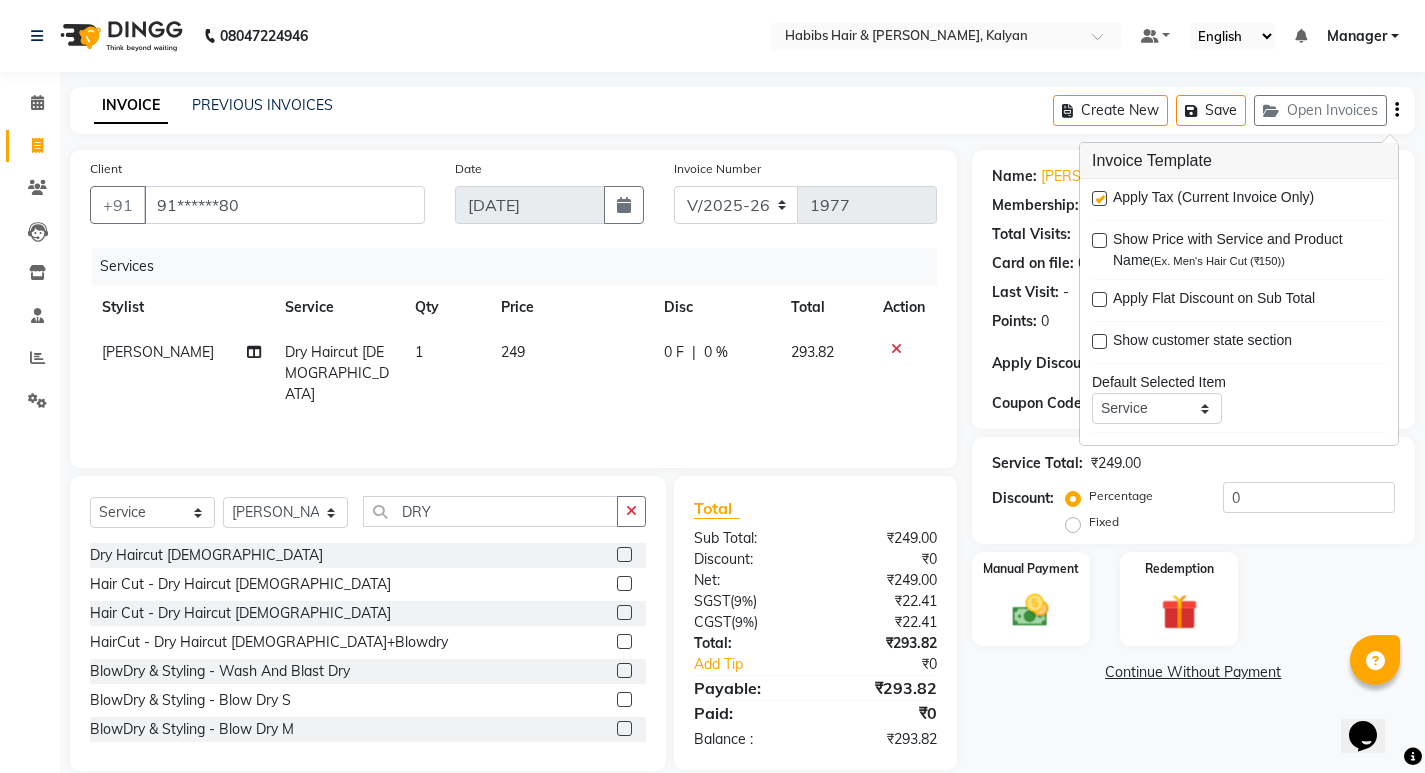 click at bounding box center [1099, 198] 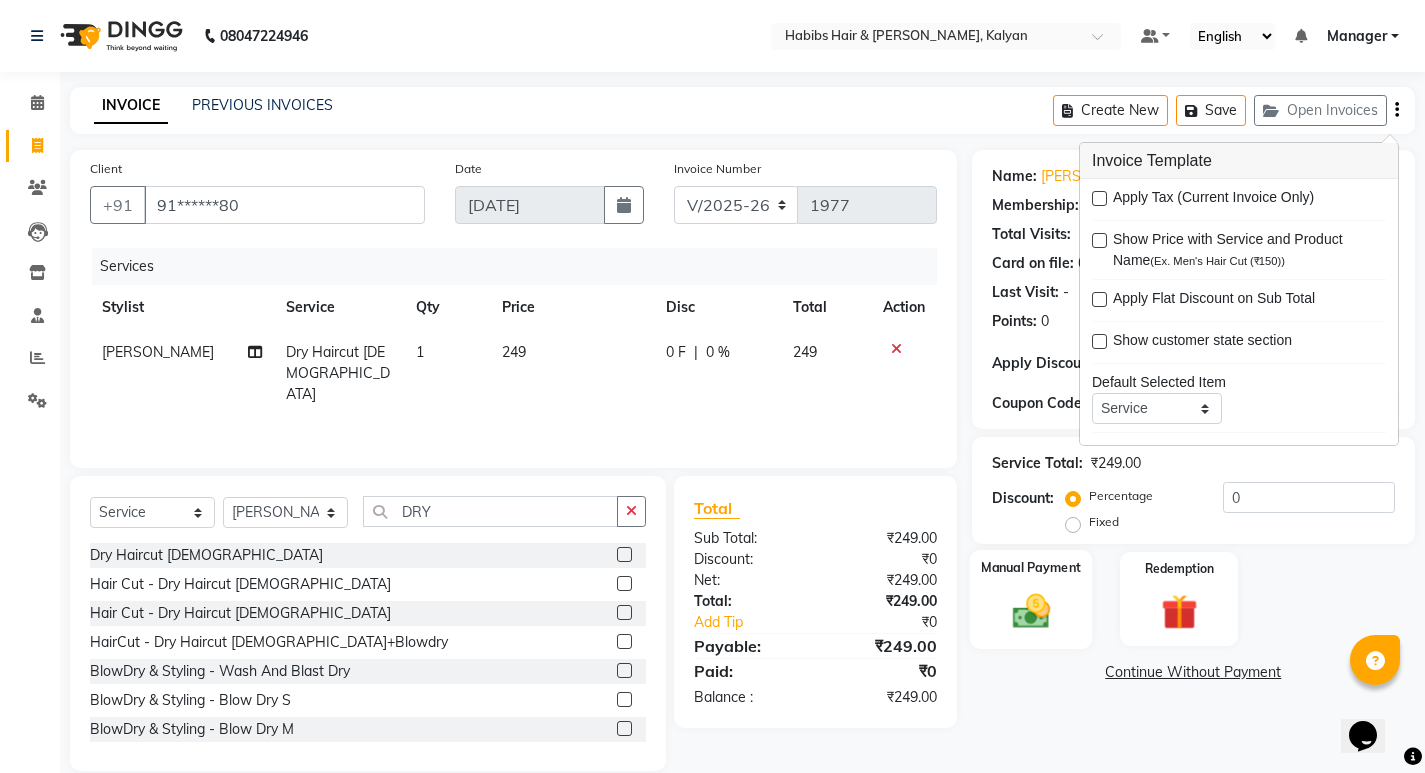 click on "Manual Payment" 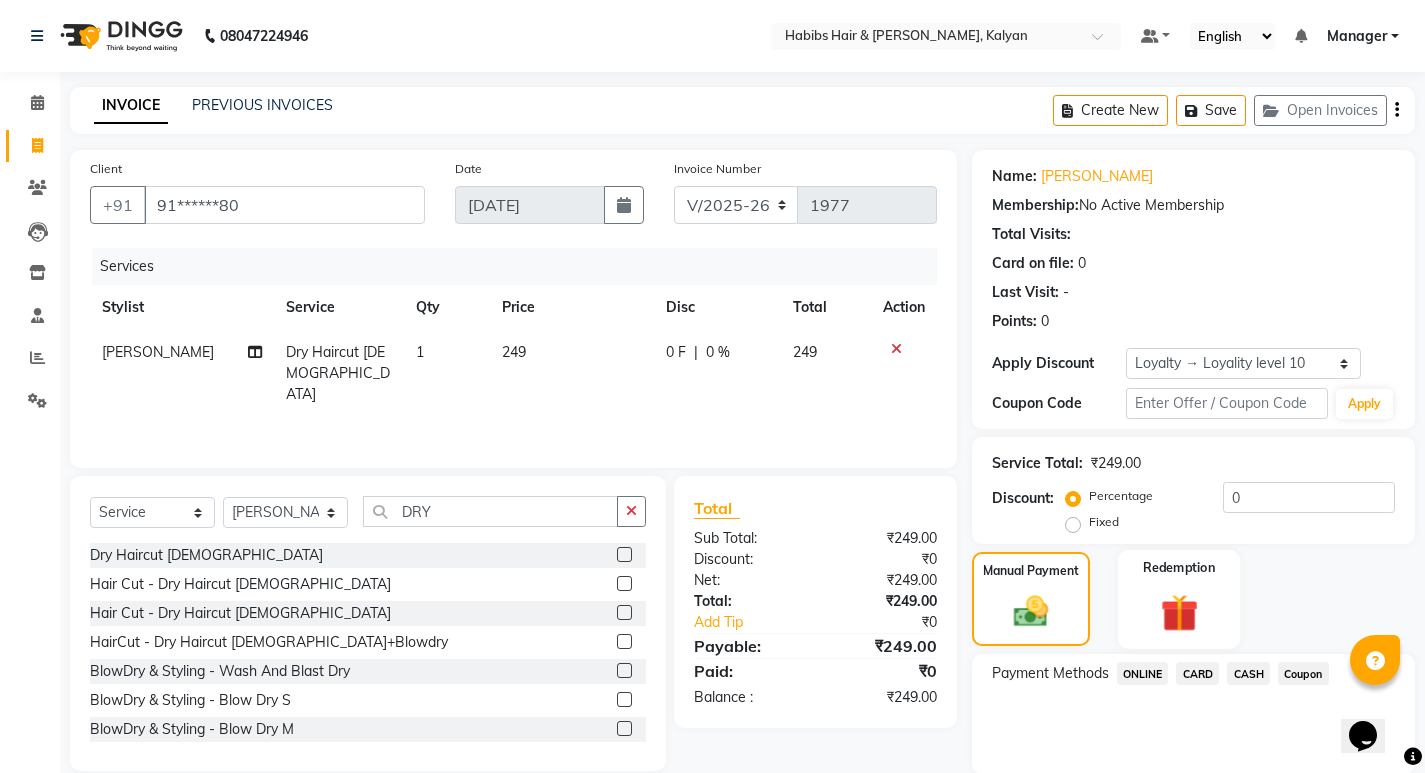 scroll, scrollTop: 72, scrollLeft: 0, axis: vertical 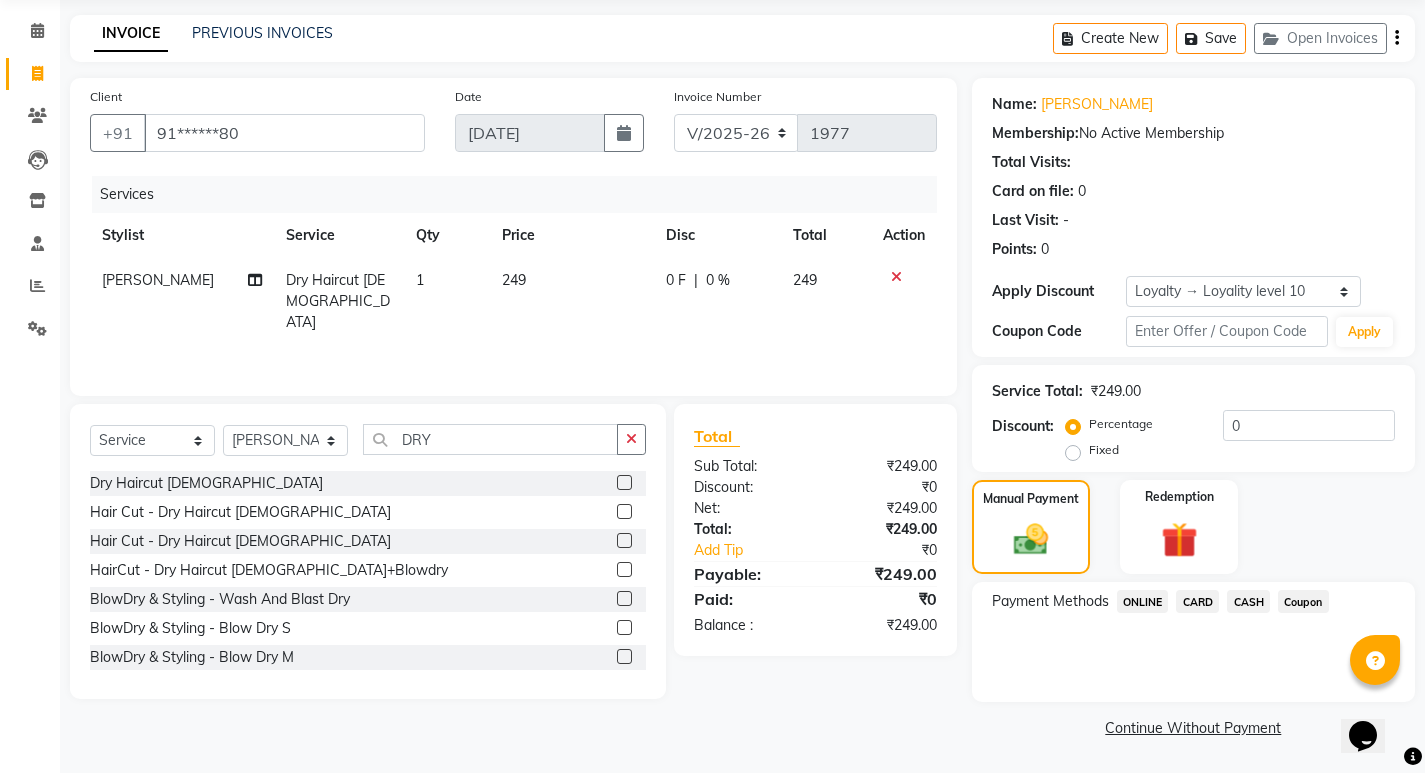 click on "ONLINE" 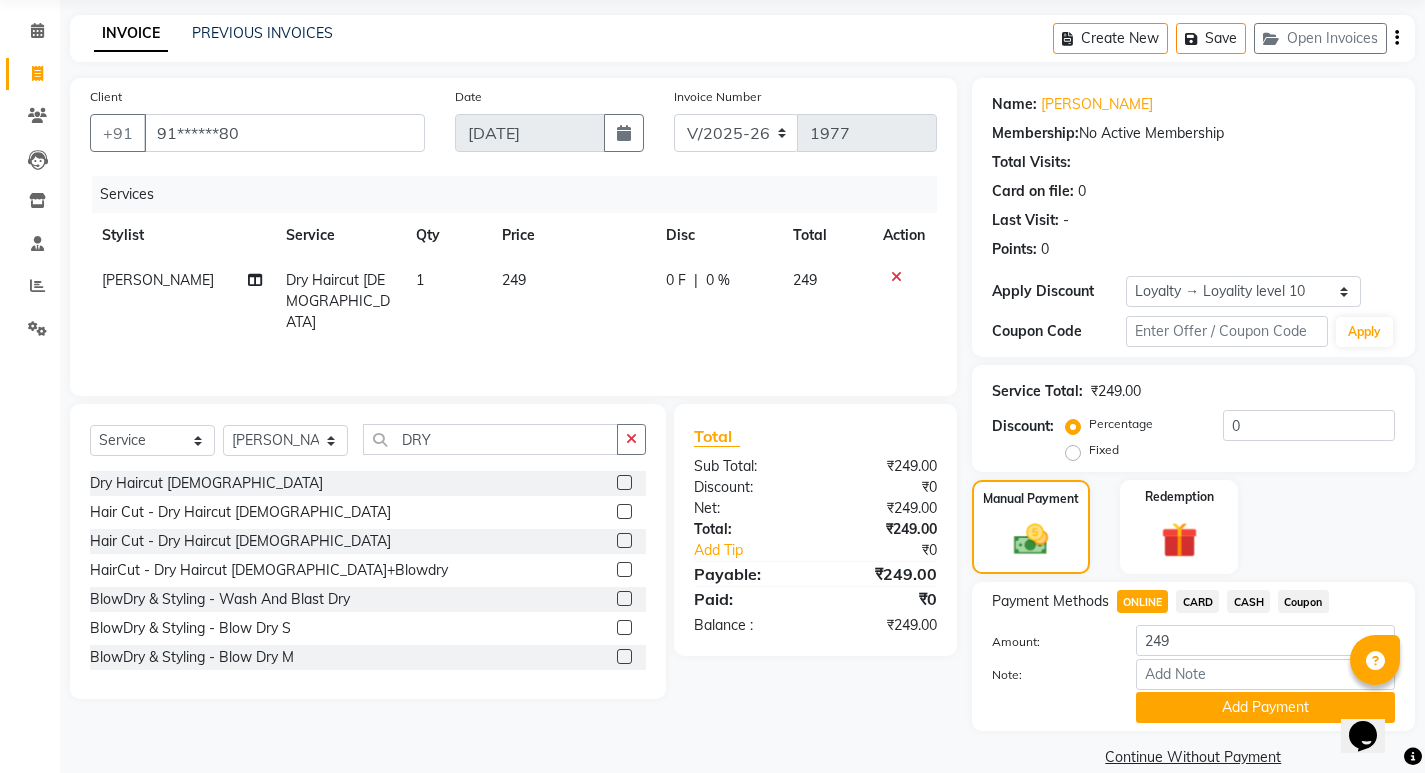 click on "Note:" 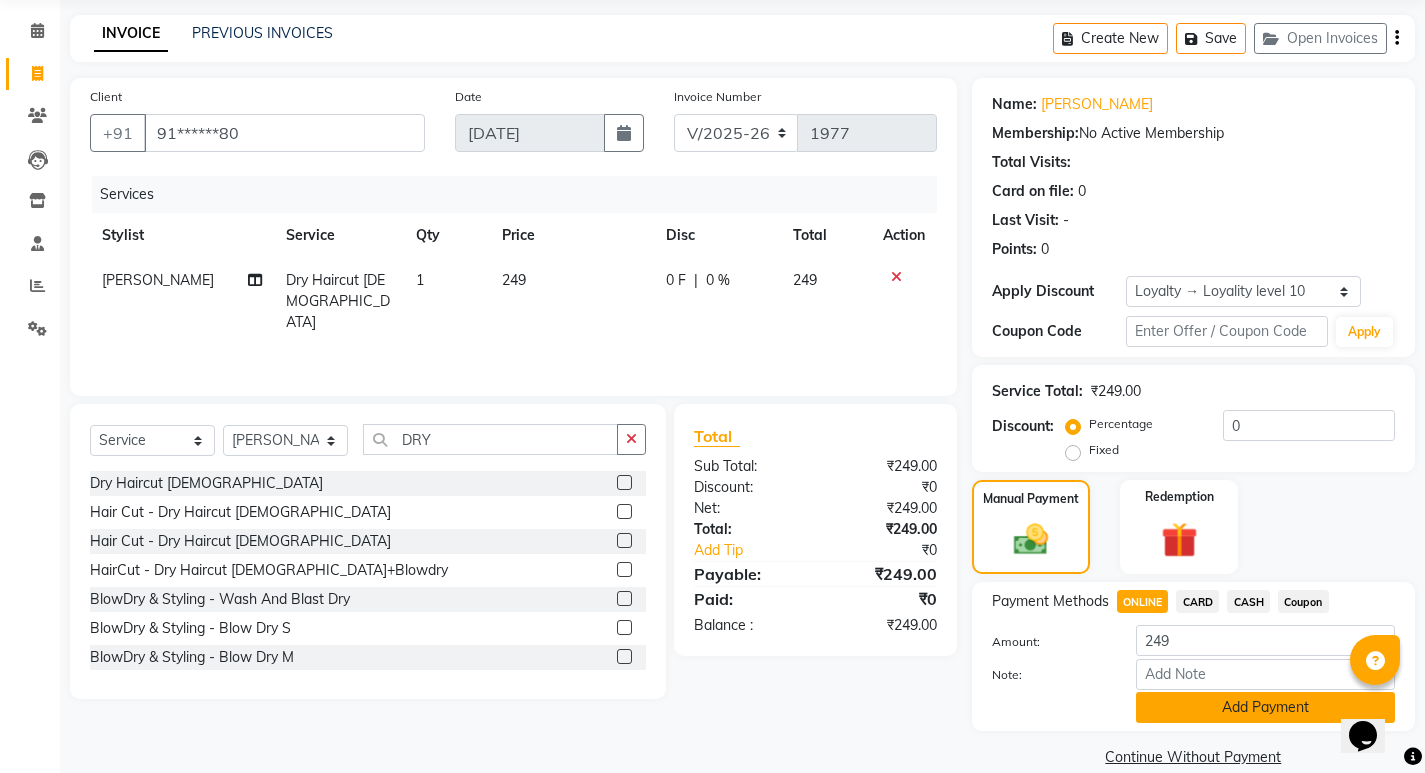 click on "Add Payment" 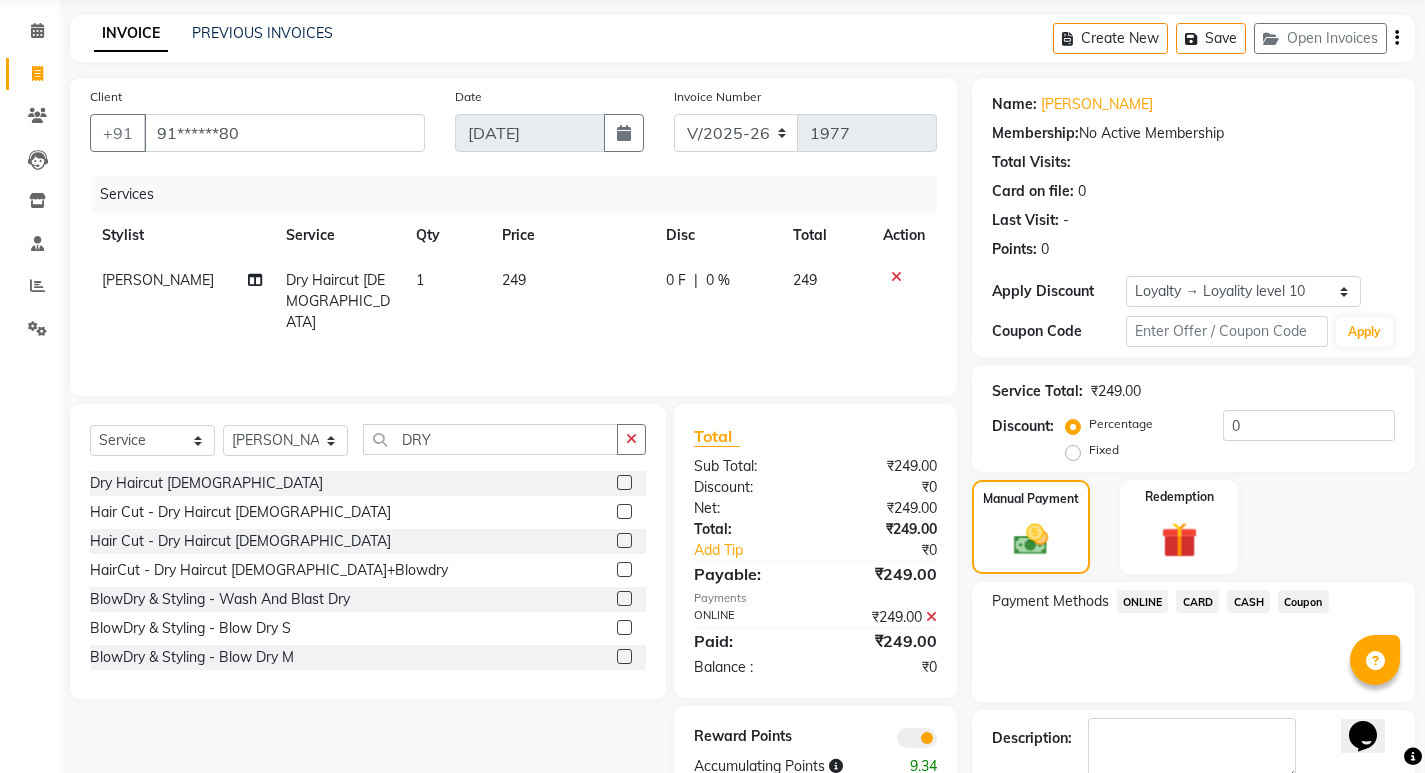 scroll, scrollTop: 185, scrollLeft: 0, axis: vertical 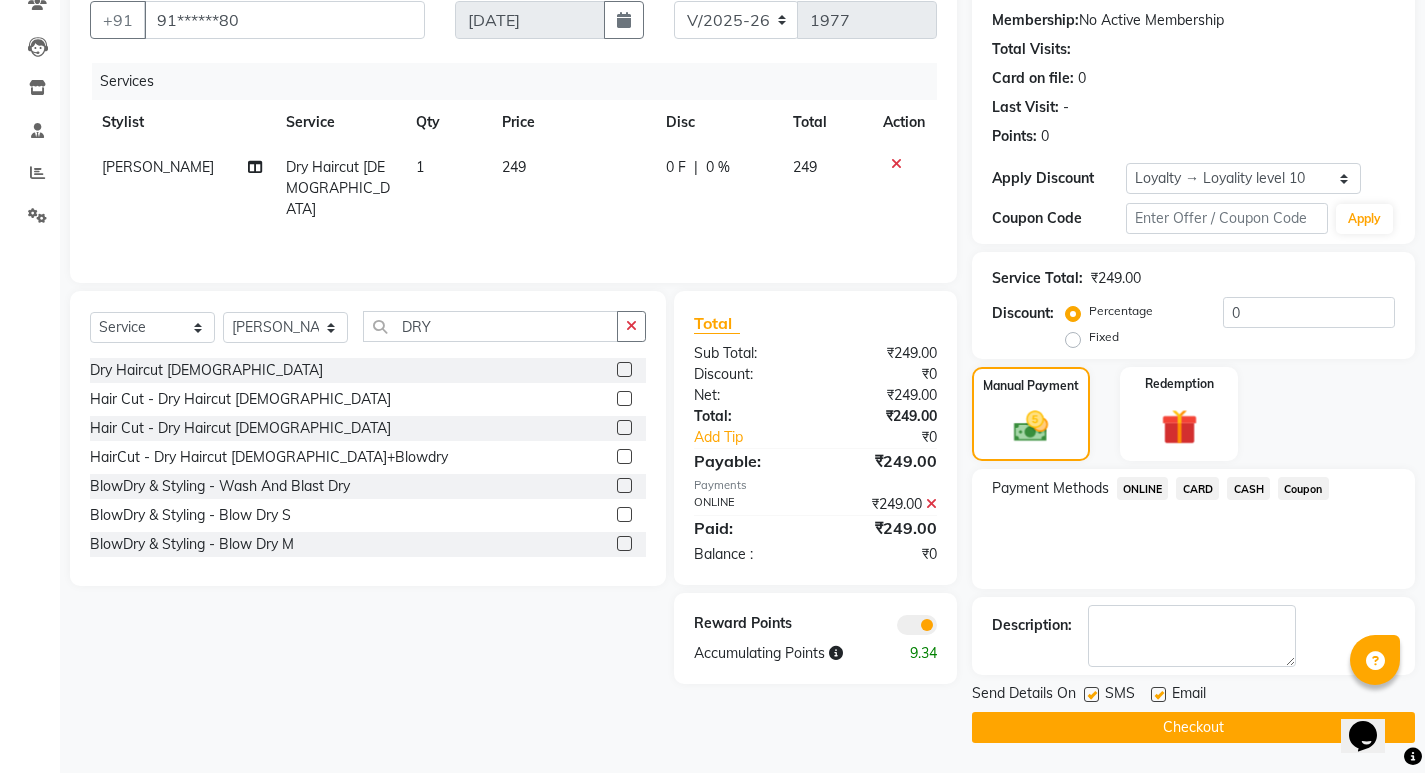 click on "Checkout" 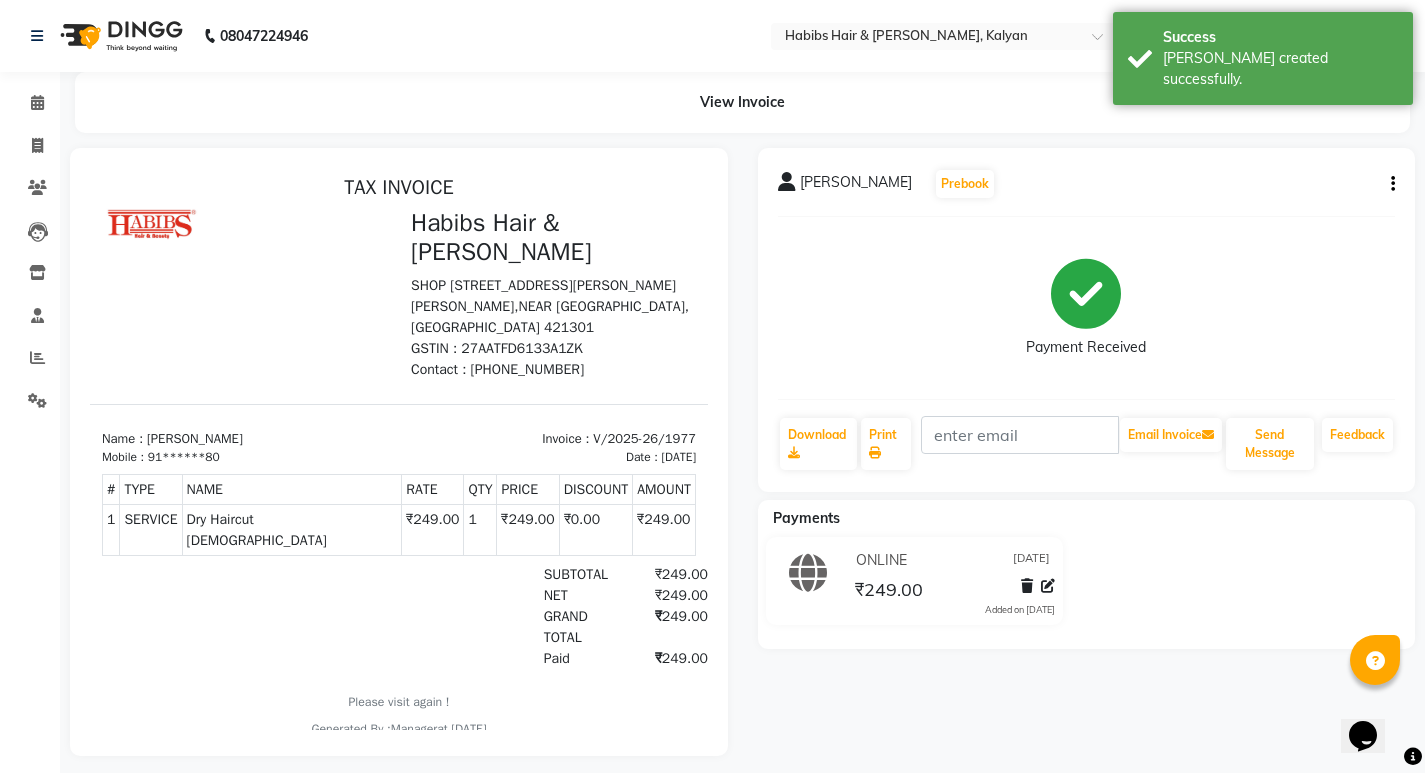 scroll, scrollTop: 0, scrollLeft: 0, axis: both 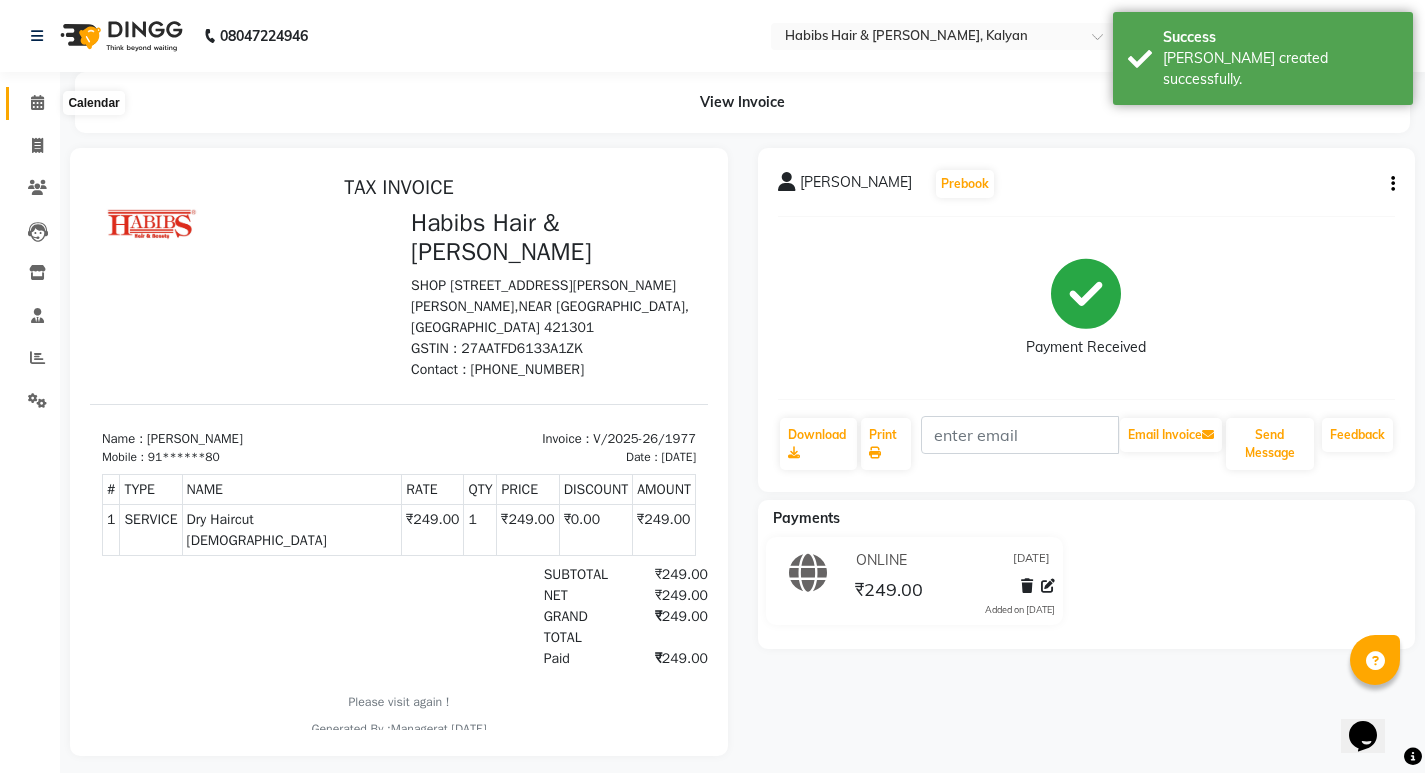 click 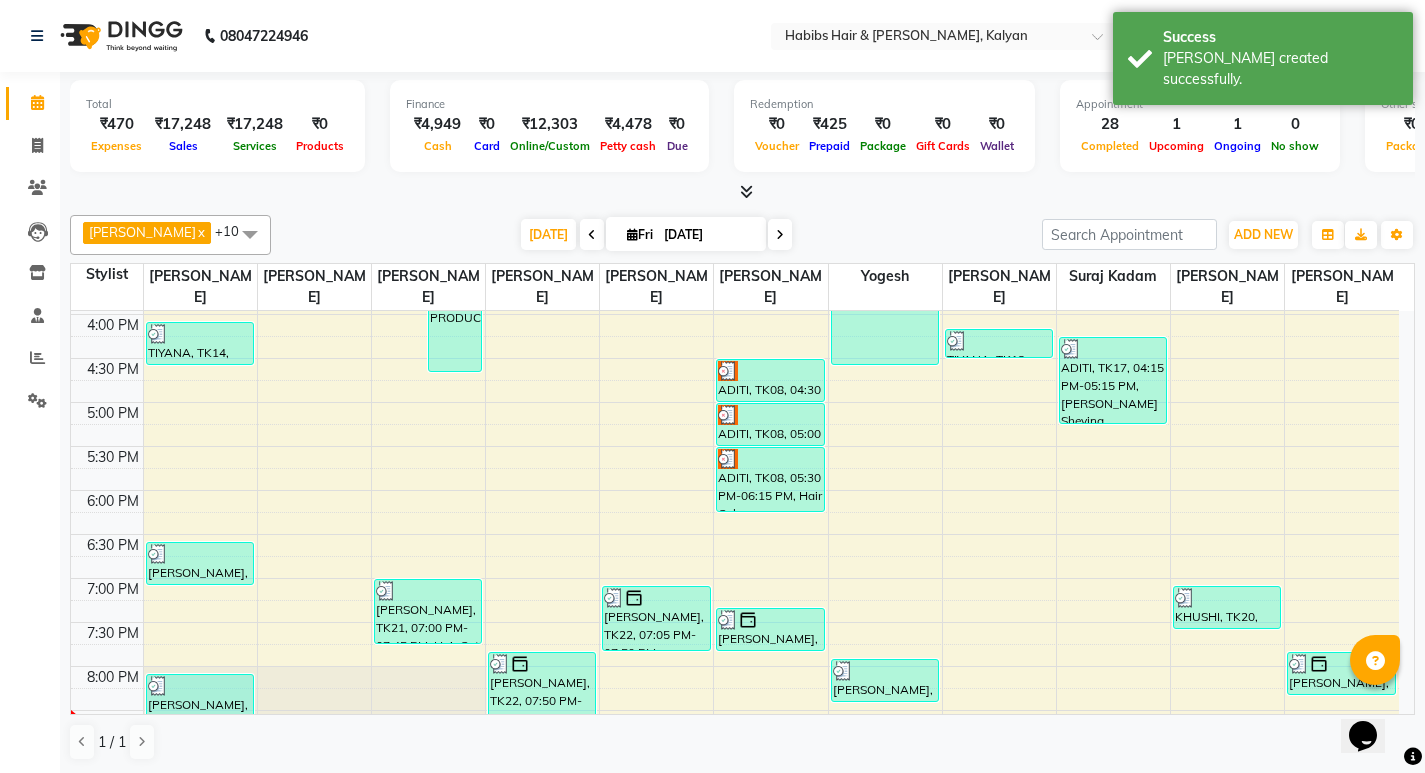 scroll, scrollTop: 916, scrollLeft: 0, axis: vertical 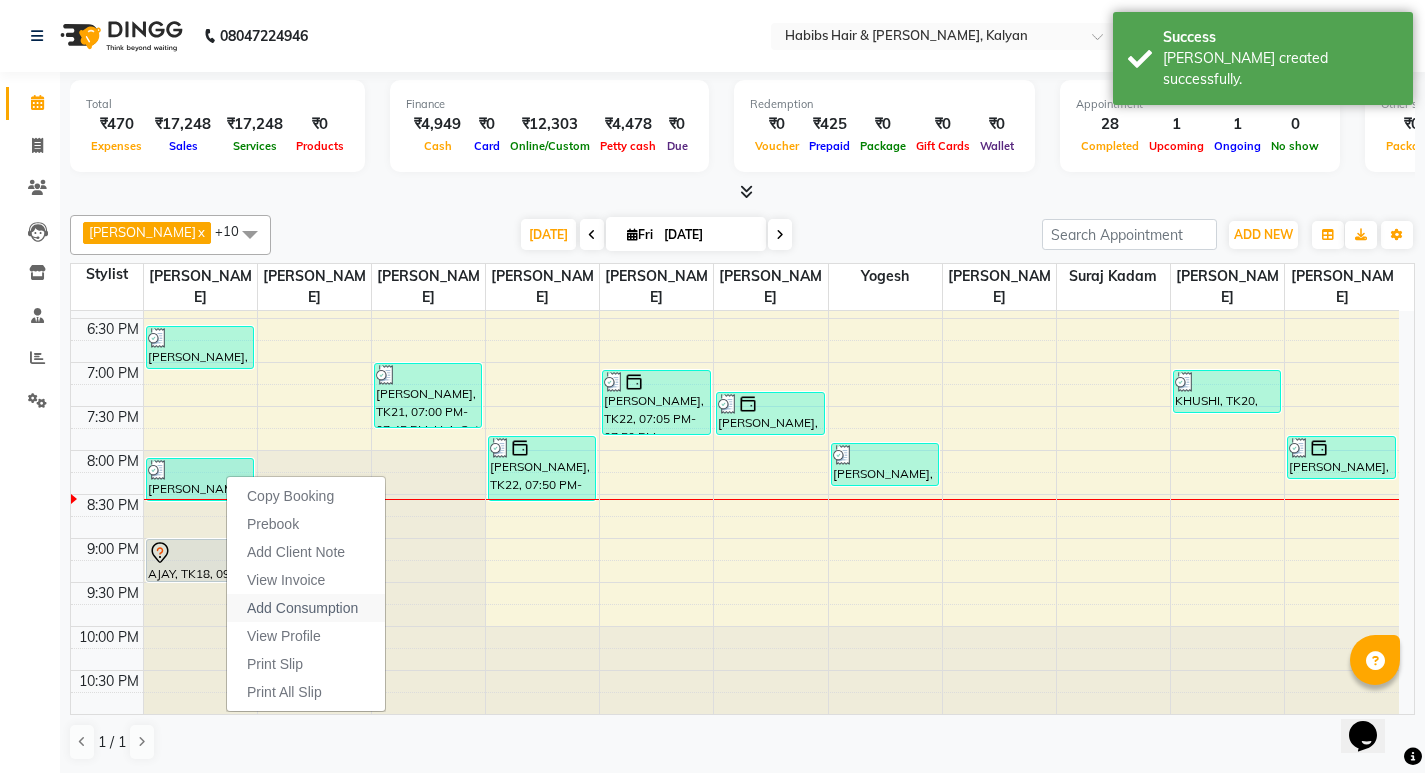 click on "Add Consumption" at bounding box center (302, 608) 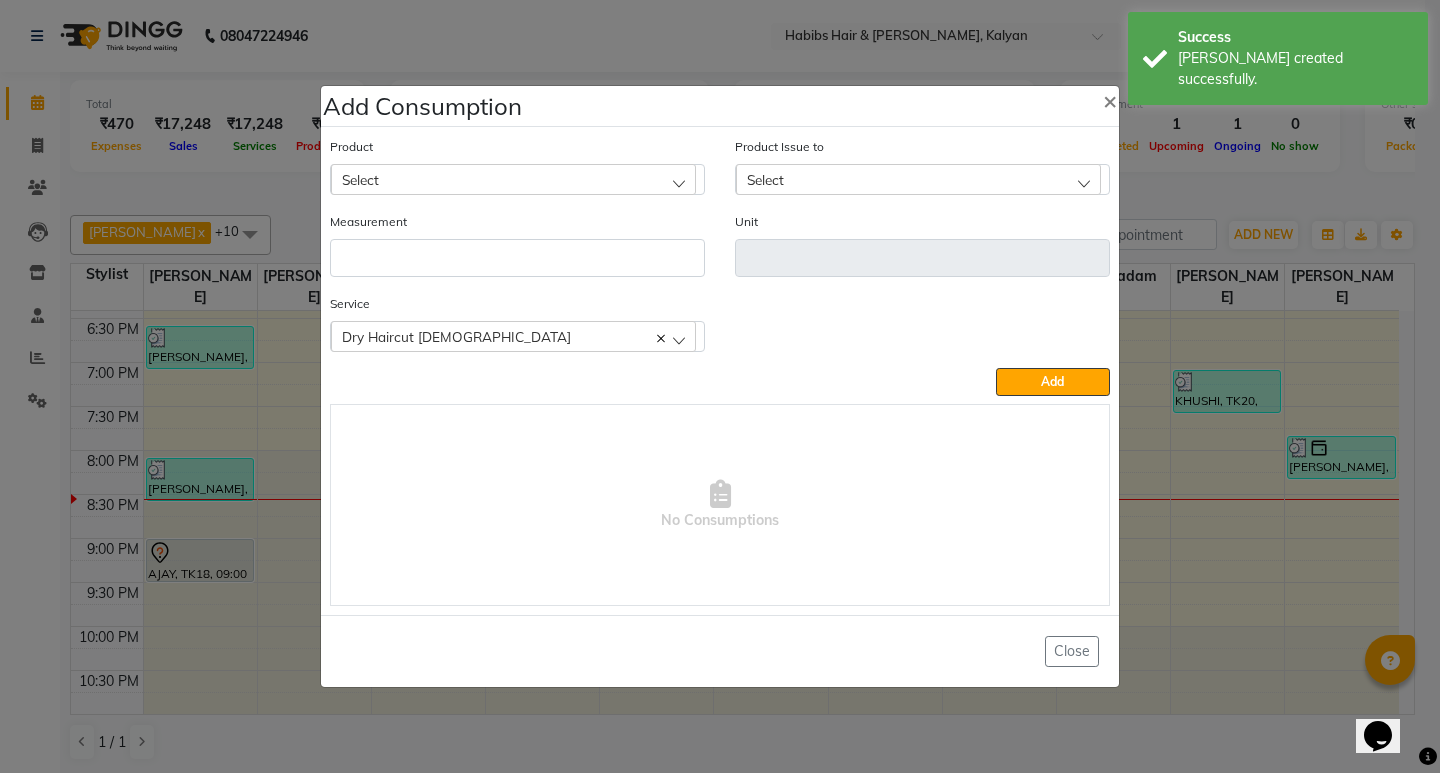 click on "Select" 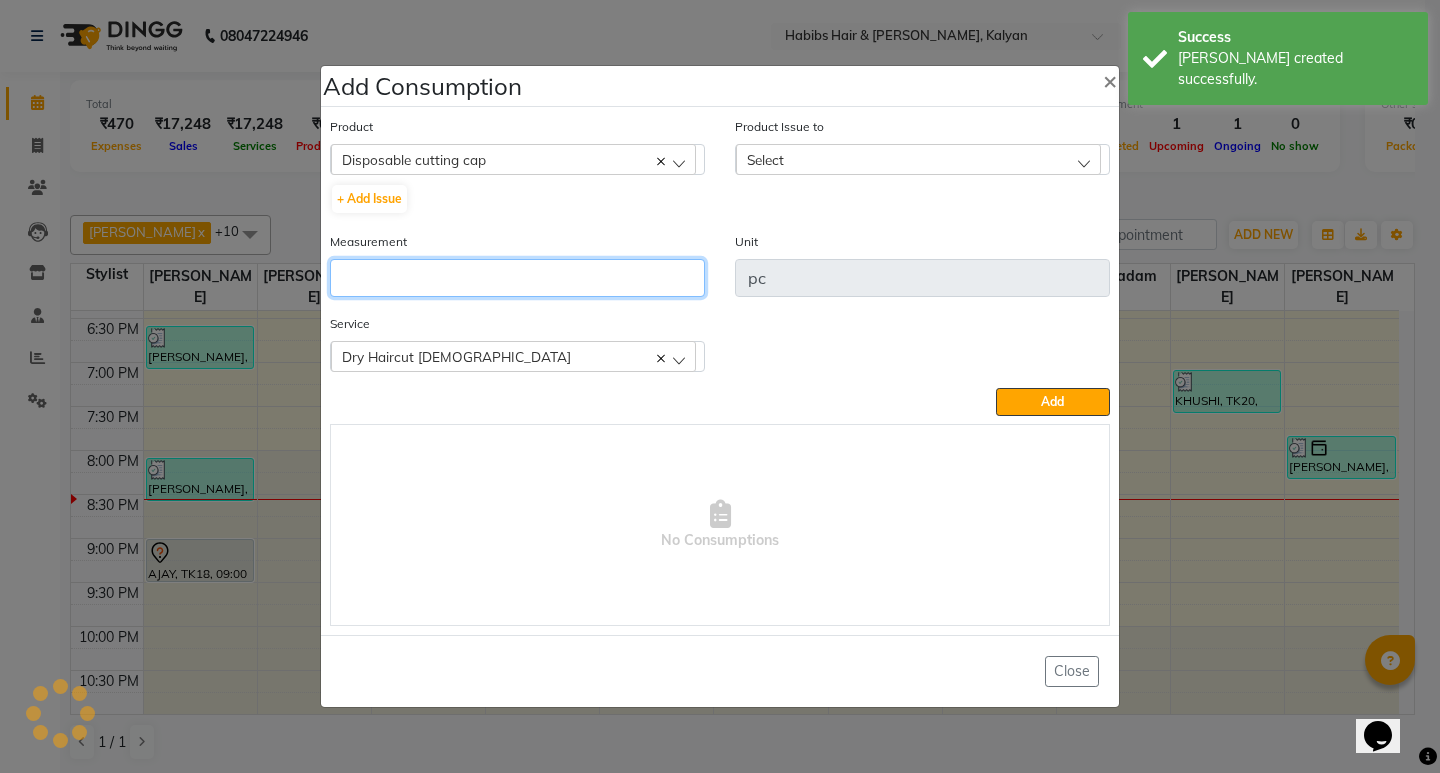 click 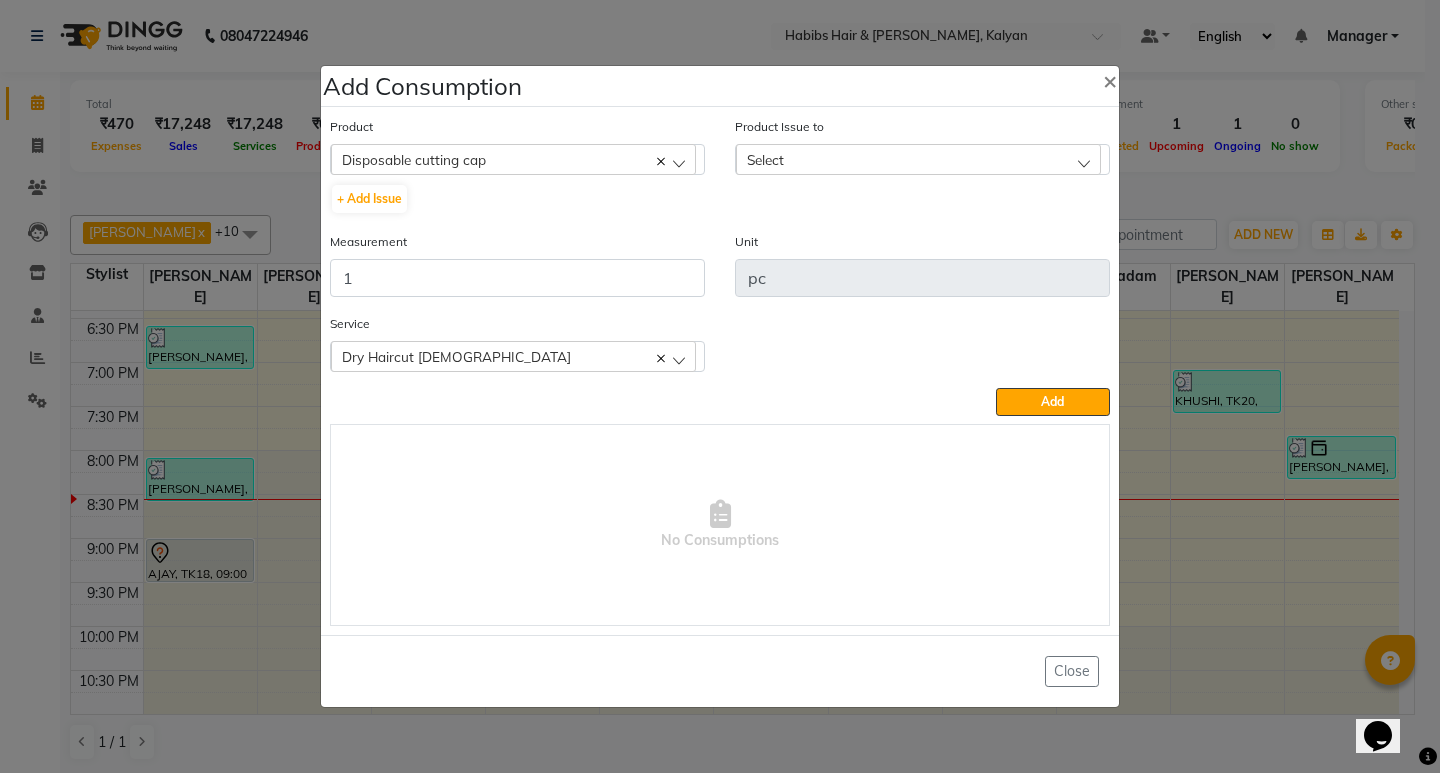 click on "Select" 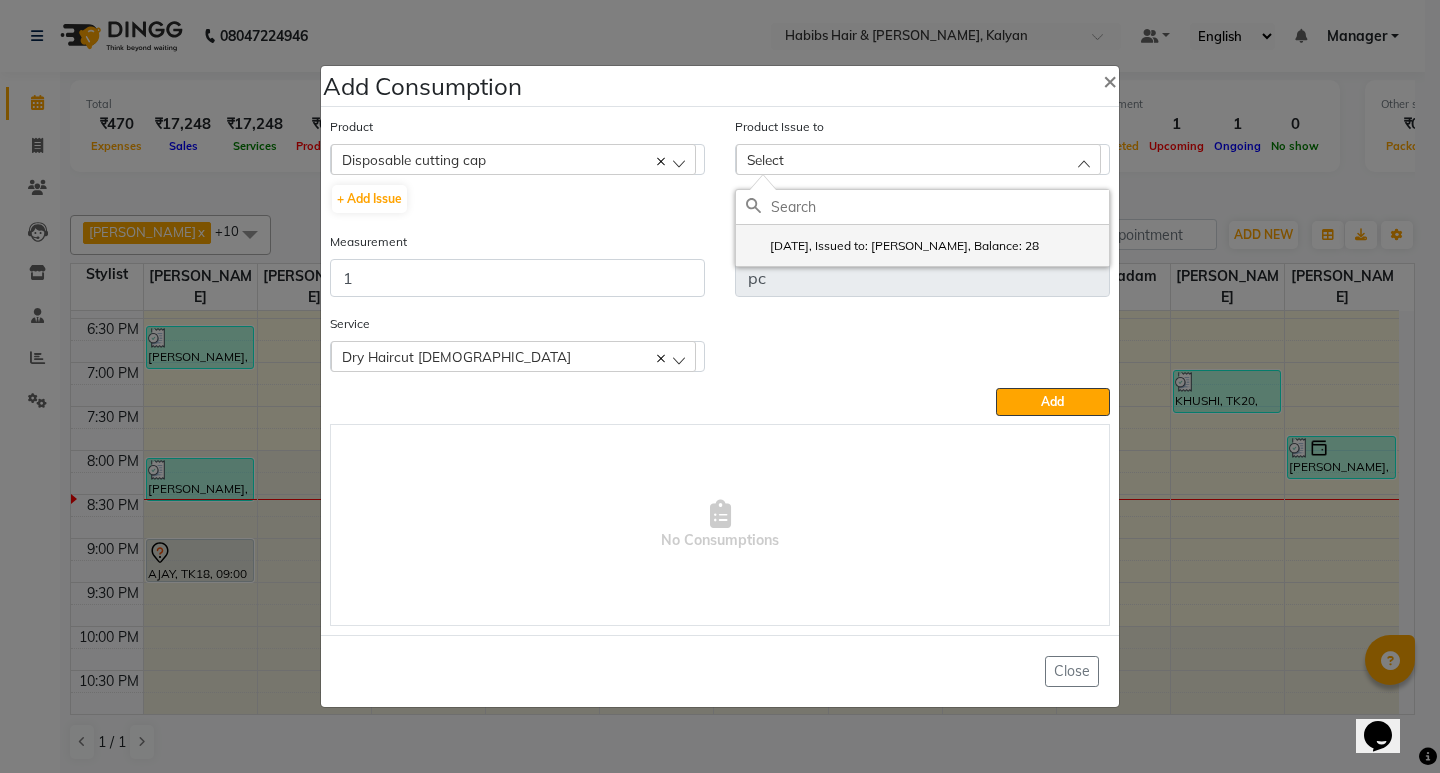 click on "2025-07-10, Issued to: Suraj Kadam, Balance: 28" 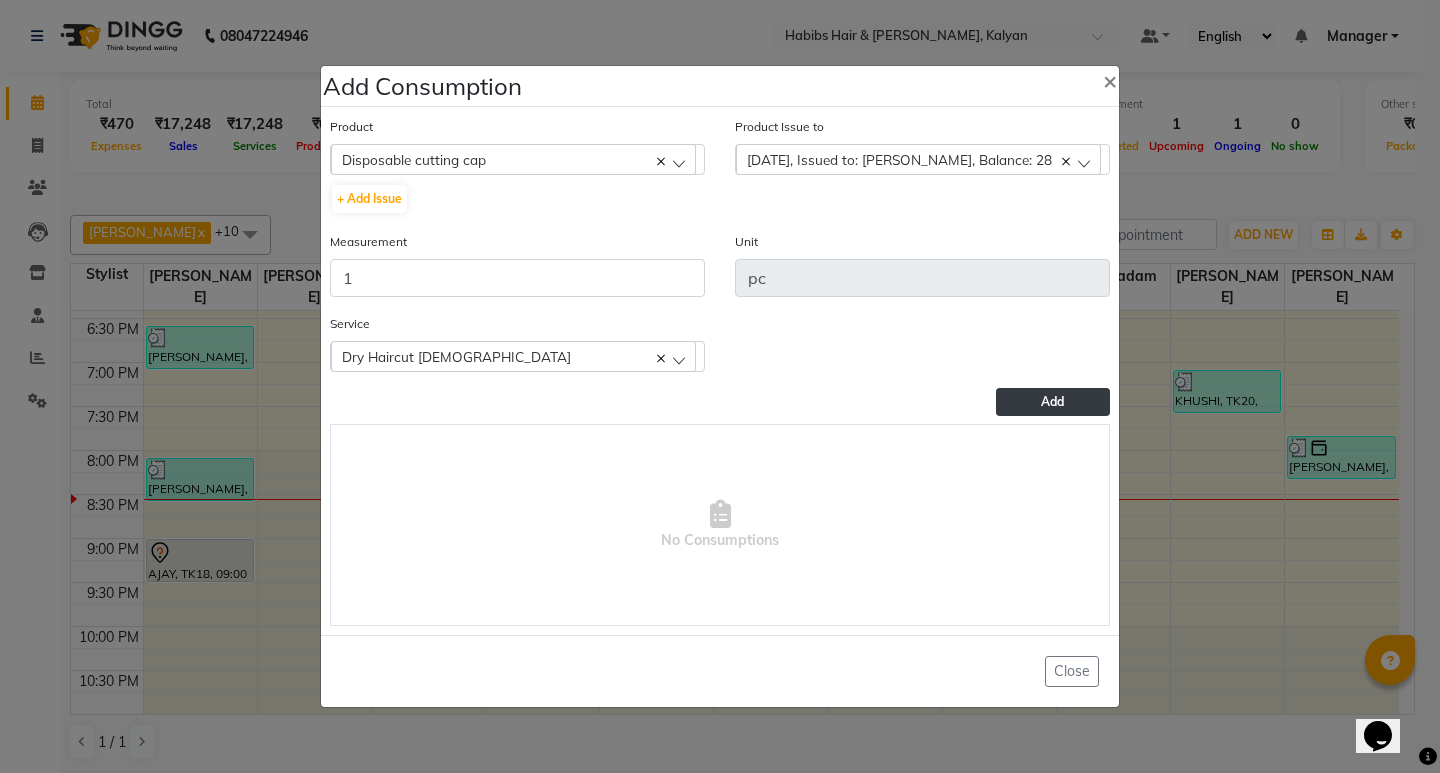 click on "Add" 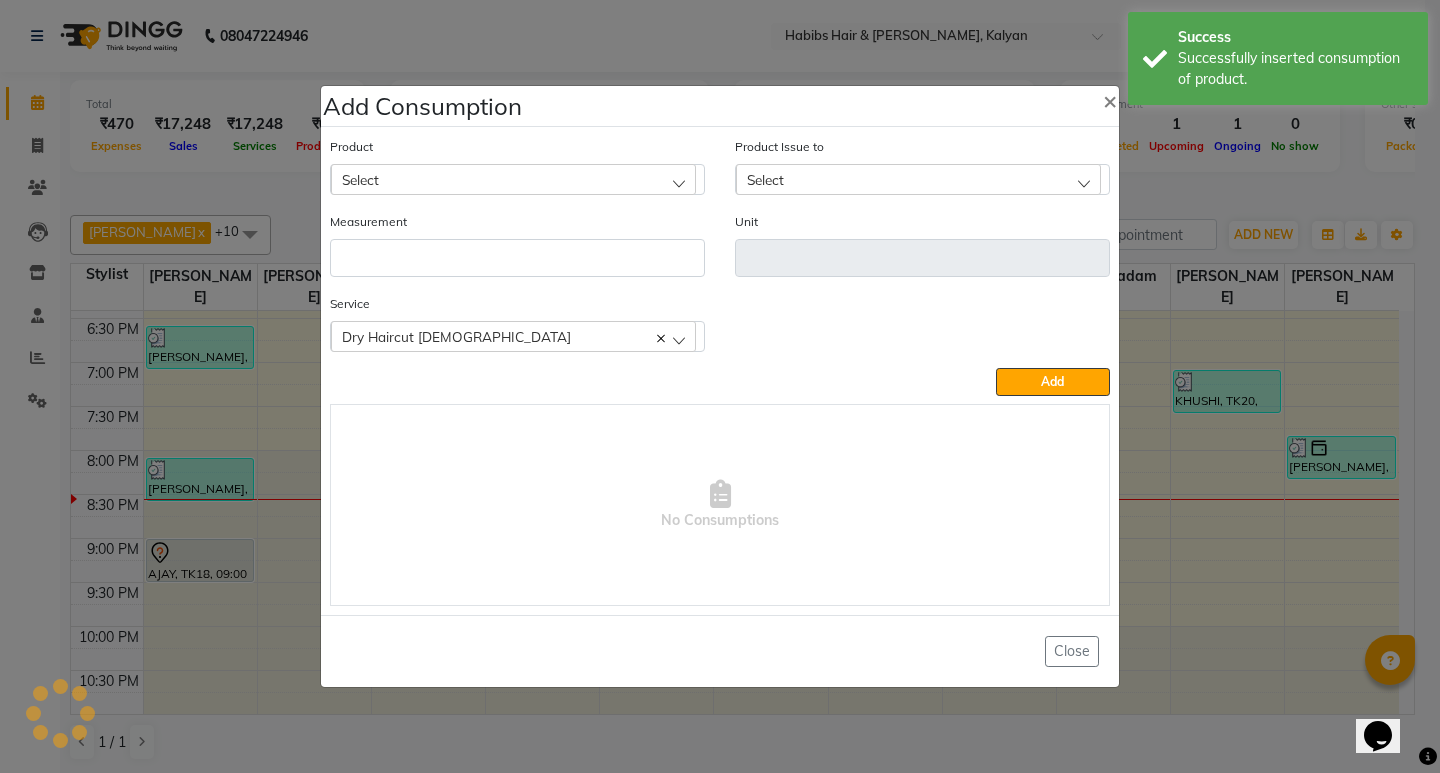 click on "Add Consumption × Product Select 001 BANANA POWDER 10GM Product Issue to Select 2025-07-10, Issued to: Suraj Kadam, Balance: 28 Measurement Unit Service  Dry Haircut Male  Dry Haircut Male  Add   No Consumptions   Close" 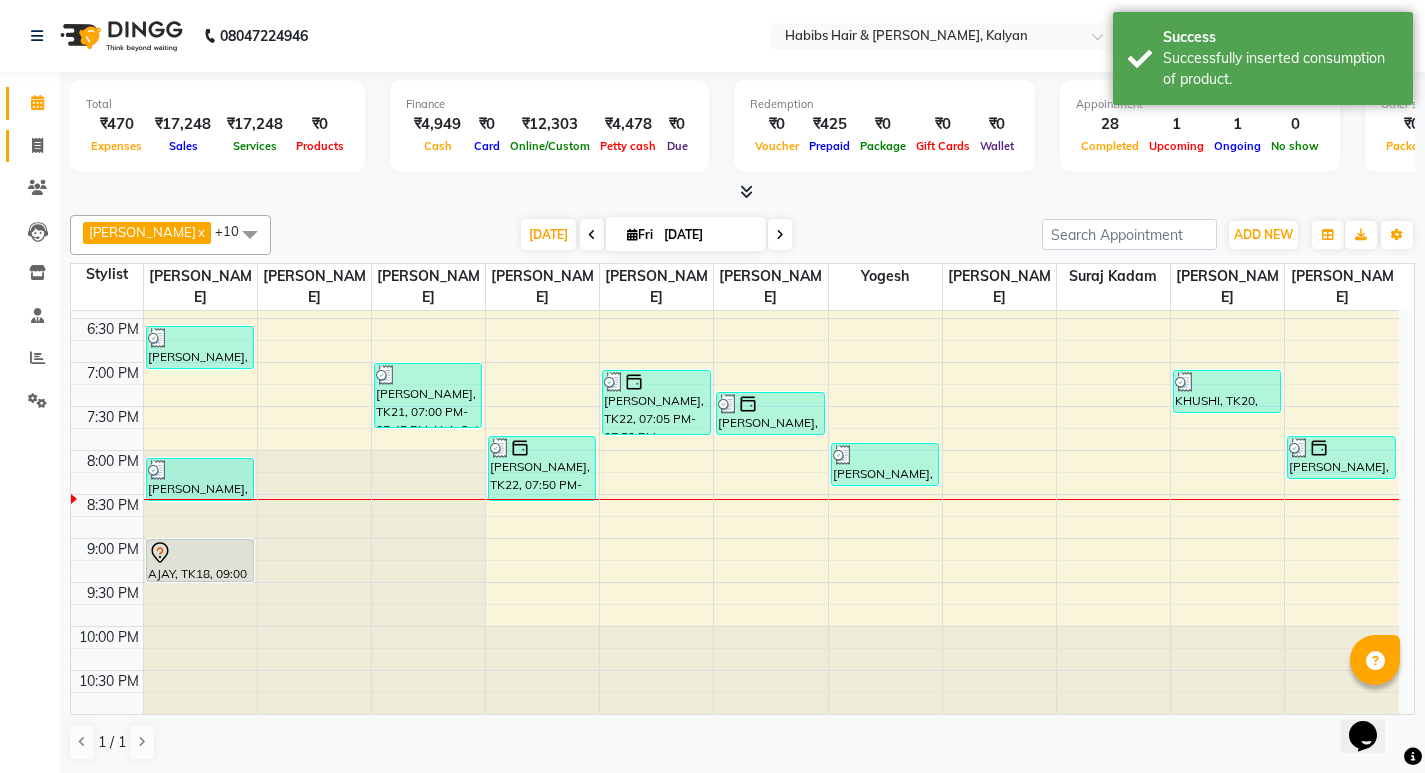 click on "Invoice" 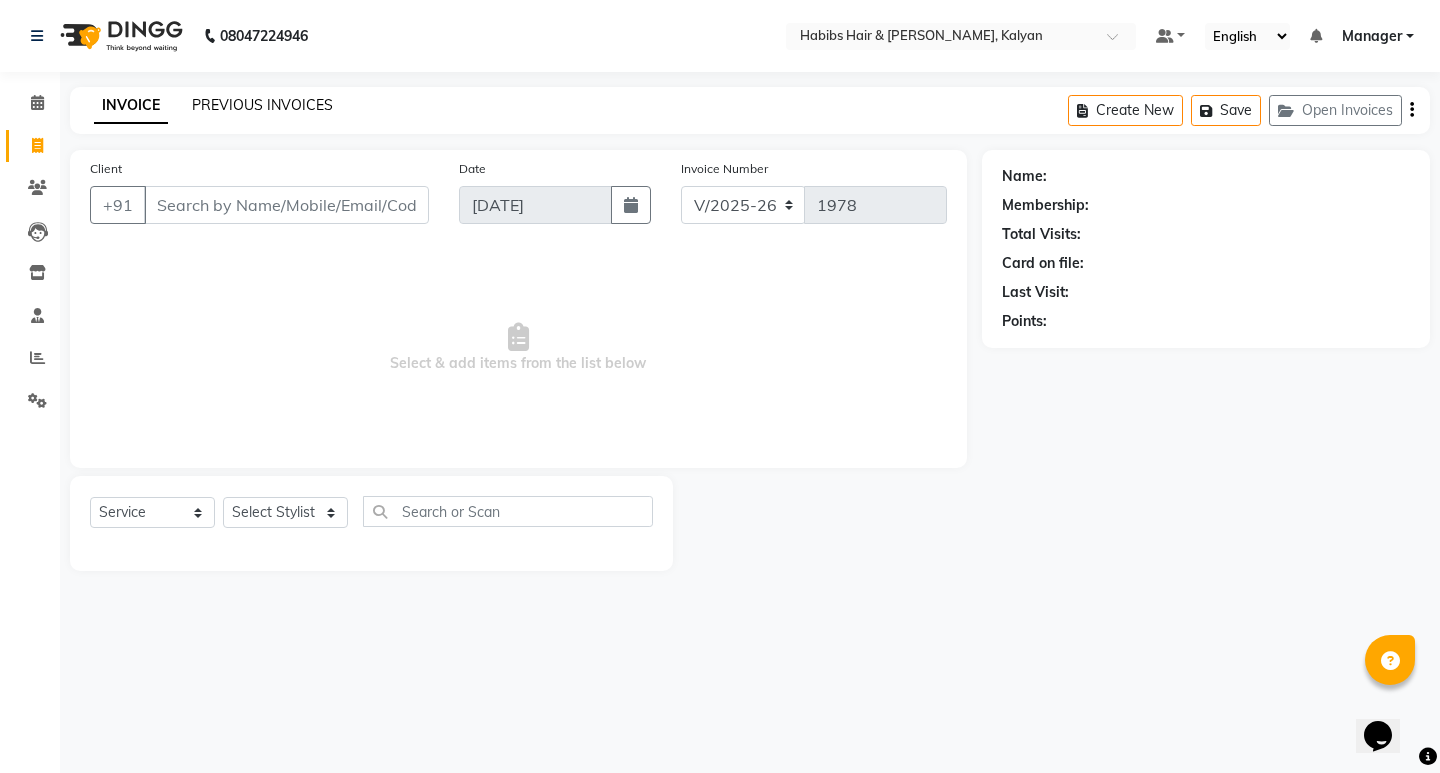 click on "PREVIOUS INVOICES" 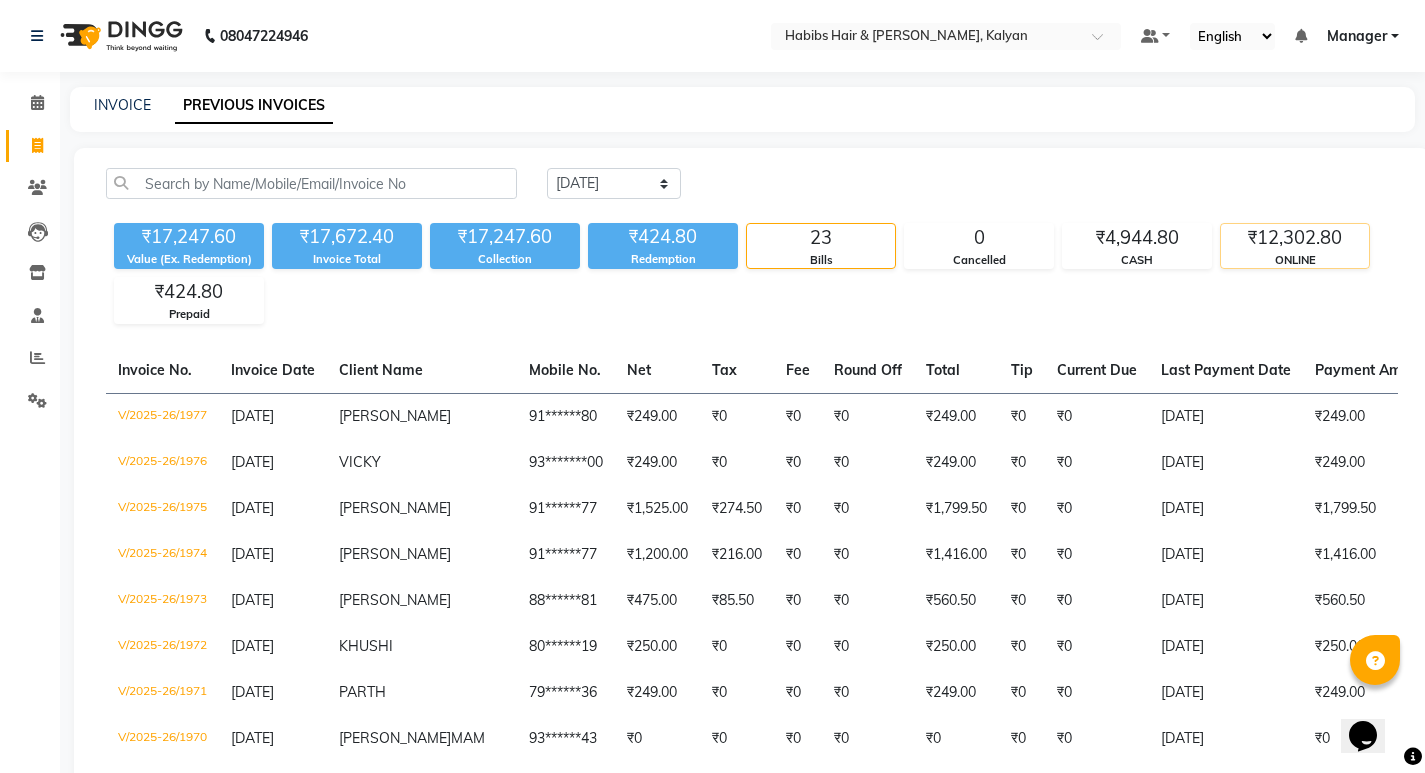 click on "₹12,302.80" 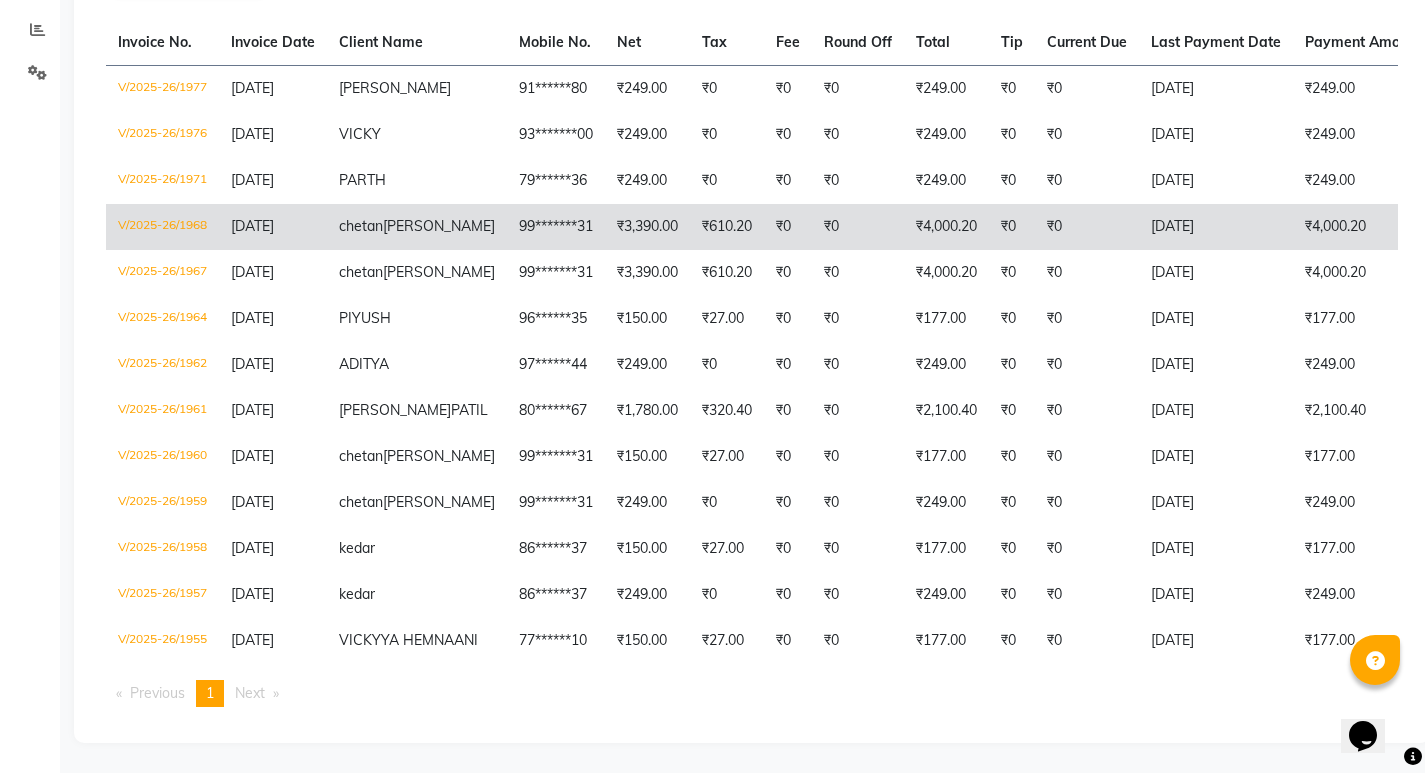 scroll, scrollTop: 463, scrollLeft: 0, axis: vertical 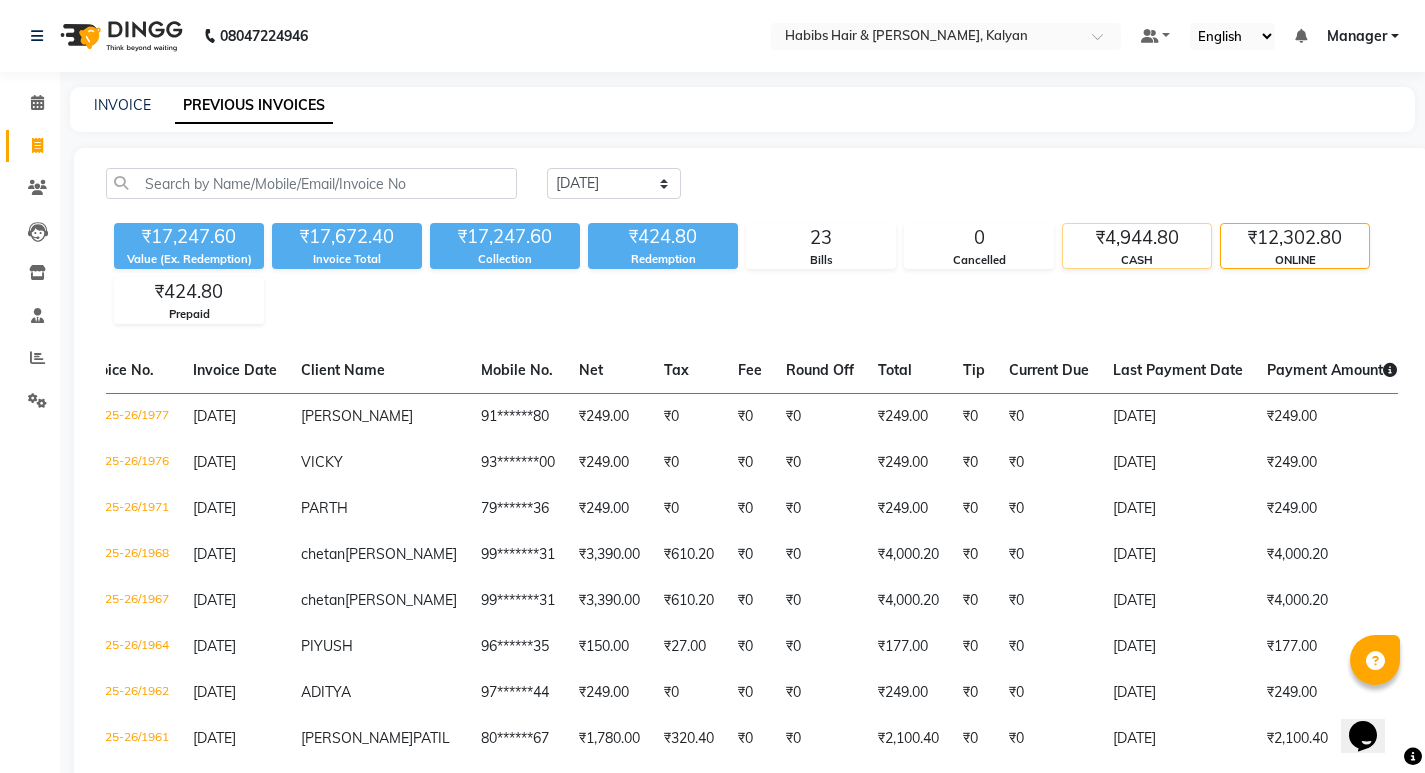 click on "CASH" 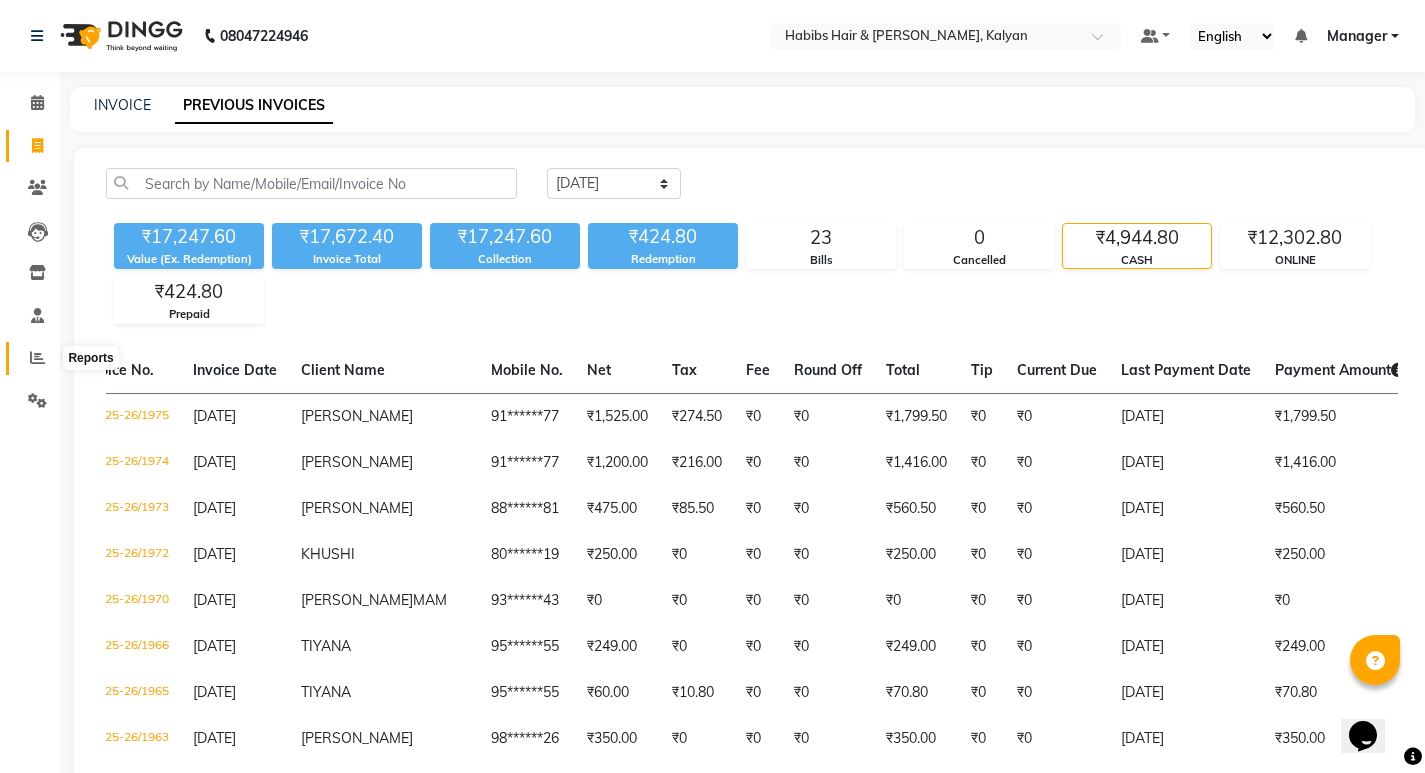 click 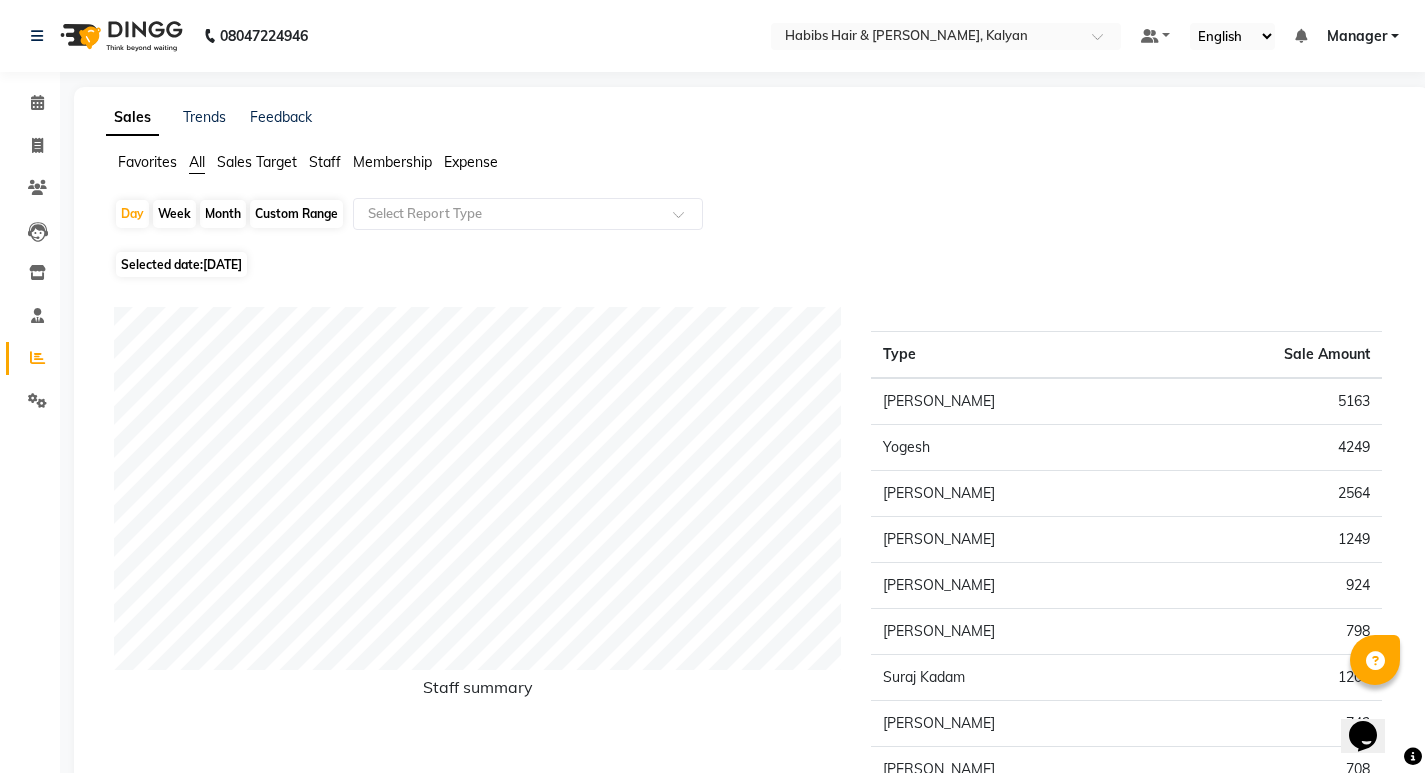 click on "Expense" 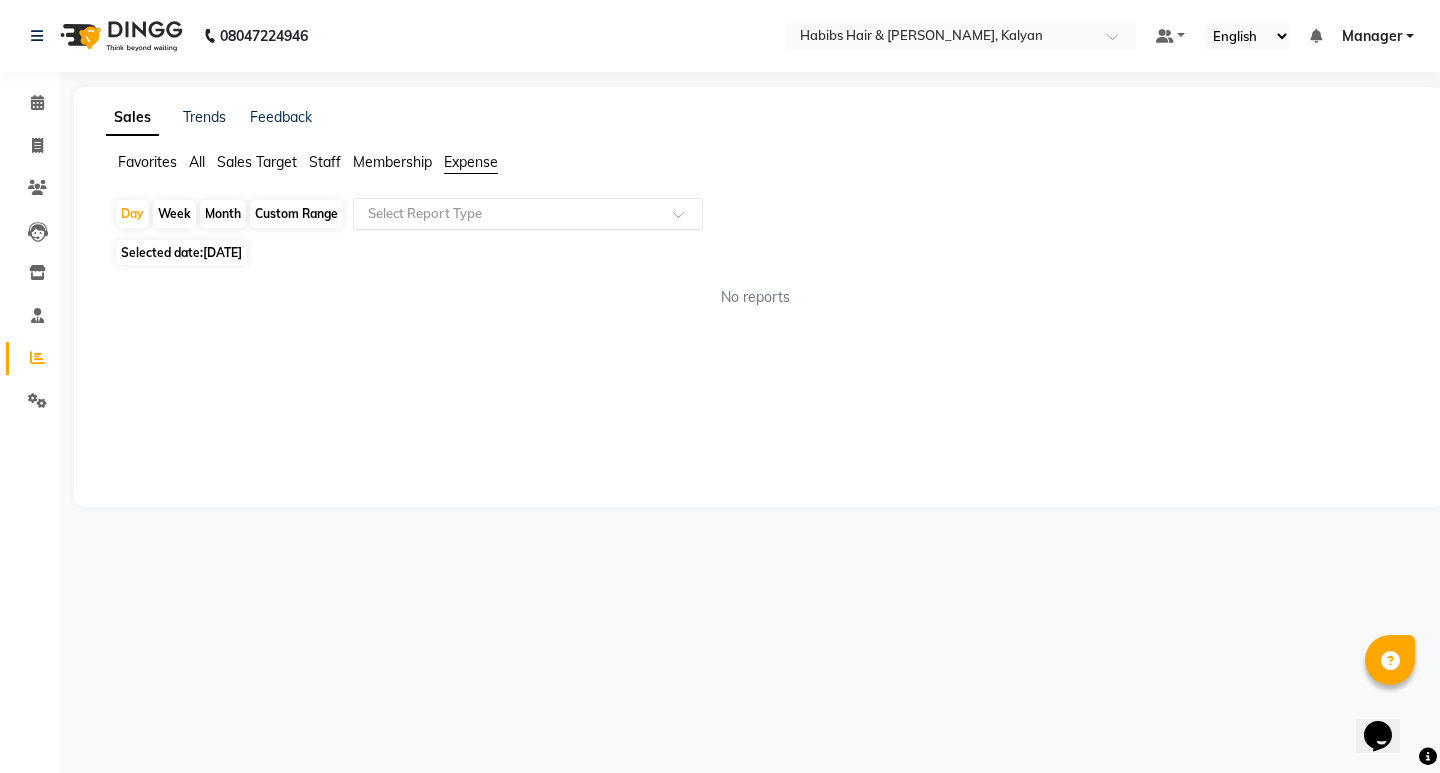 click on "Select Report Type" 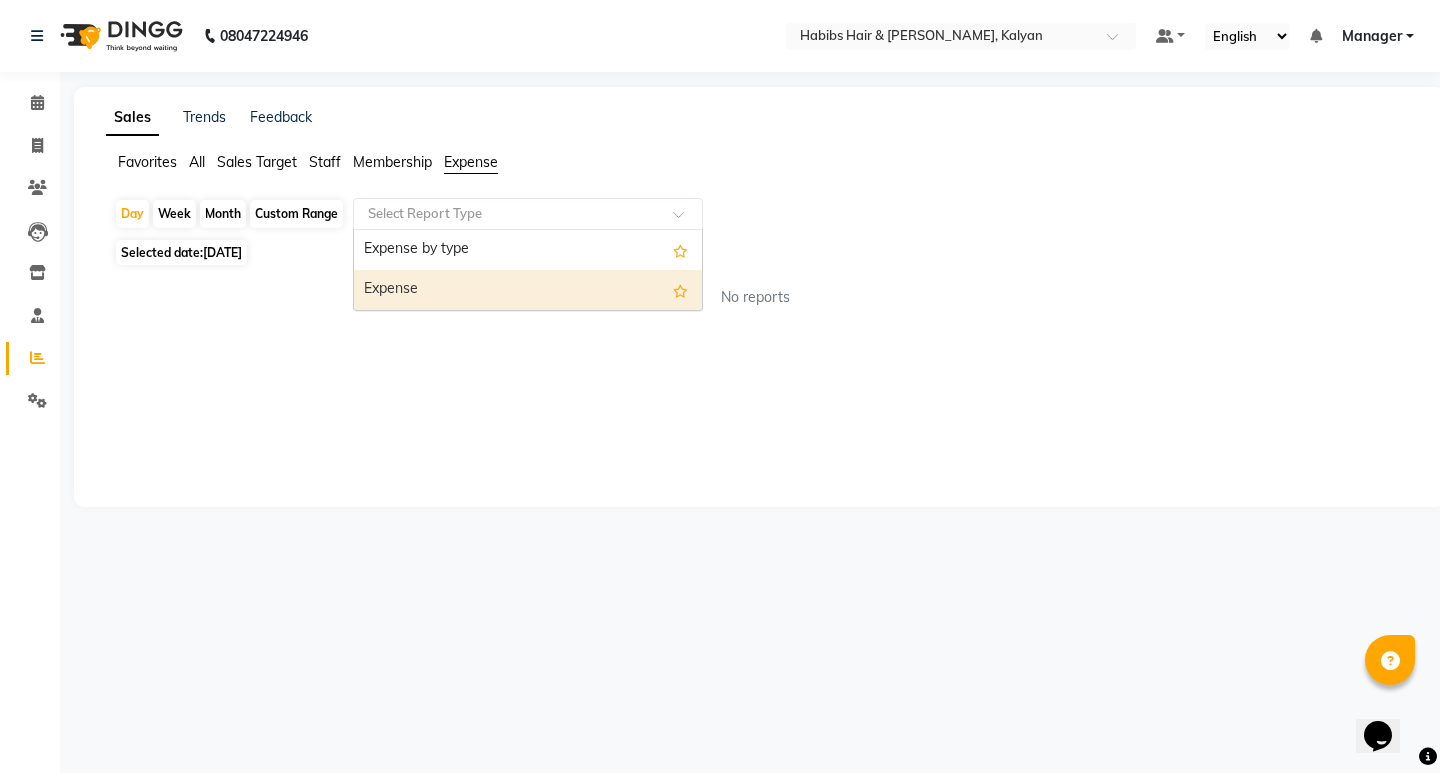 click on "Expense" at bounding box center [528, 290] 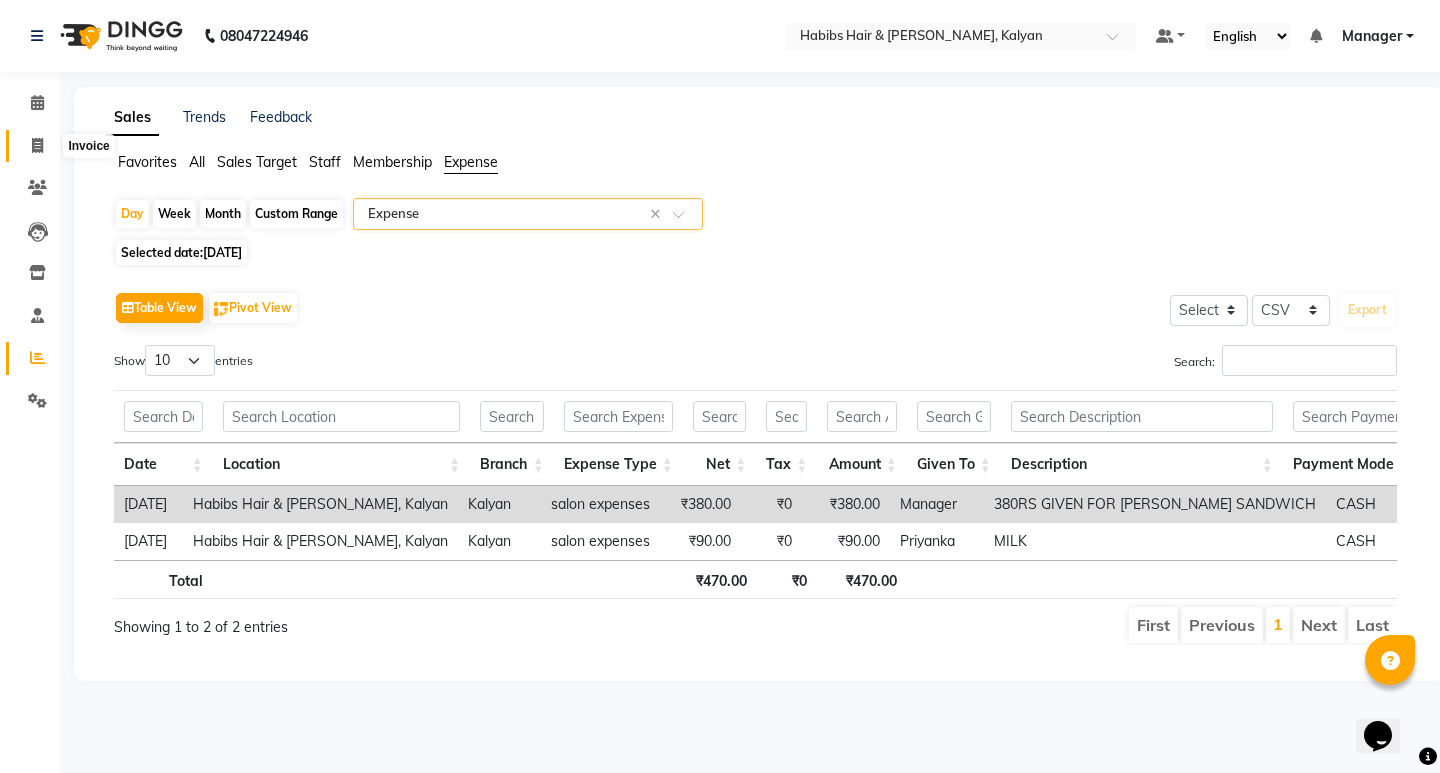 click 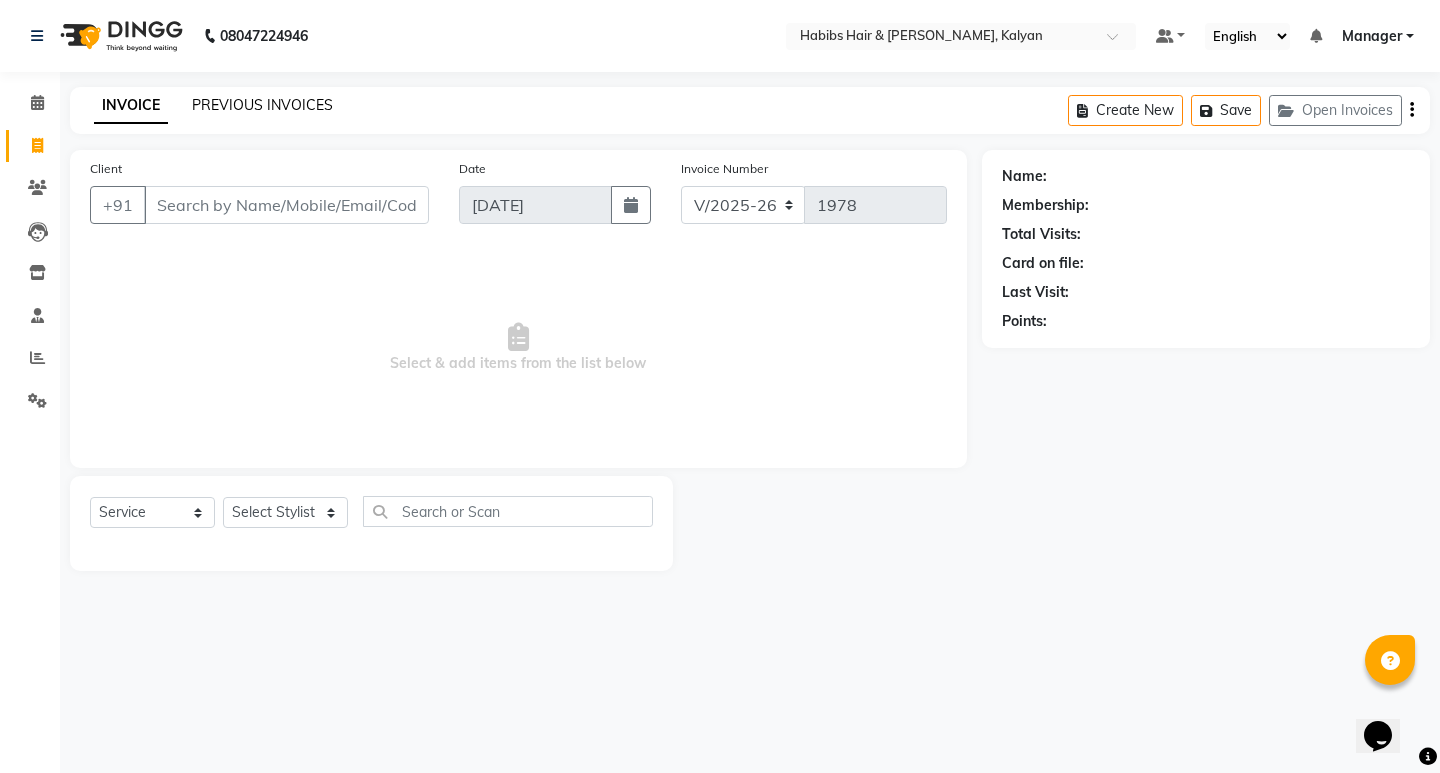 click on "PREVIOUS INVOICES" 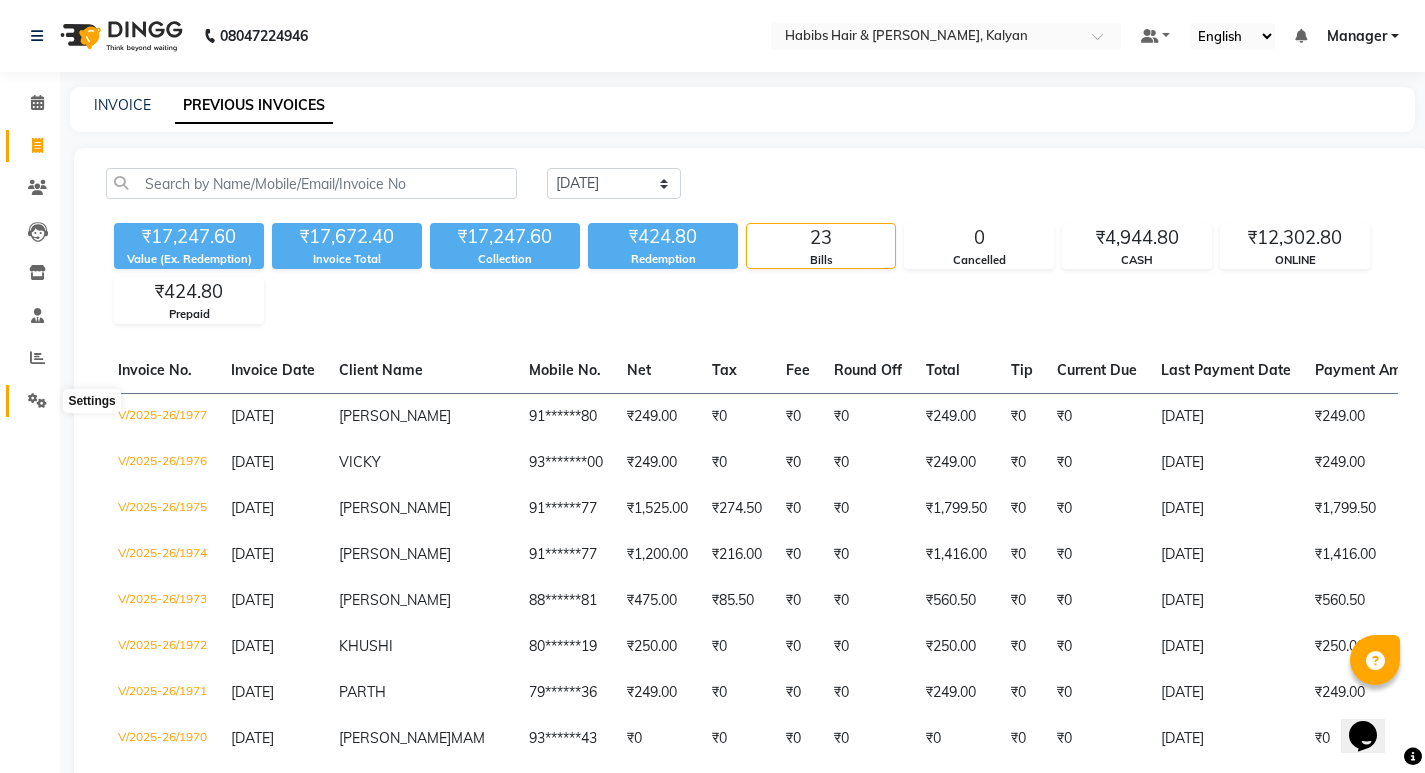 click 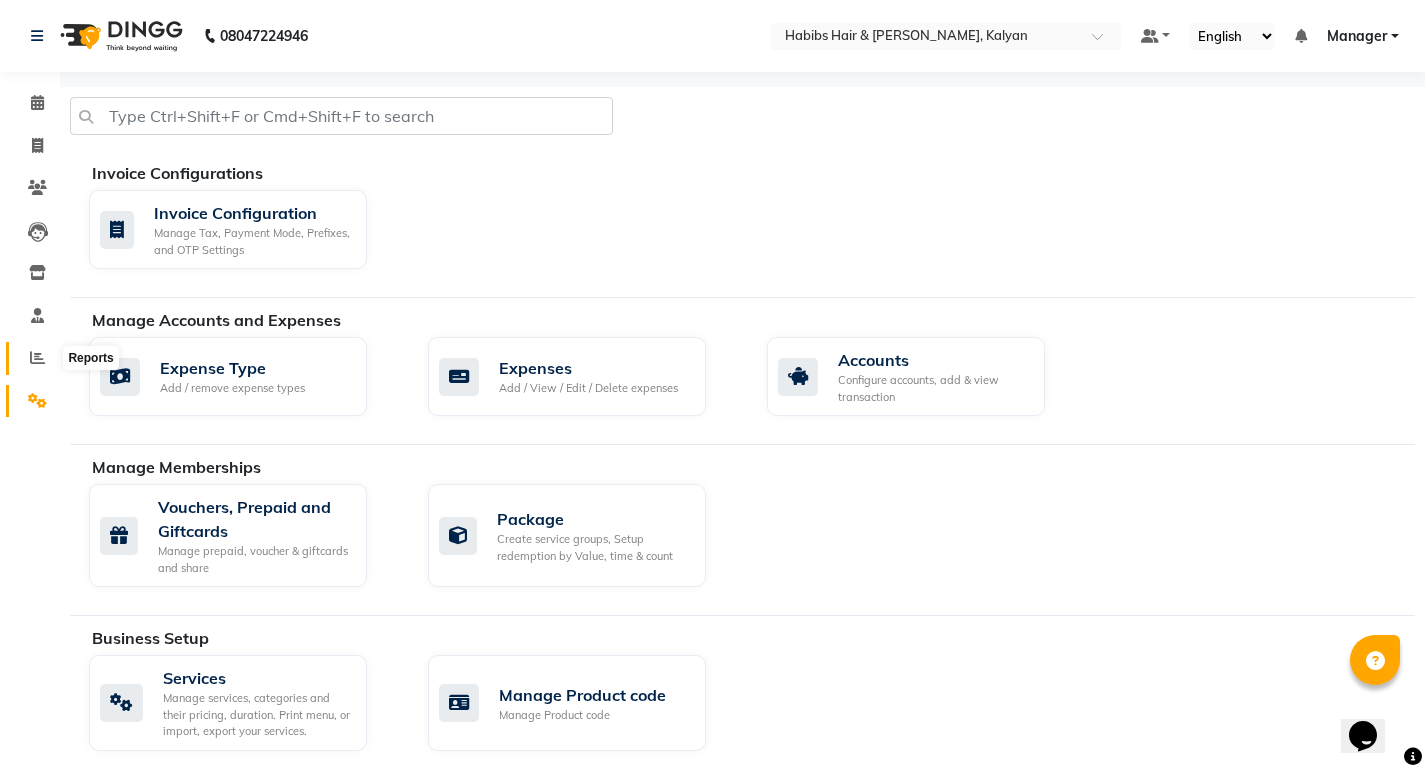 click 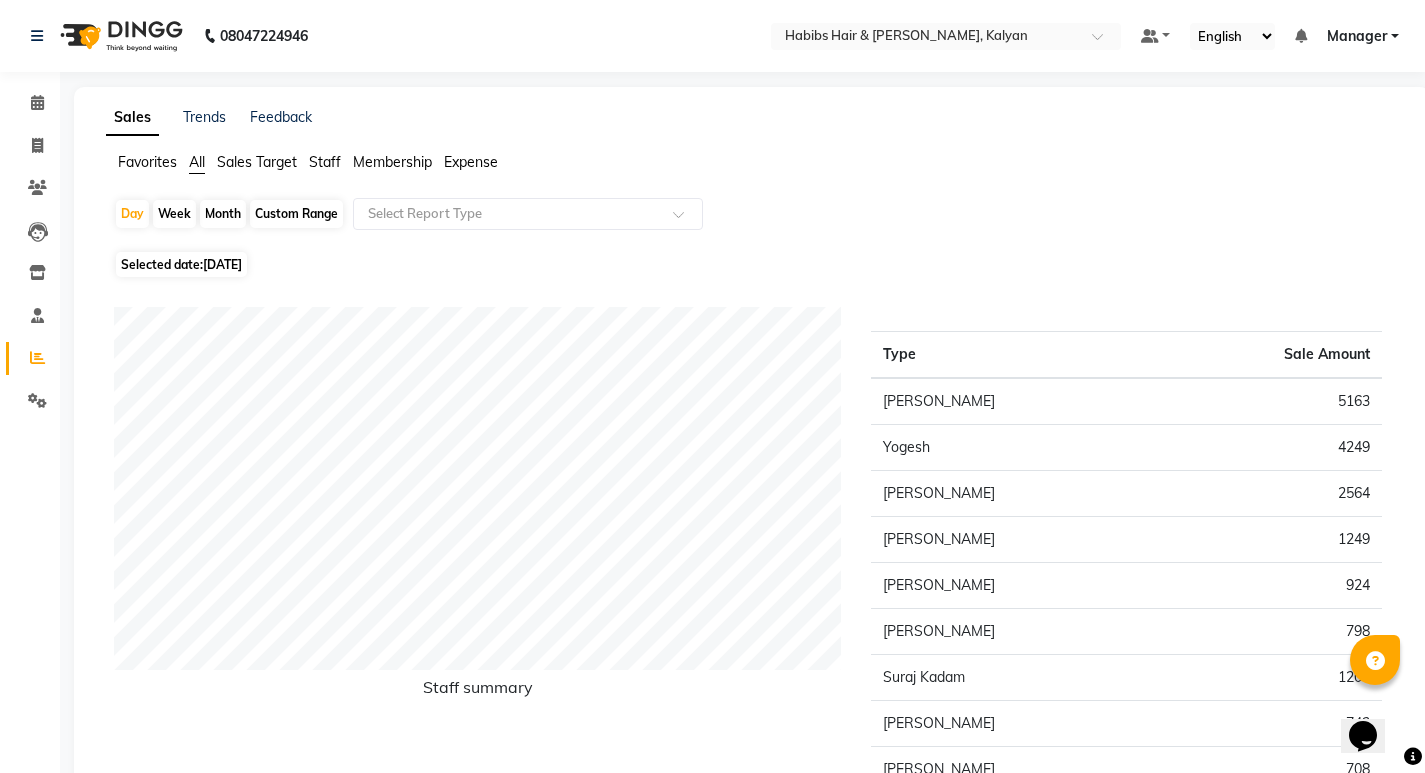 click on "Expense" 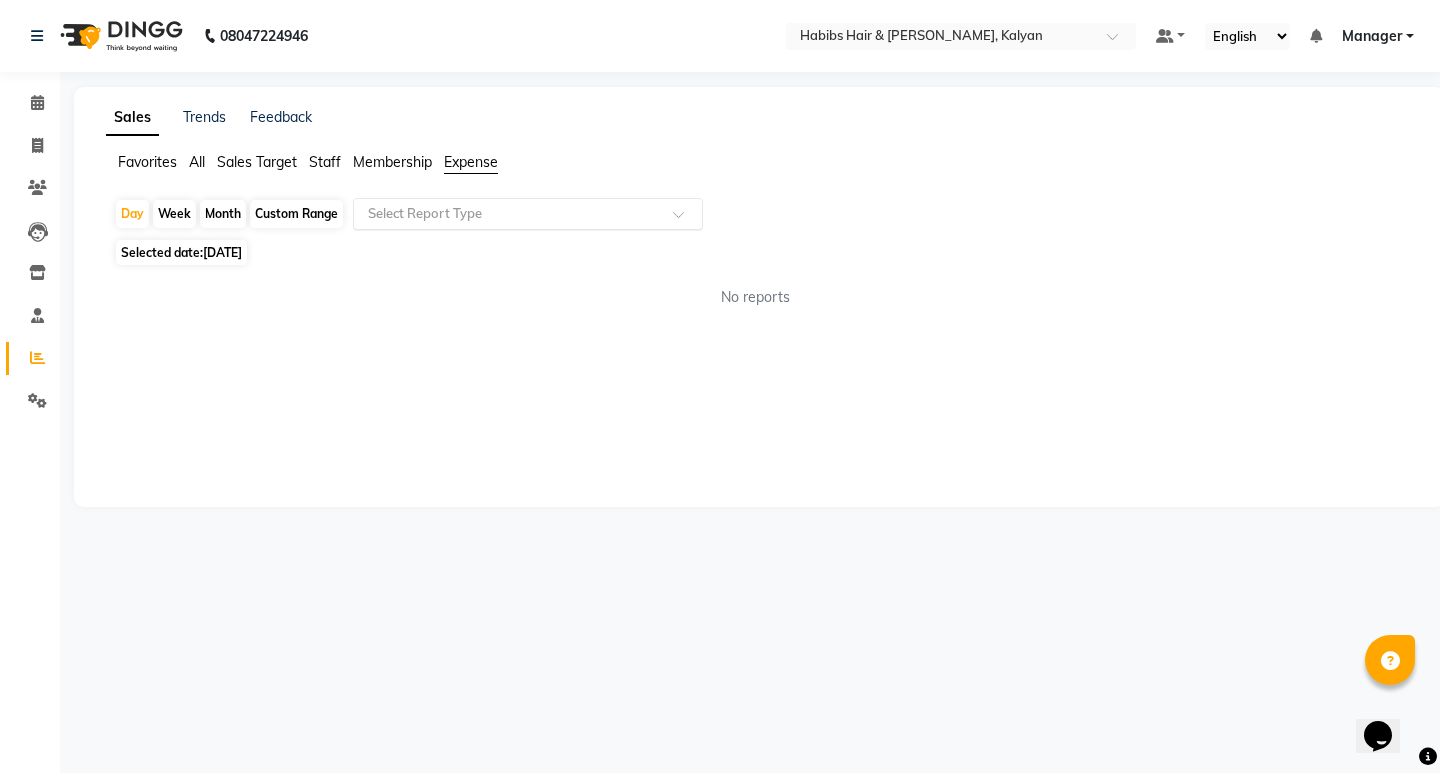 drag, startPoint x: 500, startPoint y: 190, endPoint x: 514, endPoint y: 204, distance: 19.79899 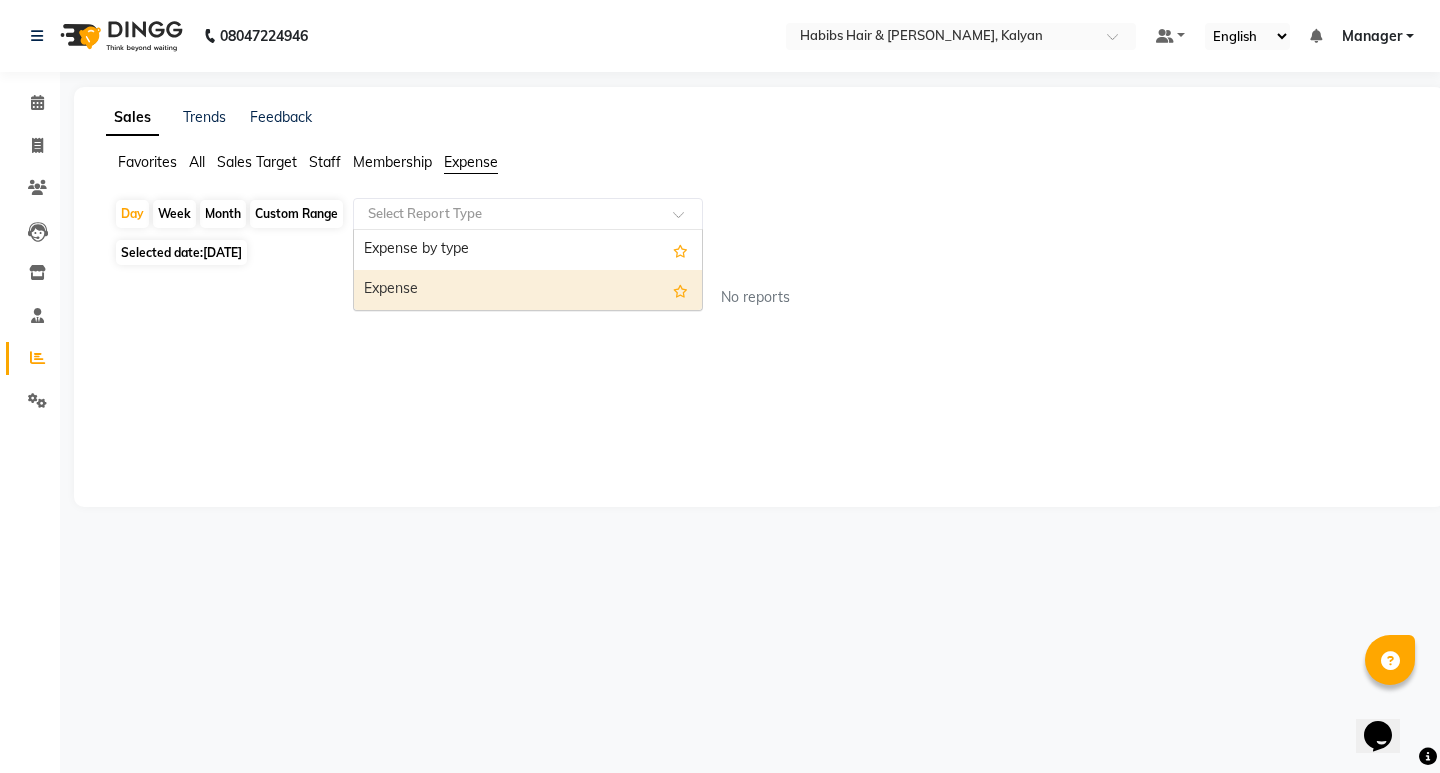 click on "Expense" at bounding box center (528, 290) 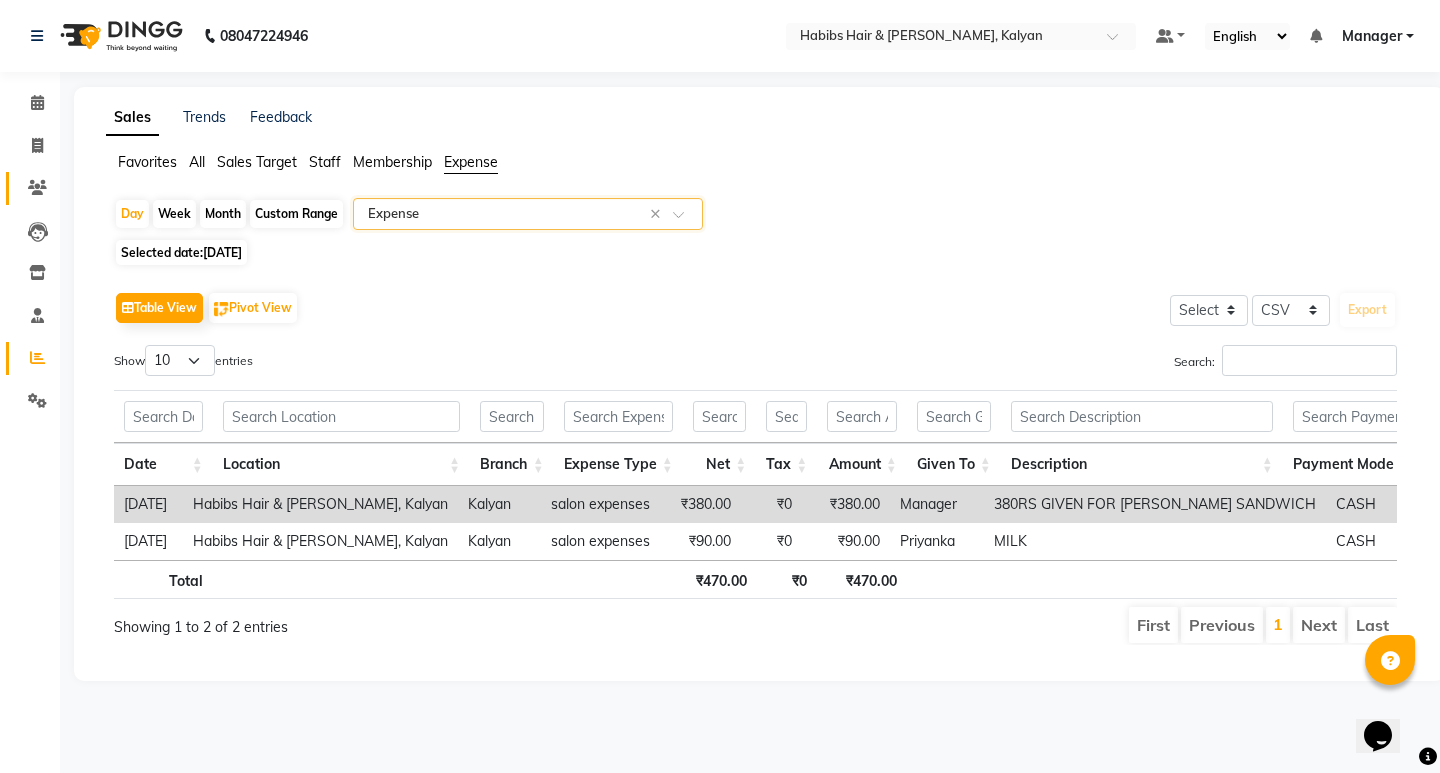 click on "Clients" 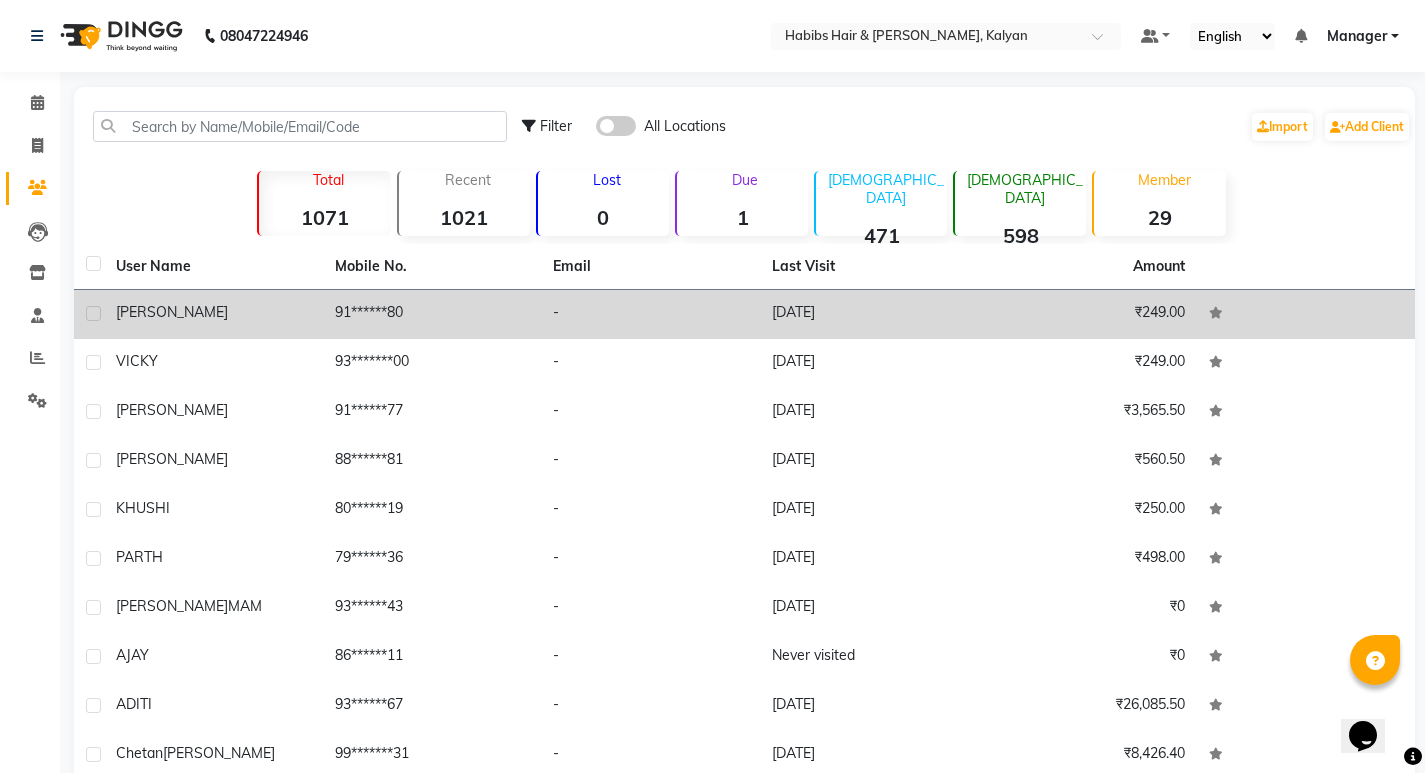 click on "[PERSON_NAME]" 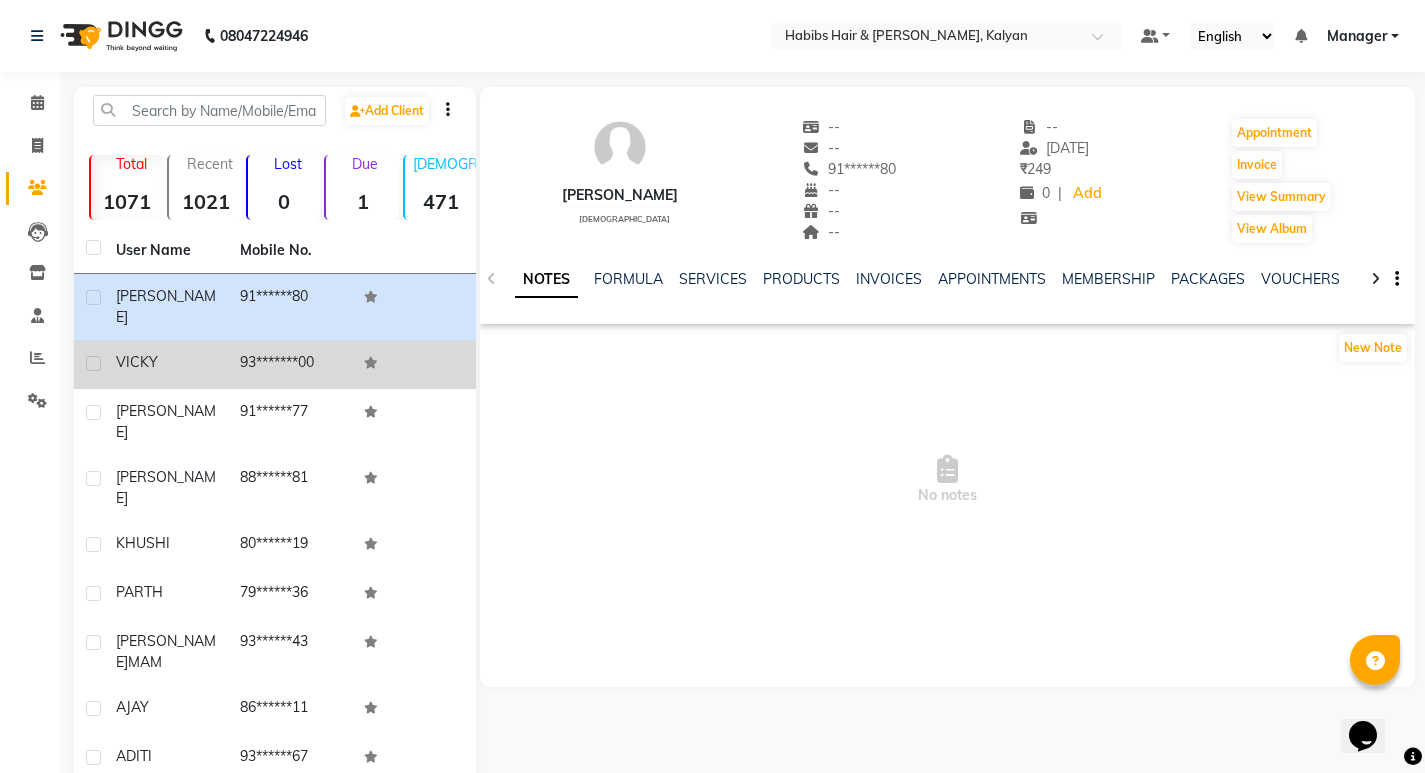 click on "93*******00" 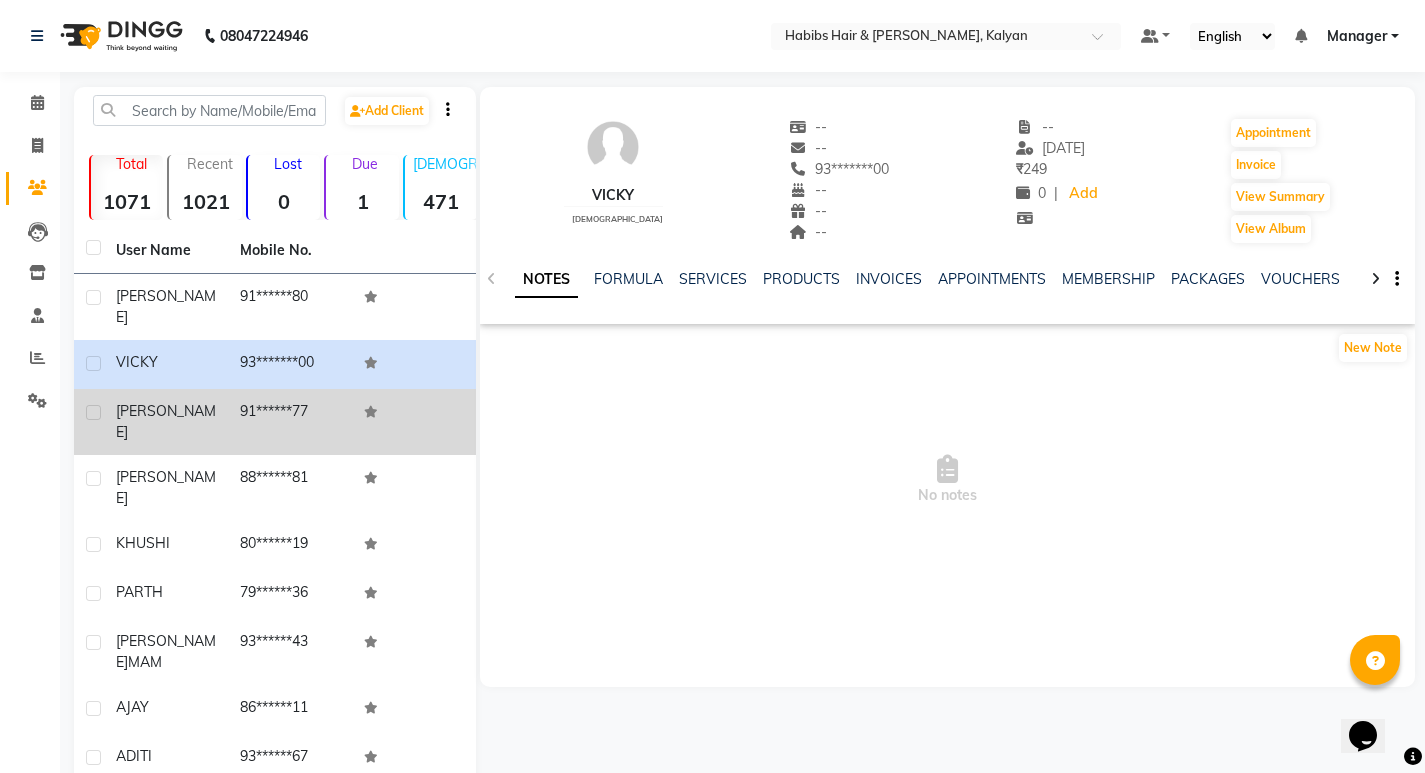 click on "91******77" 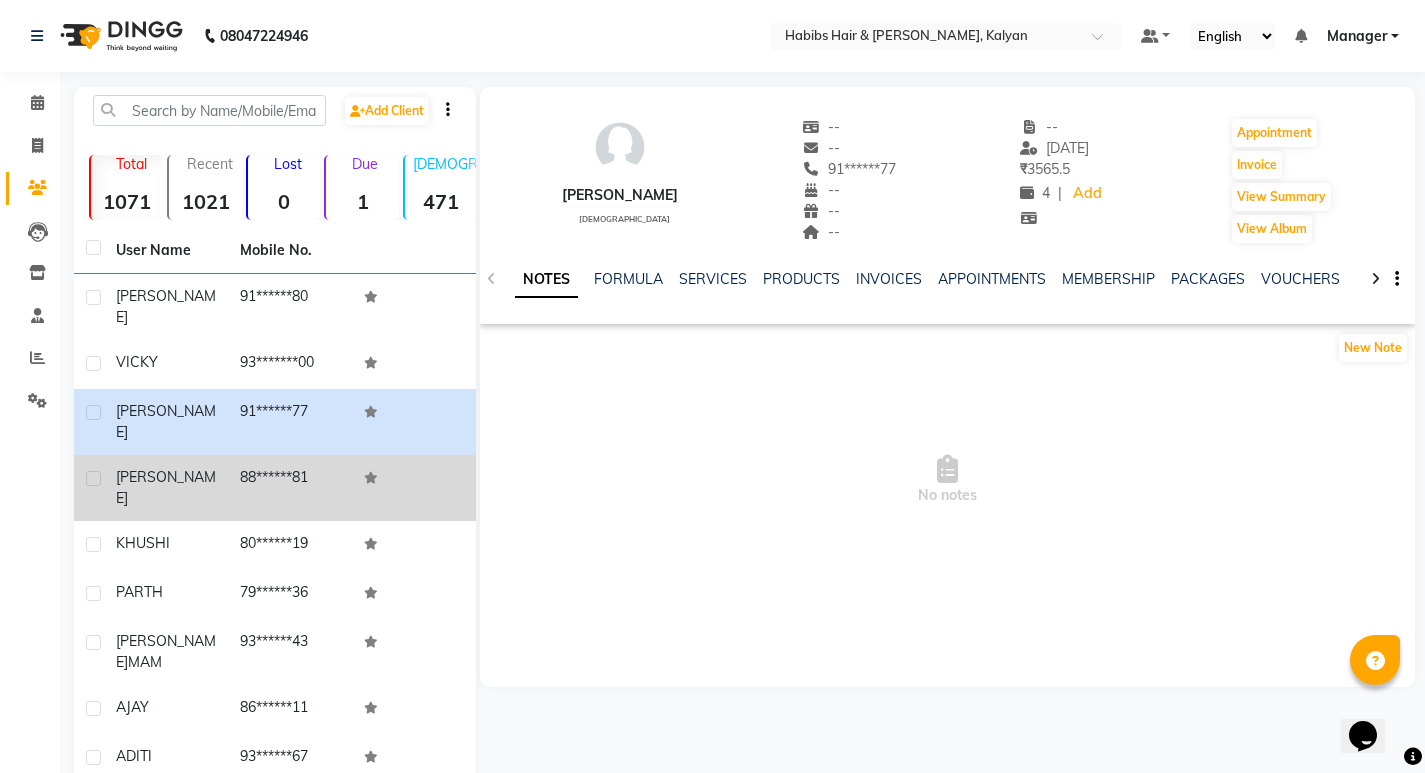 click on "88******81" 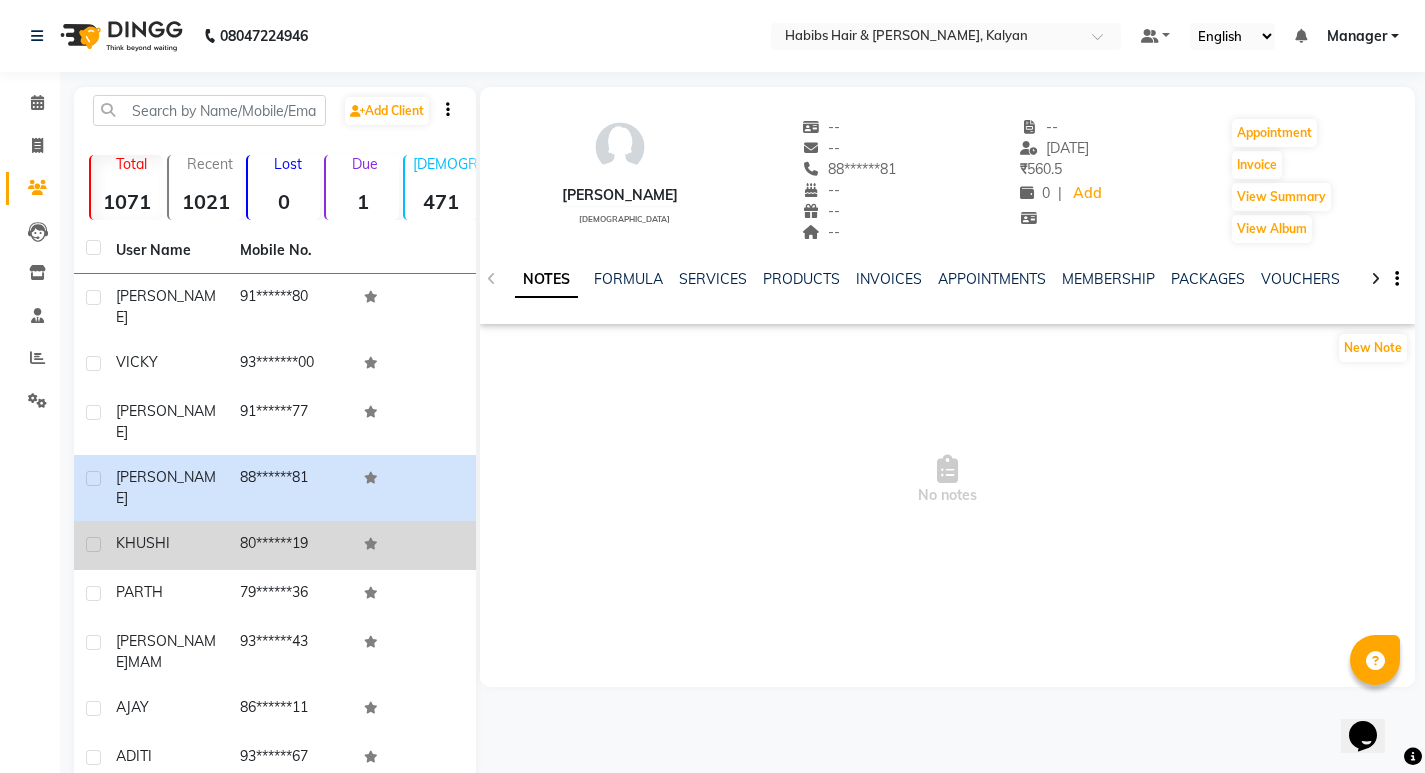 click on "80******19" 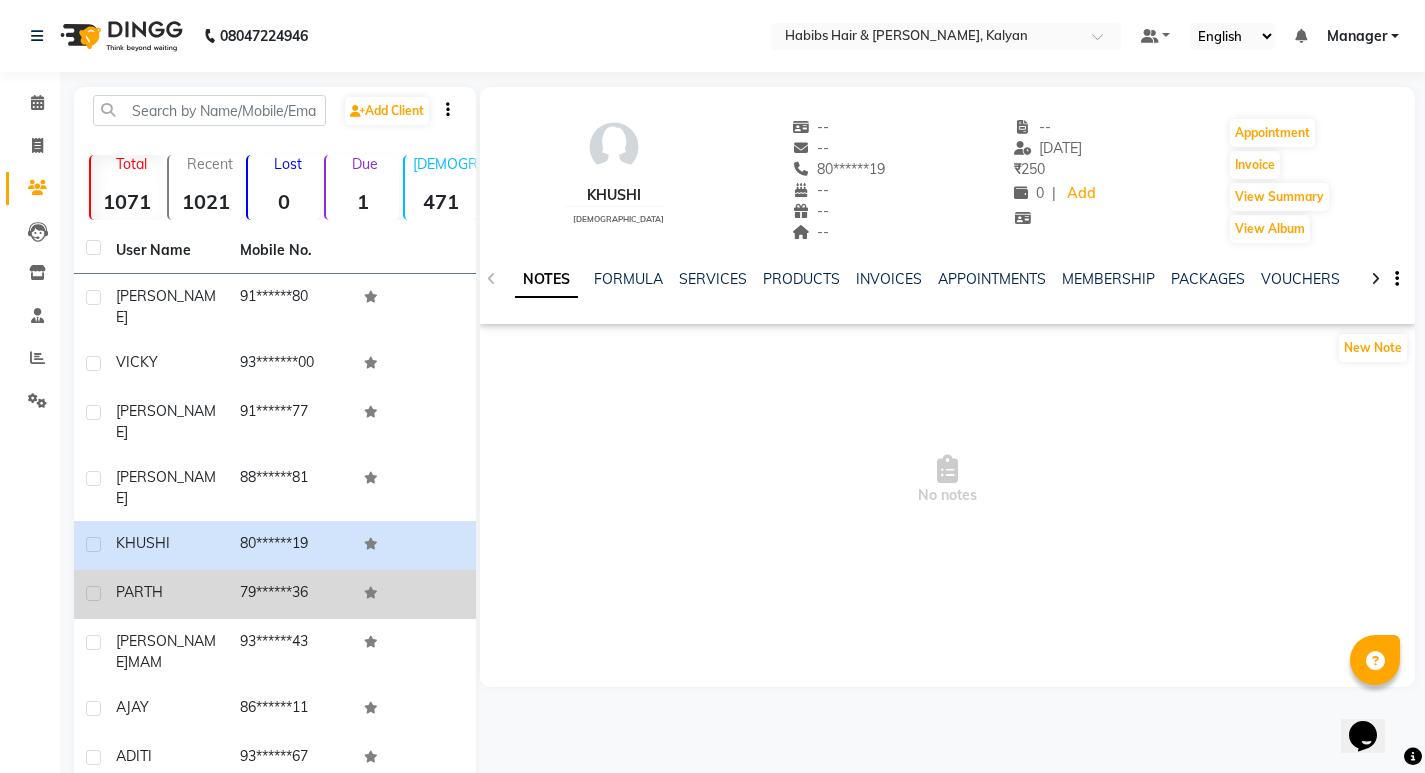 click on "79******36" 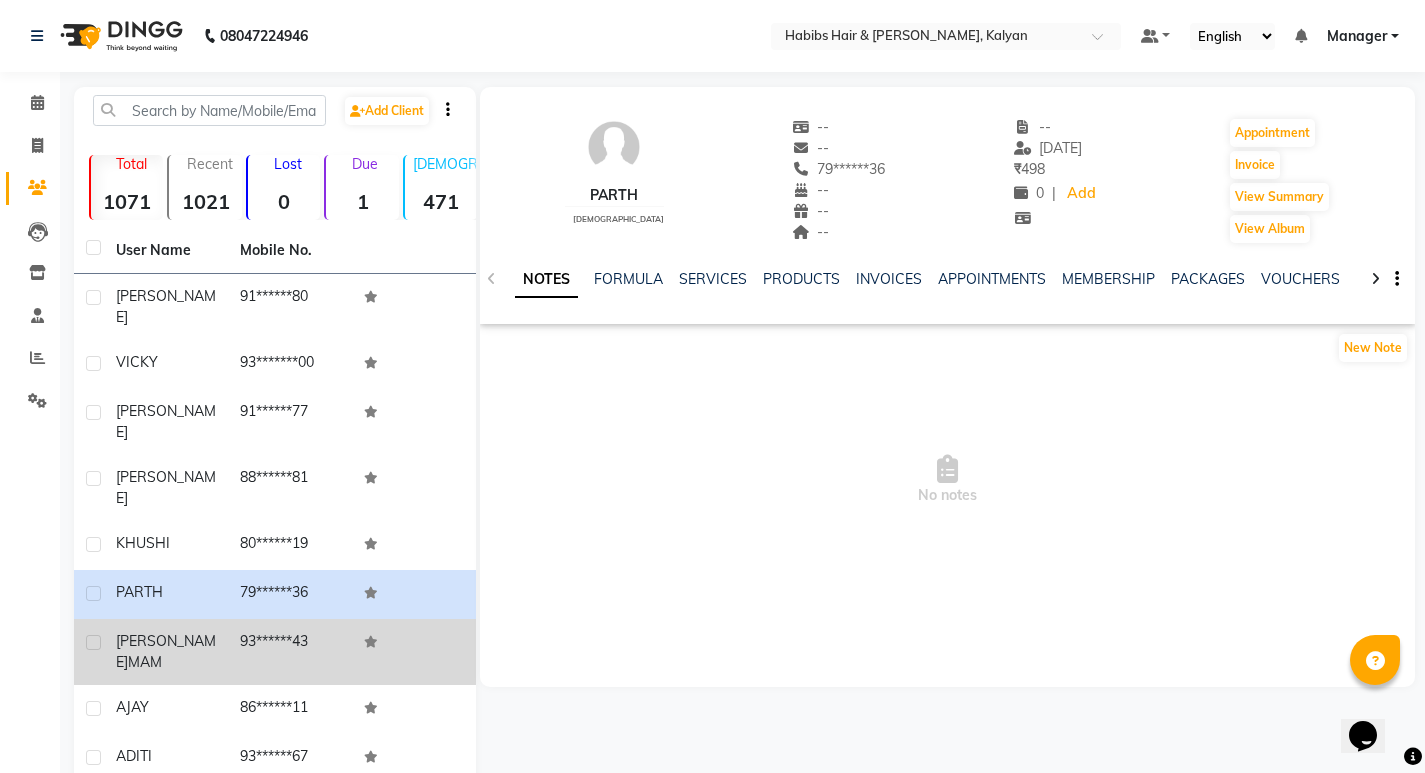 click on "93******43" 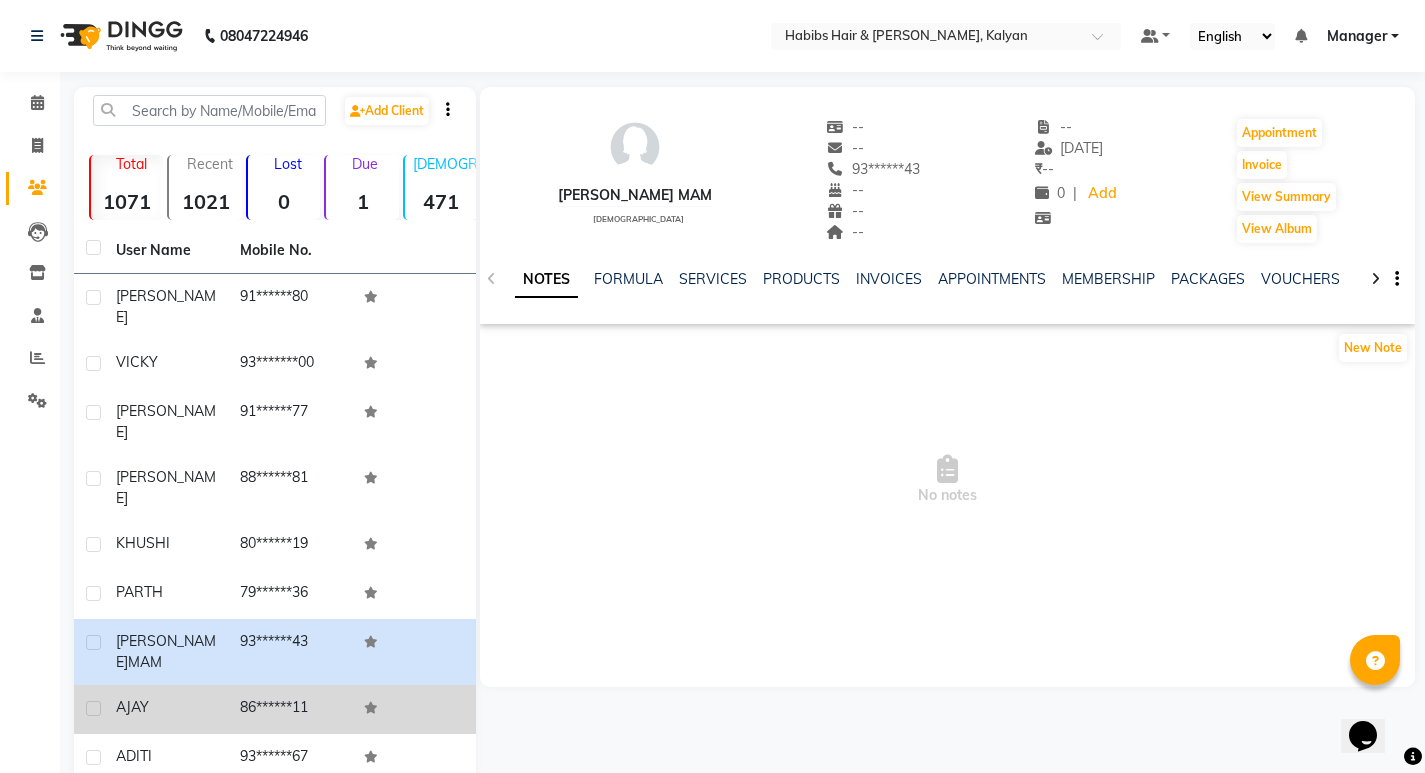 click on "86******11" 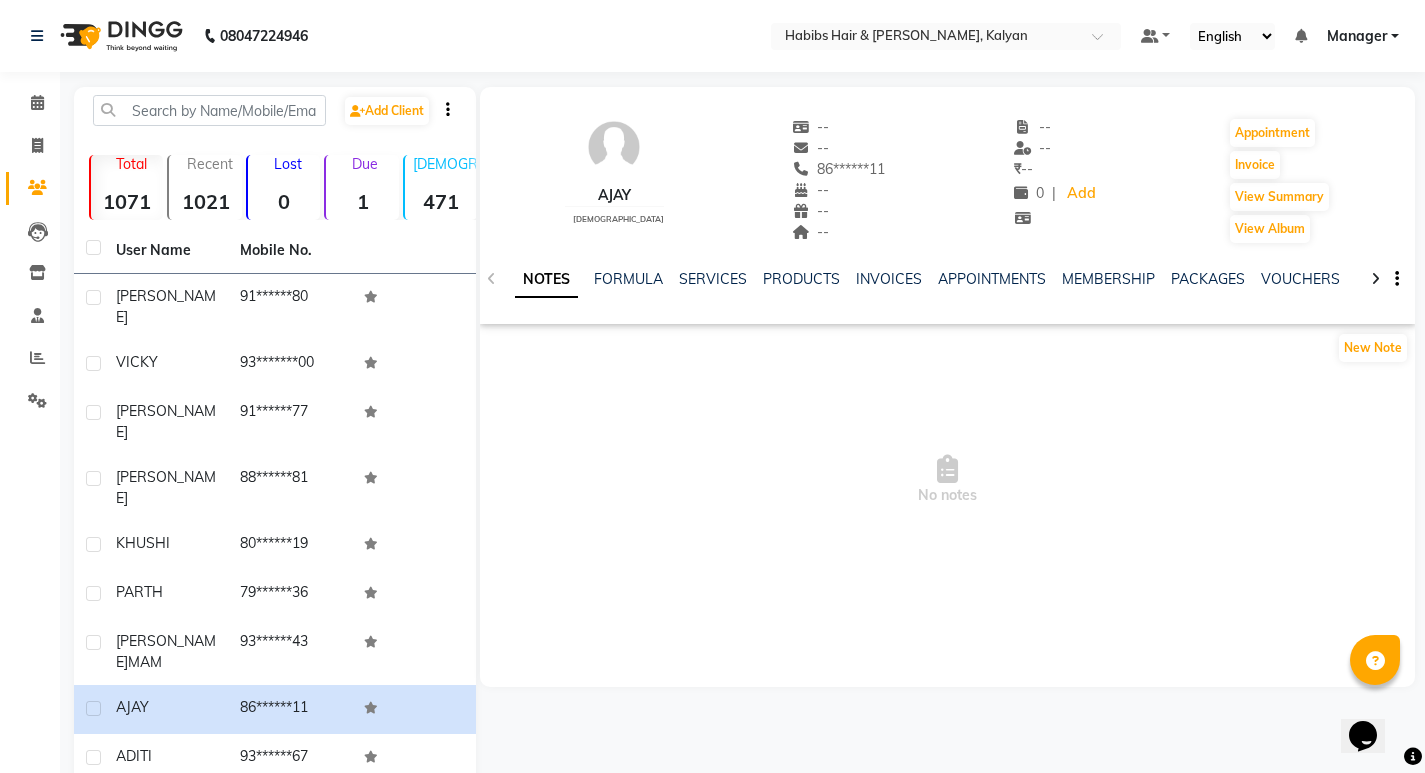 scroll, scrollTop: 111, scrollLeft: 0, axis: vertical 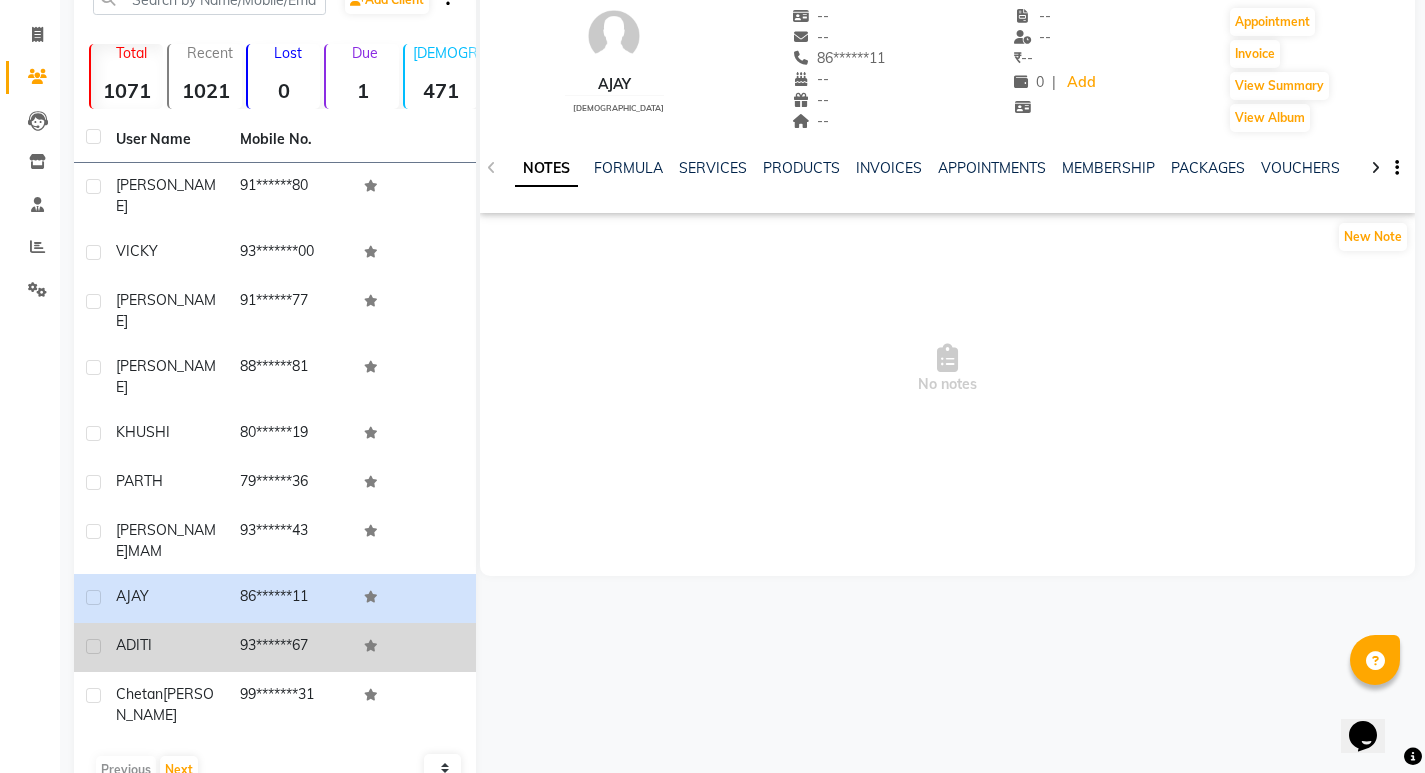 click on "93******67" 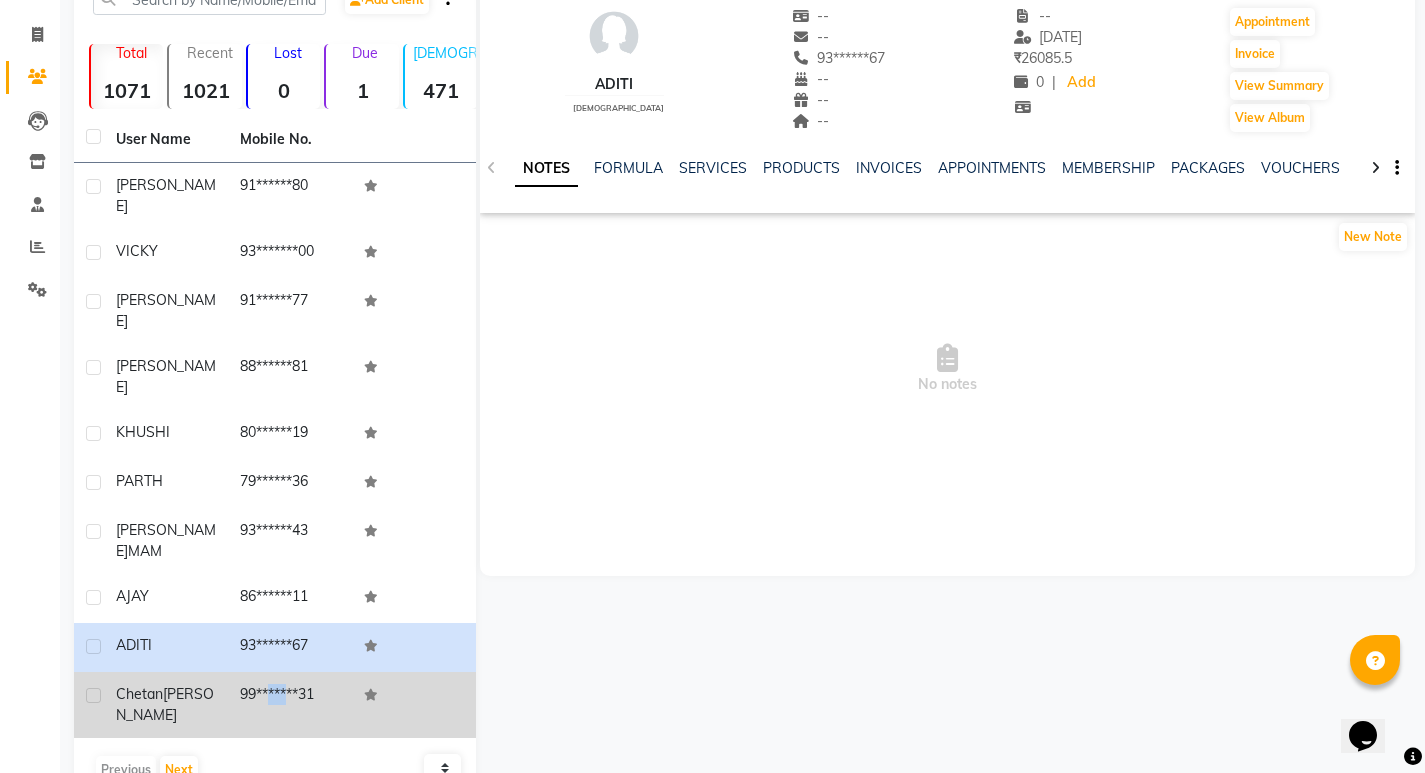 click on "99*******31" 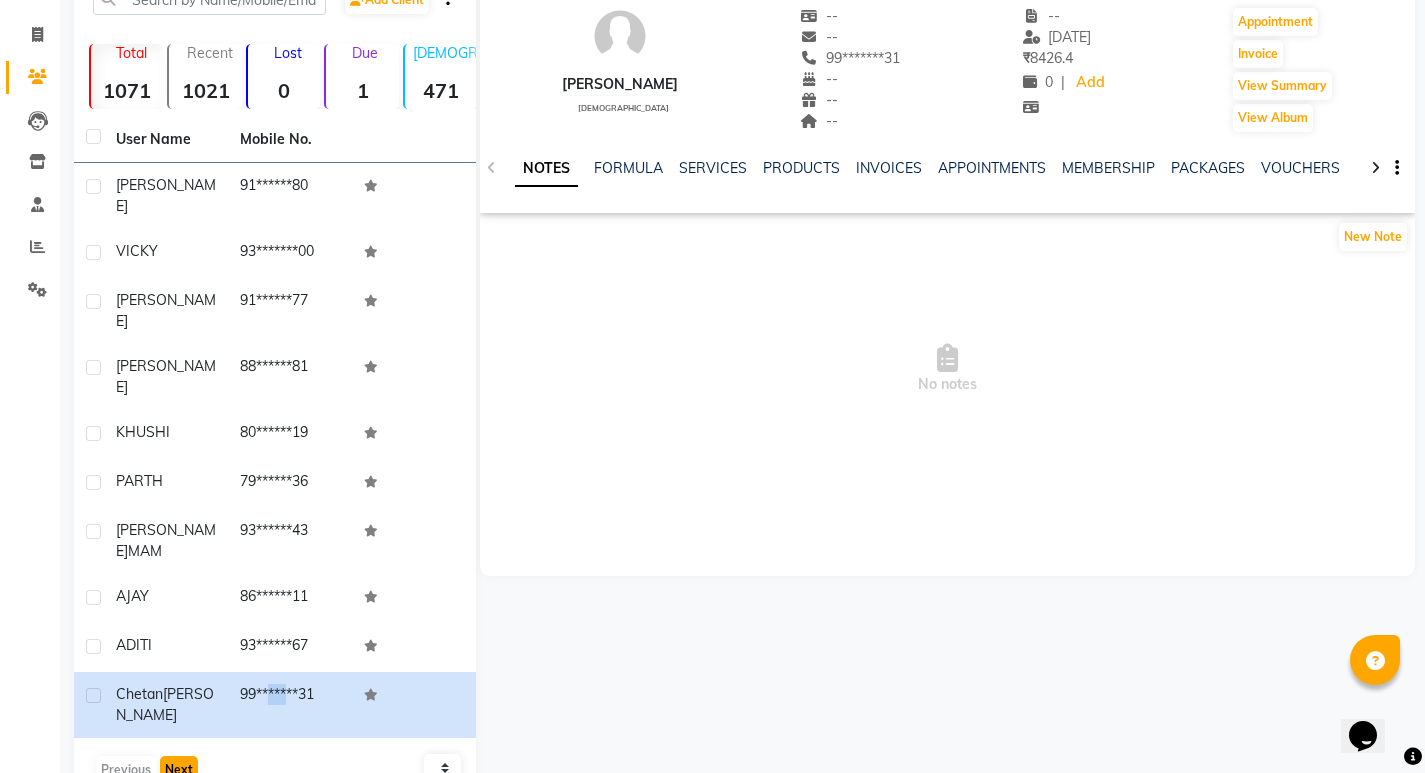 click on "Next" 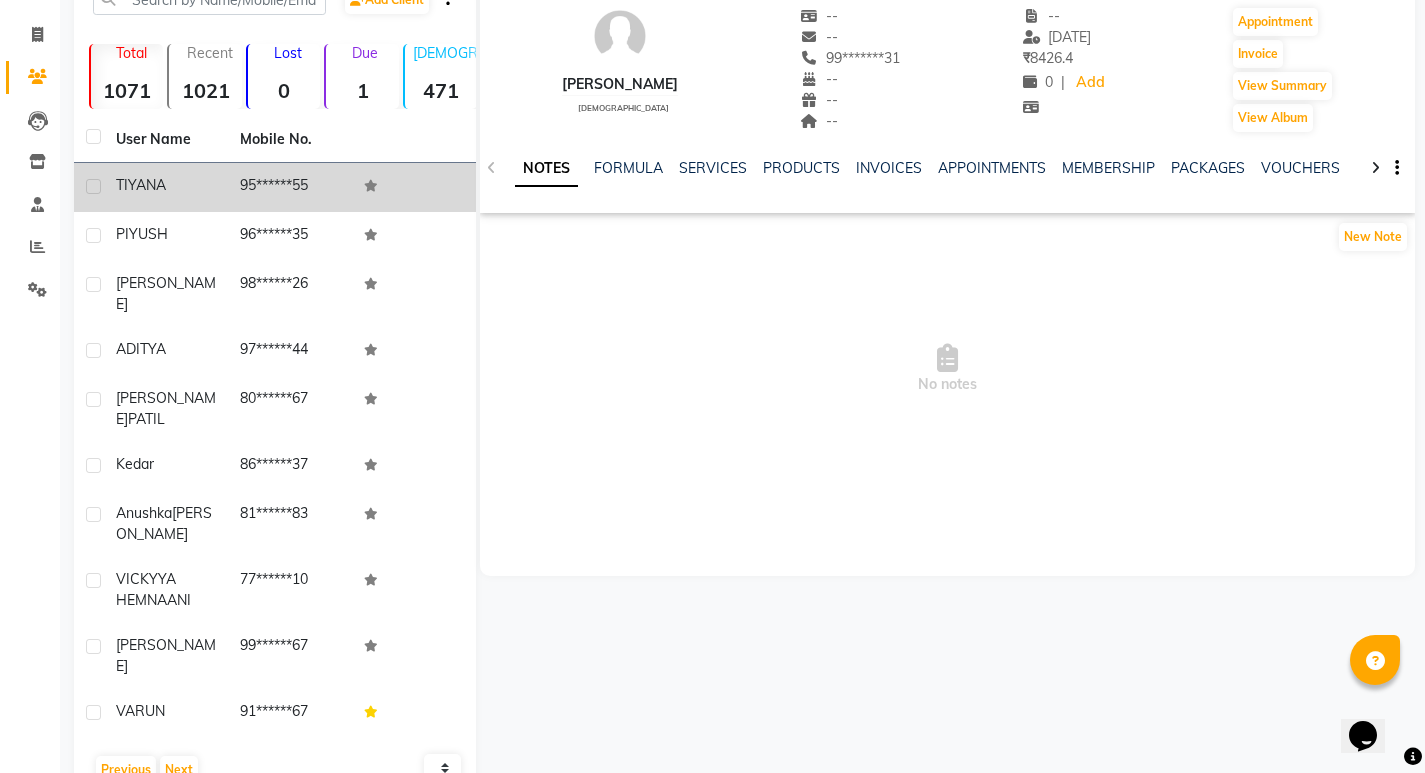 click on "95******55" 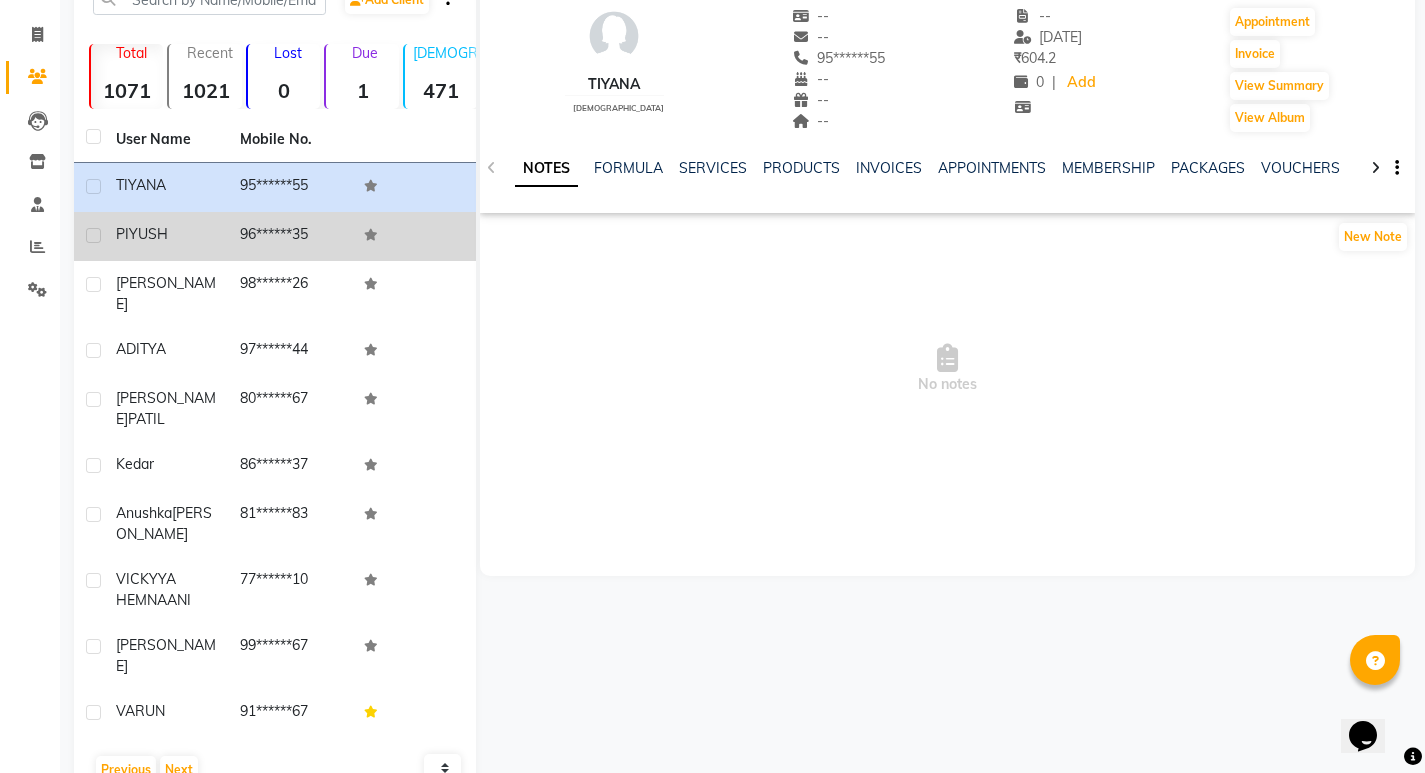 click on "96******35" 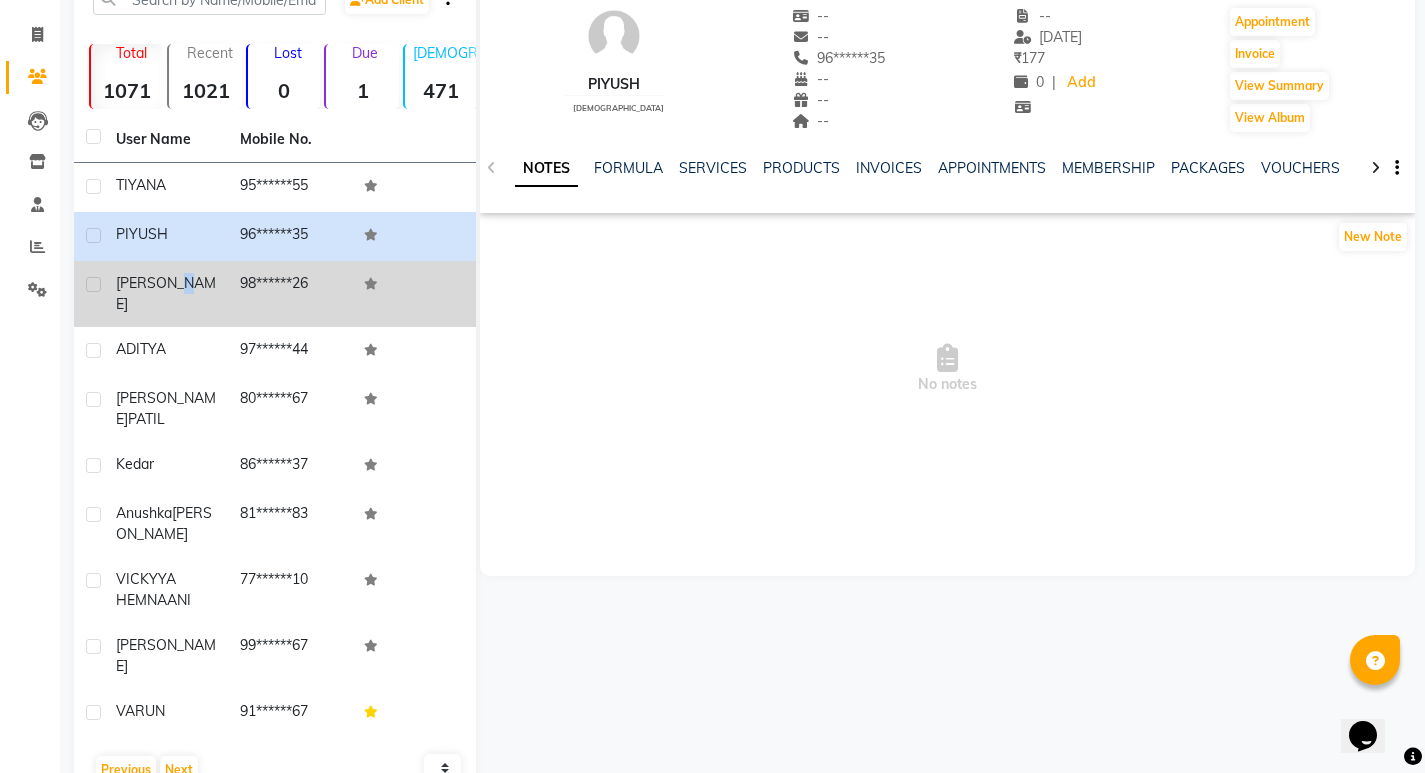 click on "RUSHIKESH" 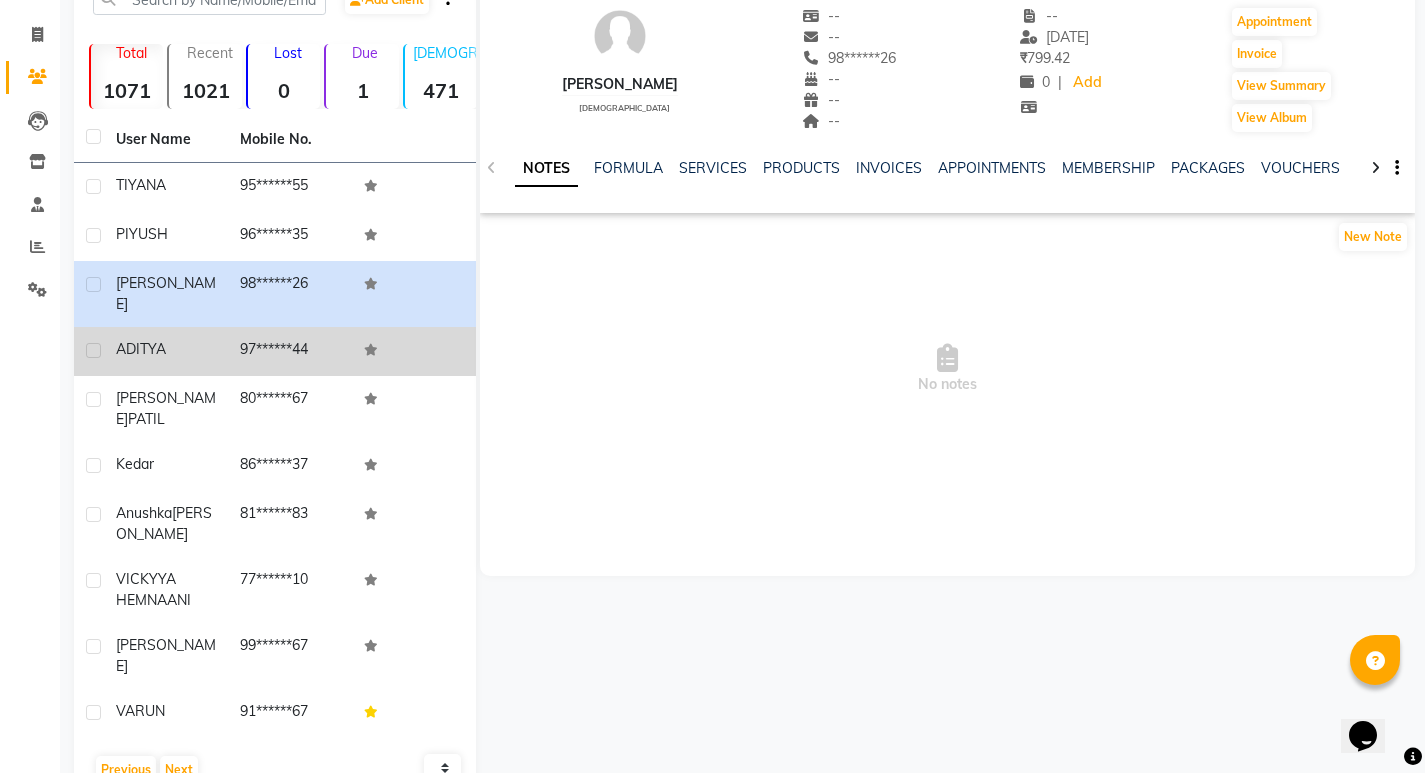 click on "ADITYA" 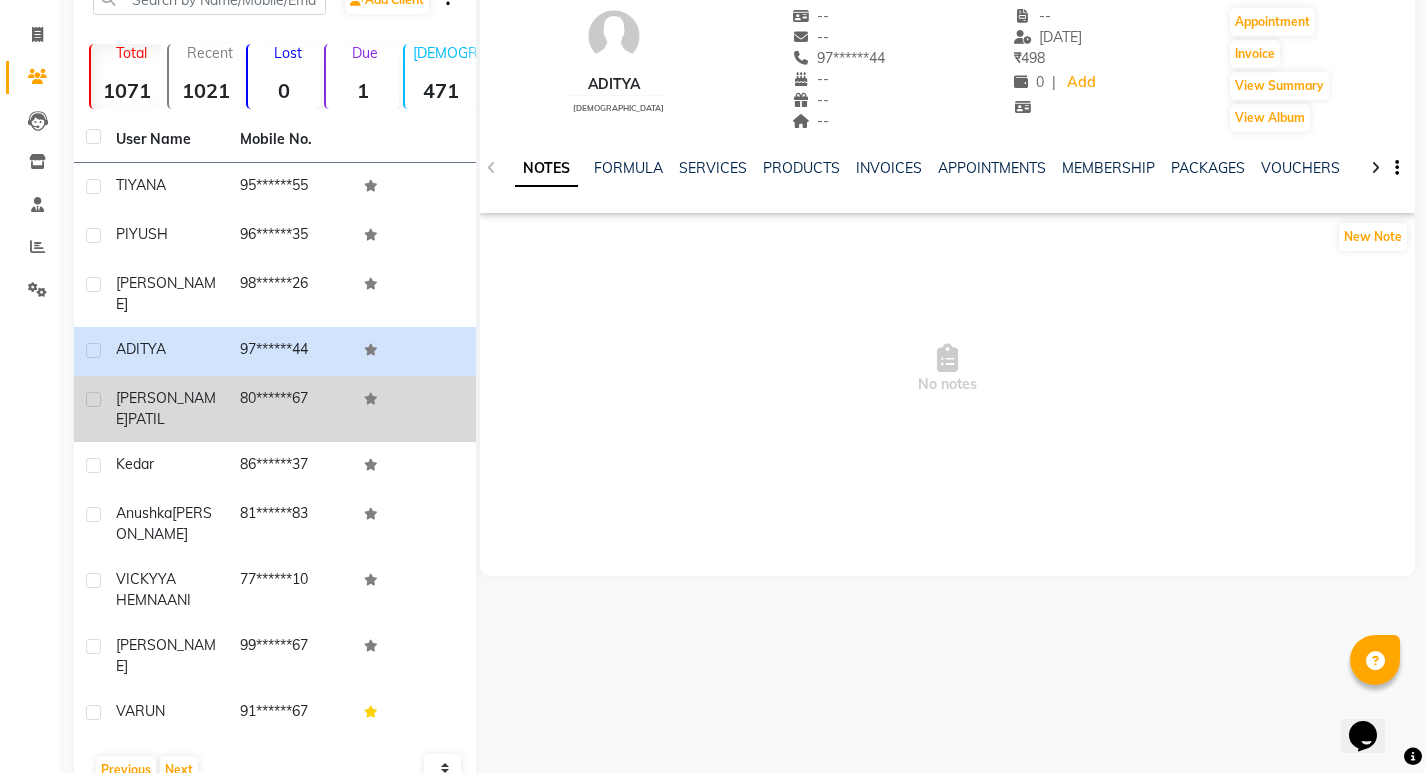 click on "SALONI  PATIL" 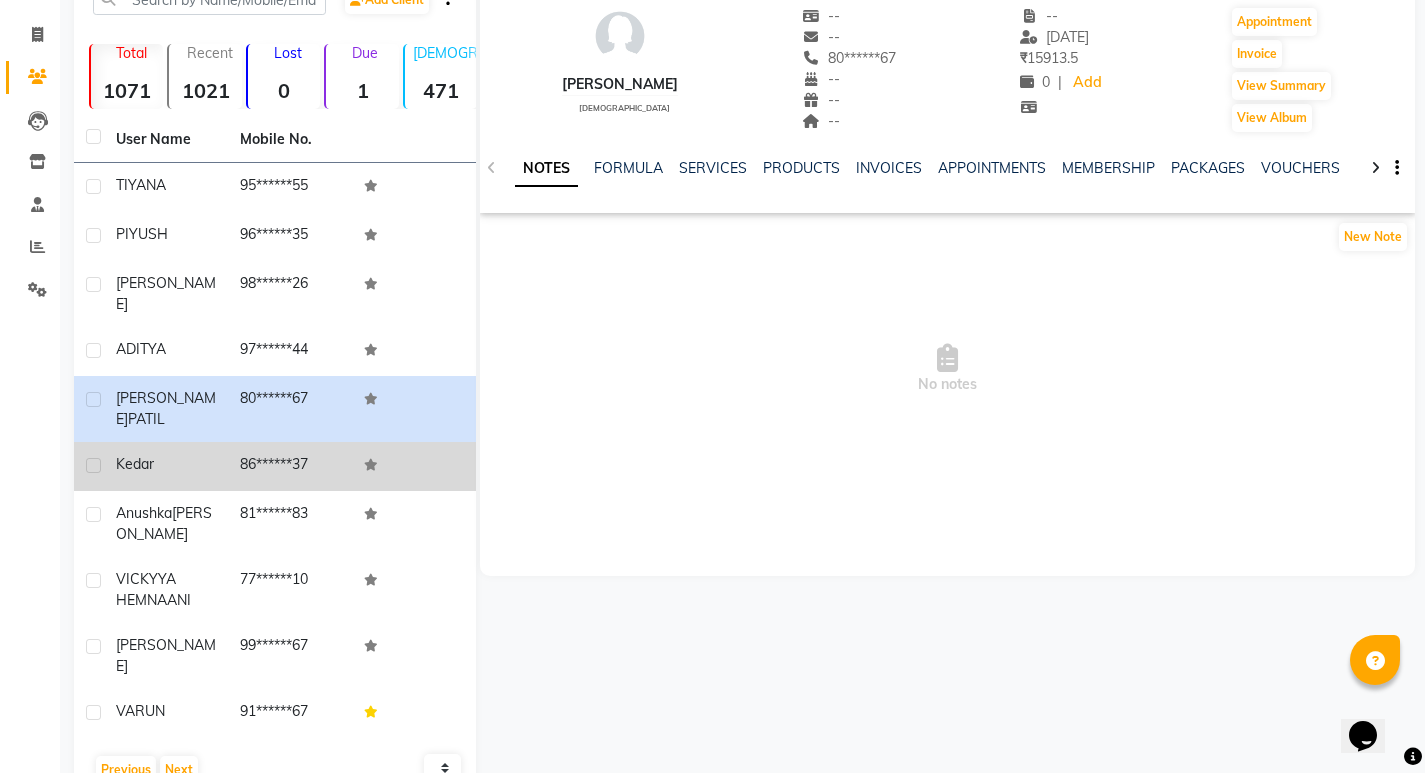 click on "kedar" 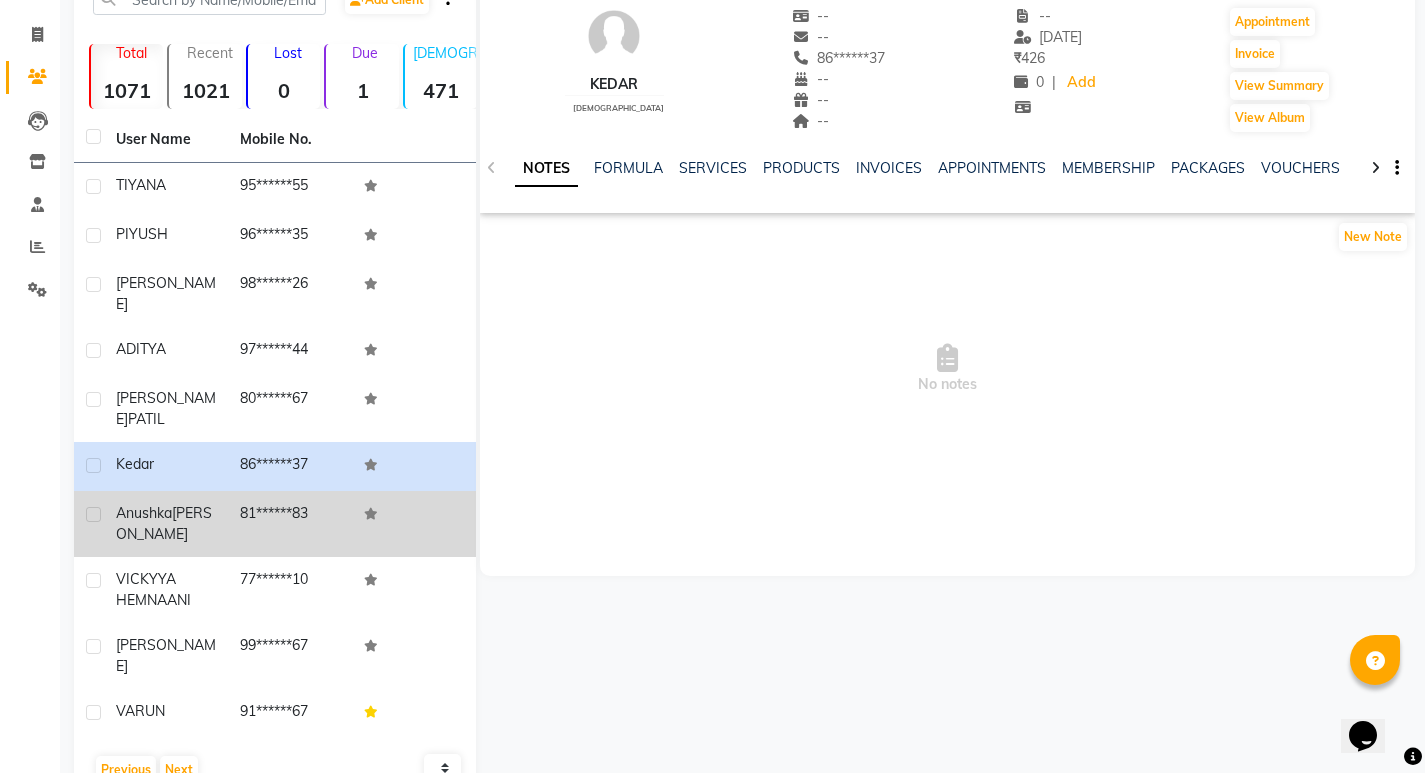click on "anushka  kanoujiya" 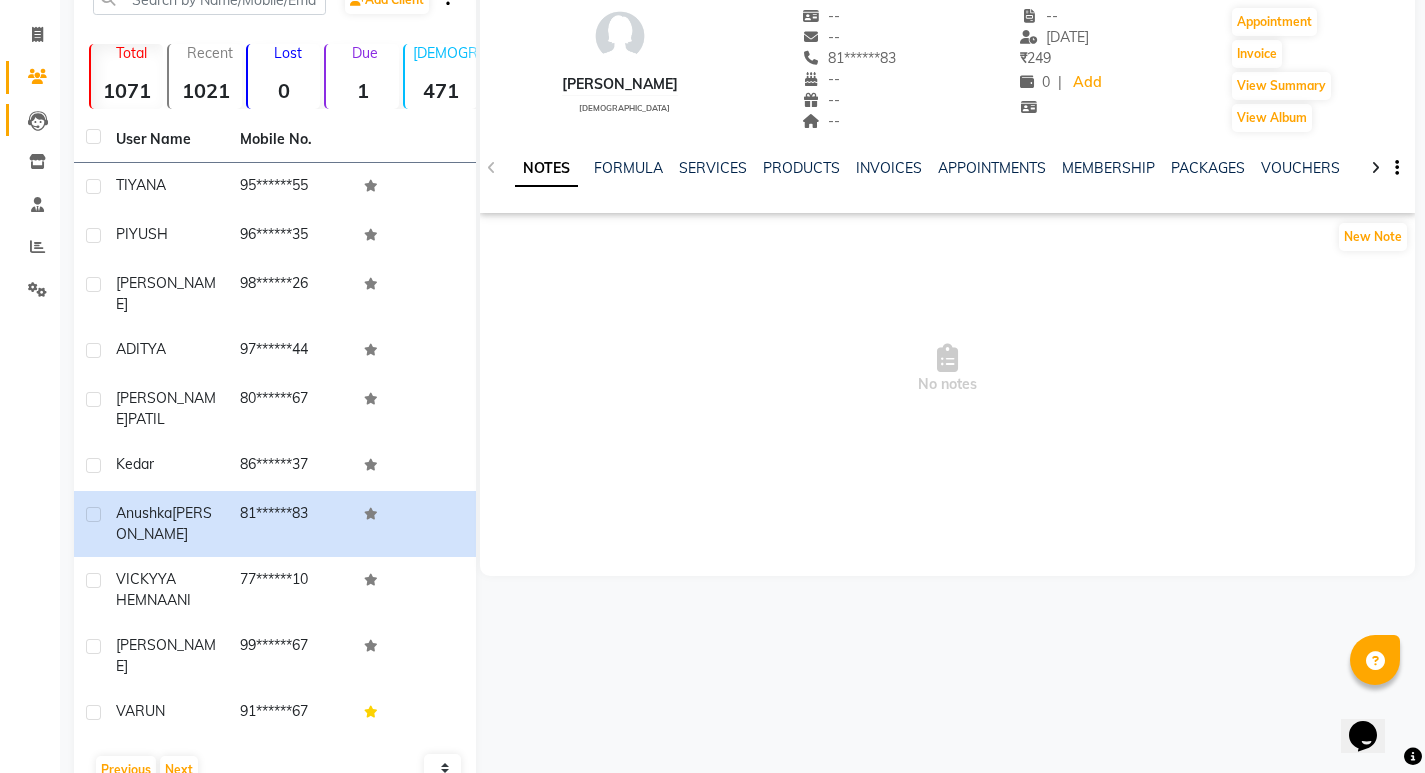 scroll, scrollTop: 11, scrollLeft: 0, axis: vertical 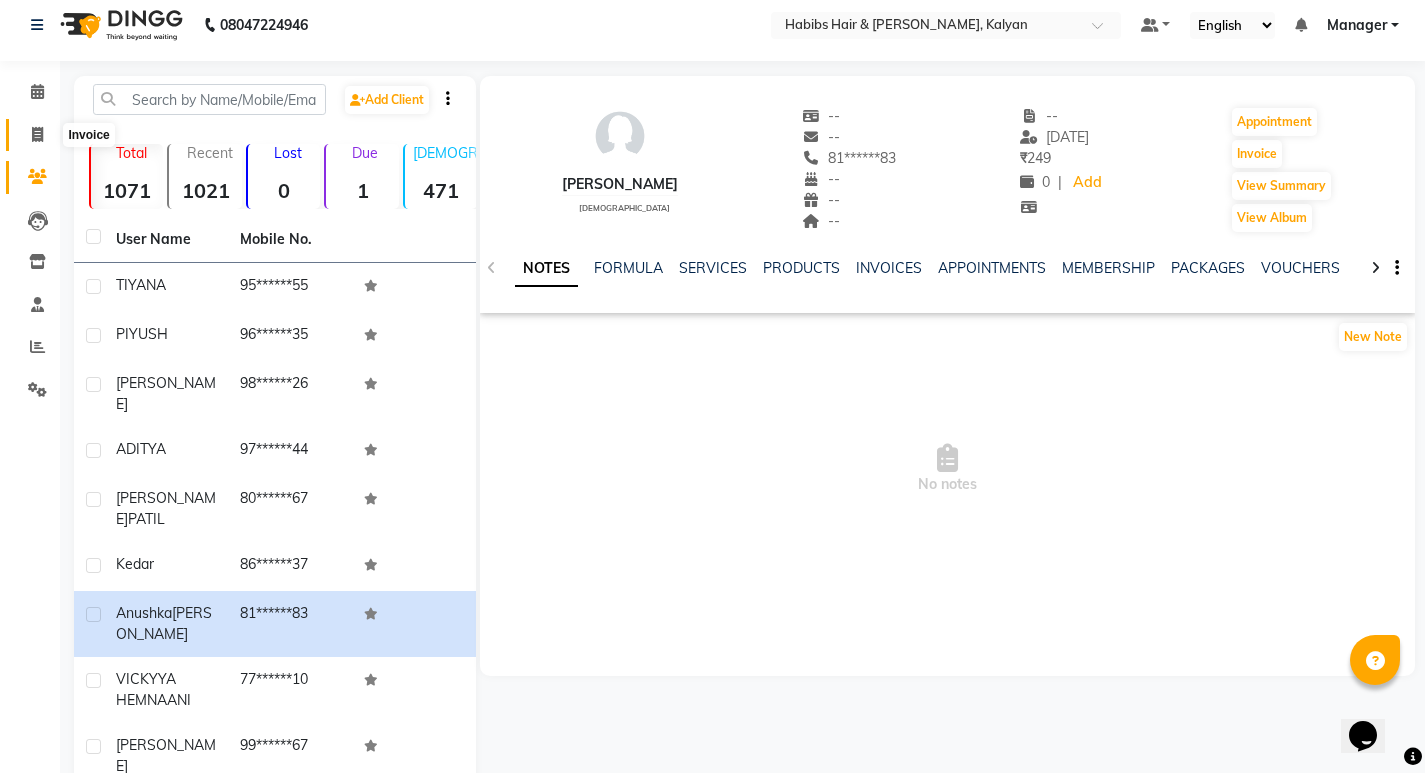 click 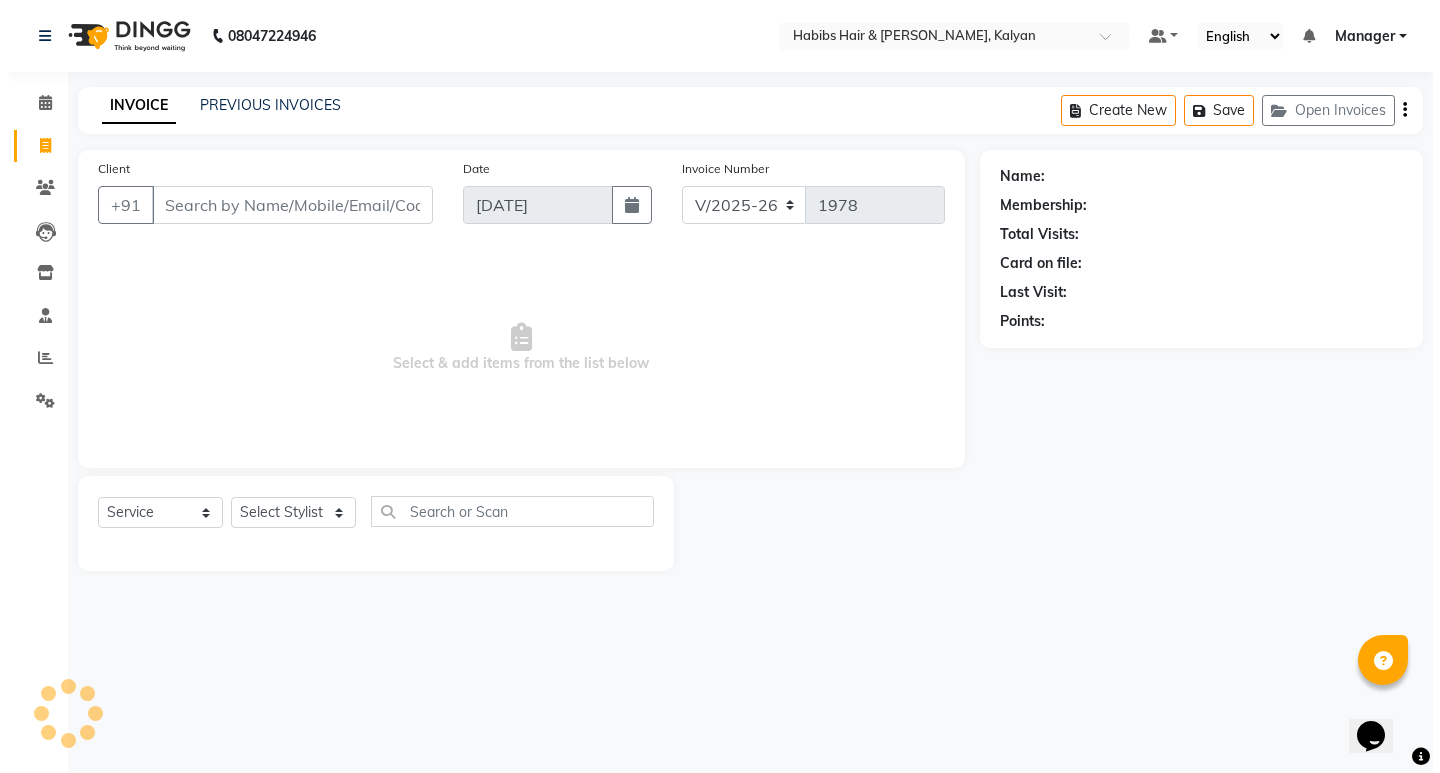 scroll, scrollTop: 0, scrollLeft: 0, axis: both 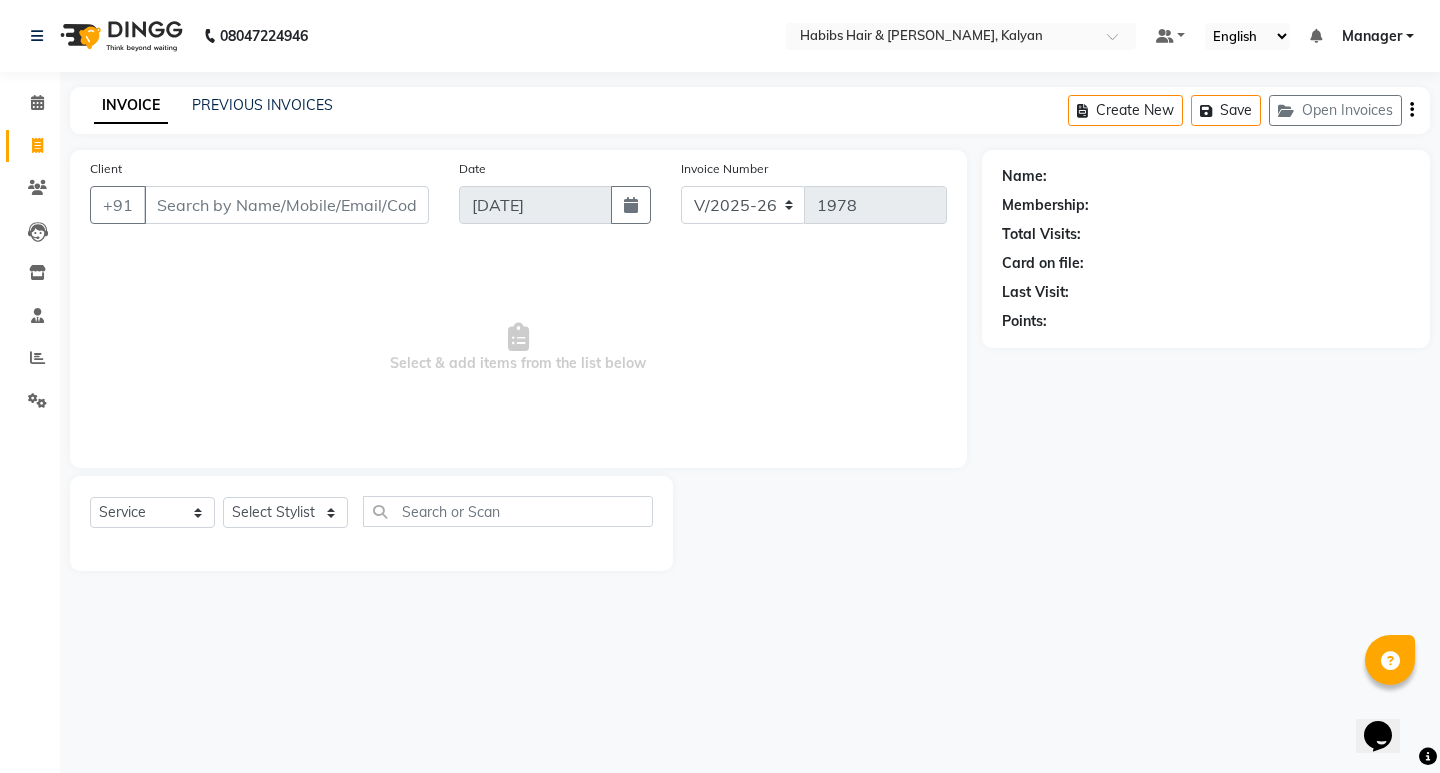 drag, startPoint x: 443, startPoint y: 181, endPoint x: 551, endPoint y: 336, distance: 188.91533 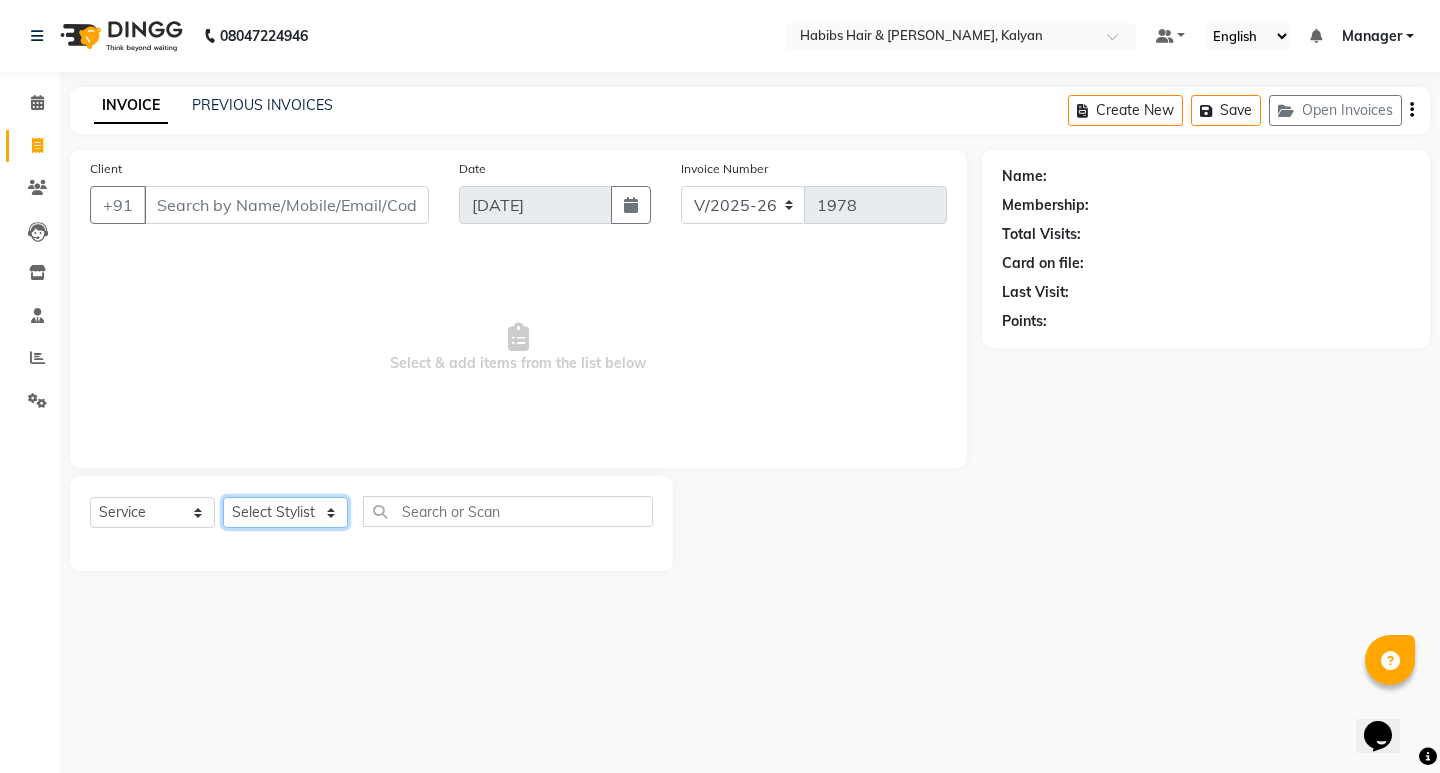 click on "Select Stylist [PERSON_NAME] Manager [PERSON_NAME] [PERSON_NAME] [PERSON_NAME] zipre [PERSON_NAME] [PERSON_NAME]  Sagar [PERSON_NAME] [PERSON_NAME] Suraj [PERSON_NAME]  [PERSON_NAME]" 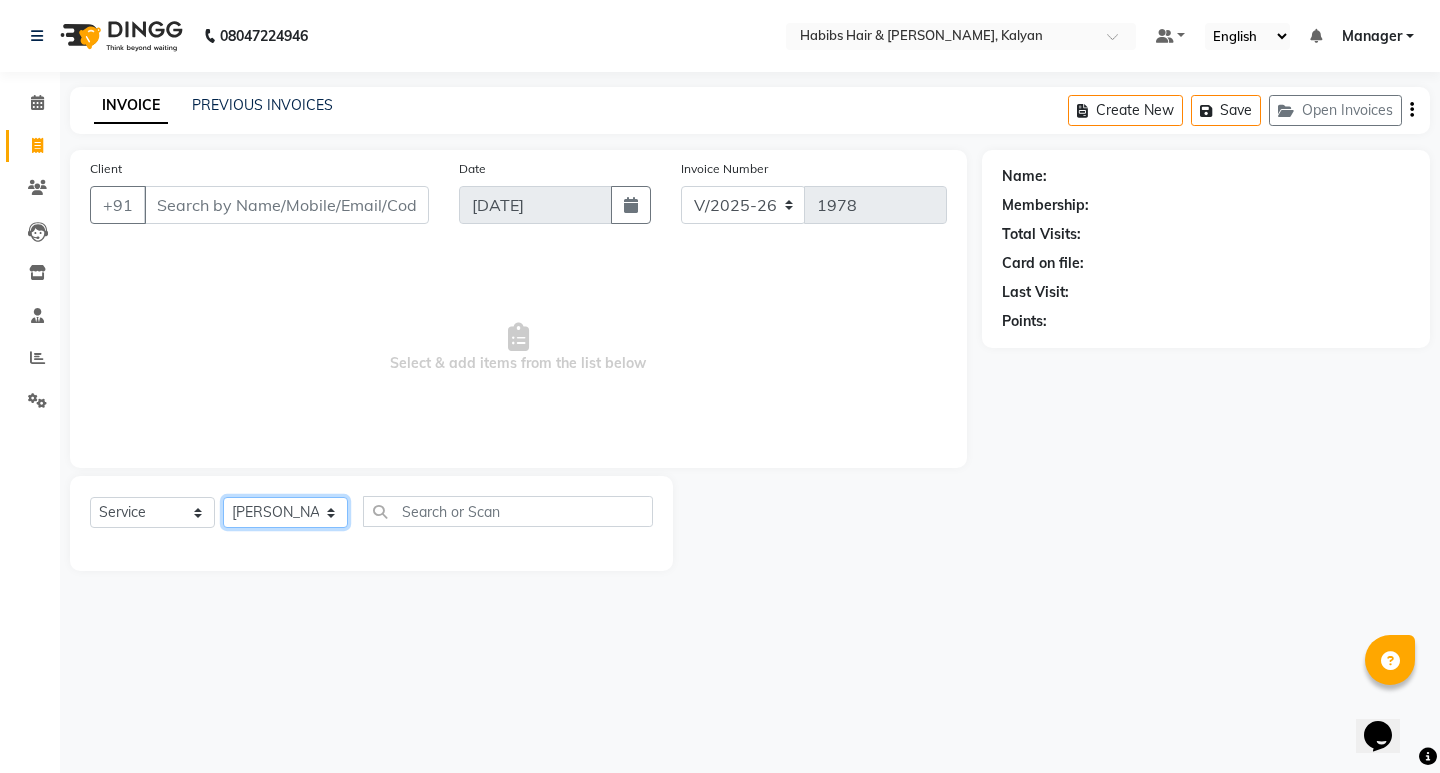 click on "Select Stylist [PERSON_NAME] Manager [PERSON_NAME] [PERSON_NAME] [PERSON_NAME] zipre [PERSON_NAME] [PERSON_NAME]  Sagar [PERSON_NAME] [PERSON_NAME] Suraj [PERSON_NAME]  [PERSON_NAME]" 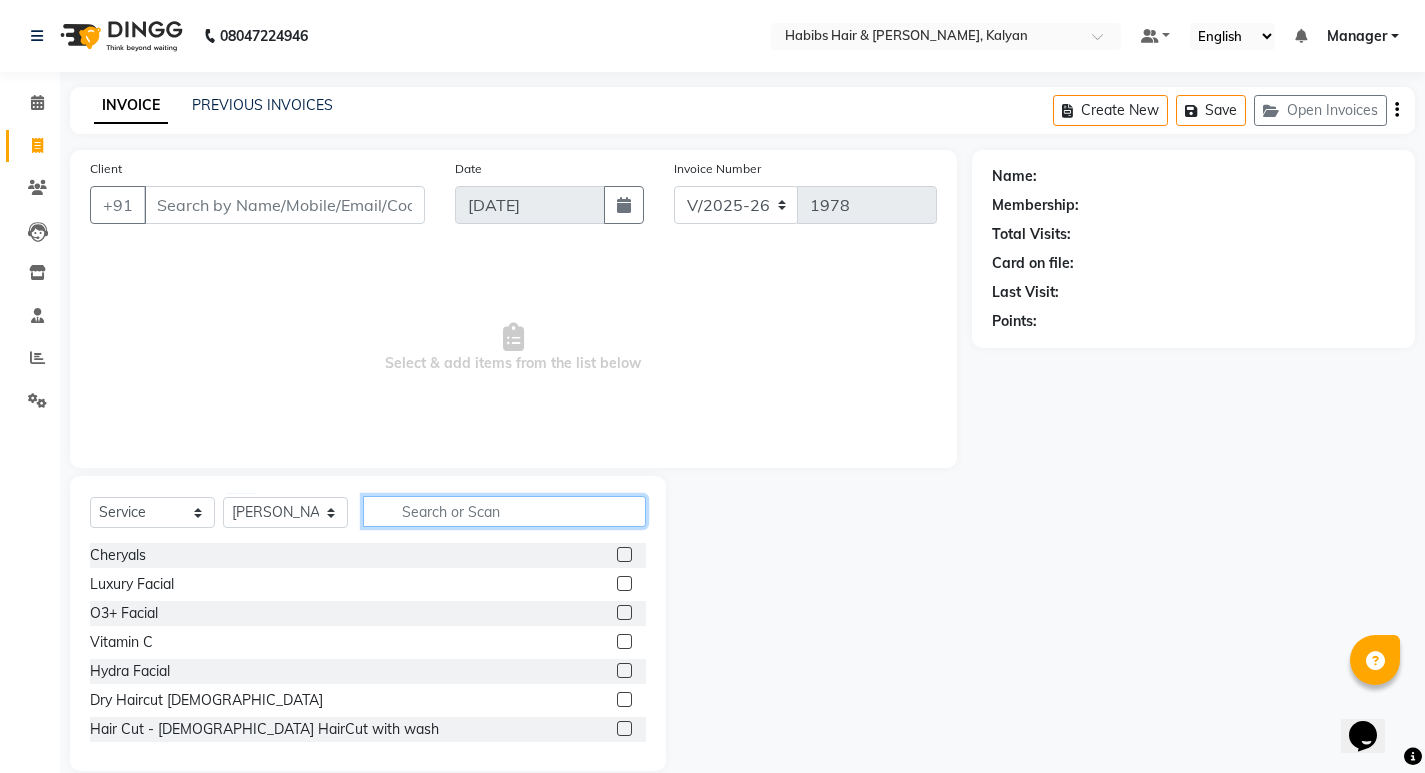 drag, startPoint x: 506, startPoint y: 514, endPoint x: 363, endPoint y: 450, distance: 156.66844 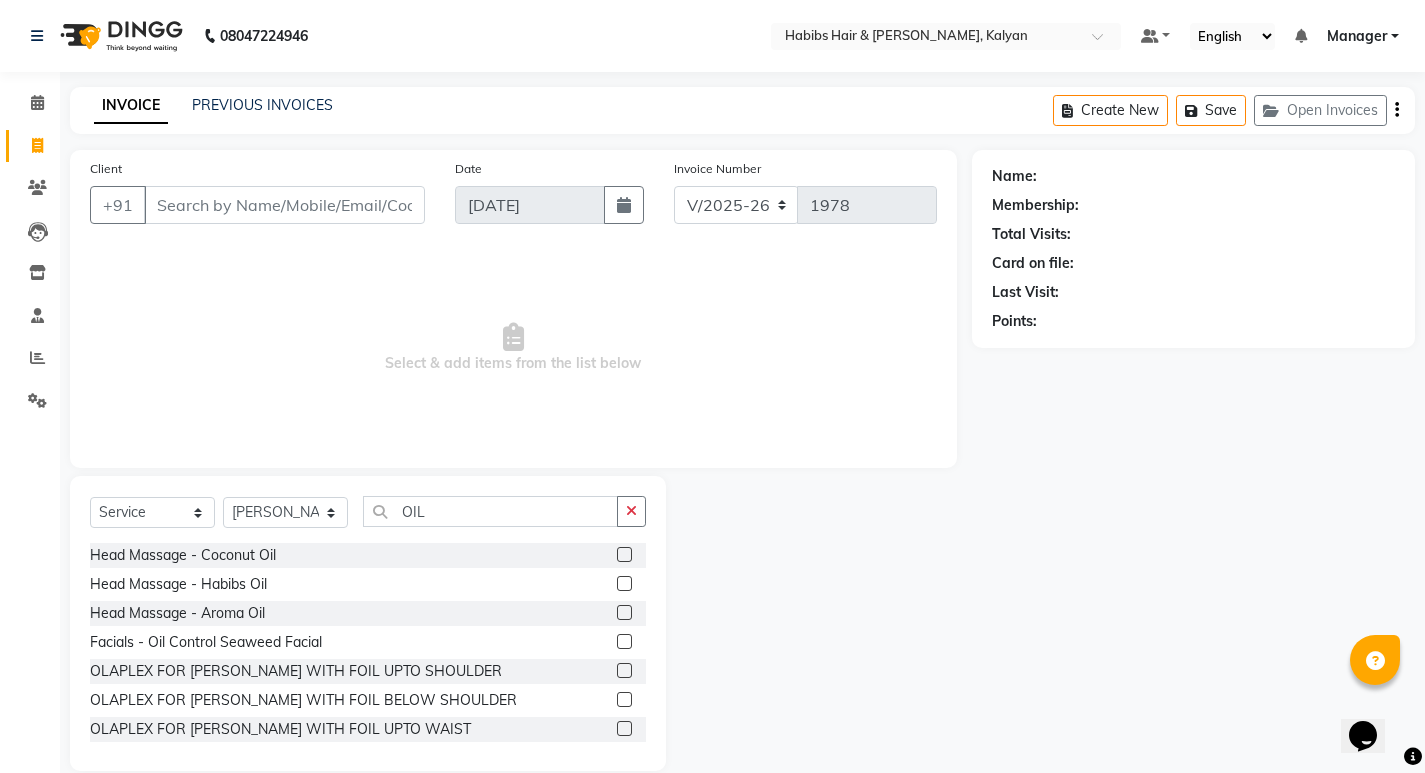 click 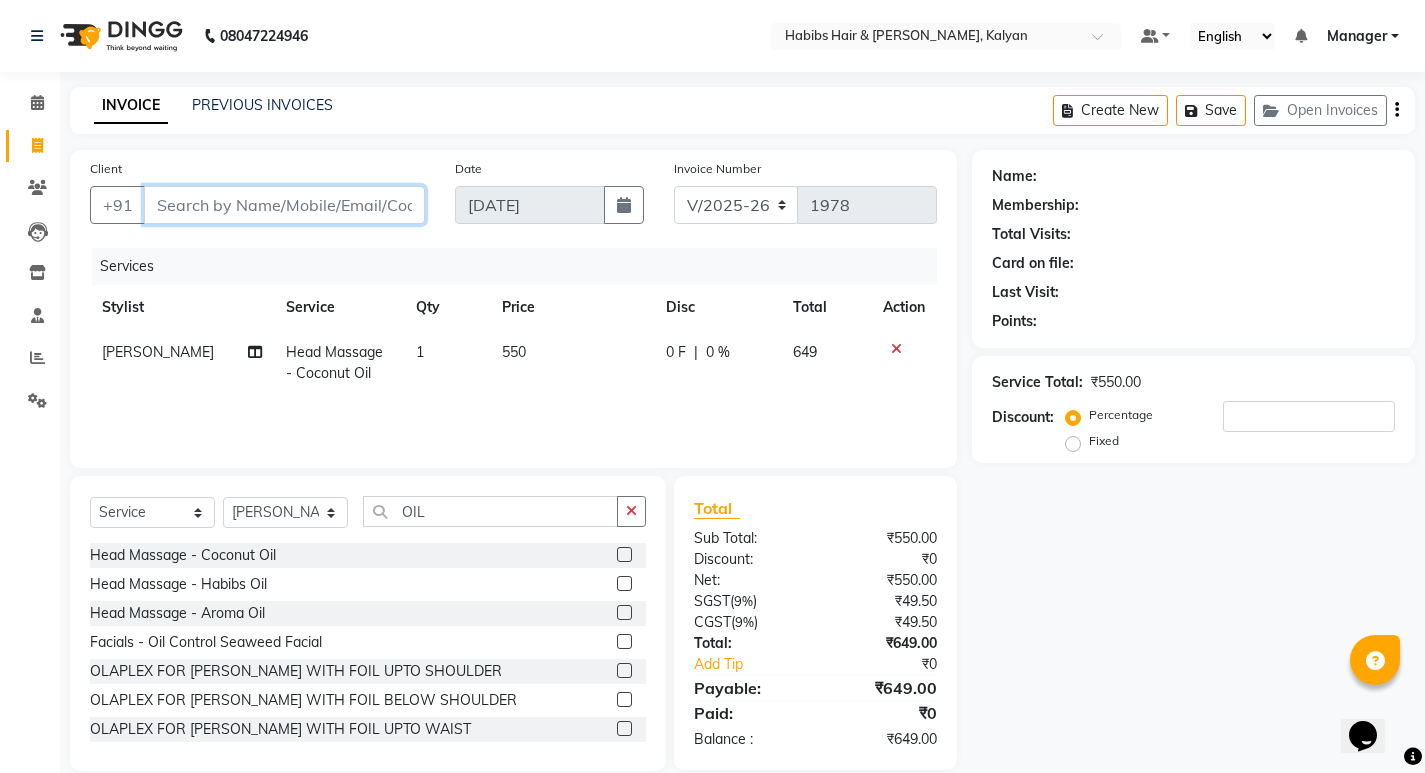 click on "Client" at bounding box center (284, 205) 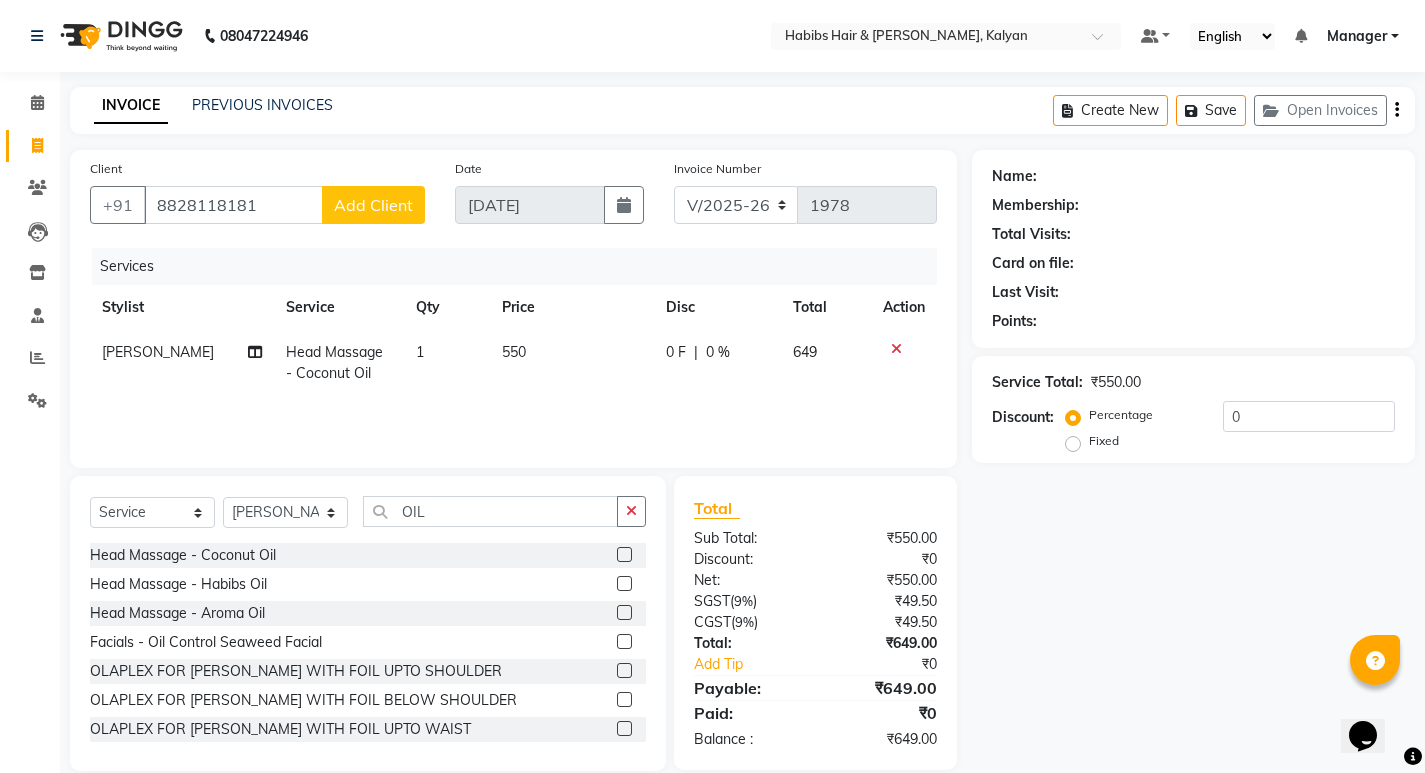 click on "Add Client" 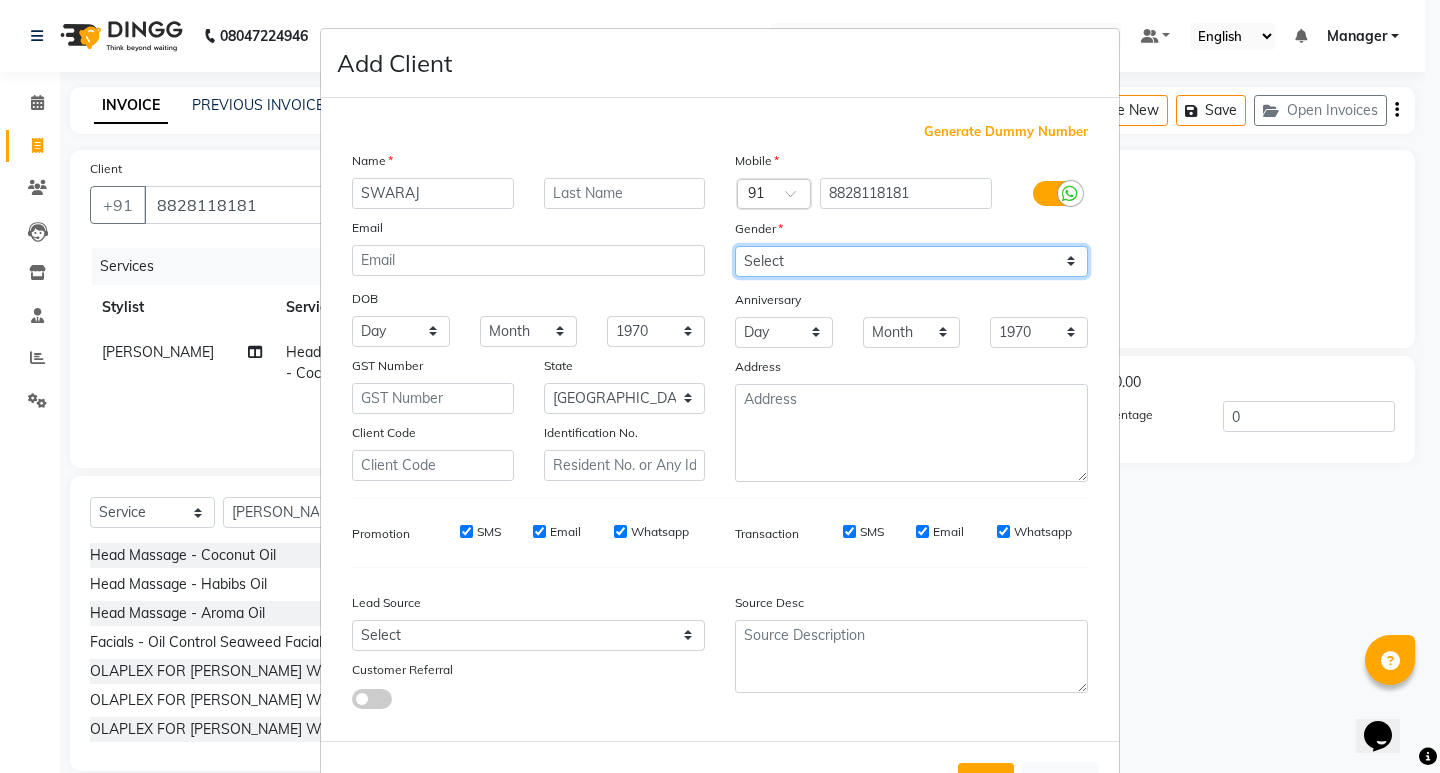 drag, startPoint x: 1028, startPoint y: 252, endPoint x: 1073, endPoint y: 263, distance: 46.32494 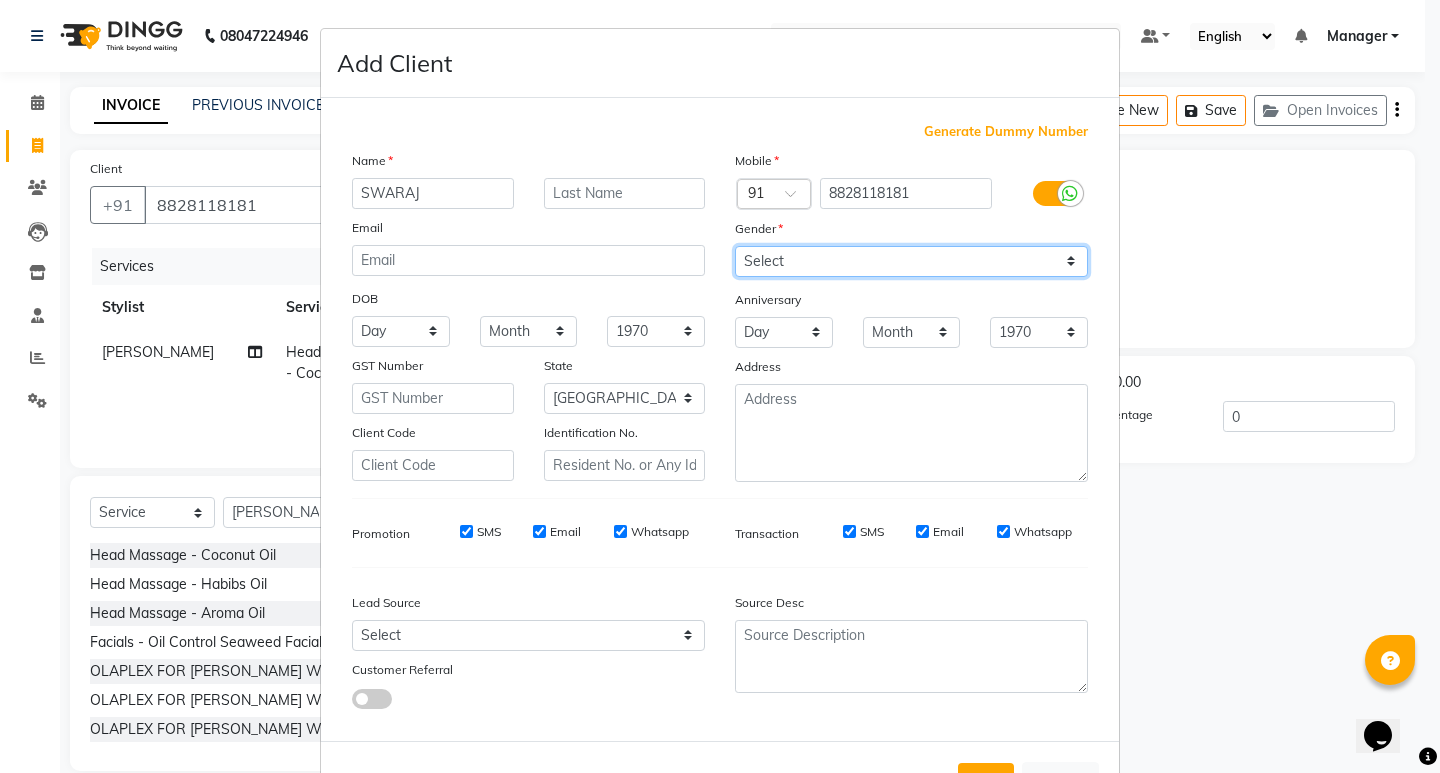 click on "Select Male Female Other Prefer Not To Say" at bounding box center (911, 261) 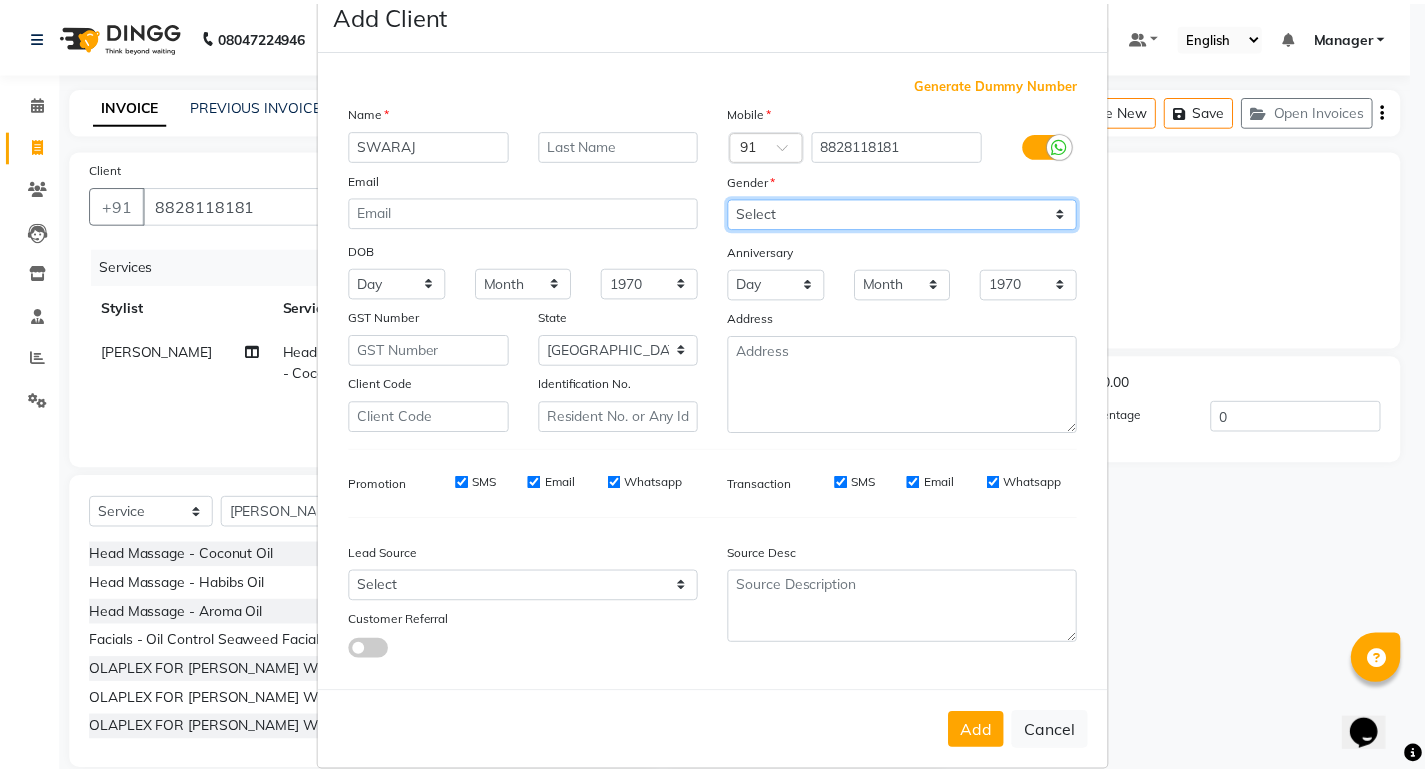 scroll, scrollTop: 76, scrollLeft: 0, axis: vertical 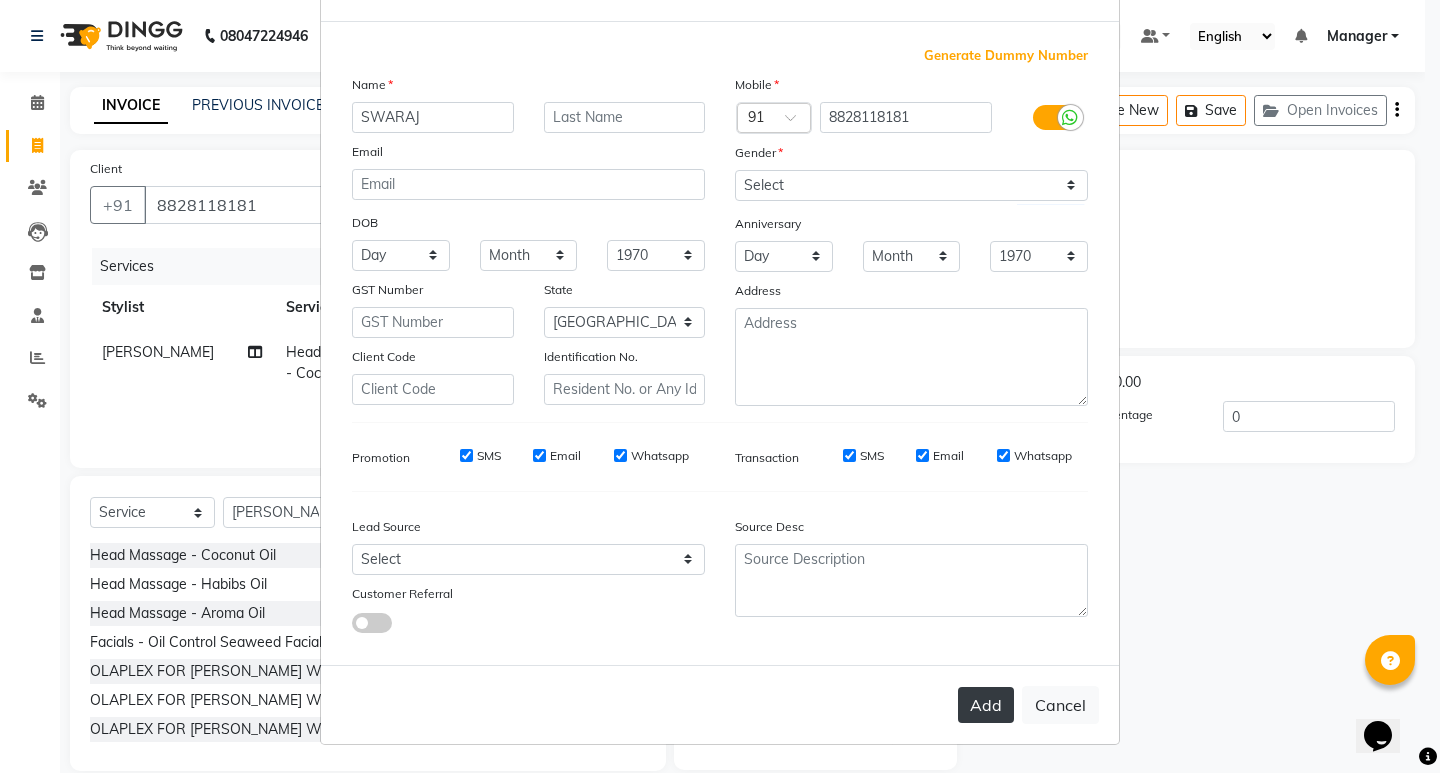 click on "Add" at bounding box center (986, 705) 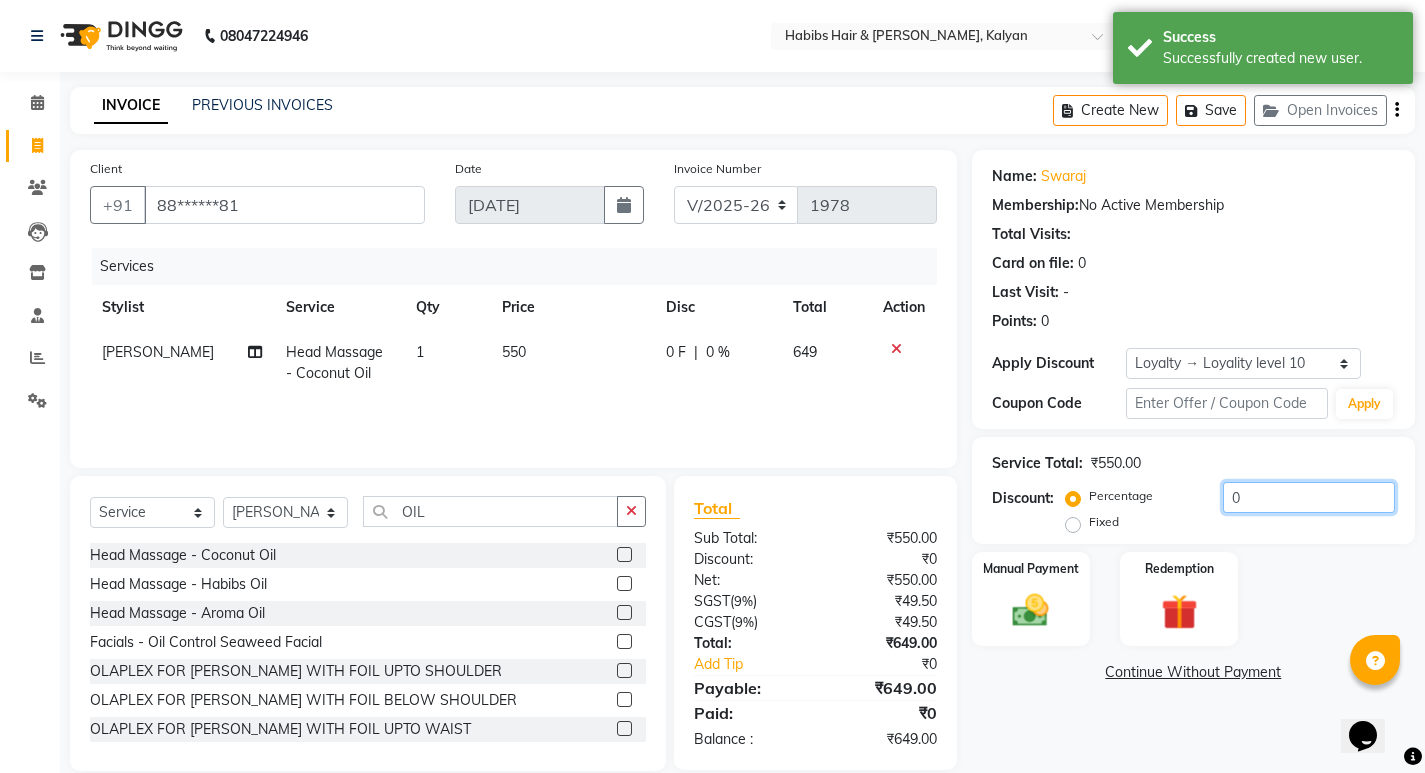 drag, startPoint x: 1304, startPoint y: 495, endPoint x: 1196, endPoint y: 439, distance: 121.65525 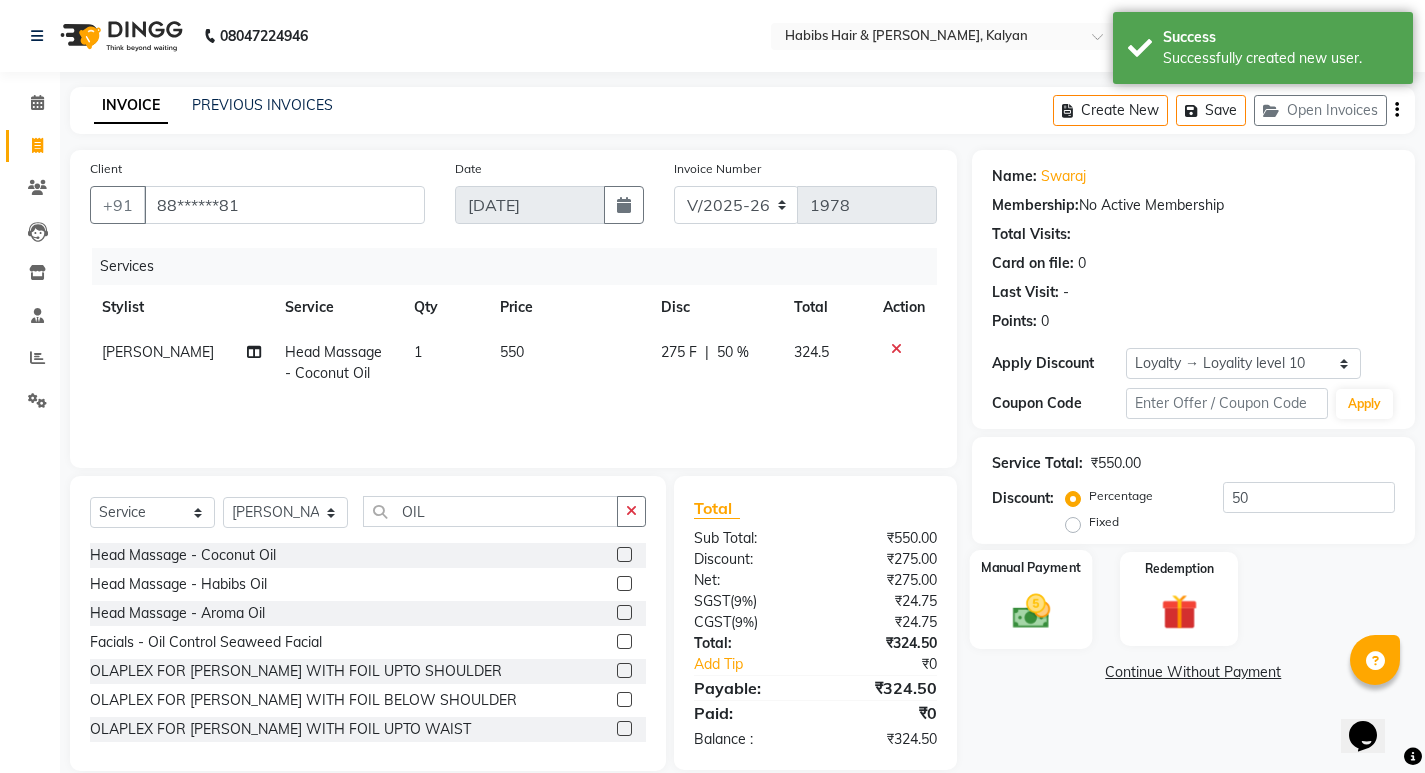 click 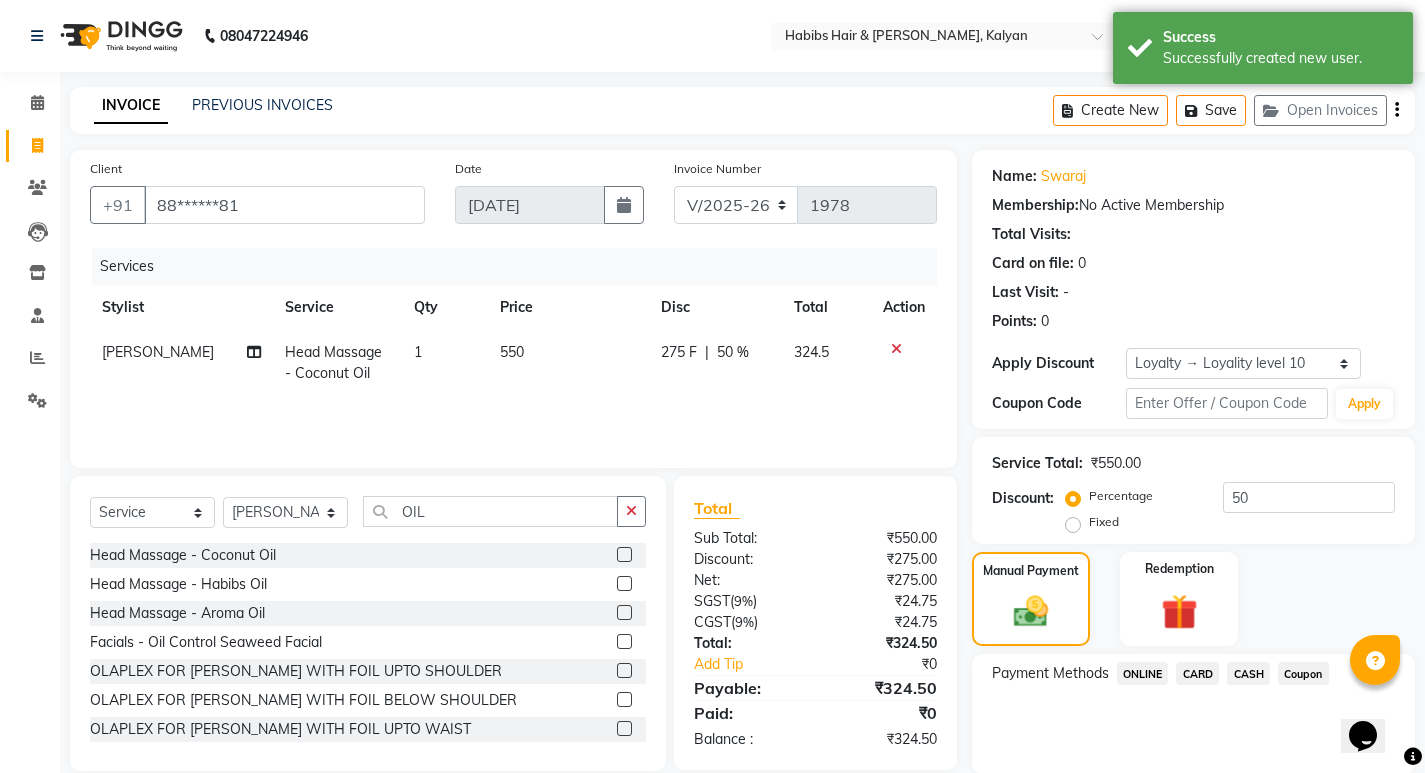 scroll, scrollTop: 72, scrollLeft: 0, axis: vertical 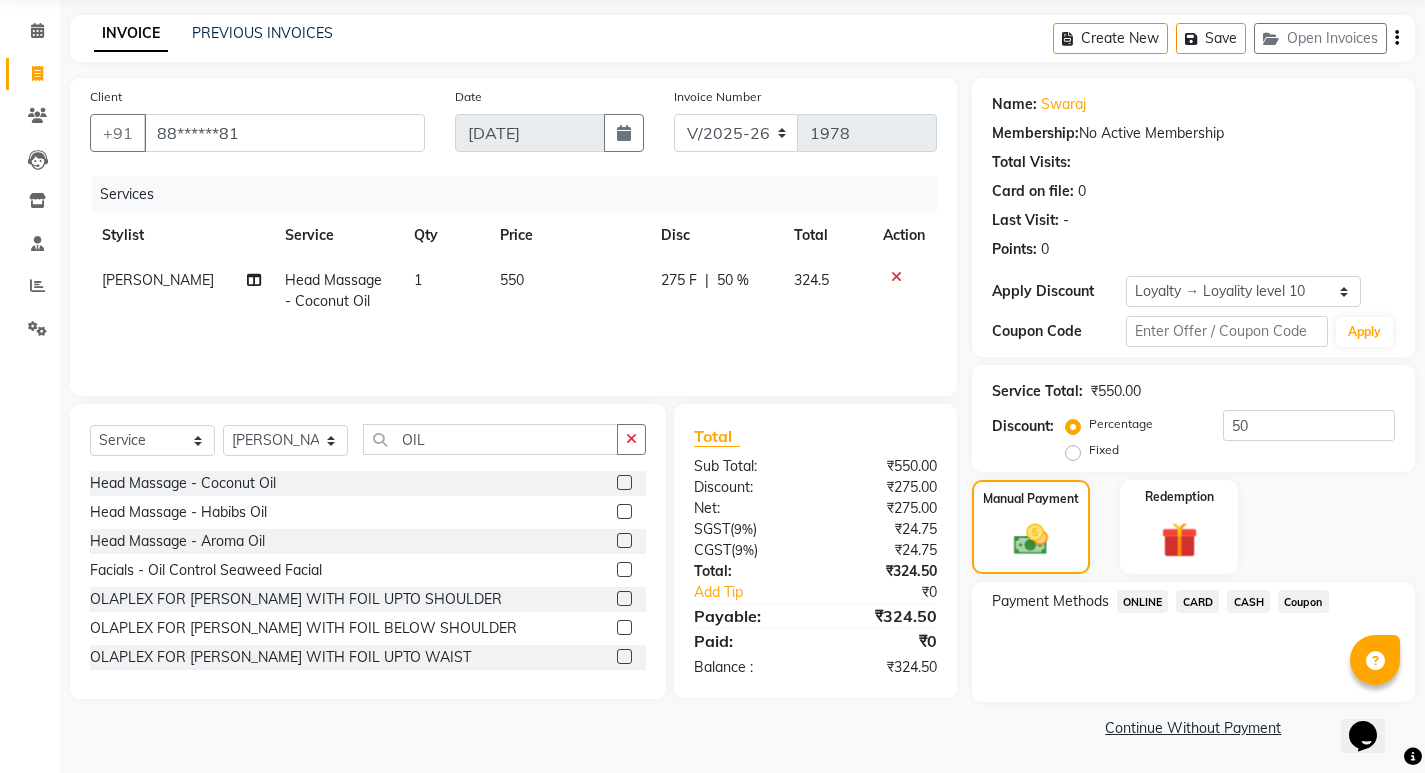 click on "Payment Methods  ONLINE   CARD   CASH   Coupon" 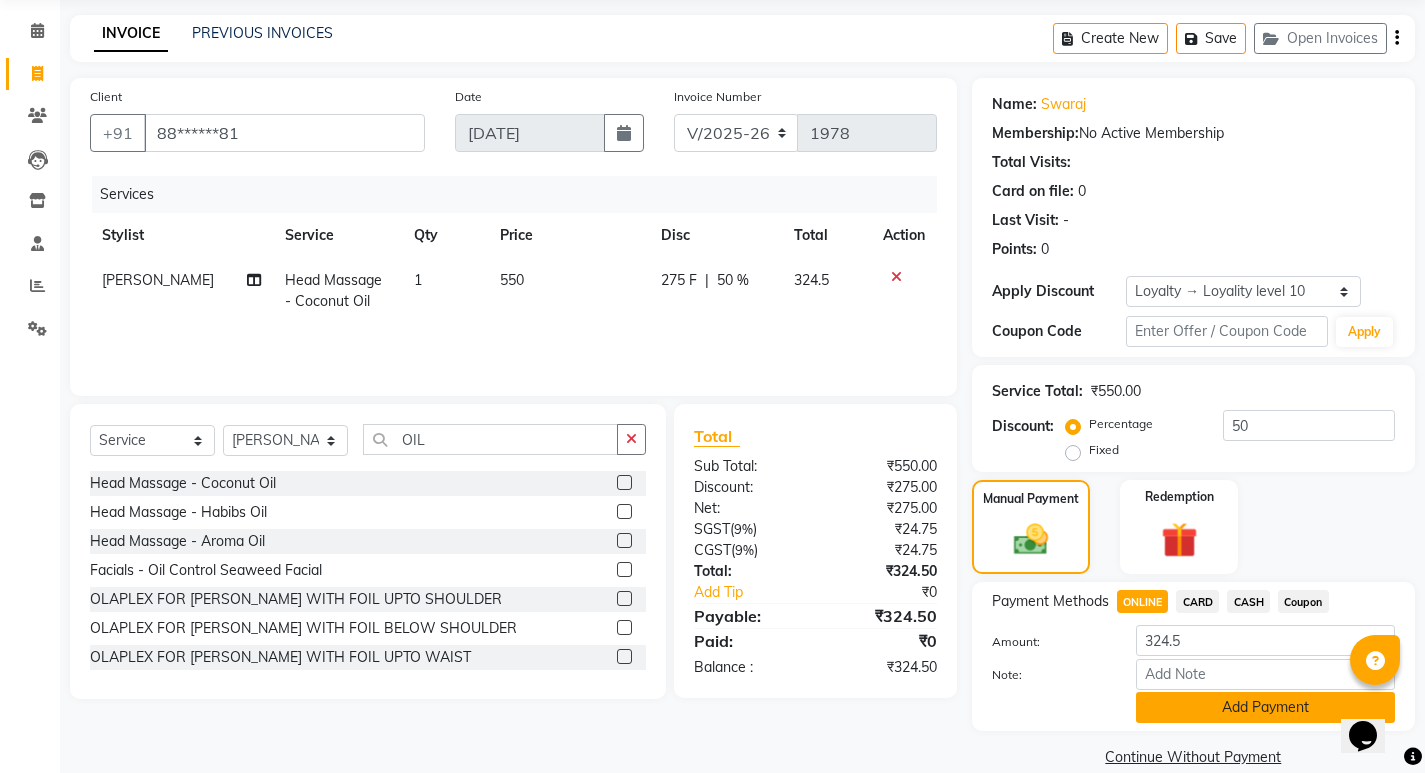 click on "Add Payment" 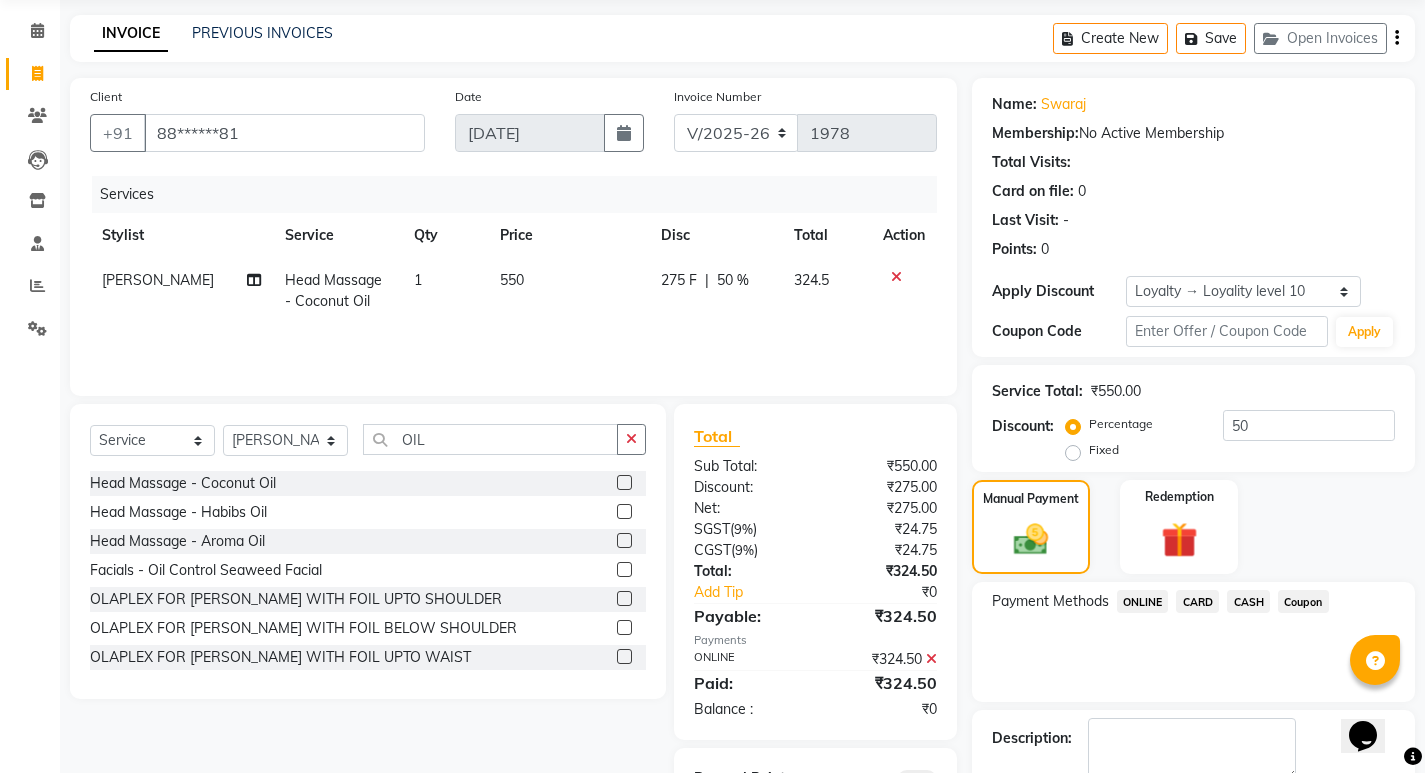 scroll, scrollTop: 185, scrollLeft: 0, axis: vertical 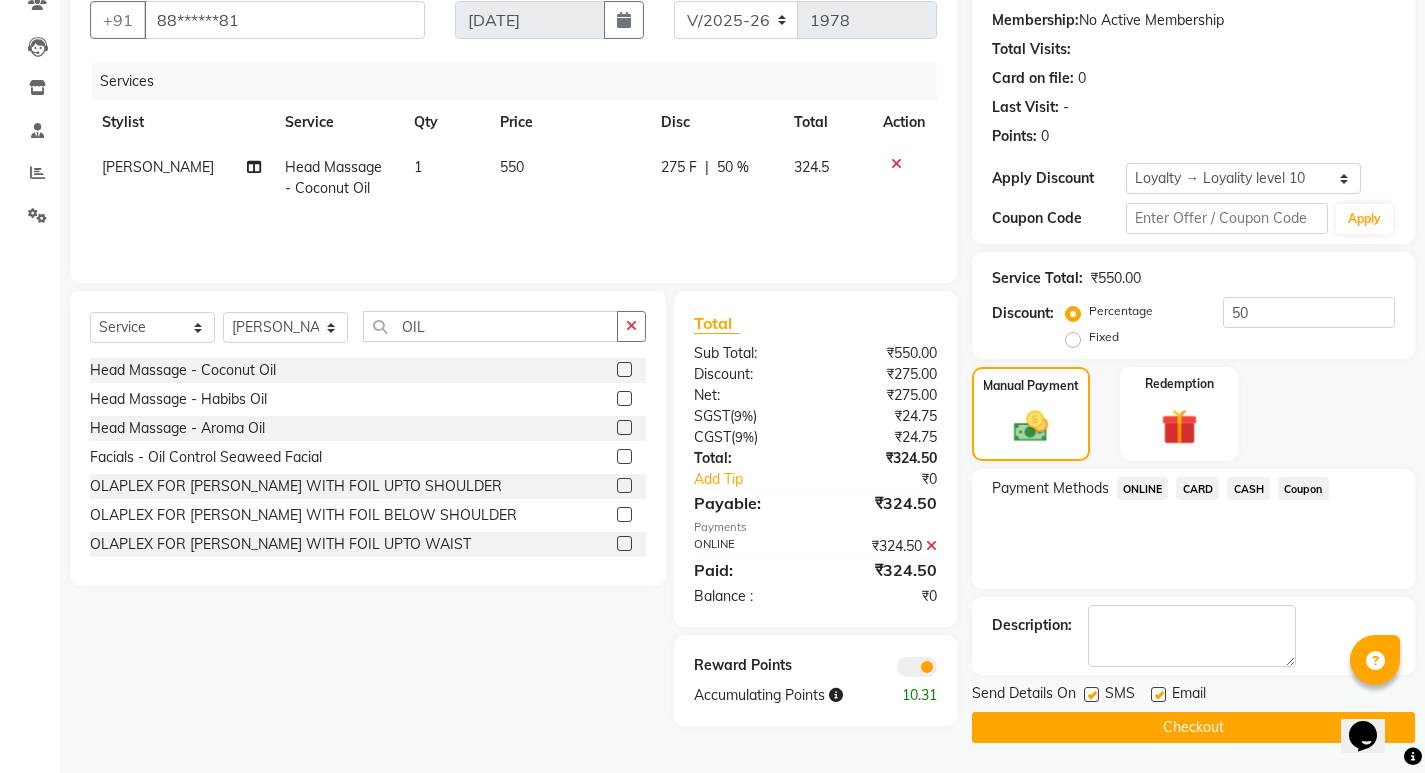 click on "Checkout" 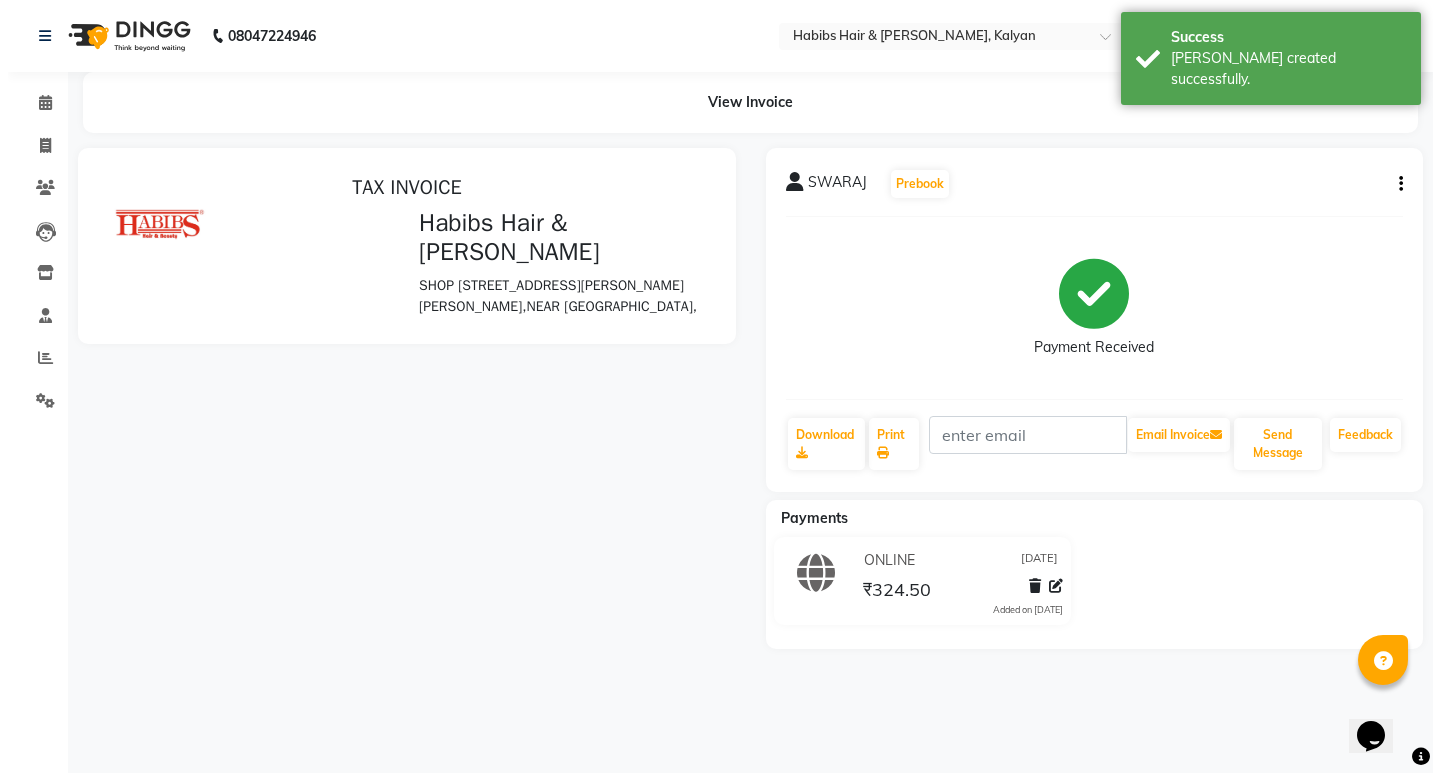 scroll, scrollTop: 0, scrollLeft: 0, axis: both 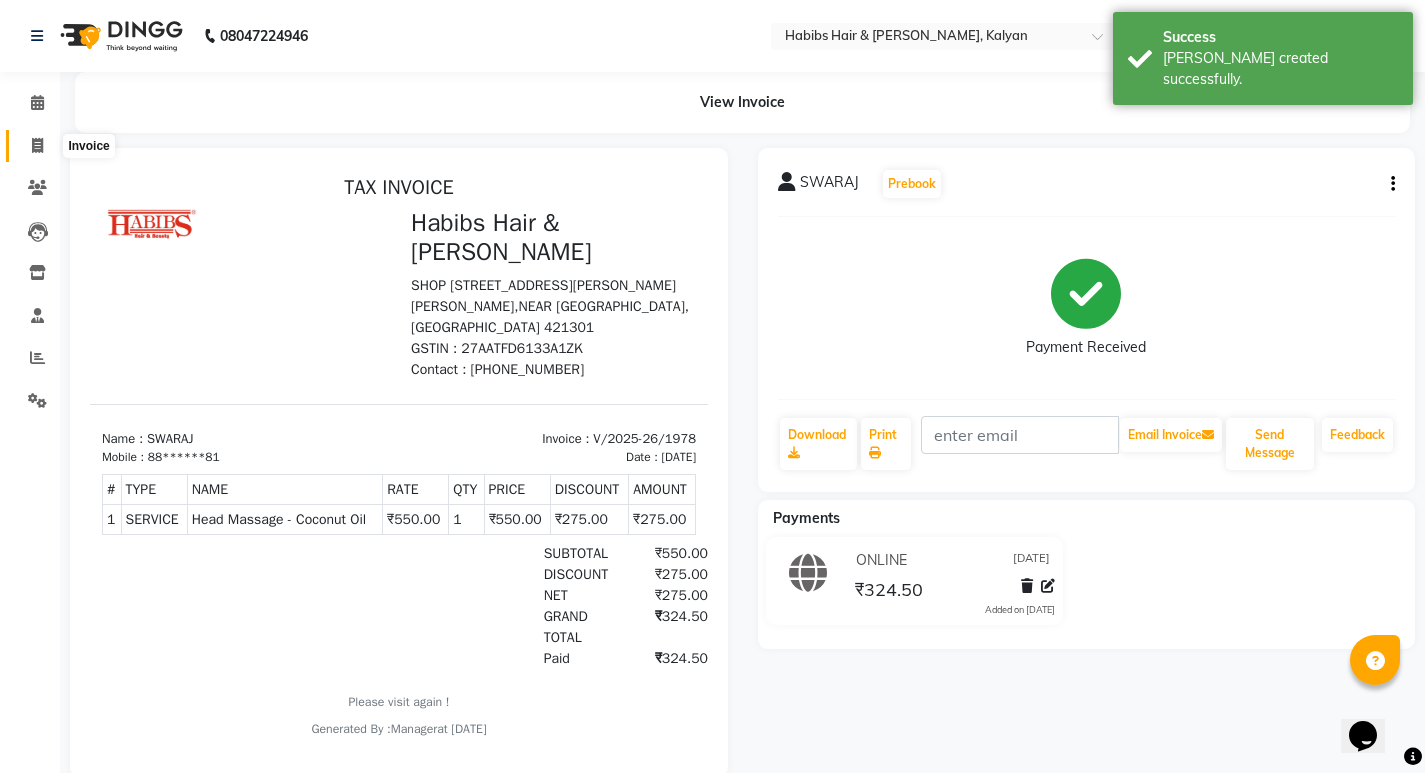 click 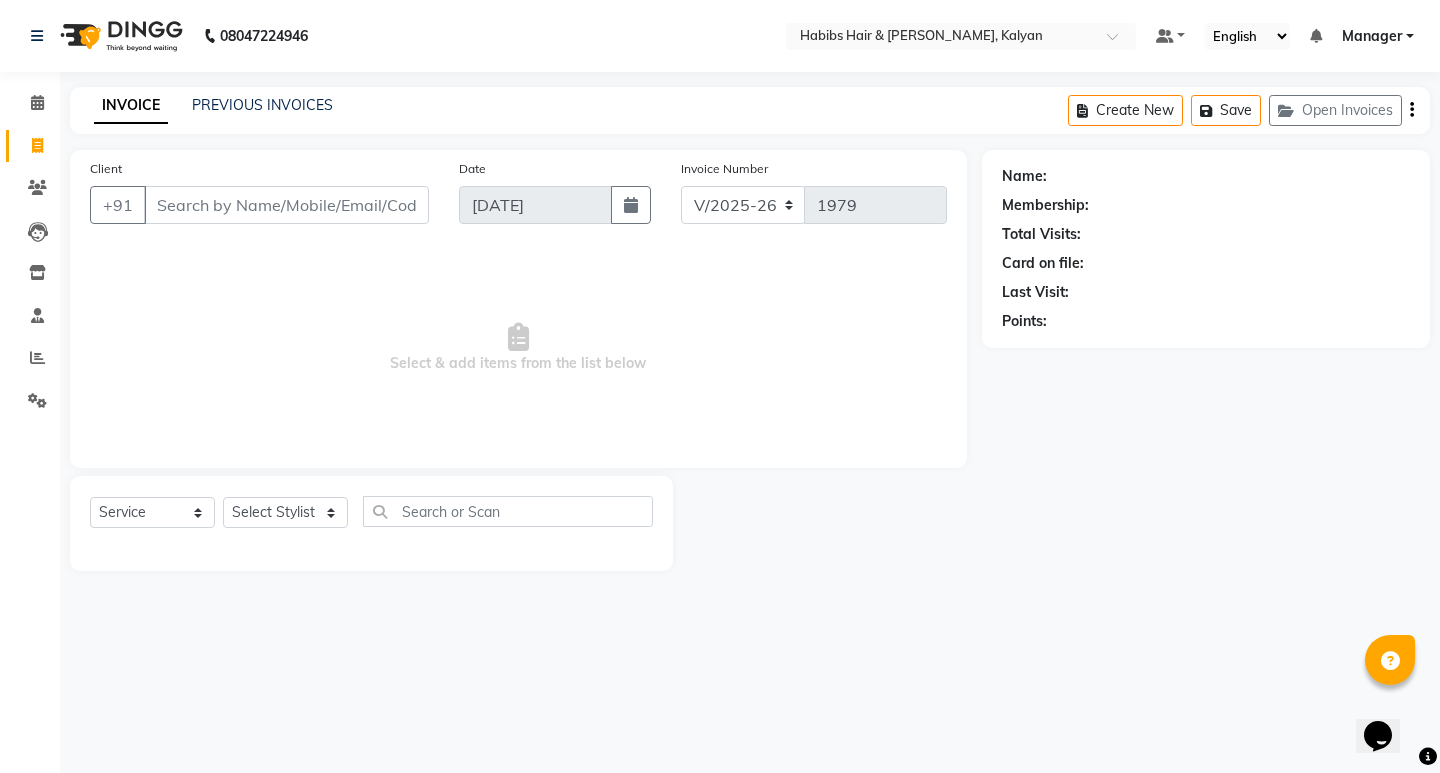 click on "INVOICE PREVIOUS INVOICES Create New   Save   Open Invoices  Client +91 Date 11-07-2025 Invoice Number V/2025 V/2025-26 1979  Select & add items from the list below  Select  Service  Product  Membership  Package Voucher Prepaid Gift Card  Select Stylist ANWAR GANESH SHINDE Gauri Manager Maruf  mulla Meena Kumari Namrata zipre Neha M Omkar Priyanka Ranjana  singh  Sagar saindane SANTOSHI SHALINI Smruti Suraj Kadam Vinaya  Yogesh Name: Membership: Total Visits: Card on file: Last Visit:  Points:" 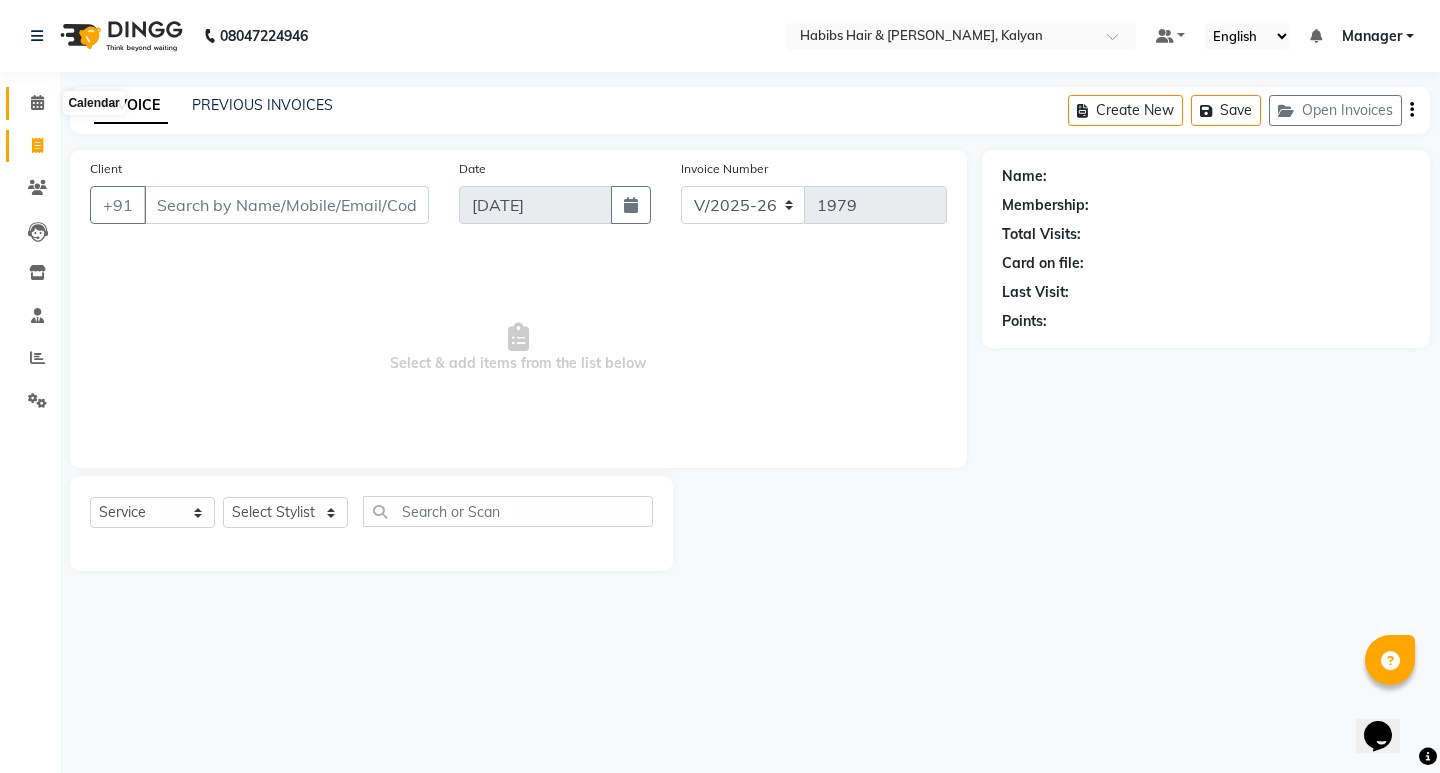 click 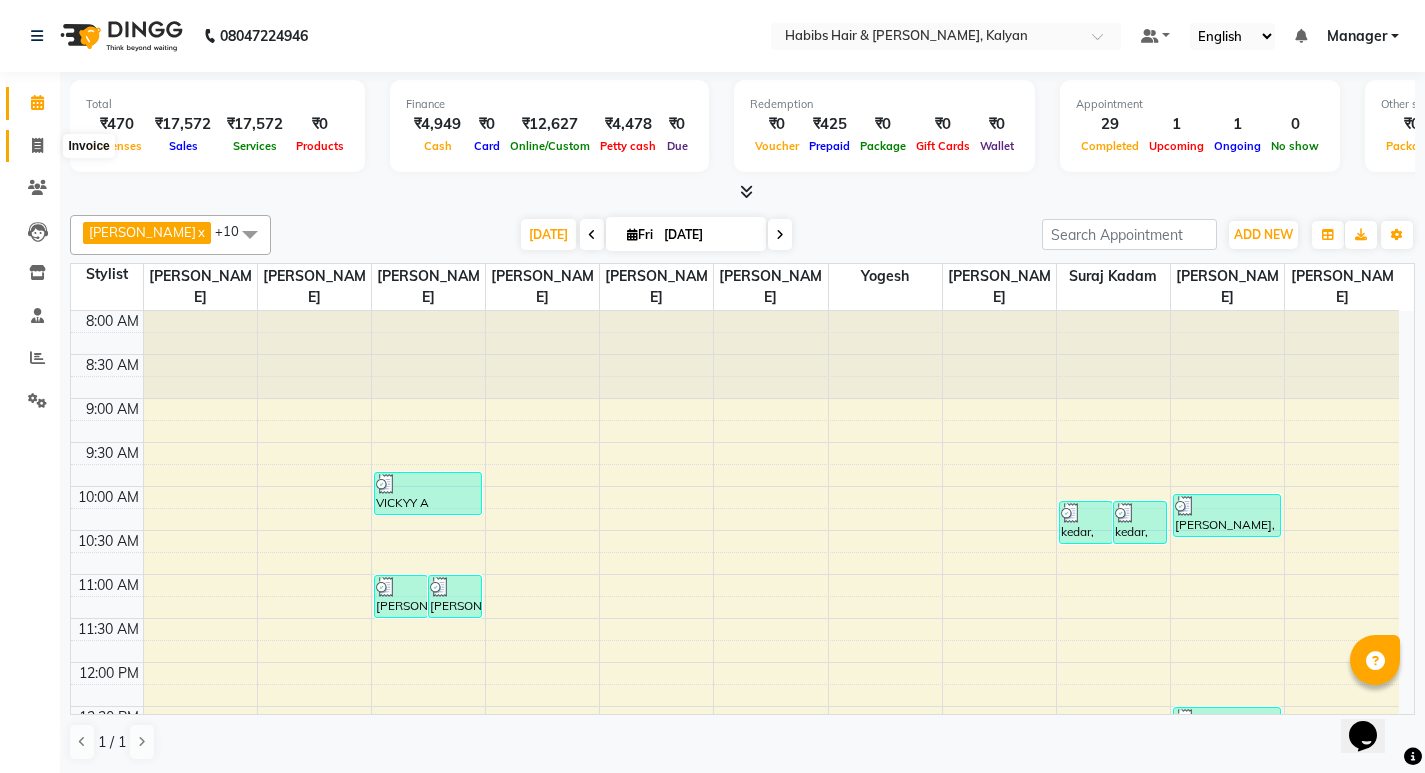 click 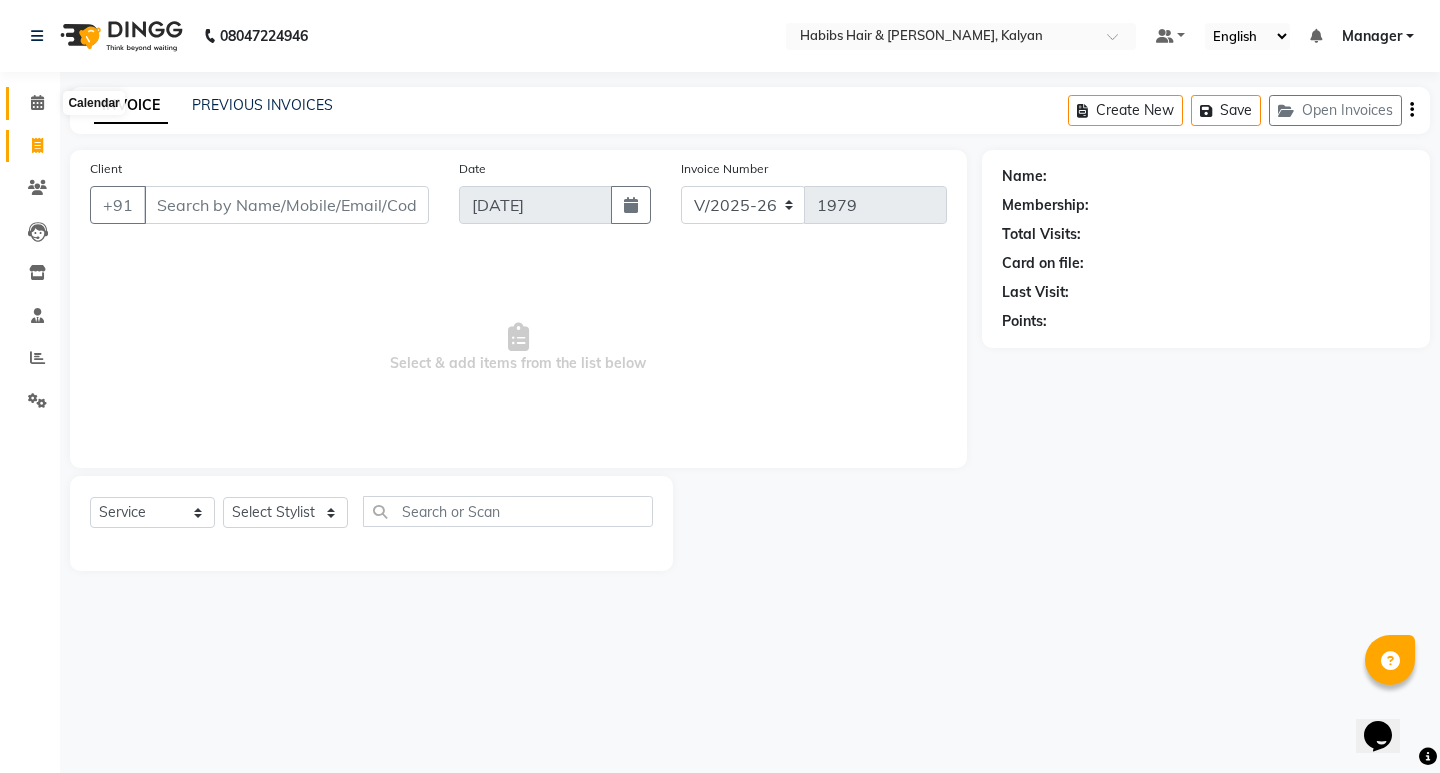 click 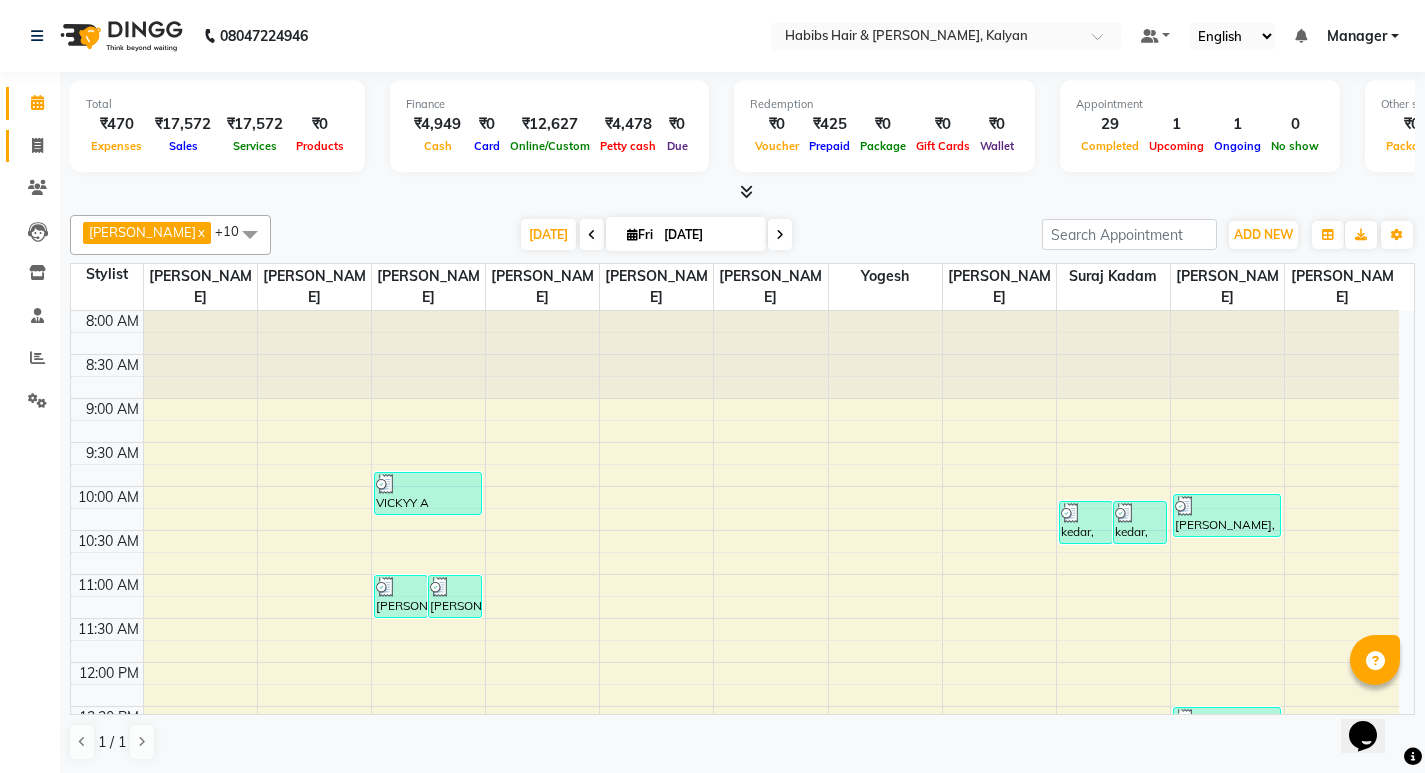 click on "Invoice" 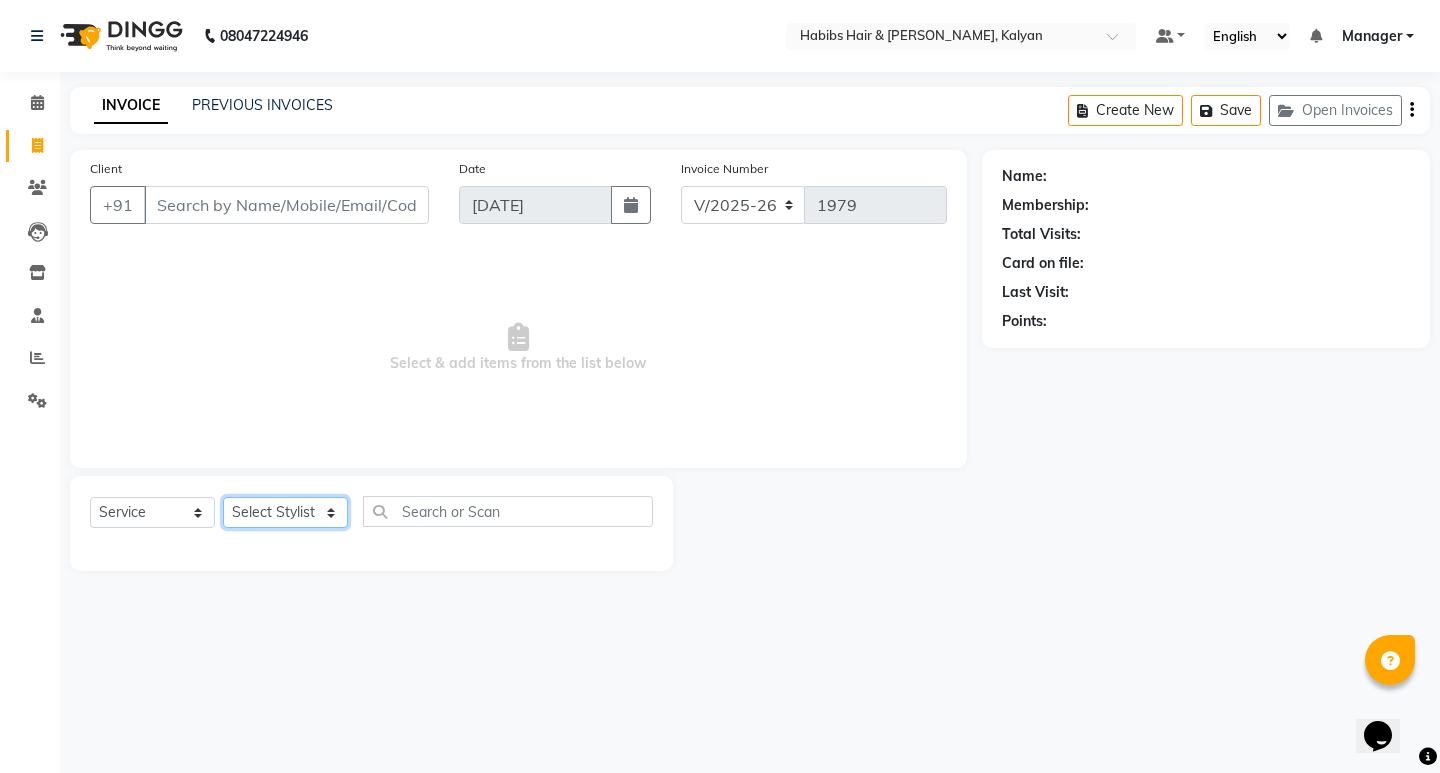 click on "Select Stylist [PERSON_NAME] Manager [PERSON_NAME] [PERSON_NAME] [PERSON_NAME] zipre [PERSON_NAME] [PERSON_NAME]  Sagar [PERSON_NAME] [PERSON_NAME] Suraj [PERSON_NAME]  [PERSON_NAME]" 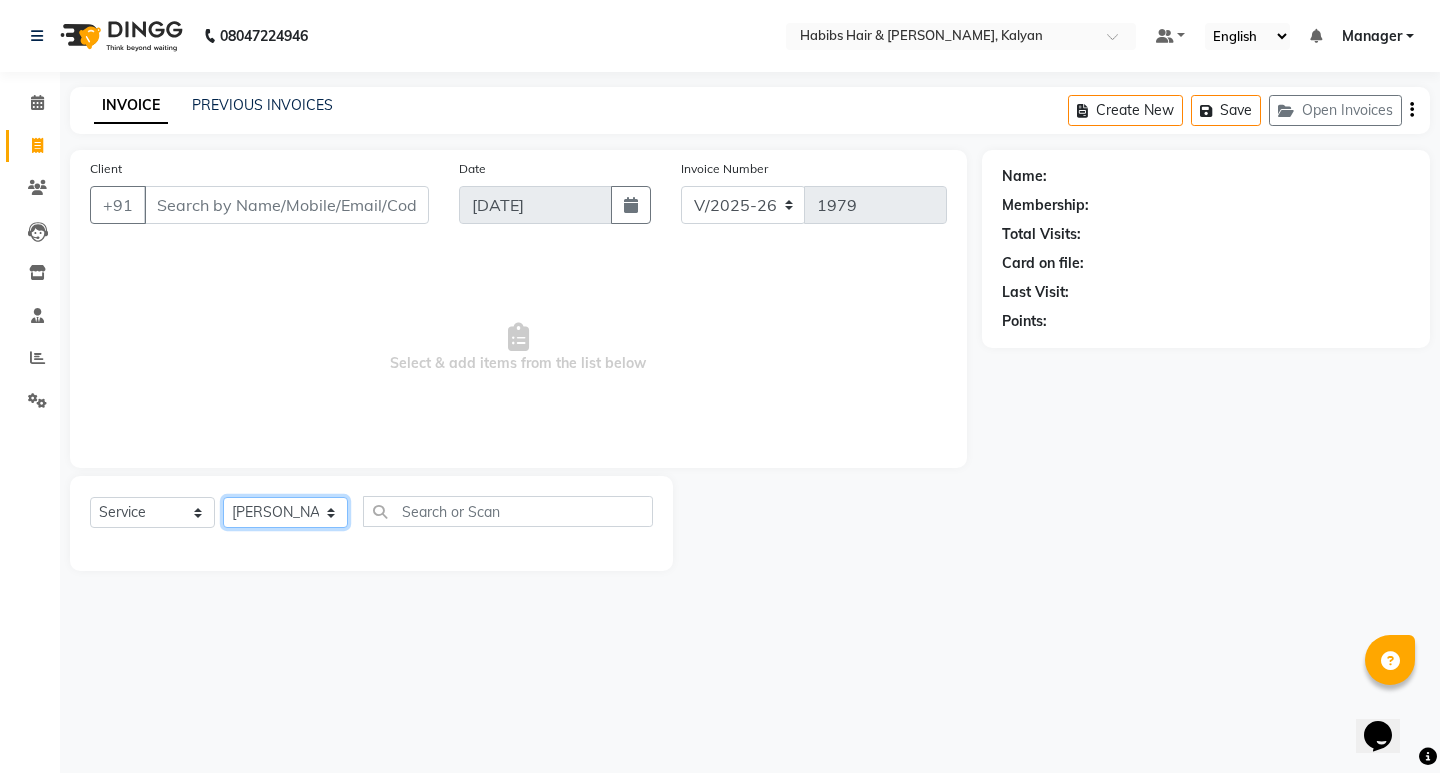click on "Select Stylist [PERSON_NAME] Manager [PERSON_NAME] [PERSON_NAME] [PERSON_NAME] zipre [PERSON_NAME] [PERSON_NAME]  Sagar [PERSON_NAME] [PERSON_NAME] Suraj [PERSON_NAME]  [PERSON_NAME]" 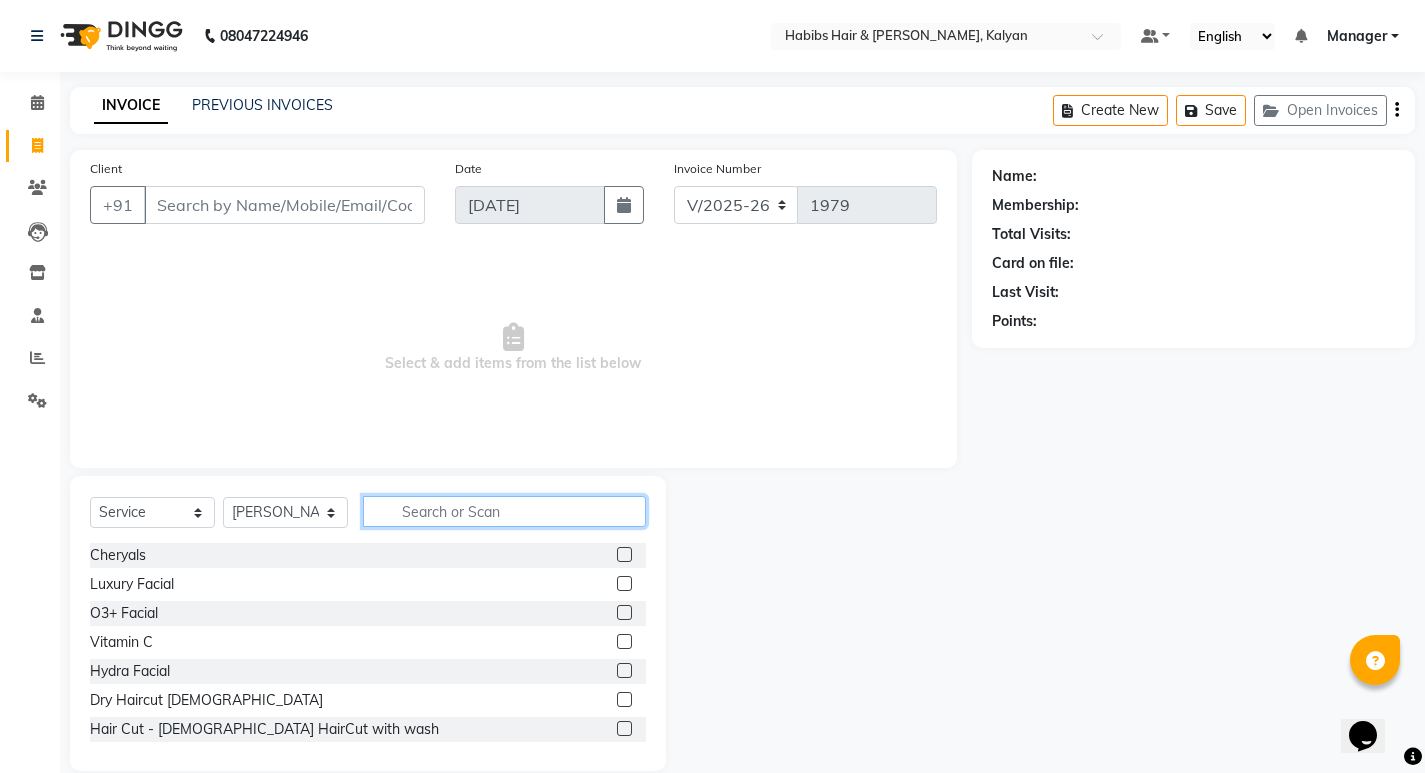 click 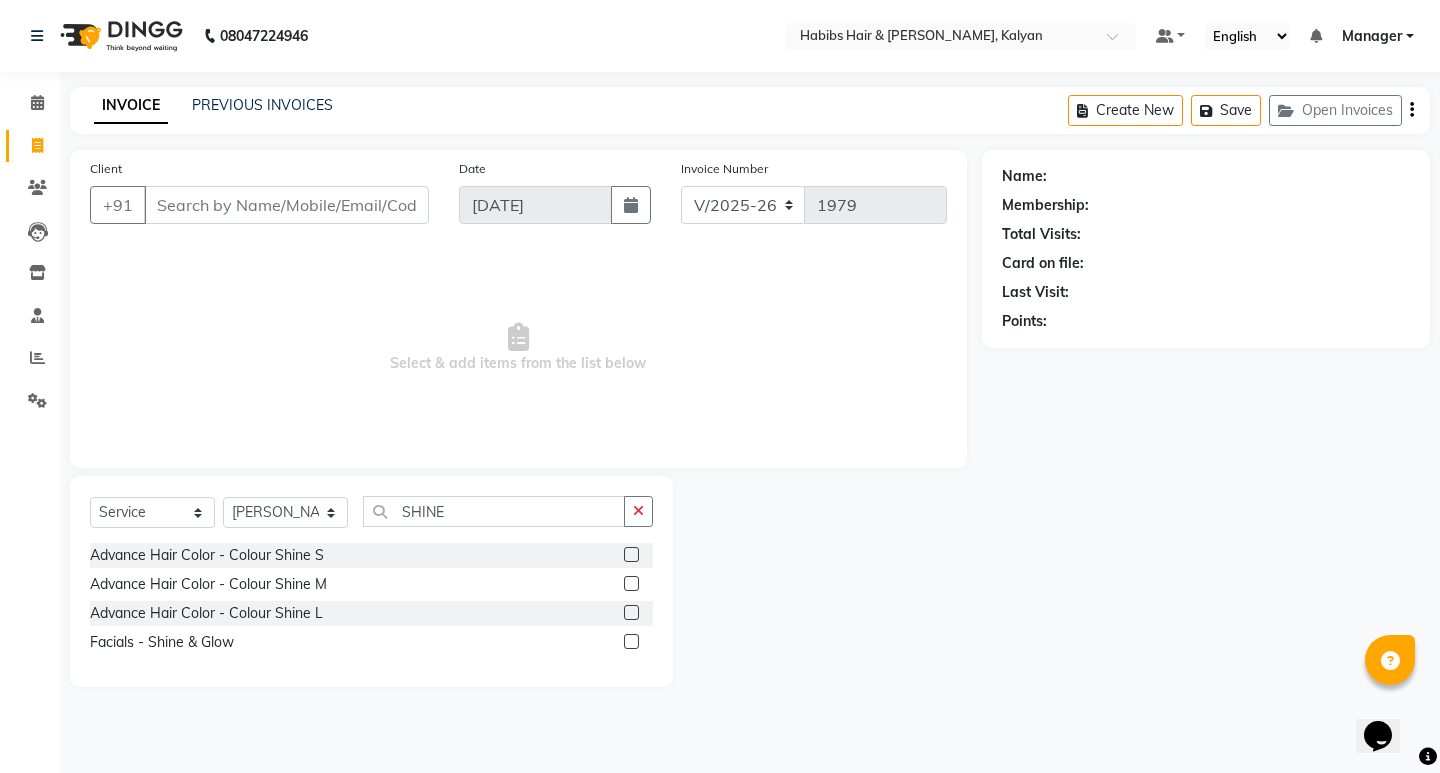 click 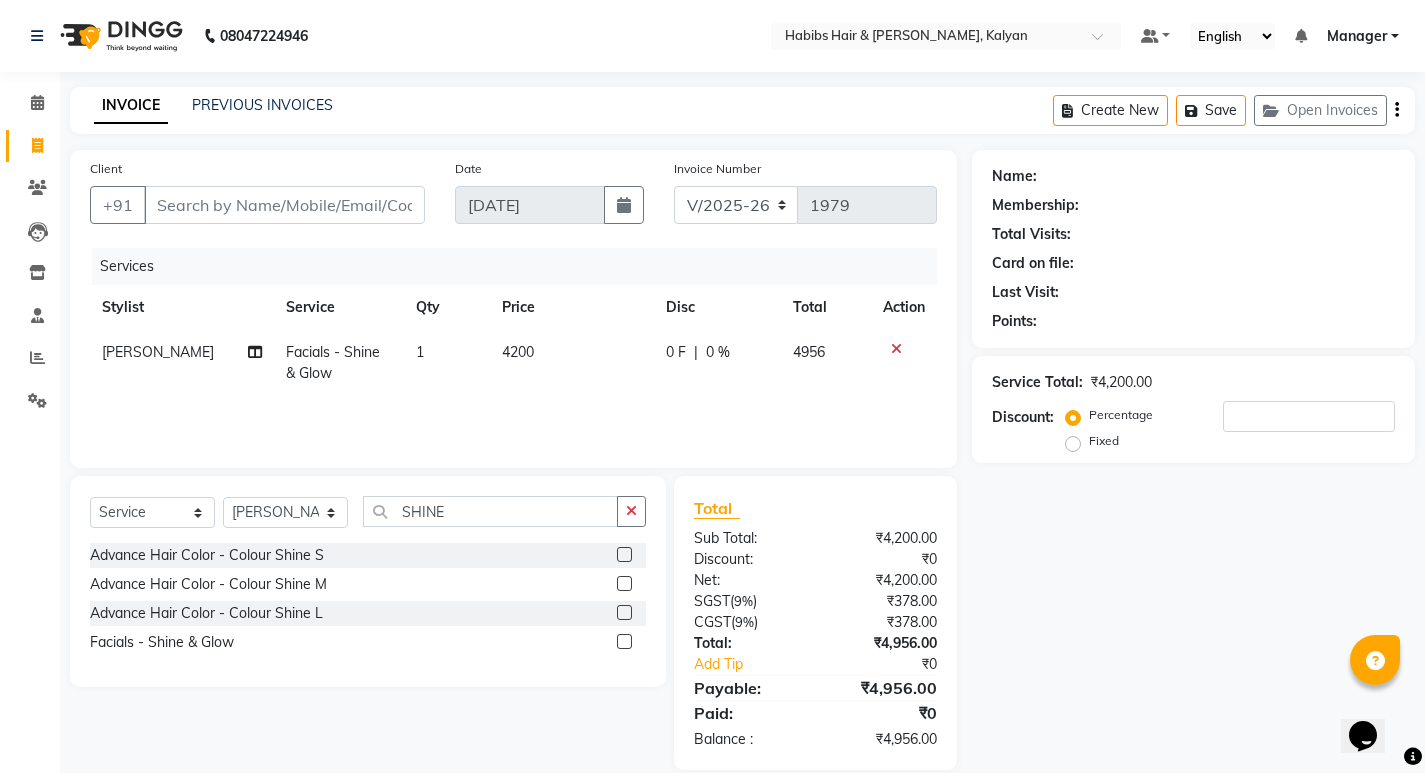 click on "4200" 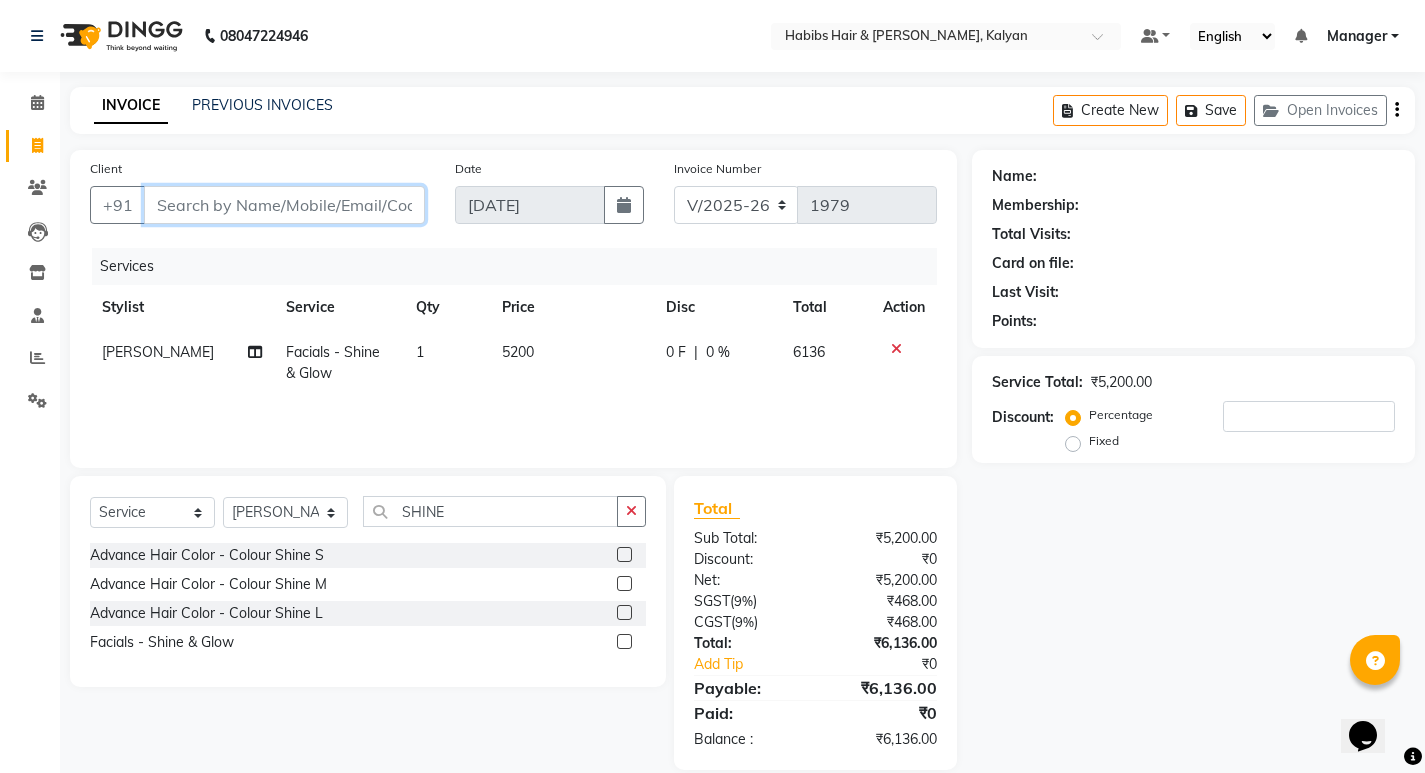 click on "Client" at bounding box center [284, 205] 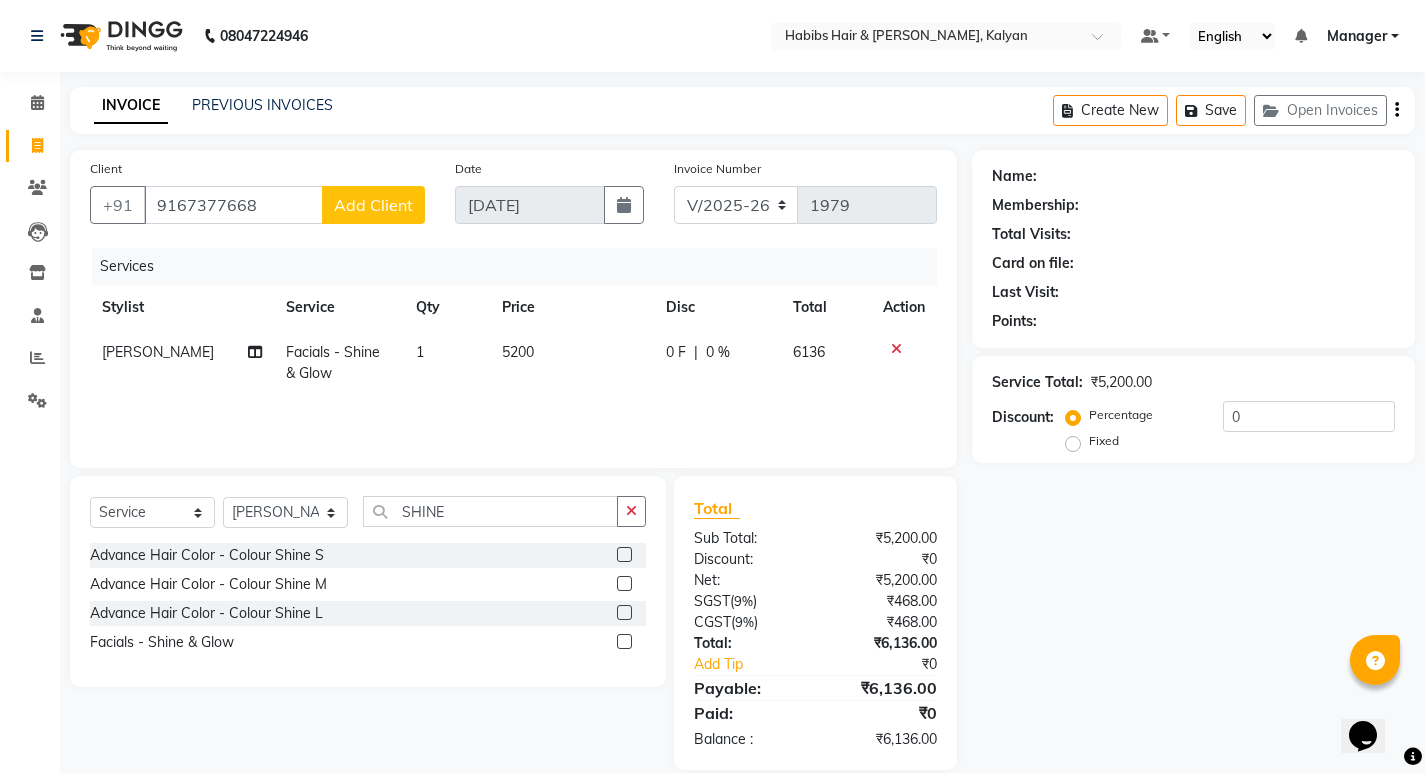 click on "Add Client" 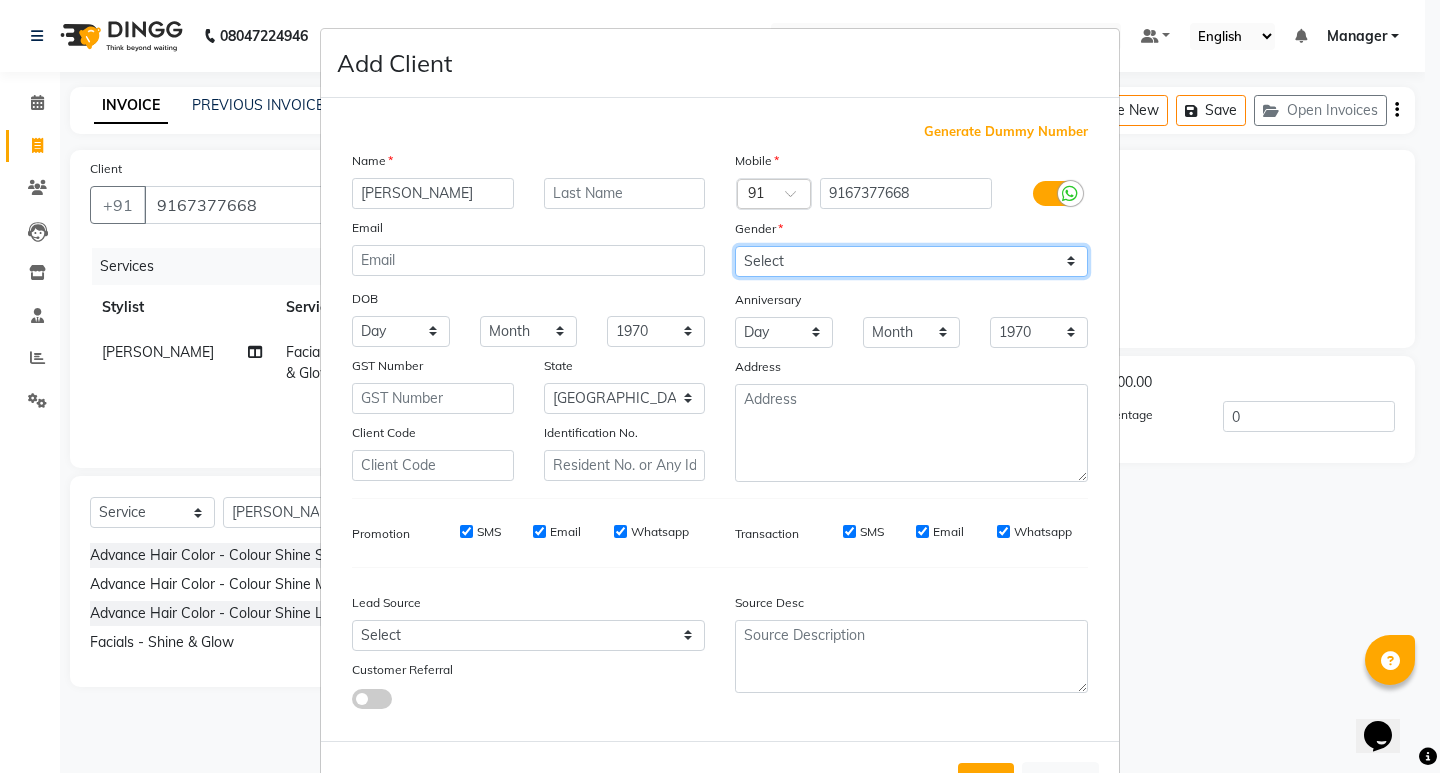 click on "Select Male Female Other Prefer Not To Say" at bounding box center (911, 261) 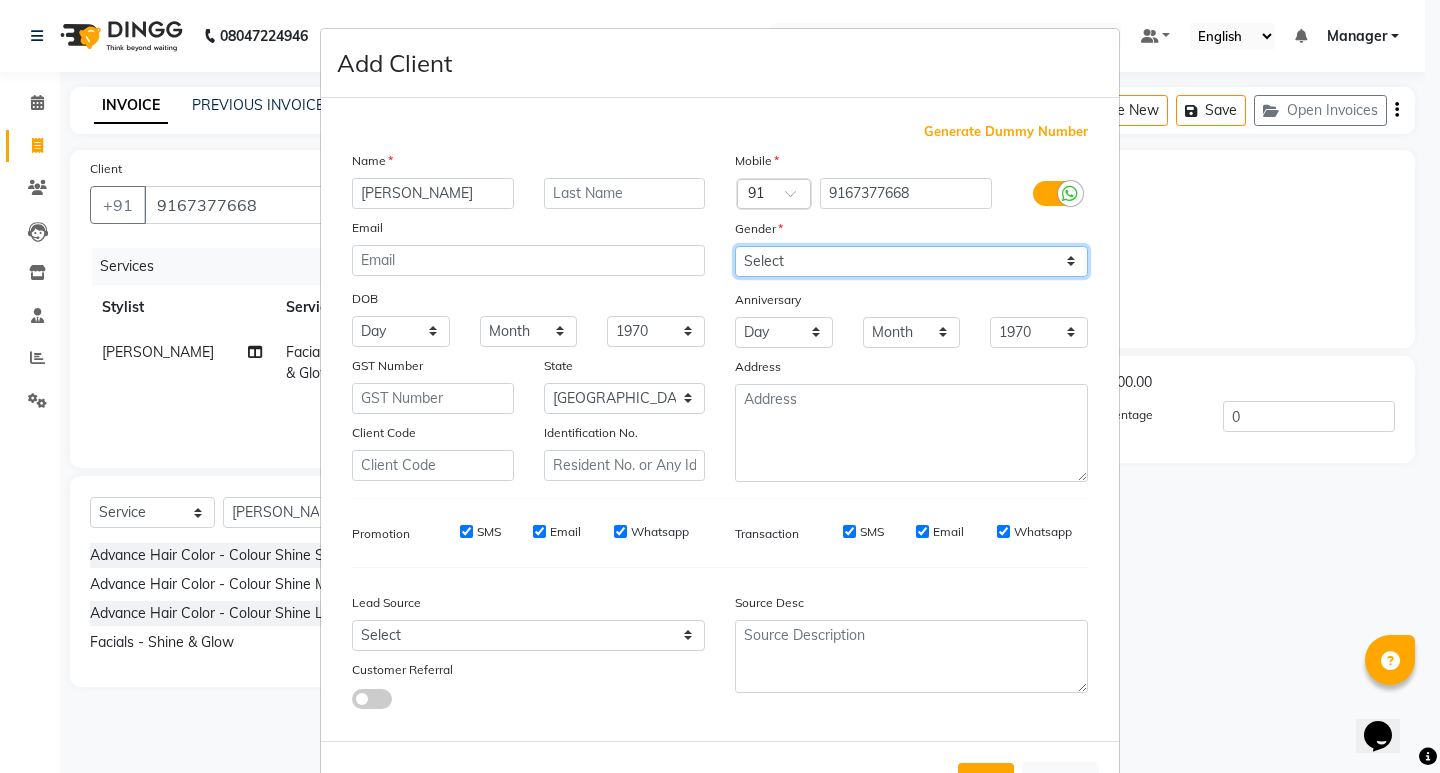 click on "Select Male Female Other Prefer Not To Say" at bounding box center [911, 261] 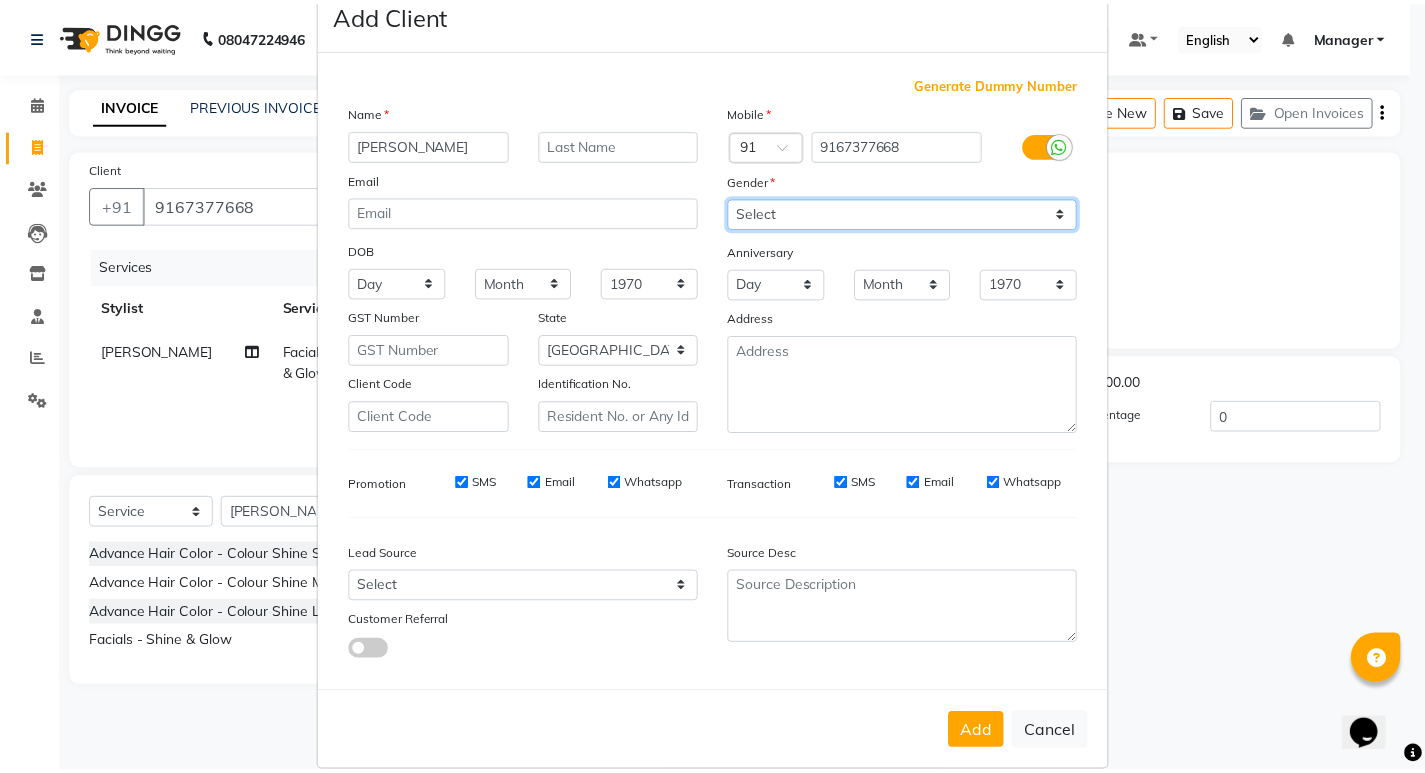 scroll, scrollTop: 76, scrollLeft: 0, axis: vertical 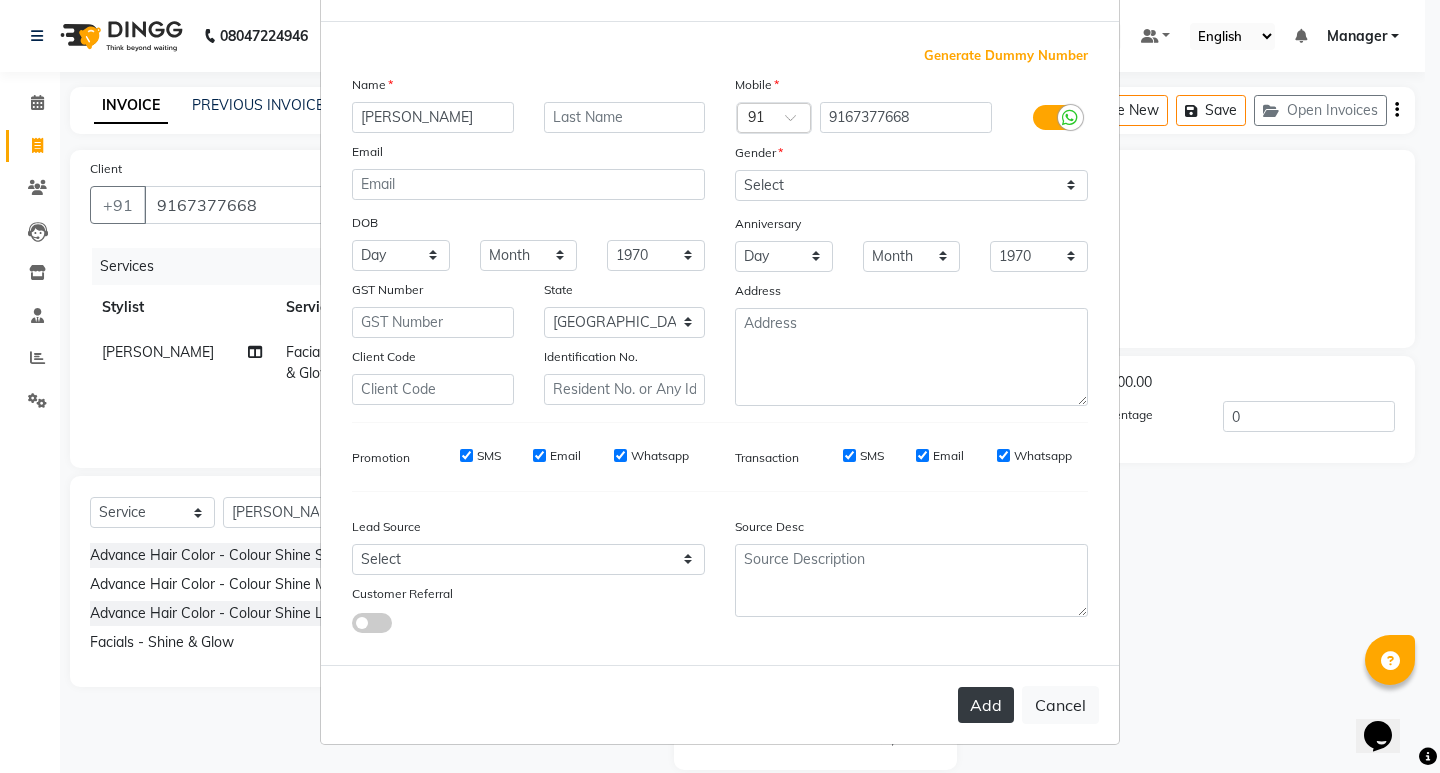 click on "Add" at bounding box center (986, 705) 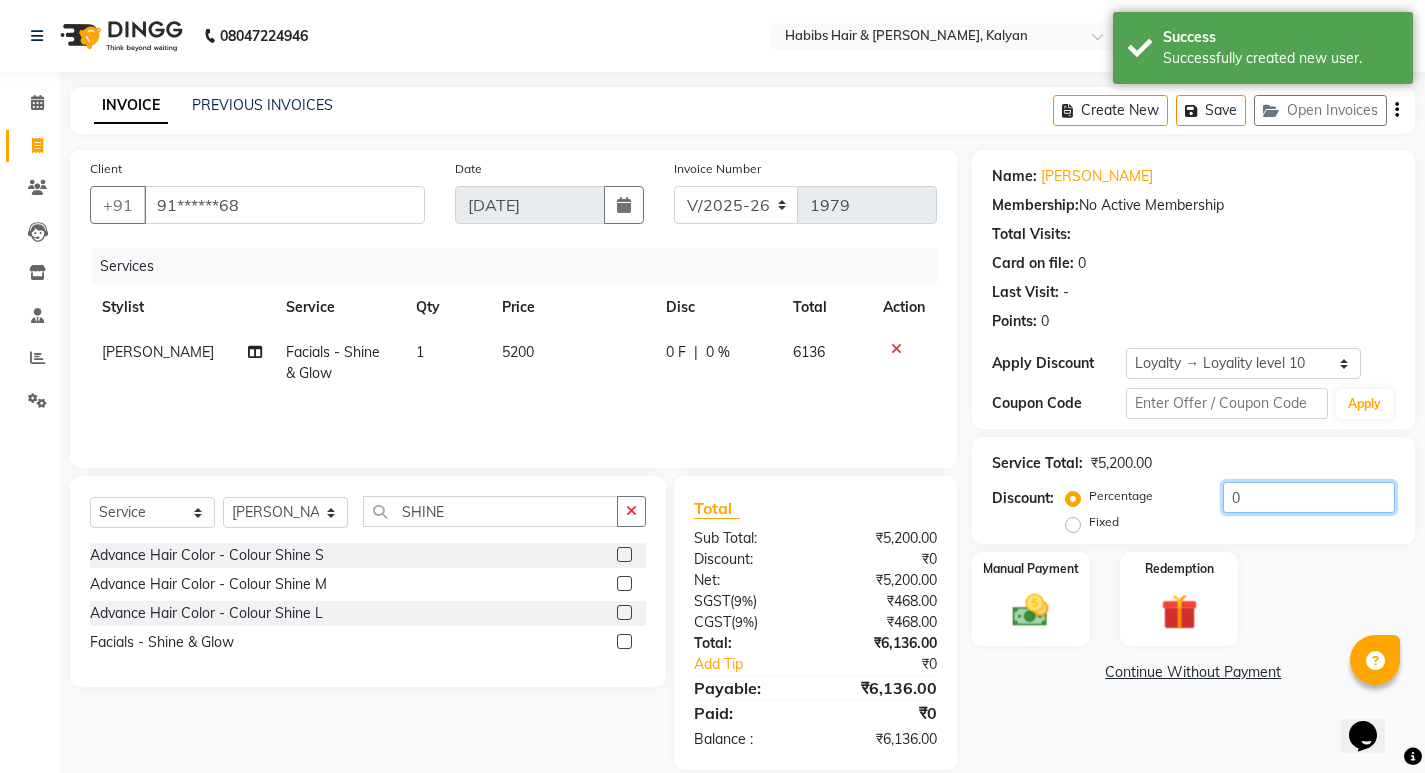 click on "0" 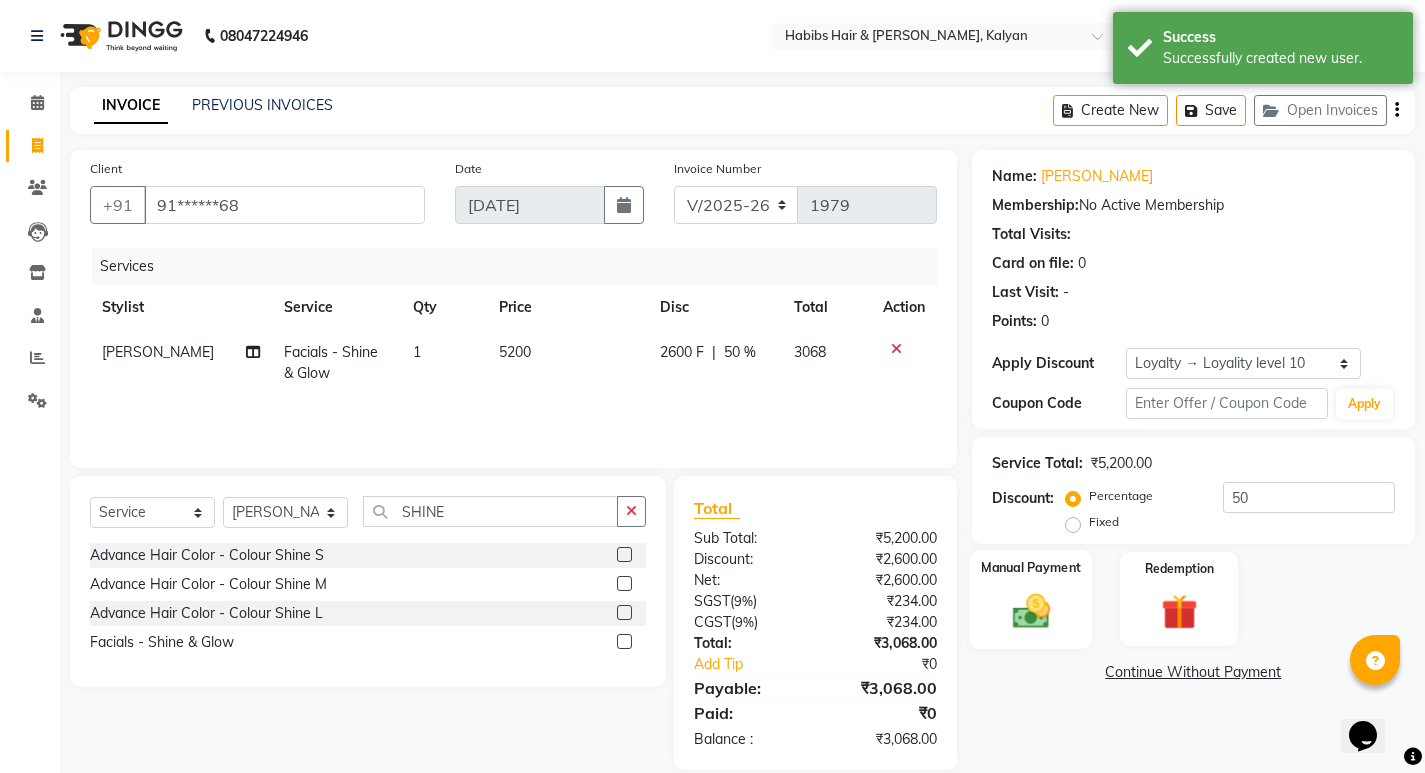 click on "Manual Payment" 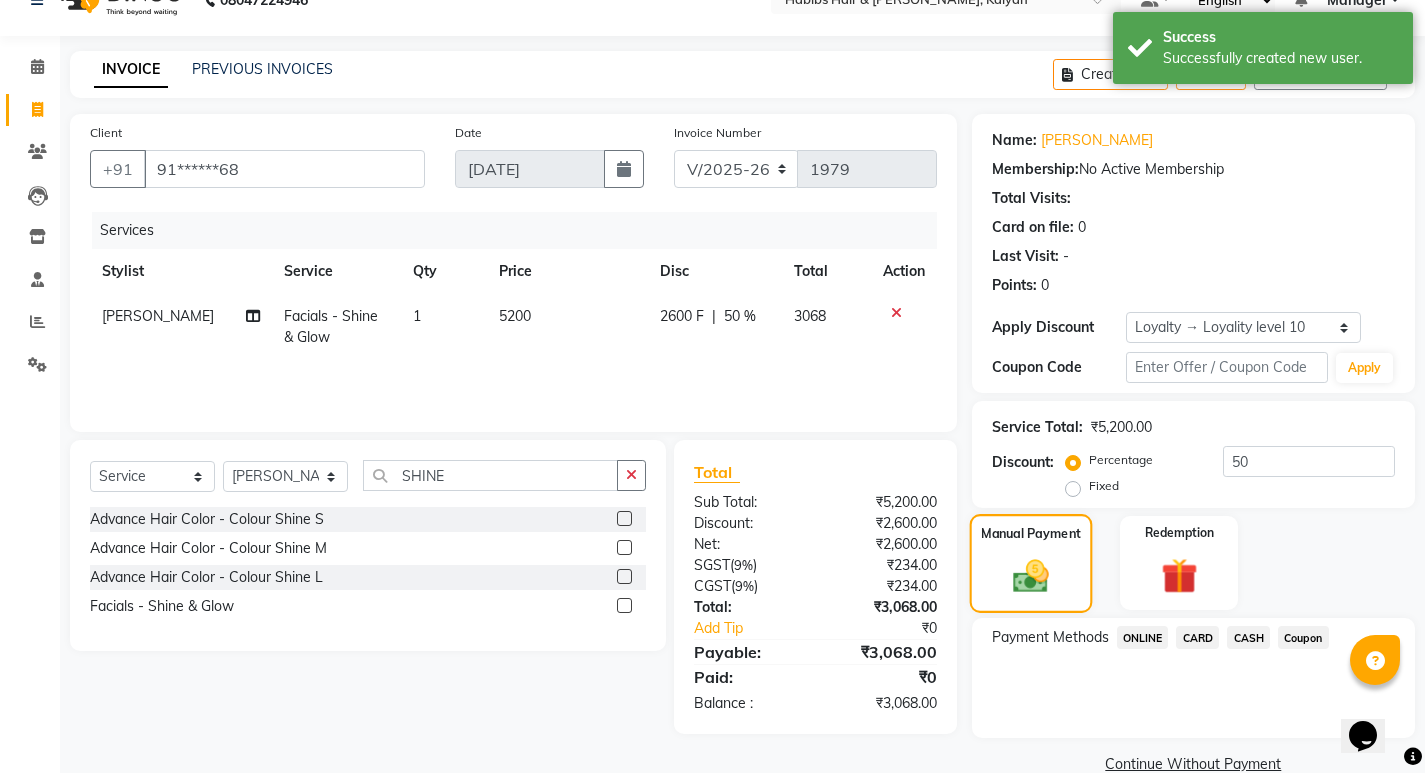scroll, scrollTop: 72, scrollLeft: 0, axis: vertical 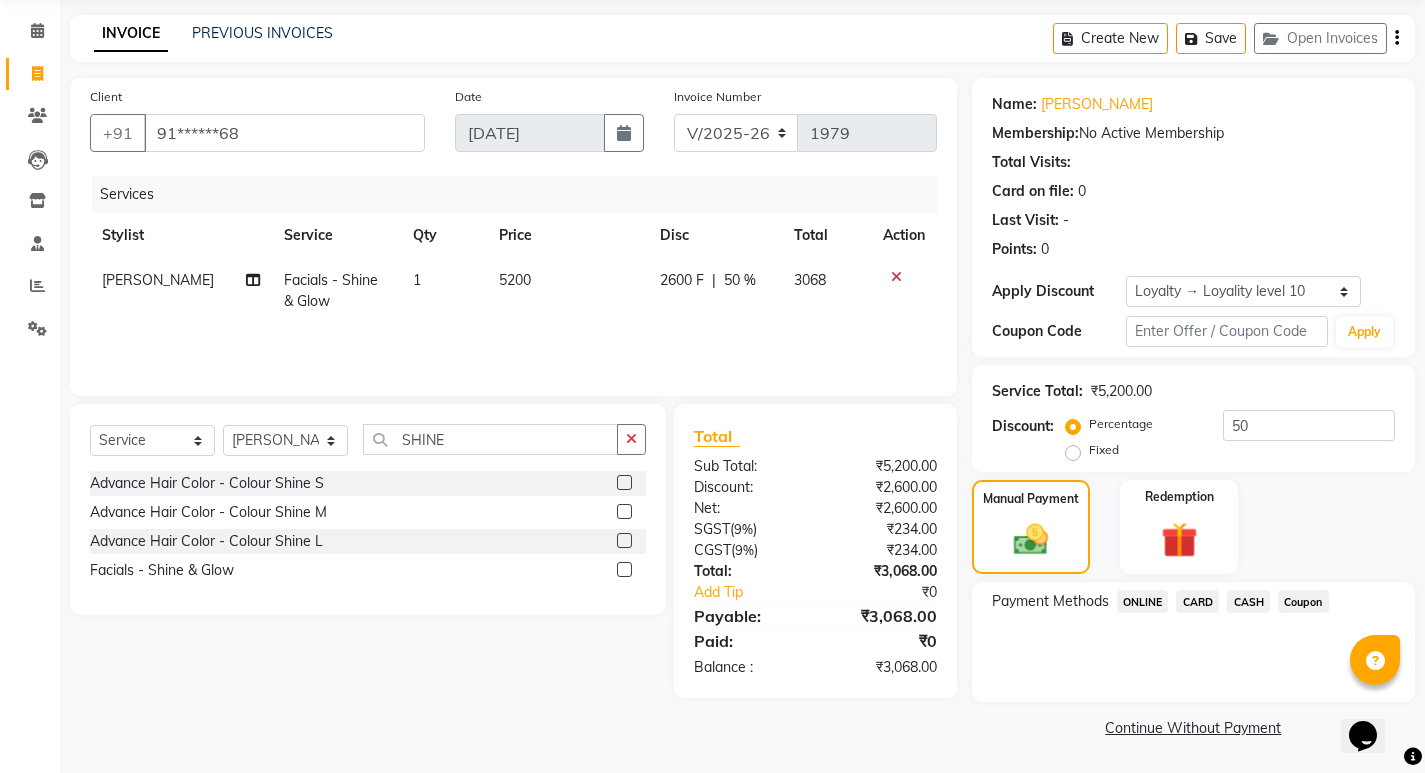click on "CASH" 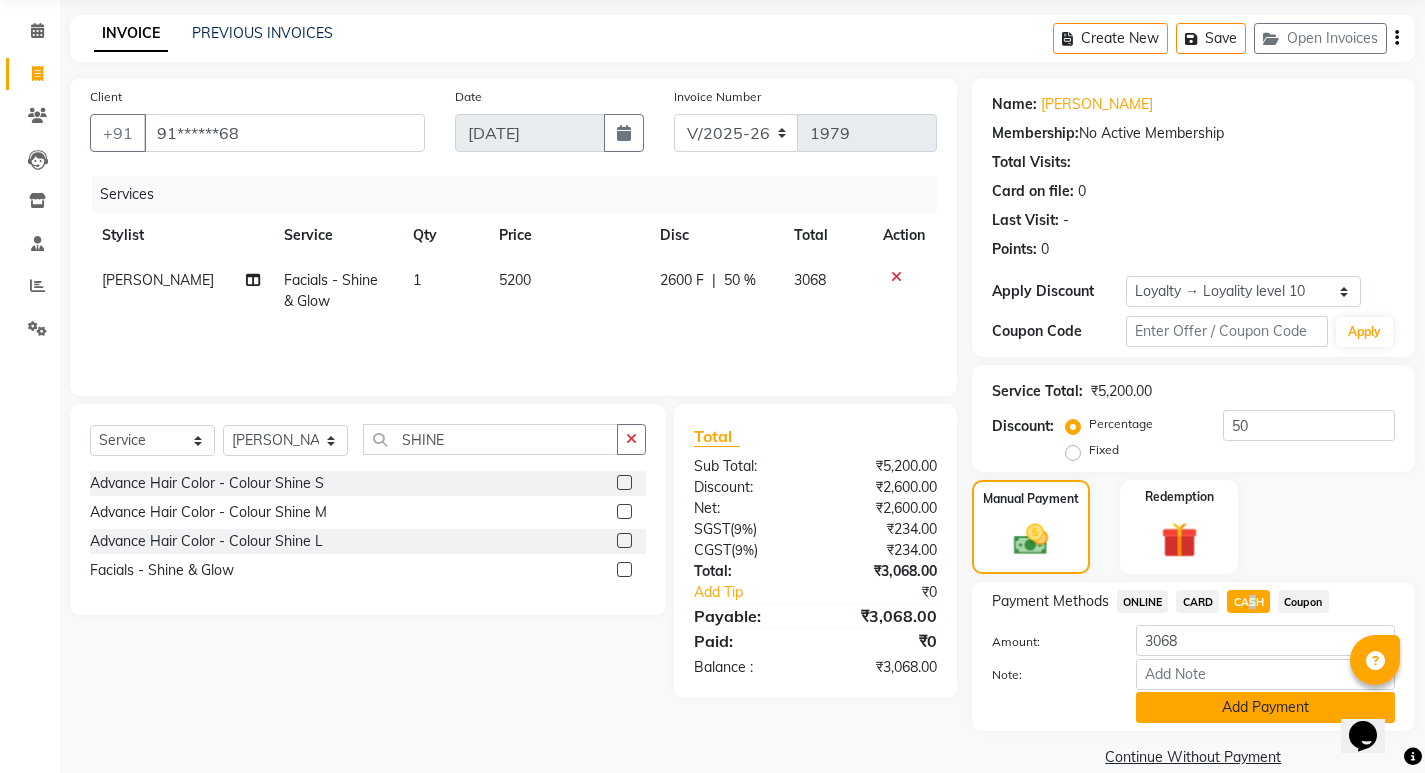click on "Add Payment" 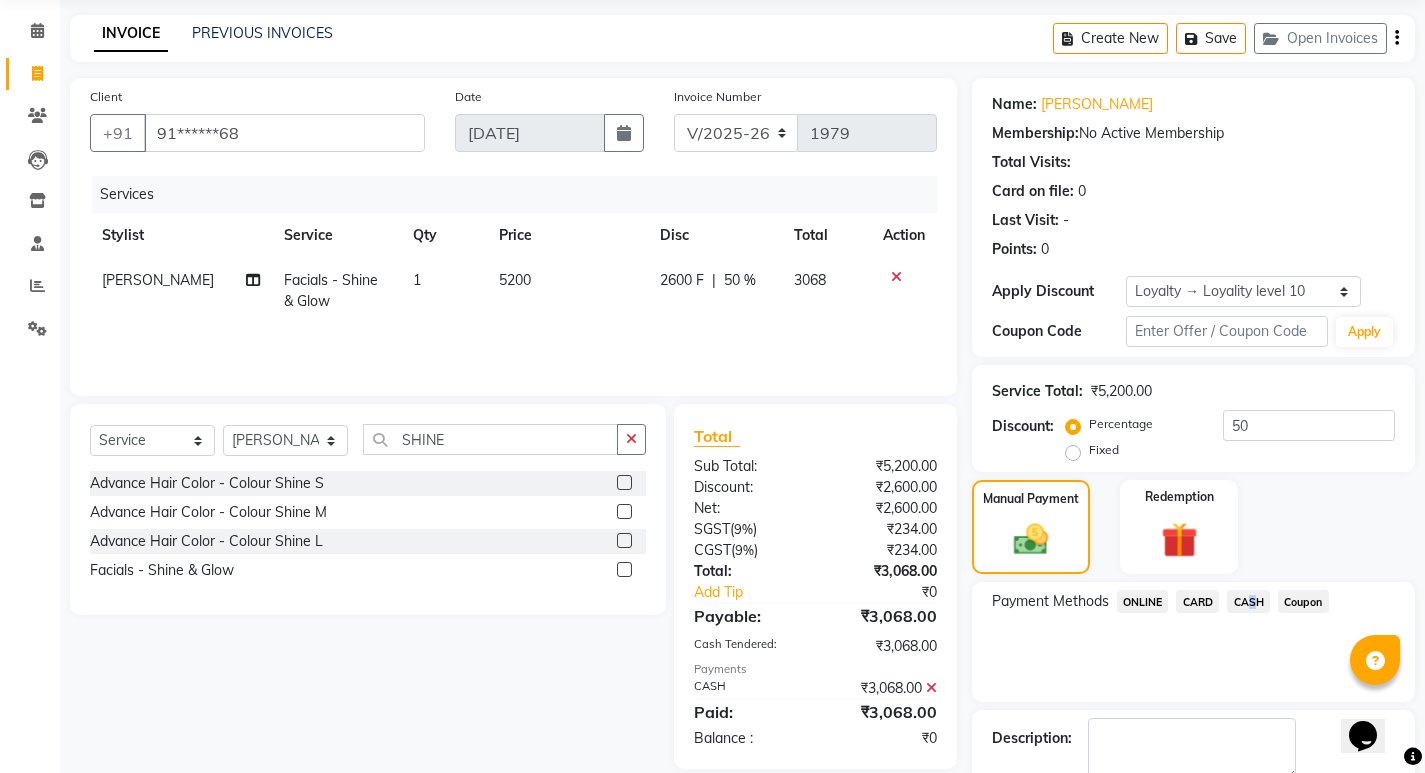 scroll, scrollTop: 197, scrollLeft: 0, axis: vertical 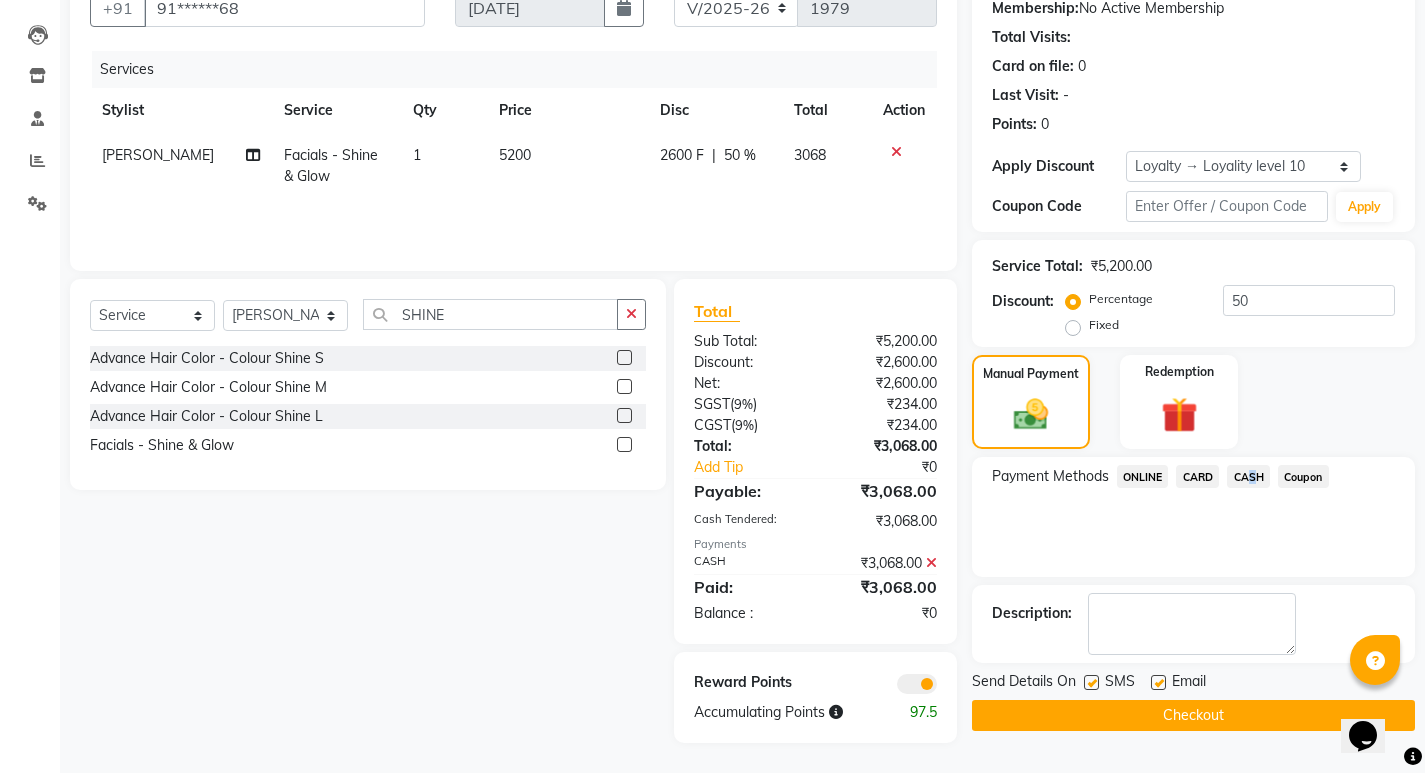 click on "Checkout" 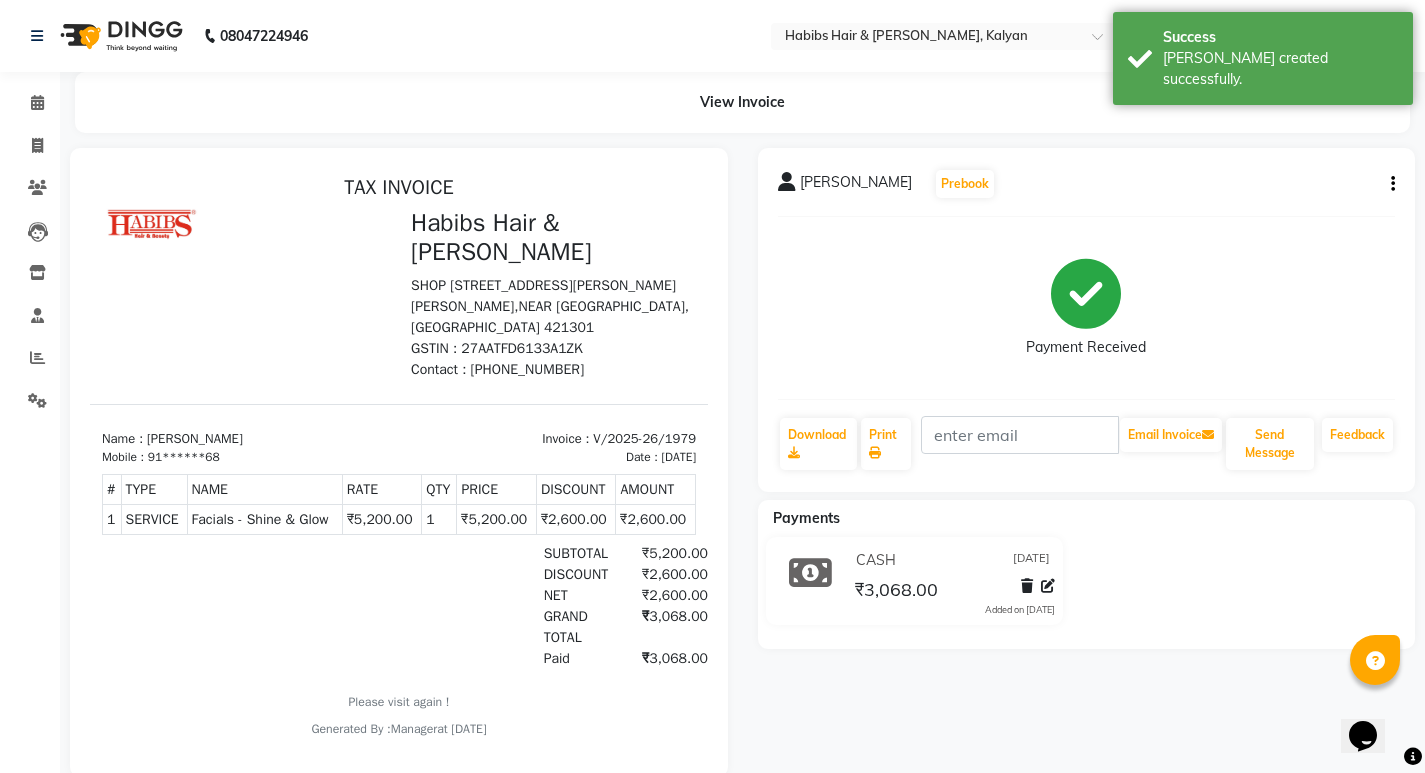 scroll, scrollTop: 0, scrollLeft: 0, axis: both 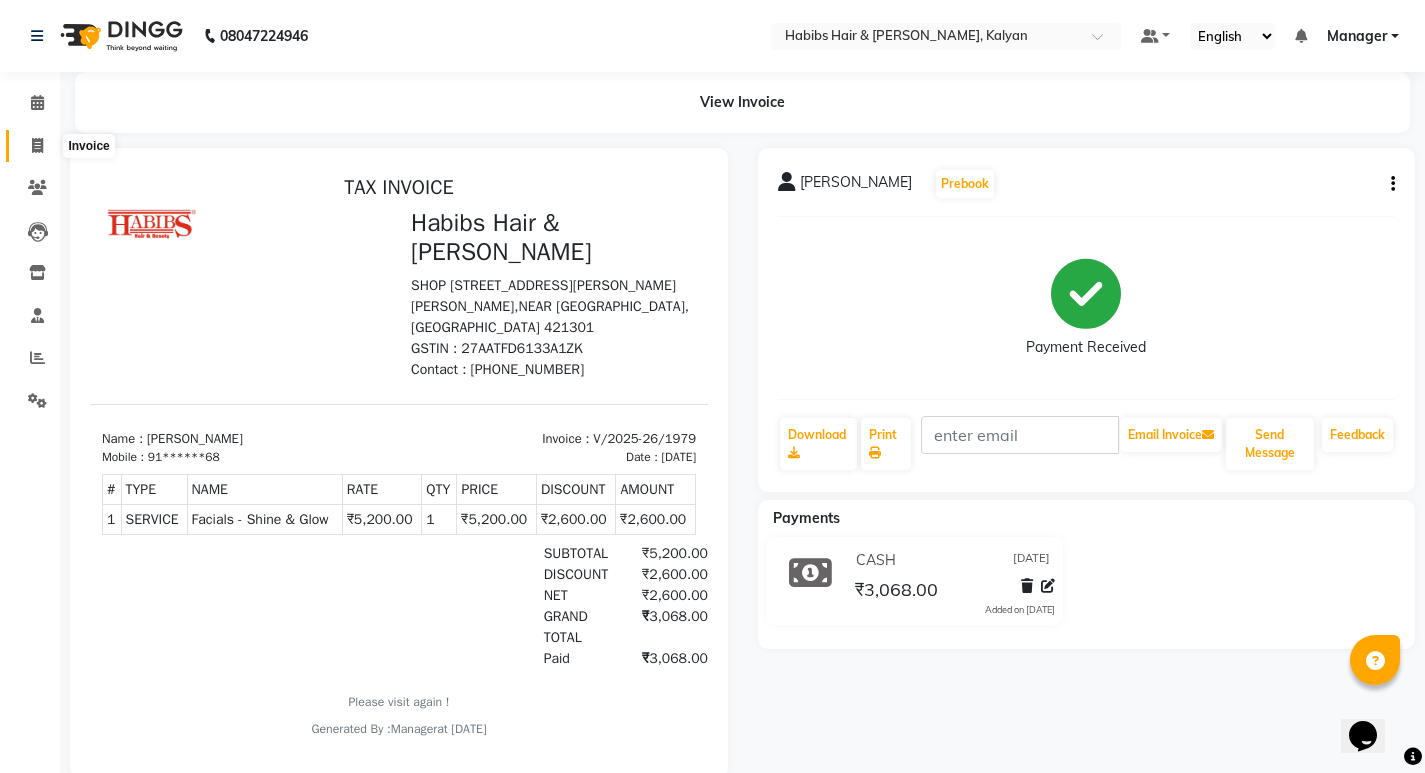 click 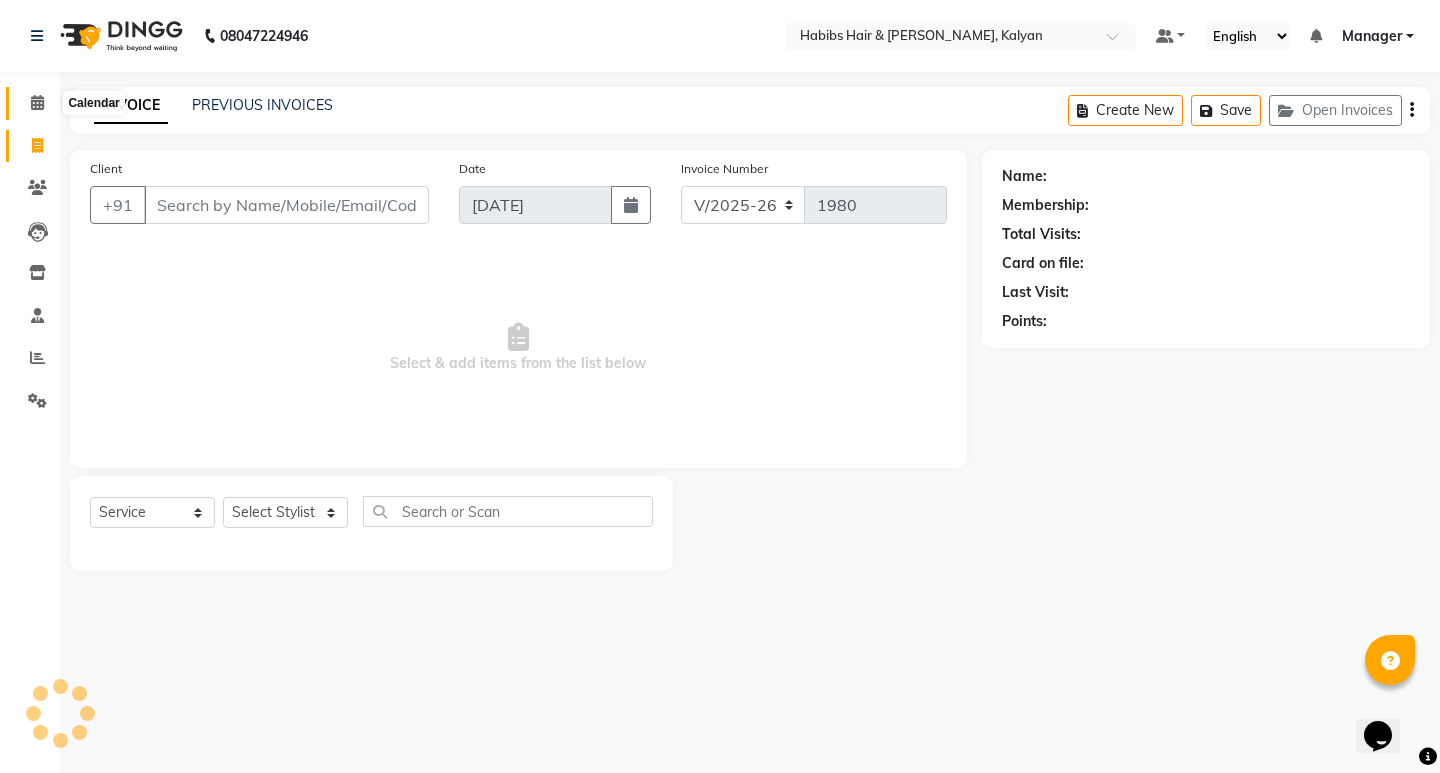 click 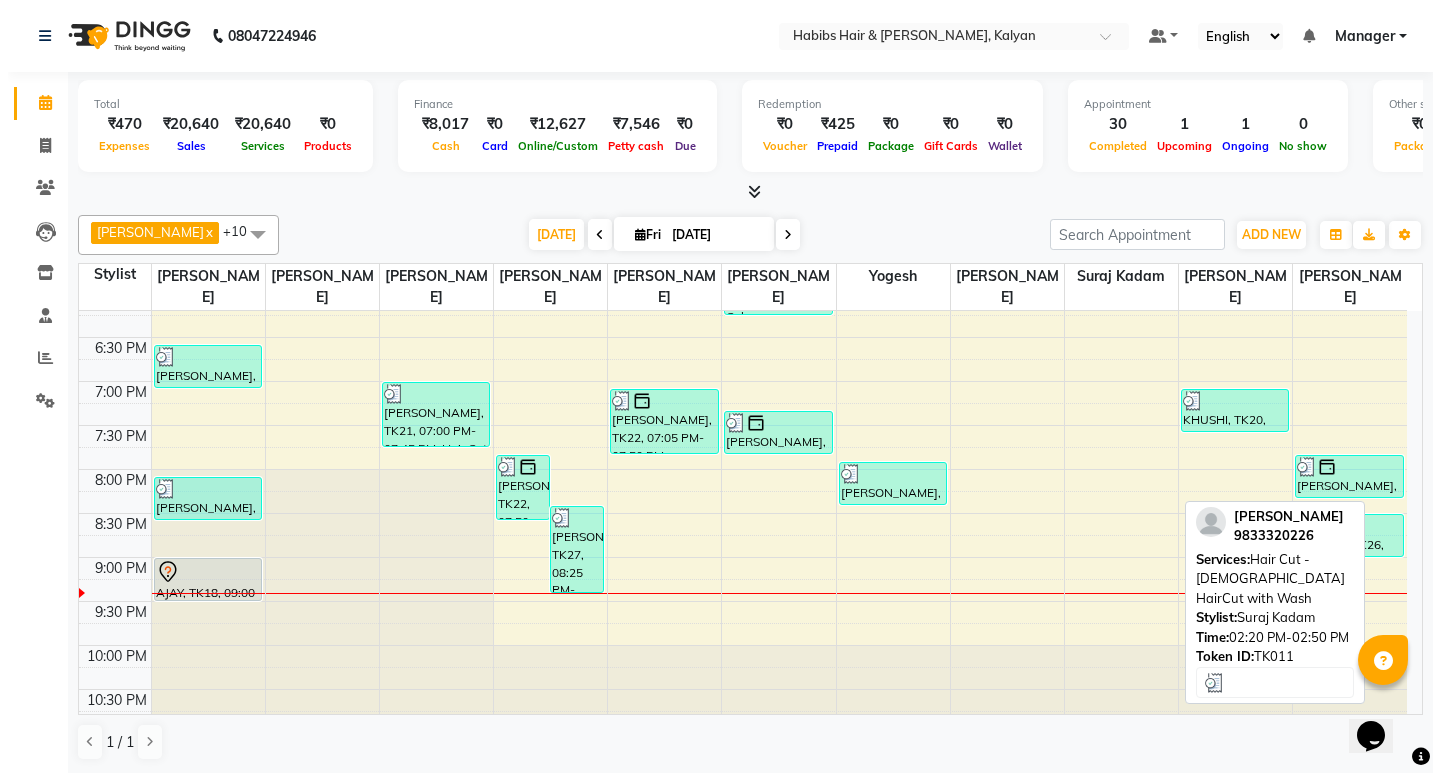 scroll, scrollTop: 916, scrollLeft: 0, axis: vertical 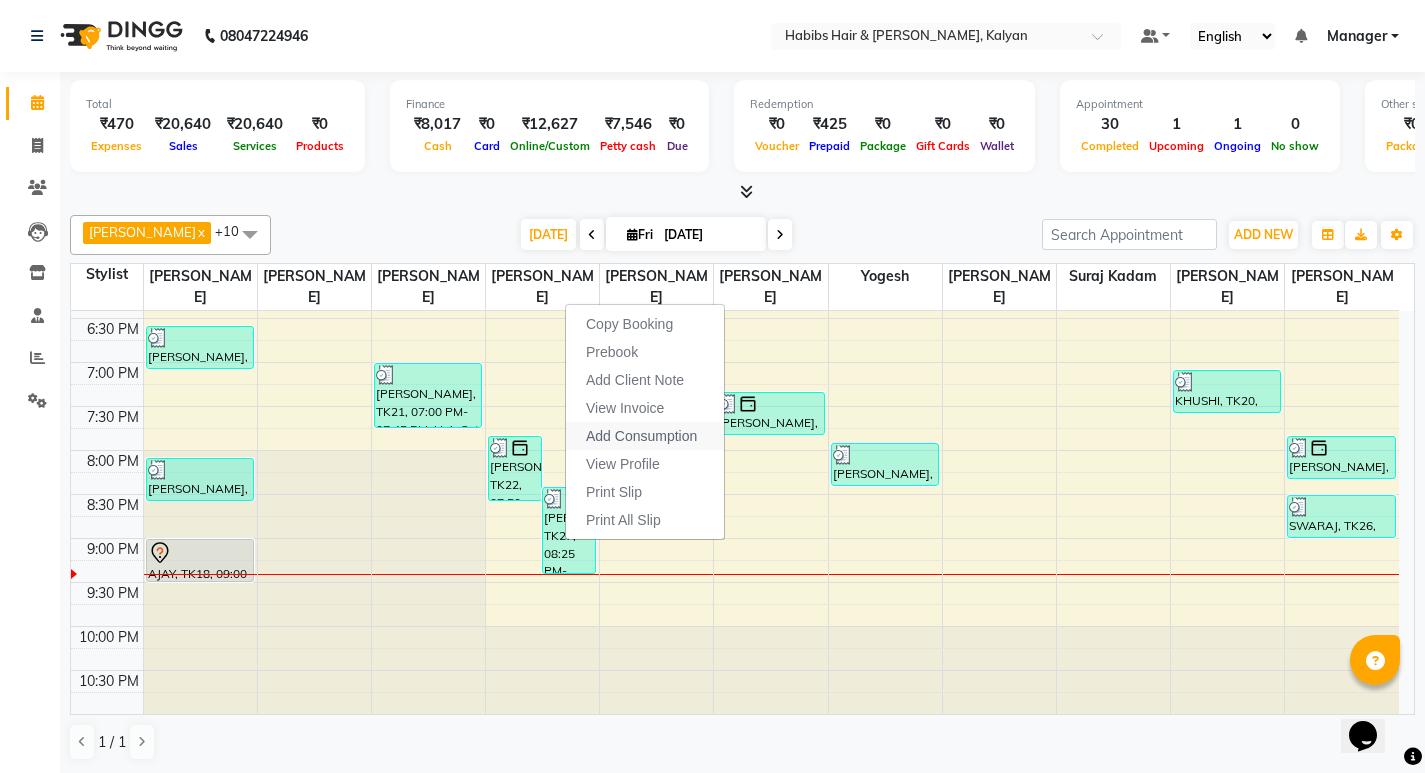 click on "Add Consumption" at bounding box center (641, 436) 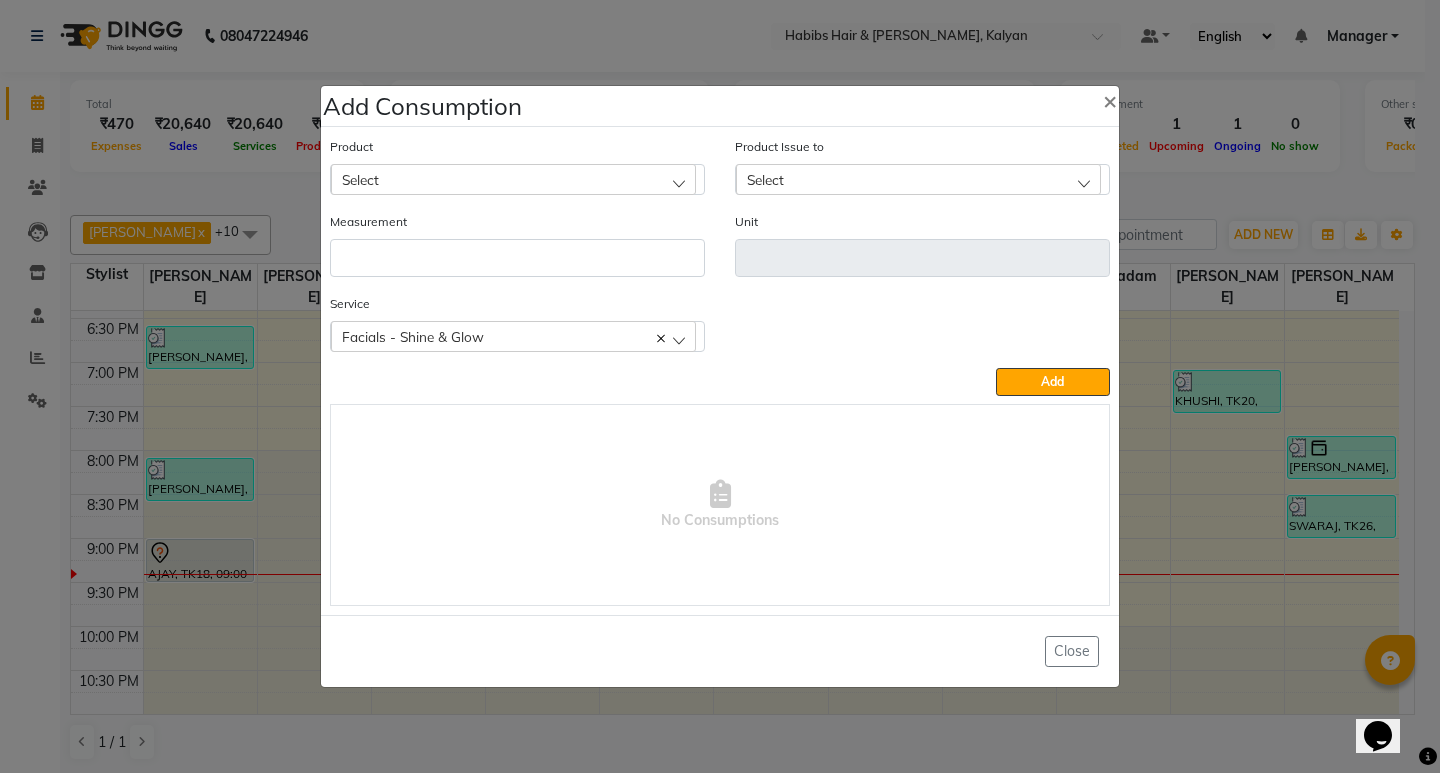 click on "Select" 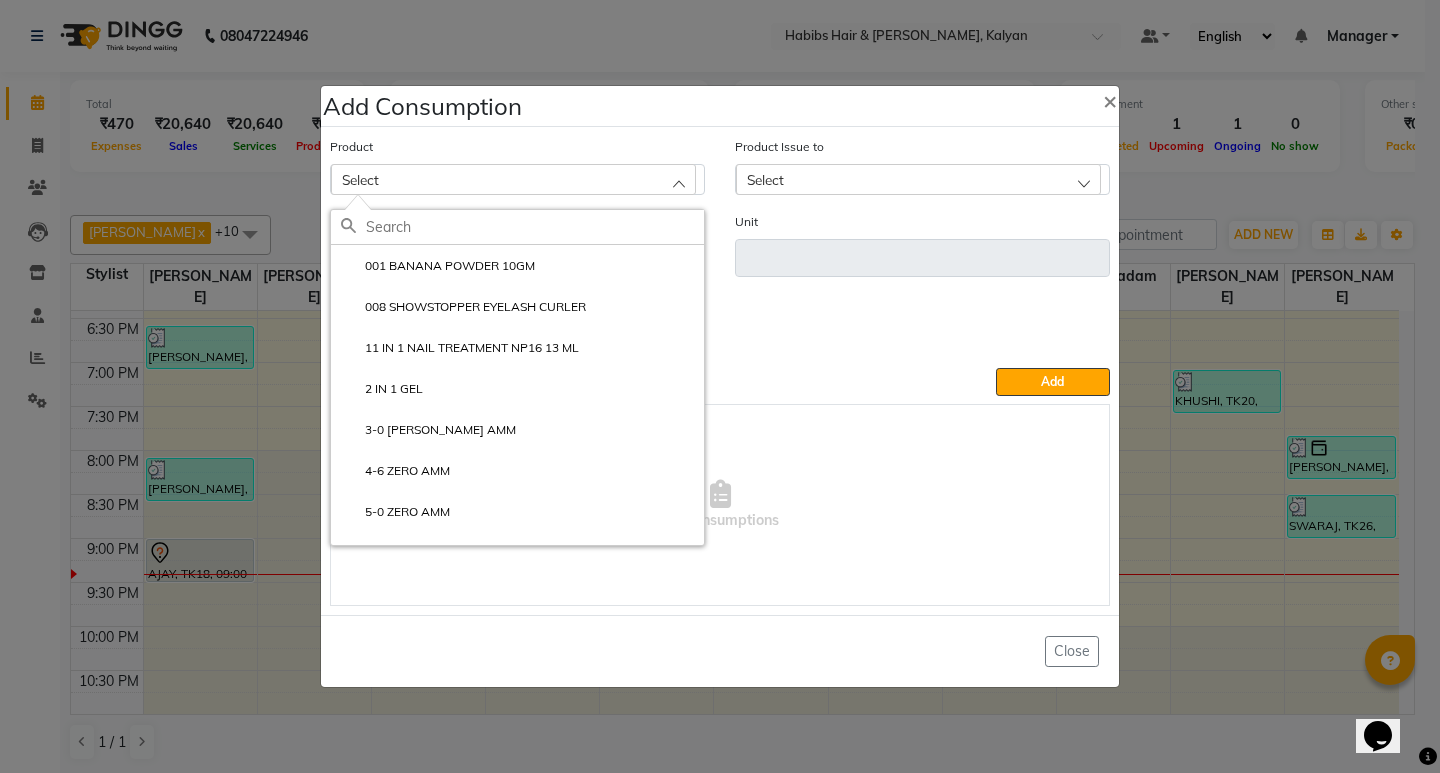 click 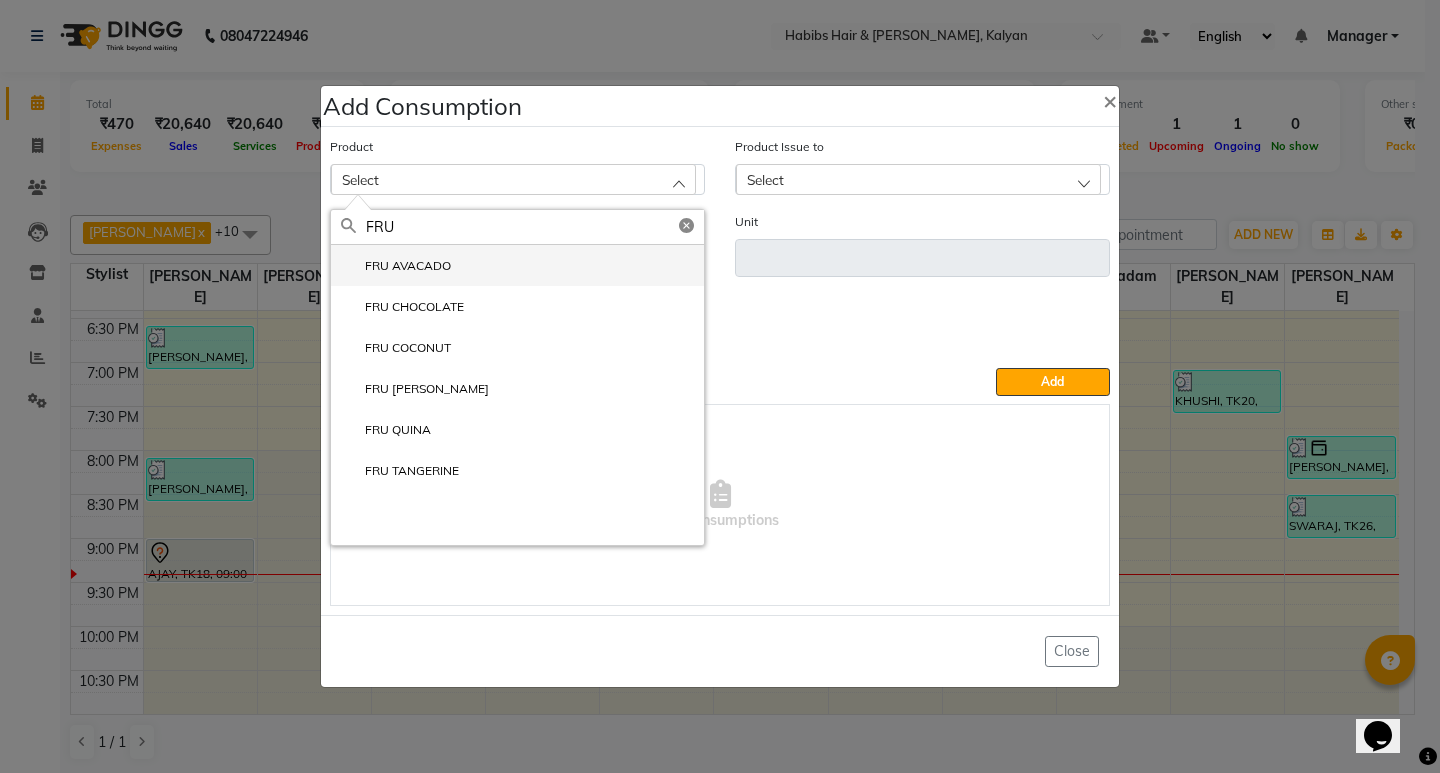 click on "FRU AVACADO" 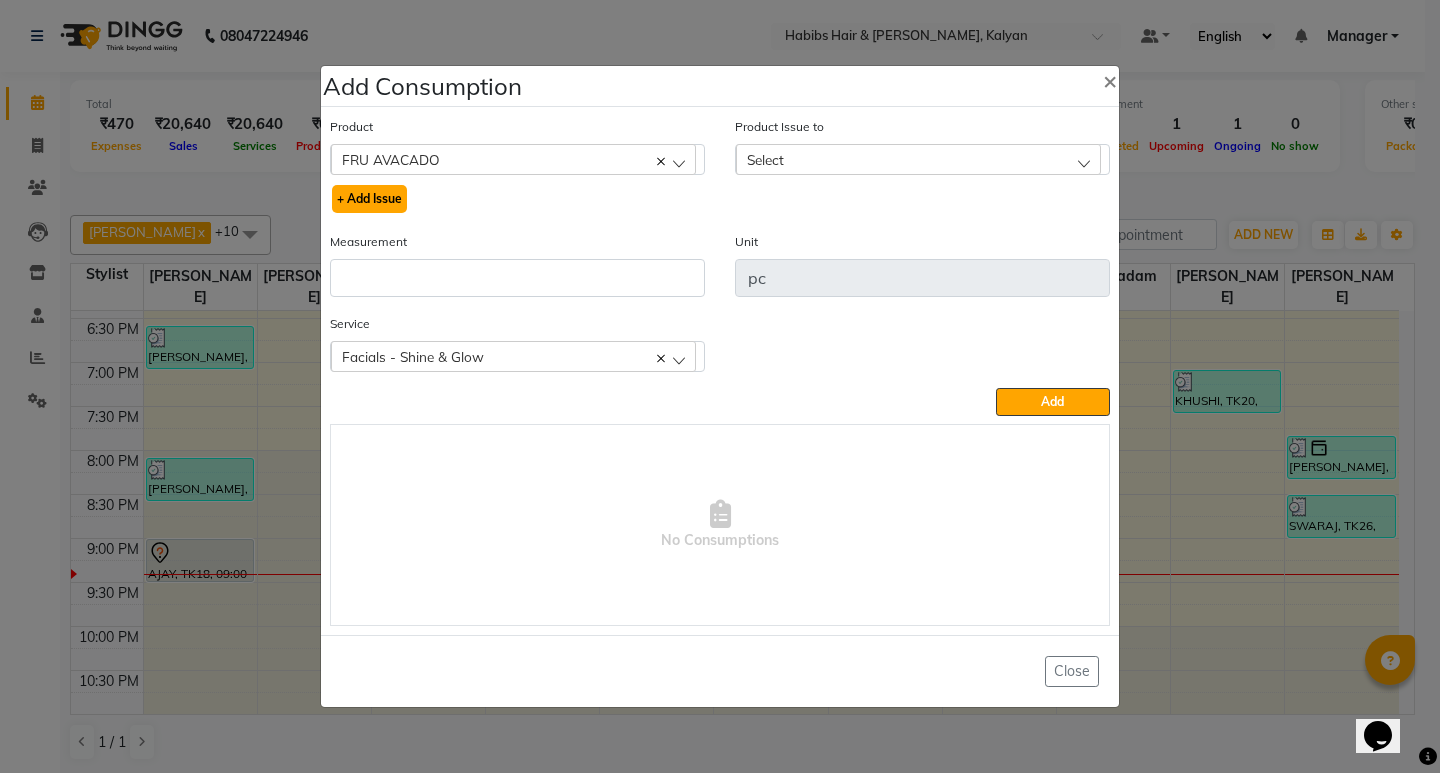 click on "+ Add Issue" 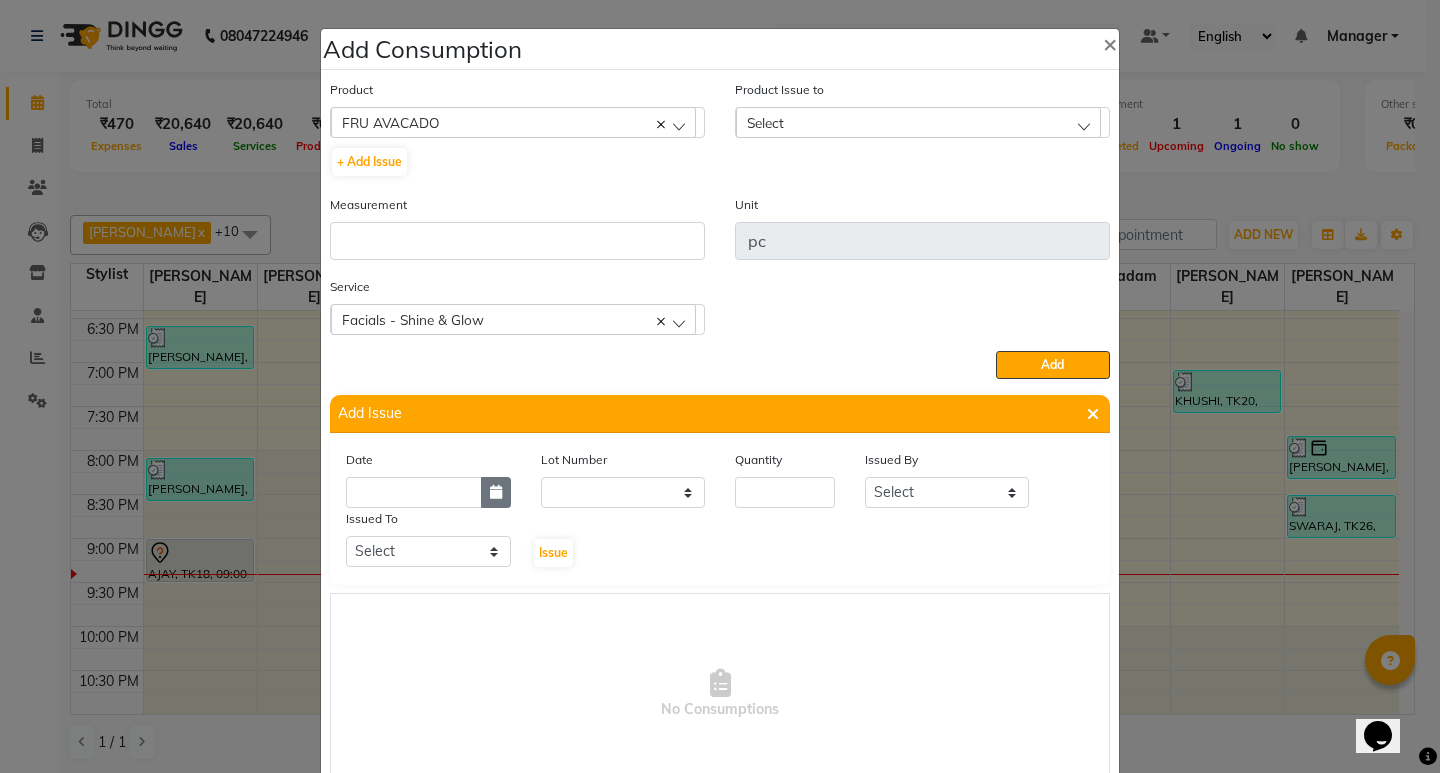 click 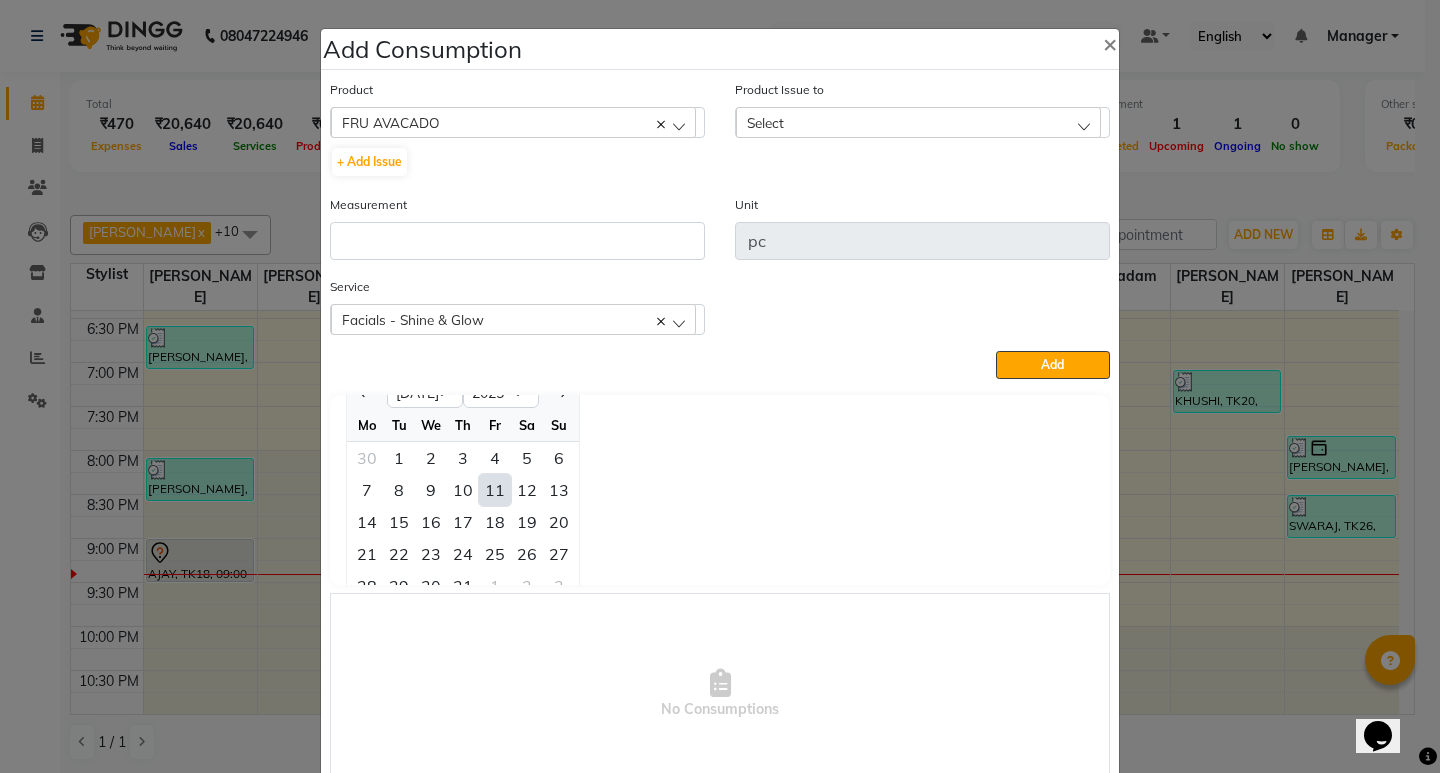 click on "11" 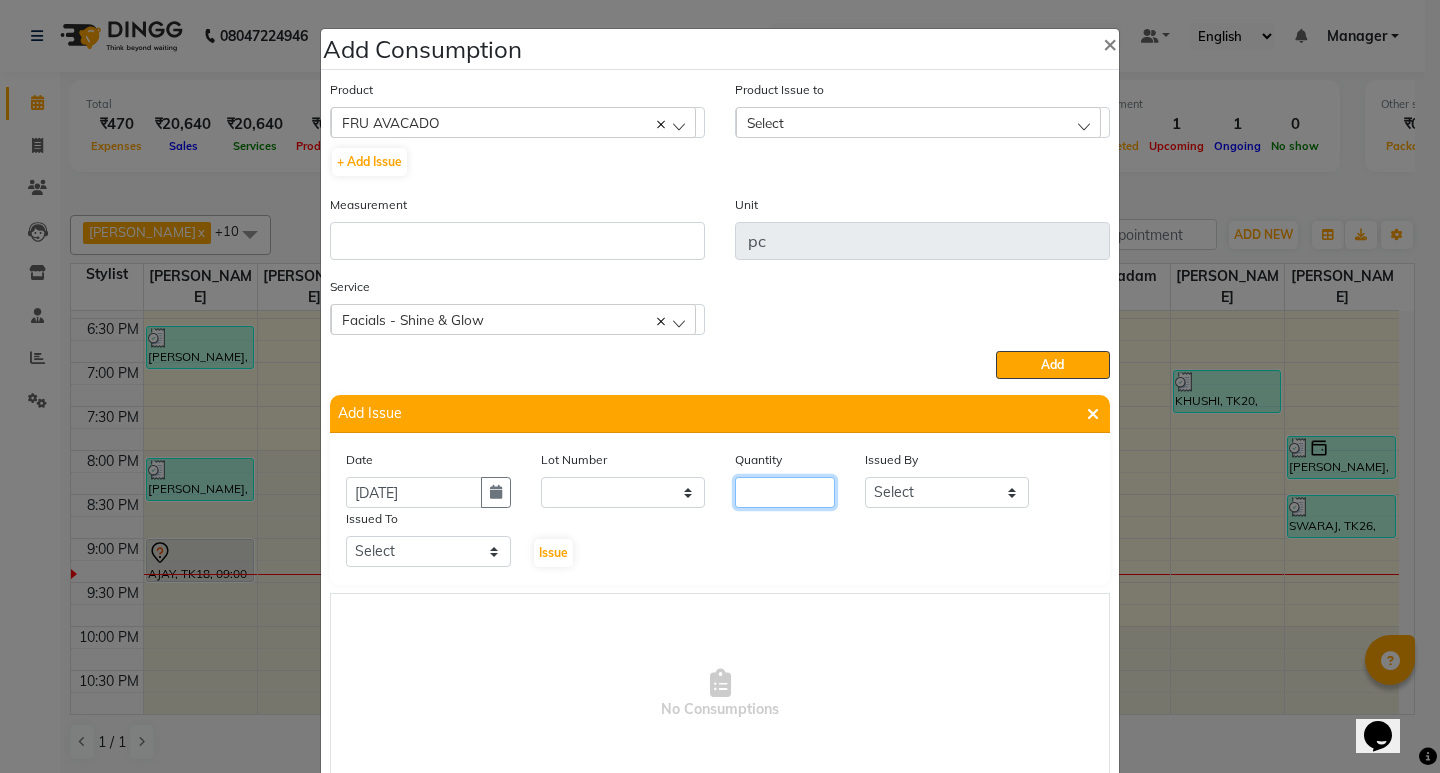click 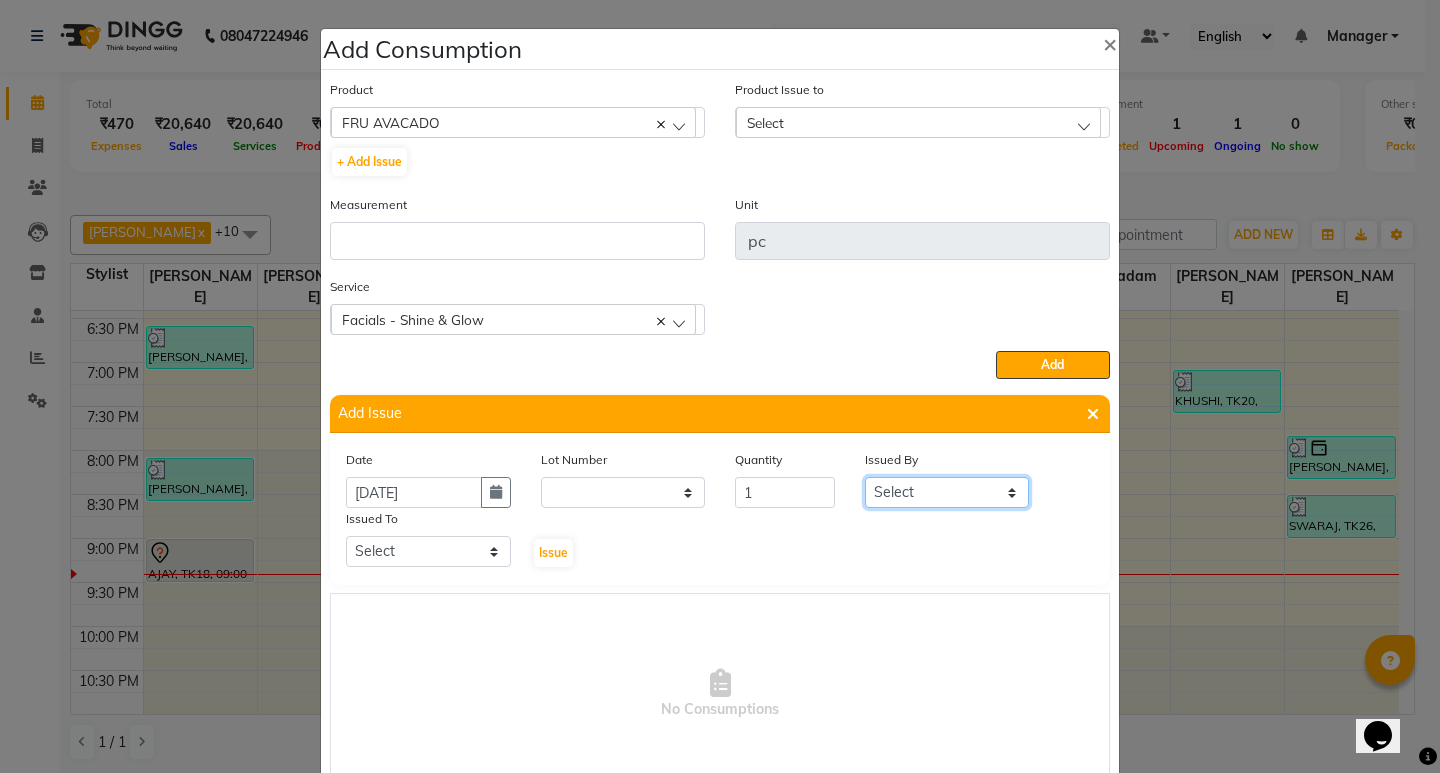 click on "Select ANWAR GANESH SHINDE Gauri Maruf  mulla Meena Kumari Omkar Priyanka Ranjana  singh  Sagar saindane SANTOSHI SHALINI Smruti Suraj Kadam Vinaya  Yogesh" 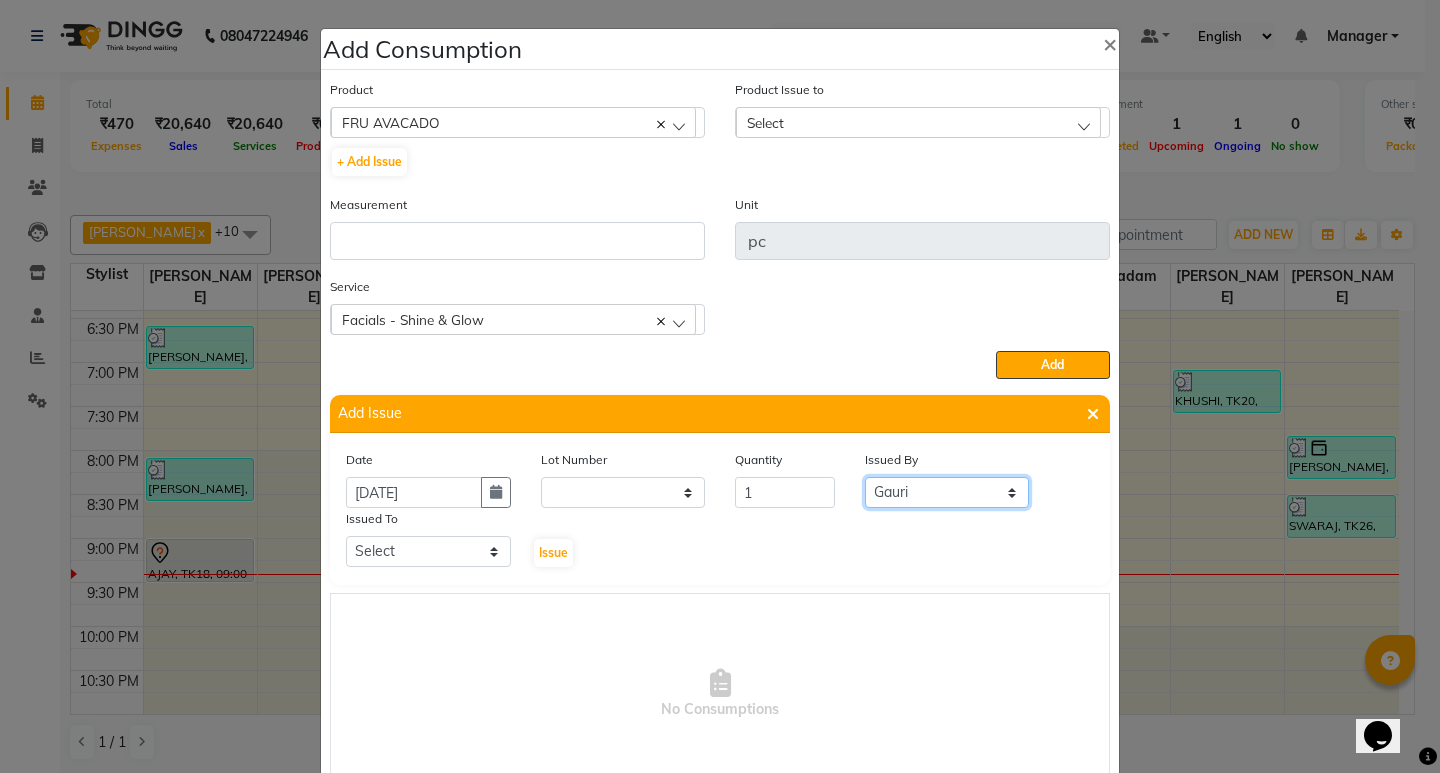 click on "Select ANWAR GANESH SHINDE Gauri Maruf  mulla Meena Kumari Omkar Priyanka Ranjana  singh  Sagar saindane SANTOSHI SHALINI Smruti Suraj Kadam Vinaya  Yogesh" 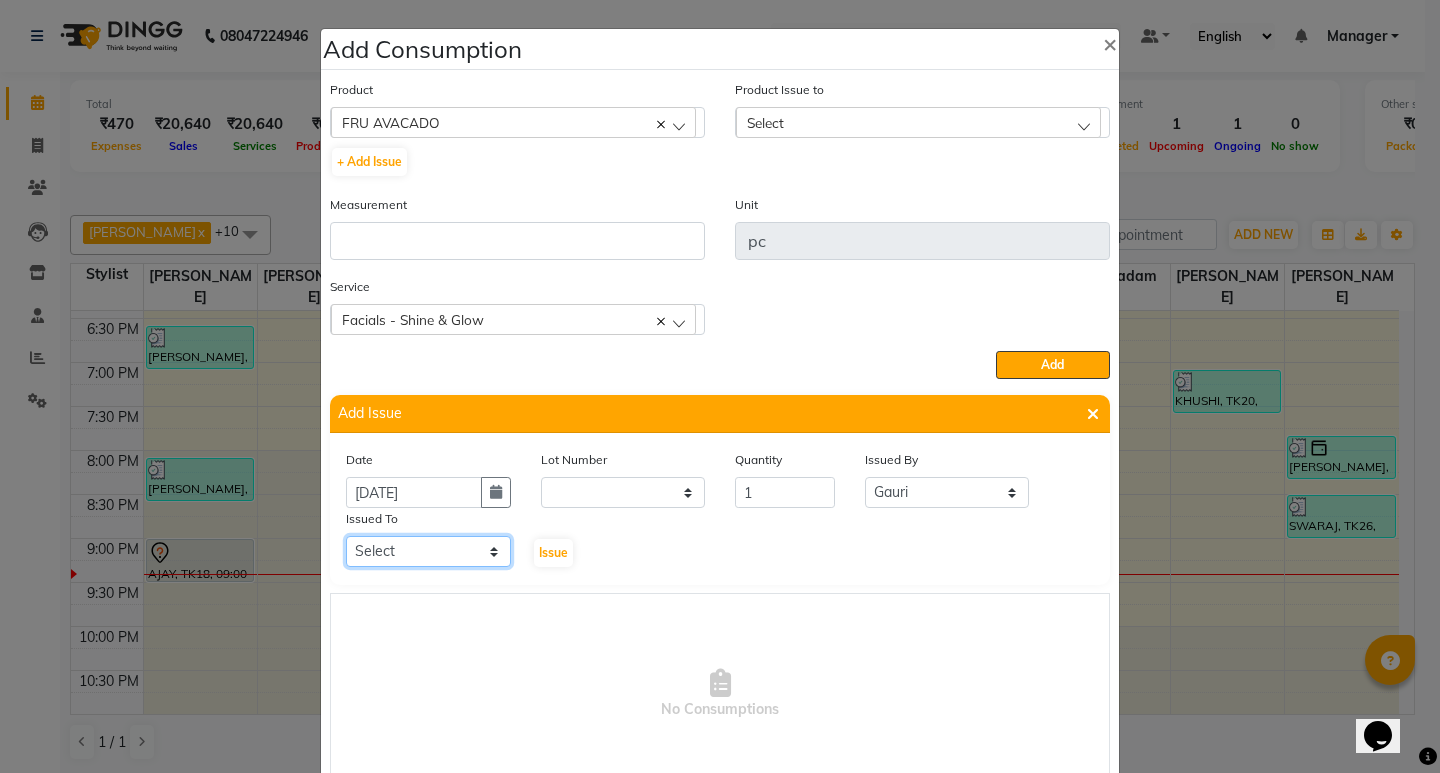 click on "Select ANWAR GANESH SHINDE Gauri Maruf  mulla Meena Kumari Omkar Priyanka Ranjana  singh  Sagar saindane SANTOSHI SHALINI Smruti Suraj Kadam Vinaya  Yogesh" 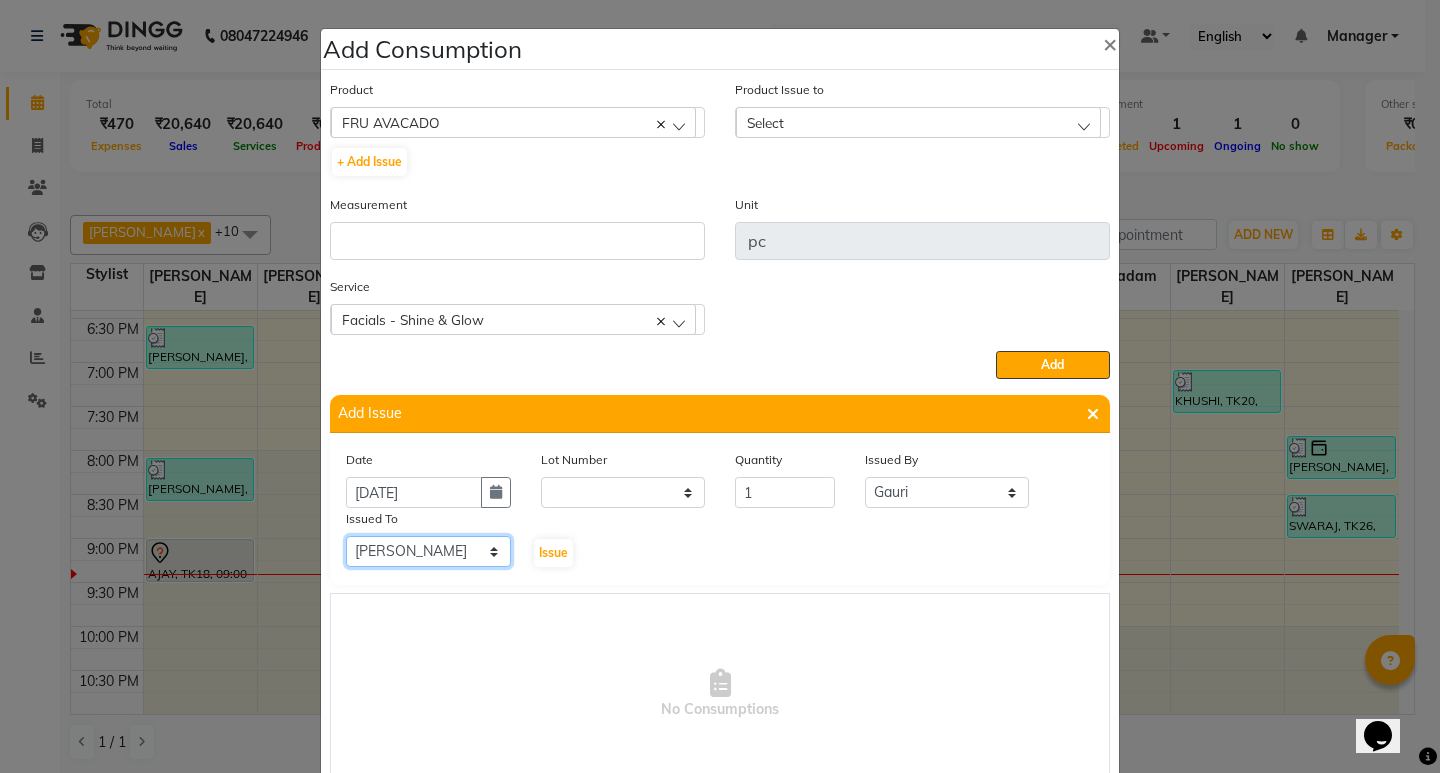 click on "Select ANWAR GANESH SHINDE Gauri Maruf  mulla Meena Kumari Omkar Priyanka Ranjana  singh  Sagar saindane SANTOSHI SHALINI Smruti Suraj Kadam Vinaya  Yogesh" 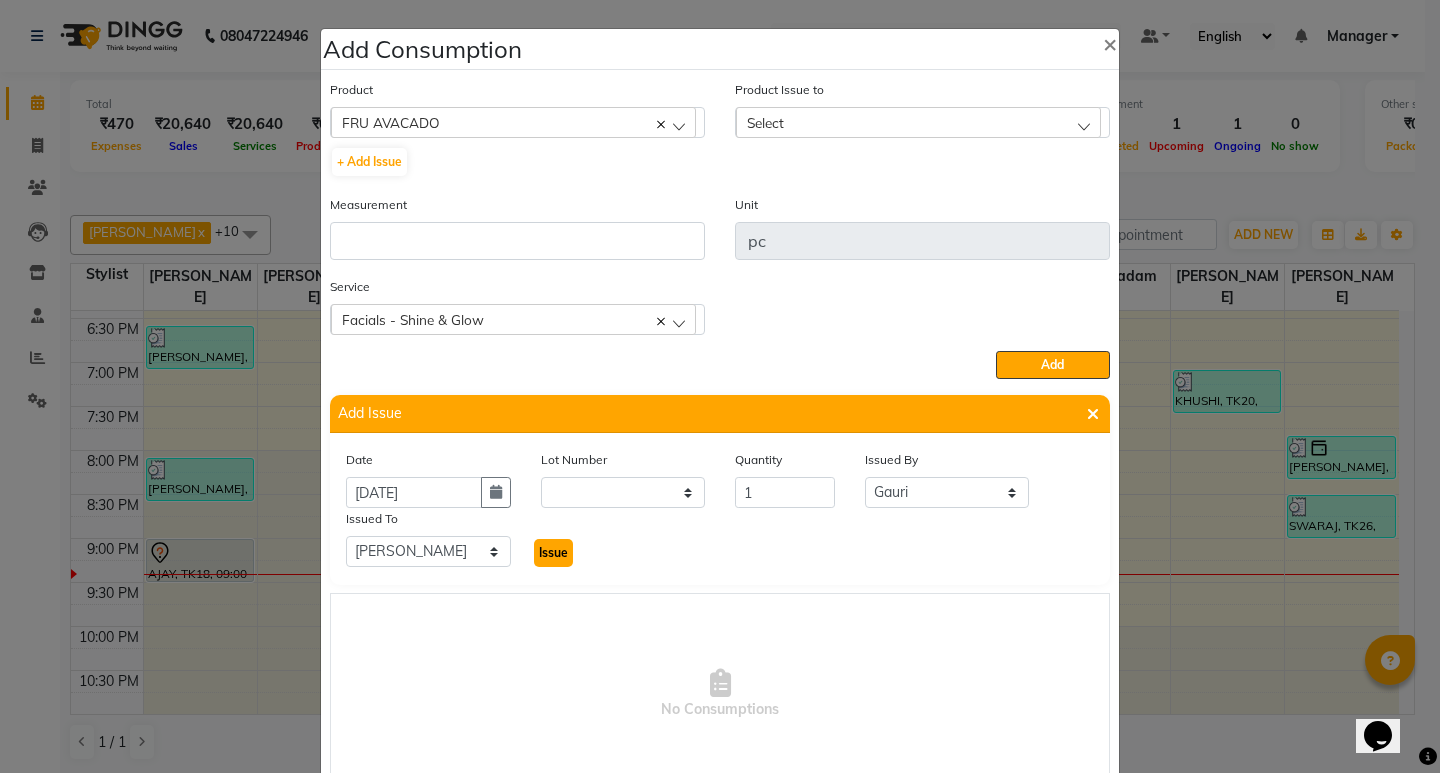 click on "Issue" 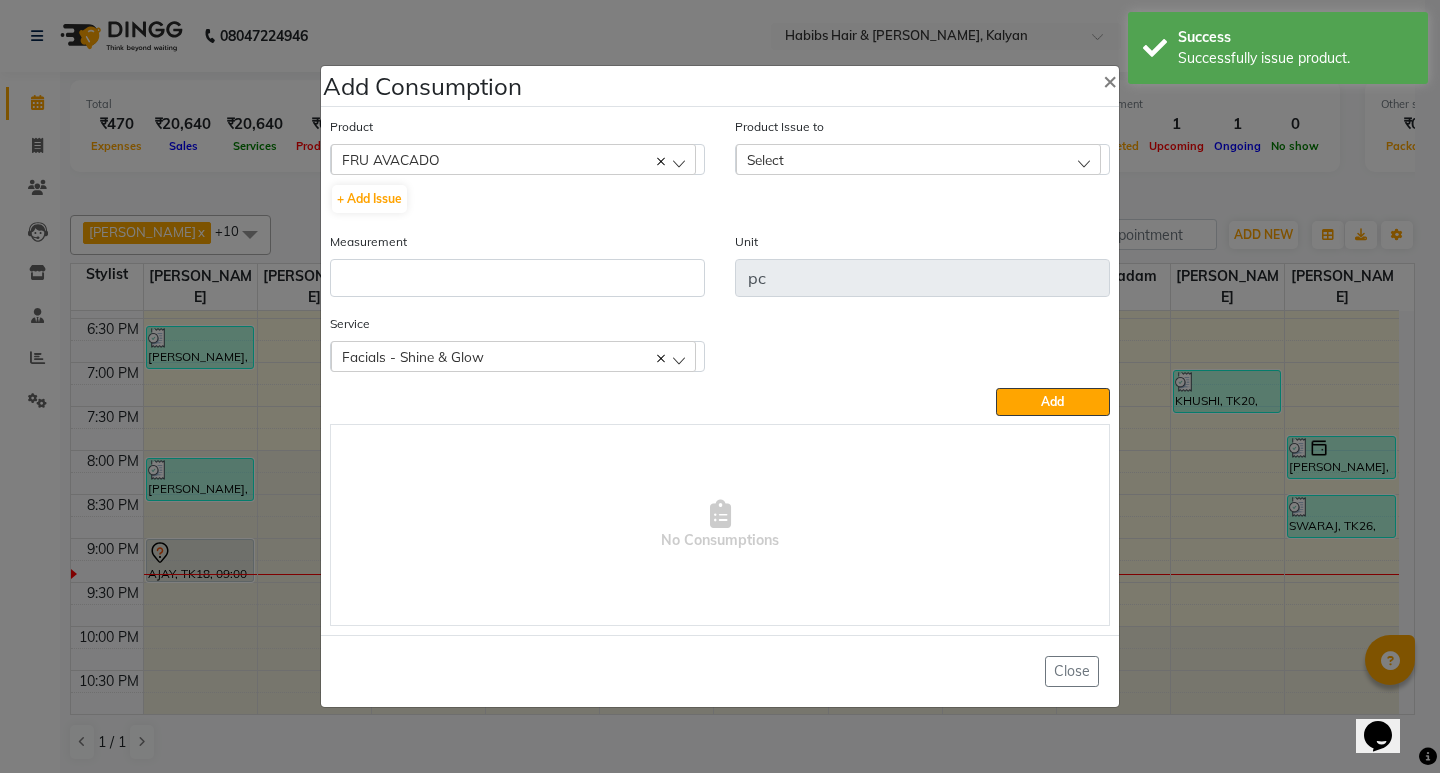 click on "Select" 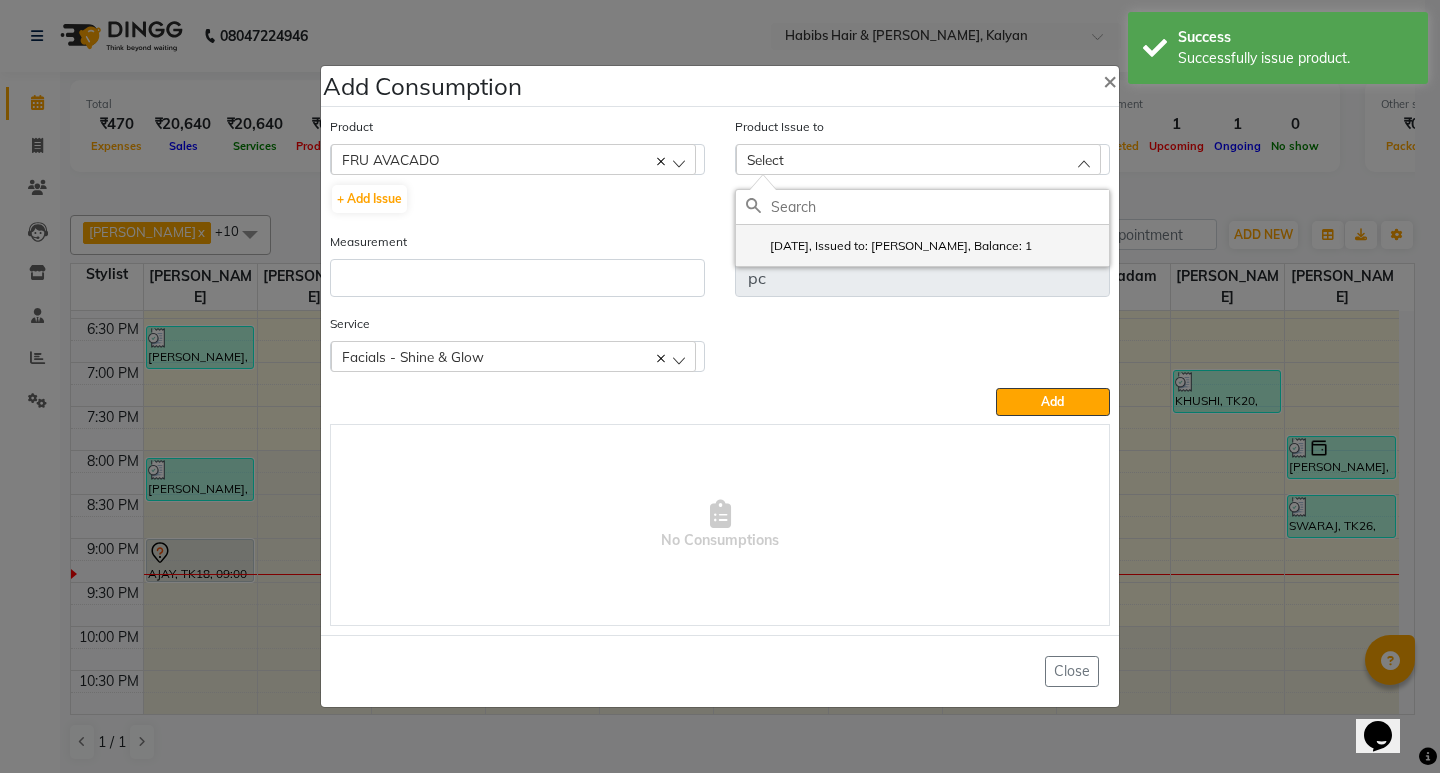 click on "2025-07-11, Issued to: Meena Kumari, Balance: 1" 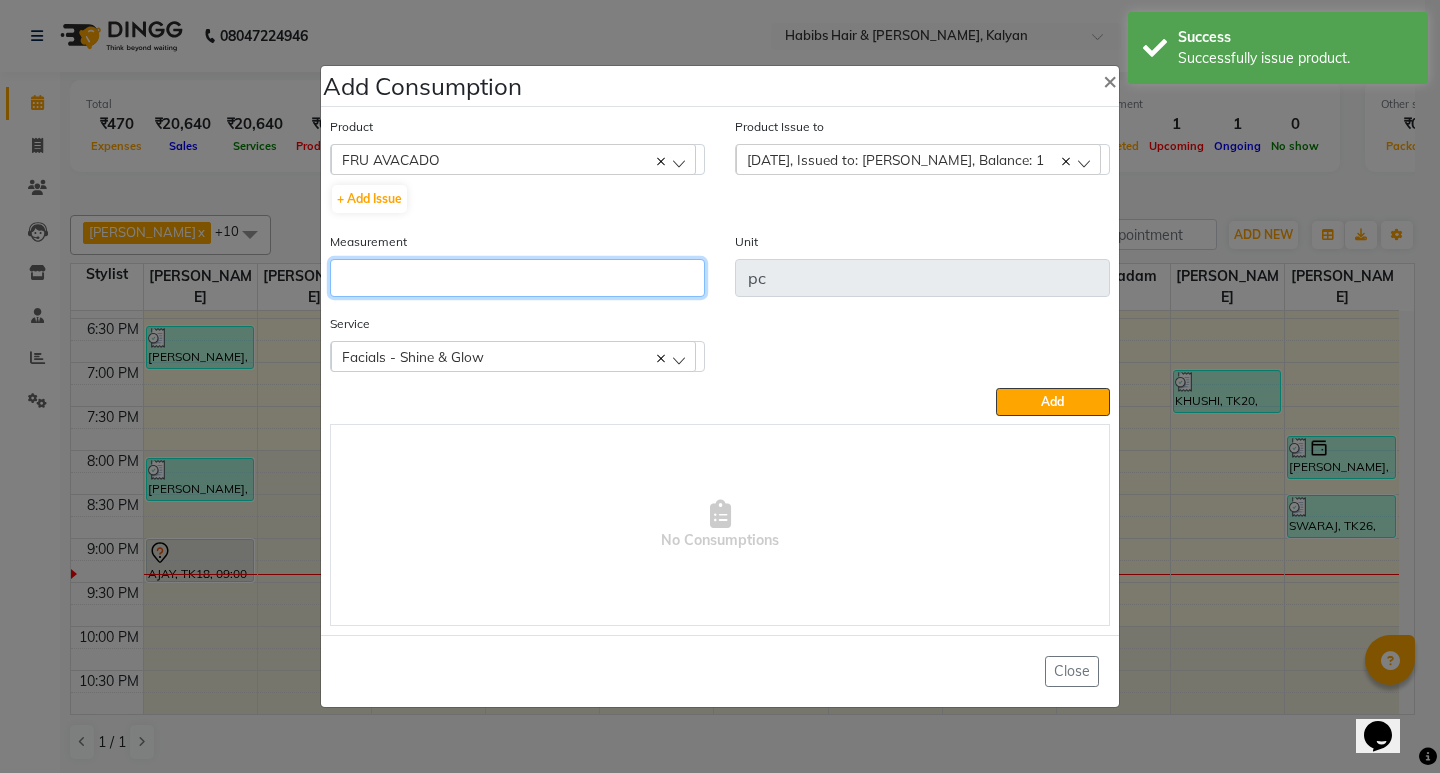 click 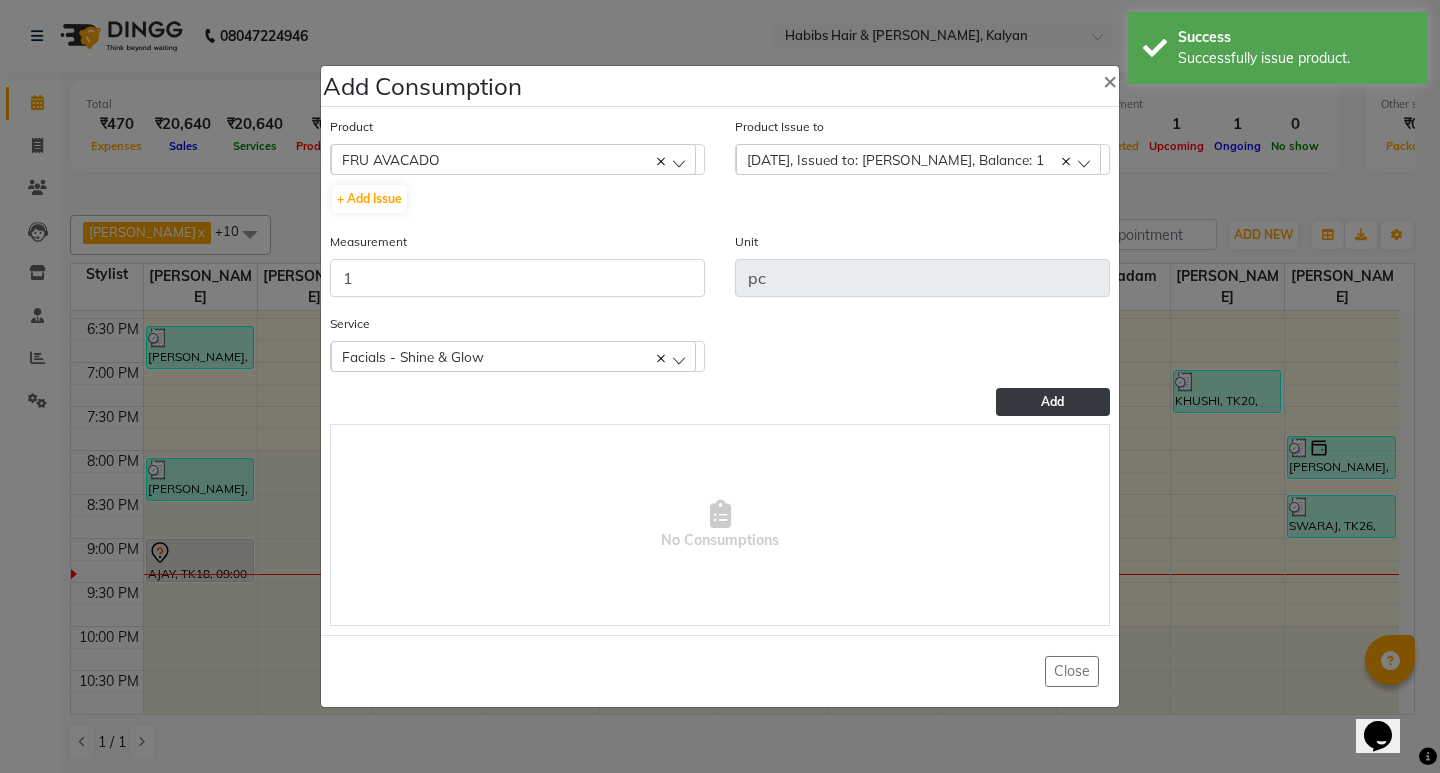 click on "Add" 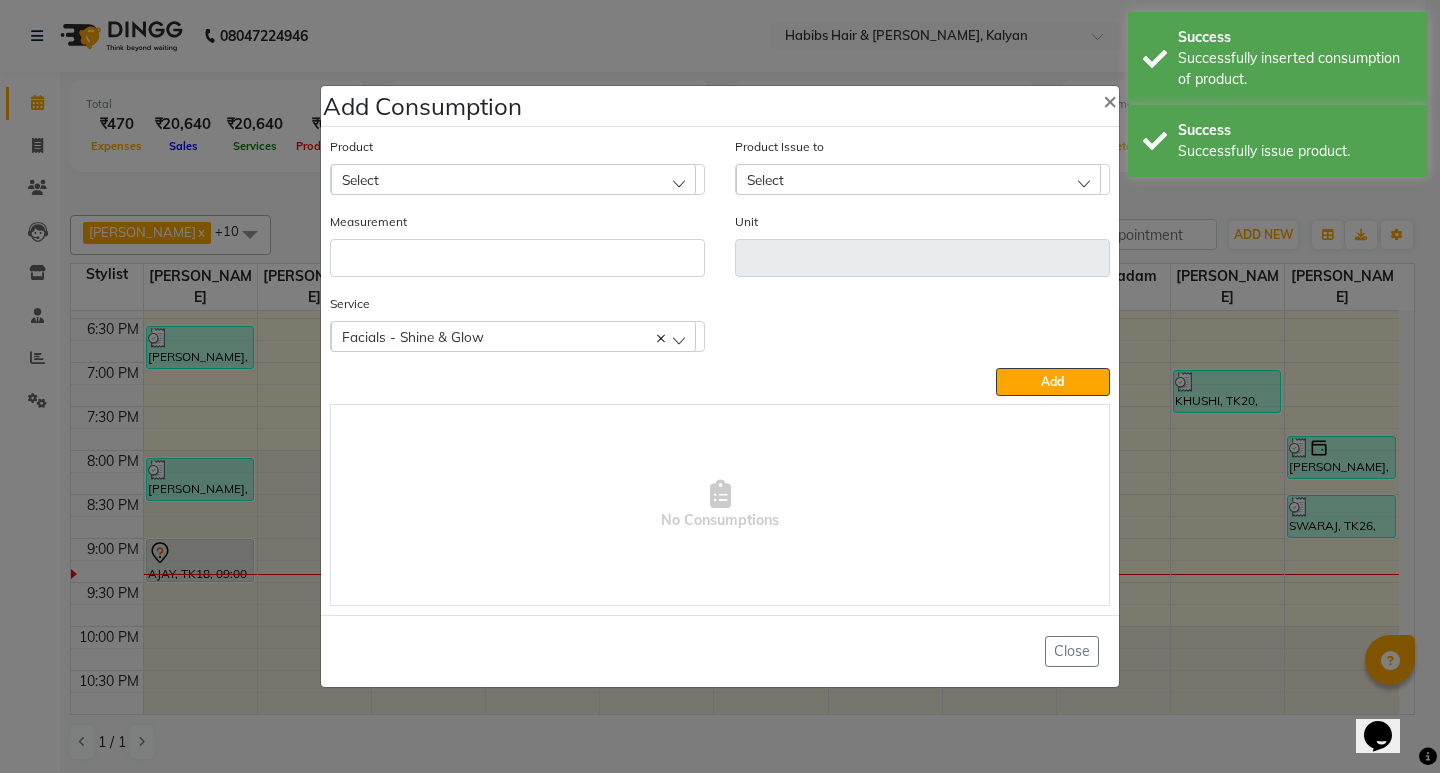 click on "Select" 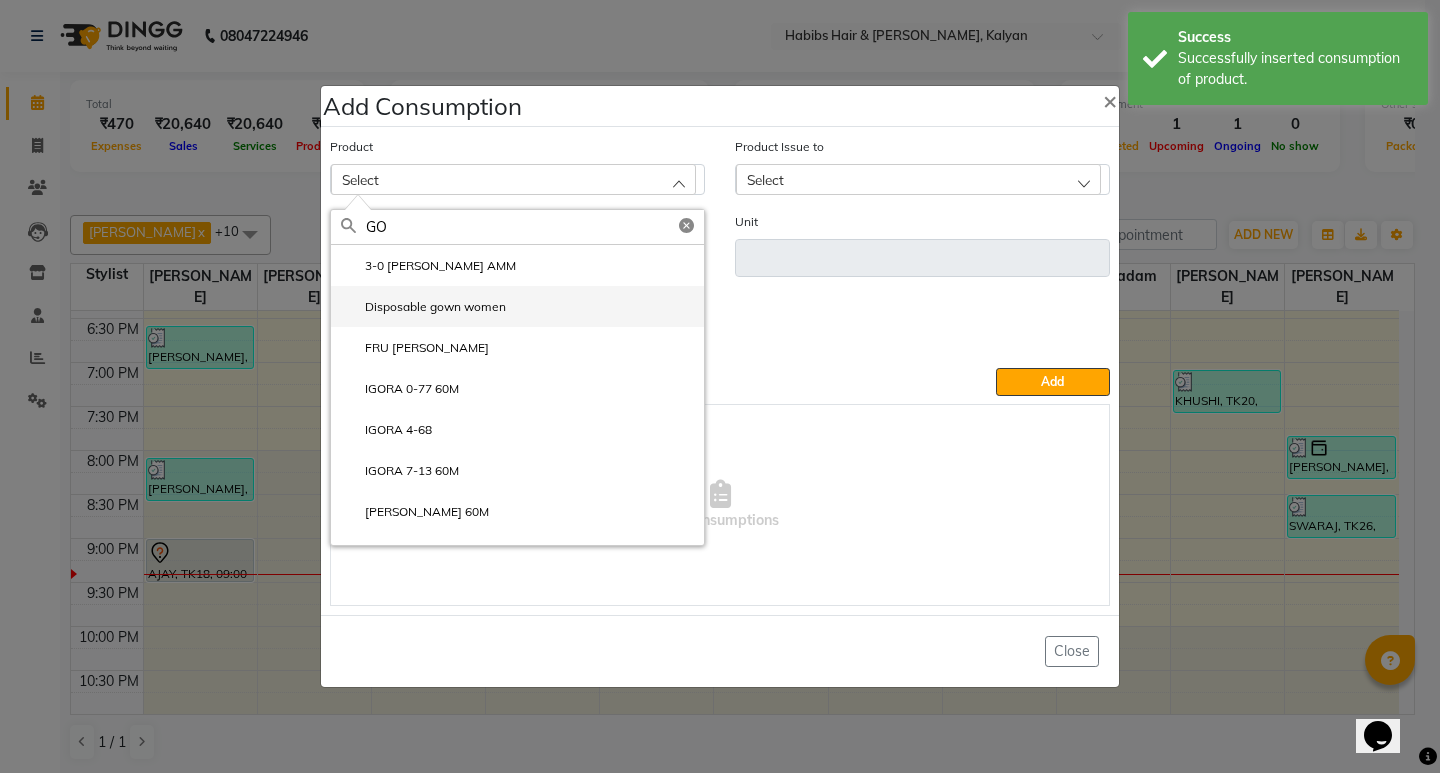 click on "Disposable gown women" 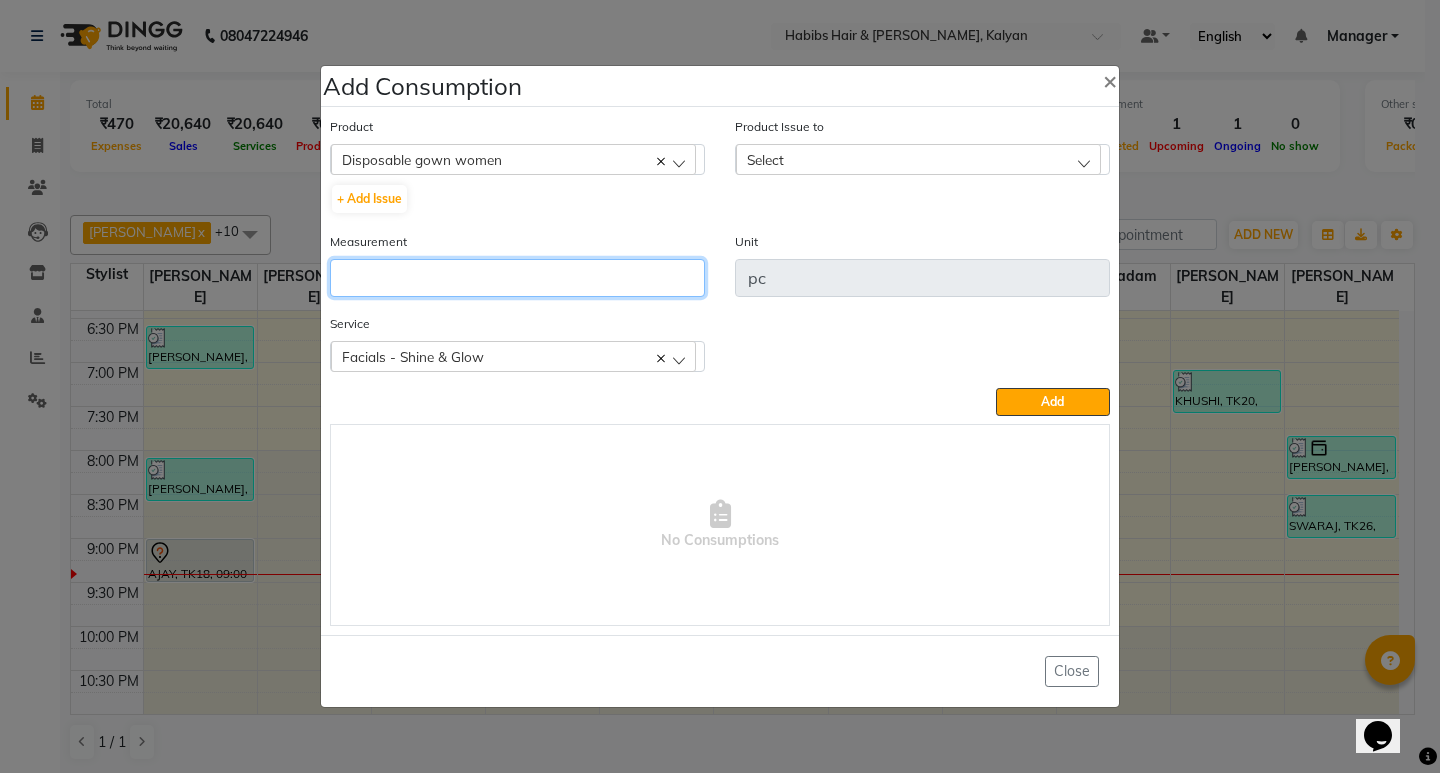 click 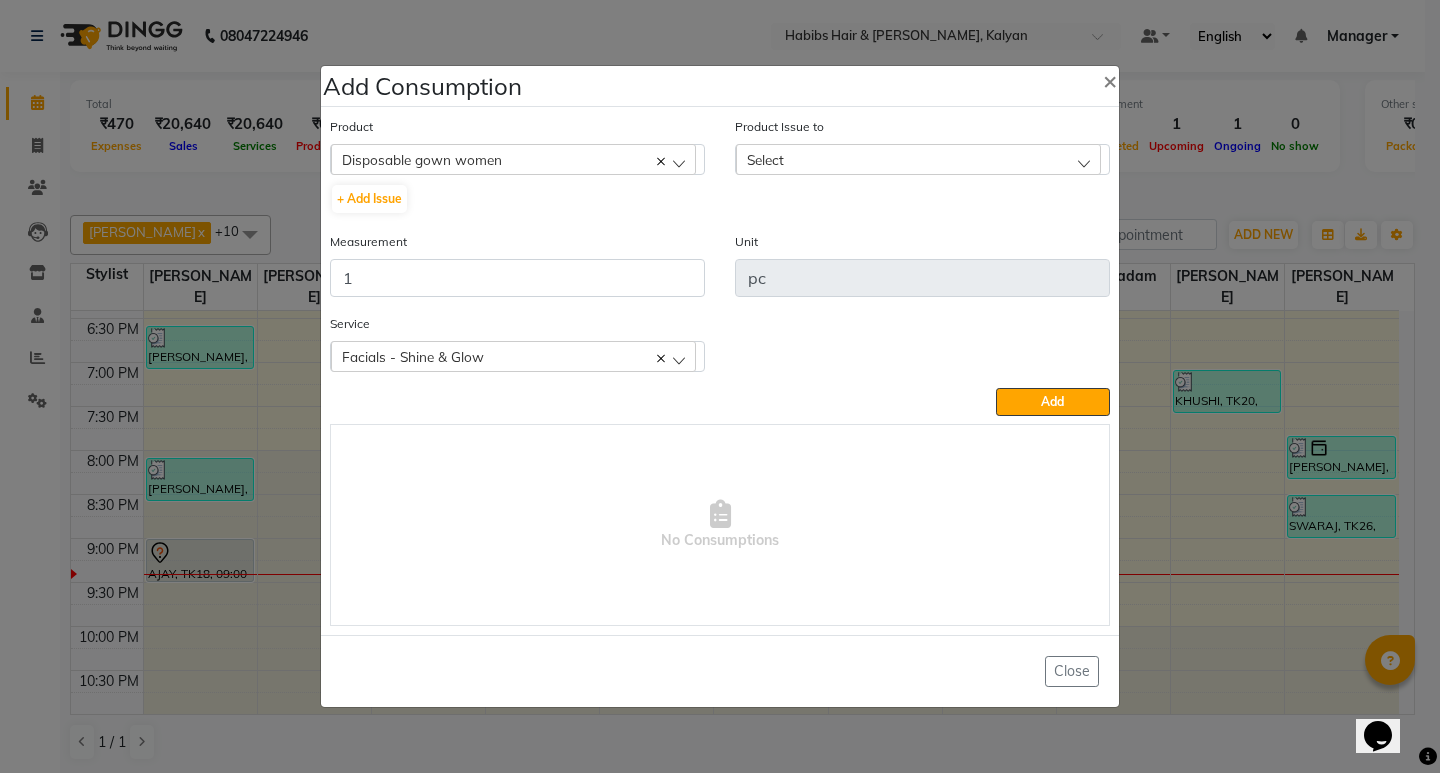 click on "Select" 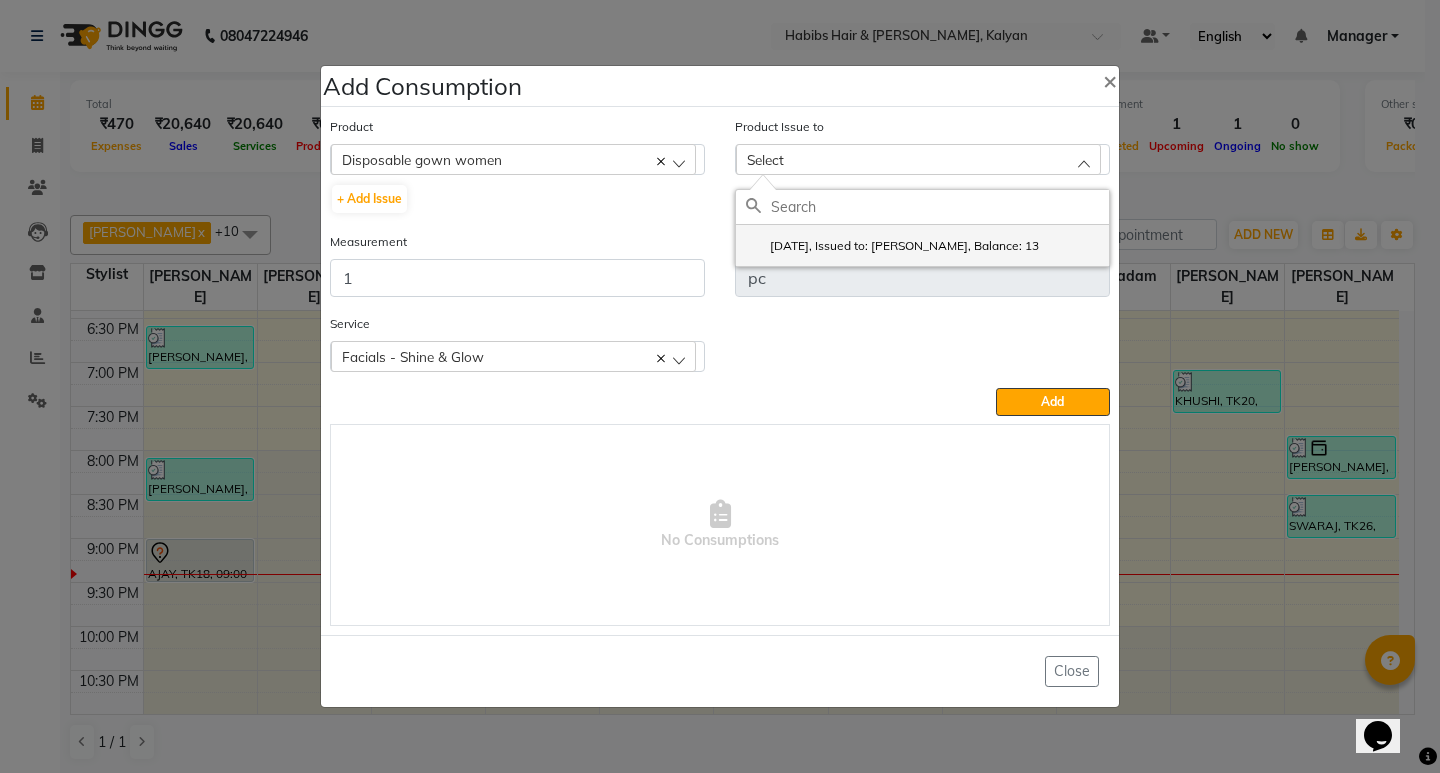 click on "2025-05-14, Issued to: SANTOSHI, Balance: 13" 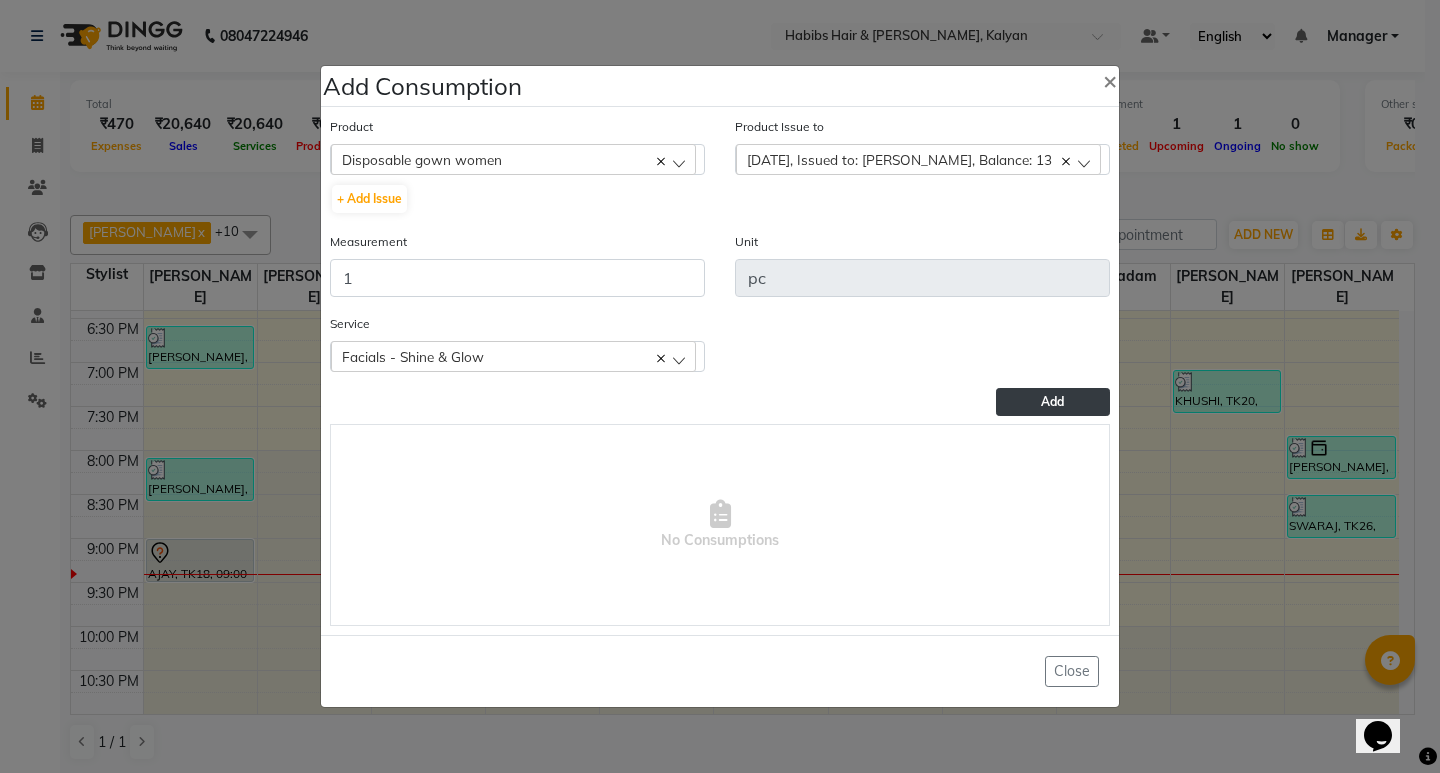 click on "Add" 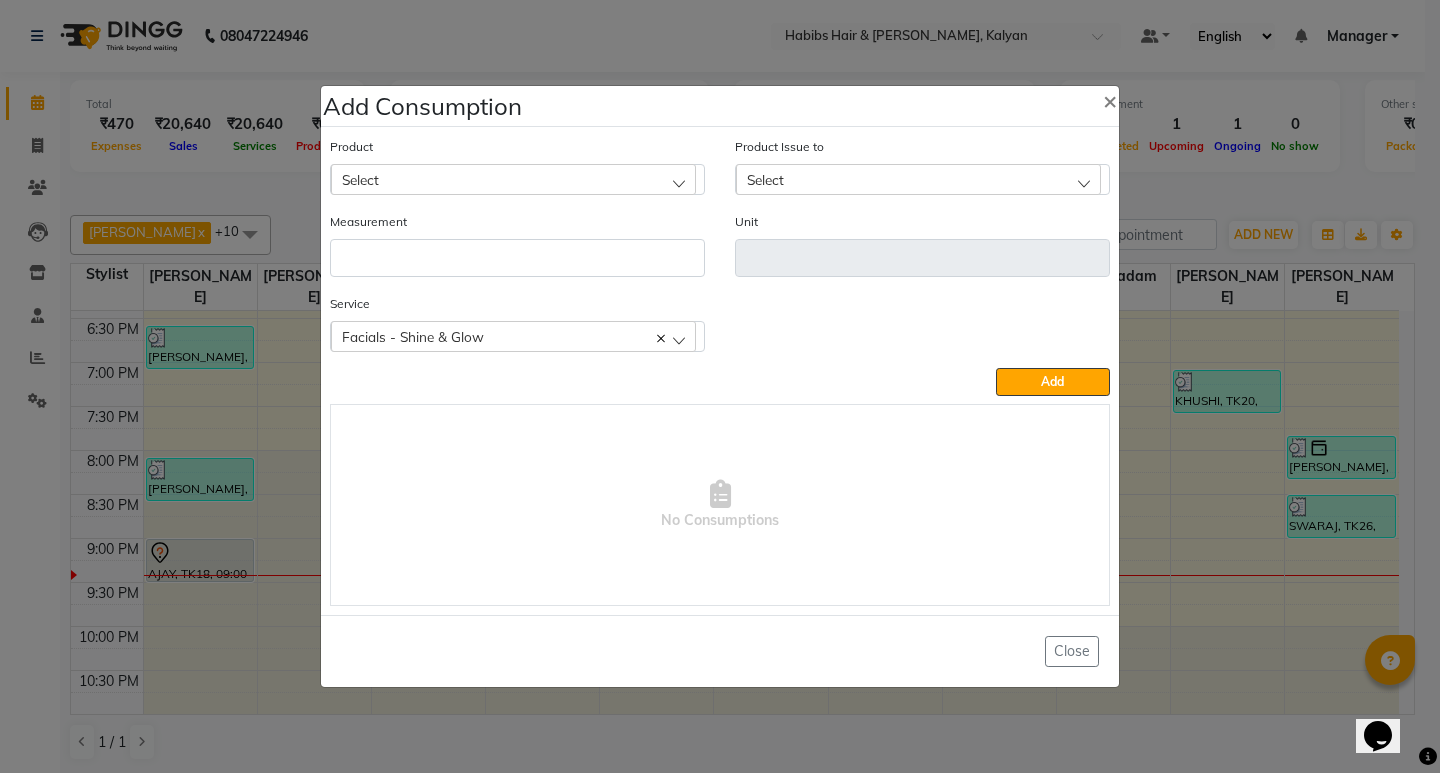 click on "Select" 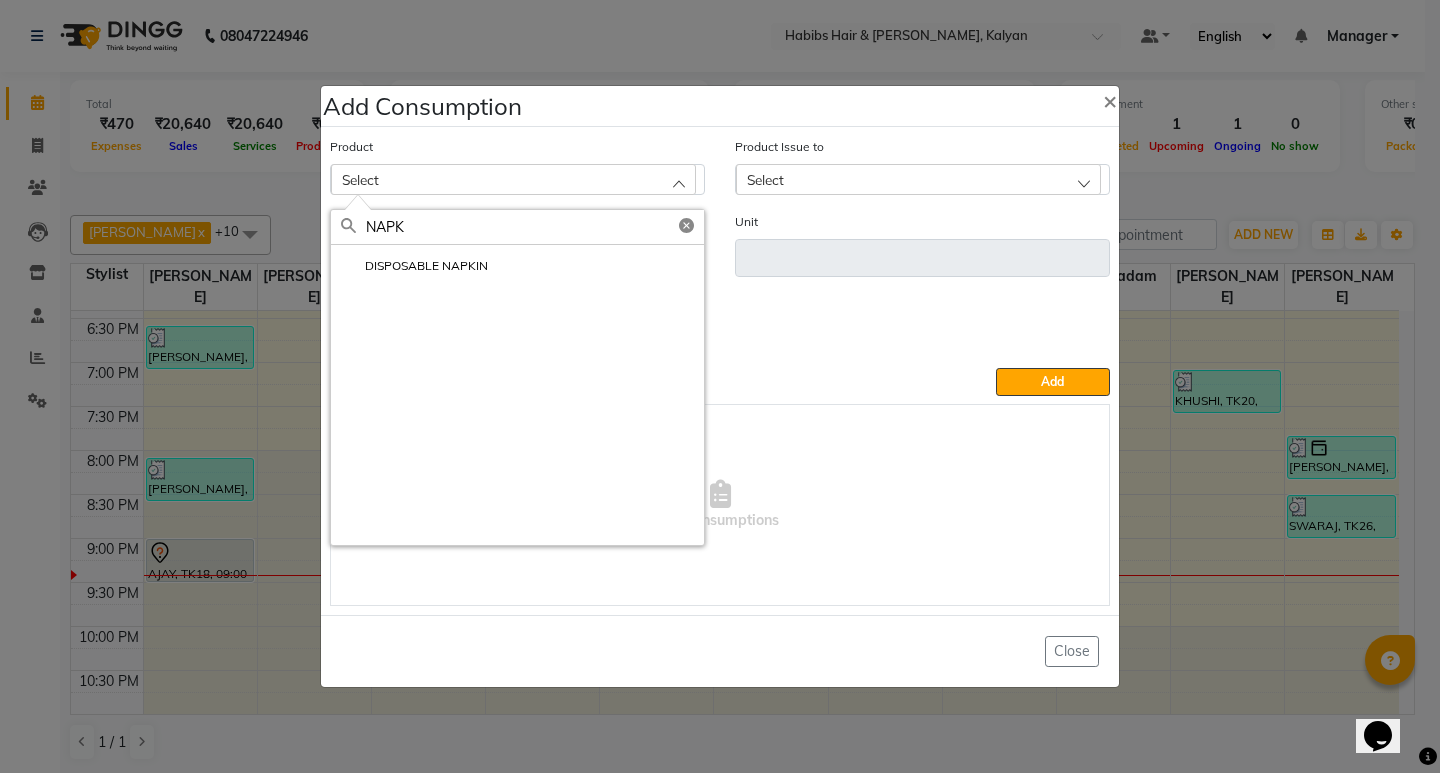 click on "NAPK" 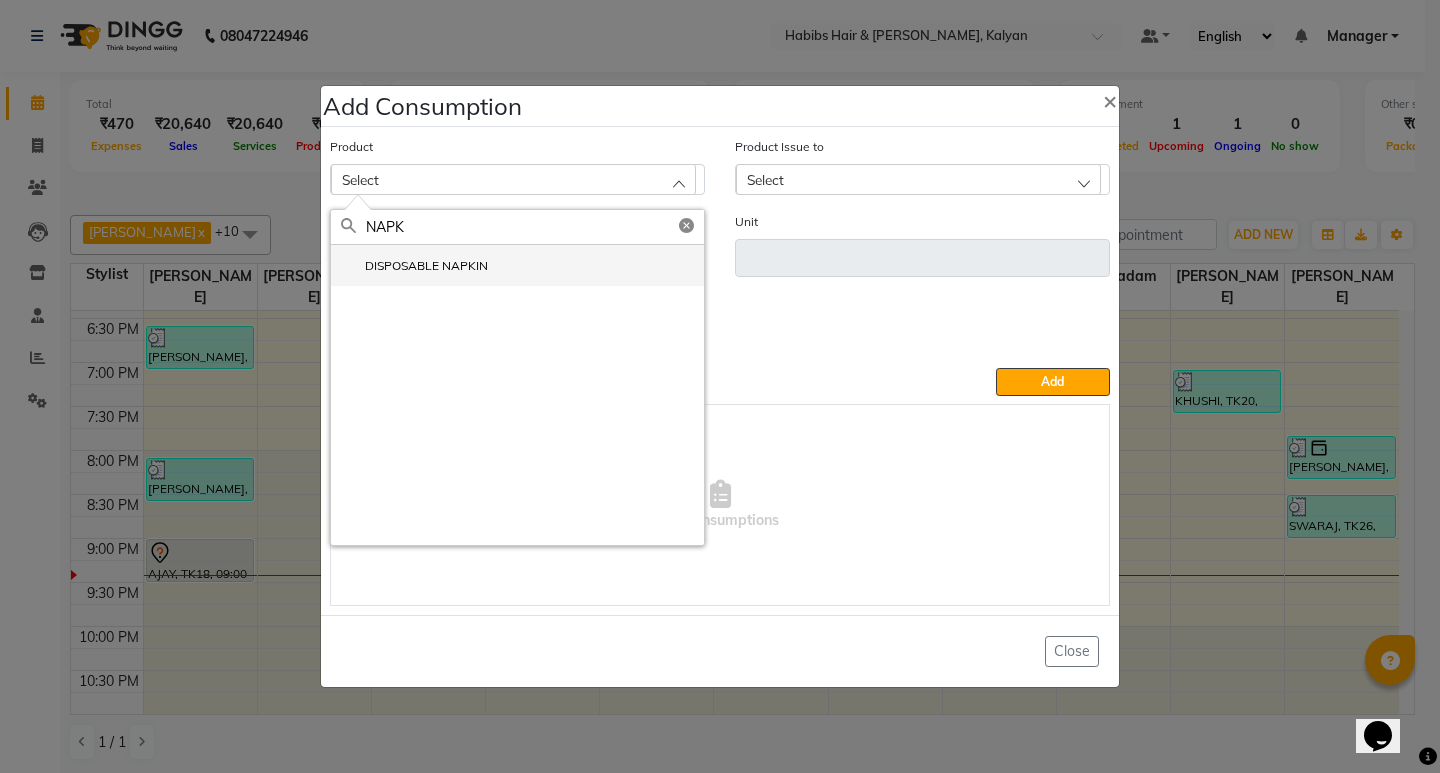 click on "DISPOSABLE NAPKIN" 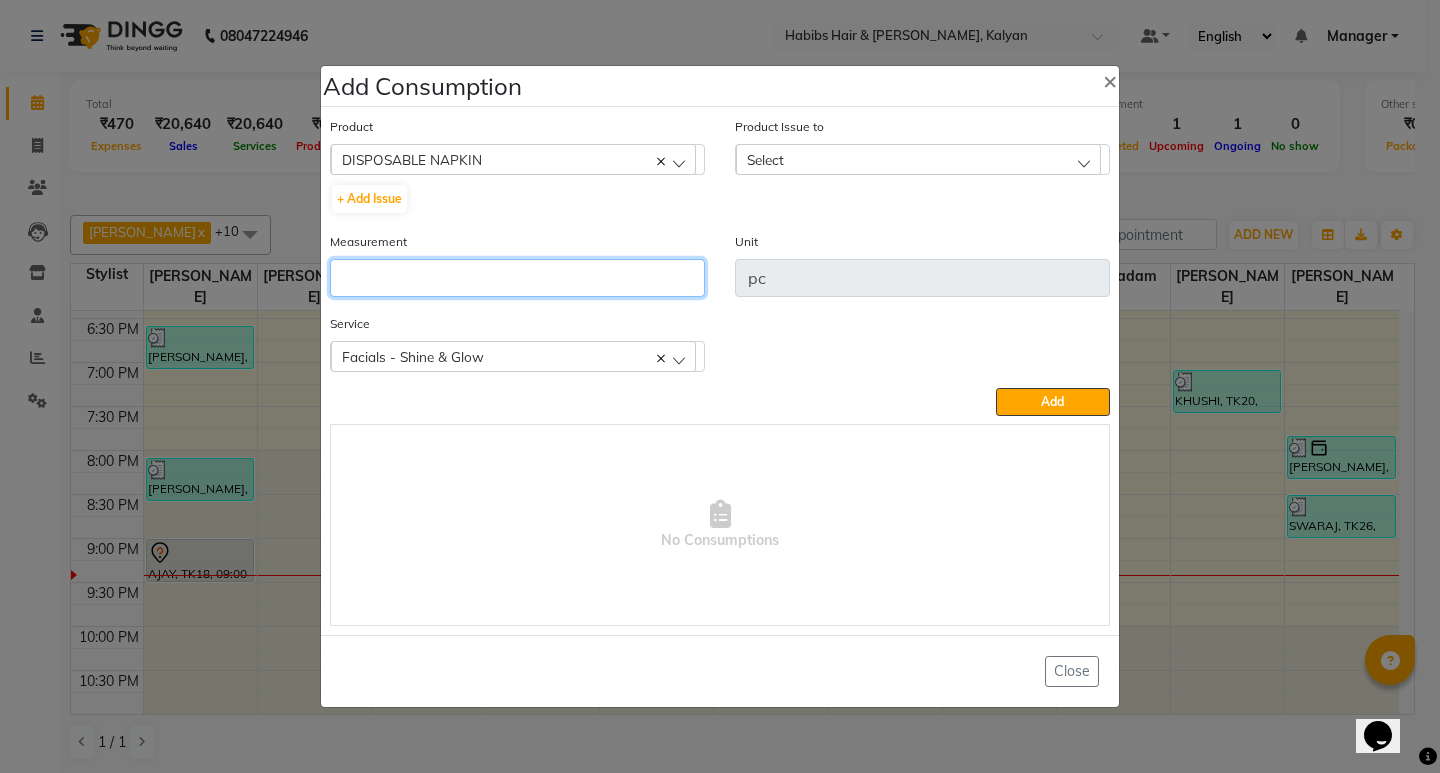 click 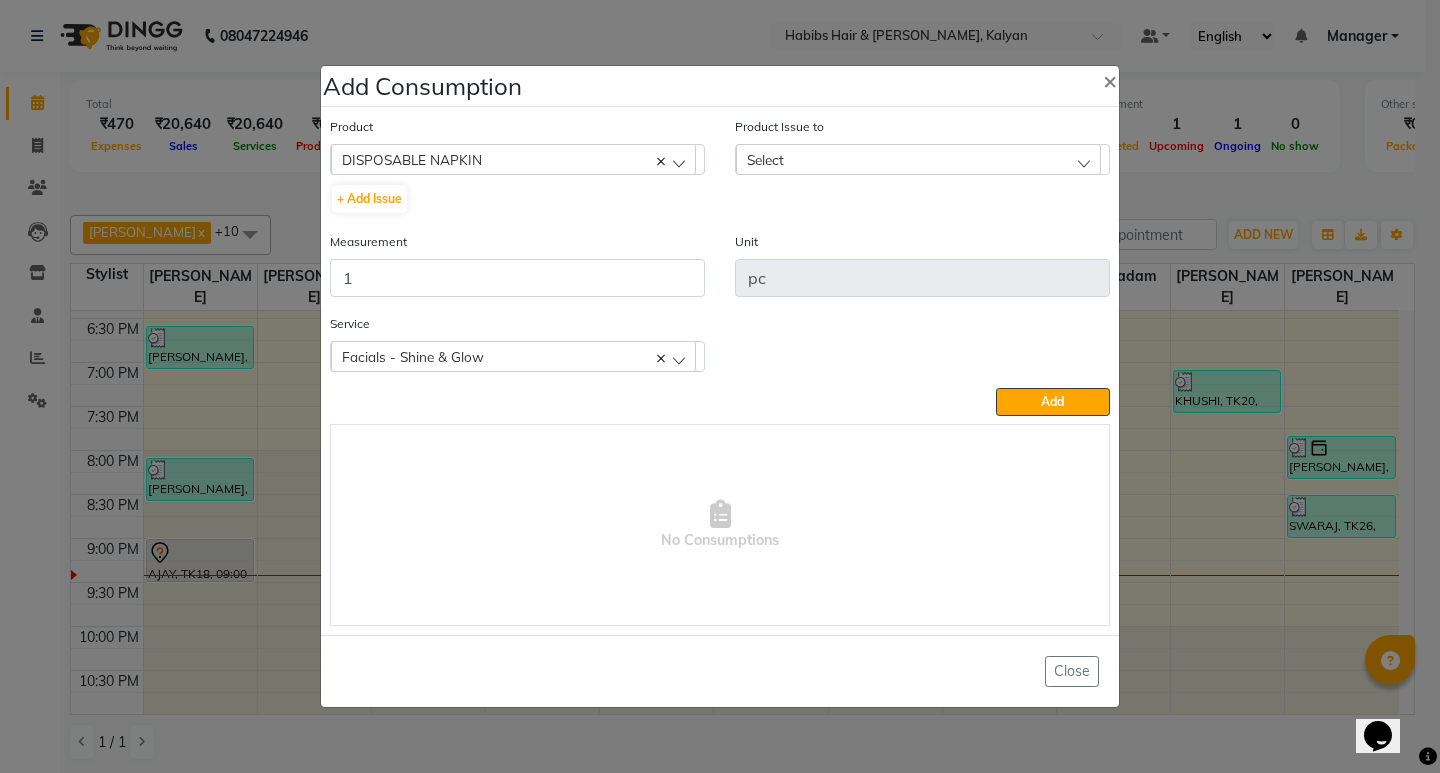 click on "Select" 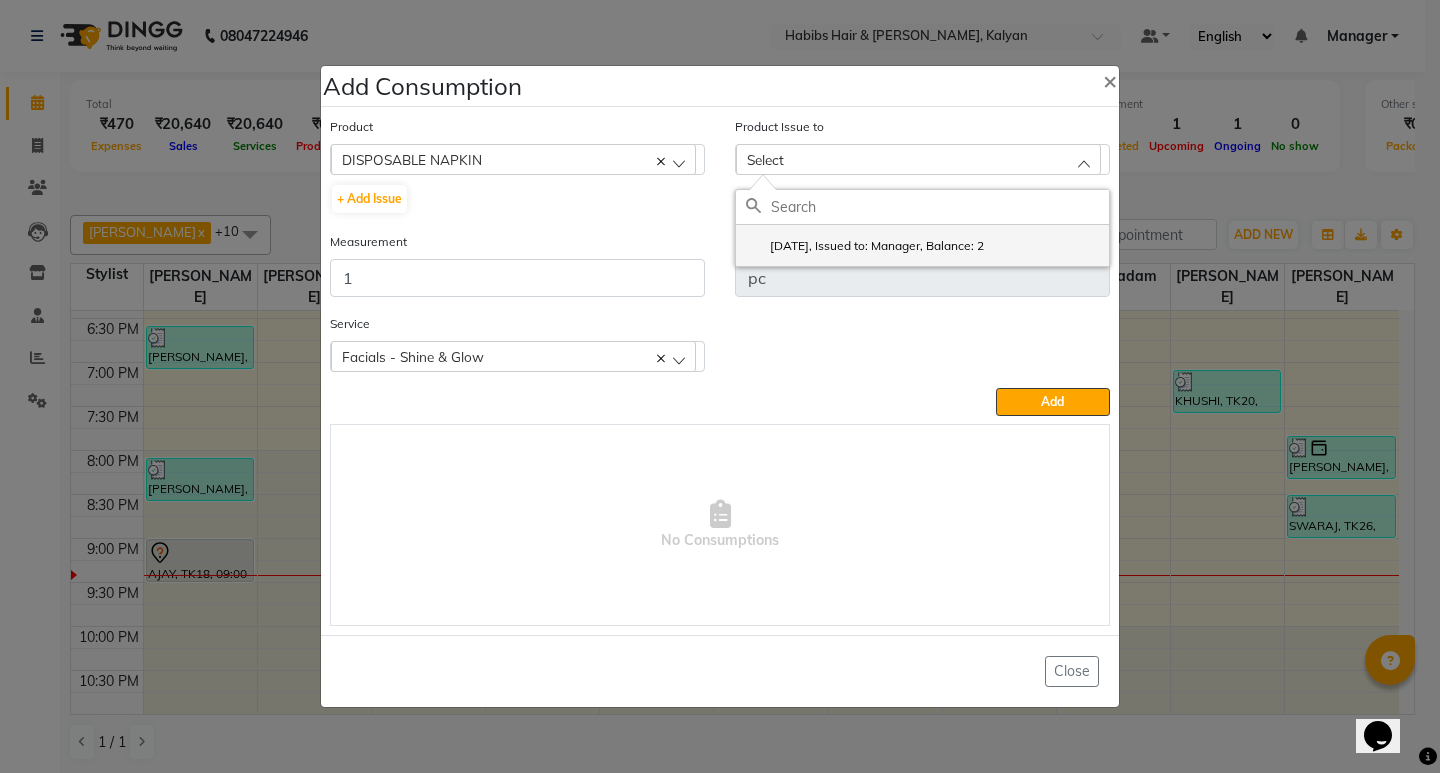 click on "2025-05-04, Issued to: Manager, Balance: 2" 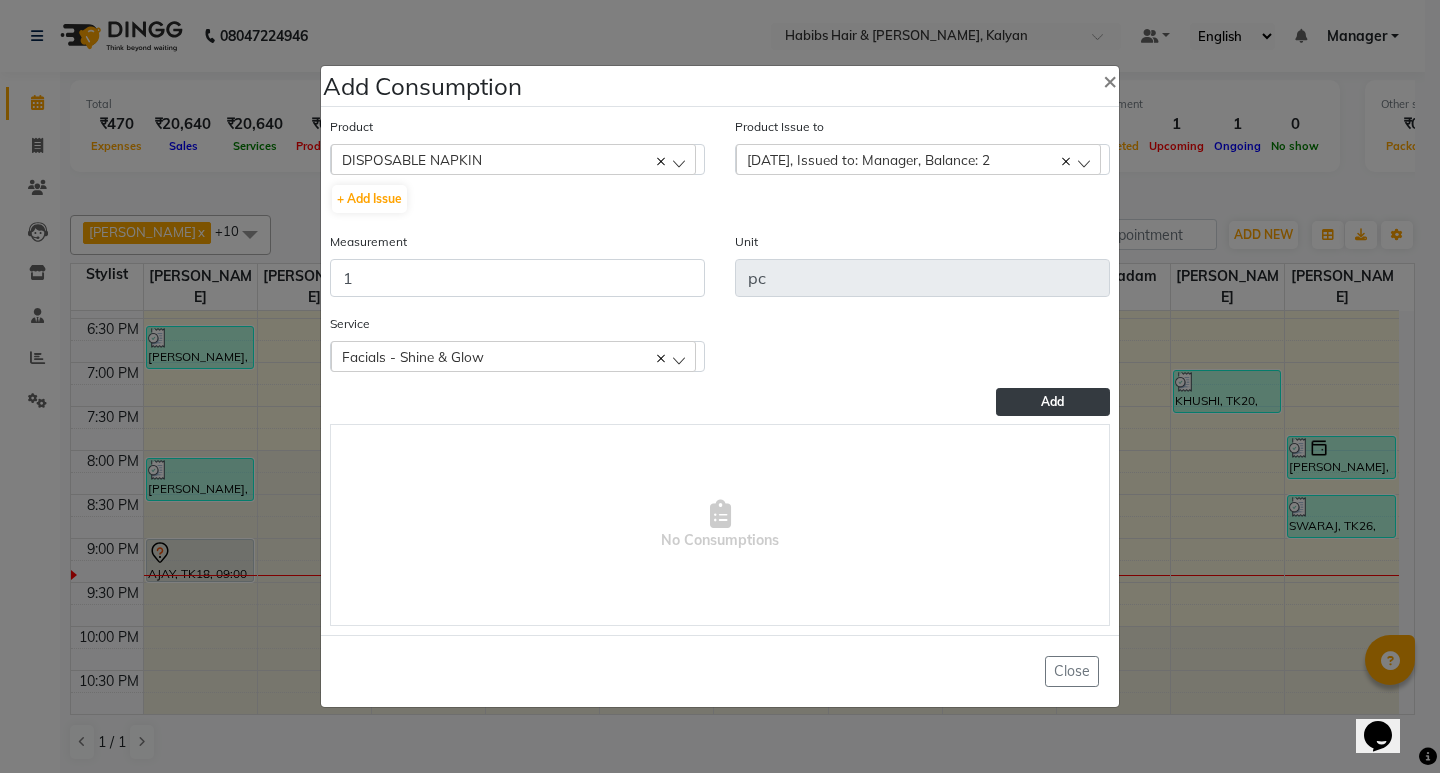 click on "Add" 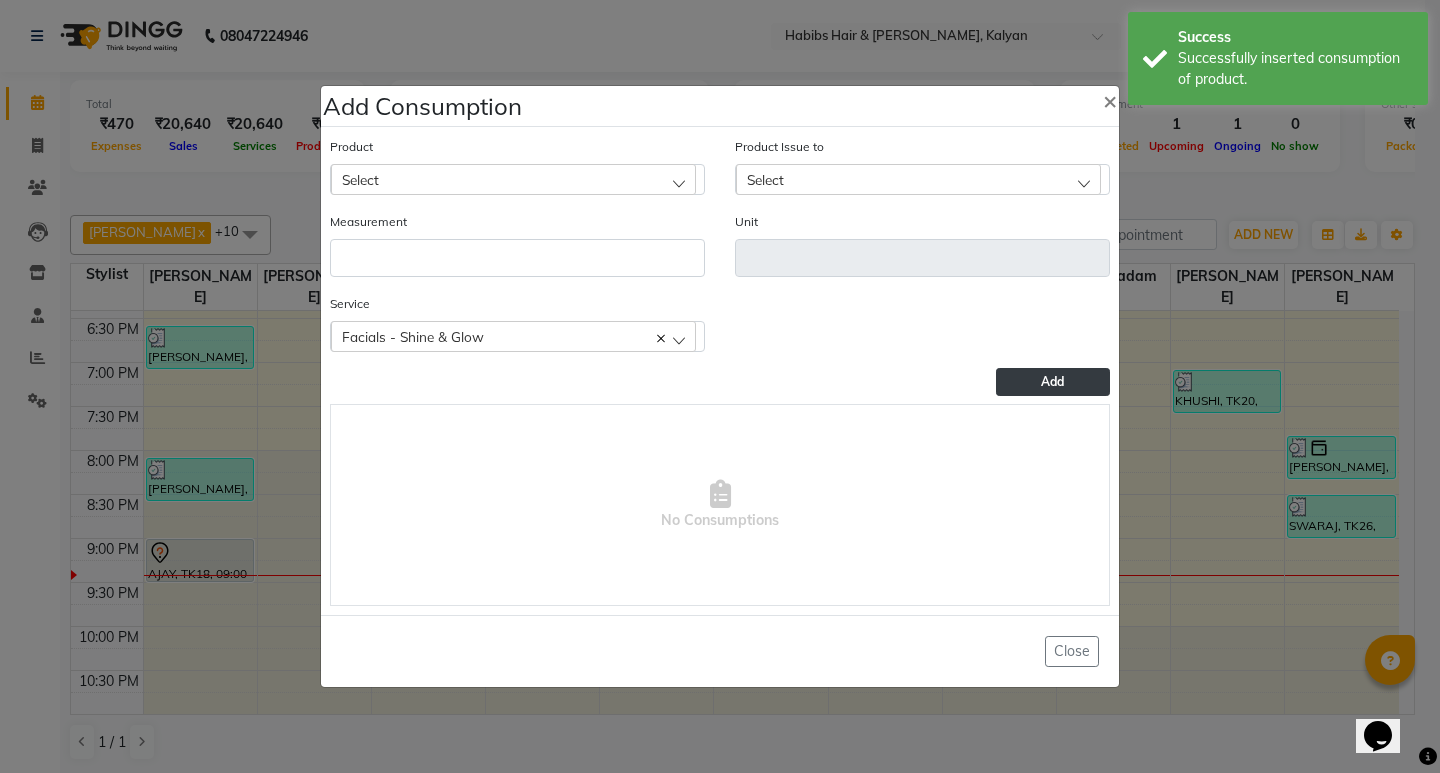 click on "Select" 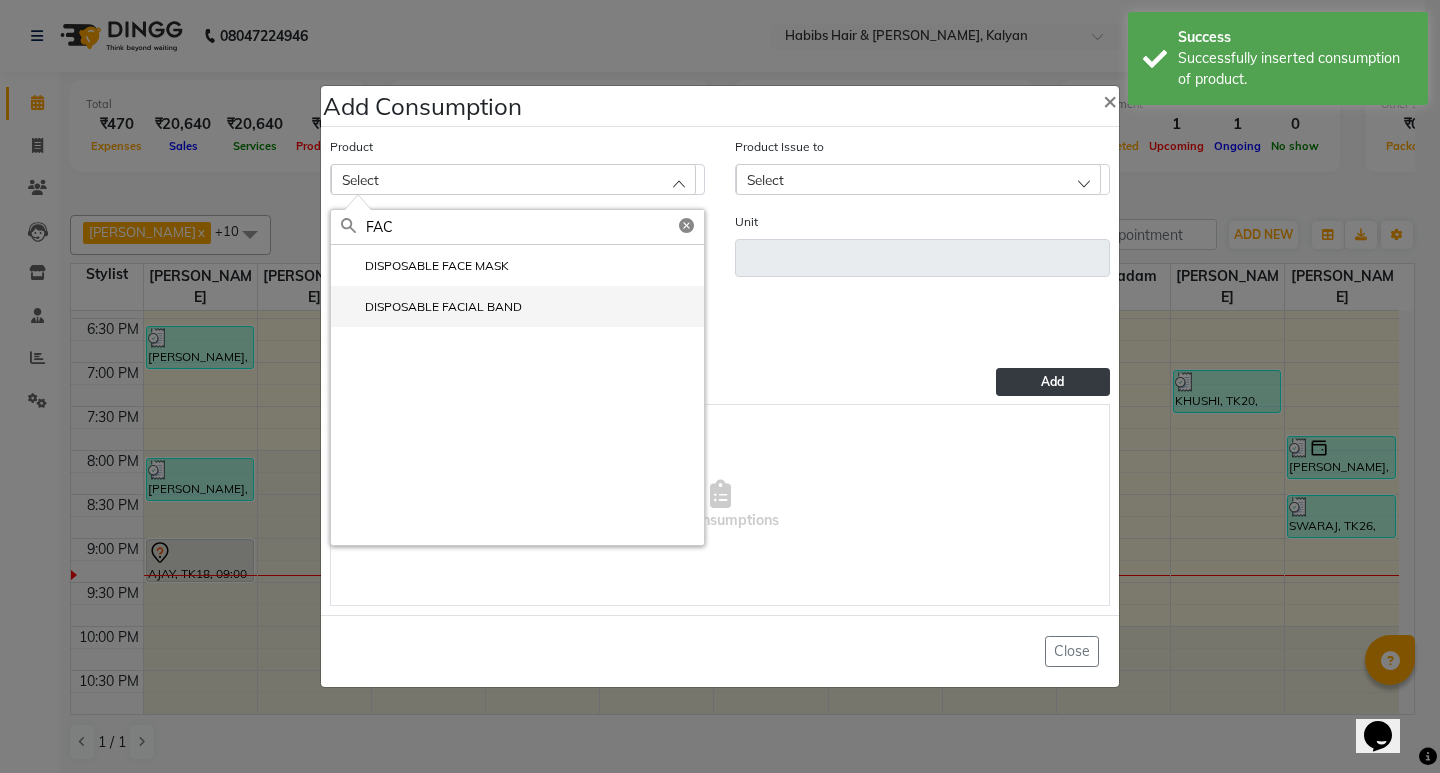 click on "DISPOSABLE FACIAL BAND" 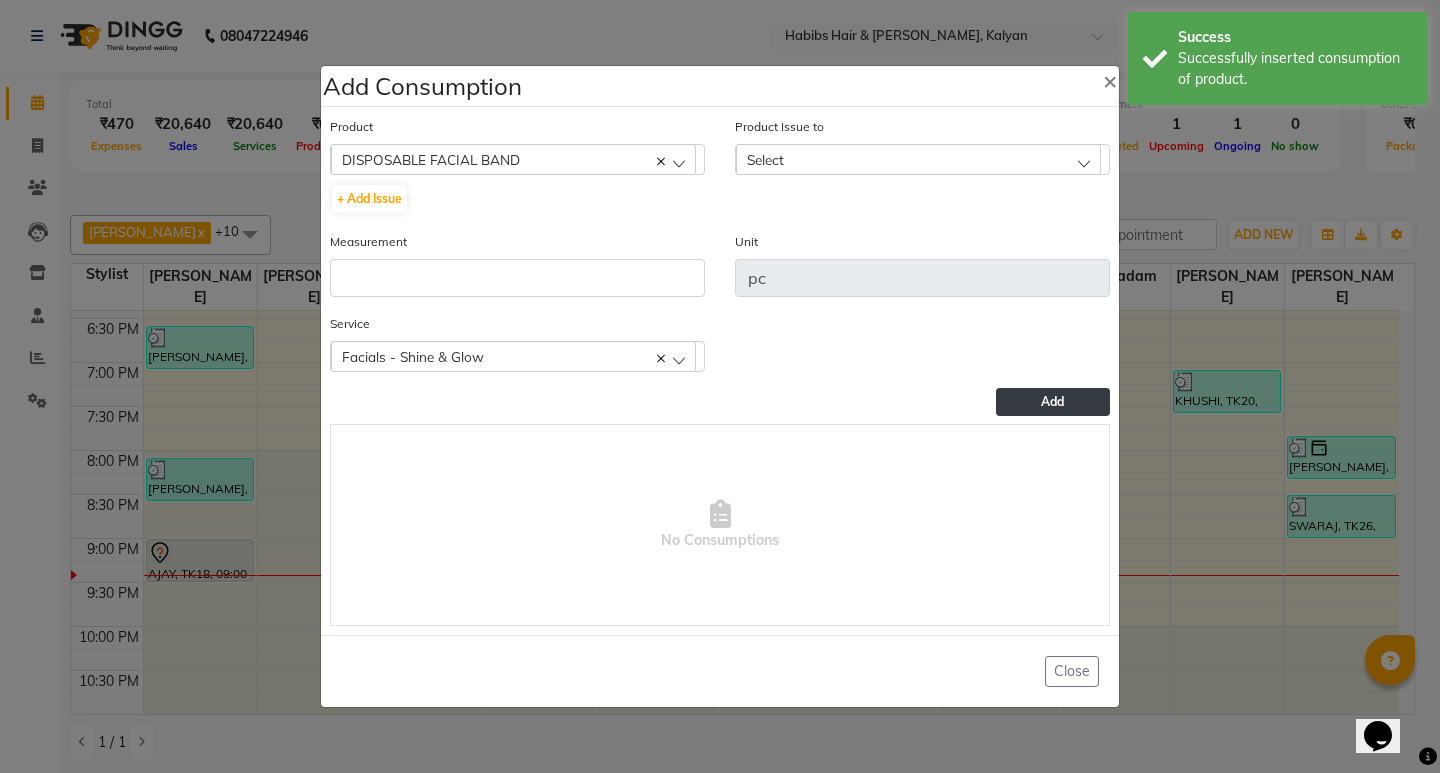 click on "Measurement" 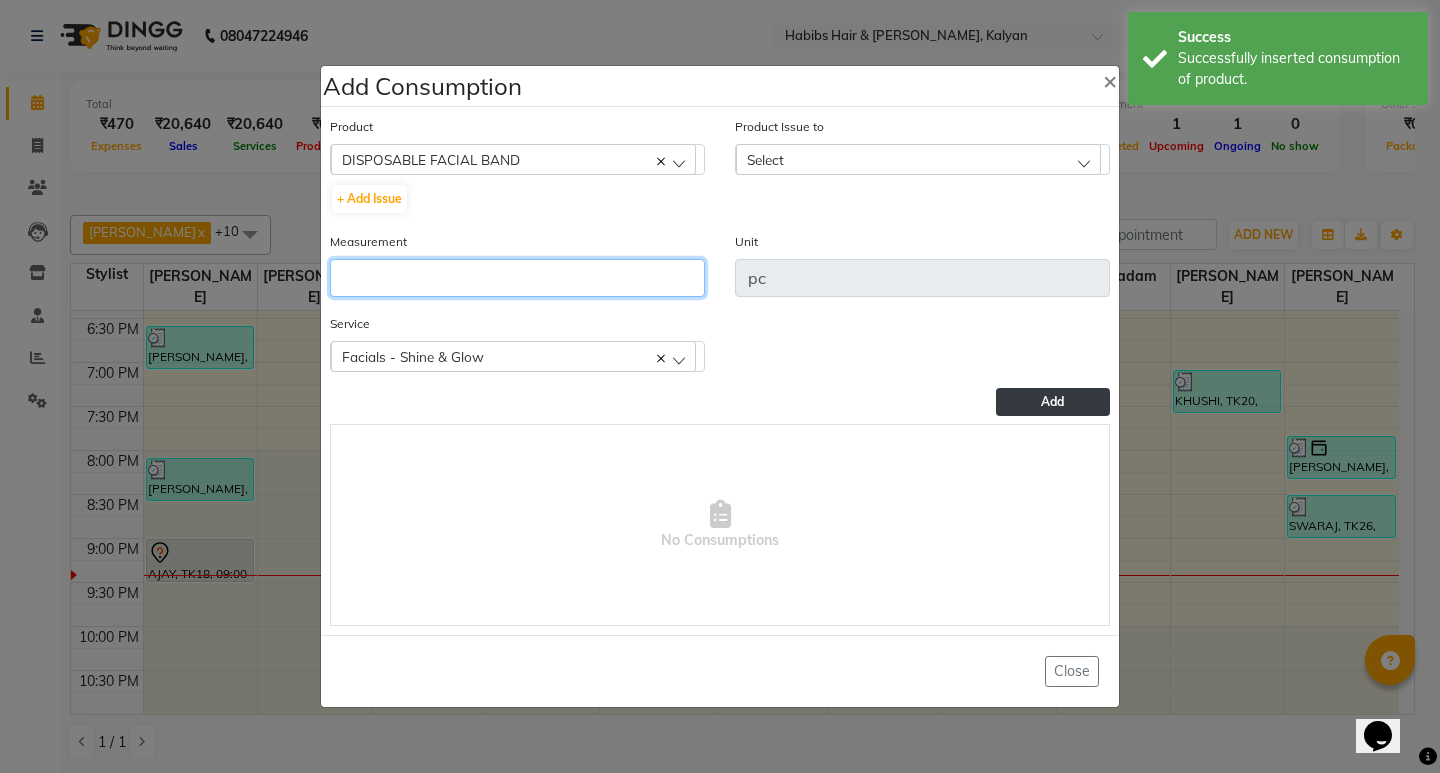 click 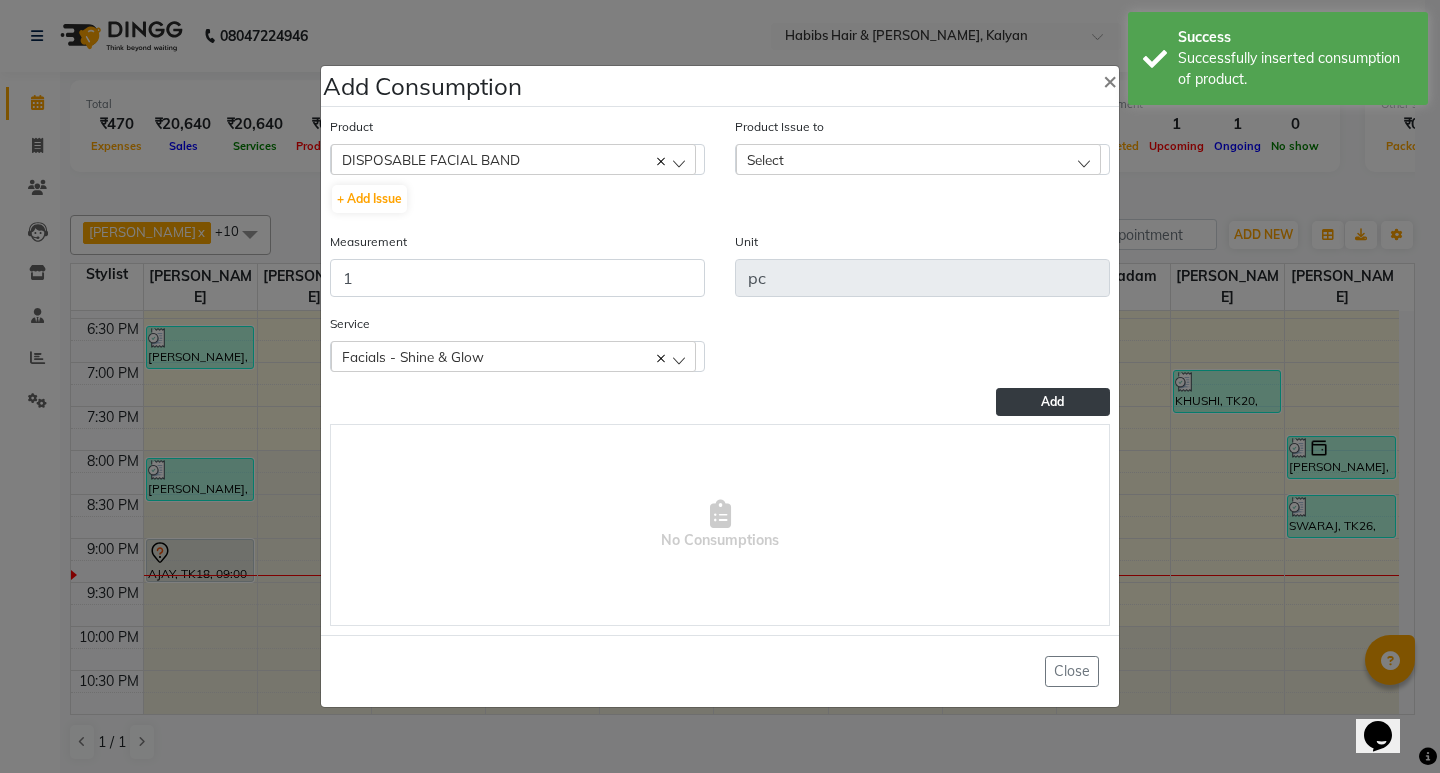 drag, startPoint x: 949, startPoint y: 171, endPoint x: 959, endPoint y: 203, distance: 33.526108 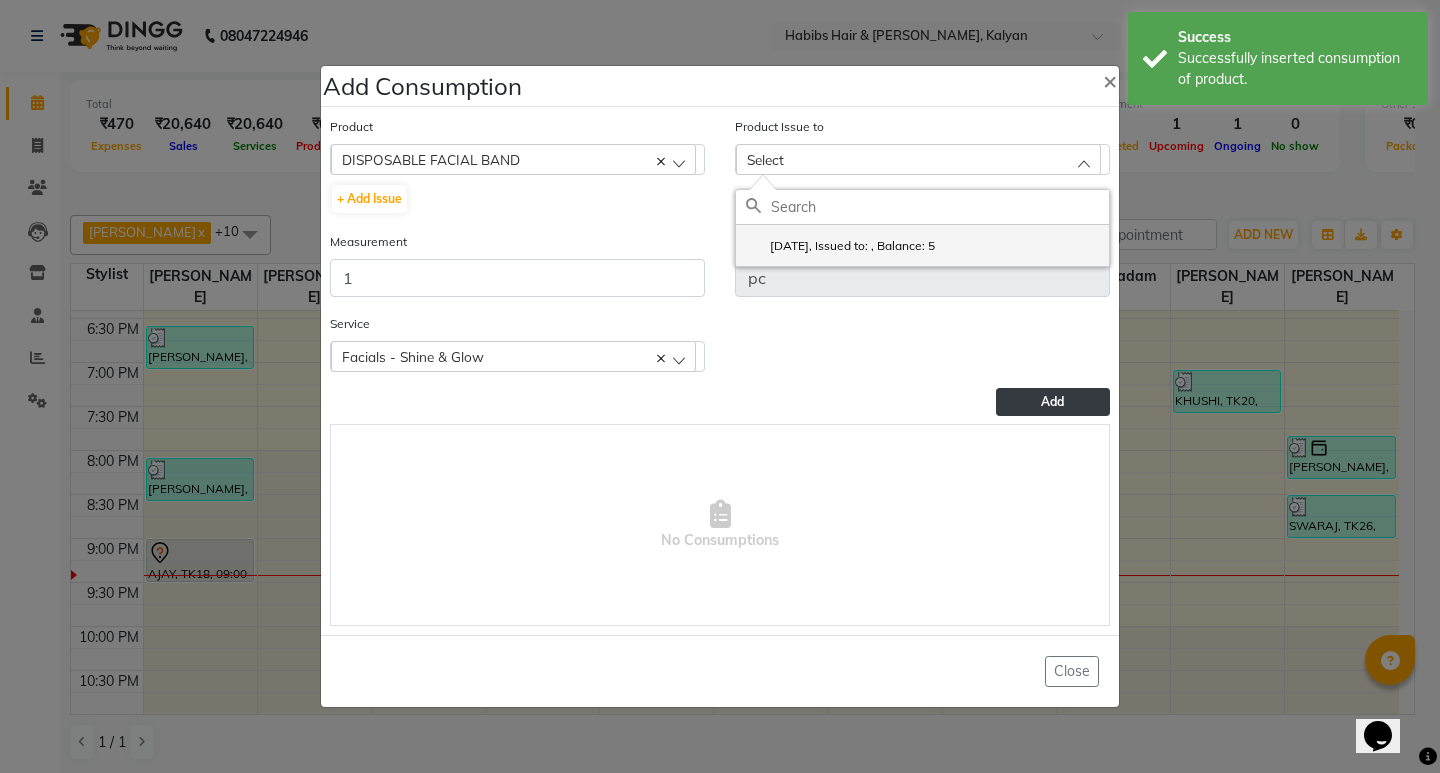 click on "2025-05-14, Issued to: , Balance: 5" 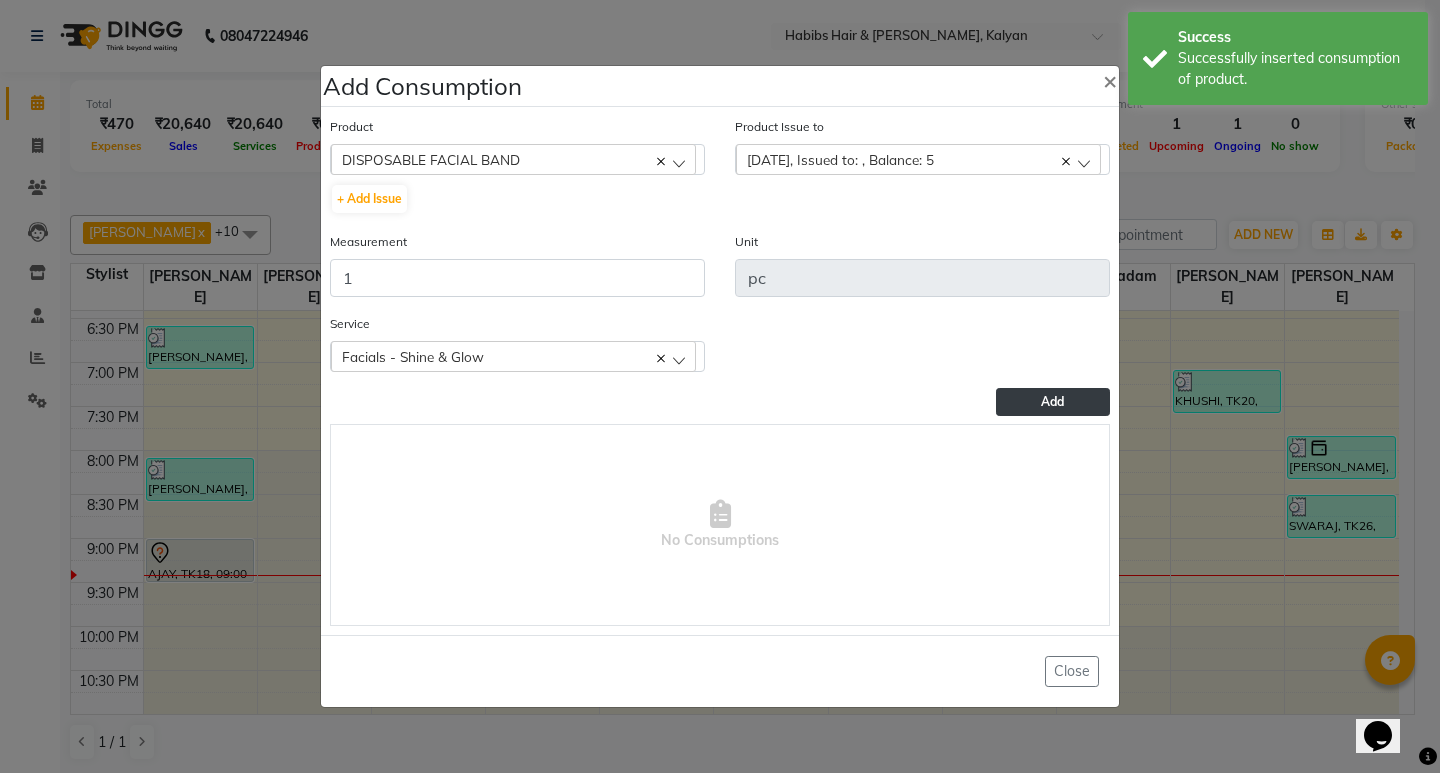 click on "Add" 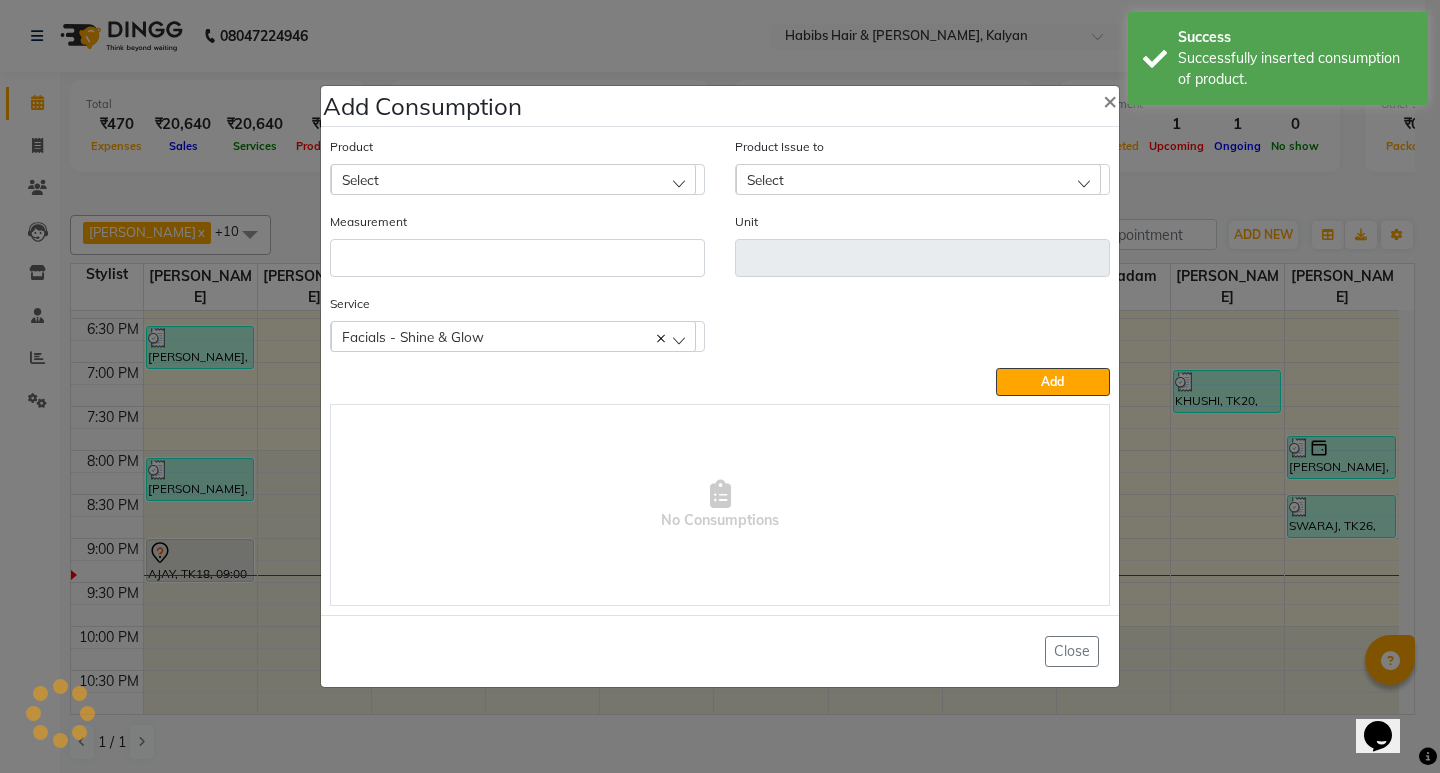 click on "Add Consumption × Product Select 001 BANANA POWDER 10GM Product Issue to Select 2025-05-14, Issued to: , Balance: 5 Measurement Unit Service  Facials - Shine & Glow  Facials - Shine & Glow  Add   No Consumptions   Close" 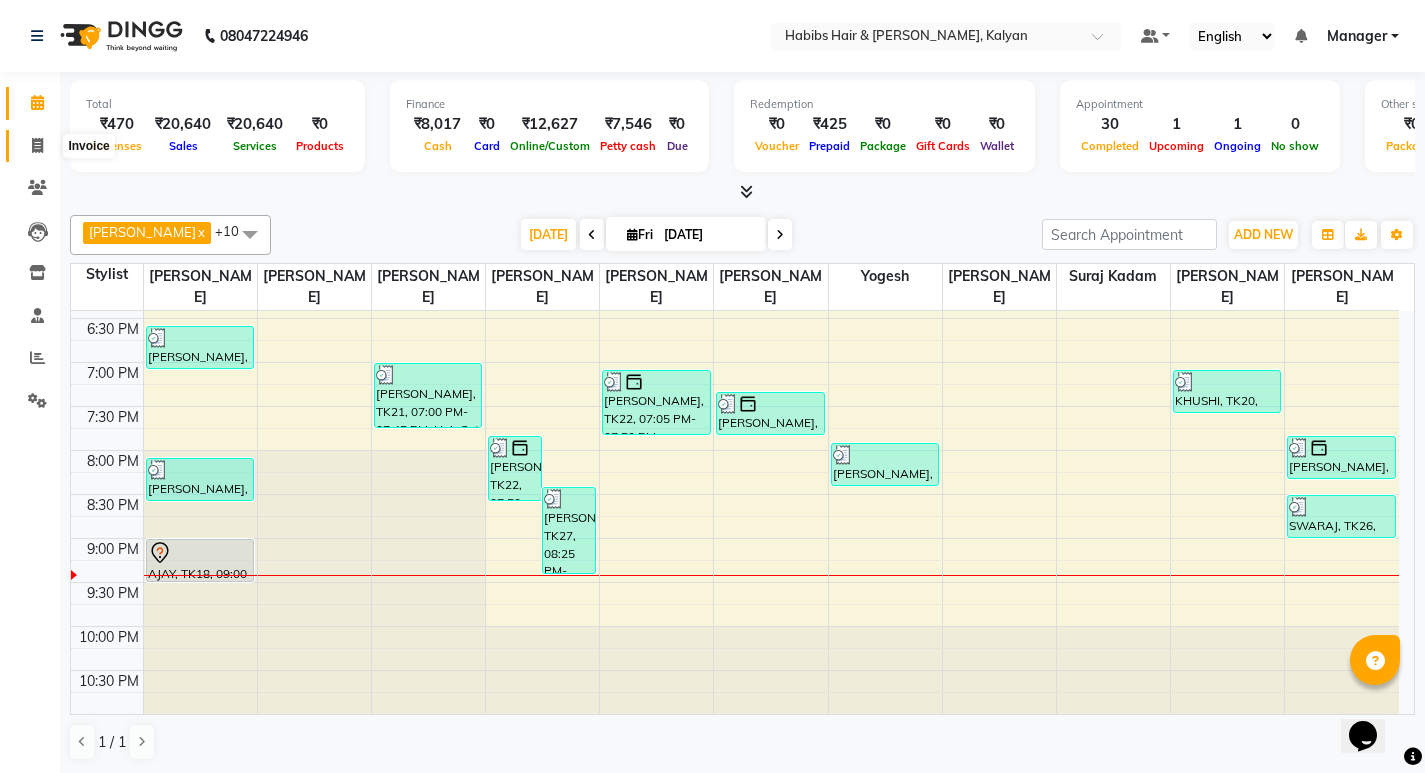 click 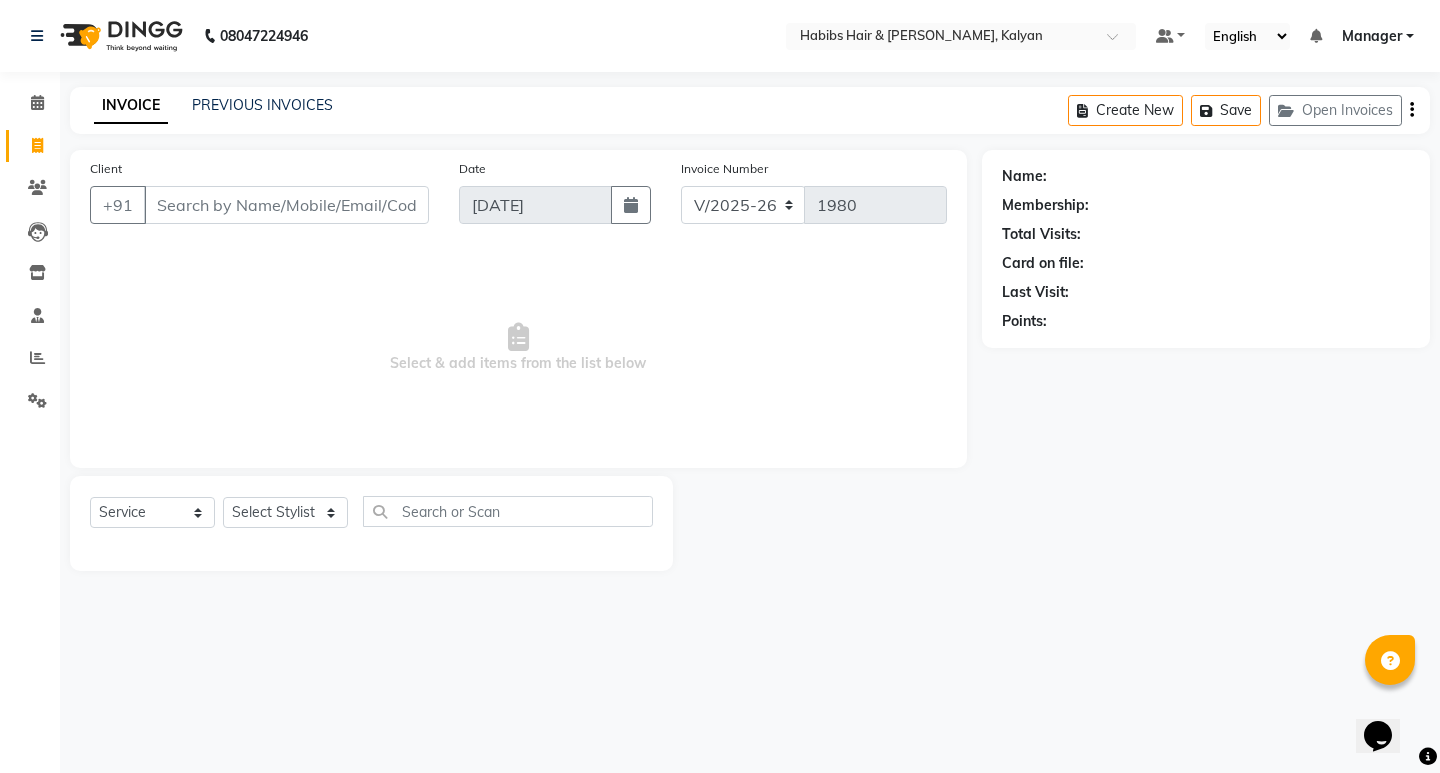 click on "INVOICE PREVIOUS INVOICES Create New   Save   Open Invoices  Client +91 Date 11-07-2025 Invoice Number V/2025 V/2025-26 1980  Select & add items from the list below  Select  Service  Product  Membership  Package Voucher Prepaid Gift Card  Select Stylist ANWAR GANESH SHINDE Gauri Manager Maruf  mulla Meena Kumari Namrata zipre Neha M Omkar Priyanka Ranjana  singh  Sagar saindane SANTOSHI SHALINI Smruti Suraj Kadam Vinaya  Yogesh Name: Membership: Total Visits: Card on file: Last Visit:  Points:" 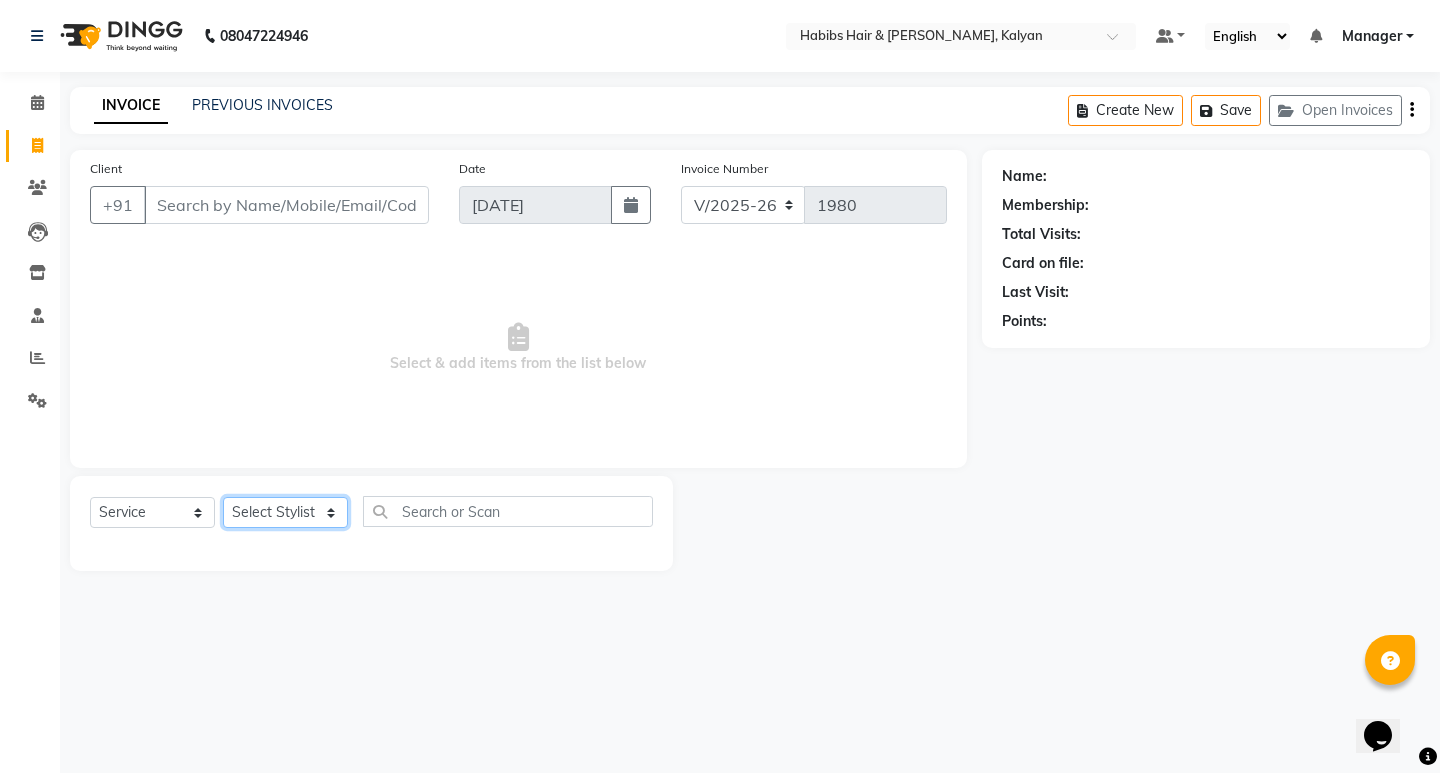 click on "Select Stylist [PERSON_NAME] Manager [PERSON_NAME] [PERSON_NAME] [PERSON_NAME] zipre [PERSON_NAME] [PERSON_NAME]  Sagar [PERSON_NAME] [PERSON_NAME] Suraj [PERSON_NAME]  [PERSON_NAME]" 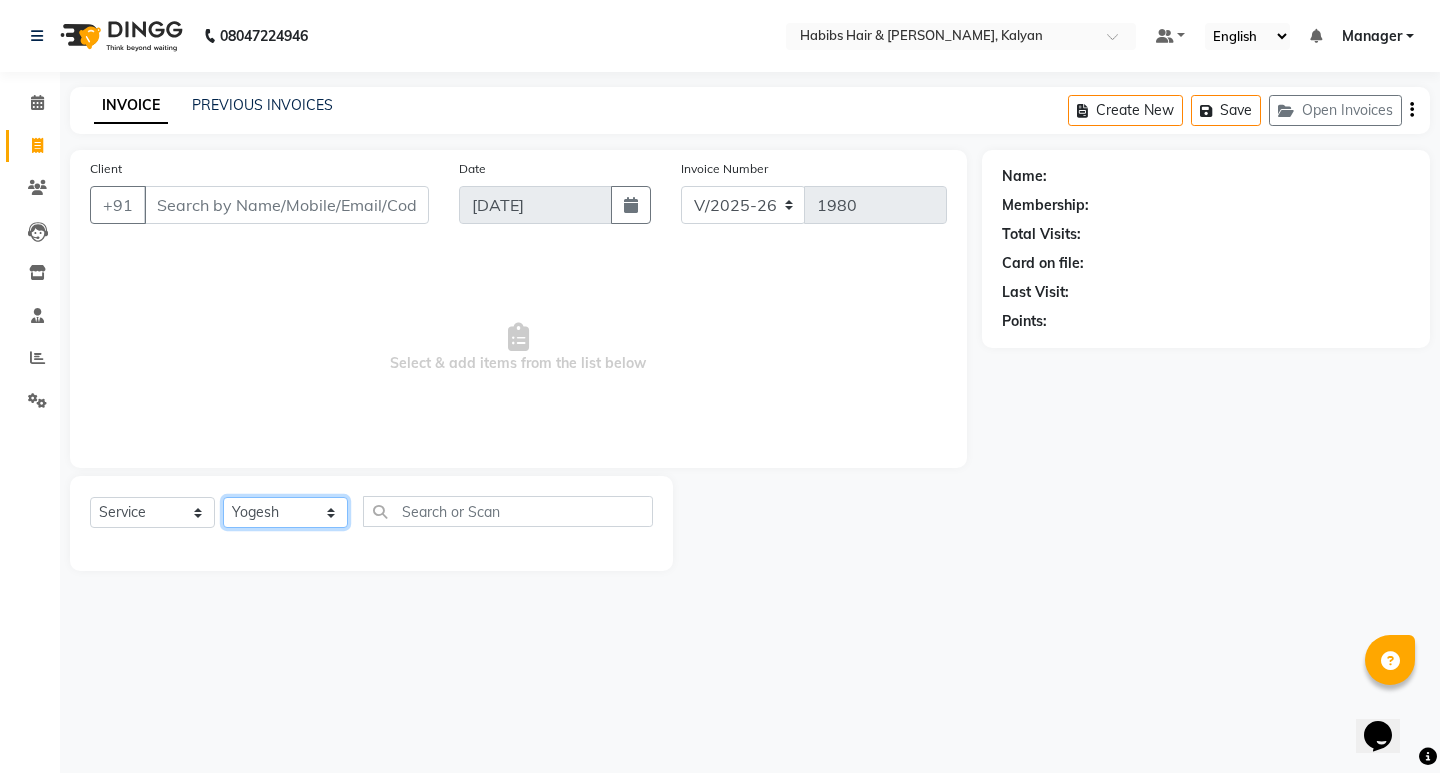 click on "Select Stylist [PERSON_NAME] Manager [PERSON_NAME] [PERSON_NAME] [PERSON_NAME] zipre [PERSON_NAME] [PERSON_NAME]  Sagar [PERSON_NAME] [PERSON_NAME] Suraj [PERSON_NAME]  [PERSON_NAME]" 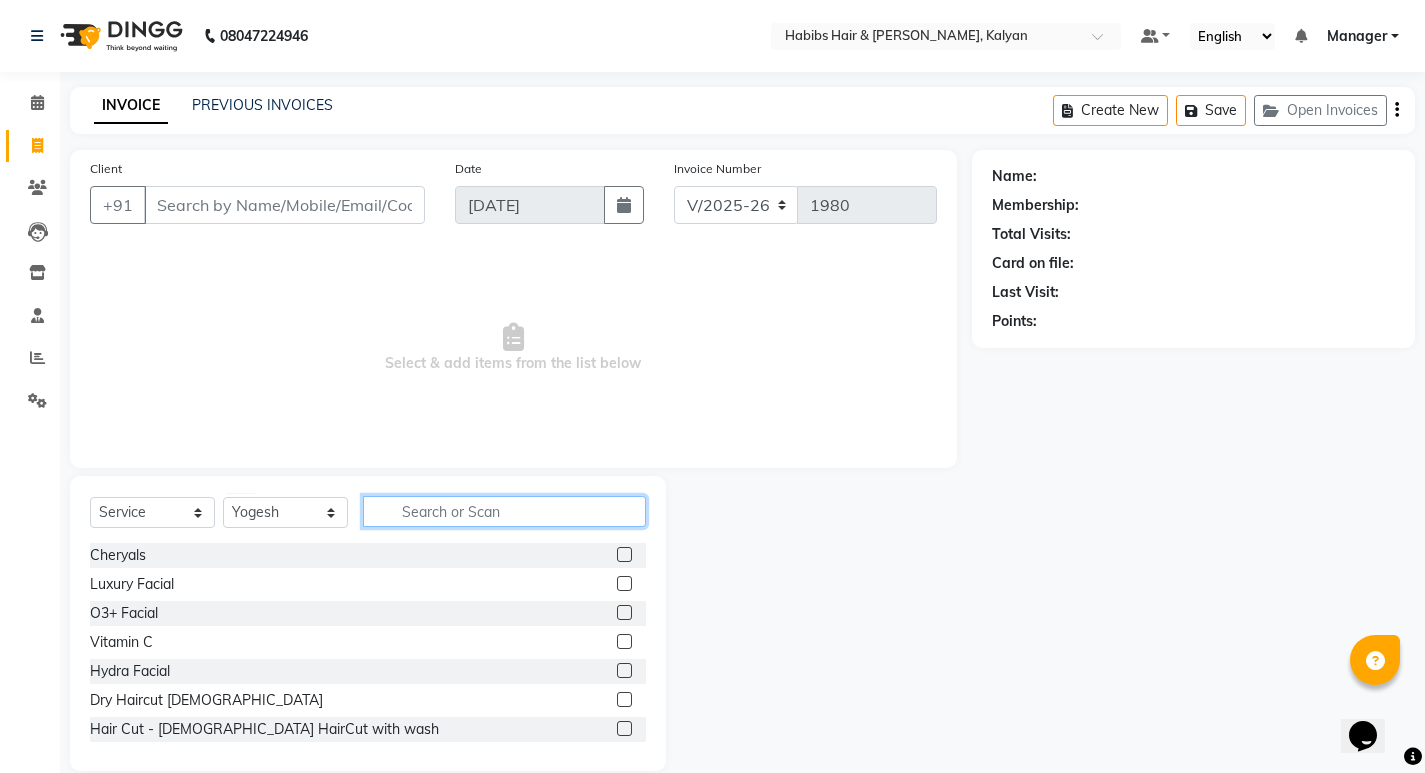 click 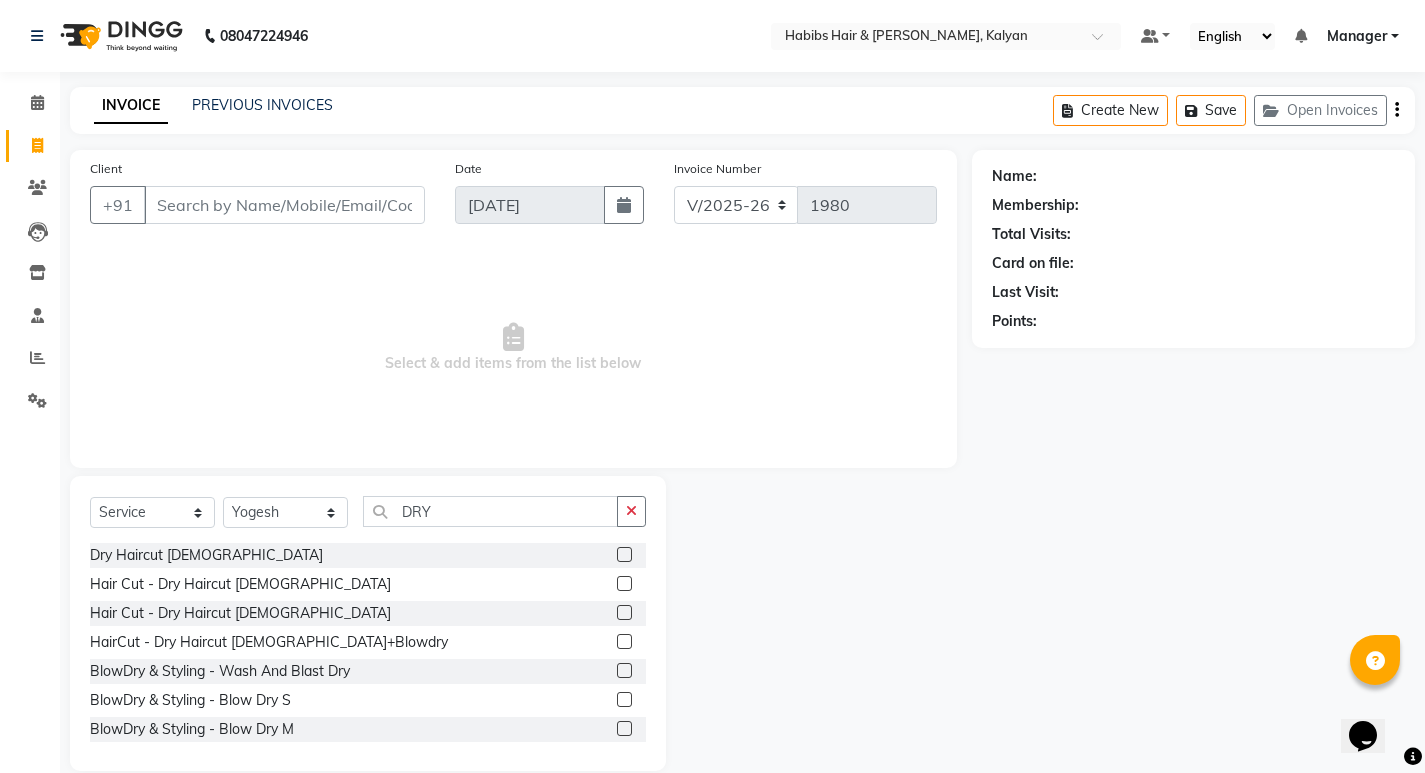 click 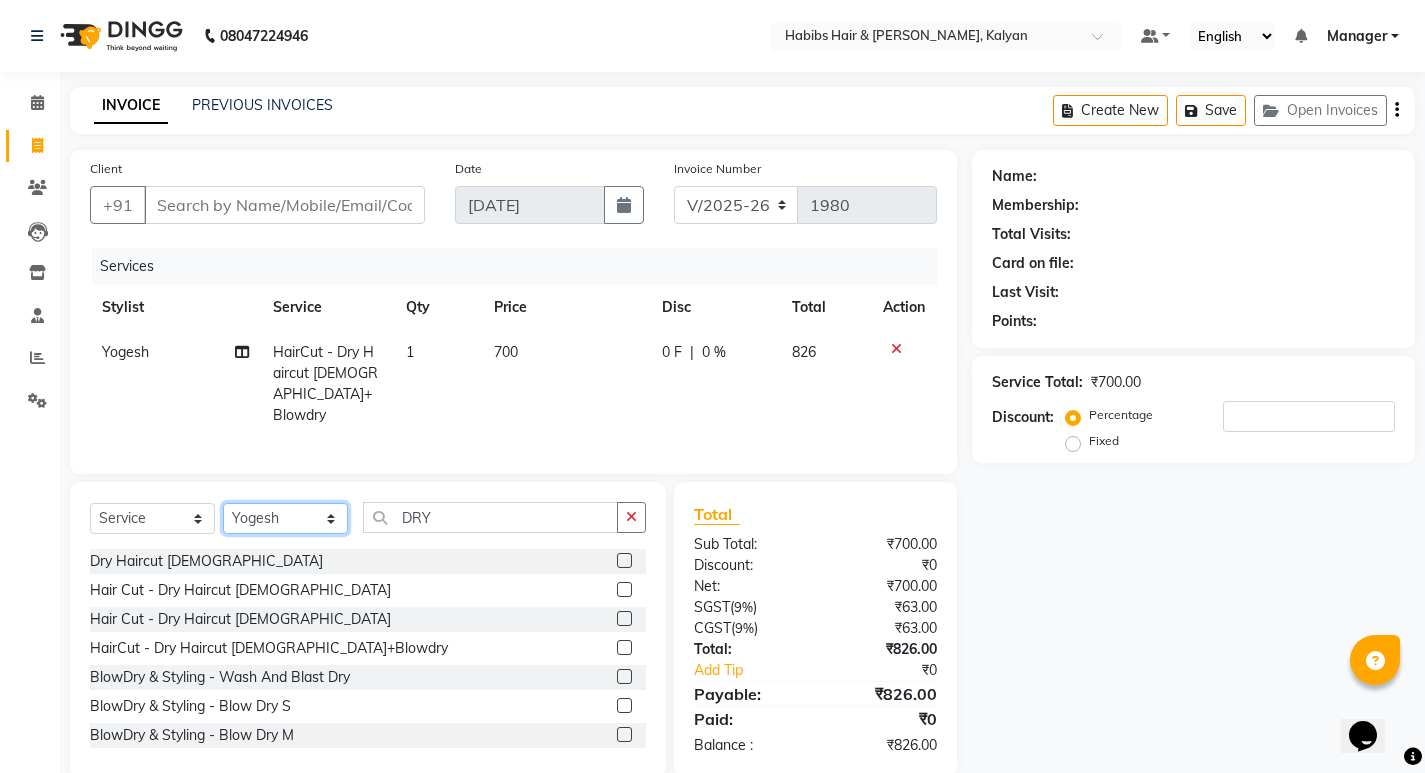 click on "Select Stylist [PERSON_NAME] Manager [PERSON_NAME] [PERSON_NAME] [PERSON_NAME] zipre [PERSON_NAME] [PERSON_NAME]  Sagar [PERSON_NAME] [PERSON_NAME] Suraj [PERSON_NAME]  [PERSON_NAME]" 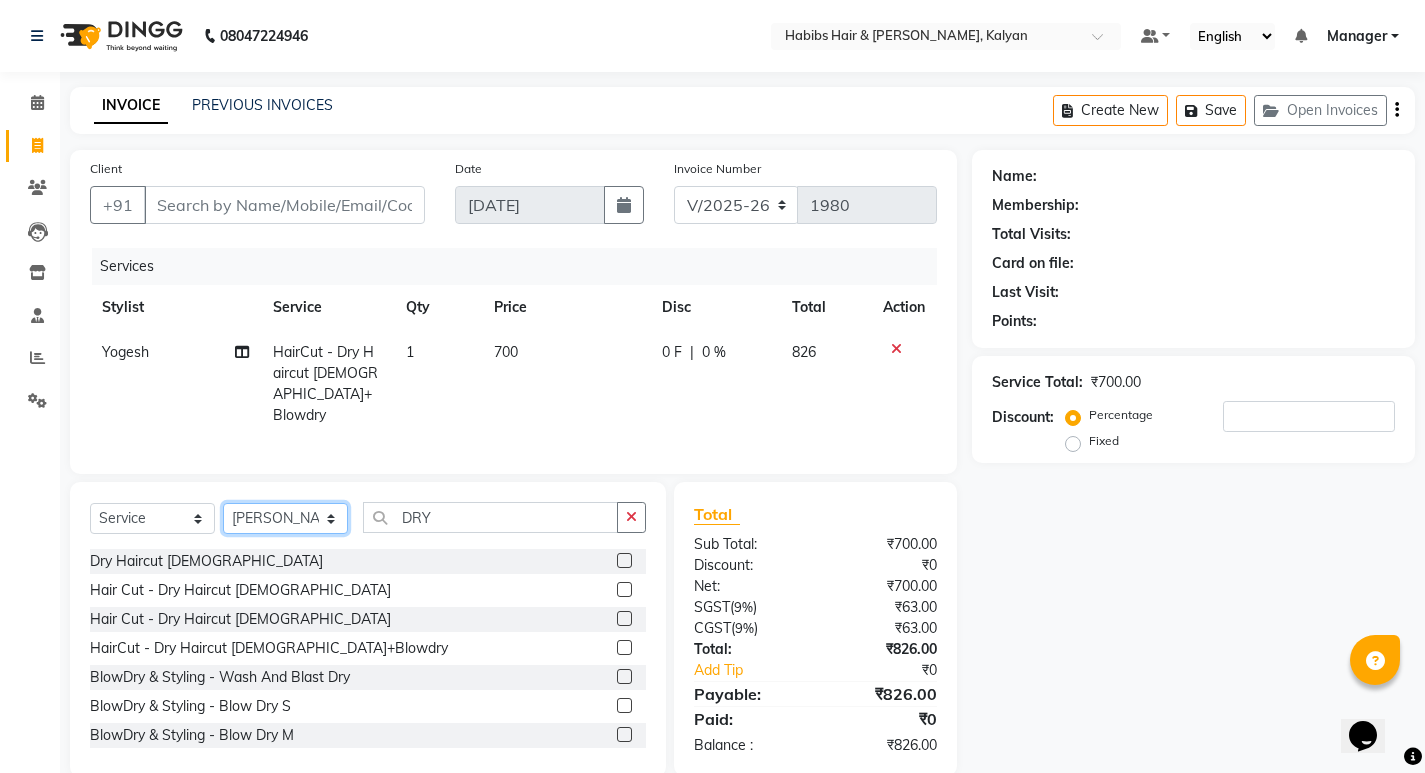click on "Select Stylist [PERSON_NAME] Manager [PERSON_NAME] [PERSON_NAME] [PERSON_NAME] zipre [PERSON_NAME] [PERSON_NAME]  Sagar [PERSON_NAME] [PERSON_NAME] Suraj [PERSON_NAME]  [PERSON_NAME]" 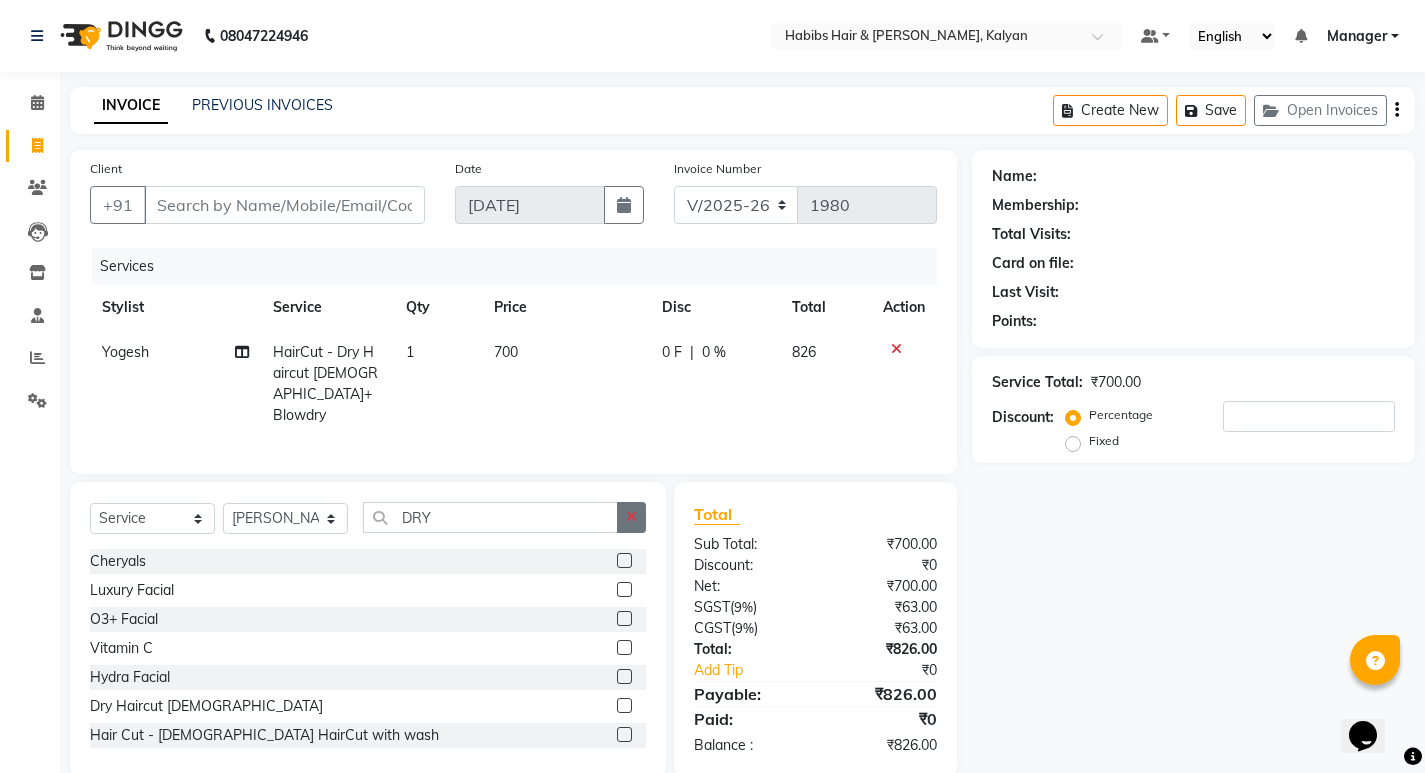 click 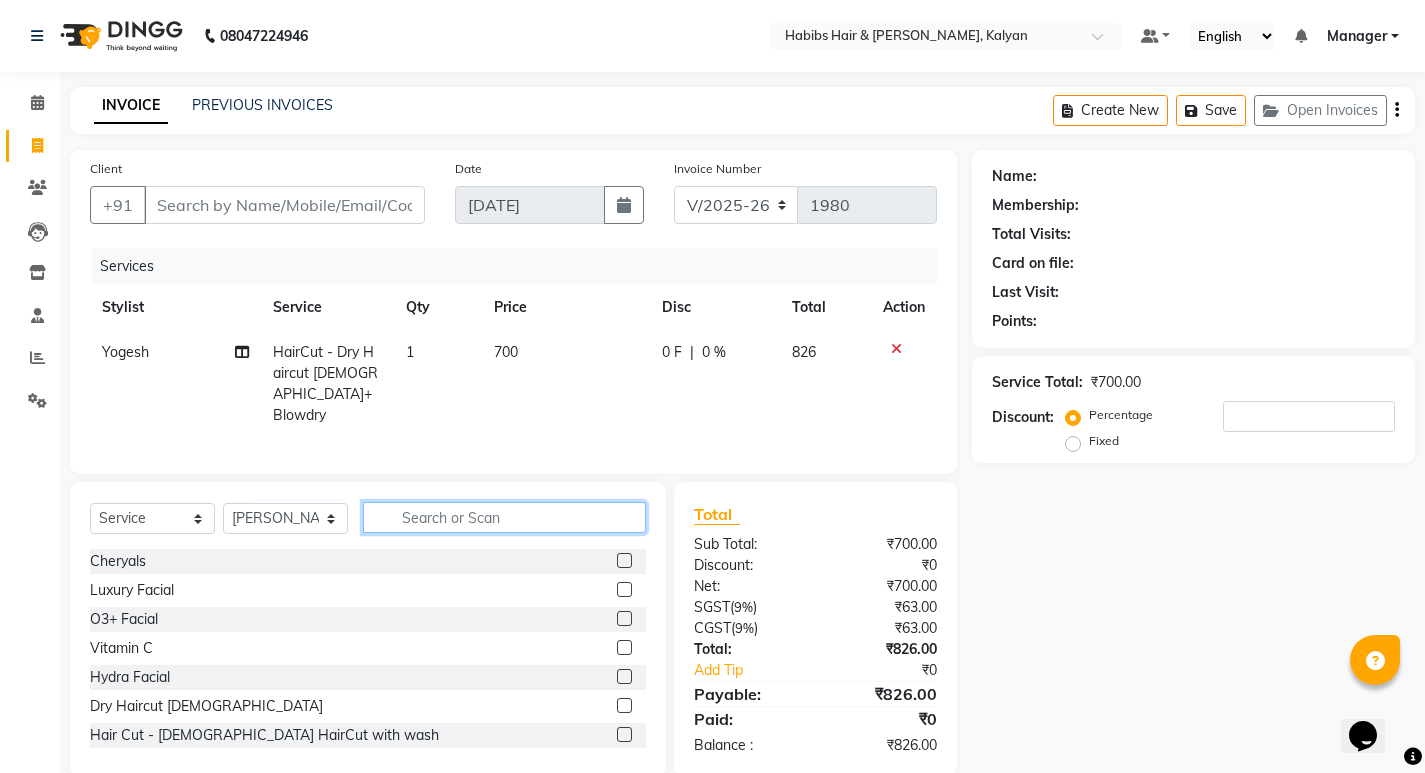 click 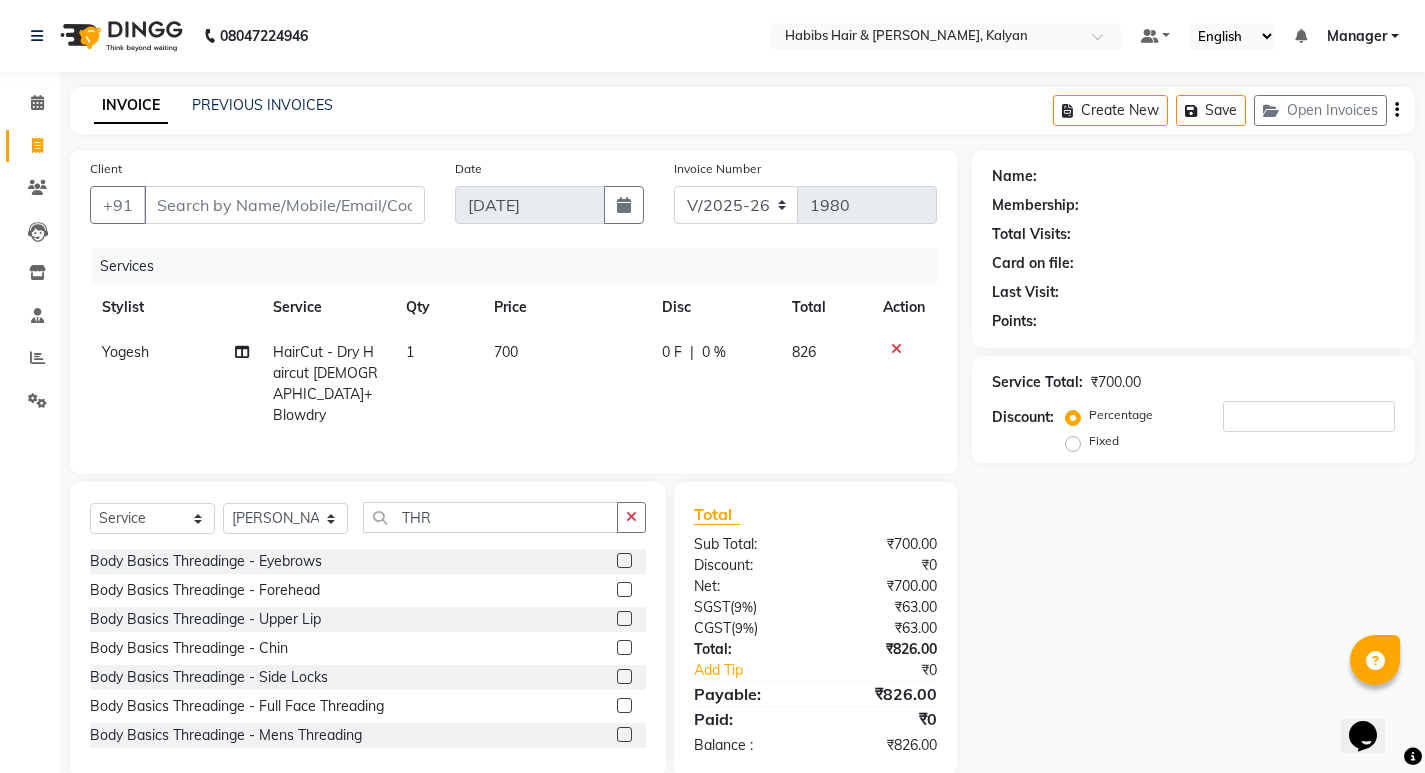 click 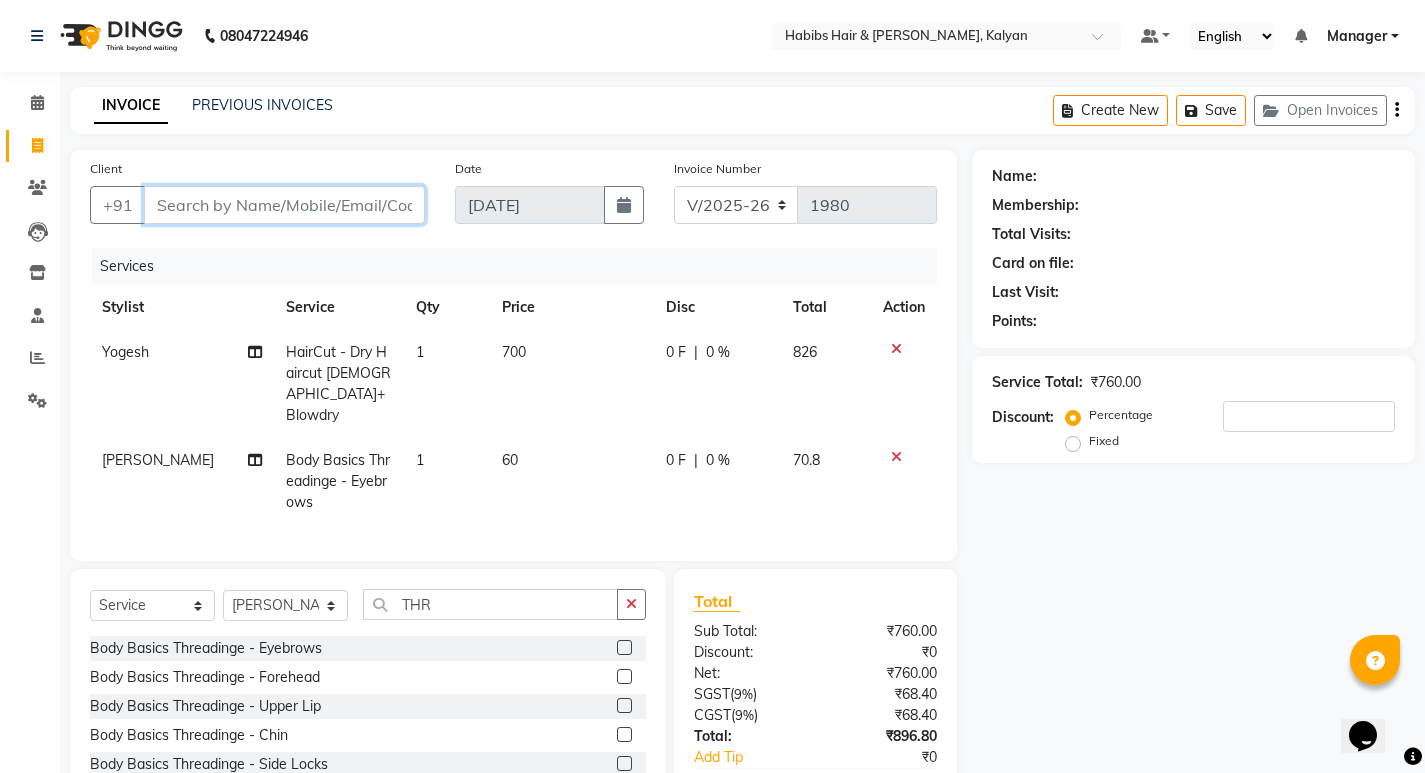 click on "Client" at bounding box center (284, 205) 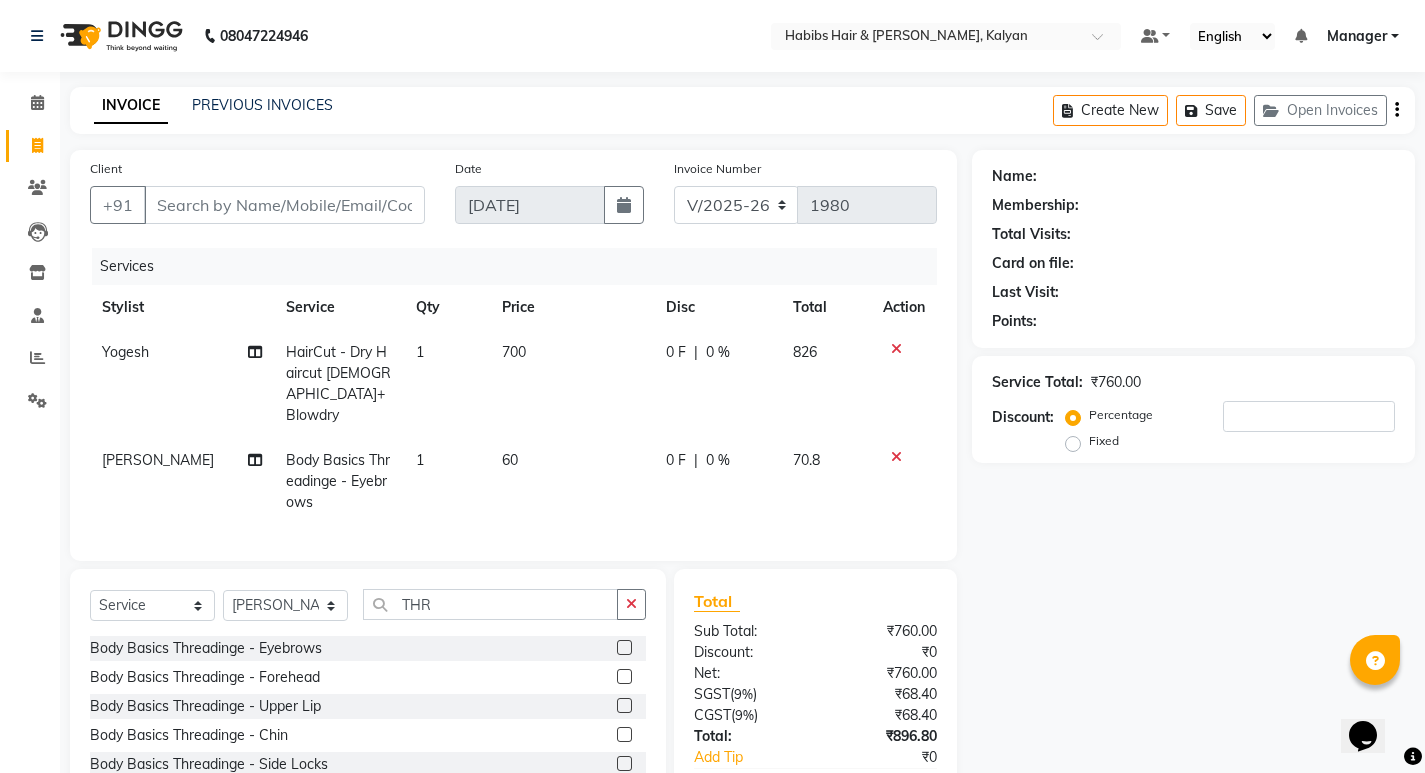 click on "Services" 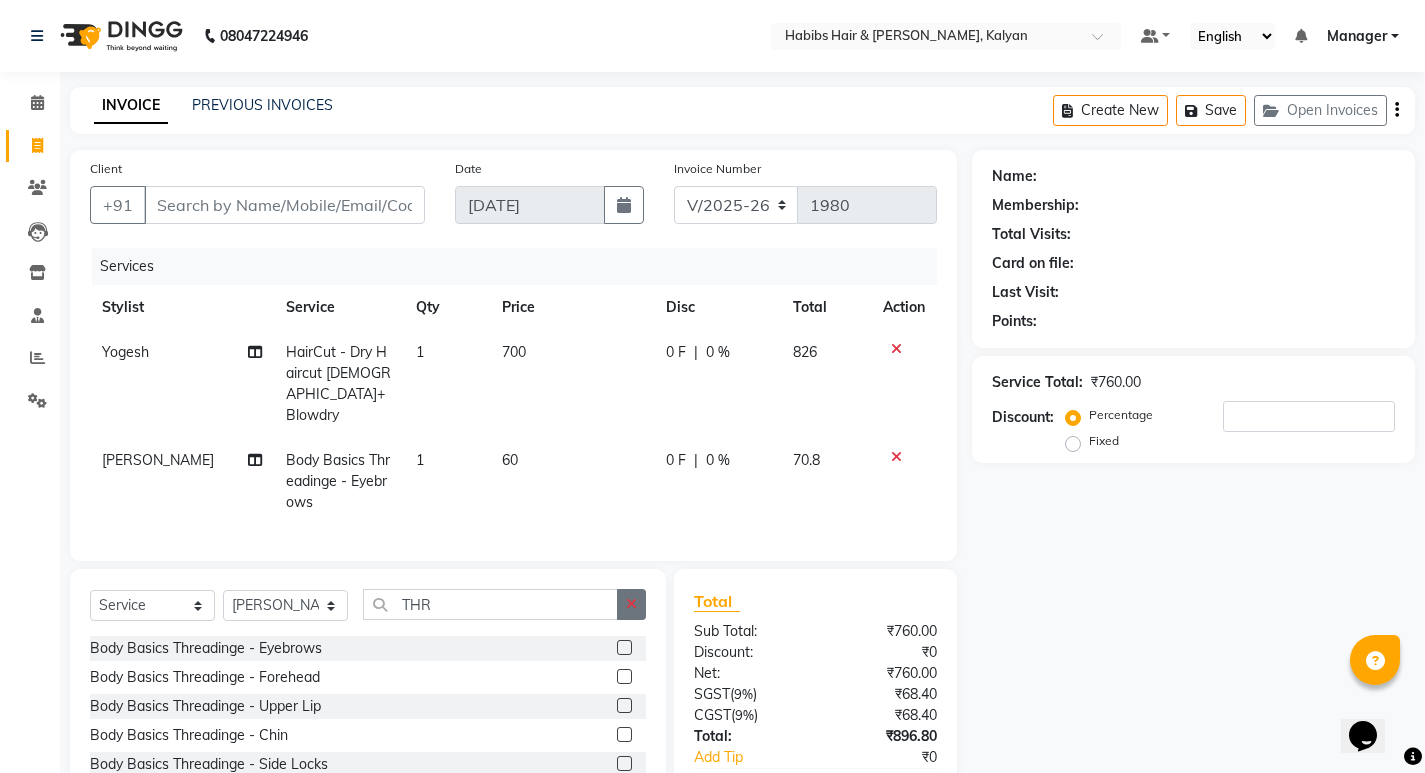 click 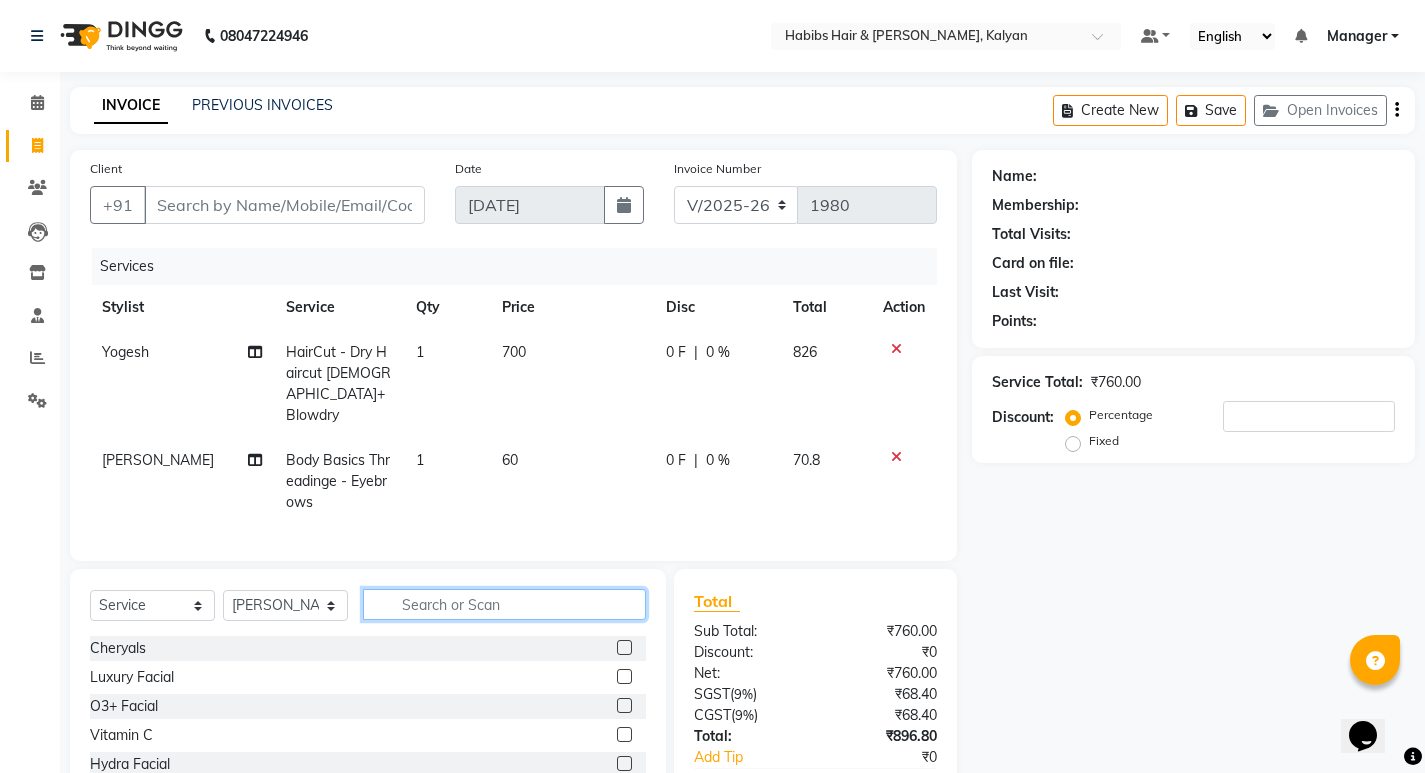 click 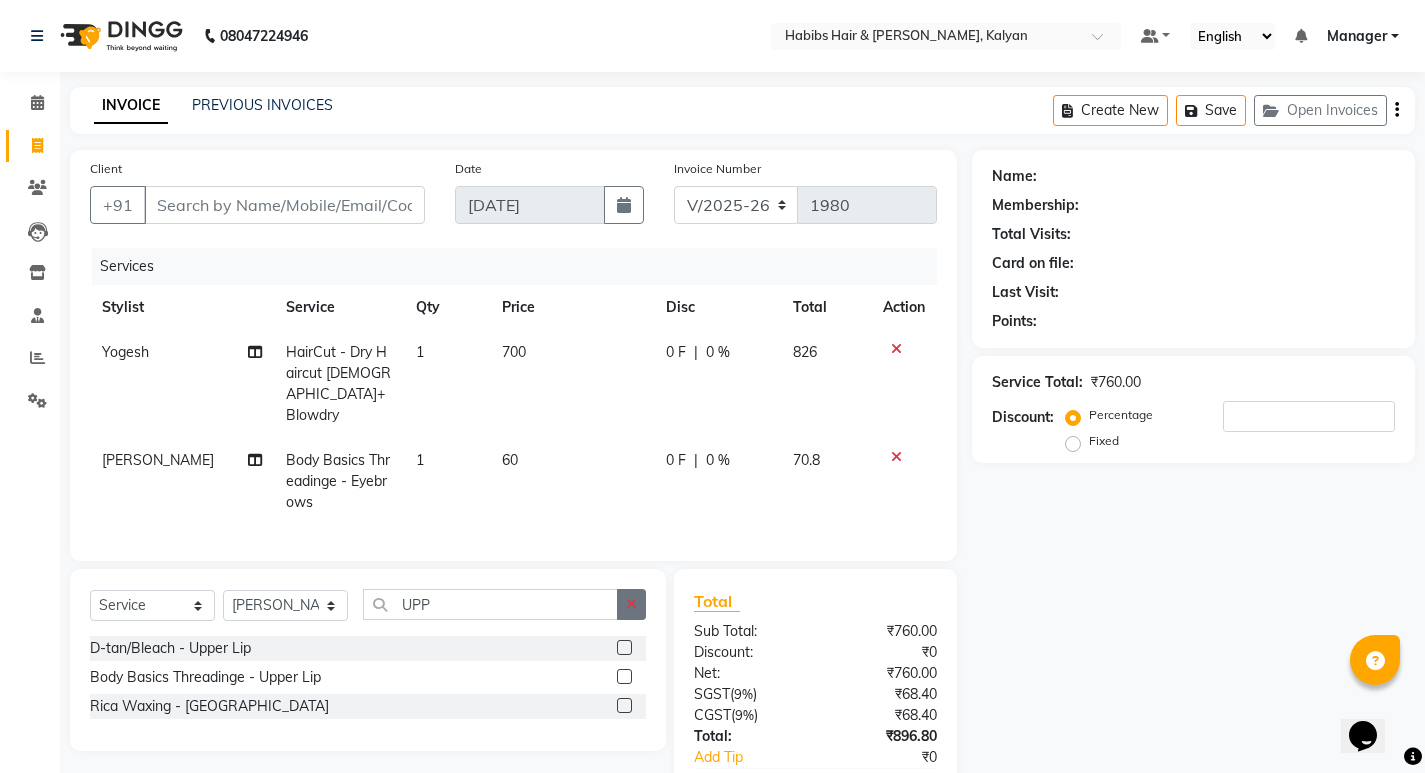 click 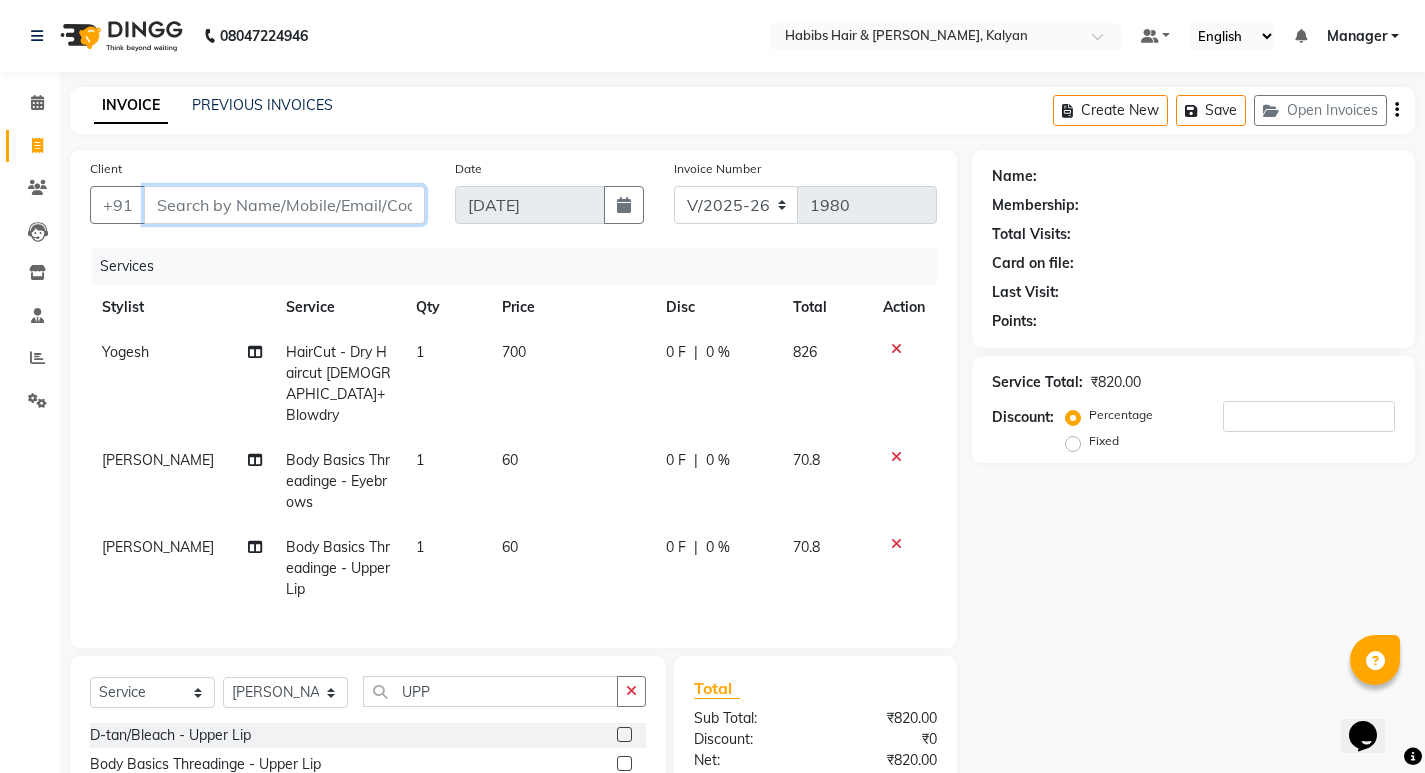 click on "Client" at bounding box center (284, 205) 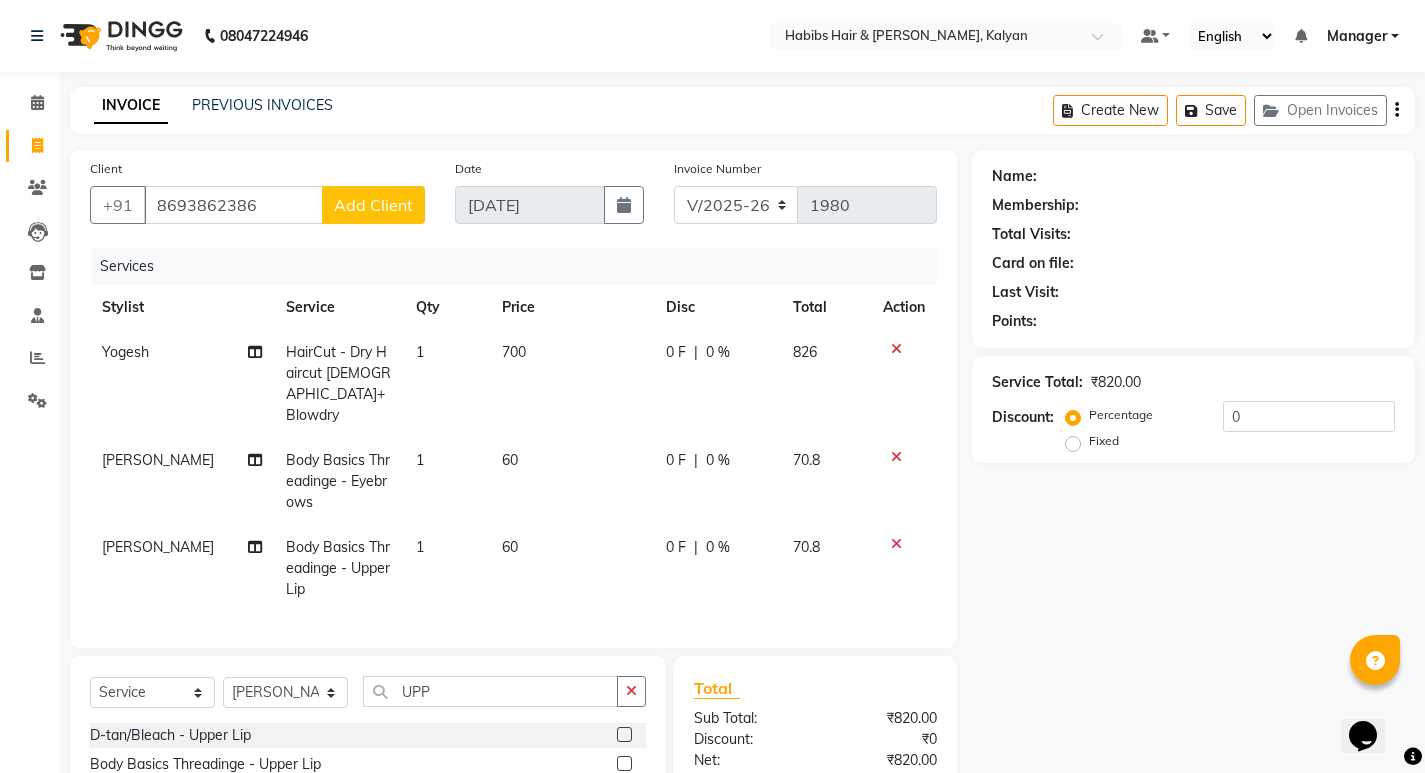 click on "Add Client" 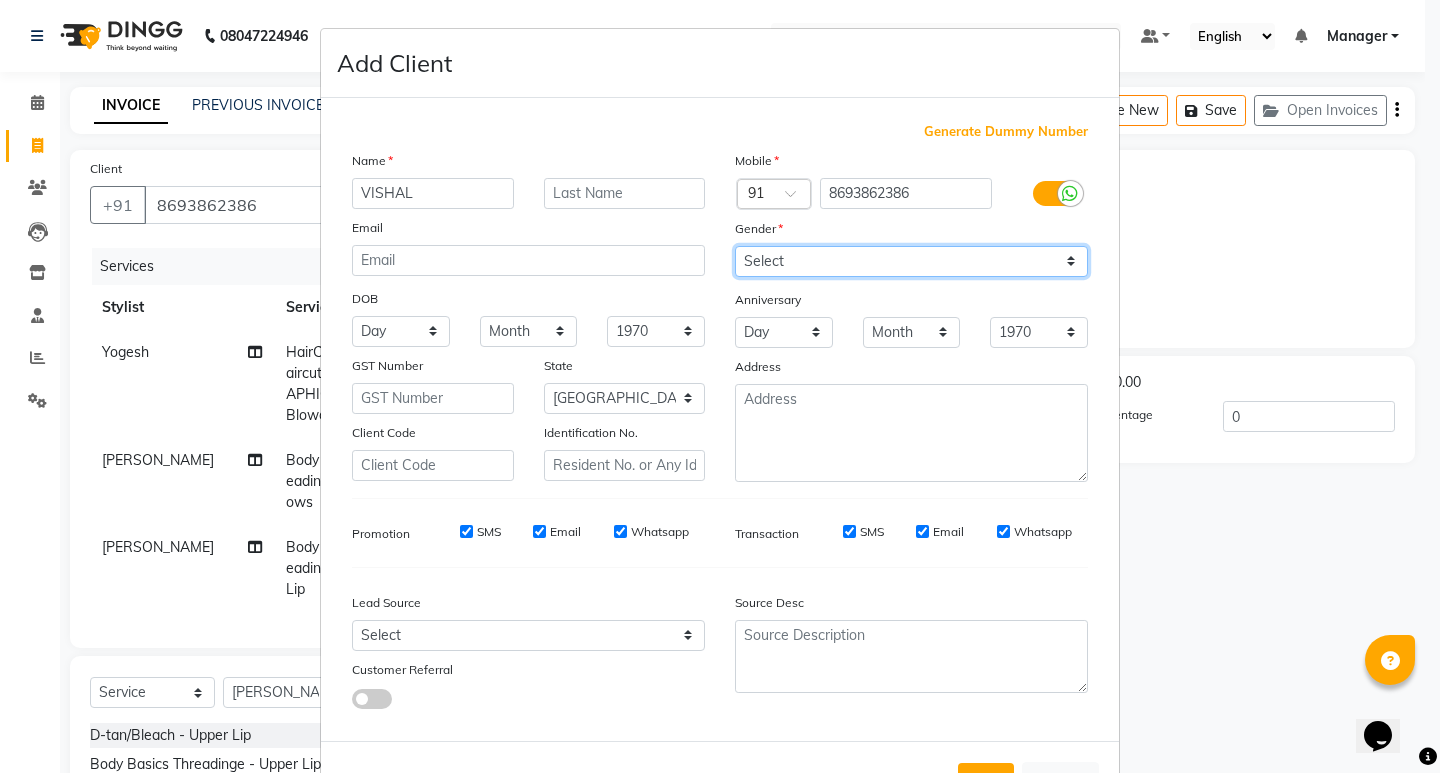 click on "Select Male Female Other Prefer Not To Say" at bounding box center [911, 261] 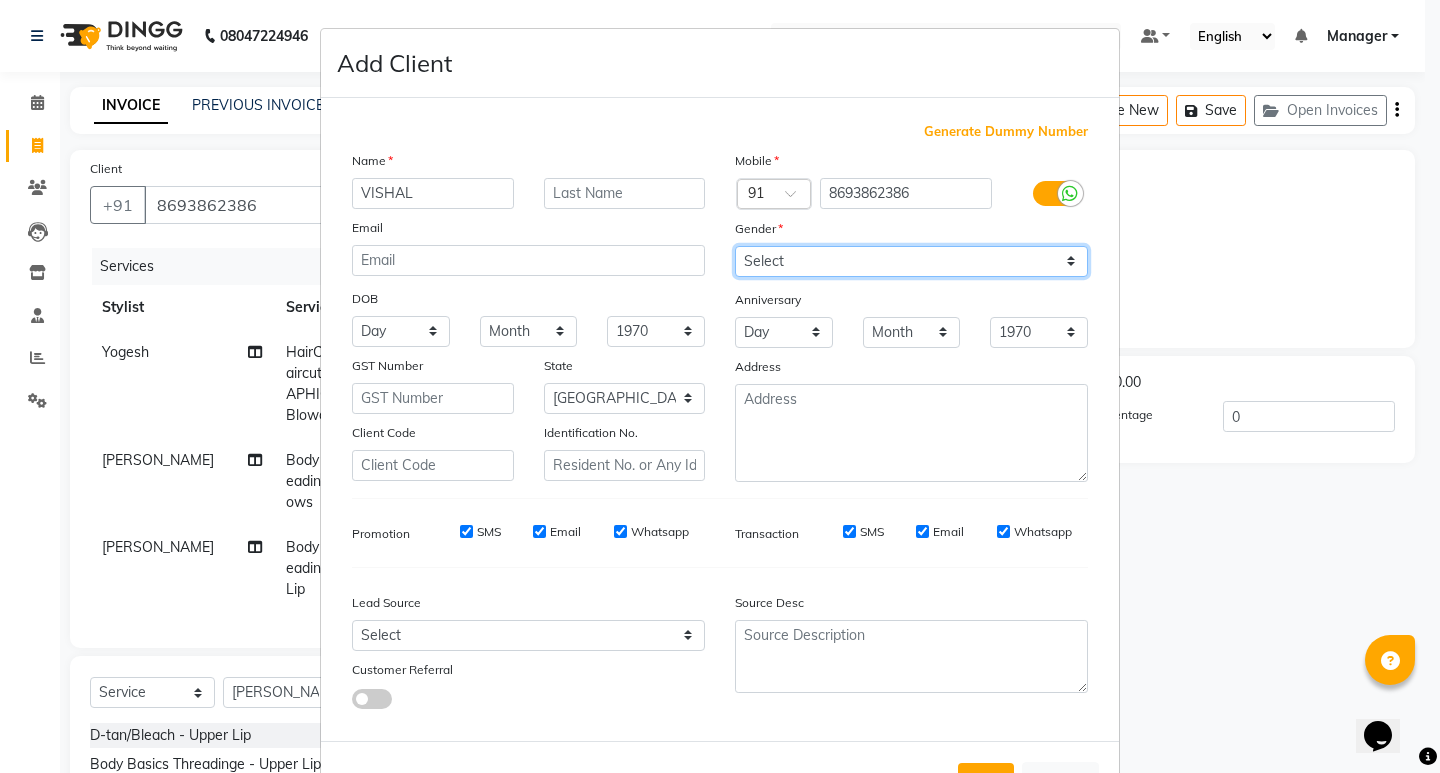 click on "Select Male Female Other Prefer Not To Say" at bounding box center [911, 261] 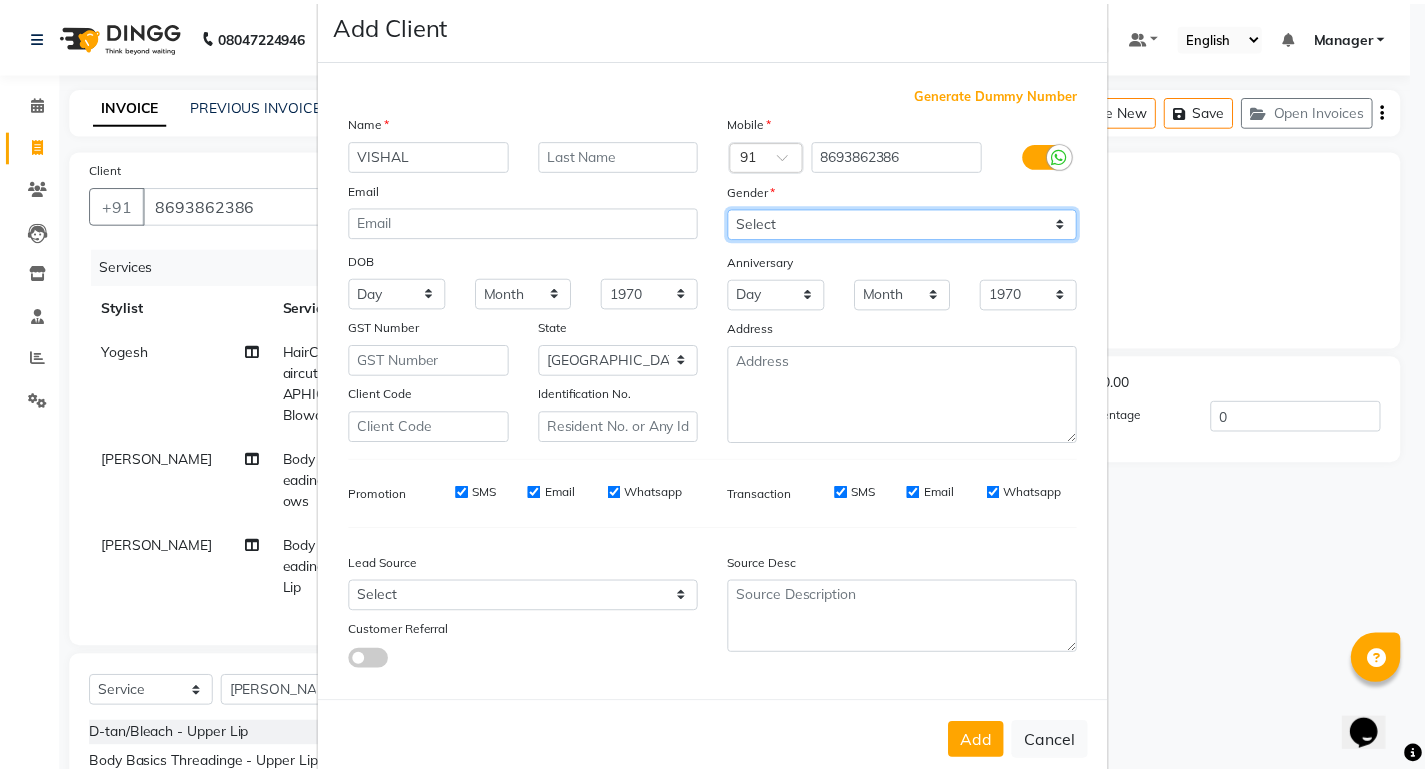 scroll, scrollTop: 76, scrollLeft: 0, axis: vertical 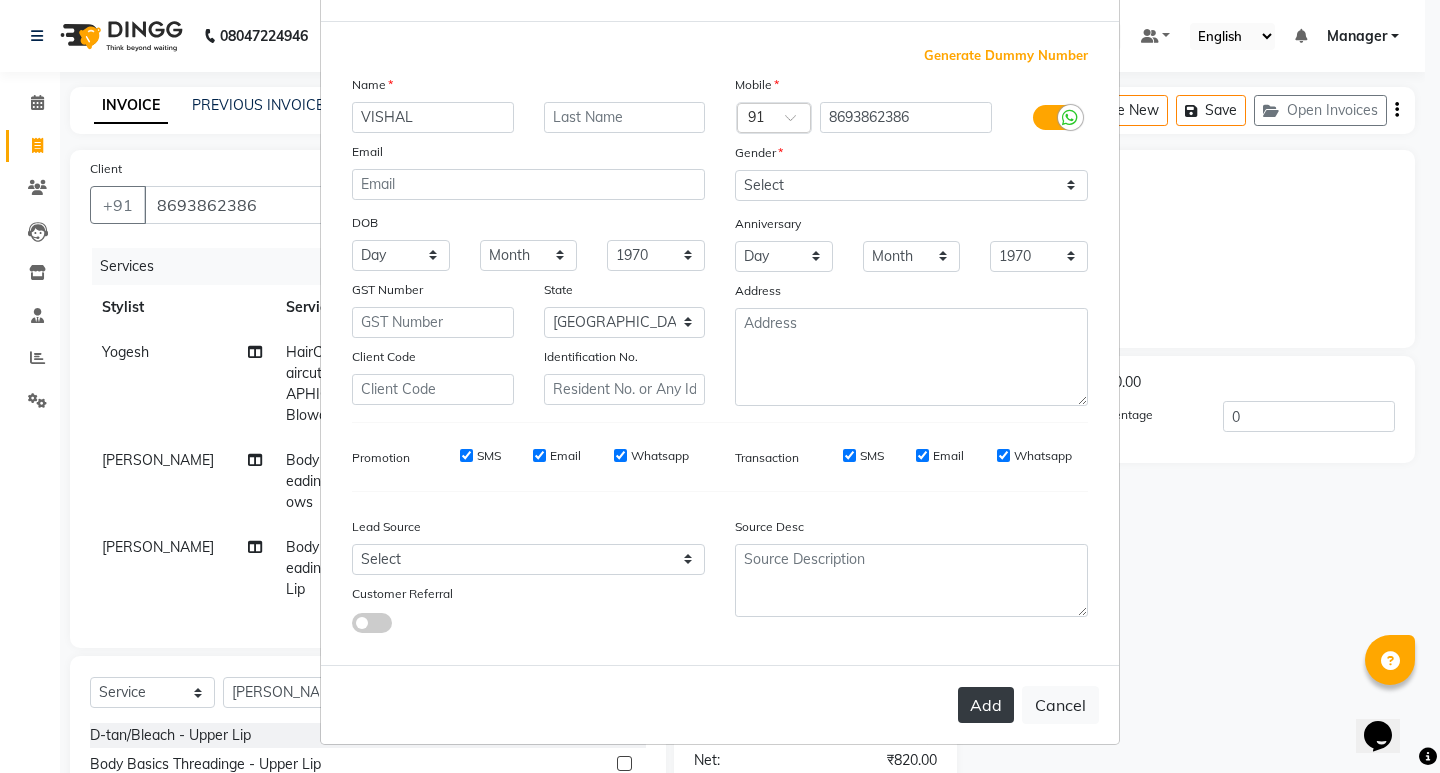 click on "Add" at bounding box center [986, 705] 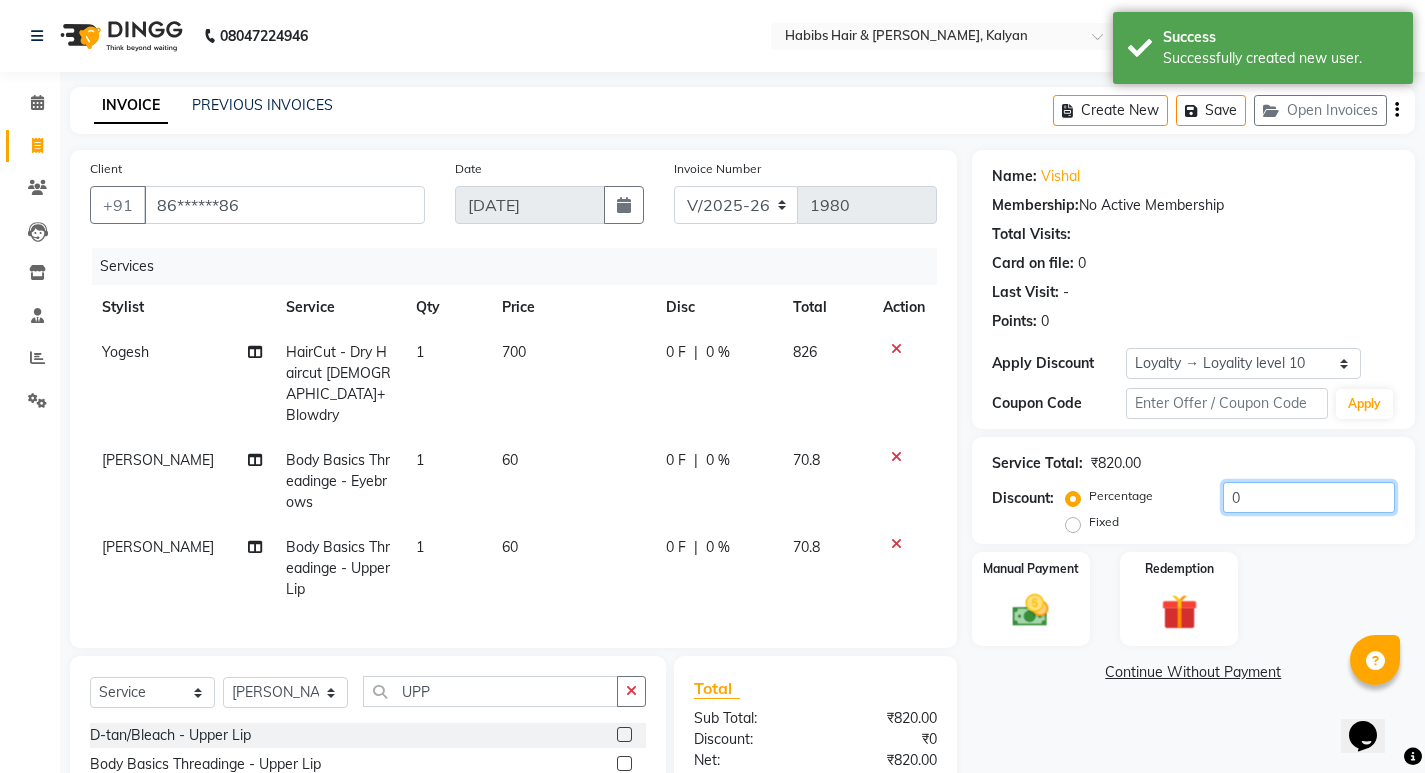 click on "0" 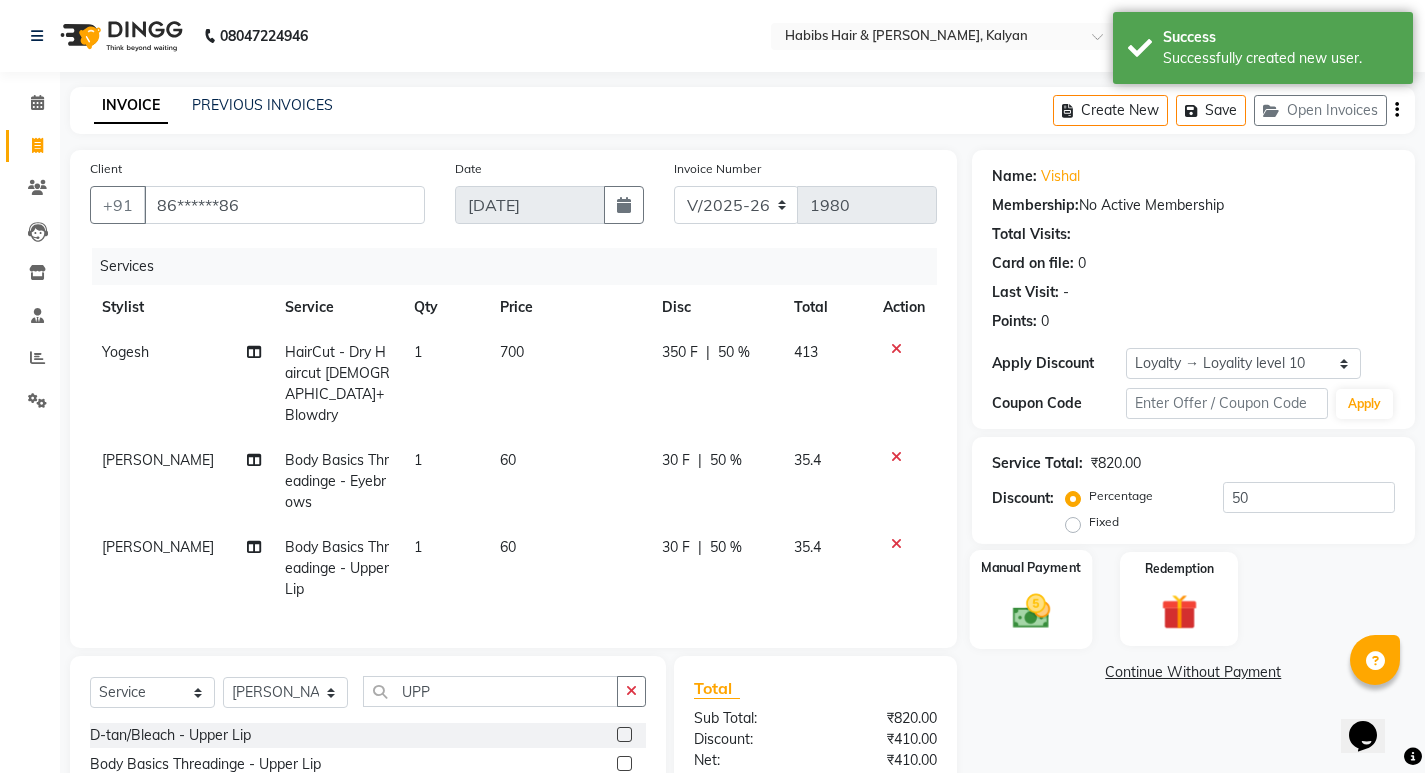 click 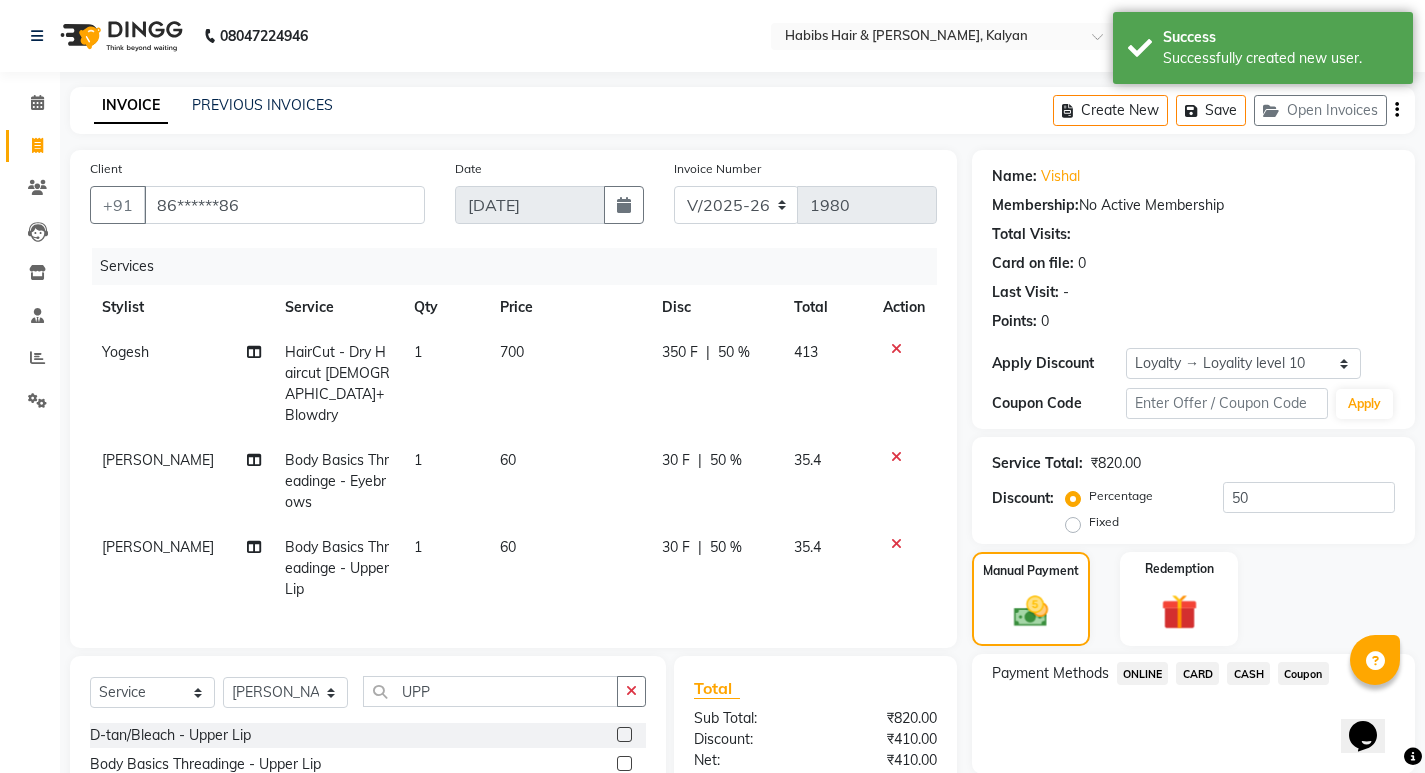scroll, scrollTop: 201, scrollLeft: 0, axis: vertical 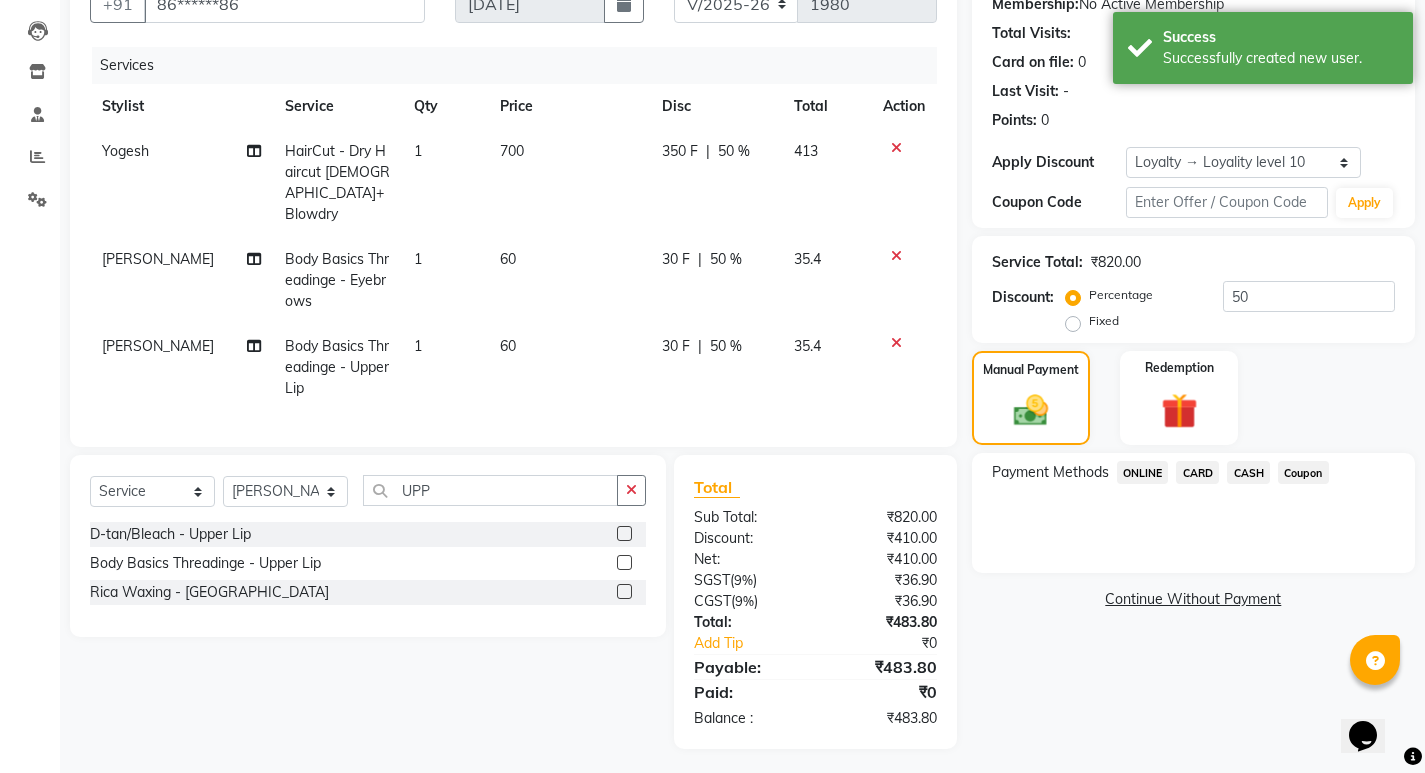 click on "ONLINE" 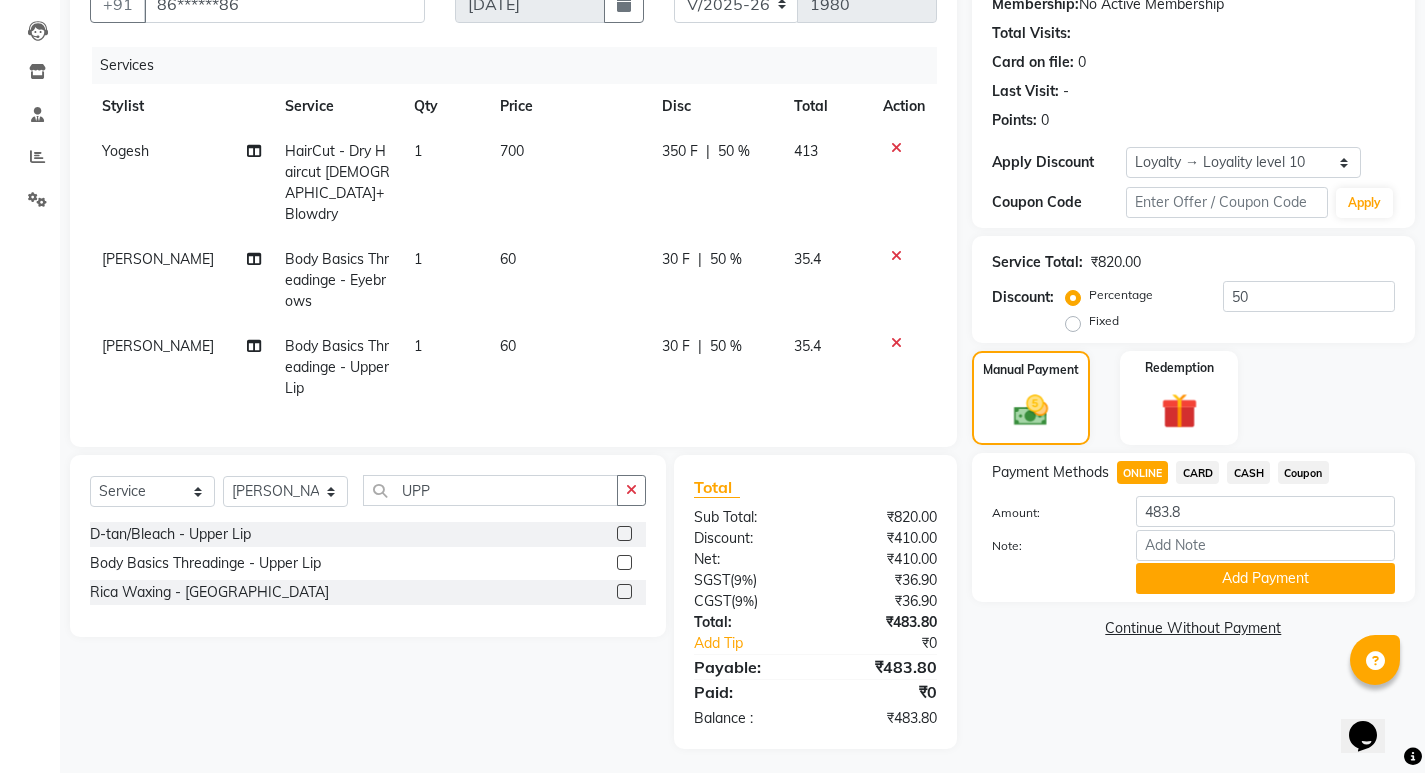click on "CARD" 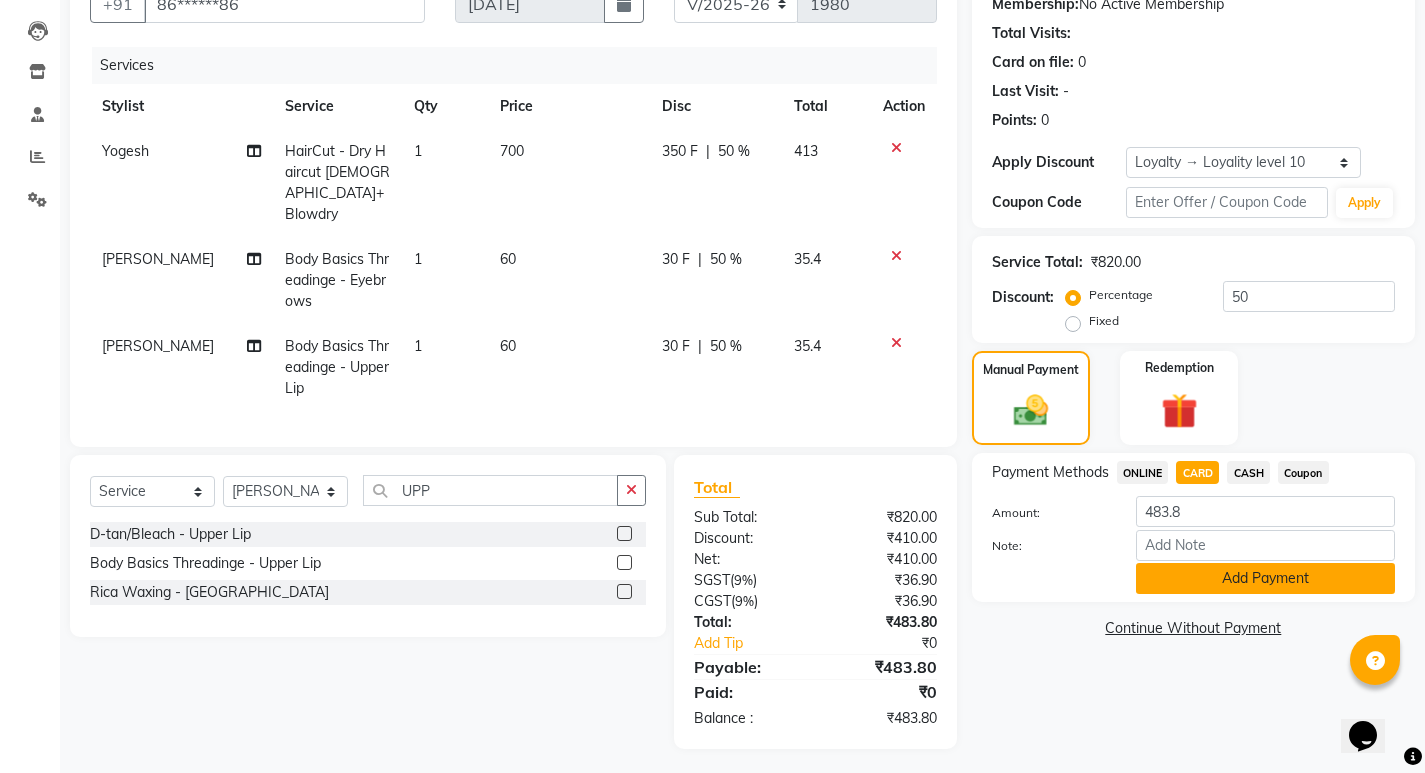 click on "Add Payment" 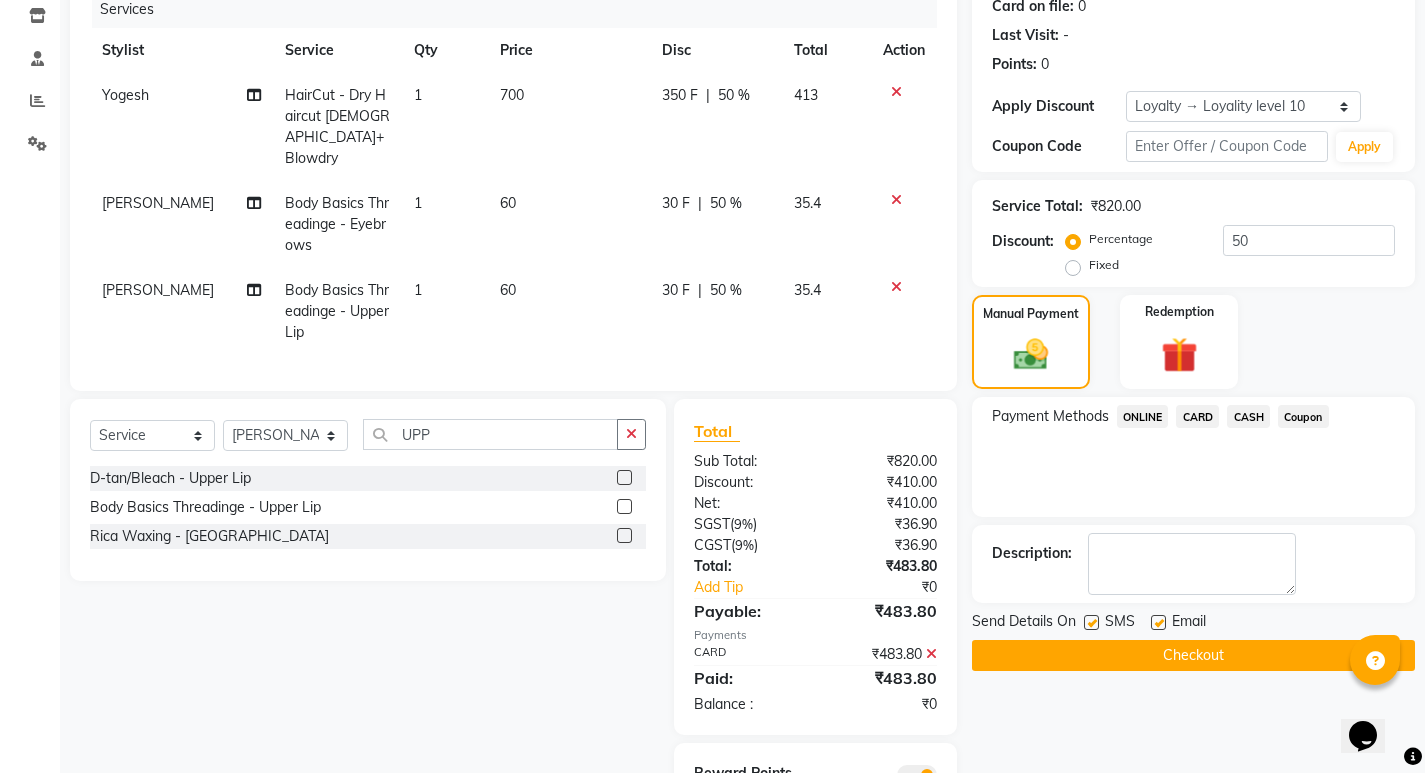 scroll, scrollTop: 342, scrollLeft: 0, axis: vertical 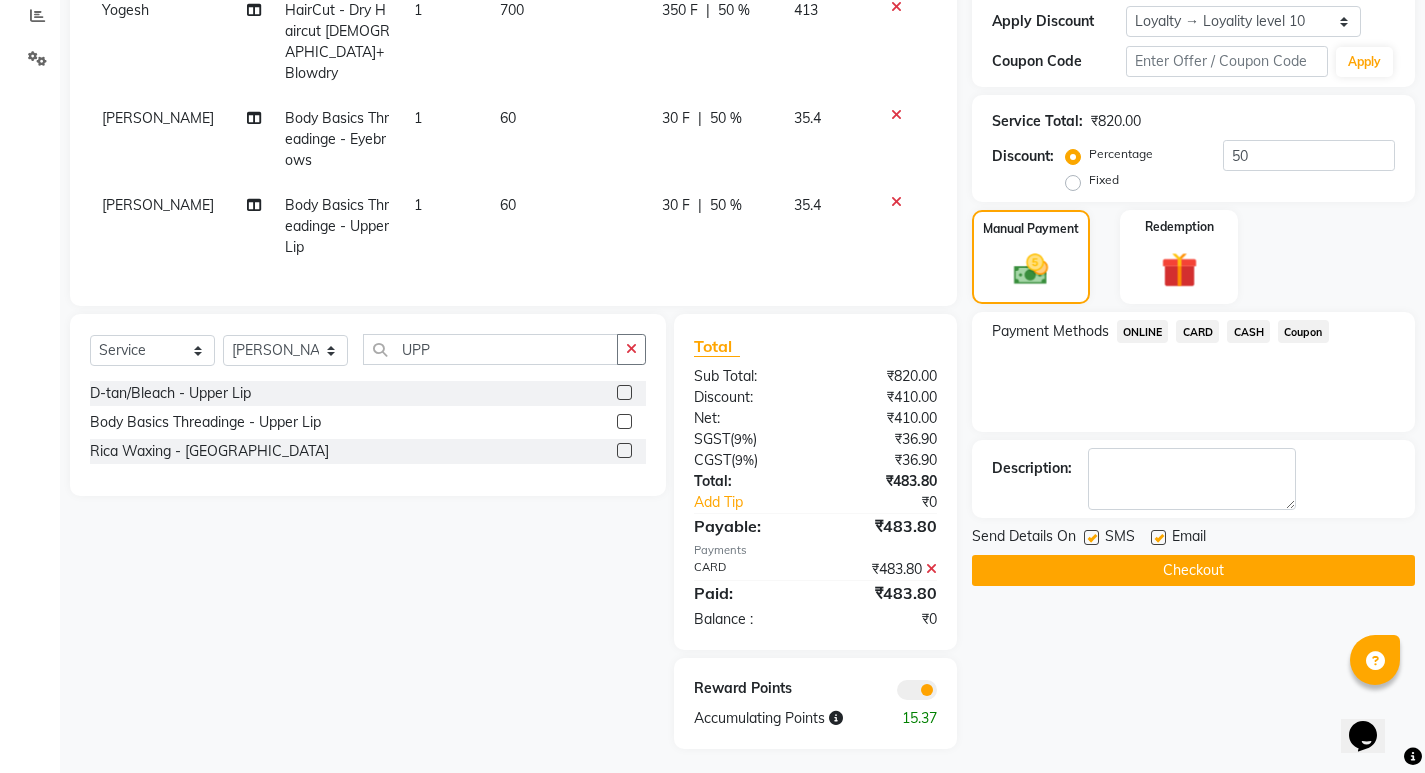 click on "Checkout" 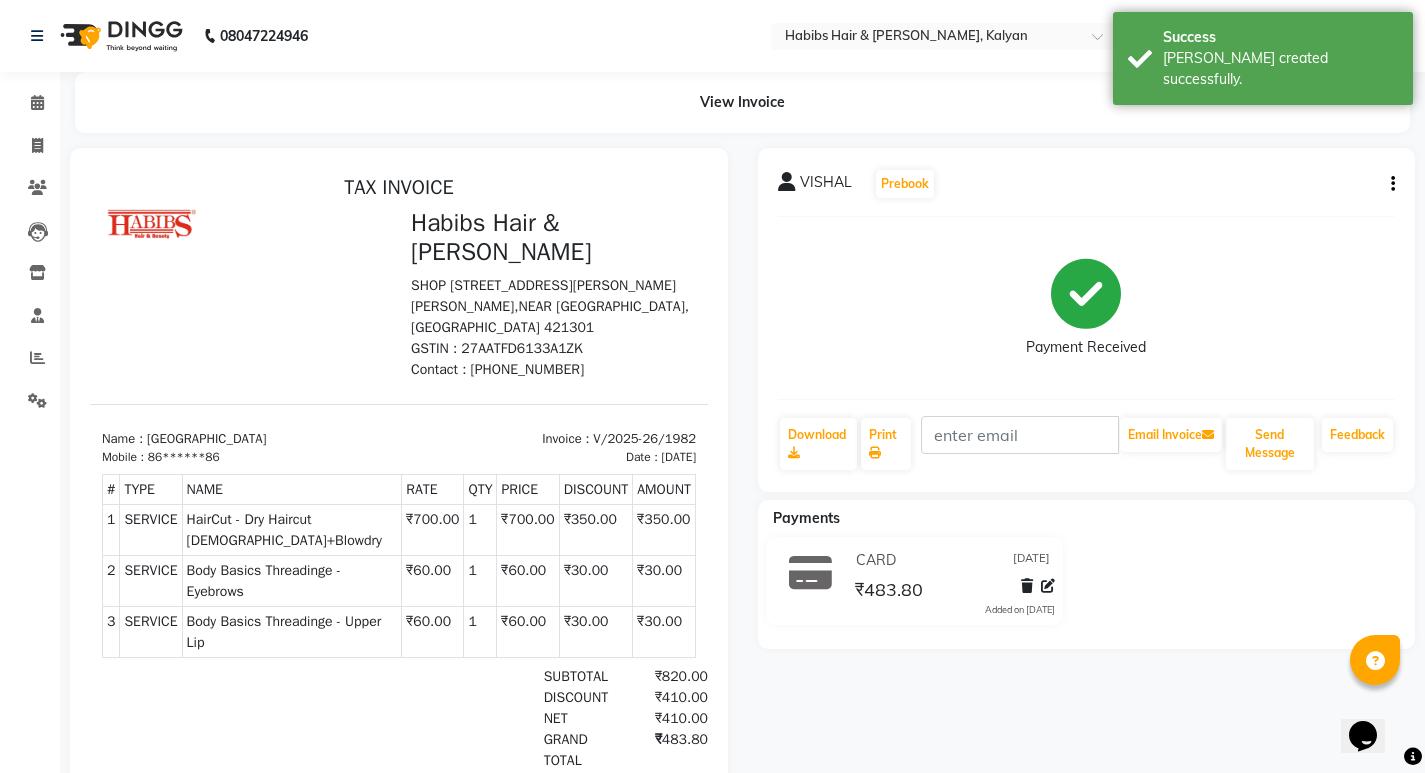 scroll, scrollTop: 0, scrollLeft: 0, axis: both 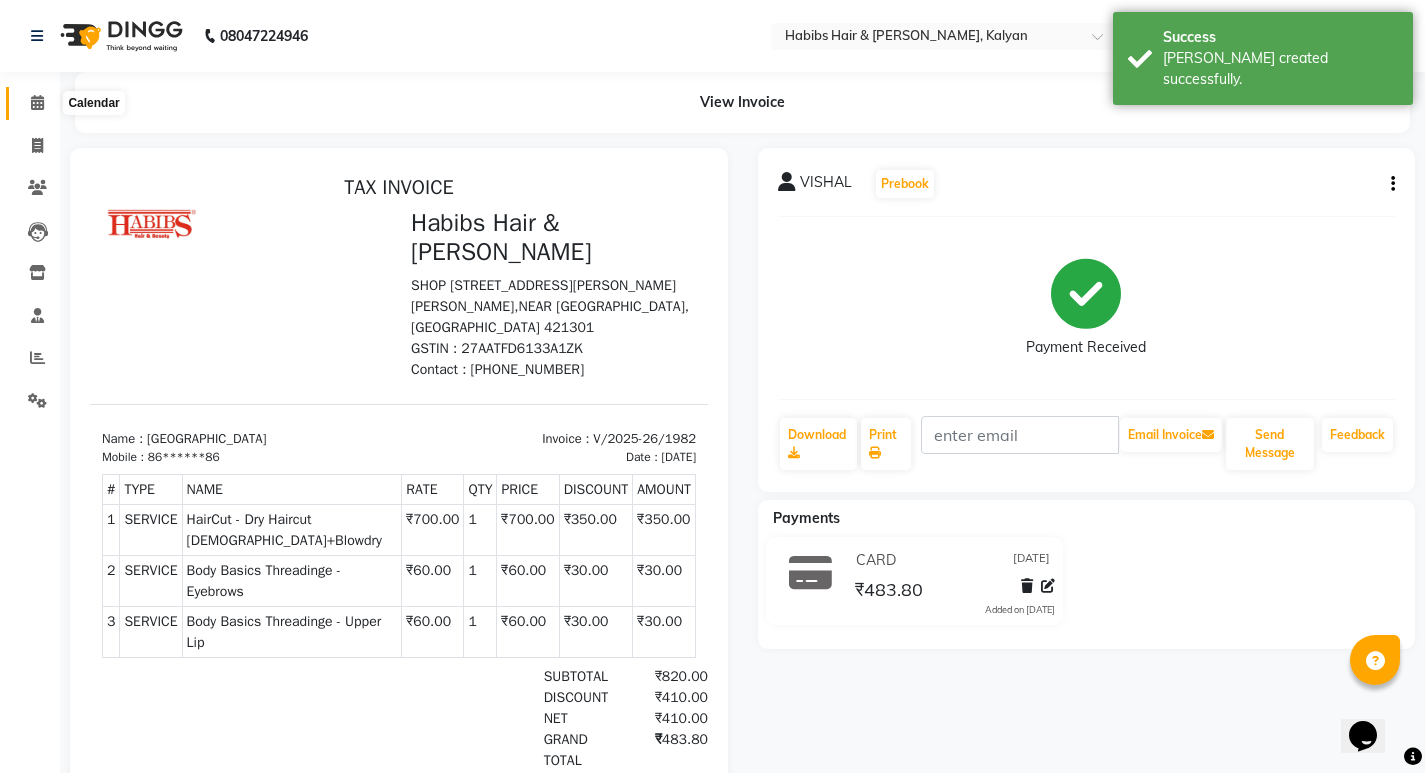click 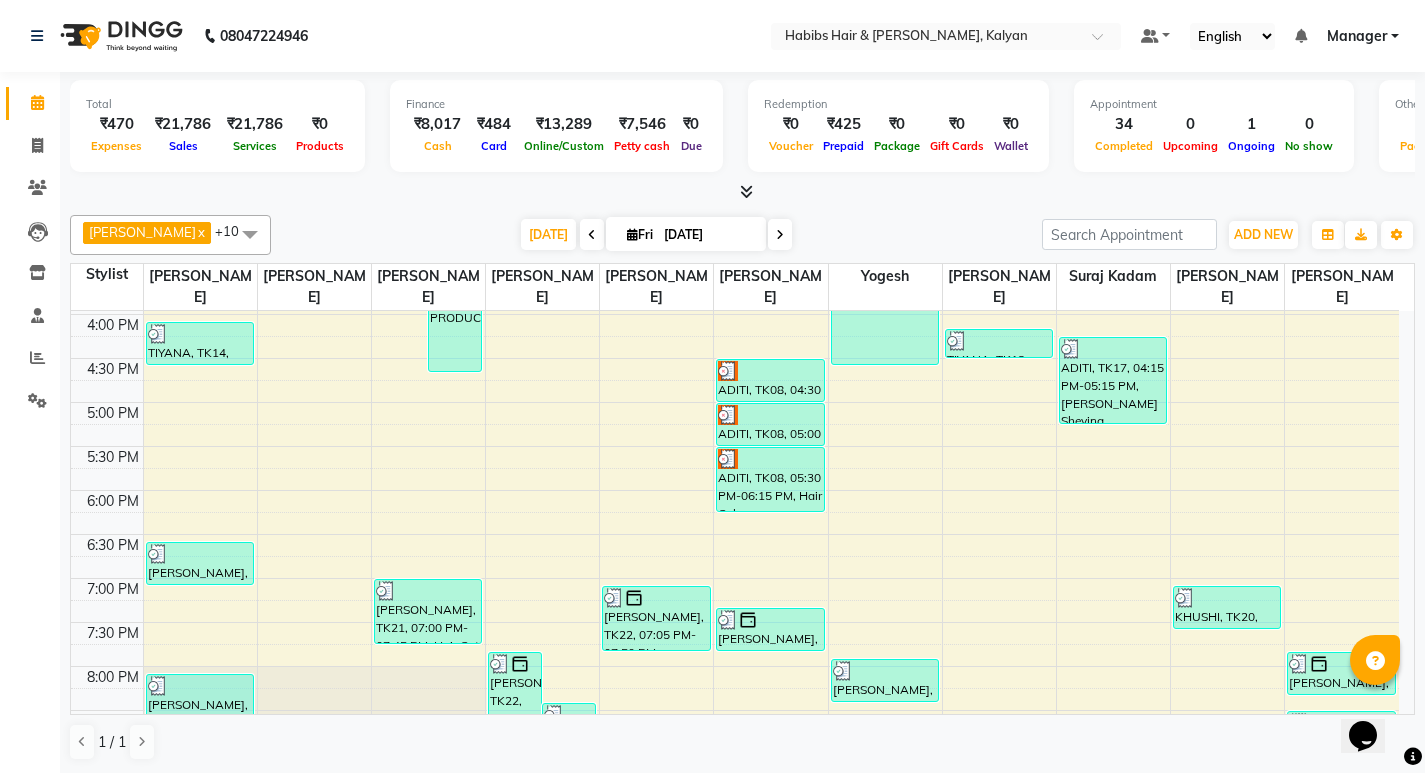 scroll, scrollTop: 916, scrollLeft: 0, axis: vertical 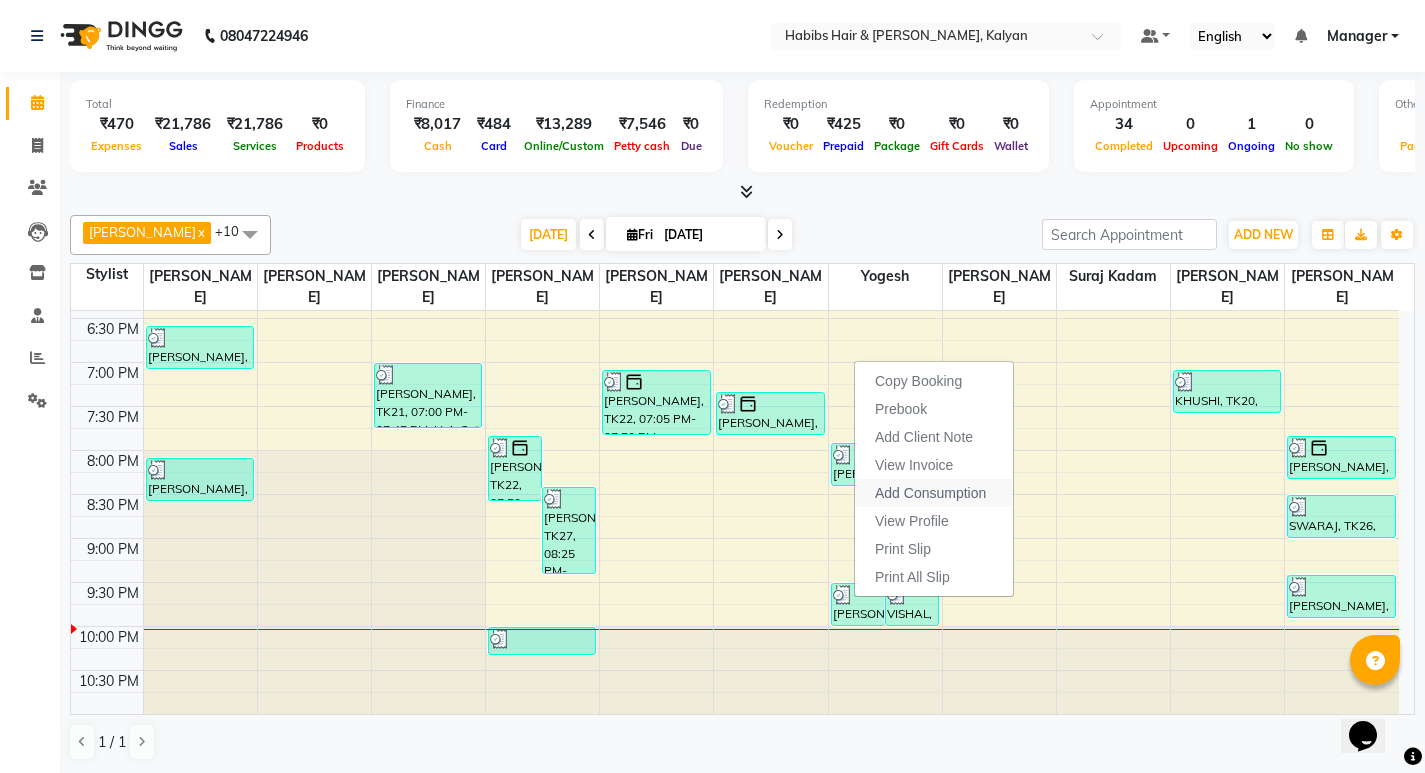 click on "Add Consumption" at bounding box center (930, 493) 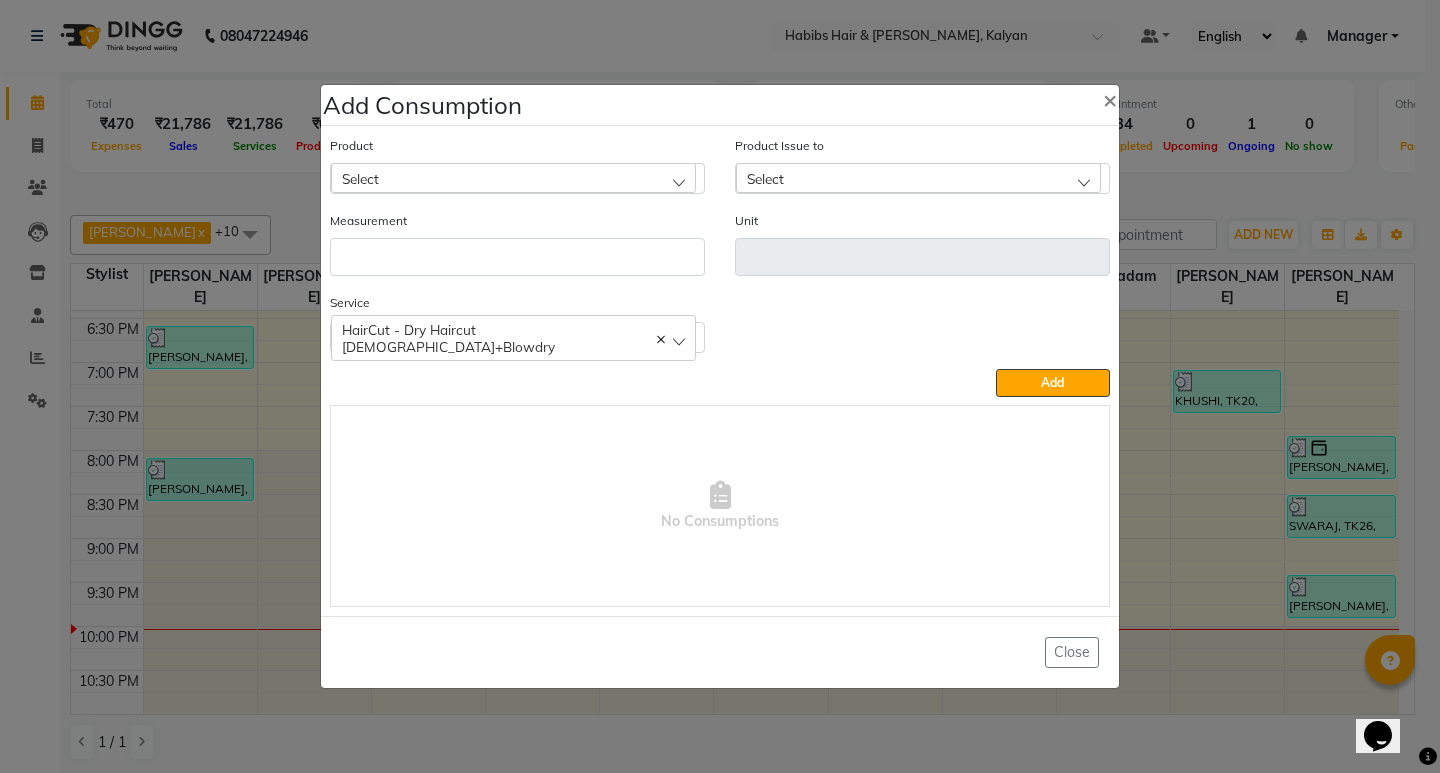 click on "Select" 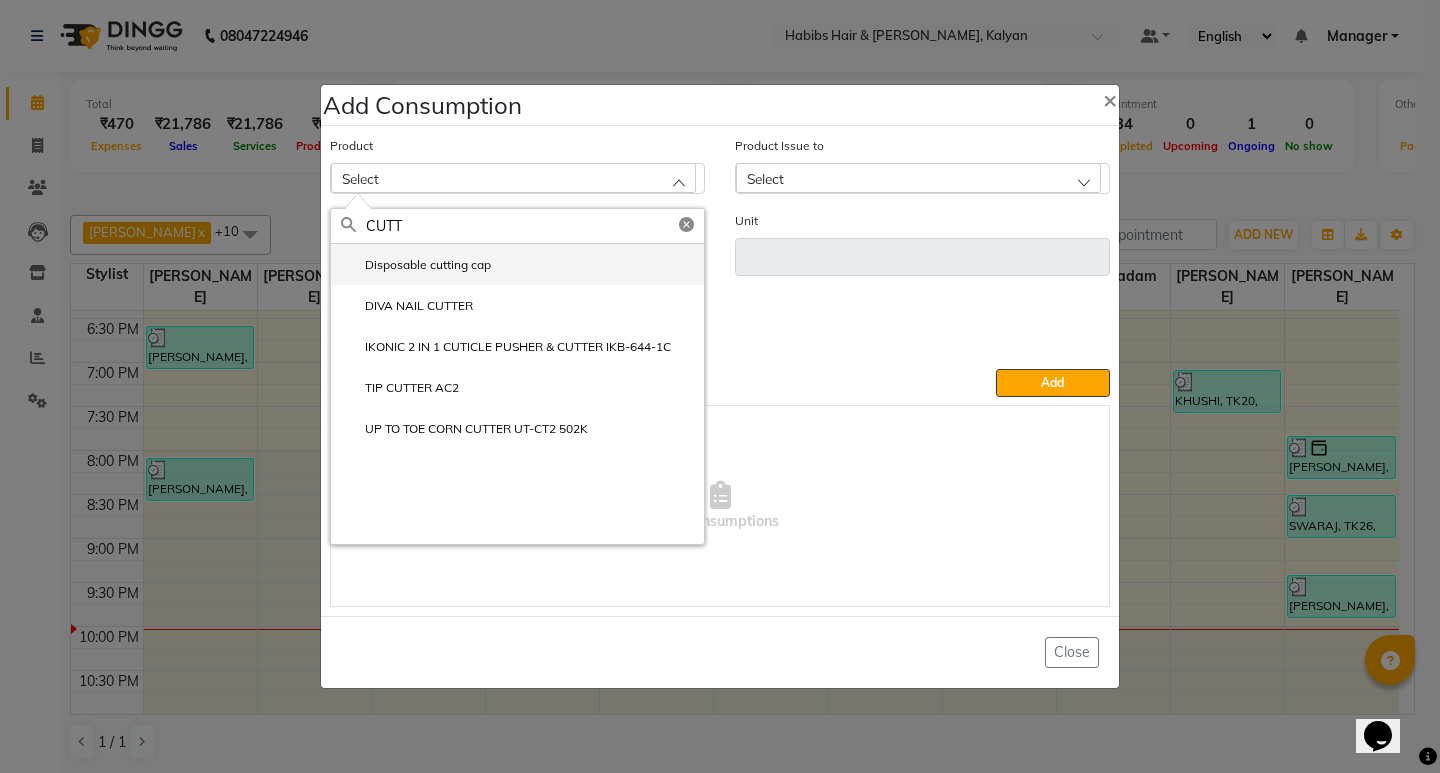 click on "Disposable cutting cap" 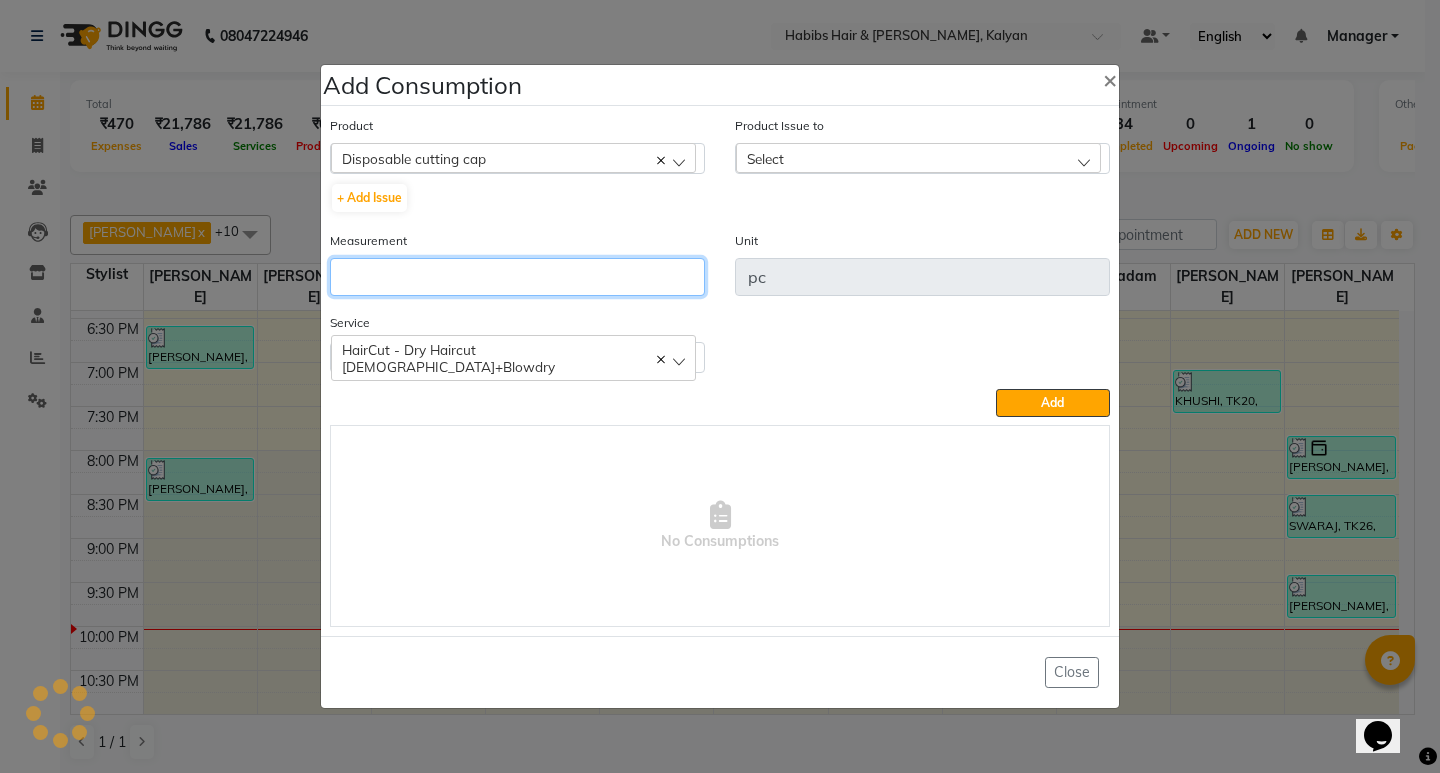click 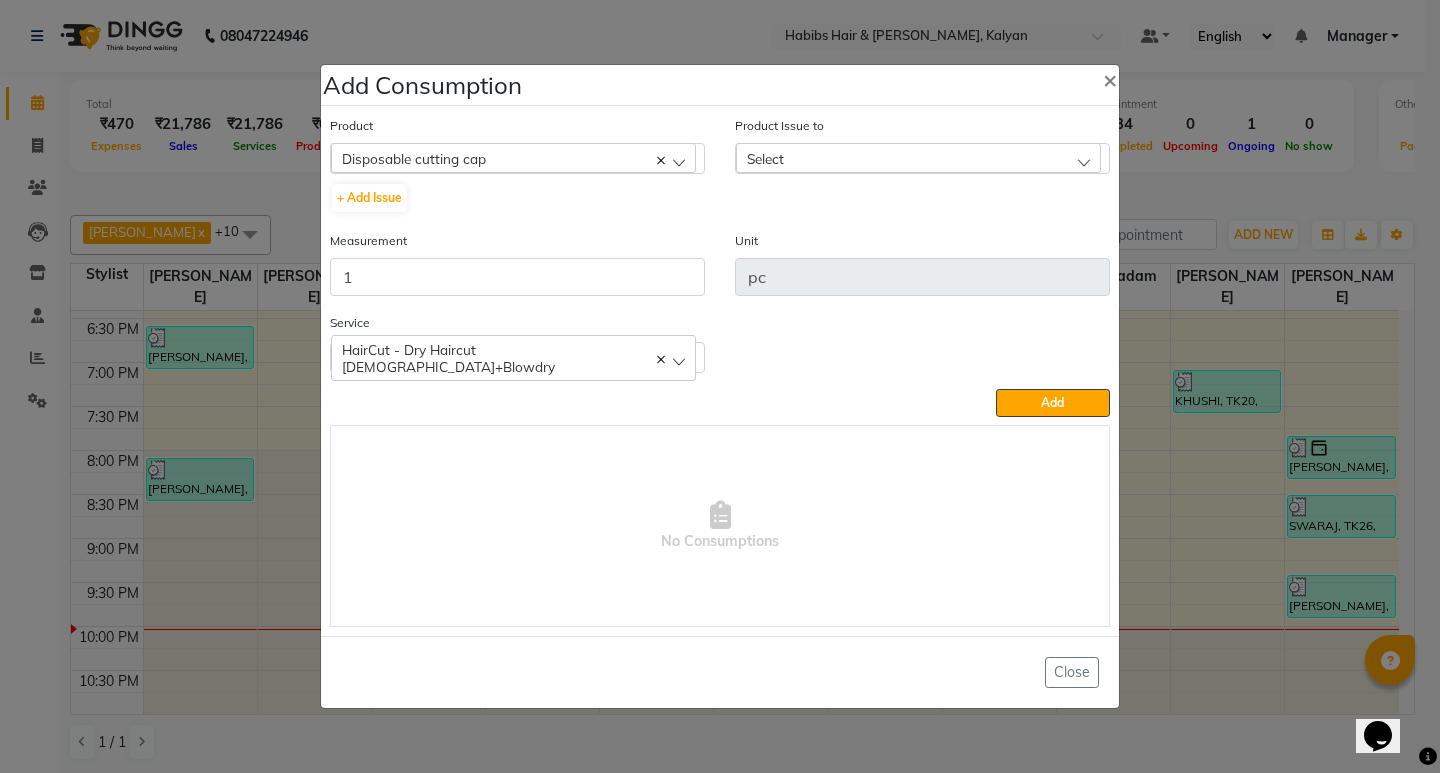 click on "Product Issue to Select 2025-07-10, Issued to: Suraj Kadam, Balance: 26" 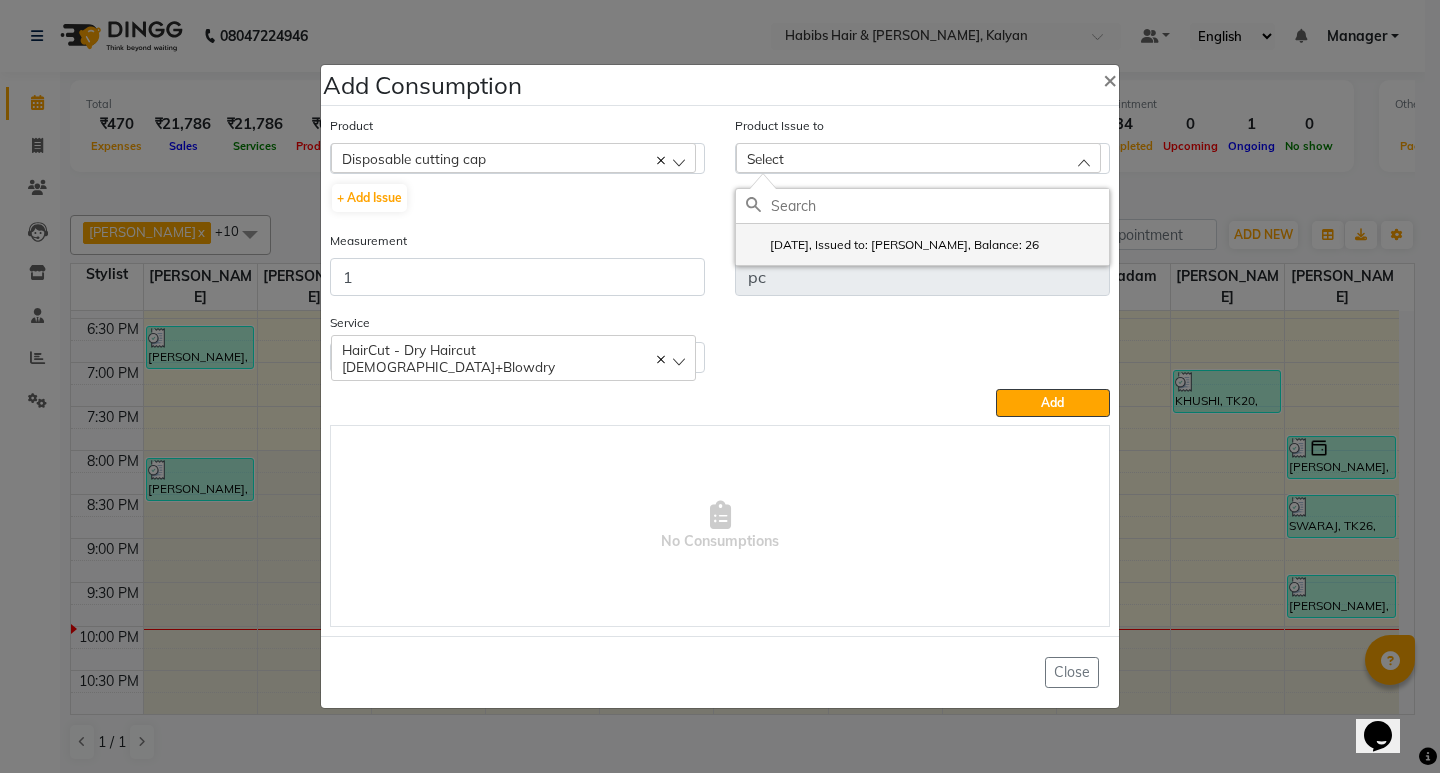 click on "2025-07-10, Issued to: Suraj Kadam, Balance: 26" 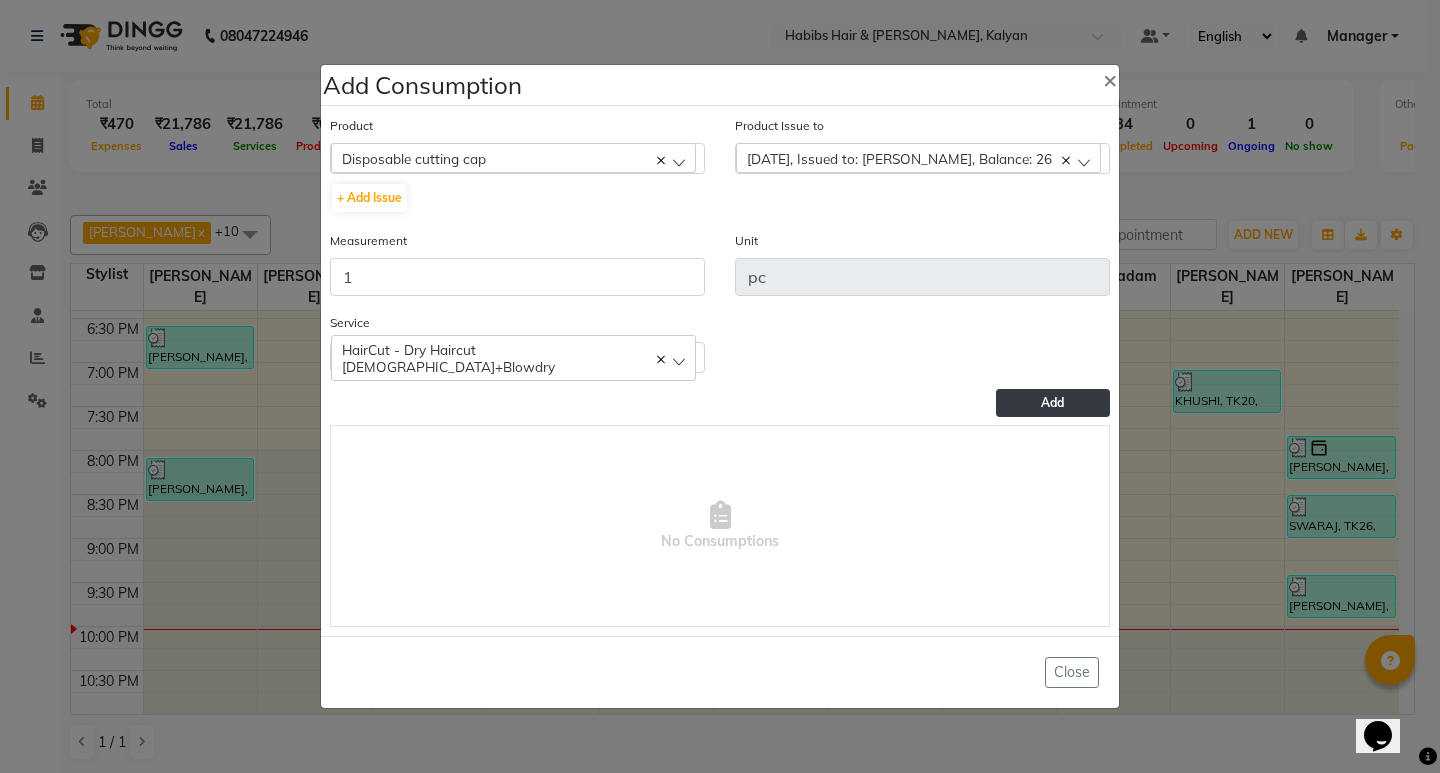 click on "Add" 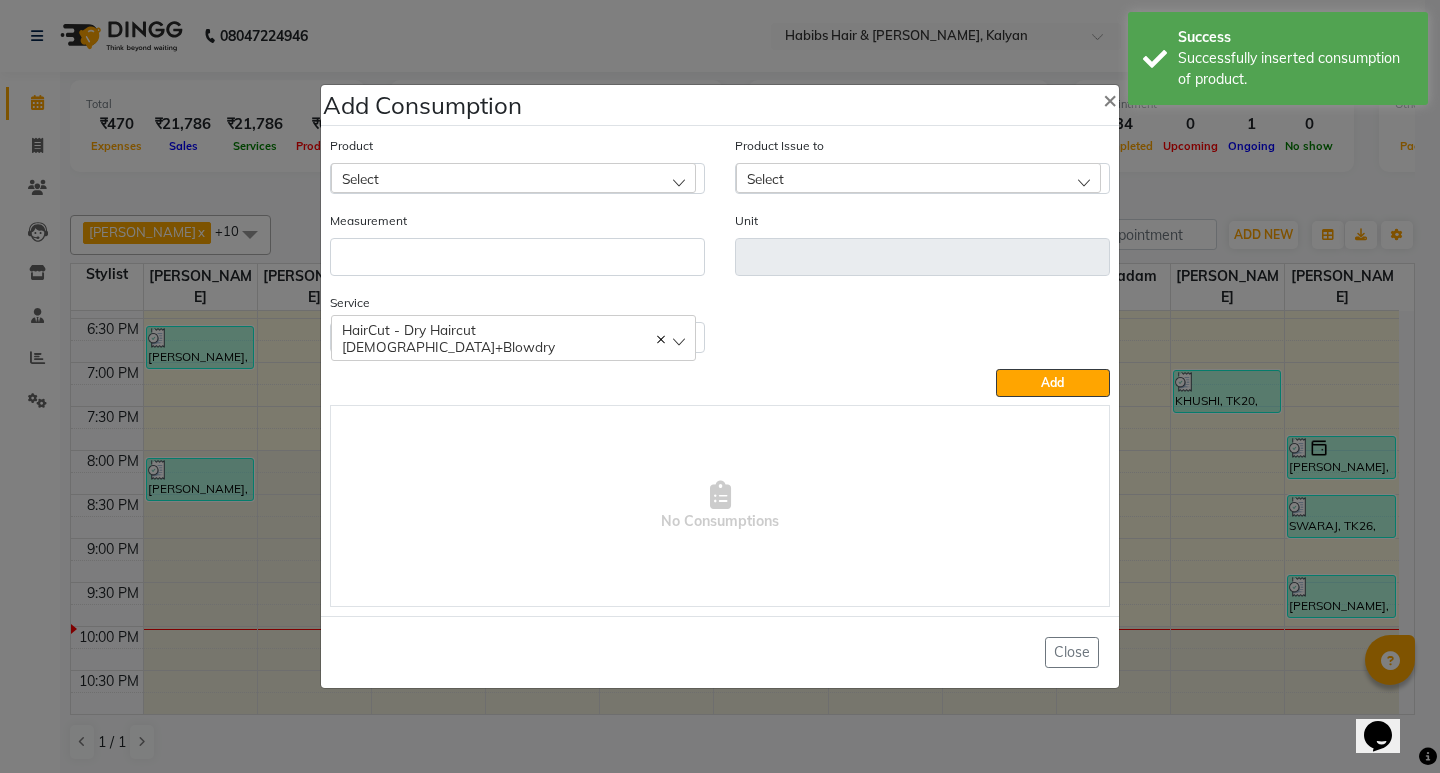 click on "Add Consumption × Product Select 001 BANANA POWDER 10GM Product Issue to Select 2025-07-10, Issued to: Suraj Kadam, Balance: 26 Measurement Unit Service  HairCut - Dry Haircut Female+Blowdry  HairCut - Dry Haircut Female+Blowdry  Add   No Consumptions   Close" 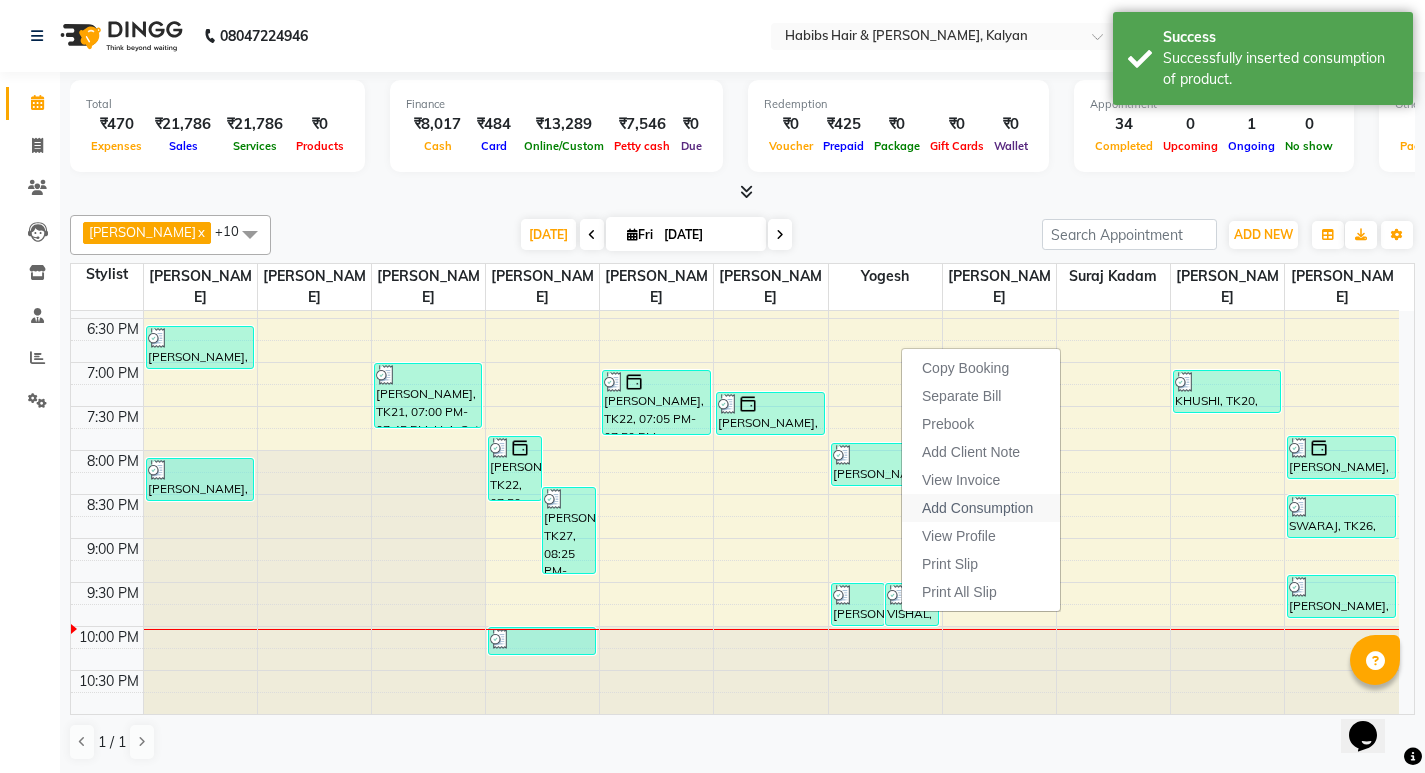click on "Add Consumption" at bounding box center (981, 508) 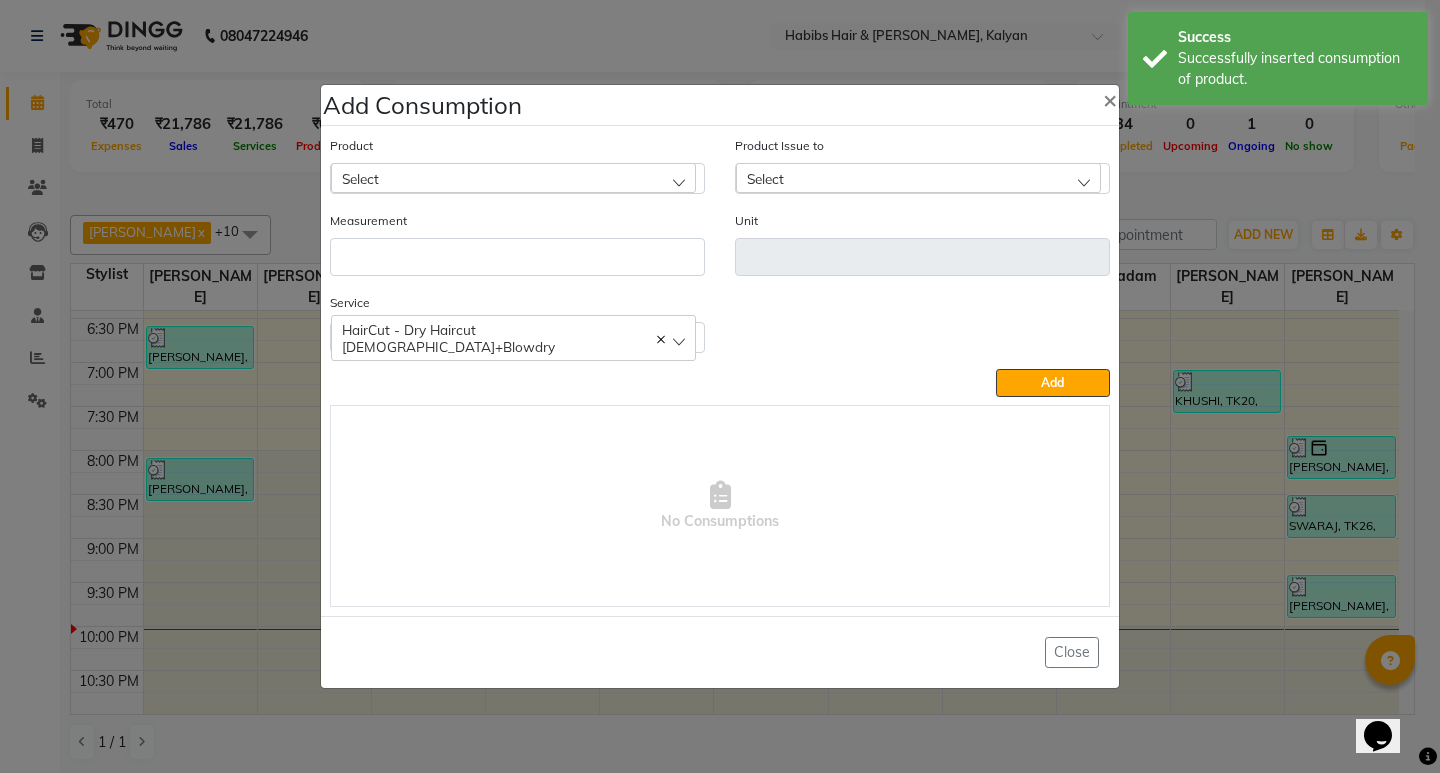 drag, startPoint x: 662, startPoint y: 170, endPoint x: 679, endPoint y: 173, distance: 17.262676 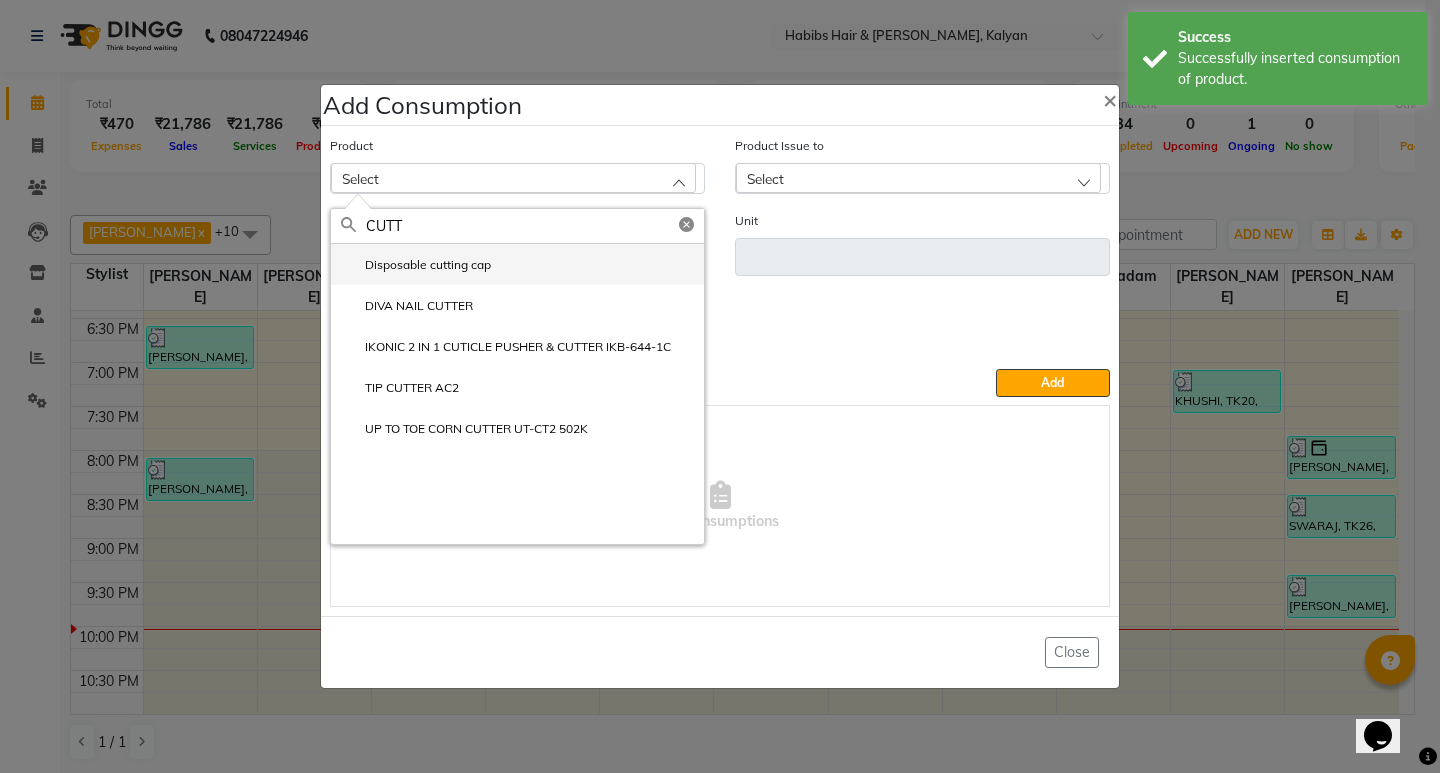 click on "Disposable cutting cap" 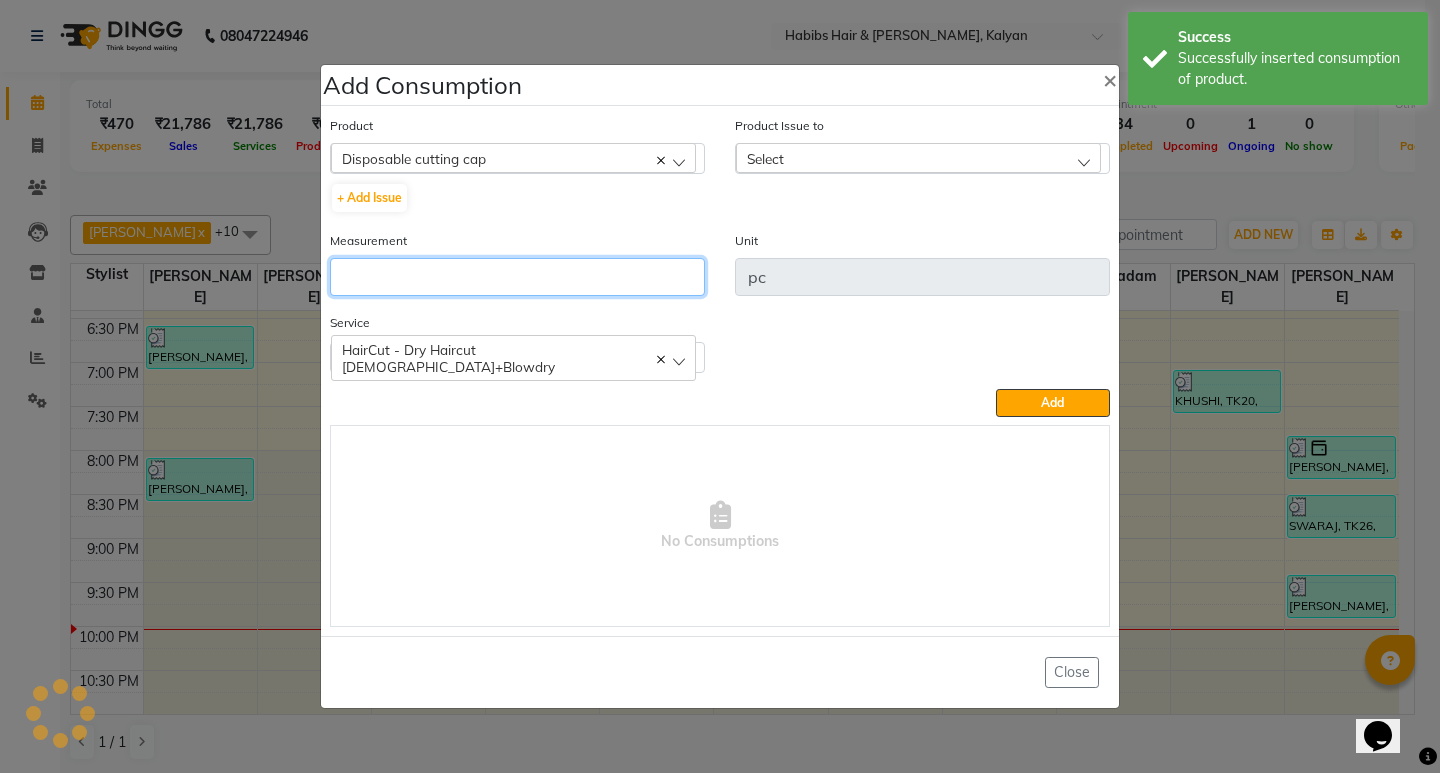 click 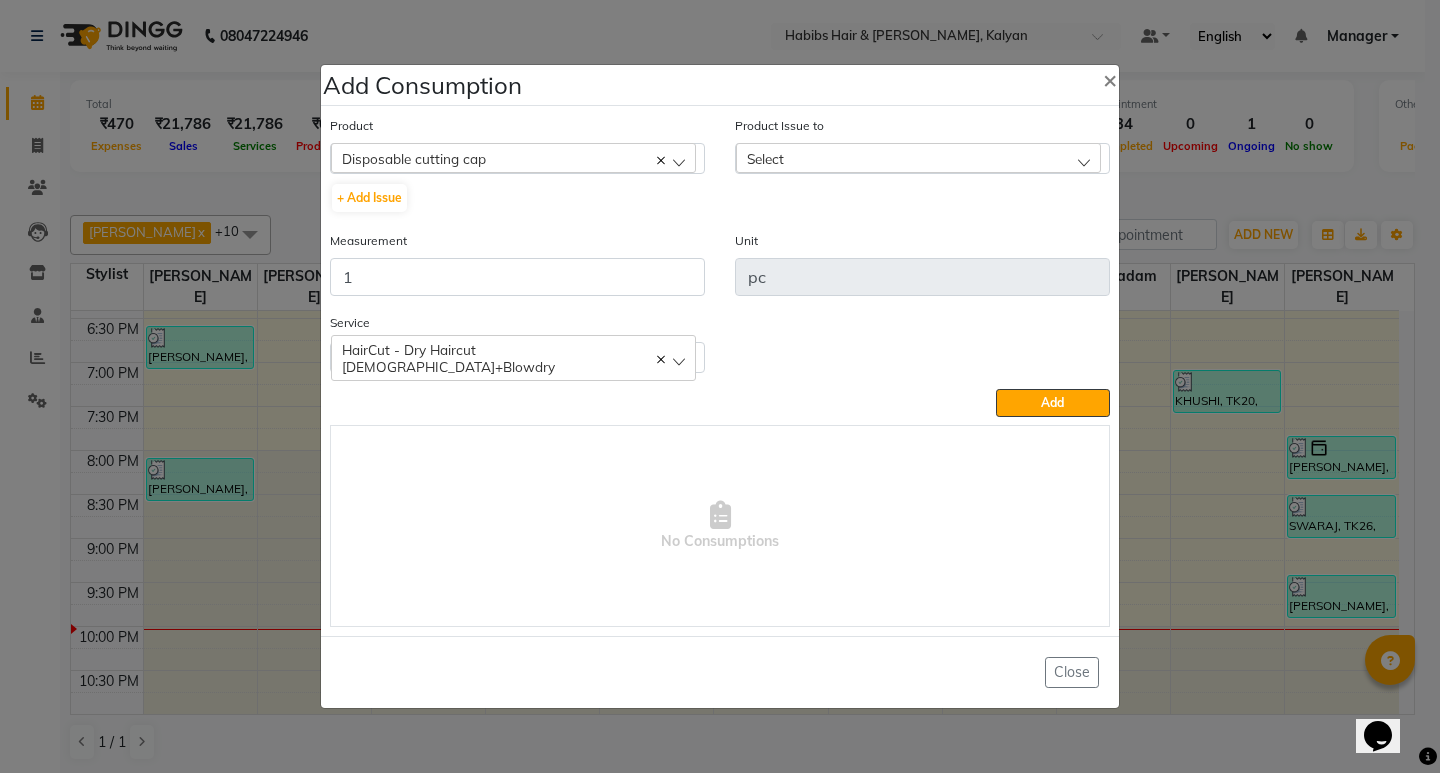 click on "Select" 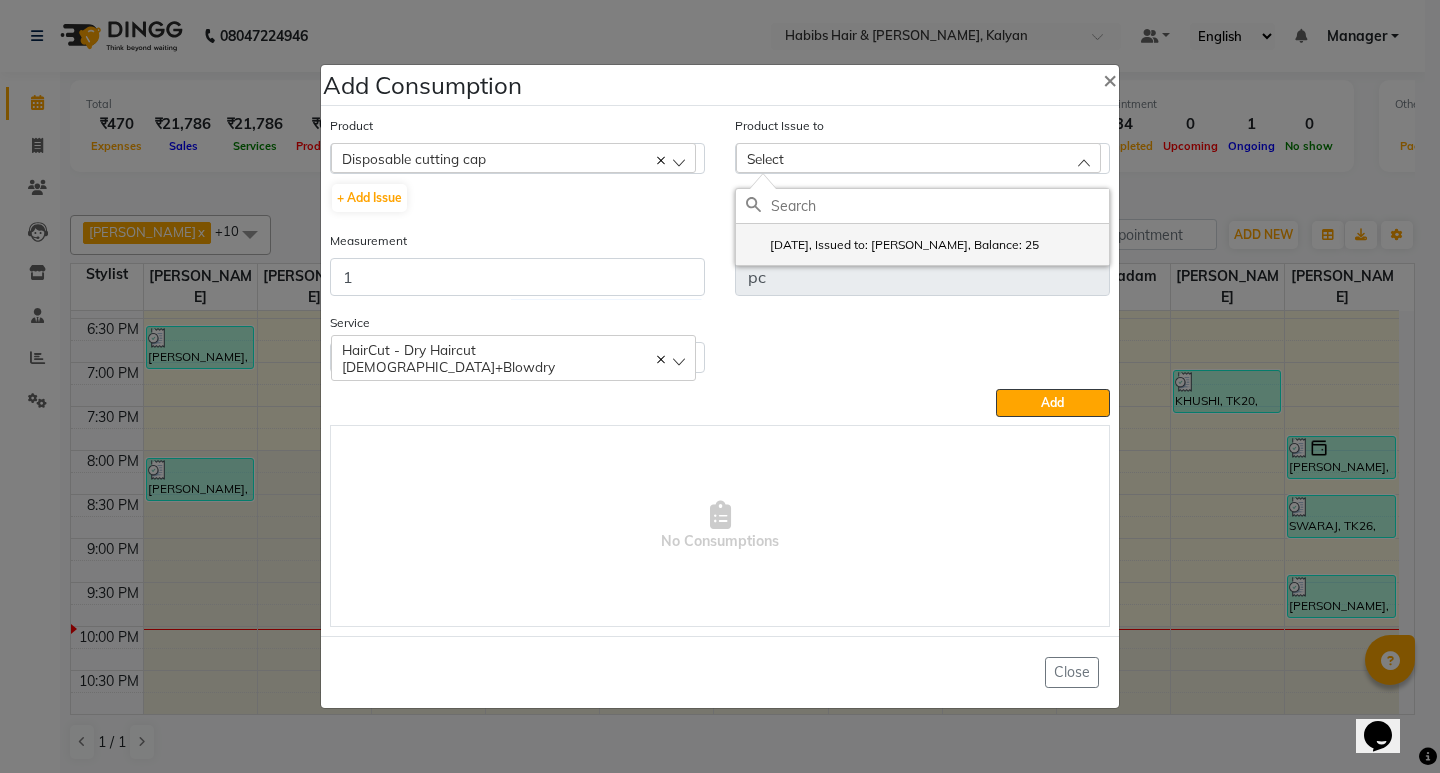 click on "2025-07-10, Issued to: Suraj Kadam, Balance: 25" 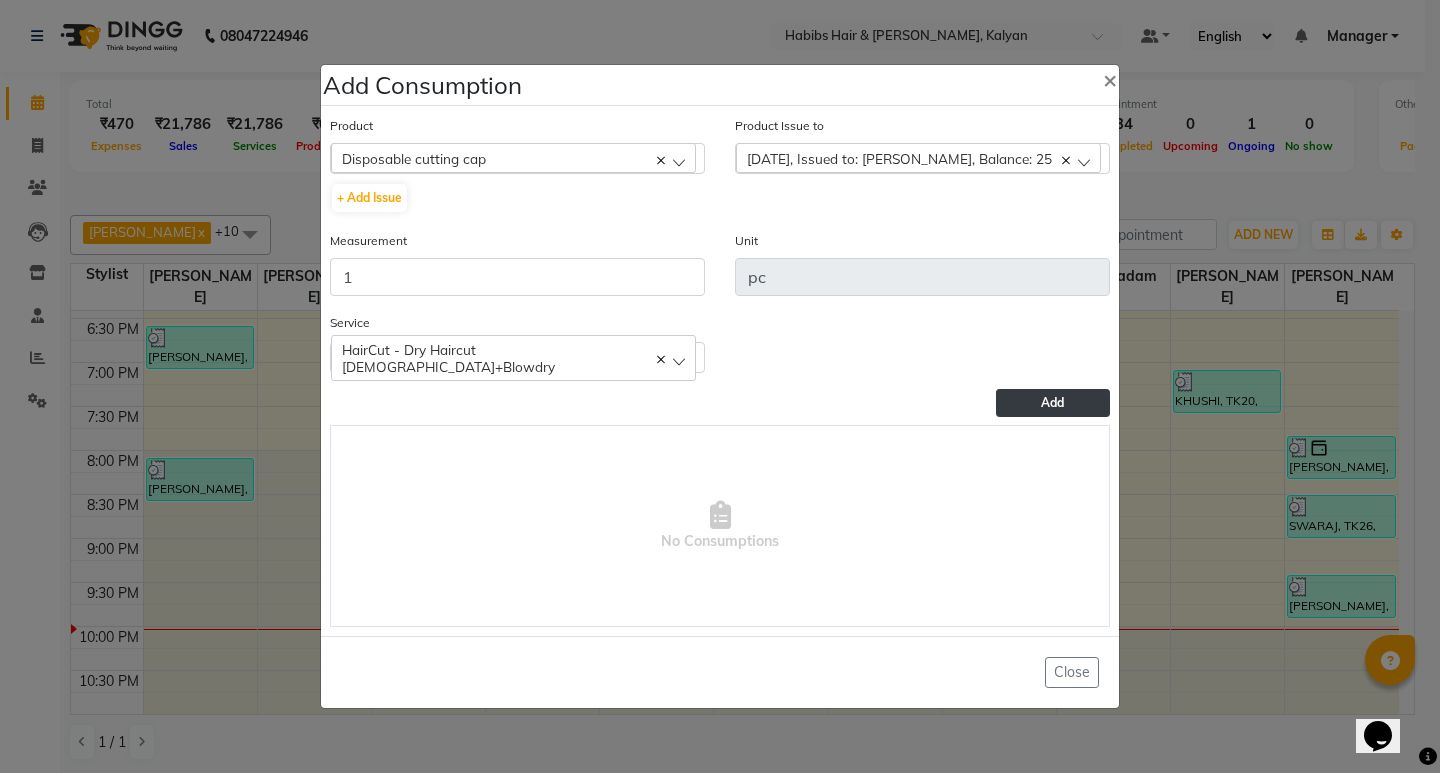 click on "Add" 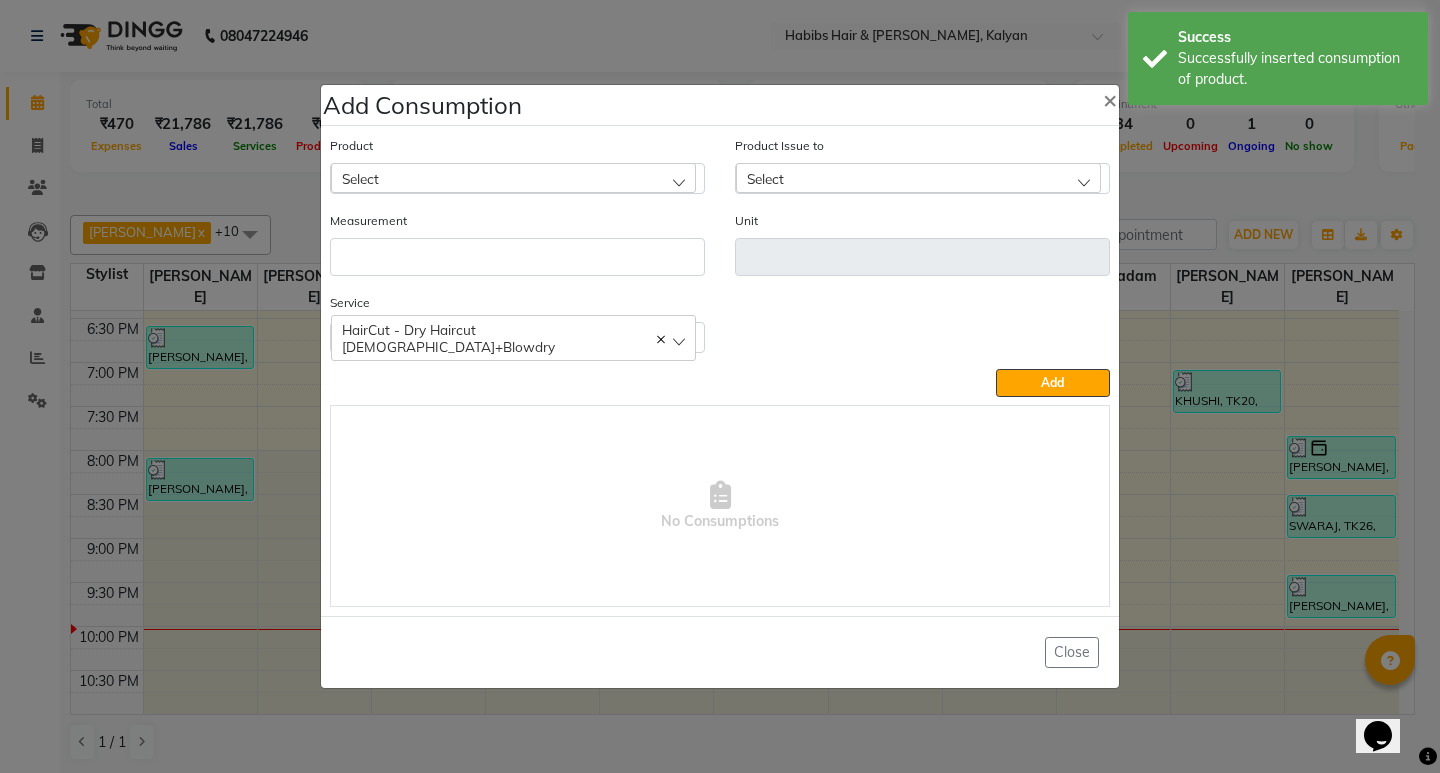 click on "Add Consumption × Product Select 001 BANANA POWDER 10GM Product Issue to Select 2025-07-10, Issued to: Suraj Kadam, Balance: 25 Measurement Unit Service  HairCut - Dry Haircut Female+Blowdry  HairCut - Dry Haircut Female+Blowdry  Add   No Consumptions   Close" 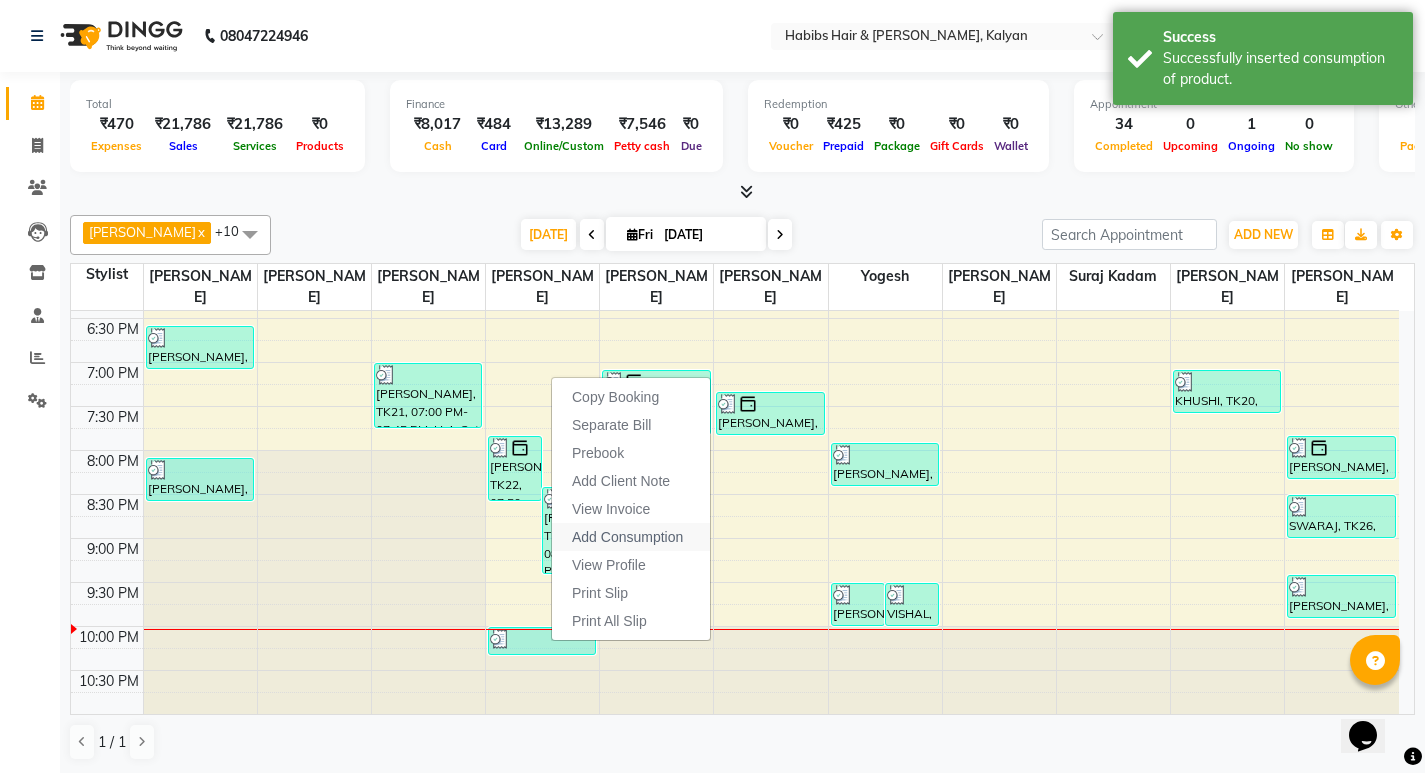 click on "Add Consumption" at bounding box center (627, 537) 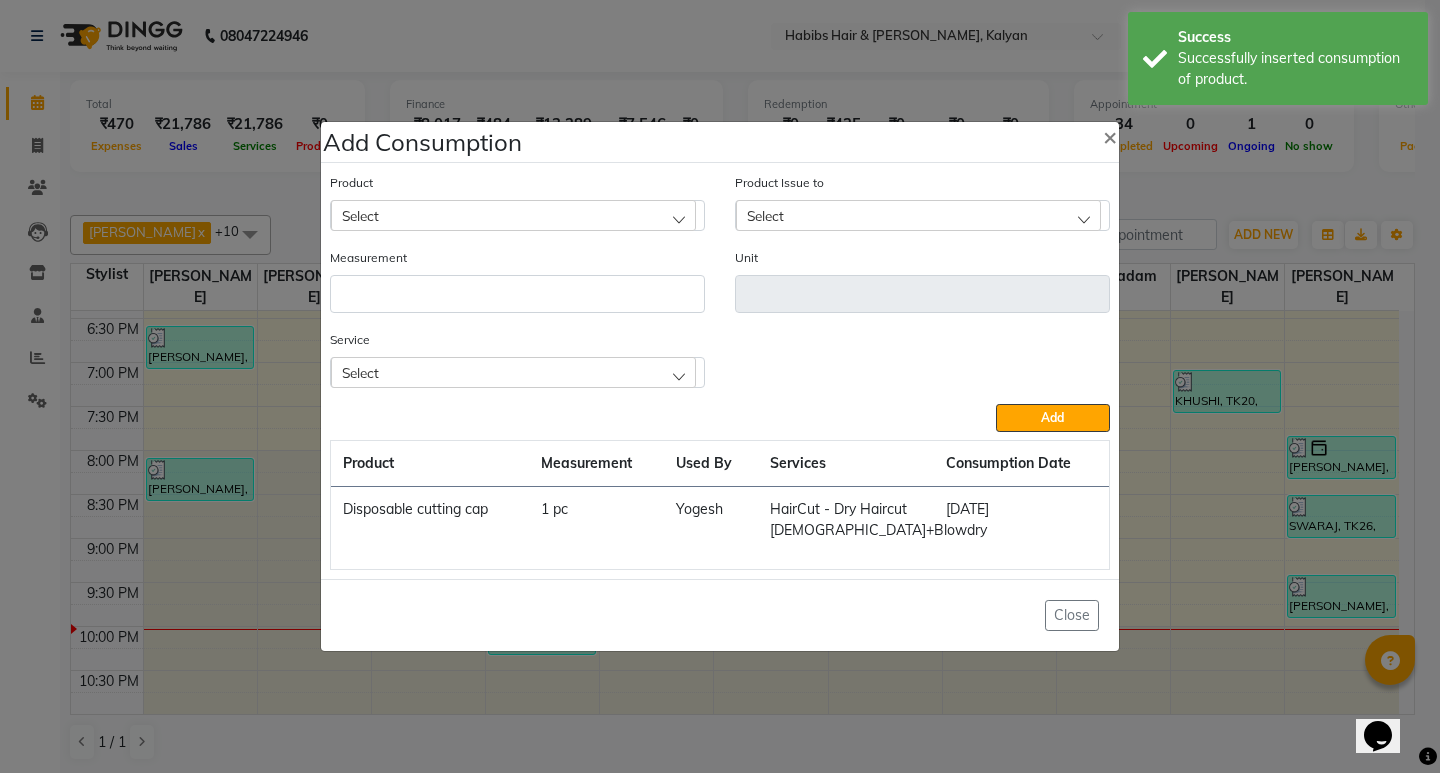 click on "Select" 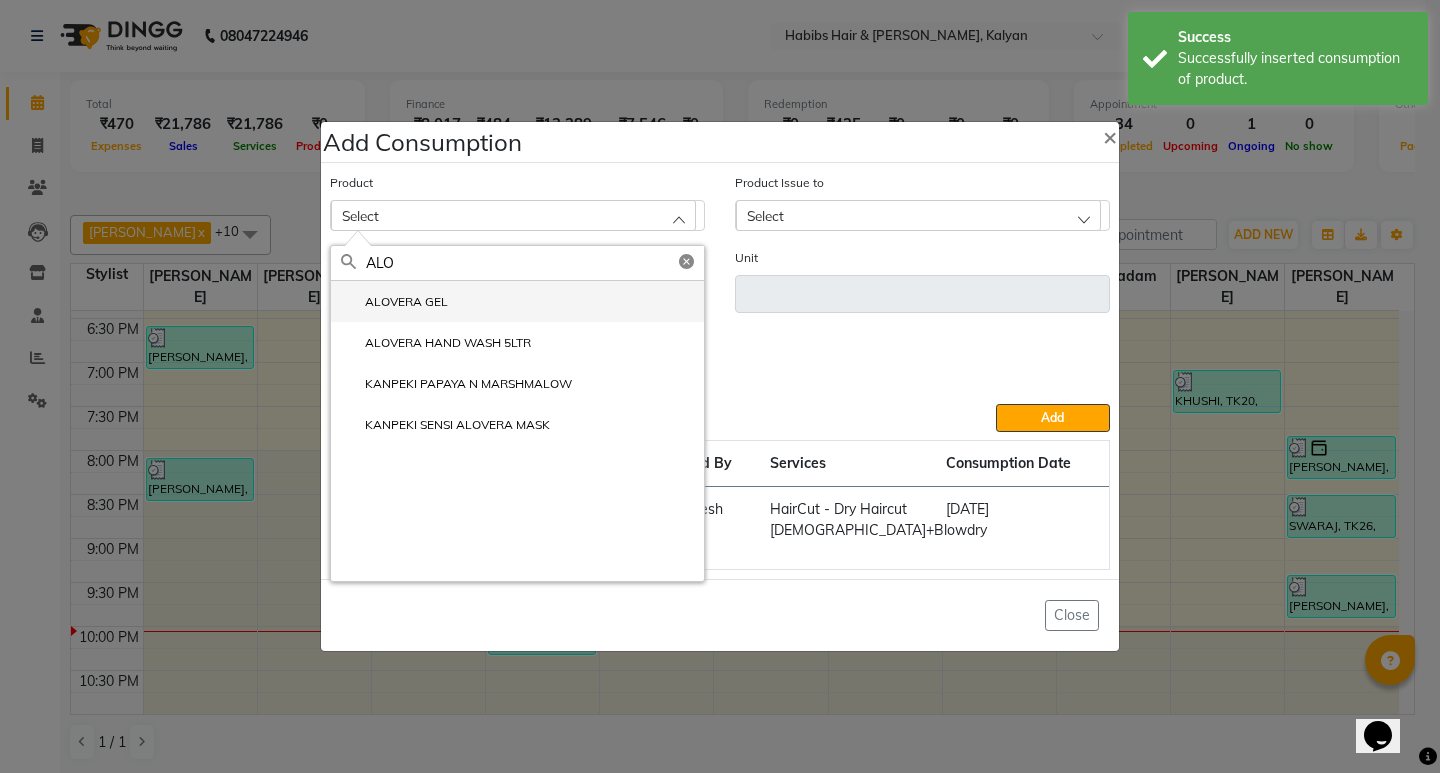 click on "ALOVERA GEL" 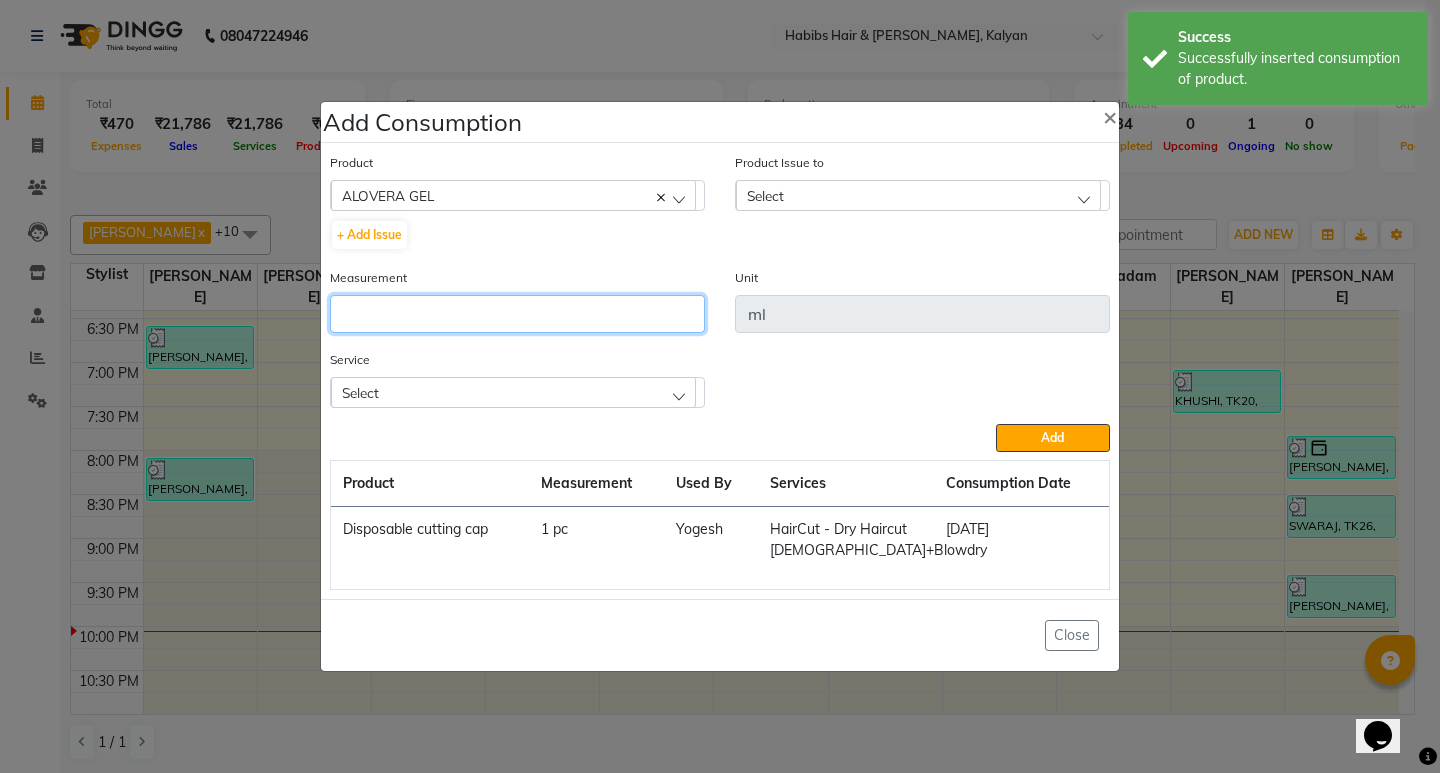 click 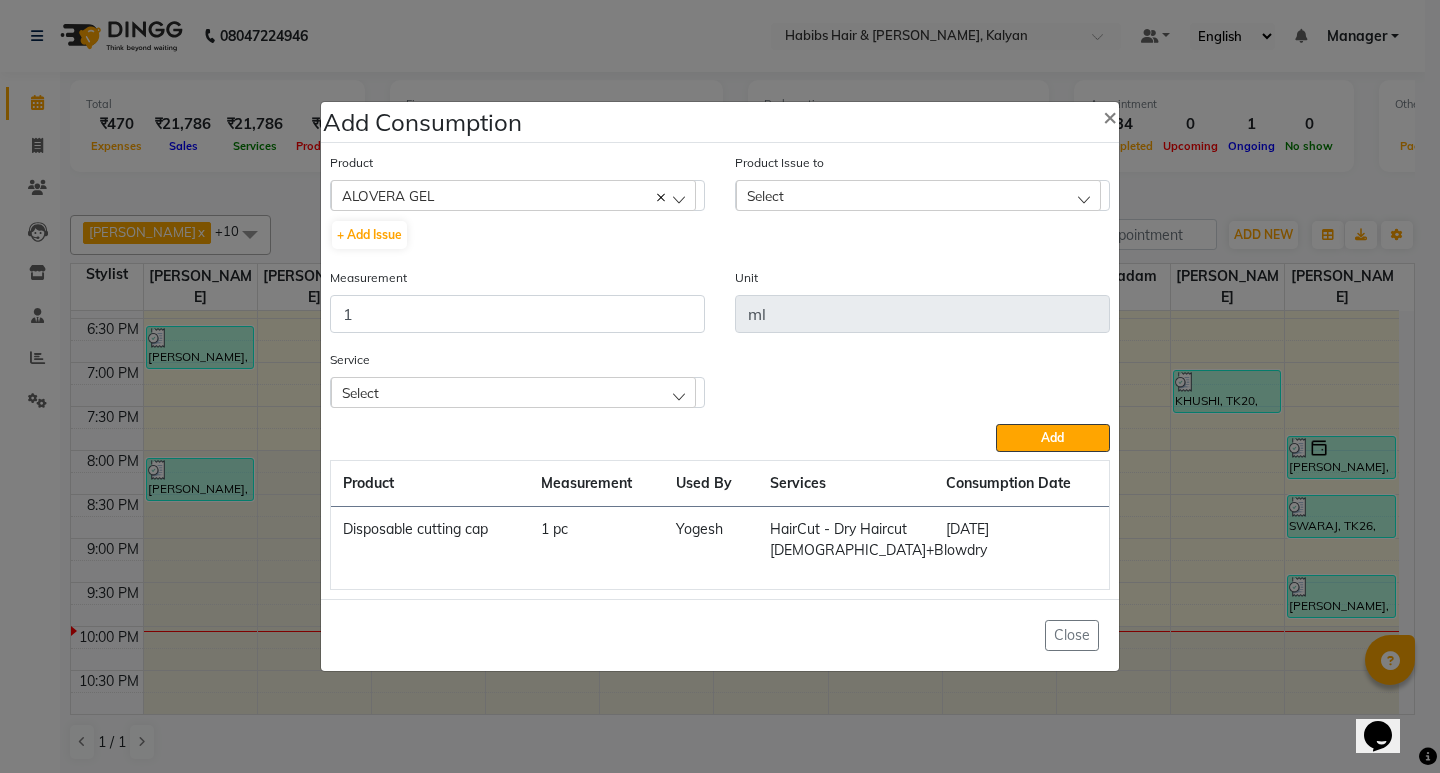 click on "Select" 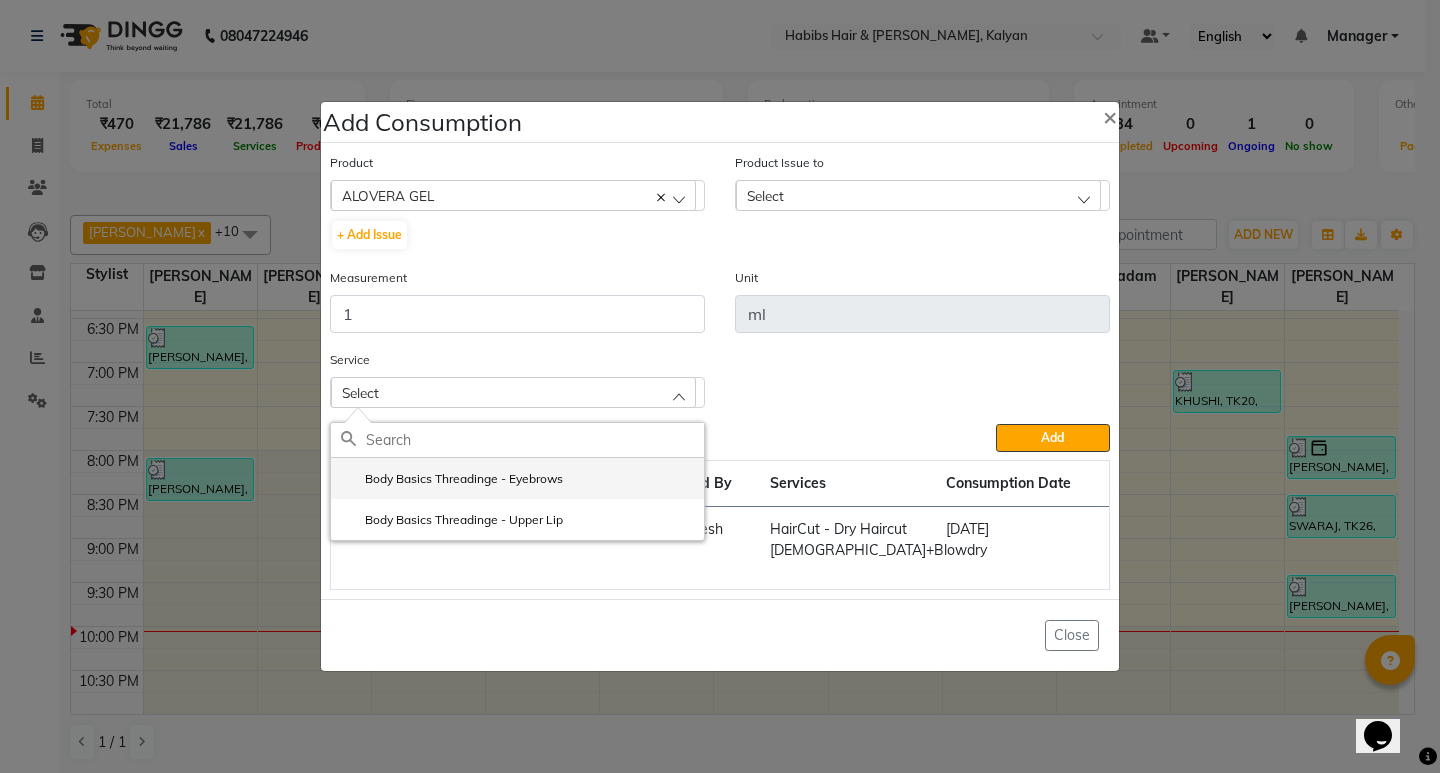 click on "Body Basics Threadinge - Eyebrows" 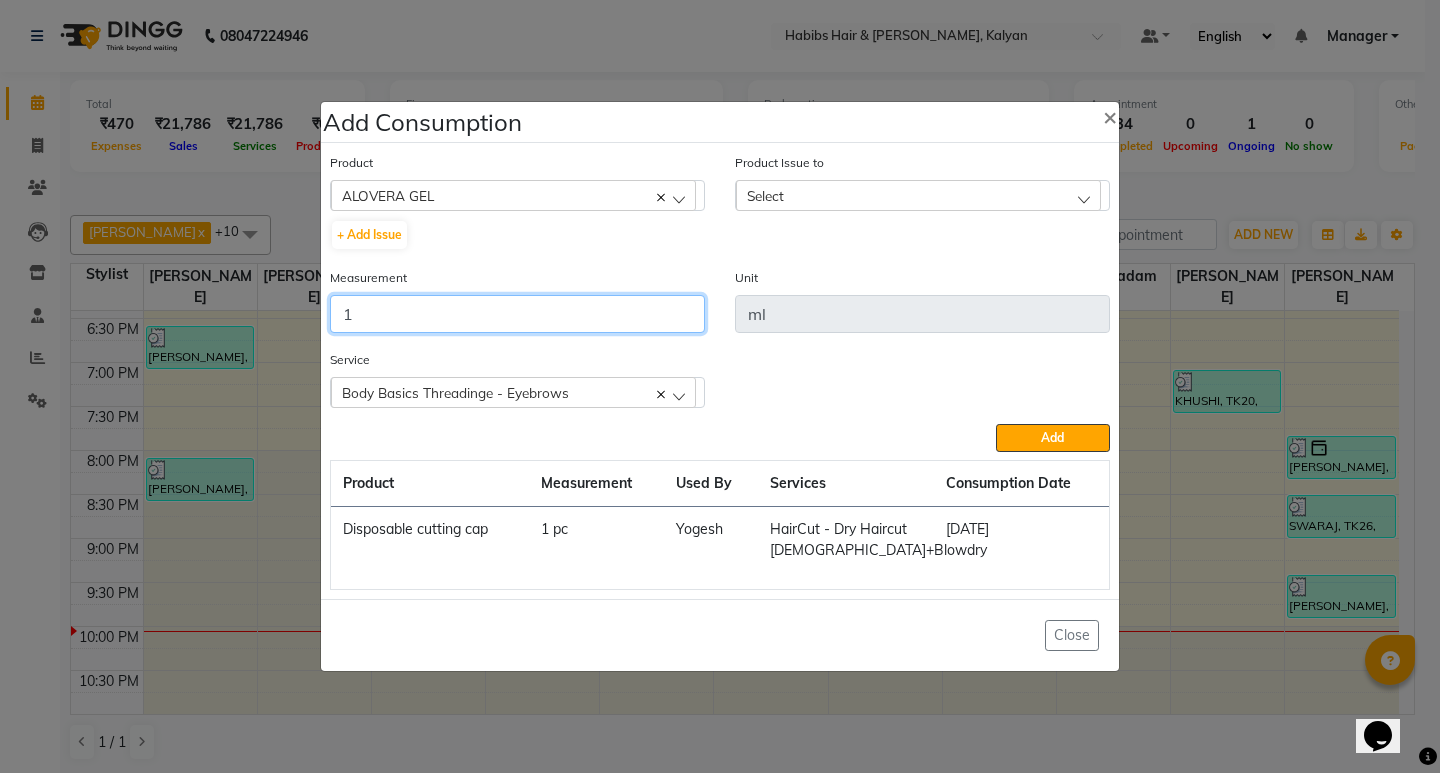 click on "1" 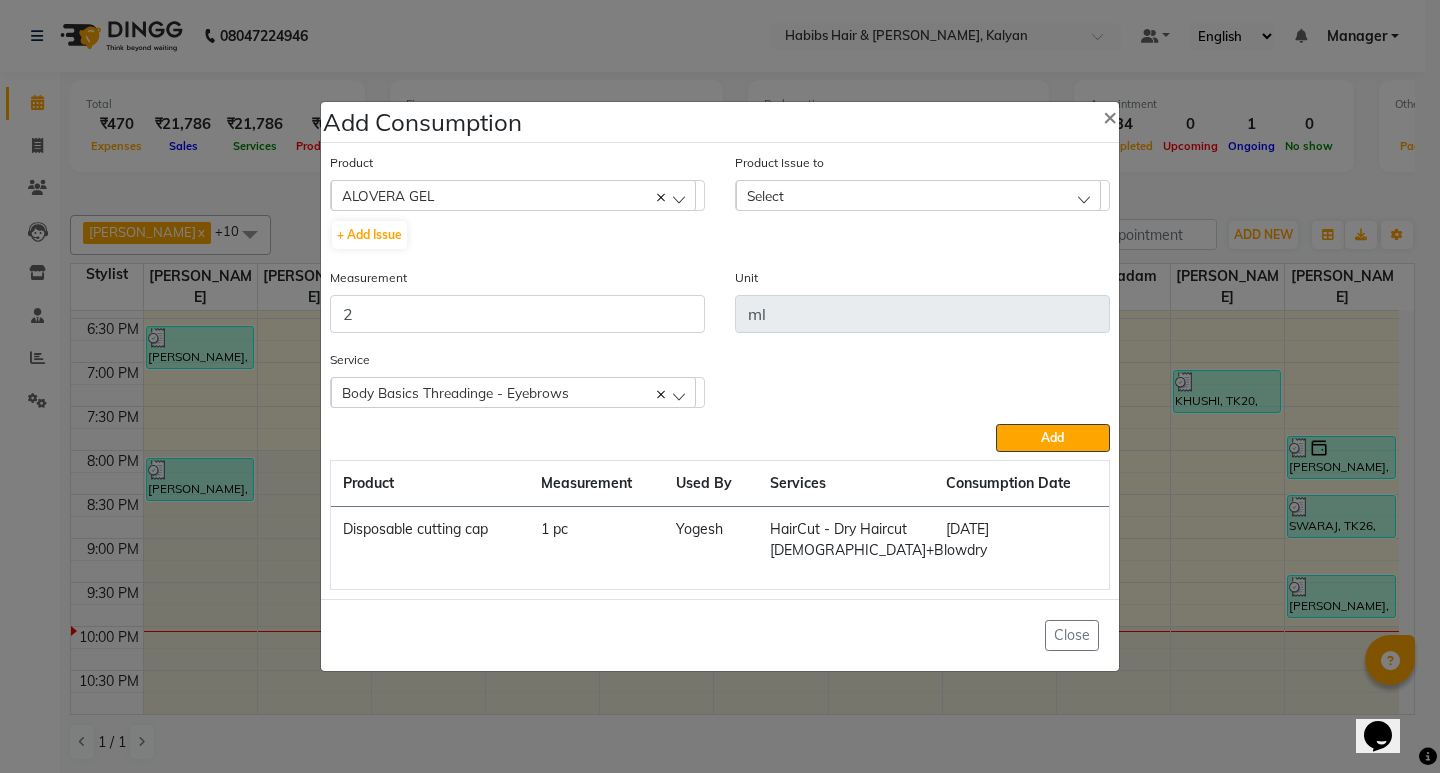 click on "Select" 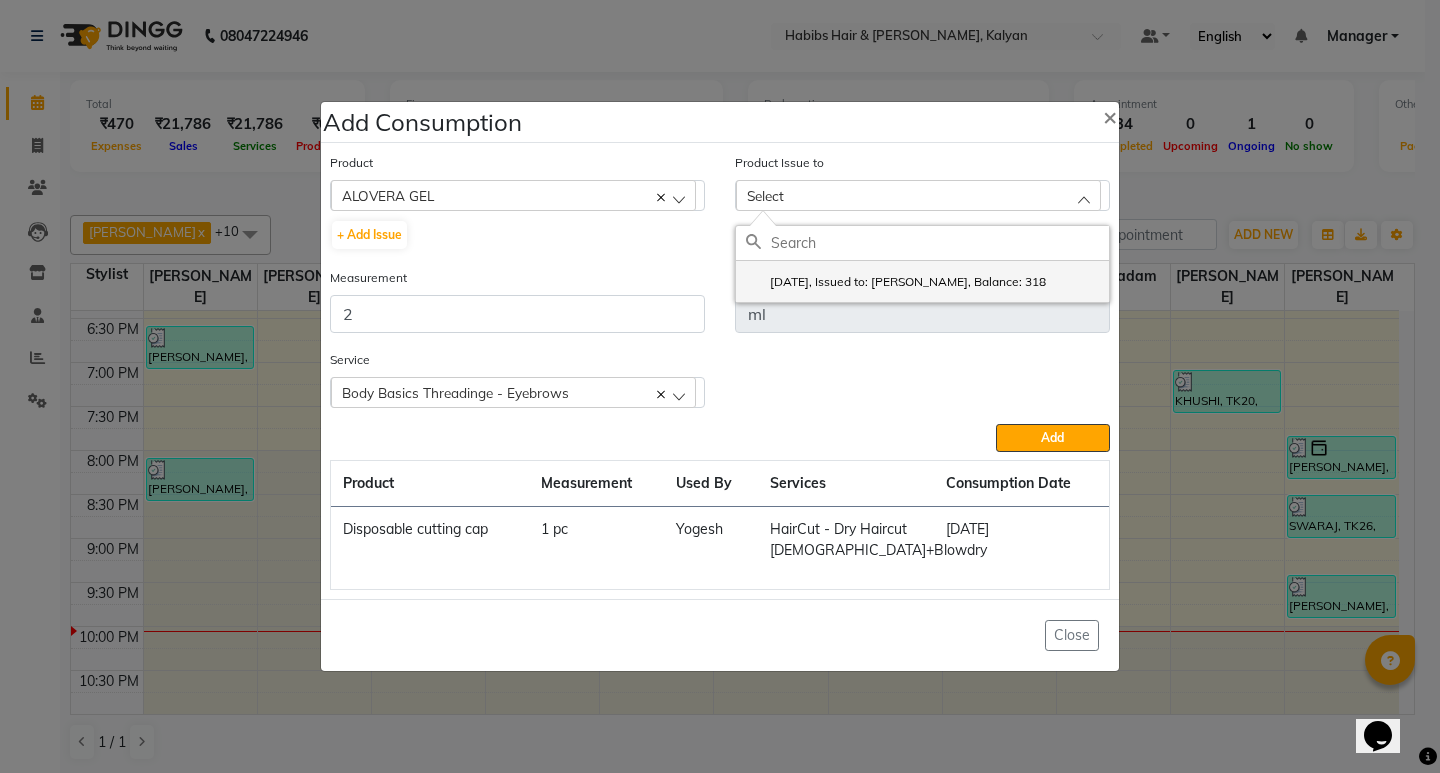 click on "2025-05-14, Issued to: SANTOSHI, Balance: 318" 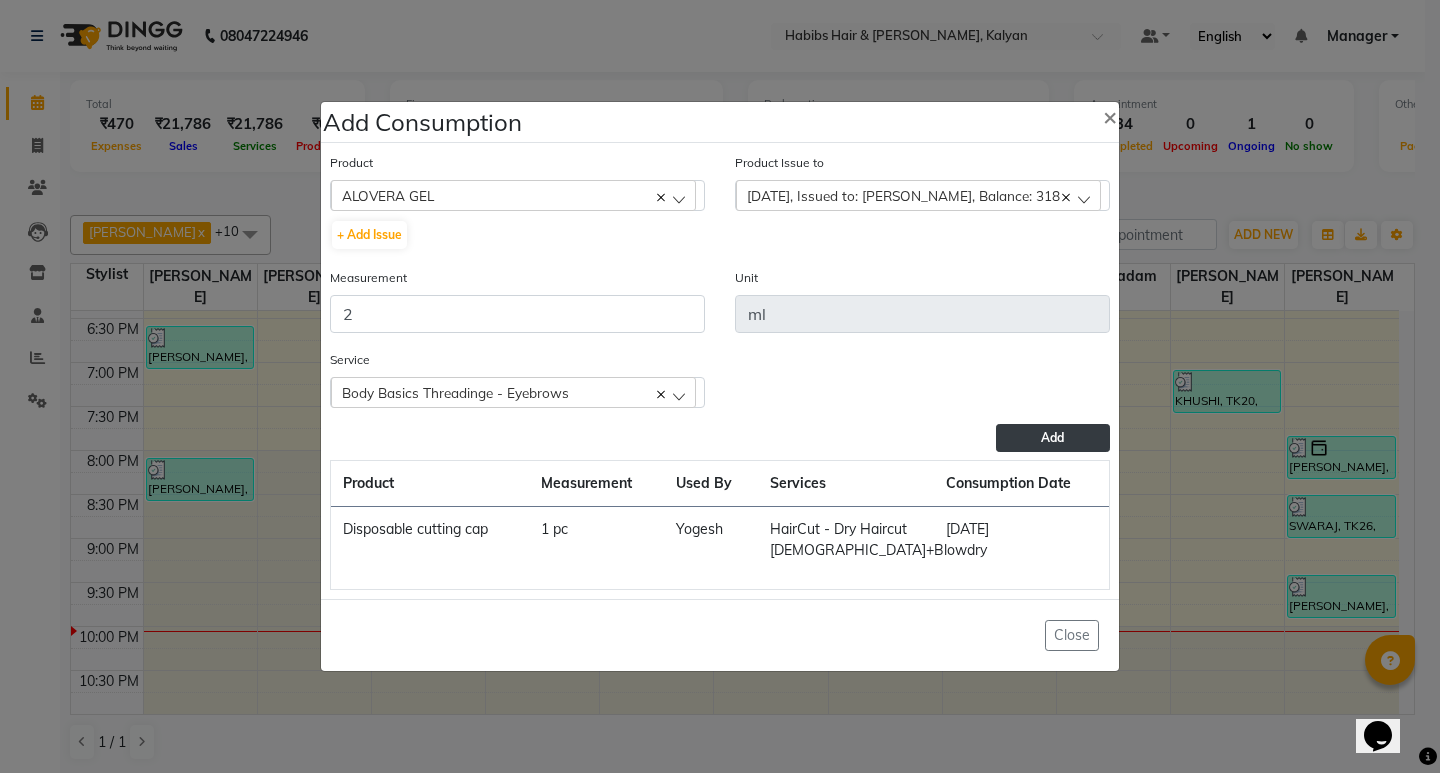 click on "Add" 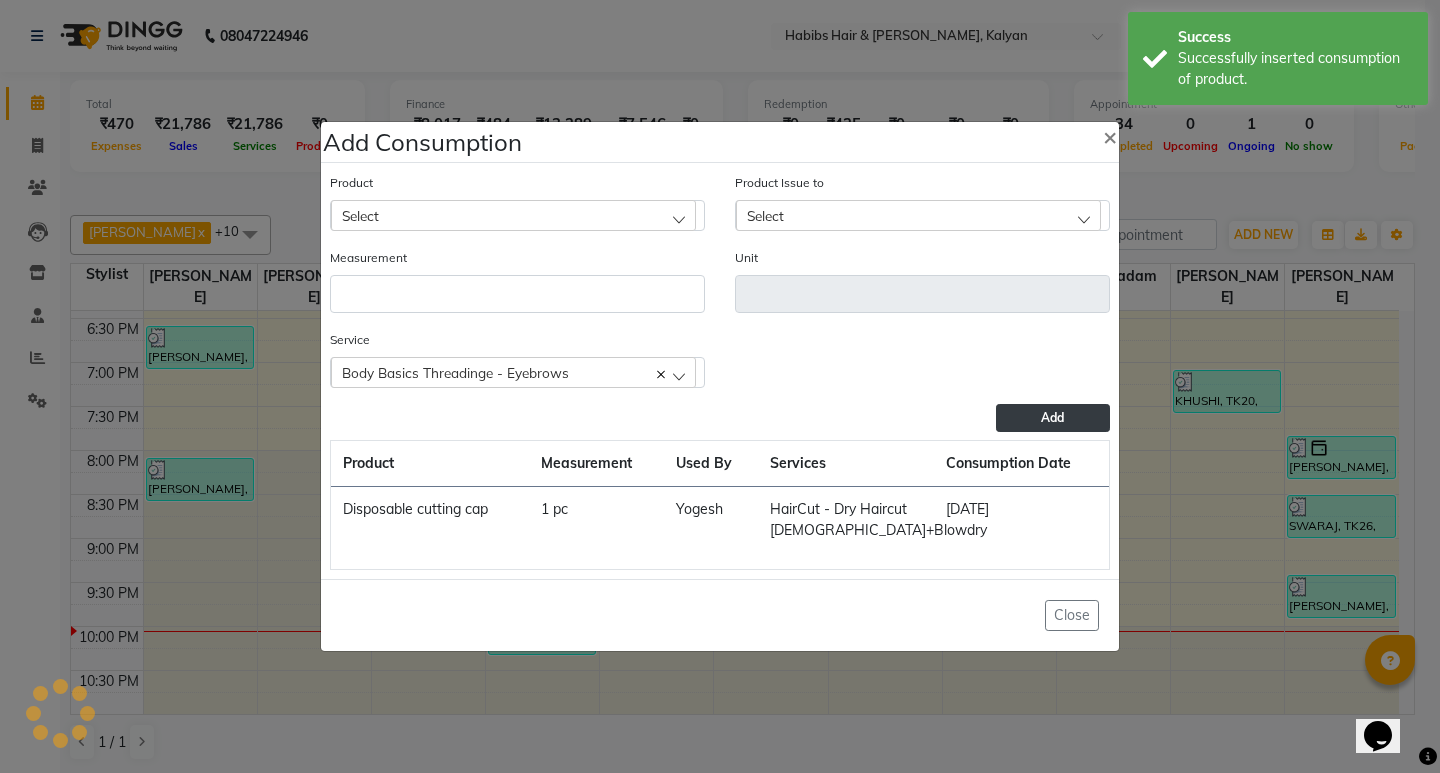 click on "Add Consumption × Product Select 001 BANANA POWDER 10GM Product Issue to Select 2025-05-14, Issued to: SANTOSHI, Balance: 318 Measurement Unit Service  Body Basics Threadinge - Eyebrows  Body Basics Threadinge - Eyebrows Body Basics Threadinge - Upper Lip  Add  Product Measurement Used By Services Consumption Date  Disposable cutting cap   1 pc   Yogesh   HairCut - Dry Haircut Female+Blowdry   11-07-2025   Close" 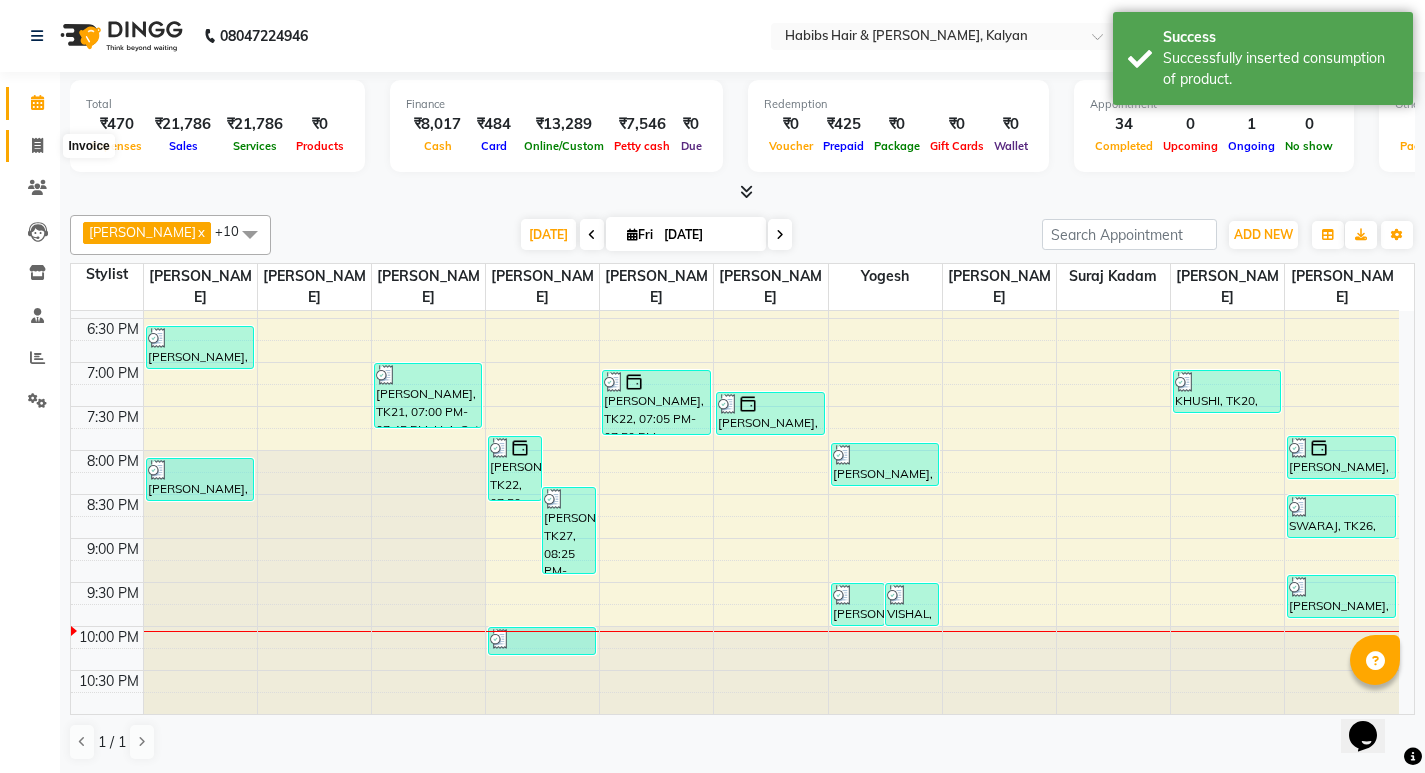 click 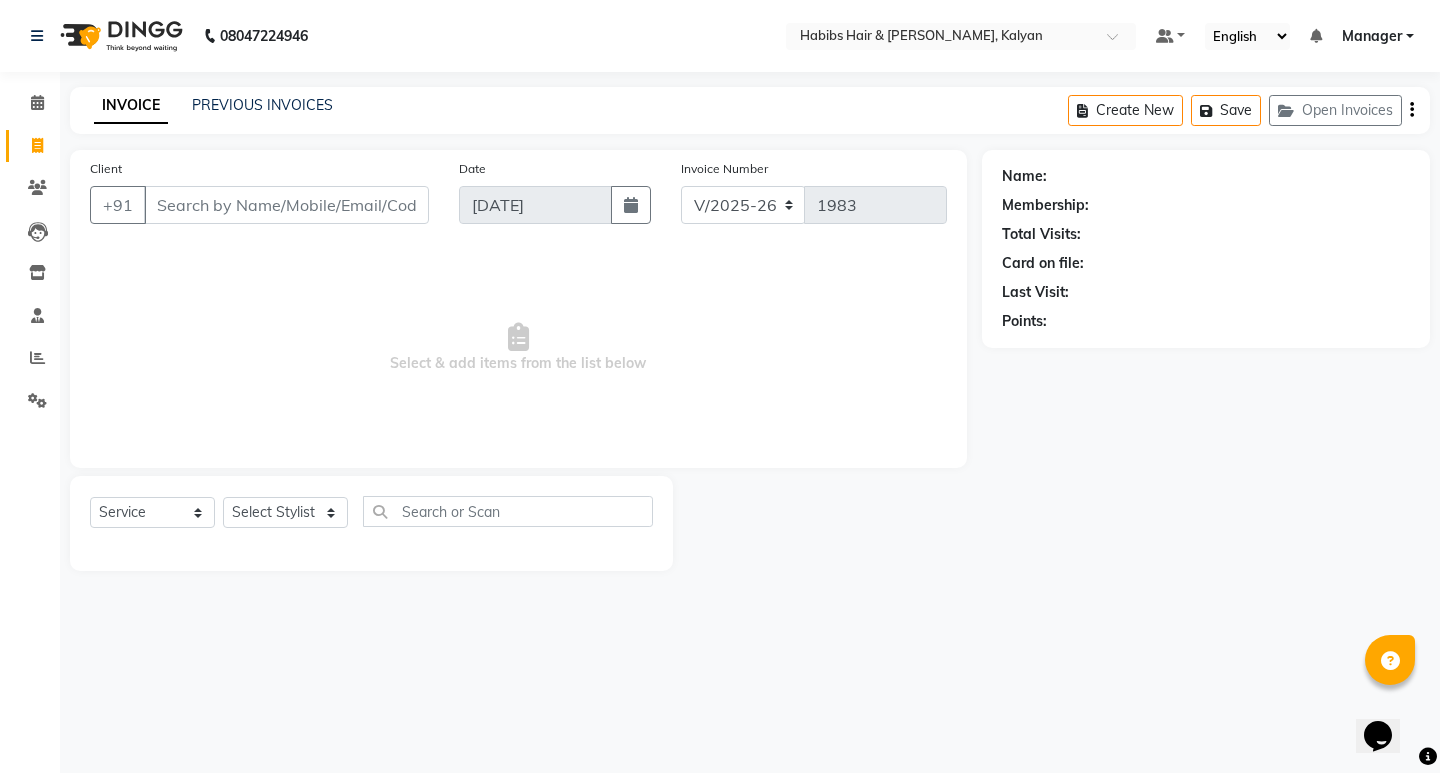 click on "INVOICE PREVIOUS INVOICES Create New   Save   Open Invoices" 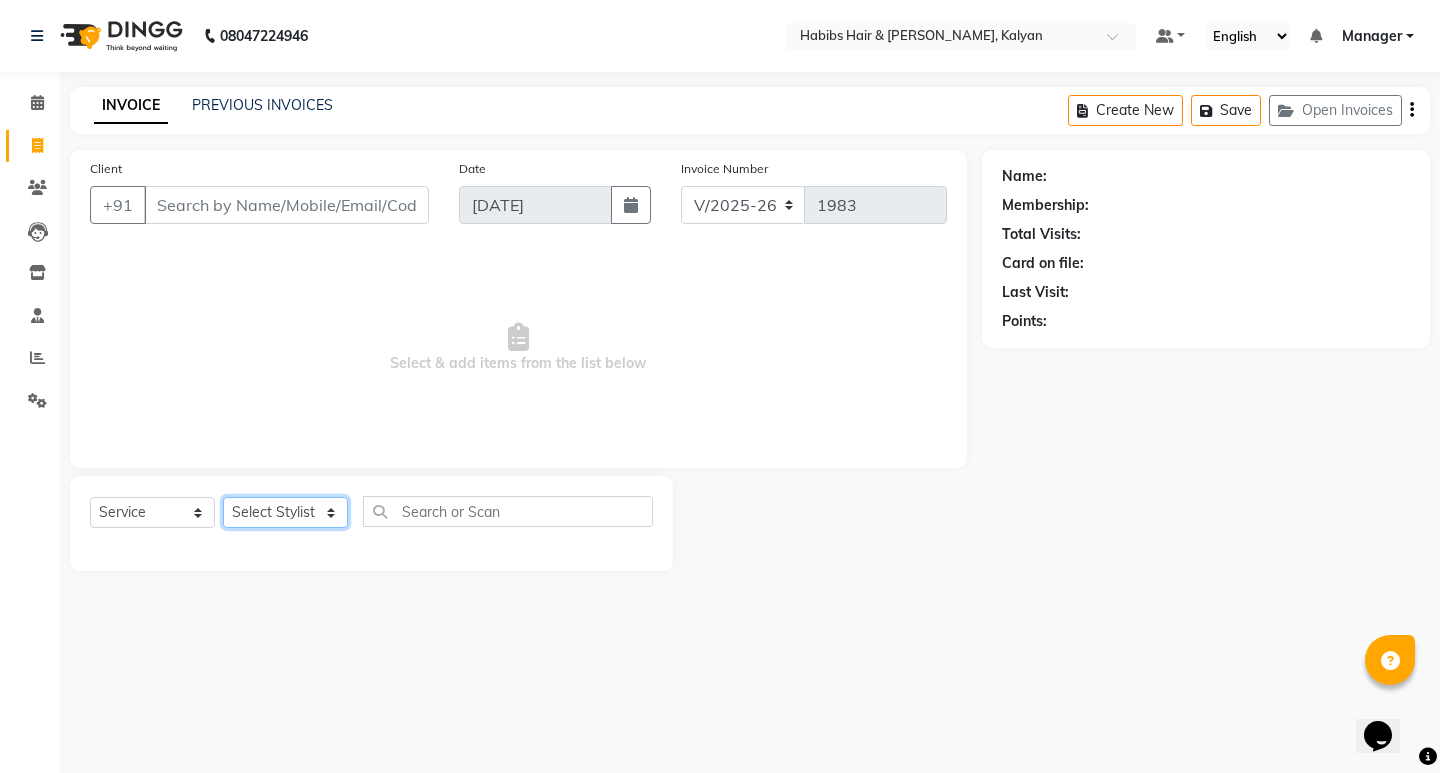 click on "Select Stylist [PERSON_NAME] Manager [PERSON_NAME] [PERSON_NAME] [PERSON_NAME] zipre [PERSON_NAME] [PERSON_NAME]  Sagar [PERSON_NAME] [PERSON_NAME] Suraj [PERSON_NAME]  [PERSON_NAME]" 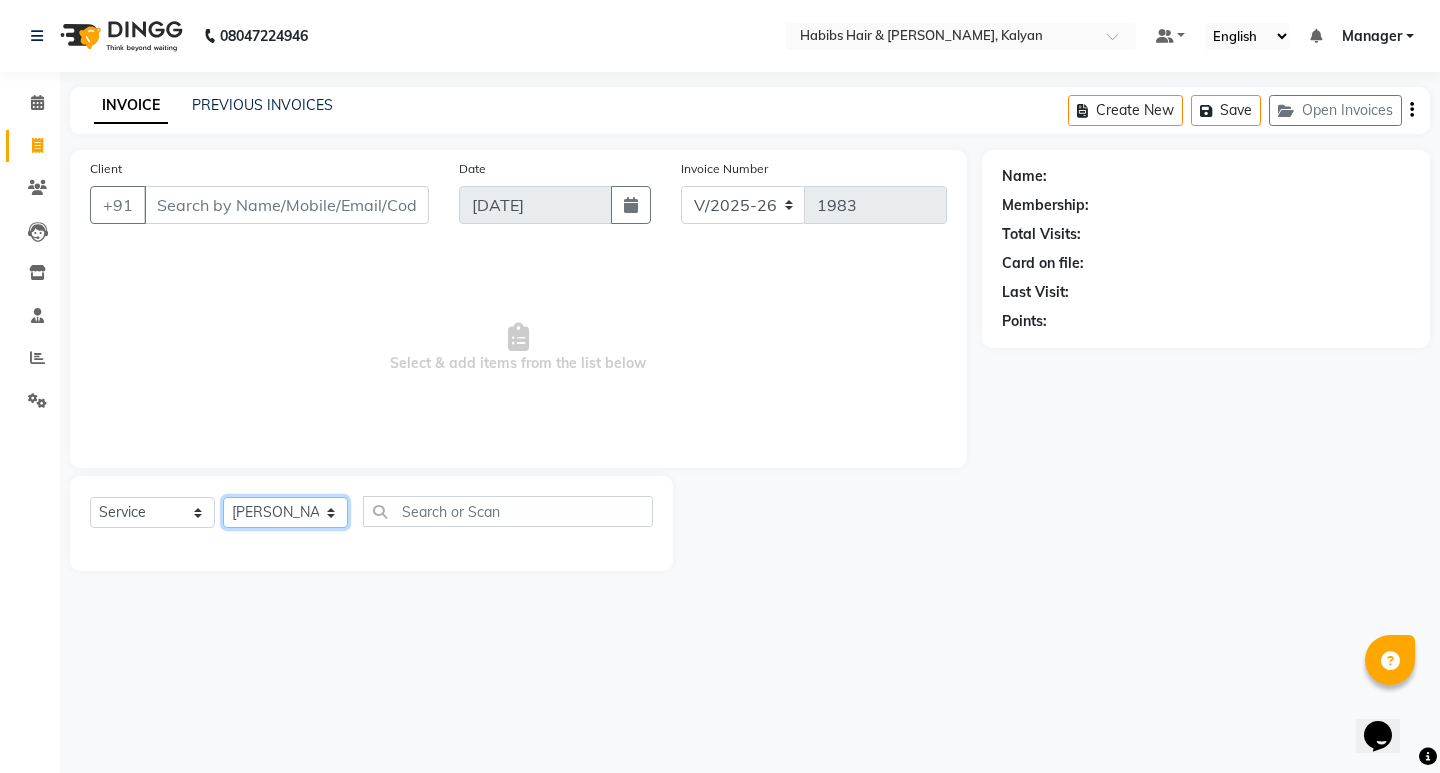click on "Select Stylist [PERSON_NAME] Manager [PERSON_NAME] [PERSON_NAME] [PERSON_NAME] zipre [PERSON_NAME] [PERSON_NAME]  Sagar [PERSON_NAME] [PERSON_NAME] Suraj [PERSON_NAME]  [PERSON_NAME]" 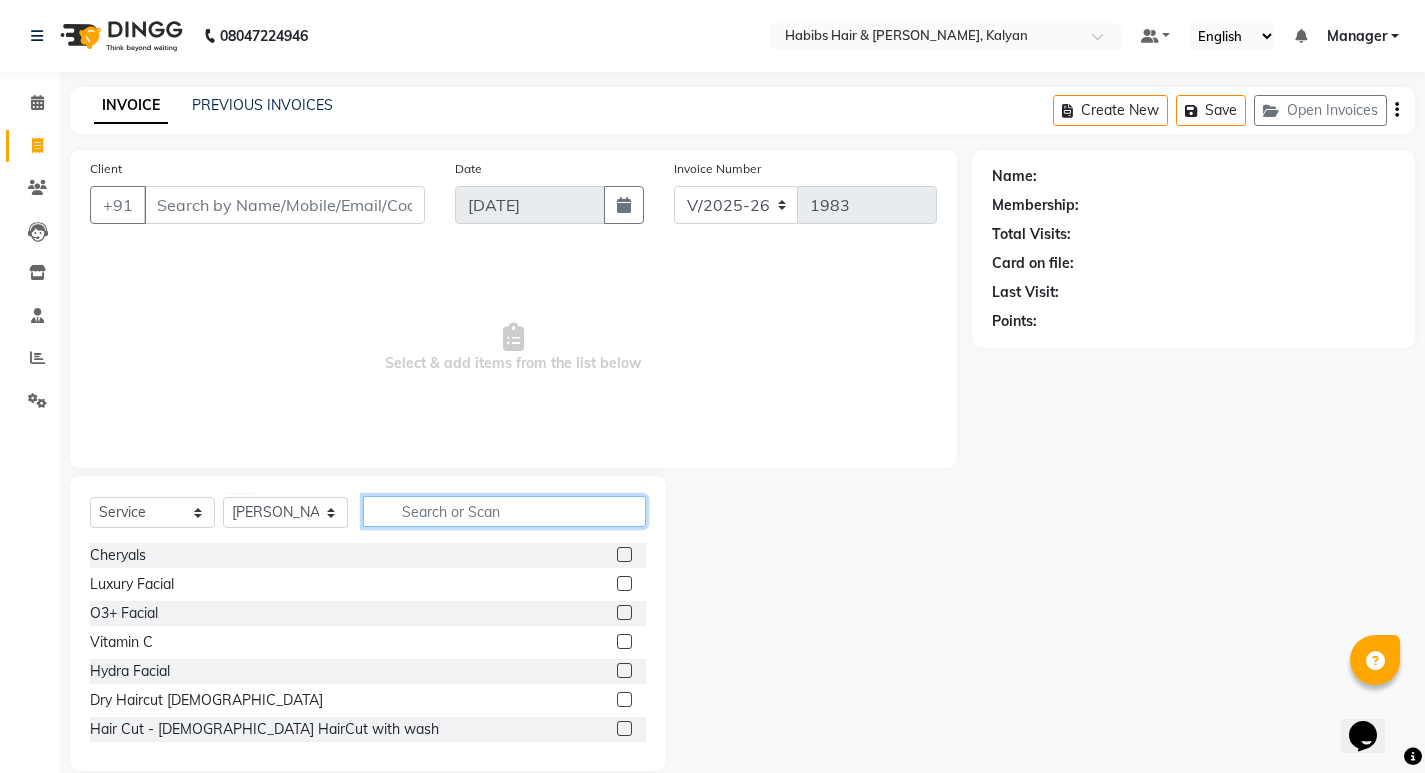 click 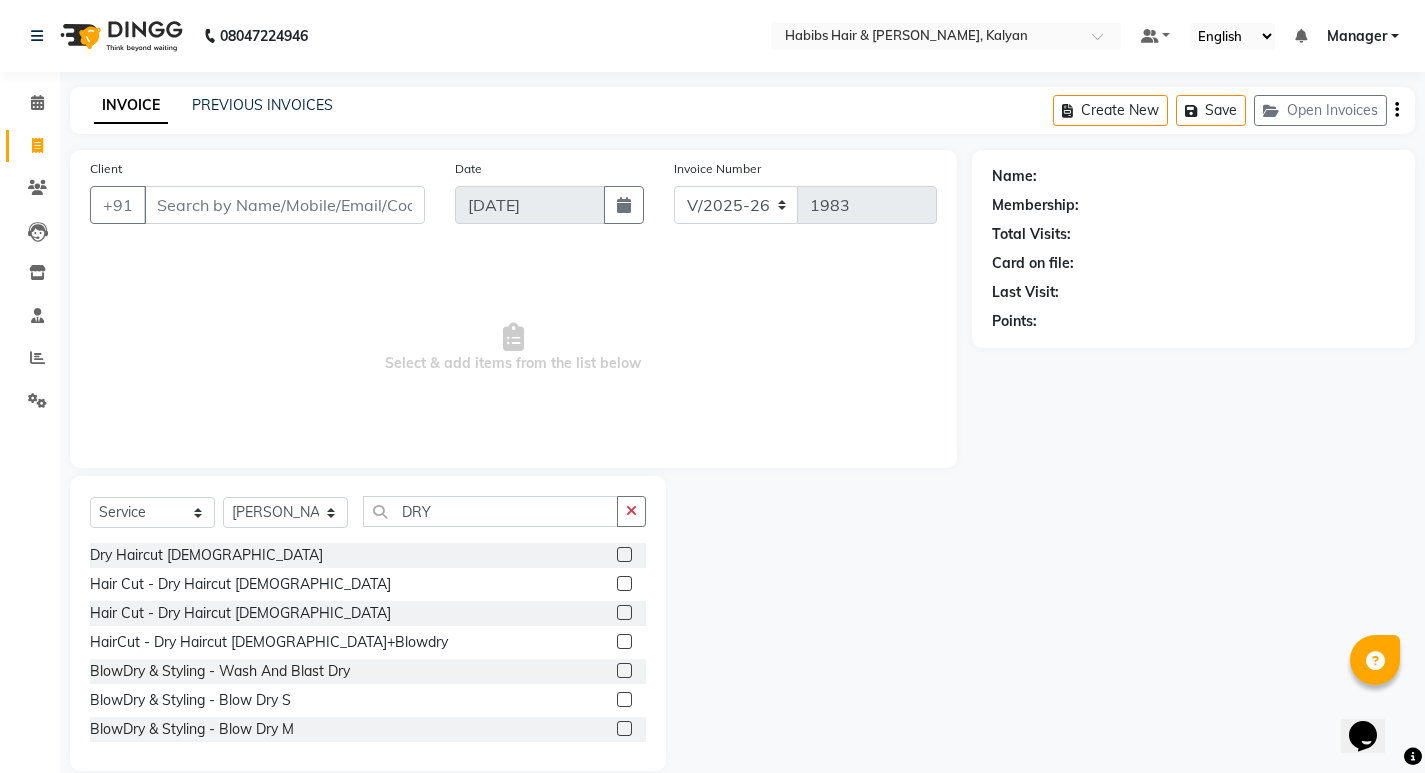 click 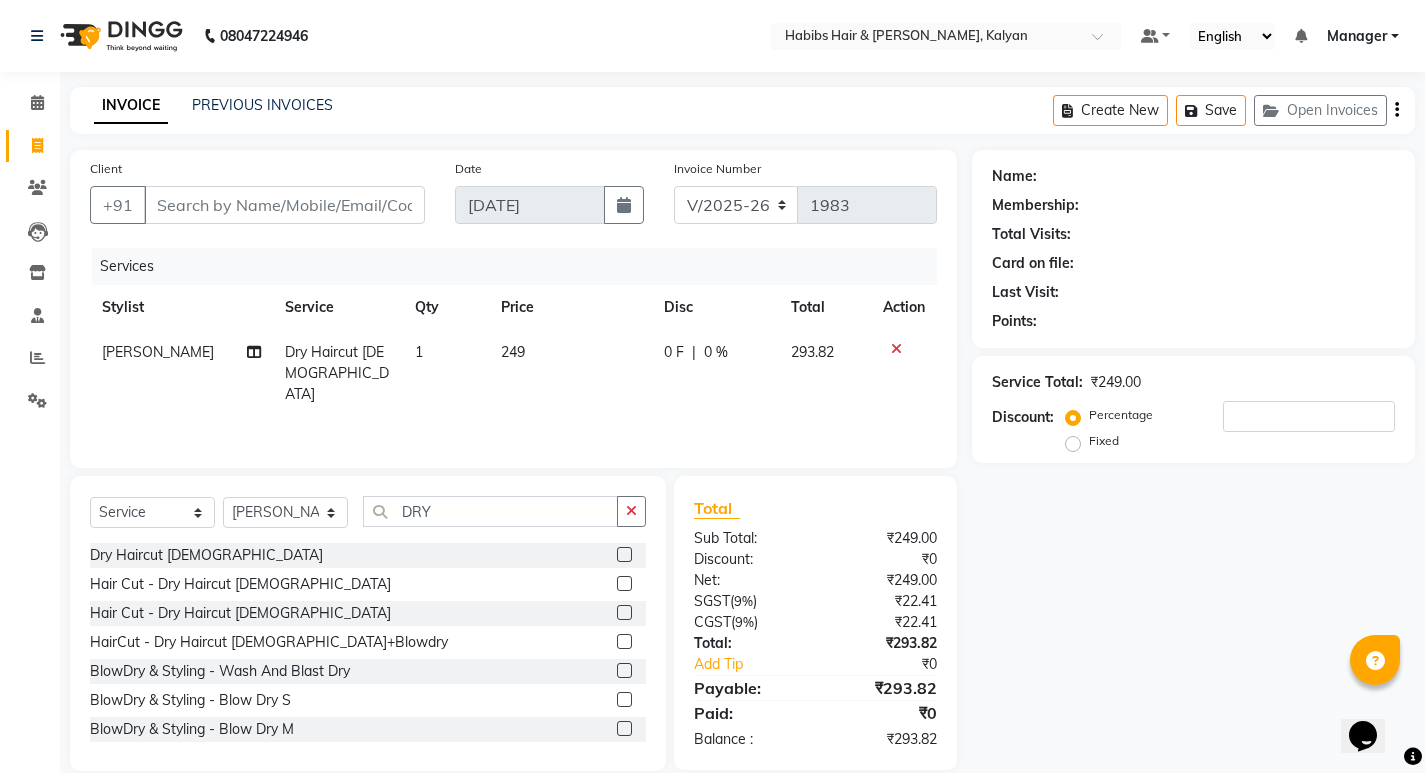 click 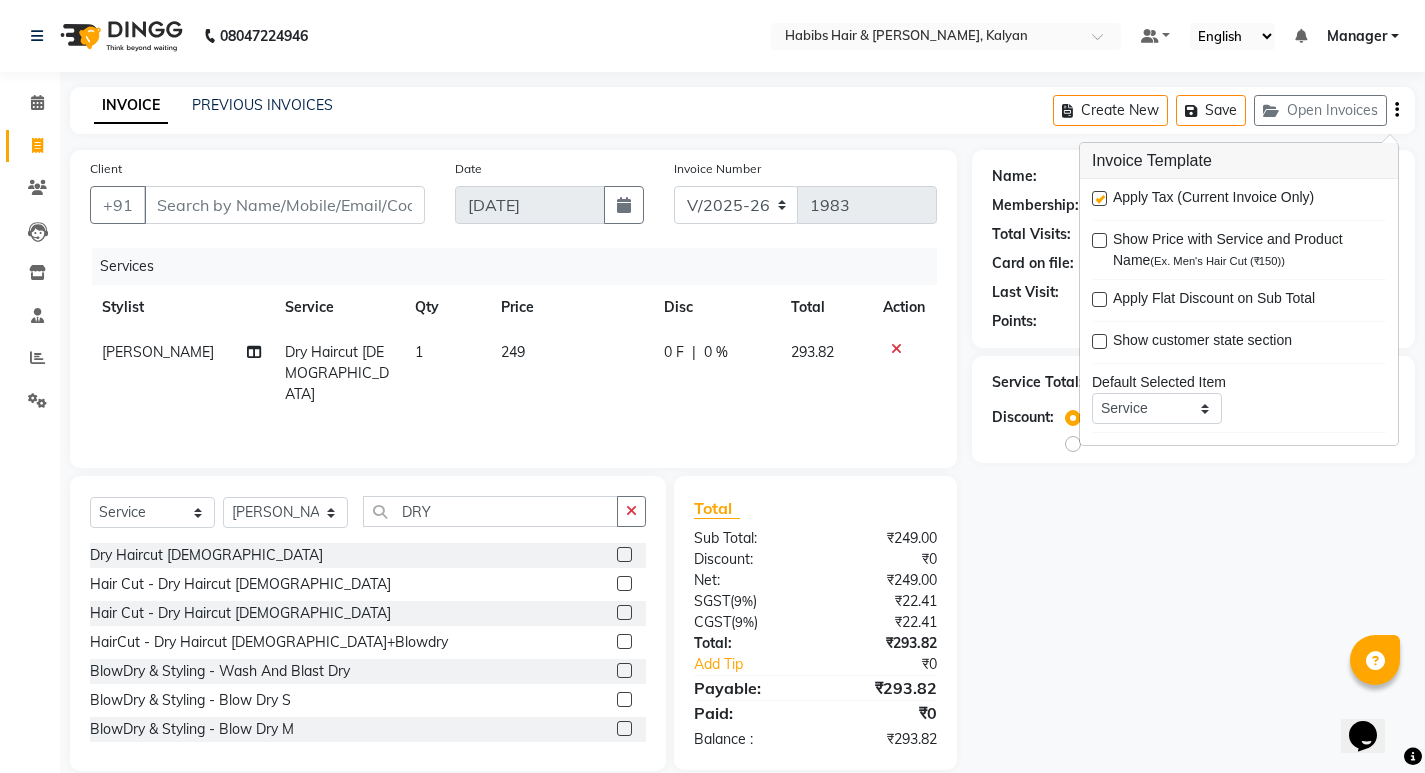 click at bounding box center (1099, 198) 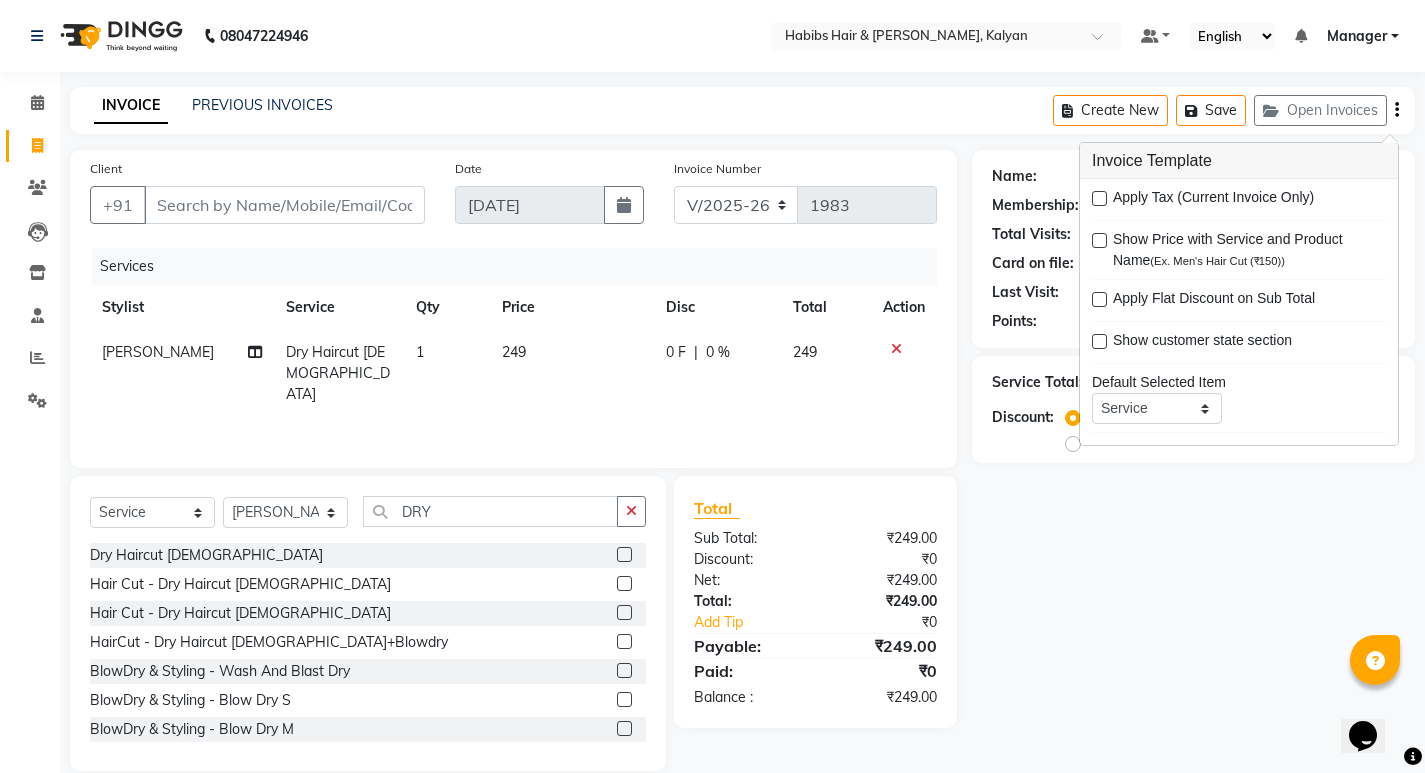 click on "Name: Membership: Total Visits: Card on file: Last Visit:  Points:  Service Total:  ₹249.00  Discount:  Percentage   Fixed" 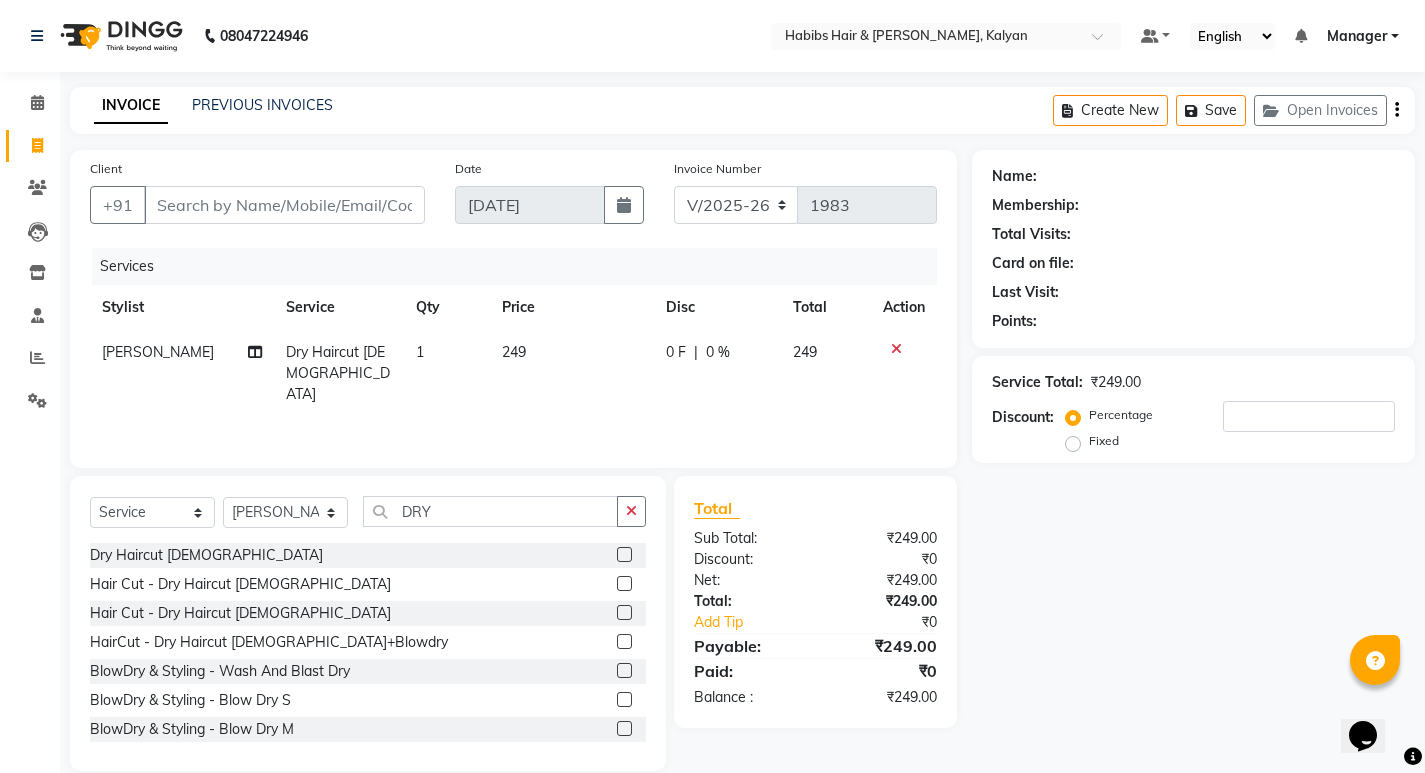 click on "Client +91" 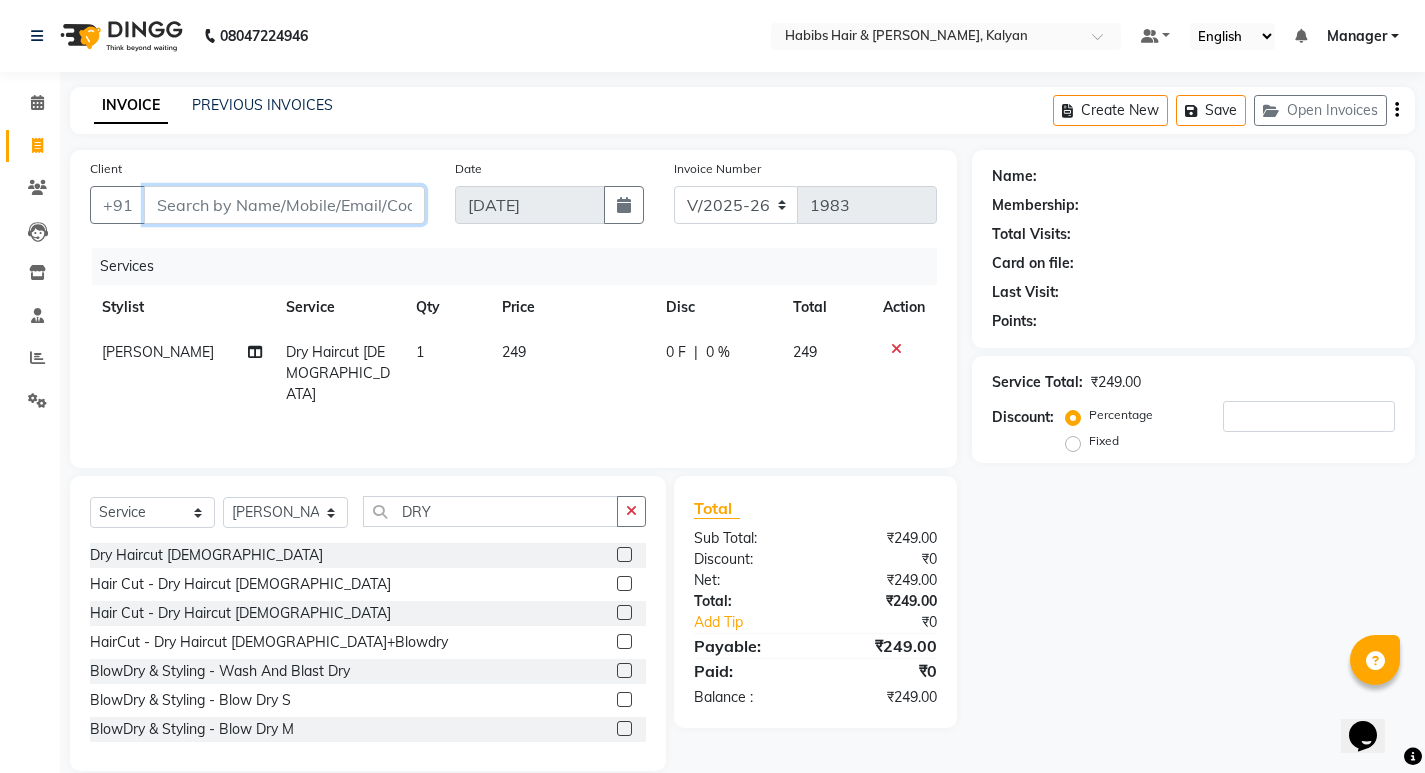 click on "Client" at bounding box center [284, 205] 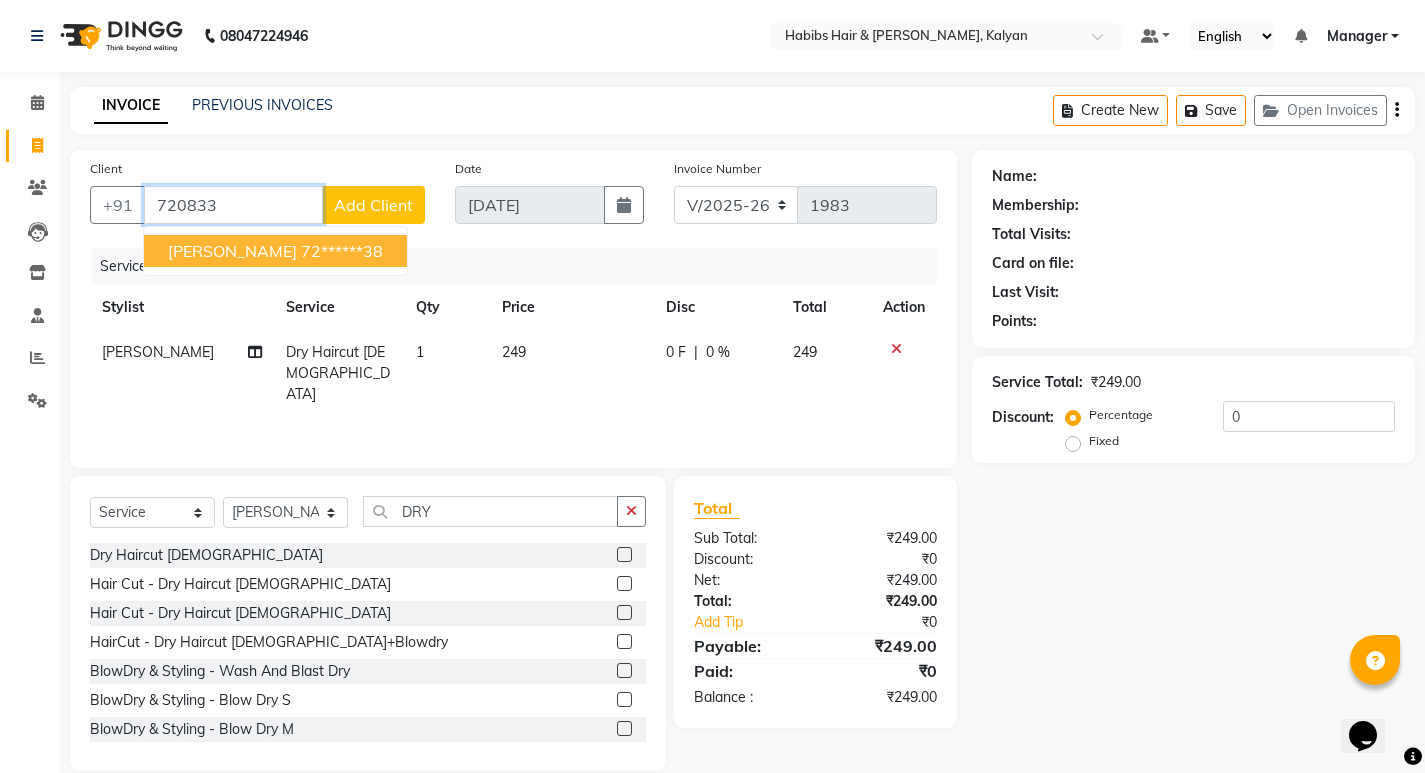 click on "72******38" at bounding box center [342, 251] 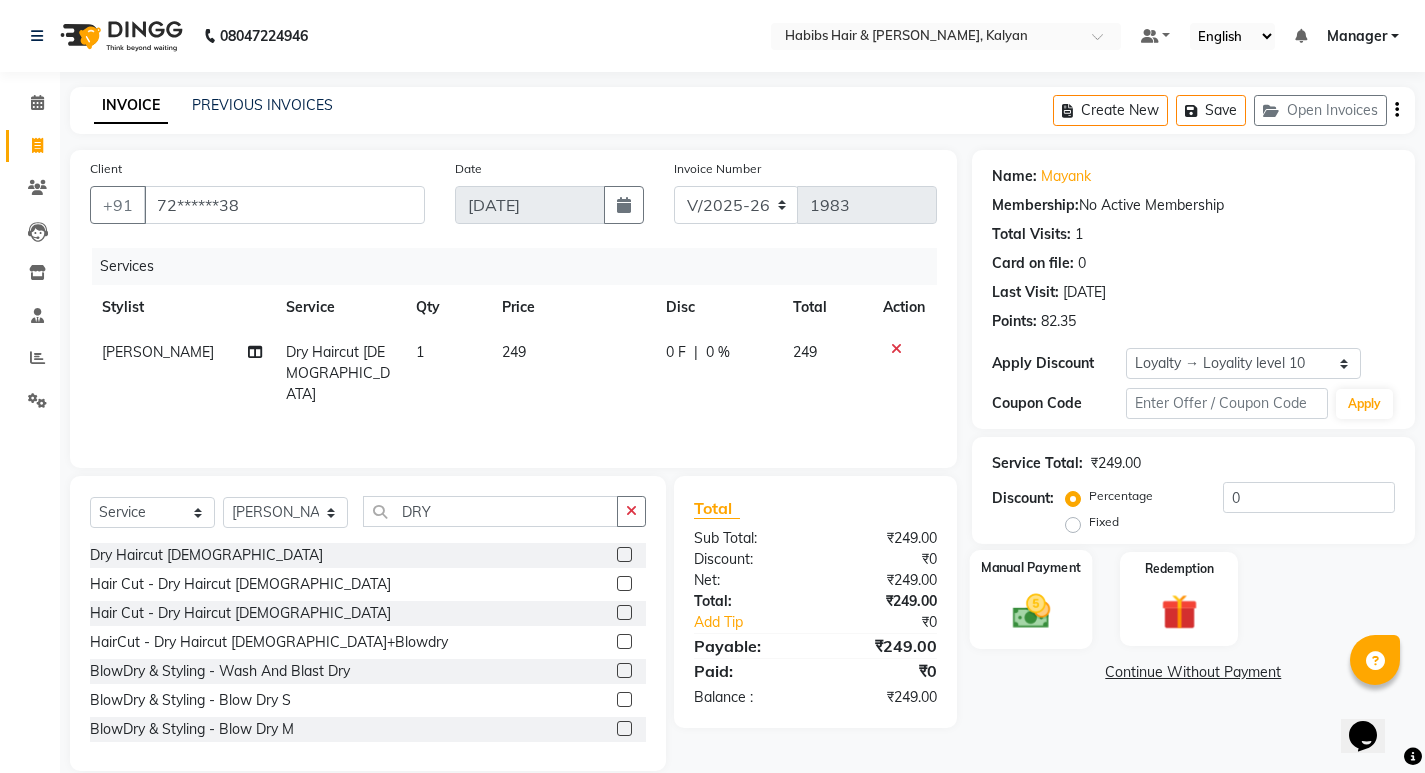 click on "Manual Payment" 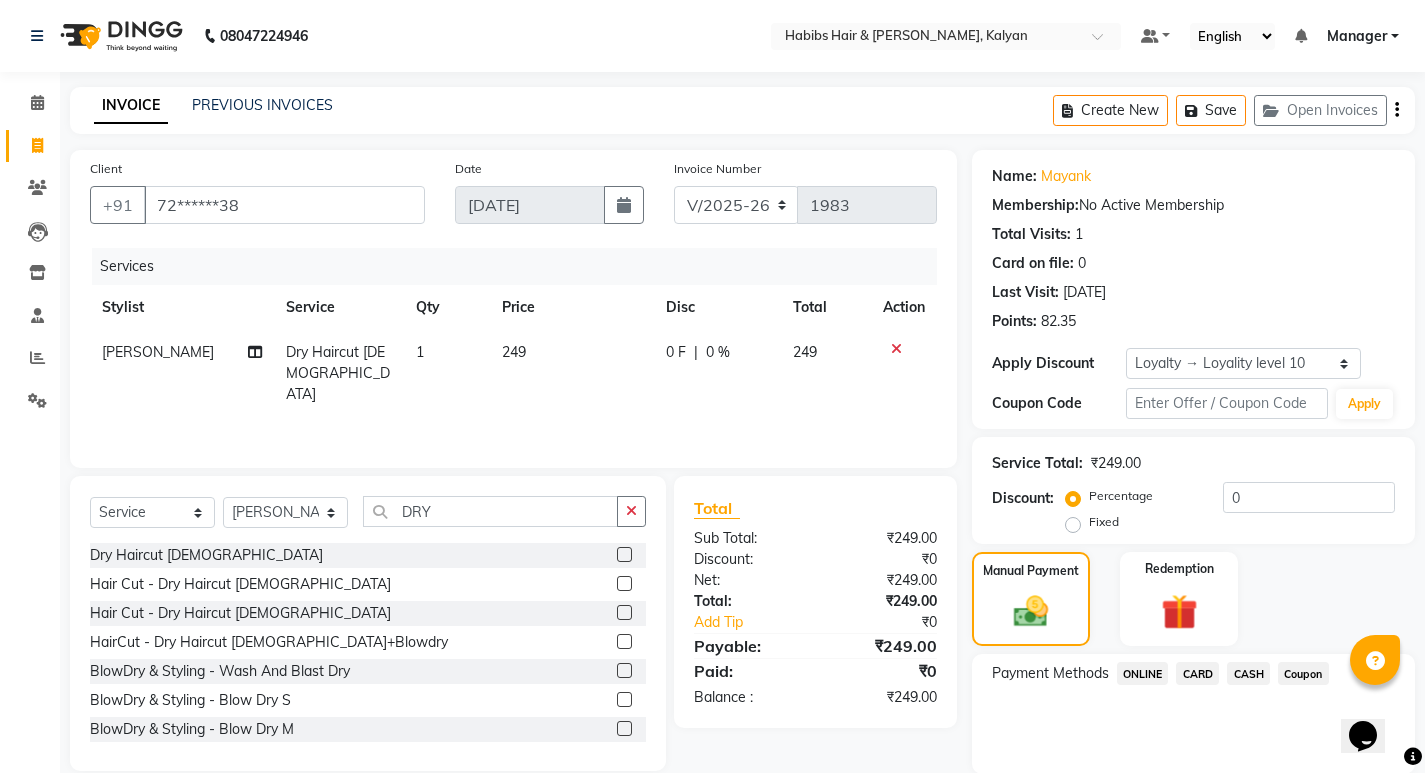 click on "ONLINE" 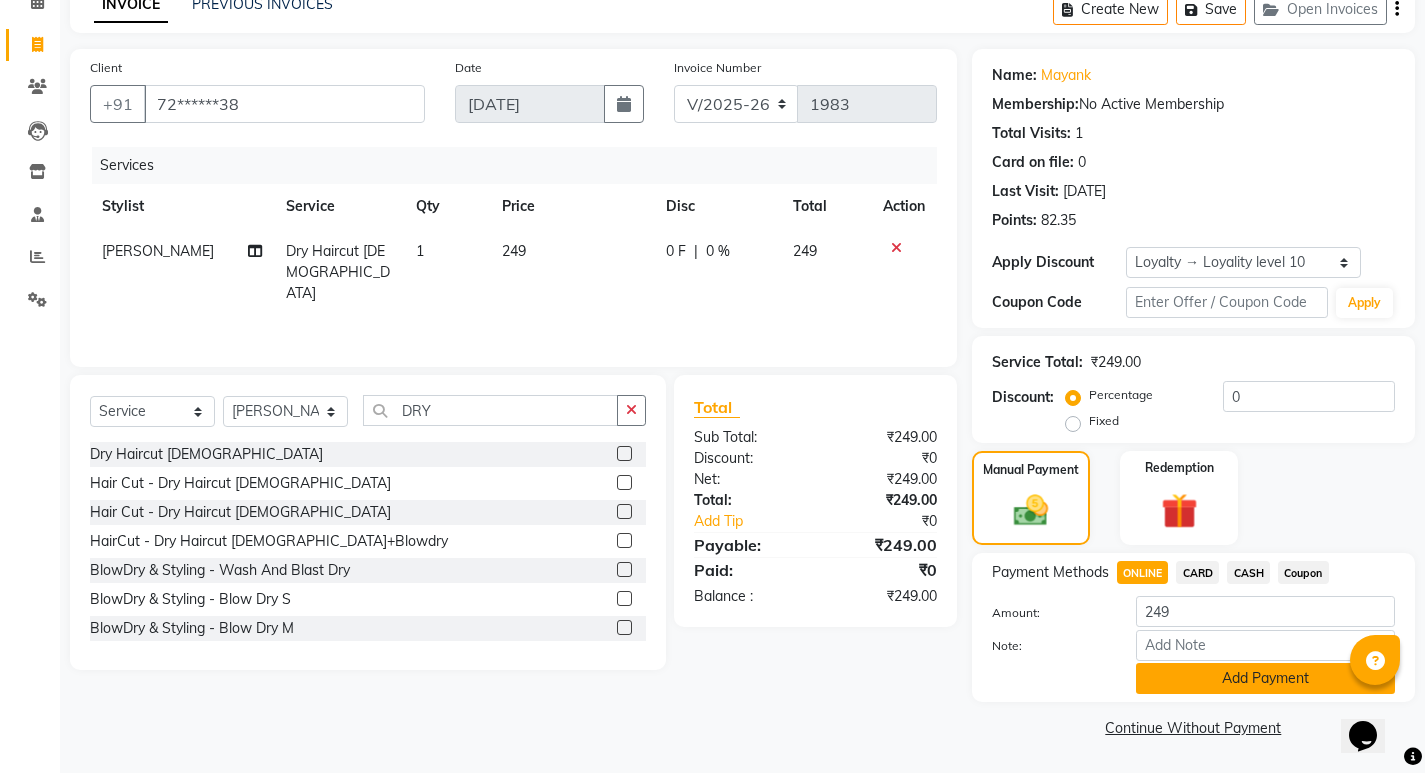 click on "Add Payment" 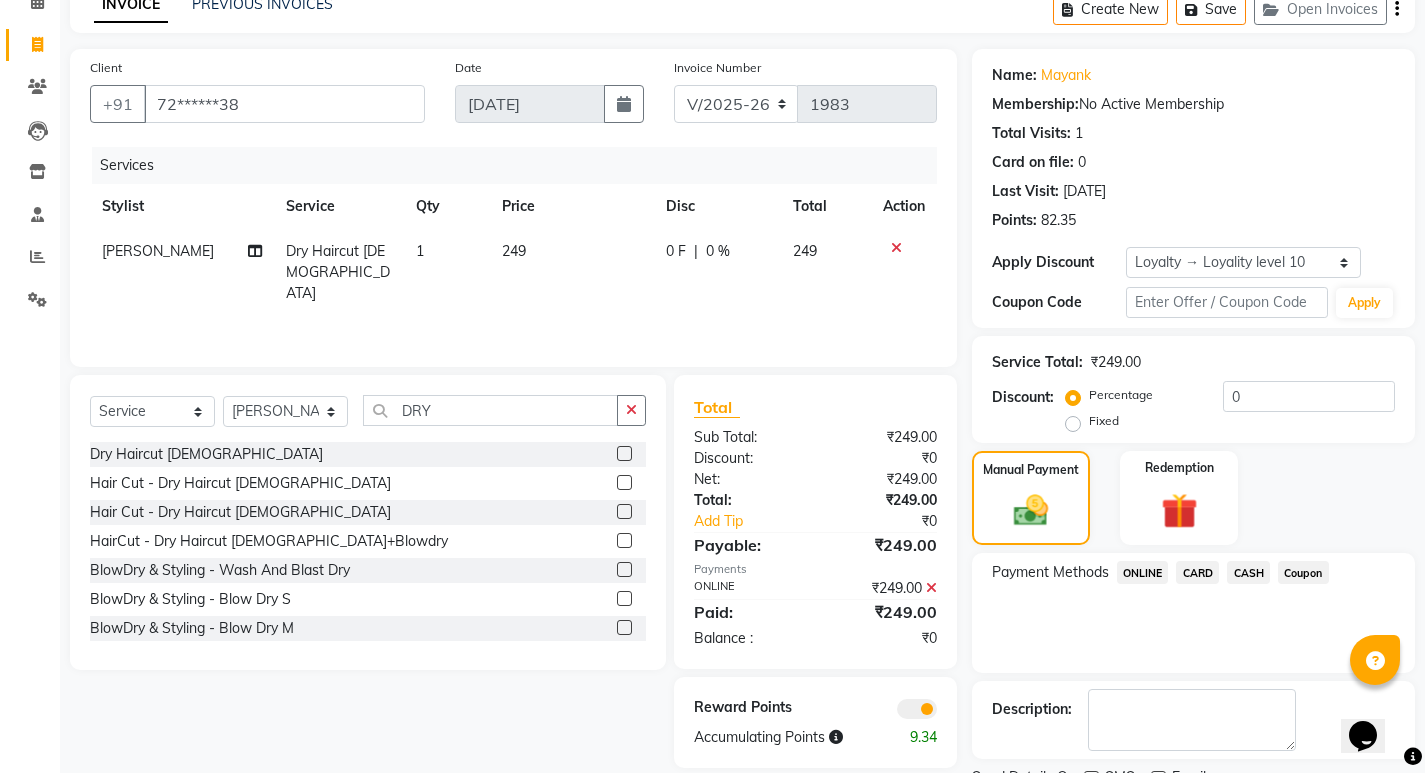 scroll, scrollTop: 185, scrollLeft: 0, axis: vertical 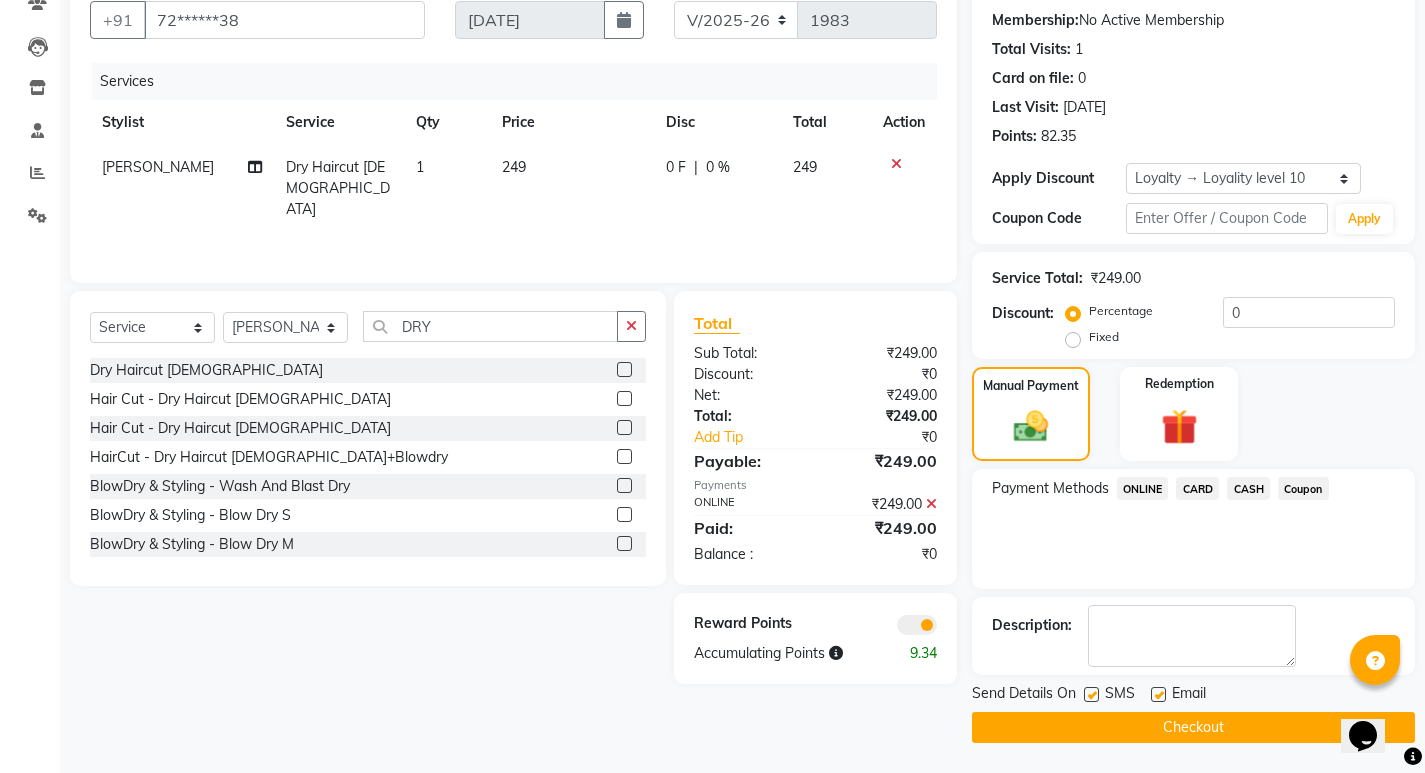 click on "Checkout" 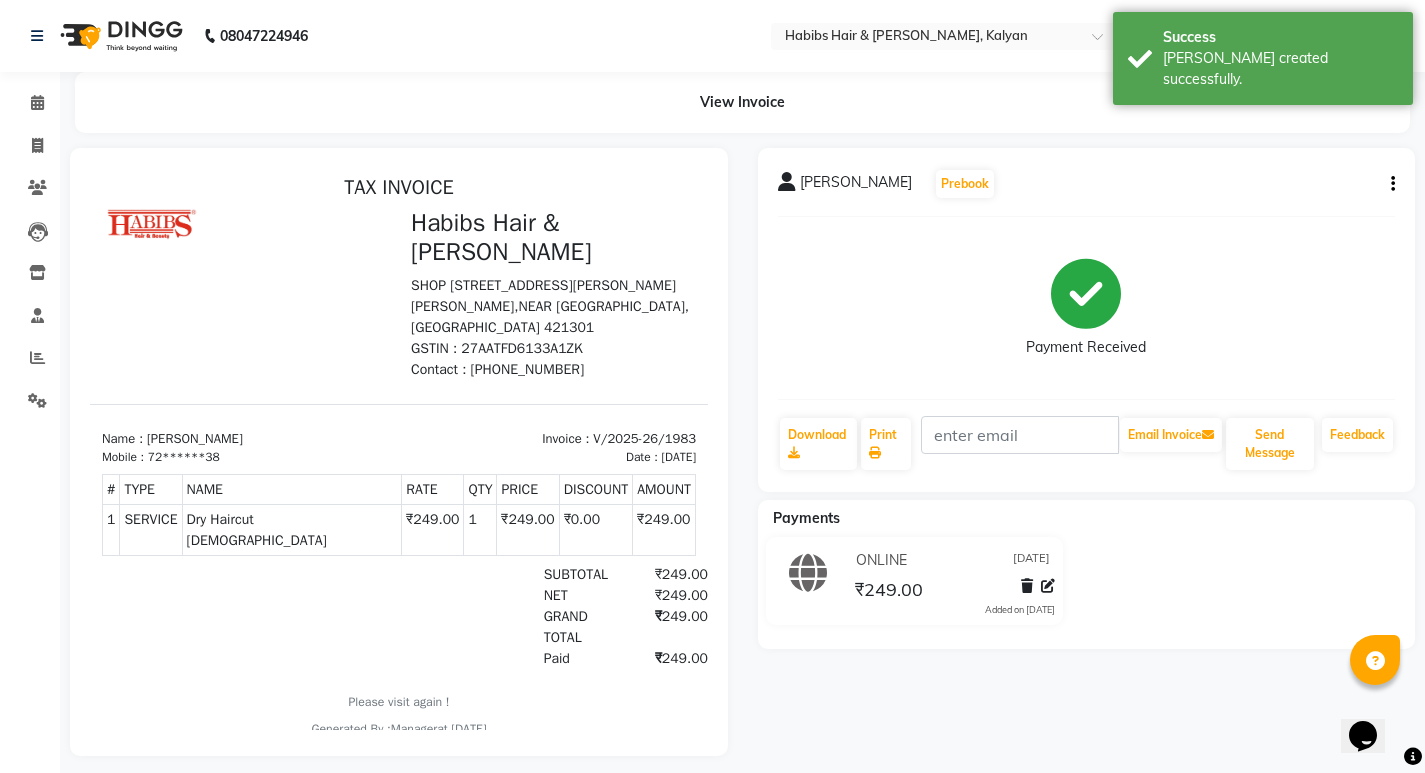 scroll, scrollTop: 0, scrollLeft: 0, axis: both 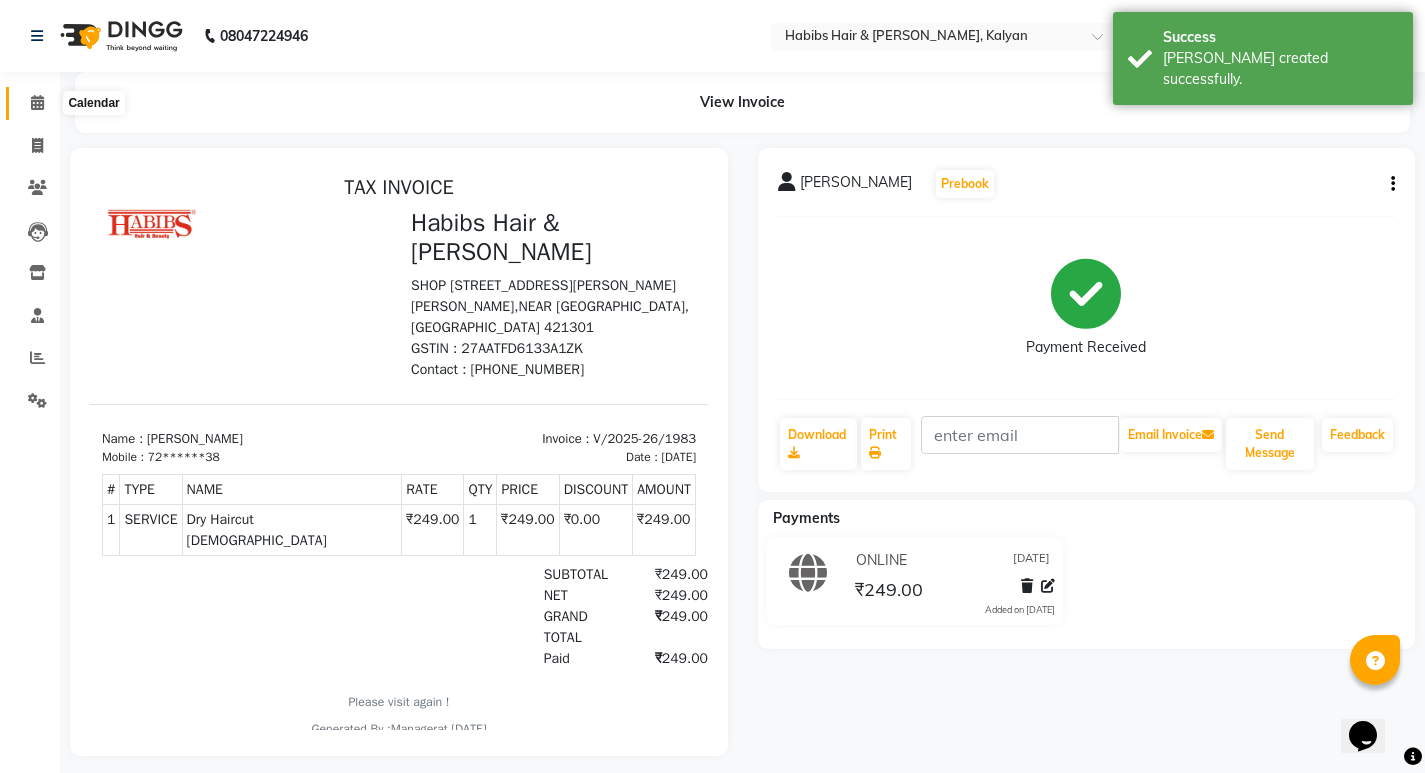 click 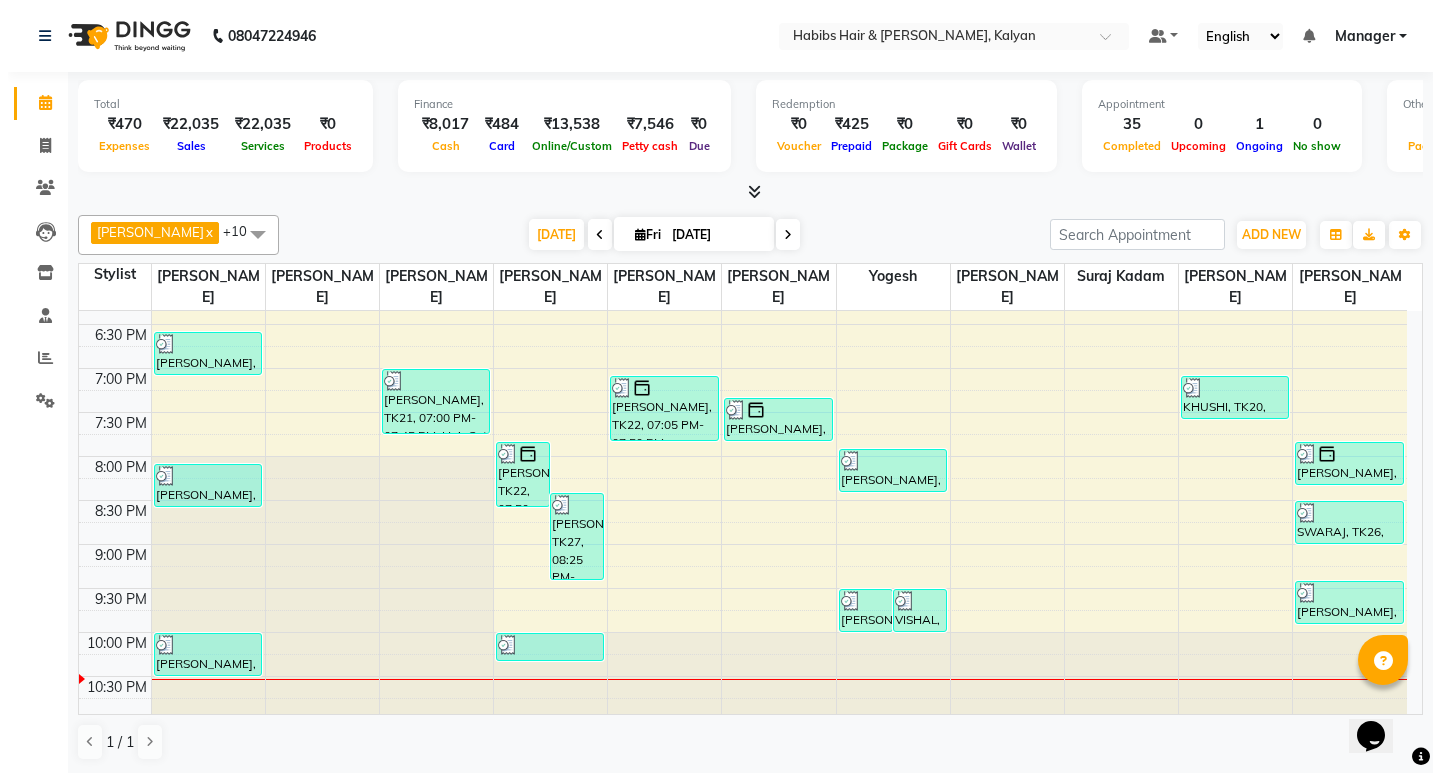 scroll, scrollTop: 916, scrollLeft: 0, axis: vertical 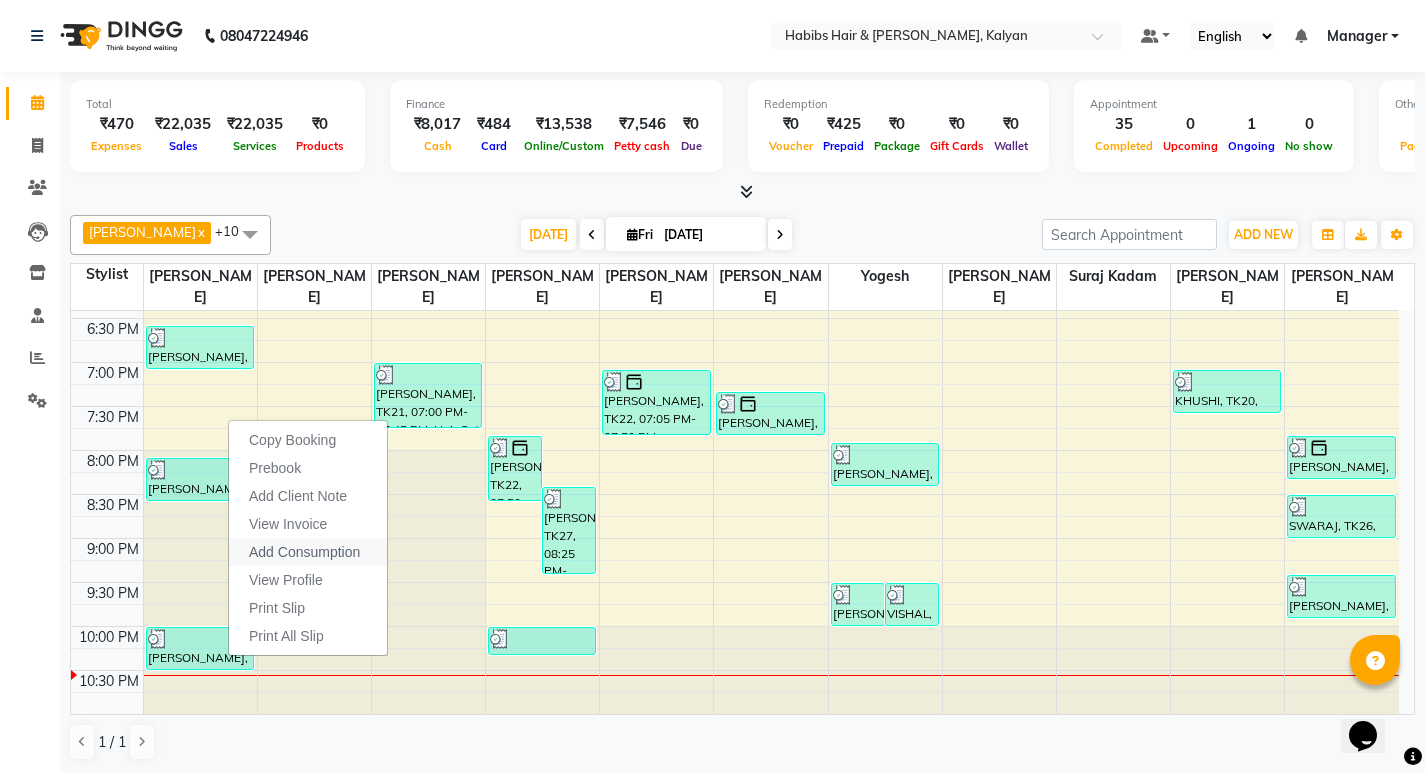 click on "Add Consumption" at bounding box center (304, 552) 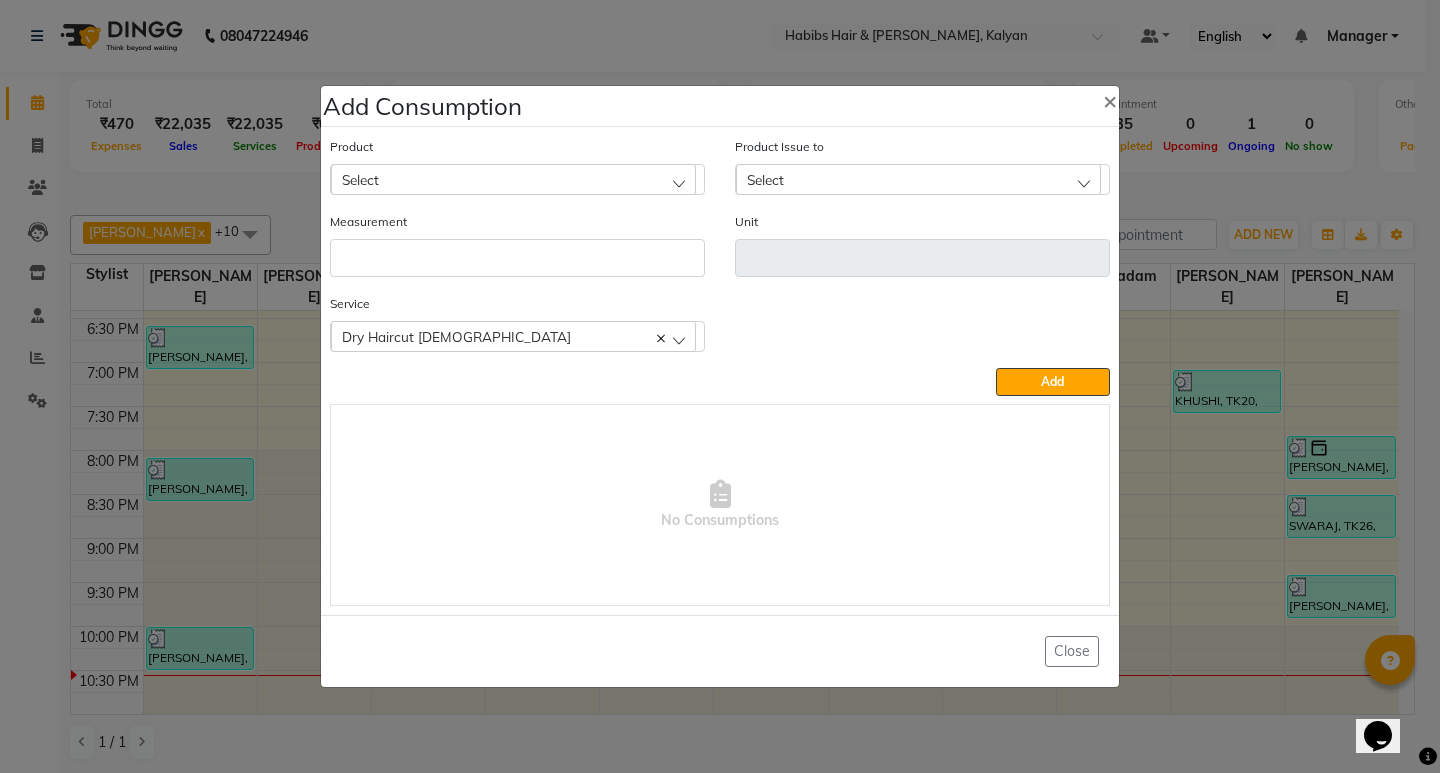 click on "Select" 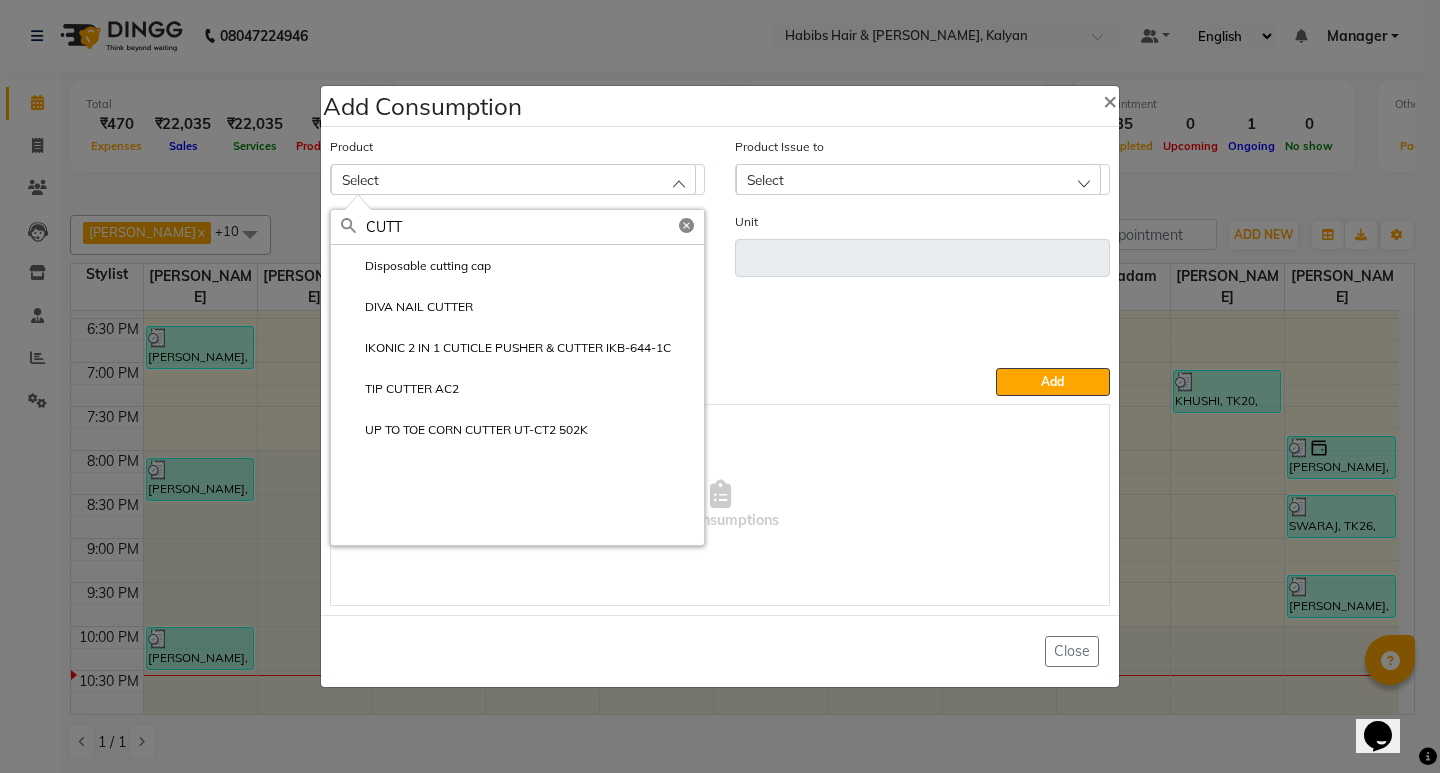drag, startPoint x: 490, startPoint y: 246, endPoint x: 500, endPoint y: 250, distance: 10.770329 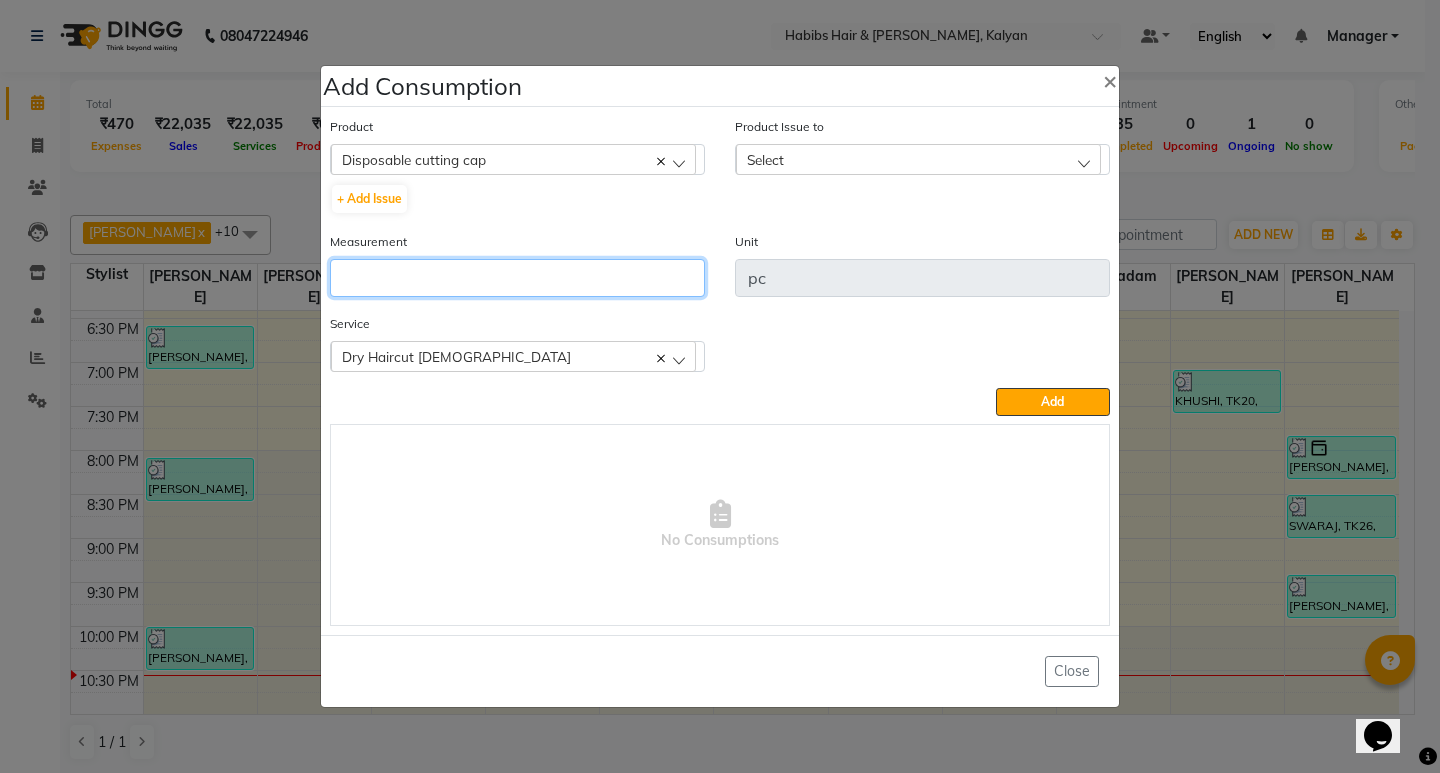 click 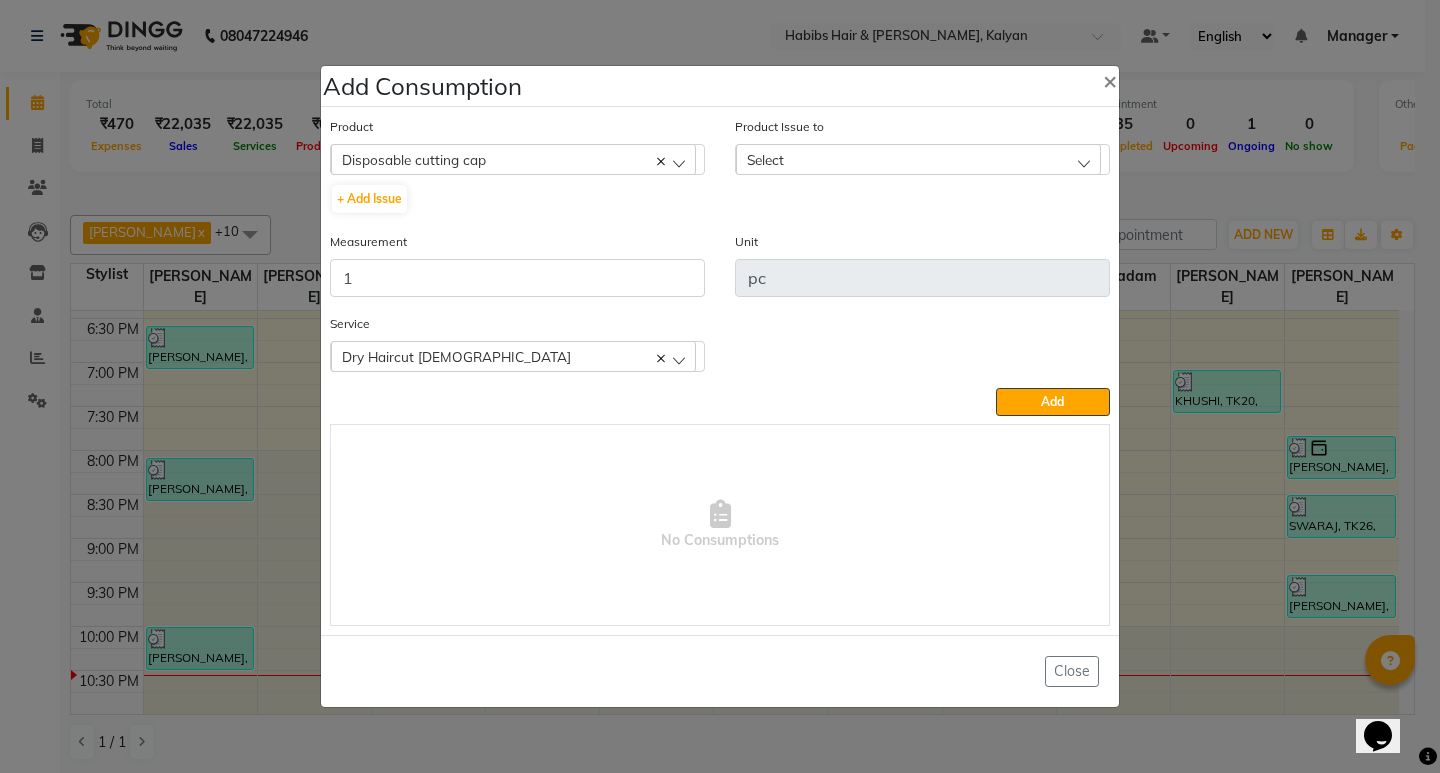 click on "Select" 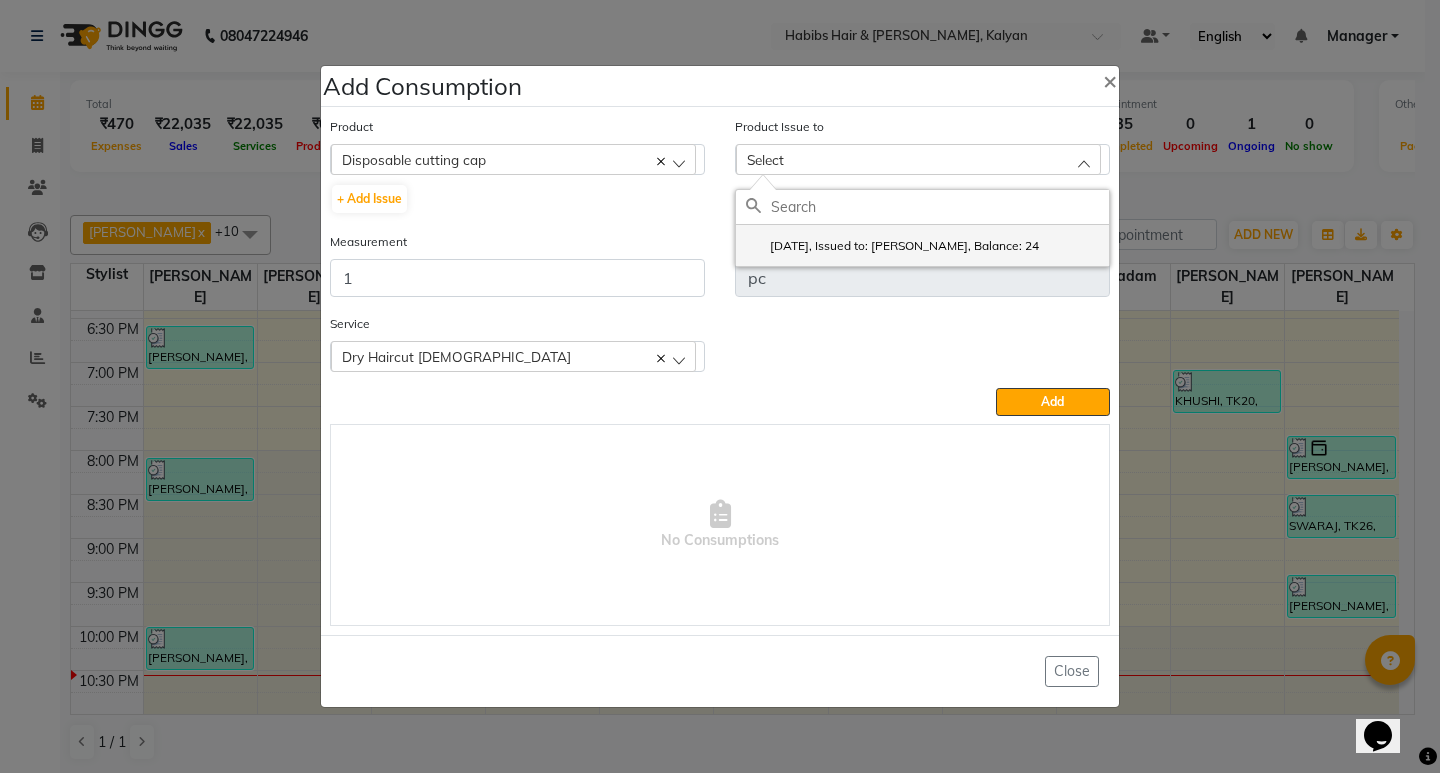 click on "2025-07-10, Issued to: Suraj Kadam, Balance: 24" 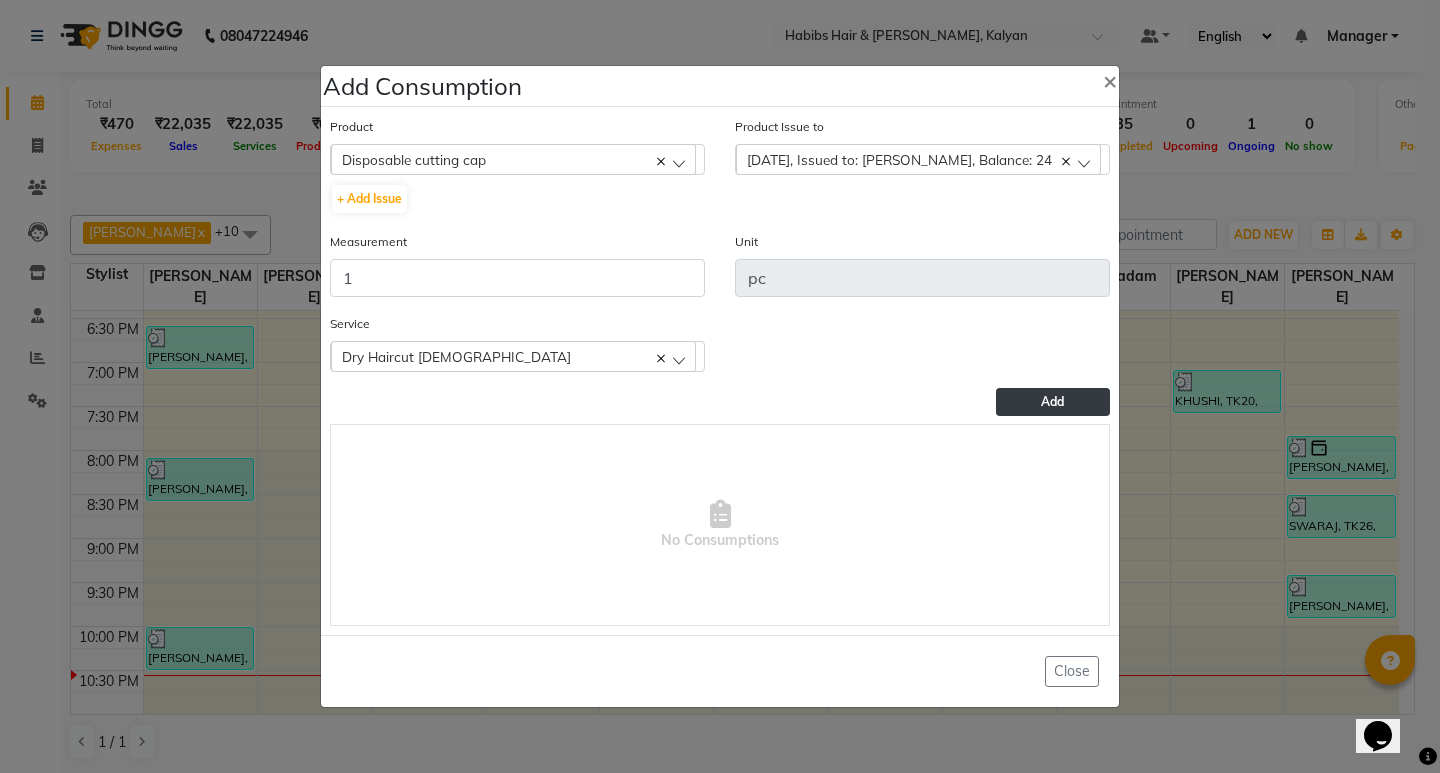 click on "Add" 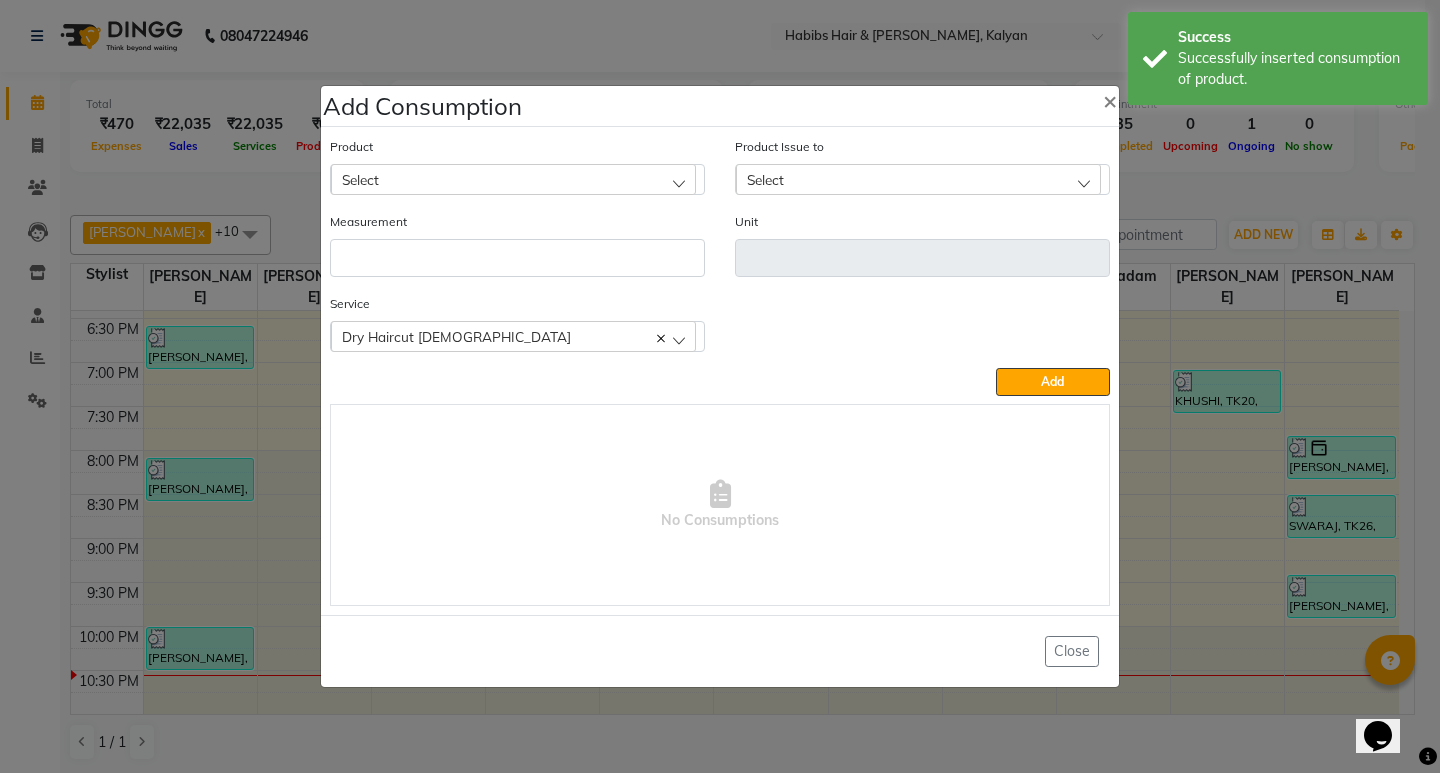 click on "Select" 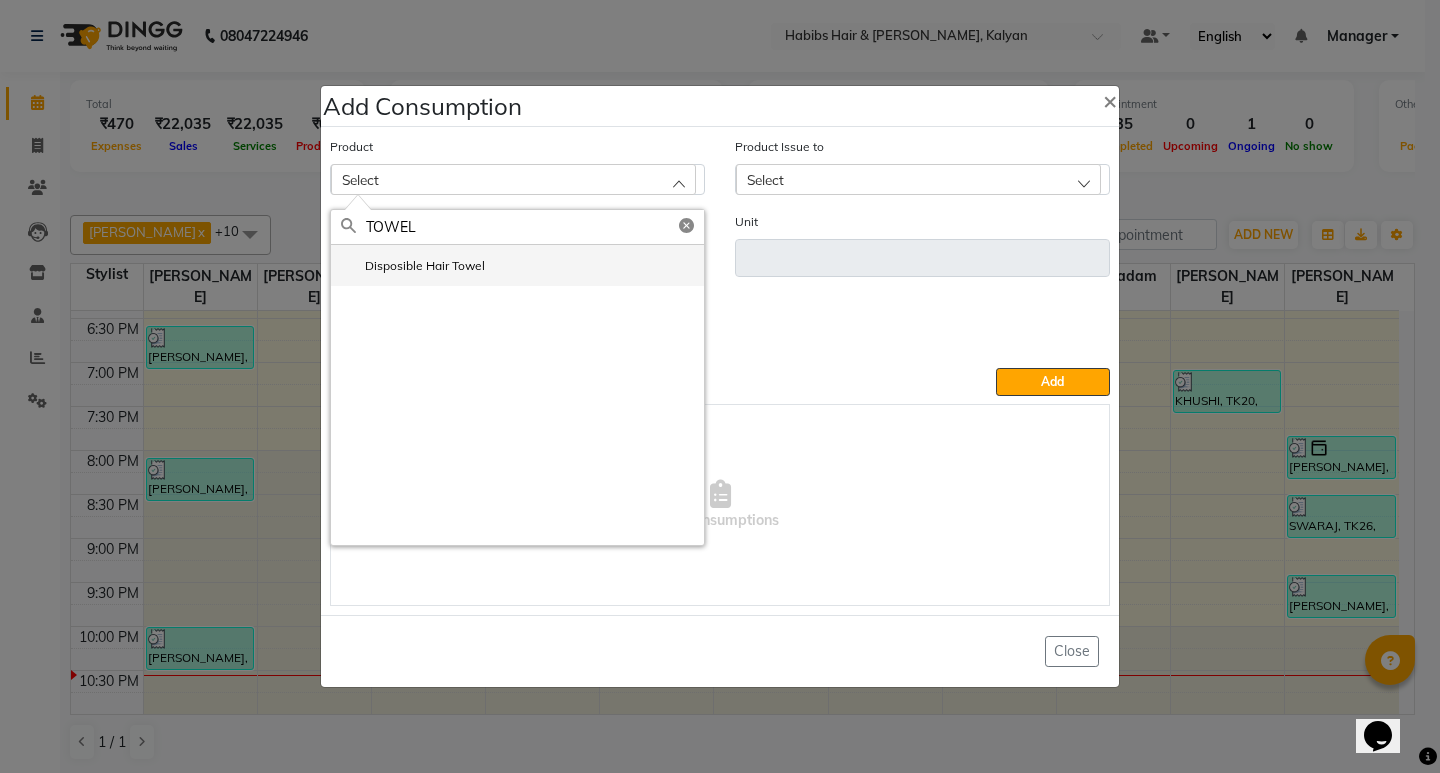 click on "Disposible Hair Towel" 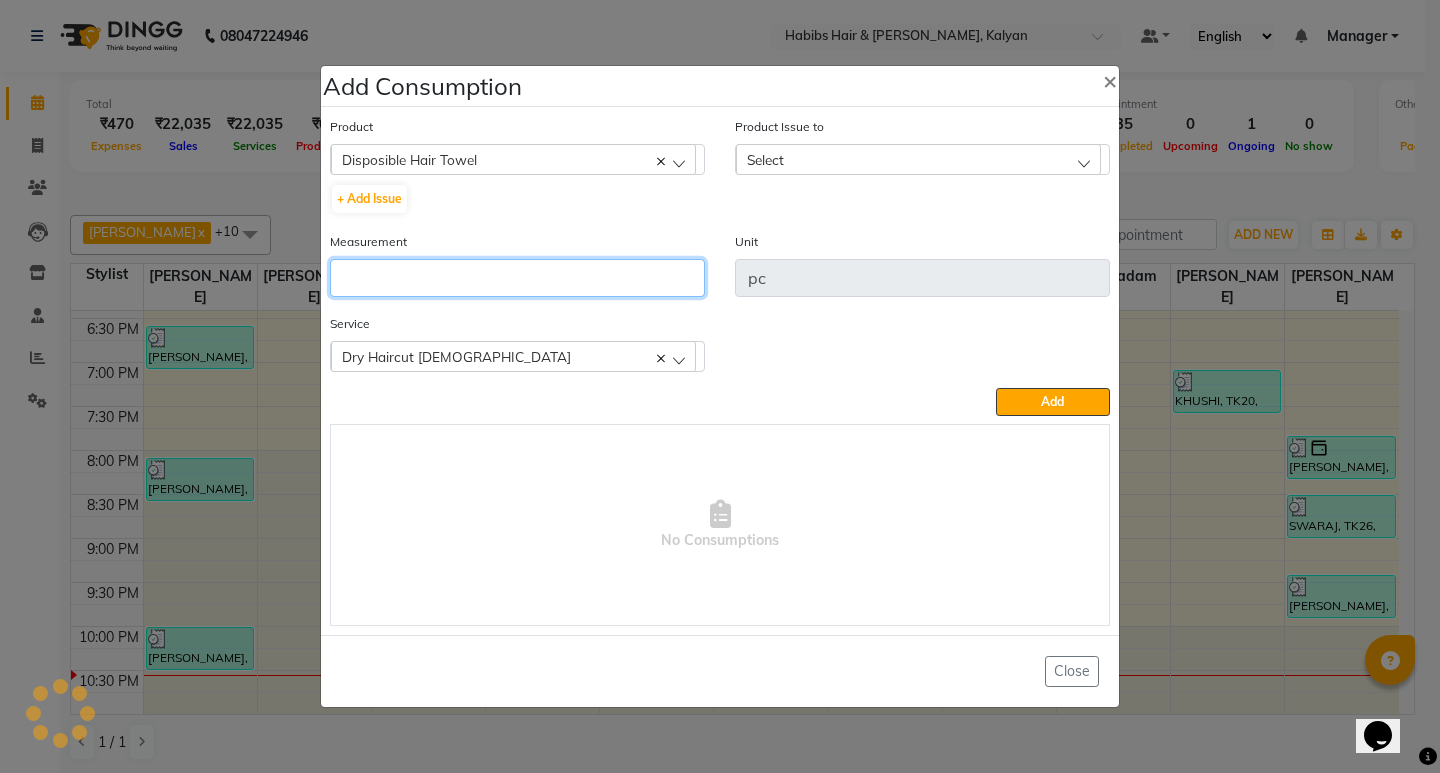 click 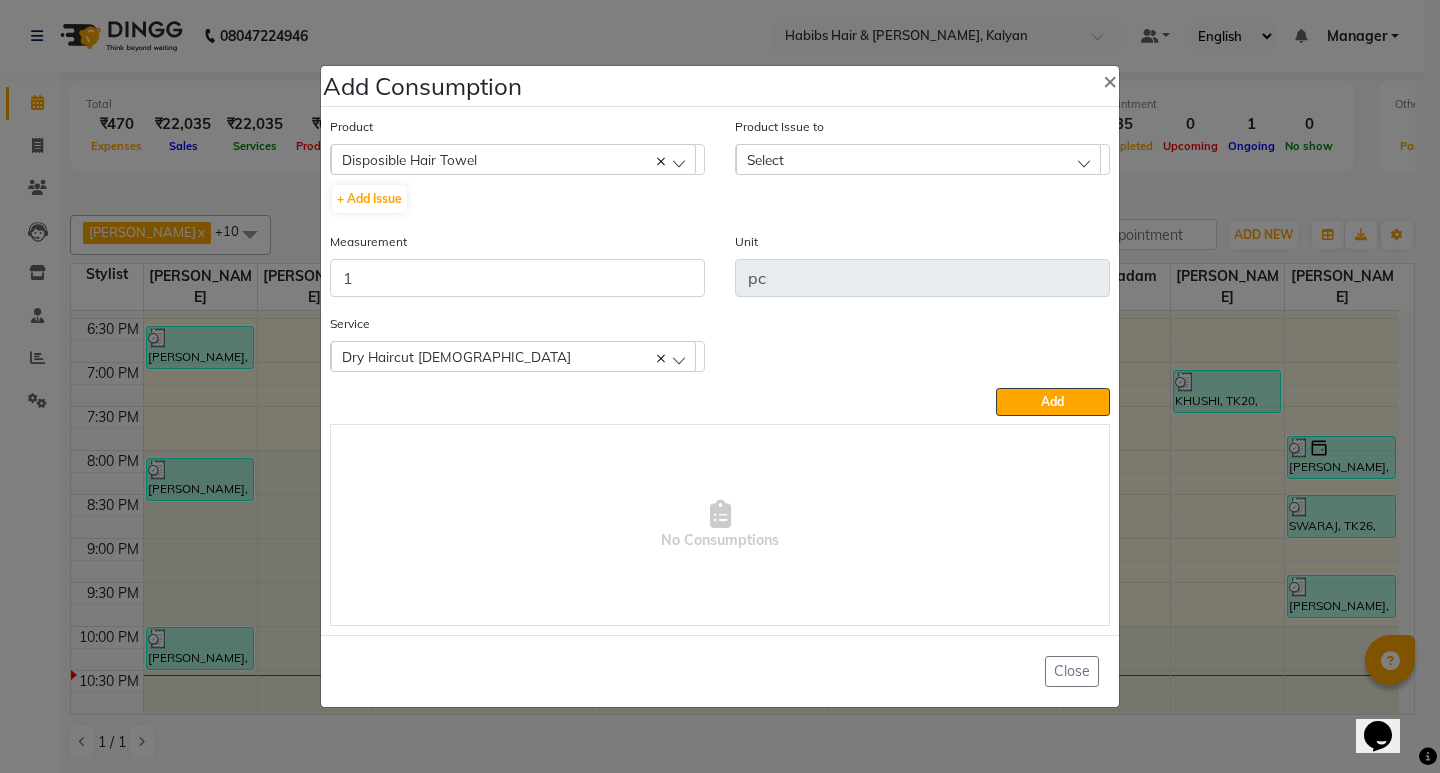 click on "Select" 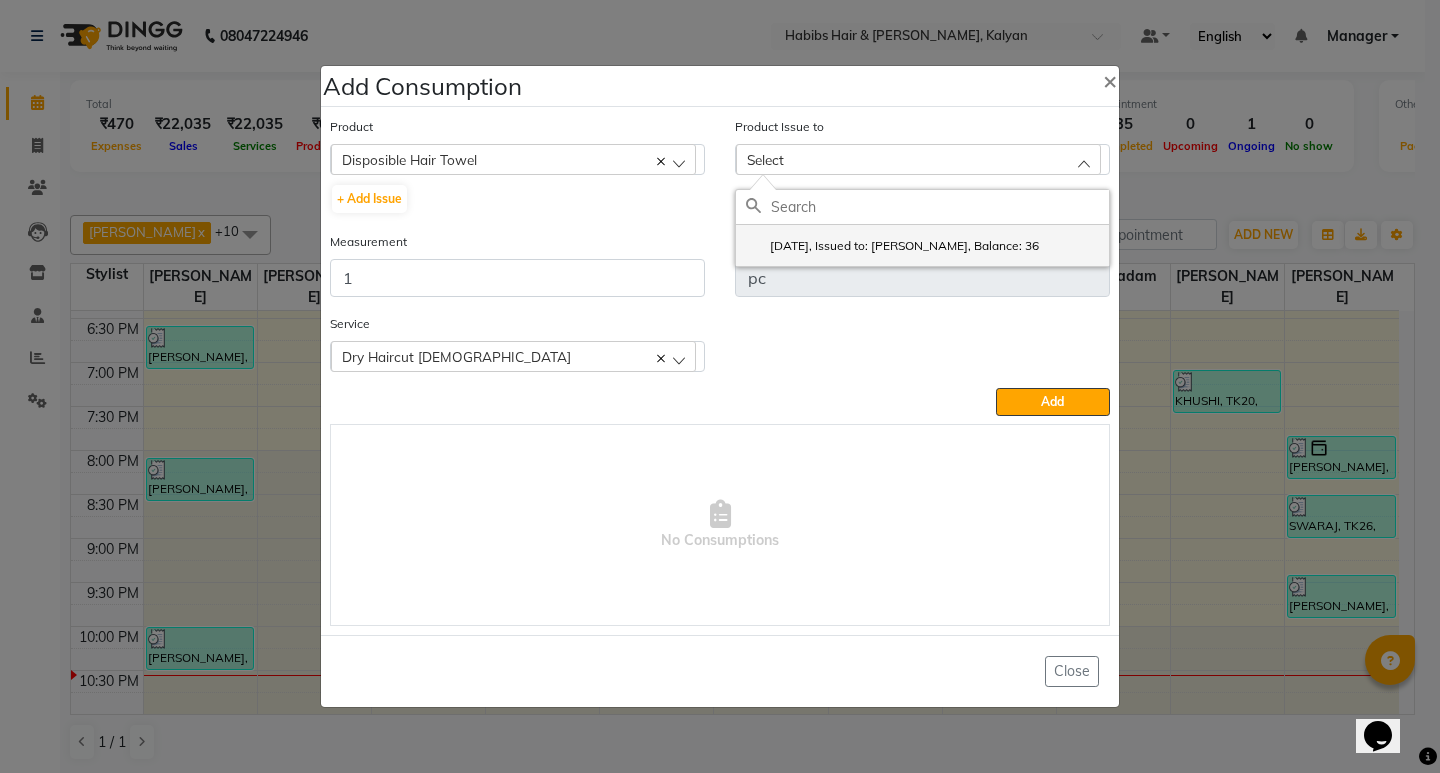click on "2025-07-10, Issued to: Suraj Kadam, Balance: 36" 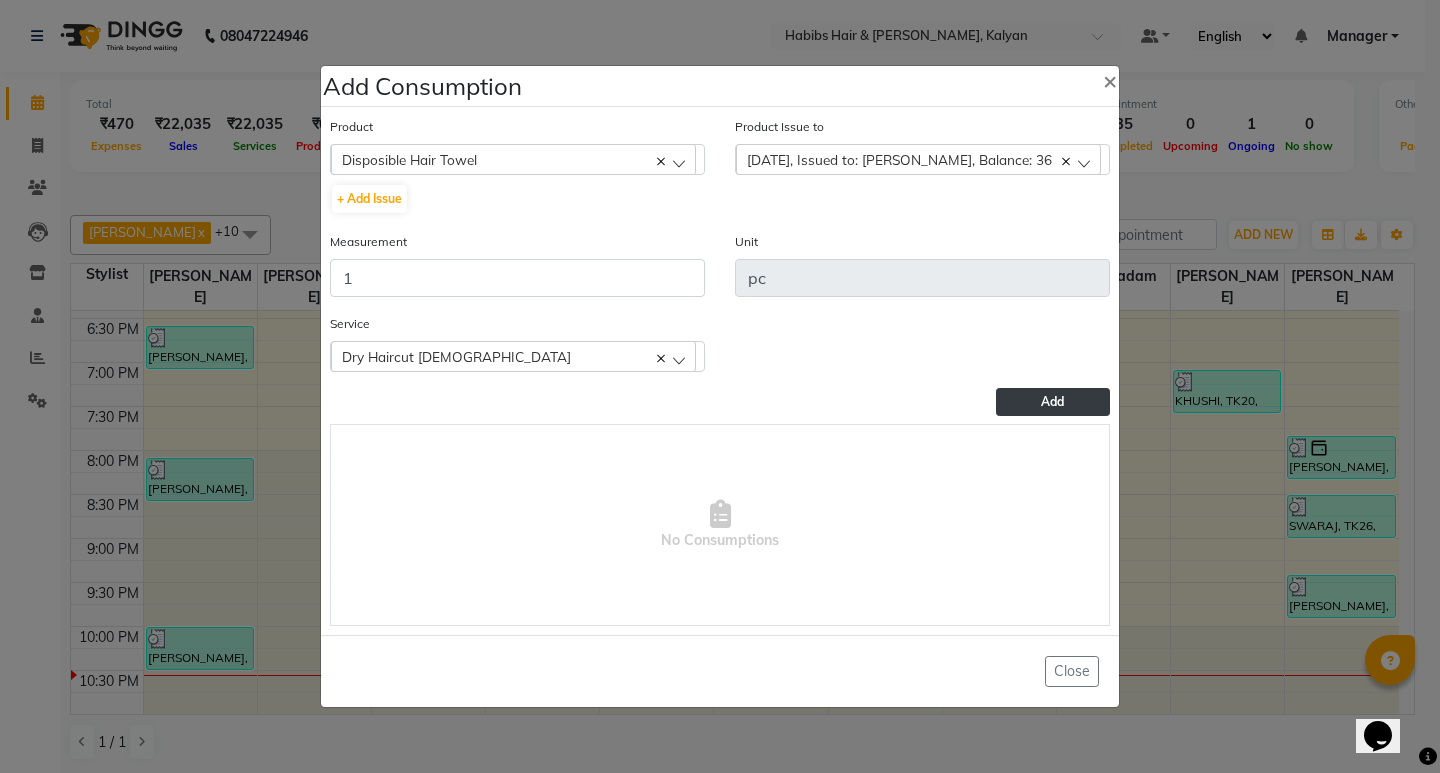 click on "Add" 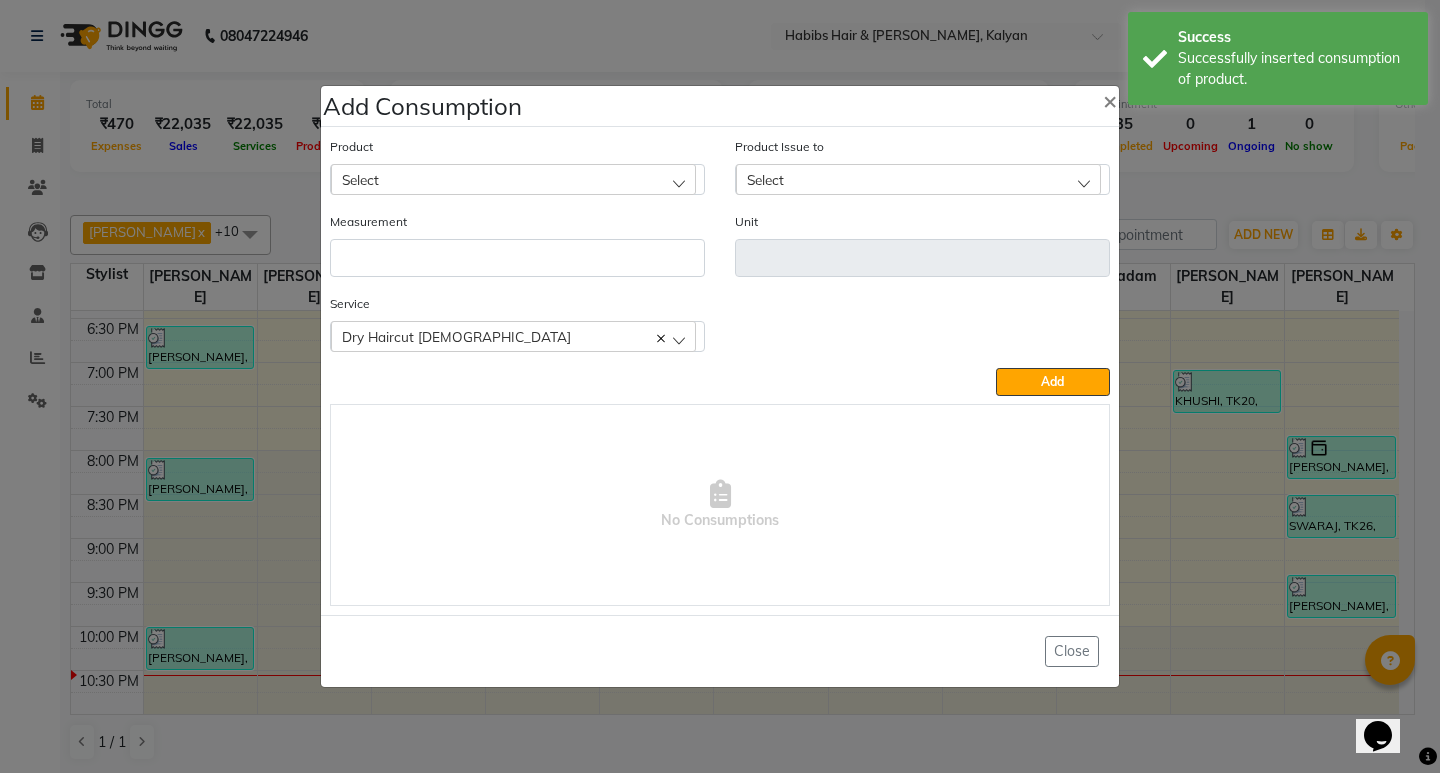 click on "Add Consumption × Product Select 001 BANANA POWDER 10GM Product Issue to Select 2025-07-10, Issued to: Suraj Kadam, Balance: 36 Measurement Unit Service  Dry Haircut Male  Dry Haircut Male  Add   No Consumptions   Close" 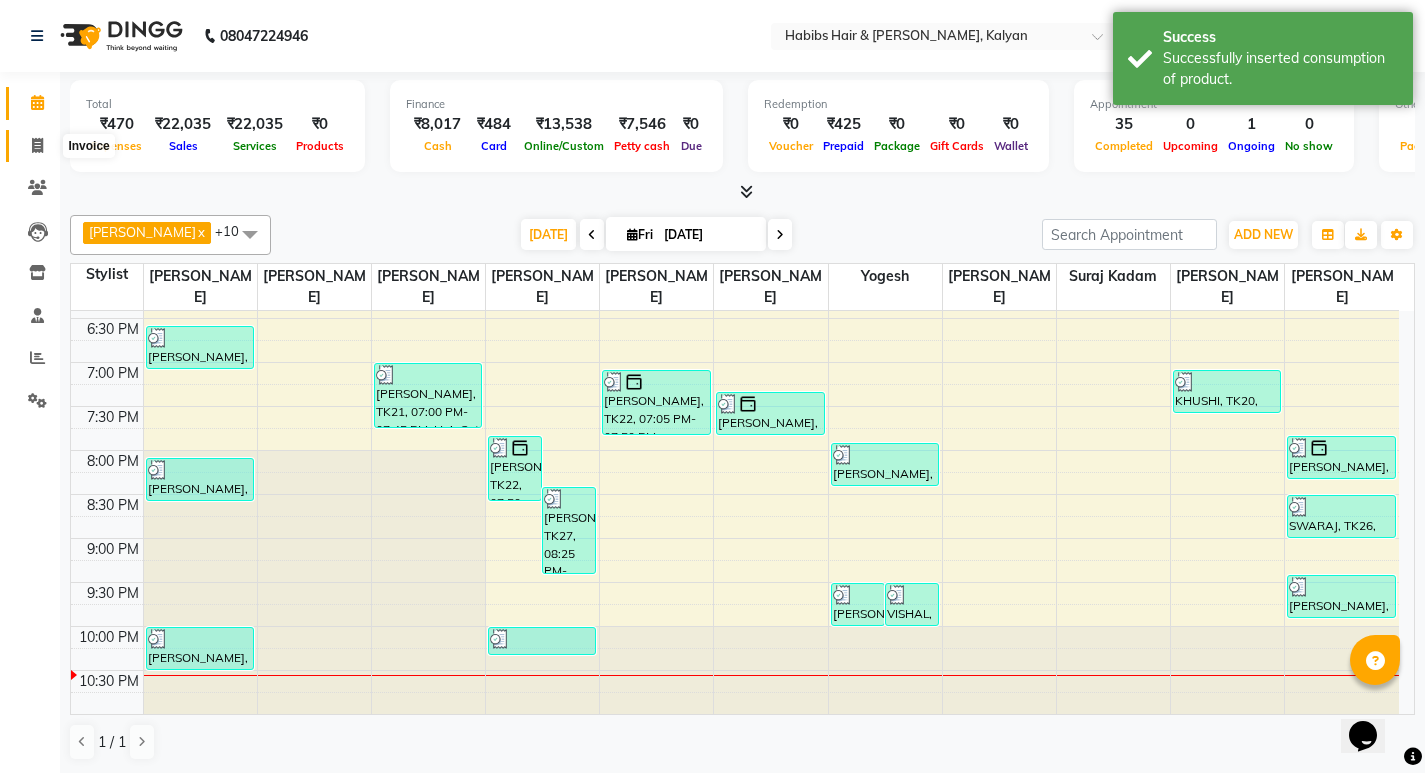 click 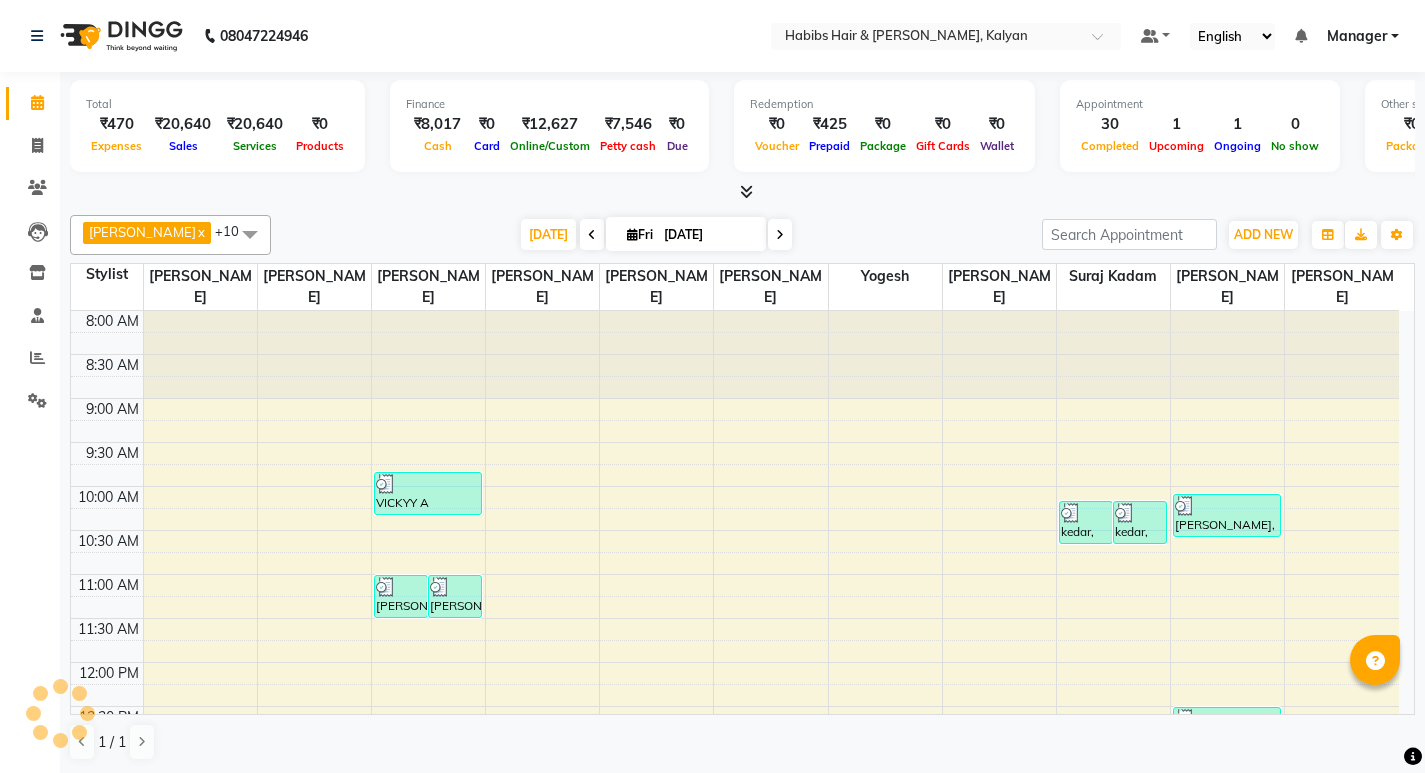 scroll, scrollTop: 0, scrollLeft: 0, axis: both 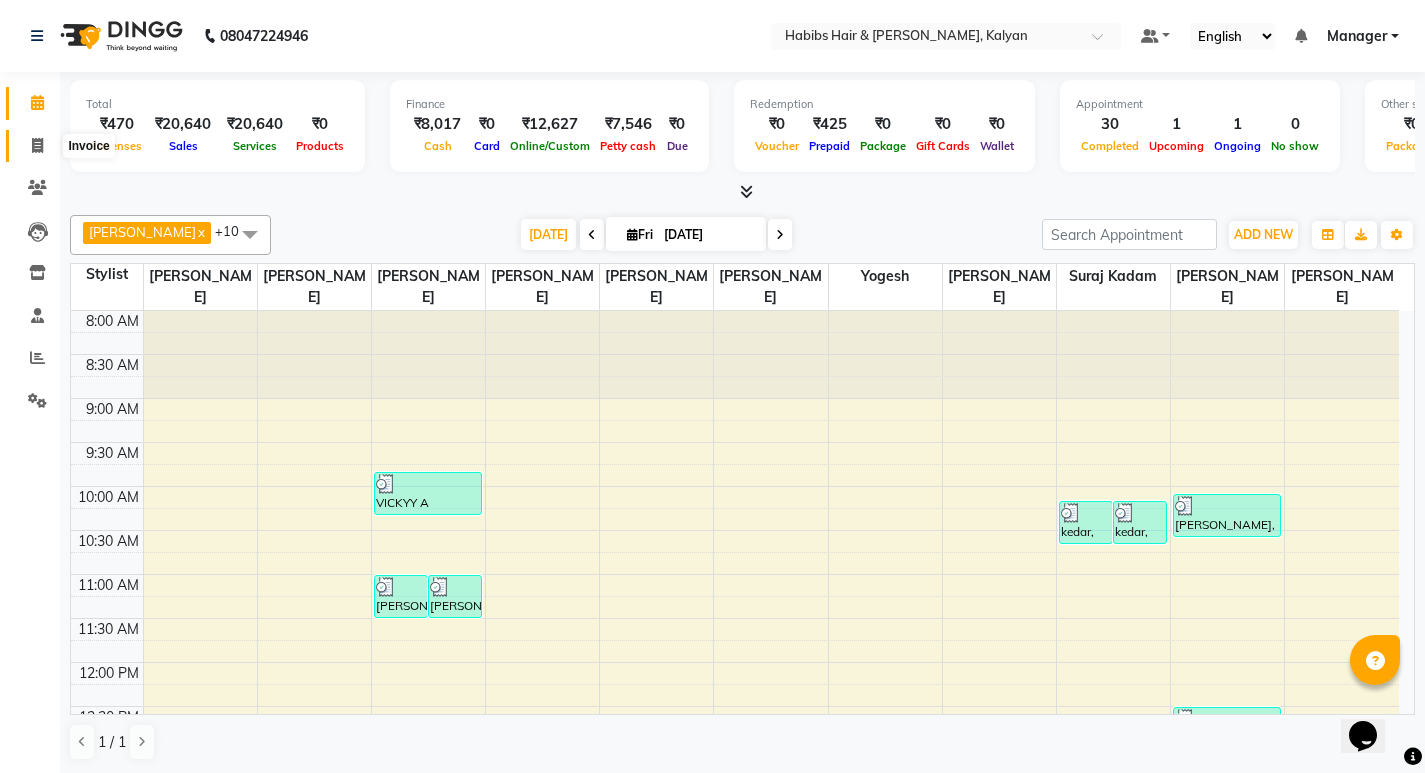 click 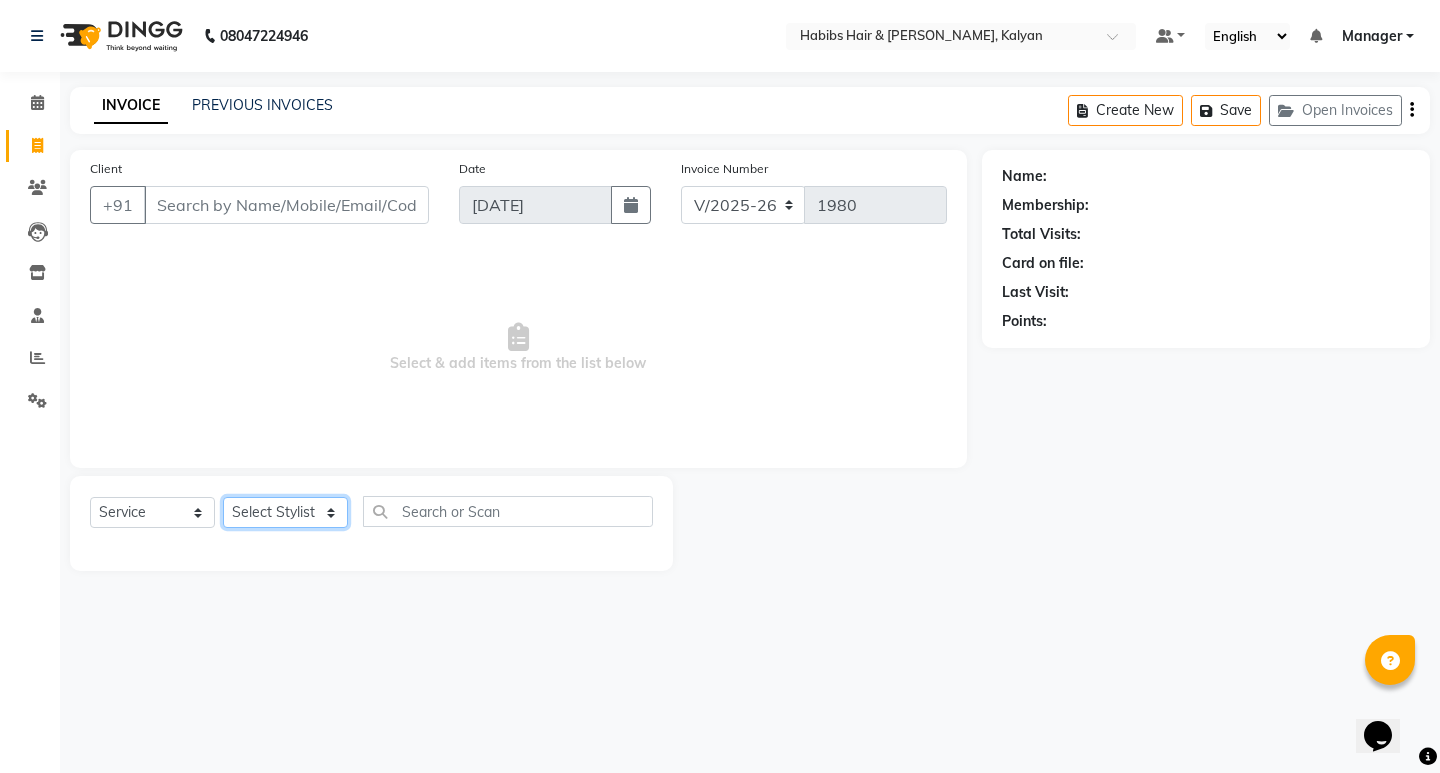 click on "Select Stylist [PERSON_NAME] Manager [PERSON_NAME] [PERSON_NAME] [PERSON_NAME] zipre [PERSON_NAME] [PERSON_NAME]  Sagar [PERSON_NAME] [PERSON_NAME] Suraj [PERSON_NAME]  [PERSON_NAME]" 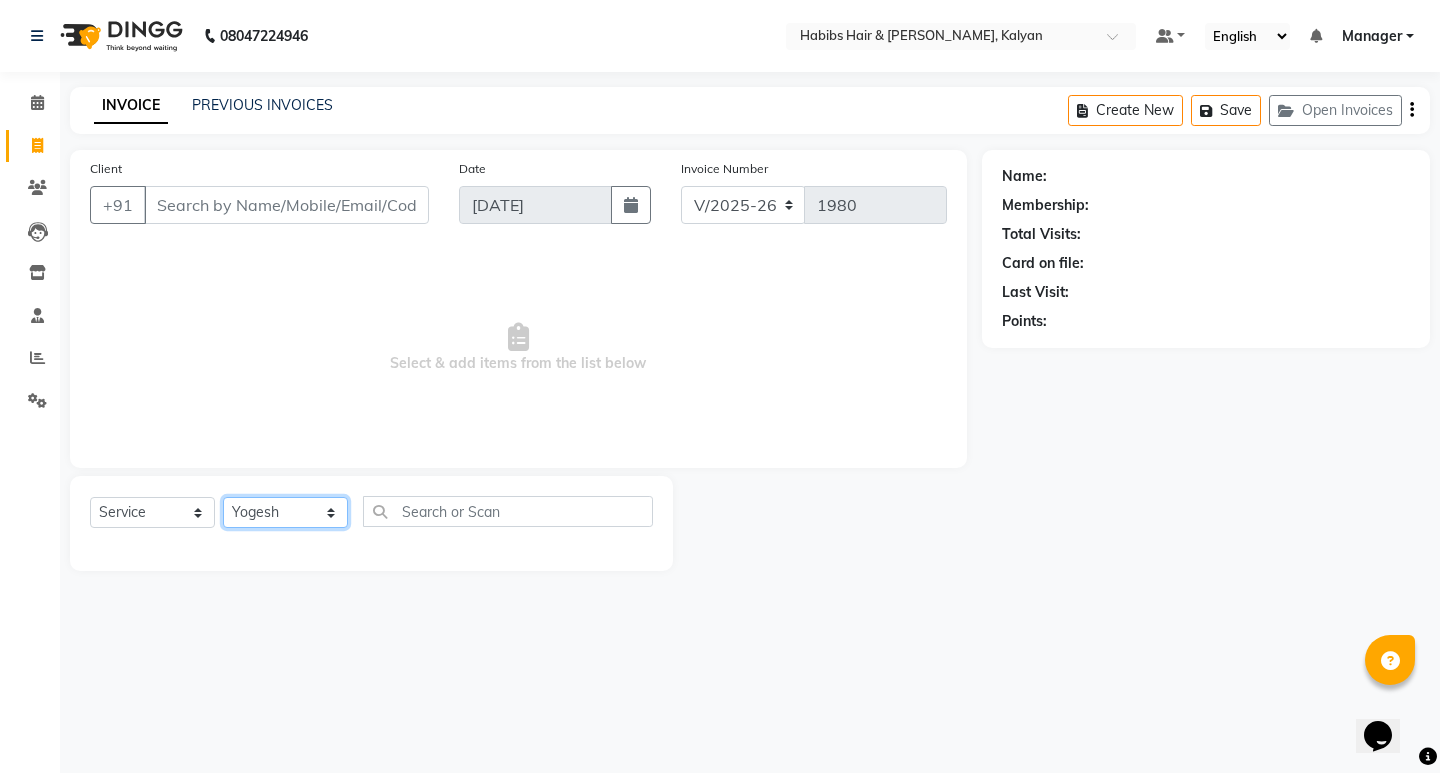 click on "Select Stylist [PERSON_NAME] Manager [PERSON_NAME] [PERSON_NAME] [PERSON_NAME] zipre [PERSON_NAME] [PERSON_NAME]  Sagar [PERSON_NAME] [PERSON_NAME] Suraj [PERSON_NAME]  [PERSON_NAME]" 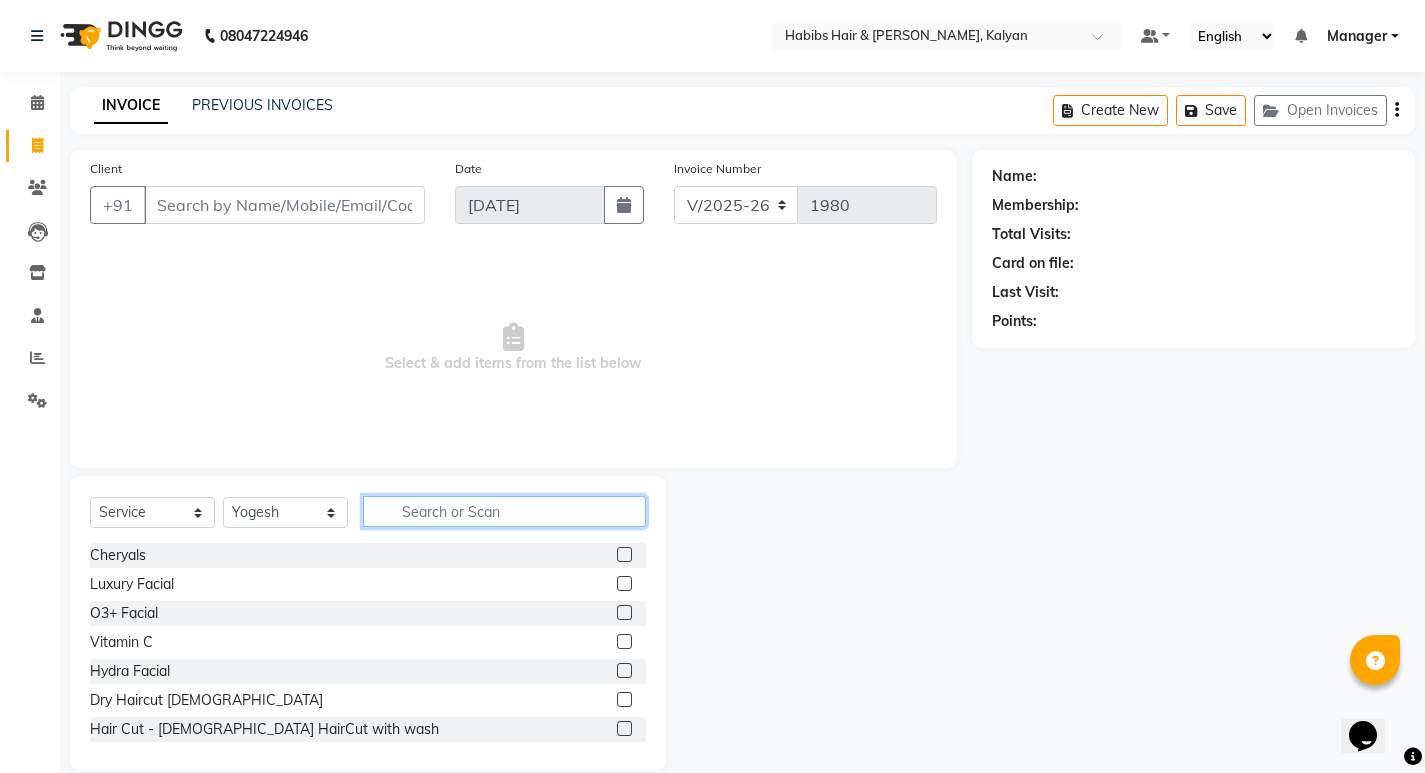 click 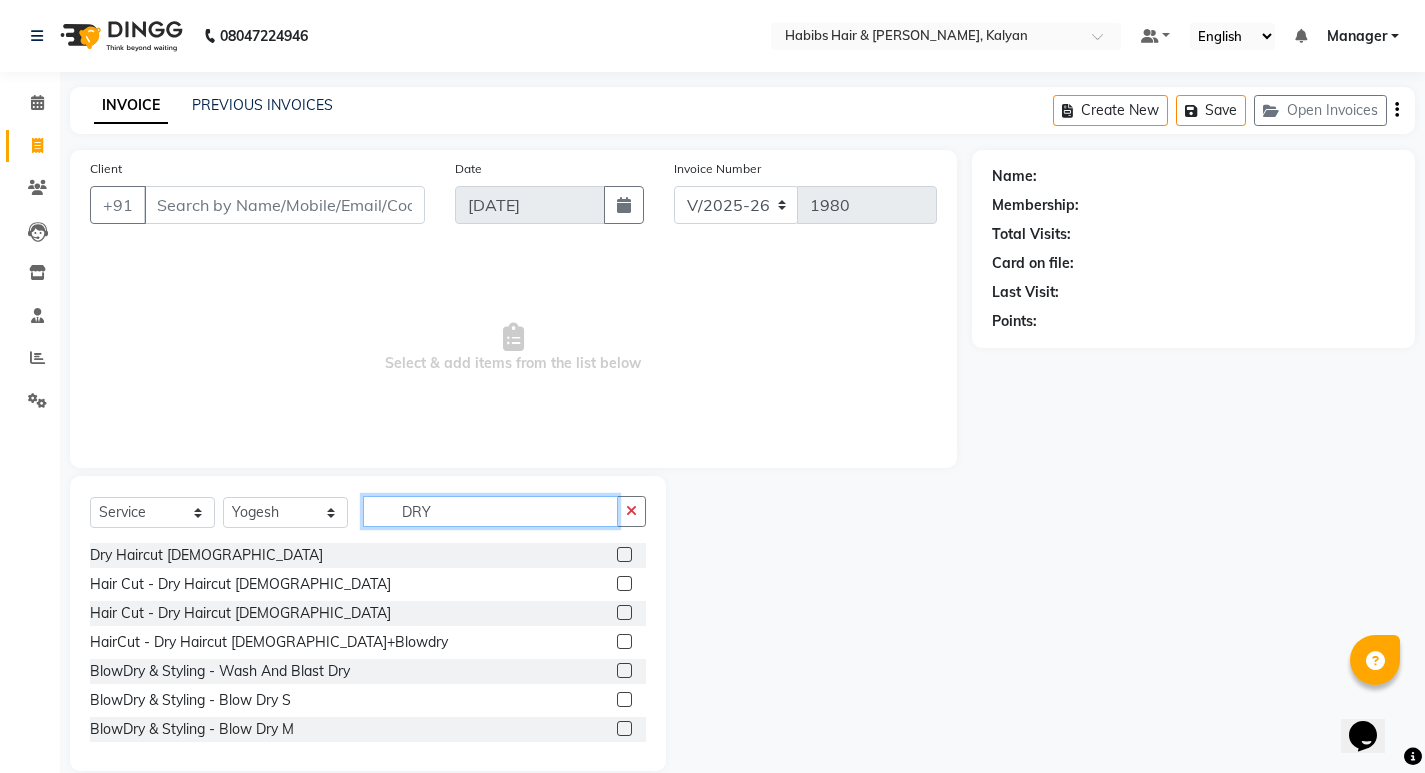 type on "DRY" 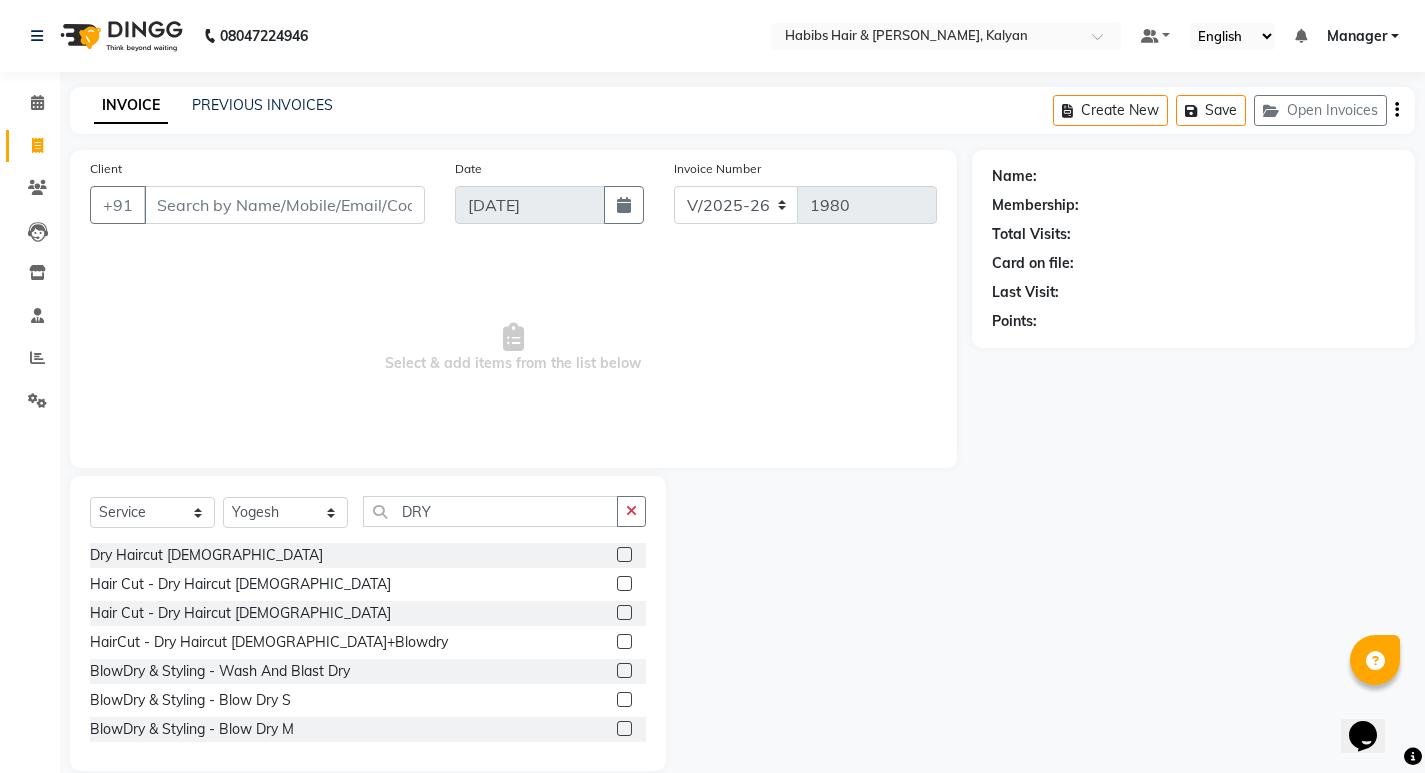 click 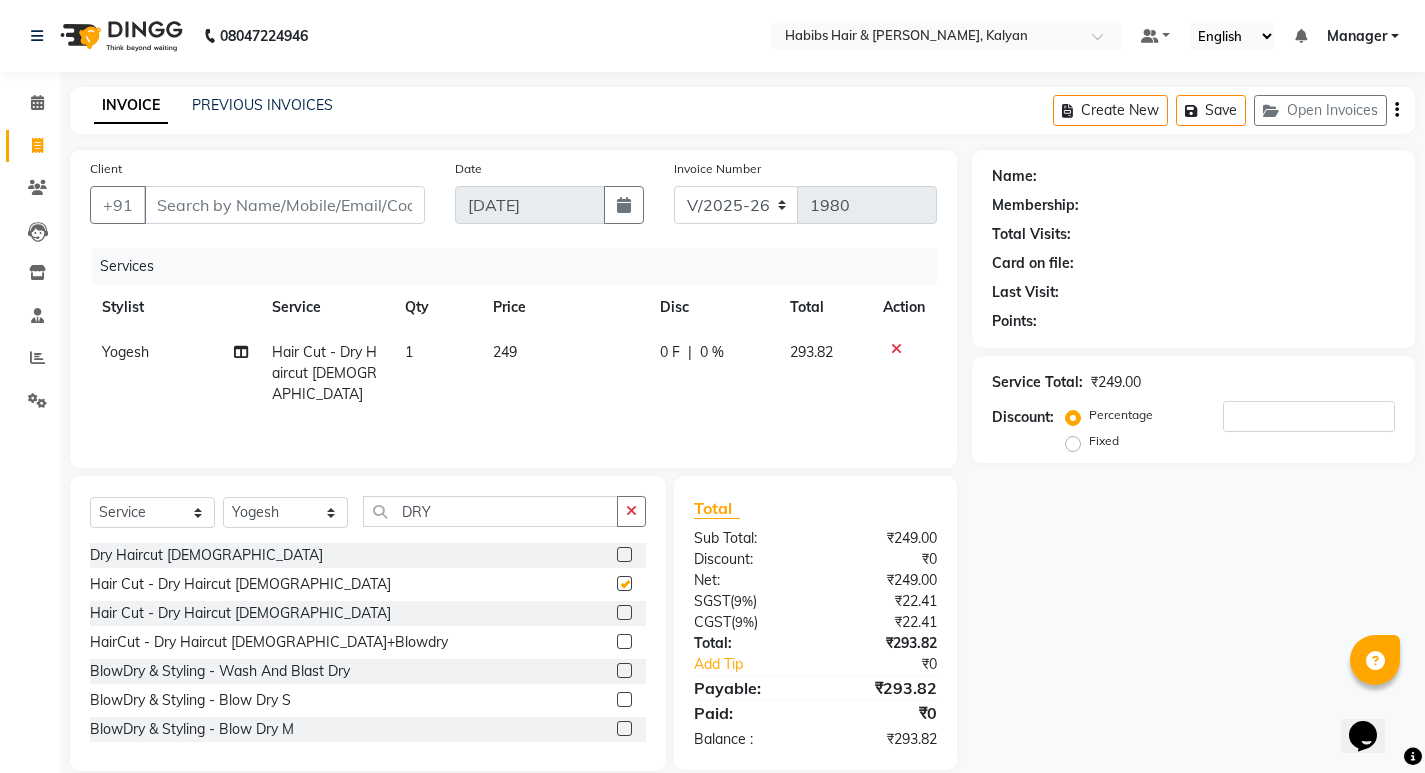 checkbox on "false" 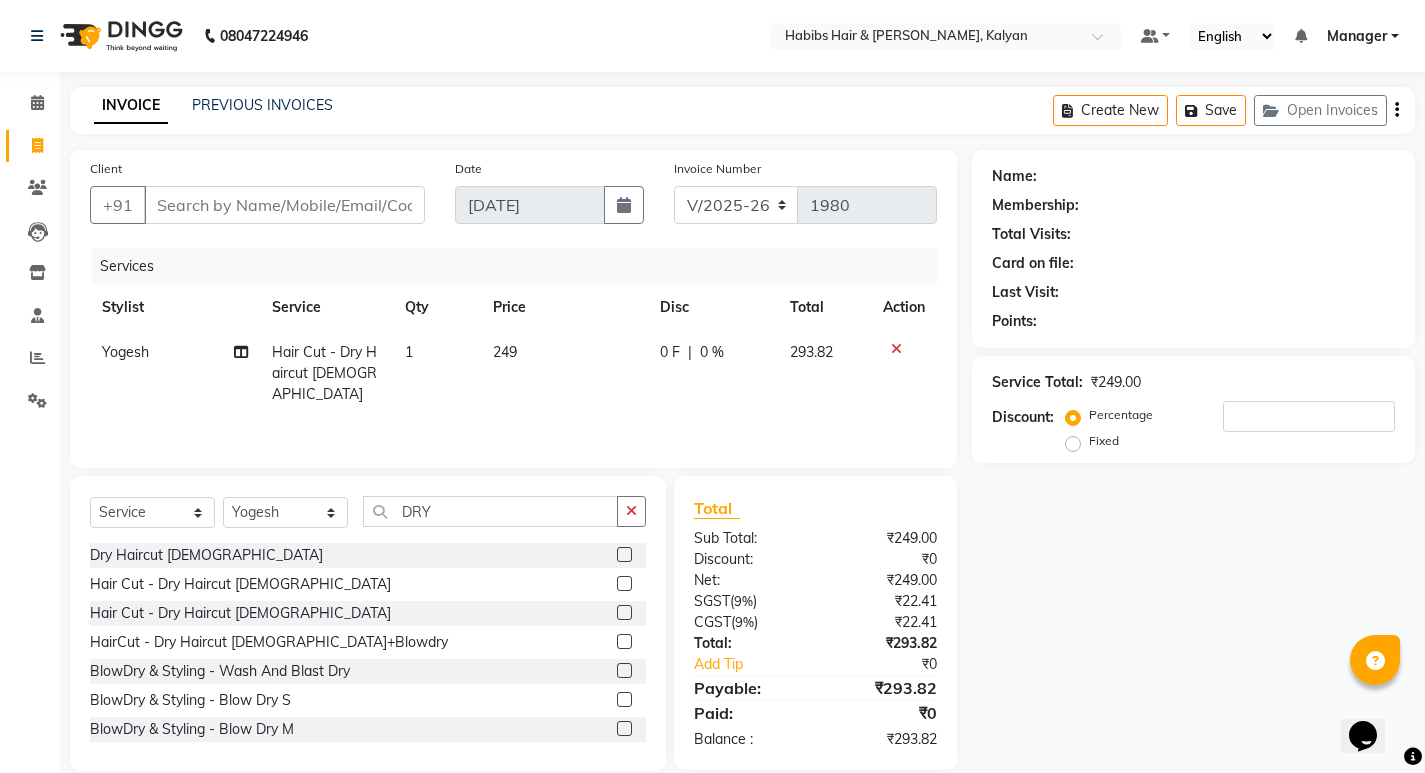 click 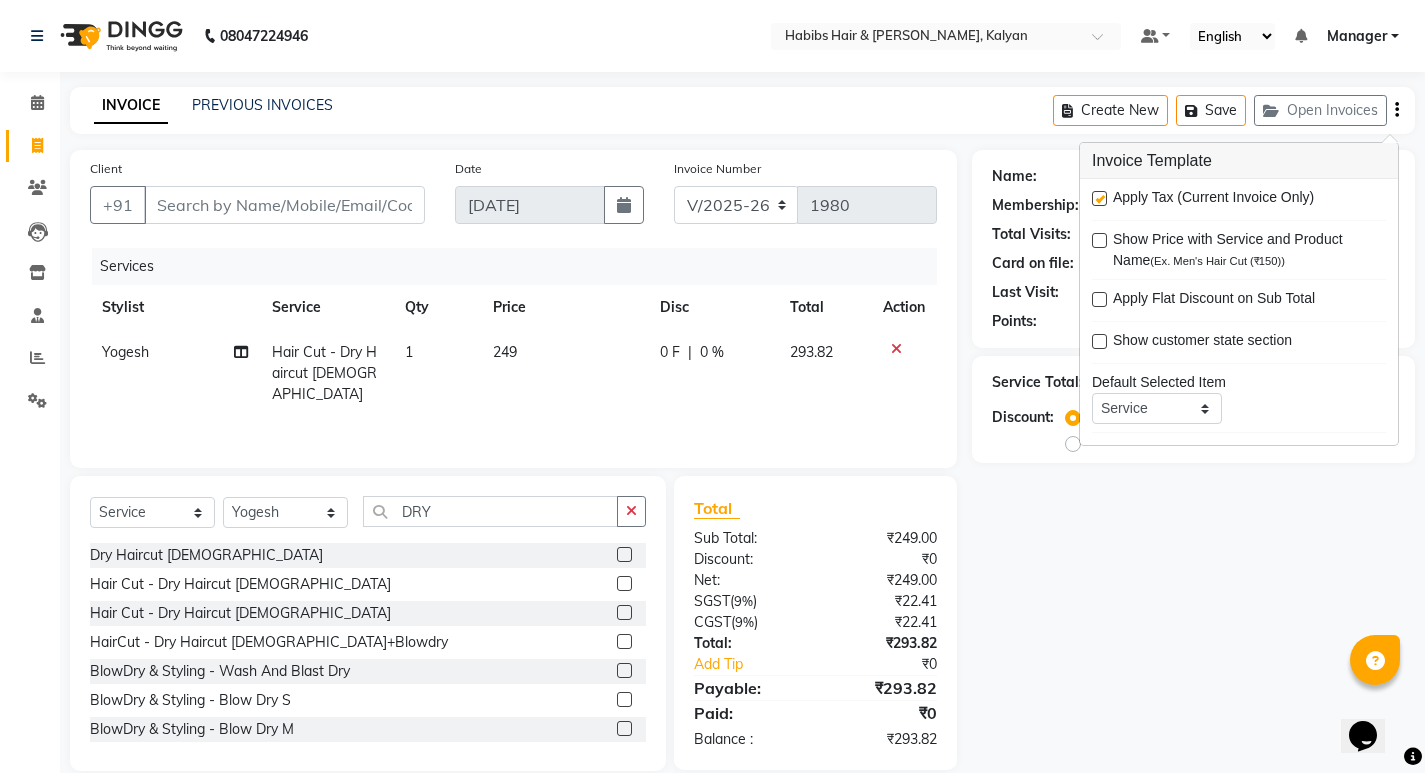 drag, startPoint x: 1096, startPoint y: 193, endPoint x: 1135, endPoint y: 198, distance: 39.319206 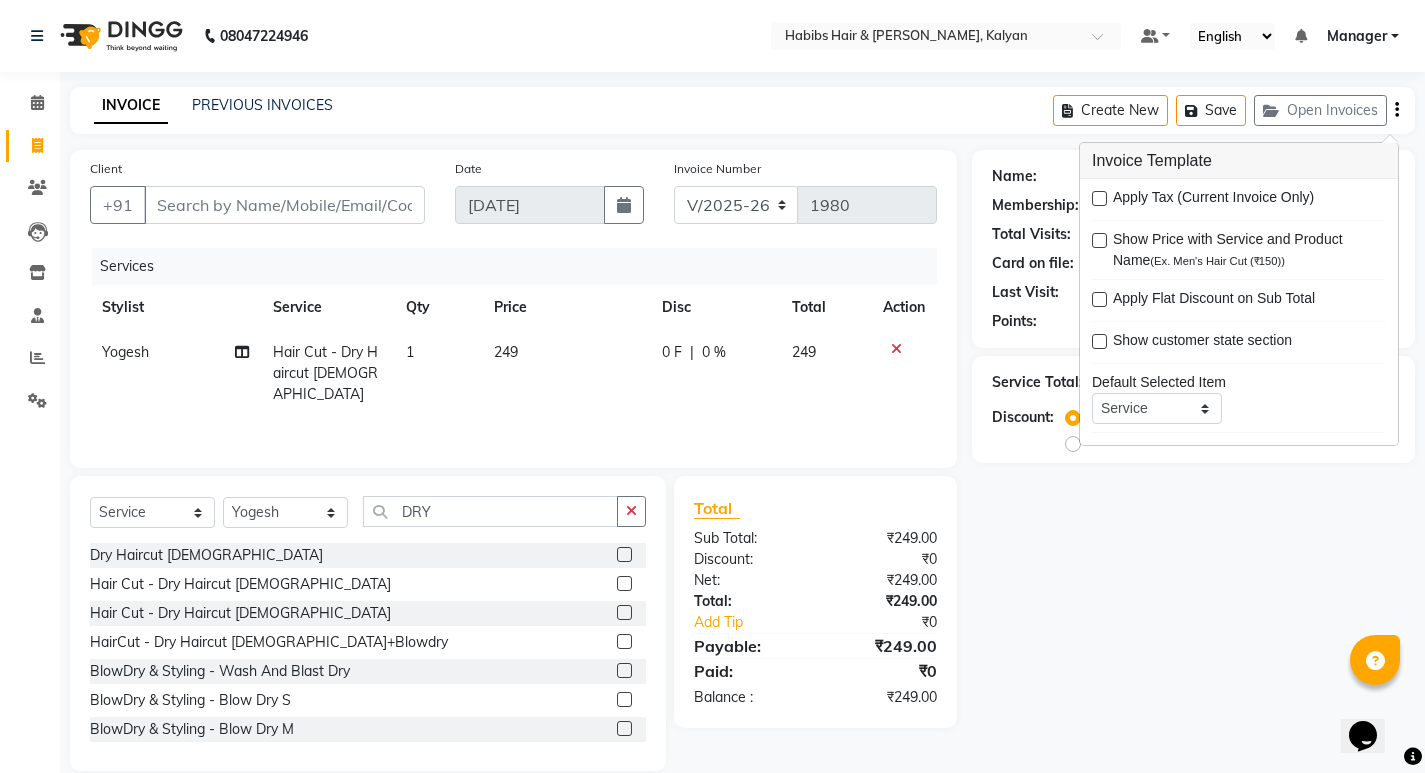 click on "Name: Membership: Total Visits: Card on file: Last Visit:  Points:  Service Total:  ₹249.00  Discount:  Percentage   Fixed" 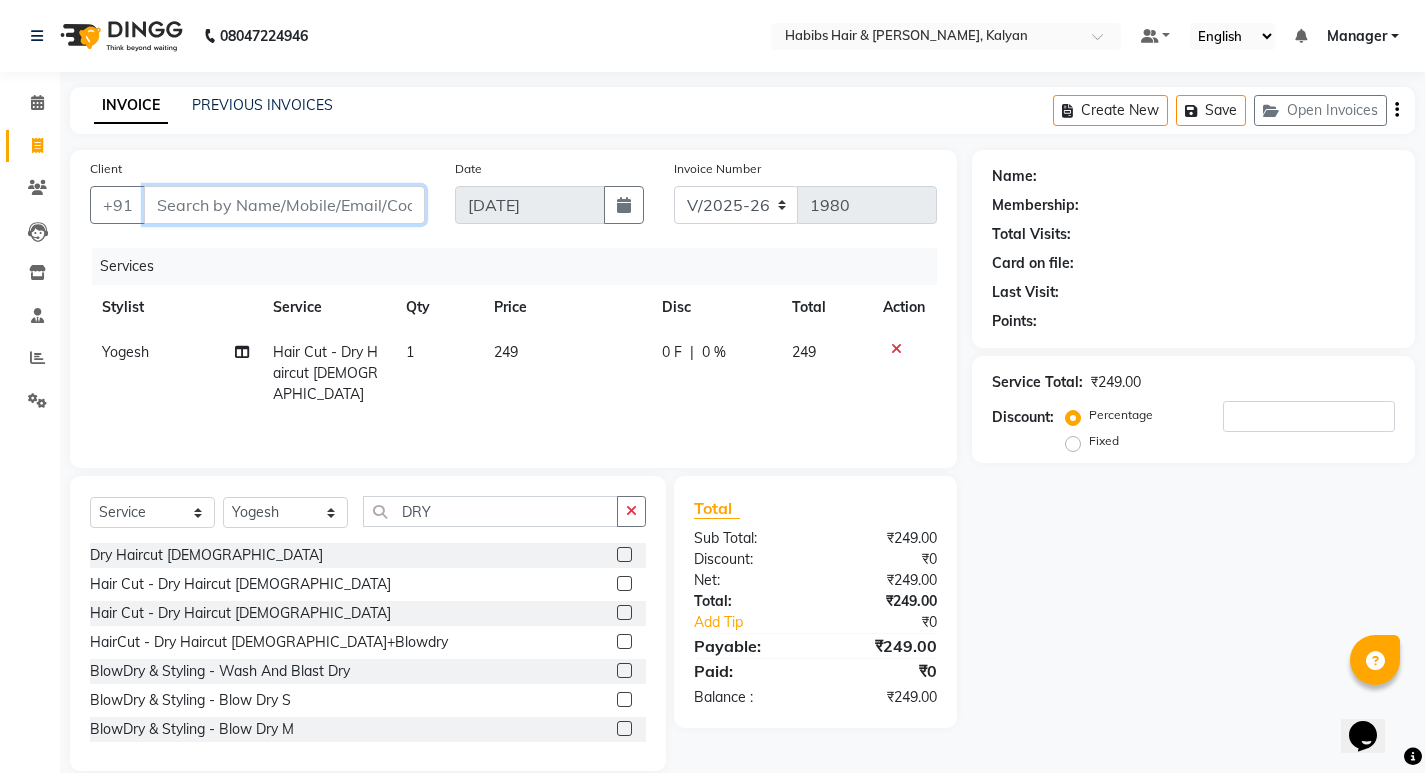 click on "Client" at bounding box center [284, 205] 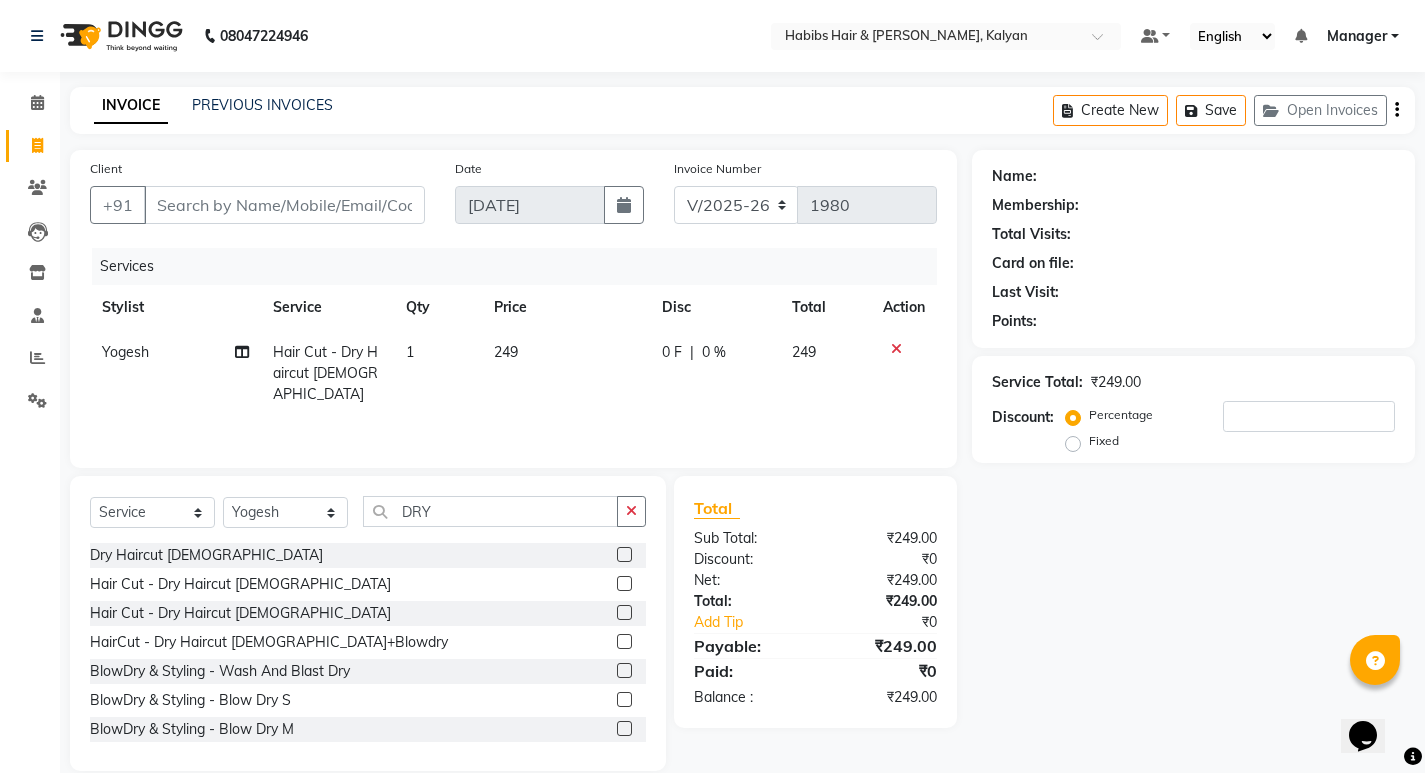 click 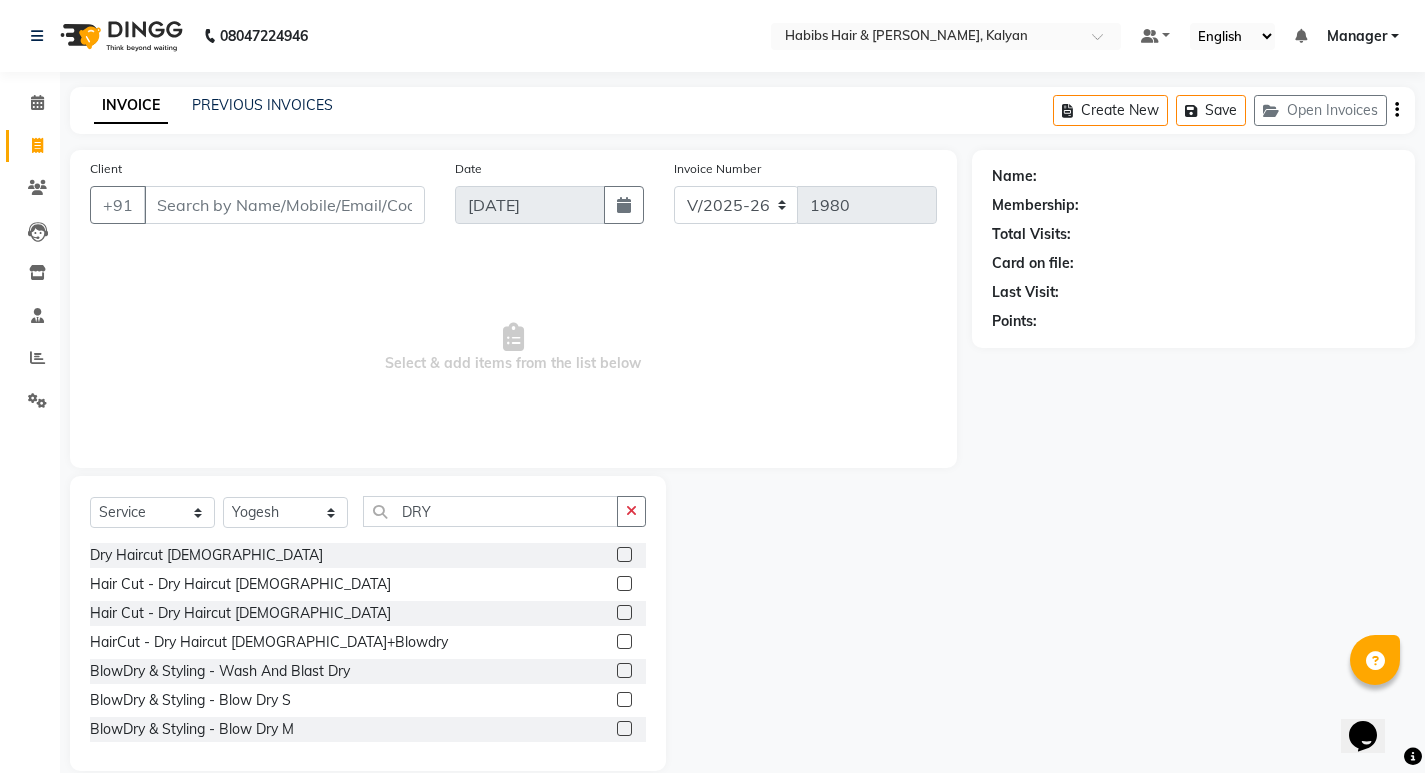 click 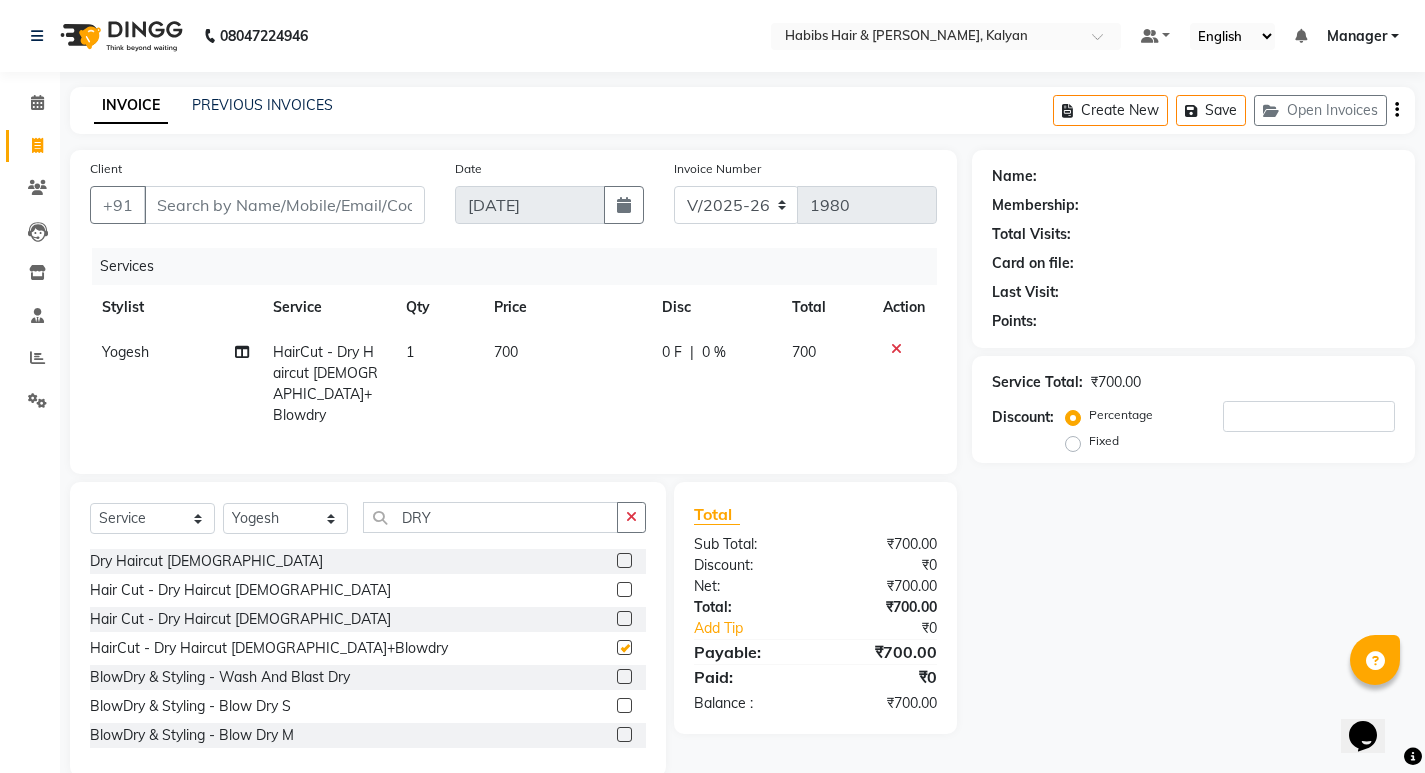 checkbox on "false" 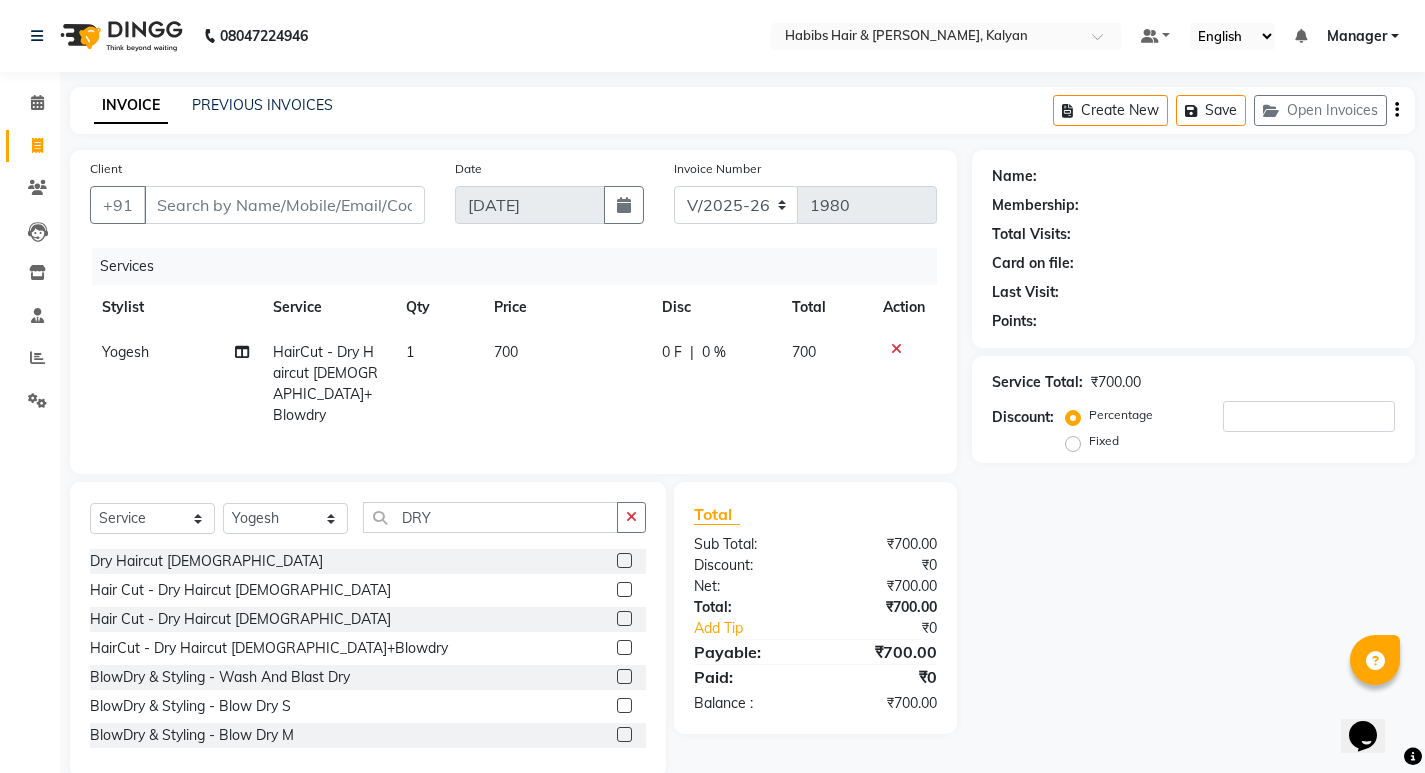 click 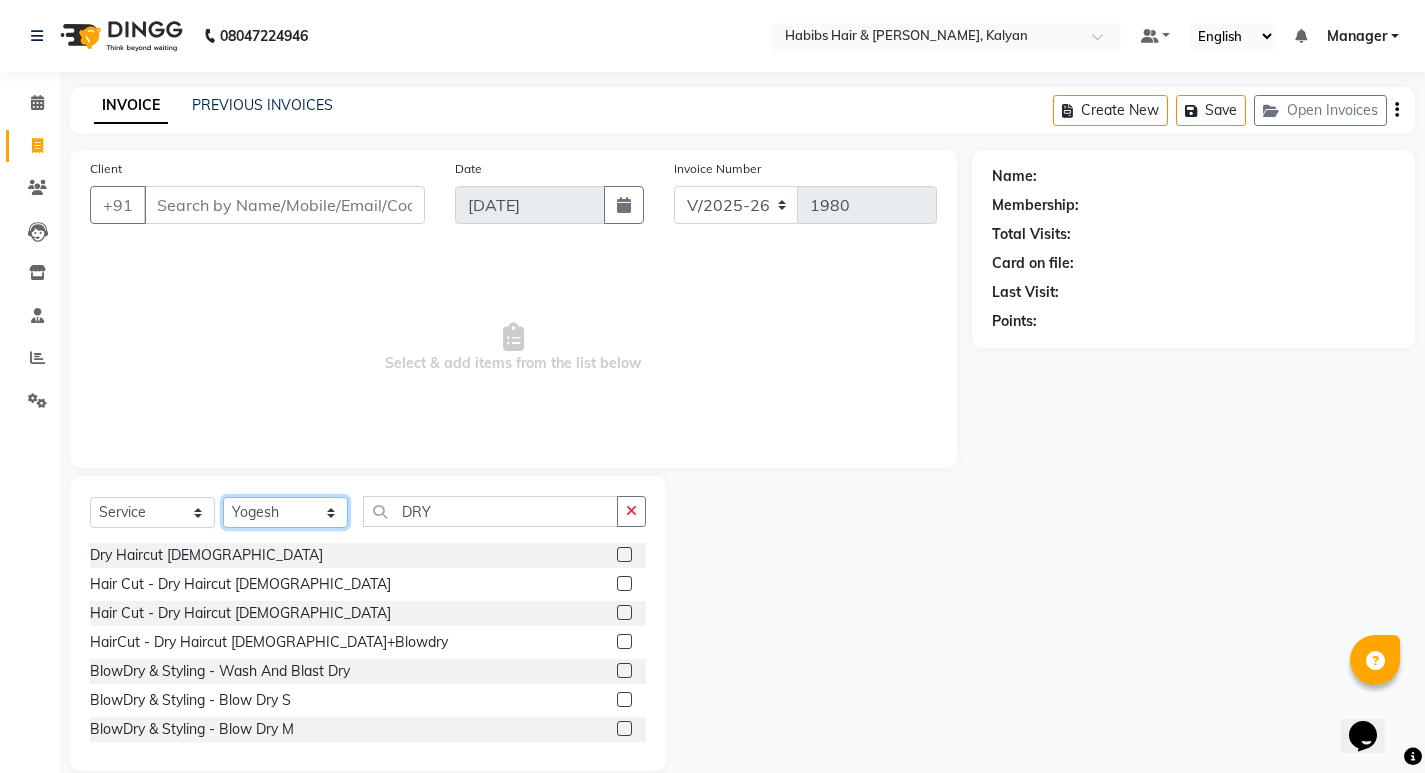click on "Select Stylist ANWAR GANESH SHINDE Gauri Manager Maruf  mulla Meena Kumari Namrata zipre Neha M Omkar Priyanka Ranjana  singh  Sagar saindane SANTOSHI SHALINI Smruti Suraj Kadam Vinaya  Yogesh" 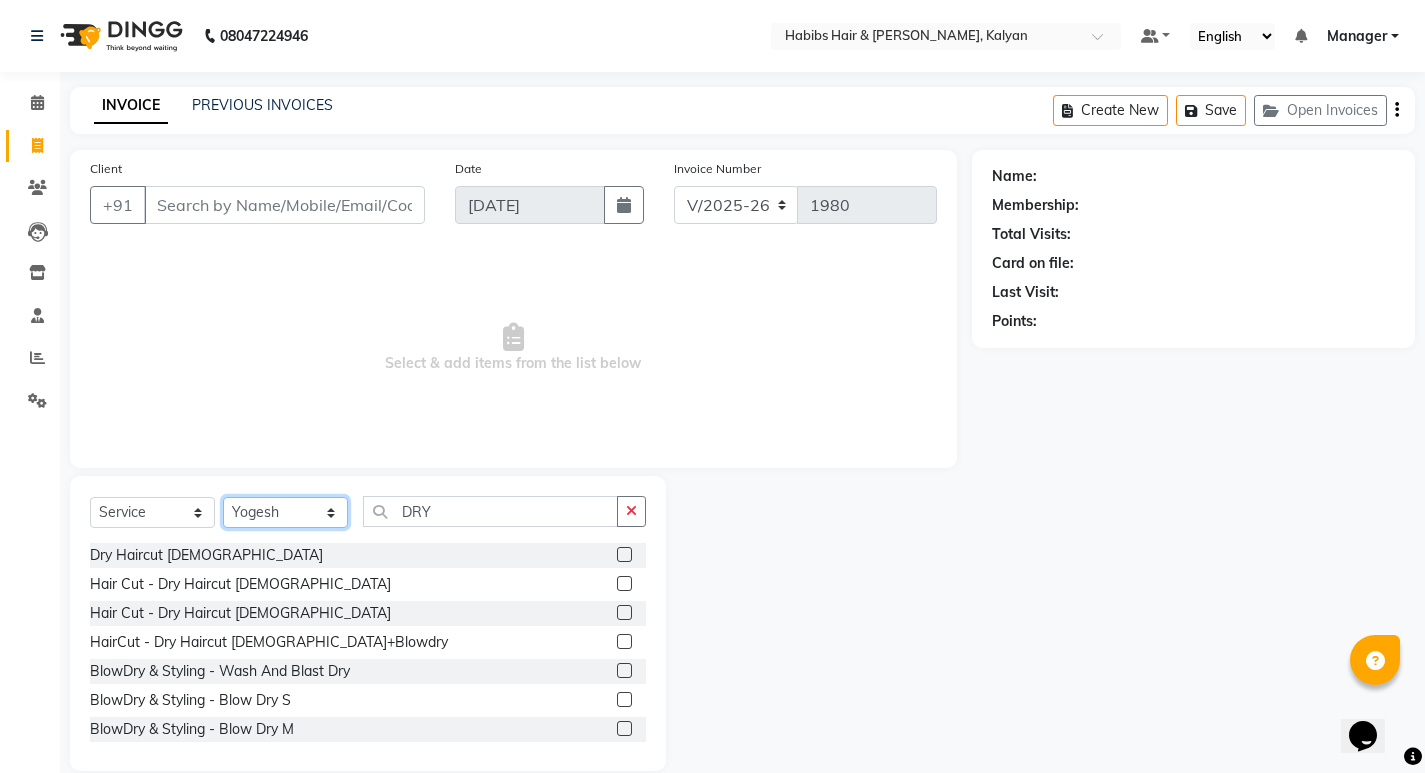 select on "85066" 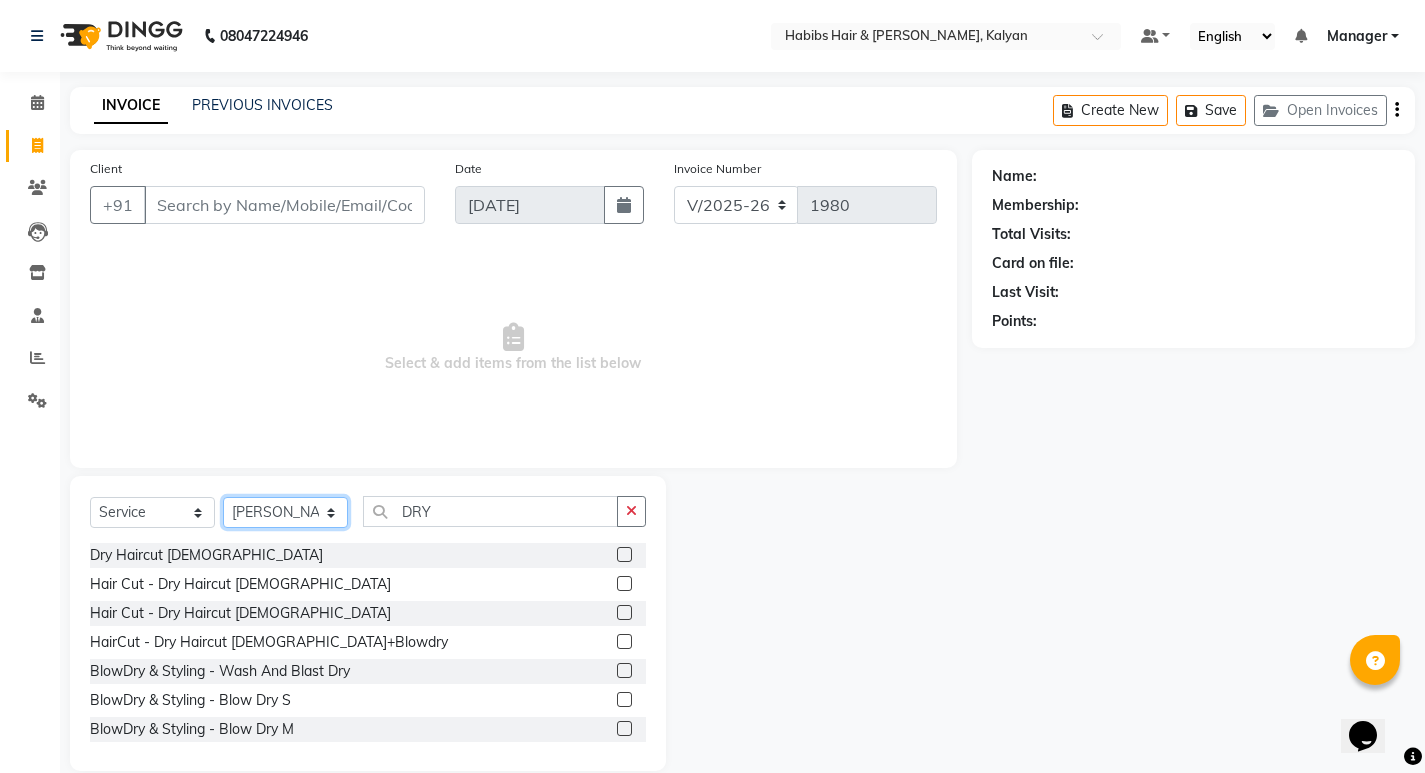 click on "Select Stylist ANWAR GANESH SHINDE Gauri Manager Maruf  mulla Meena Kumari Namrata zipre Neha M Omkar Priyanka Ranjana  singh  Sagar saindane SANTOSHI SHALINI Smruti Suraj Kadam Vinaya  Yogesh" 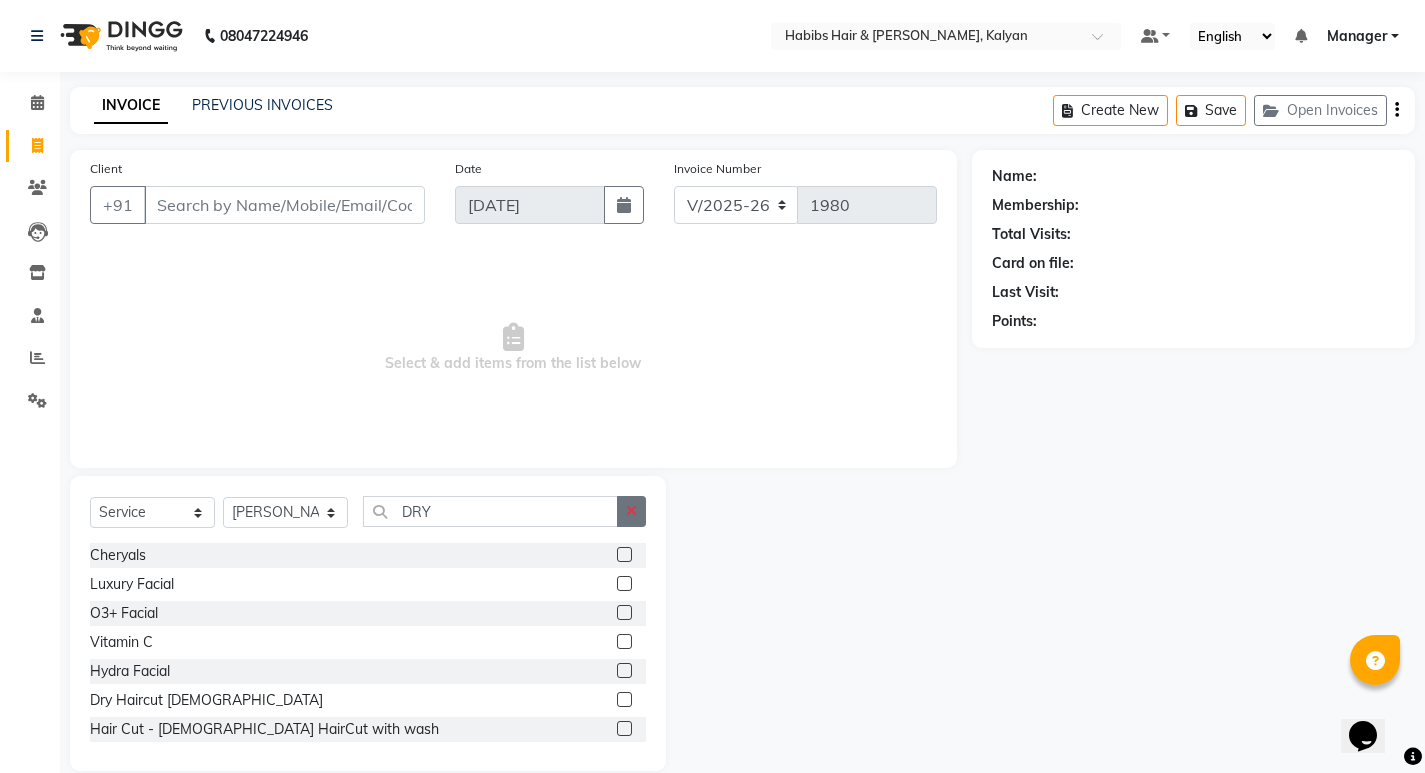 click 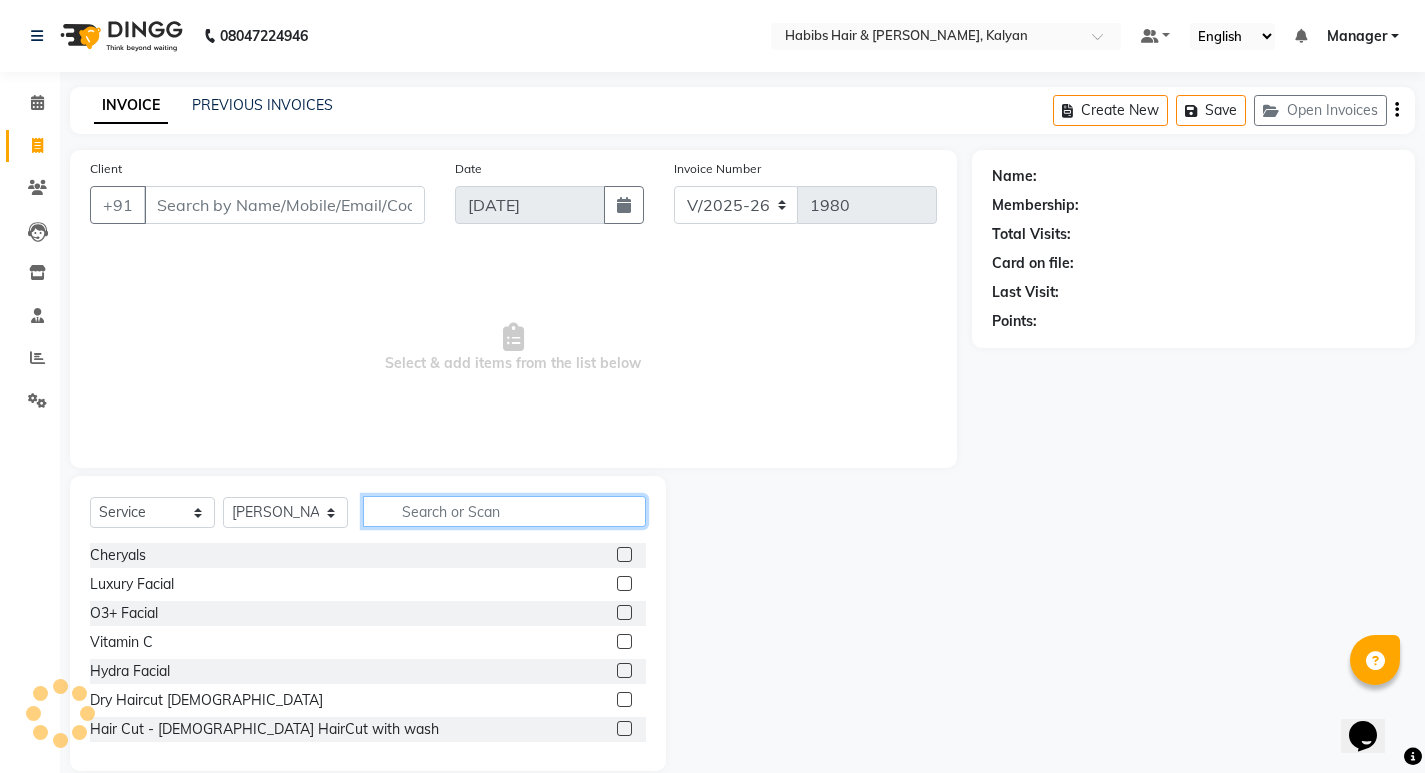 click 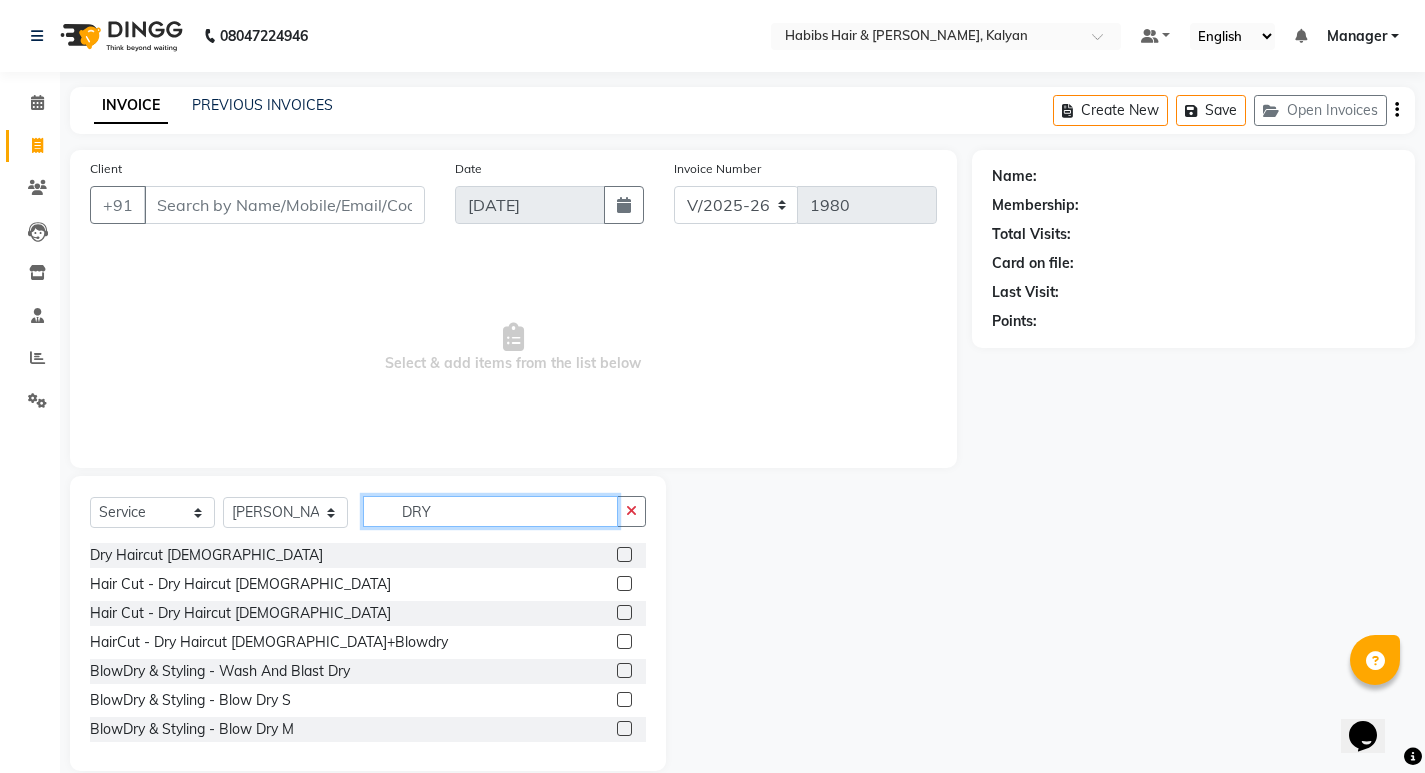 type on "DRY" 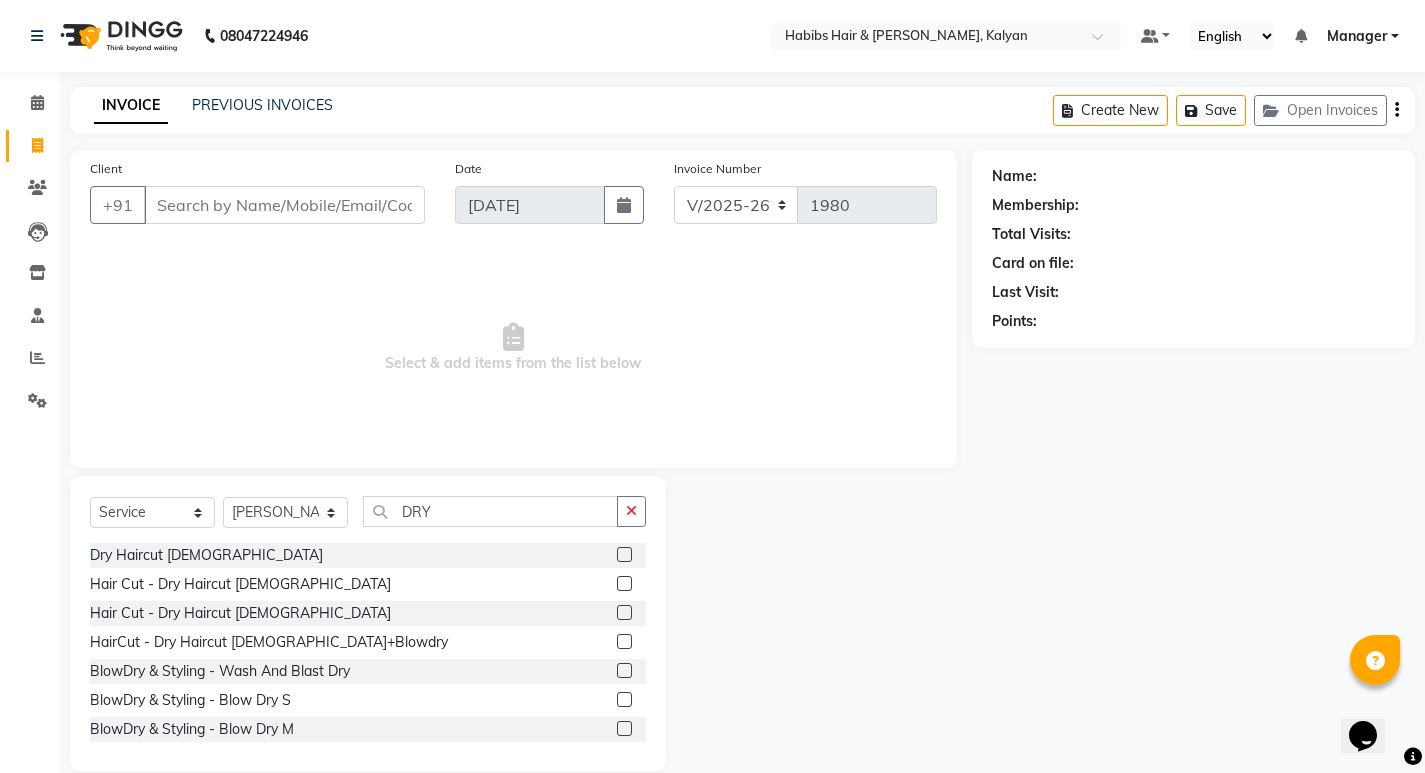 click 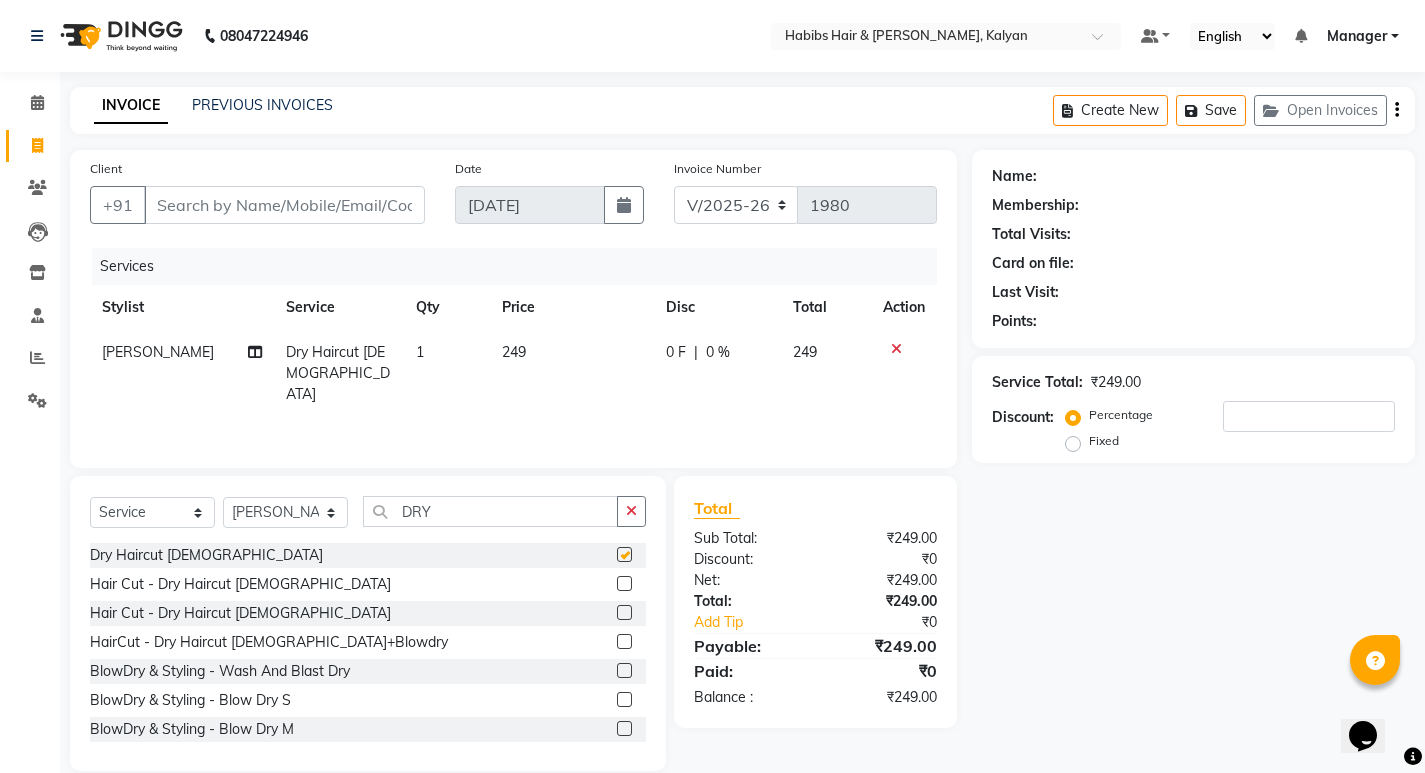 checkbox on "false" 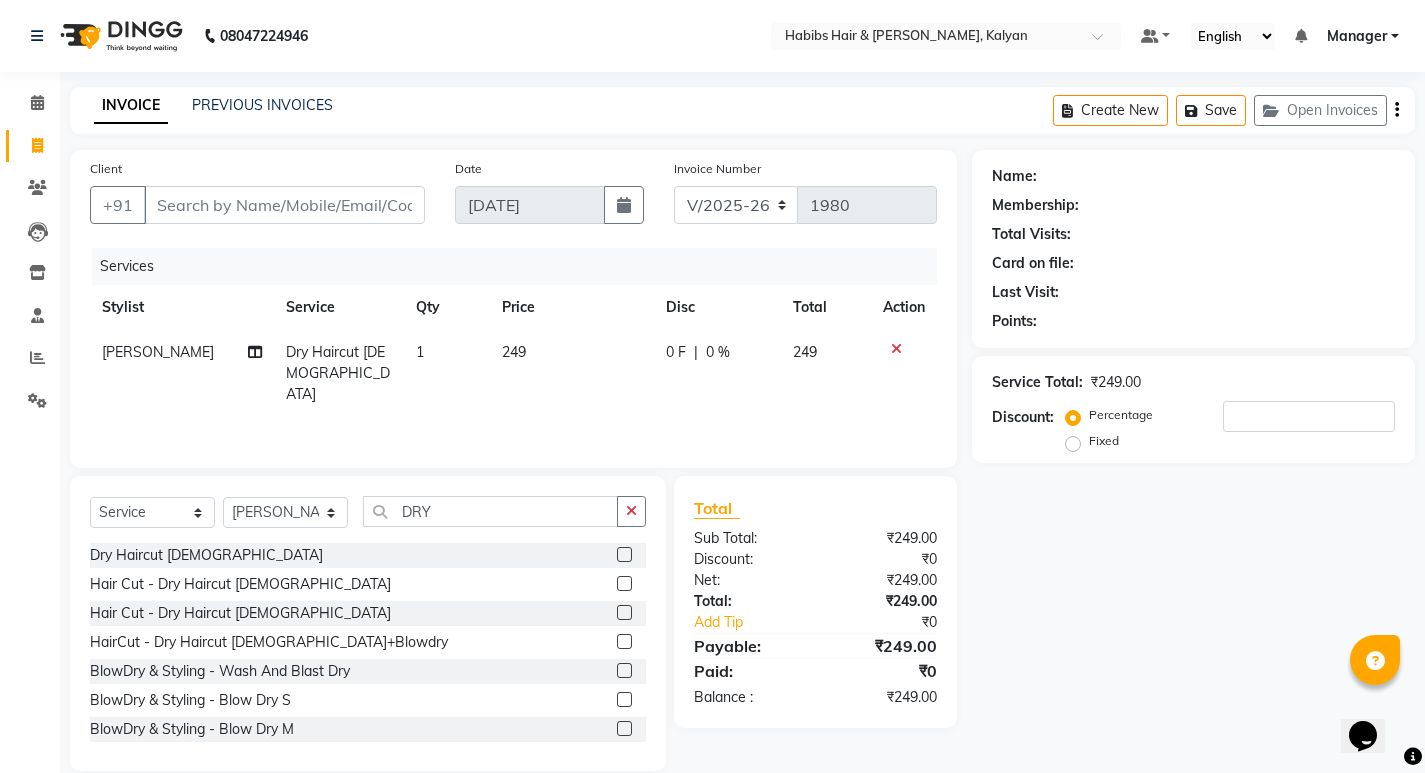click on "Create New   Save   Open Invoices" 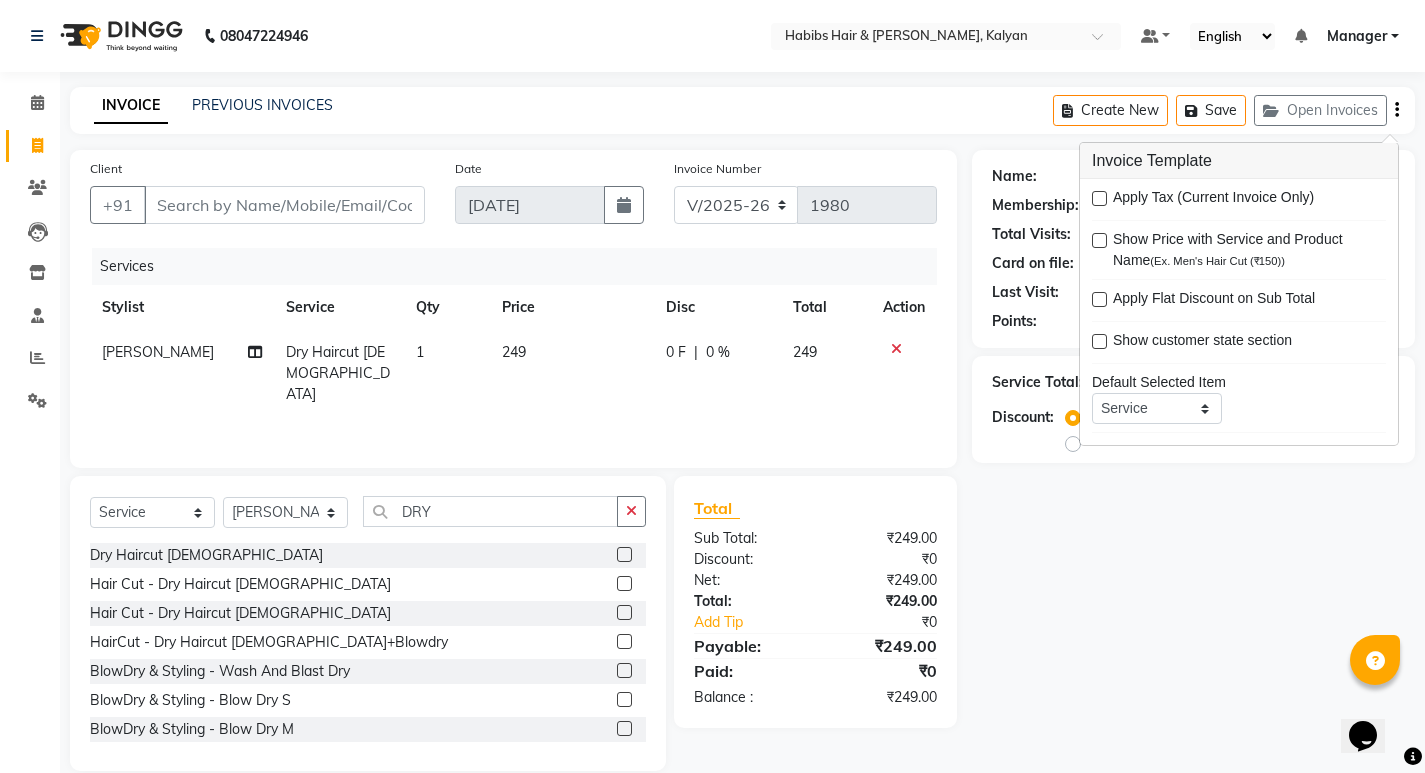 drag, startPoint x: 1183, startPoint y: 706, endPoint x: 1029, endPoint y: 612, distance: 180.42172 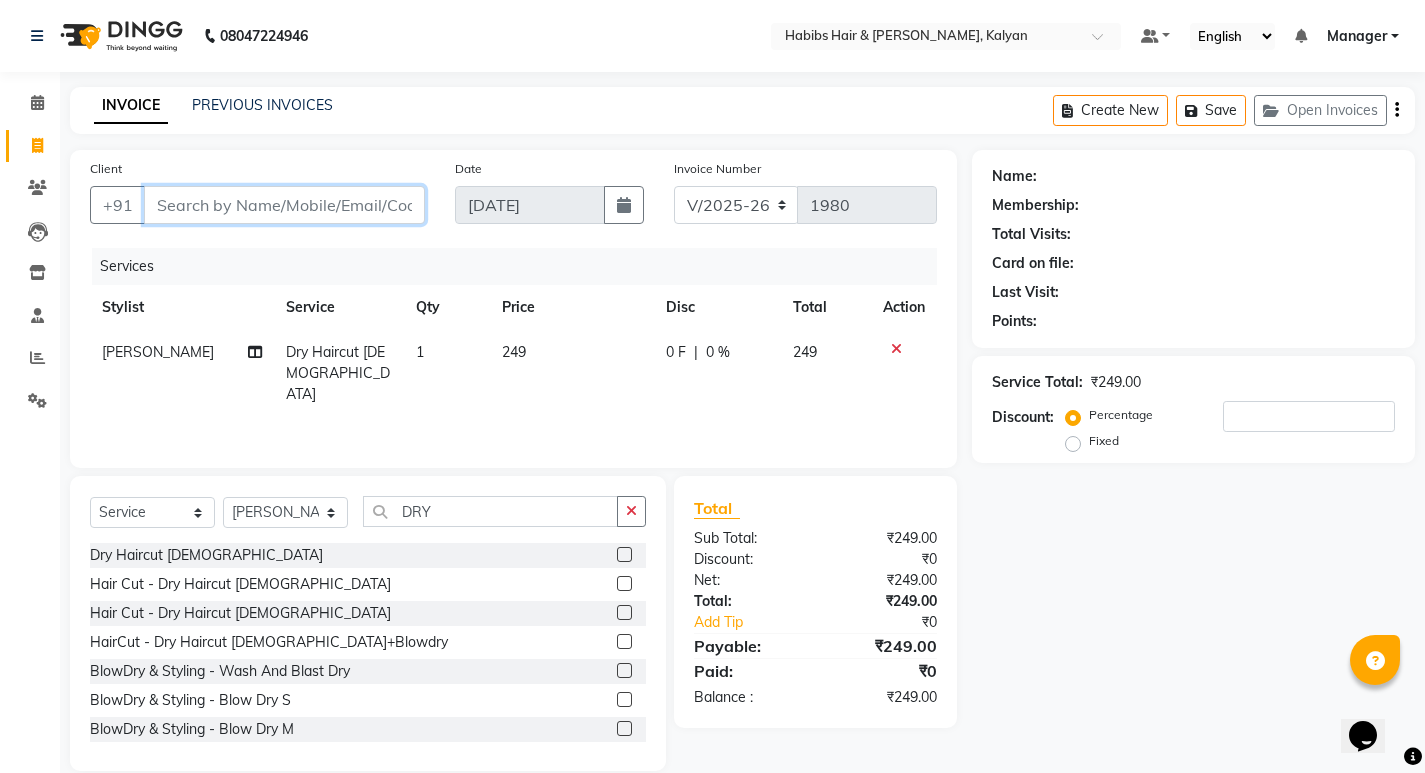 click on "Client" at bounding box center [284, 205] 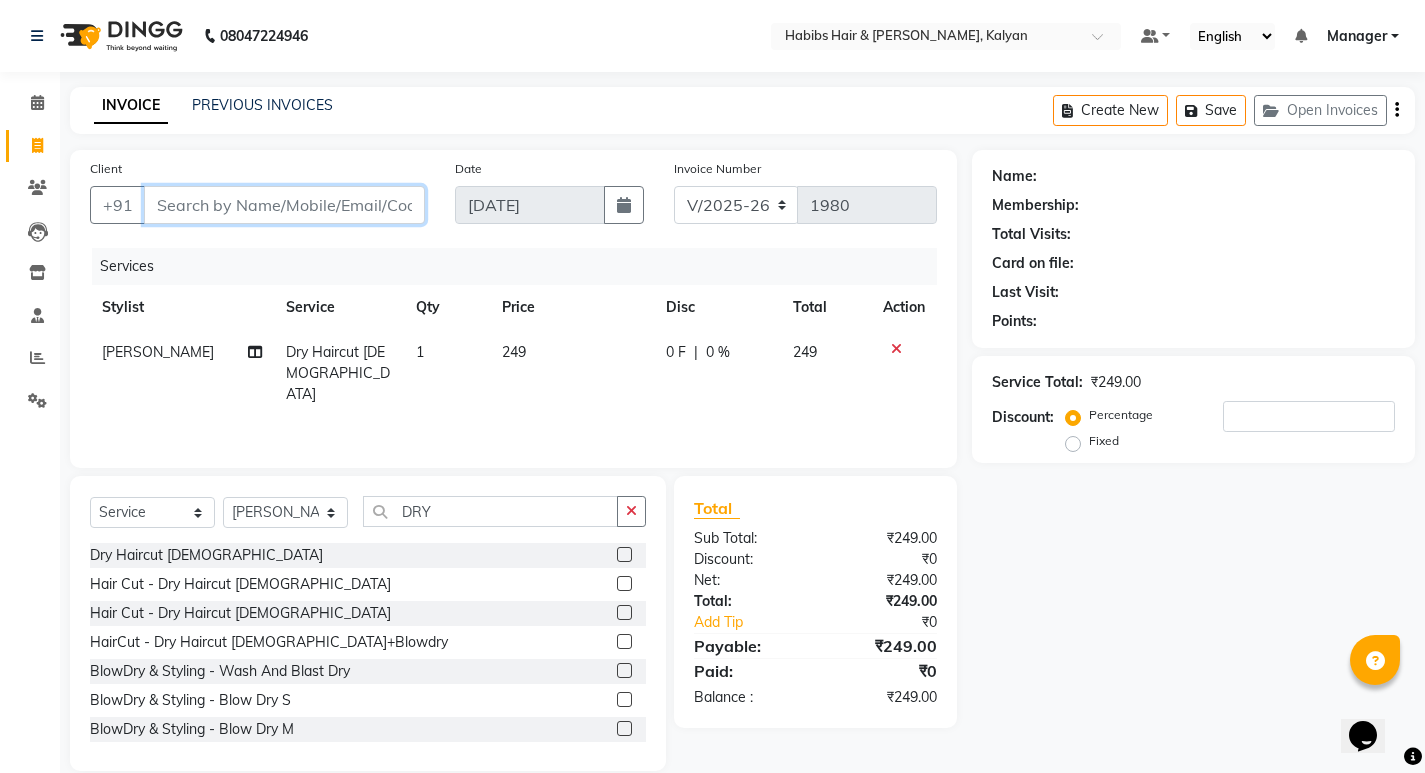 type on "9" 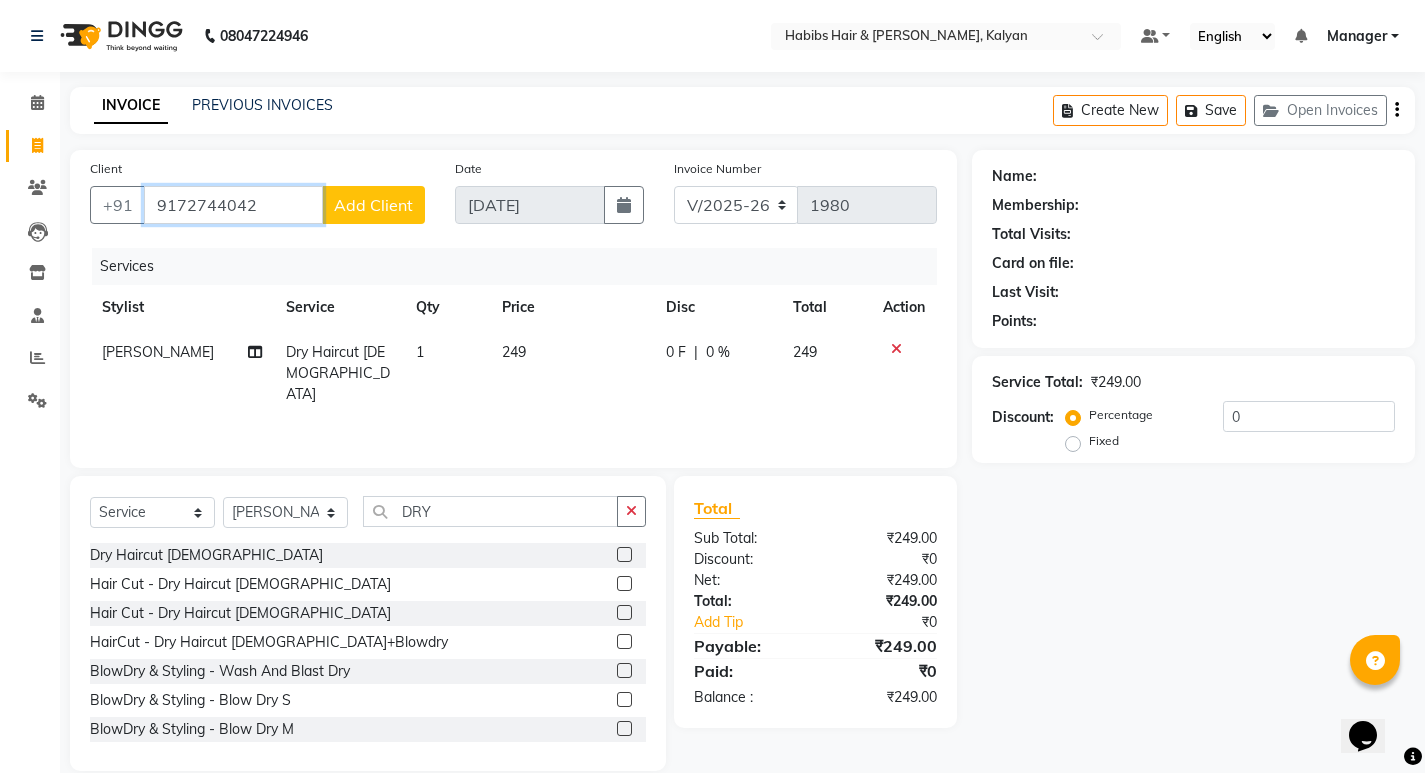 type on "9172744042" 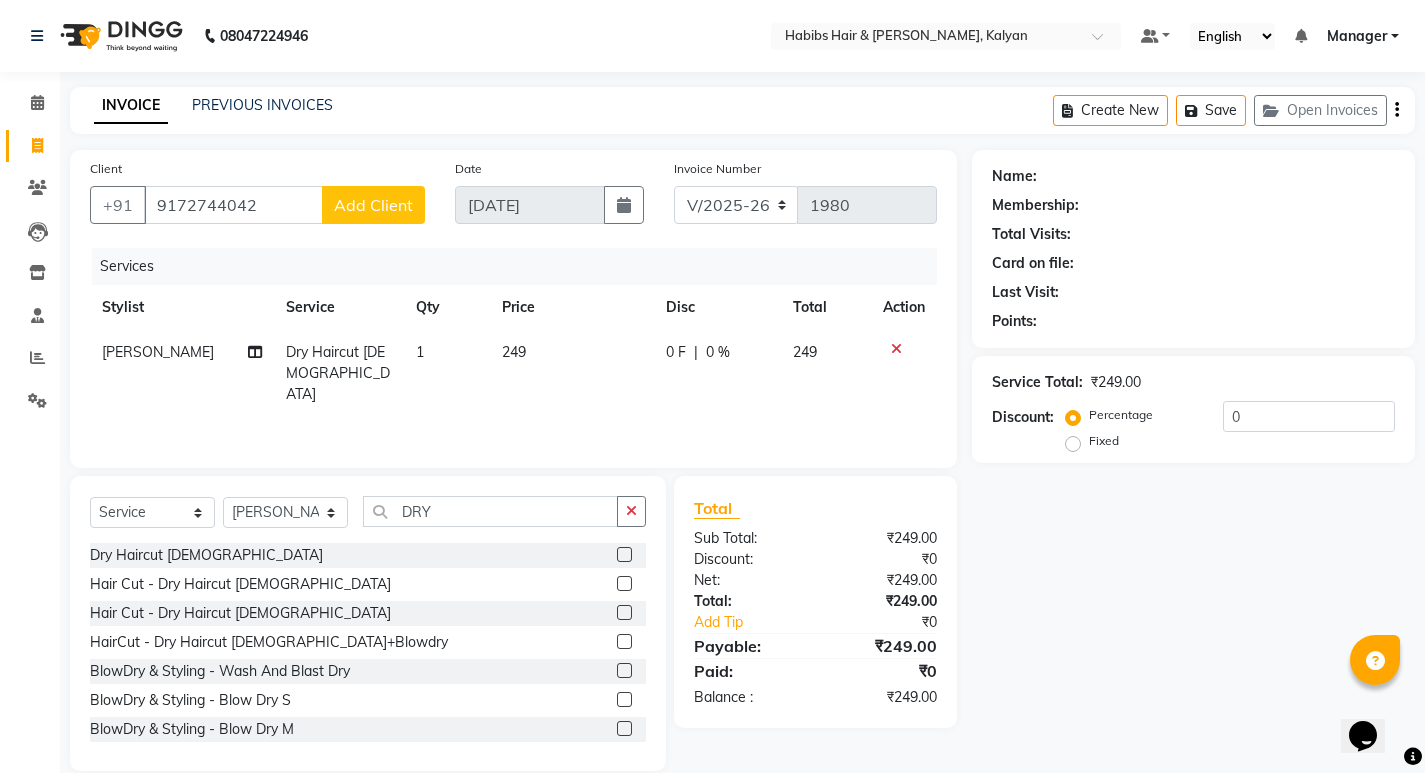 click on "Add Client" 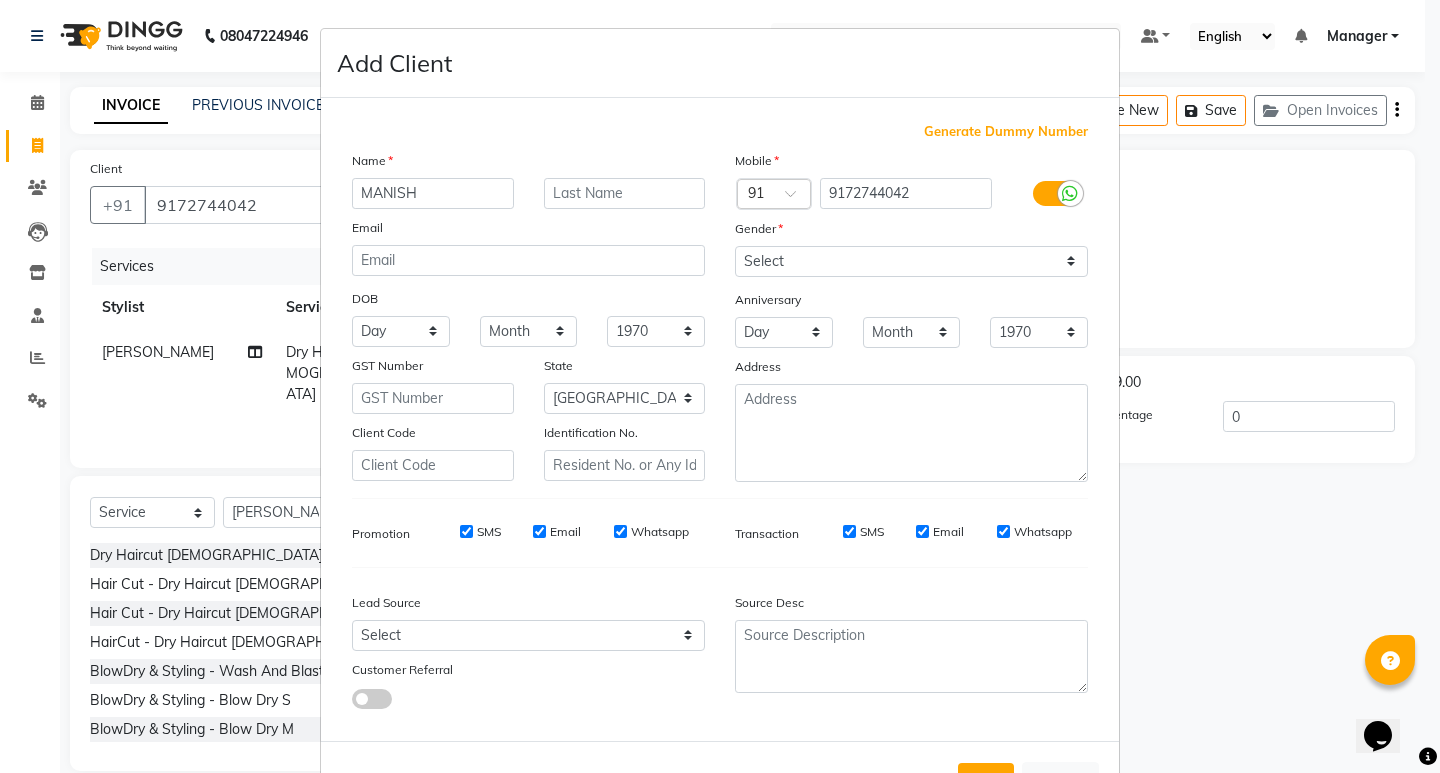 type on "MANISH" 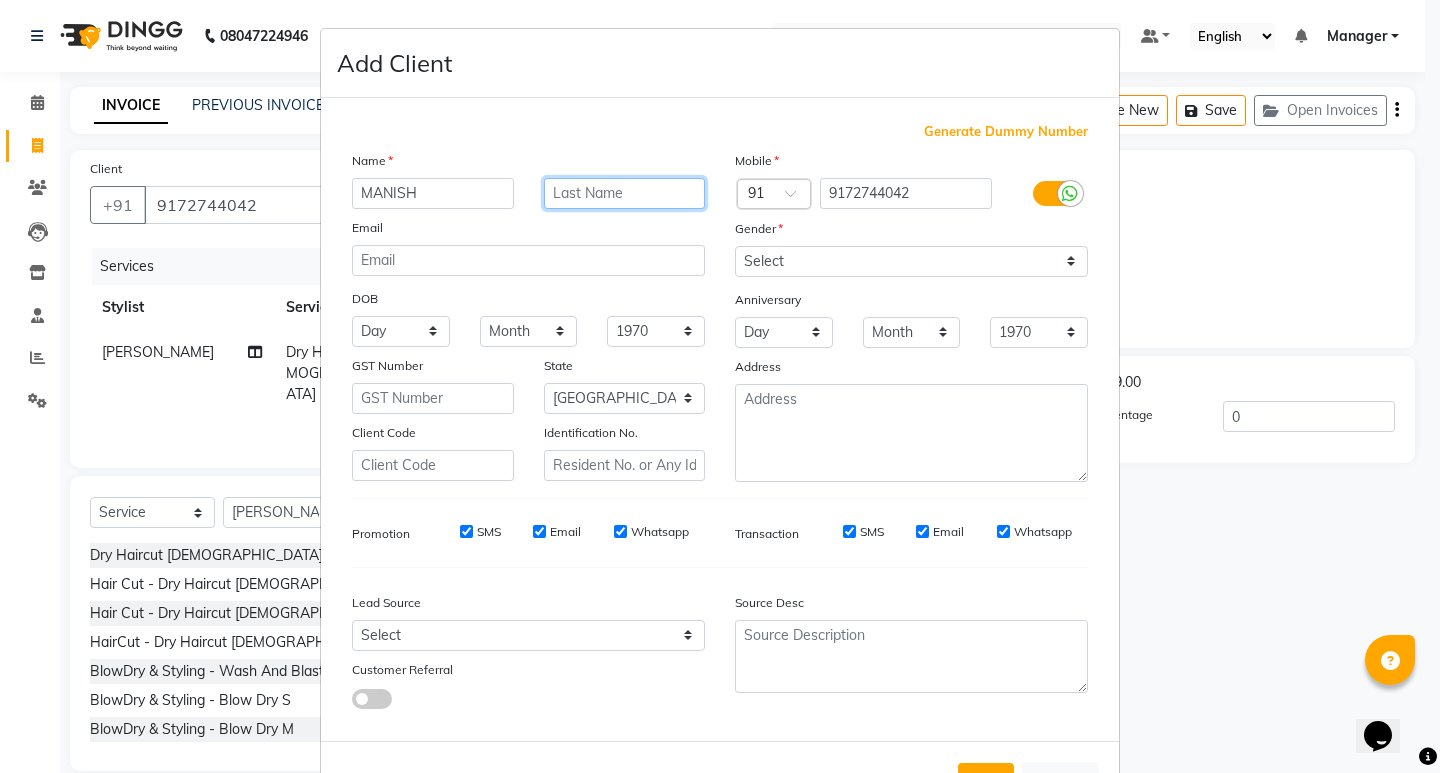 click at bounding box center [625, 193] 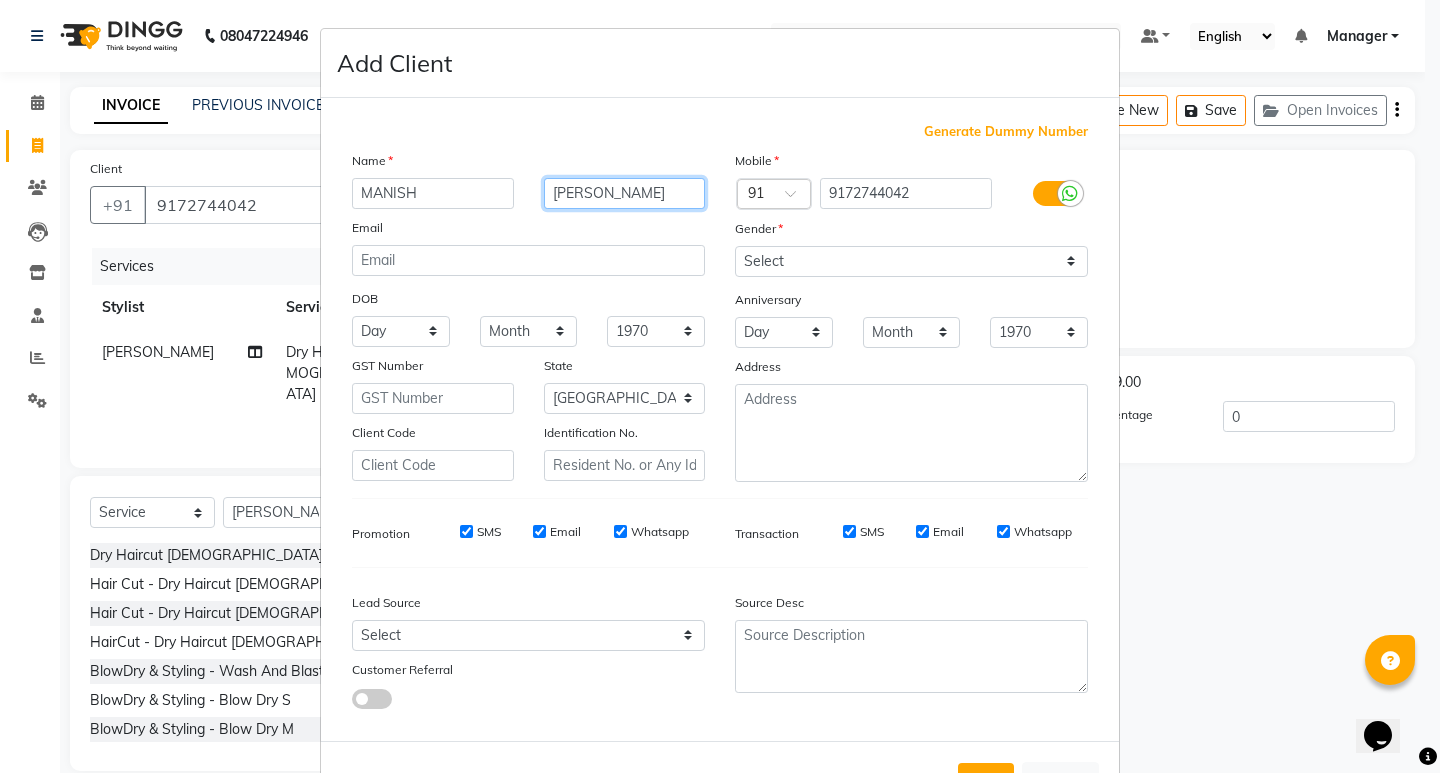 type on "DESHLE" 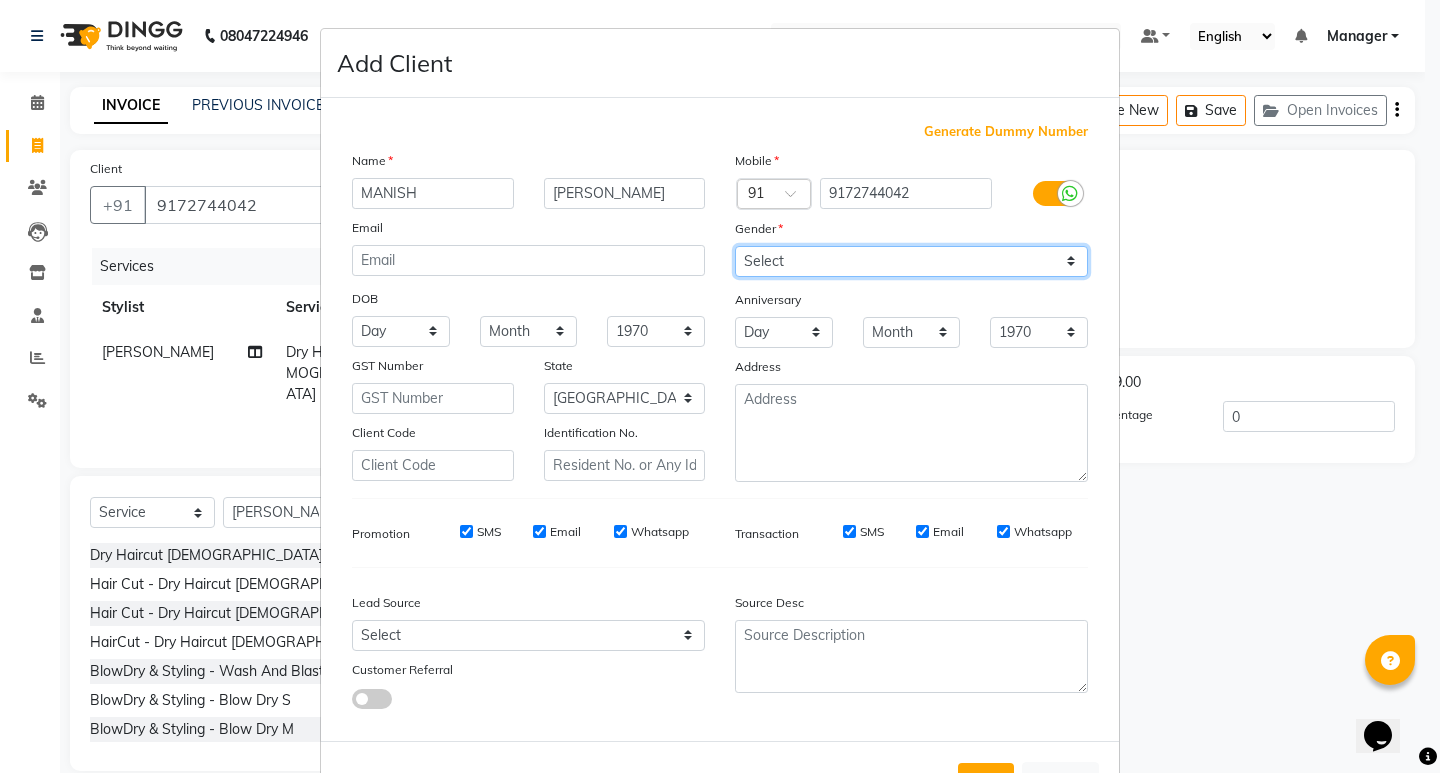 click on "Select Male Female Other Prefer Not To Say" at bounding box center (911, 261) 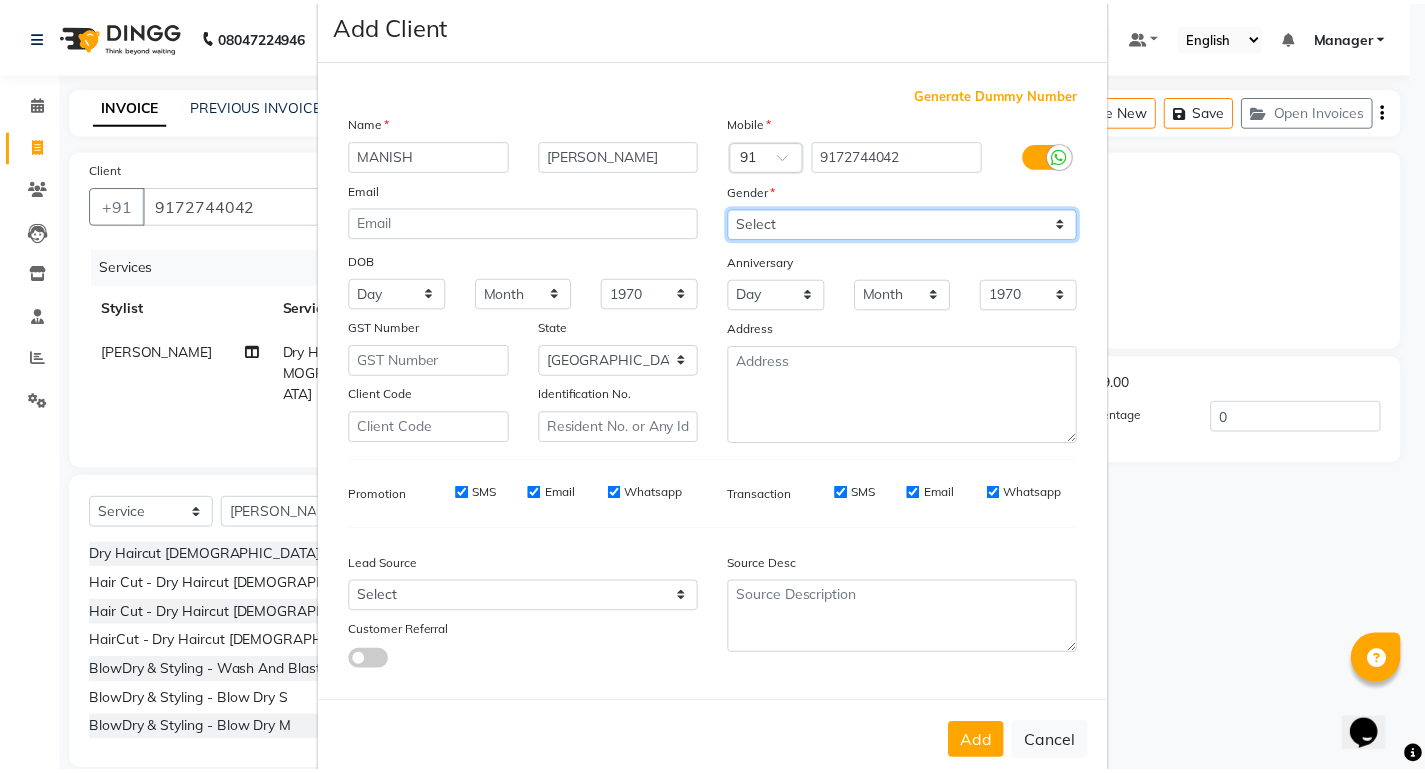 scroll, scrollTop: 76, scrollLeft: 0, axis: vertical 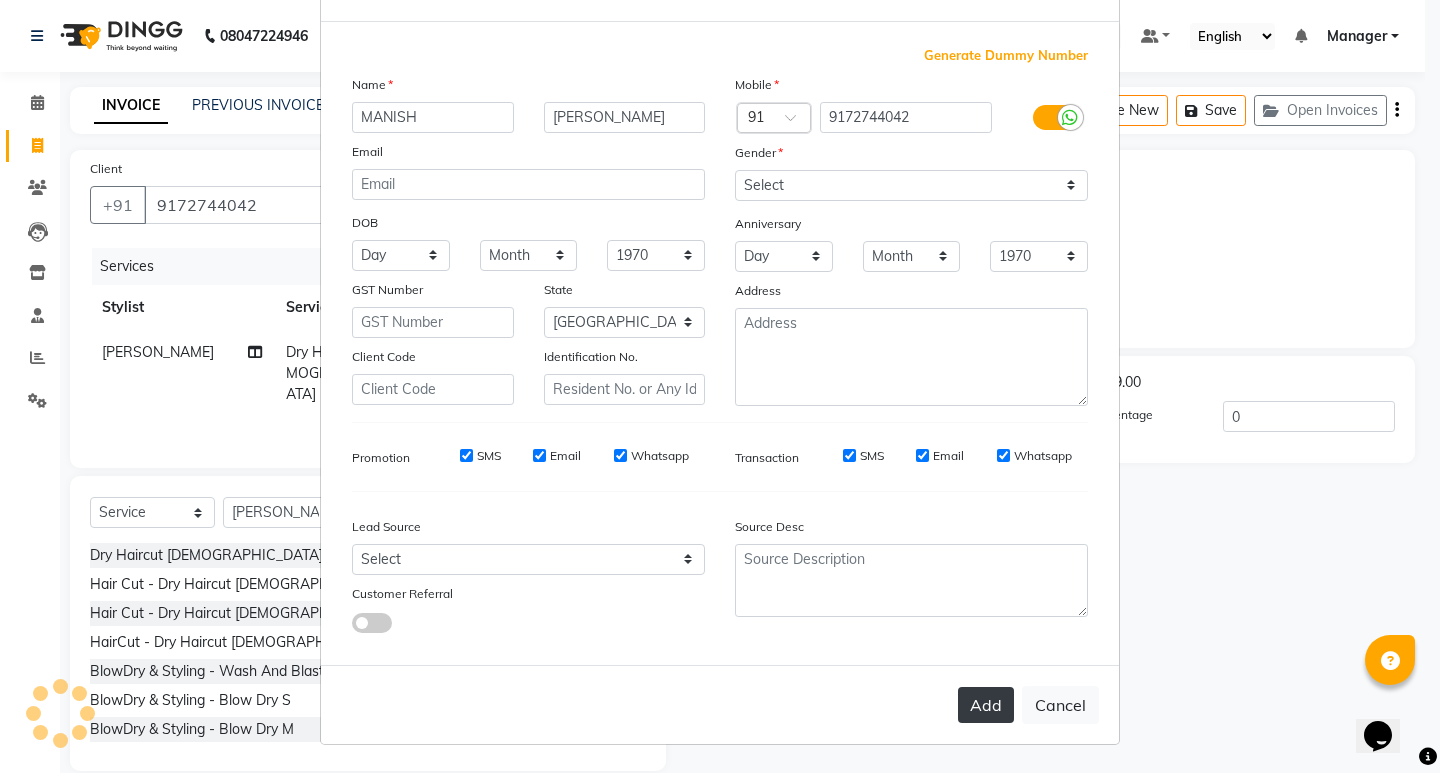 click on "Add" at bounding box center (986, 705) 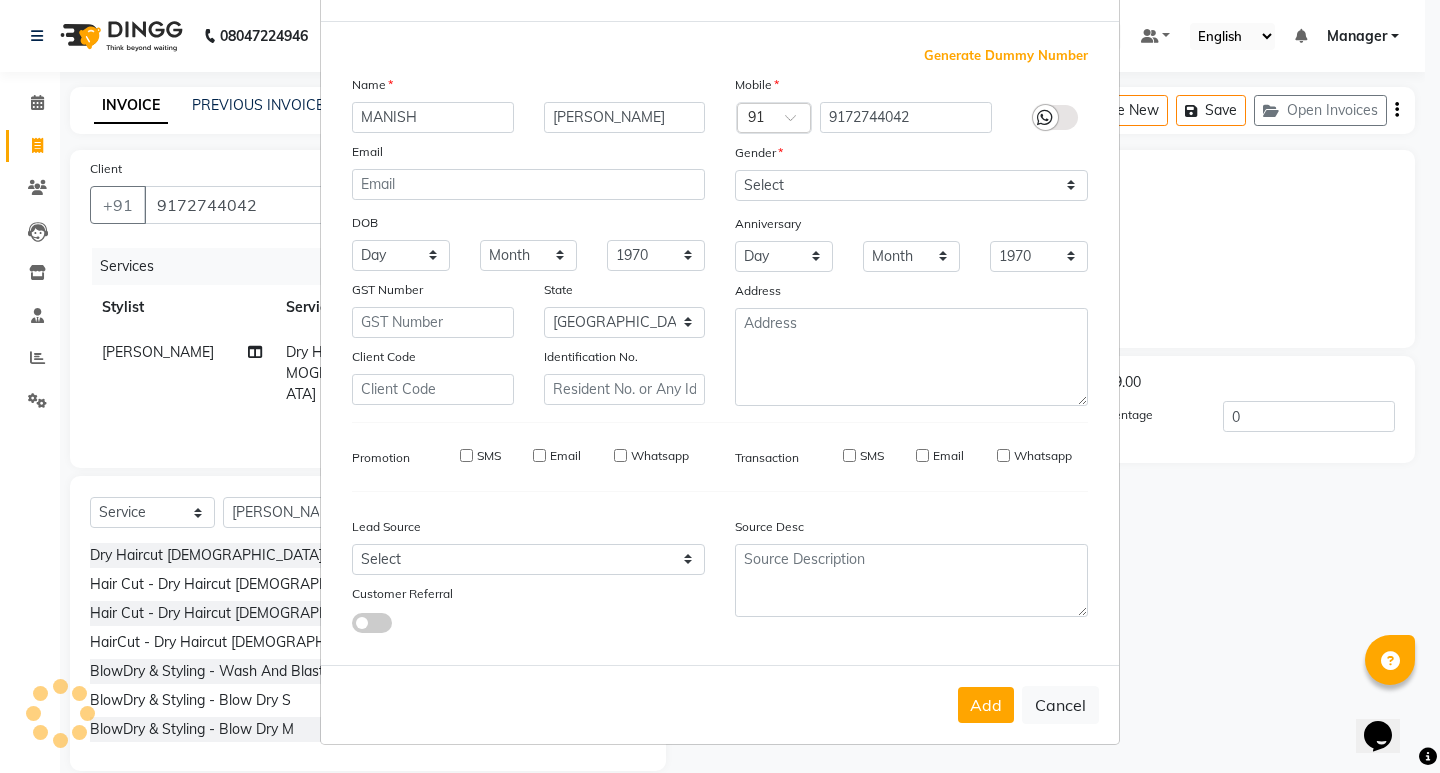 type on "91******42" 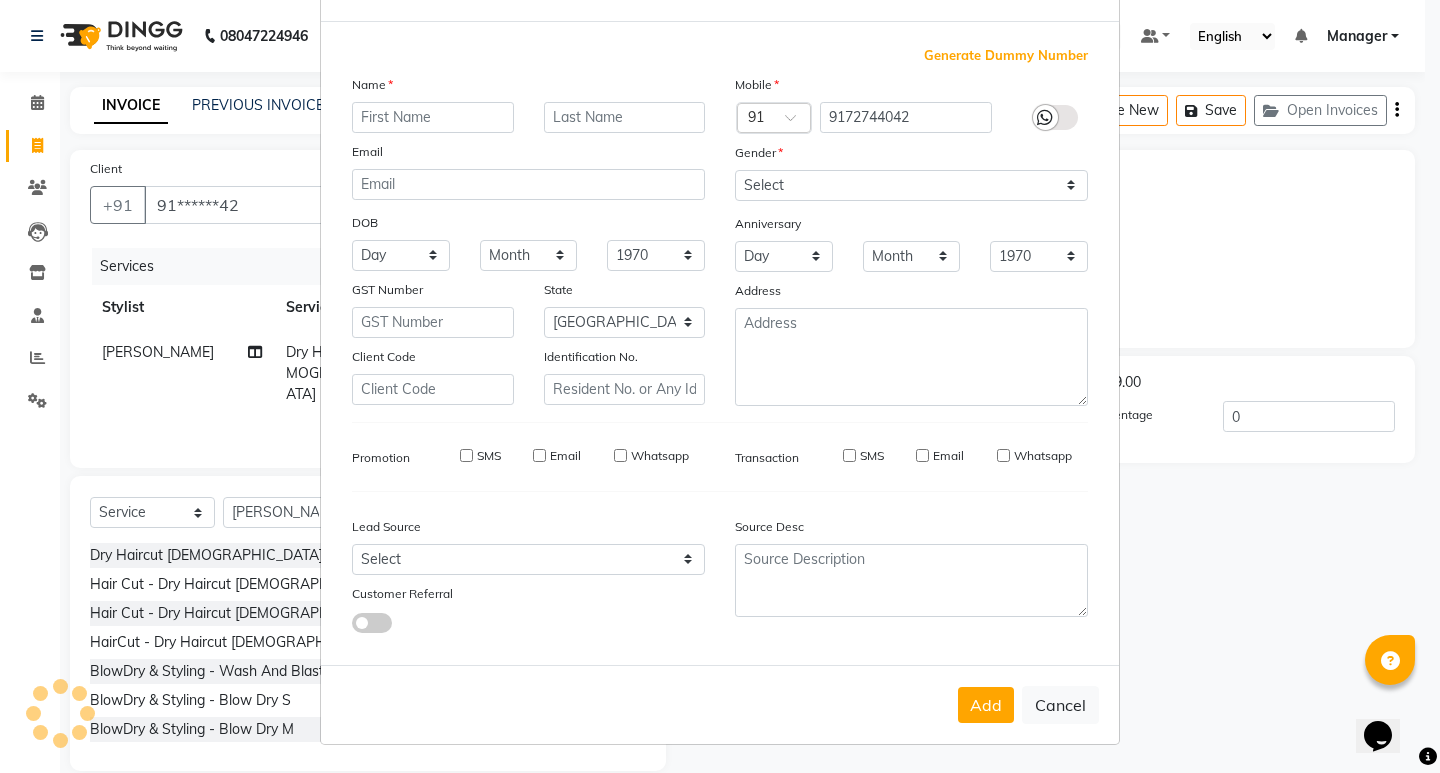 select 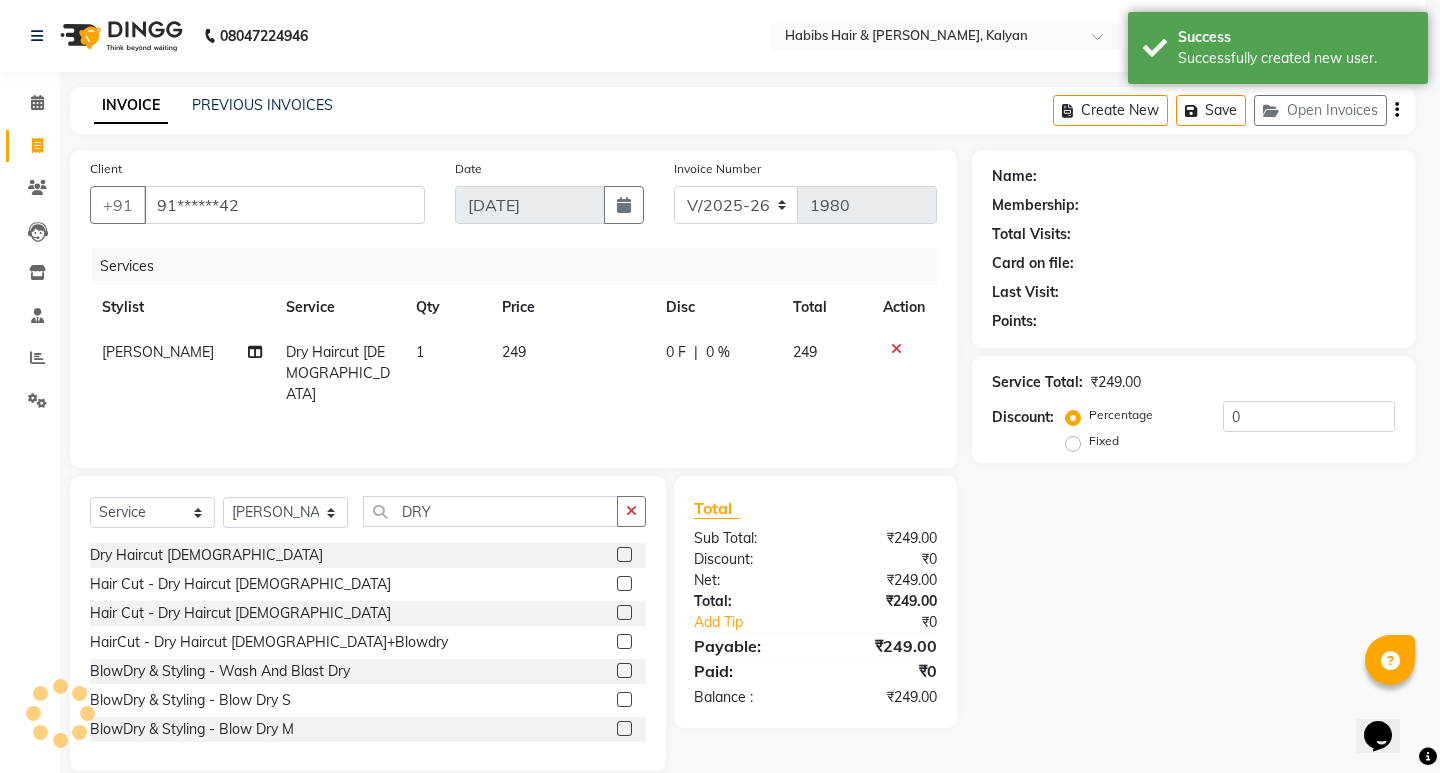 select on "1: Object" 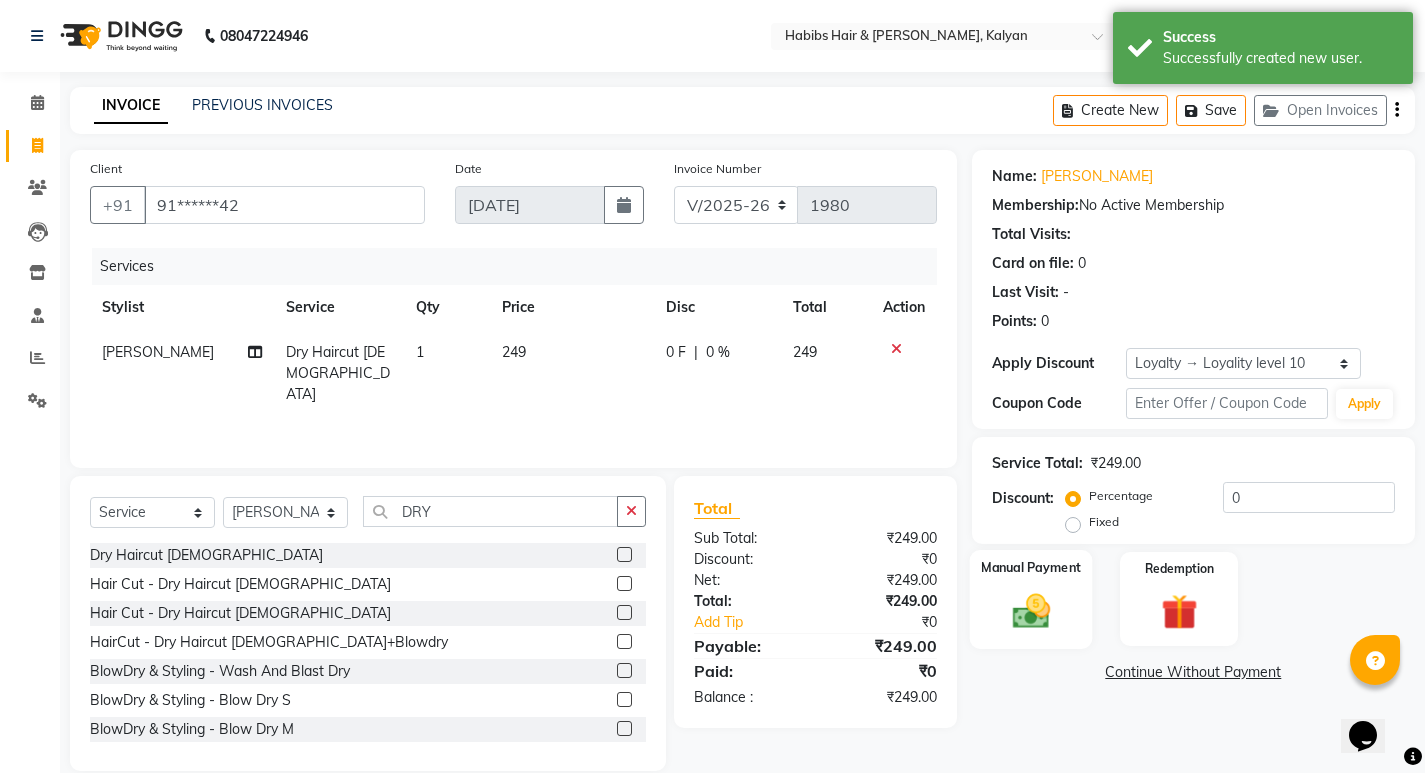 click 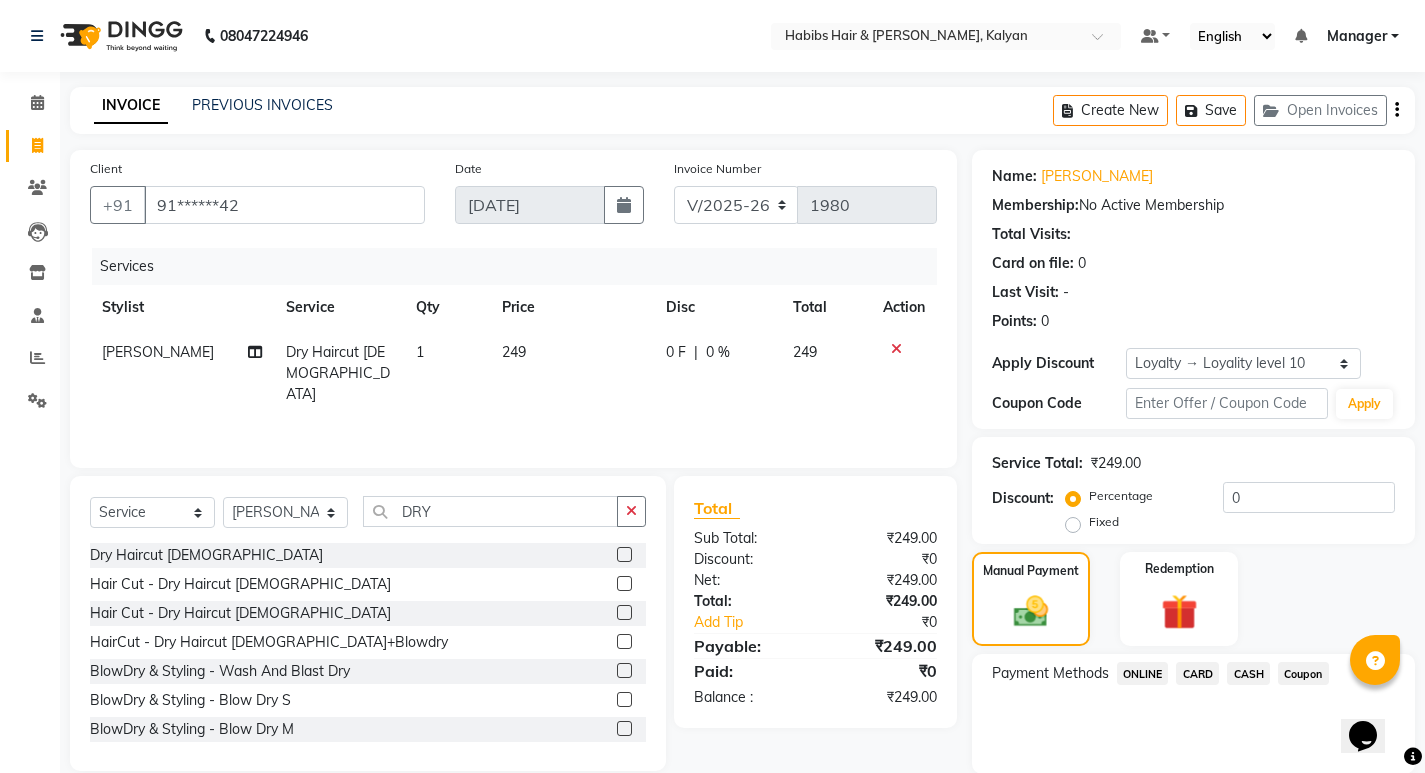 click on "ONLINE" 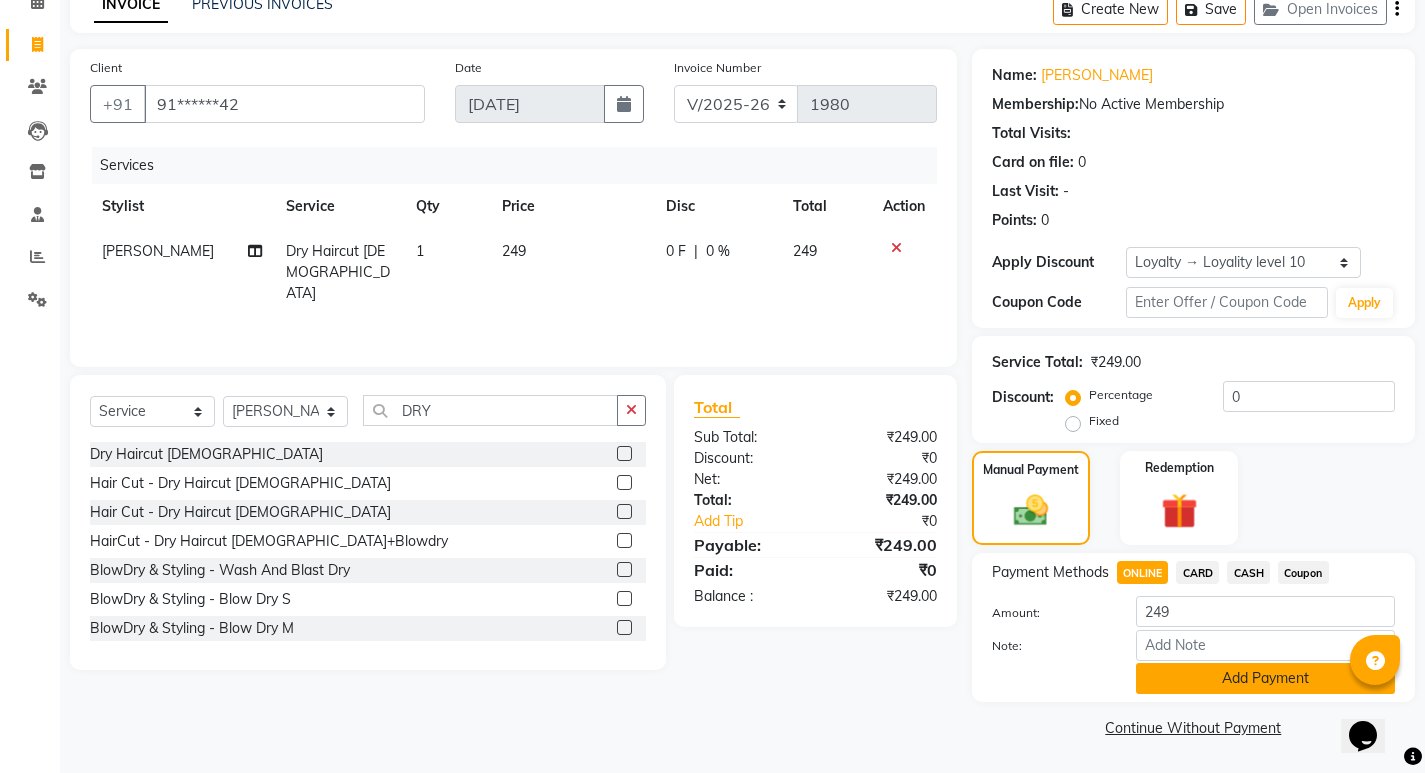 click on "Add Payment" 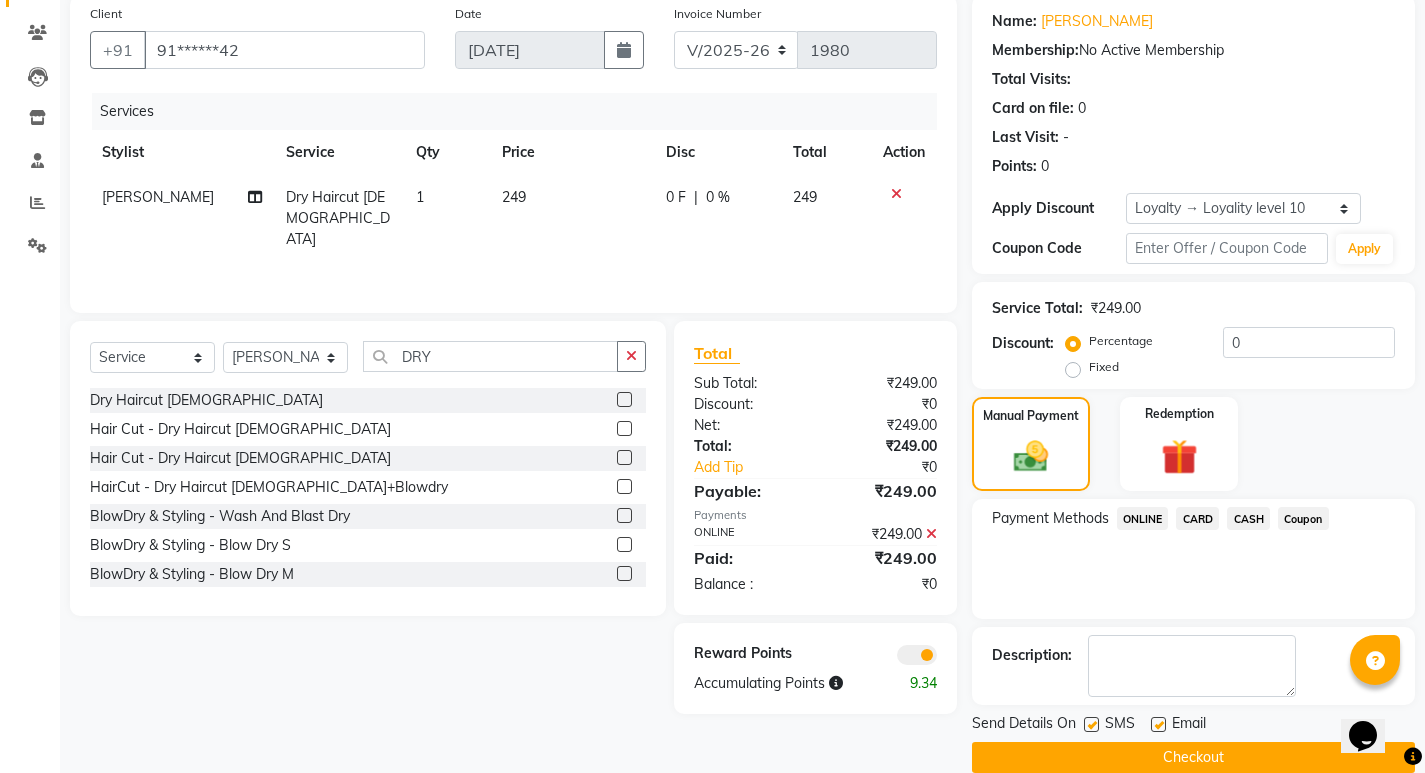 scroll, scrollTop: 185, scrollLeft: 0, axis: vertical 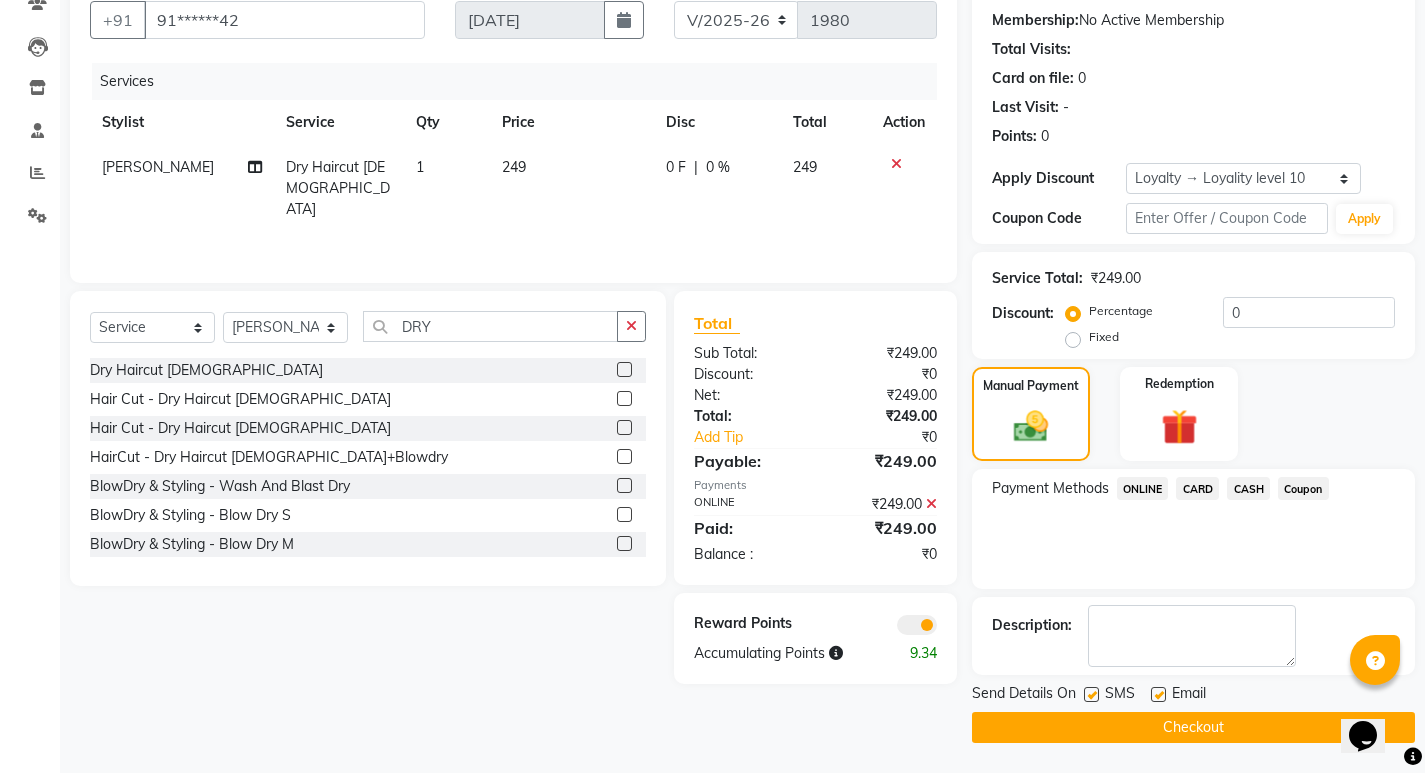 click on "Checkout" 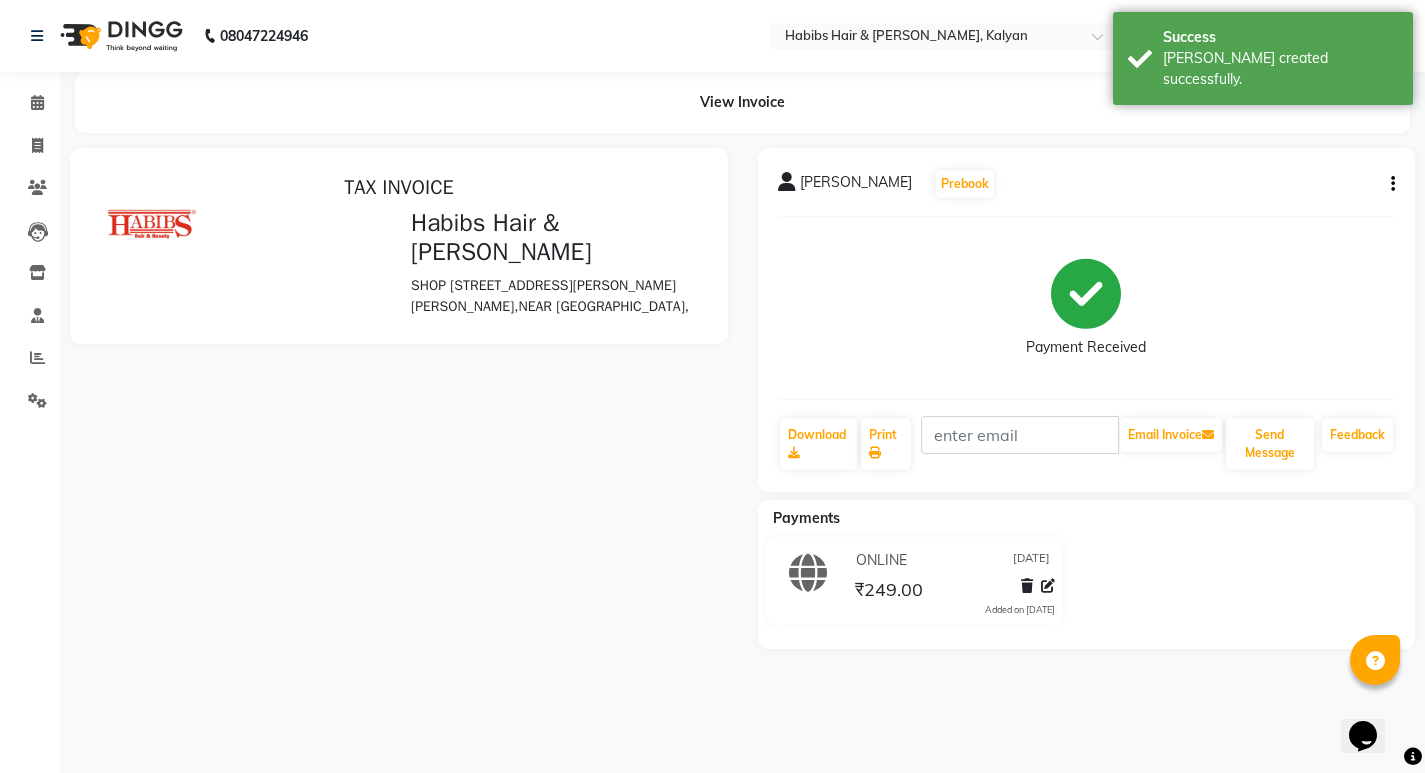 scroll, scrollTop: 0, scrollLeft: 0, axis: both 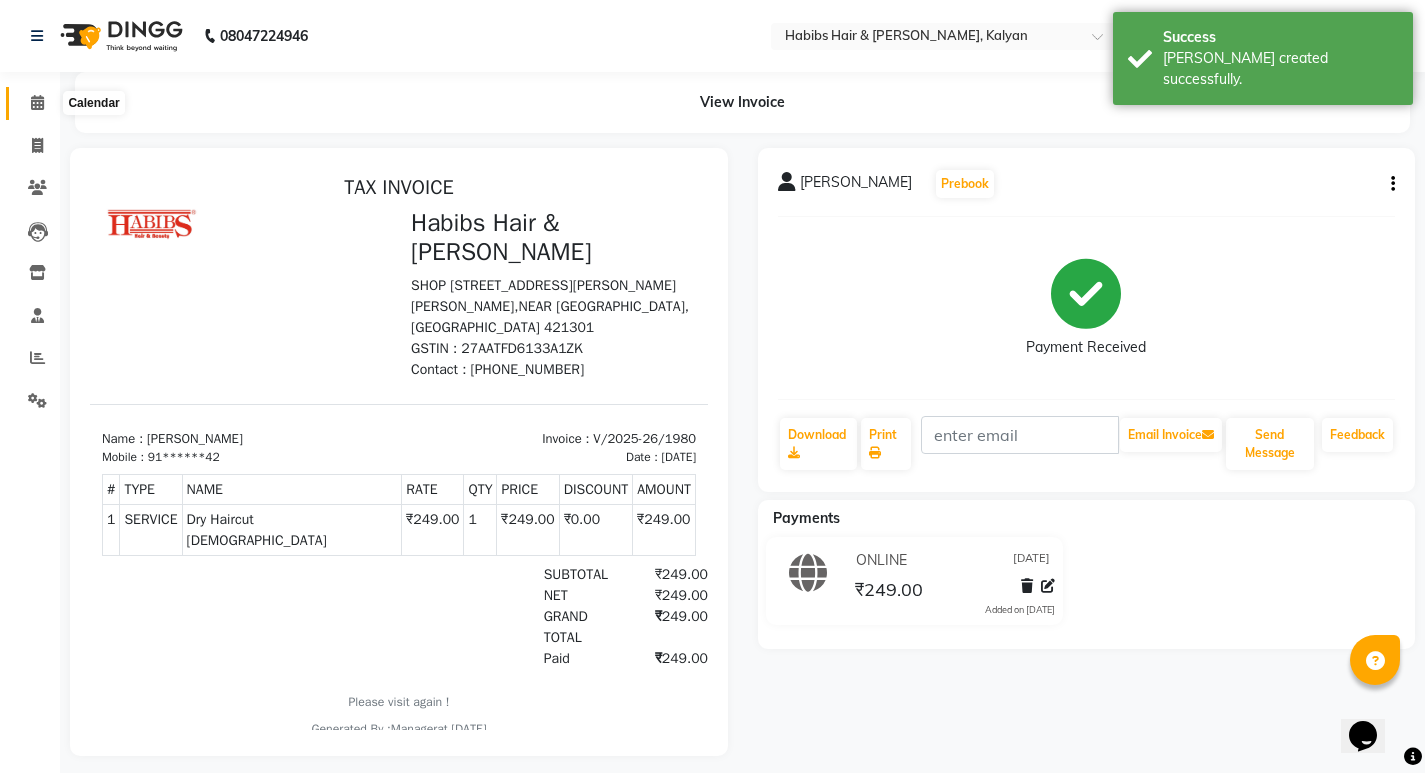click 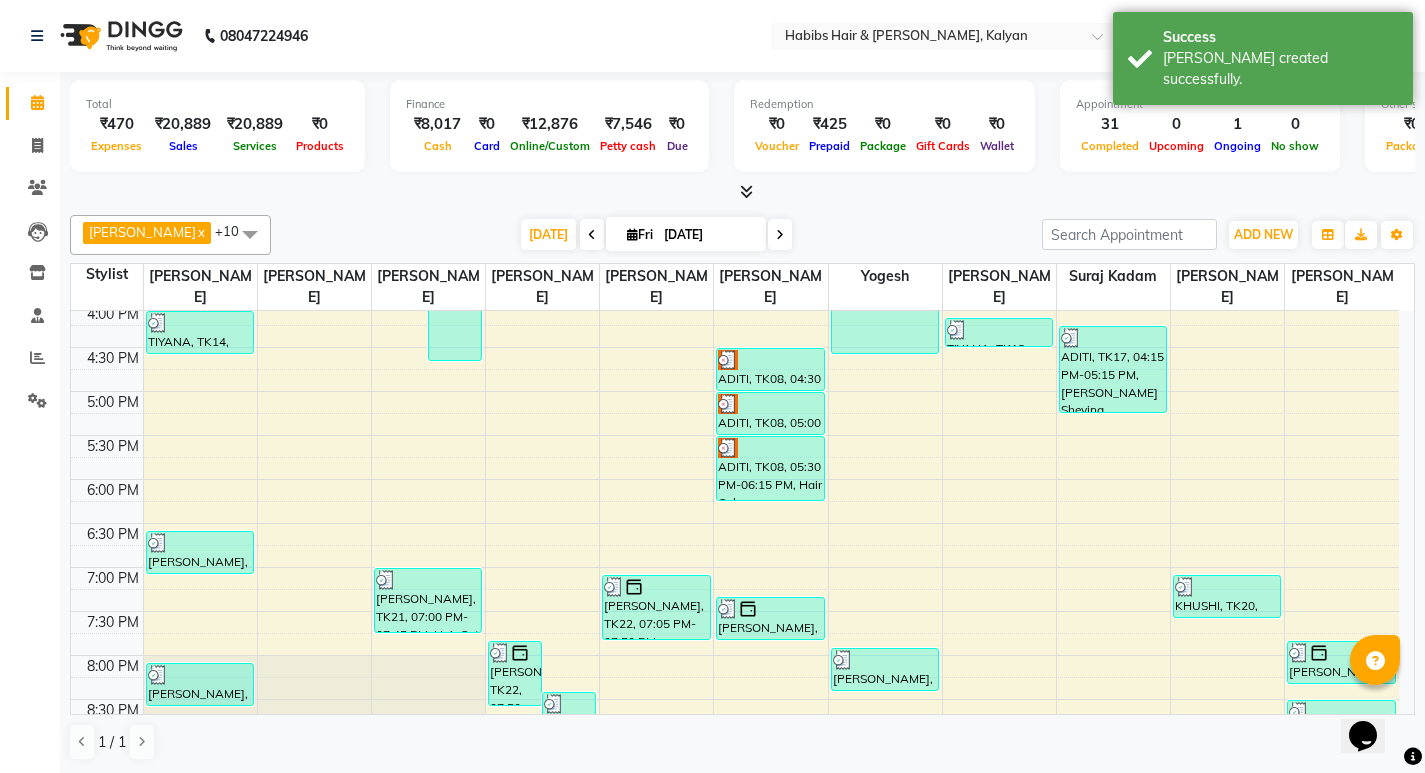 scroll, scrollTop: 916, scrollLeft: 0, axis: vertical 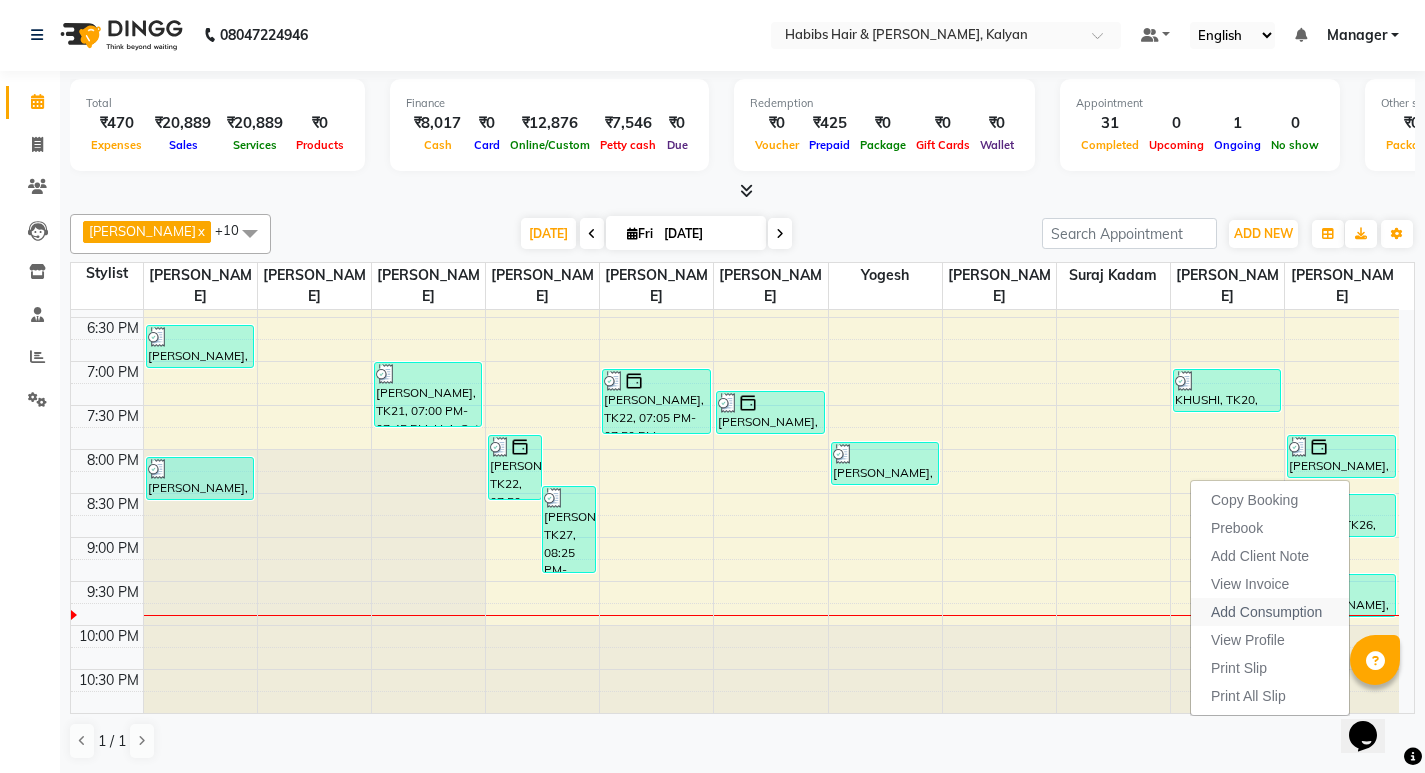 click on "Add Consumption" at bounding box center (1266, 612) 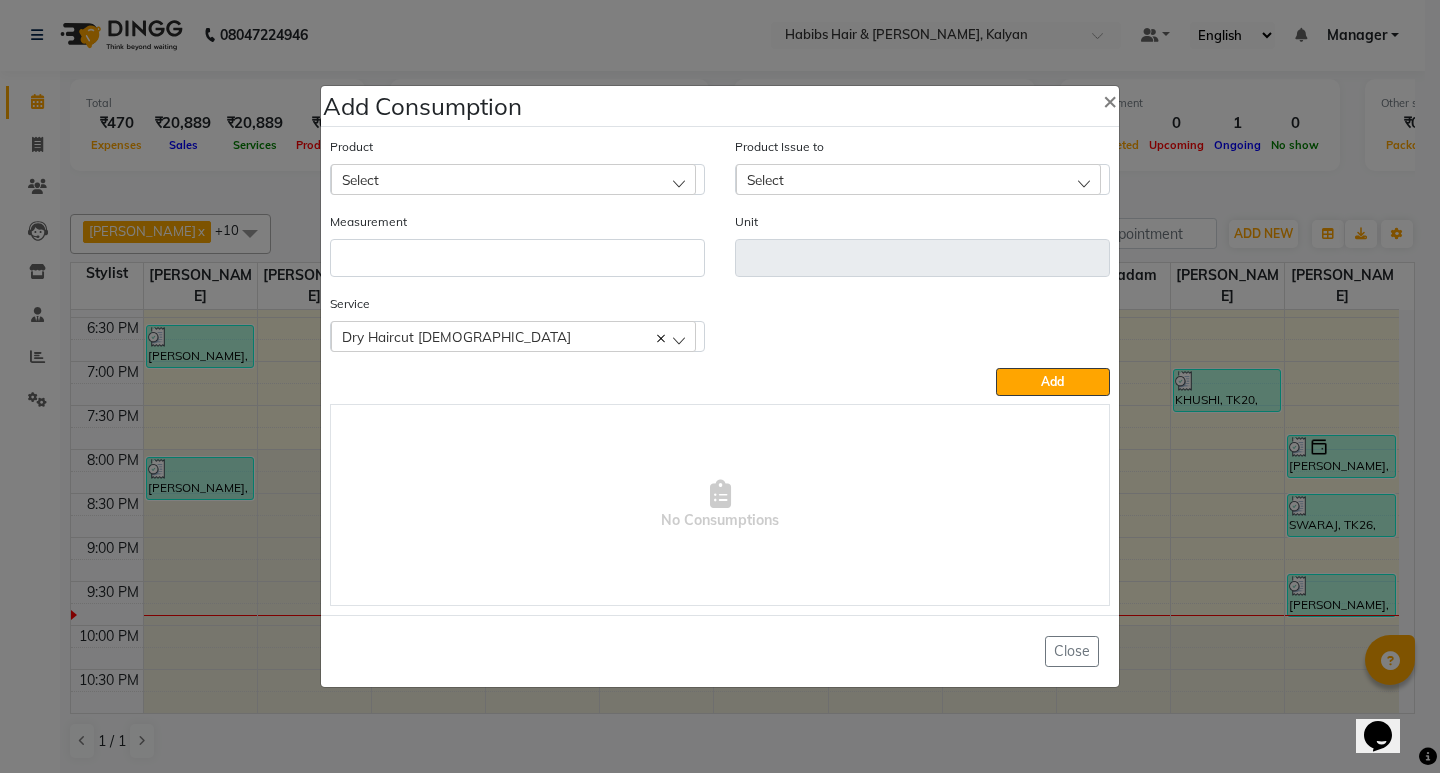 click on "Select" 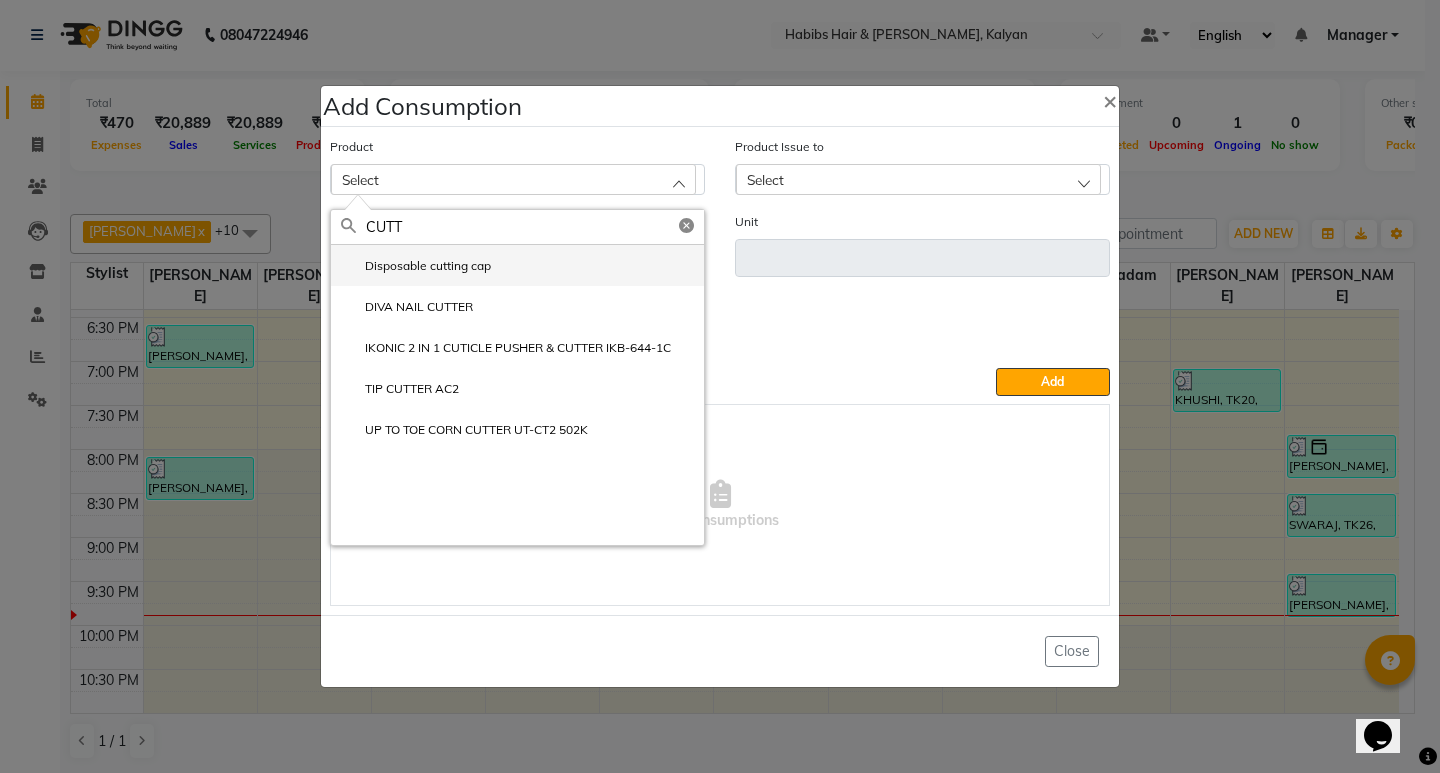 type on "CUTT" 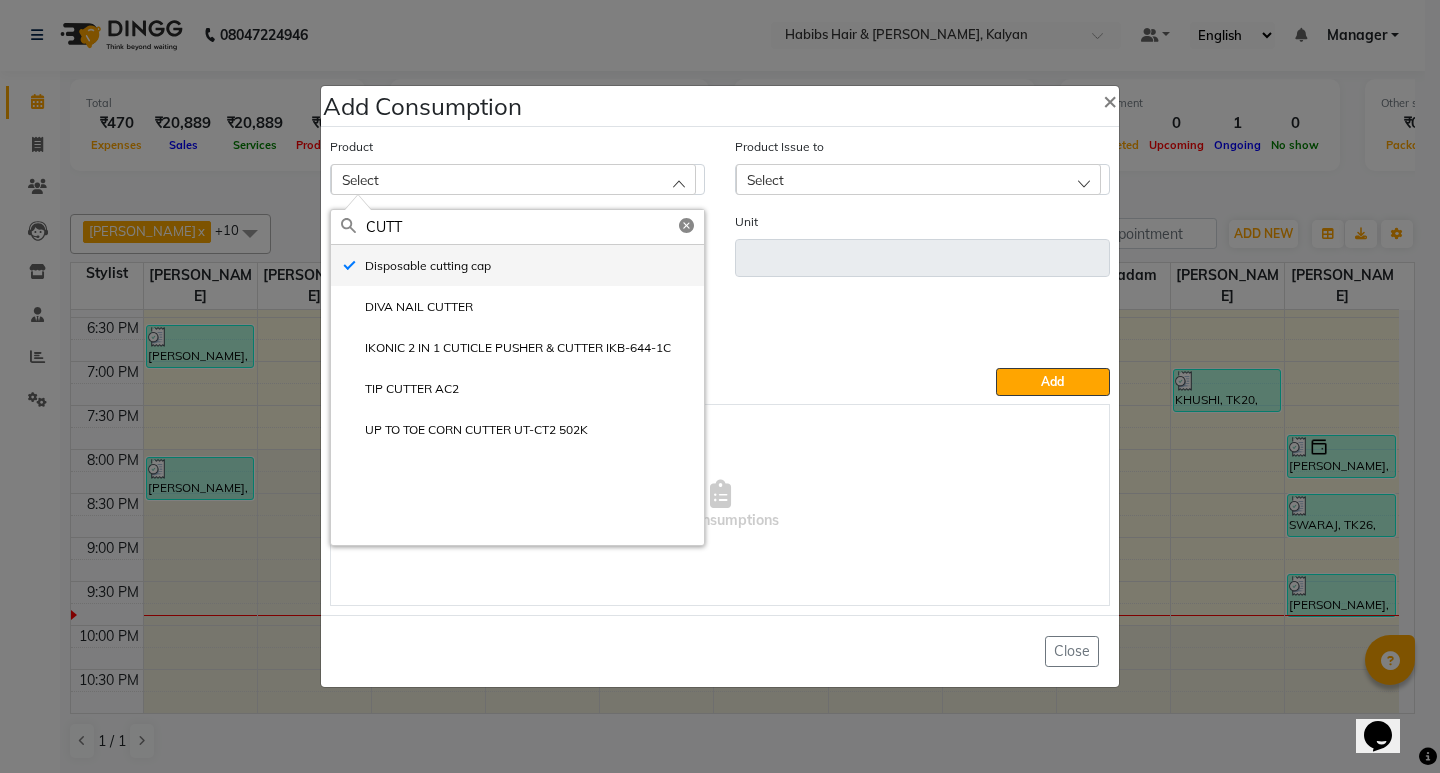 type on "pc" 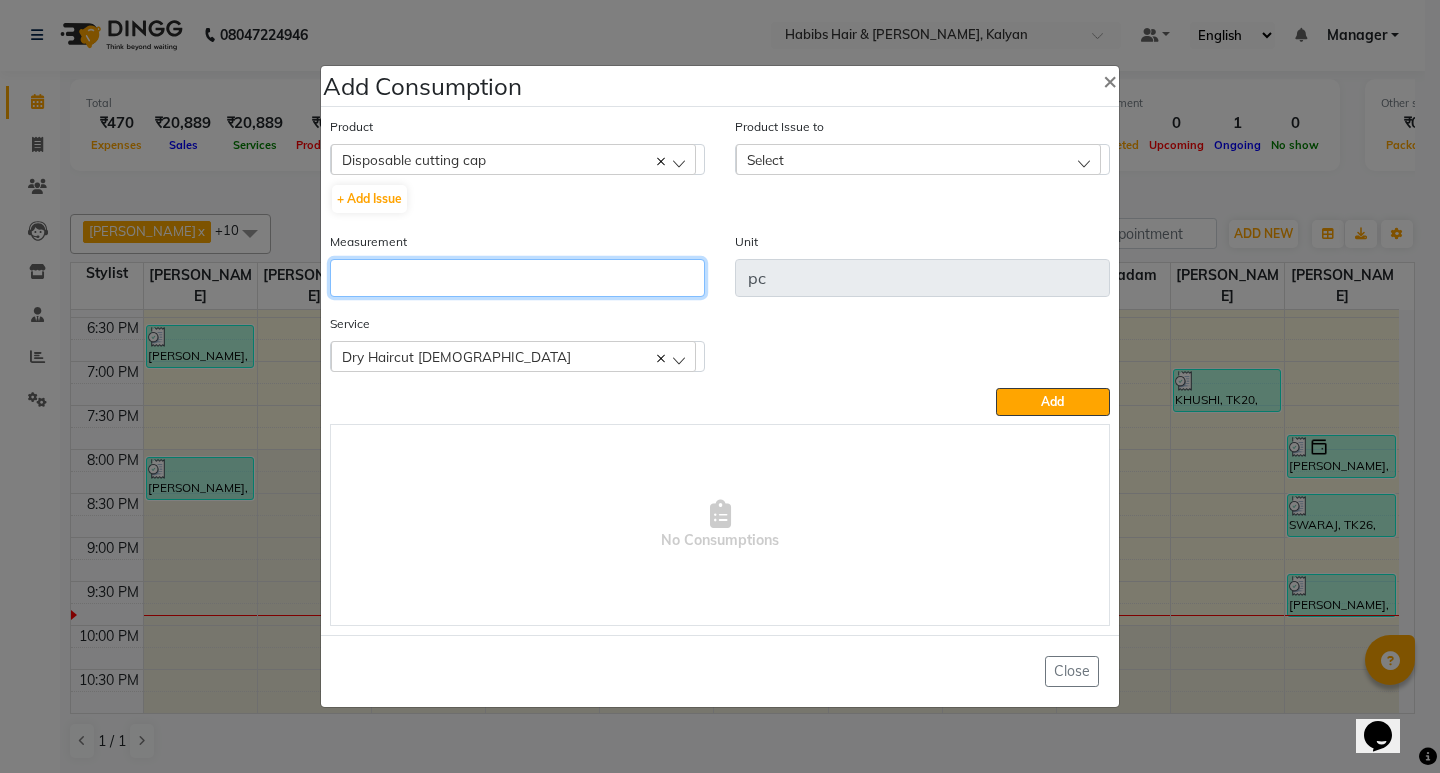 click 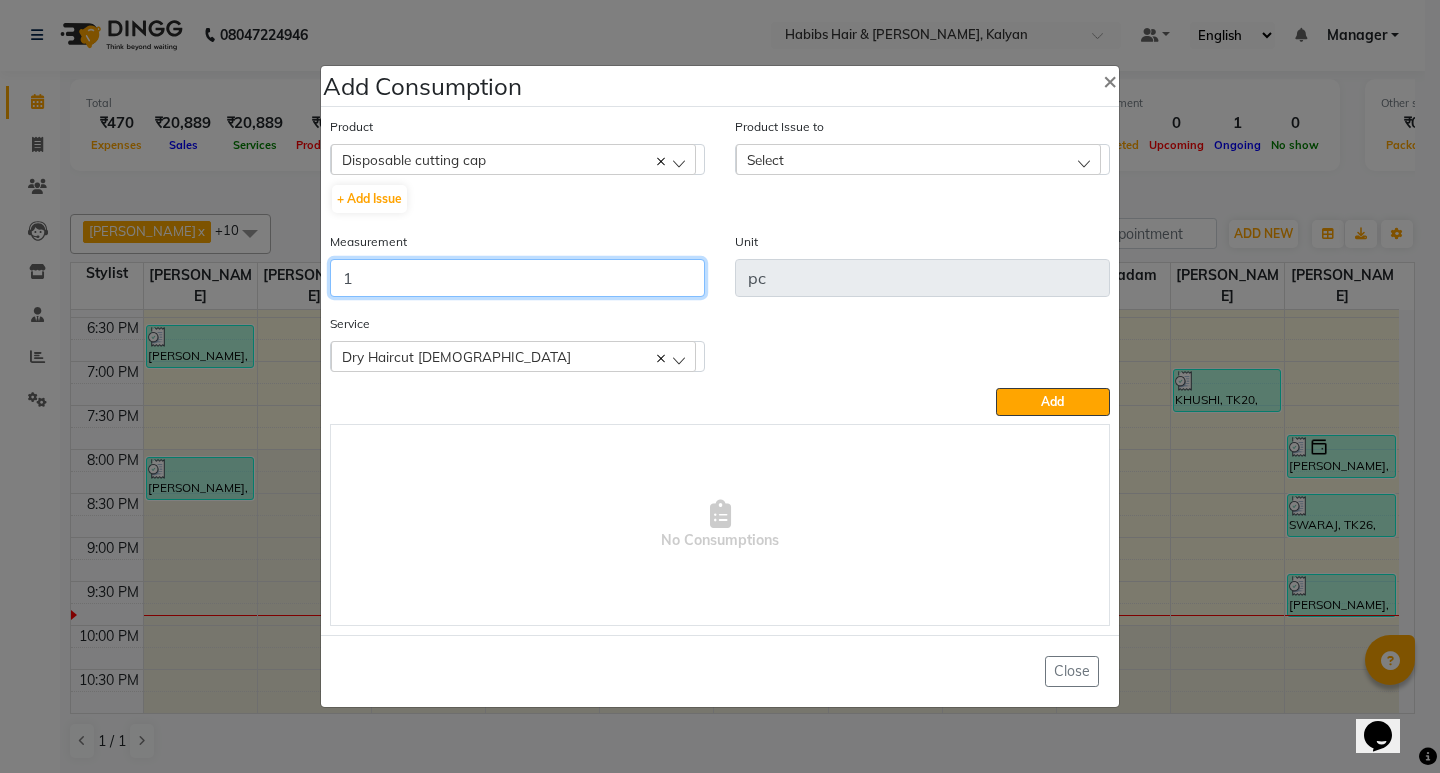 type on "1" 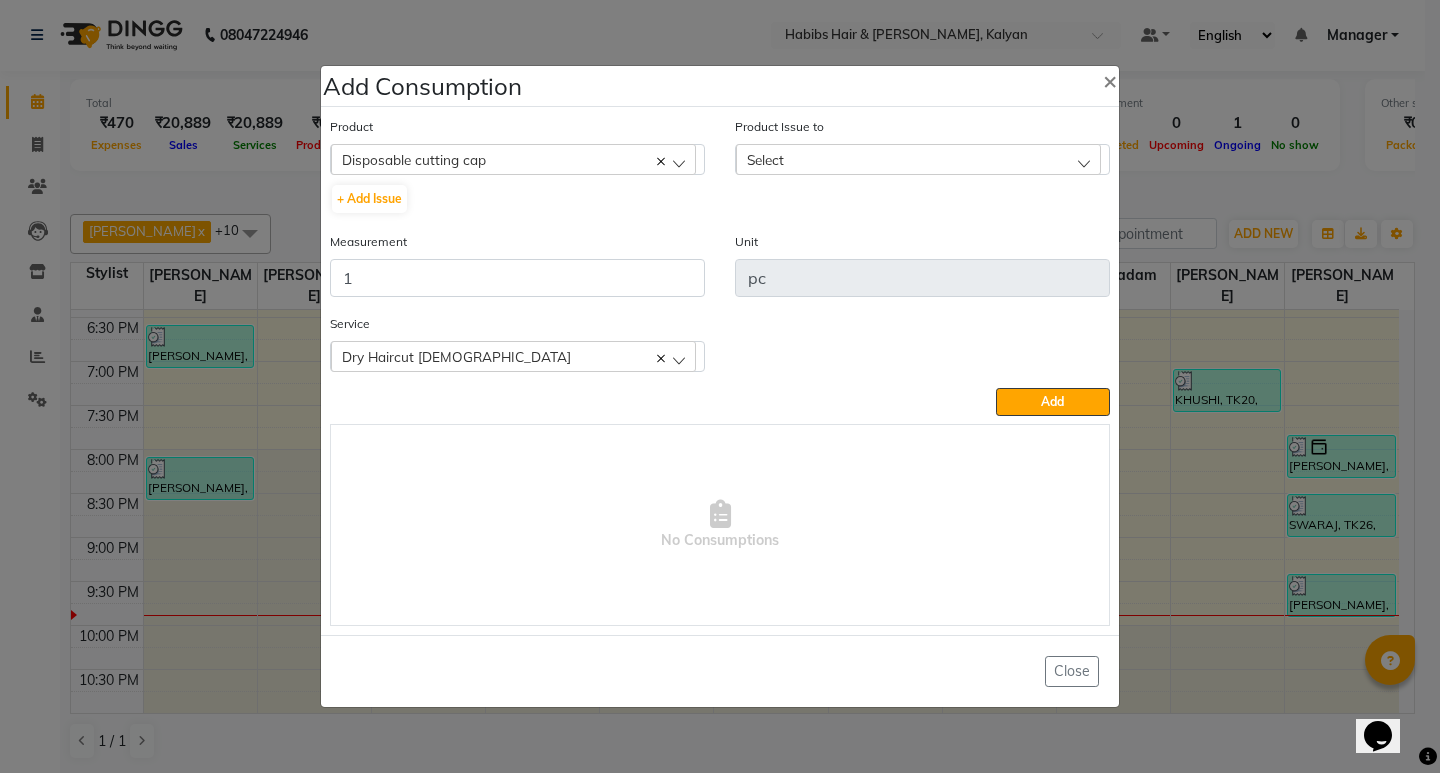 drag, startPoint x: 955, startPoint y: 170, endPoint x: 971, endPoint y: 172, distance: 16.124516 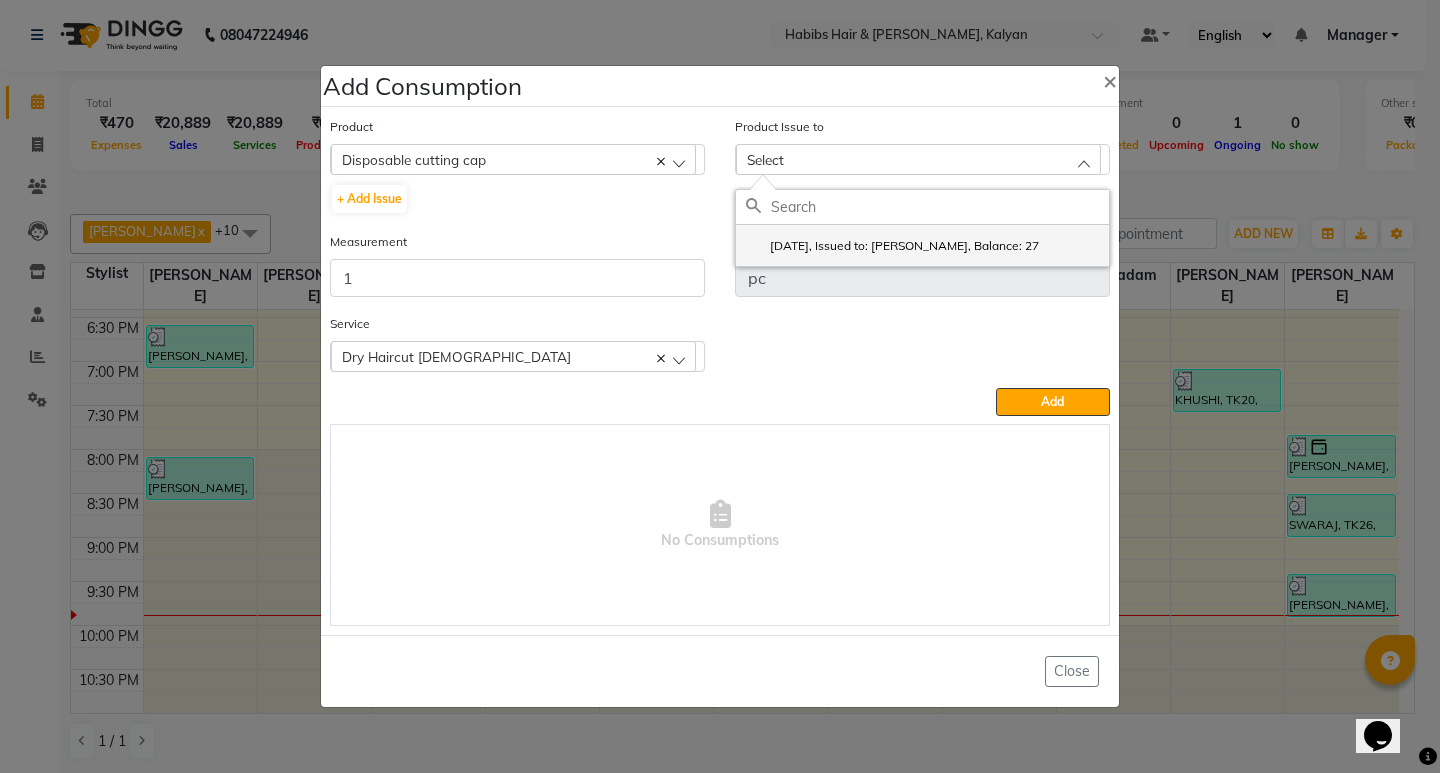 click on "2025-07-10, Issued to: Suraj Kadam, Balance: 27" 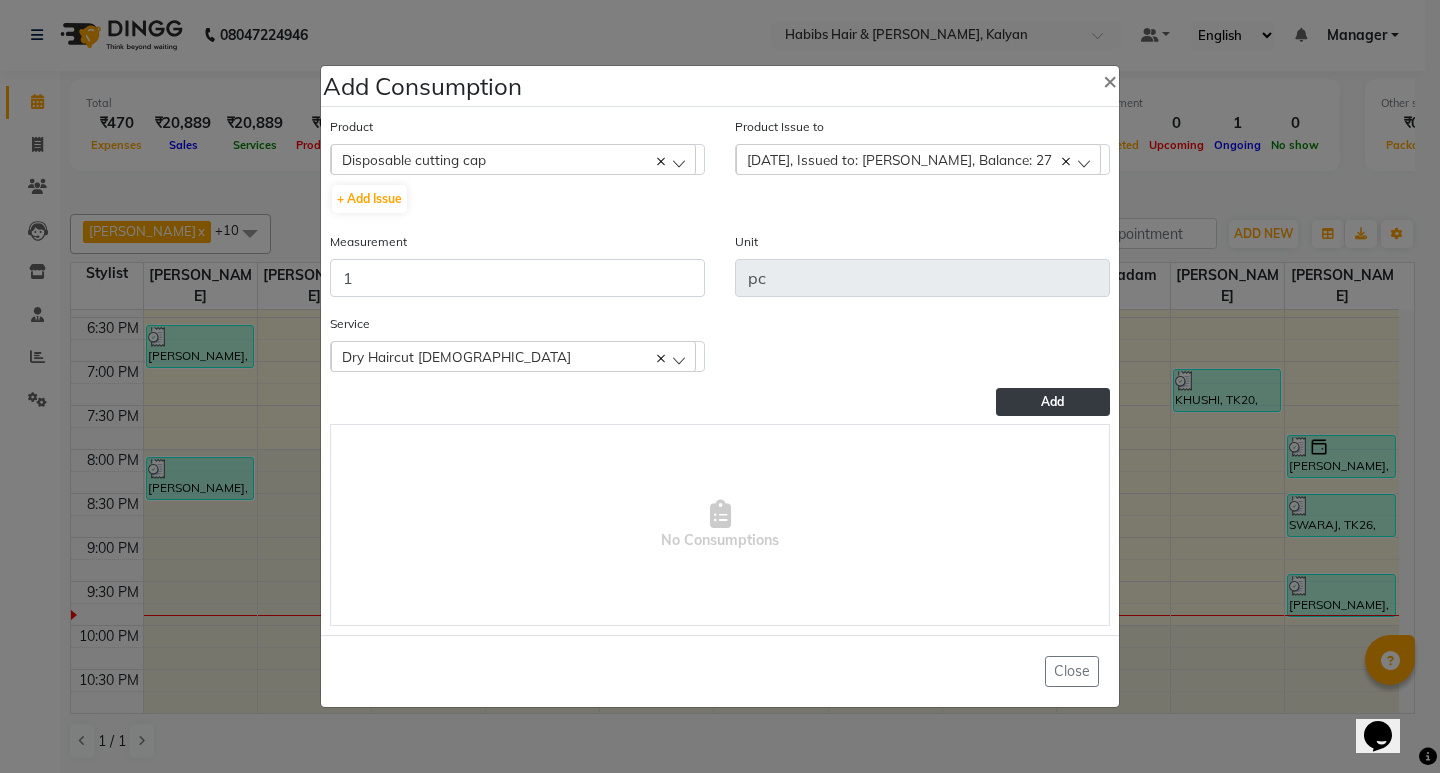 click on "Add" 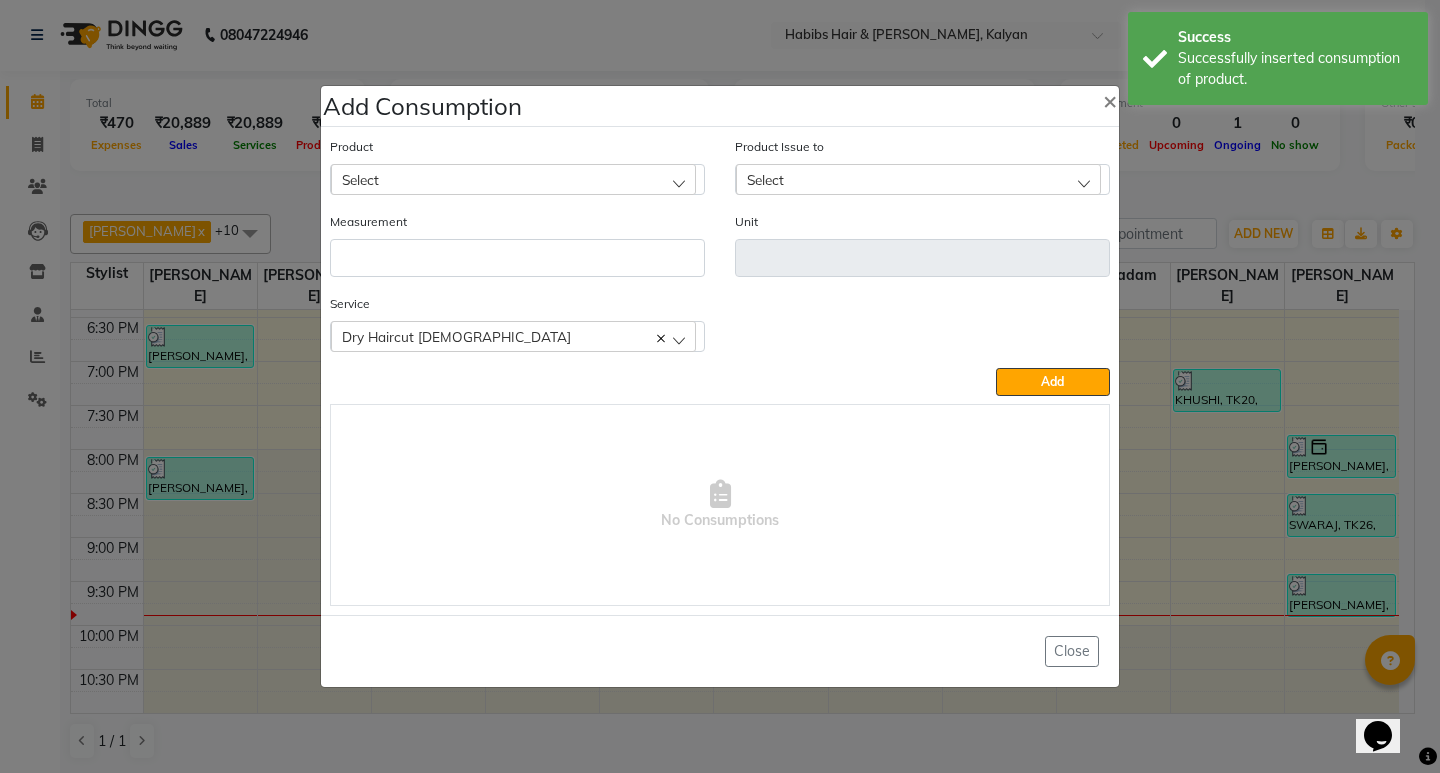 click on "Add Consumption × Product Select 001 BANANA POWDER 10GM Product Issue to Select 2025-07-10, Issued to: Suraj Kadam, Balance: 27 Measurement Unit Service  Dry Haircut Male  Dry Haircut Male  Add   No Consumptions   Close" 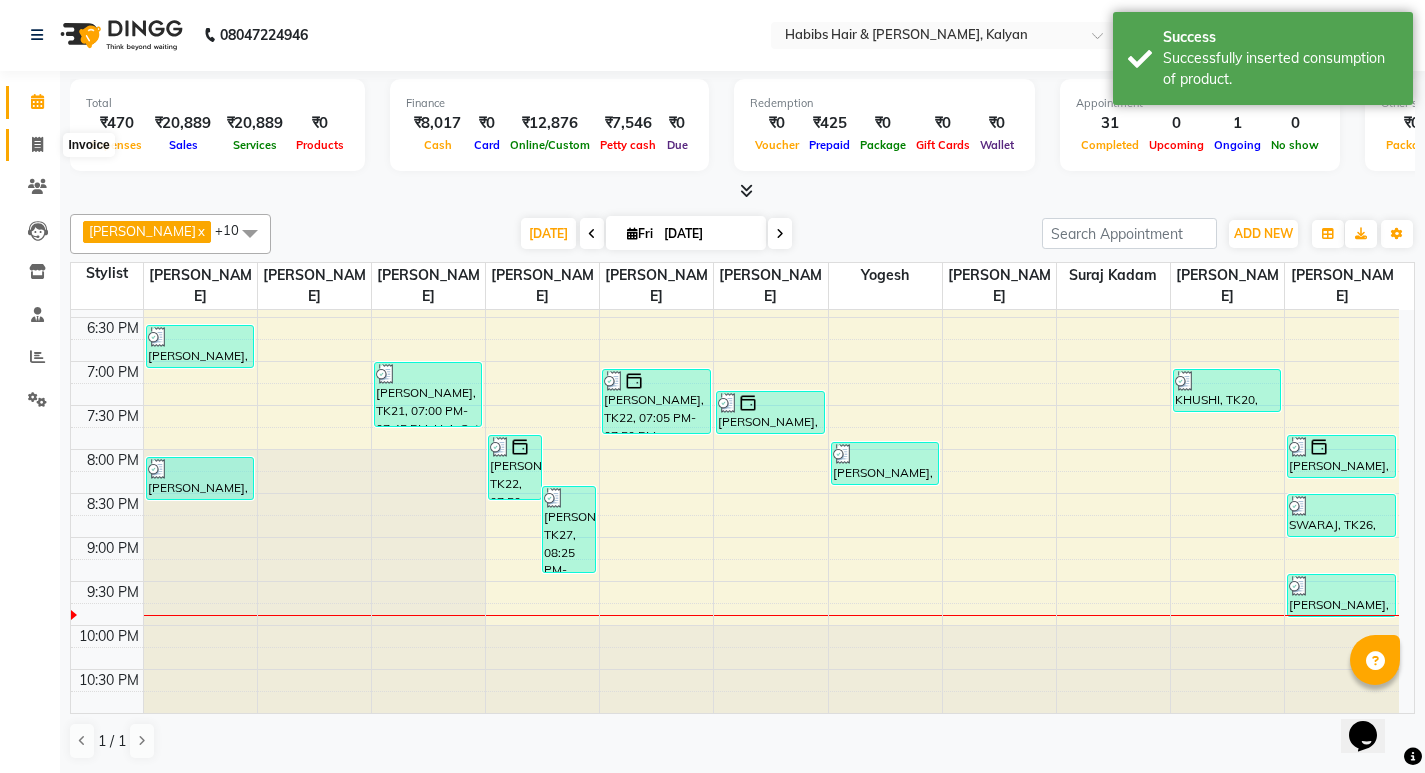 click 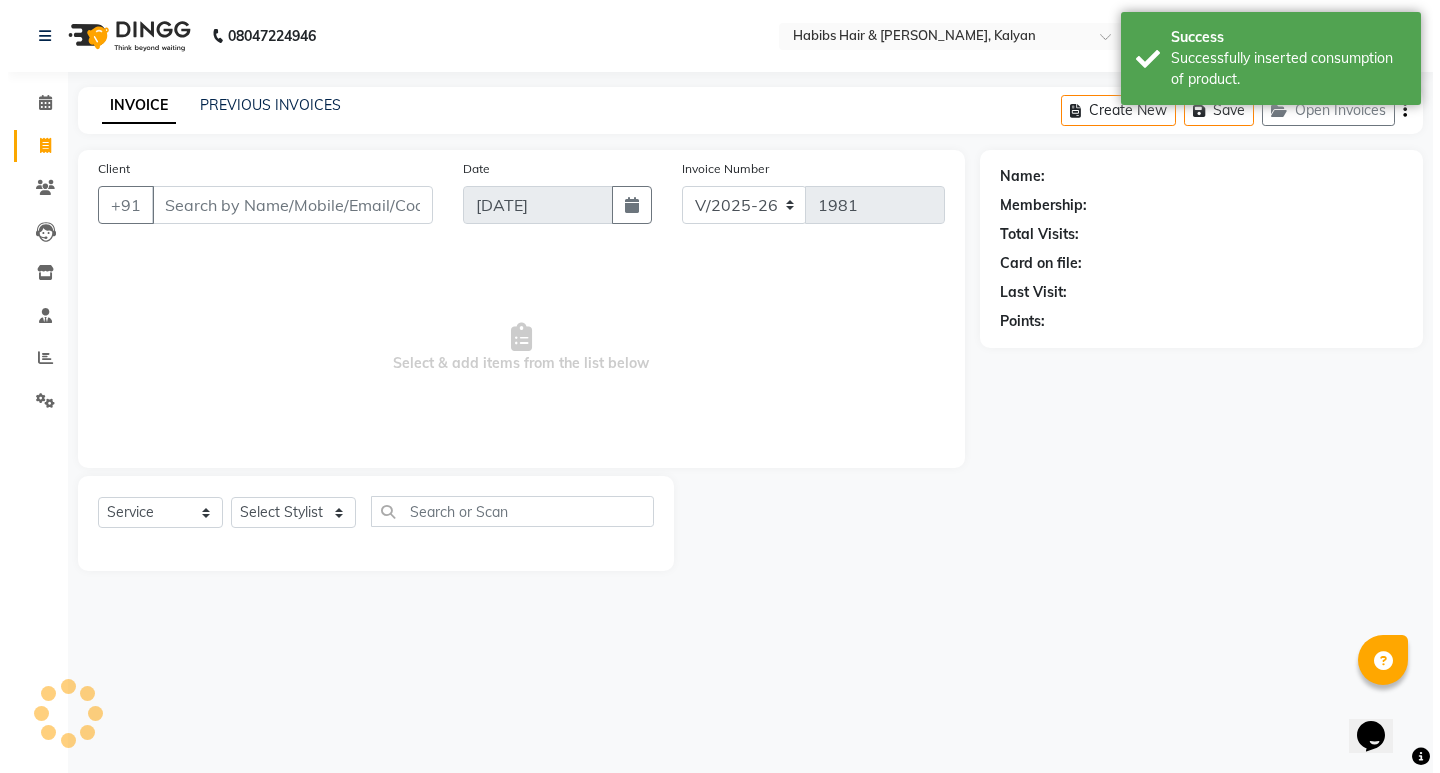 scroll, scrollTop: 0, scrollLeft: 0, axis: both 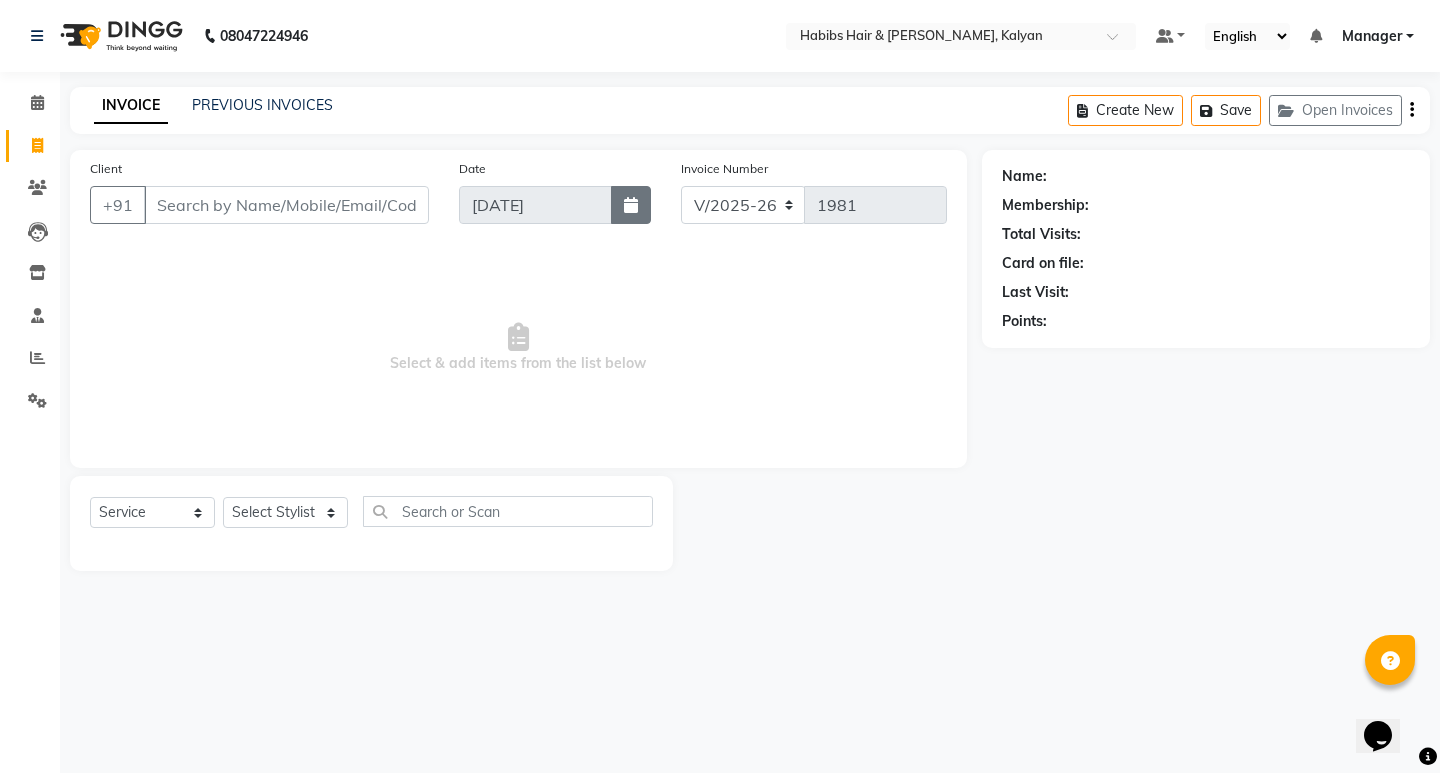 click 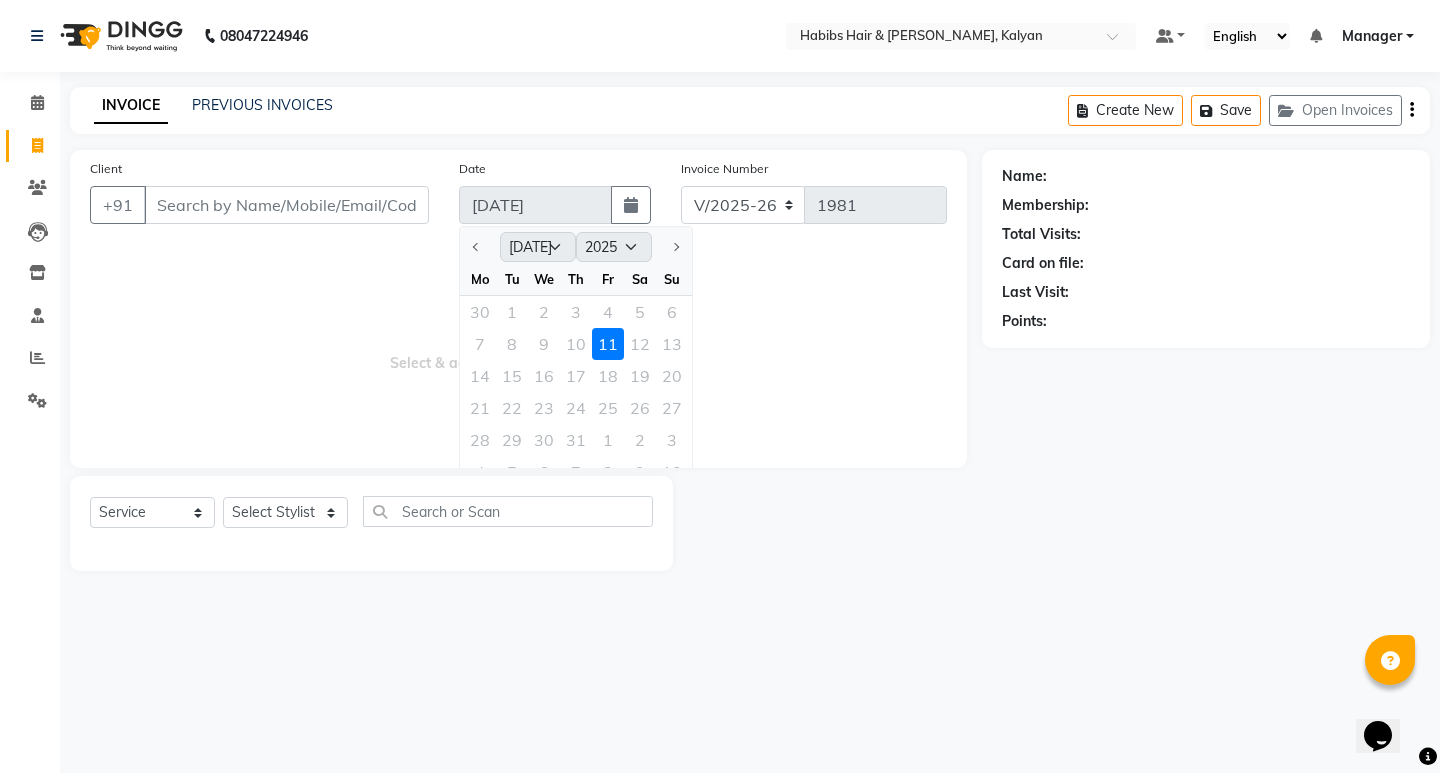 click on "Select & add items from the list below" at bounding box center (518, 348) 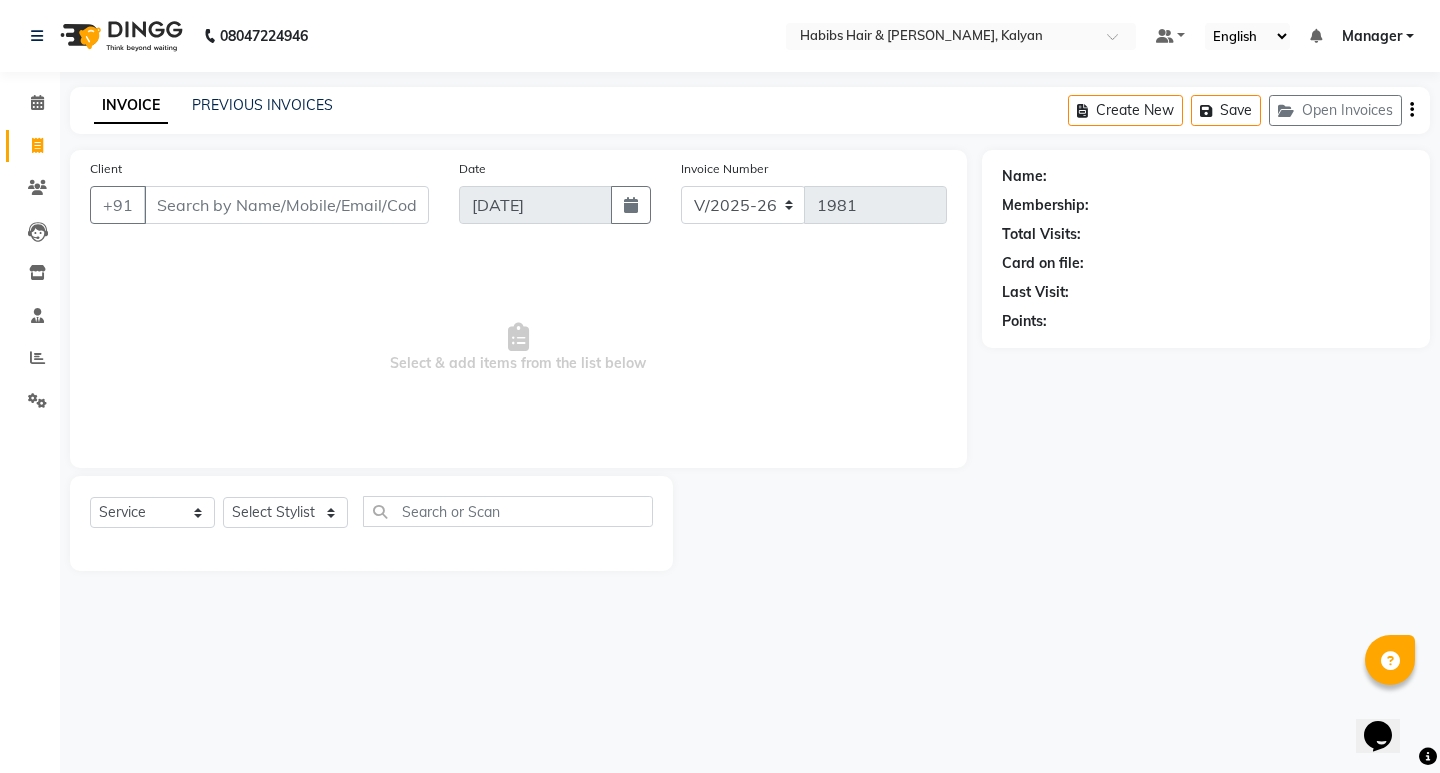 click on "Total Visits:" 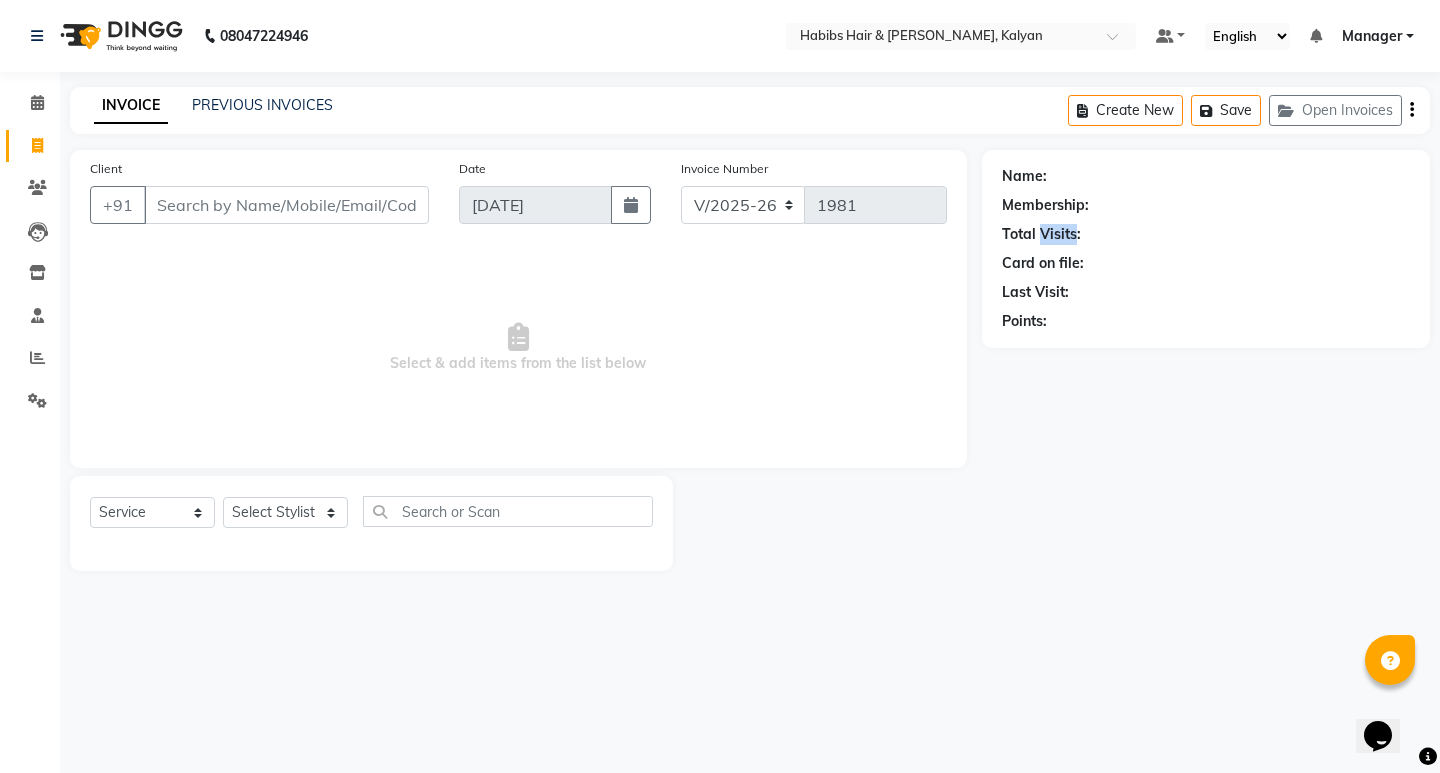 click on "Total Visits:" 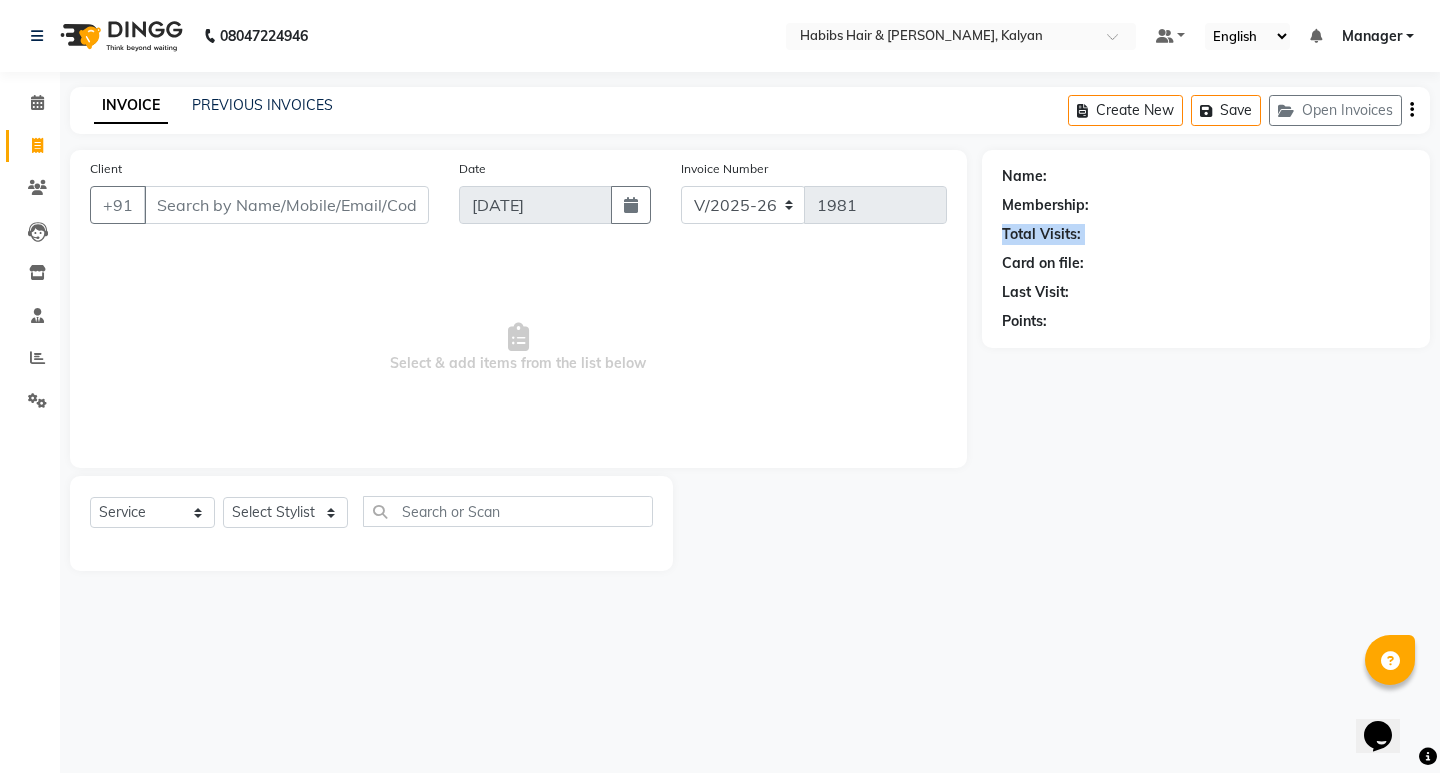 click on "Total Visits:" 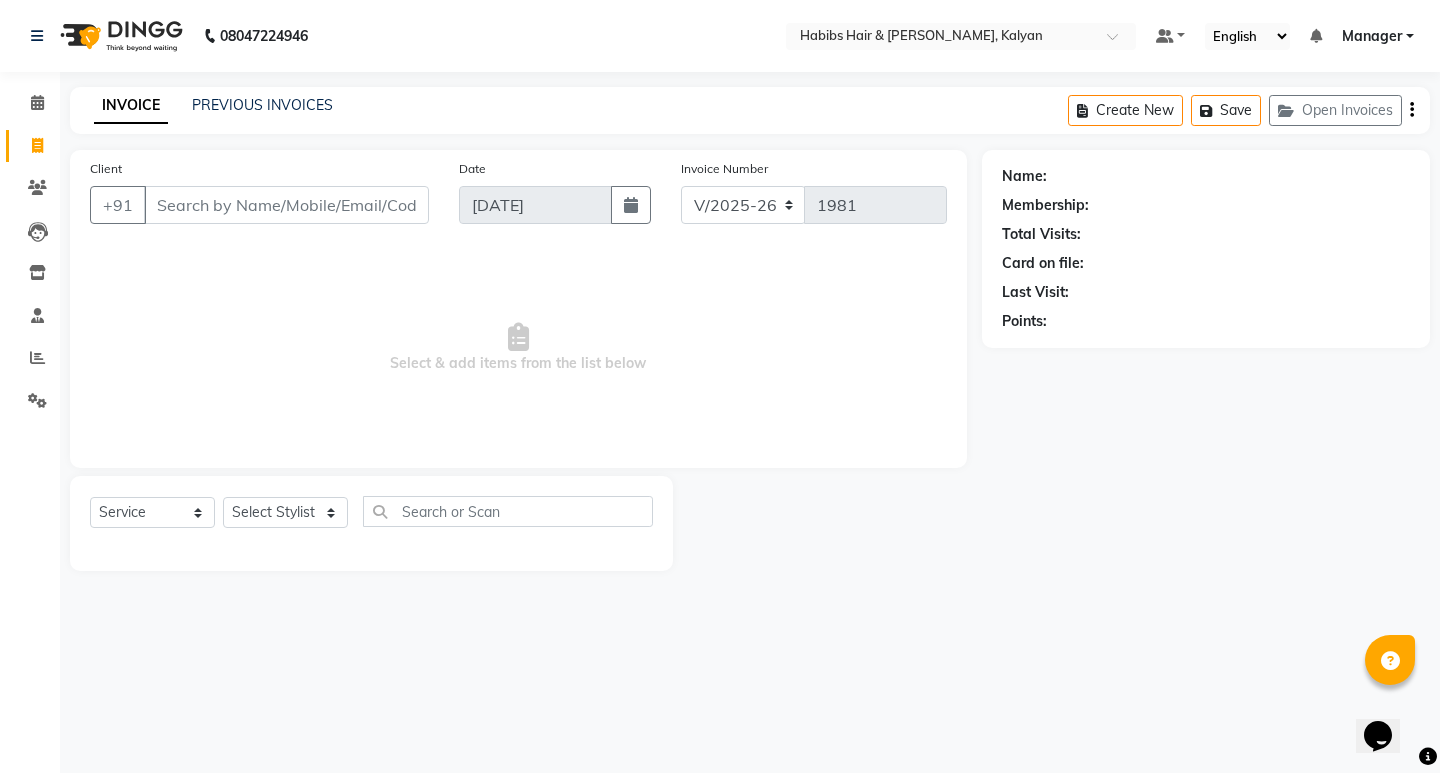 click on "Card on file:" 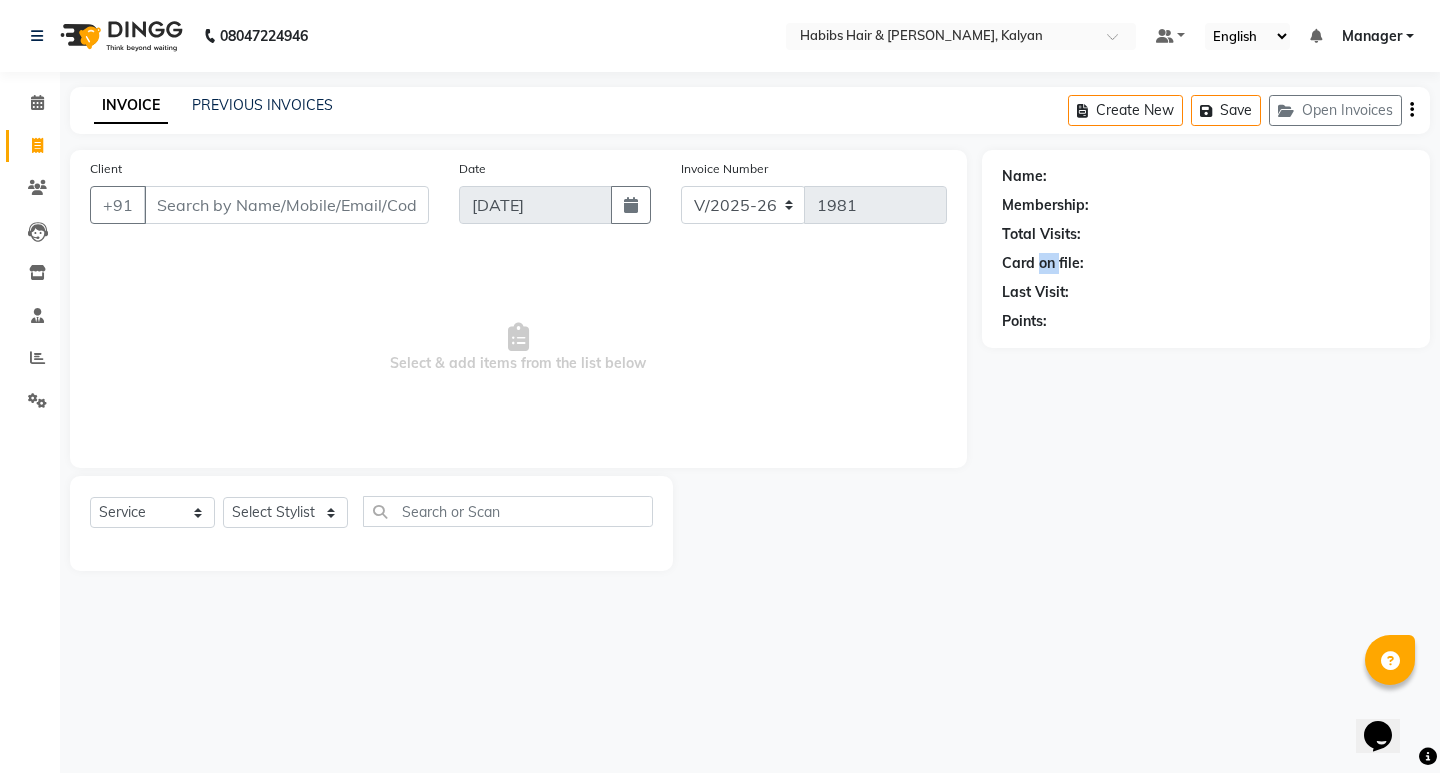 click on "Card on file:" 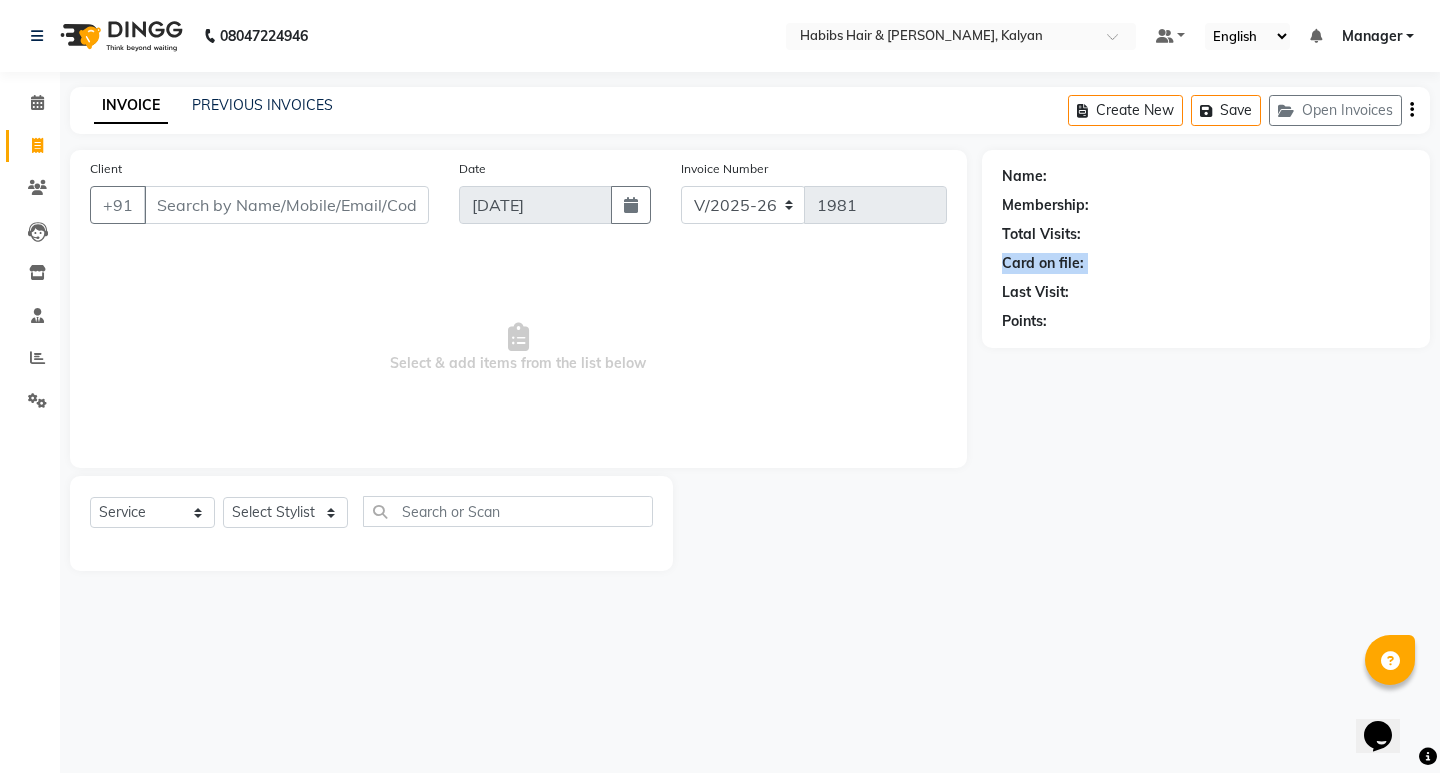click on "Card on file:" 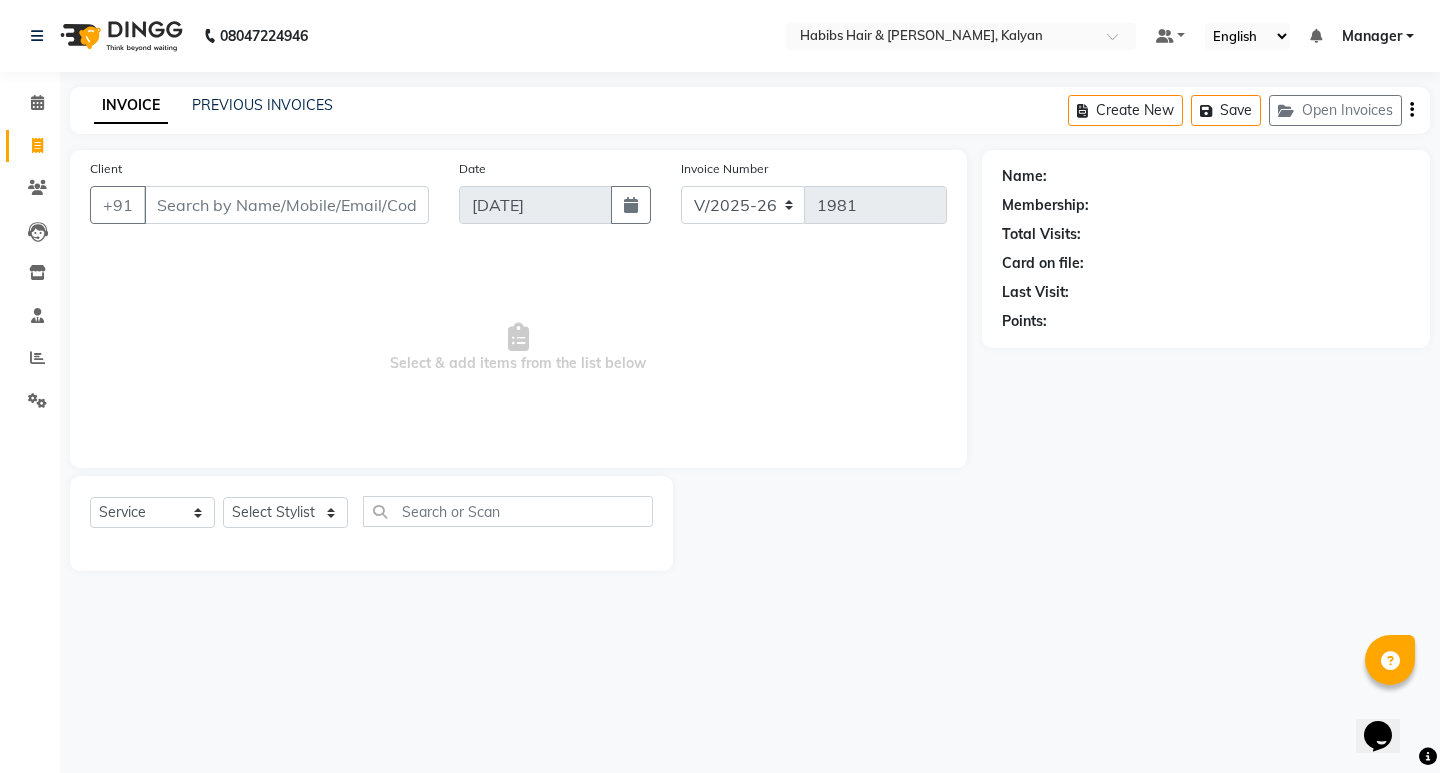 click on "Last Visit:" 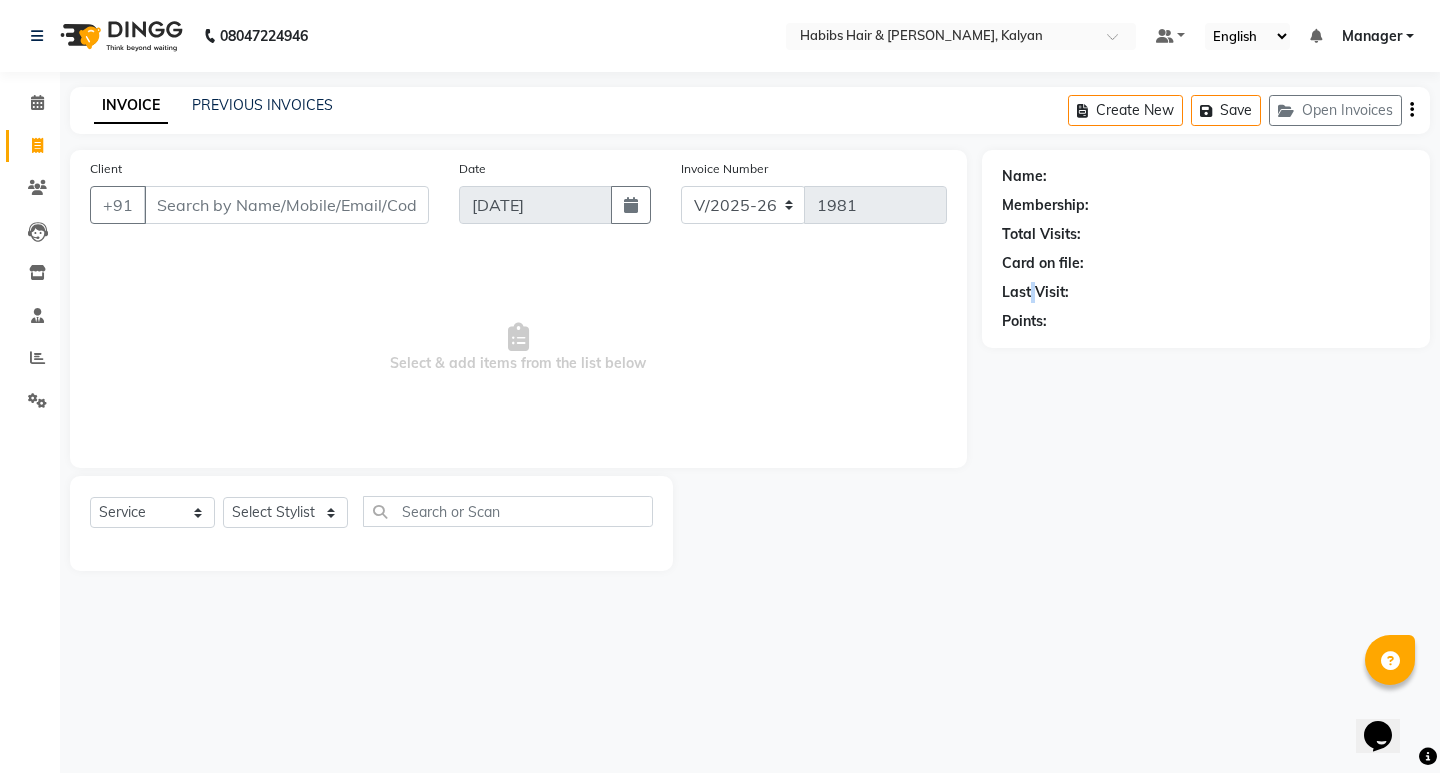 click on "Last Visit:" 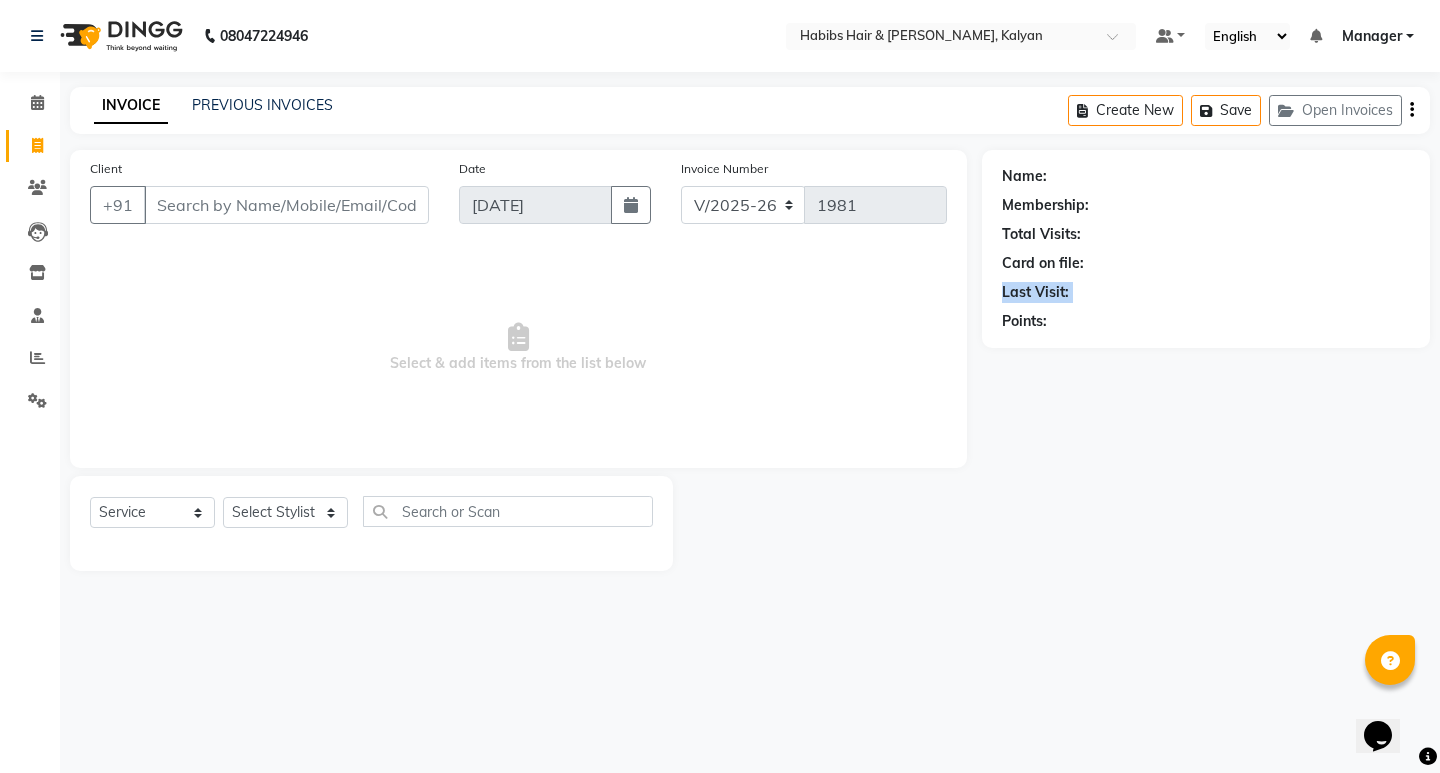 click on "Last Visit:" 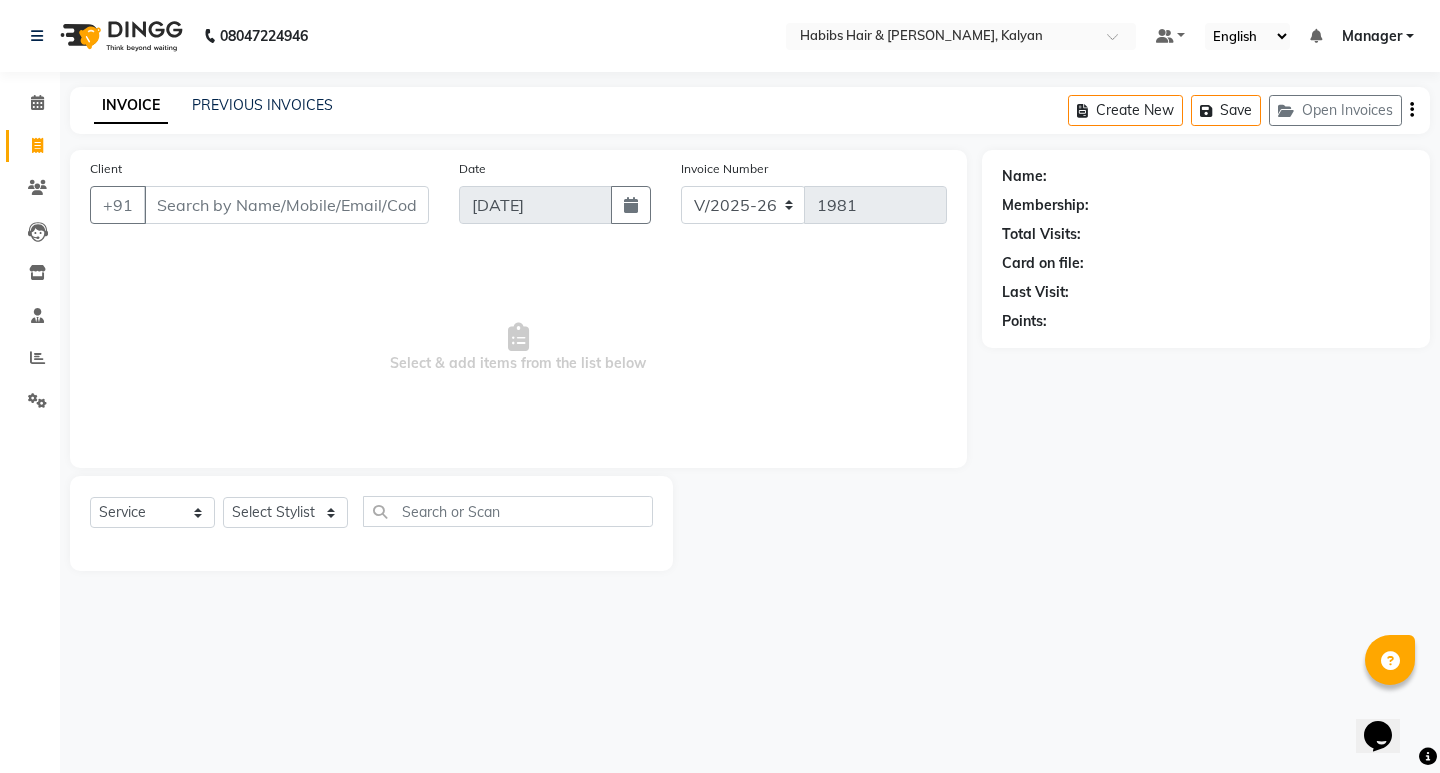 click on "Points:" 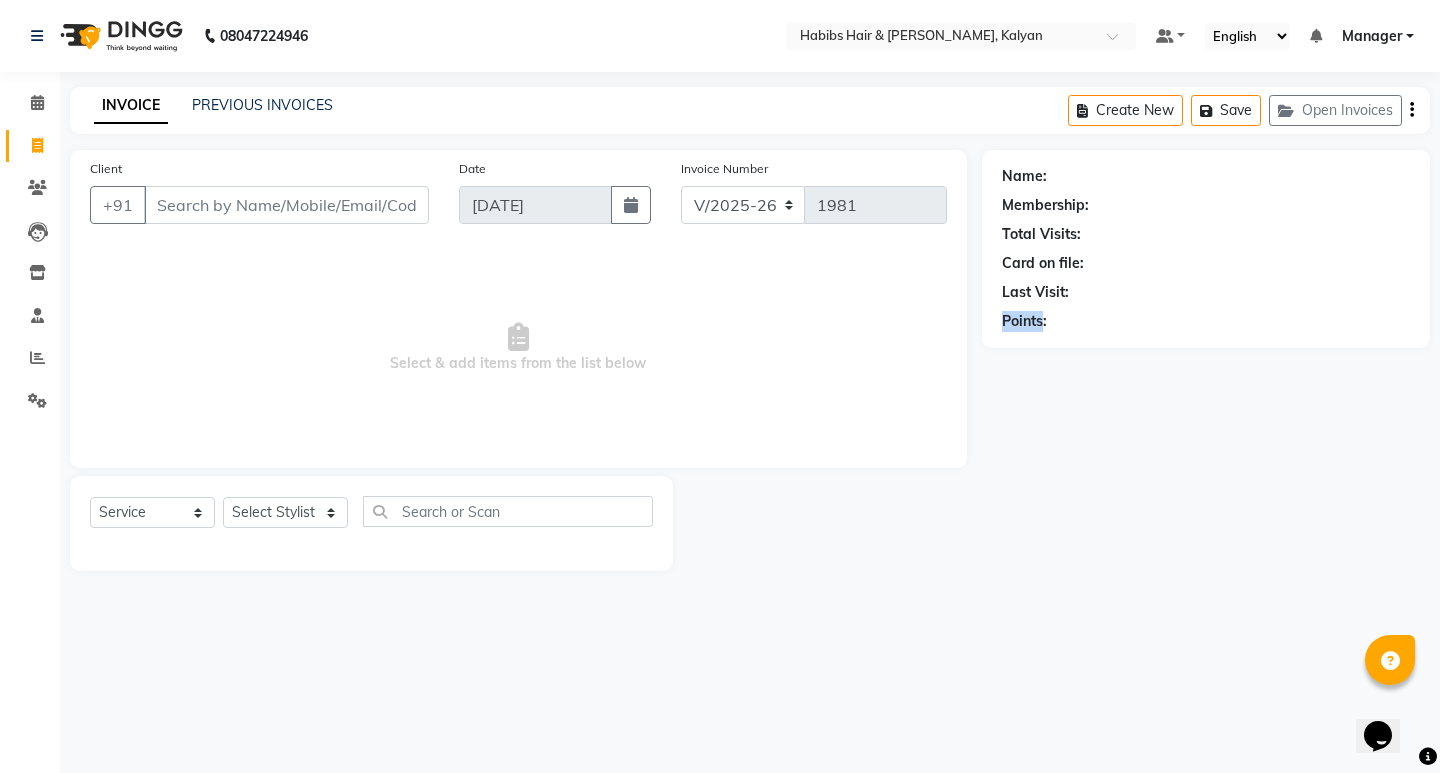 click on "Points:" 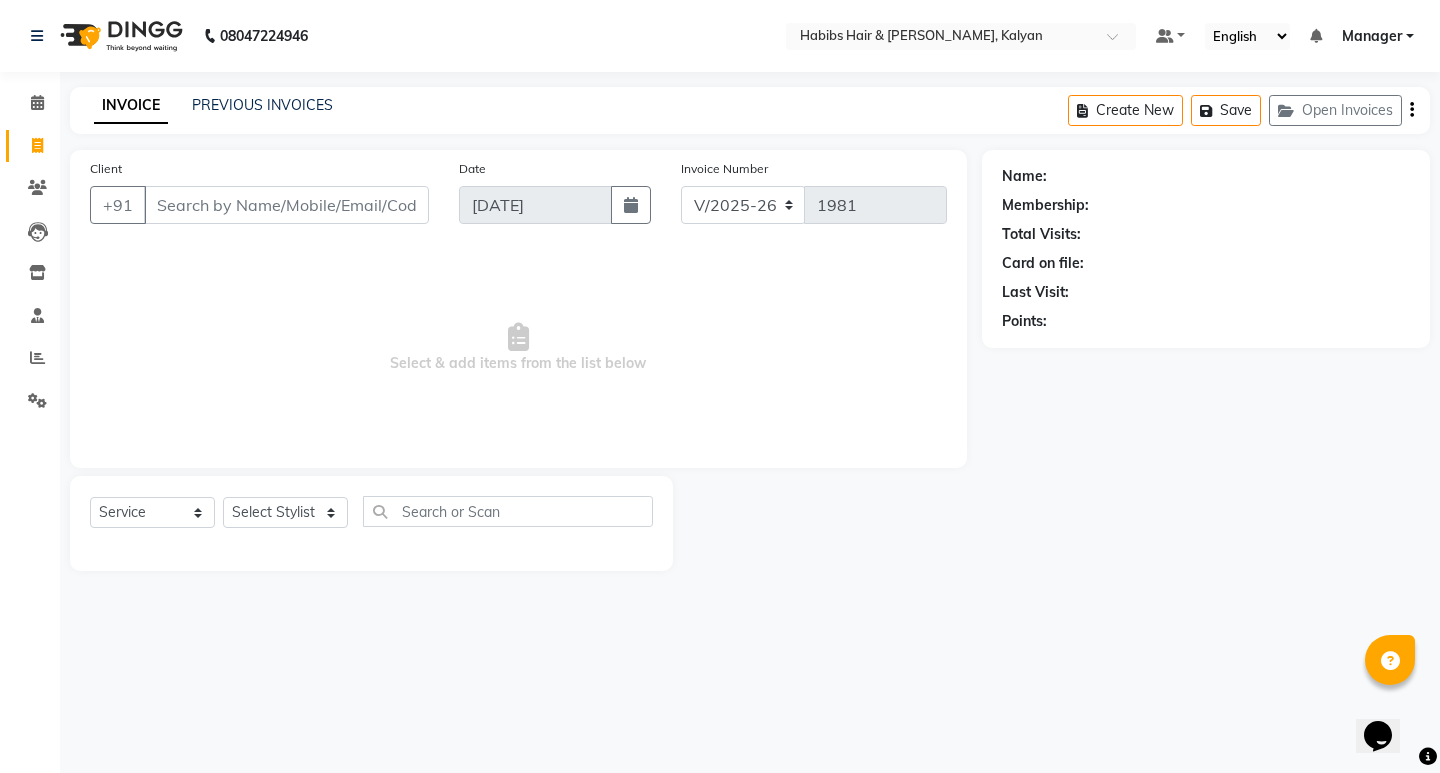 click on "Membership:" 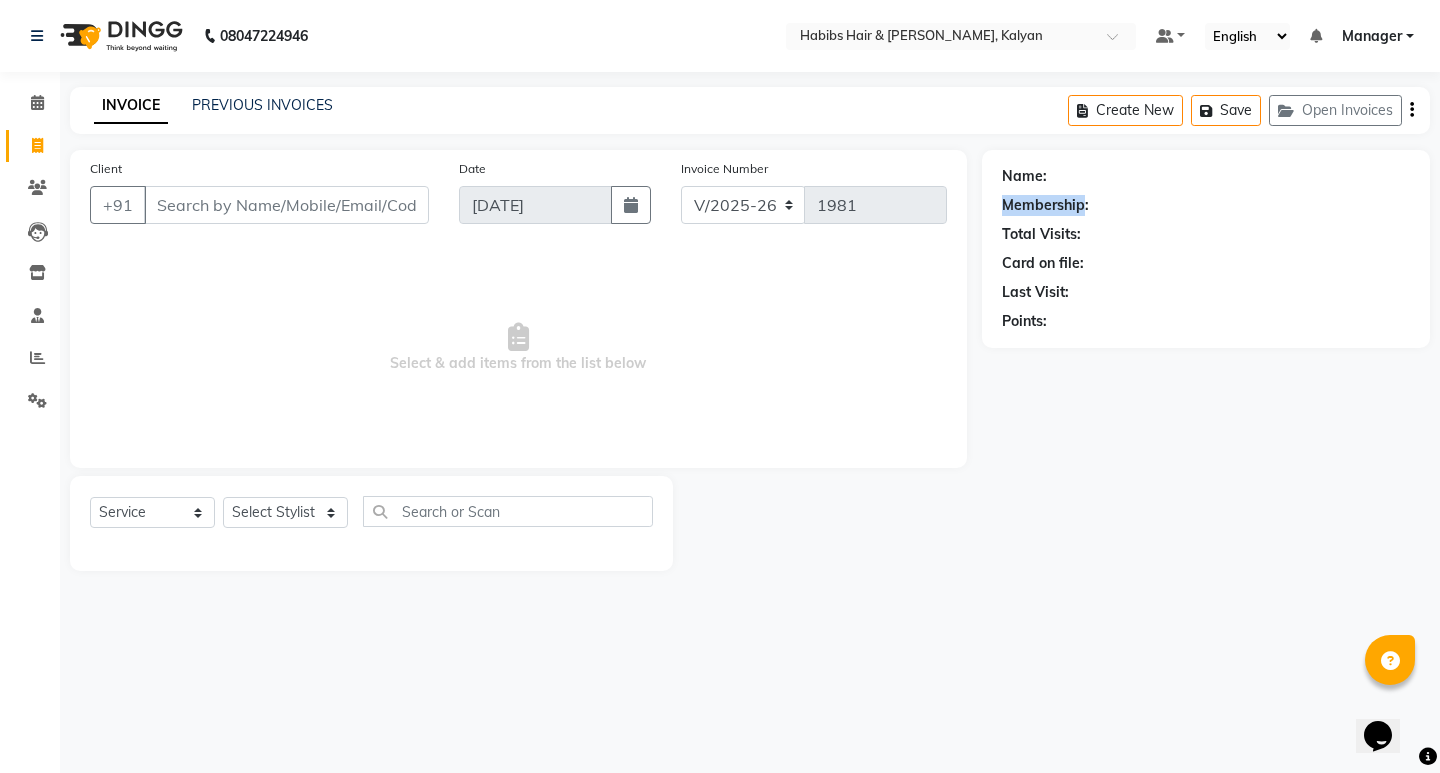 click on "Membership:" 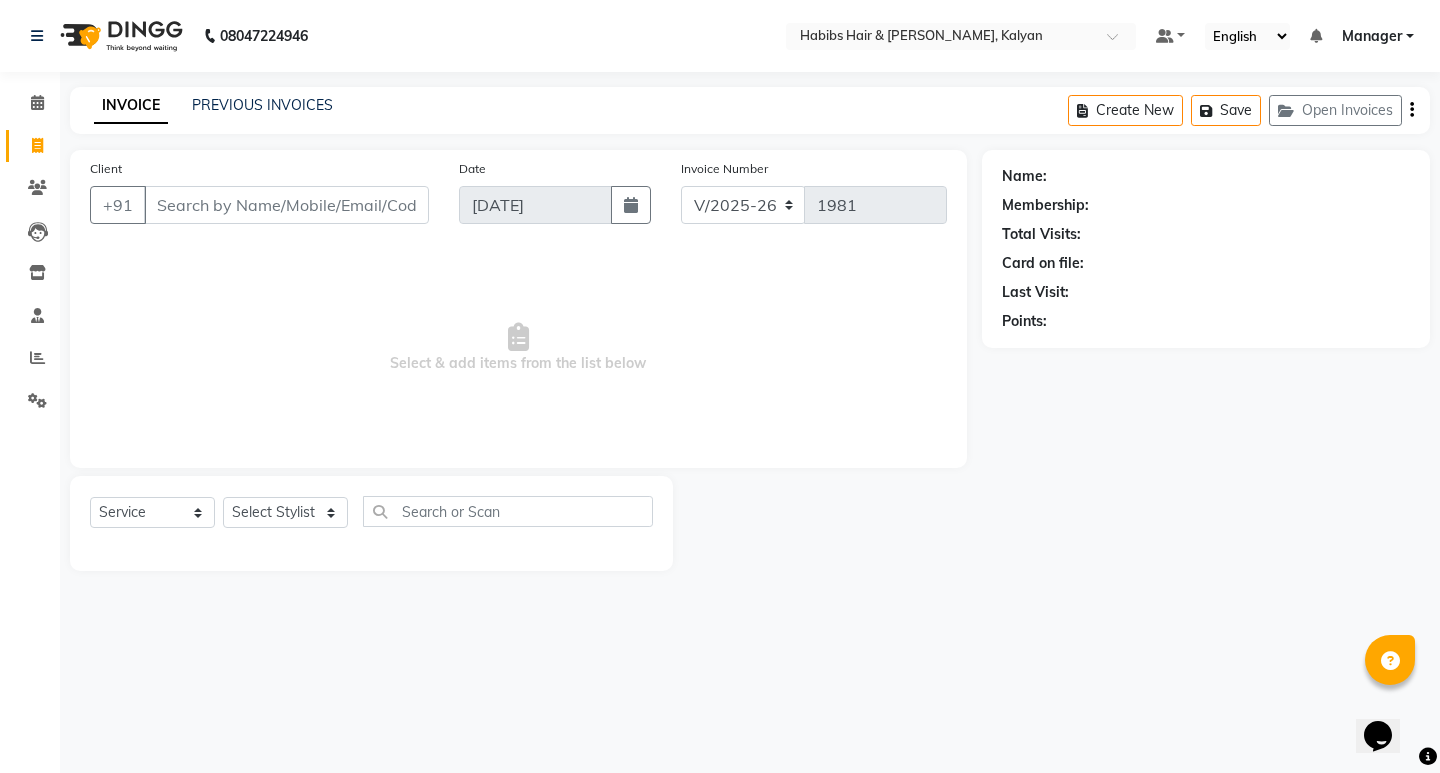 click on "Name:" 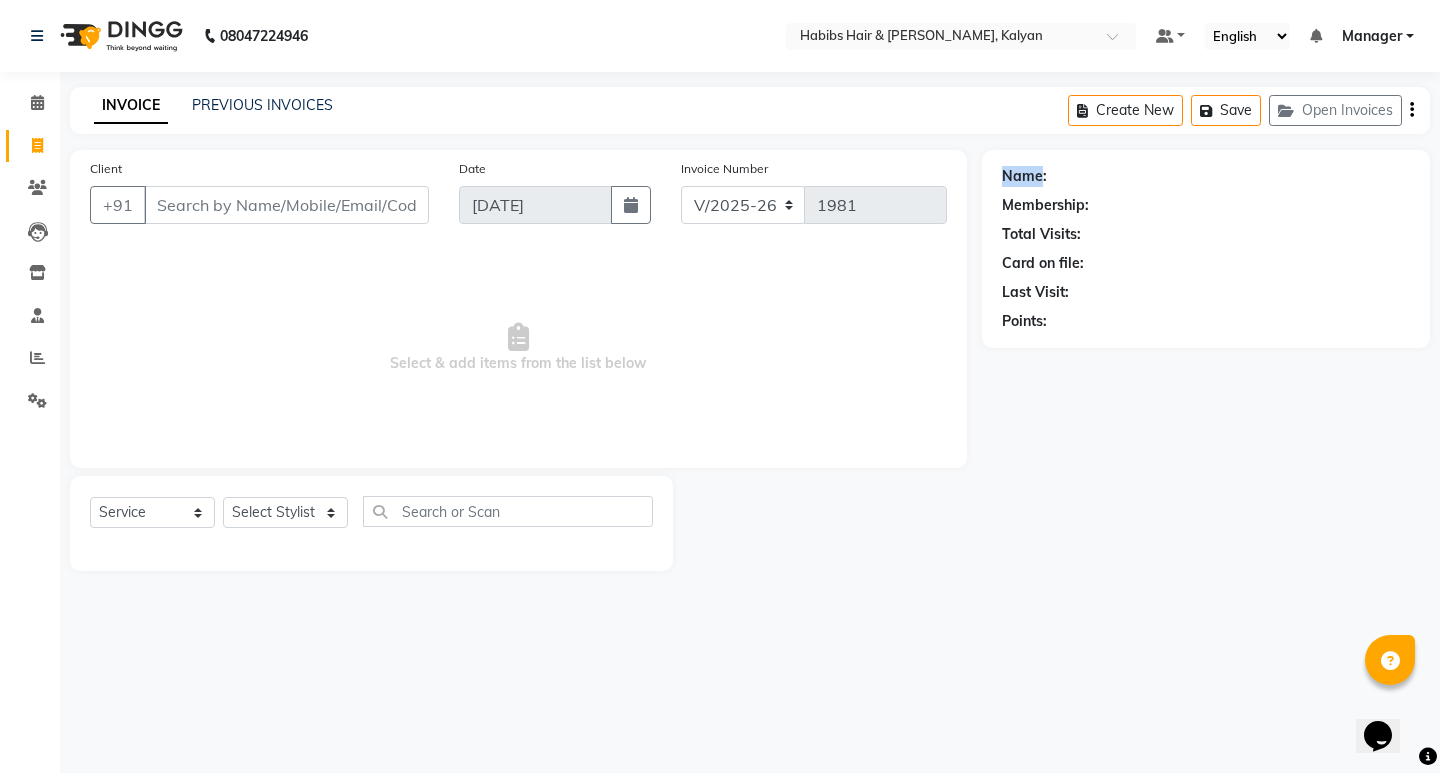 click on "Name:" 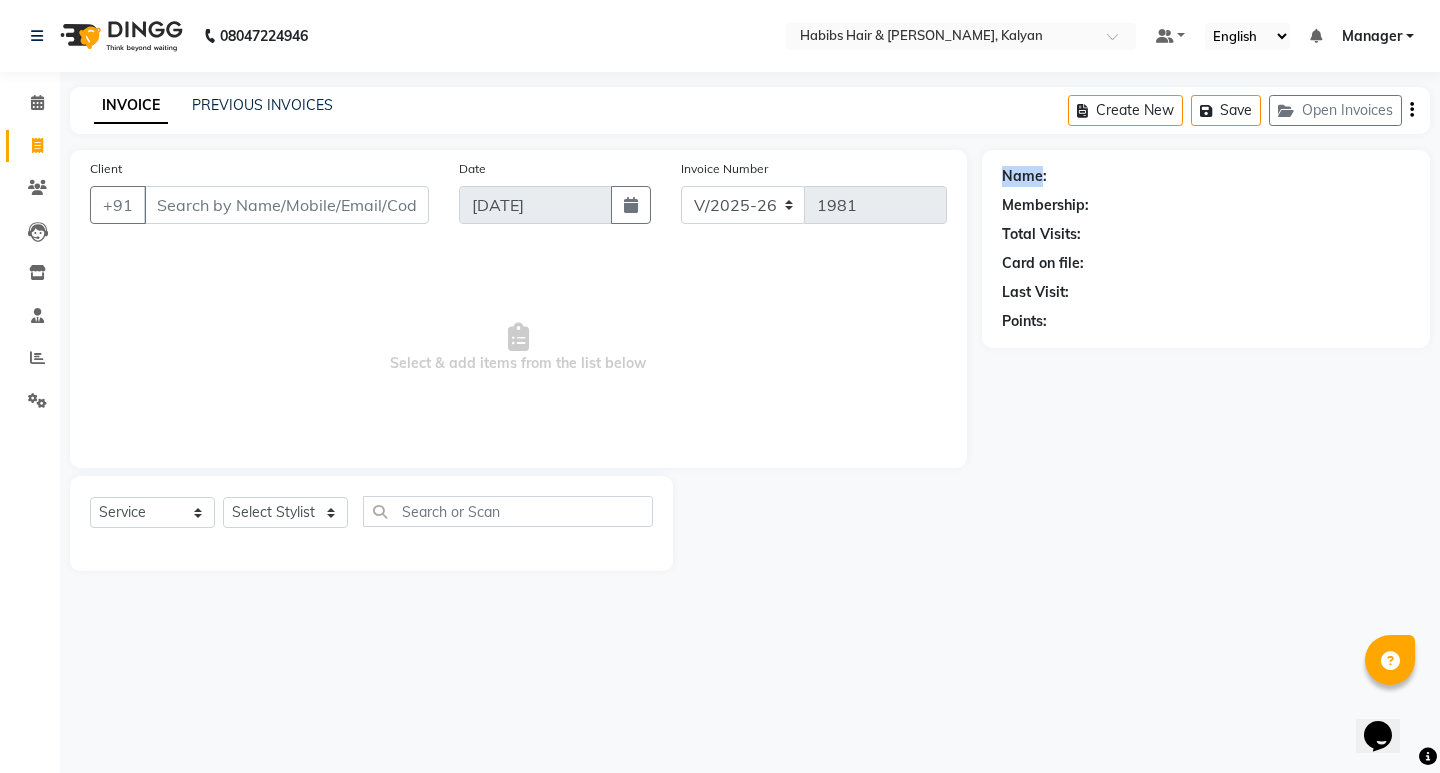 click on "Name:" 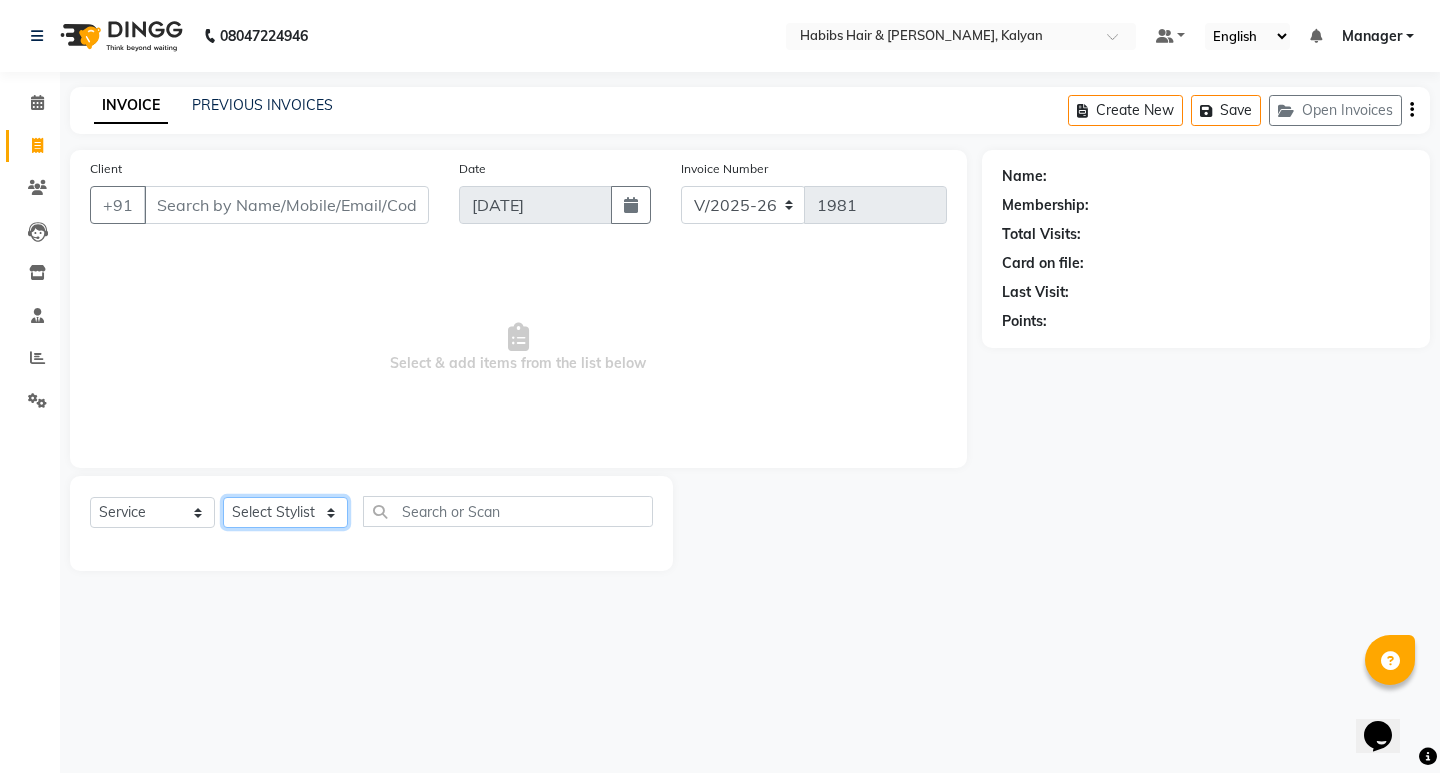 click on "Select Stylist [PERSON_NAME] Manager [PERSON_NAME] [PERSON_NAME] [PERSON_NAME] zipre [PERSON_NAME] [PERSON_NAME]  Sagar [PERSON_NAME] [PERSON_NAME] Suraj [PERSON_NAME]  [PERSON_NAME]" 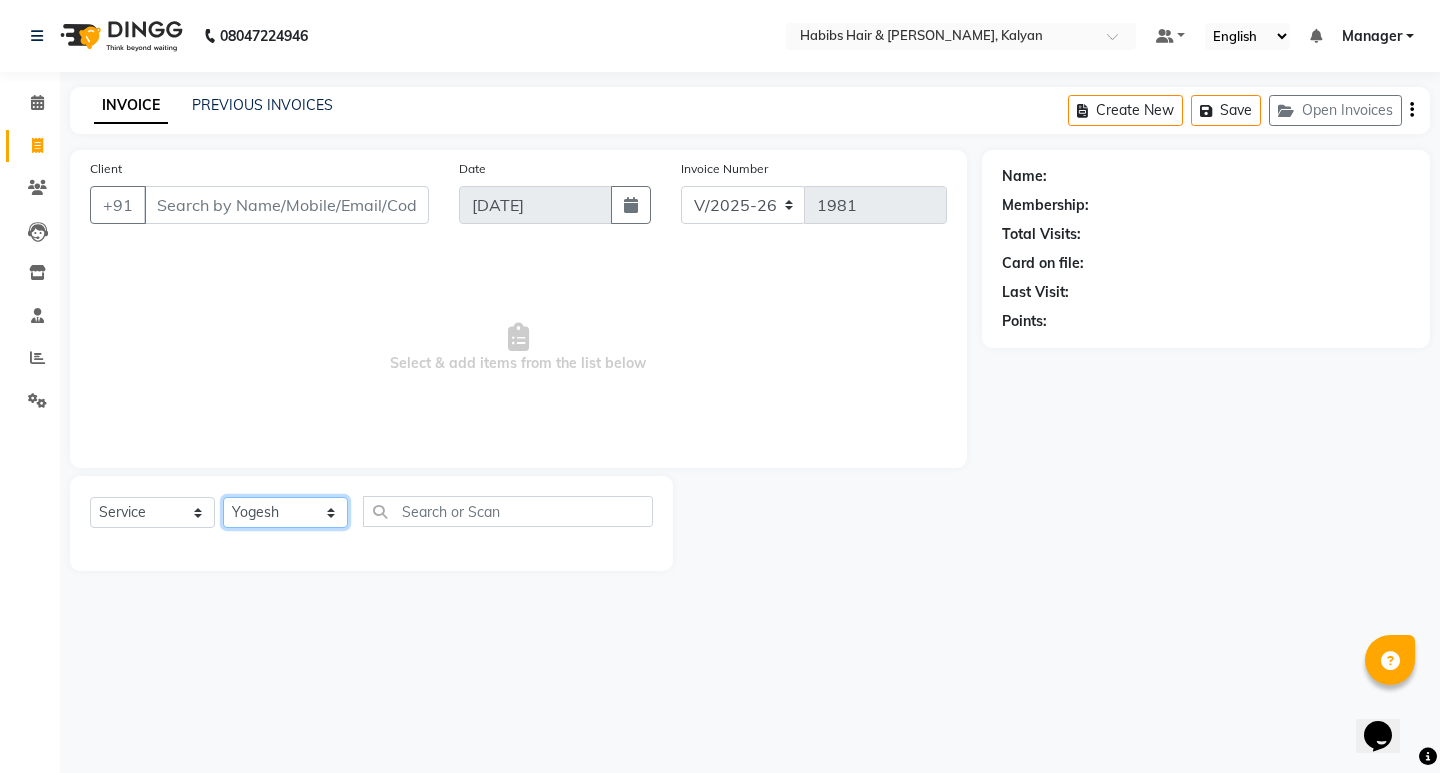 click on "Select Stylist [PERSON_NAME] Manager [PERSON_NAME] [PERSON_NAME] [PERSON_NAME] zipre [PERSON_NAME] [PERSON_NAME]  Sagar [PERSON_NAME] [PERSON_NAME] Suraj [PERSON_NAME]  [PERSON_NAME]" 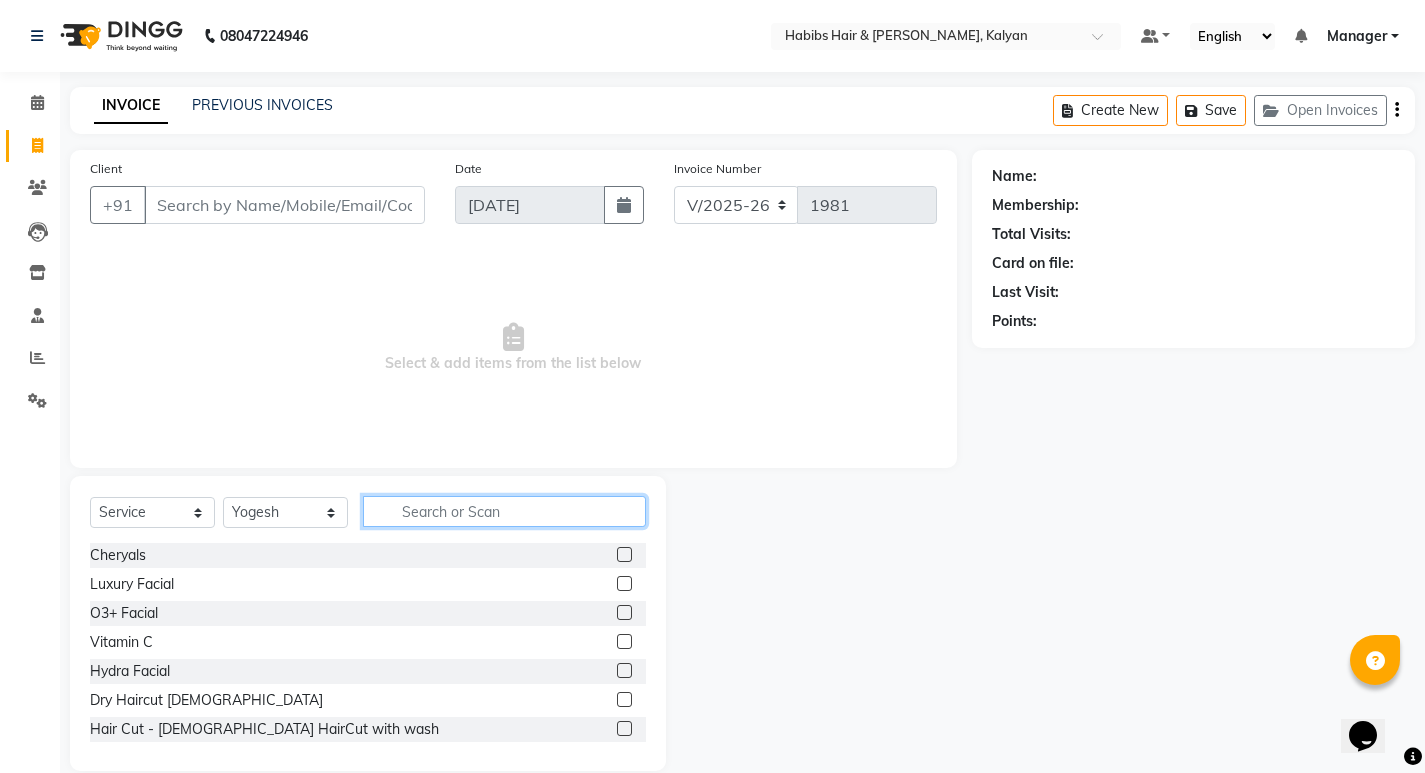 click 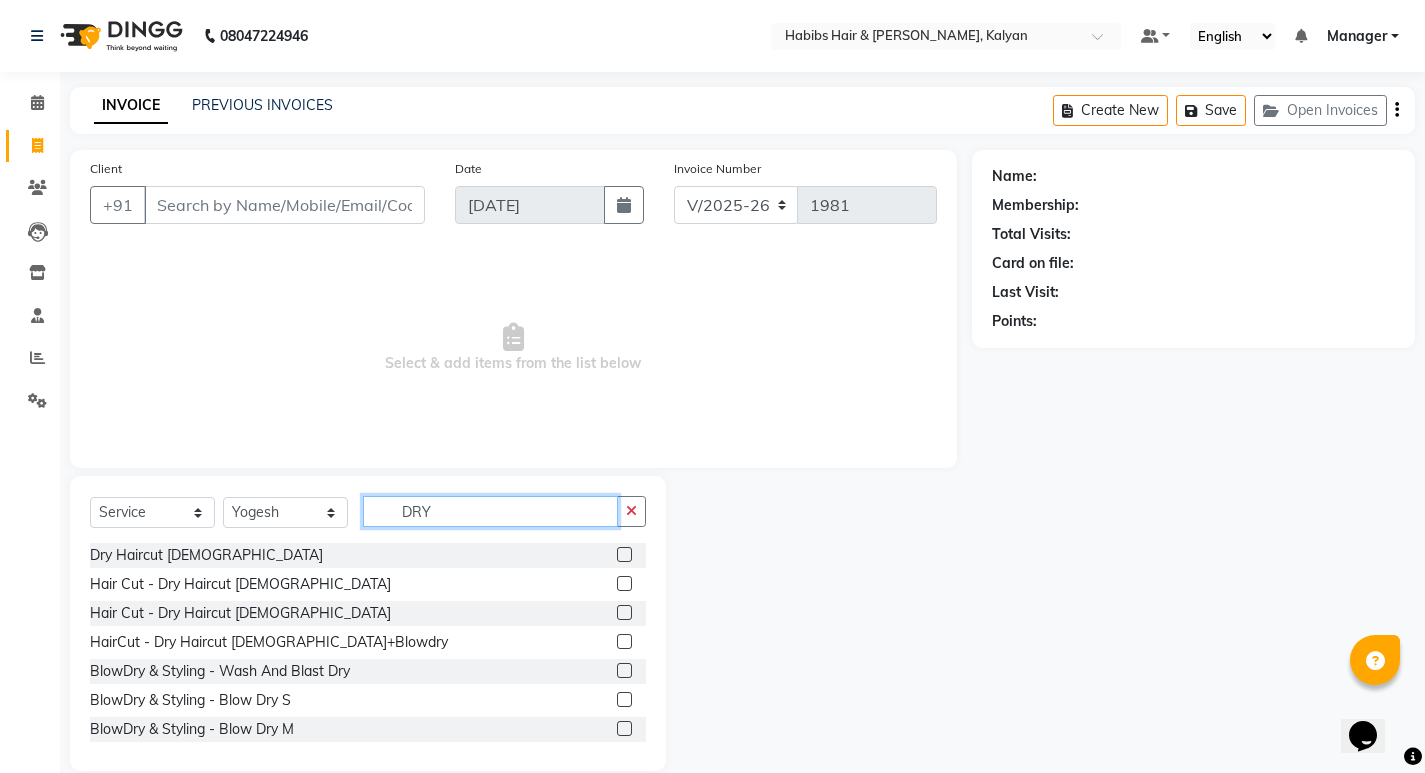 type on "DRY" 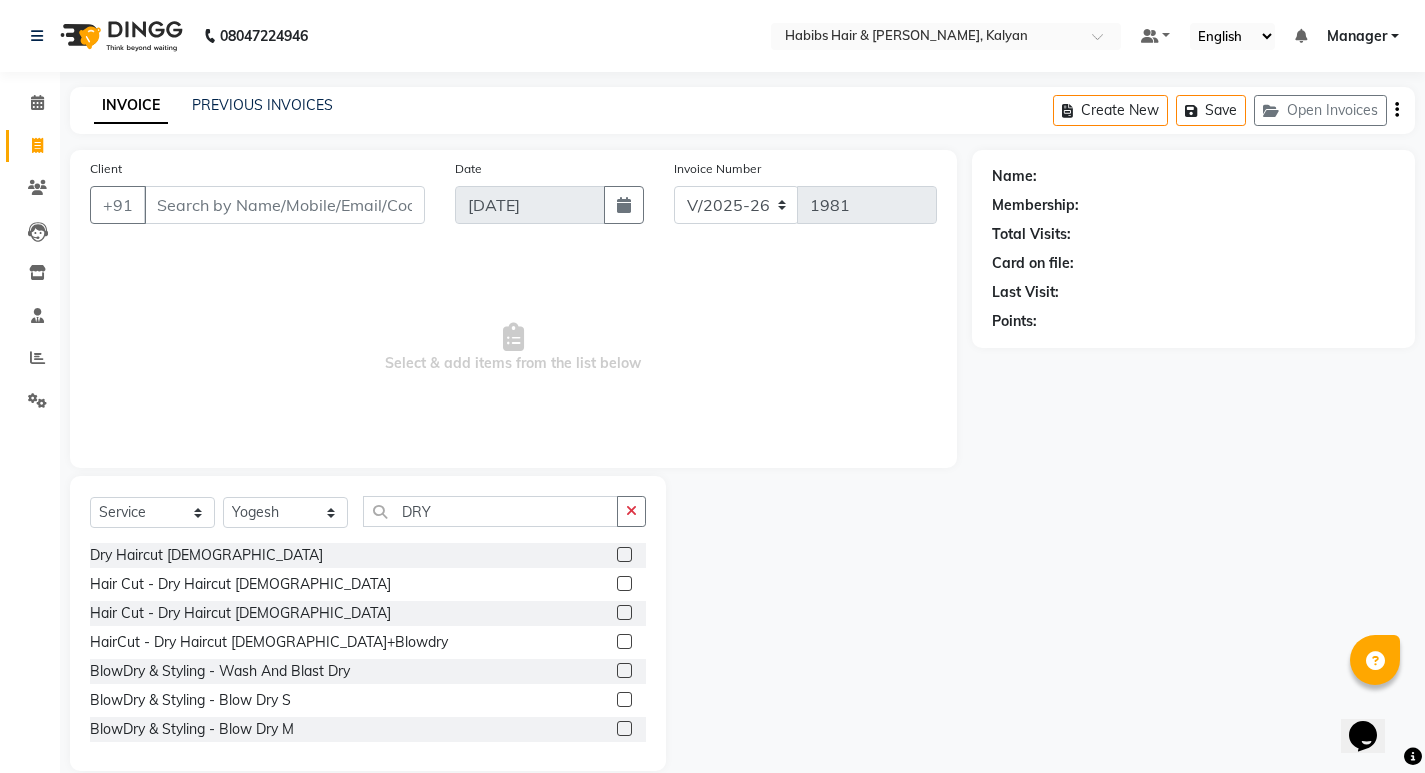 click 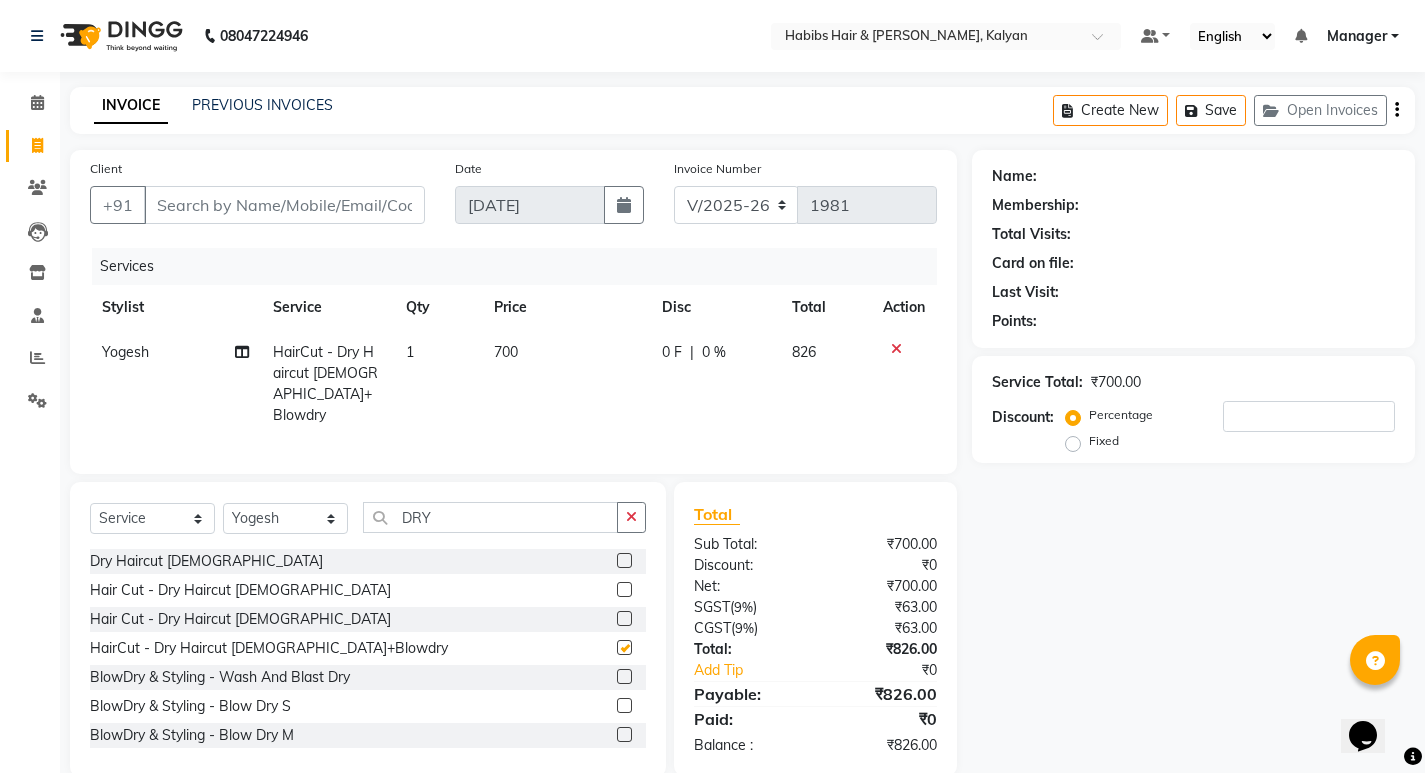 checkbox on "false" 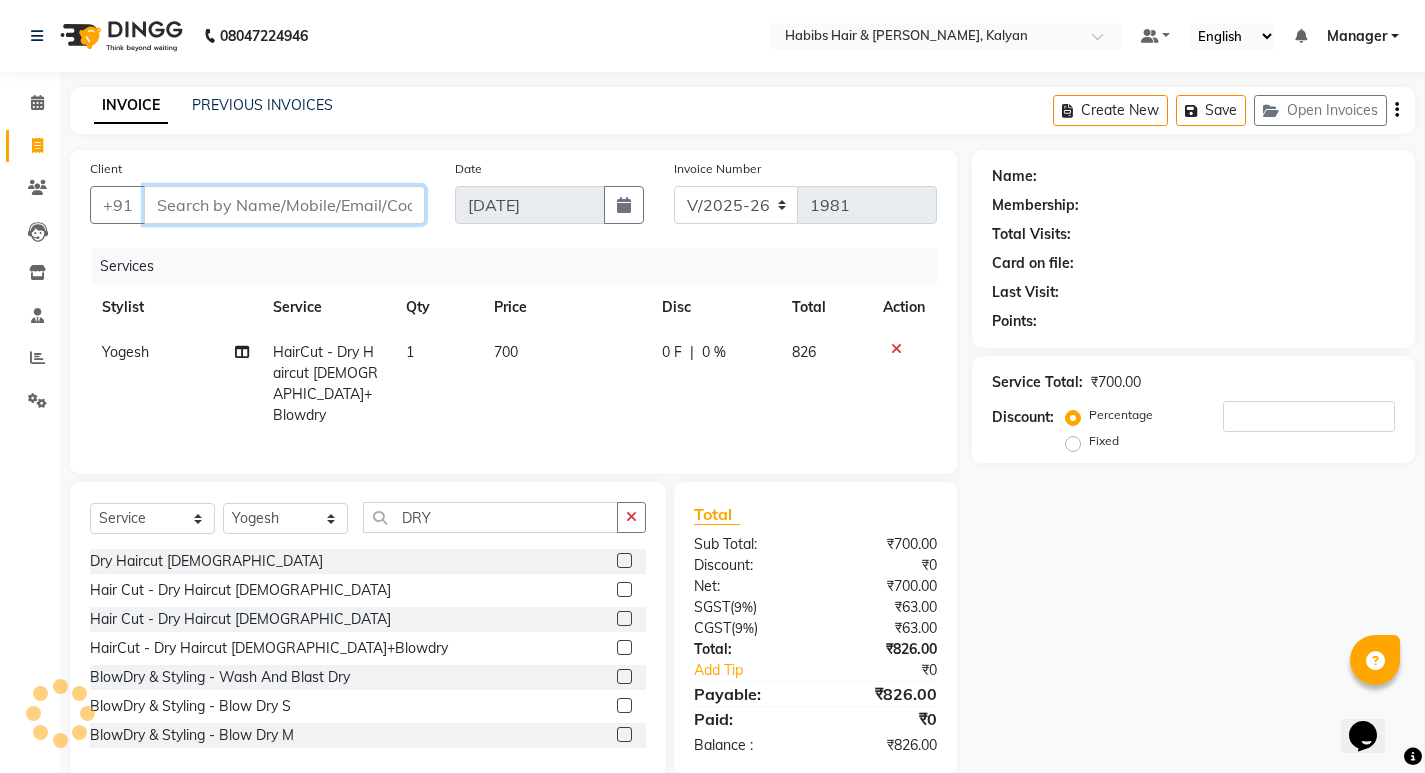 click on "Client" at bounding box center (284, 205) 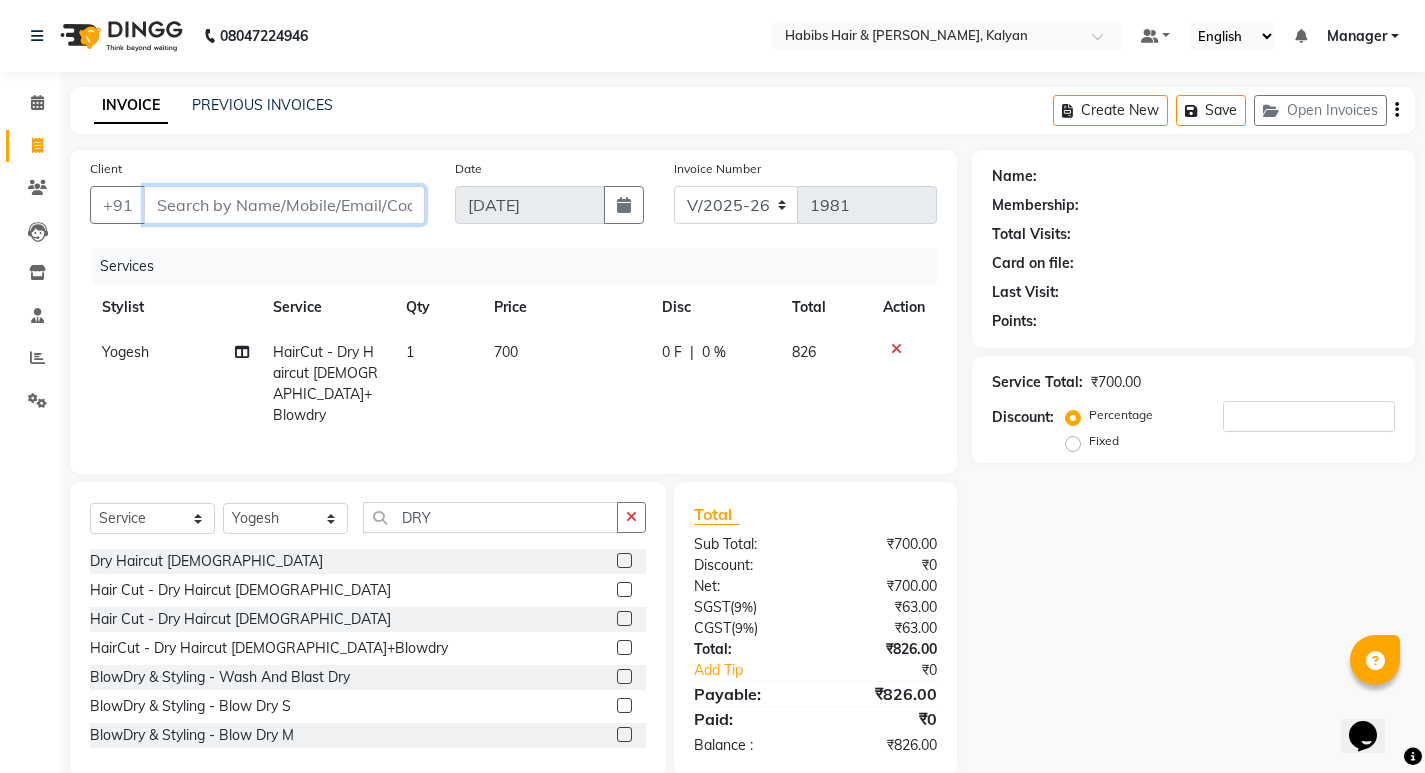 type on "9" 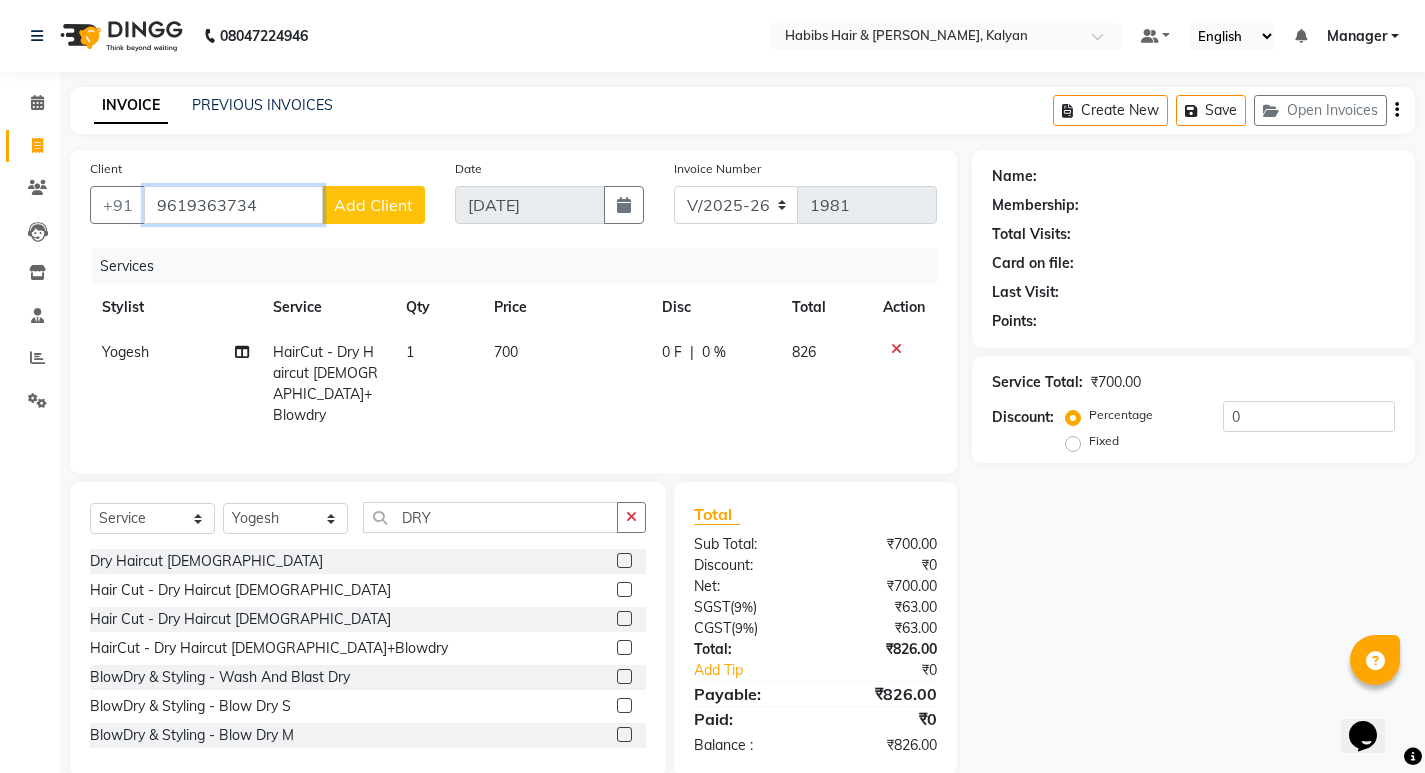 type on "9619363734" 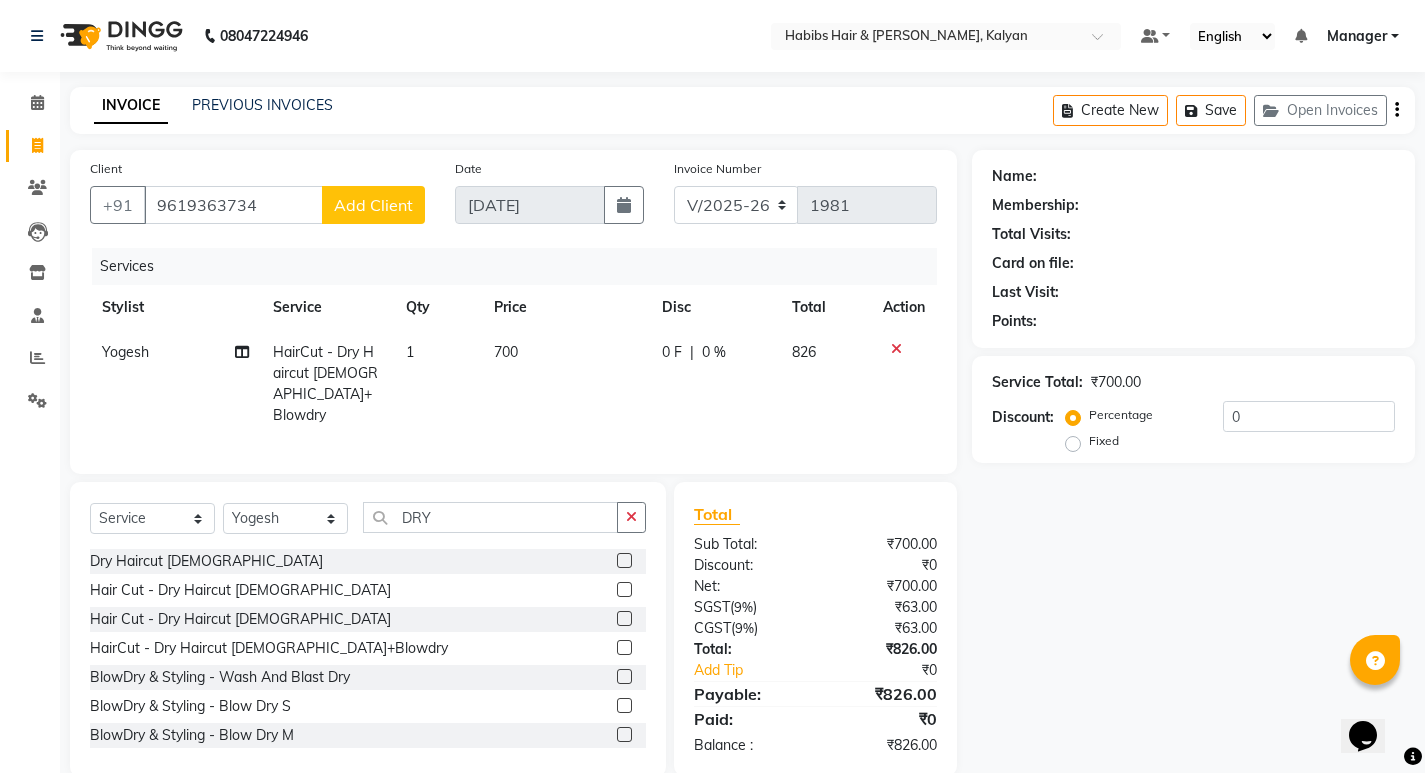 click on "Add Client" 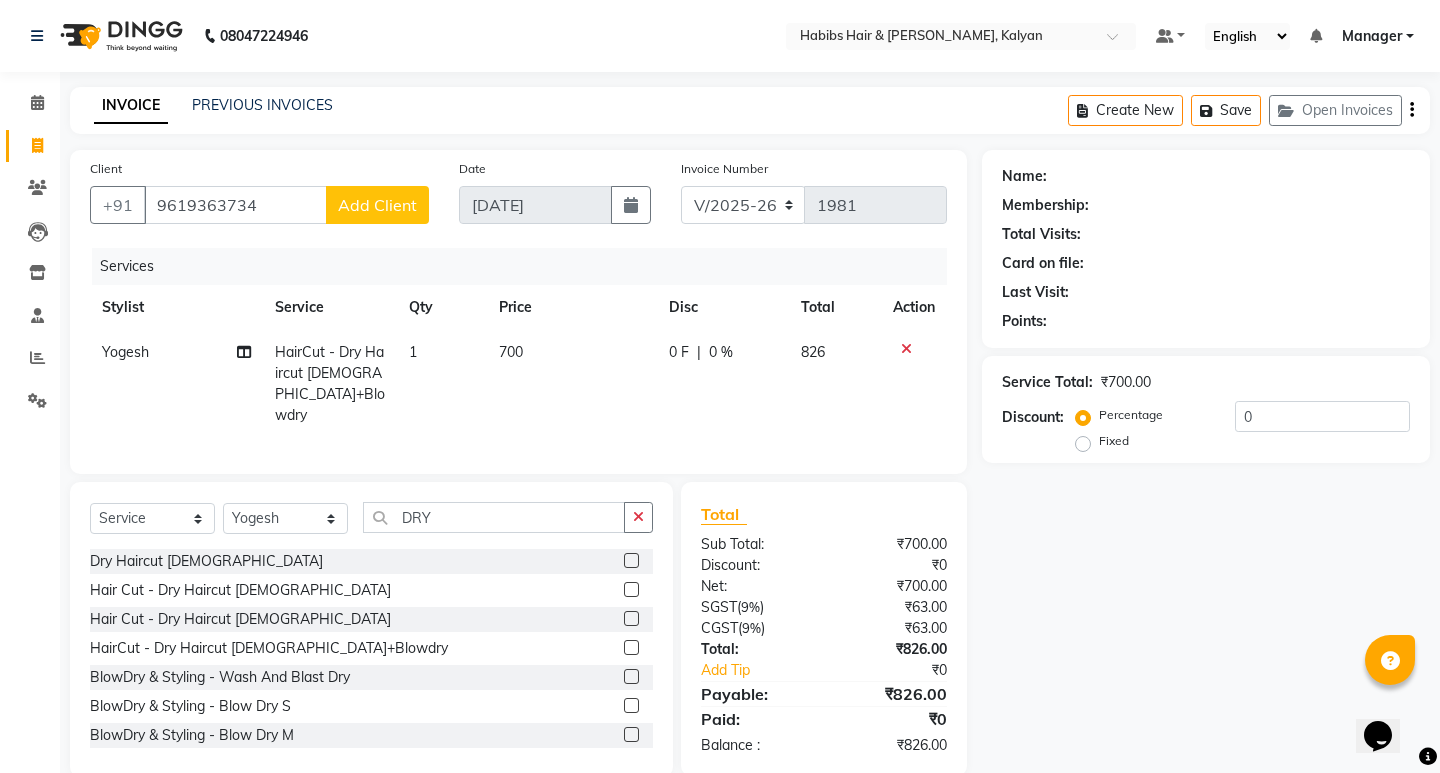 select on "22" 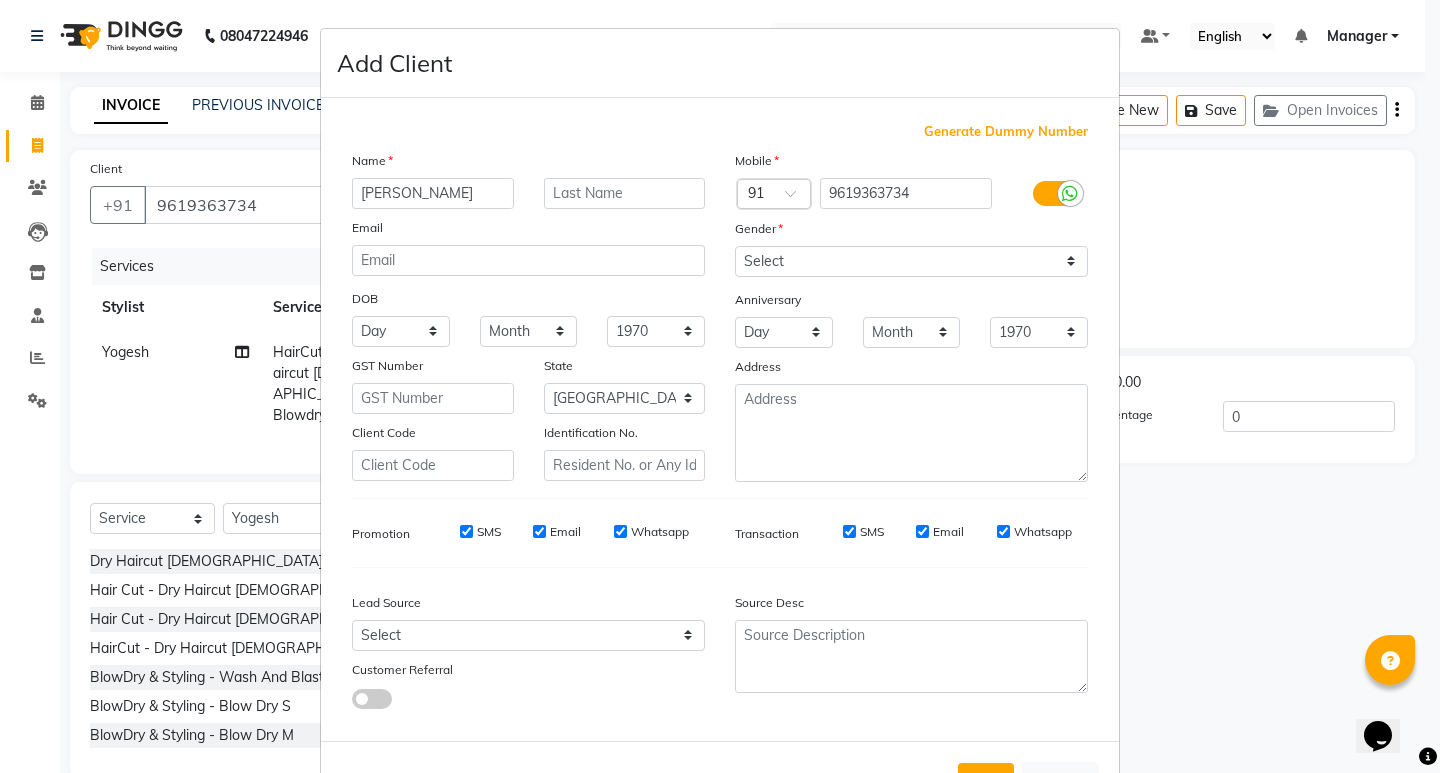 type on "[PERSON_NAME]" 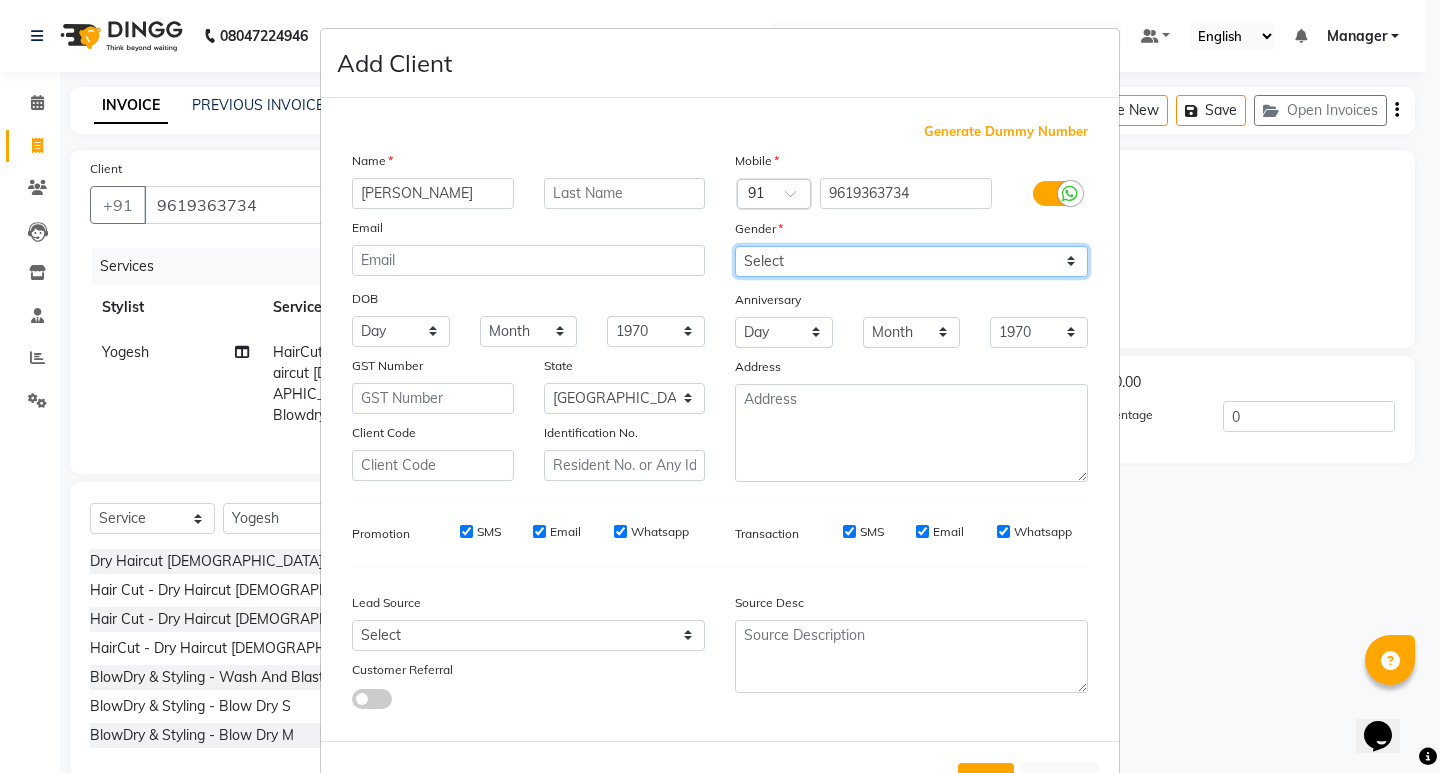 click on "Select Male Female Other Prefer Not To Say" at bounding box center (911, 261) 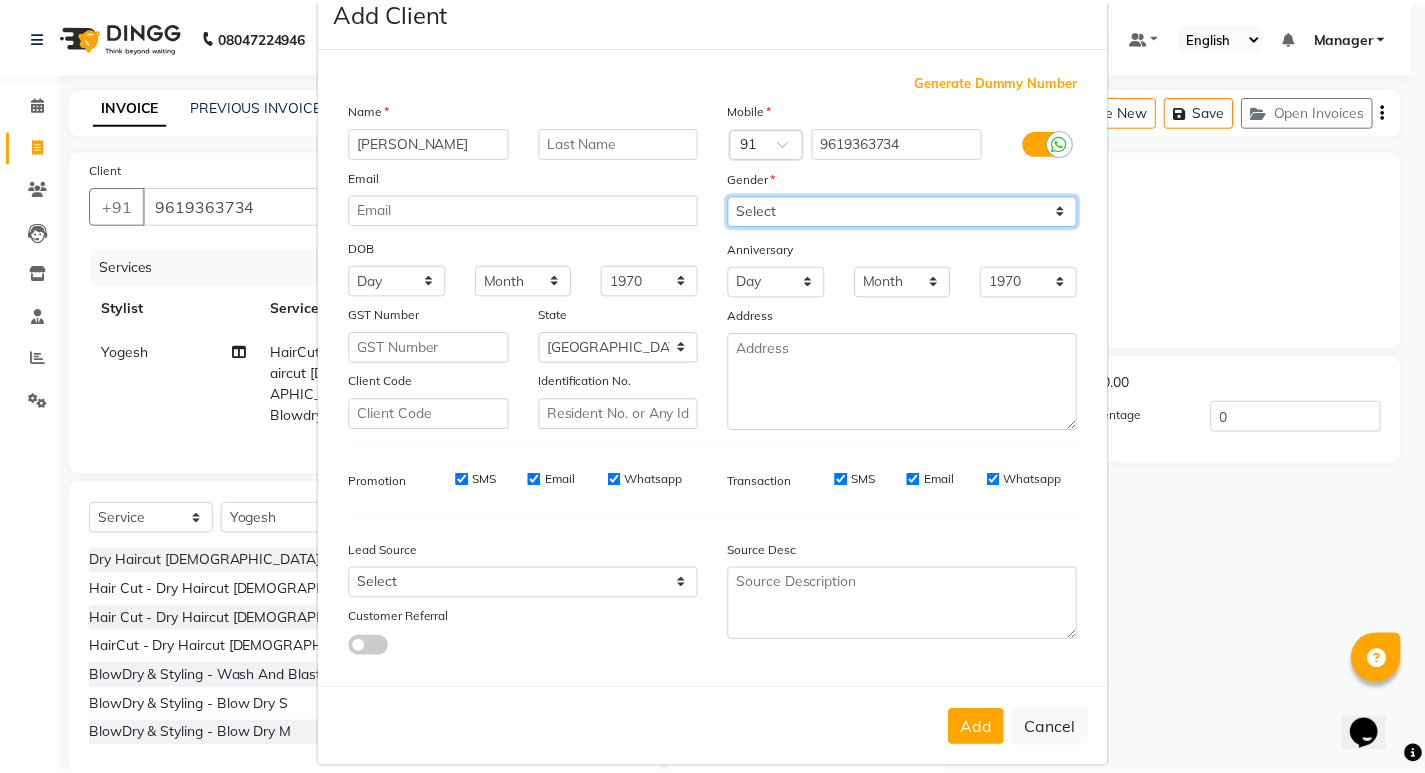 scroll, scrollTop: 76, scrollLeft: 0, axis: vertical 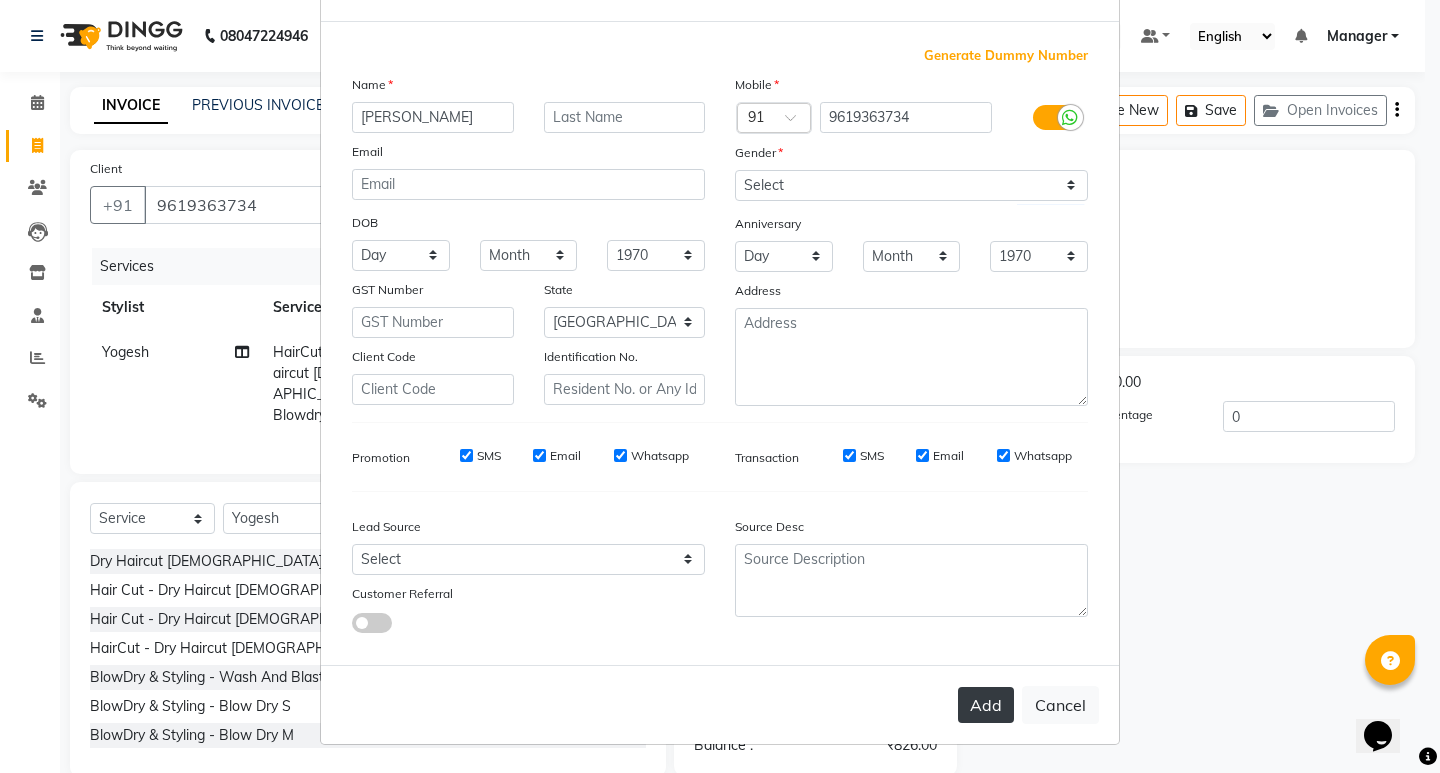 click on "Add" at bounding box center (986, 705) 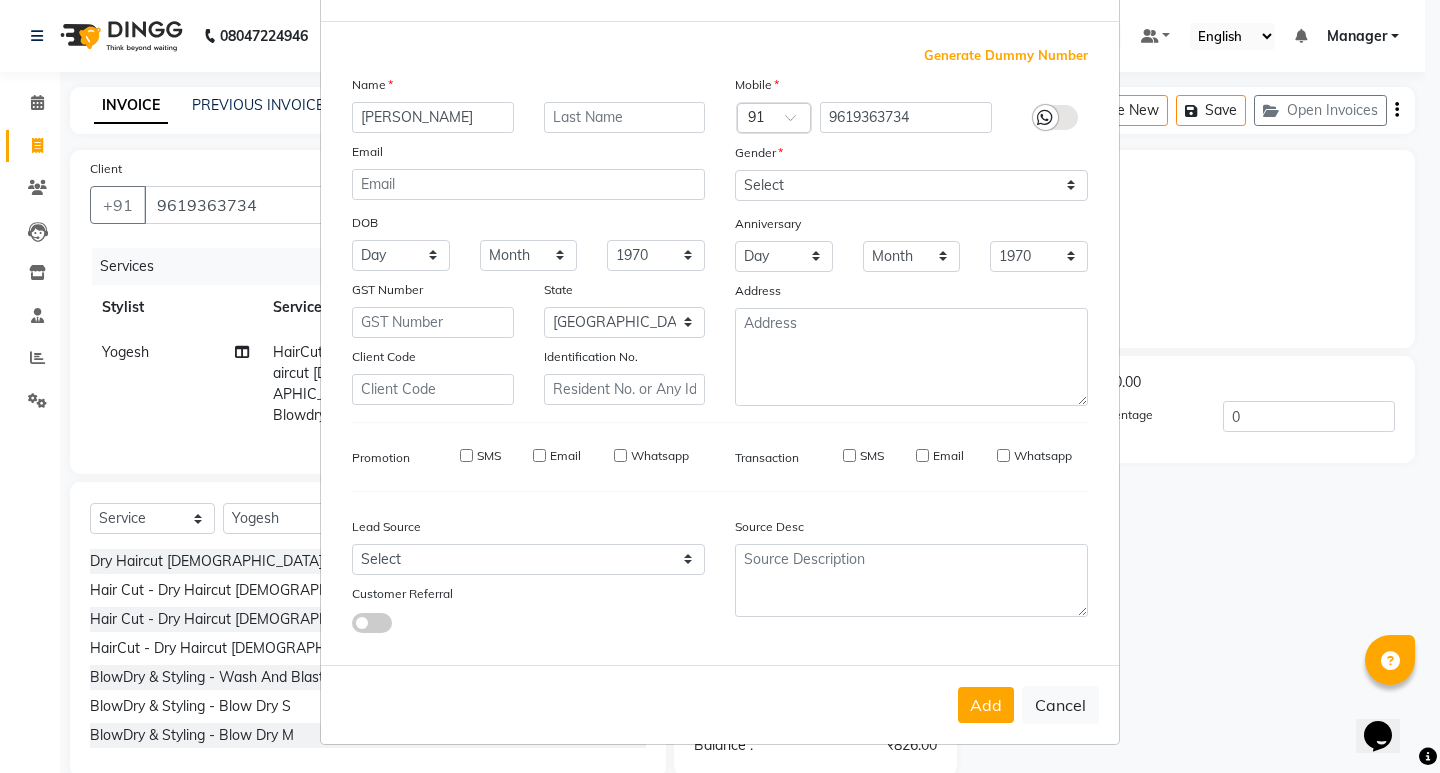 type on "96******34" 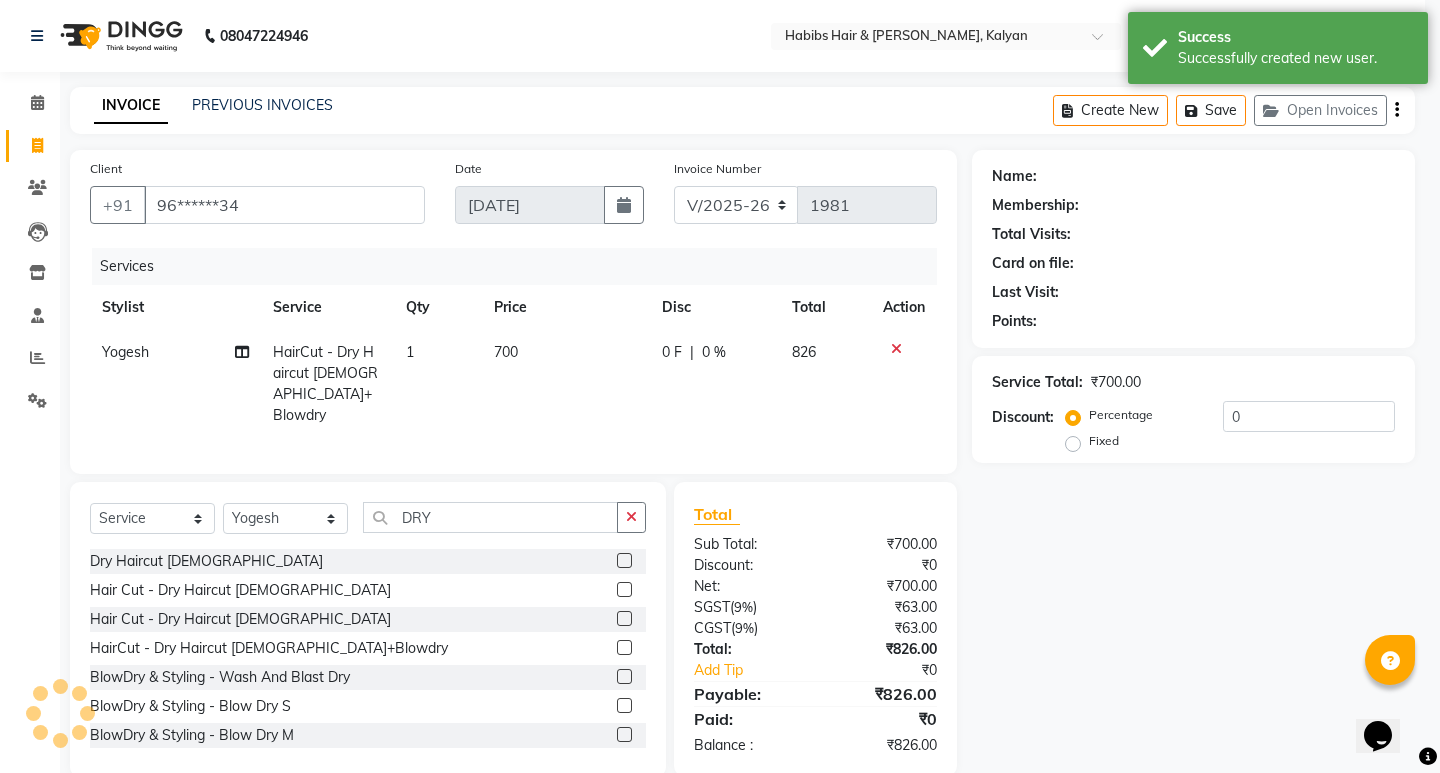 select on "1: Object" 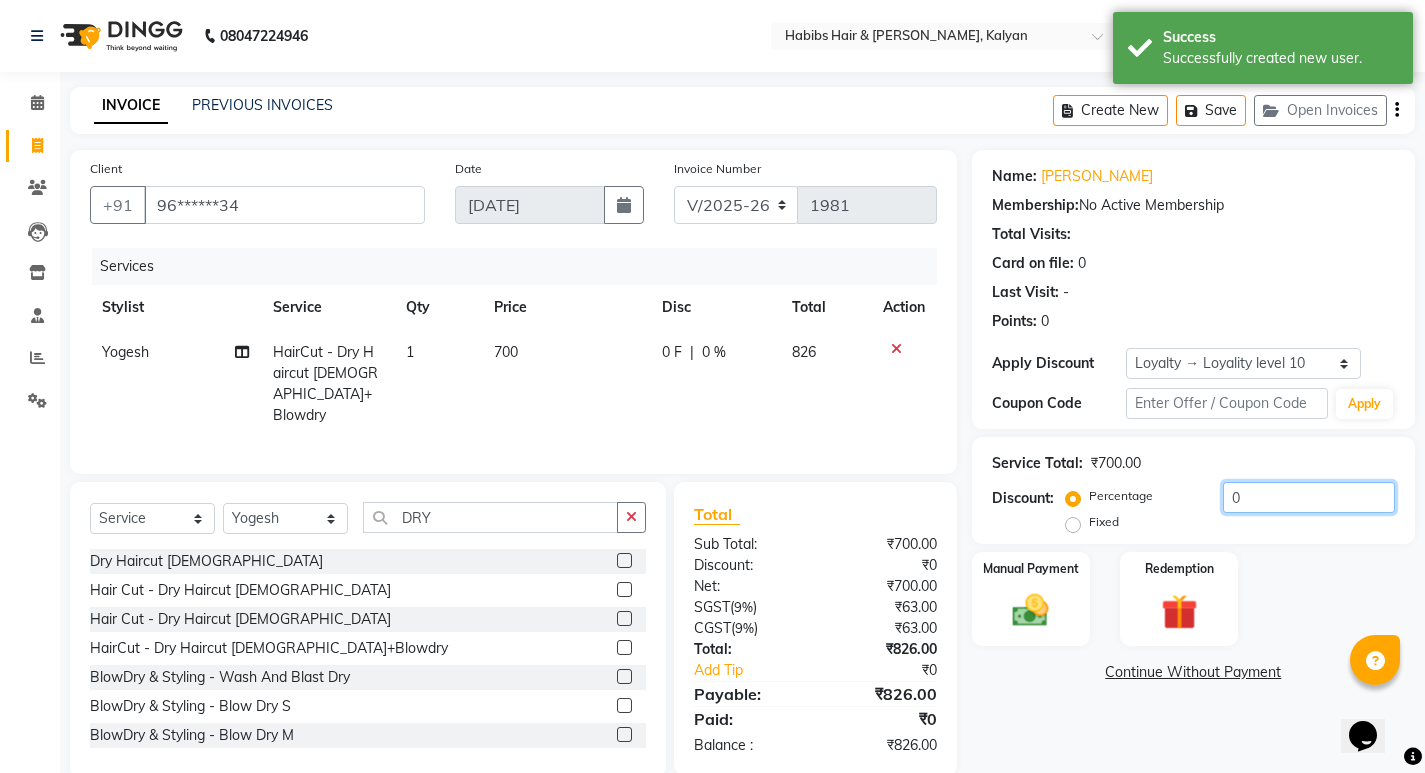 click on "0" 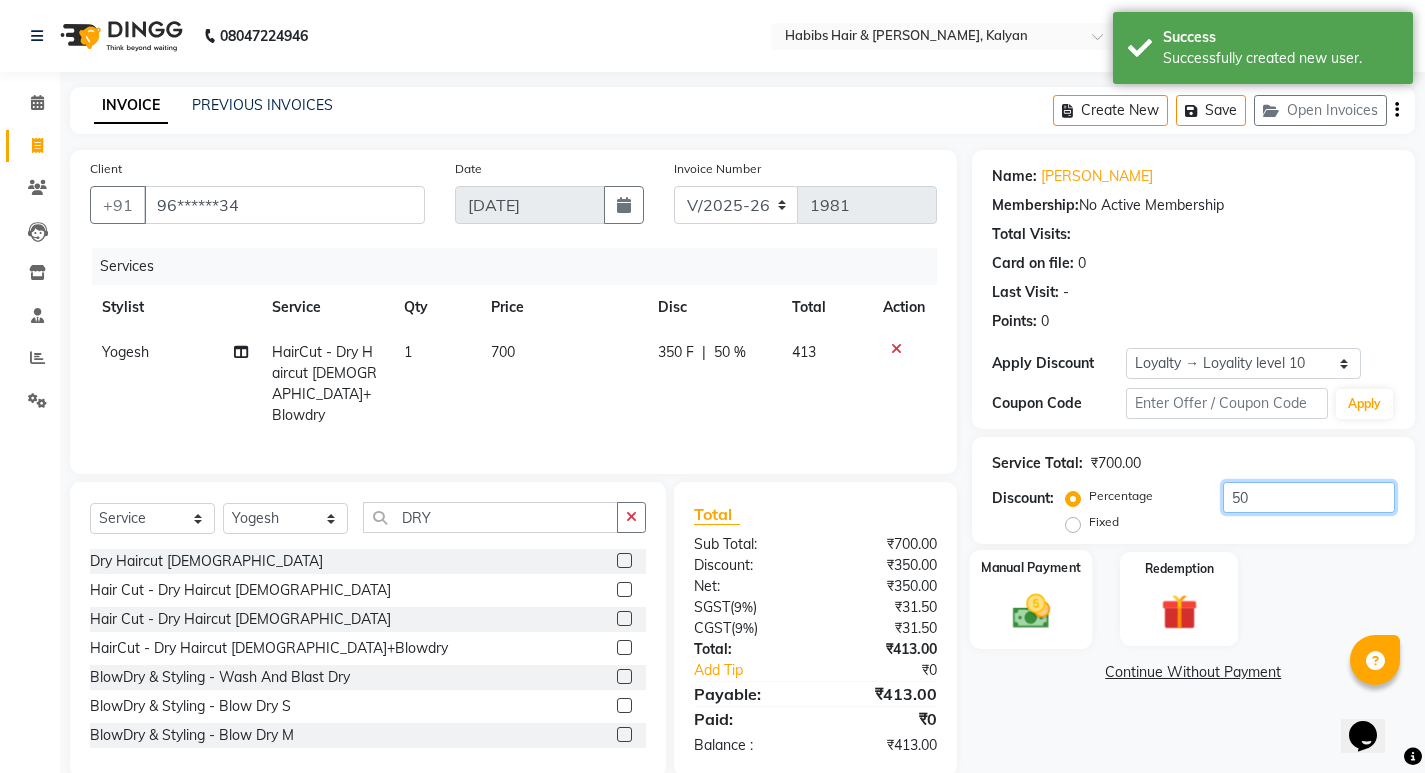 type on "50" 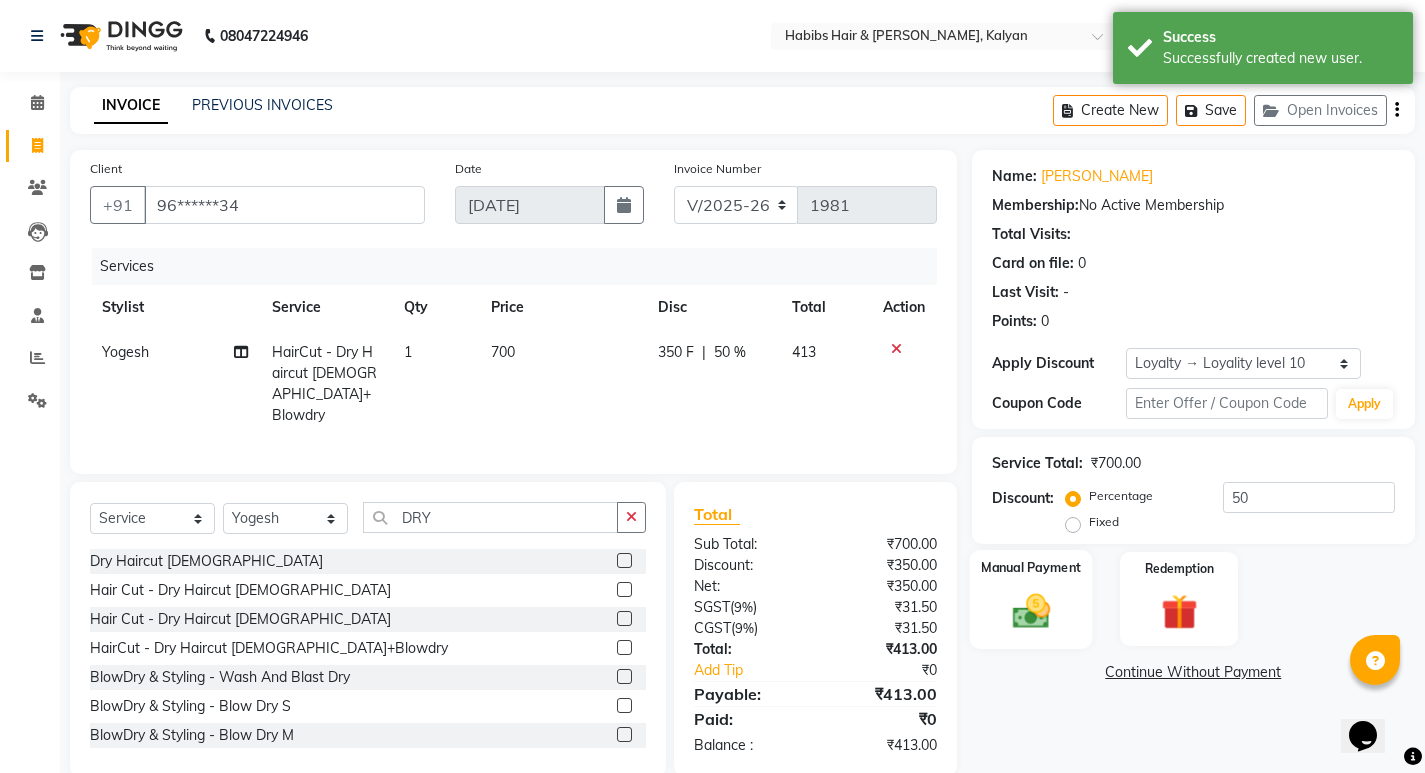 click on "Manual Payment" 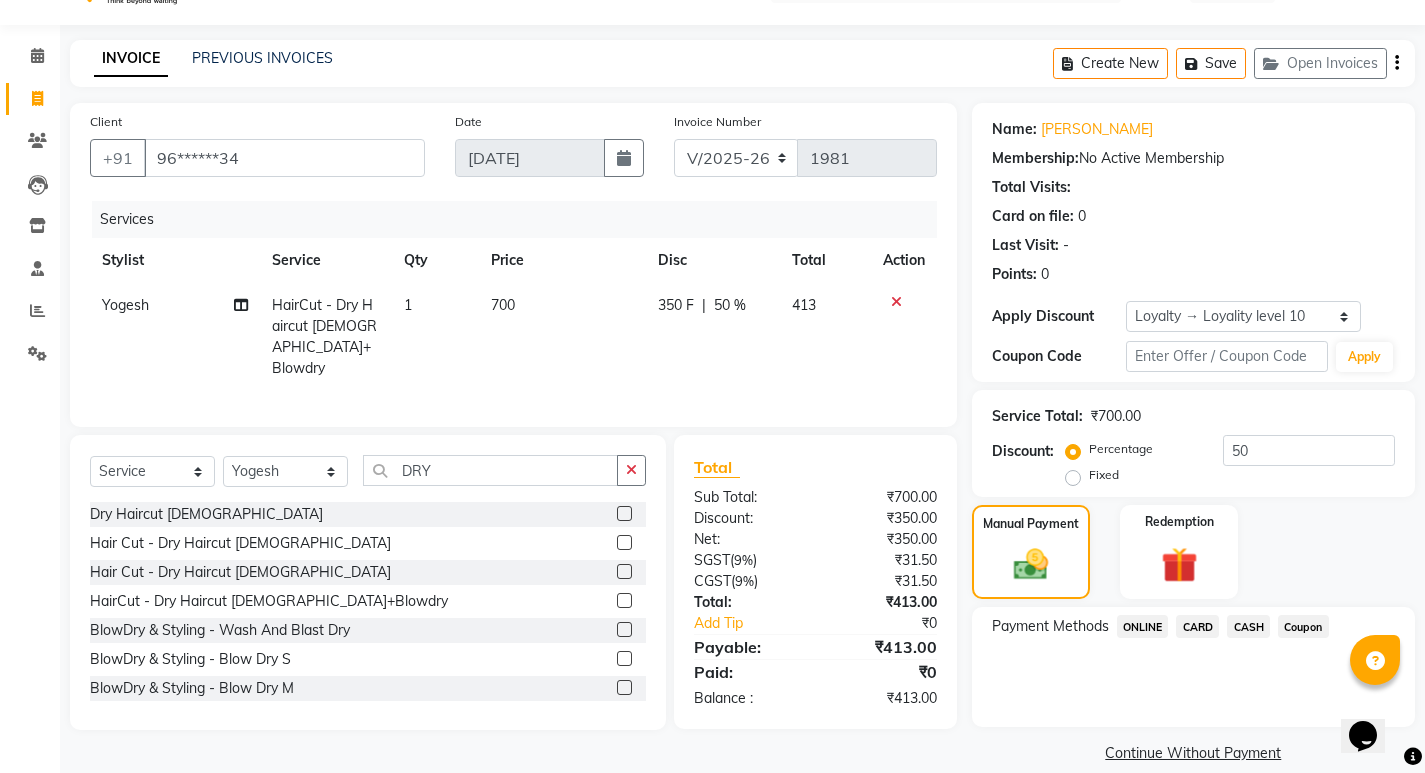 scroll, scrollTop: 72, scrollLeft: 0, axis: vertical 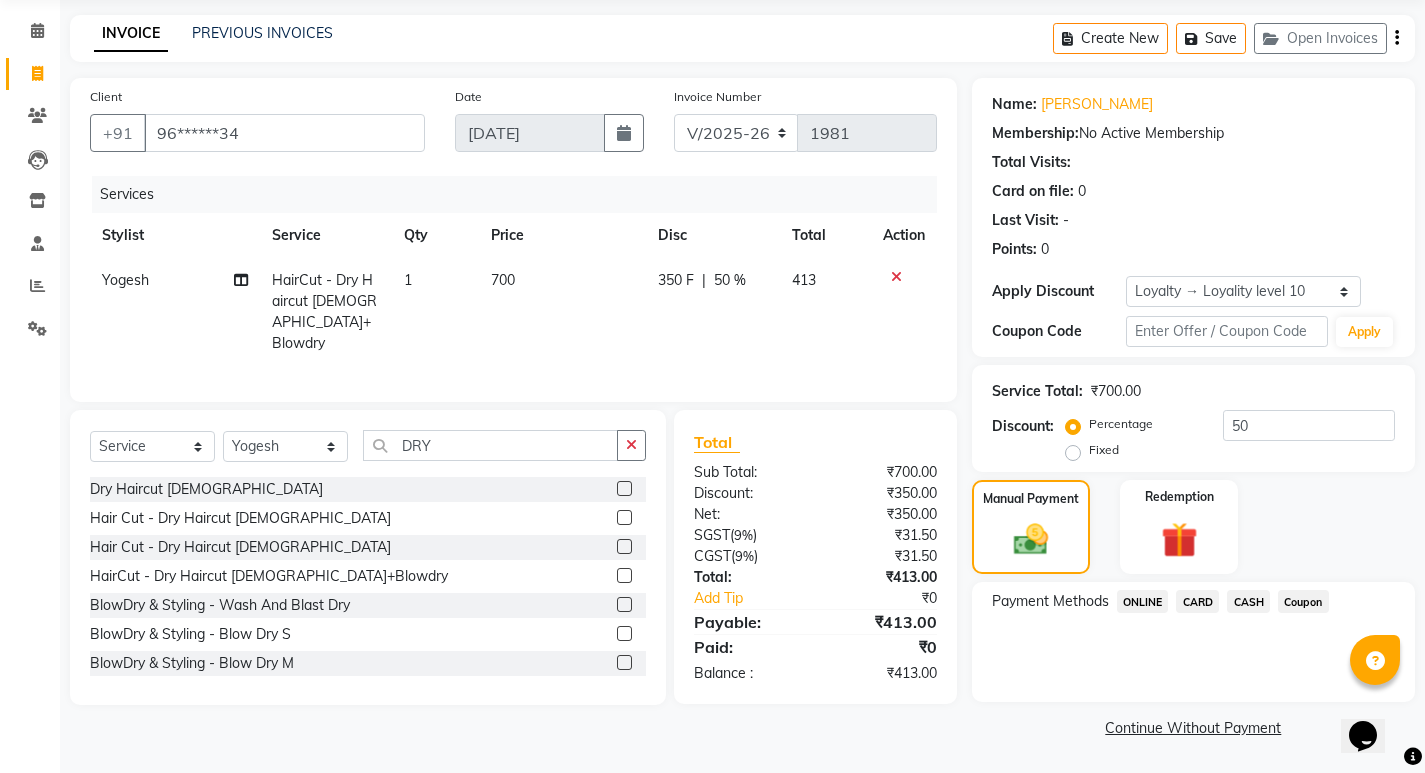 click on "ONLINE" 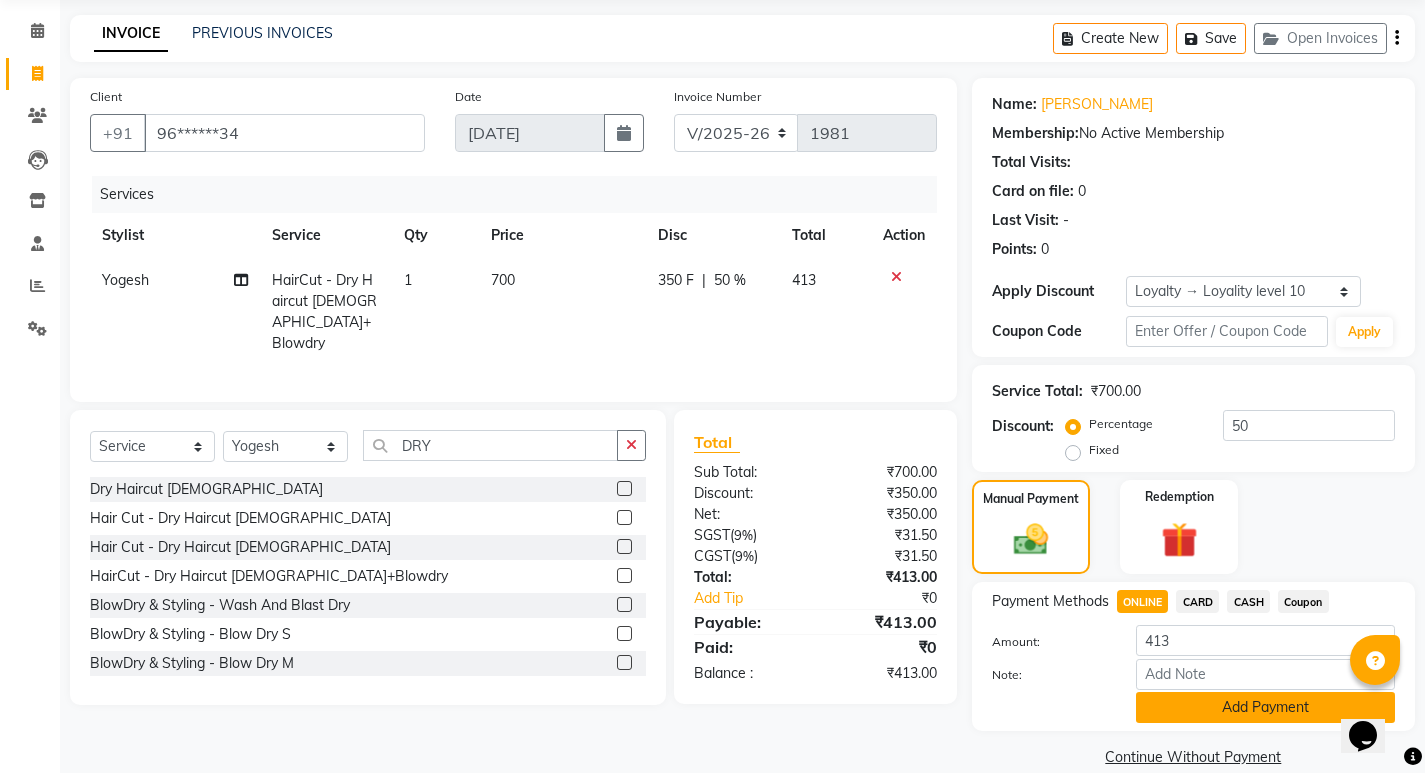 click on "Add Payment" 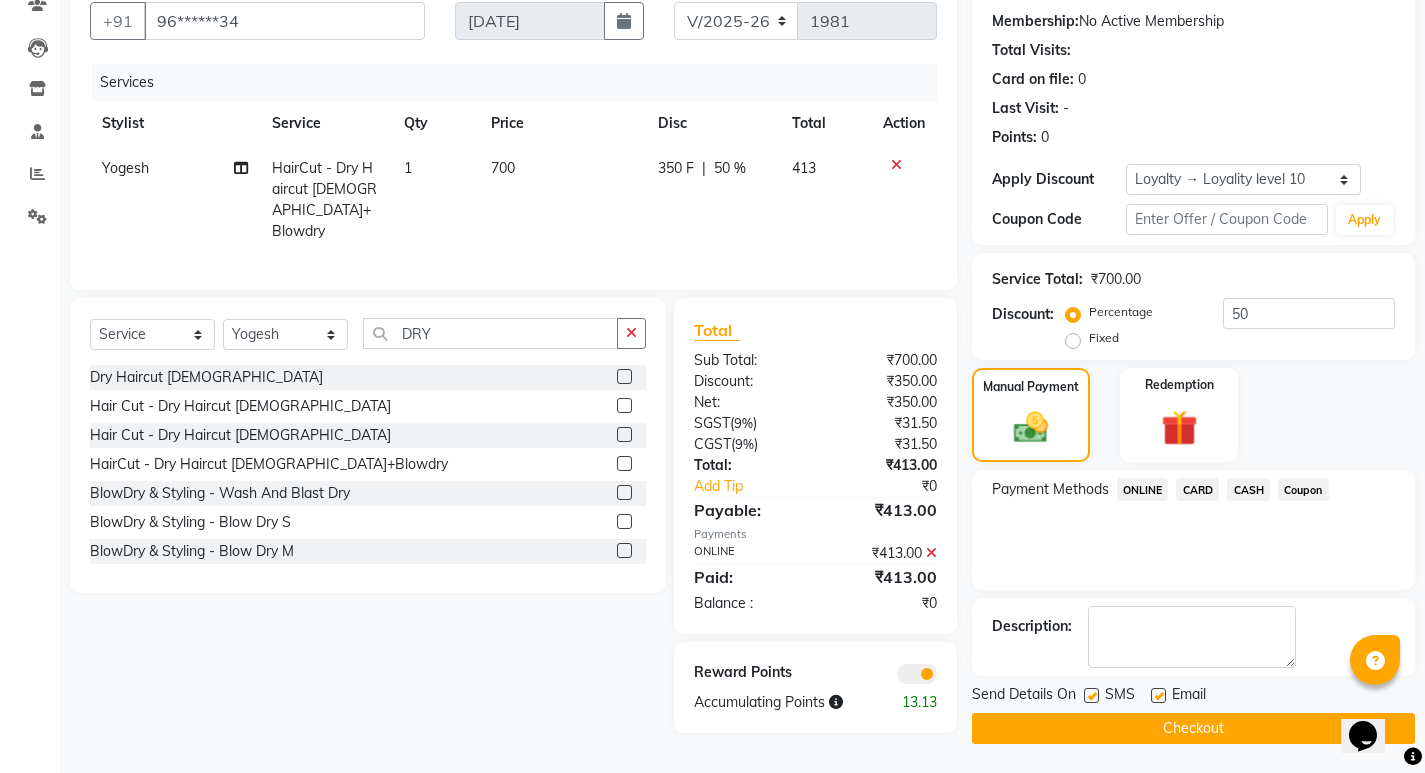 scroll, scrollTop: 185, scrollLeft: 0, axis: vertical 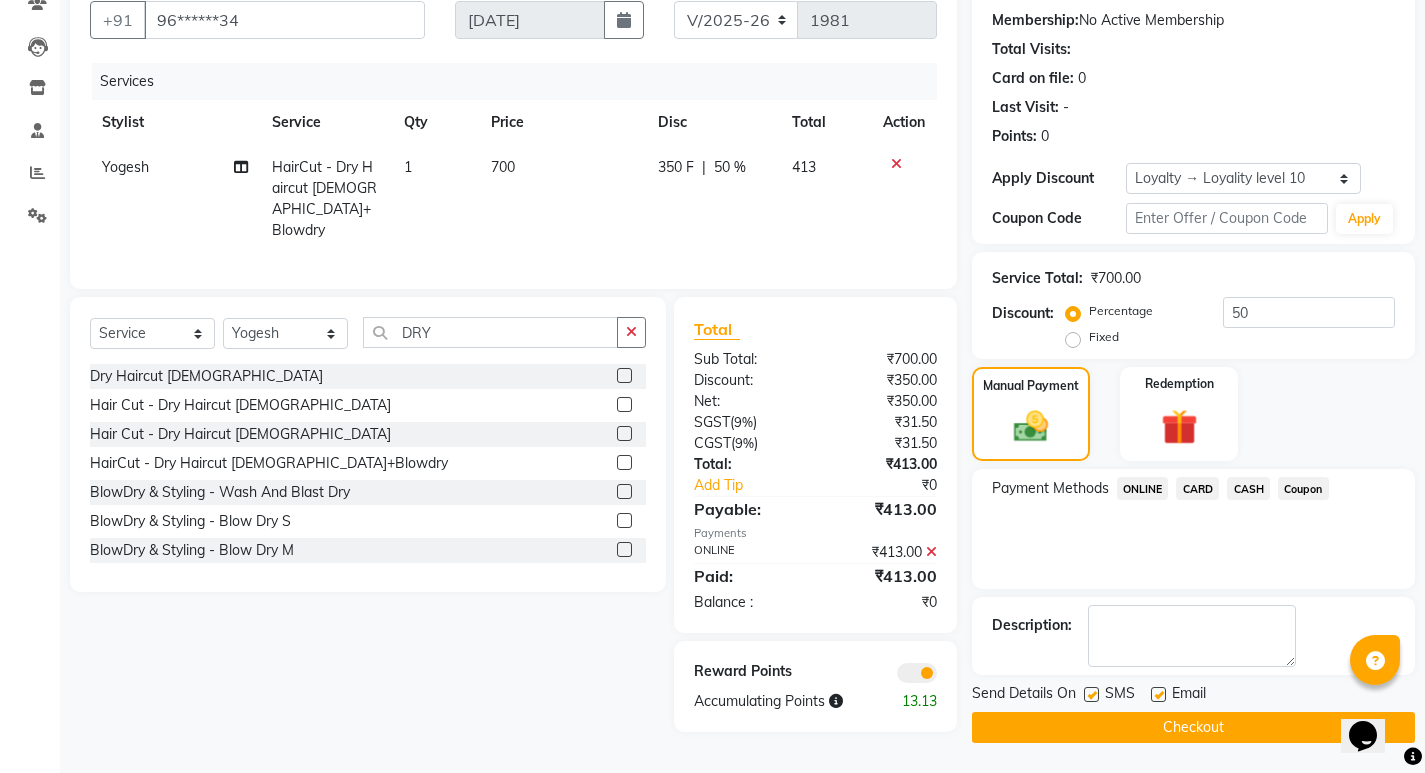 click on "Checkout" 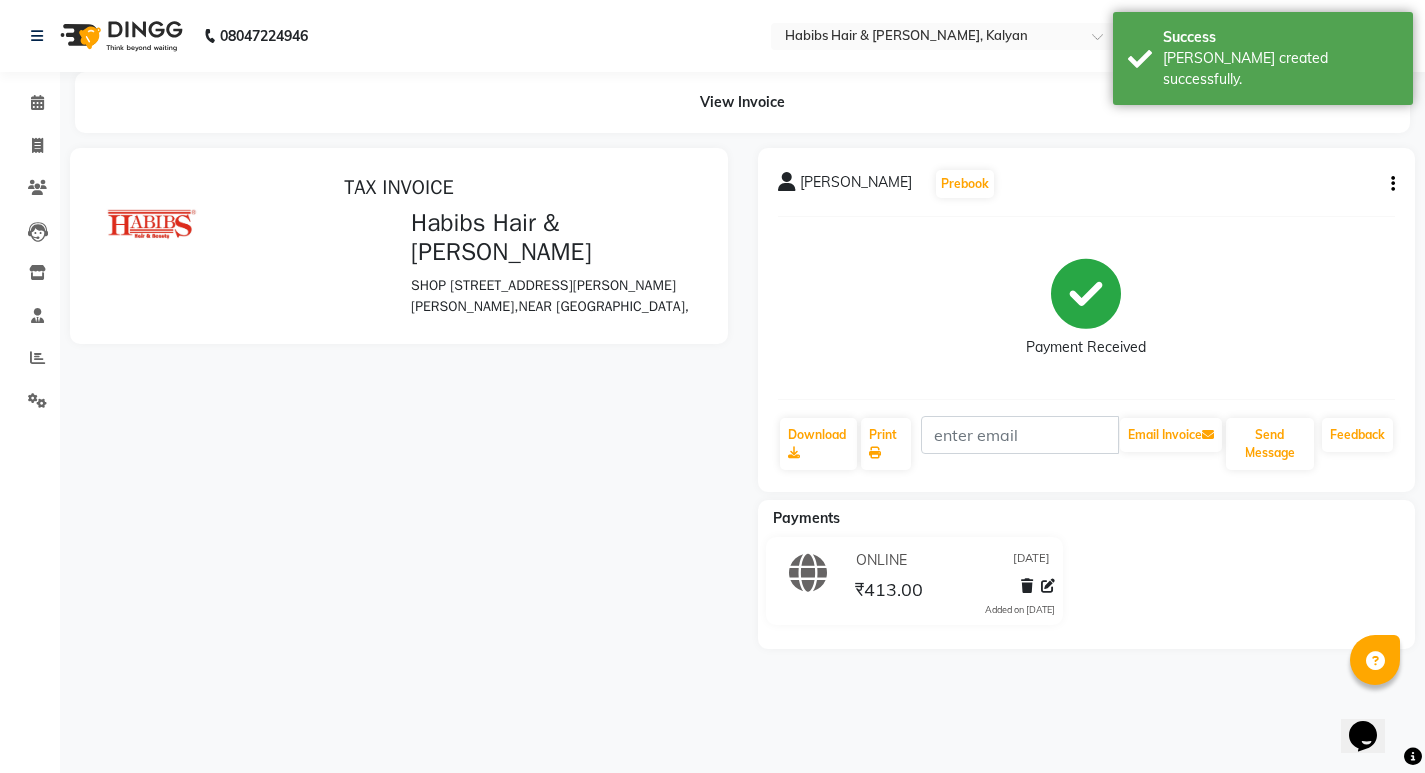 scroll, scrollTop: 0, scrollLeft: 0, axis: both 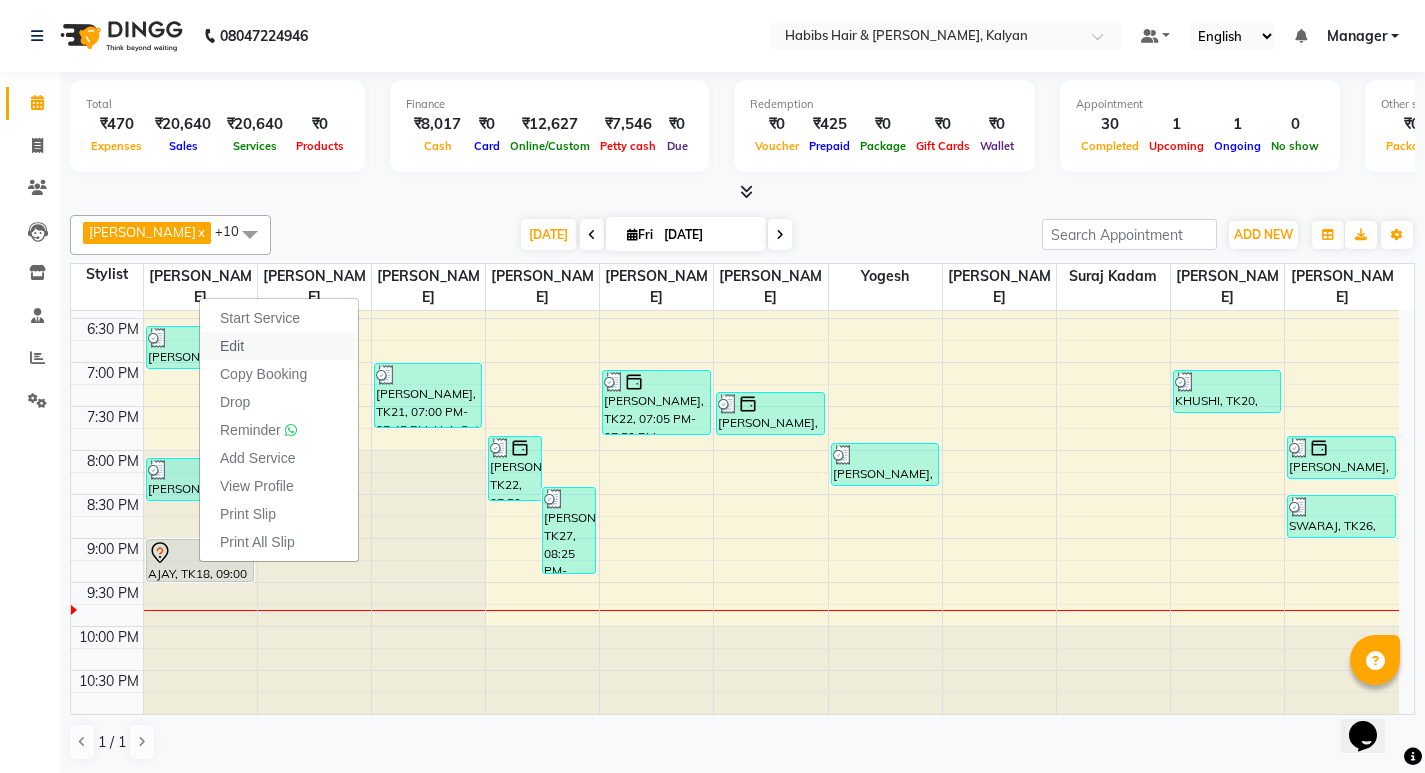 click on "Edit" at bounding box center [232, 346] 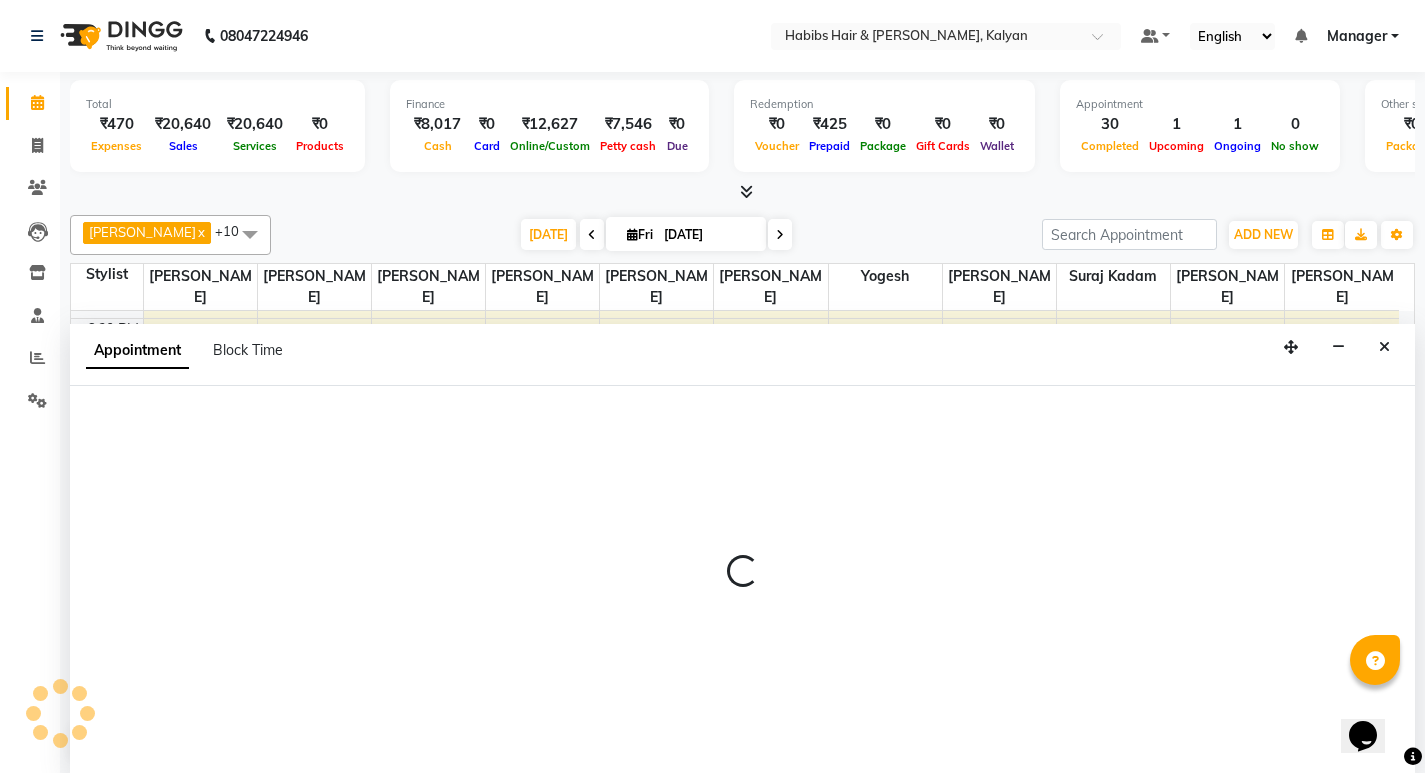 scroll, scrollTop: 1, scrollLeft: 0, axis: vertical 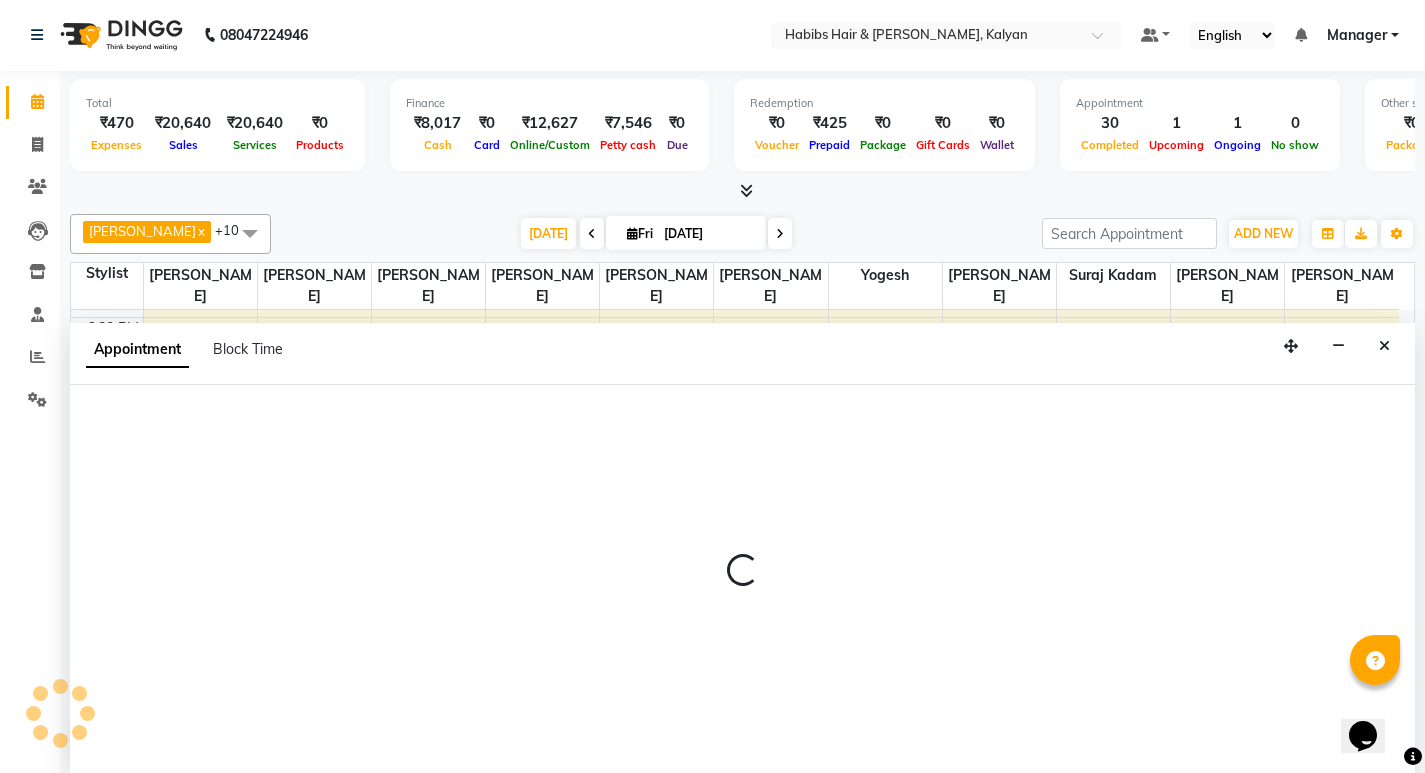 select on "tentative" 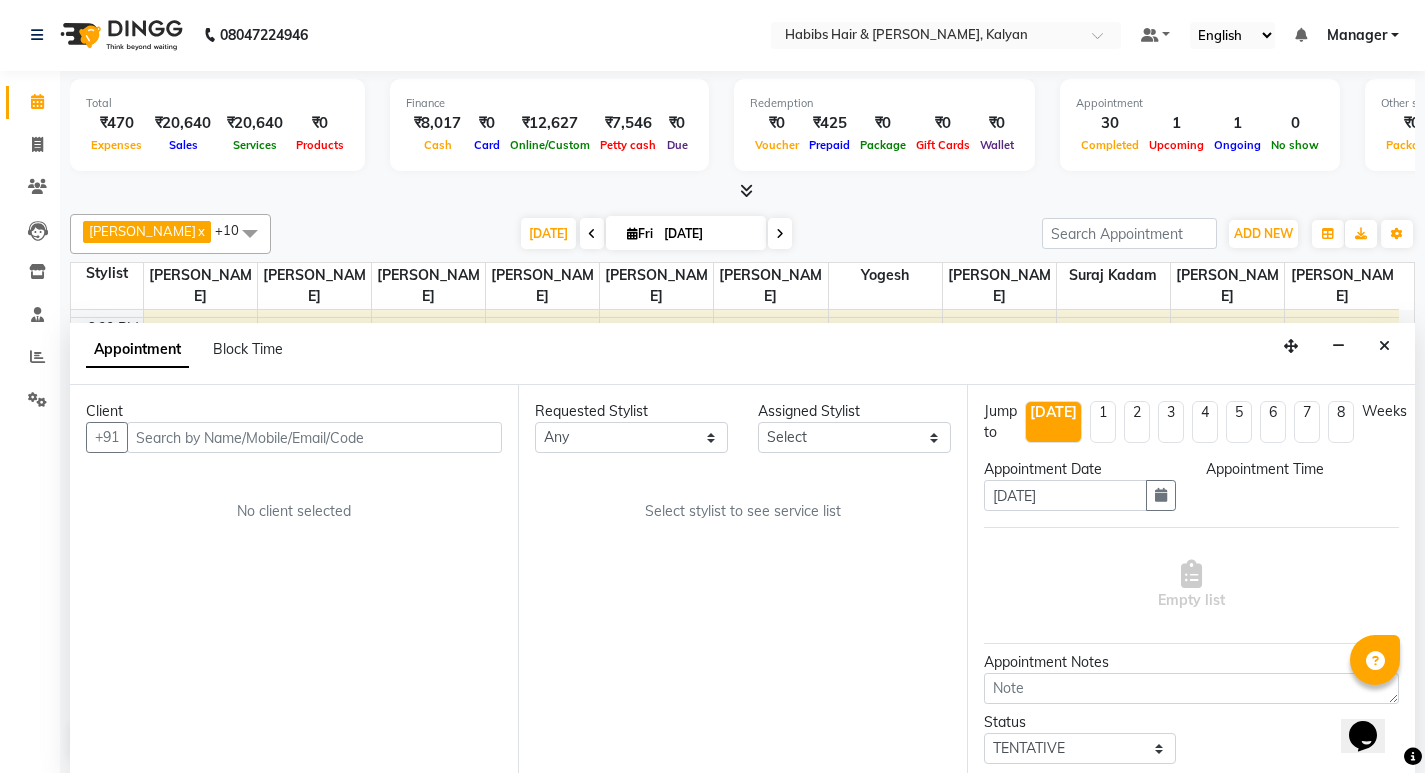 select on "77409" 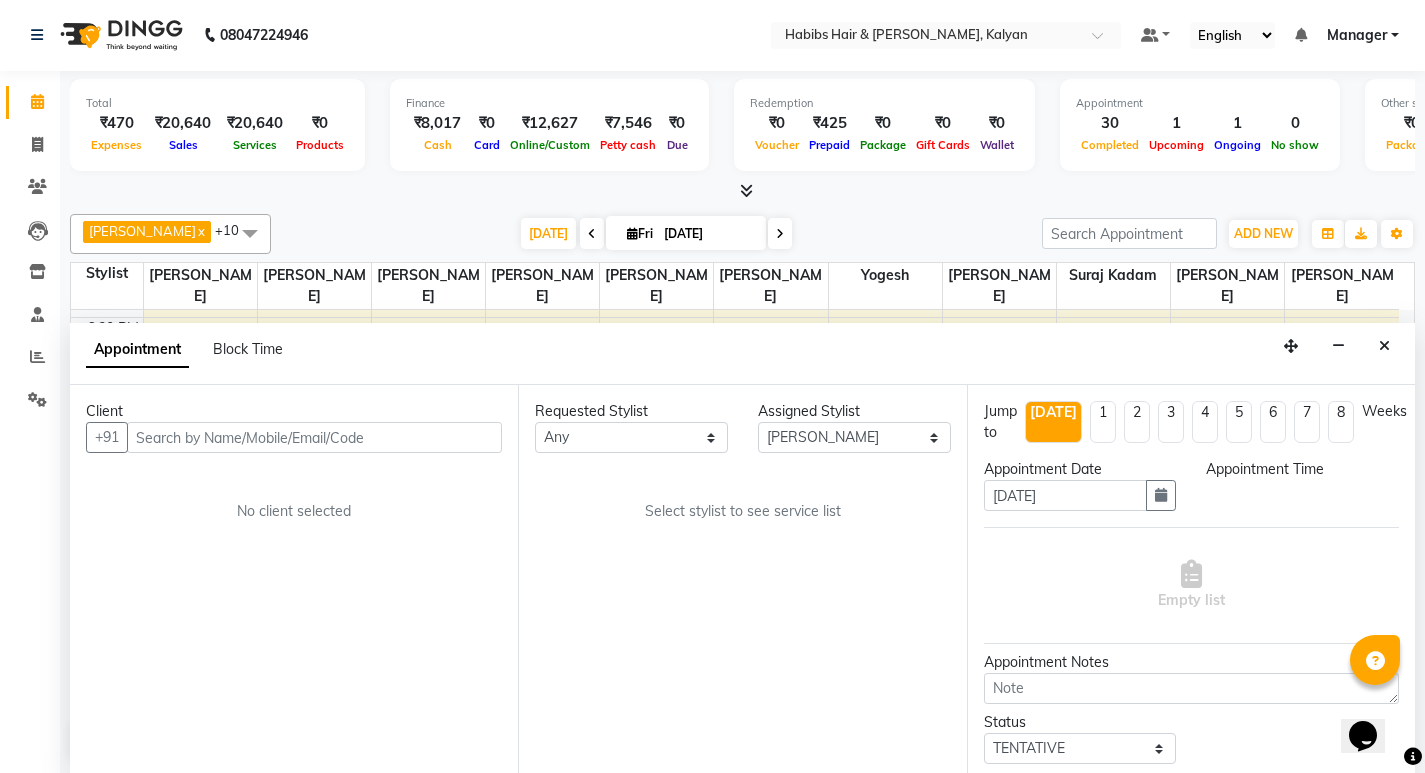 select on "1260" 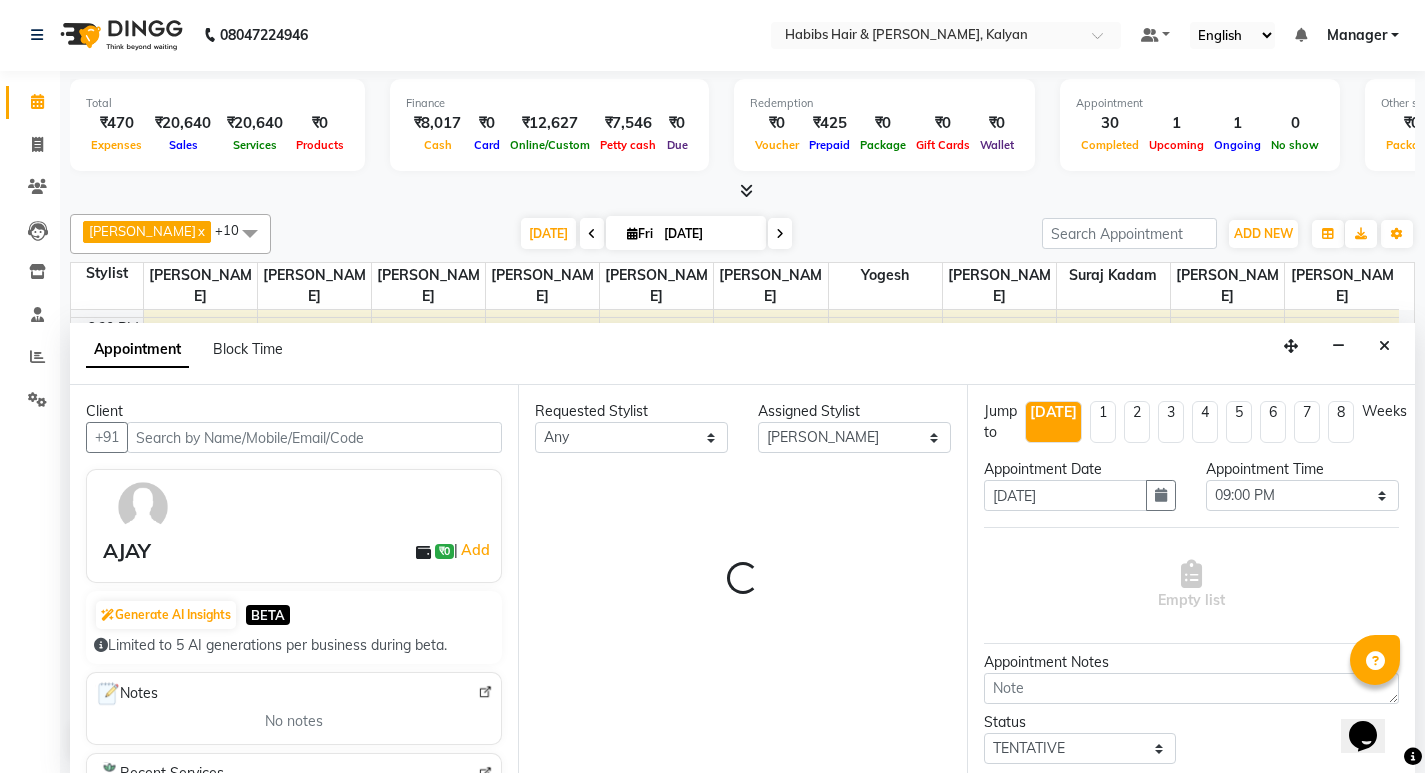 scroll, scrollTop: 916, scrollLeft: 0, axis: vertical 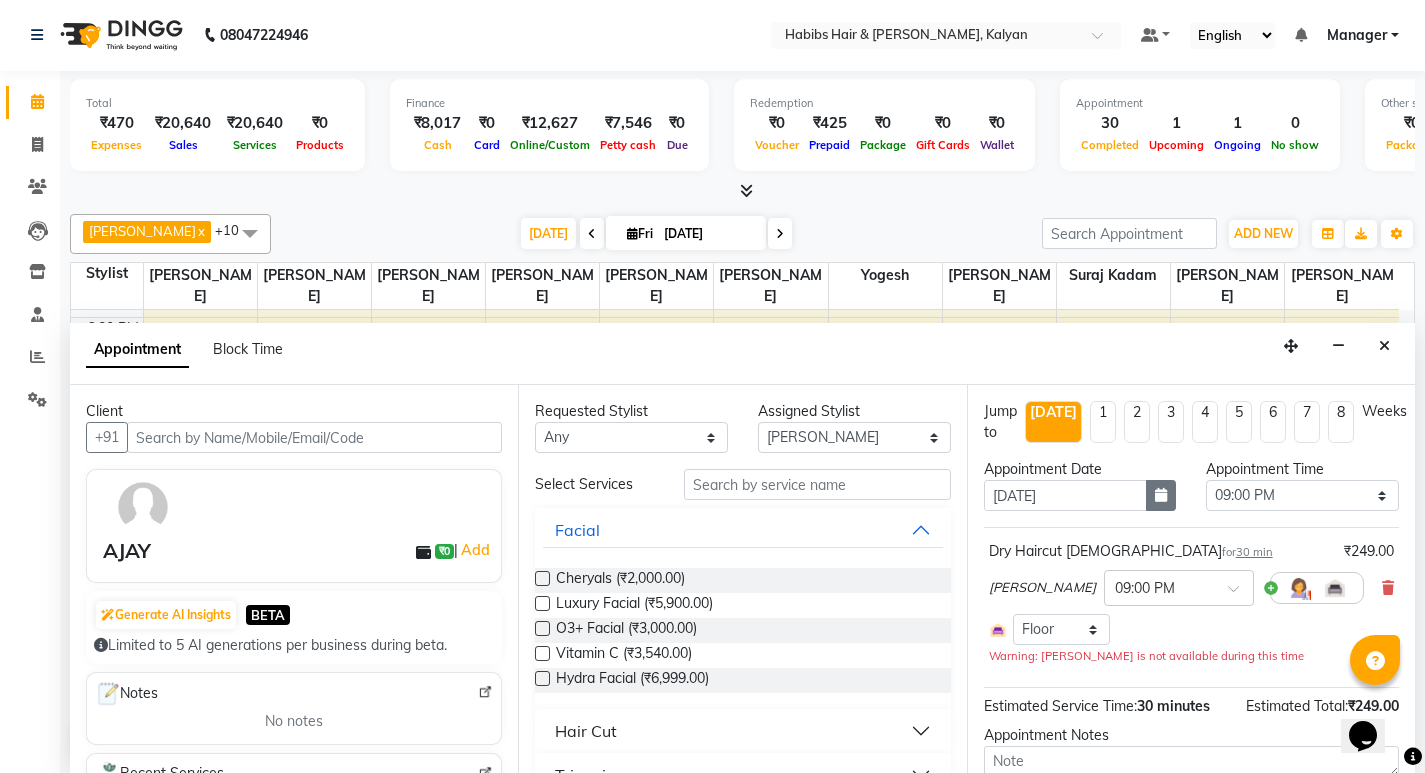 click at bounding box center (1161, 495) 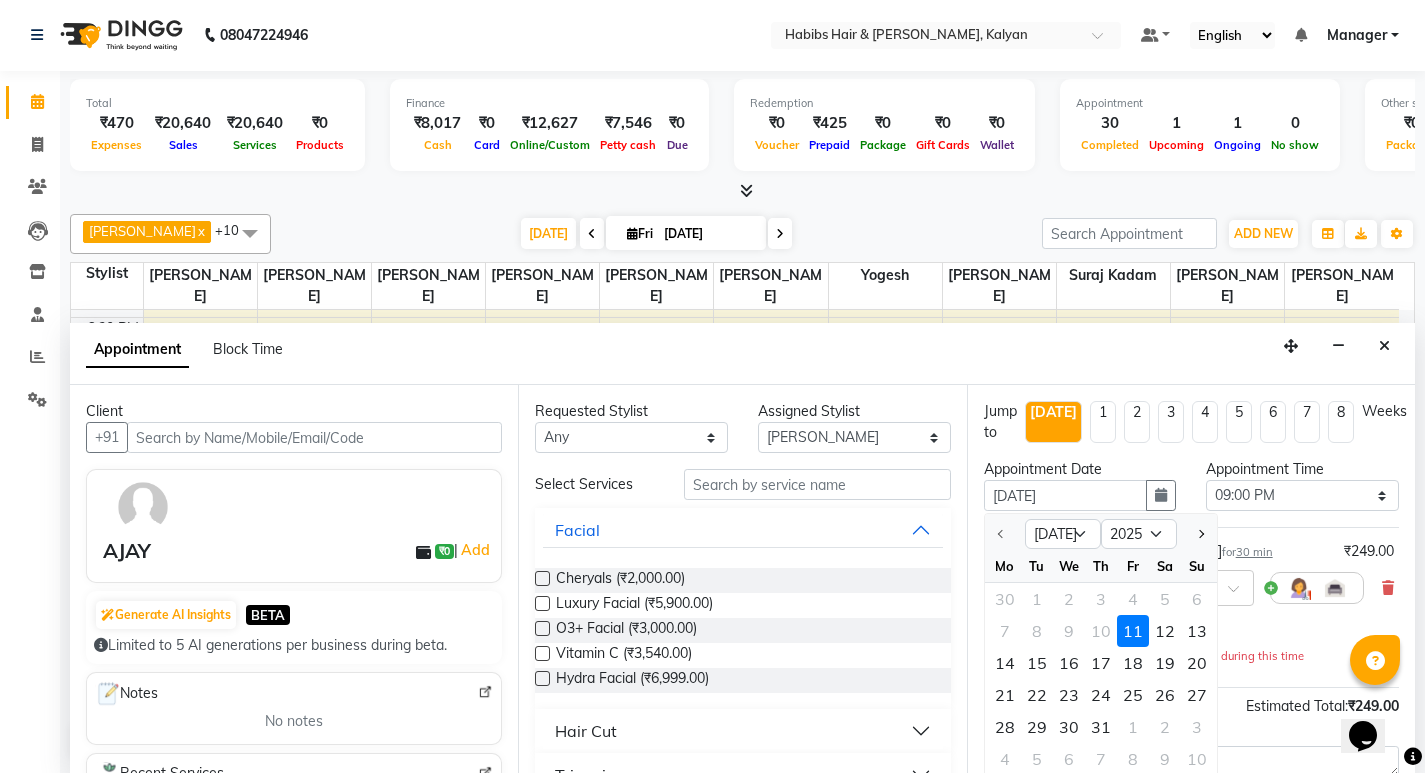 click on "7 8 9 10 11 12 13" at bounding box center (1101, 631) 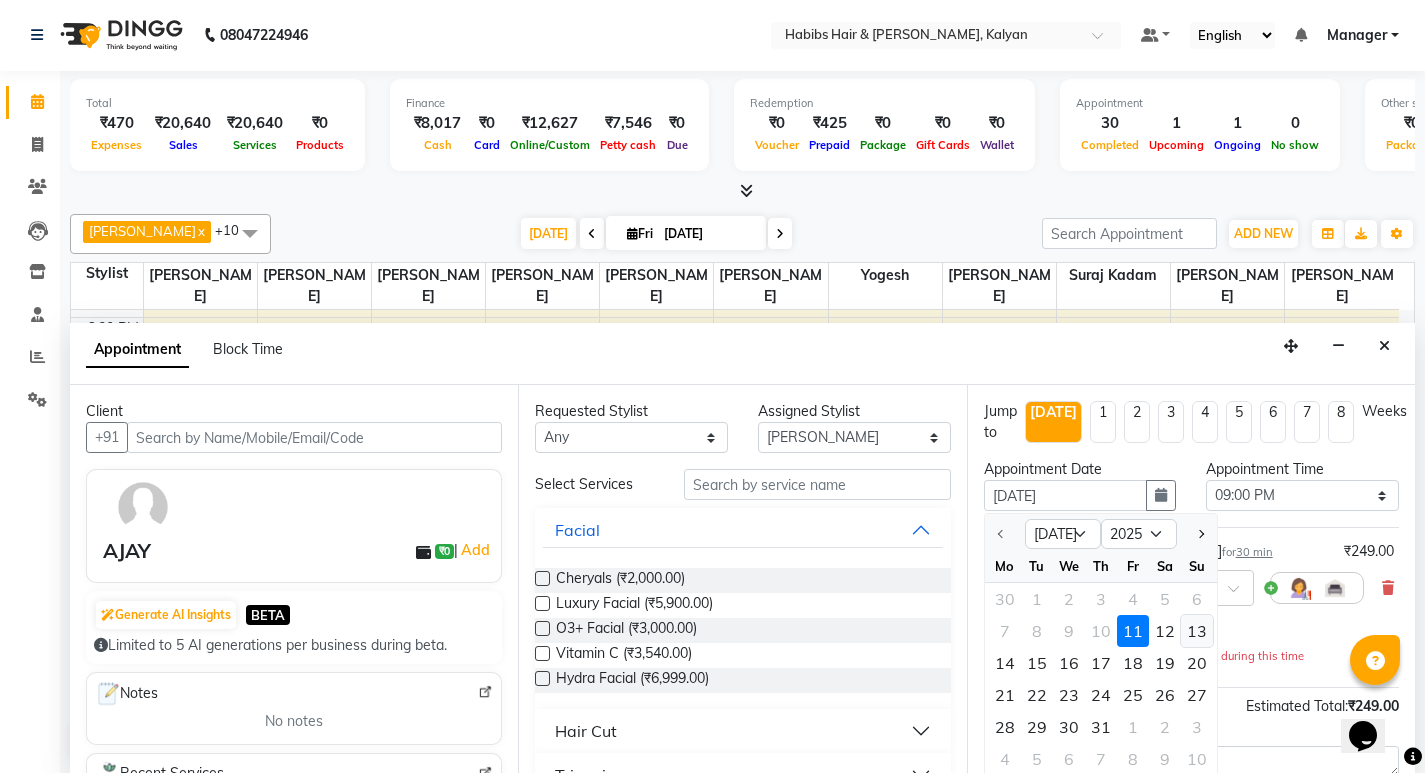 click on "13" at bounding box center (1197, 631) 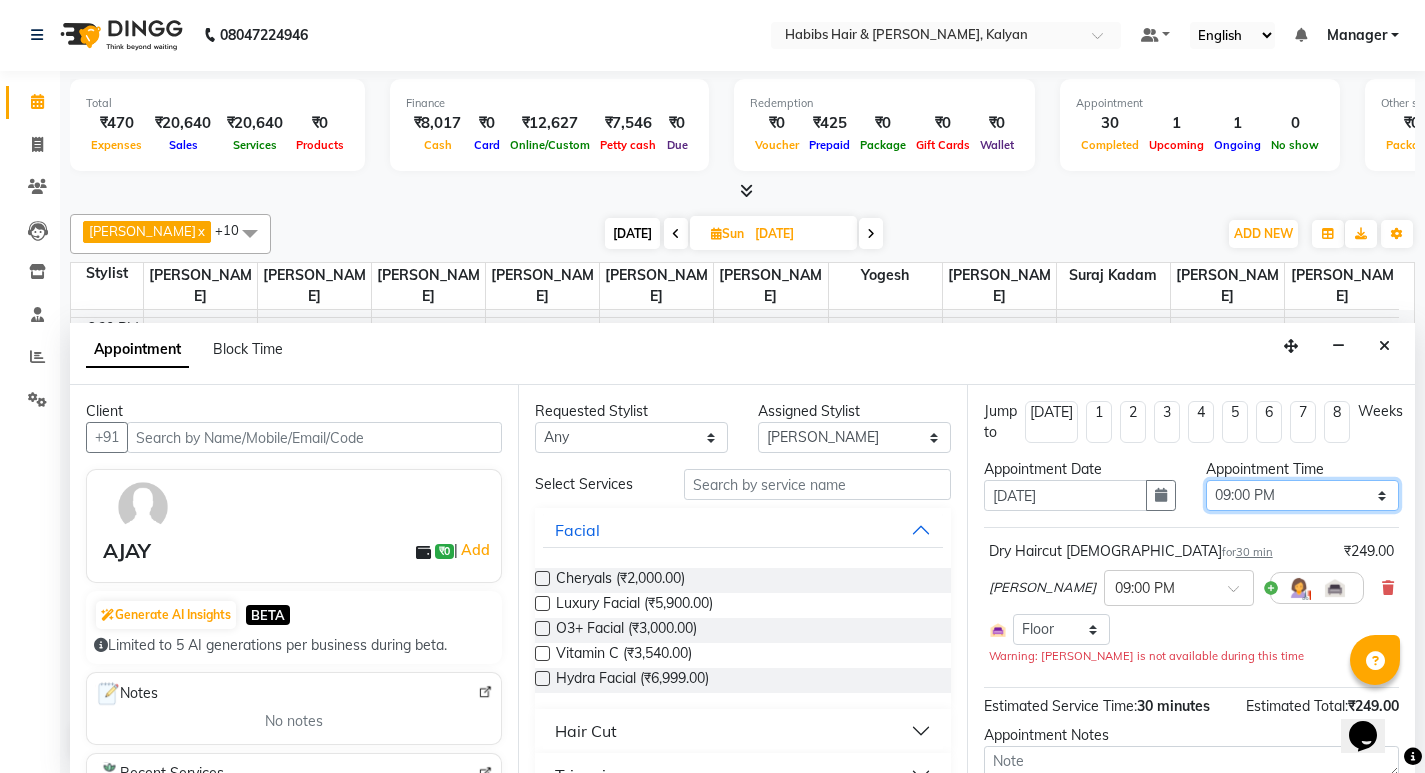 click on "Select 09:00 AM 09:15 AM 09:30 AM 09:45 AM 10:00 AM 10:15 AM 10:30 AM 10:45 AM 11:00 AM 11:15 AM 11:30 AM 11:45 AM 12:00 PM 12:15 PM 12:30 PM 12:45 PM 01:00 PM 01:15 PM 01:30 PM 01:45 PM 02:00 PM 02:15 PM 02:30 PM 02:45 PM 03:00 PM 03:15 PM 03:30 PM 03:45 PM 04:00 PM 04:15 PM 04:30 PM 04:45 PM 05:00 PM 05:15 PM 05:30 PM 05:45 PM 06:00 PM 06:15 PM 06:30 PM 06:45 PM 07:00 PM 07:15 PM 07:30 PM 07:45 PM 08:00 PM 08:15 PM 08:30 PM 08:45 PM 09:00 PM 09:15 PM 09:30 PM 09:45 PM 10:00 PM" at bounding box center [1302, 495] 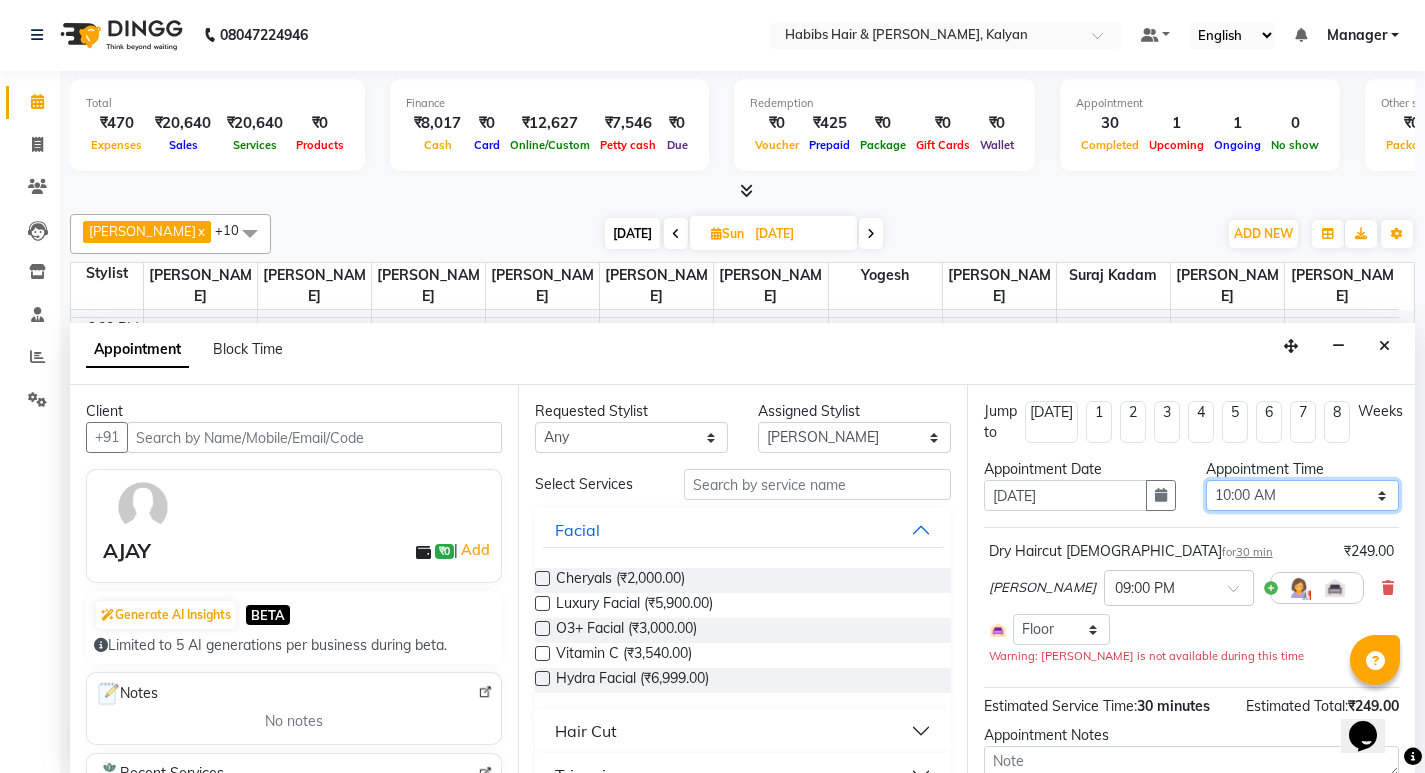 click on "Select 09:00 AM 09:15 AM 09:30 AM 09:45 AM 10:00 AM 10:15 AM 10:30 AM 10:45 AM 11:00 AM 11:15 AM 11:30 AM 11:45 AM 12:00 PM 12:15 PM 12:30 PM 12:45 PM 01:00 PM 01:15 PM 01:30 PM 01:45 PM 02:00 PM 02:15 PM 02:30 PM 02:45 PM 03:00 PM 03:15 PM 03:30 PM 03:45 PM 04:00 PM 04:15 PM 04:30 PM 04:45 PM 05:00 PM 05:15 PM 05:30 PM 05:45 PM 06:00 PM 06:15 PM 06:30 PM 06:45 PM 07:00 PM 07:15 PM 07:30 PM 07:45 PM 08:00 PM 08:15 PM 08:30 PM 08:45 PM 09:00 PM 09:15 PM 09:30 PM 09:45 PM 10:00 PM" at bounding box center (1302, 495) 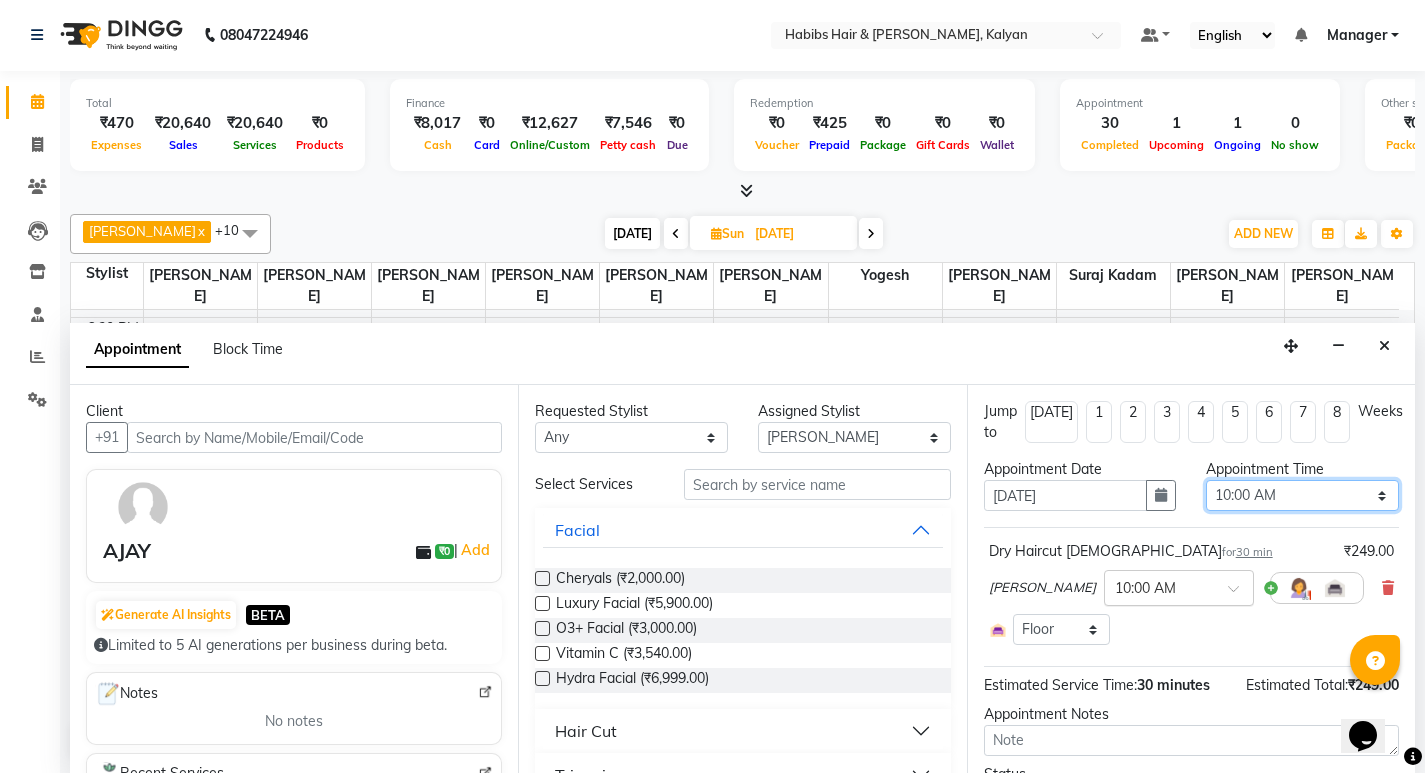 scroll, scrollTop: 111, scrollLeft: 0, axis: vertical 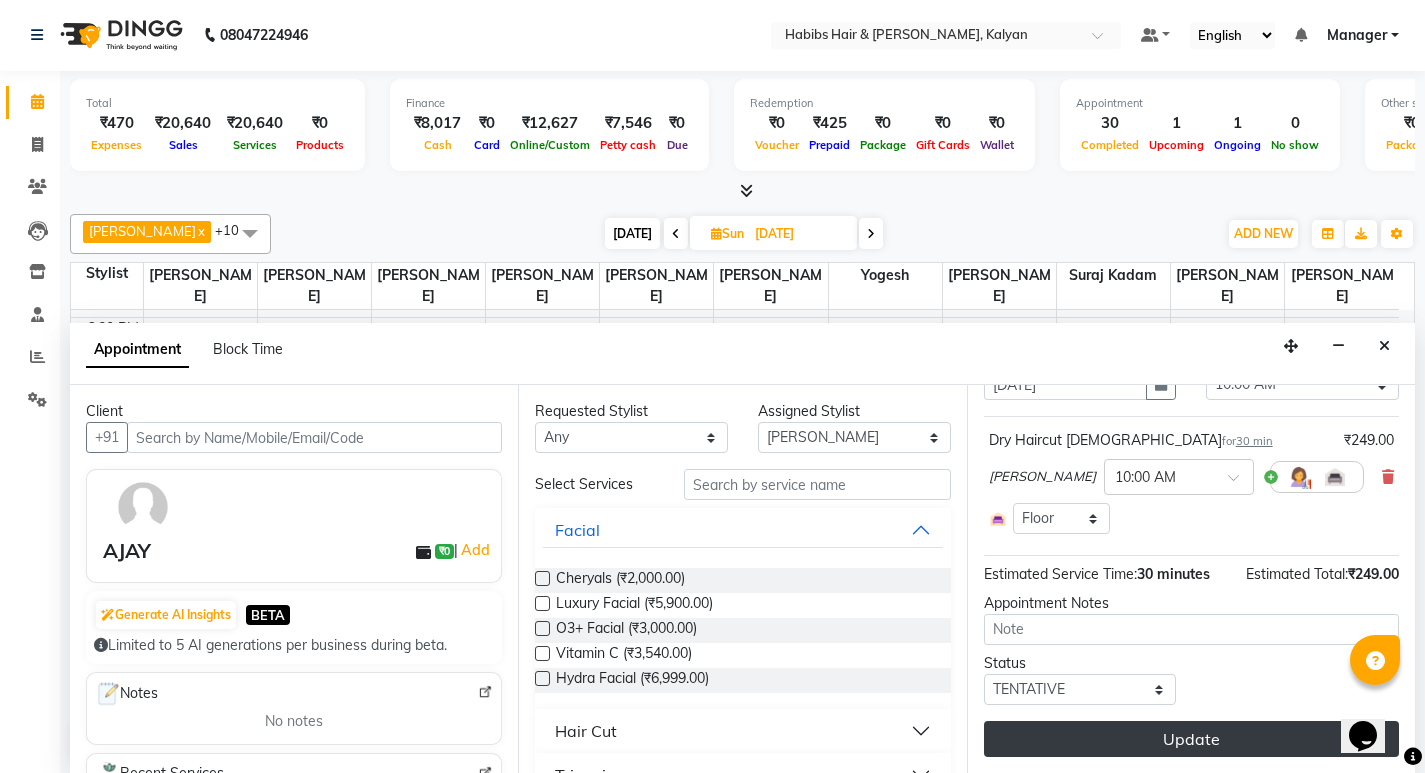 click on "Update" at bounding box center (1191, 739) 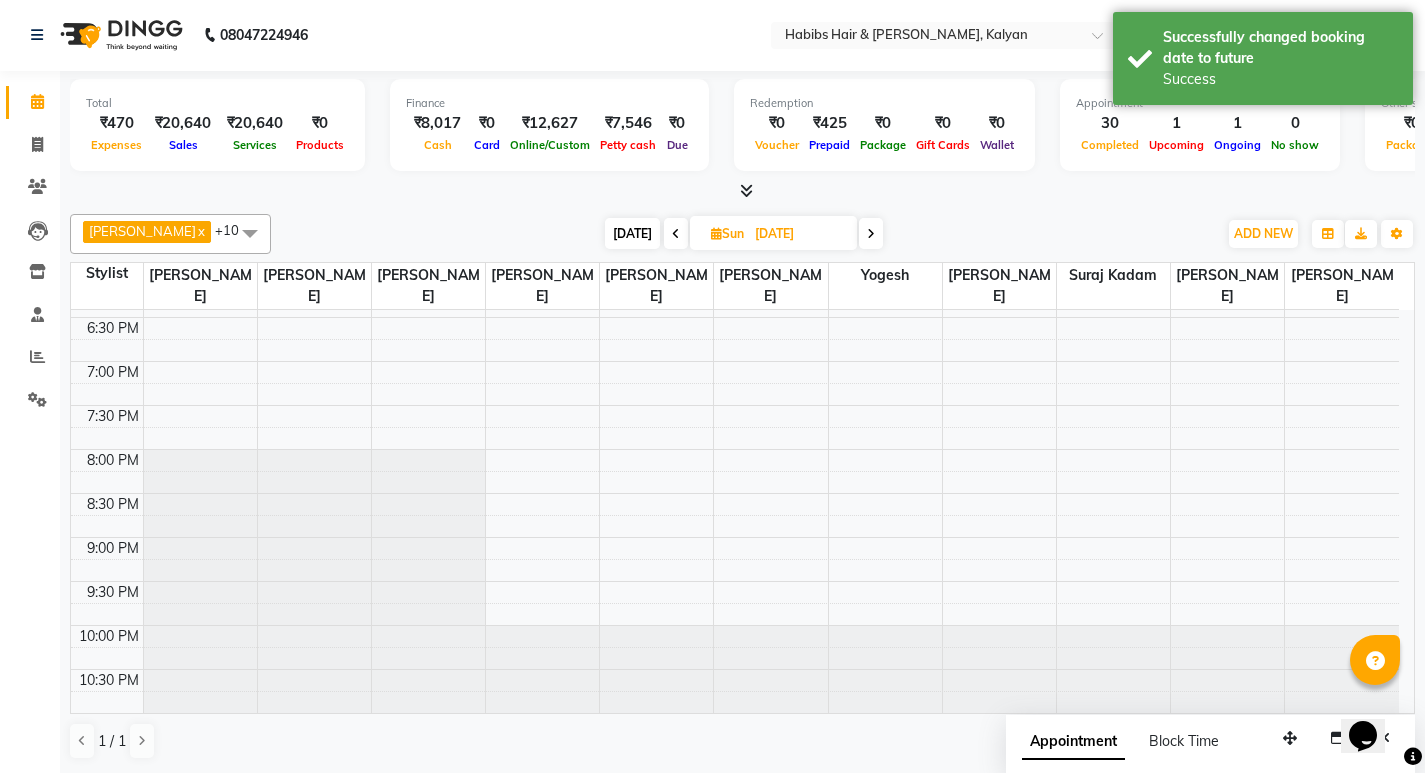 scroll, scrollTop: 0, scrollLeft: 0, axis: both 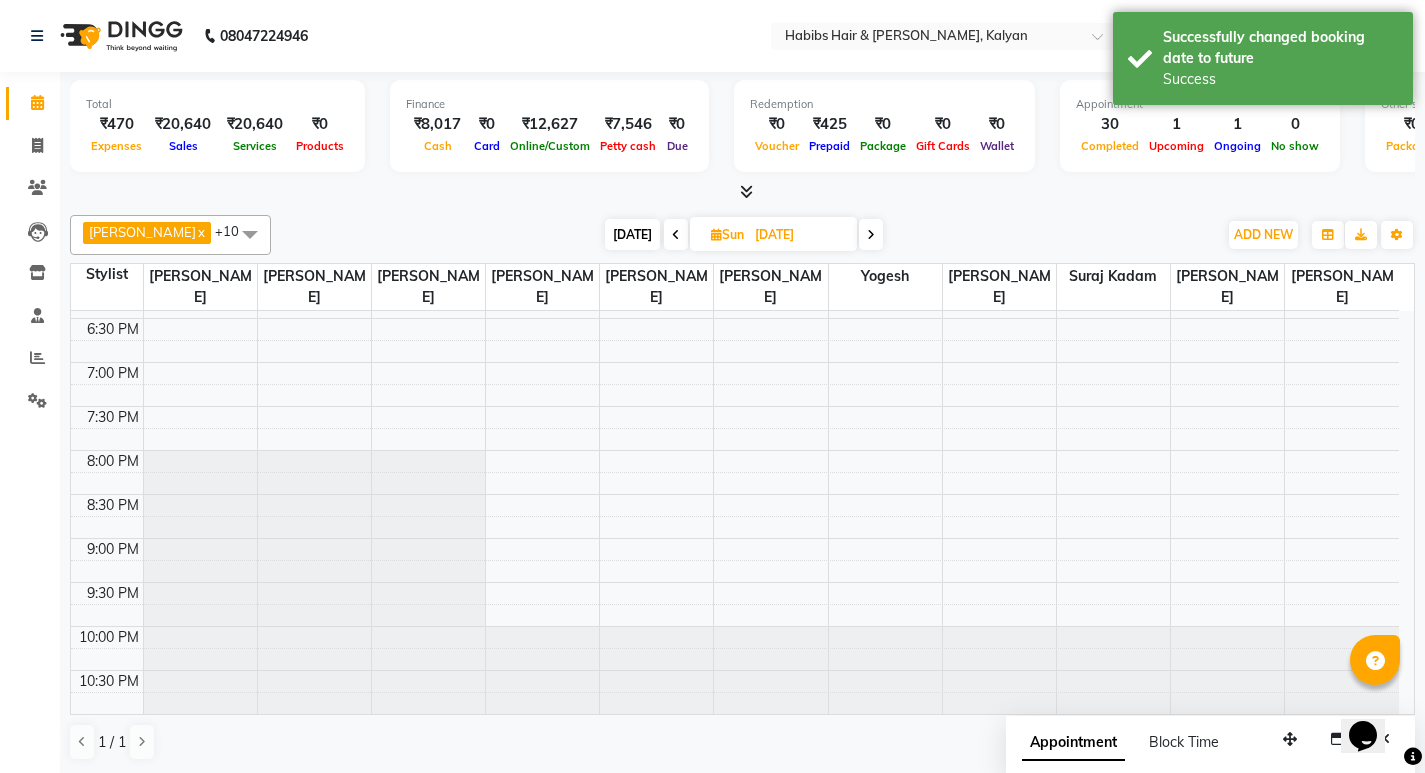 click at bounding box center (676, 234) 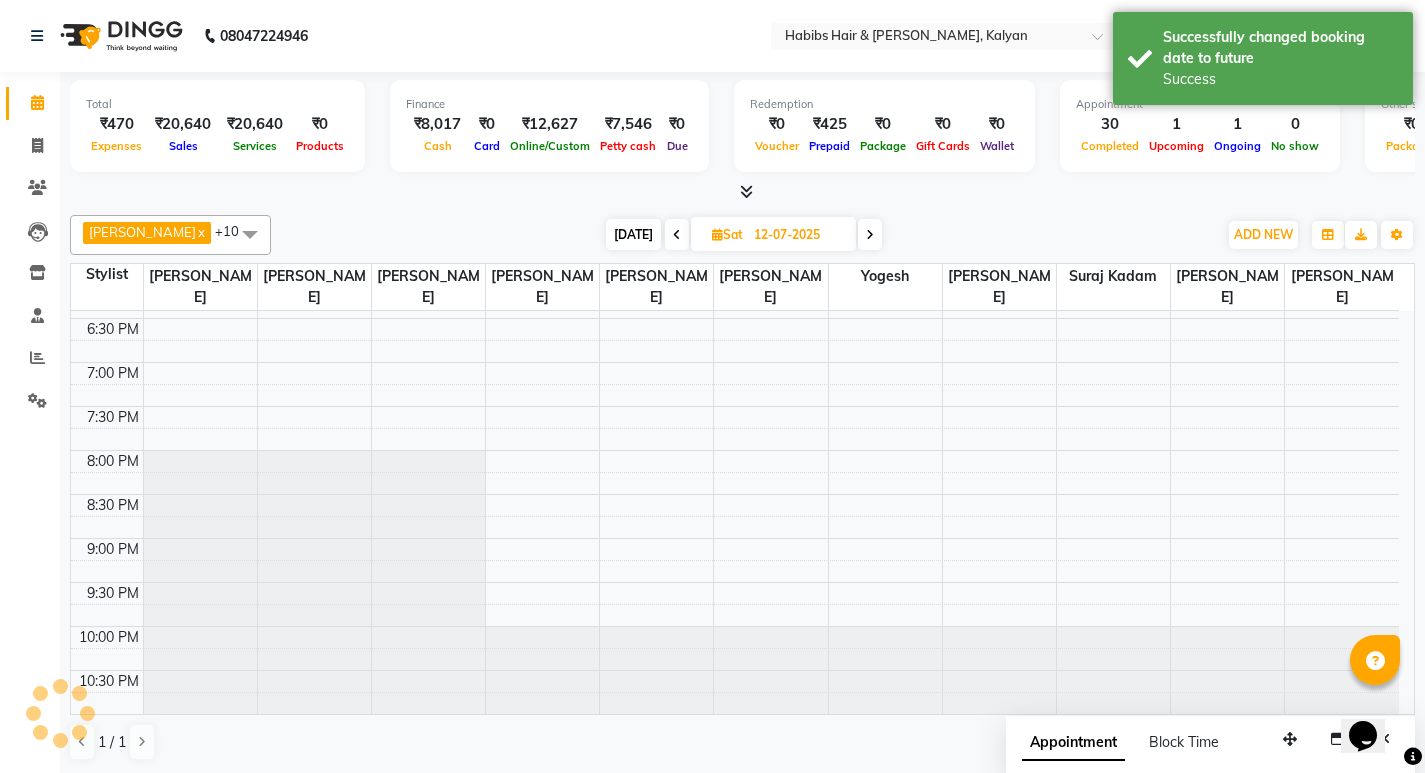 click at bounding box center (677, 234) 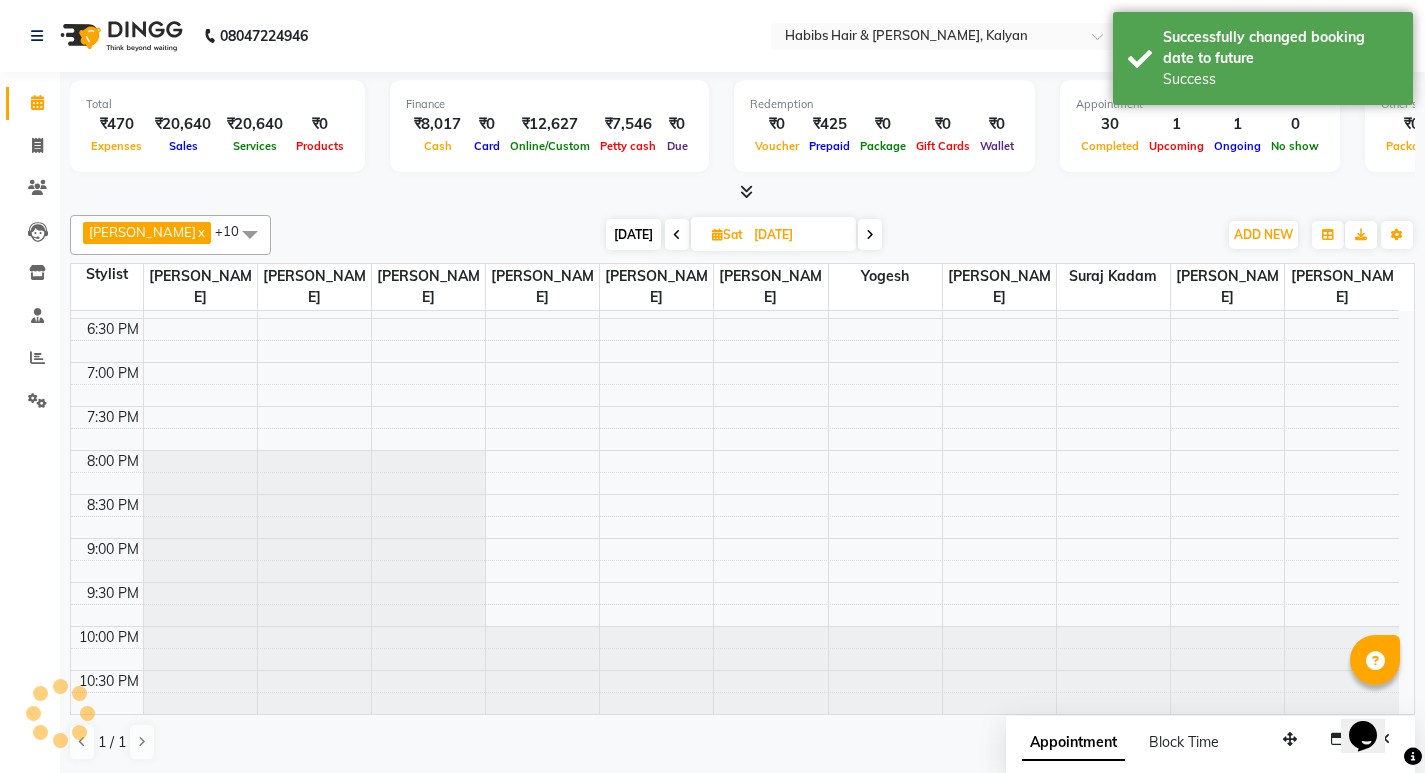 scroll, scrollTop: 916, scrollLeft: 0, axis: vertical 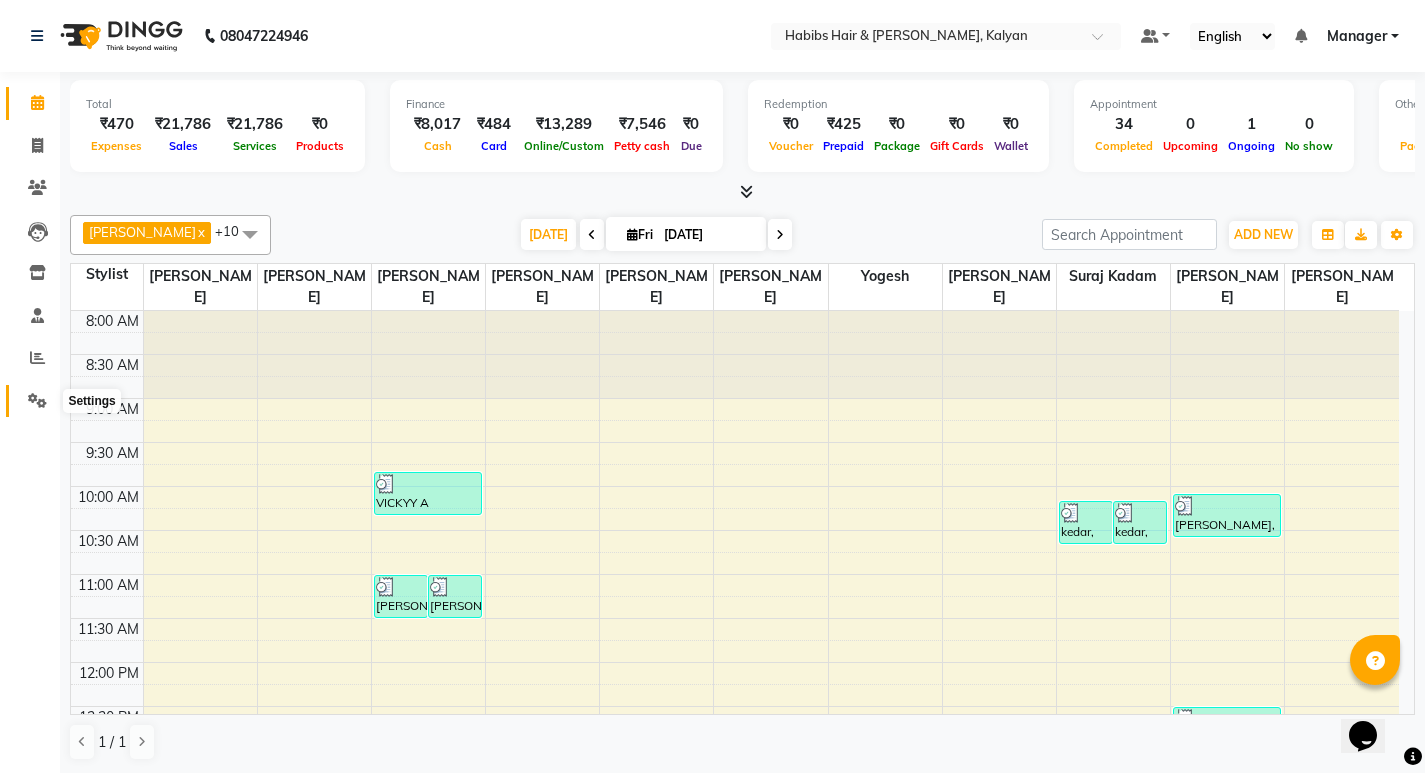 click 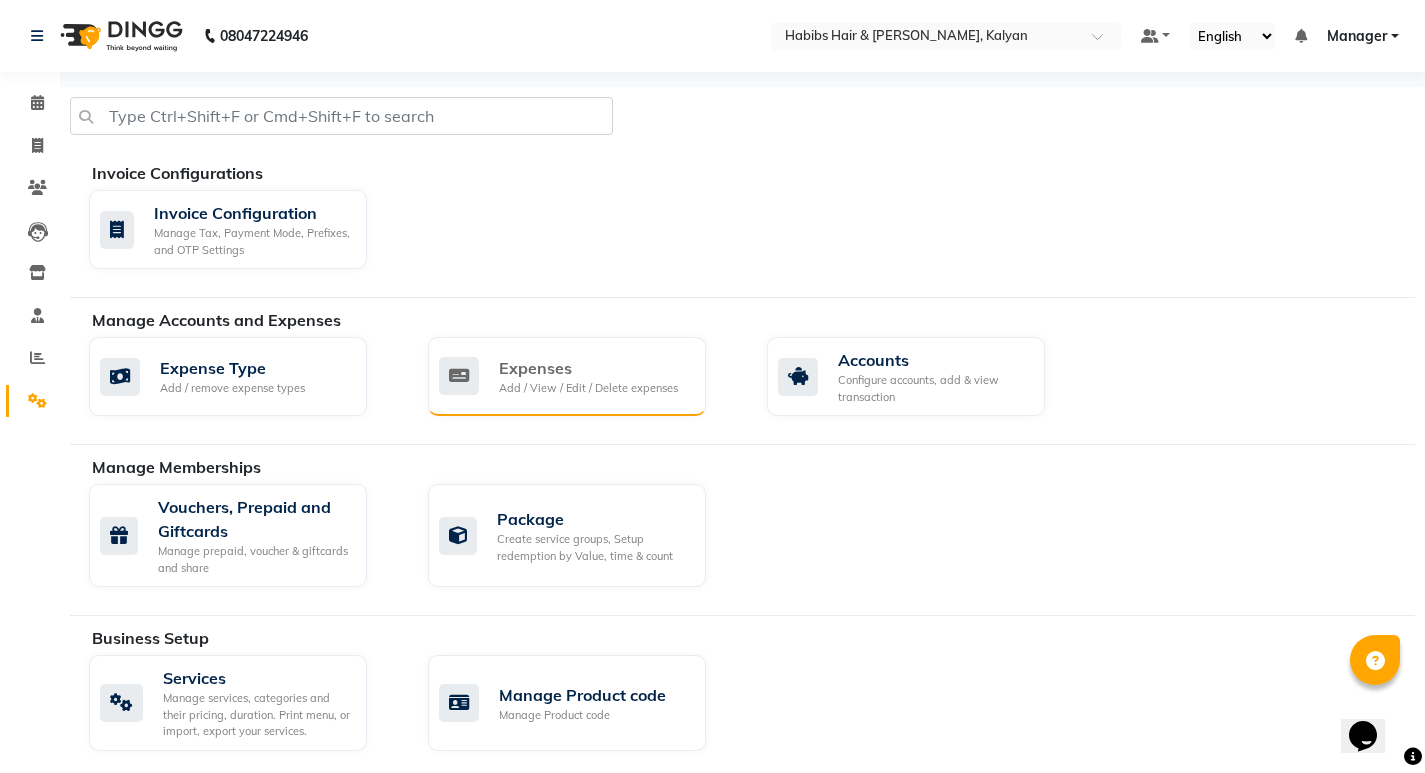 click on "Expenses" 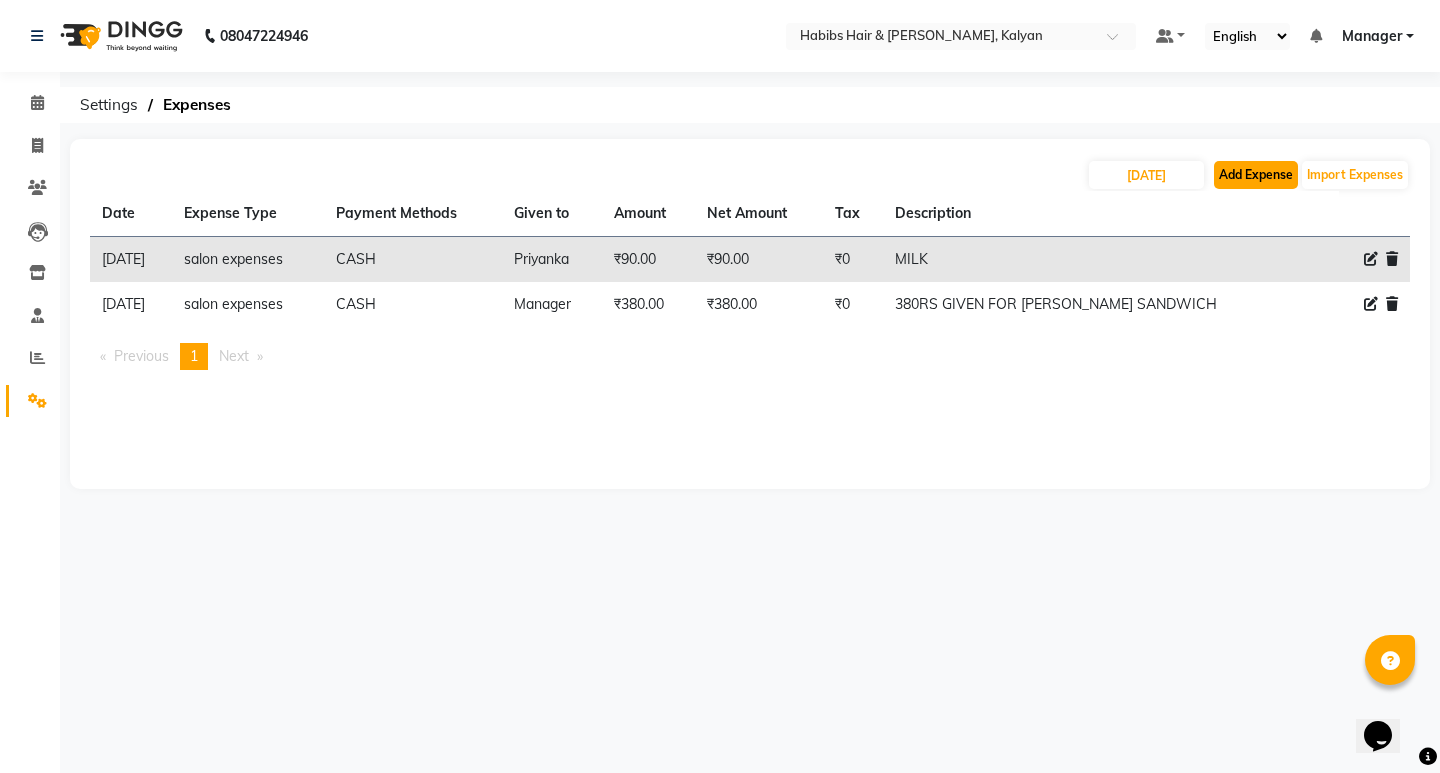 click on "Add Expense" 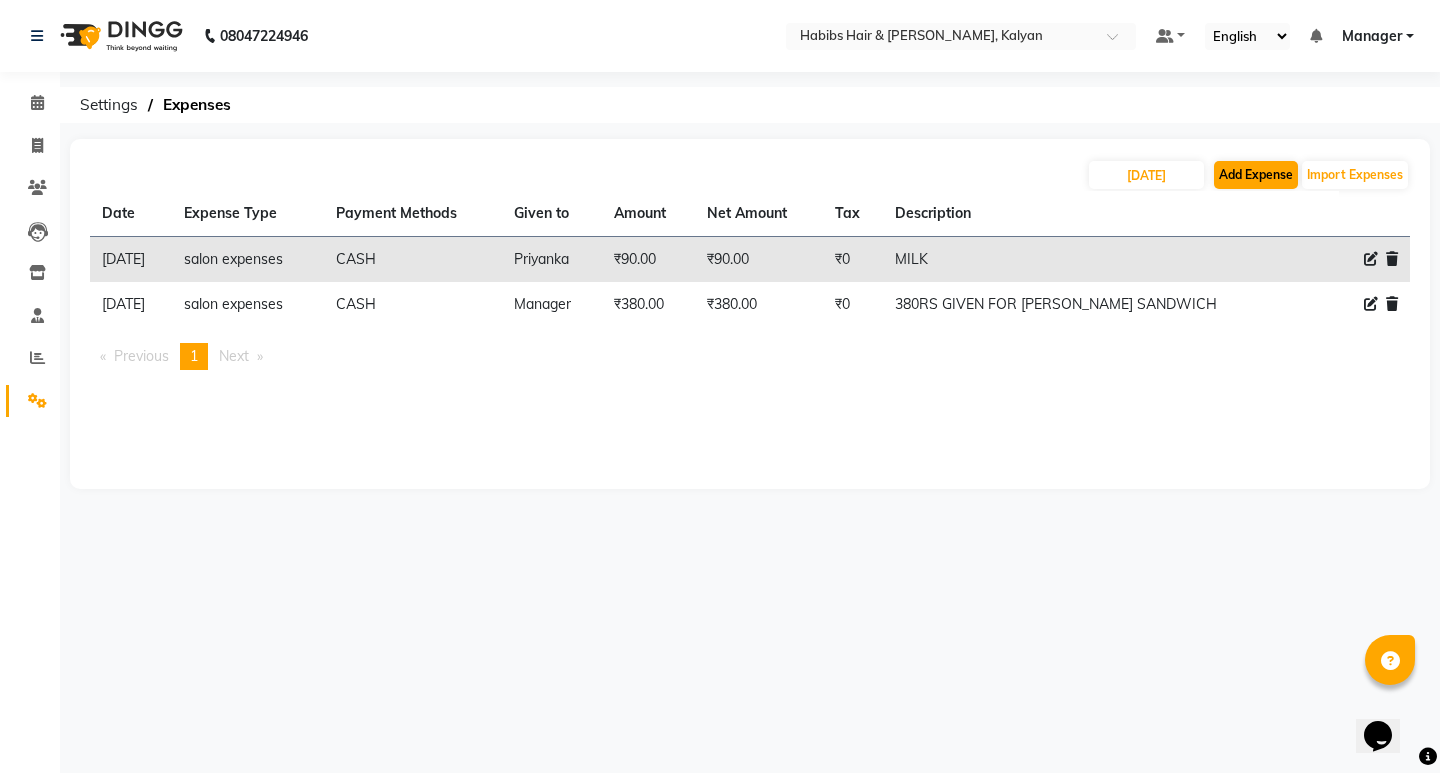 select on "1" 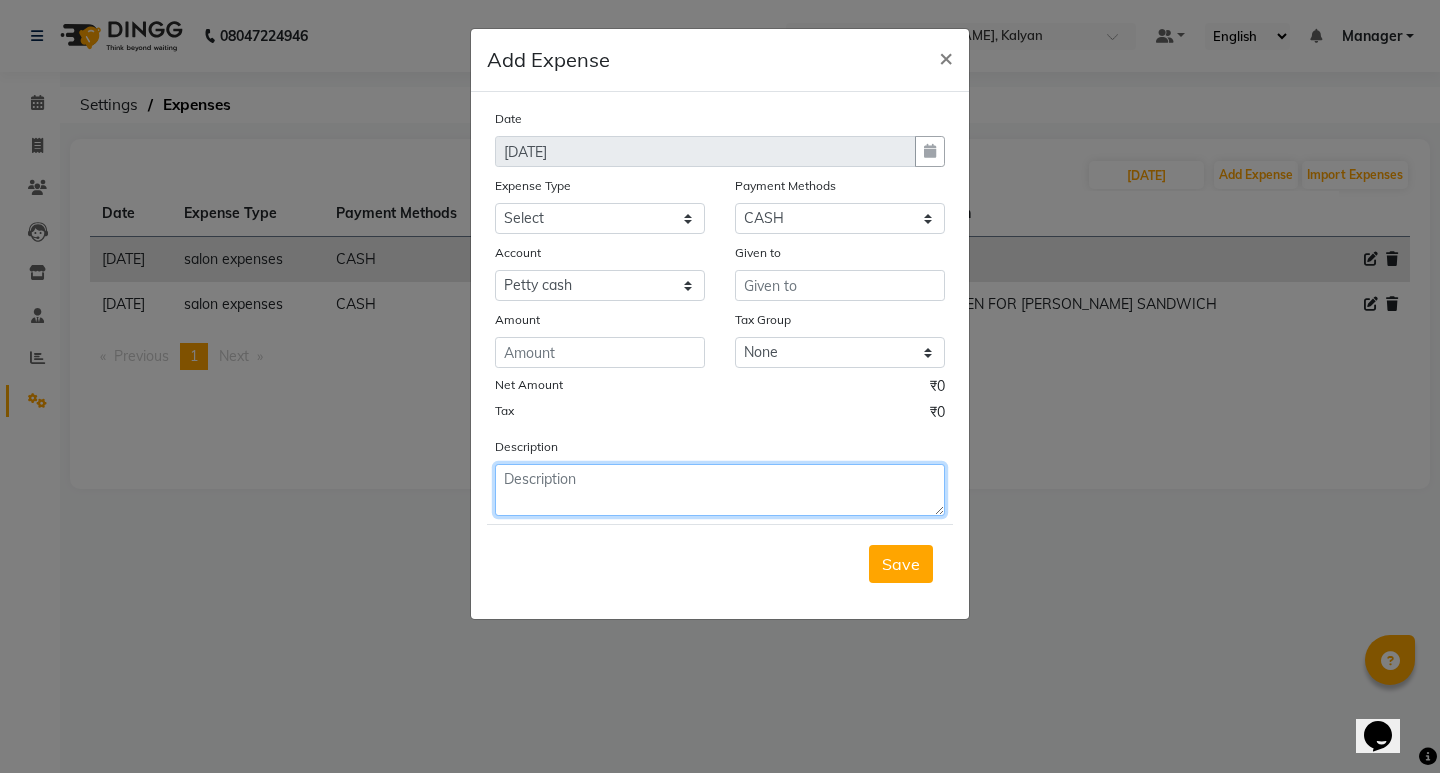 click 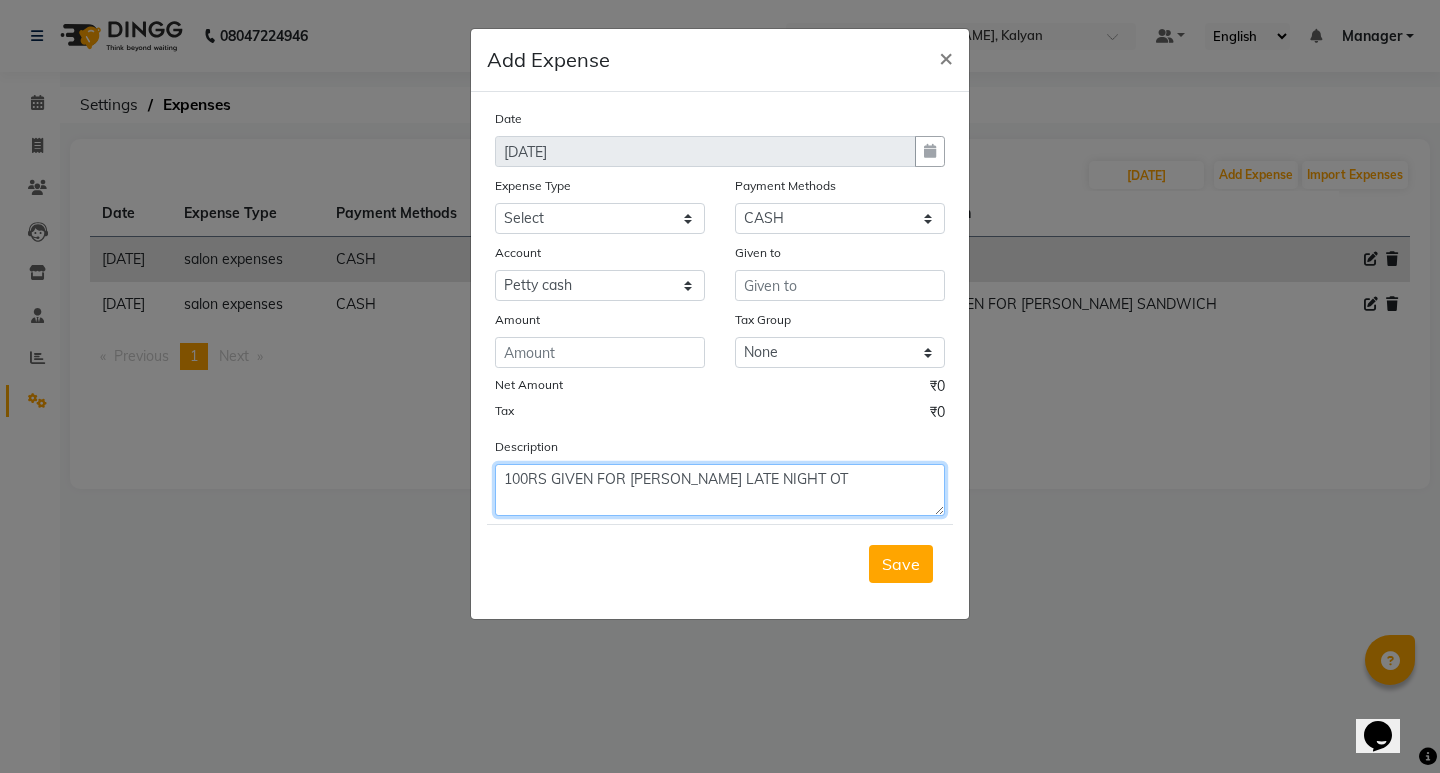 click on "100RS GIVEN FOR [PERSON_NAME] LATE NIGHT OT" 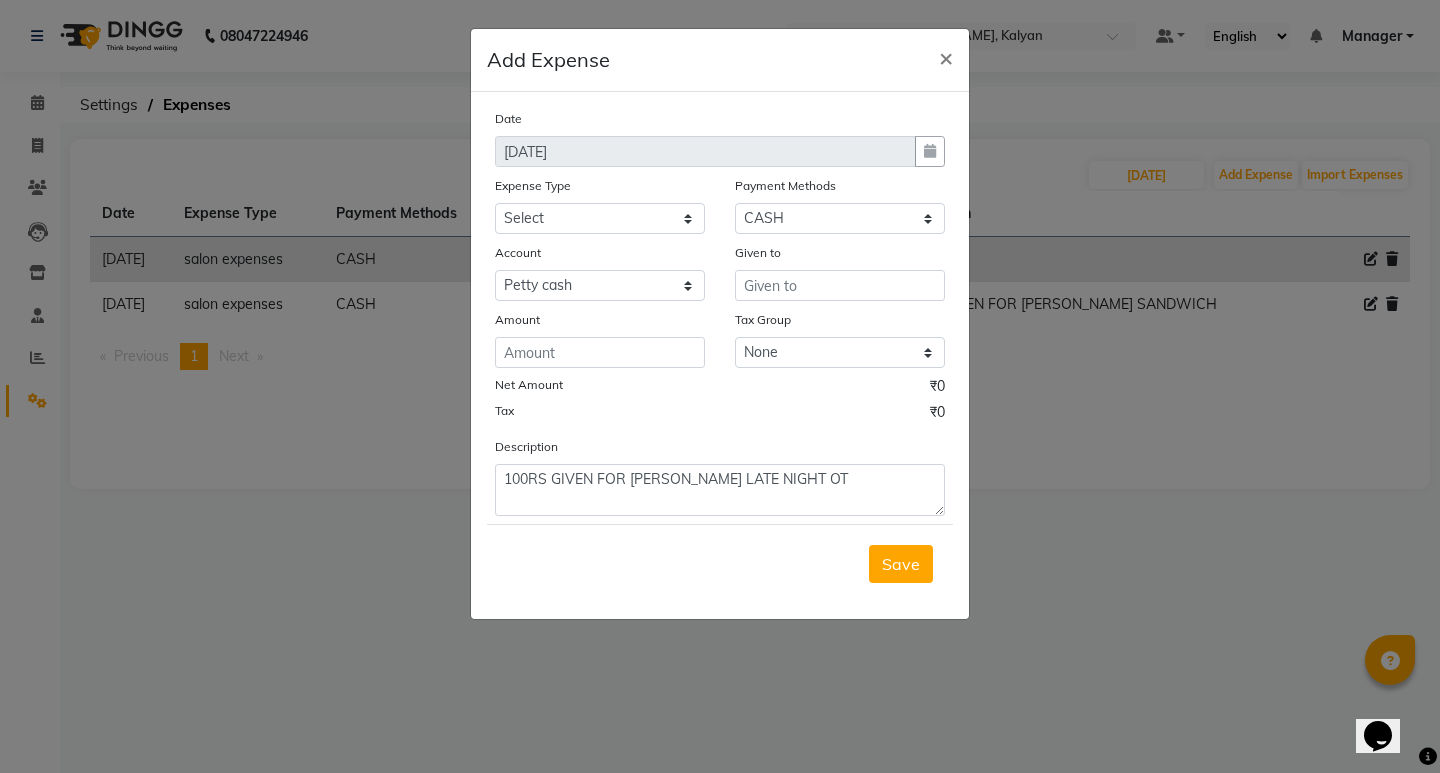 click on "Amount" 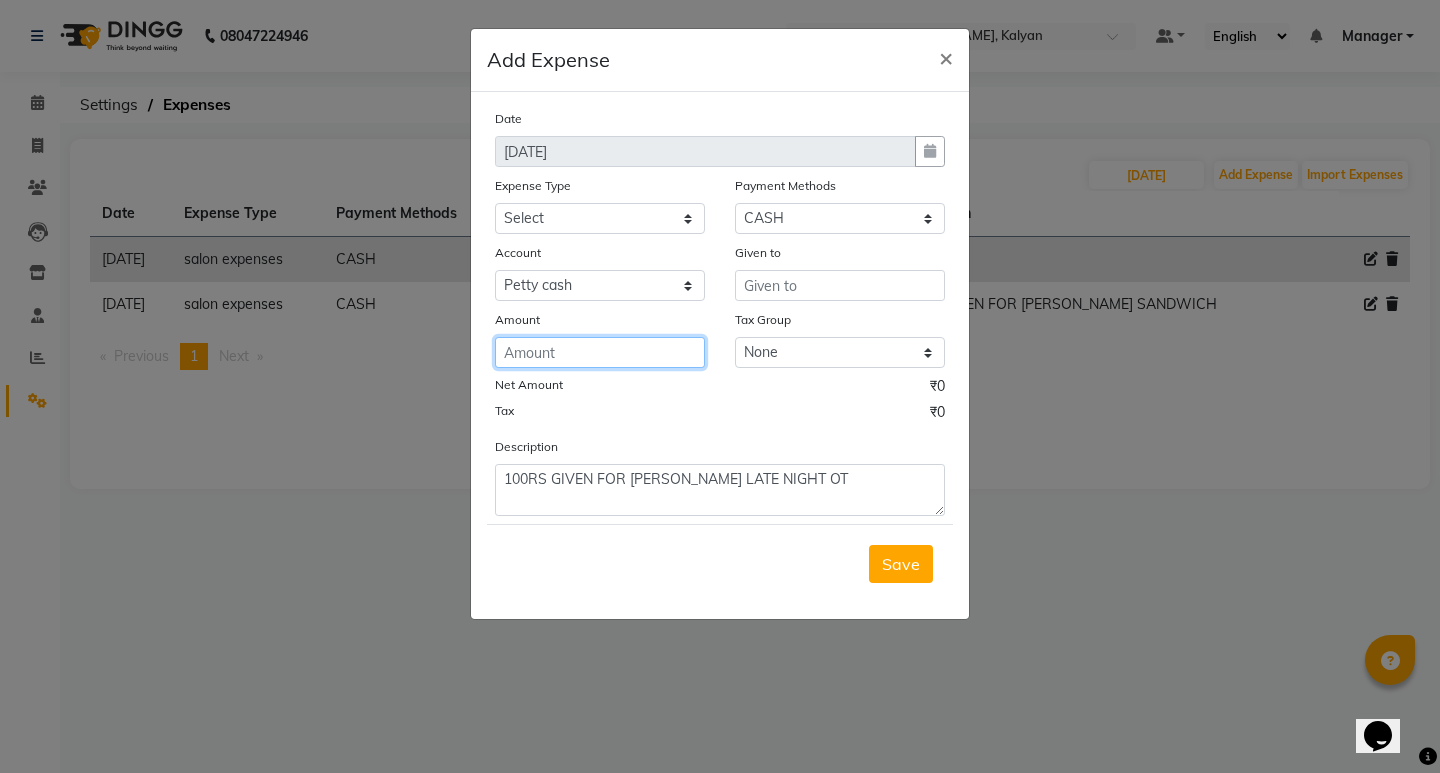 click 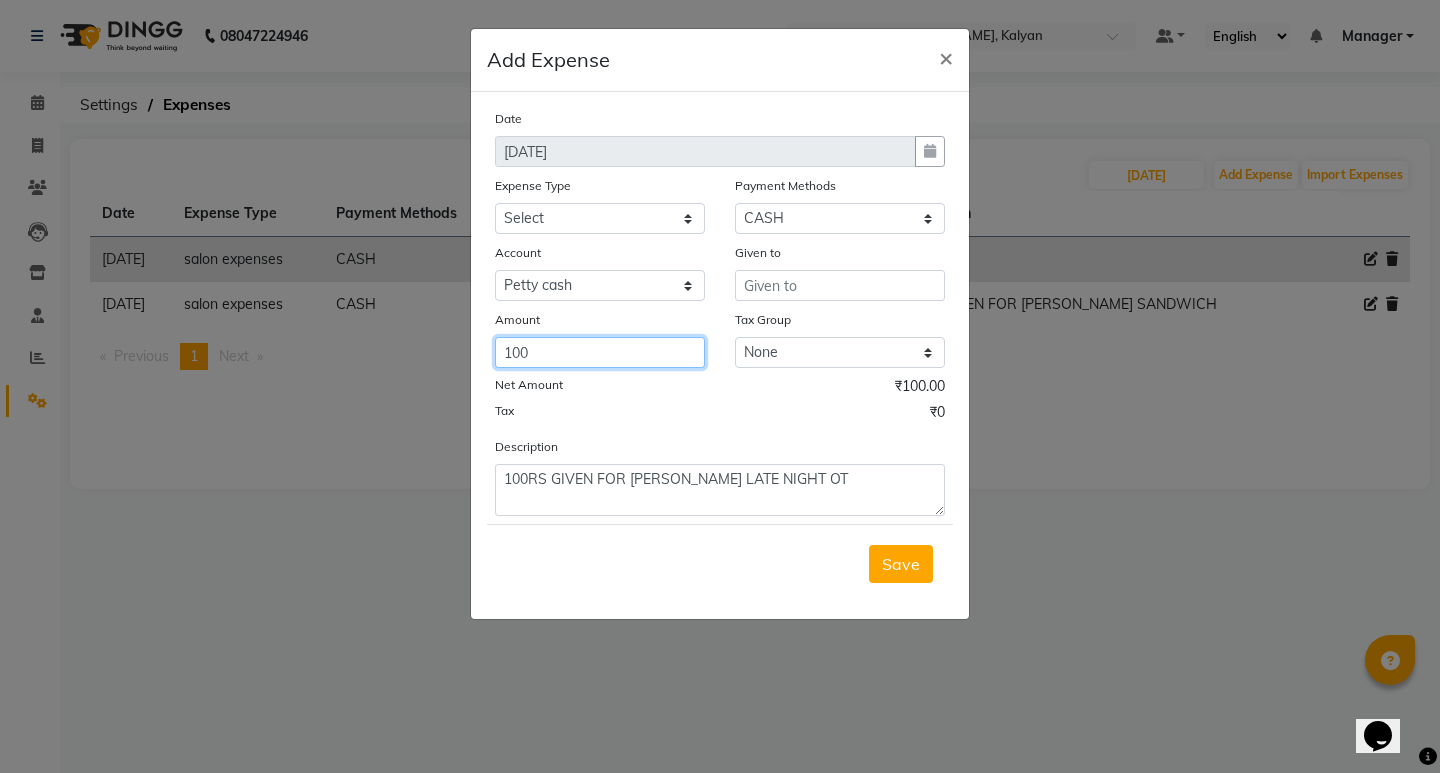type on "100" 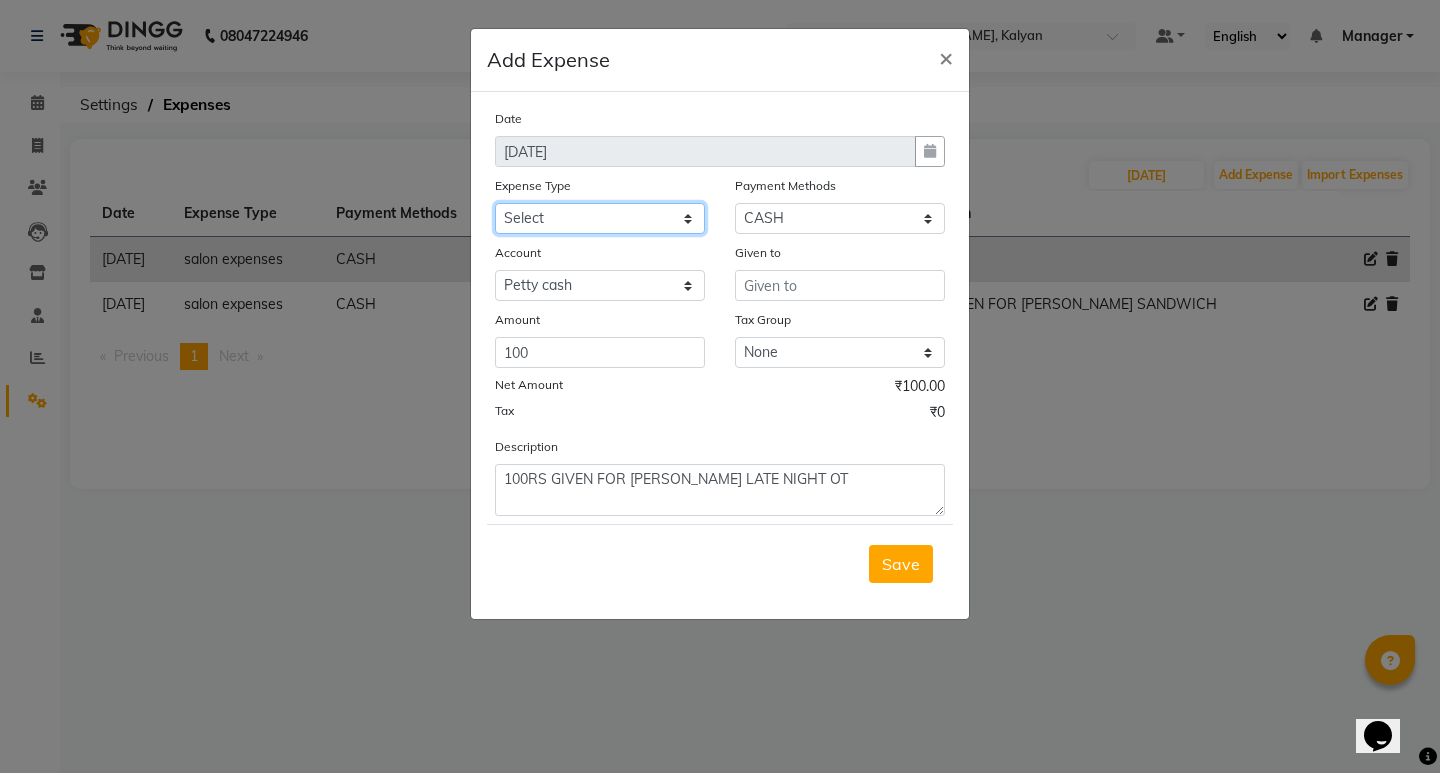 click on "Select client coffee client refund [PERSON_NAME] snacks [PERSON_NAME] TEA [PERSON_NAME] WATER BOTTEL DAILY INCENTIVE LATE  NIGHT OT MAMBERSHIP INS PKG INS Product INS Salary salon expenses STAFF TEA STAFF TEA MONTHLY STAFF TIP STAFF WATER MONHLY" 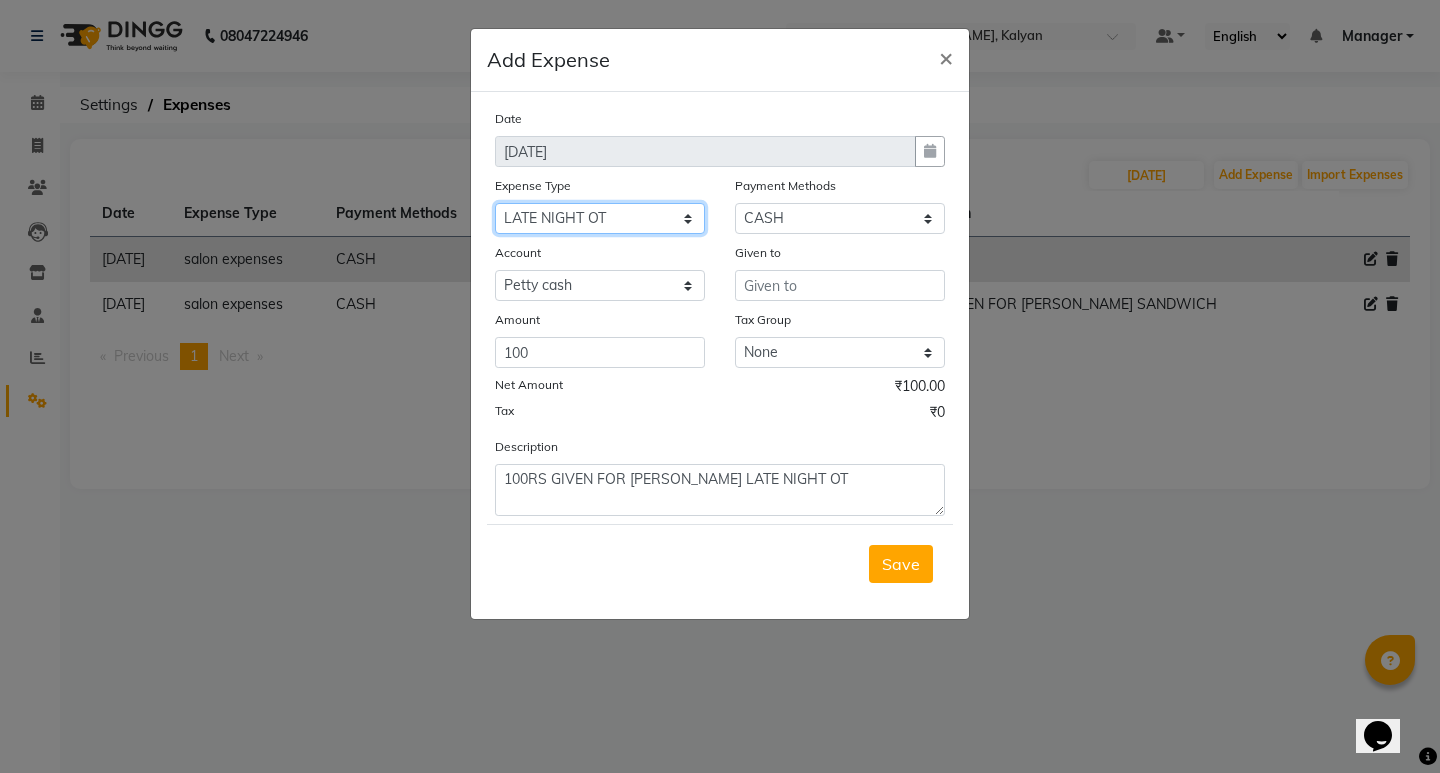 click on "Select client coffee client refund [PERSON_NAME] snacks [PERSON_NAME] TEA [PERSON_NAME] WATER BOTTEL DAILY INCENTIVE LATE  NIGHT OT MAMBERSHIP INS PKG INS Product INS Salary salon expenses STAFF TEA STAFF TEA MONTHLY STAFF TIP STAFF WATER MONHLY" 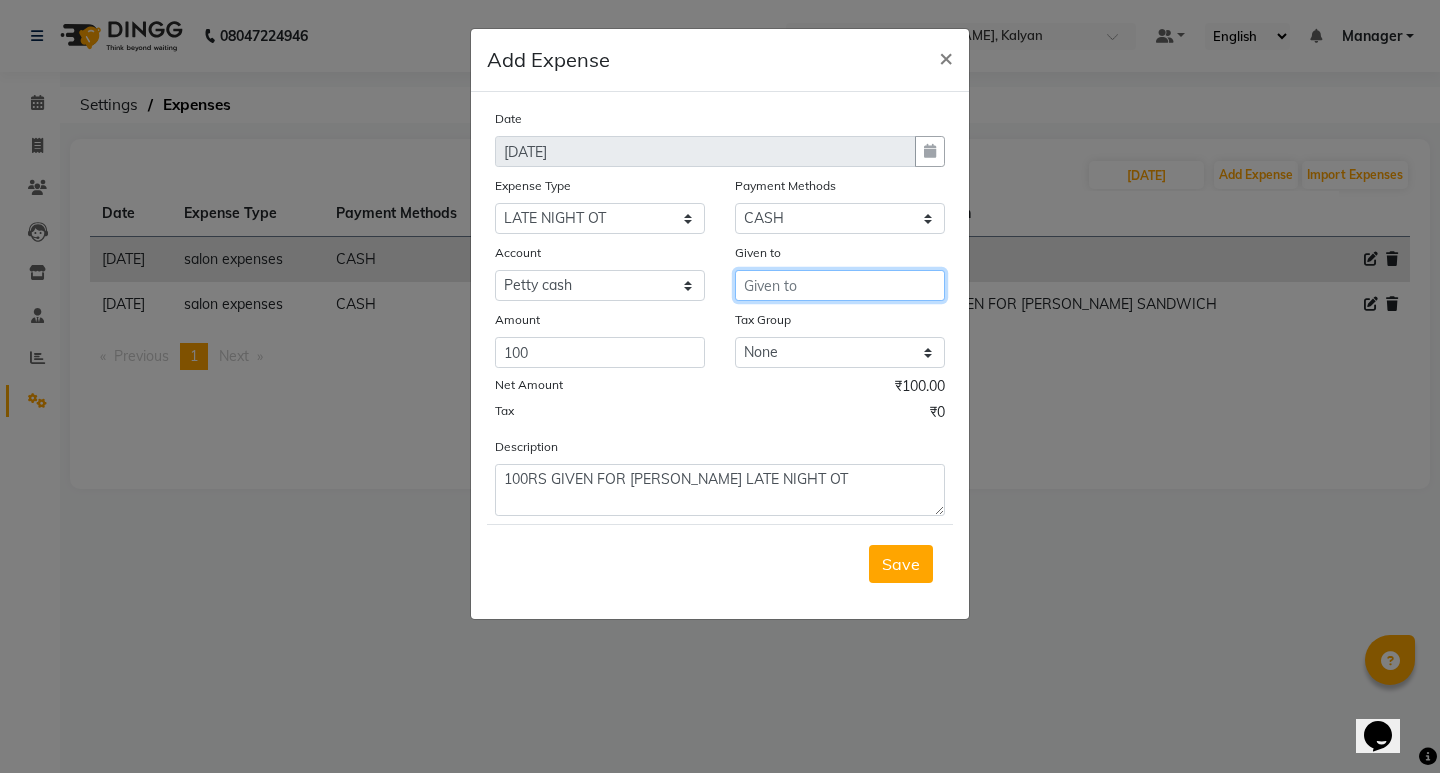 click at bounding box center (840, 285) 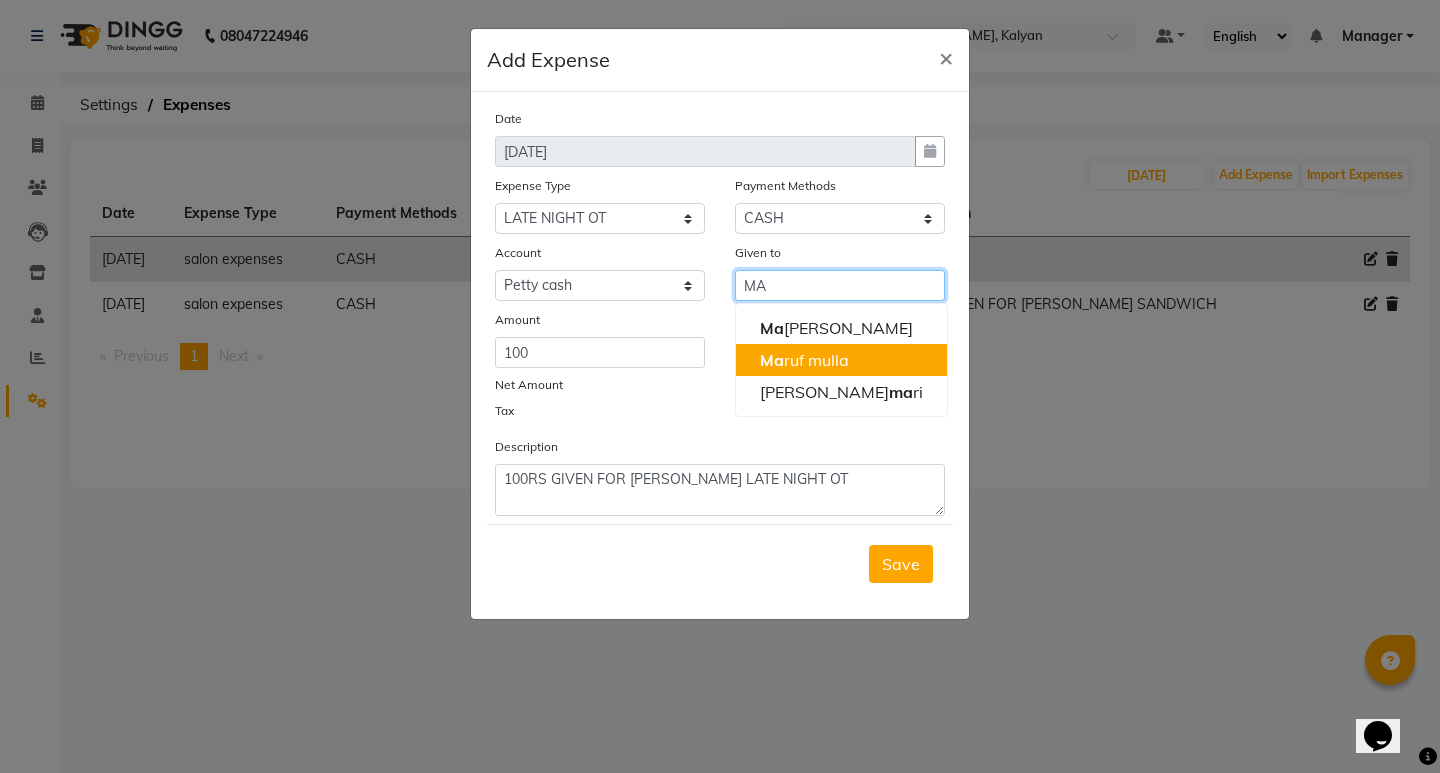 click on "Ma ruf  mulla" at bounding box center (841, 360) 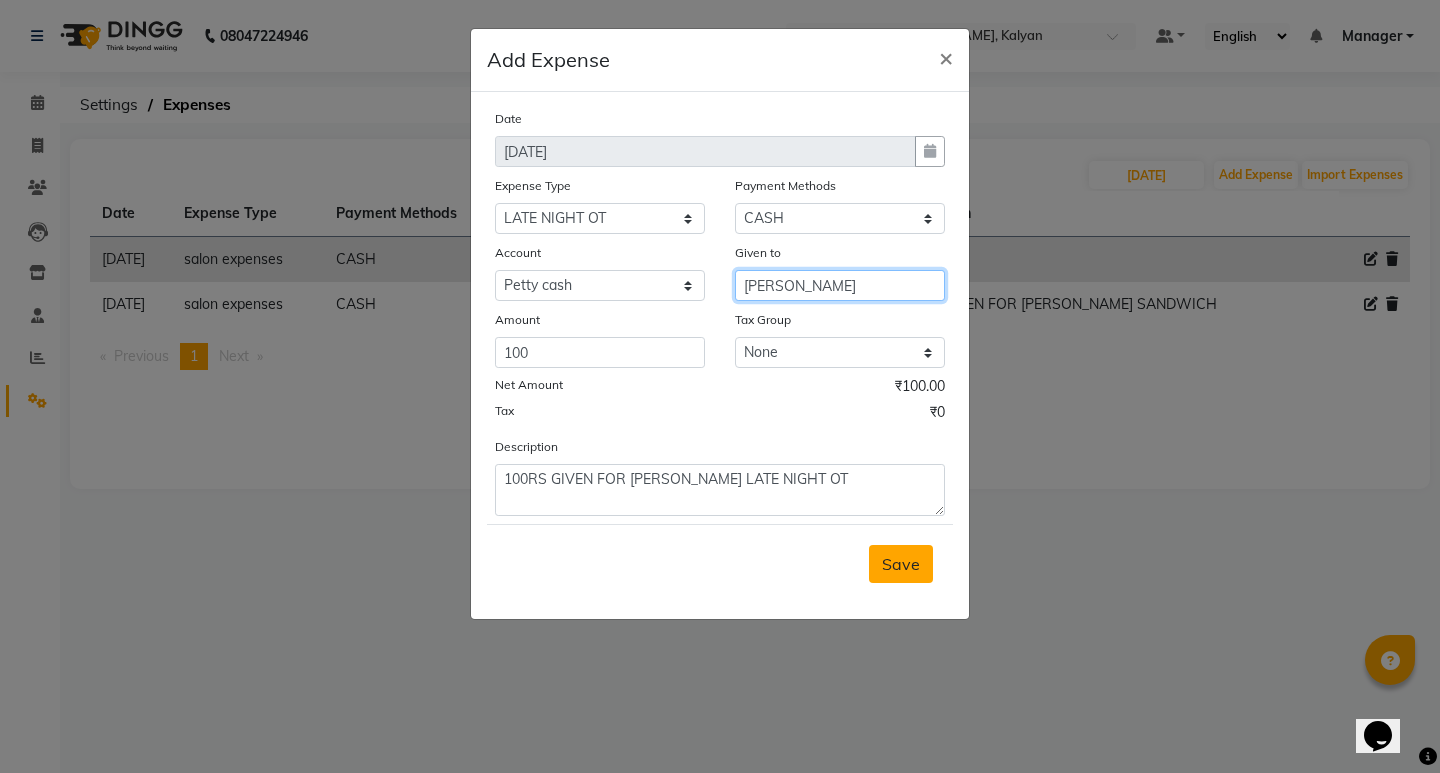 type on "[PERSON_NAME]" 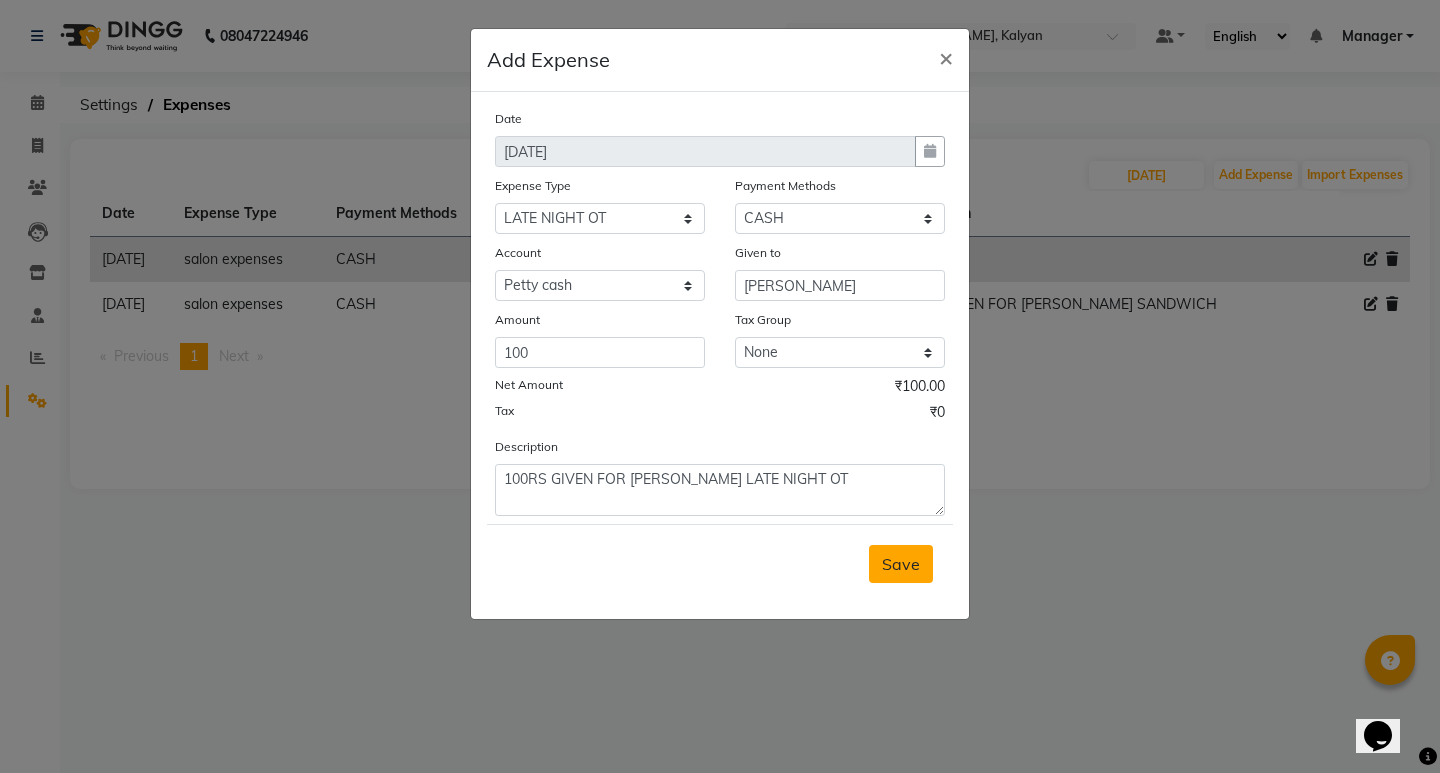 click on "Save" at bounding box center [901, 564] 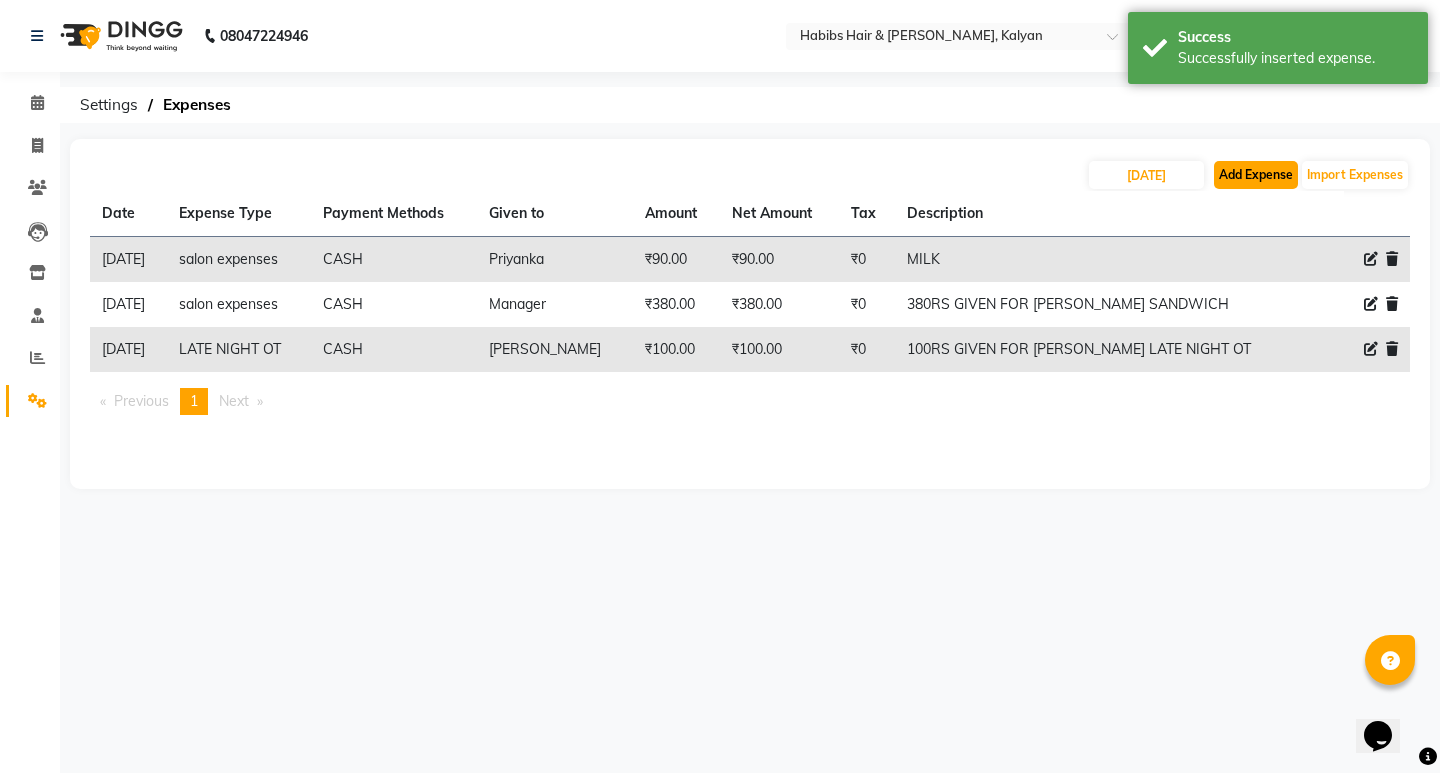 click on "Add Expense" 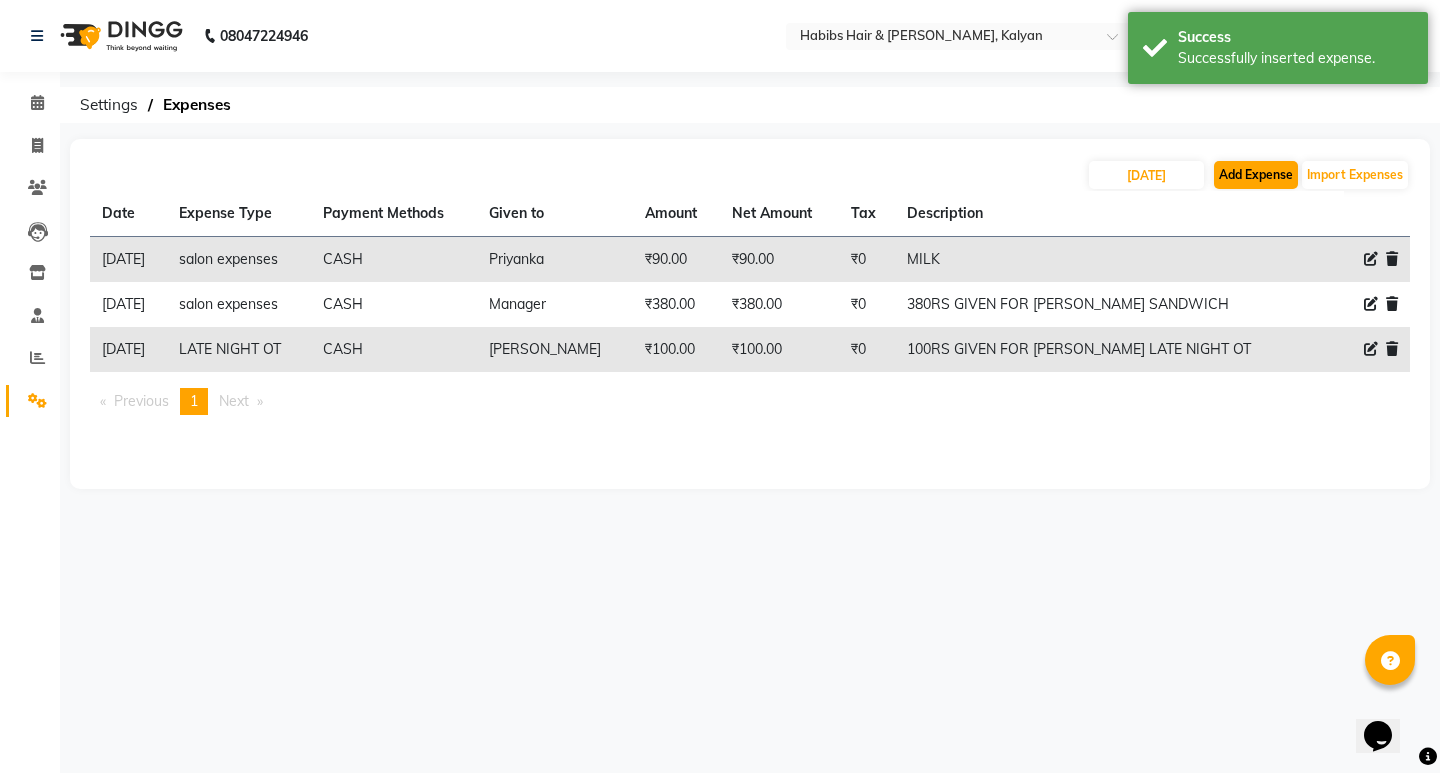 select on "1" 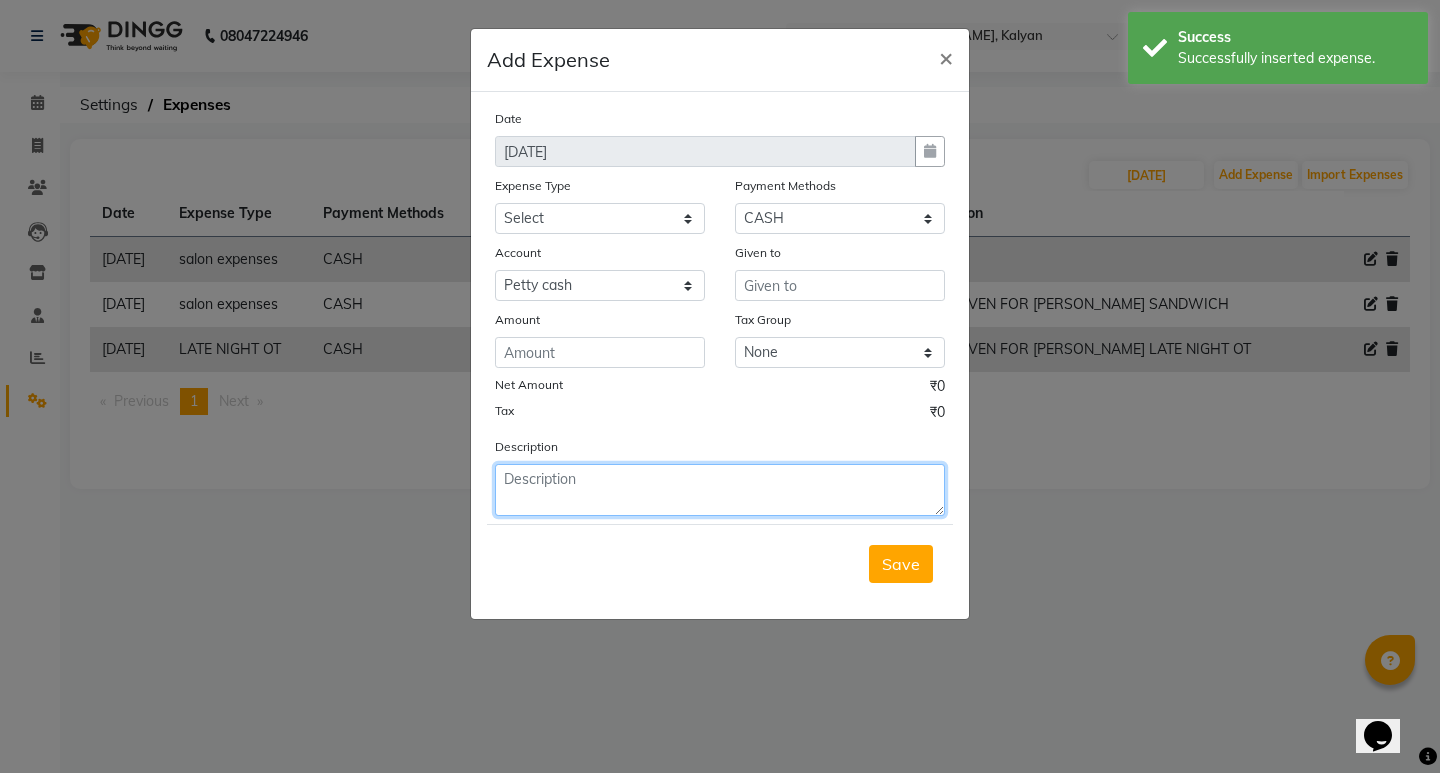 click 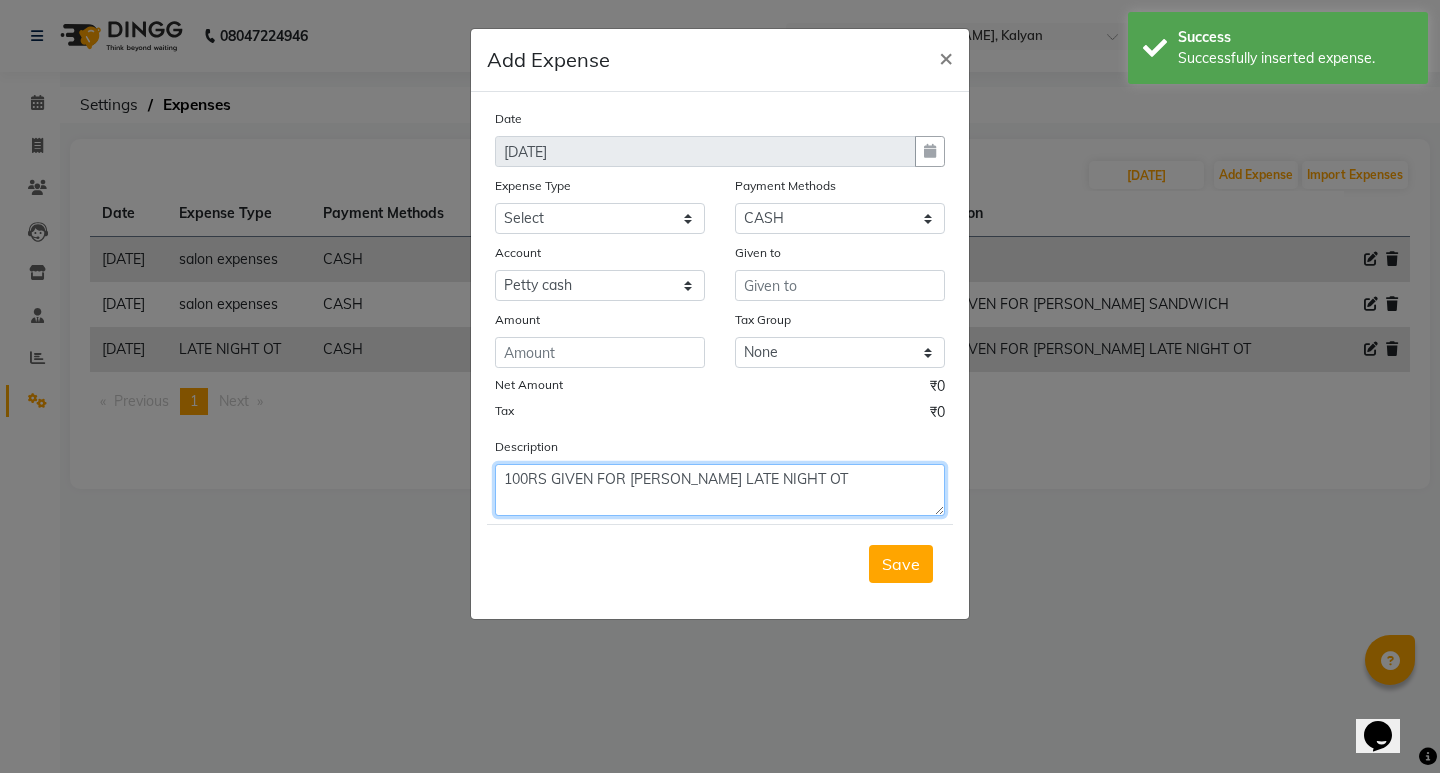 click on "100RS GIVEN FOR [PERSON_NAME] LATE NIGHT OT" 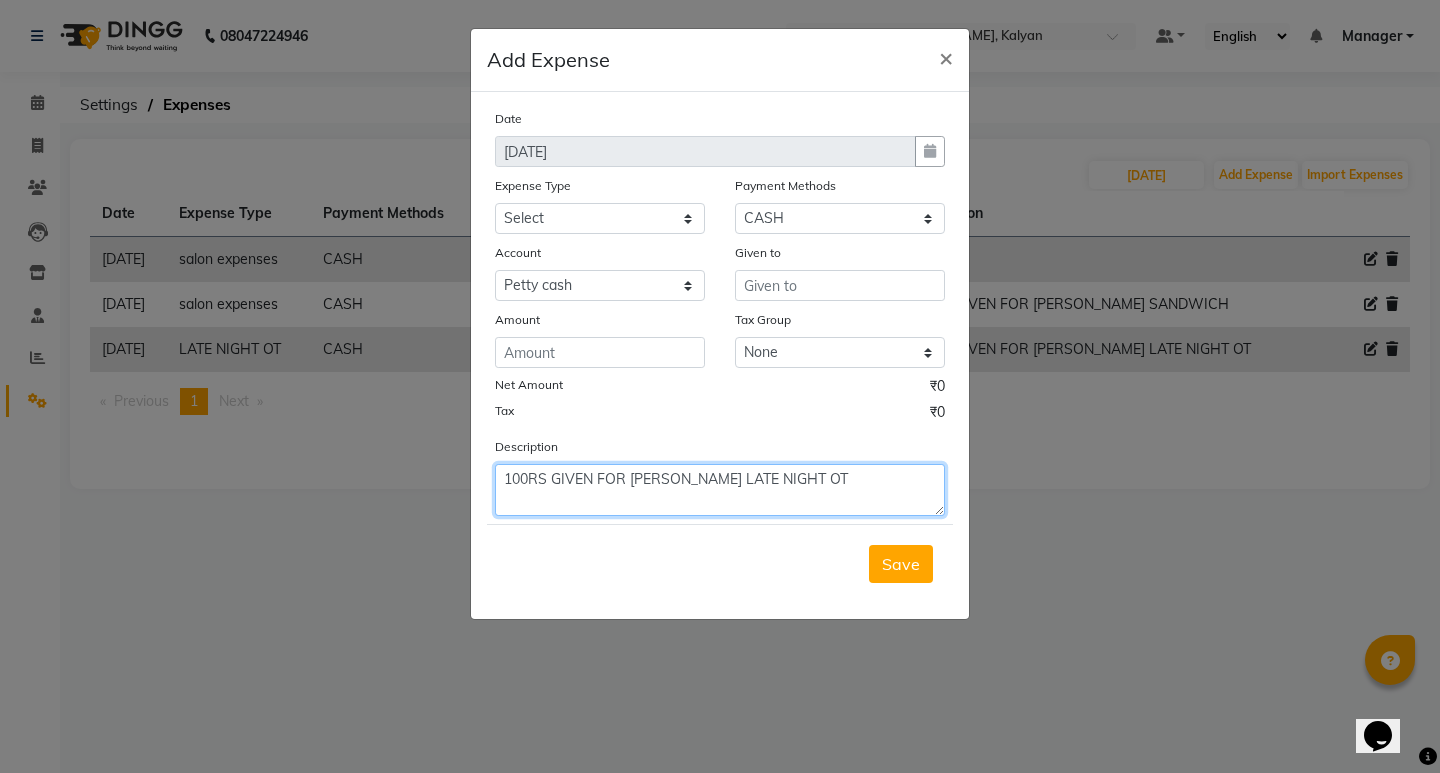 type on "100RS GIVEN FOR [PERSON_NAME] LATE NIGHT OT" 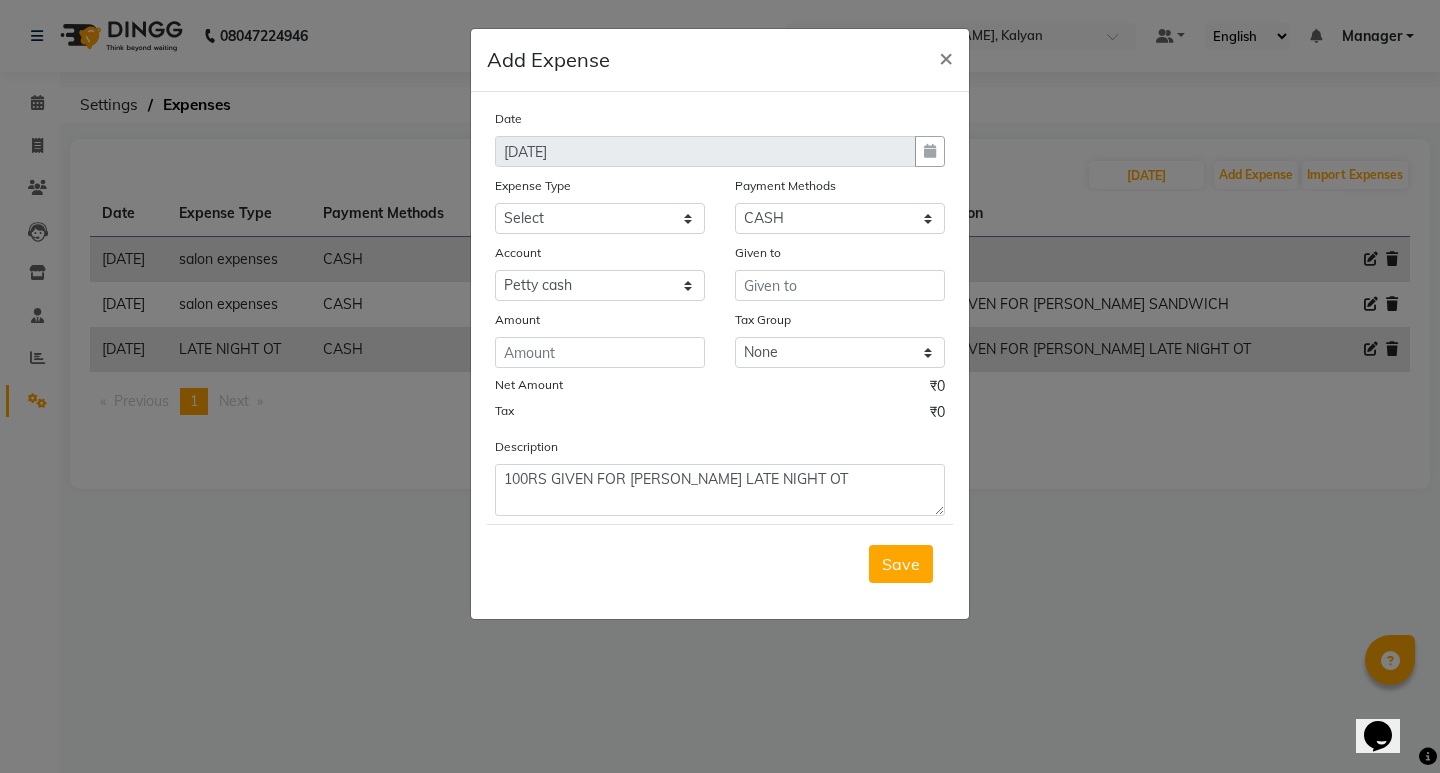 click on "Amount" 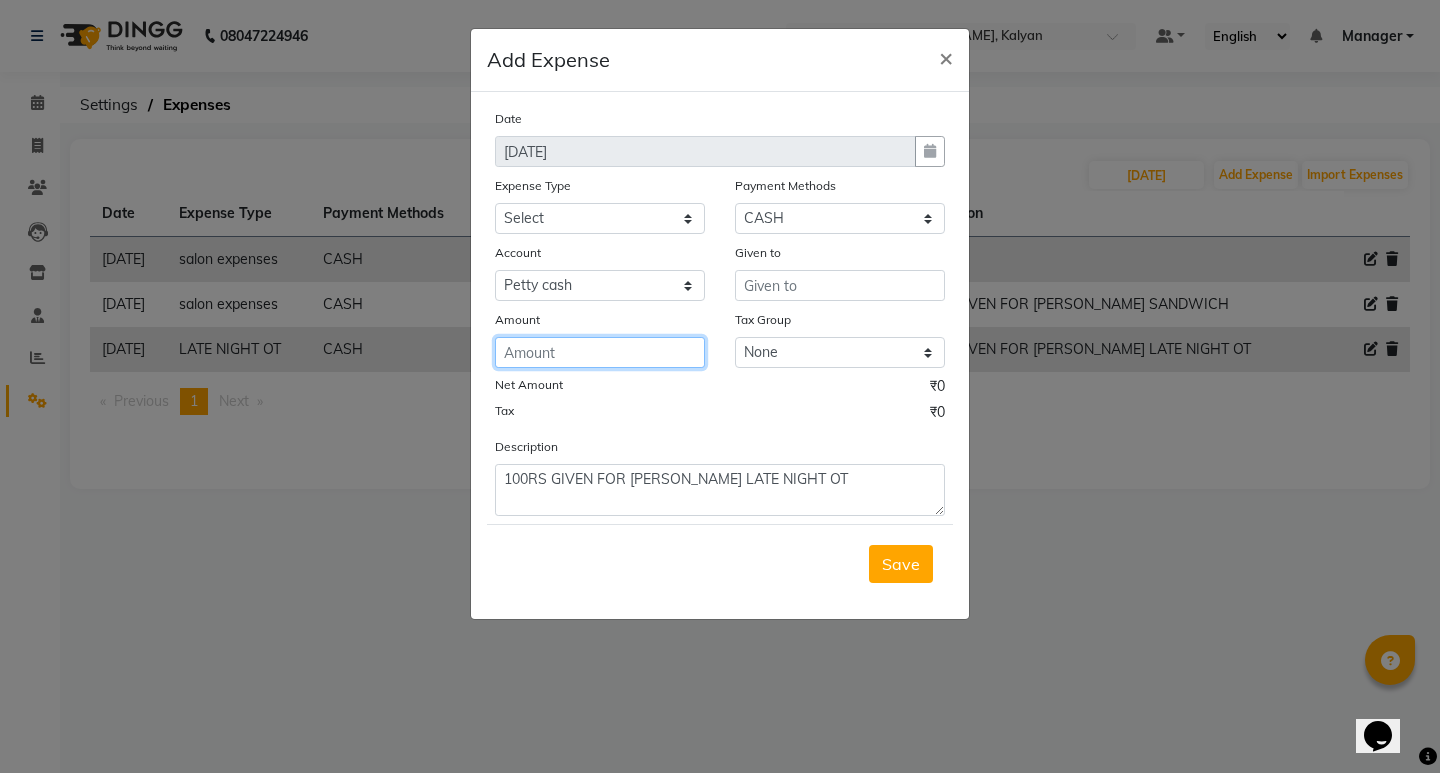 click 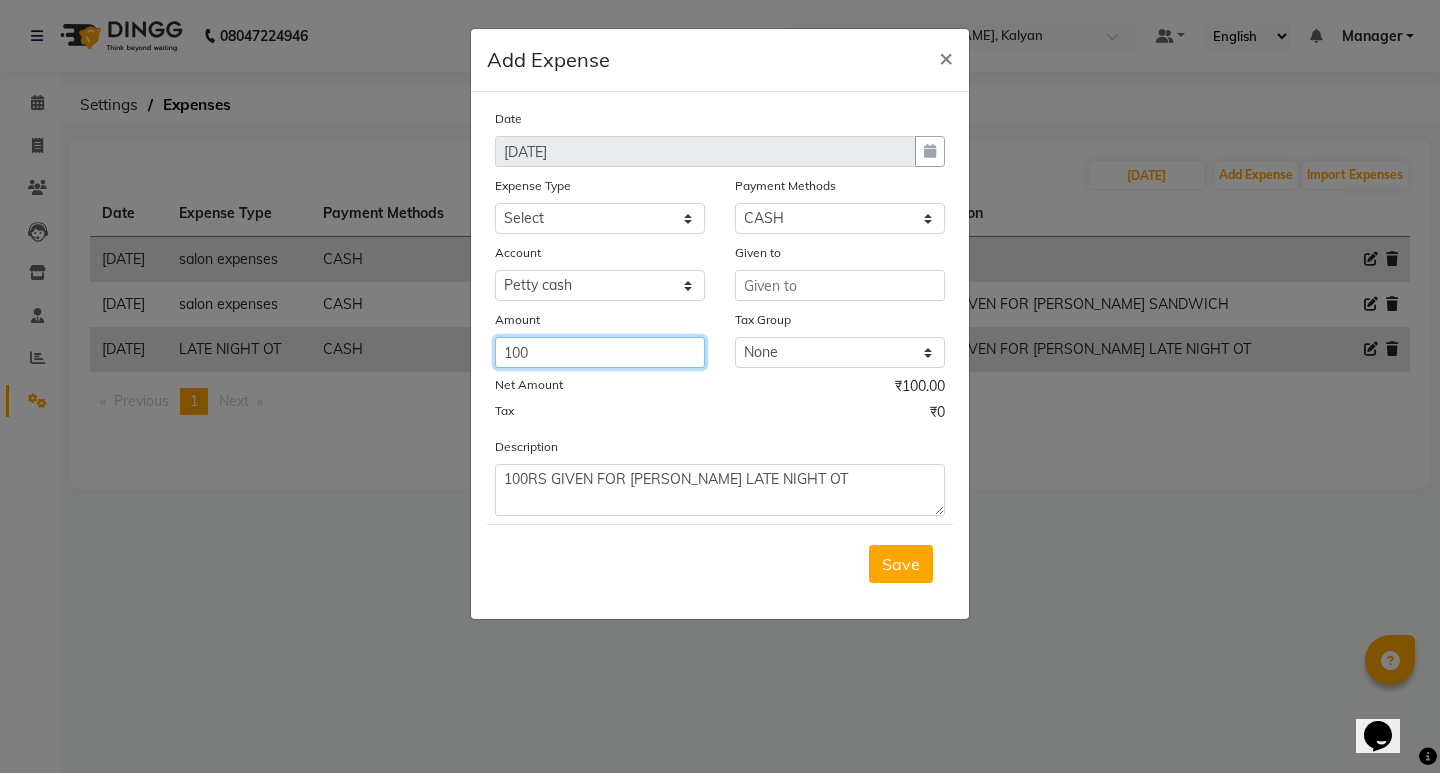 type on "100" 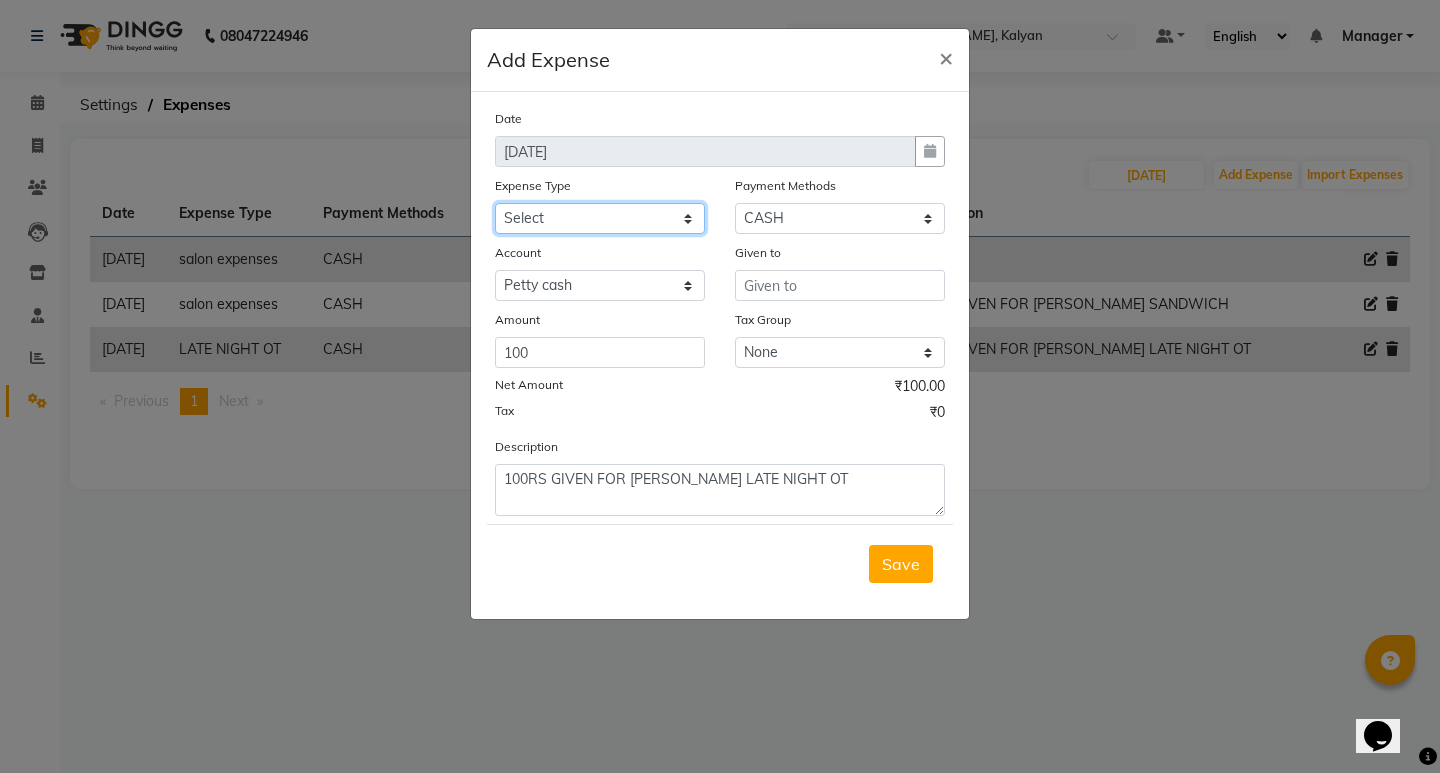 click on "Select client coffee client refund [PERSON_NAME] snacks [PERSON_NAME] TEA [PERSON_NAME] WATER BOTTEL DAILY INCENTIVE LATE  NIGHT OT MAMBERSHIP INS PKG INS Product INS Salary salon expenses STAFF TEA STAFF TEA MONTHLY STAFF TIP STAFF WATER MONHLY" 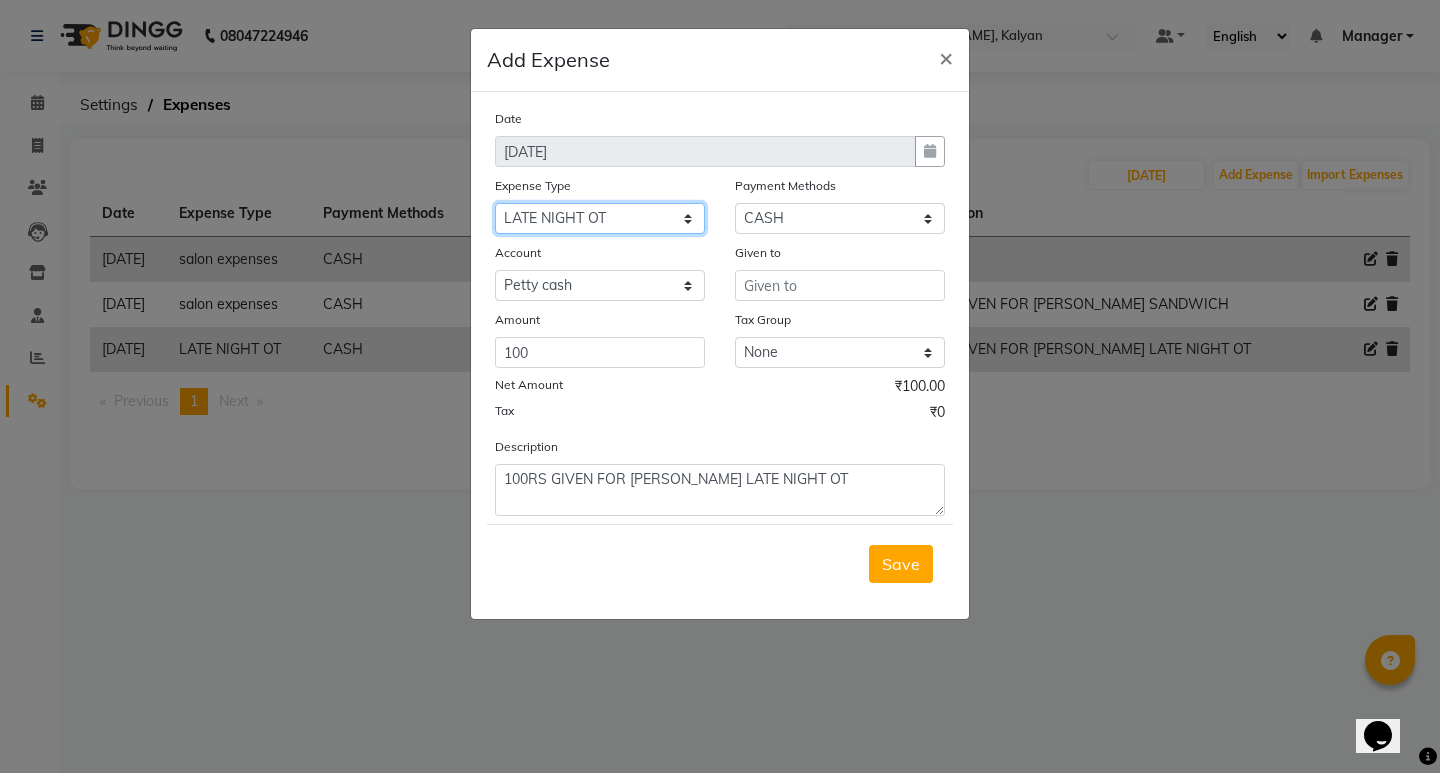 click on "Select client coffee client refund [PERSON_NAME] snacks [PERSON_NAME] TEA [PERSON_NAME] WATER BOTTEL DAILY INCENTIVE LATE  NIGHT OT MAMBERSHIP INS PKG INS Product INS Salary salon expenses STAFF TEA STAFF TEA MONTHLY STAFF TIP STAFF WATER MONHLY" 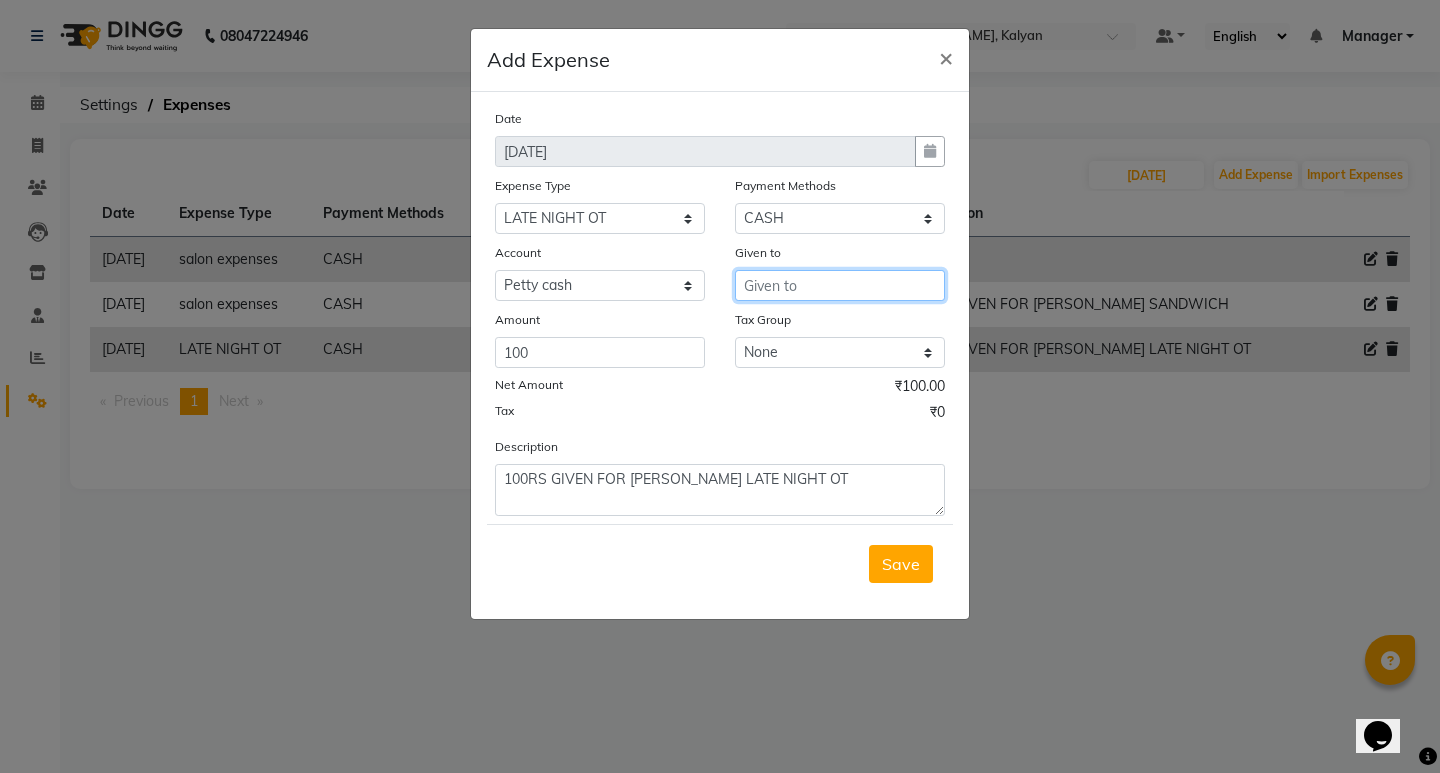 click at bounding box center (840, 285) 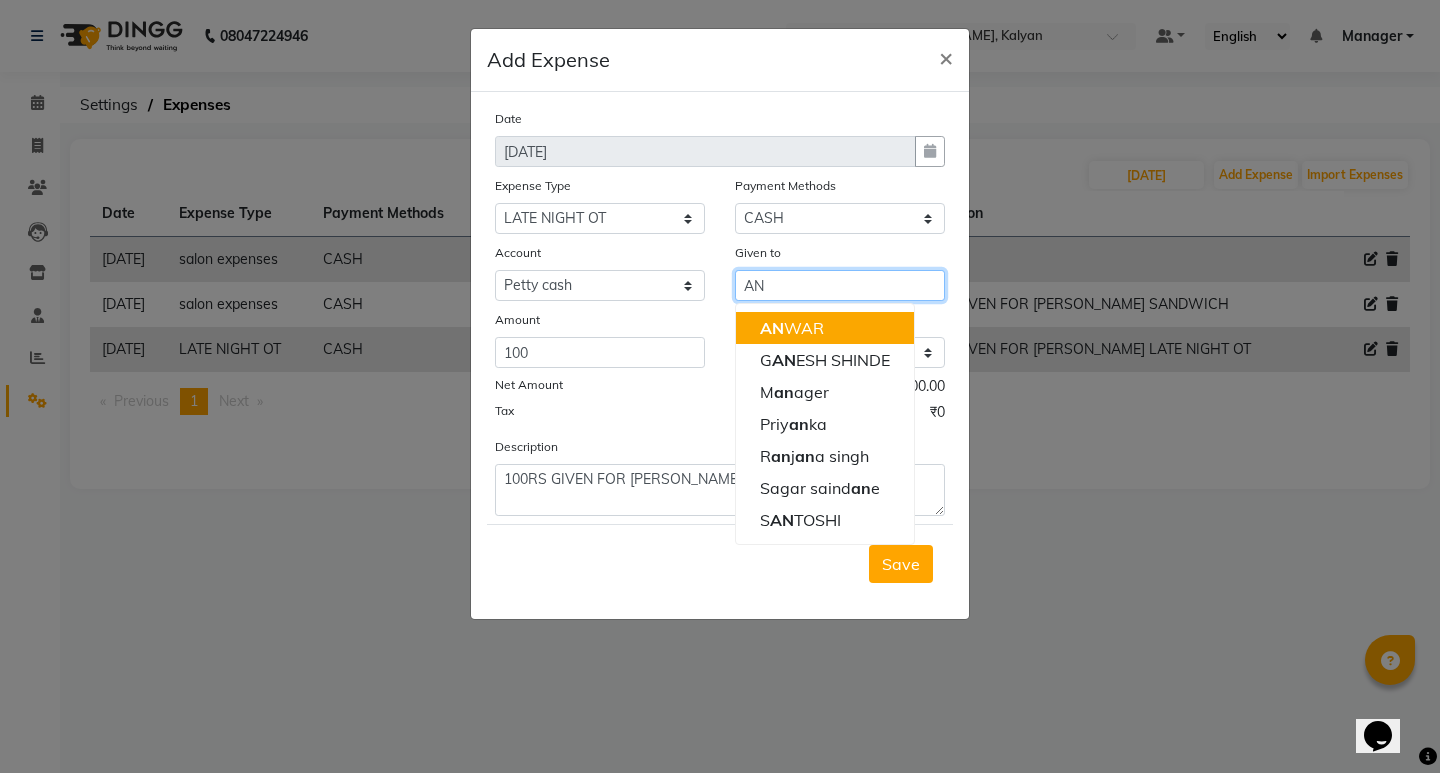 click on "AN" 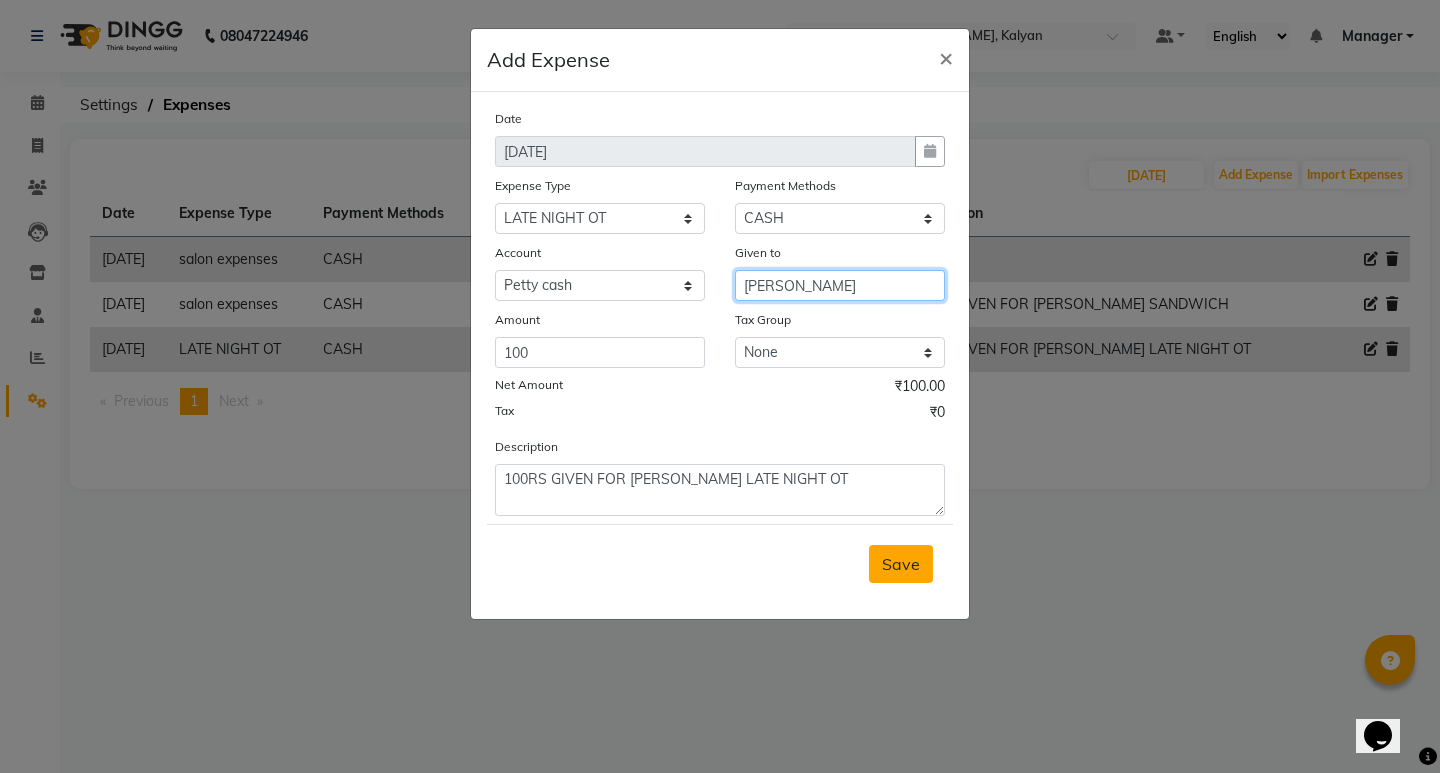 type on "[PERSON_NAME]" 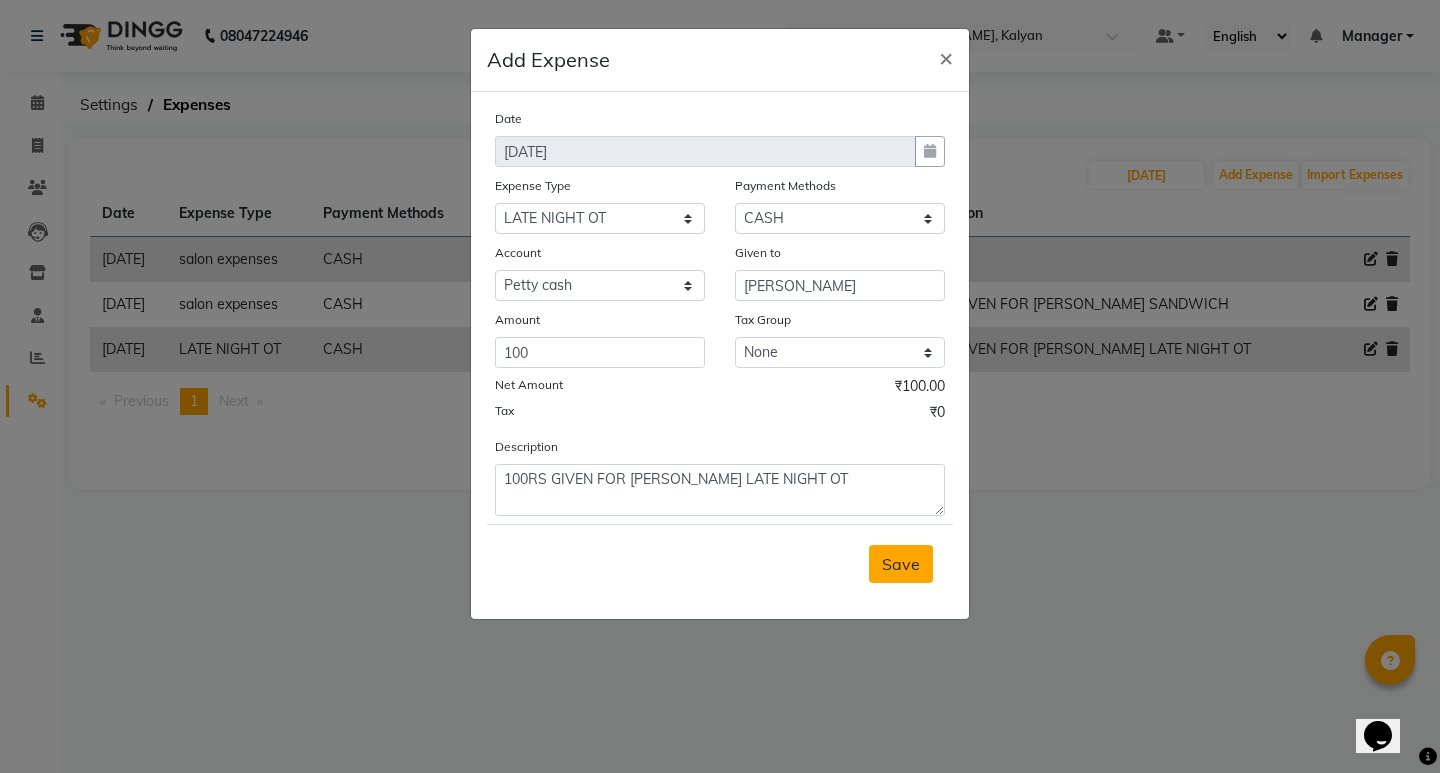click on "Save" at bounding box center [901, 564] 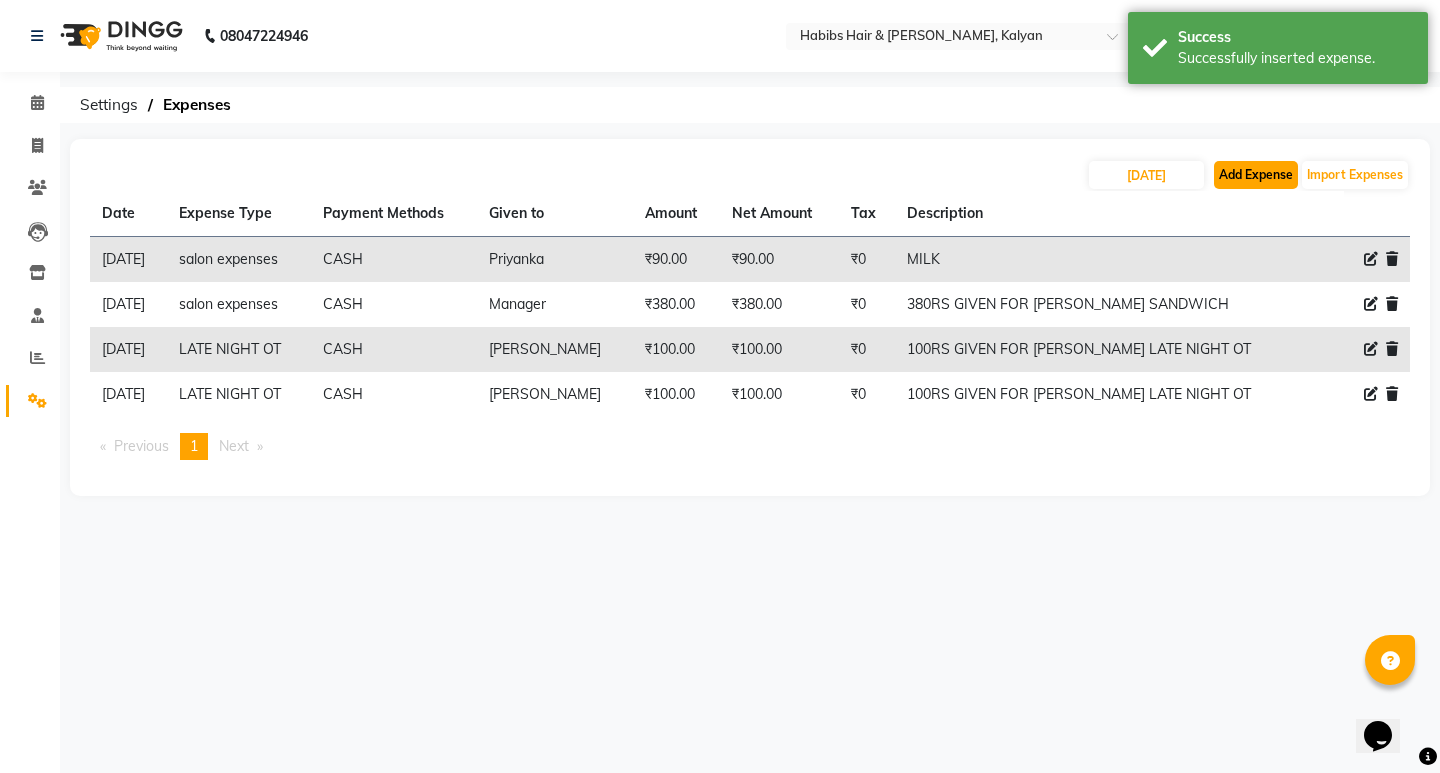 click on "Add Expense" 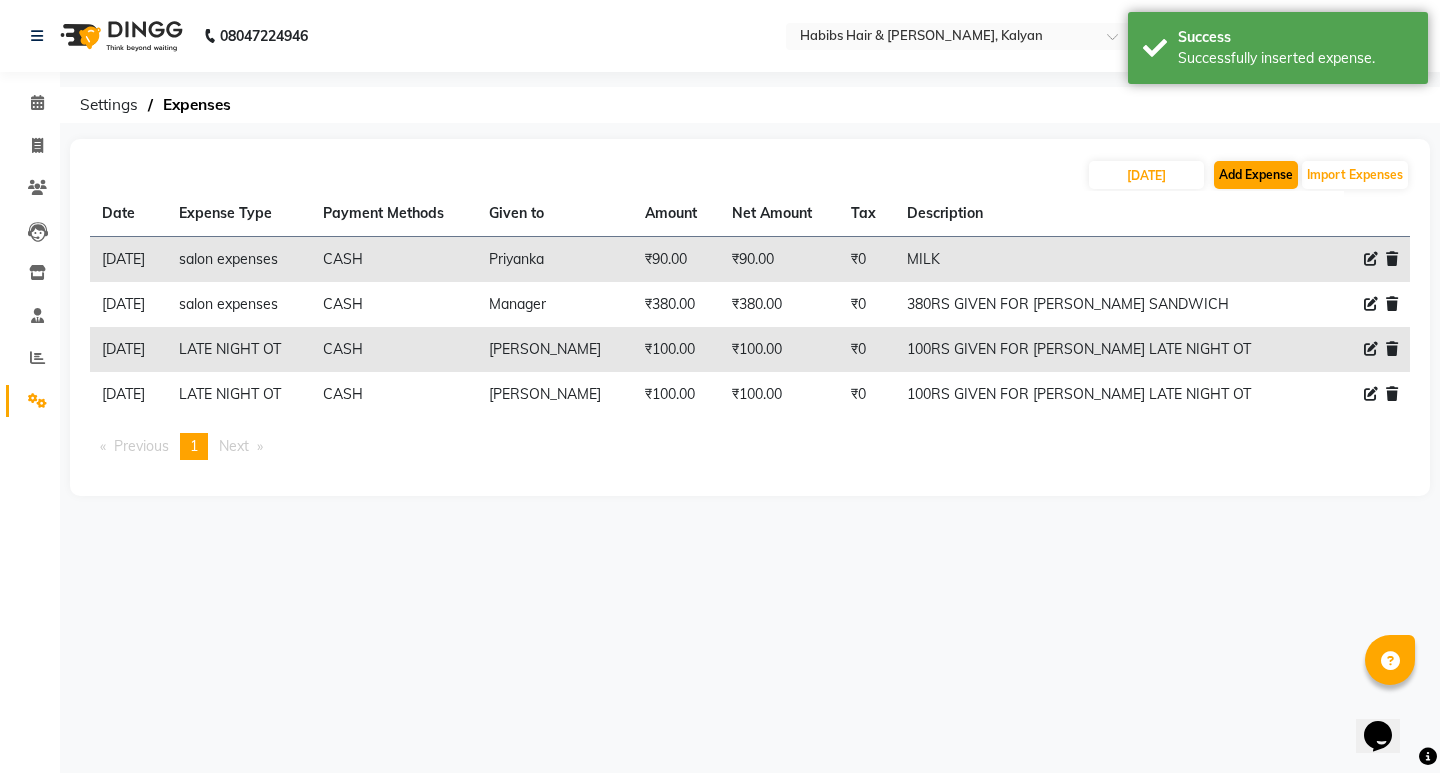 select on "1" 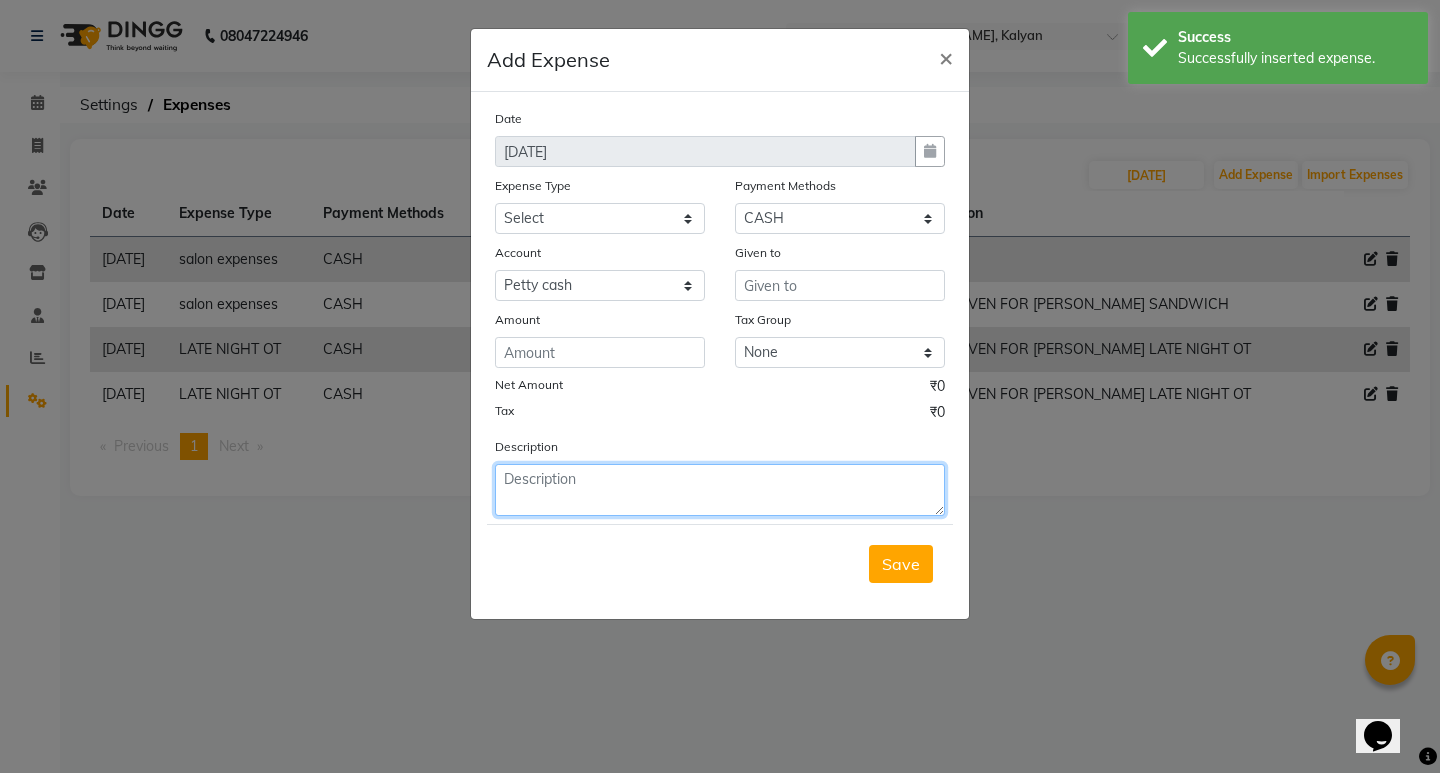 click 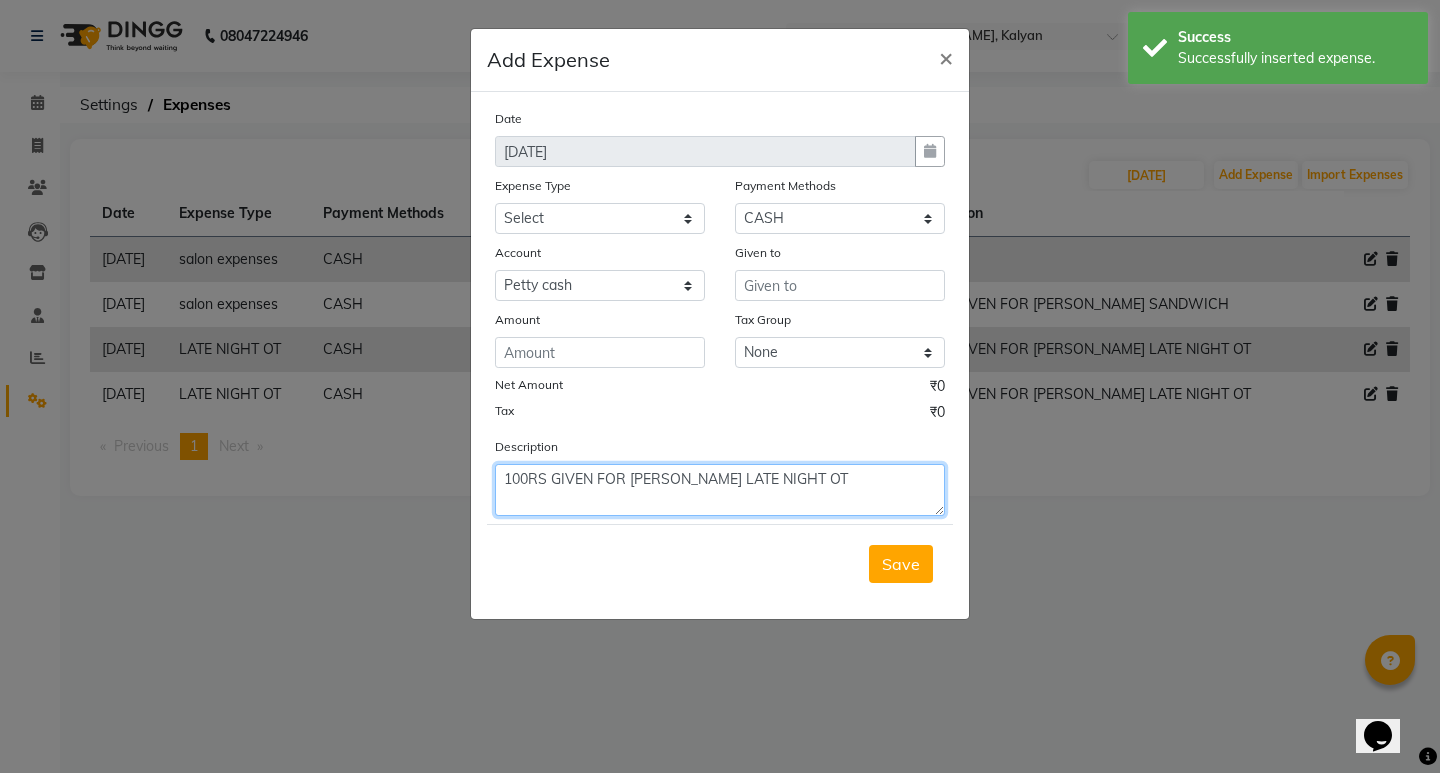 click on "100RS GIVEN FOR [PERSON_NAME] LATE NIGHT OT" 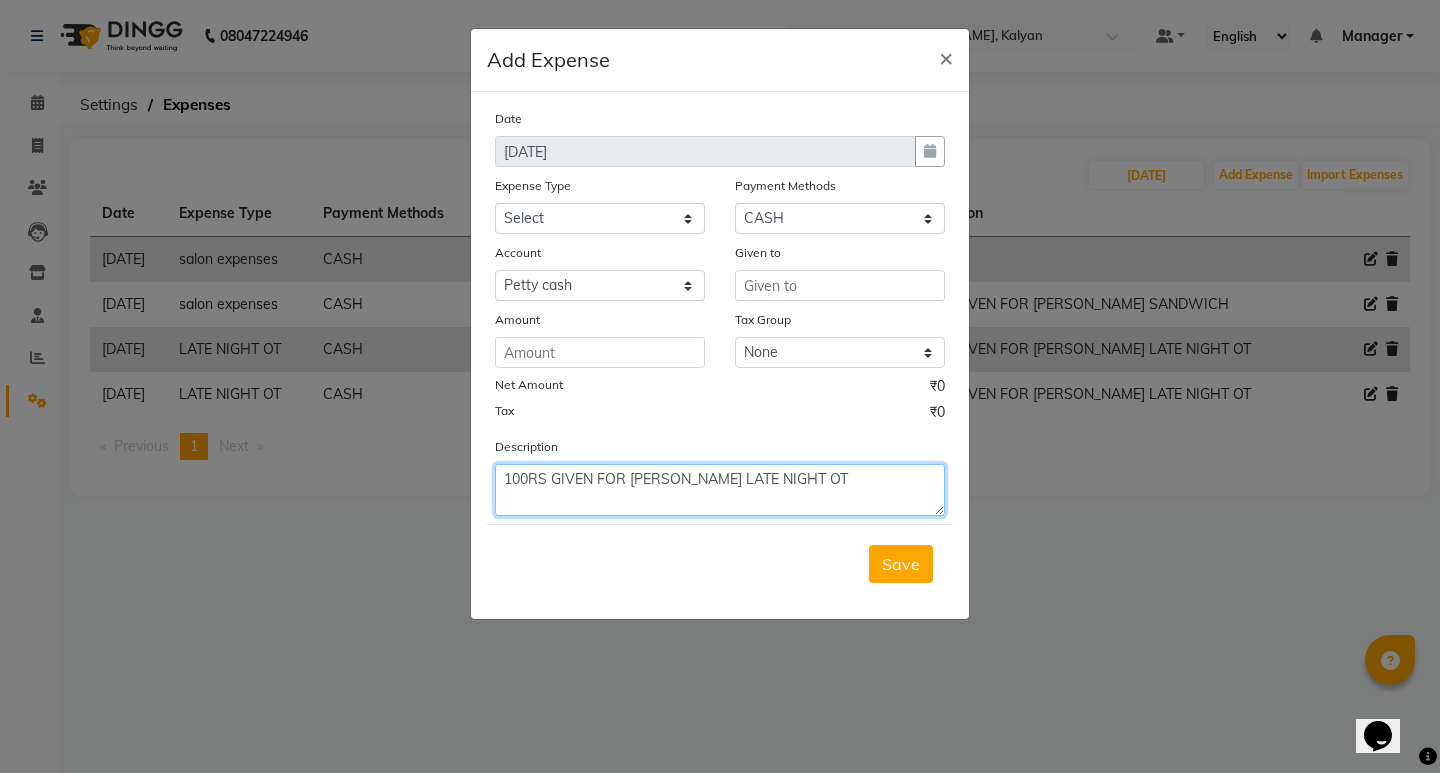type on "100RS GIVEN FOR [PERSON_NAME] LATE NIGHT OT" 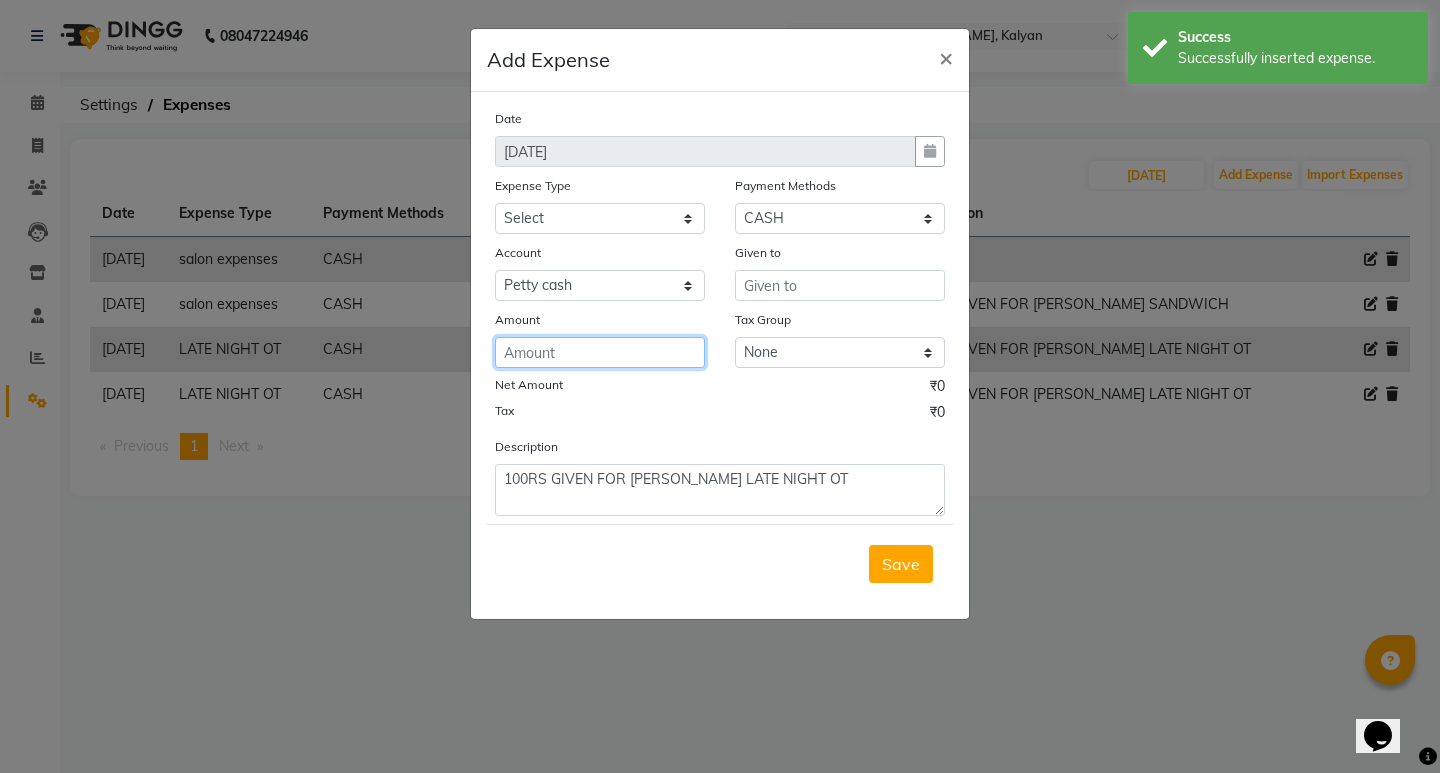 click 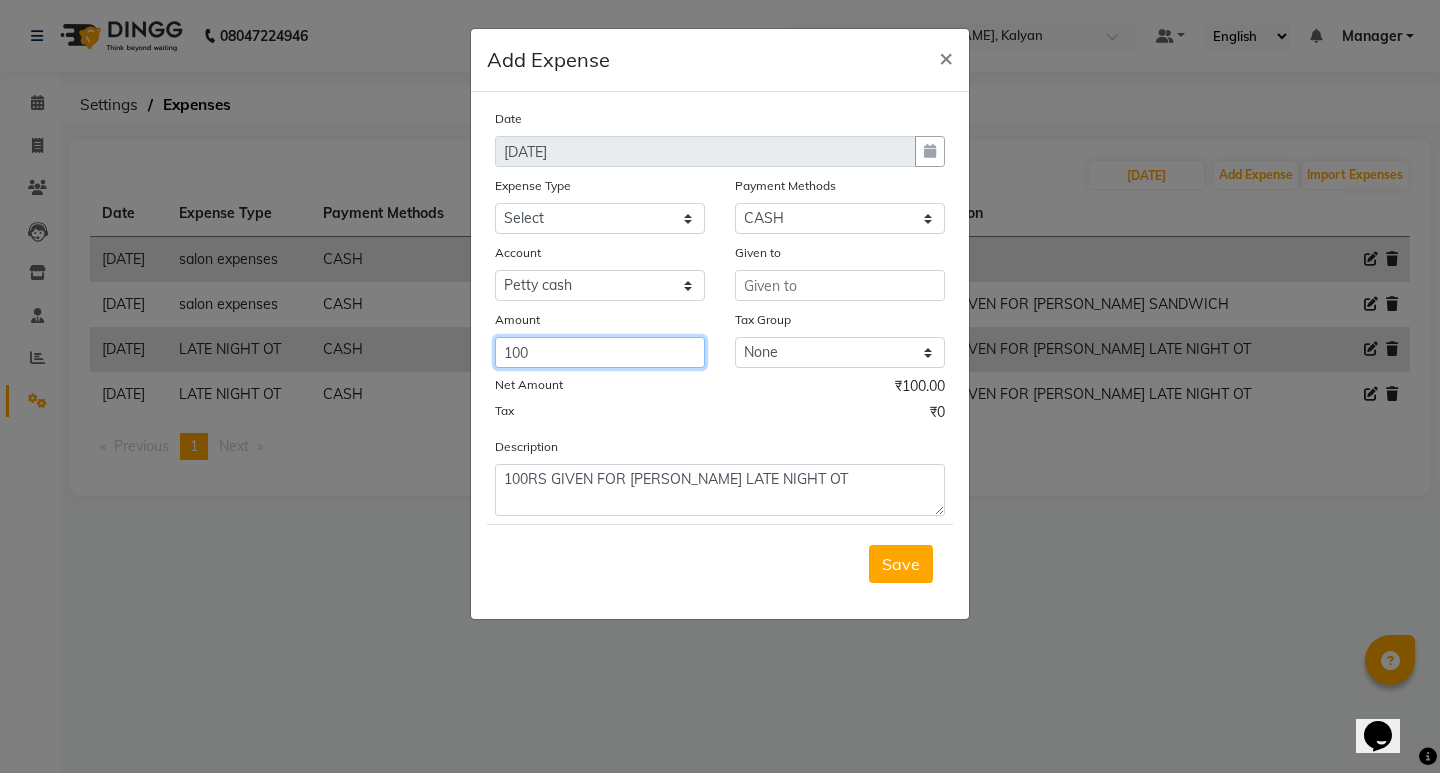 type on "100" 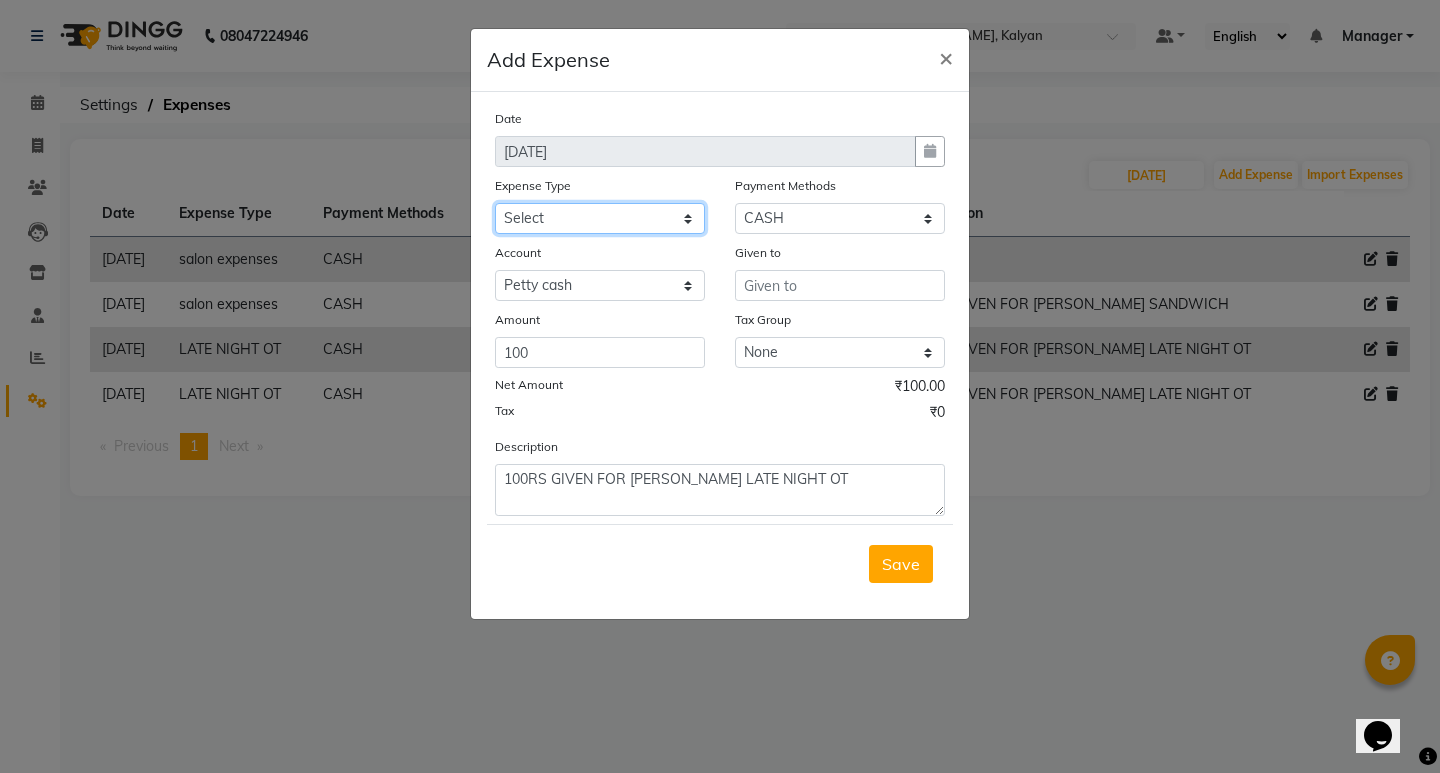 click on "Select client coffee client refund [PERSON_NAME] snacks [PERSON_NAME] TEA [PERSON_NAME] WATER BOTTEL DAILY INCENTIVE LATE  NIGHT OT MAMBERSHIP INS PKG INS Product INS Salary salon expenses STAFF TEA STAFF TEA MONTHLY STAFF TIP STAFF WATER MONHLY" 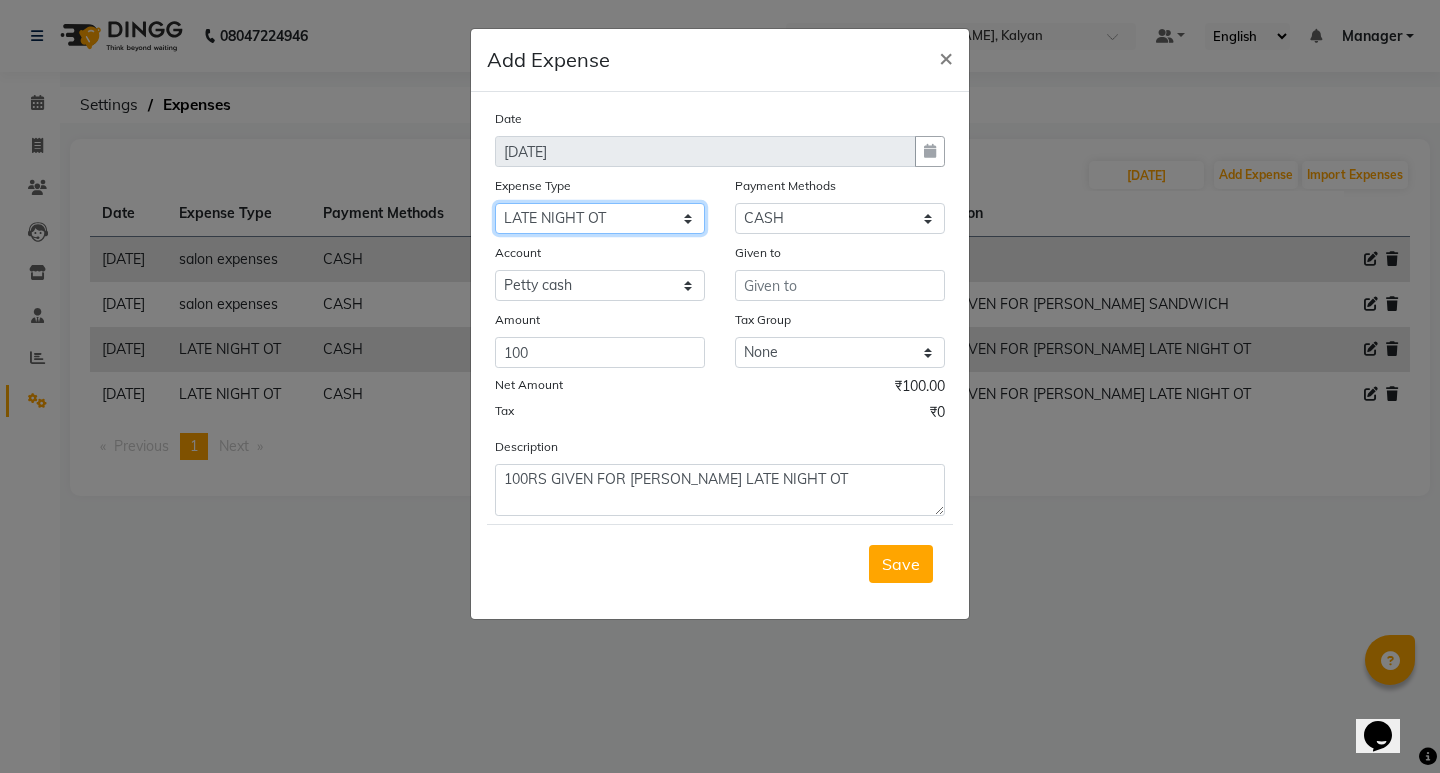 click on "Select client coffee client refund [PERSON_NAME] snacks [PERSON_NAME] TEA [PERSON_NAME] WATER BOTTEL DAILY INCENTIVE LATE  NIGHT OT MAMBERSHIP INS PKG INS Product INS Salary salon expenses STAFF TEA STAFF TEA MONTHLY STAFF TIP STAFF WATER MONHLY" 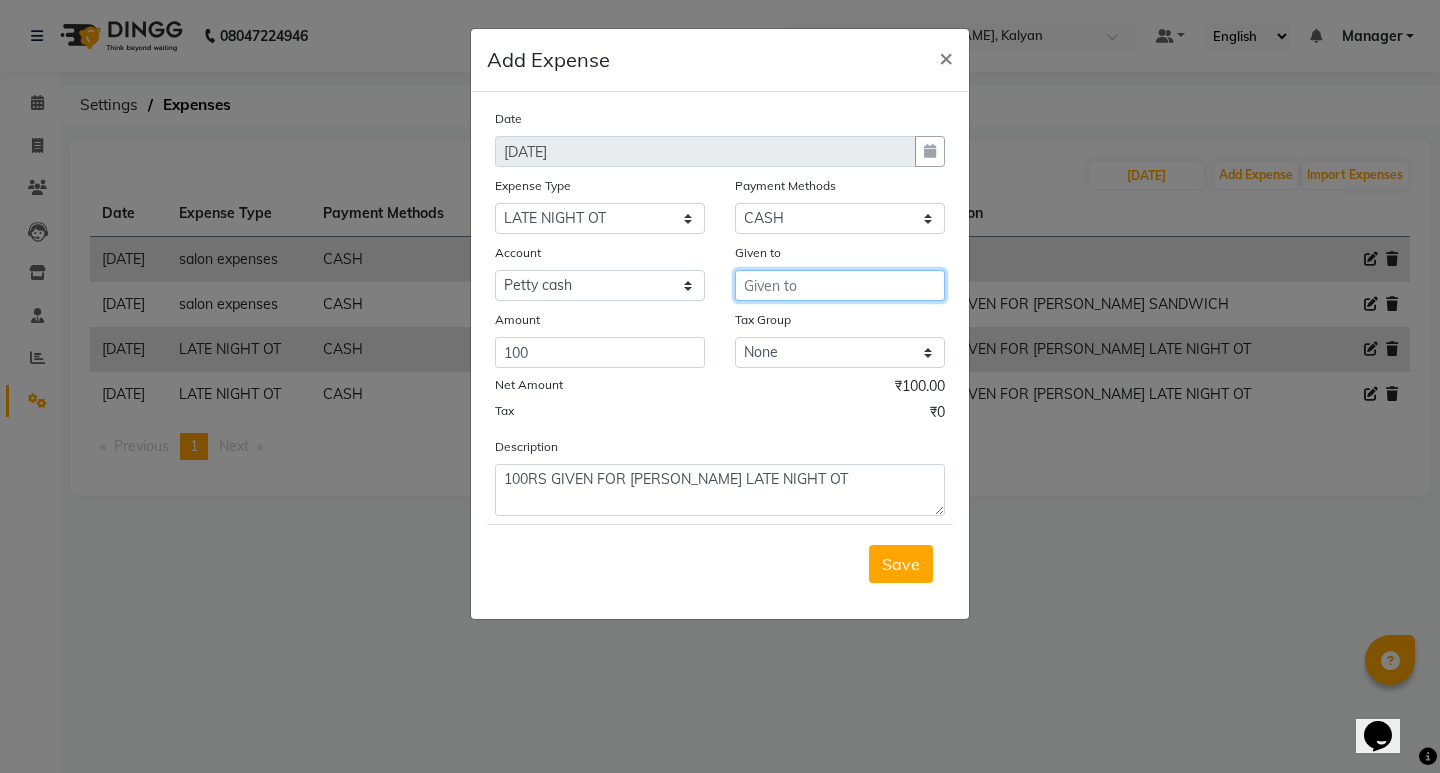 click at bounding box center (840, 285) 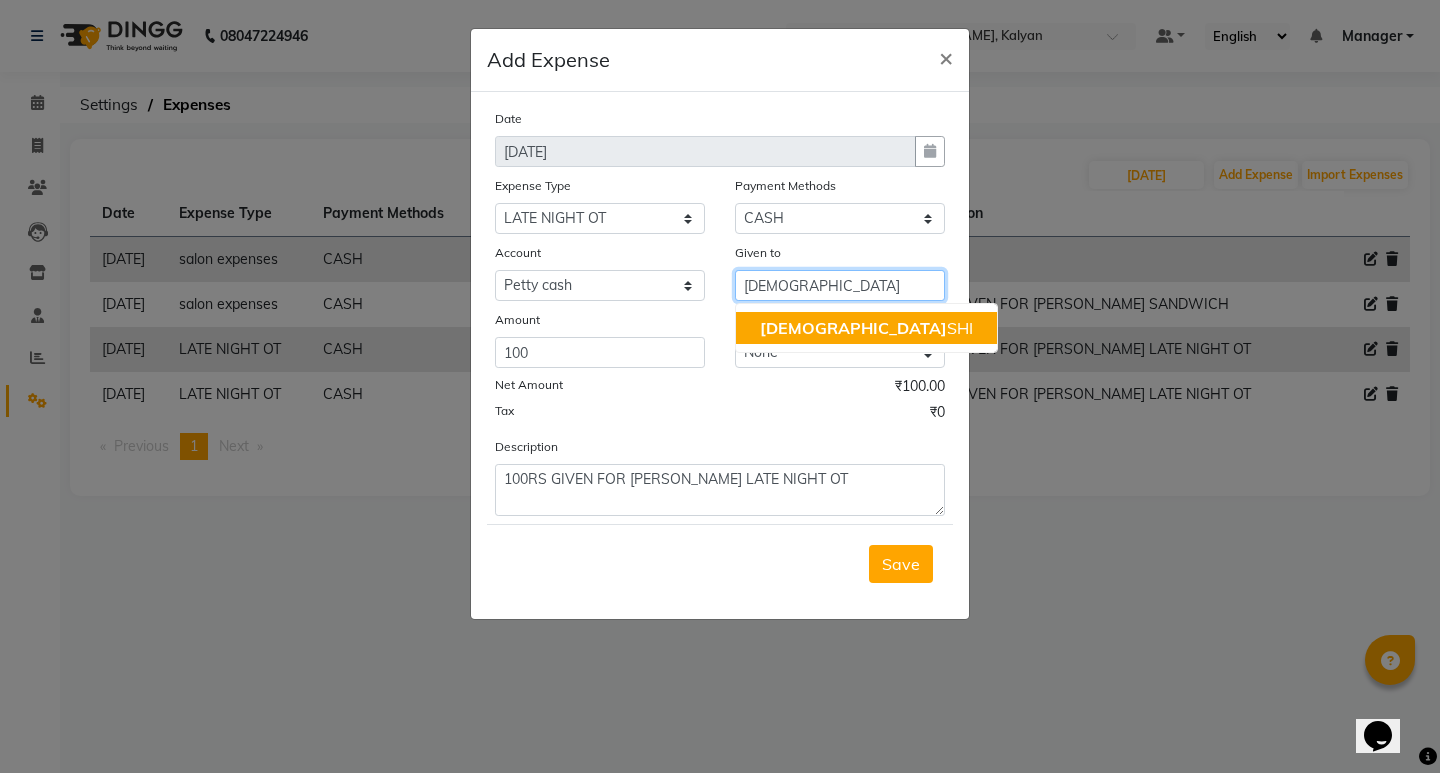 click on "[PERSON_NAME]" at bounding box center [866, 328] 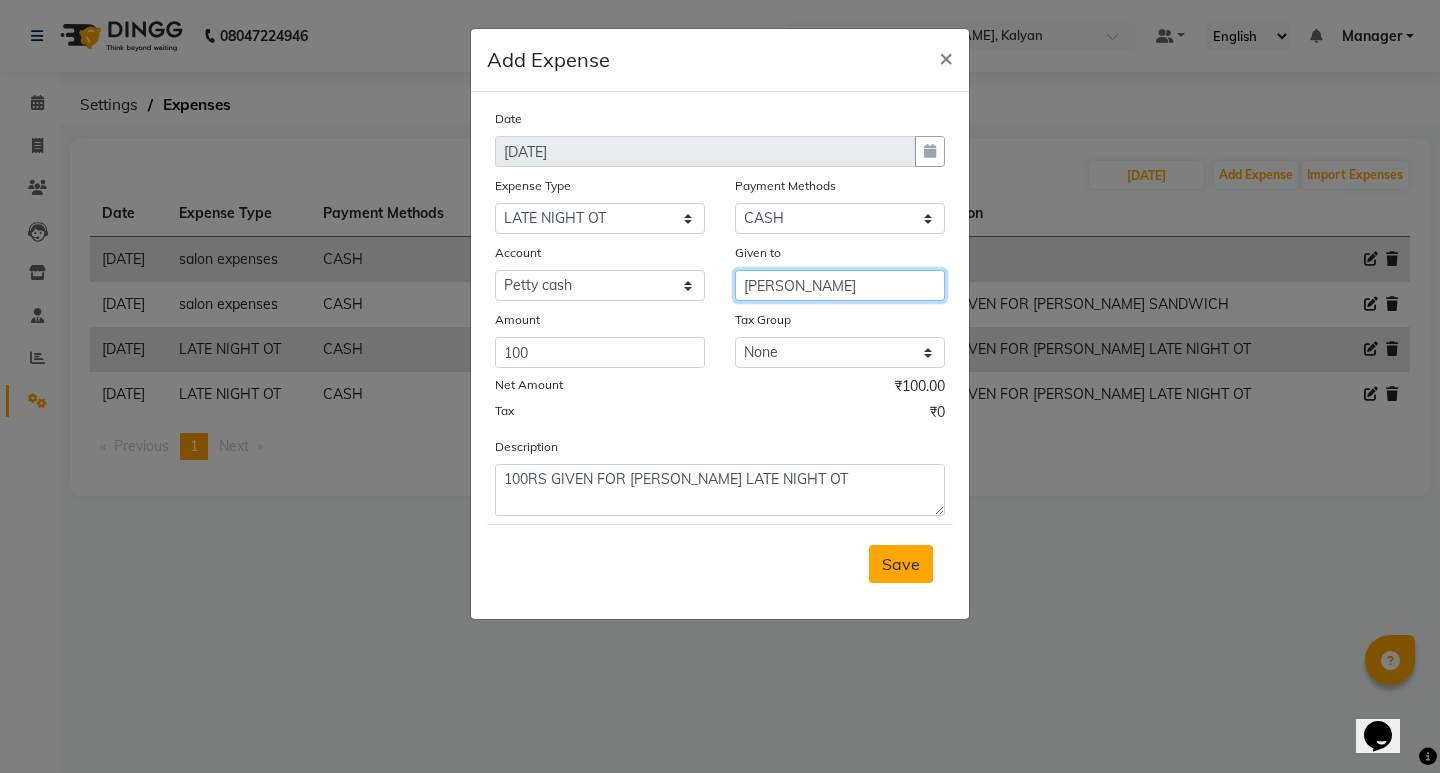 type on "[PERSON_NAME]" 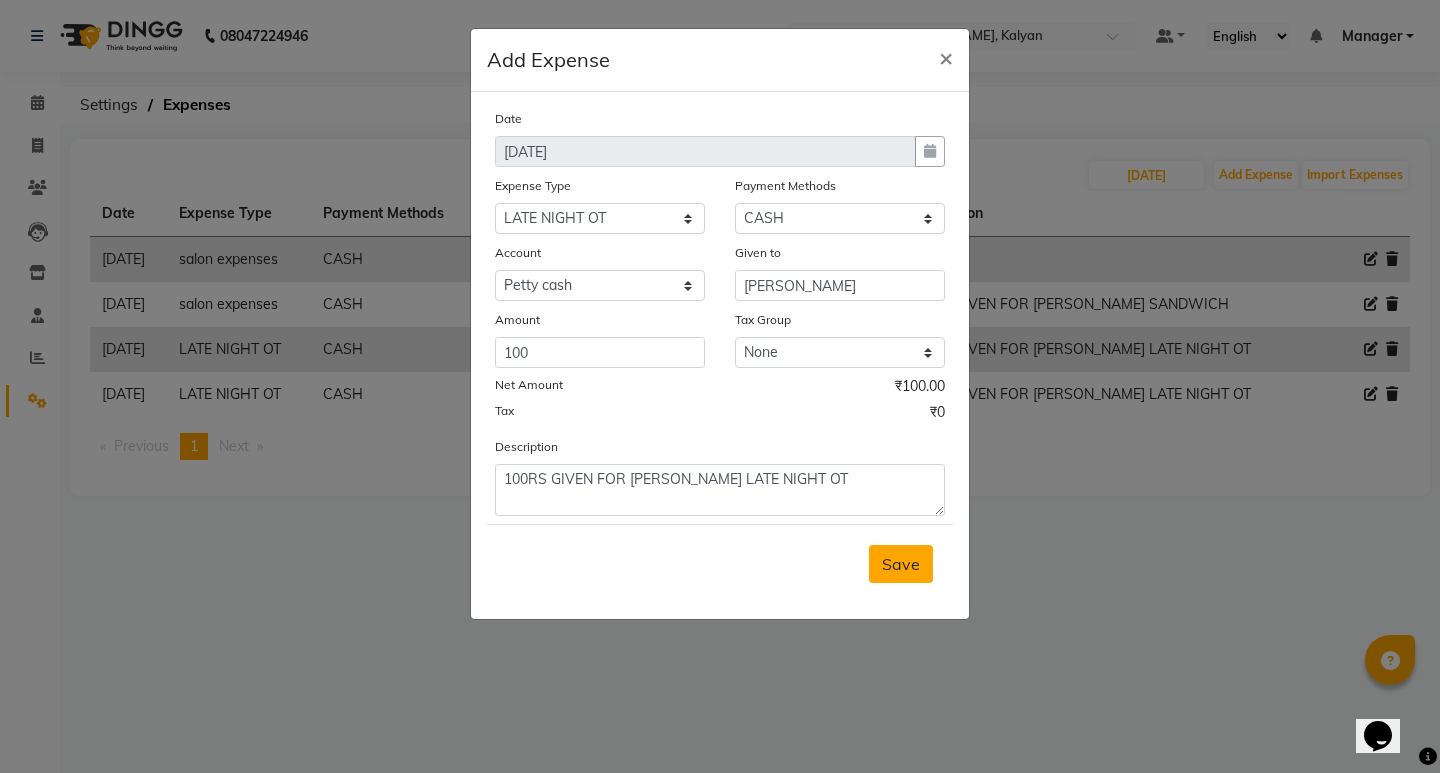 click on "Save" at bounding box center [901, 564] 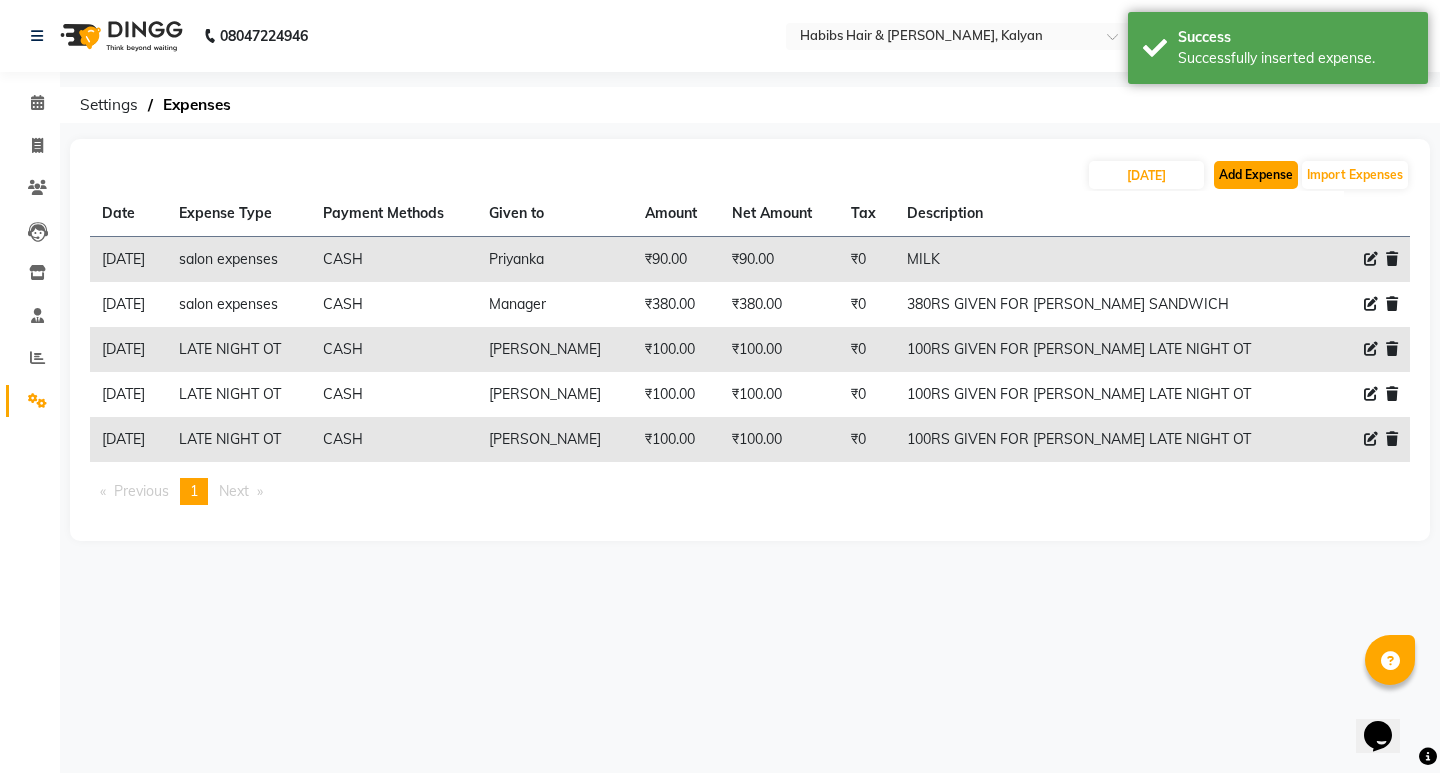 click on "Add Expense" 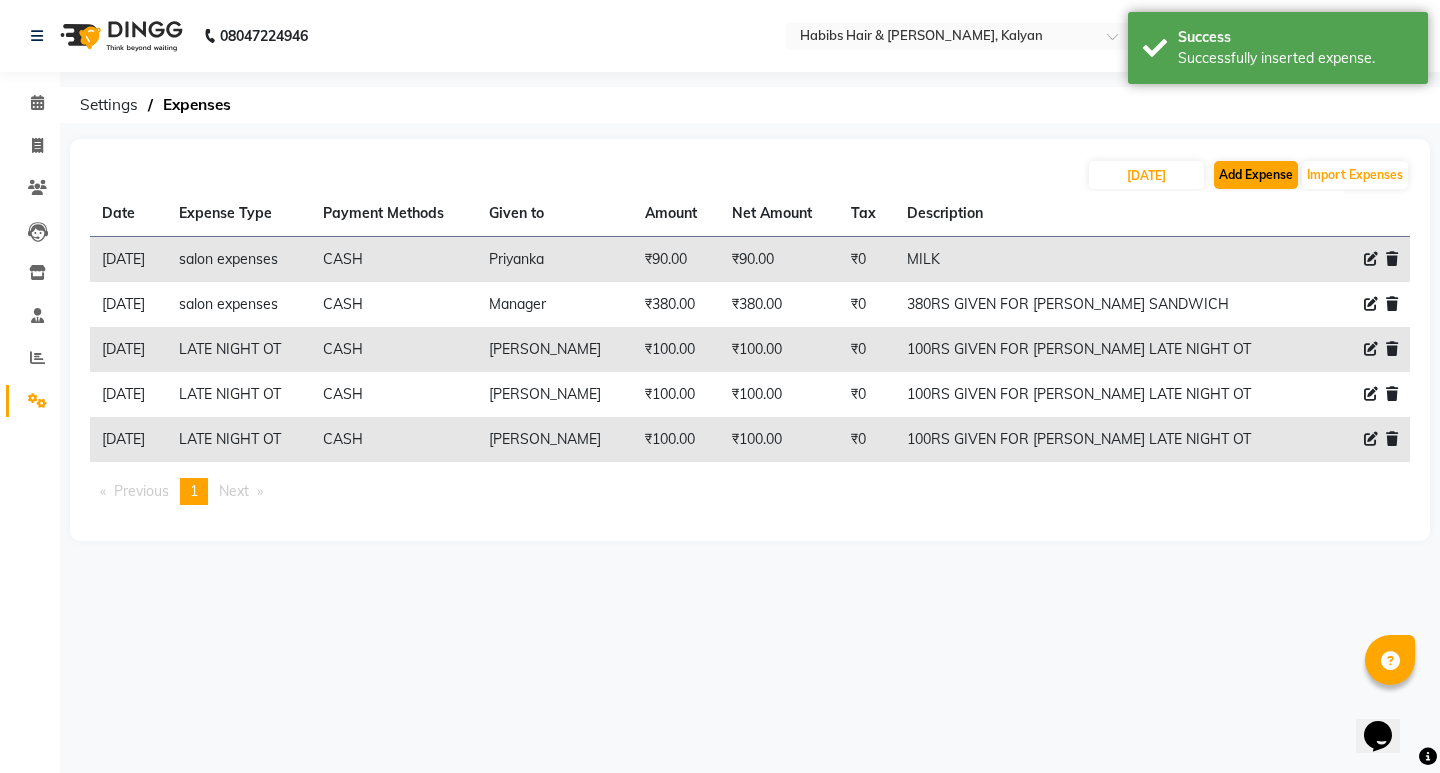 select on "1" 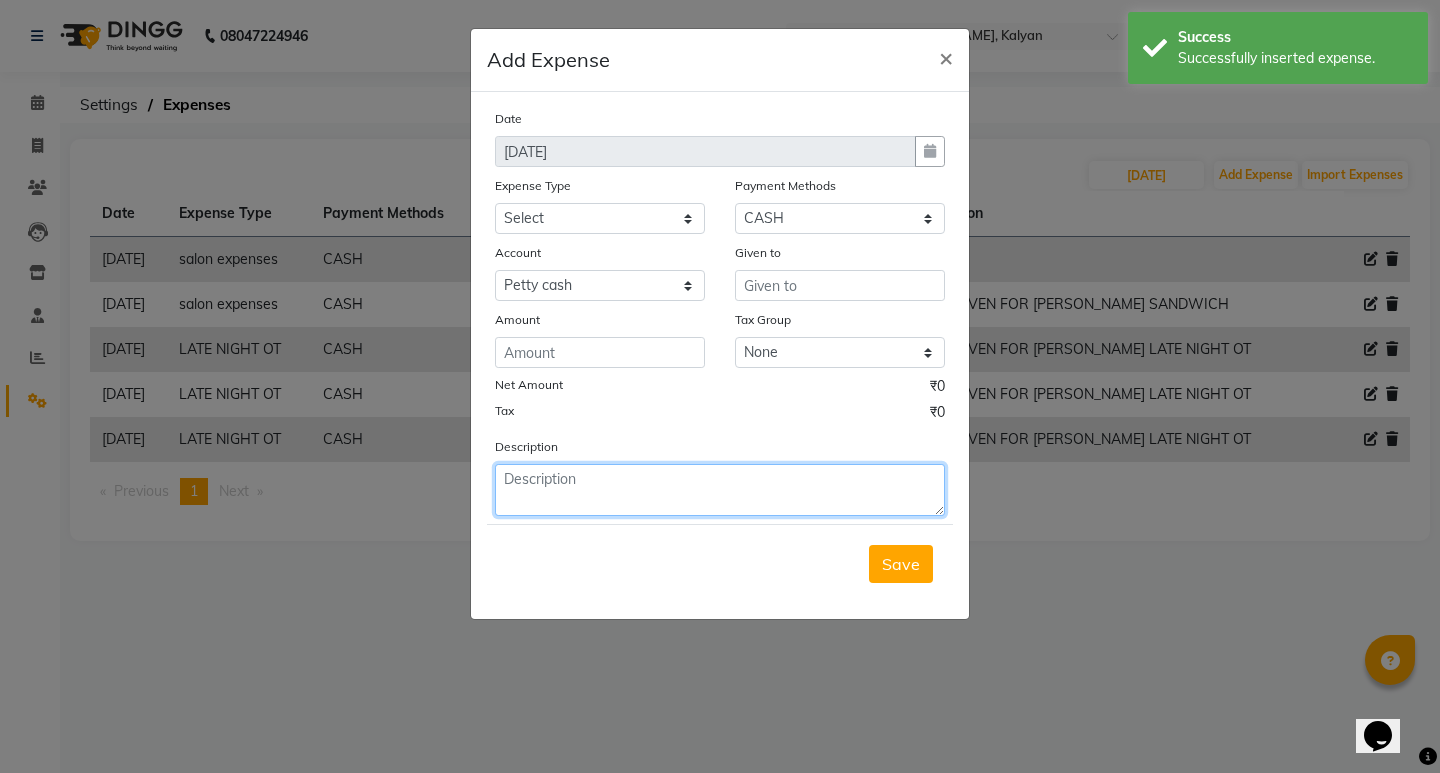 click 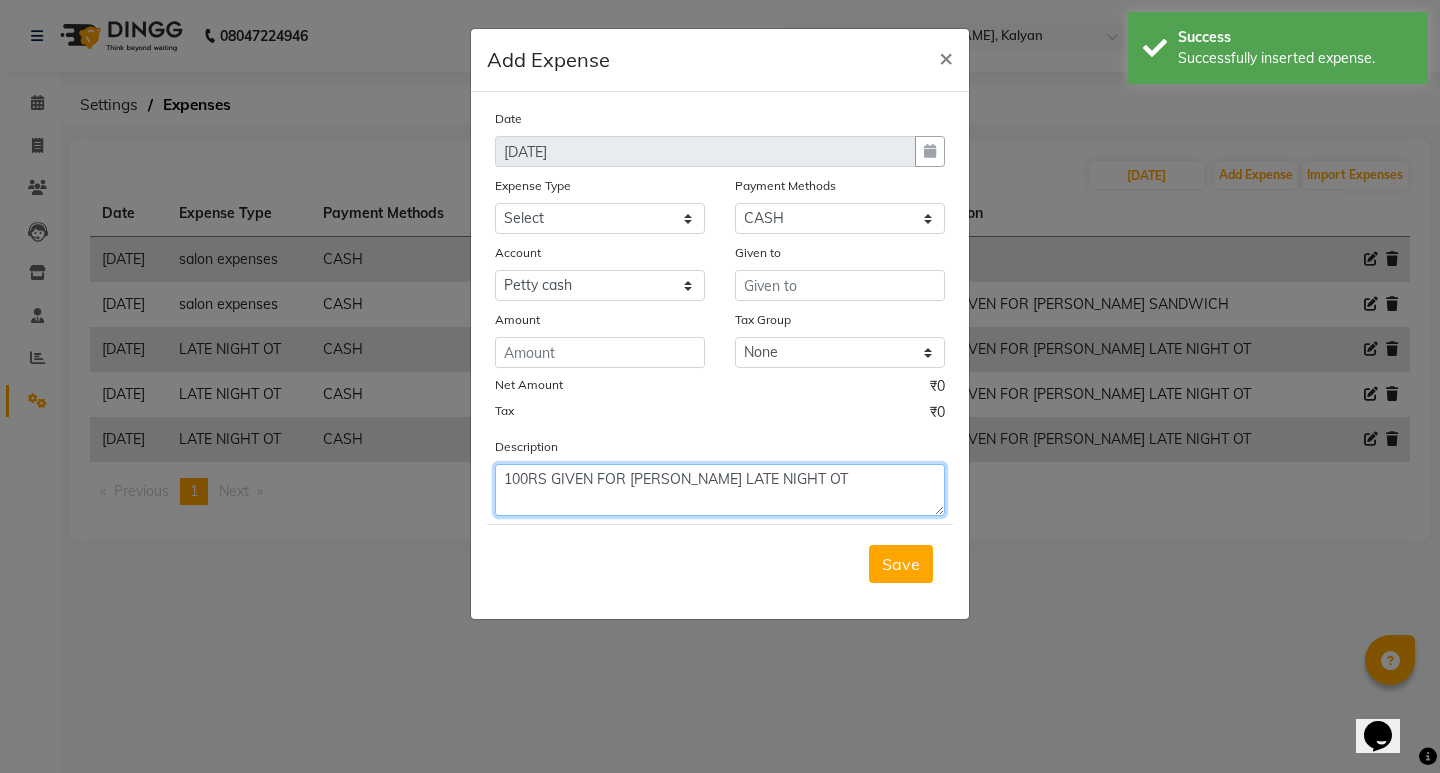 click on "100RS GIVEN FOR [PERSON_NAME] LATE NIGHT OT" 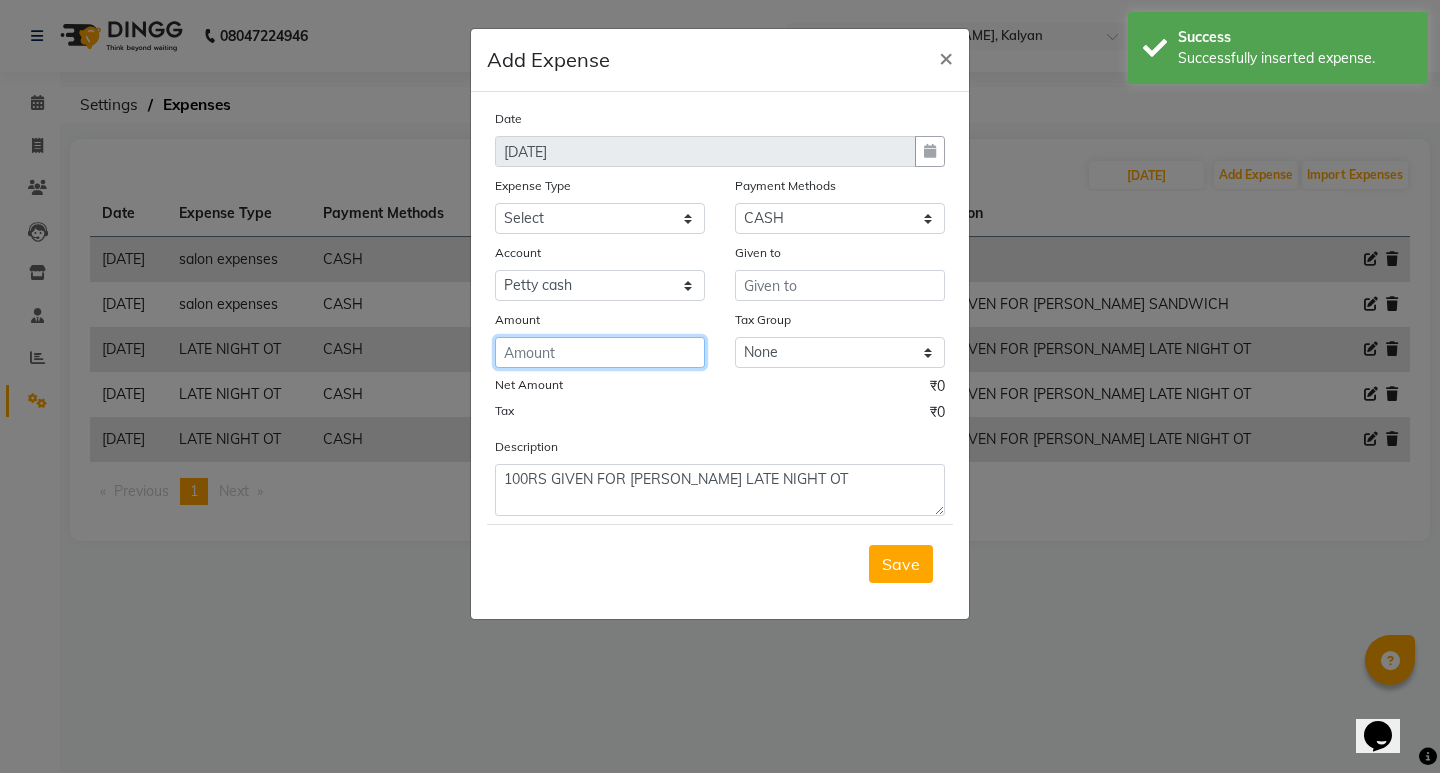 click 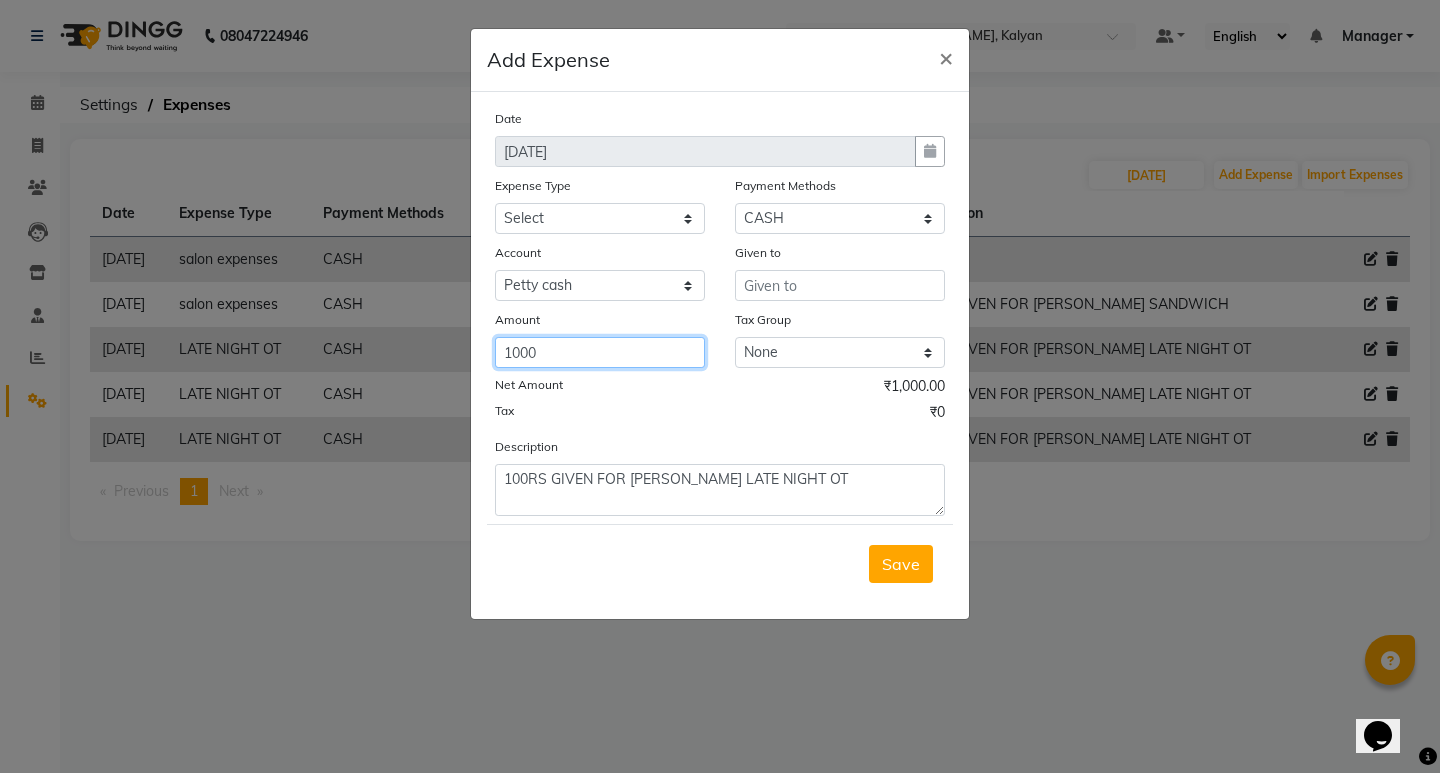 type on "1000" 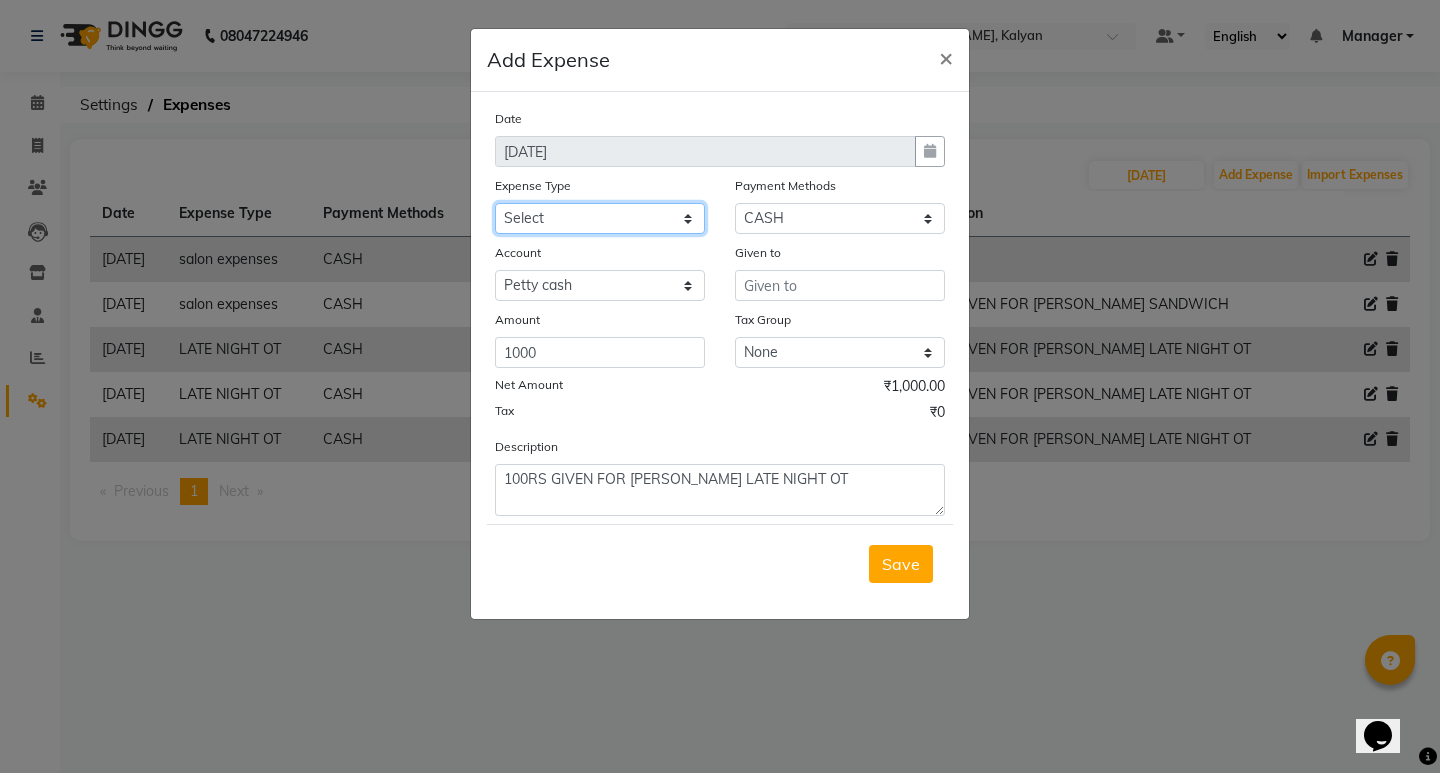 click on "Select client coffee client refund [PERSON_NAME] snacks [PERSON_NAME] TEA [PERSON_NAME] WATER BOTTEL DAILY INCENTIVE LATE  NIGHT OT MAMBERSHIP INS PKG INS Product INS Salary salon expenses STAFF TEA STAFF TEA MONTHLY STAFF TIP STAFF WATER MONHLY" 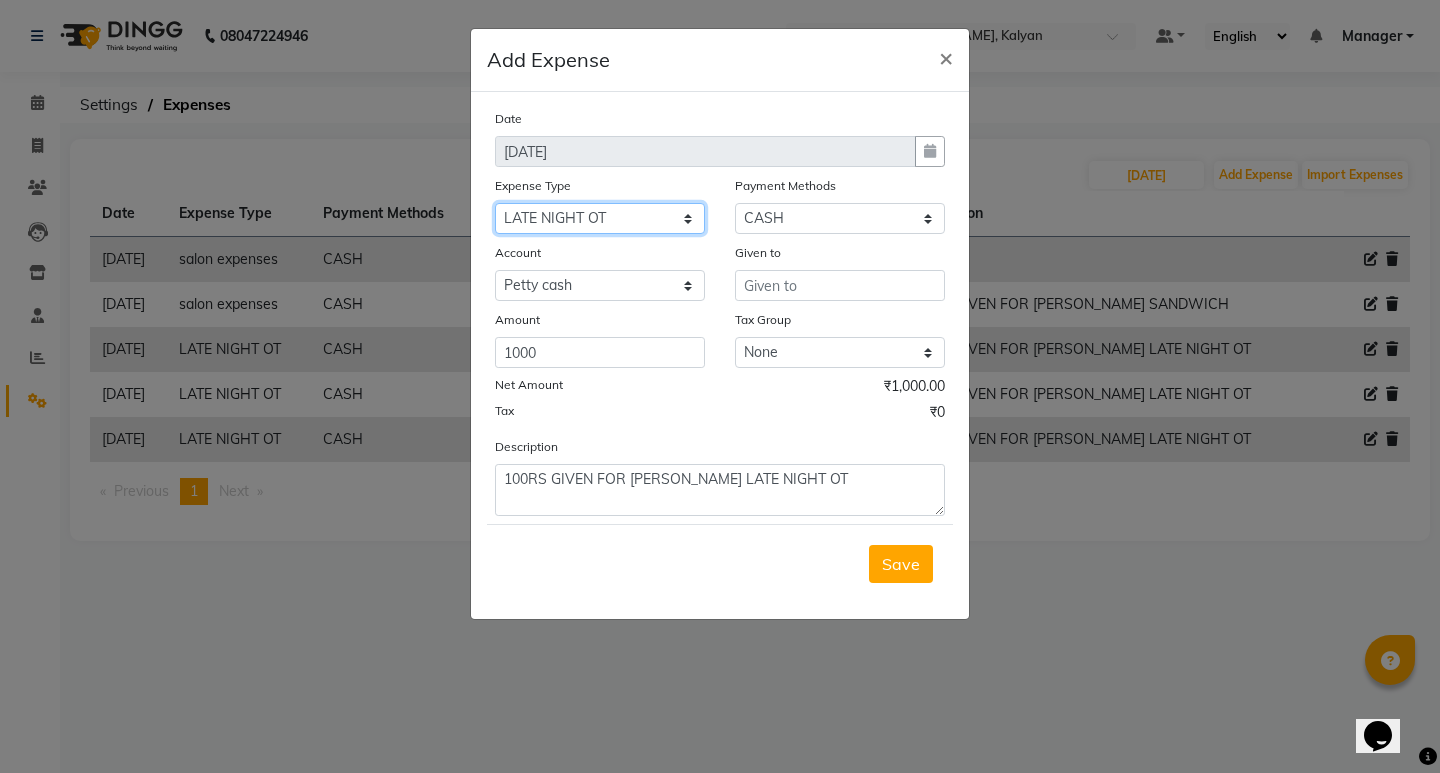 click on "Select client coffee client refund [PERSON_NAME] snacks [PERSON_NAME] TEA [PERSON_NAME] WATER BOTTEL DAILY INCENTIVE LATE  NIGHT OT MAMBERSHIP INS PKG INS Product INS Salary salon expenses STAFF TEA STAFF TEA MONTHLY STAFF TIP STAFF WATER MONHLY" 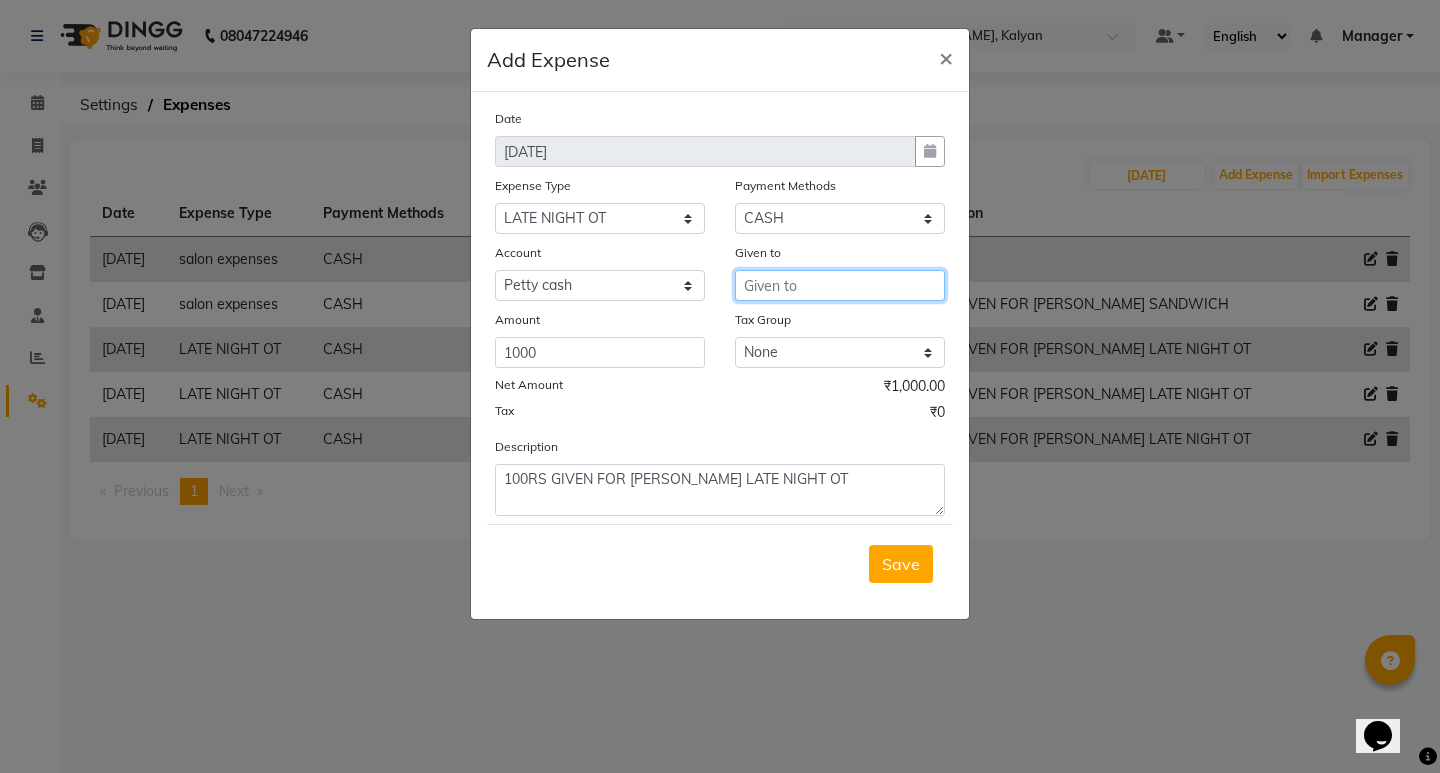 click at bounding box center (840, 285) 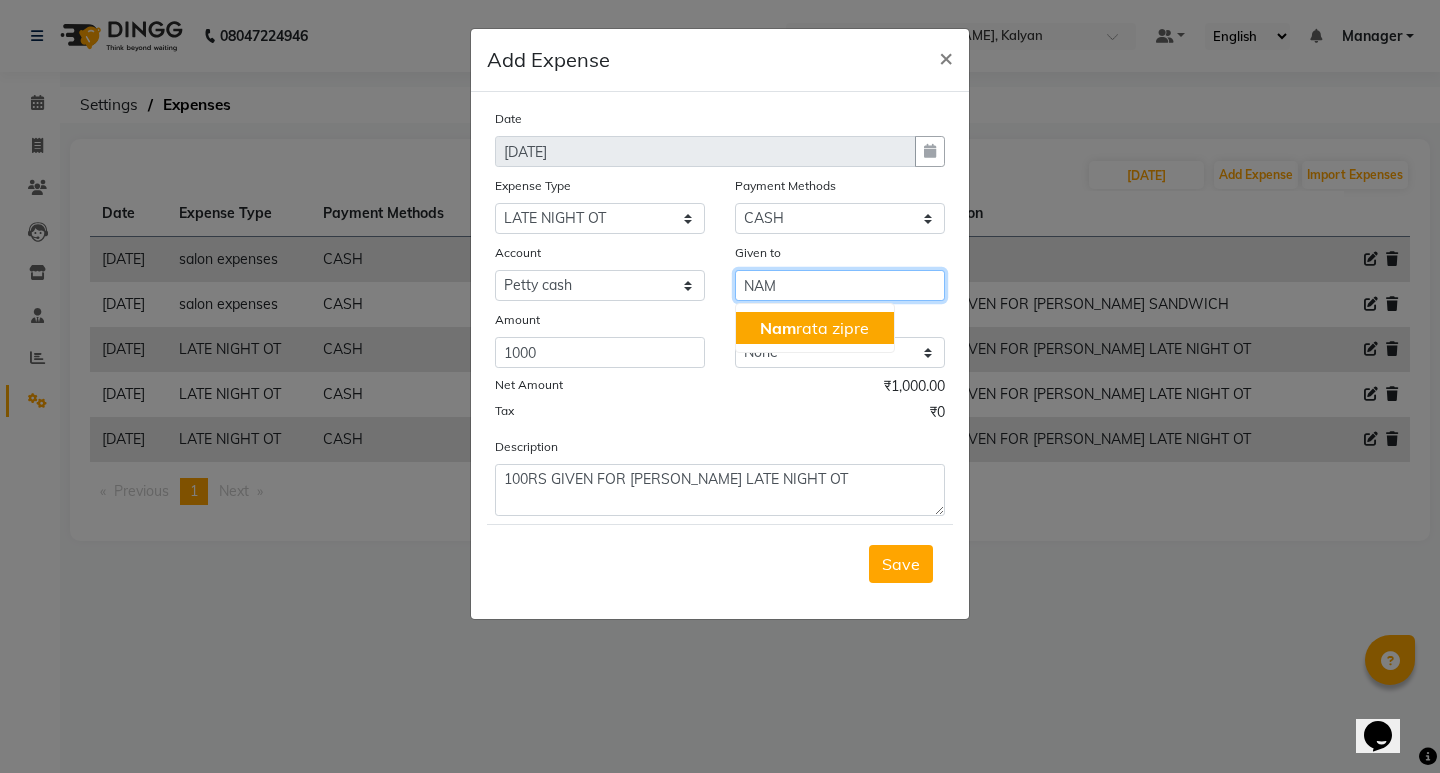 click on "Nam" 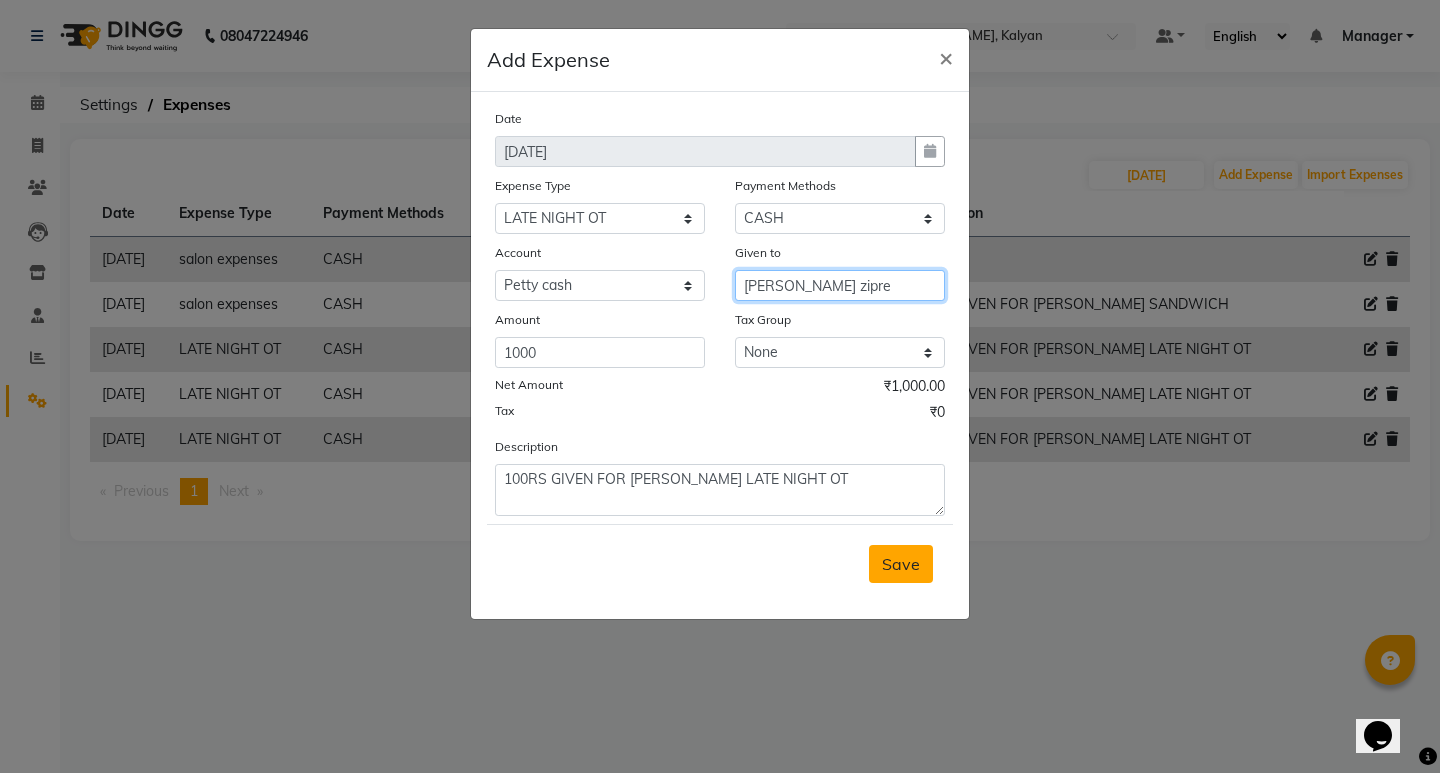 type on "[PERSON_NAME] zipre" 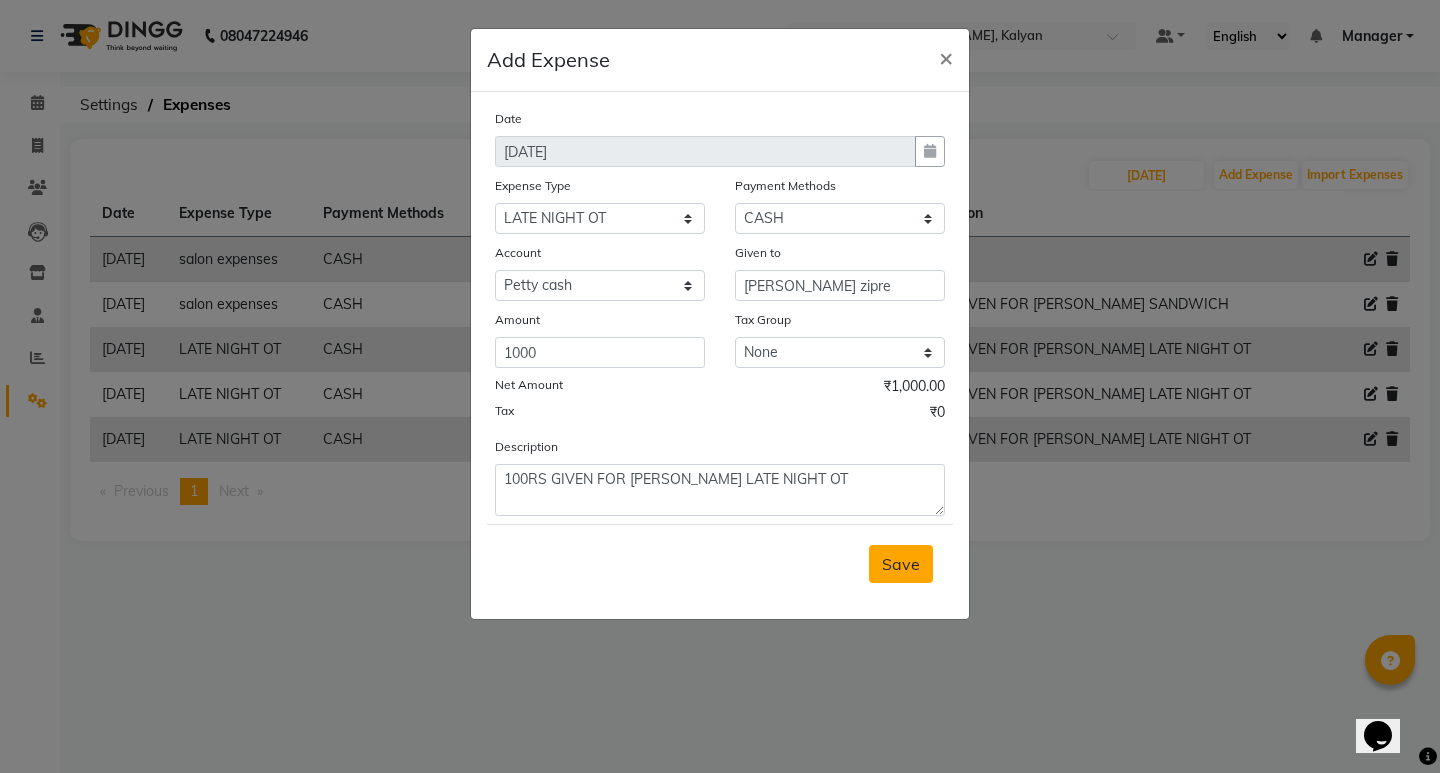 click on "Save" at bounding box center (901, 564) 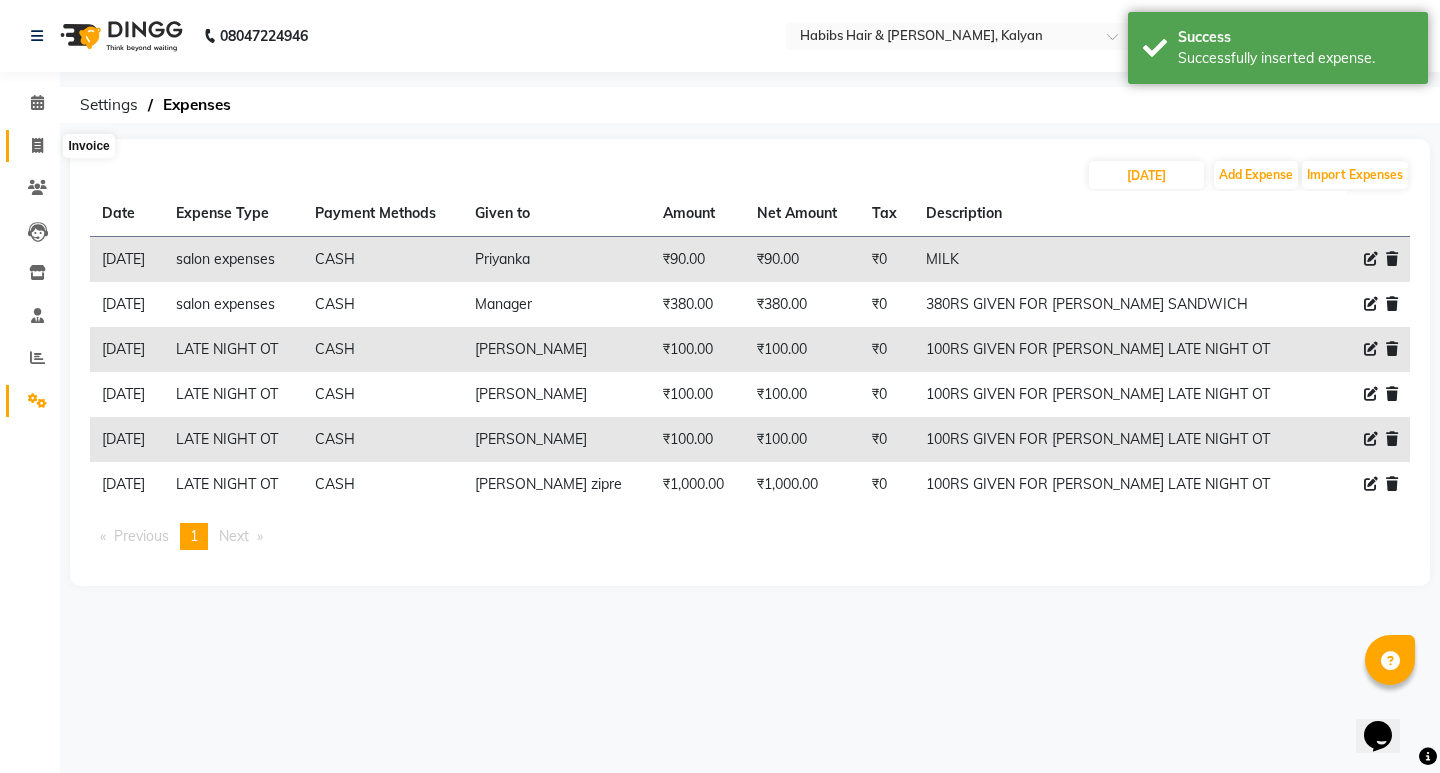 click 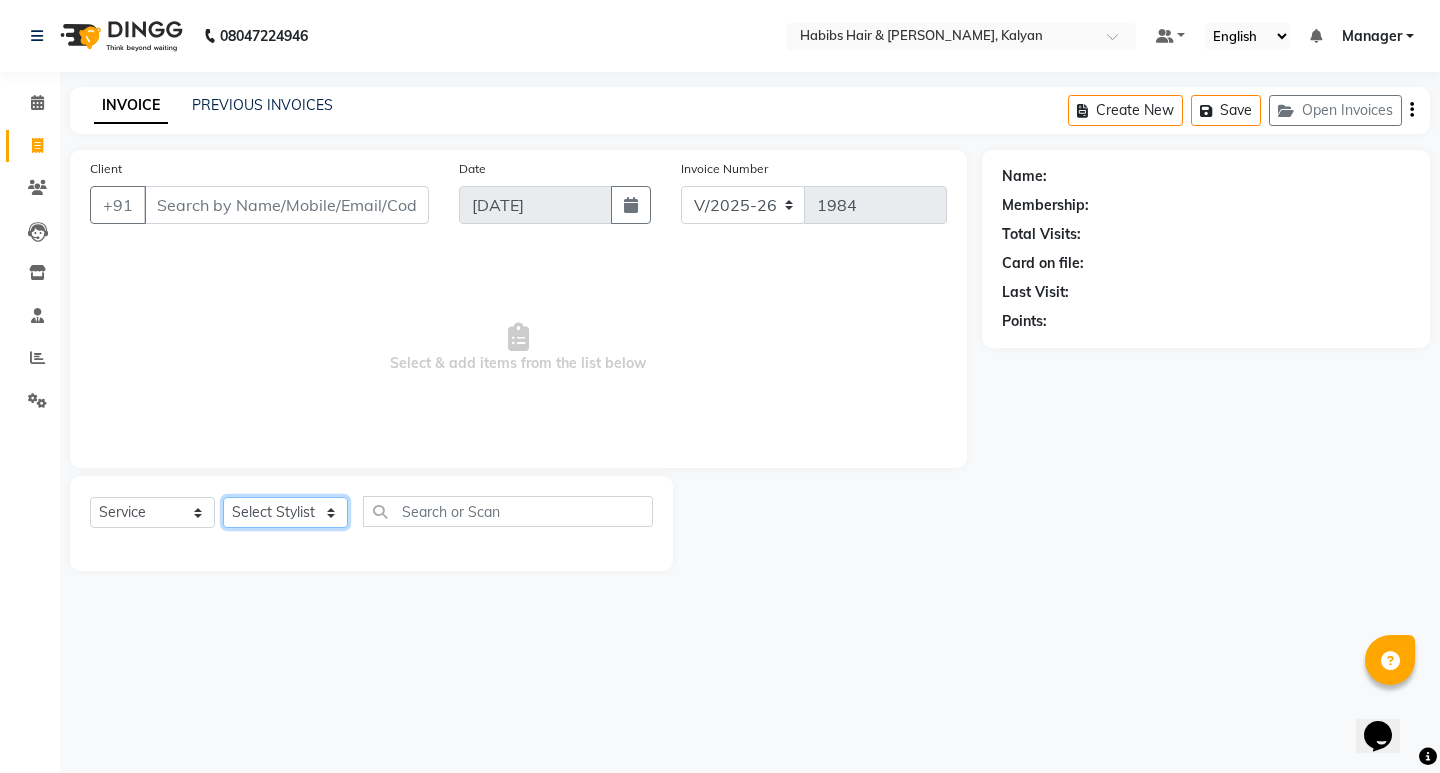 click on "Select Stylist [PERSON_NAME] Manager [PERSON_NAME] [PERSON_NAME] [PERSON_NAME] zipre [PERSON_NAME] [PERSON_NAME]  Sagar [PERSON_NAME] [PERSON_NAME] Suraj [PERSON_NAME]  [PERSON_NAME]" 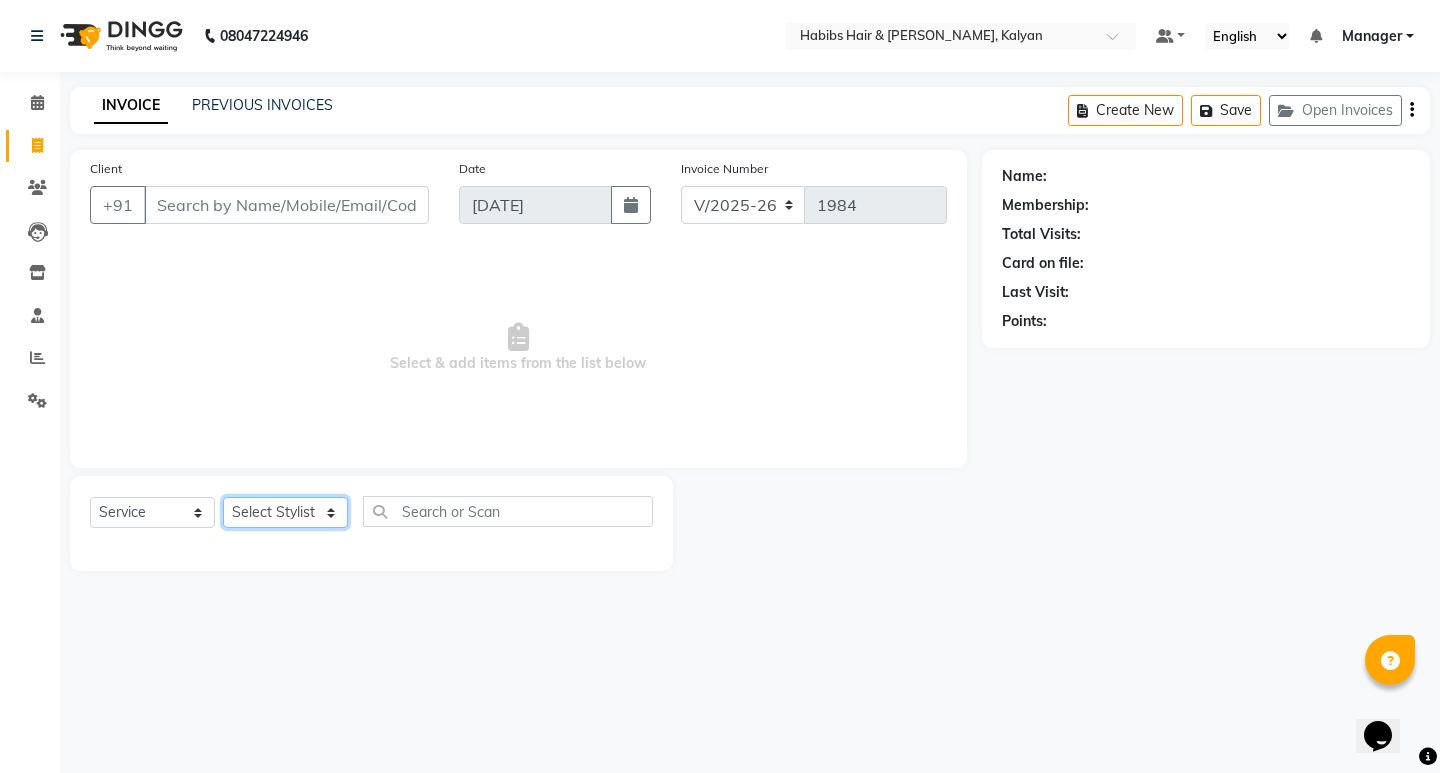 select on "79306" 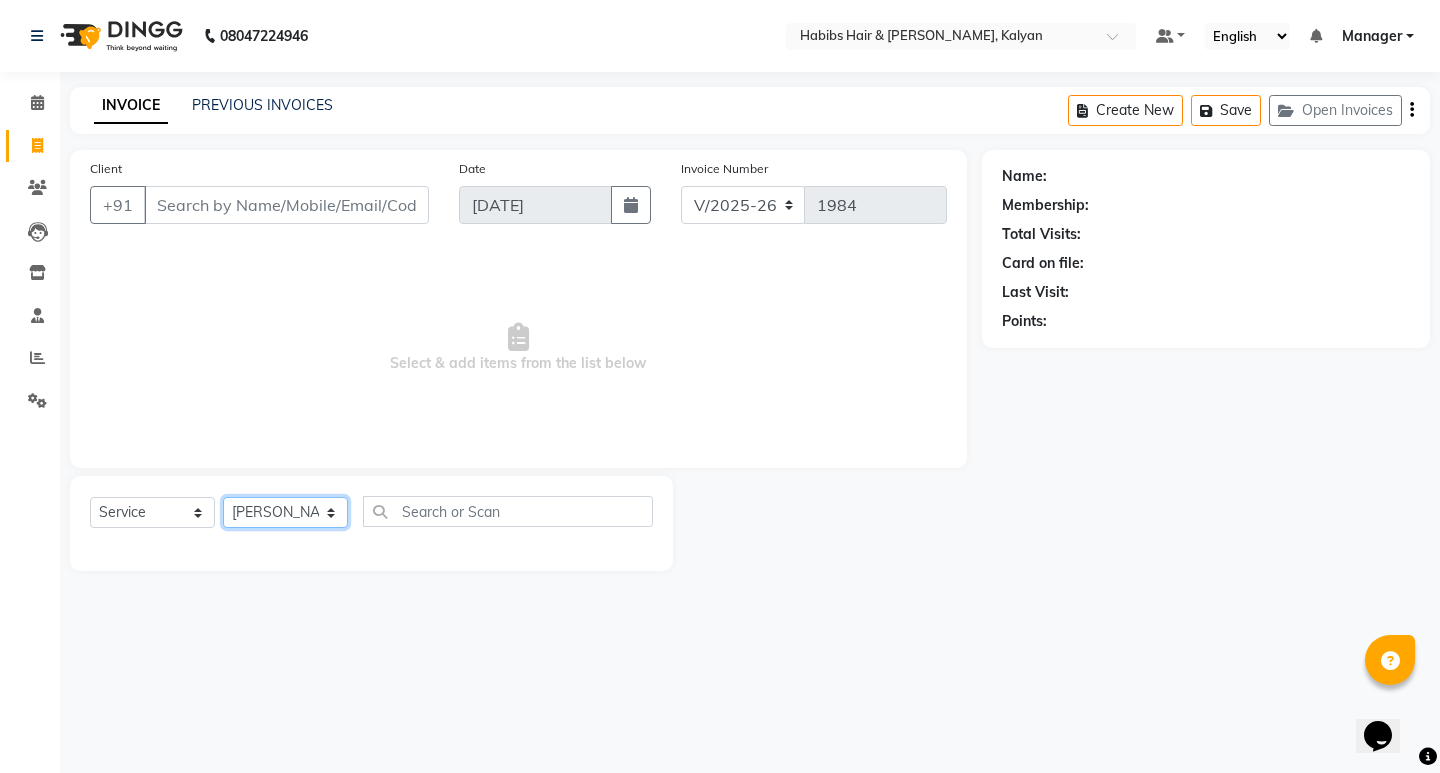 click on "Select Stylist [PERSON_NAME] Manager [PERSON_NAME] [PERSON_NAME] [PERSON_NAME] zipre [PERSON_NAME] [PERSON_NAME]  Sagar [PERSON_NAME] [PERSON_NAME] Suraj [PERSON_NAME]  [PERSON_NAME]" 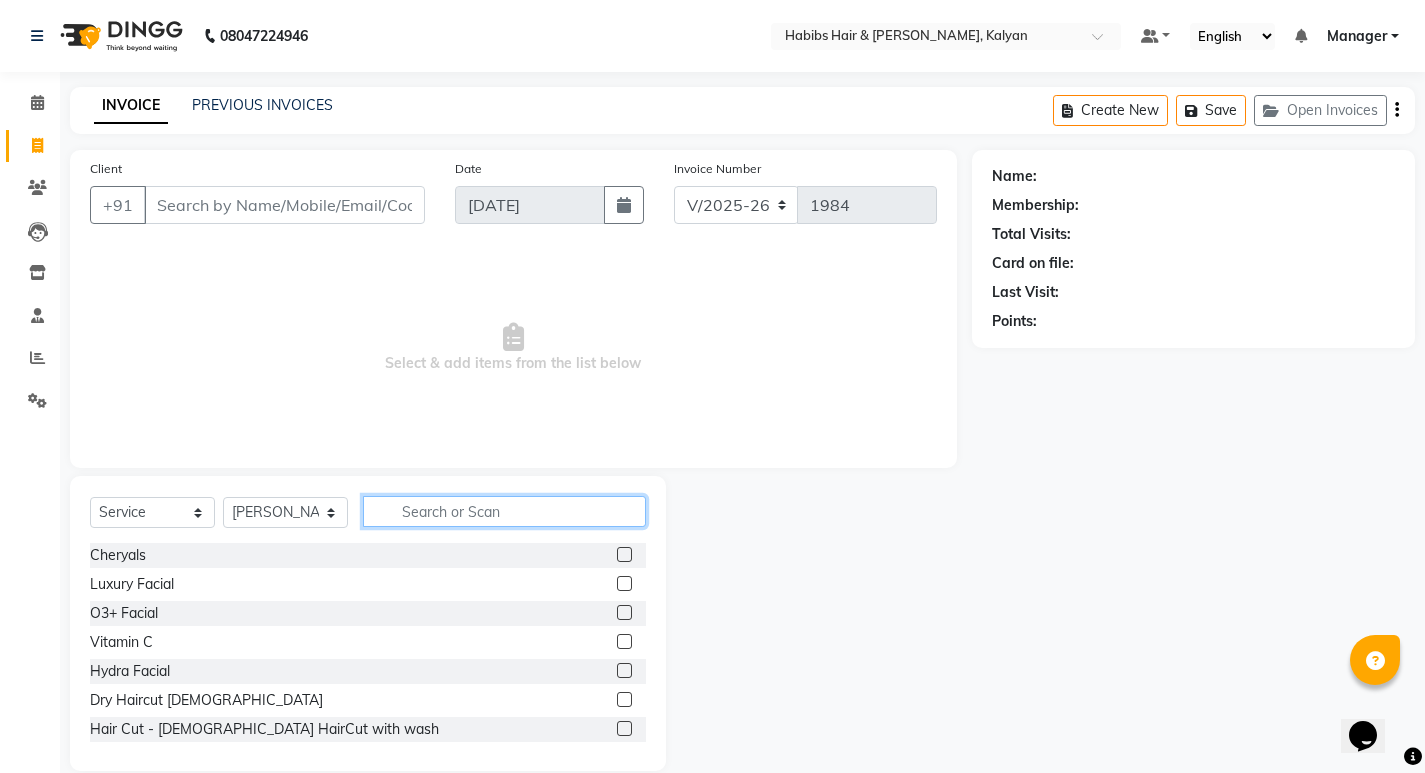 click 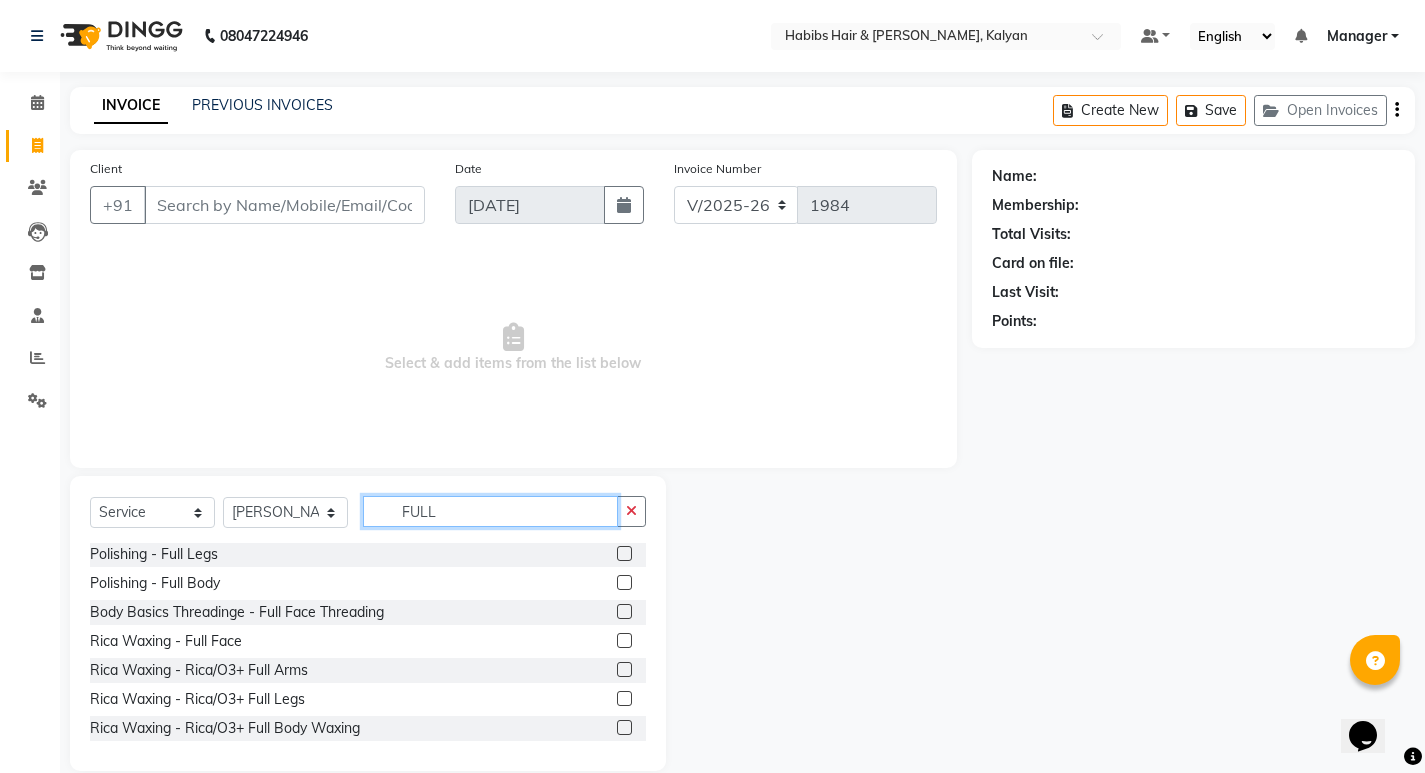 scroll, scrollTop: 235, scrollLeft: 0, axis: vertical 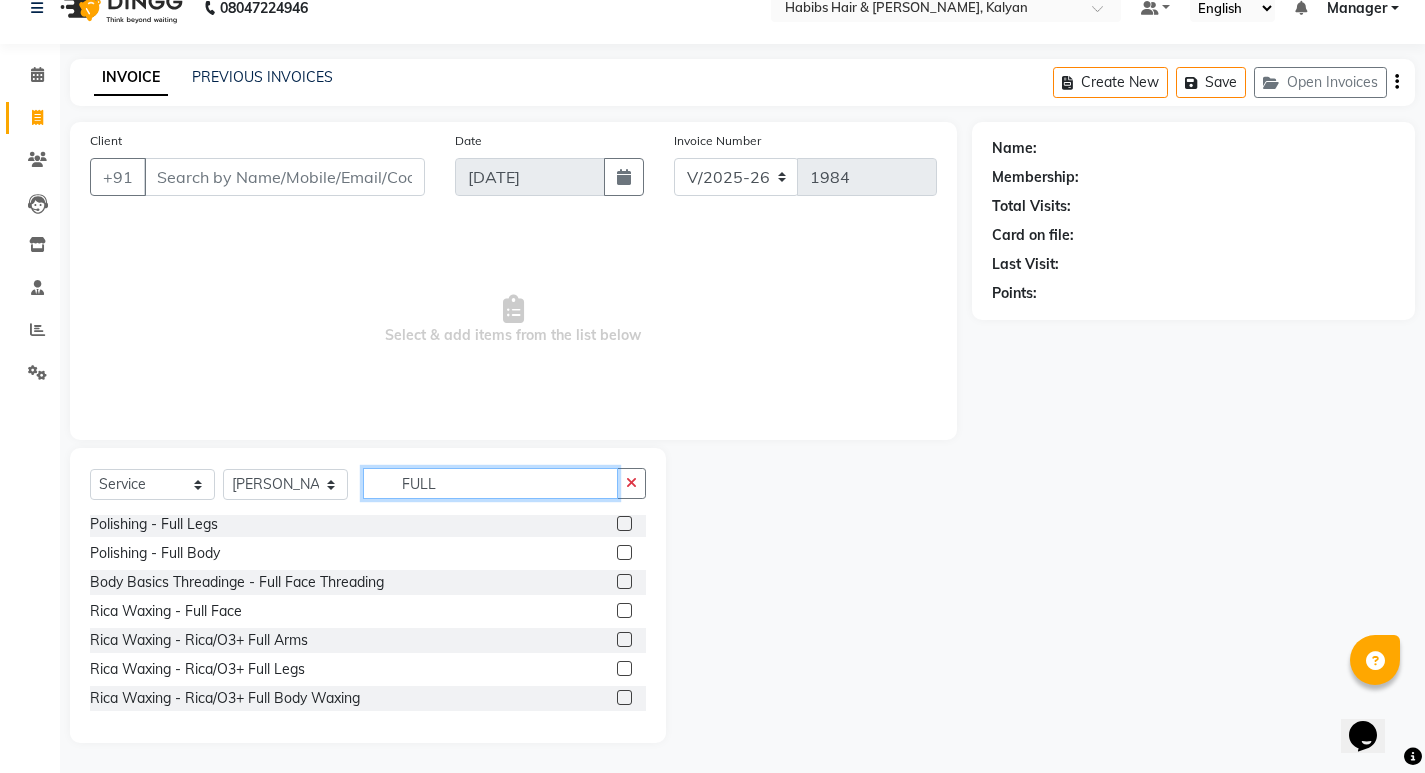 type on "FULL" 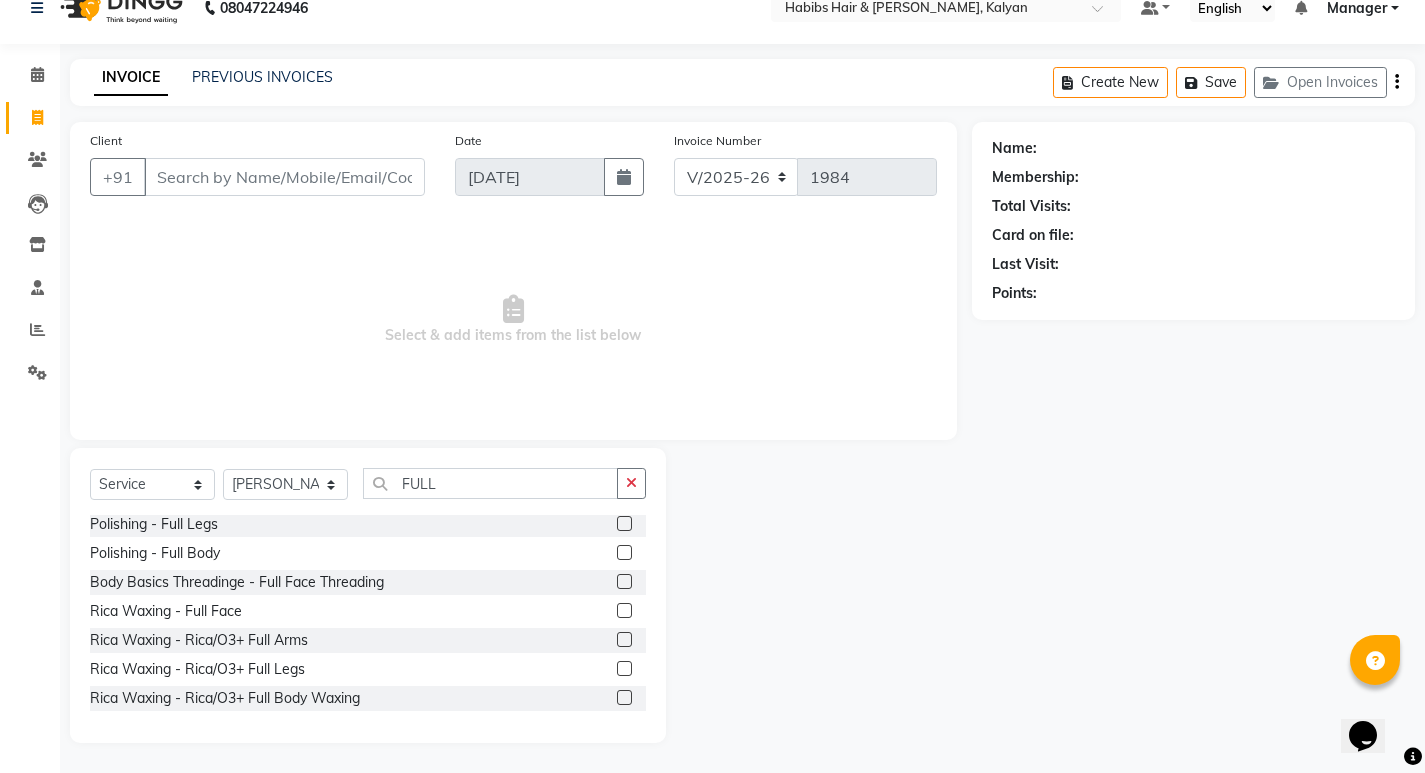 click 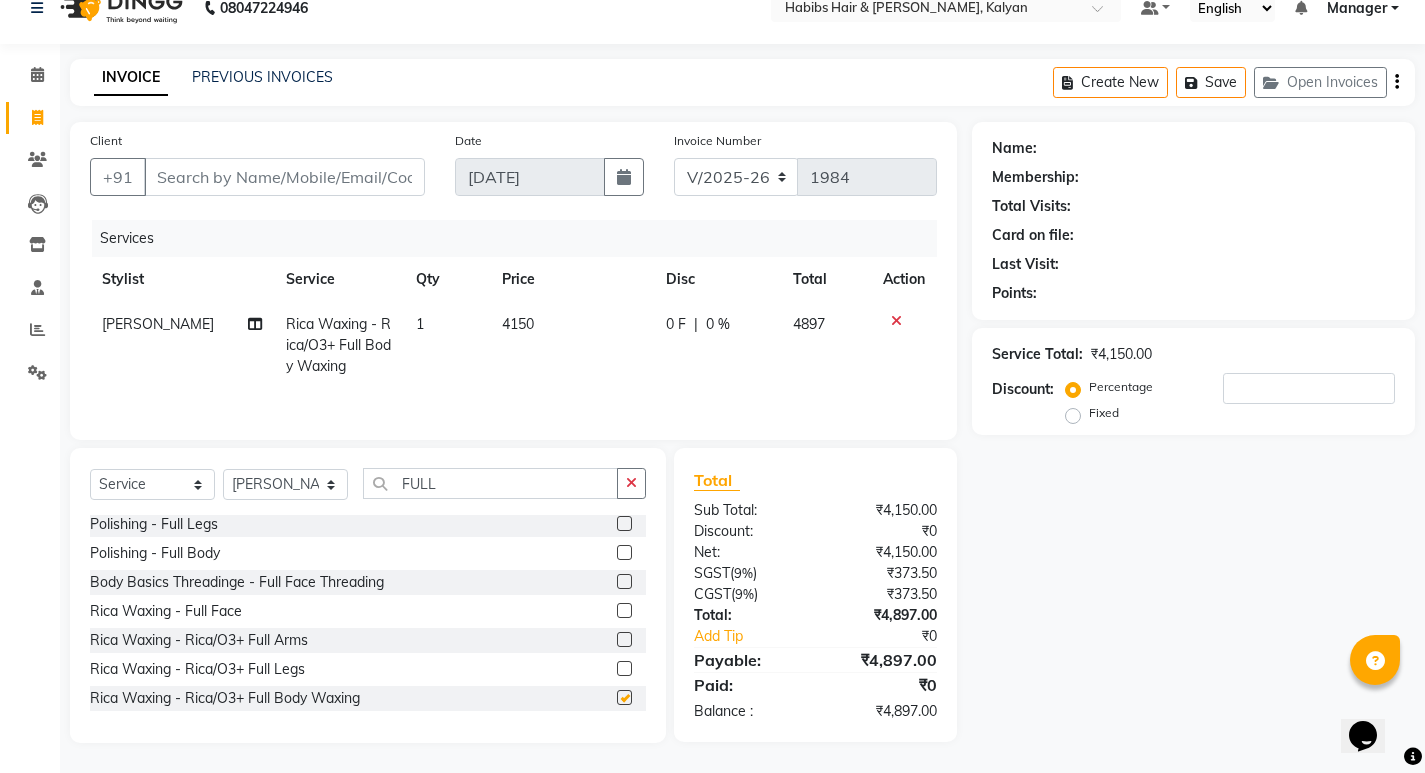 checkbox on "false" 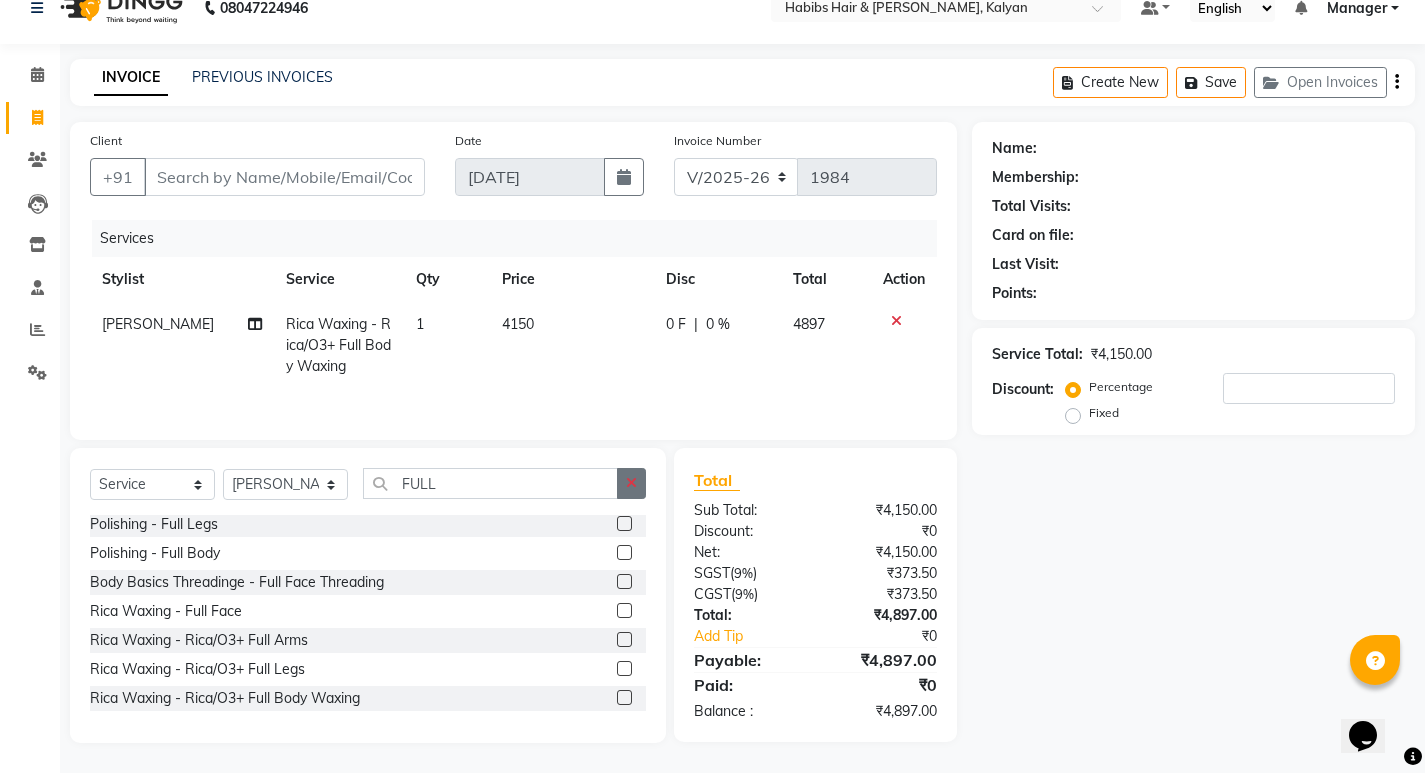click 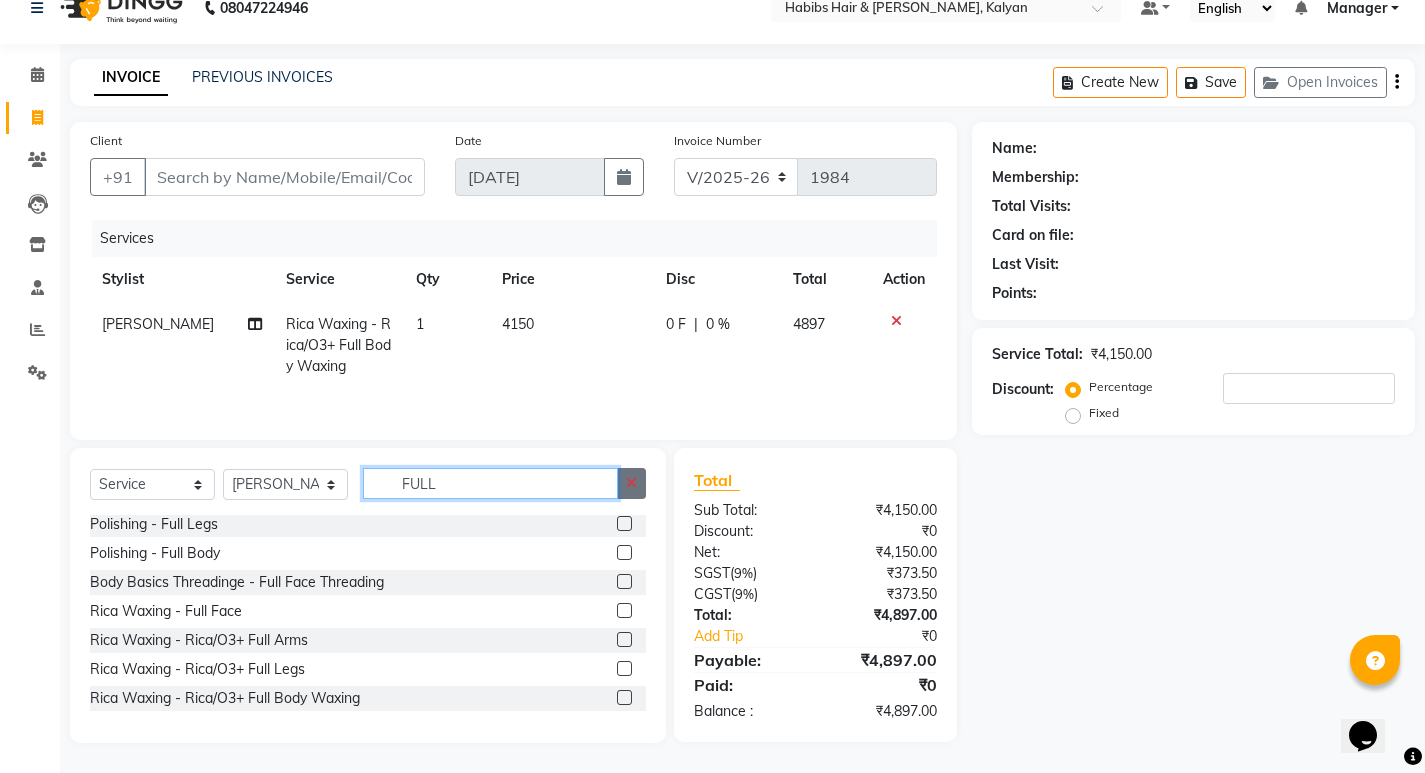 type 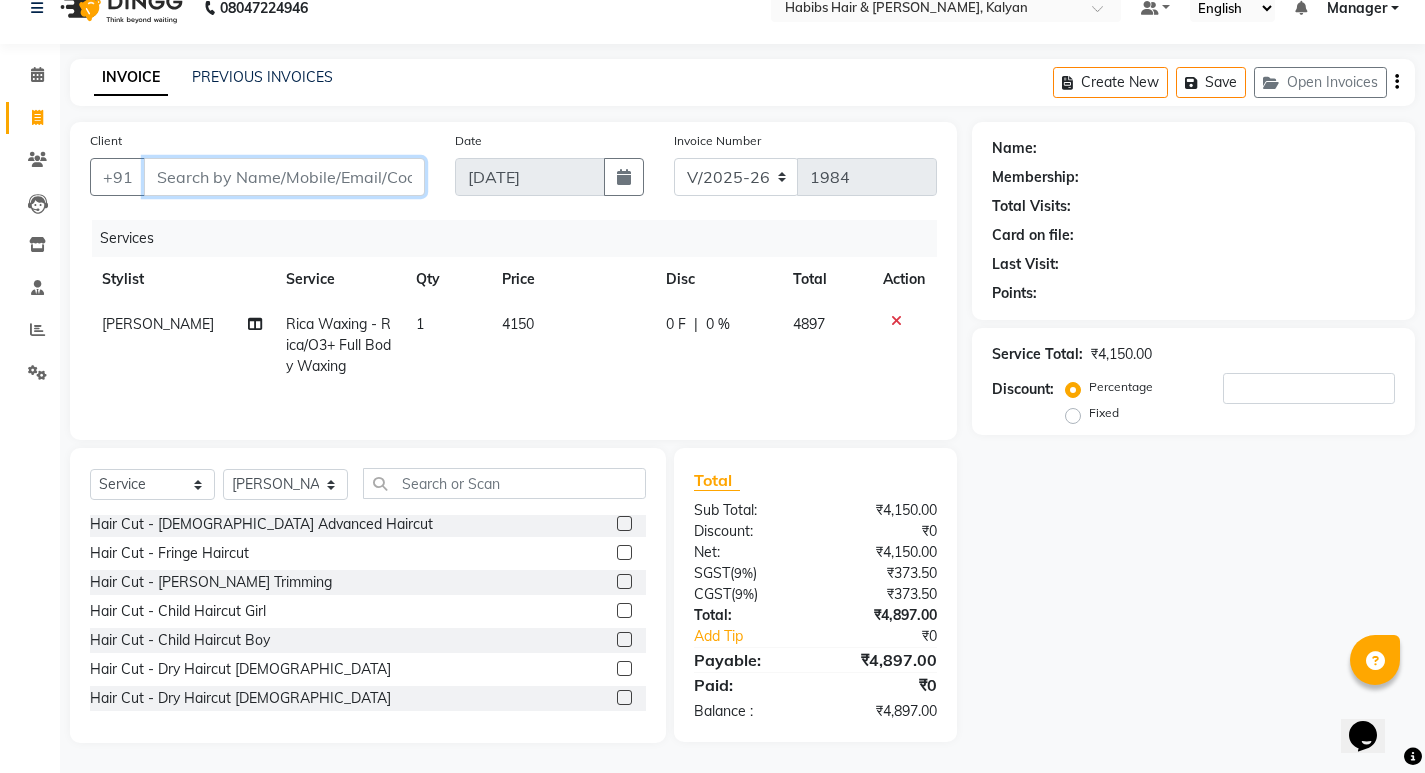 drag, startPoint x: 292, startPoint y: 173, endPoint x: 310, endPoint y: 175, distance: 18.110771 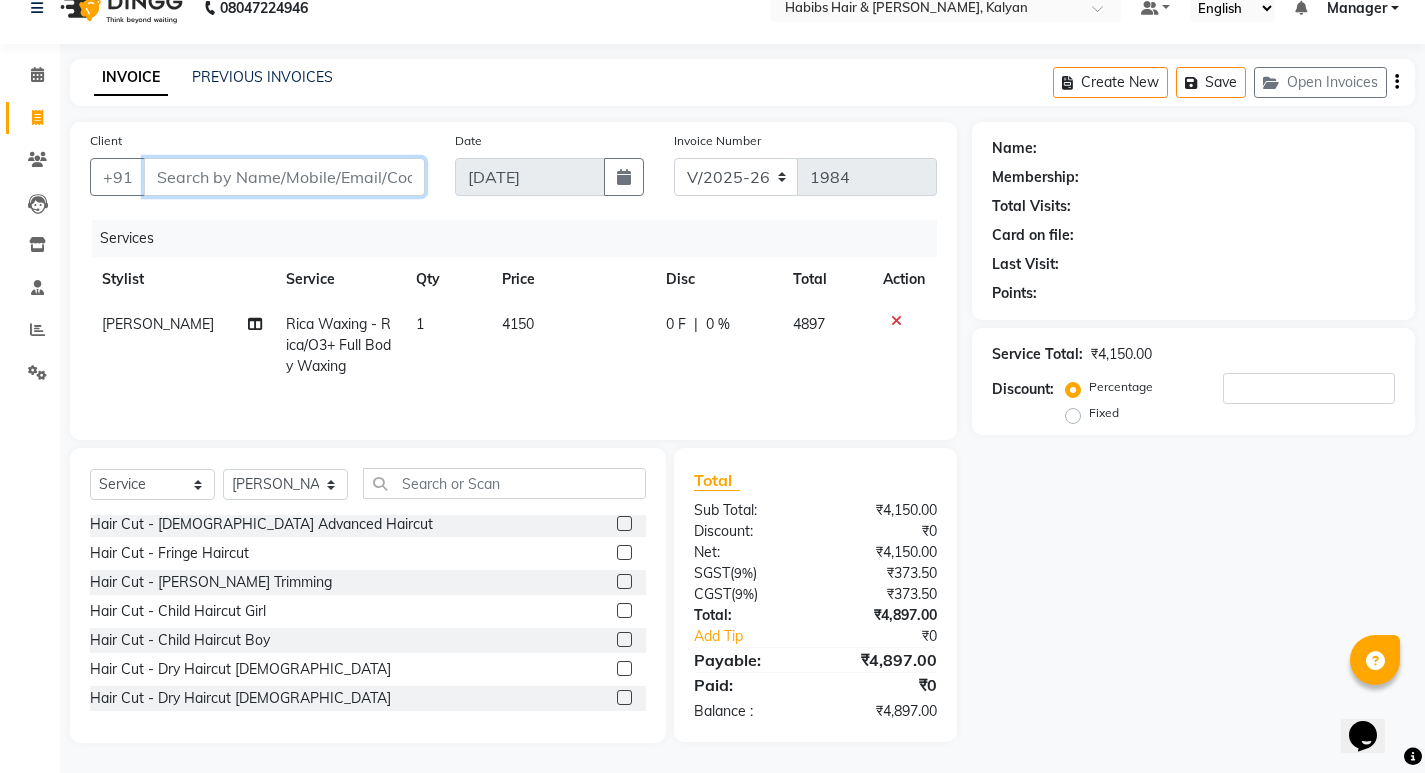 type on "8" 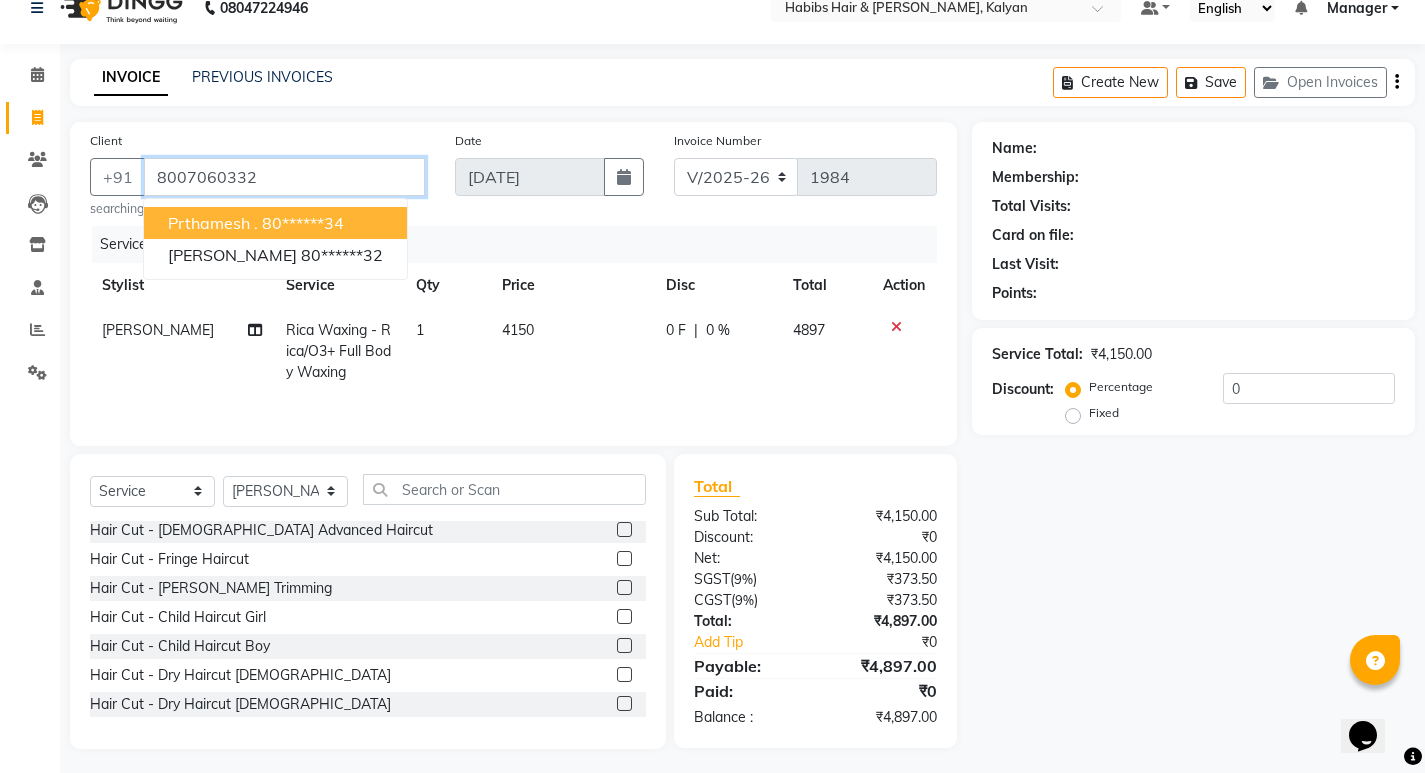 type on "8007060332" 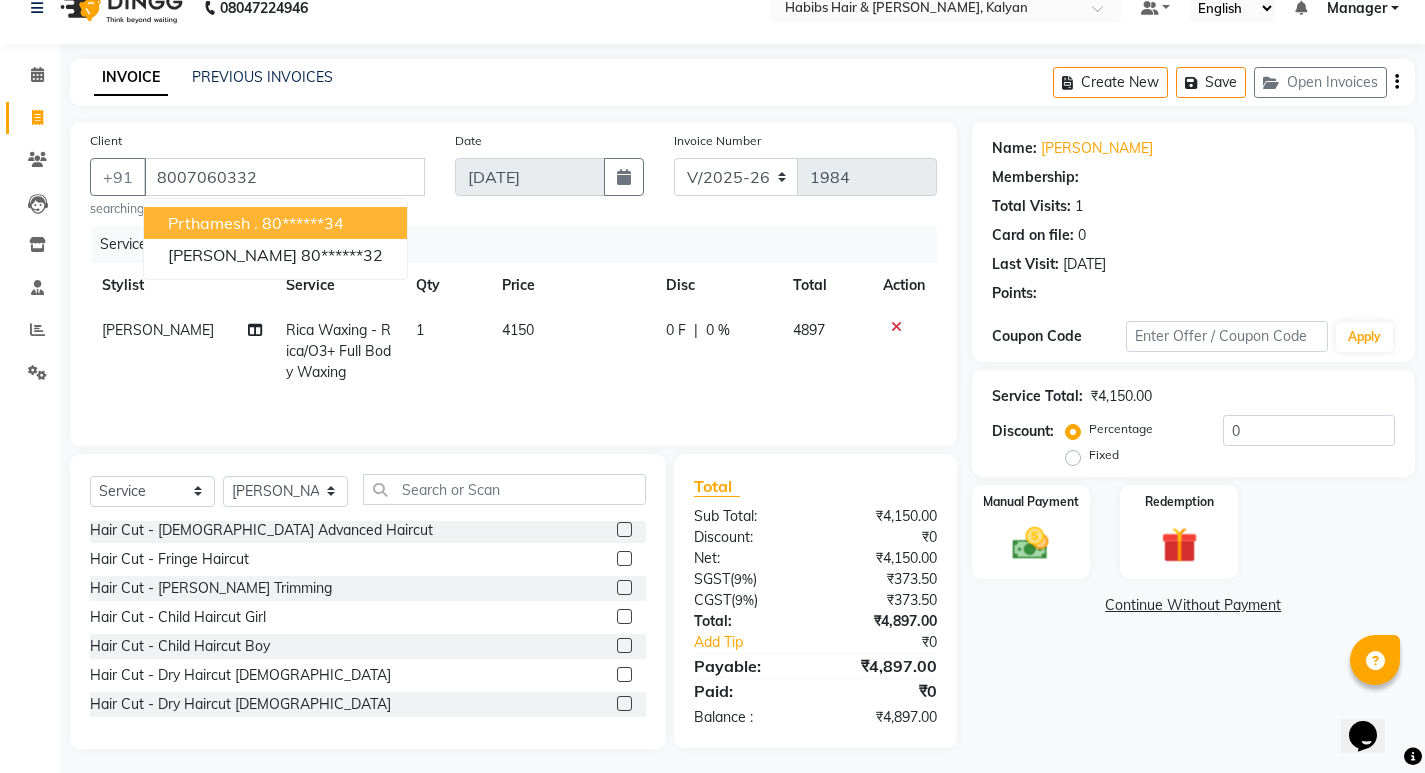 select on "1: Object" 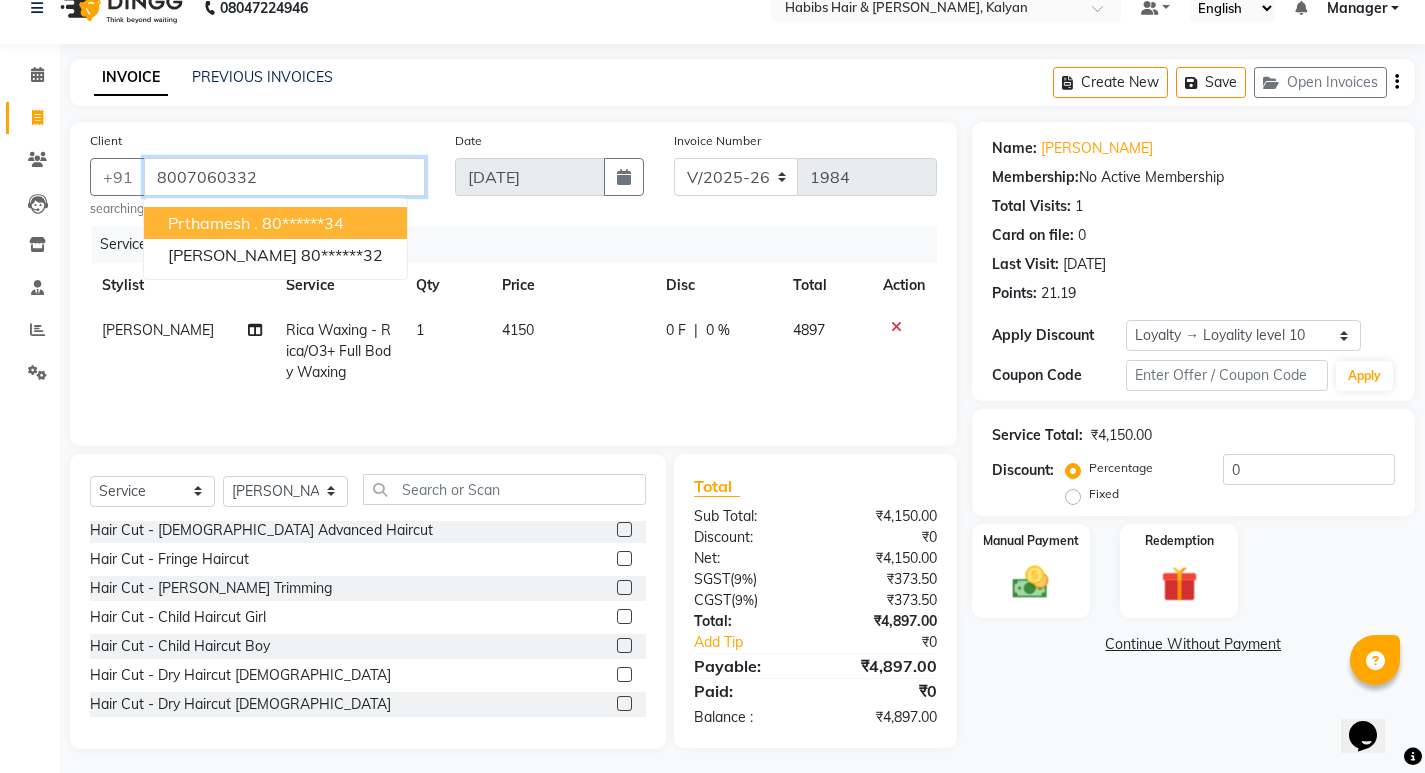 click on "8007060332" at bounding box center [284, 177] 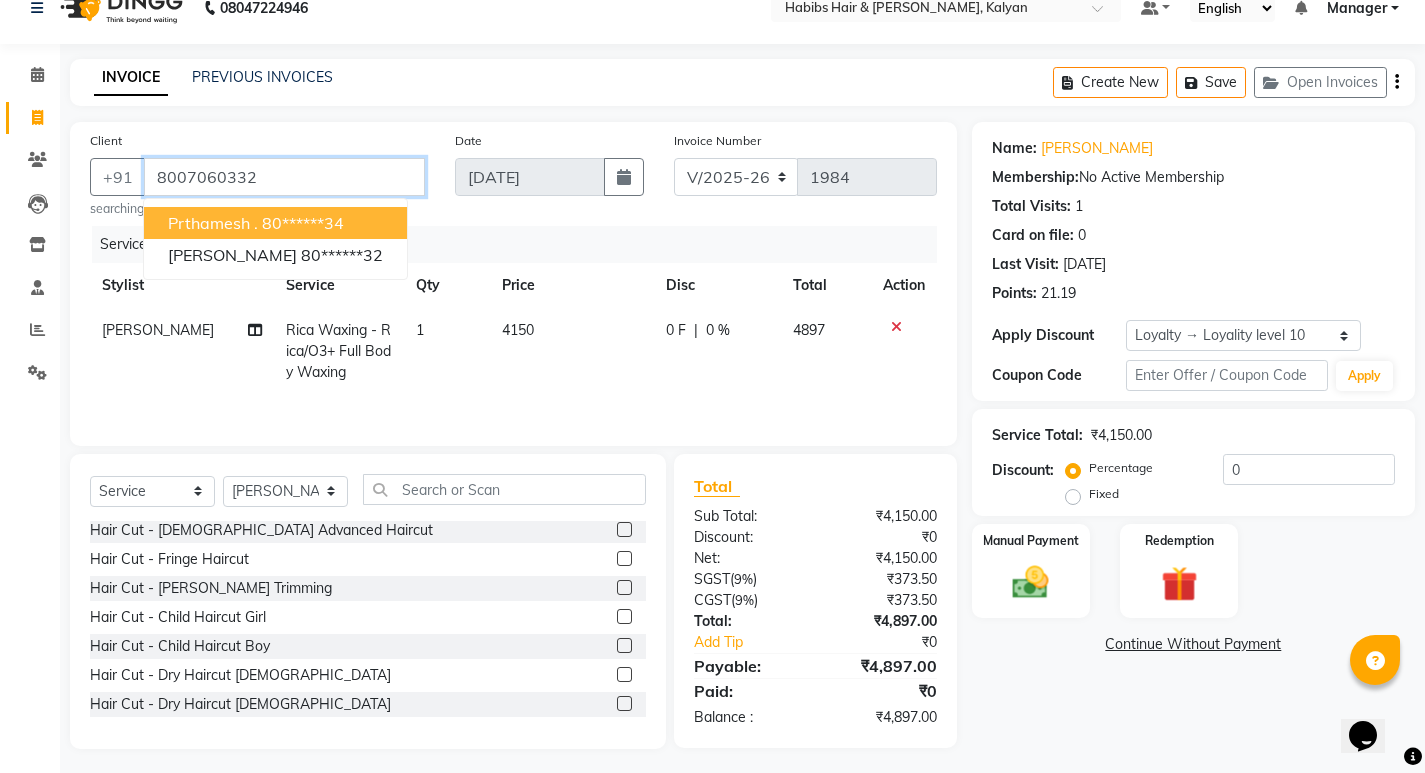 click on "8007060332" at bounding box center [284, 177] 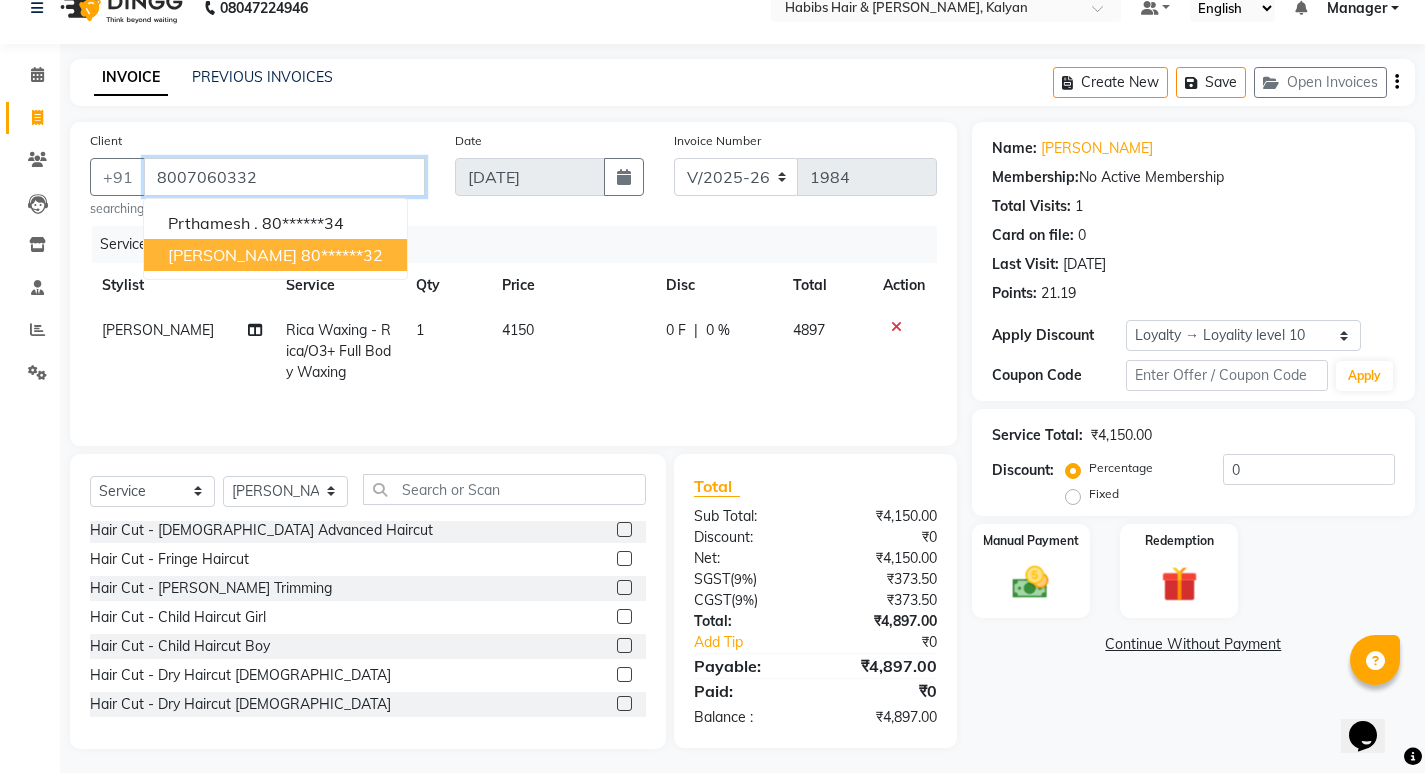 click on "80******32" at bounding box center (342, 255) 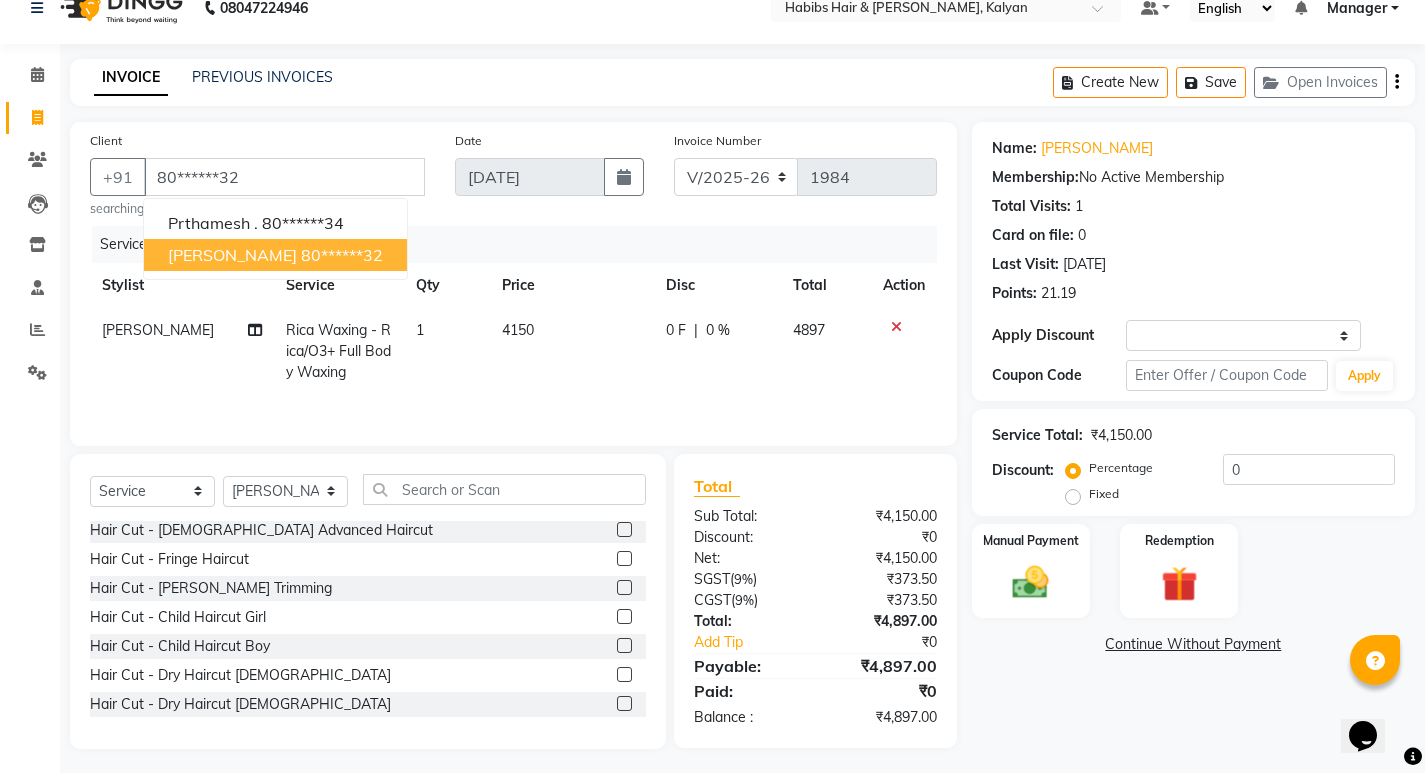 select on "1: Object" 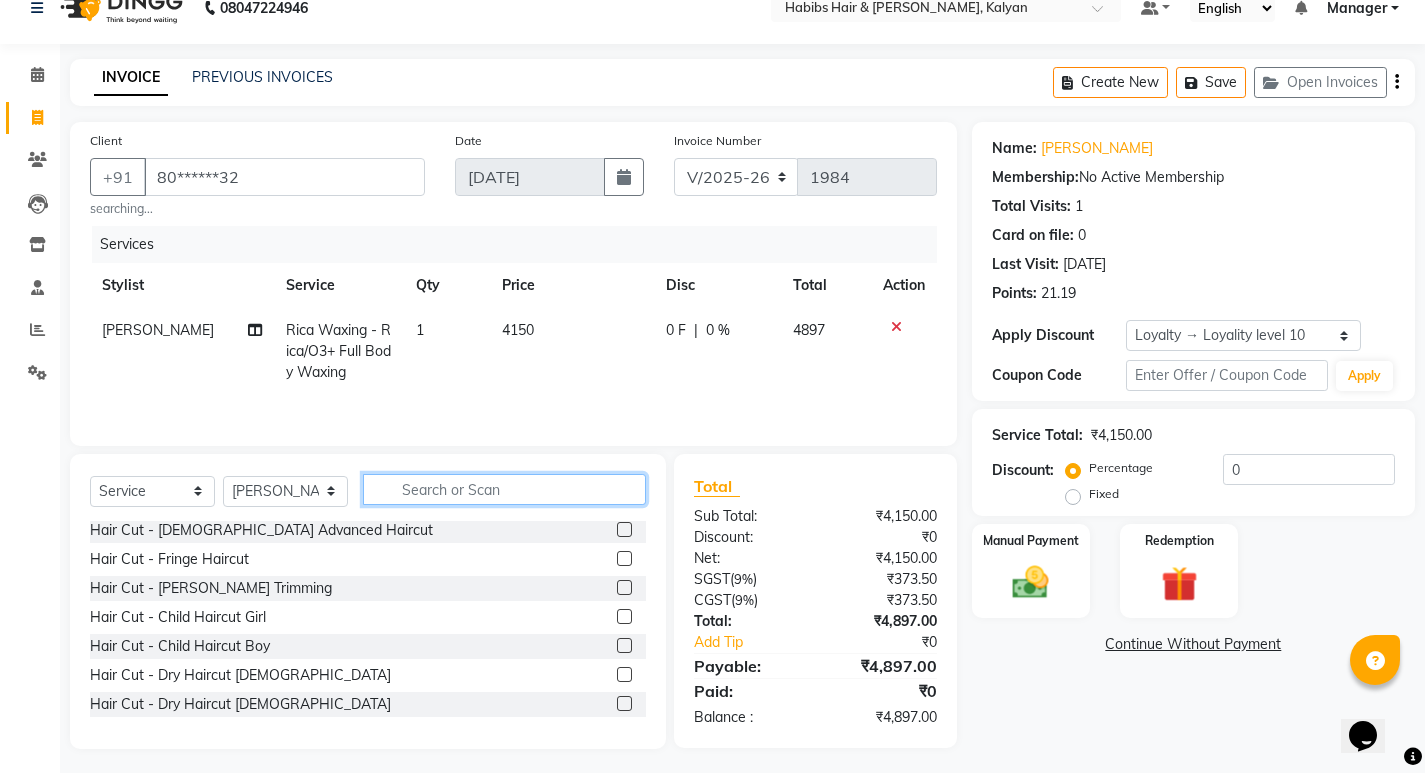click 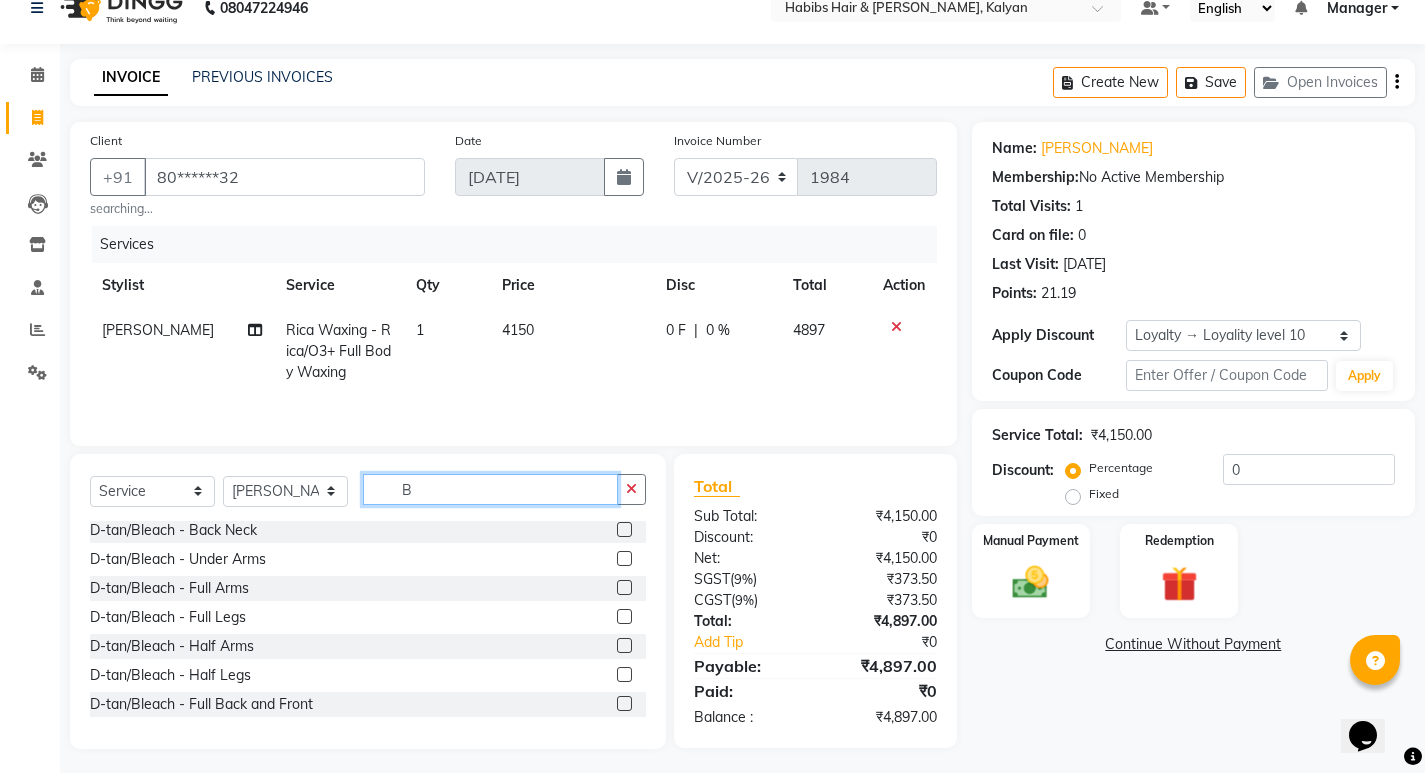 scroll, scrollTop: 0, scrollLeft: 0, axis: both 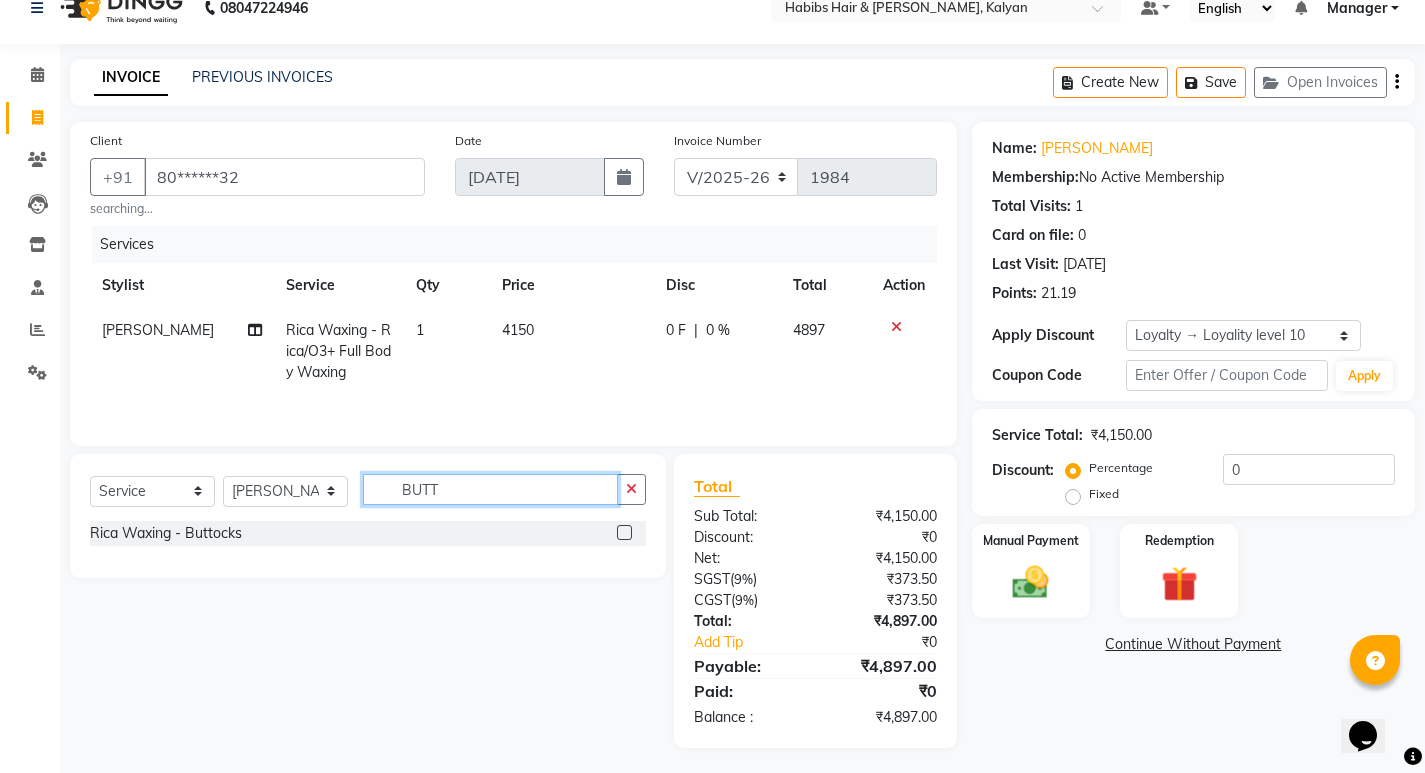 type on "BUTT" 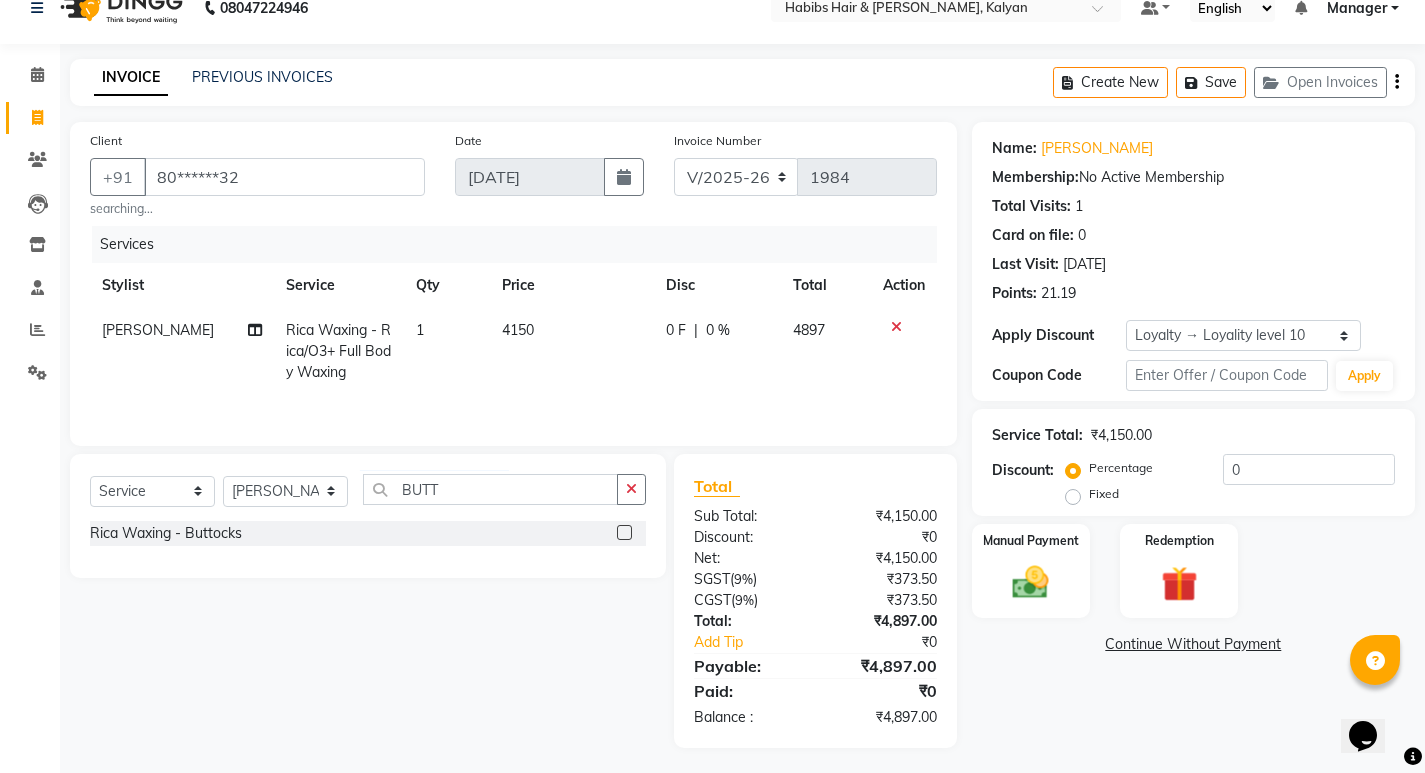 click 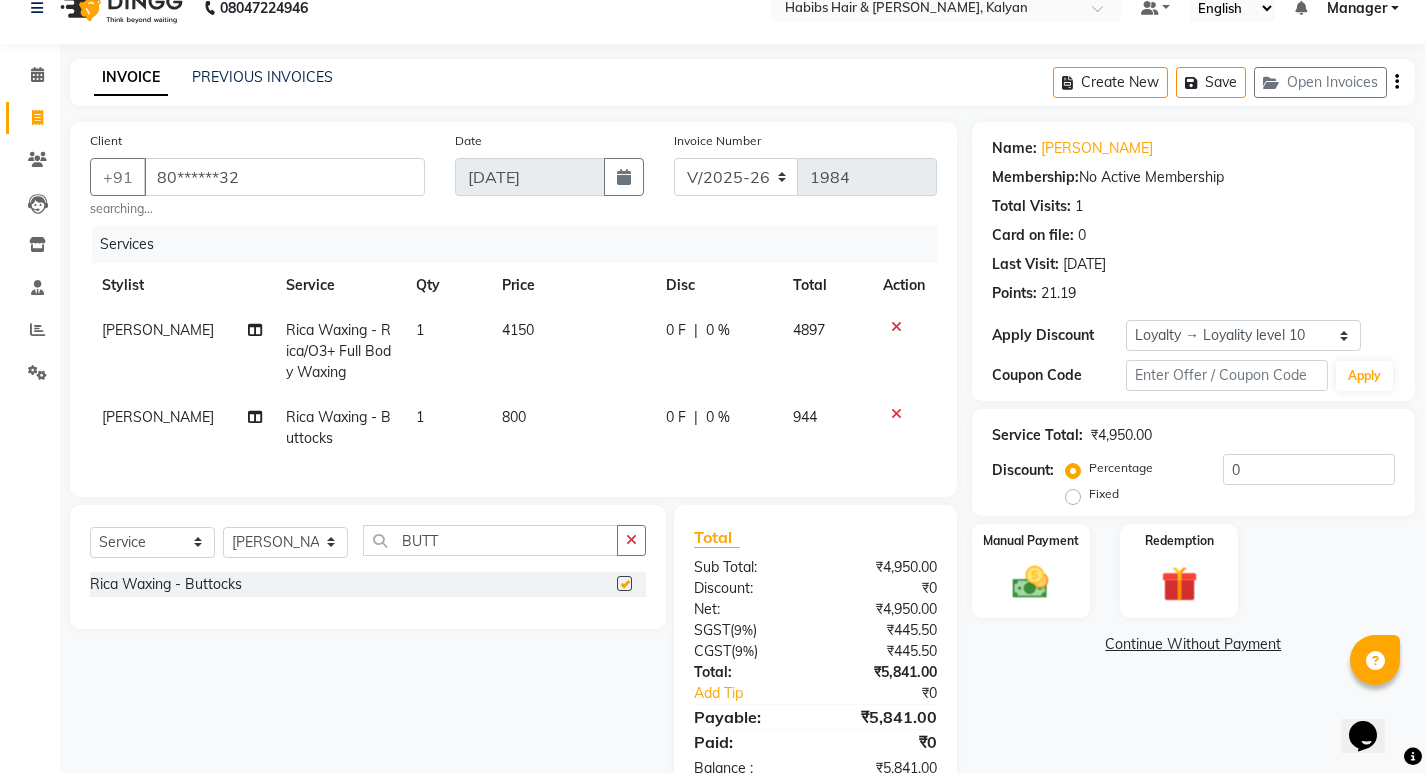 checkbox on "false" 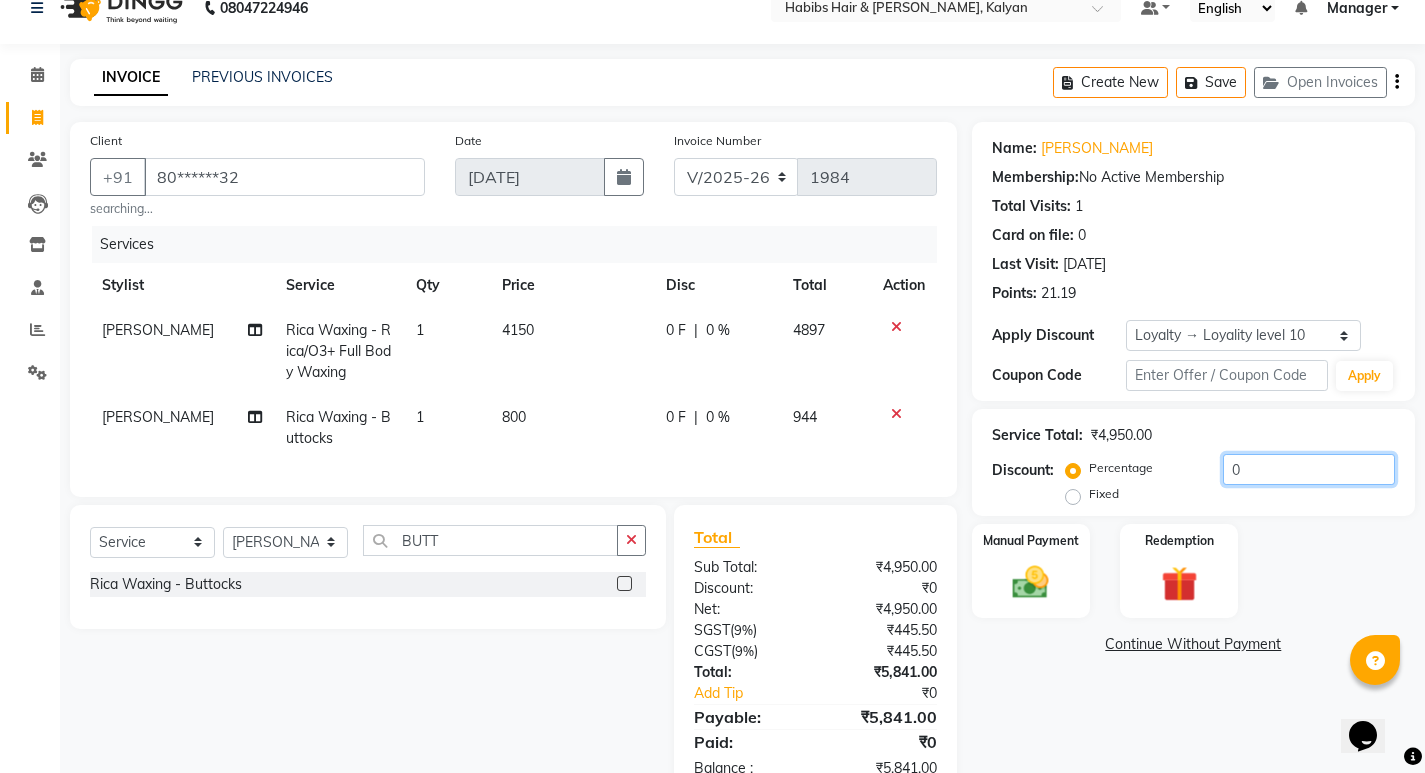 click on "0" 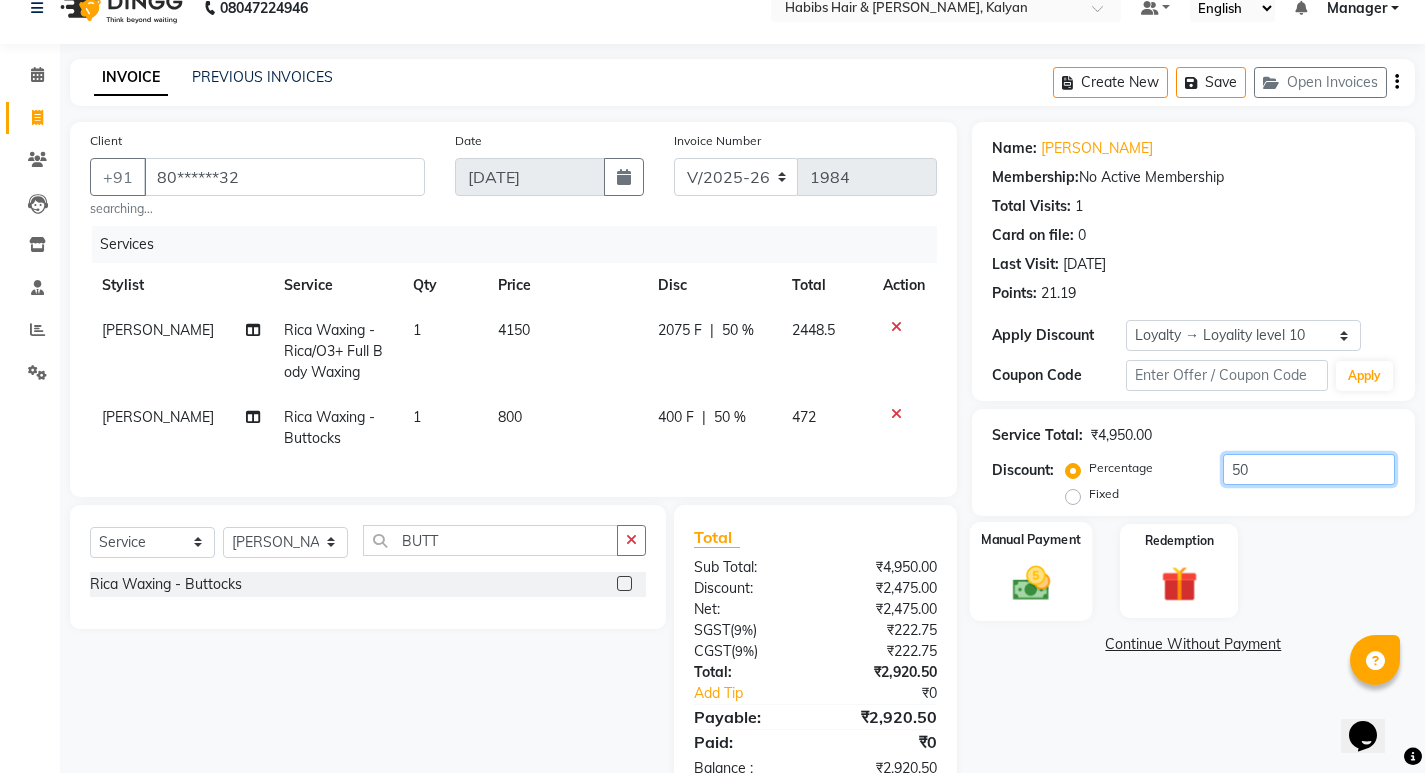 type on "50" 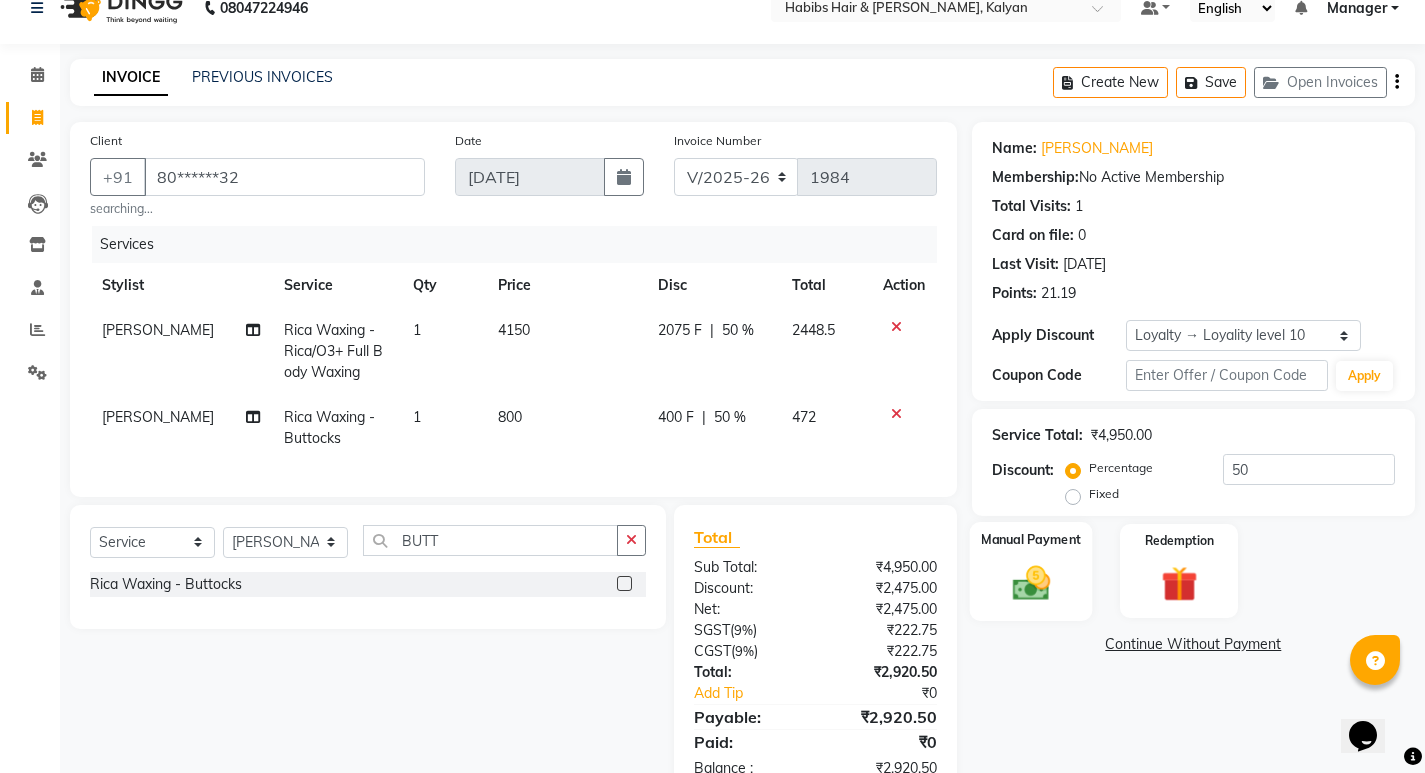 click on "Manual Payment" 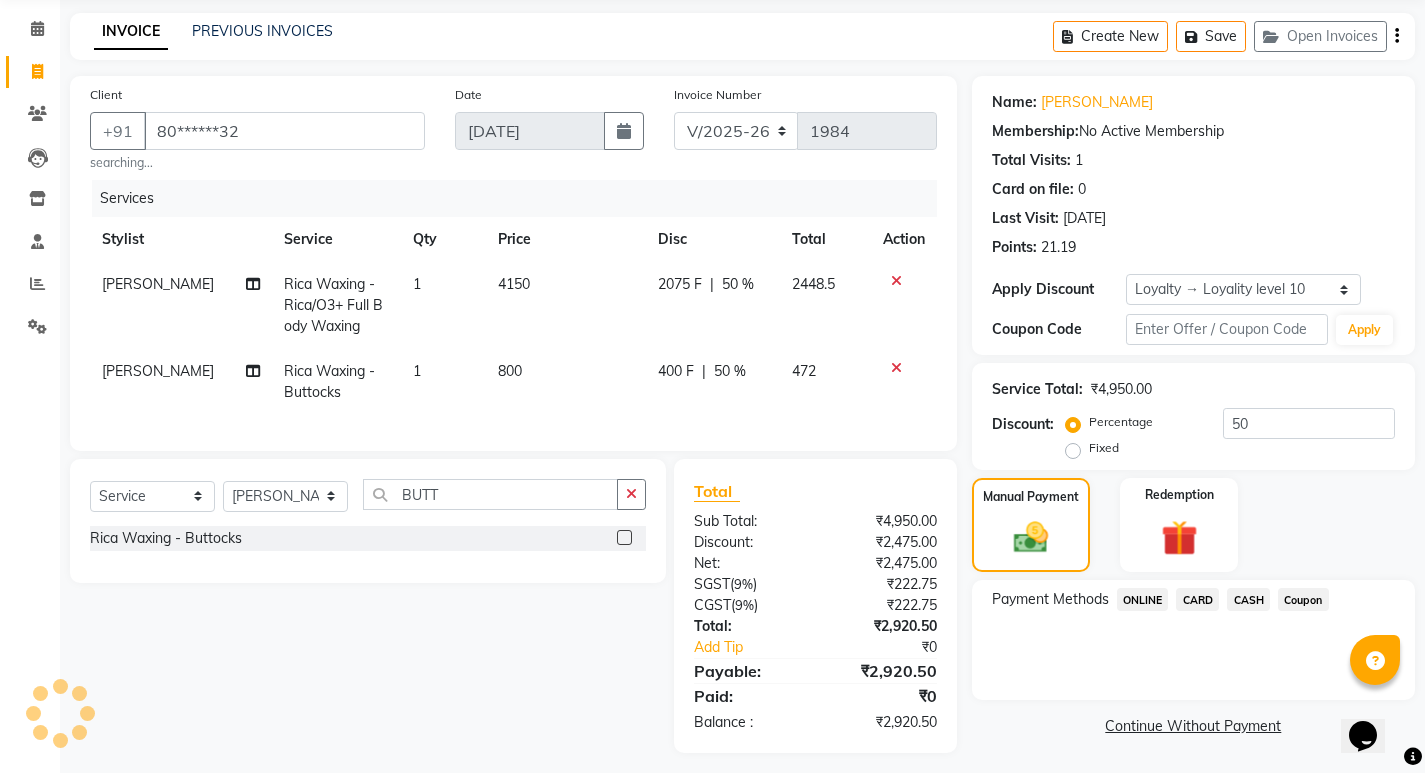 scroll, scrollTop: 99, scrollLeft: 0, axis: vertical 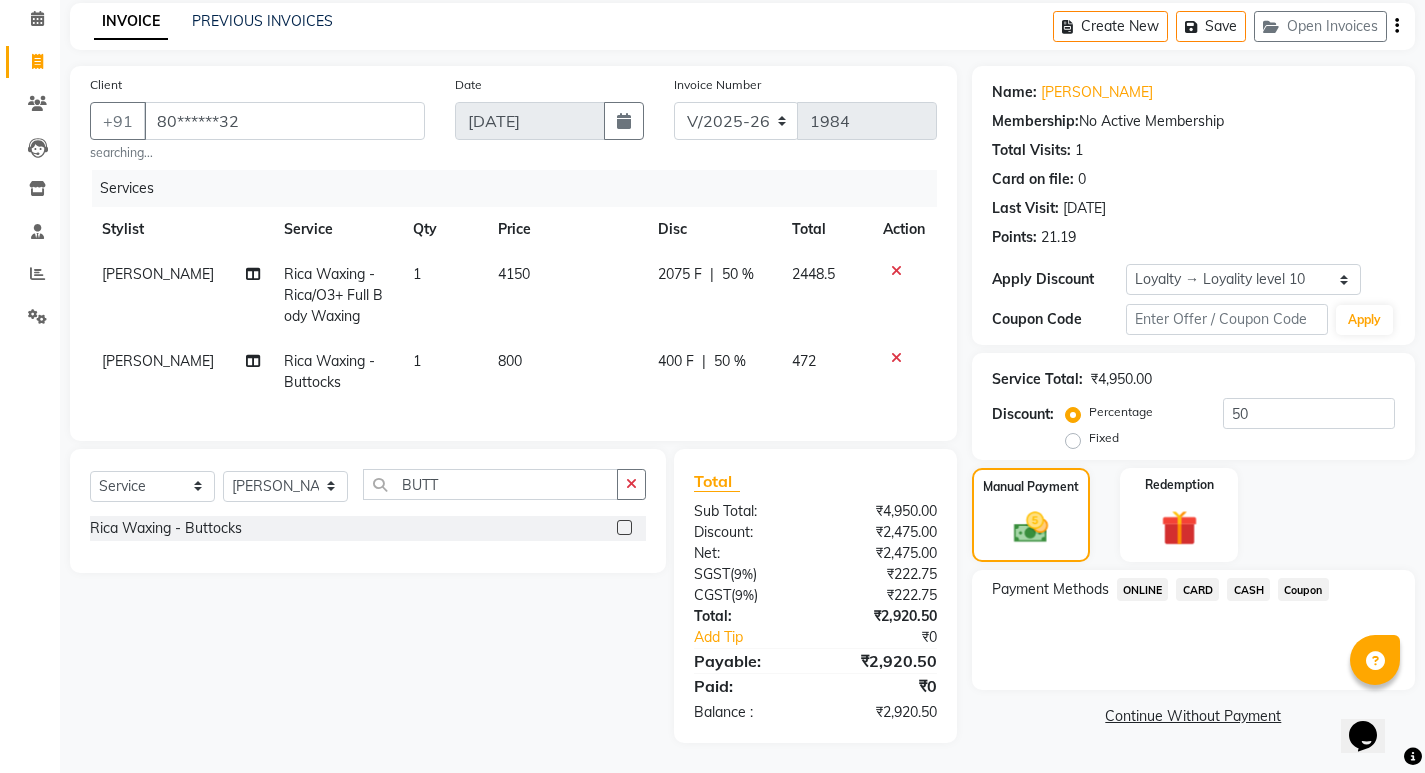 click on "ONLINE" 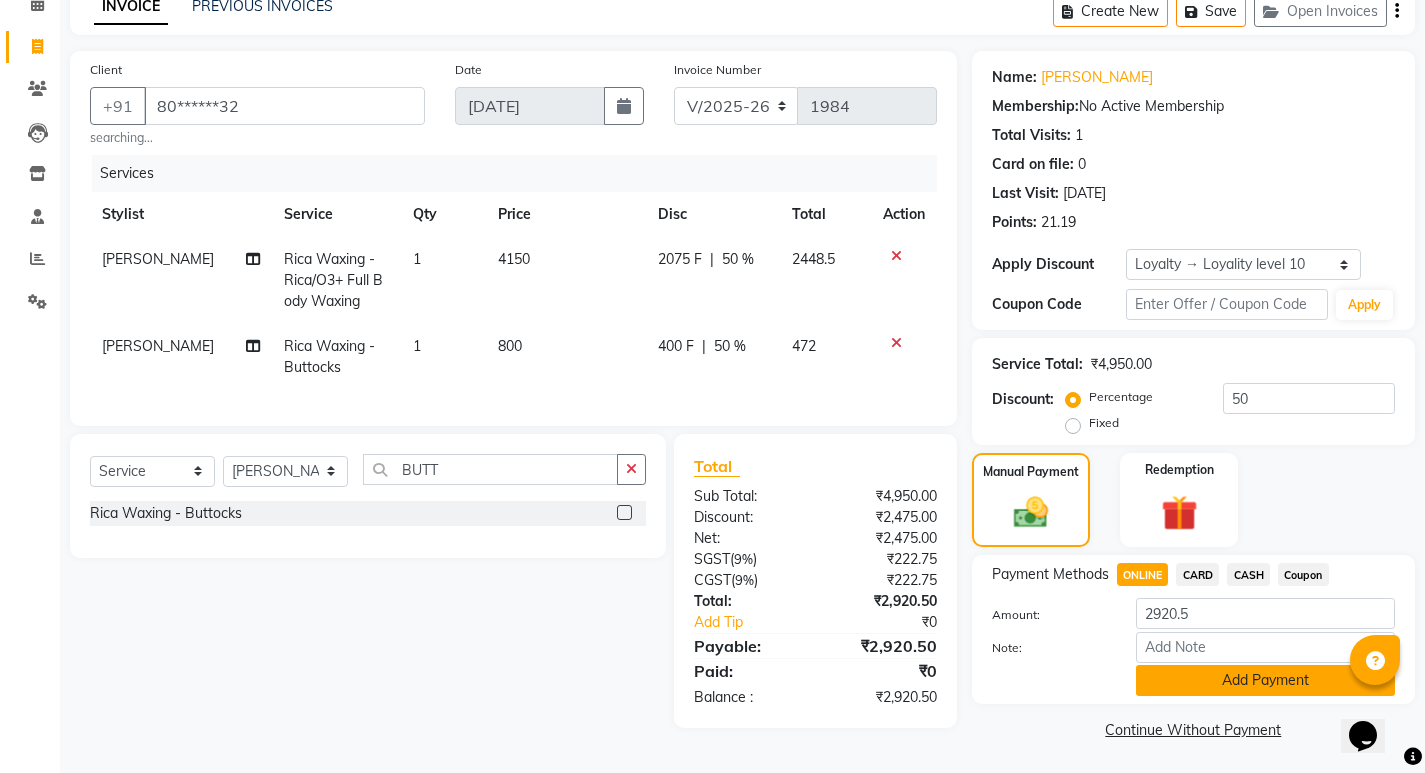 click on "Add Payment" 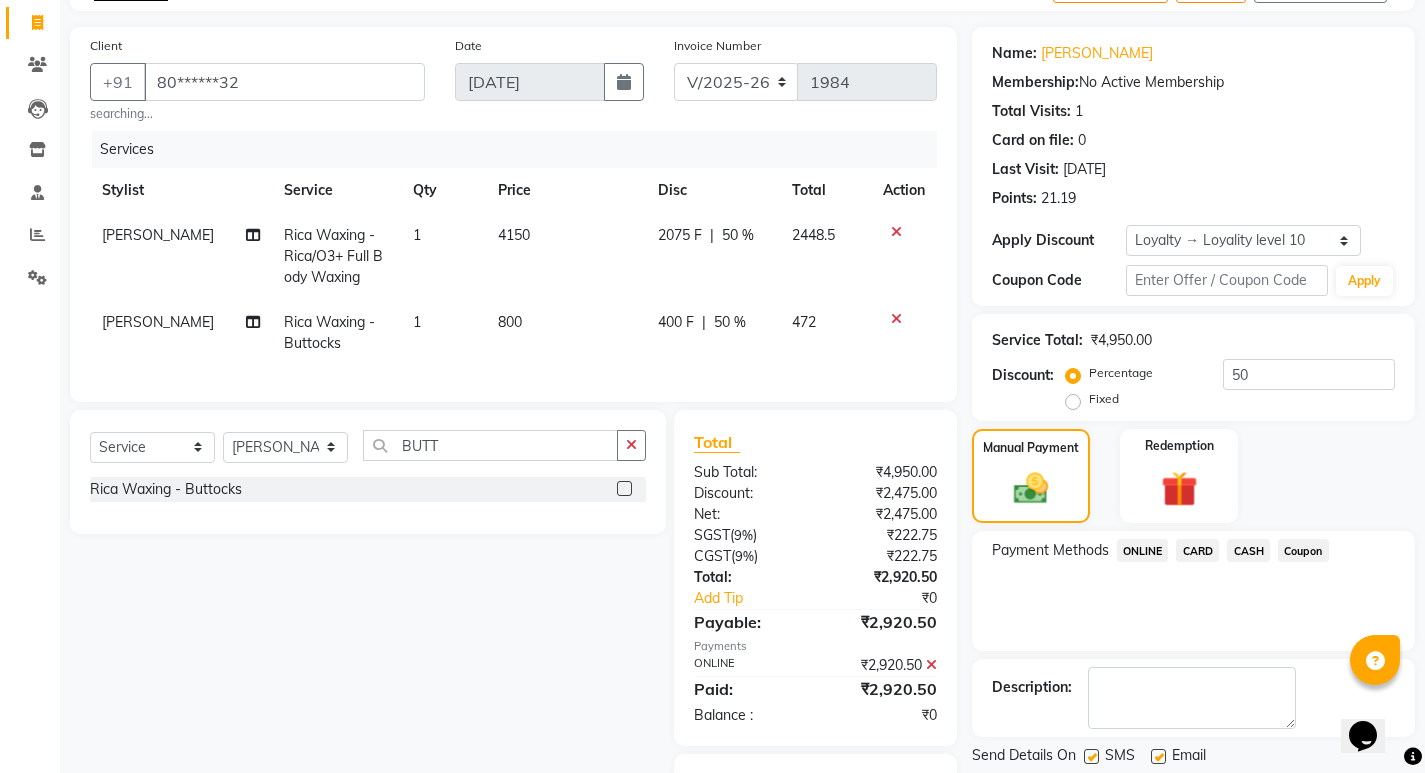scroll, scrollTop: 240, scrollLeft: 0, axis: vertical 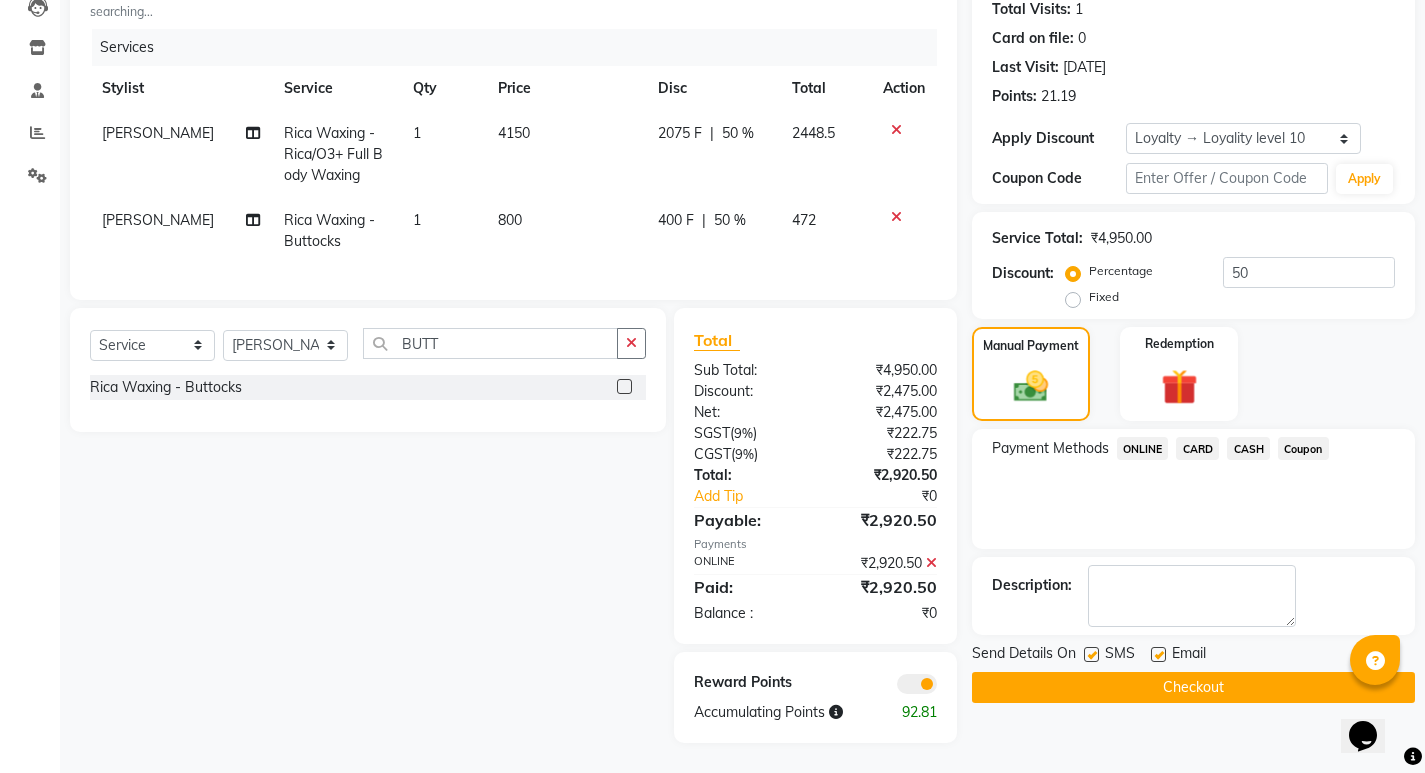 click on "Checkout" 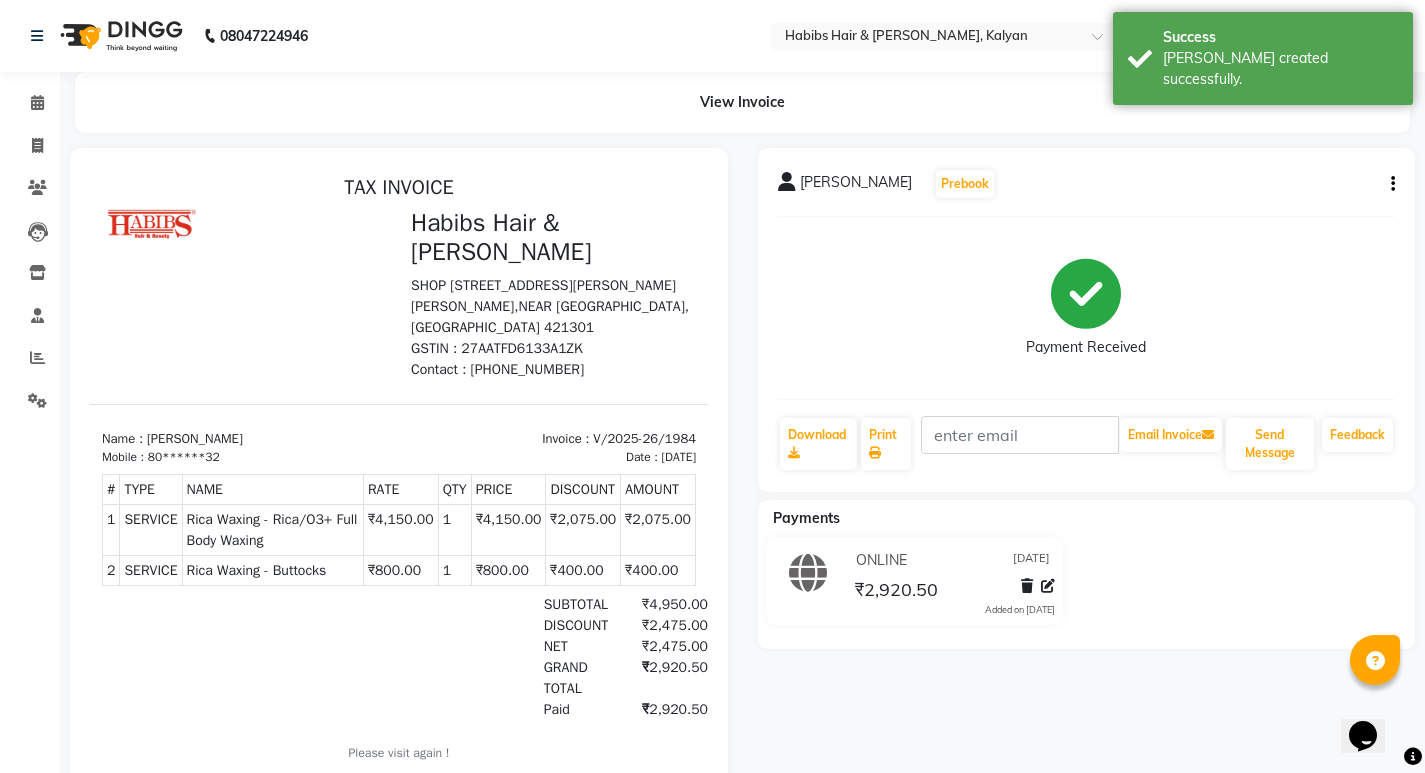 scroll, scrollTop: 0, scrollLeft: 0, axis: both 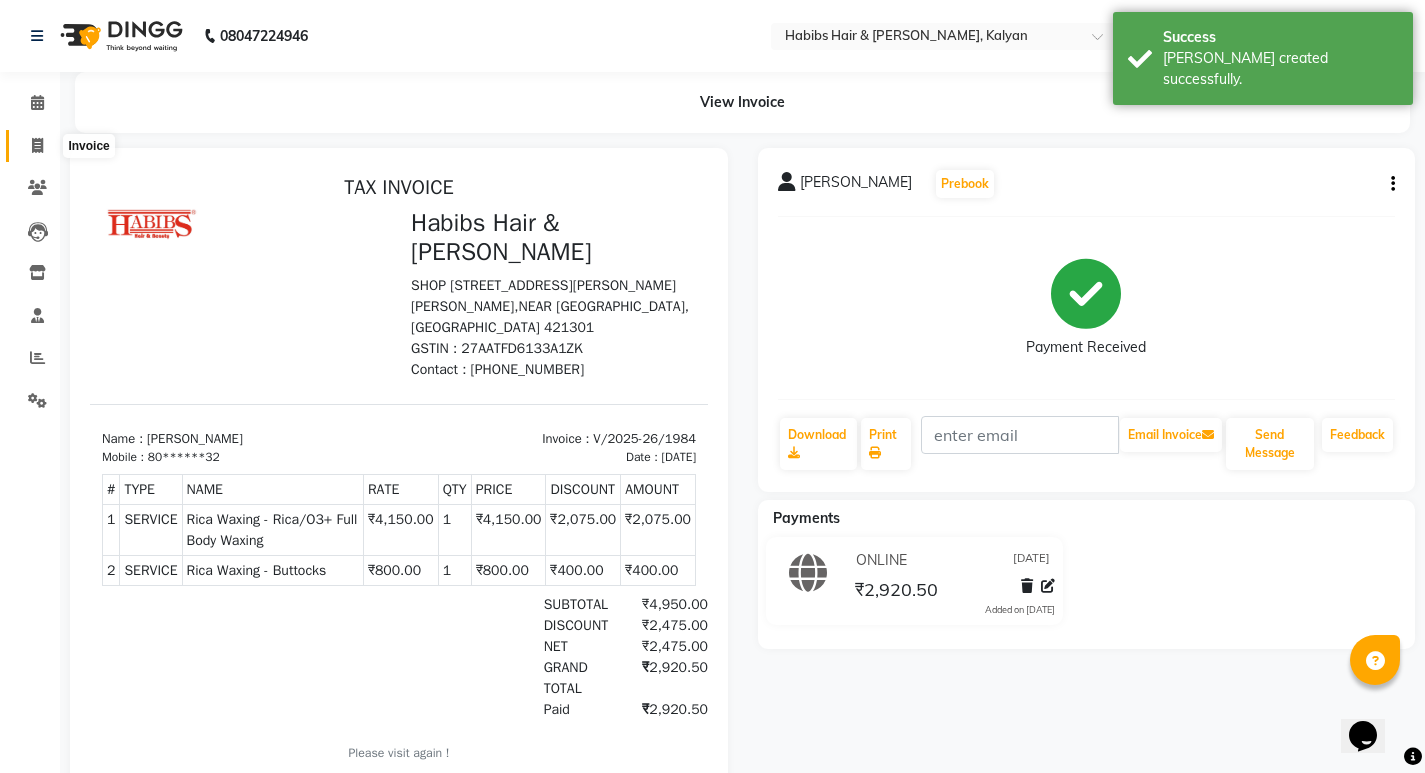 click 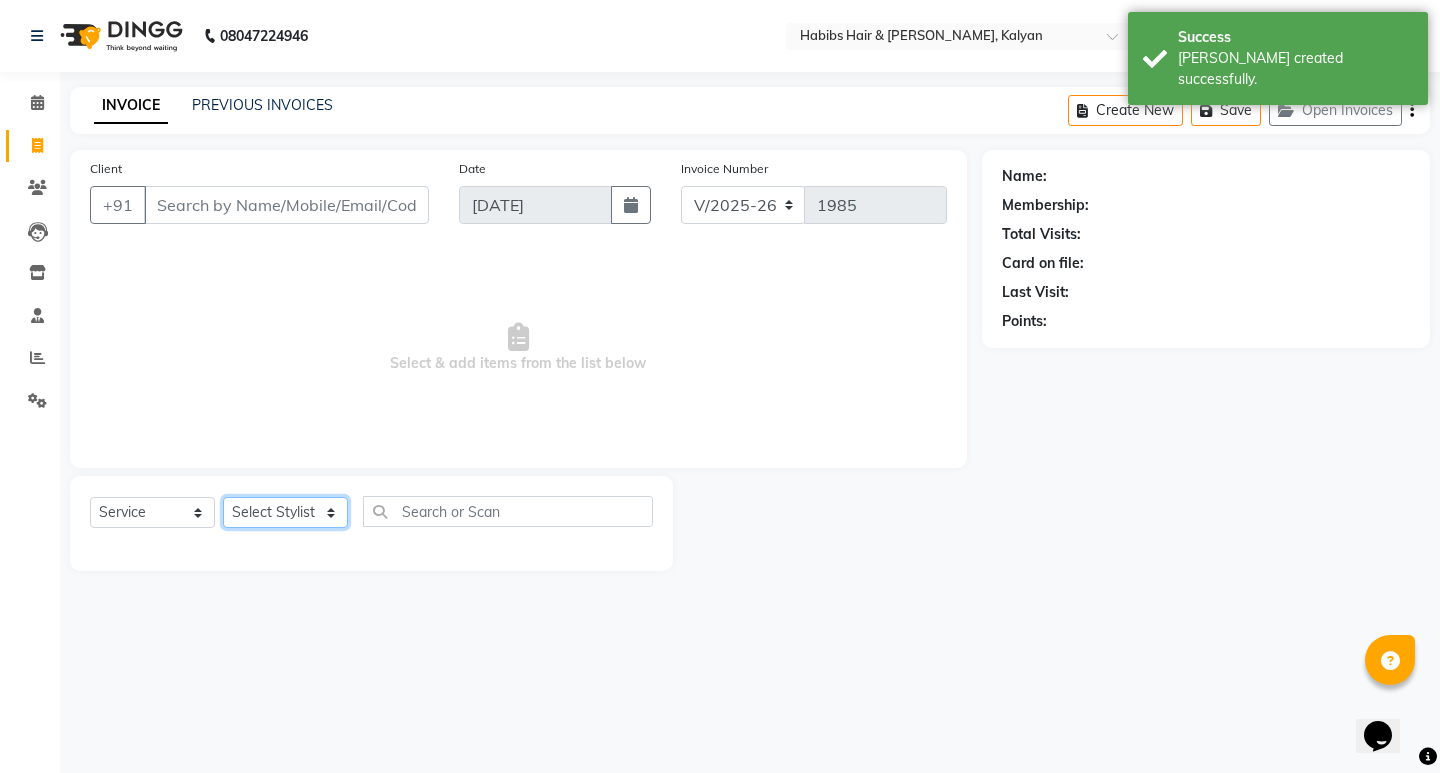 click on "Select Stylist [PERSON_NAME] Manager [PERSON_NAME] [PERSON_NAME] [PERSON_NAME] zipre [PERSON_NAME] [PERSON_NAME]  Sagar [PERSON_NAME] [PERSON_NAME] Suraj [PERSON_NAME]  [PERSON_NAME]" 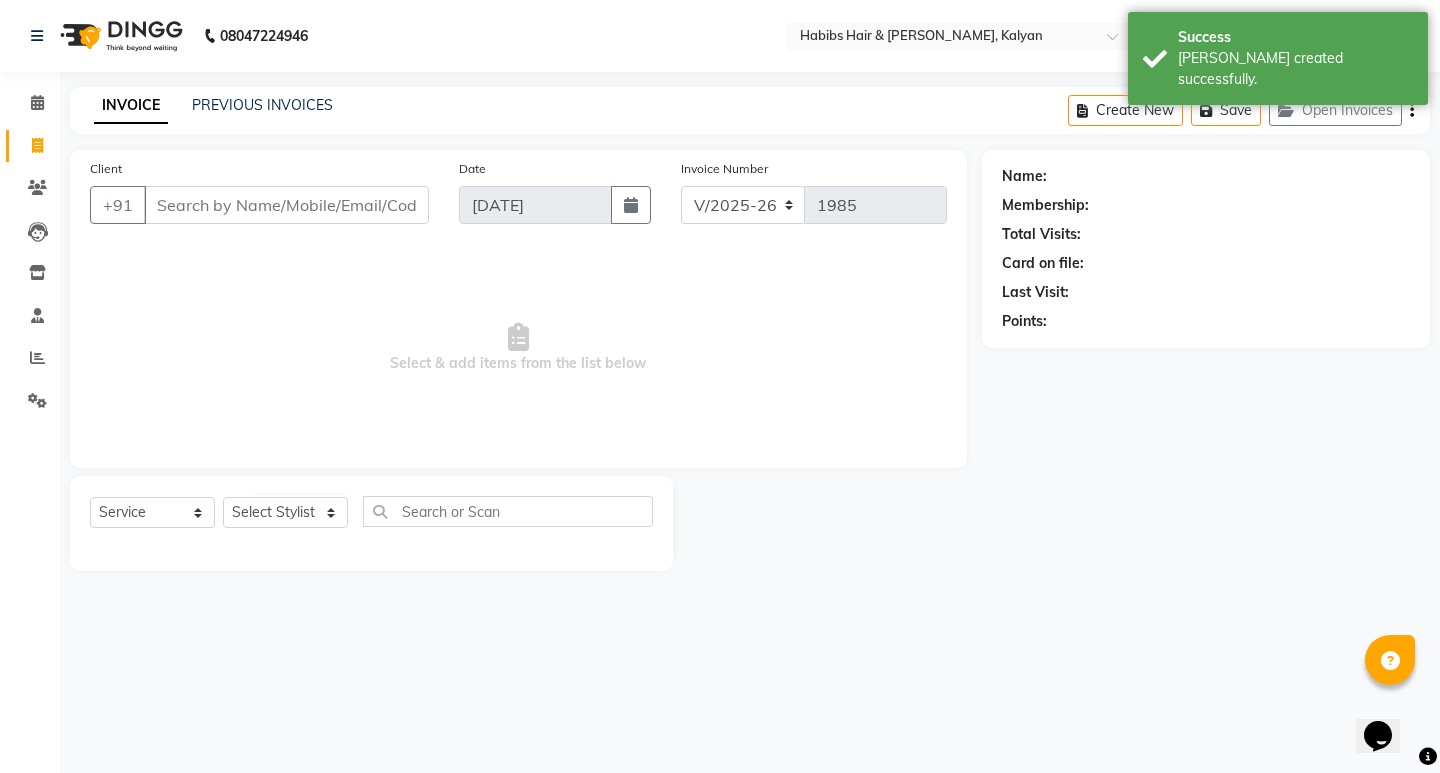 click on "Select & add items from the list below" at bounding box center (518, 348) 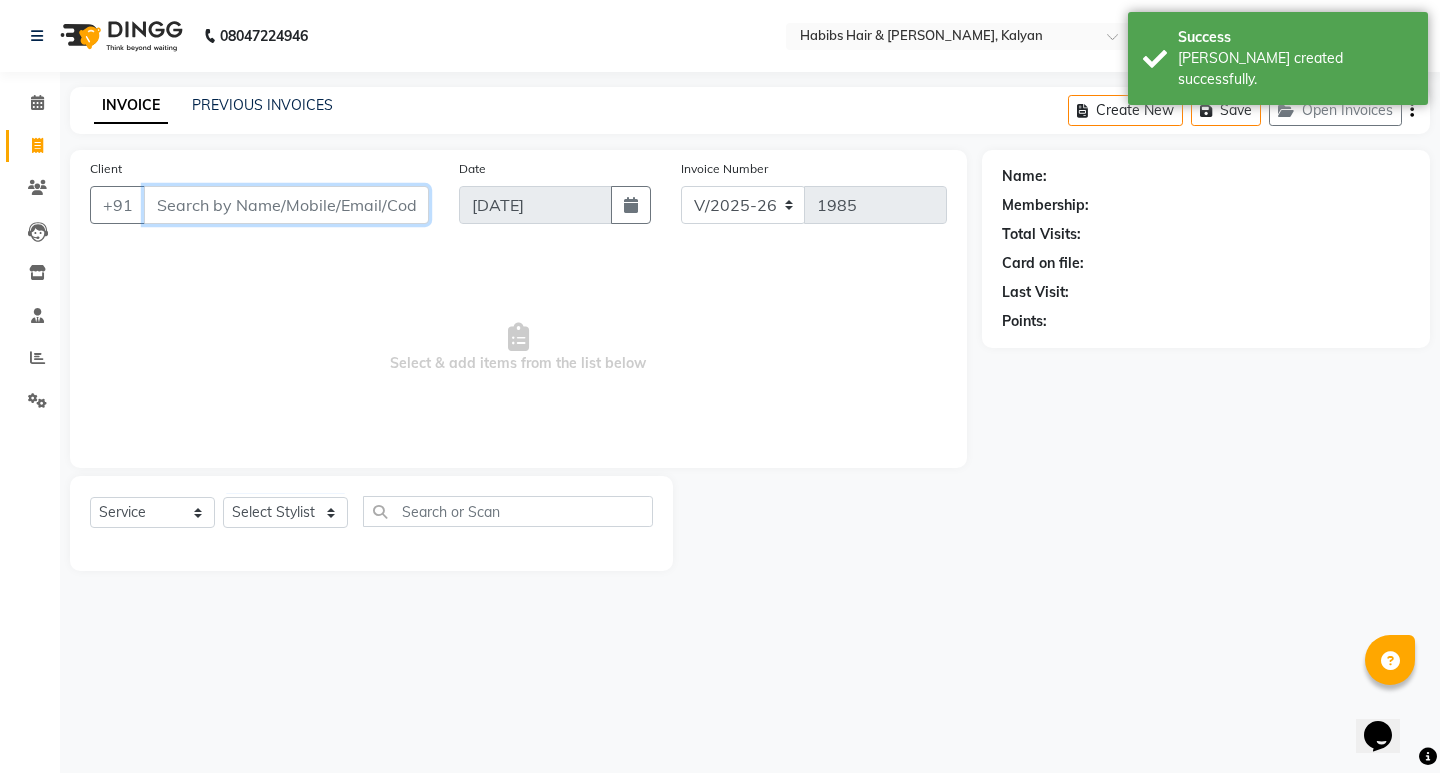 click on "Client" at bounding box center [286, 205] 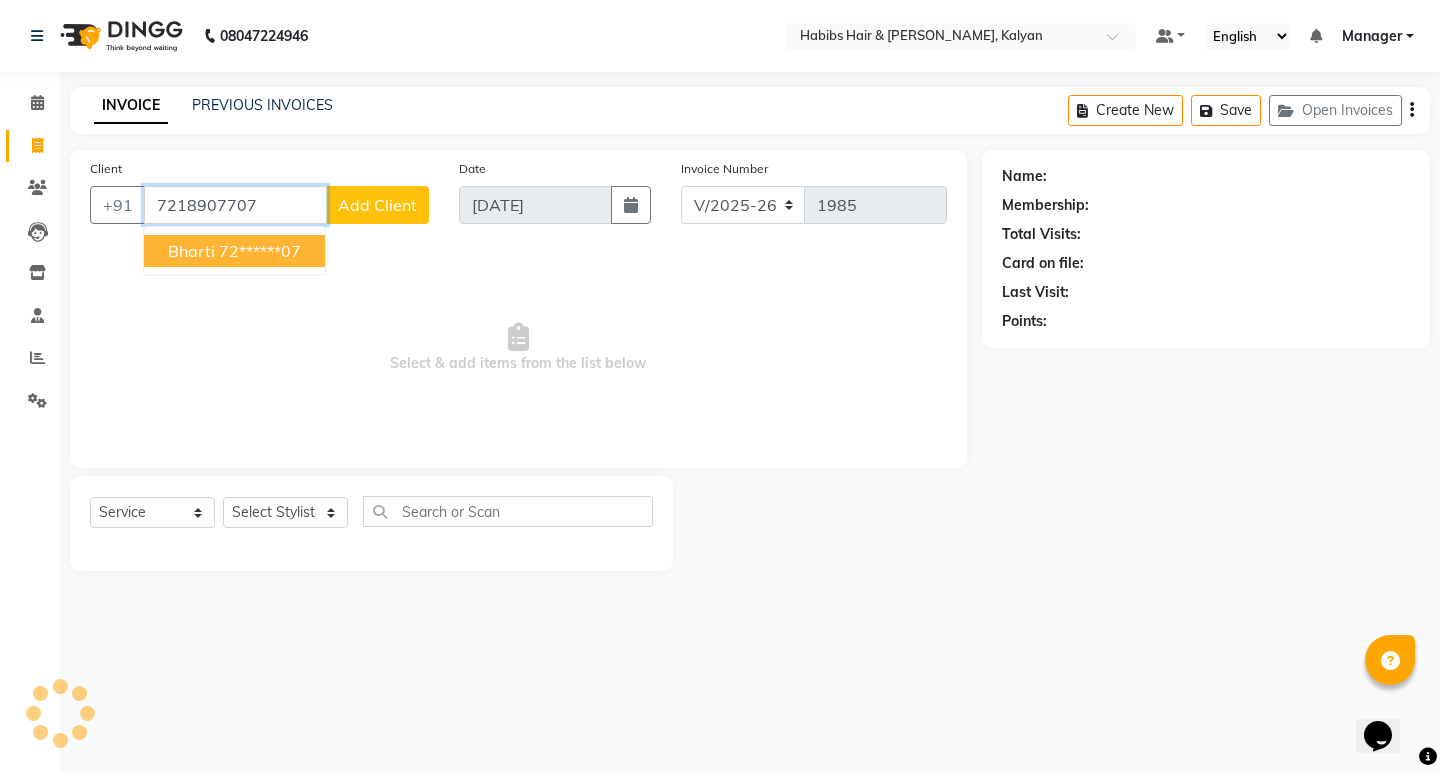 type on "7218907707" 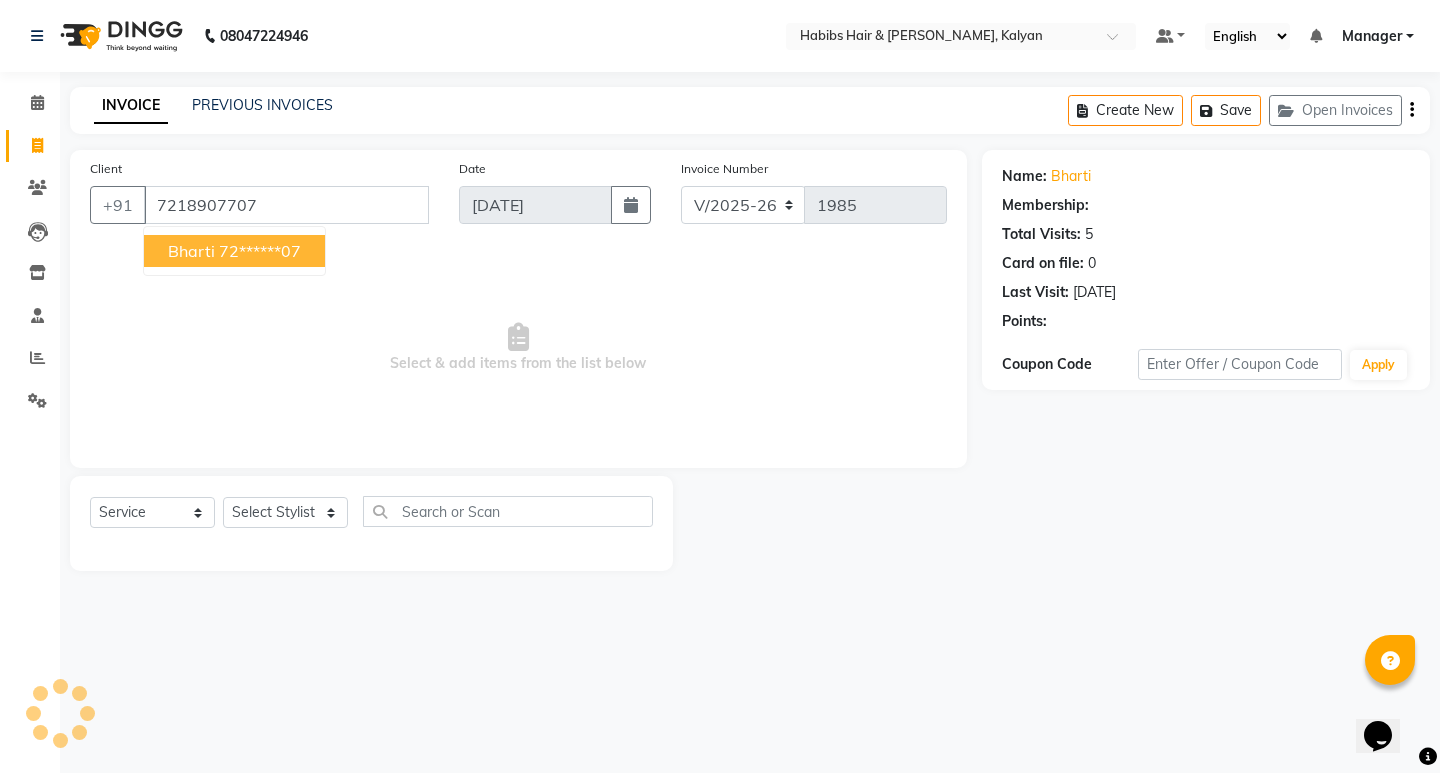 select on "1: Object" 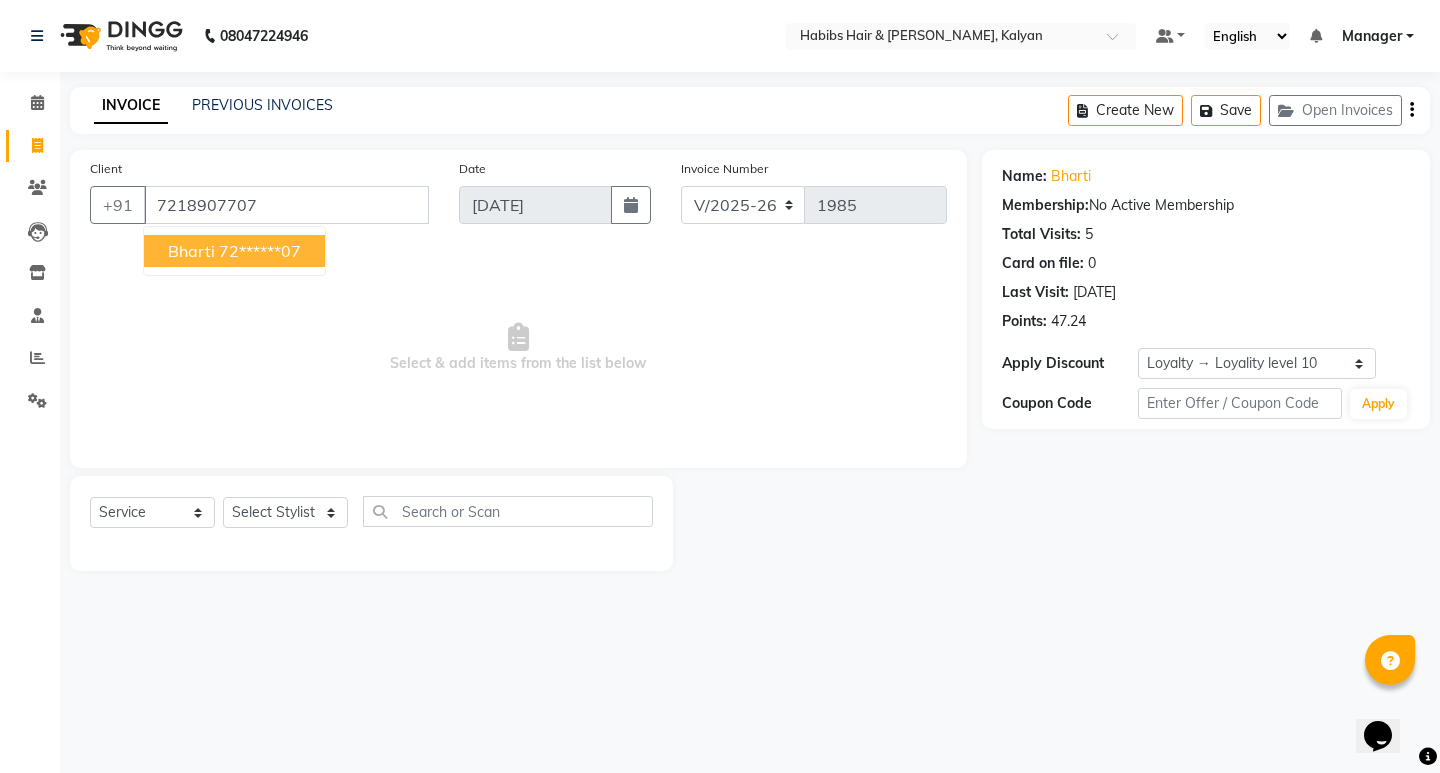 click on "72******07" at bounding box center (260, 251) 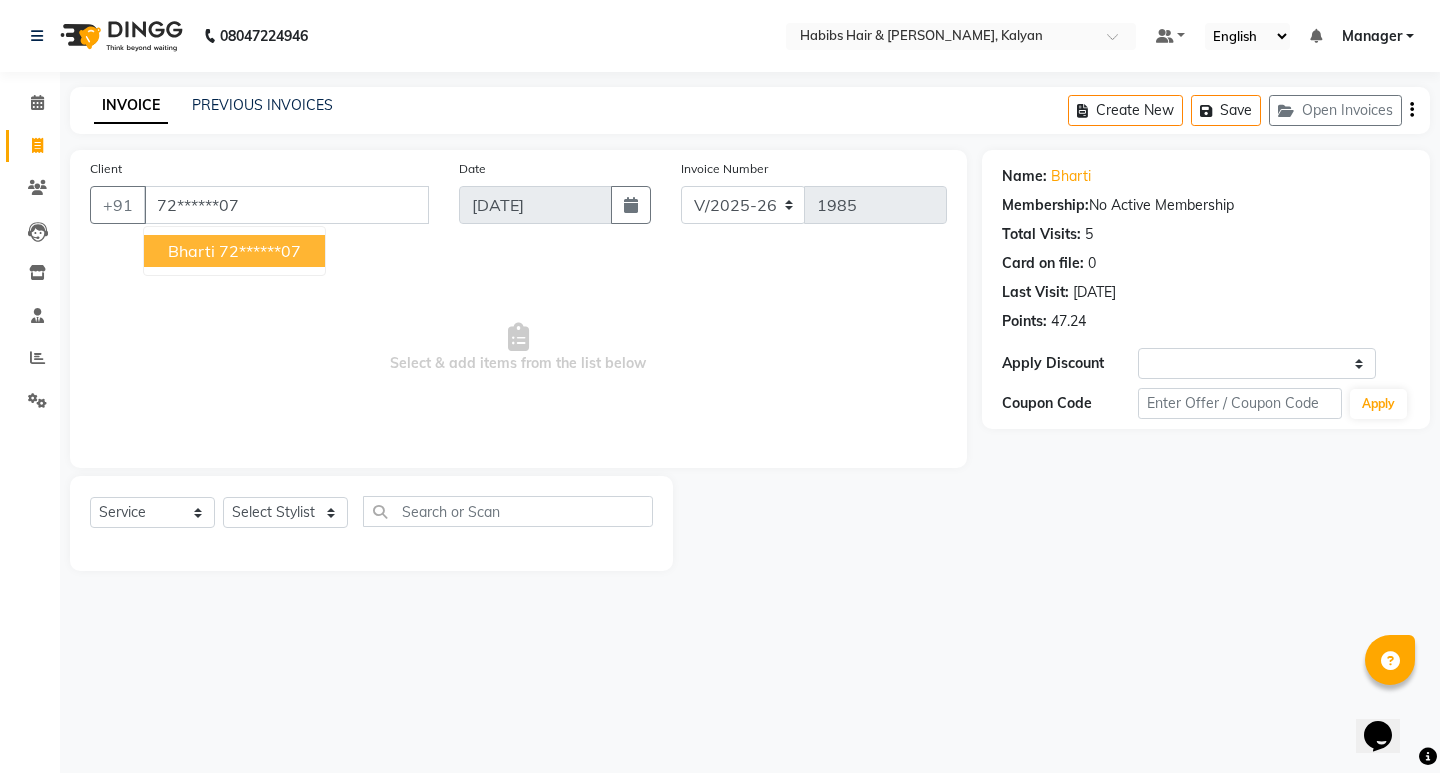 select on "1: Object" 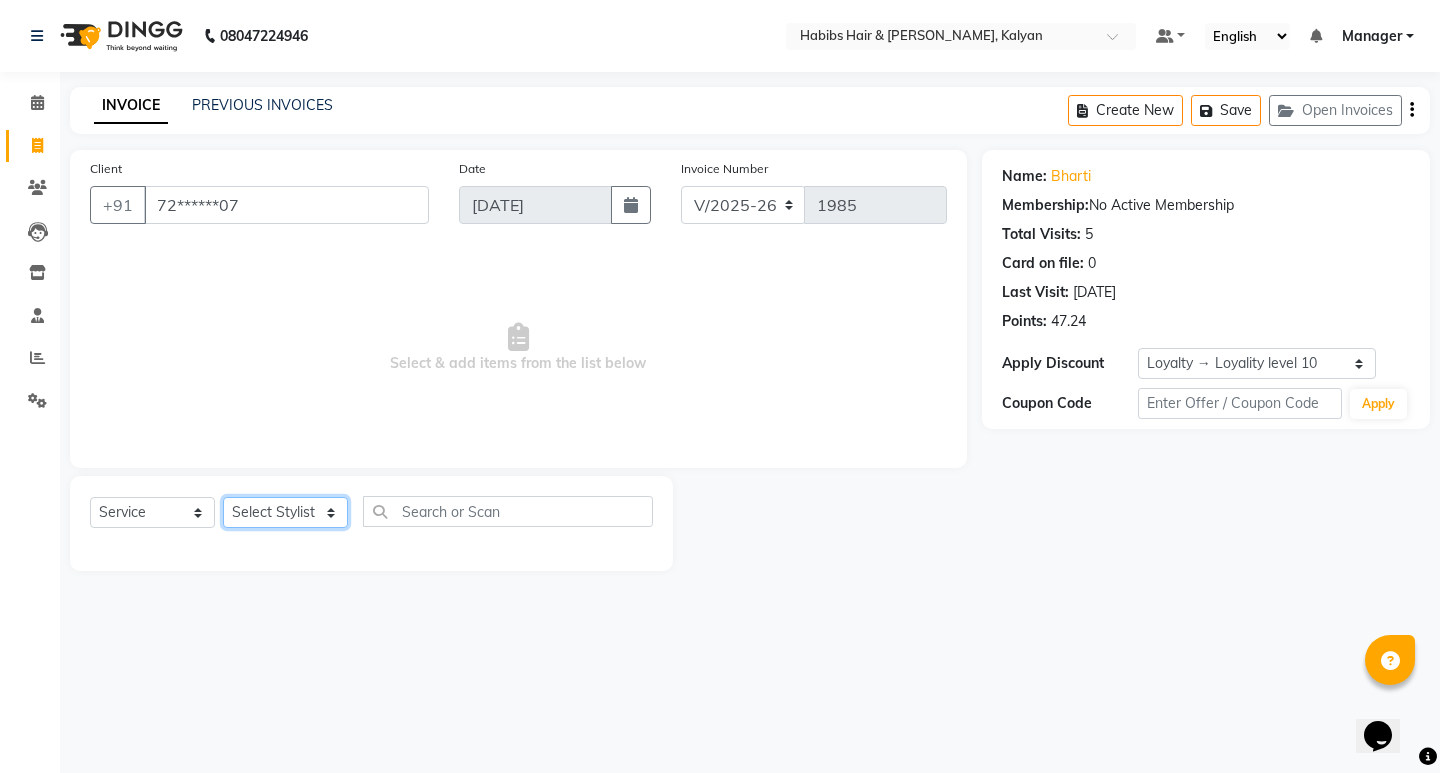 click on "Select Stylist [PERSON_NAME] Manager [PERSON_NAME] [PERSON_NAME] [PERSON_NAME] zipre [PERSON_NAME] [PERSON_NAME]  Sagar [PERSON_NAME] [PERSON_NAME] Suraj [PERSON_NAME]  [PERSON_NAME]" 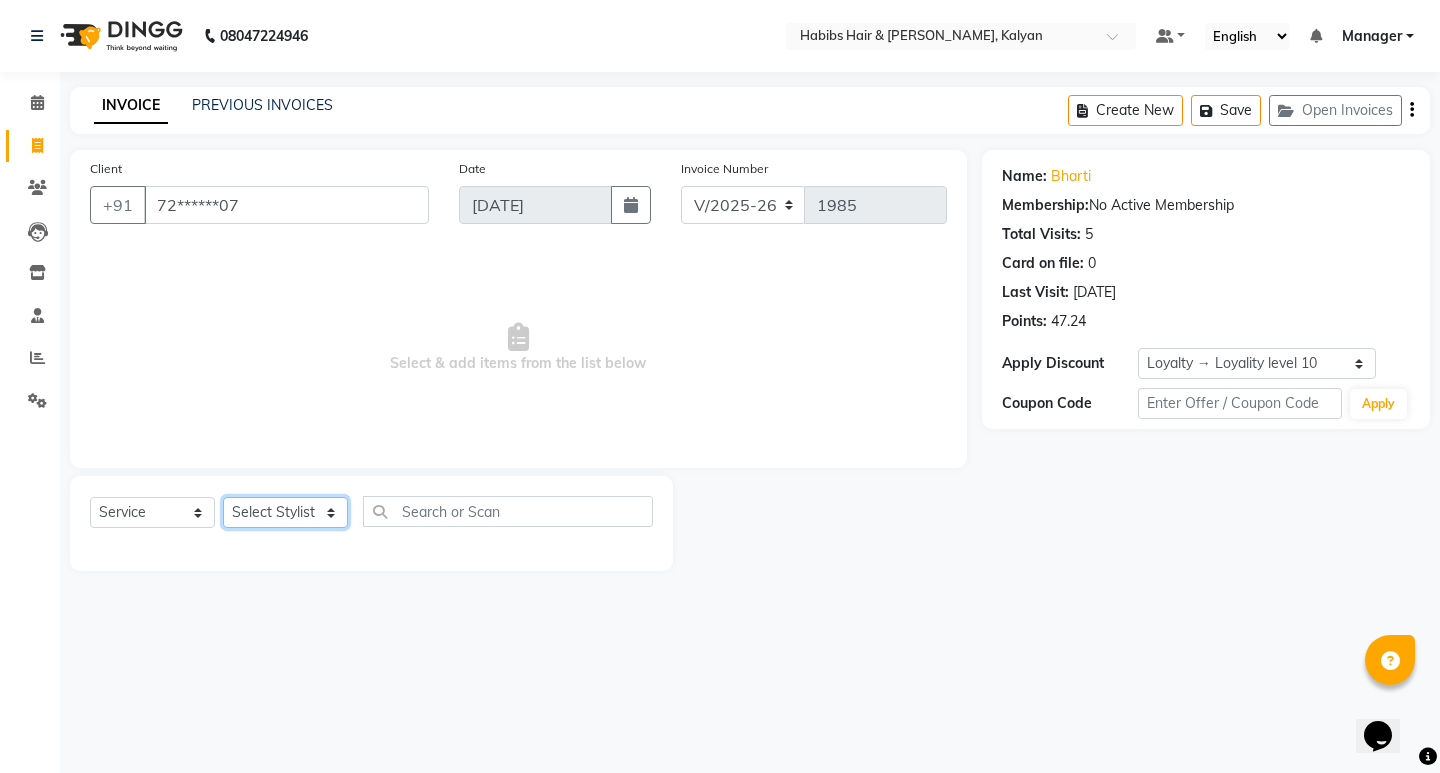 select on "79422" 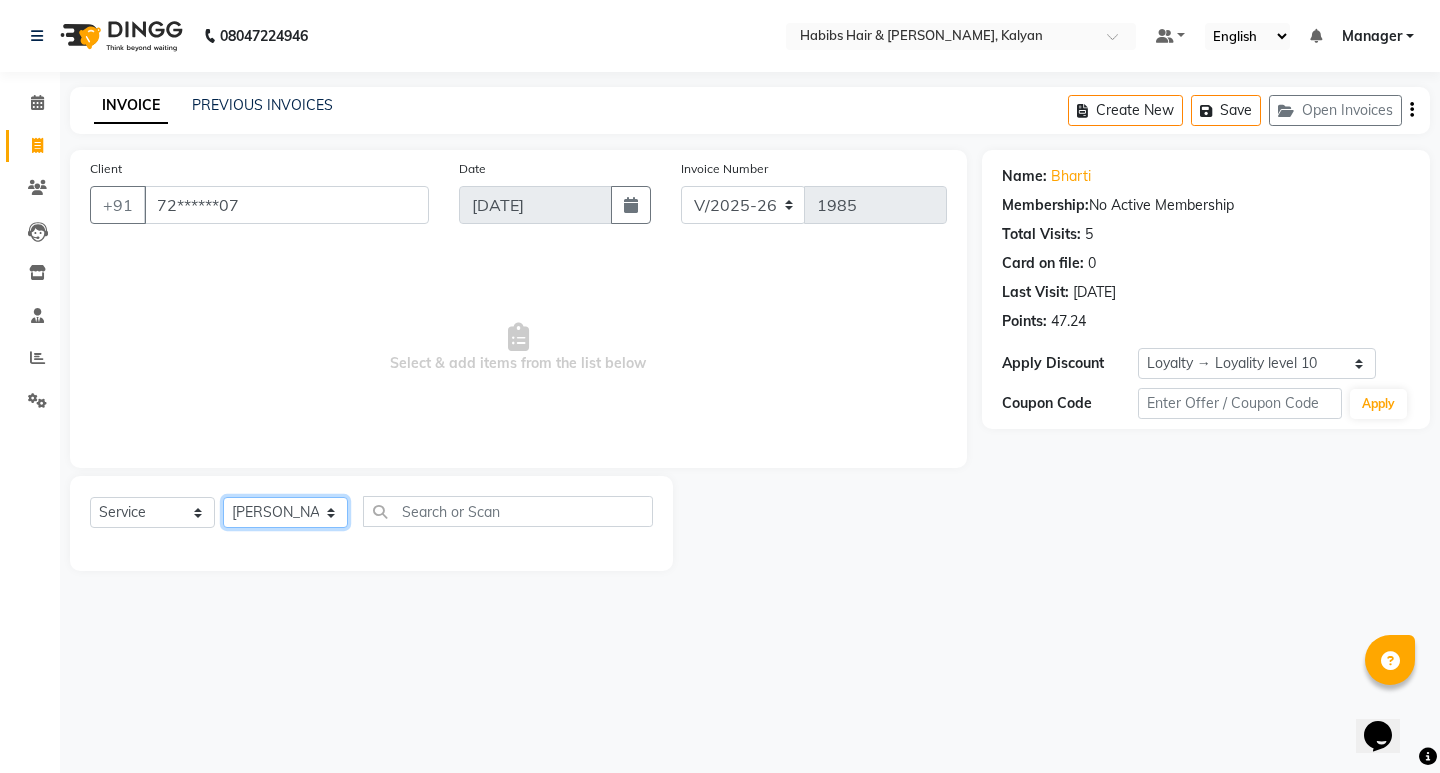 click on "Select Stylist [PERSON_NAME] Manager [PERSON_NAME] [PERSON_NAME] [PERSON_NAME] zipre [PERSON_NAME] [PERSON_NAME]  Sagar [PERSON_NAME] [PERSON_NAME] Suraj [PERSON_NAME]  [PERSON_NAME]" 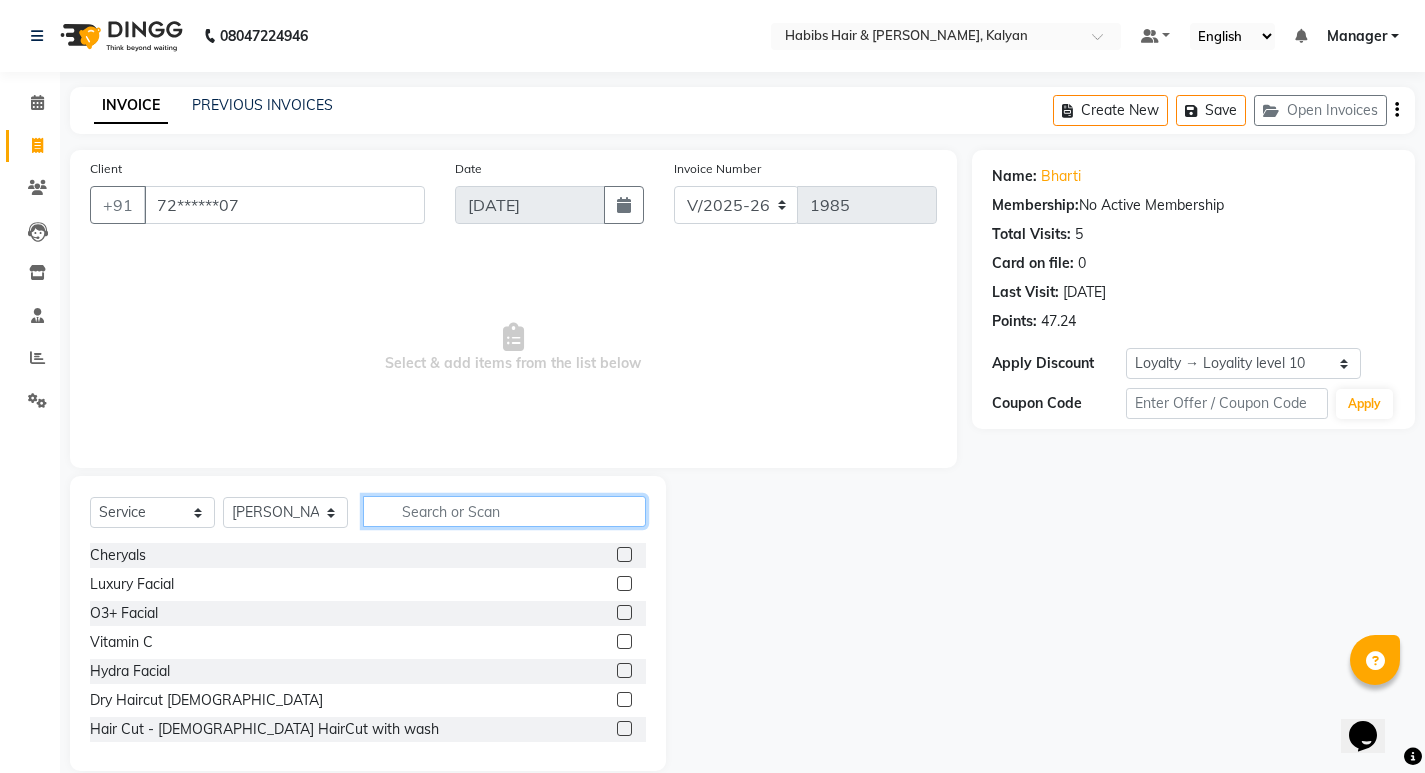 click 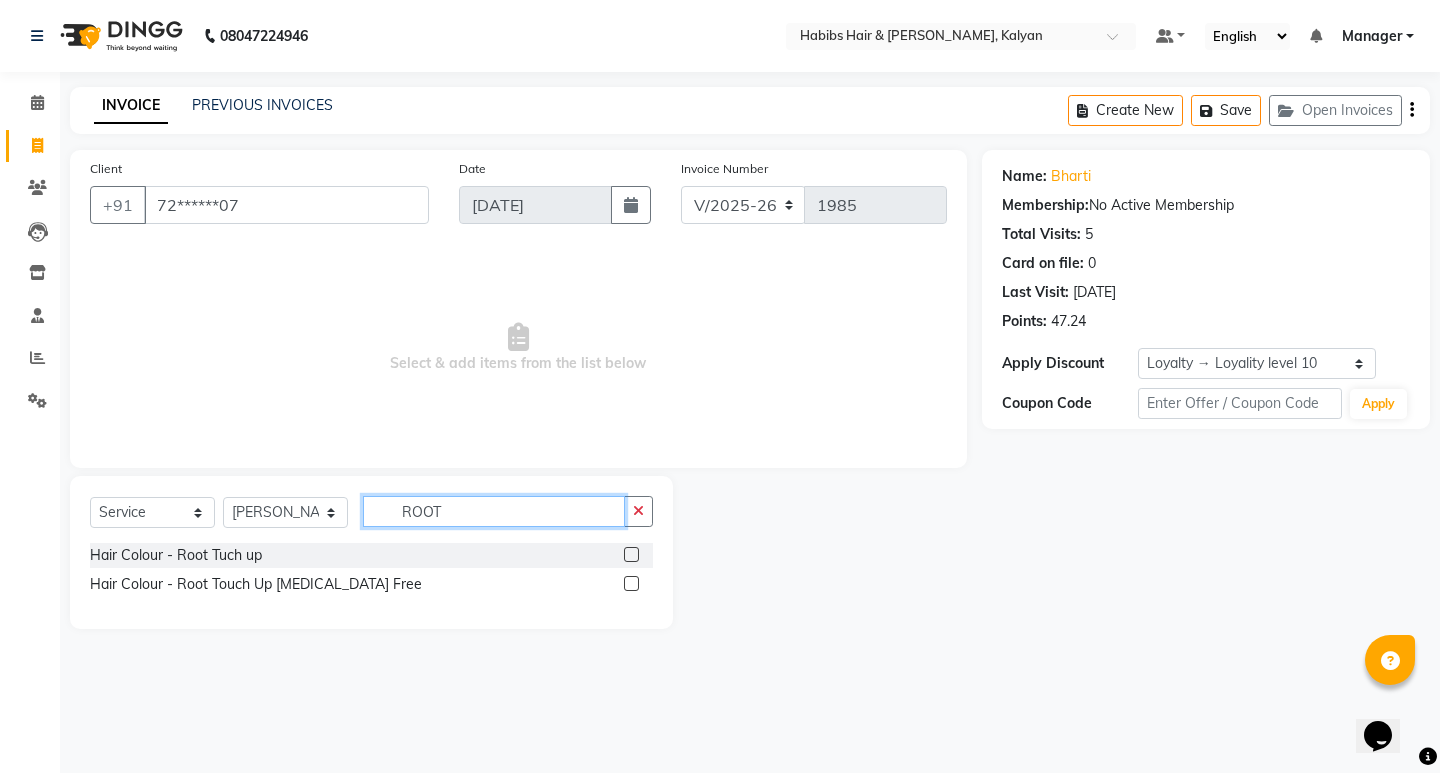 type on "ROOT" 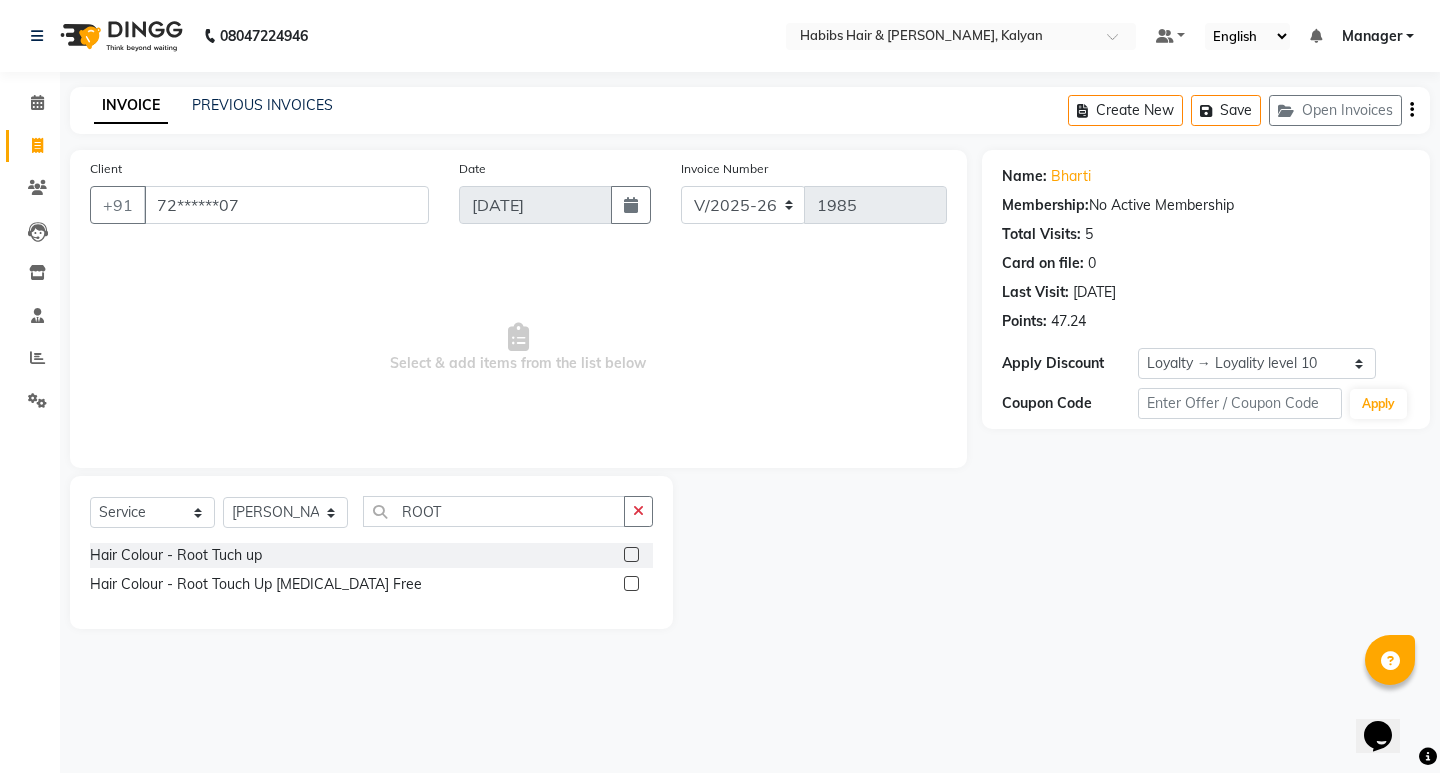 click 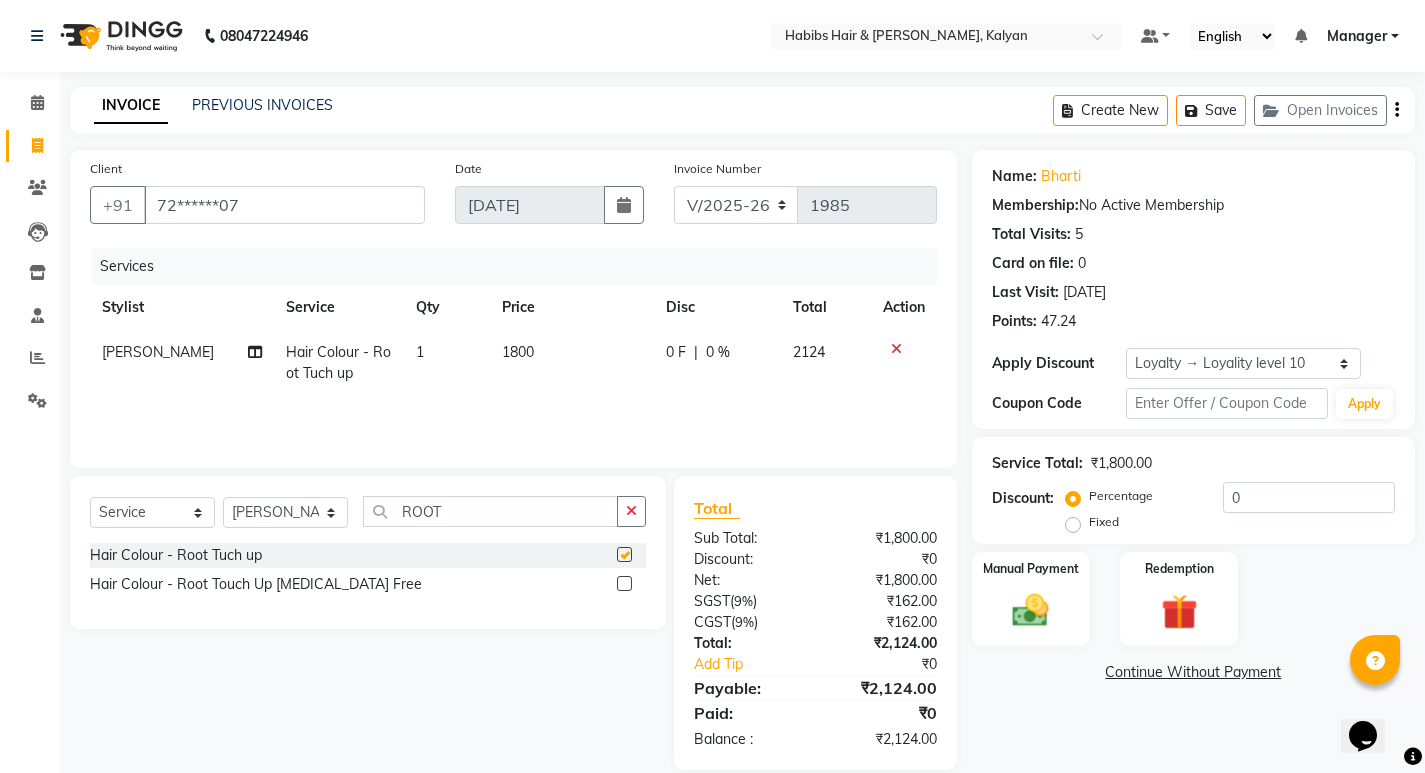 checkbox on "false" 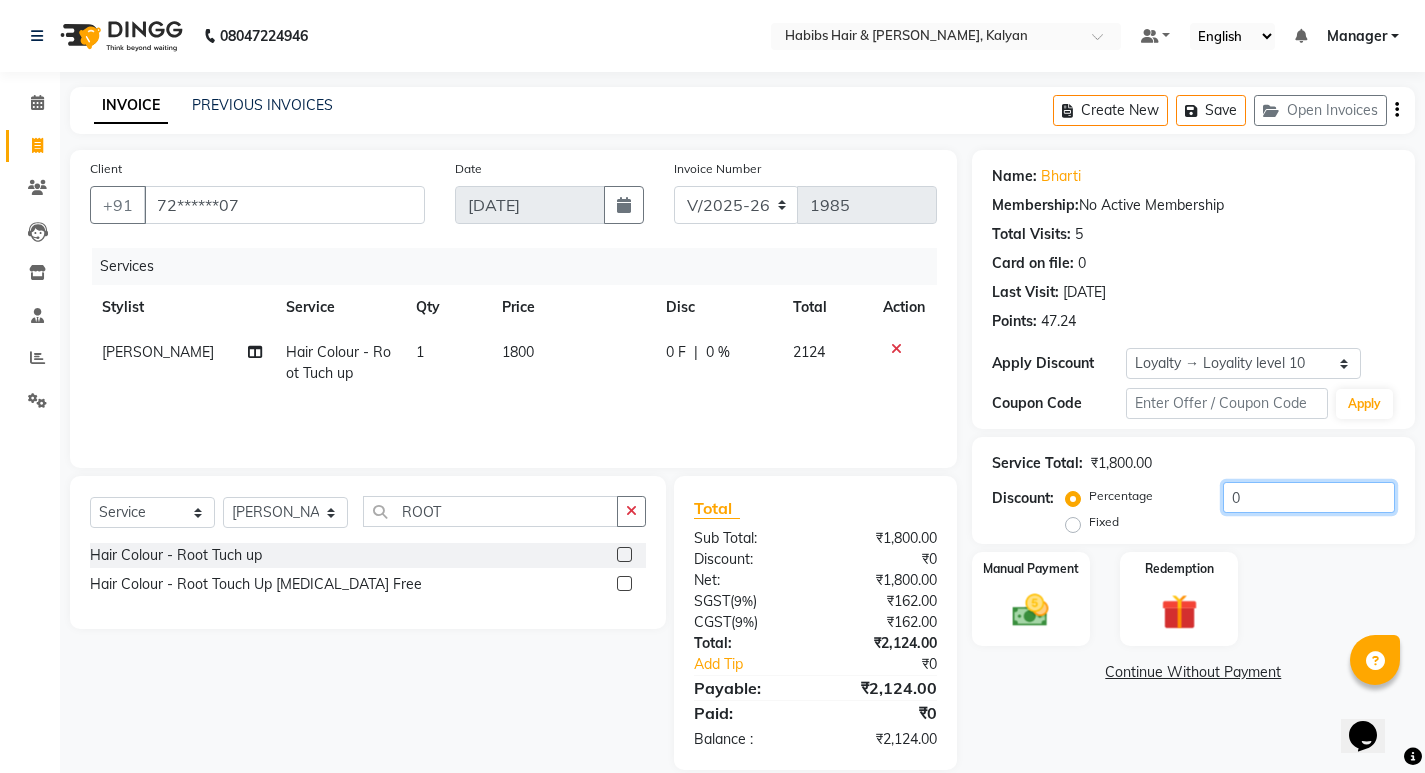 click on "0" 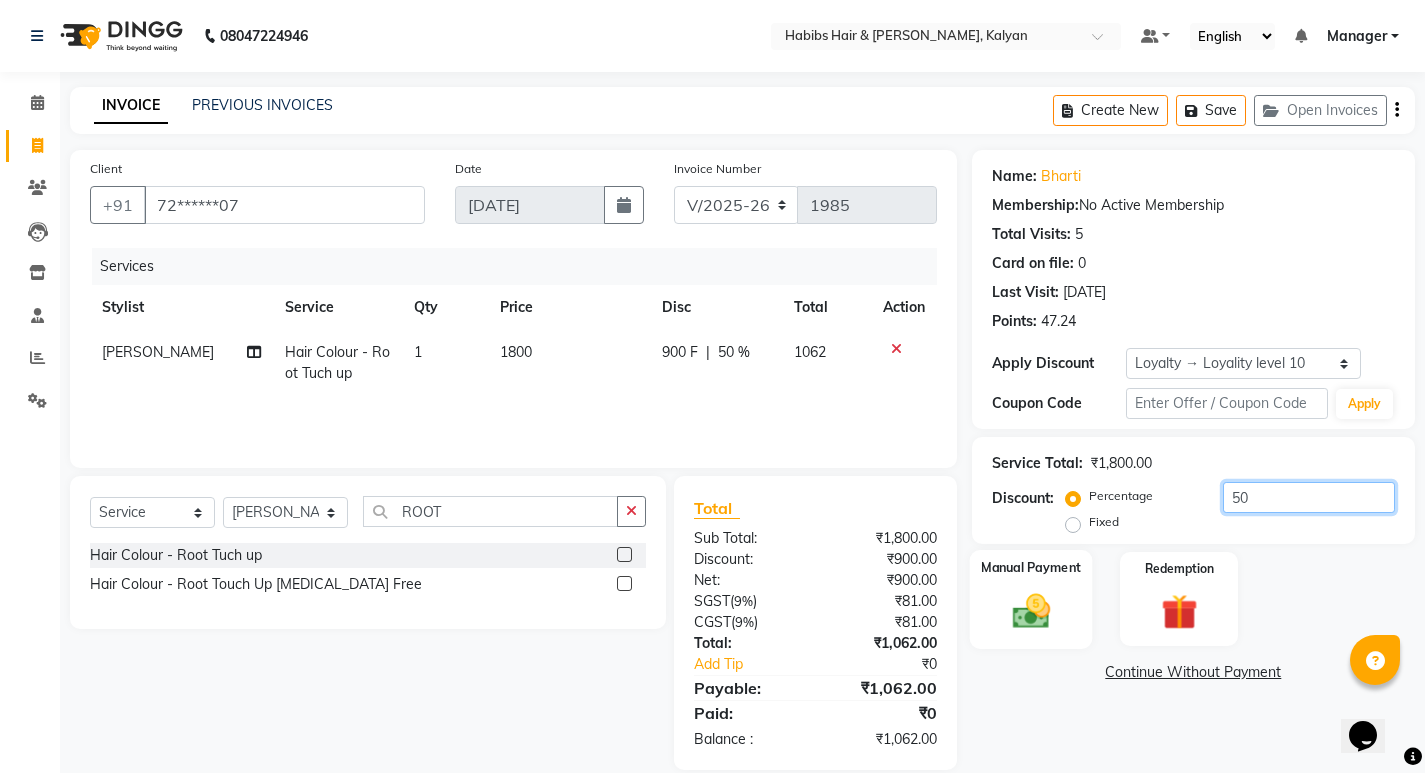 type on "50" 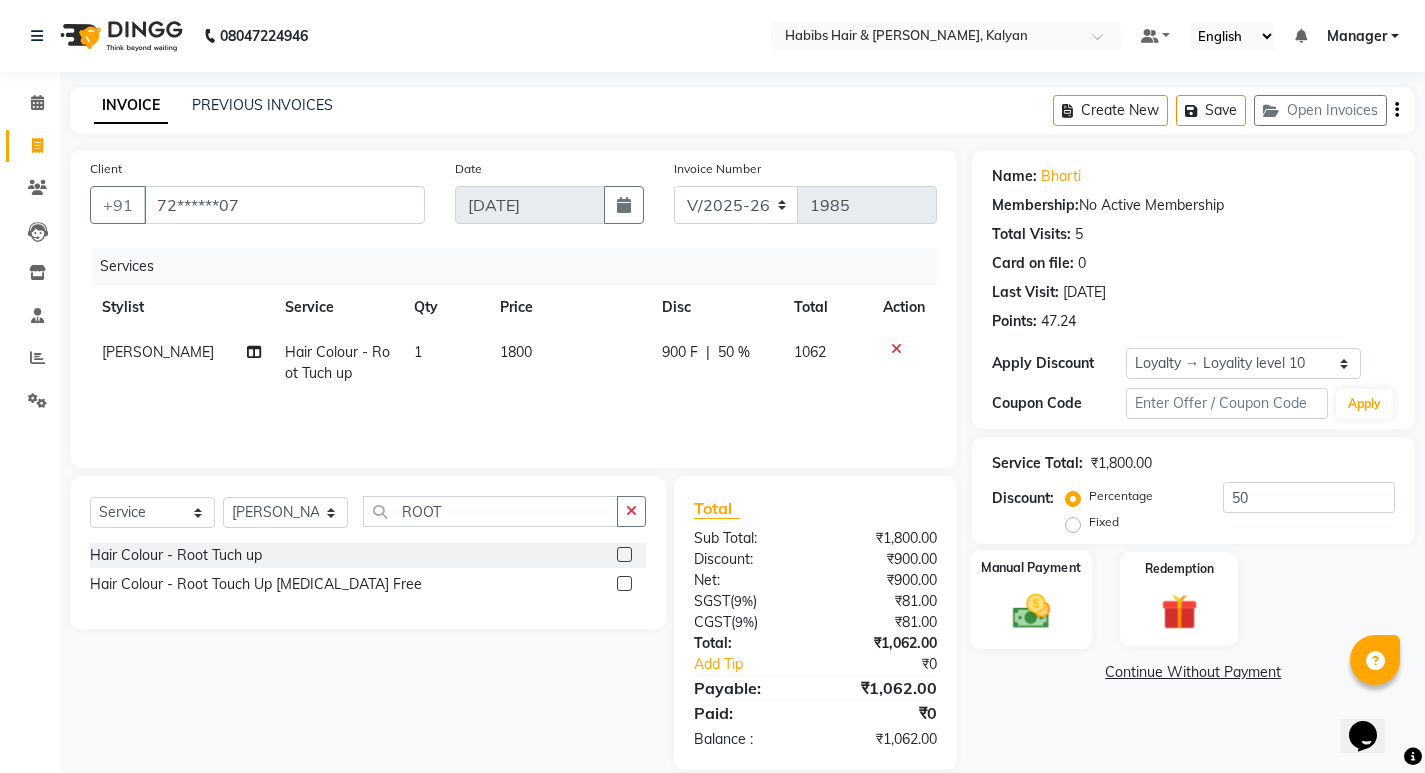 click 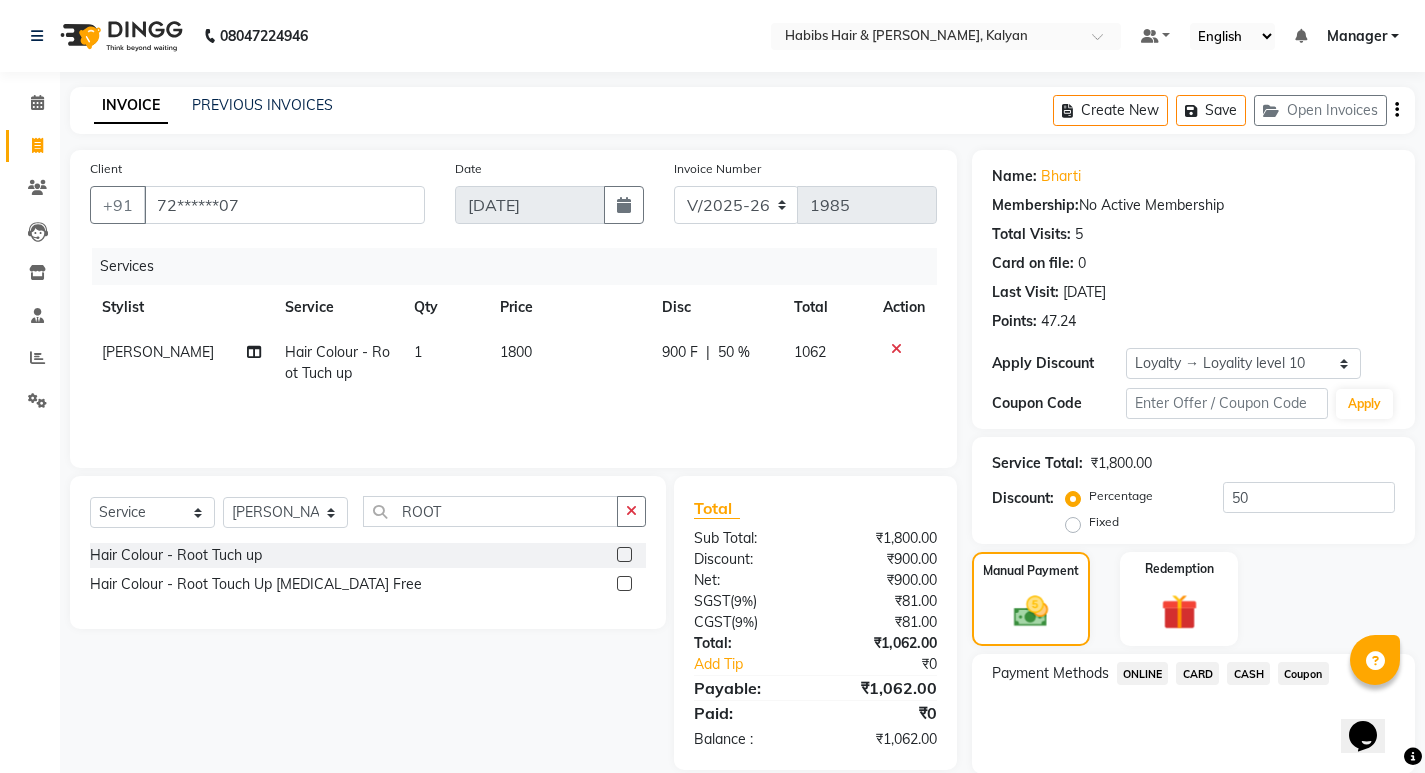 click on "ONLINE" 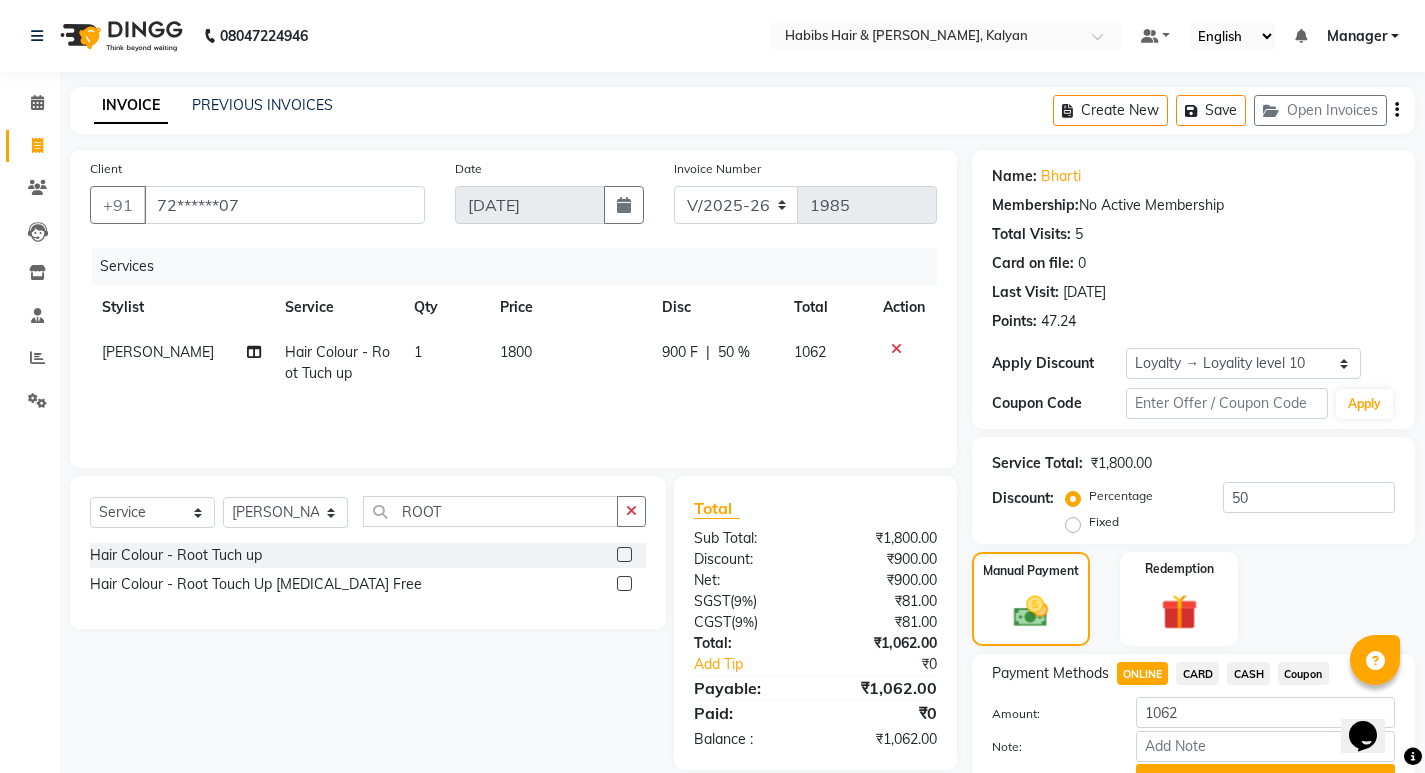 click on "ONLINE" 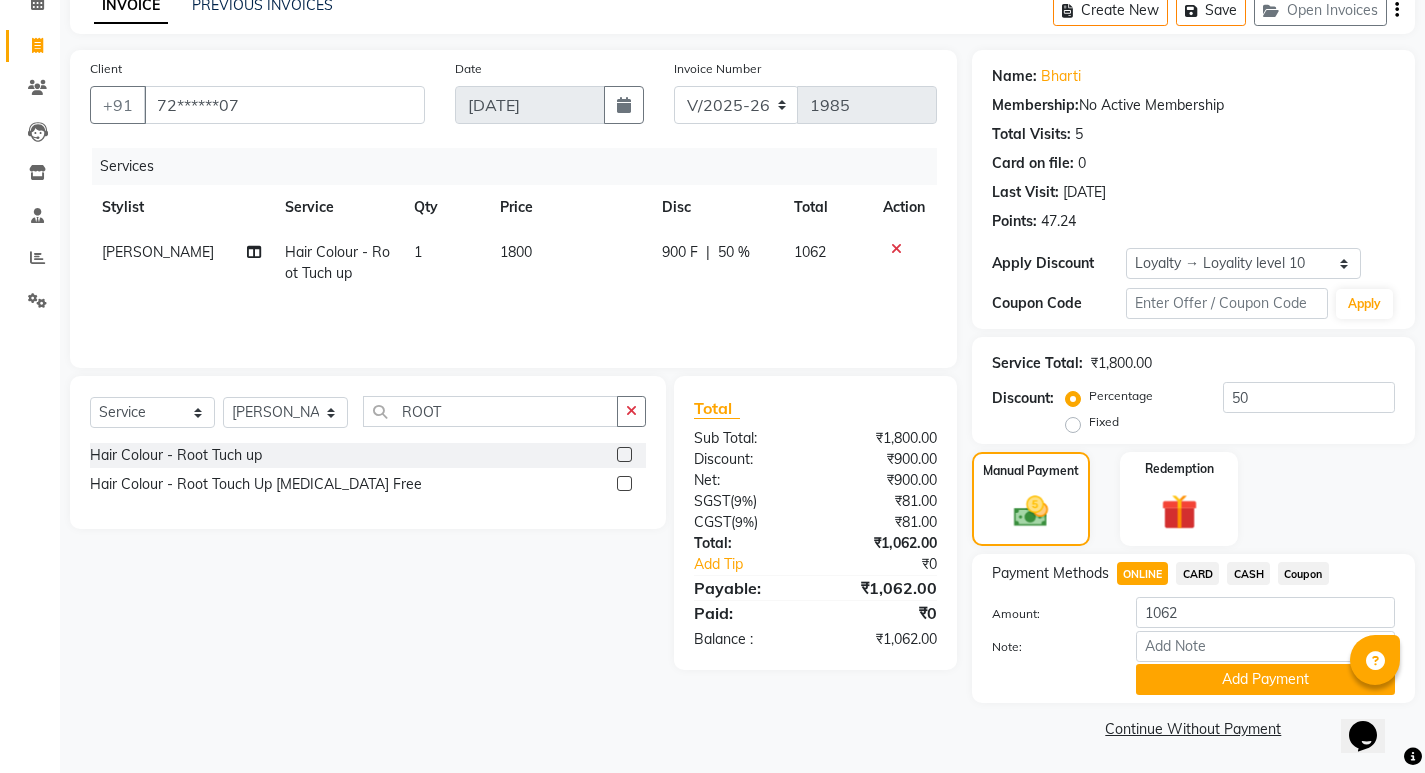 scroll, scrollTop: 101, scrollLeft: 0, axis: vertical 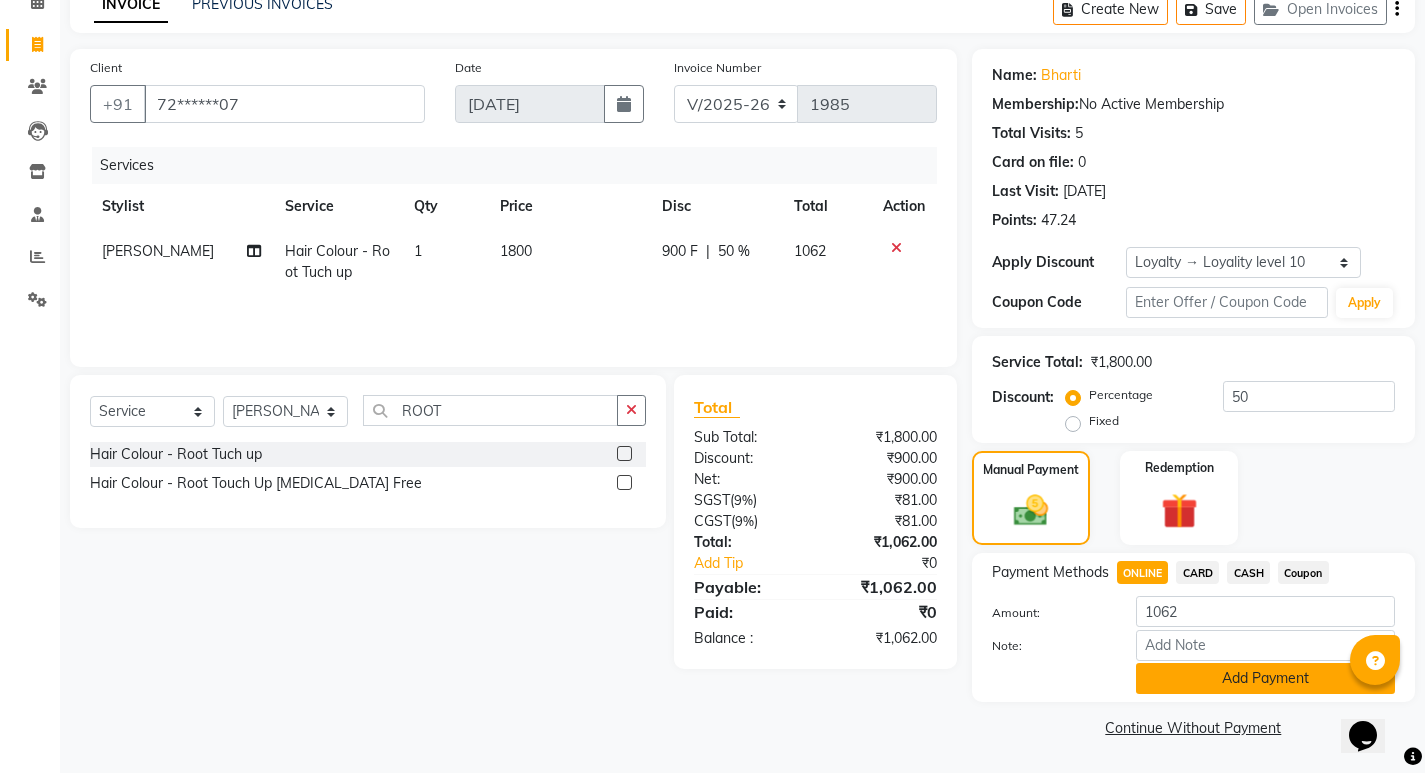 click on "Add Payment" 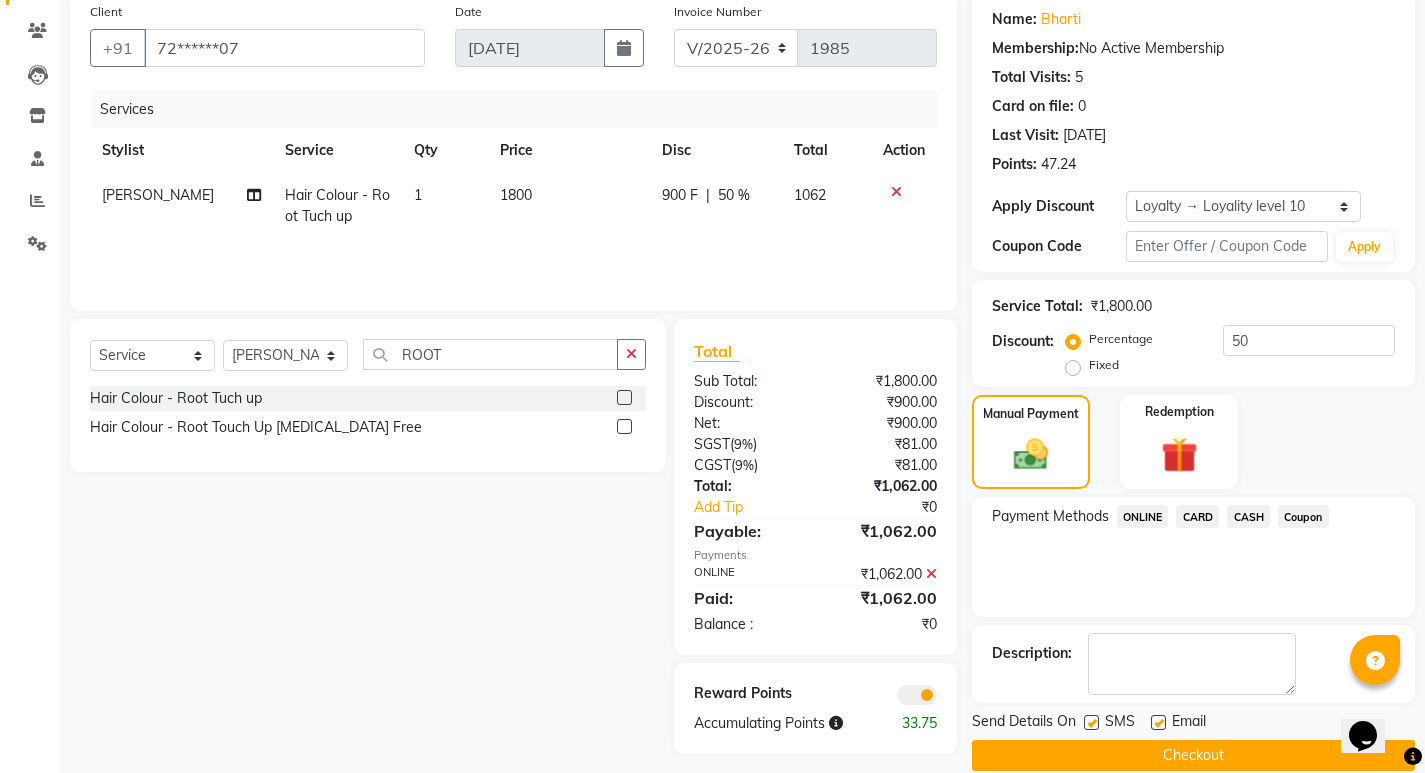 scroll, scrollTop: 185, scrollLeft: 0, axis: vertical 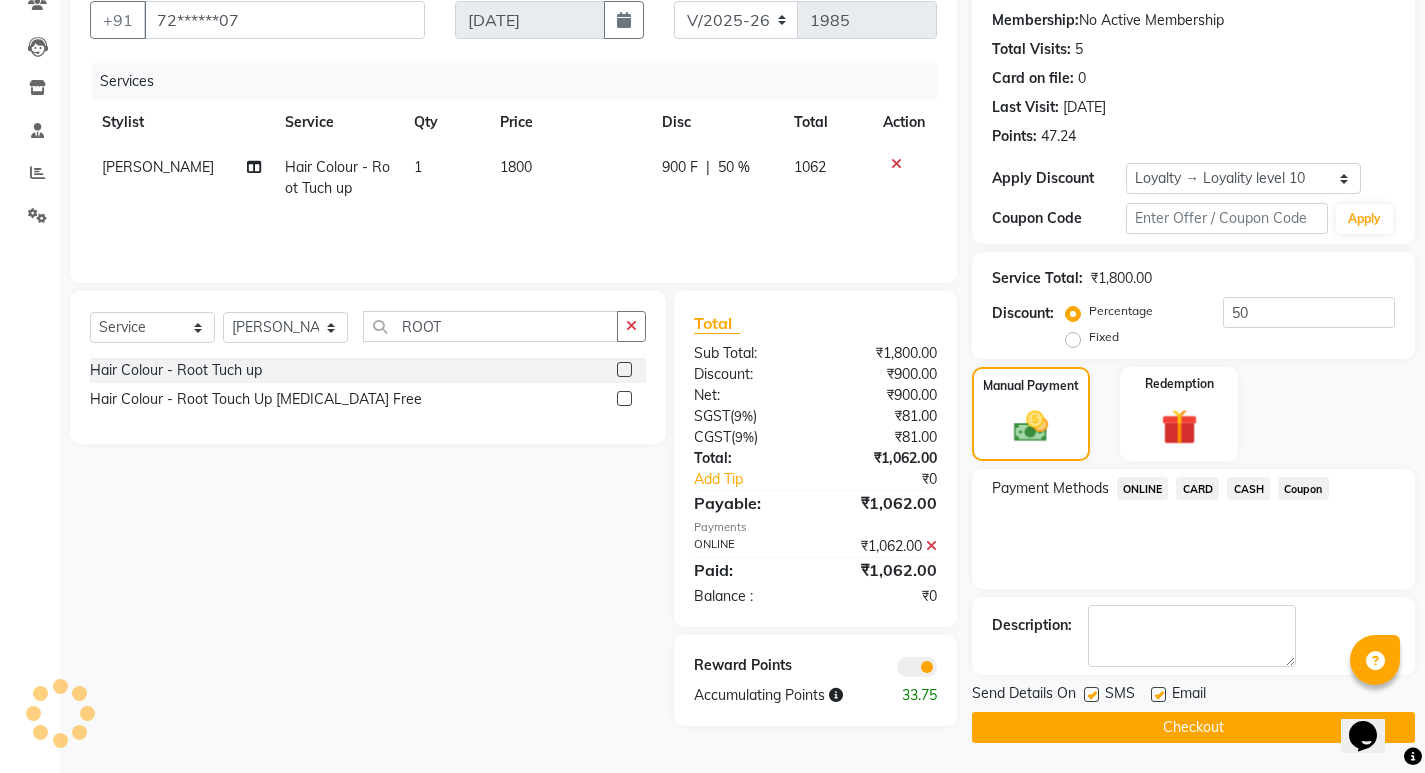 click on "Checkout" 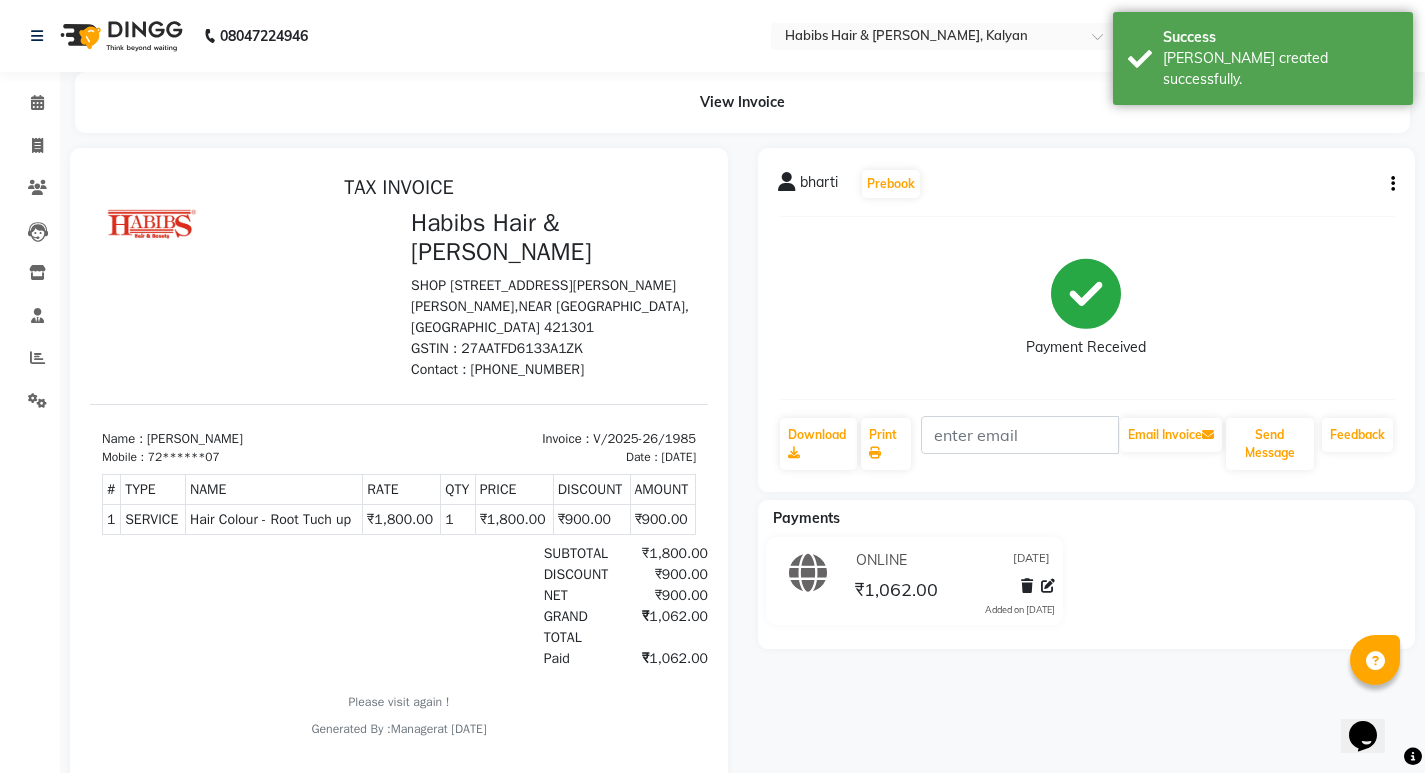 scroll, scrollTop: 0, scrollLeft: 0, axis: both 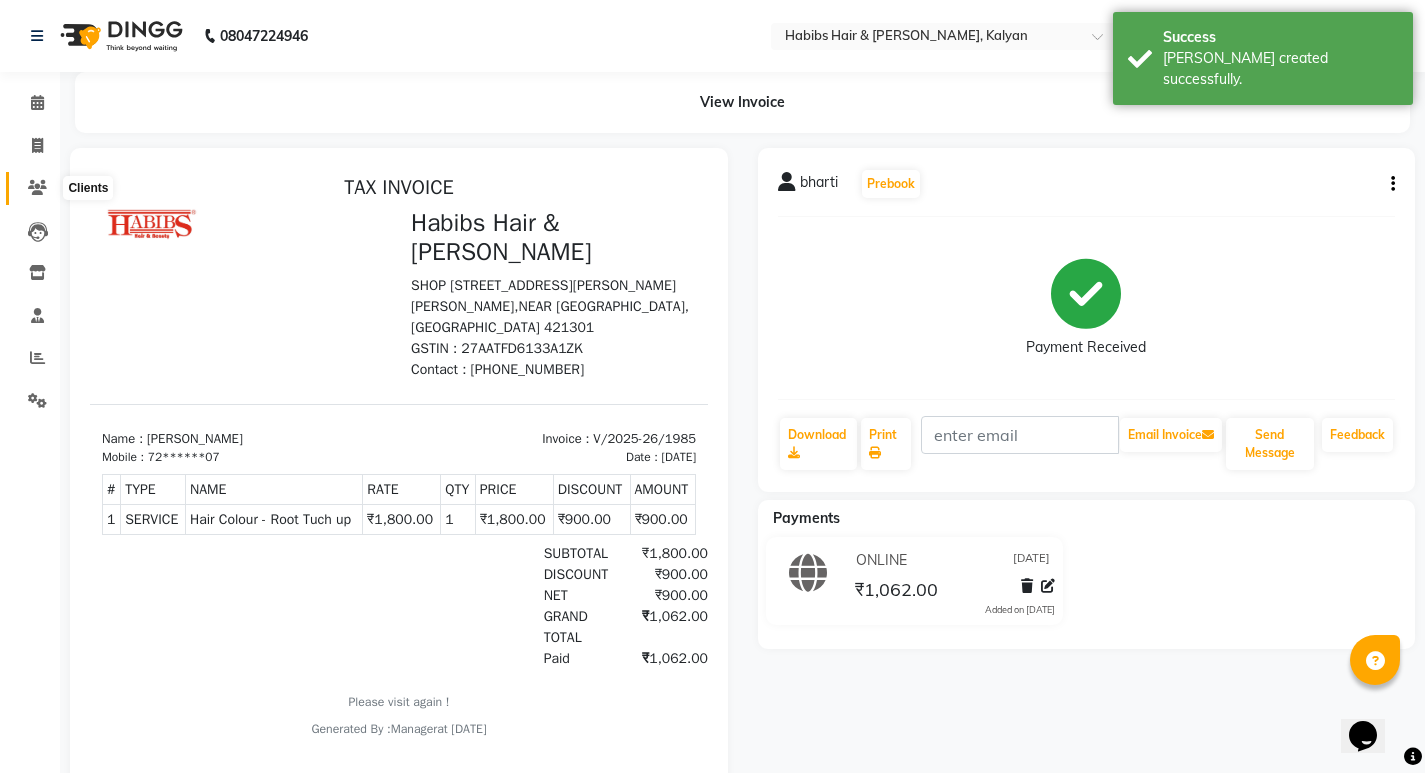 click 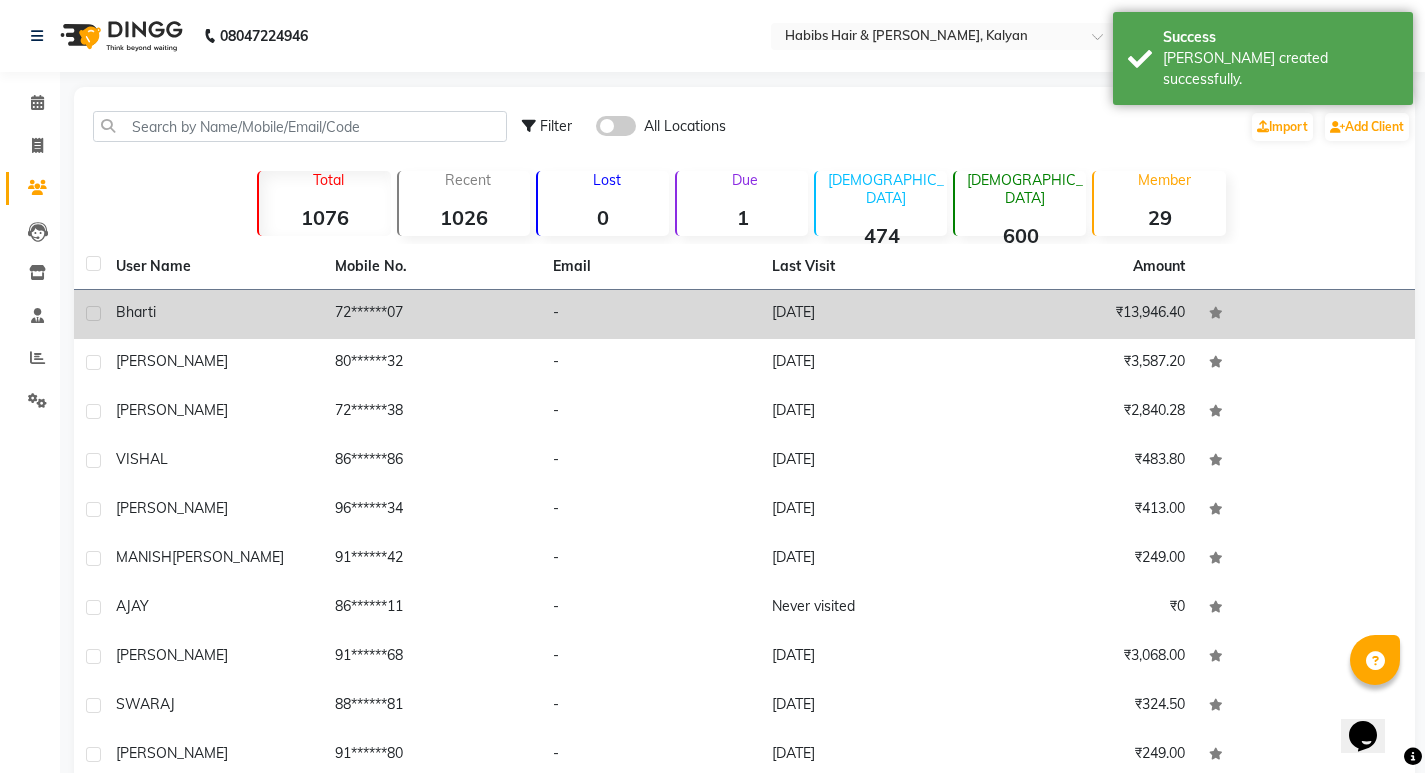 click on "-" 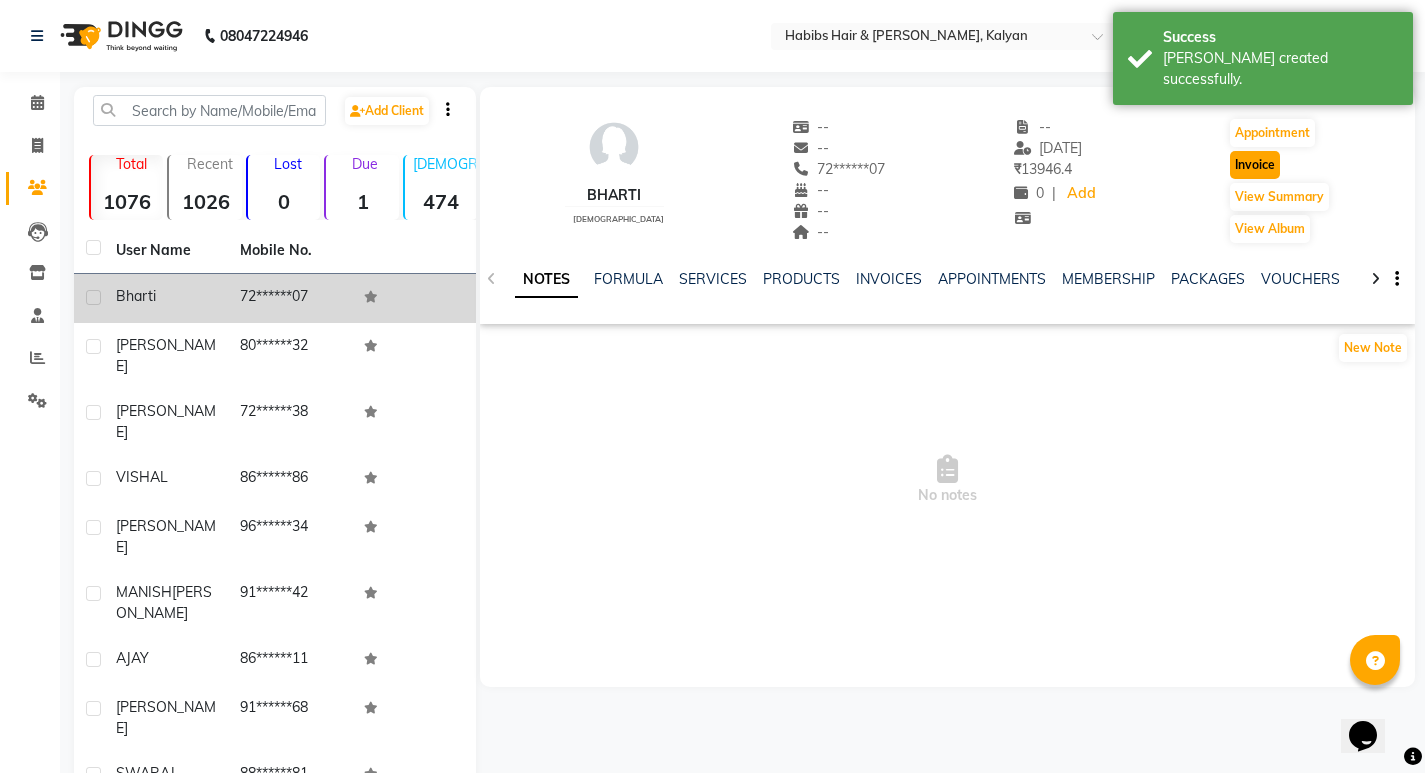 click on "Invoice" 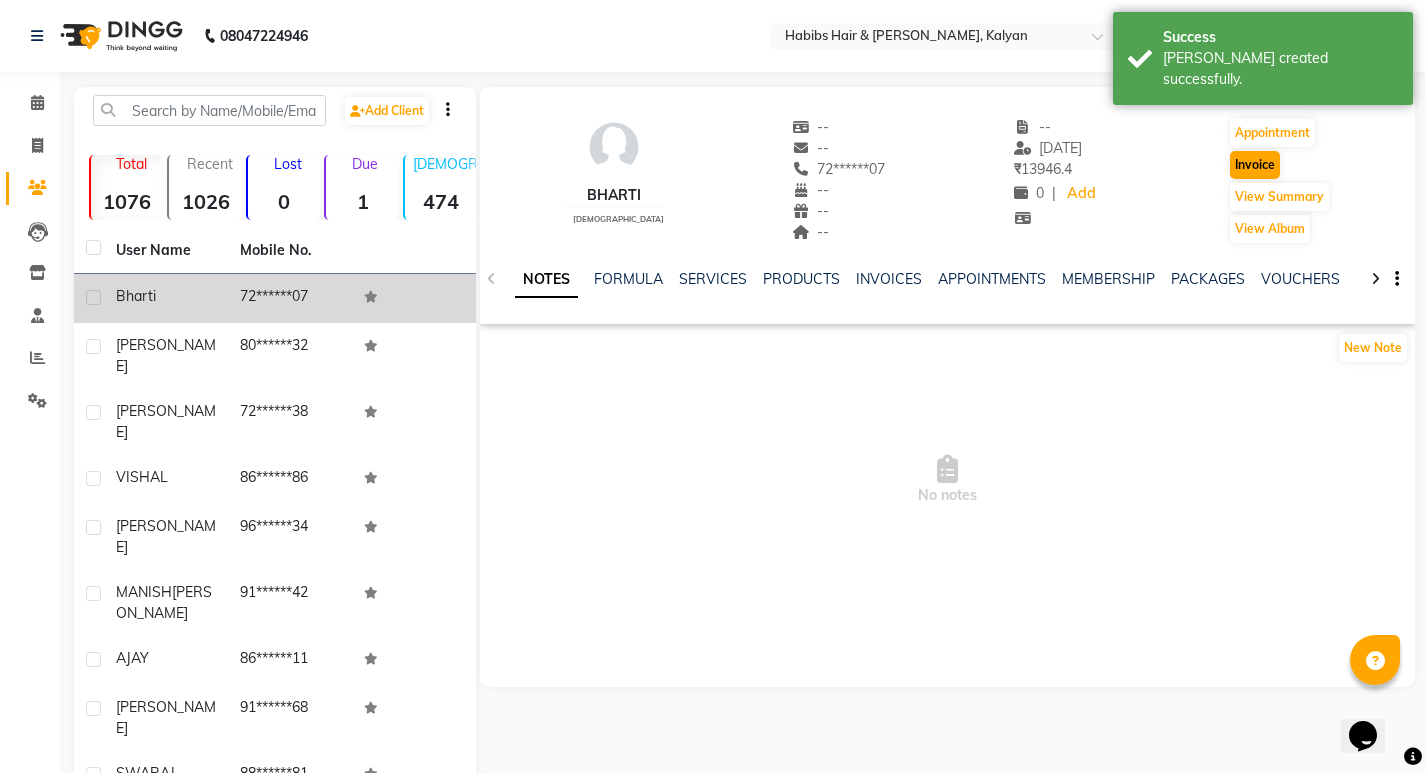 select on "8185" 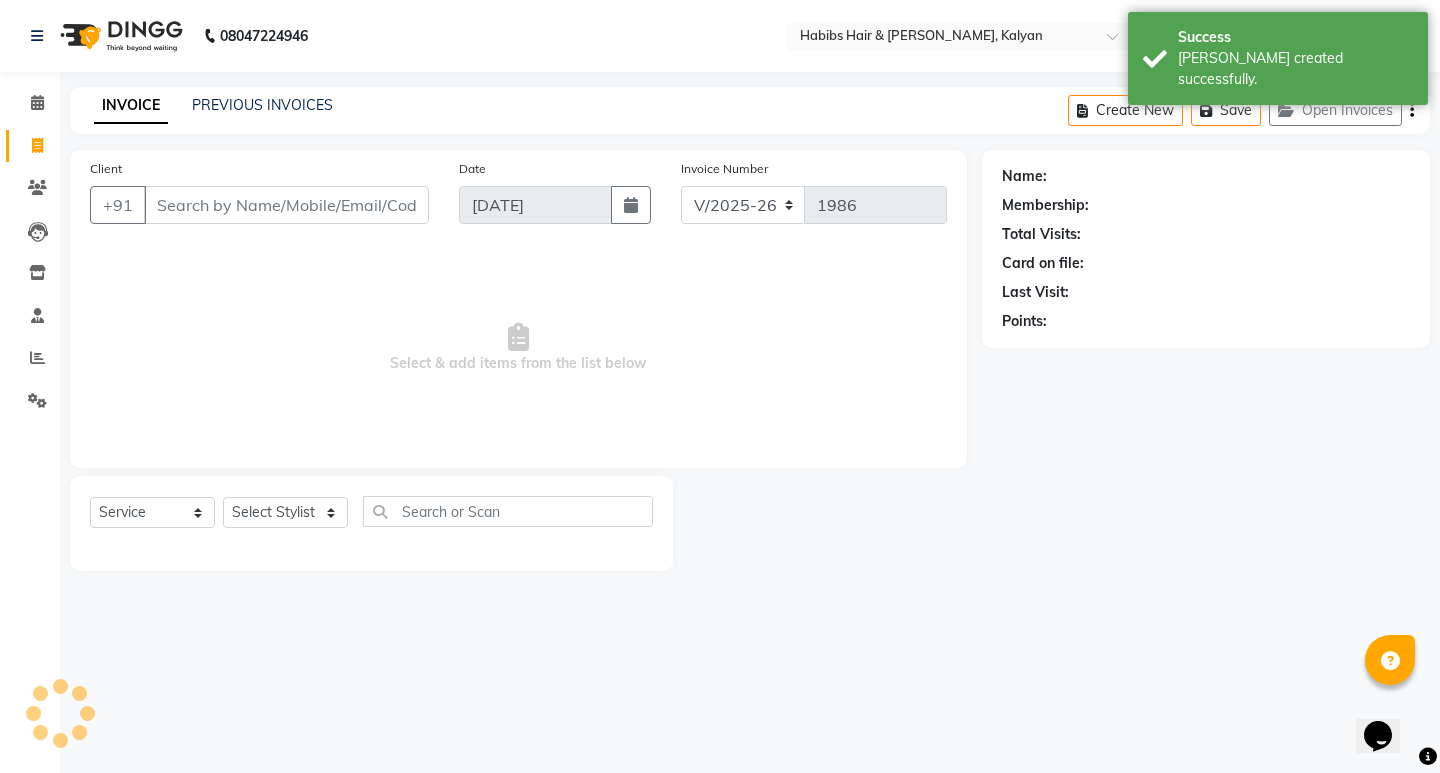 type on "72******07" 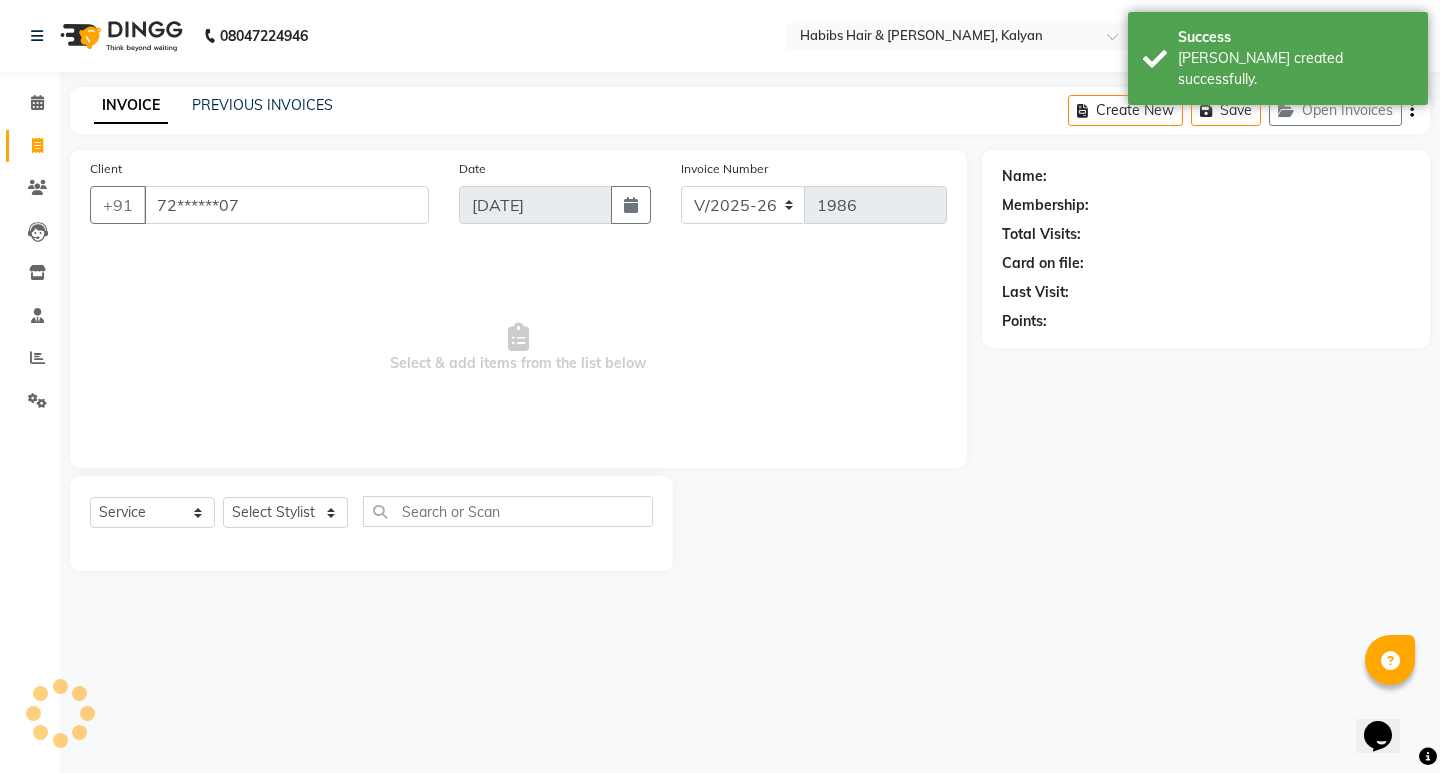 select on "1: Object" 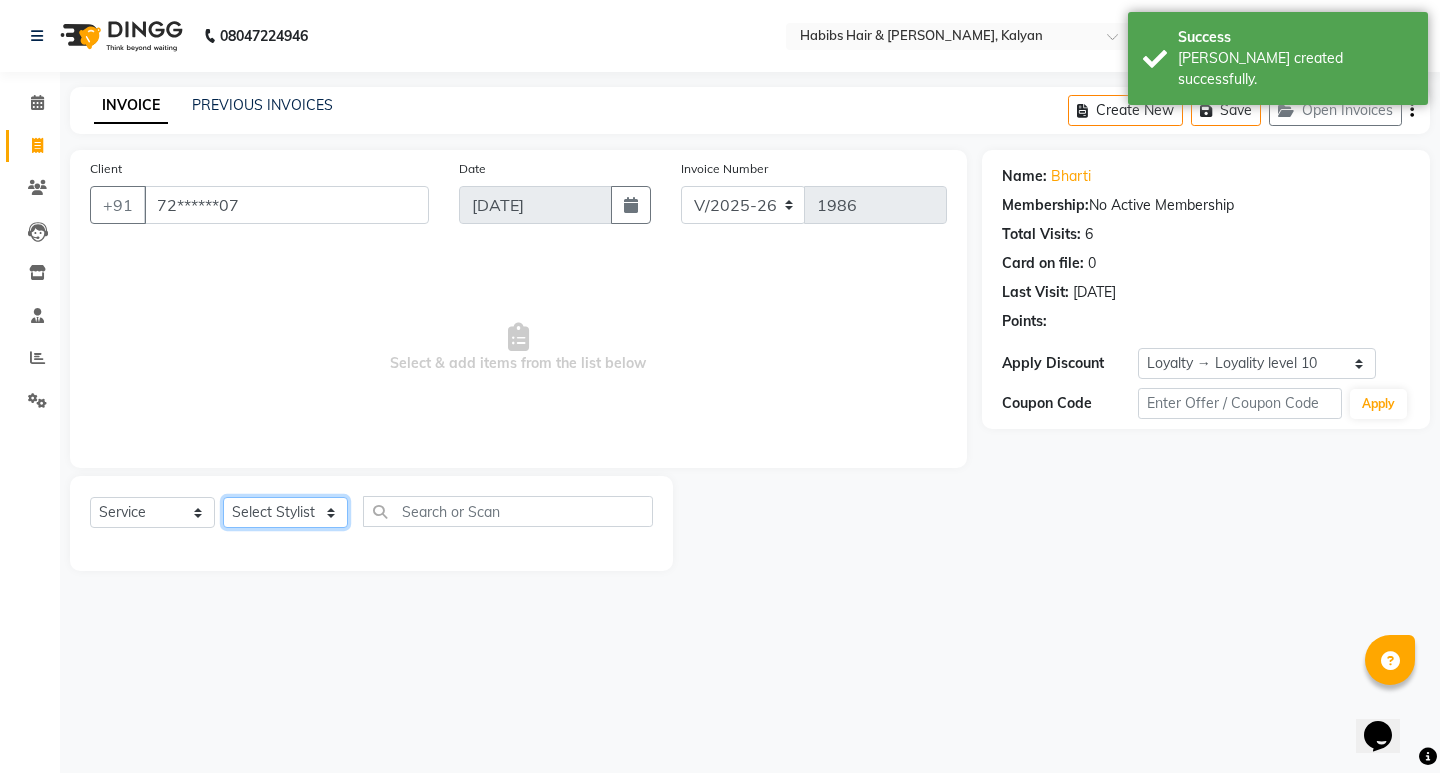 click on "Select Stylist [PERSON_NAME] Manager [PERSON_NAME] [PERSON_NAME] [PERSON_NAME] zipre [PERSON_NAME] [PERSON_NAME]  Sagar [PERSON_NAME] [PERSON_NAME] Suraj [PERSON_NAME]  [PERSON_NAME]" 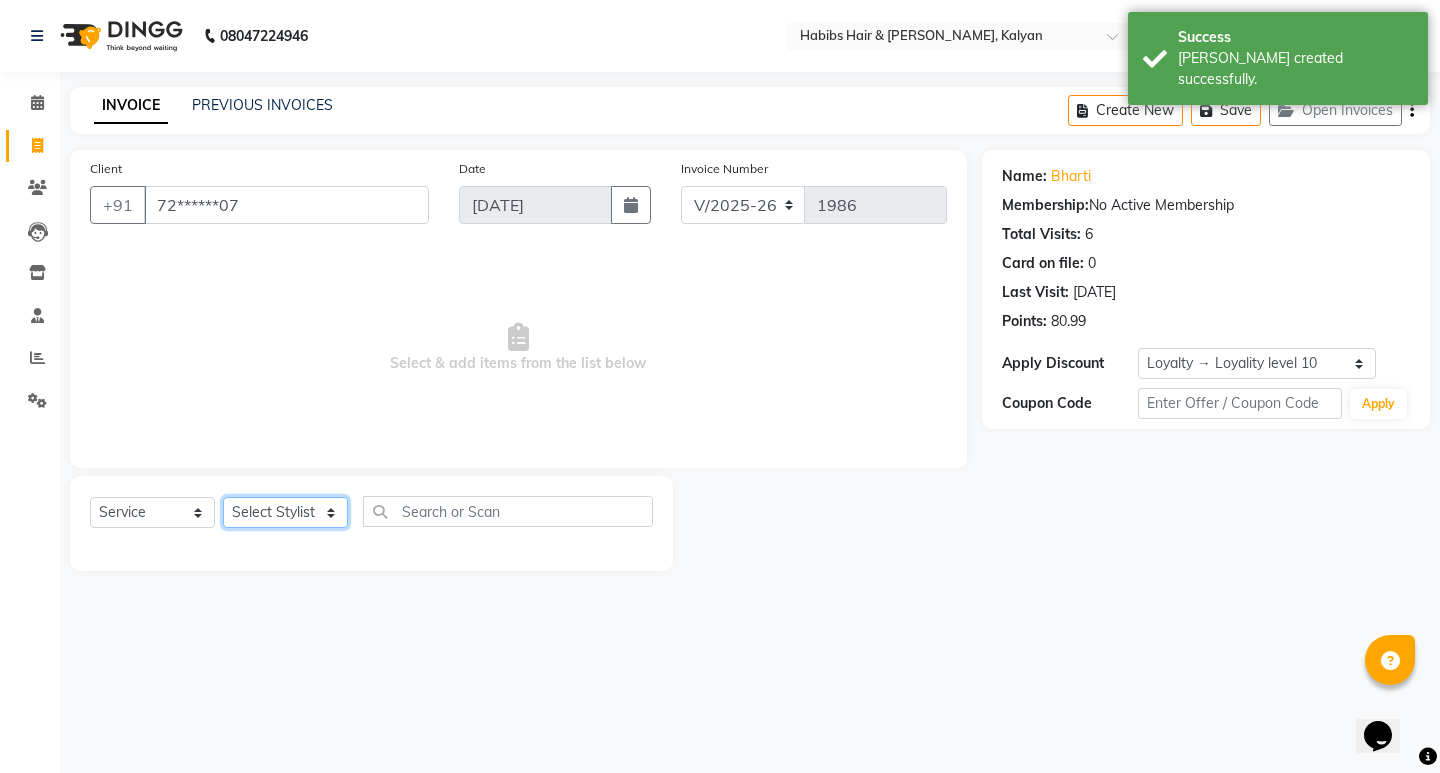 select on "79422" 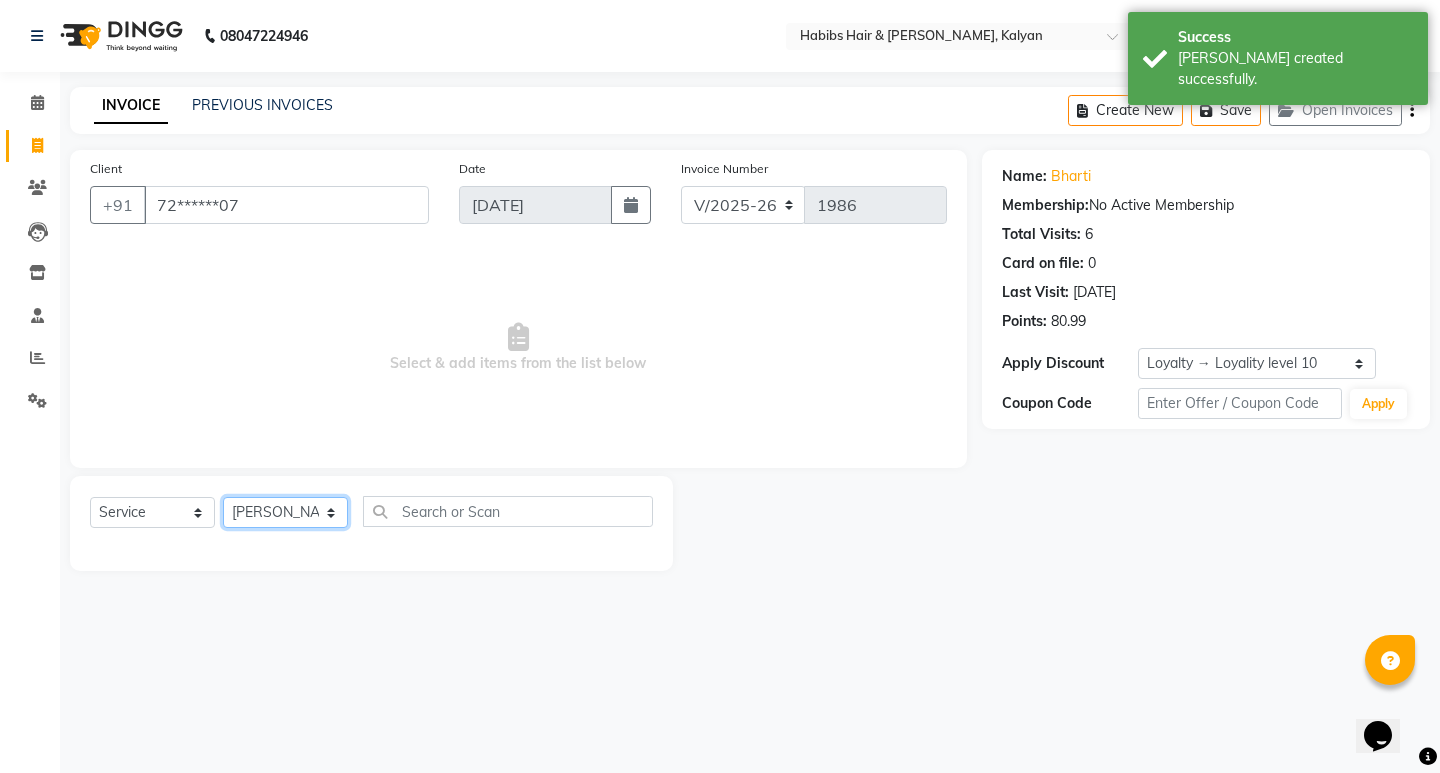 click on "Select Stylist [PERSON_NAME] Manager [PERSON_NAME] [PERSON_NAME] [PERSON_NAME] zipre [PERSON_NAME] [PERSON_NAME]  Sagar [PERSON_NAME] [PERSON_NAME] Suraj [PERSON_NAME]  [PERSON_NAME]" 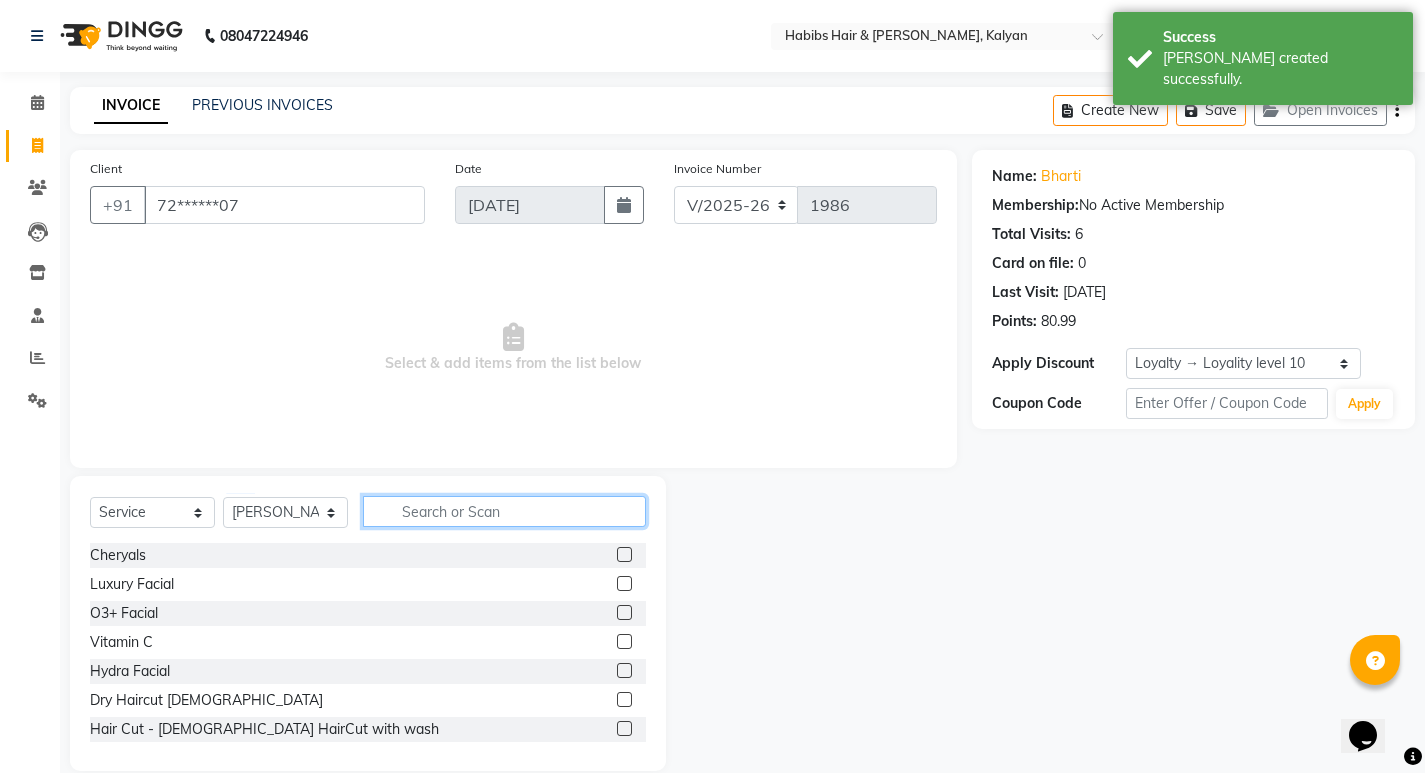 click 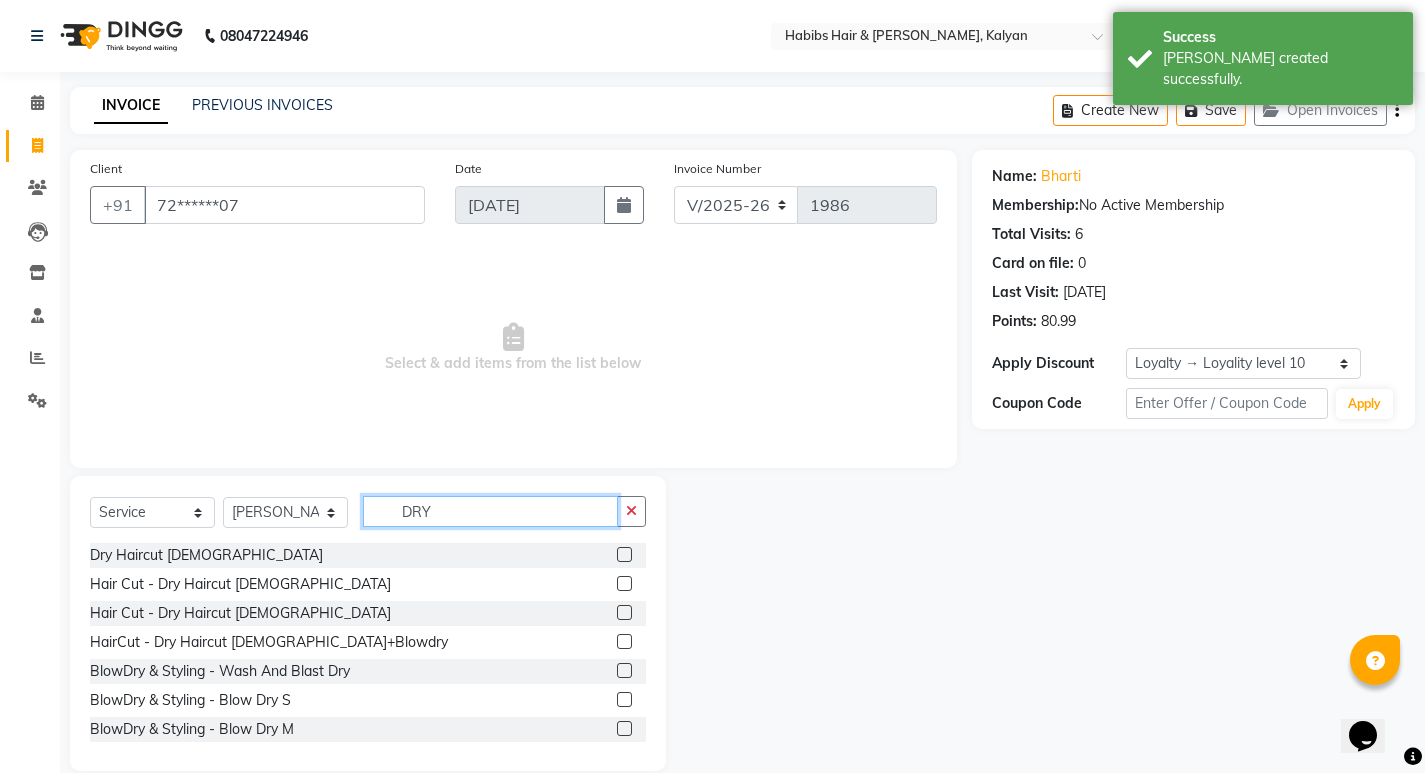 type on "DRY" 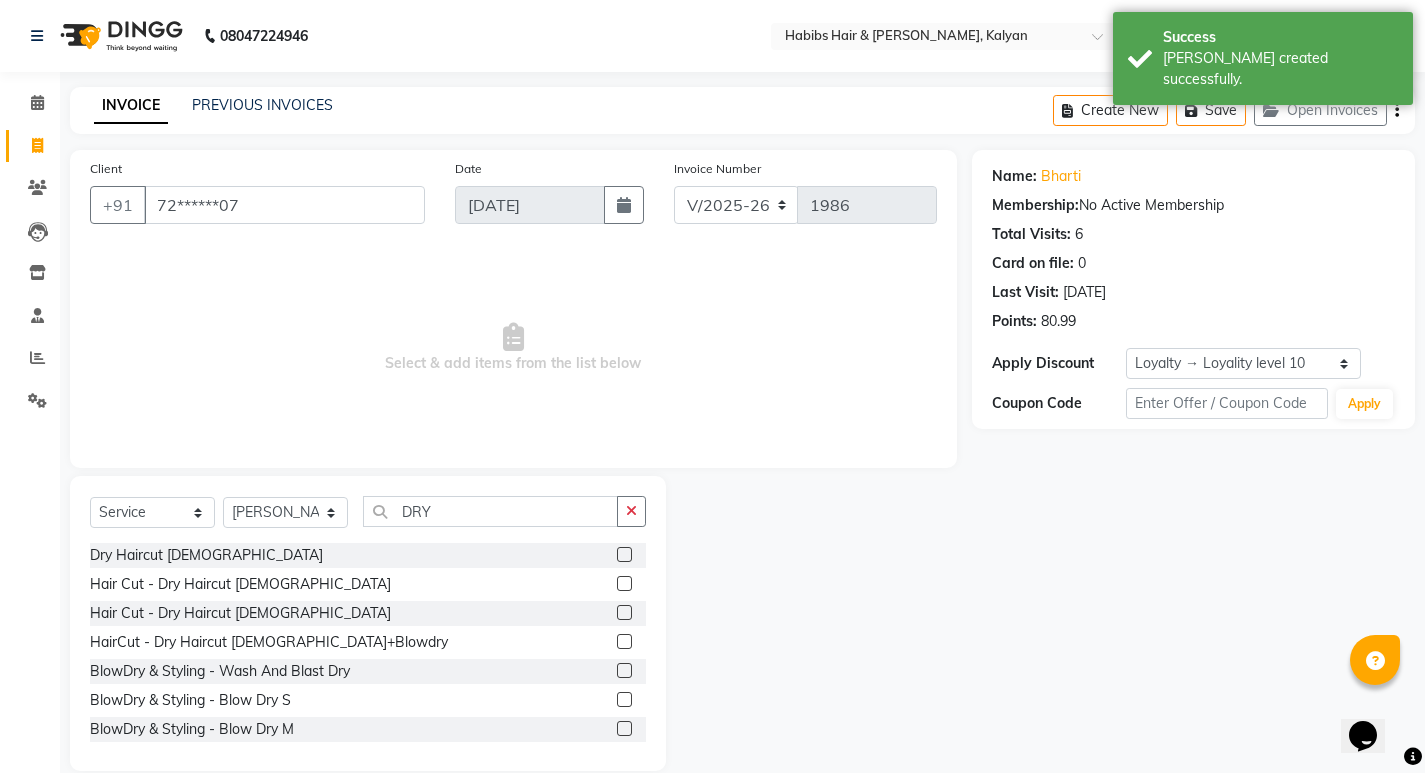 click 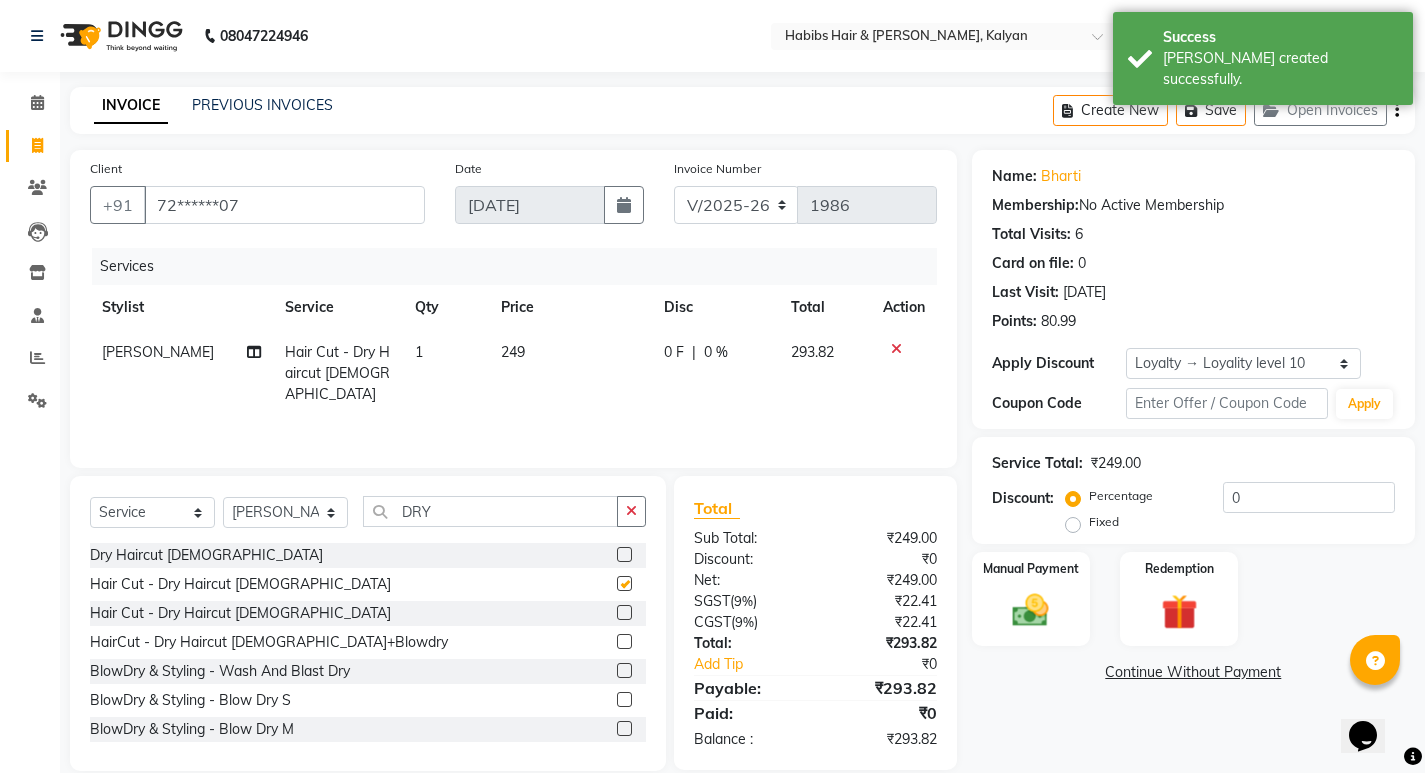 checkbox on "false" 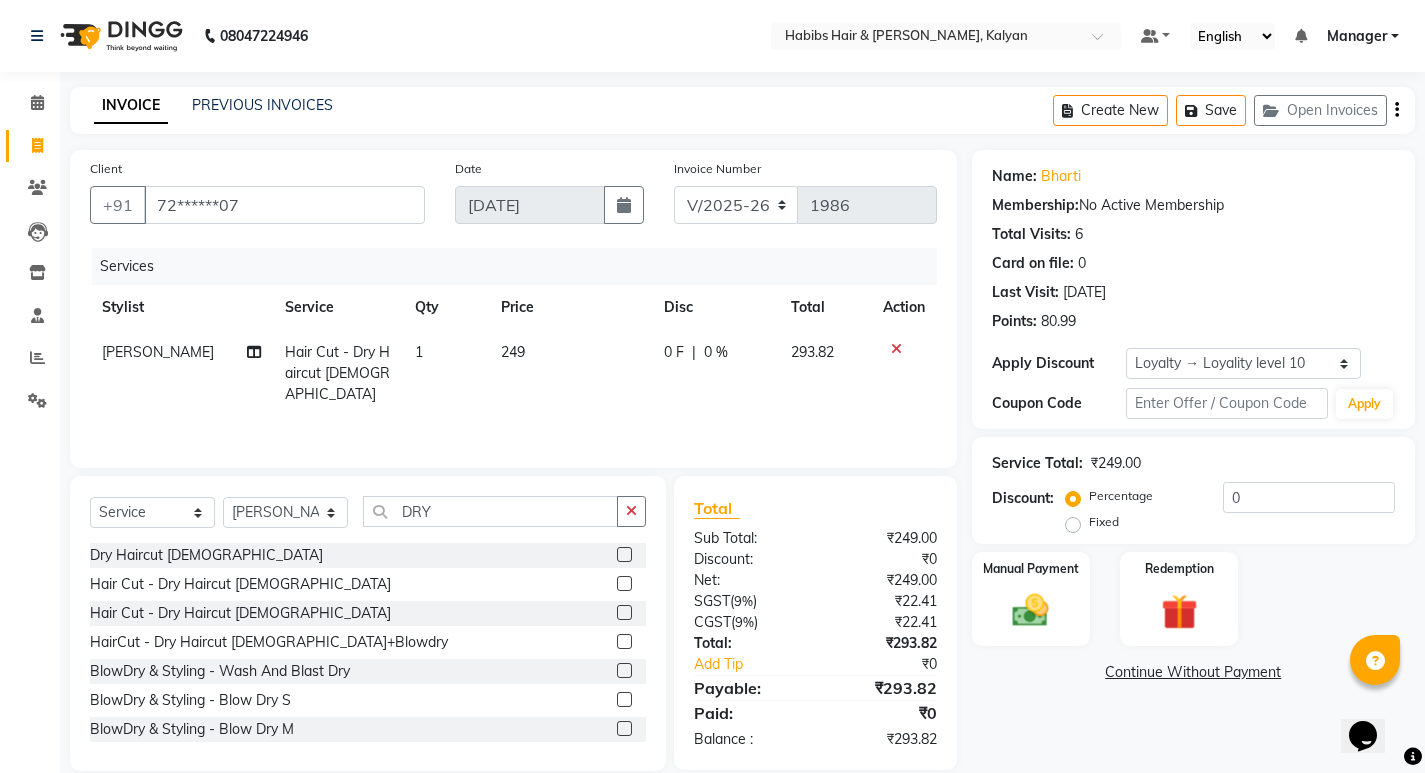 click 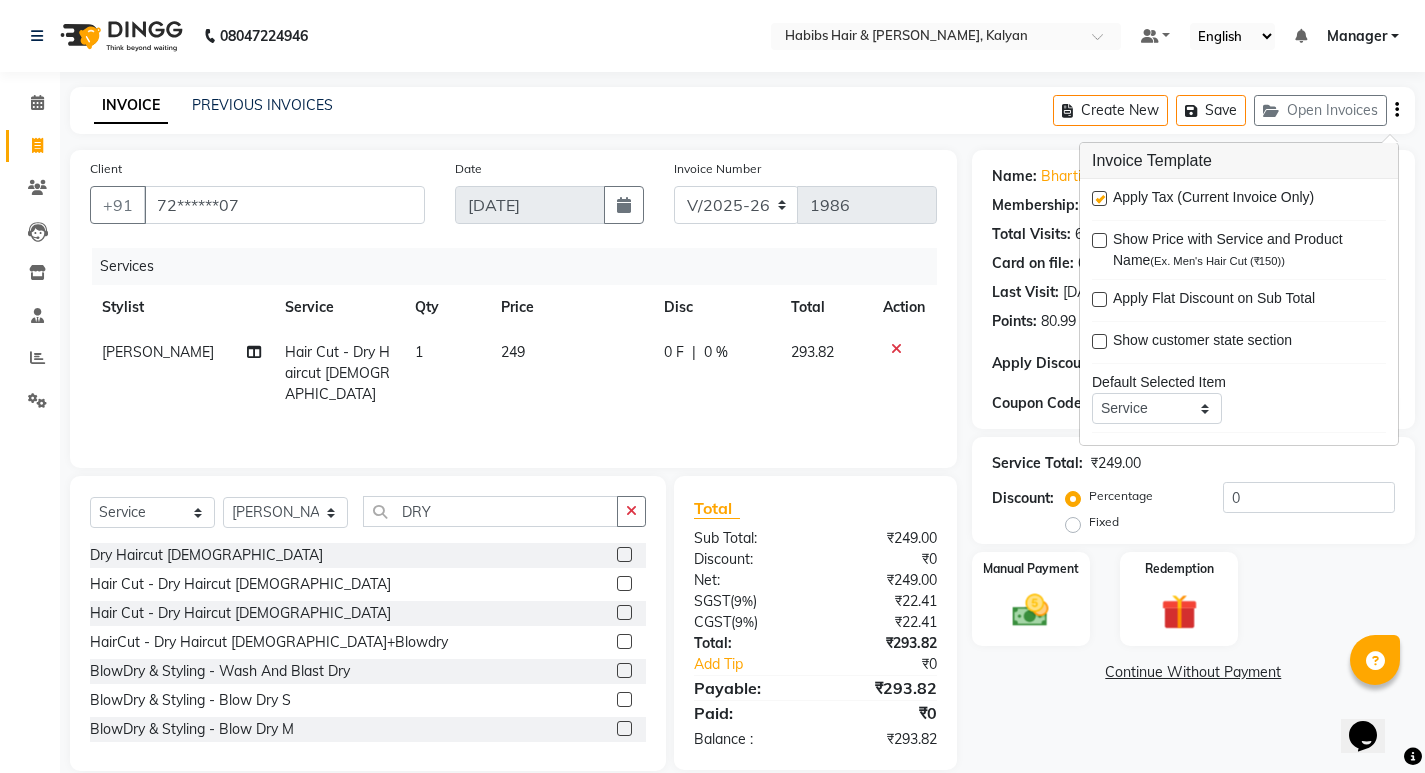 click at bounding box center (1099, 198) 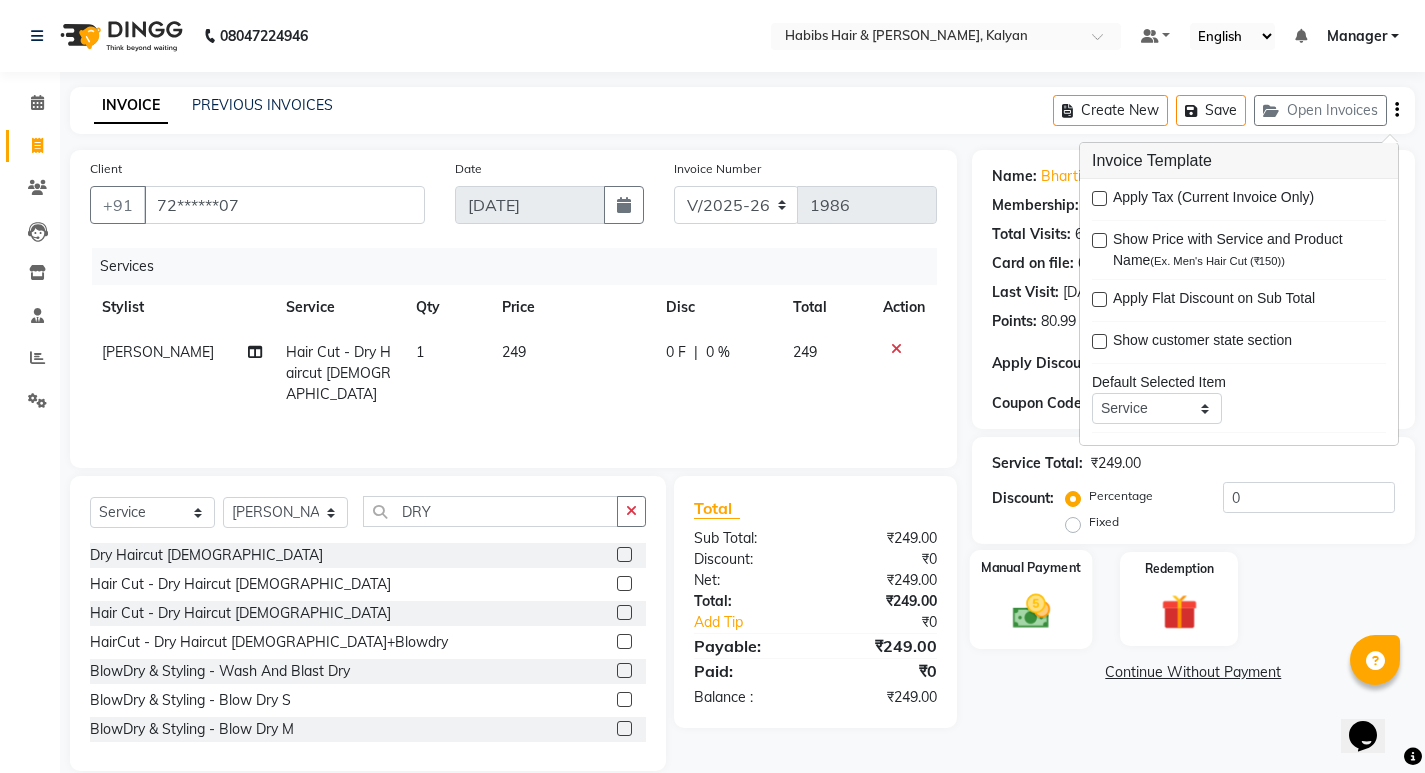 click on "Manual Payment" 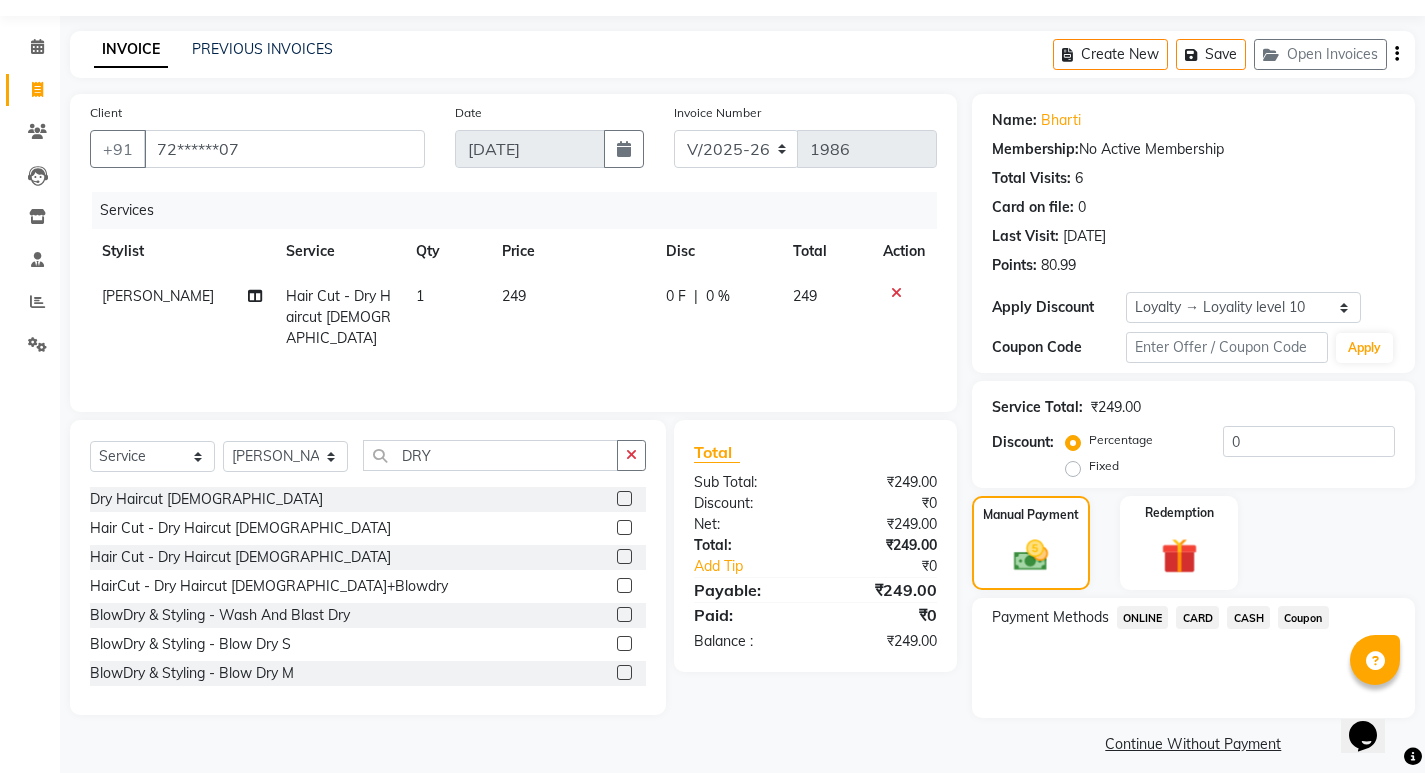 scroll, scrollTop: 72, scrollLeft: 0, axis: vertical 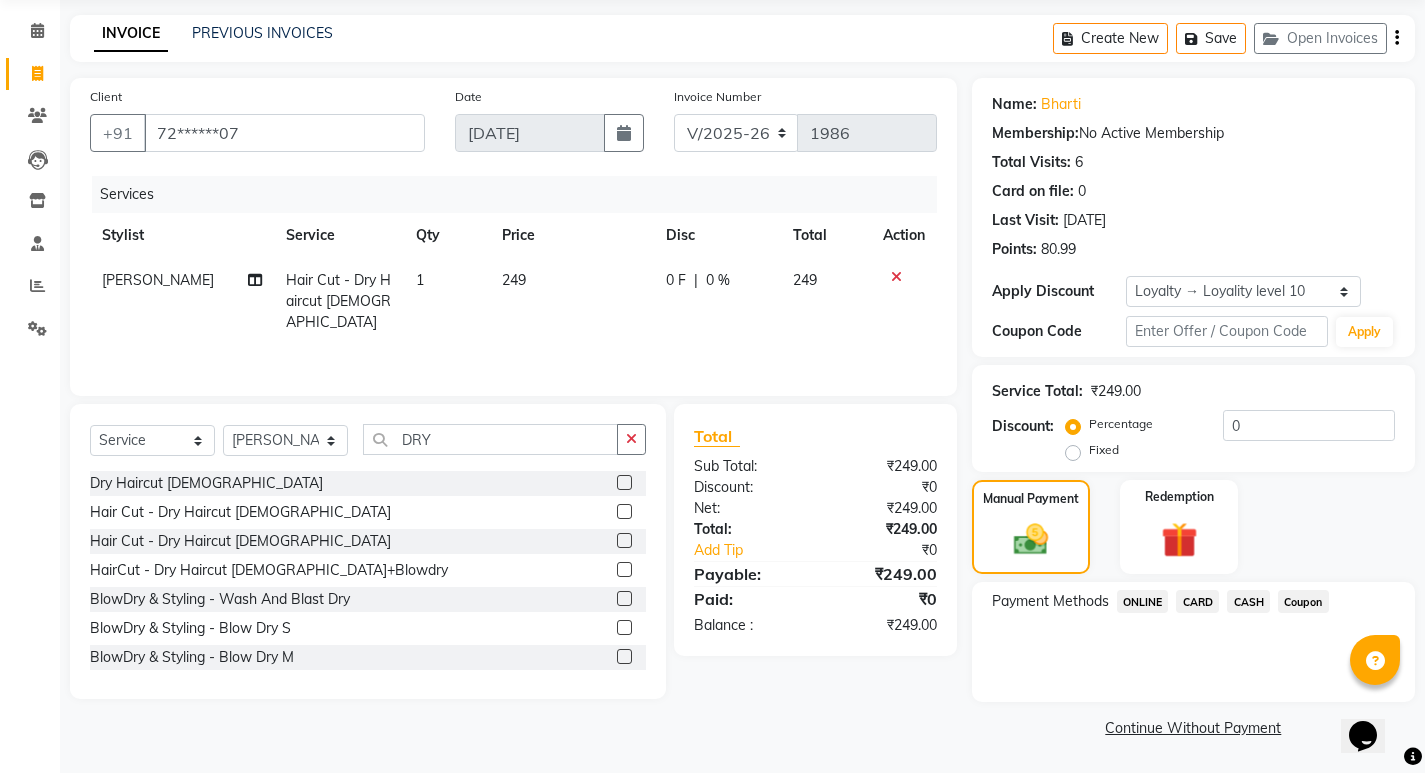 click on "ONLINE" 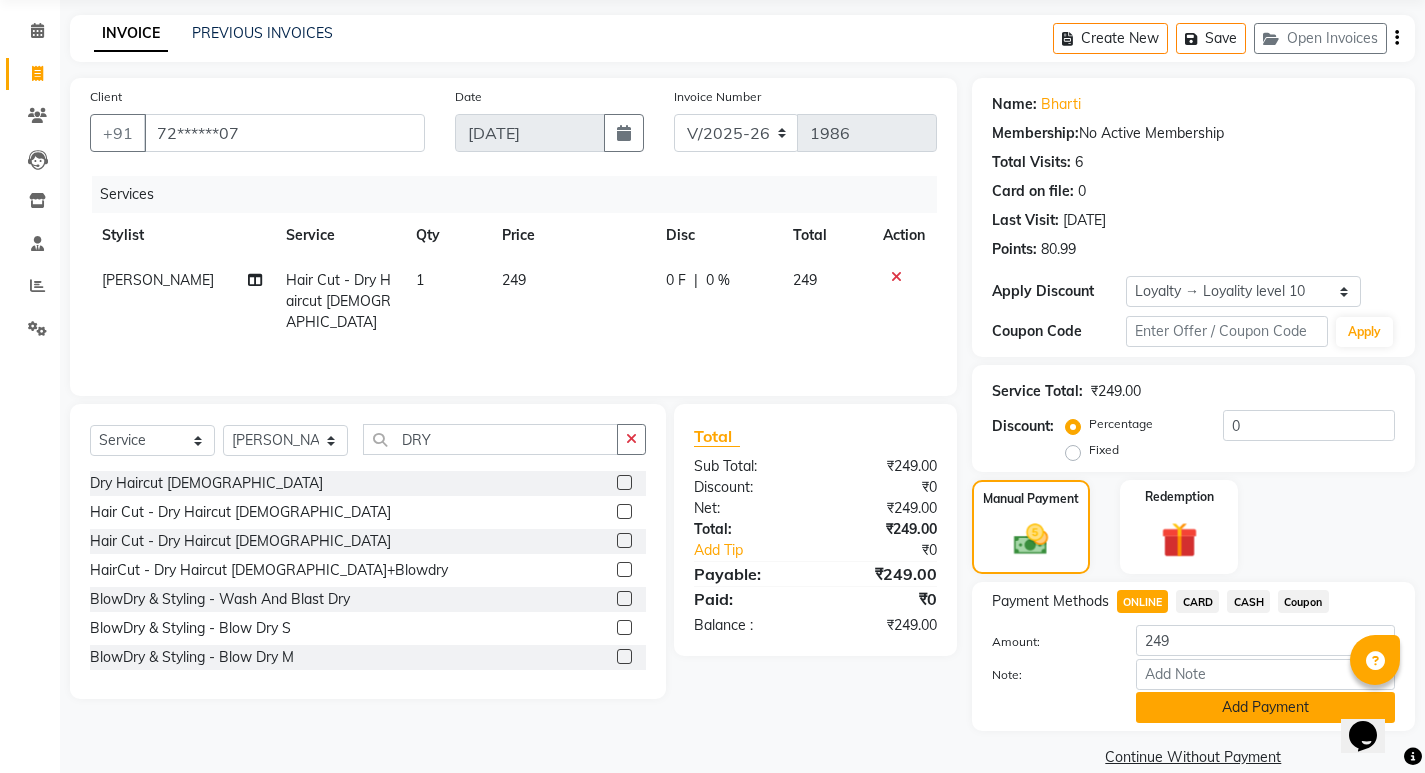 click on "Add Payment" 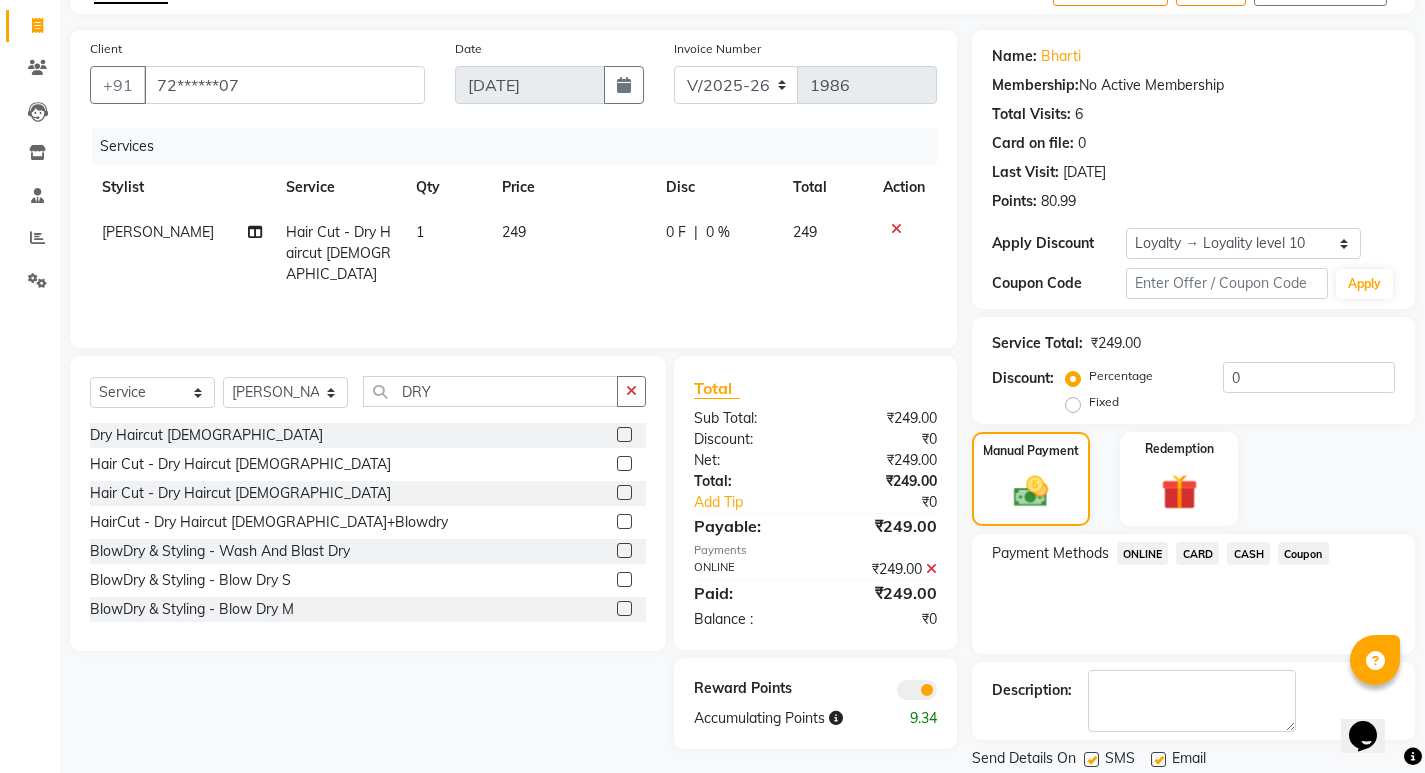 scroll, scrollTop: 185, scrollLeft: 0, axis: vertical 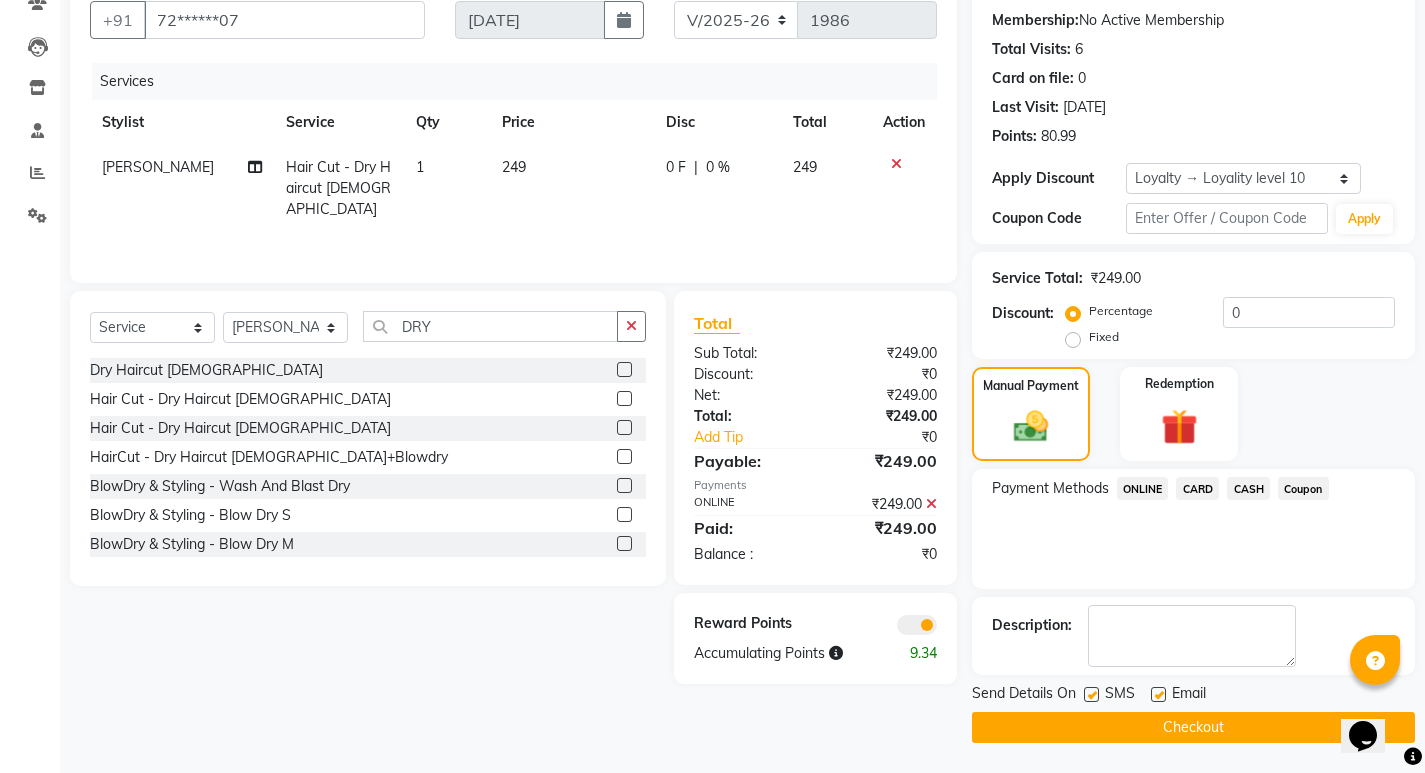 click on "Checkout" 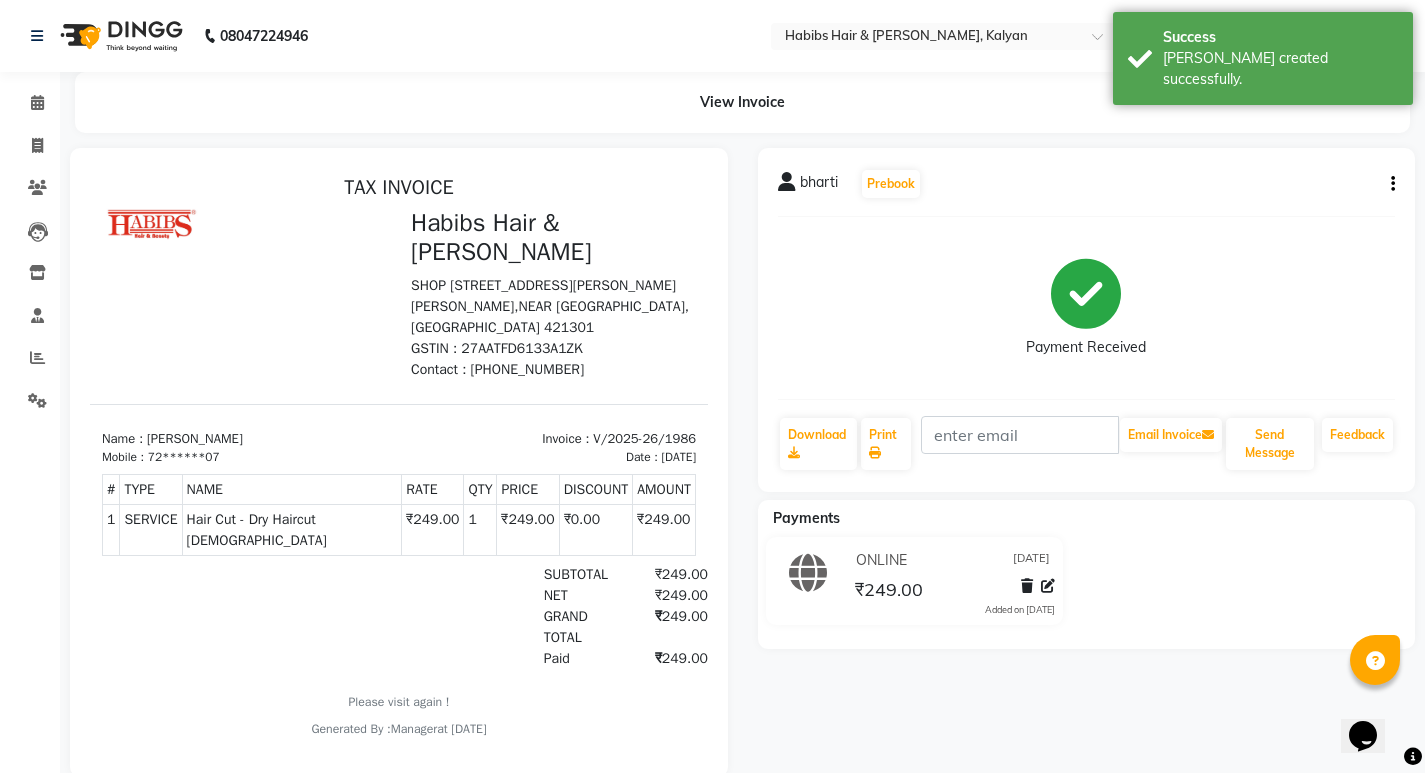 scroll, scrollTop: 0, scrollLeft: 0, axis: both 